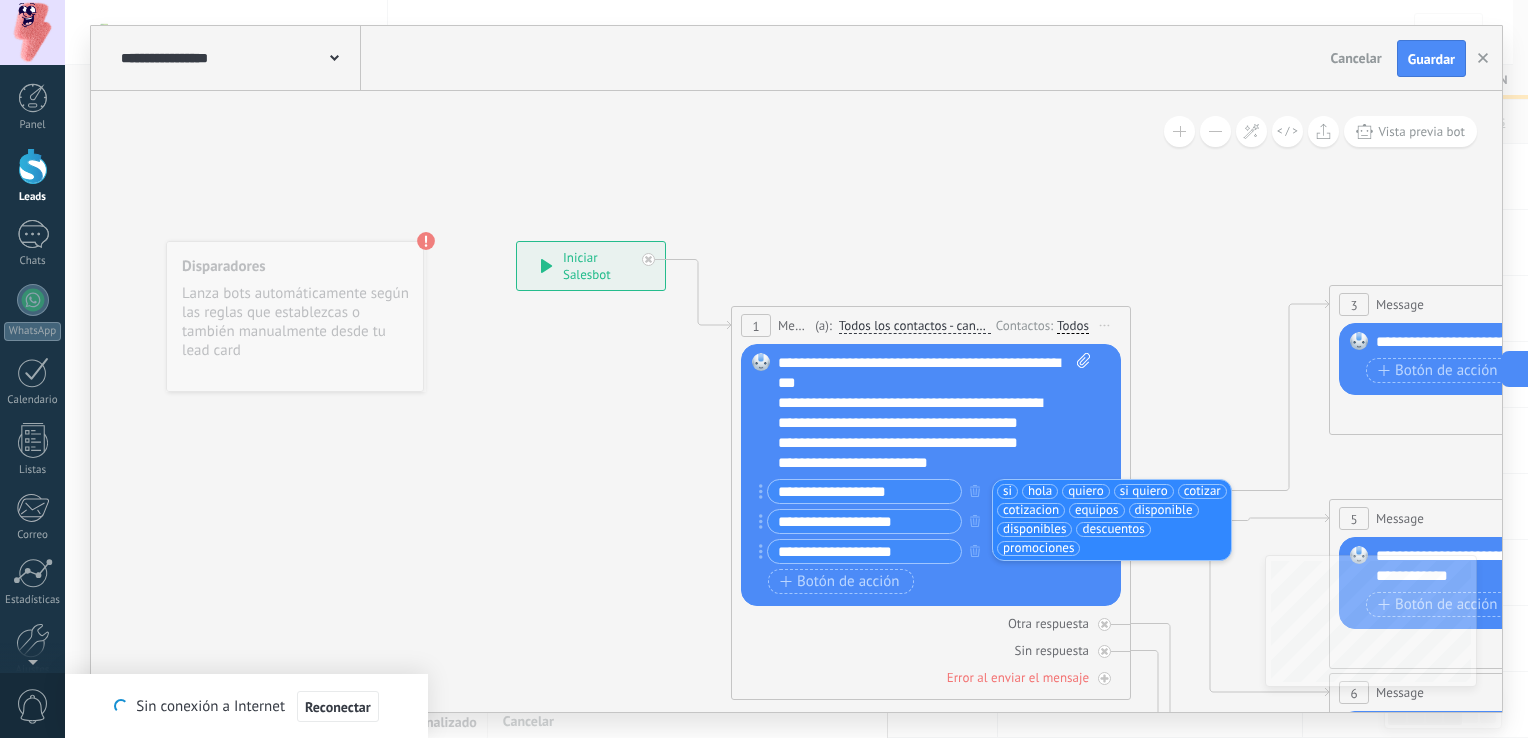 scroll, scrollTop: 120, scrollLeft: 0, axis: vertical 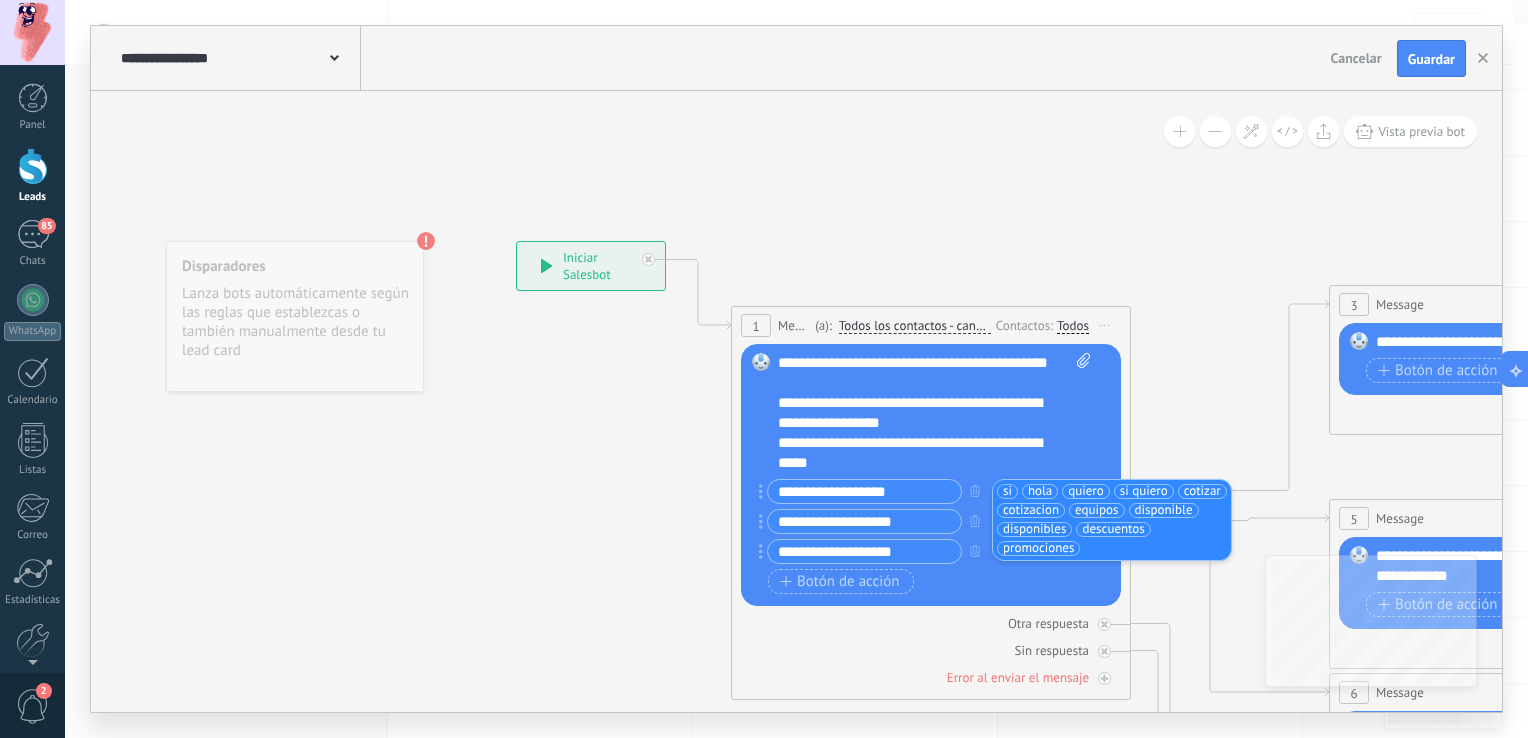 click on "**********" at bounding box center [864, 521] 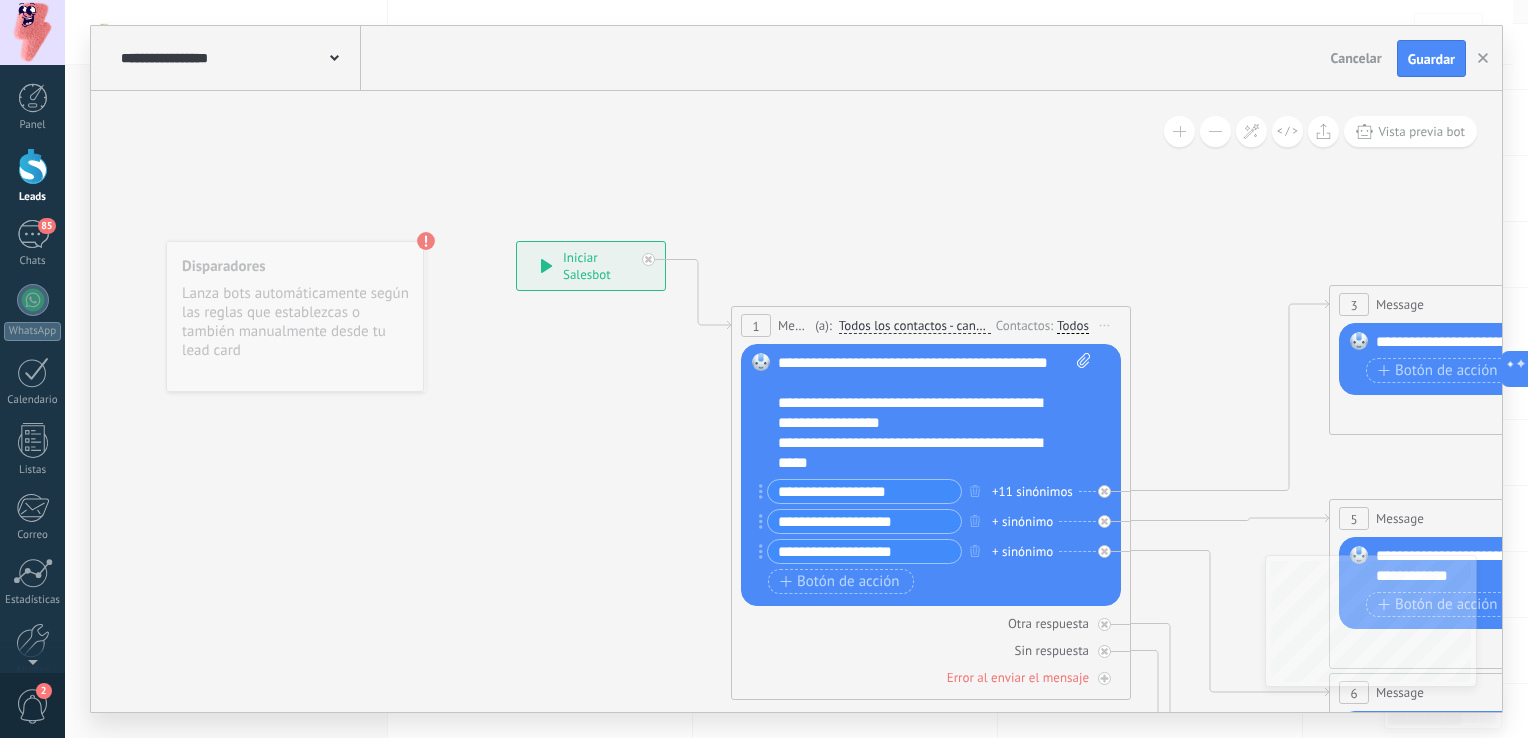 click on "**********" at bounding box center [864, 521] 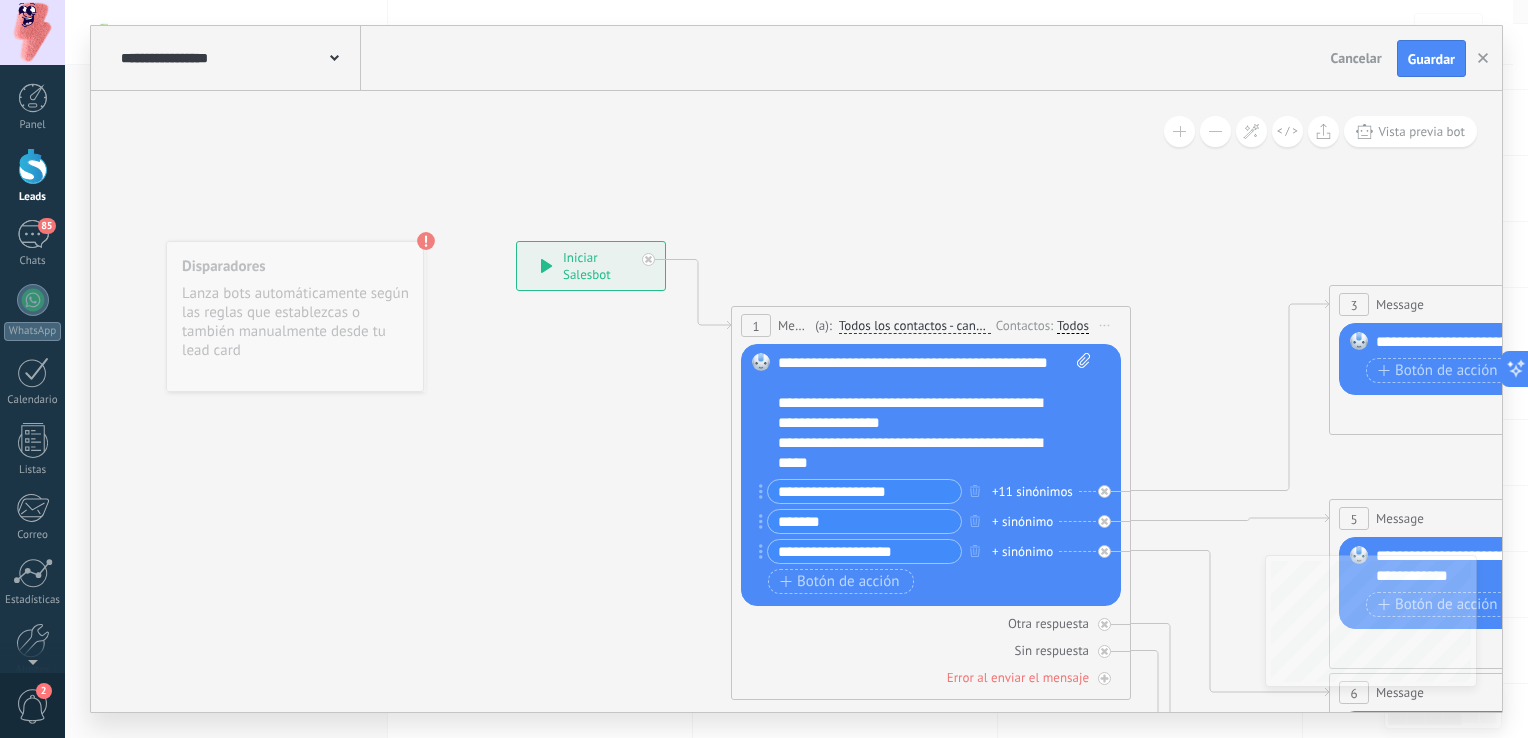 type on "*******" 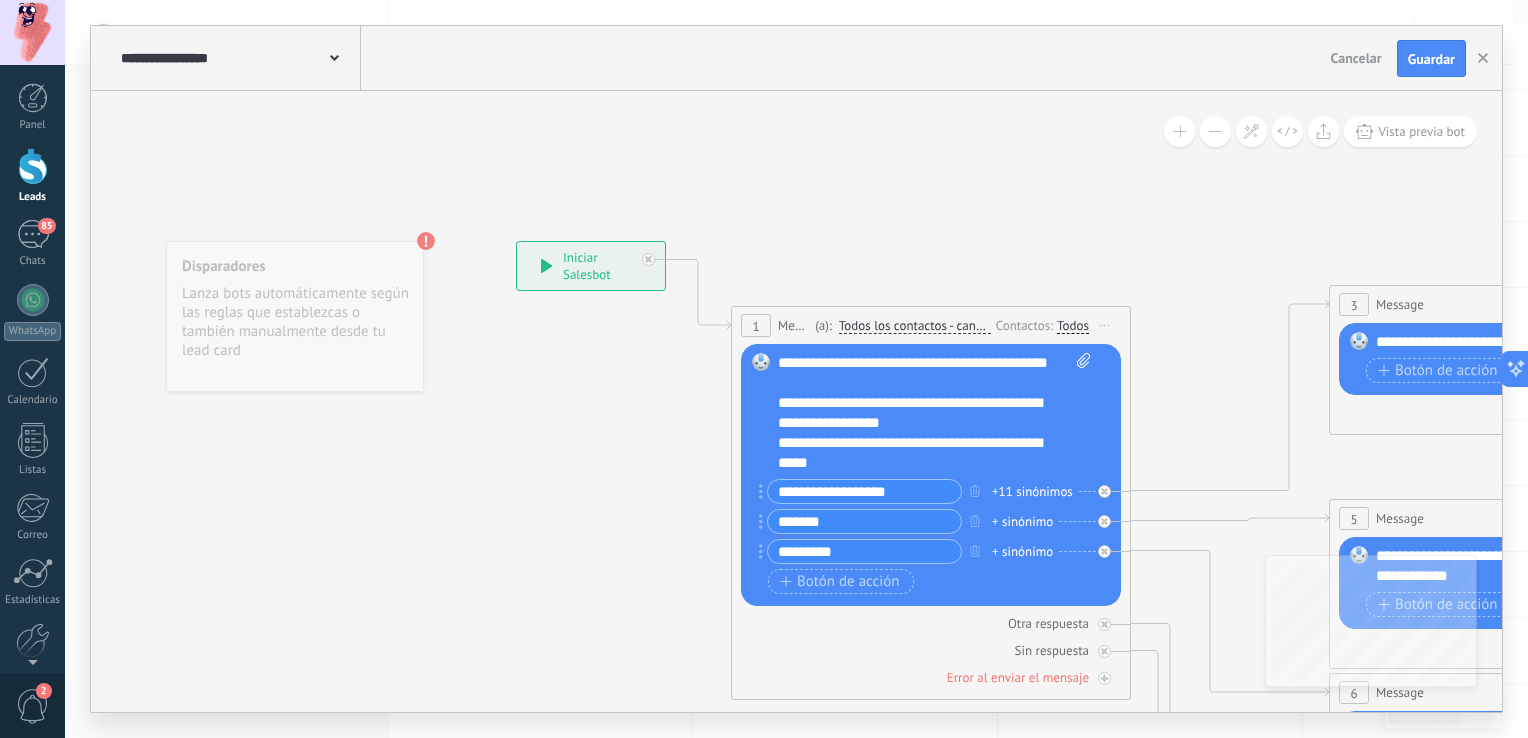 type on "*********" 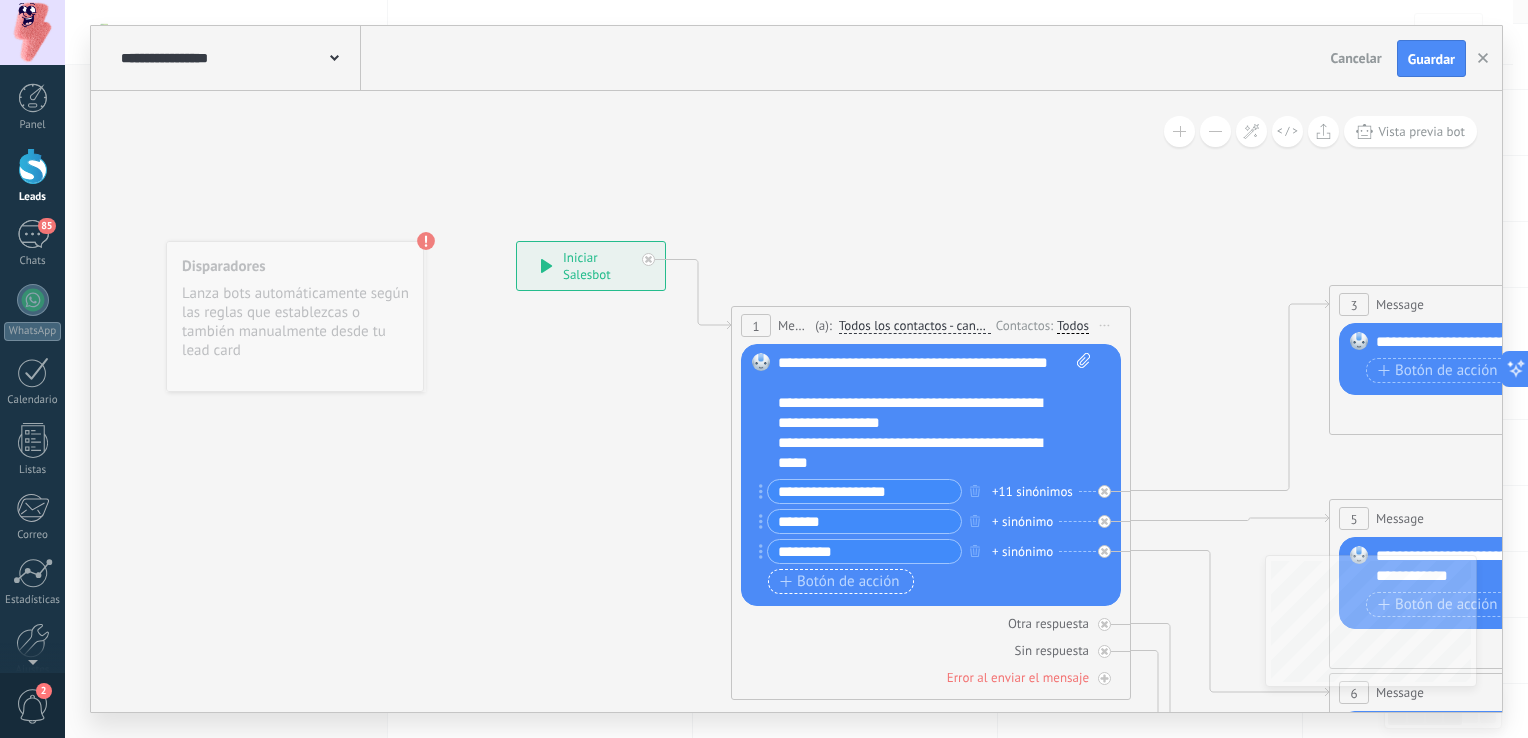 type 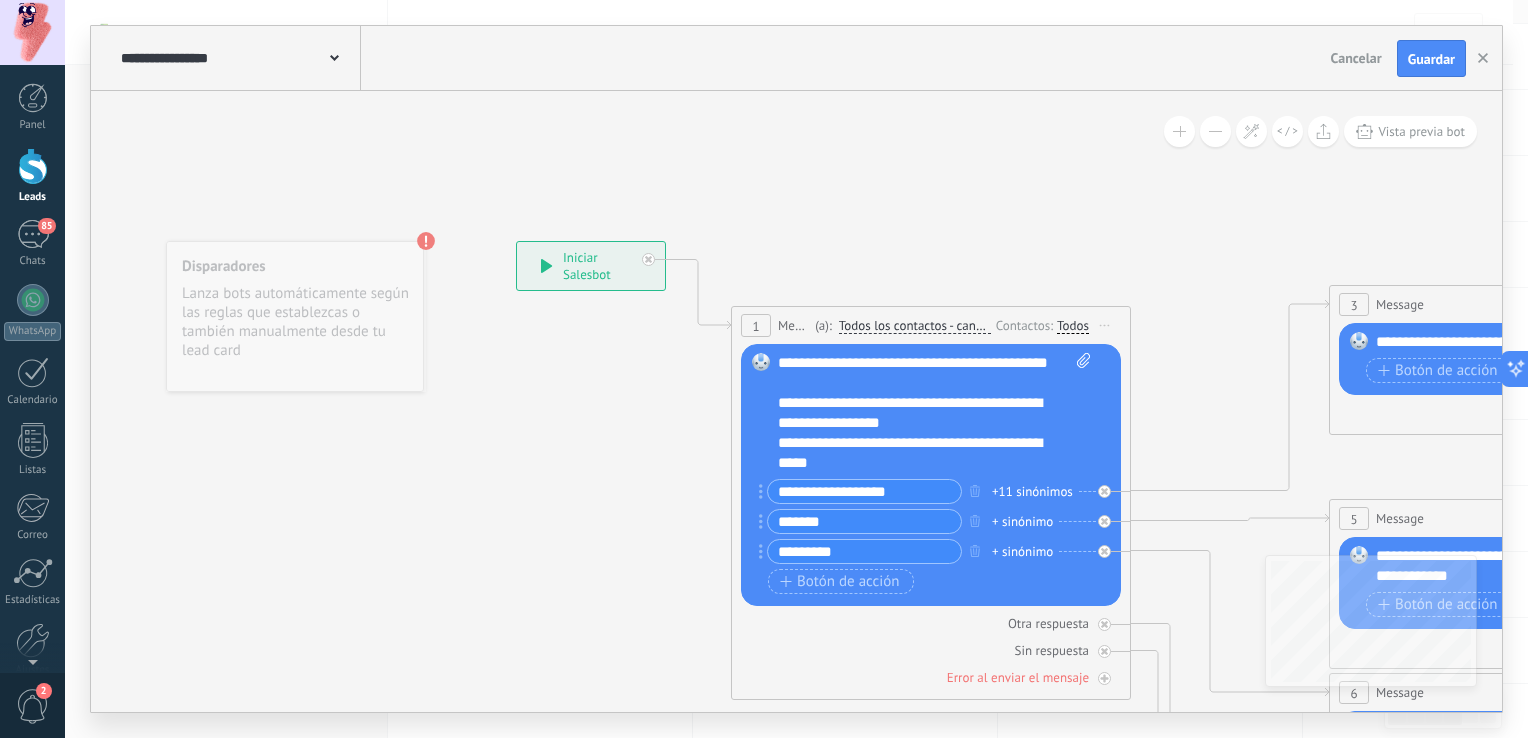 click on "*******" at bounding box center (864, 521) 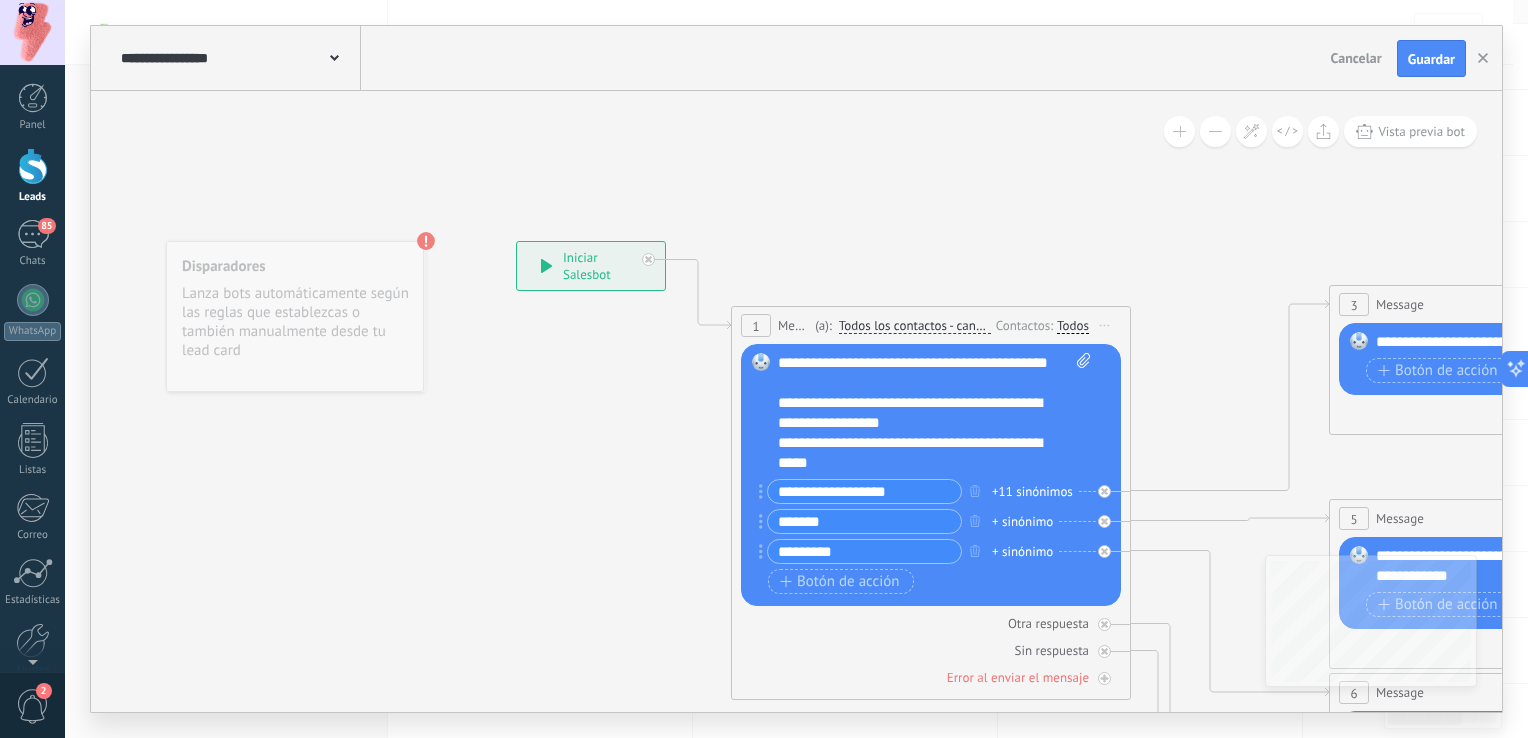 type on "*******" 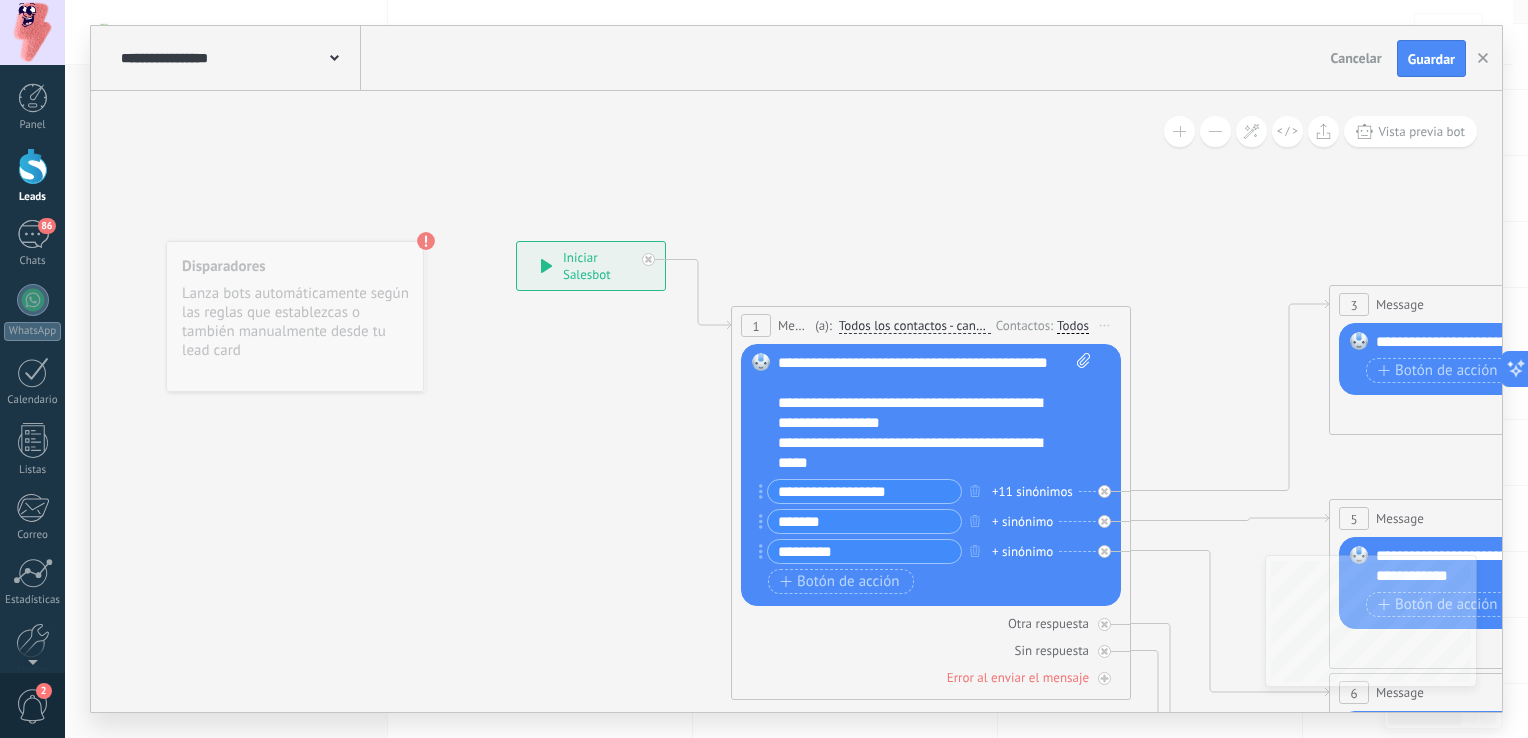 click 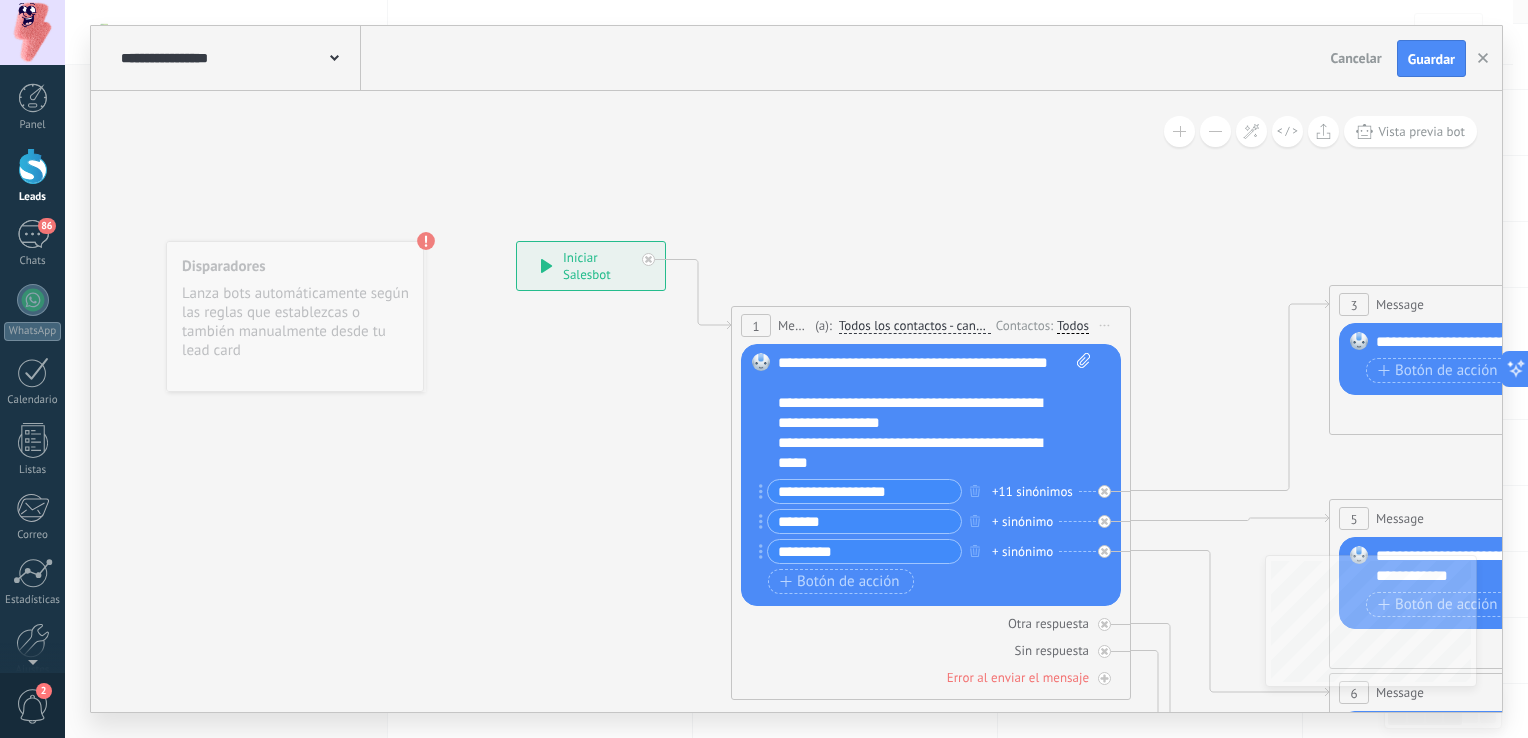 drag, startPoint x: 796, startPoint y: 728, endPoint x: 964, endPoint y: 737, distance: 168.2409 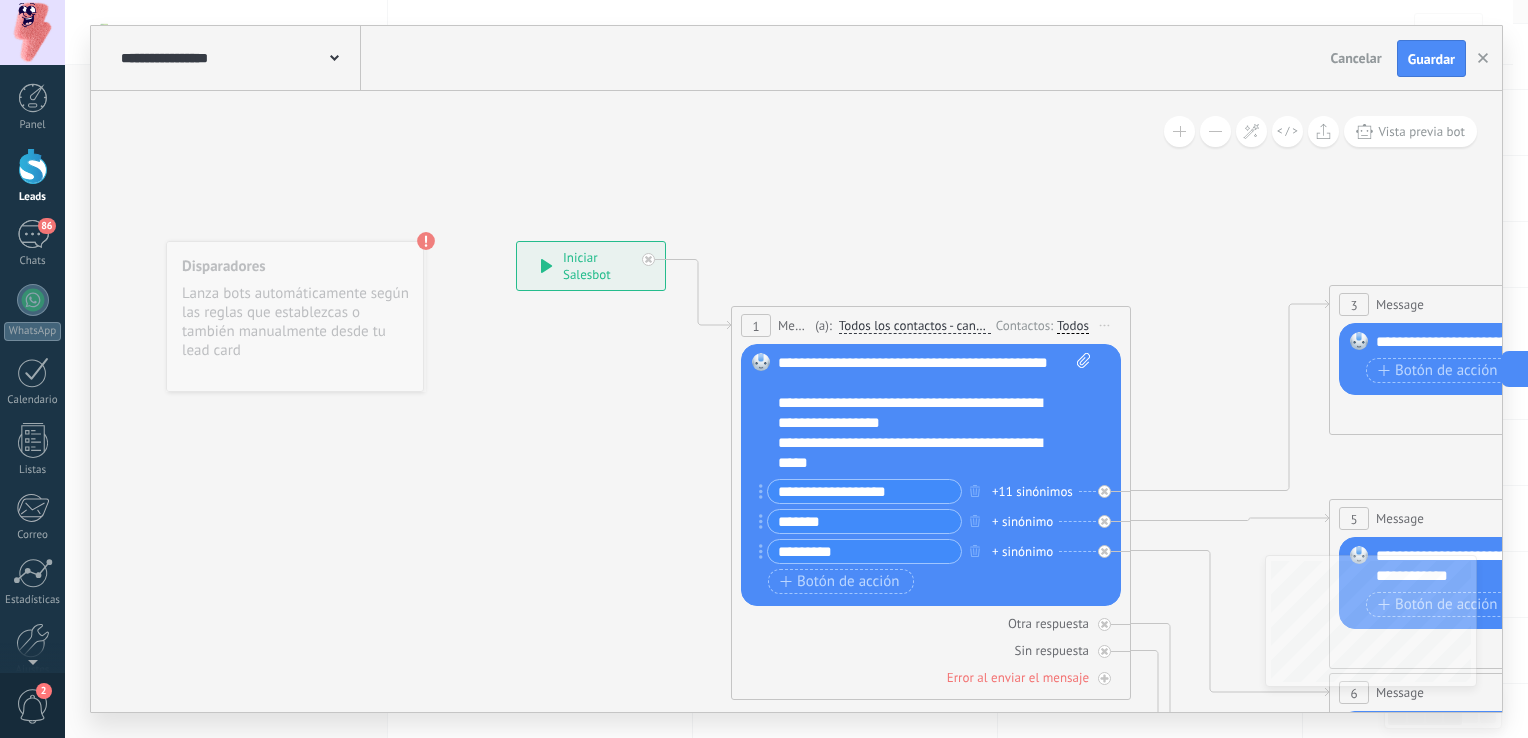 click 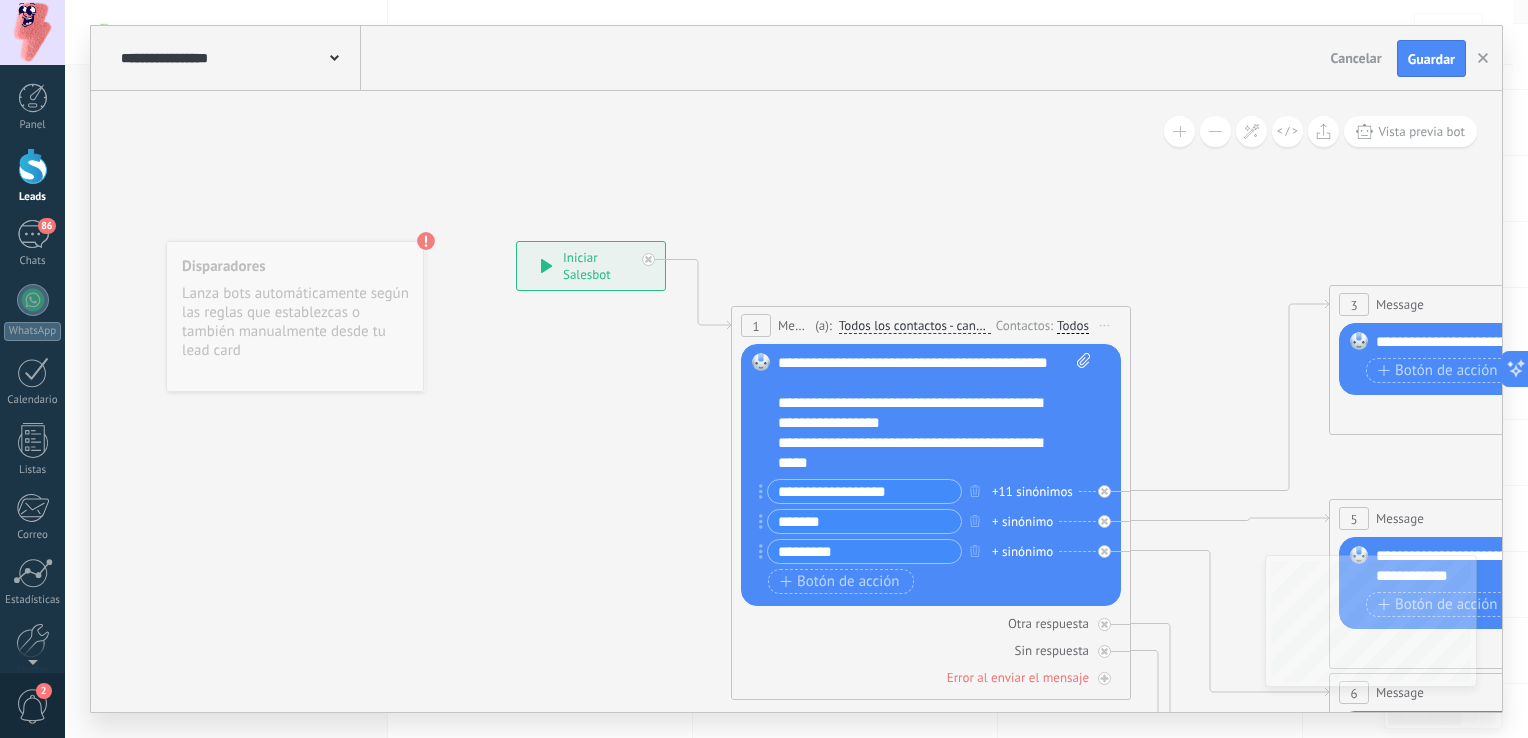 click on "**********" at bounding box center (1533, 342) 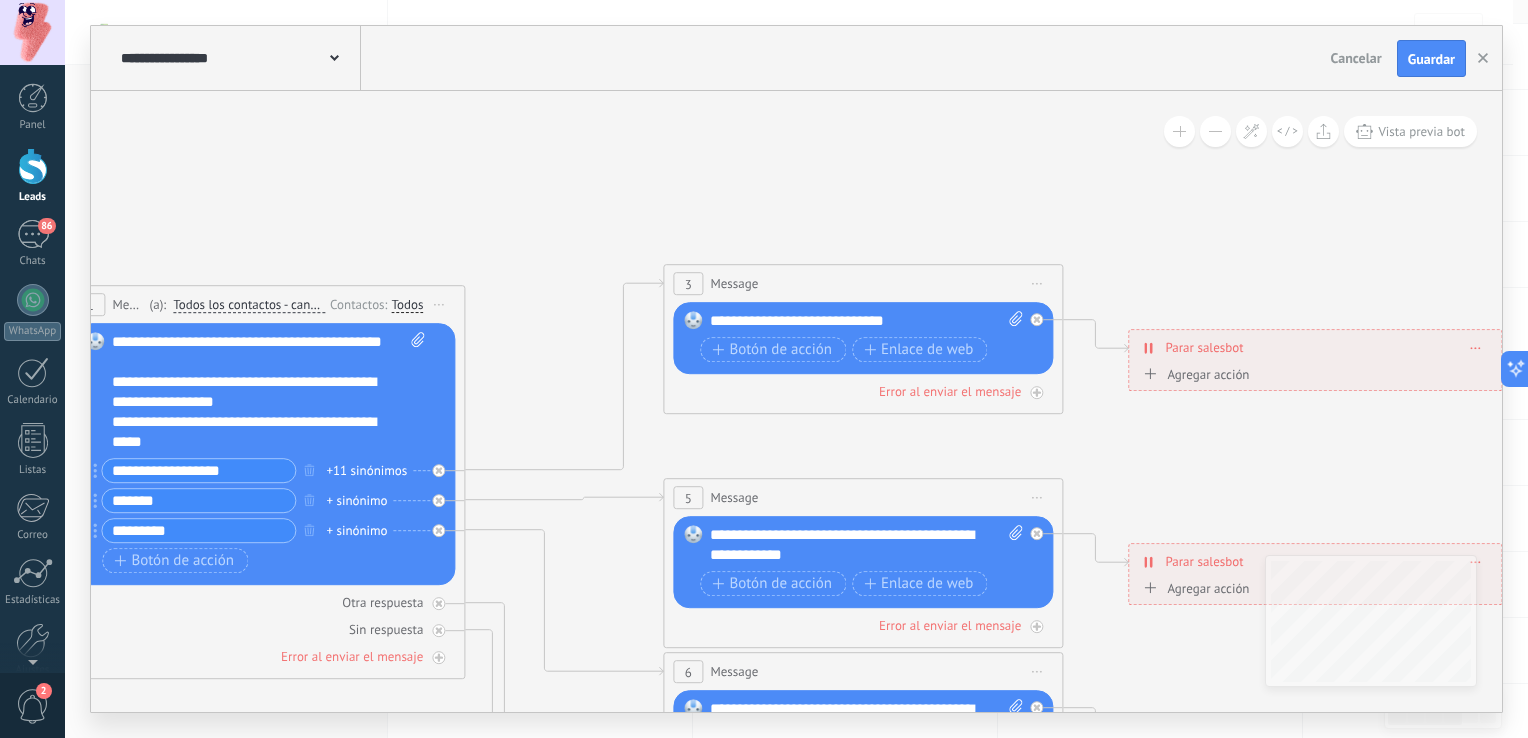 drag, startPoint x: 1192, startPoint y: 400, endPoint x: 527, endPoint y: 379, distance: 665.3315 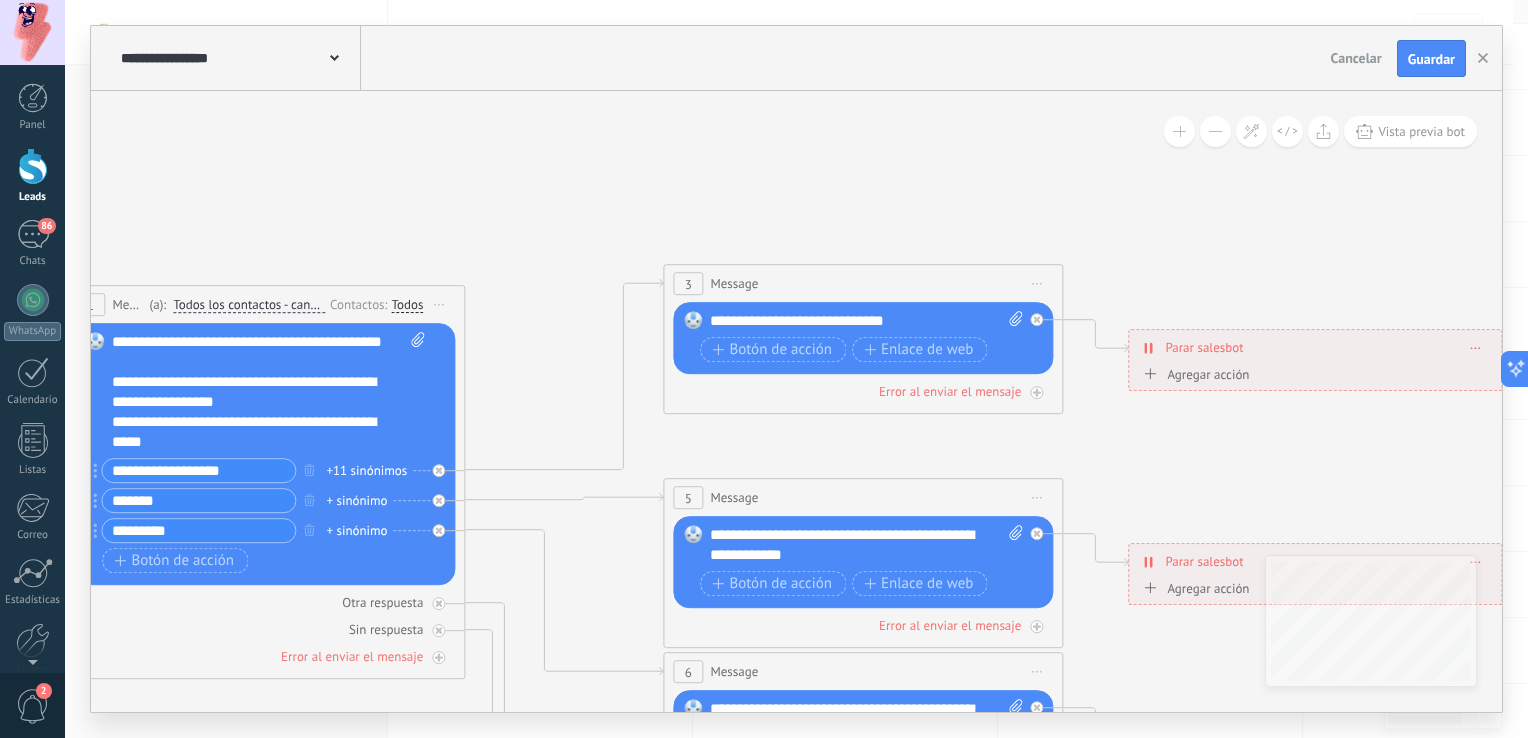click 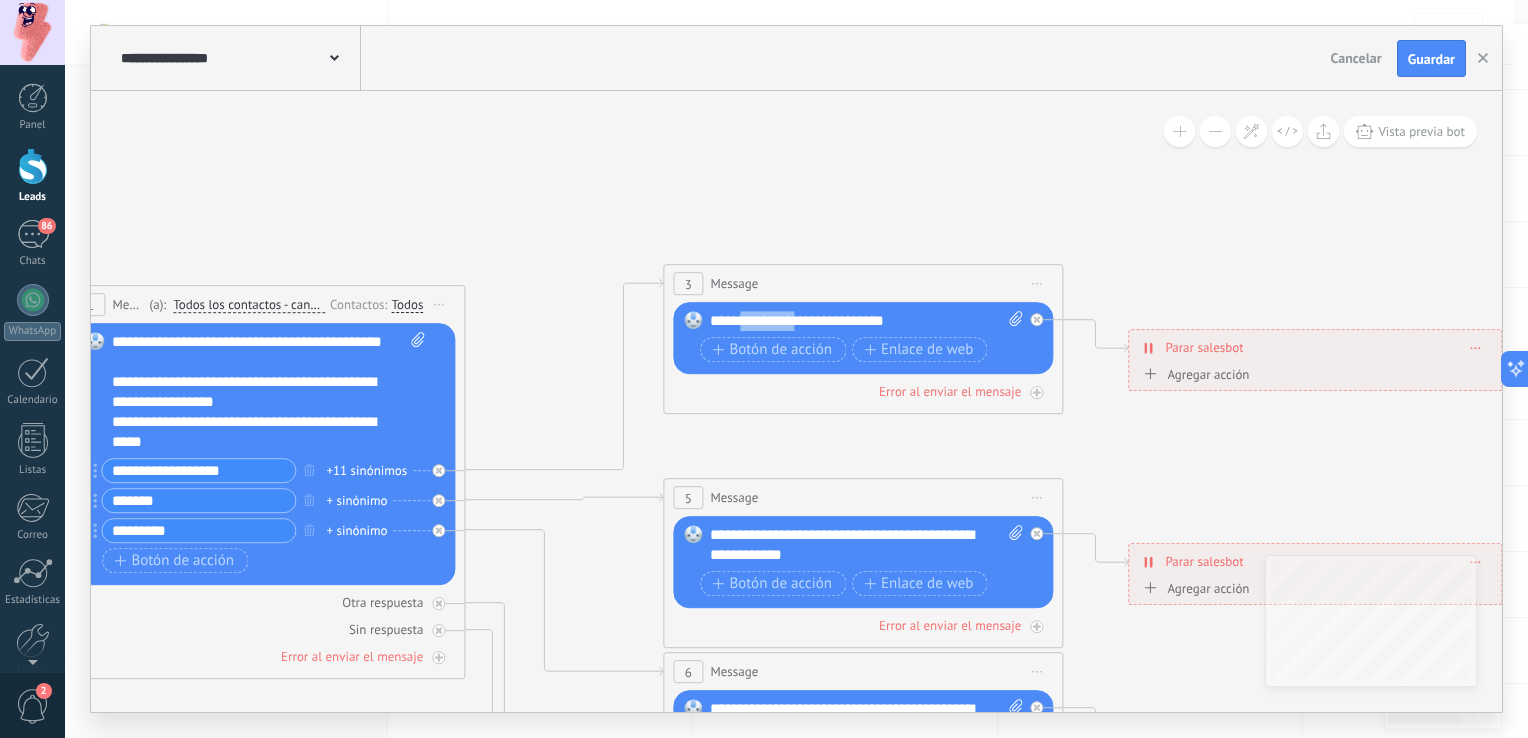click on "**********" at bounding box center (867, 322) 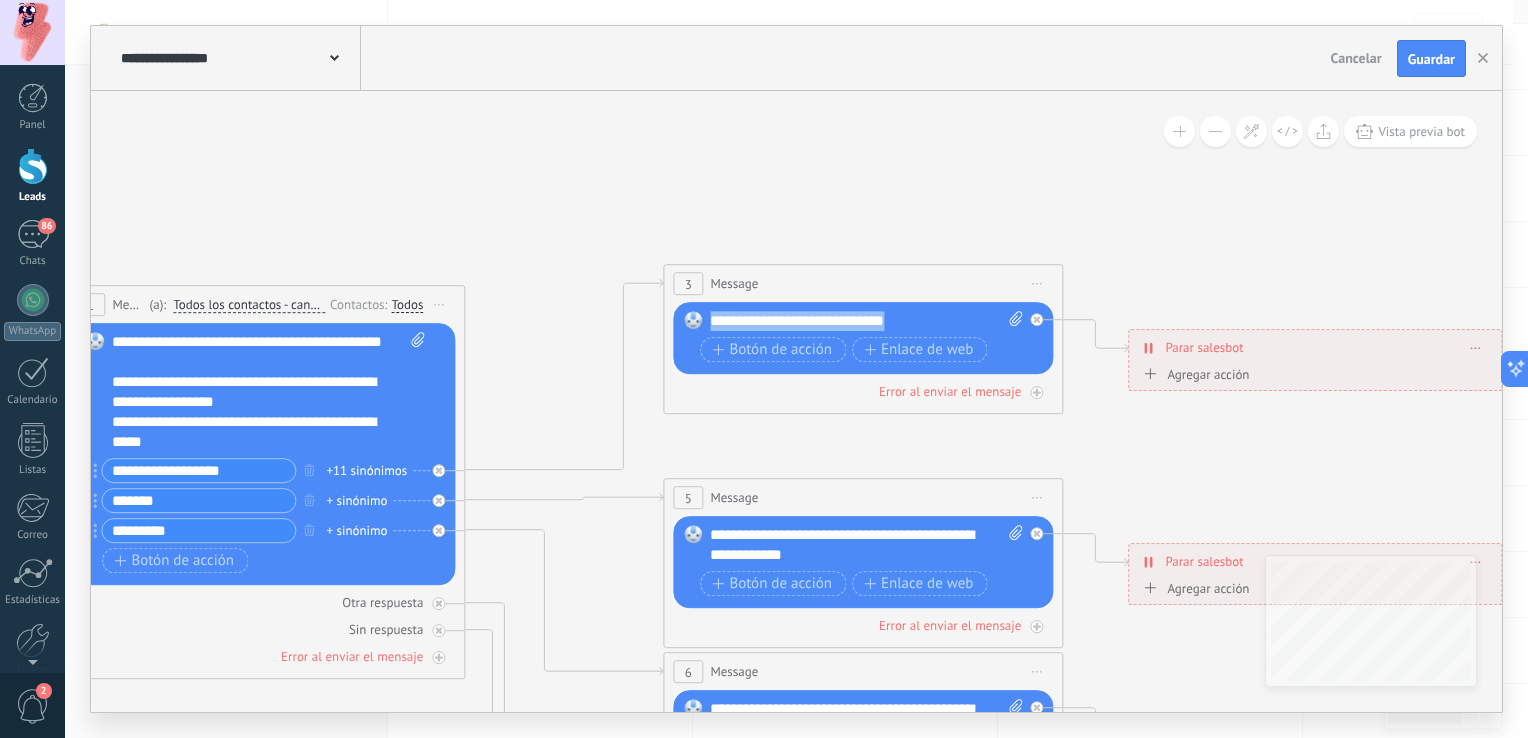 click on "**********" at bounding box center [867, 322] 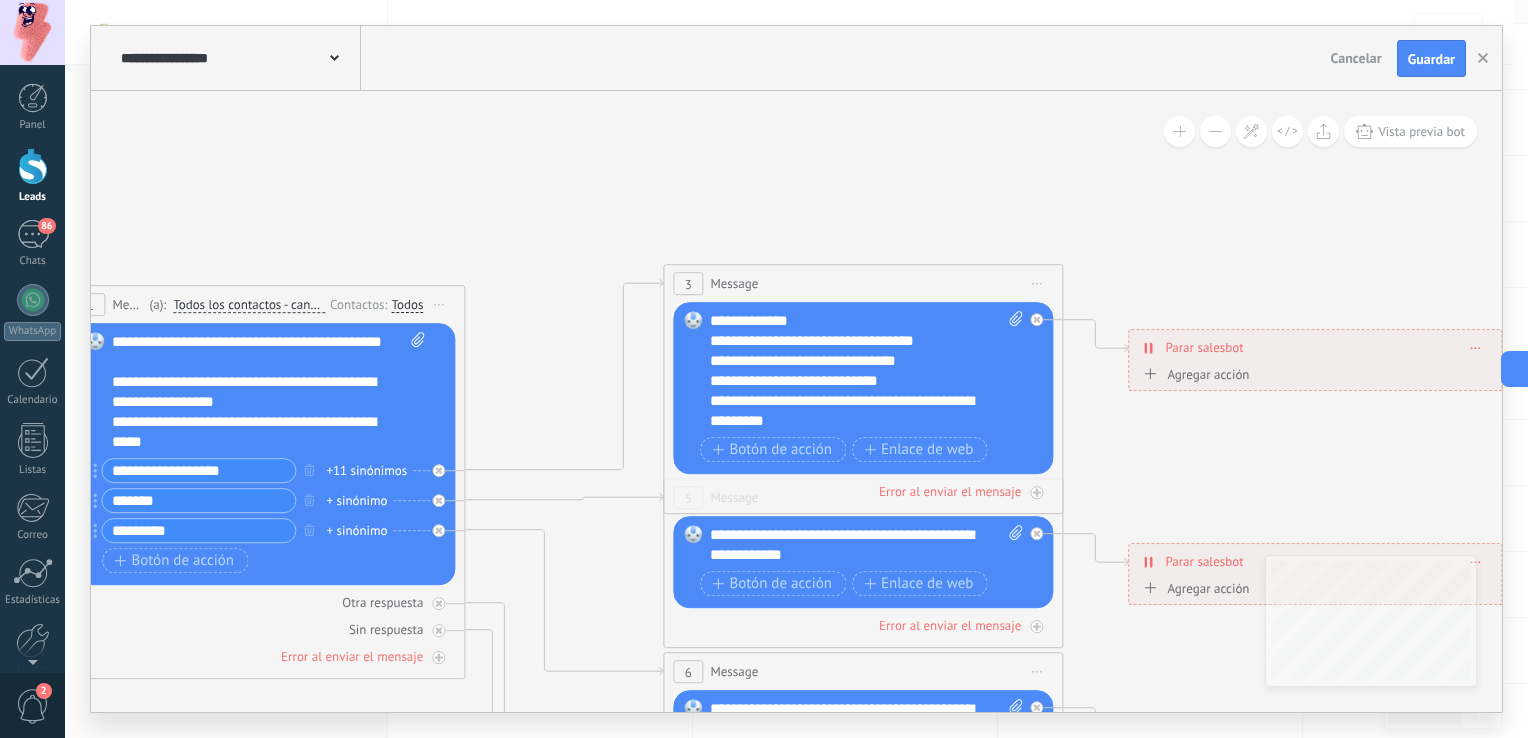 click on "**********" at bounding box center (849, 412) 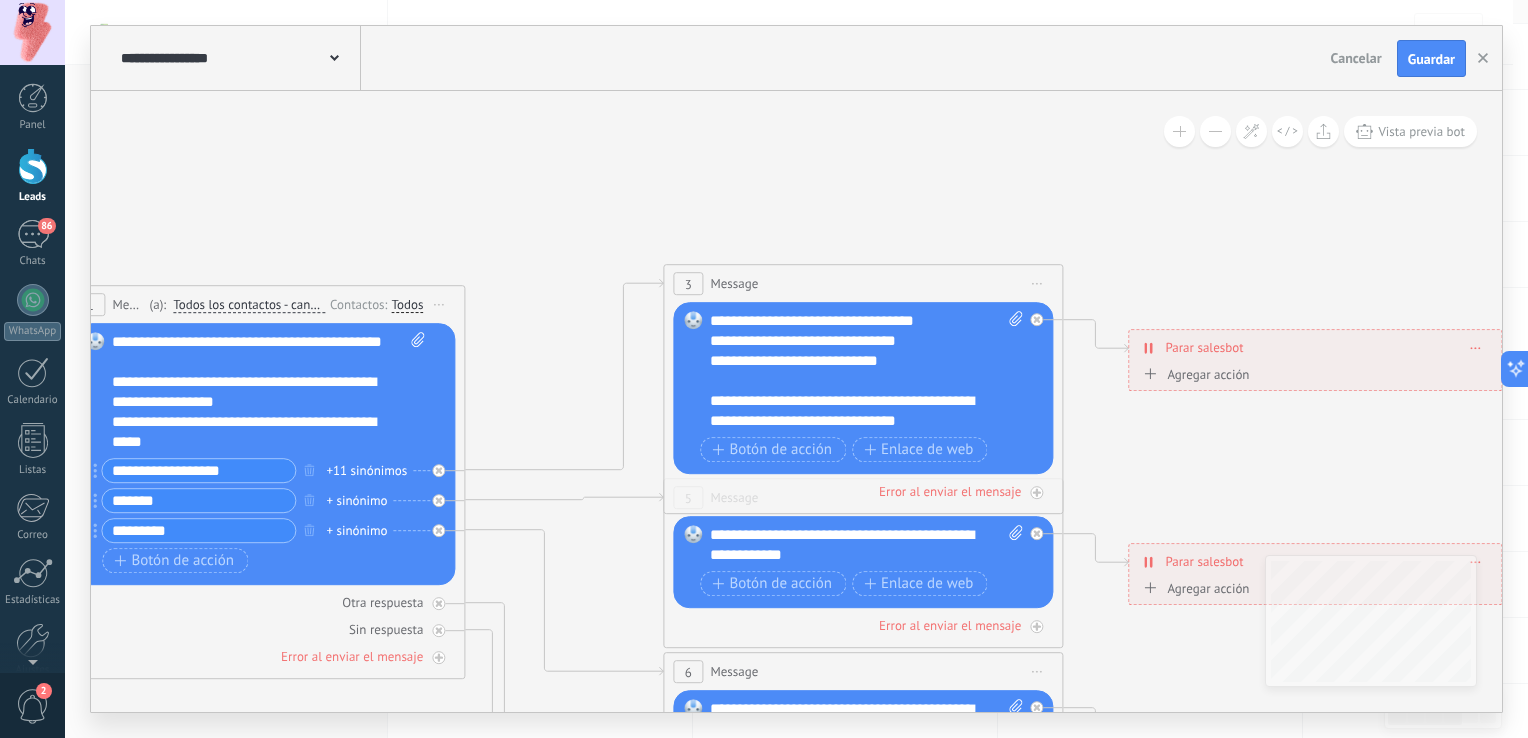 scroll, scrollTop: 40, scrollLeft: 0, axis: vertical 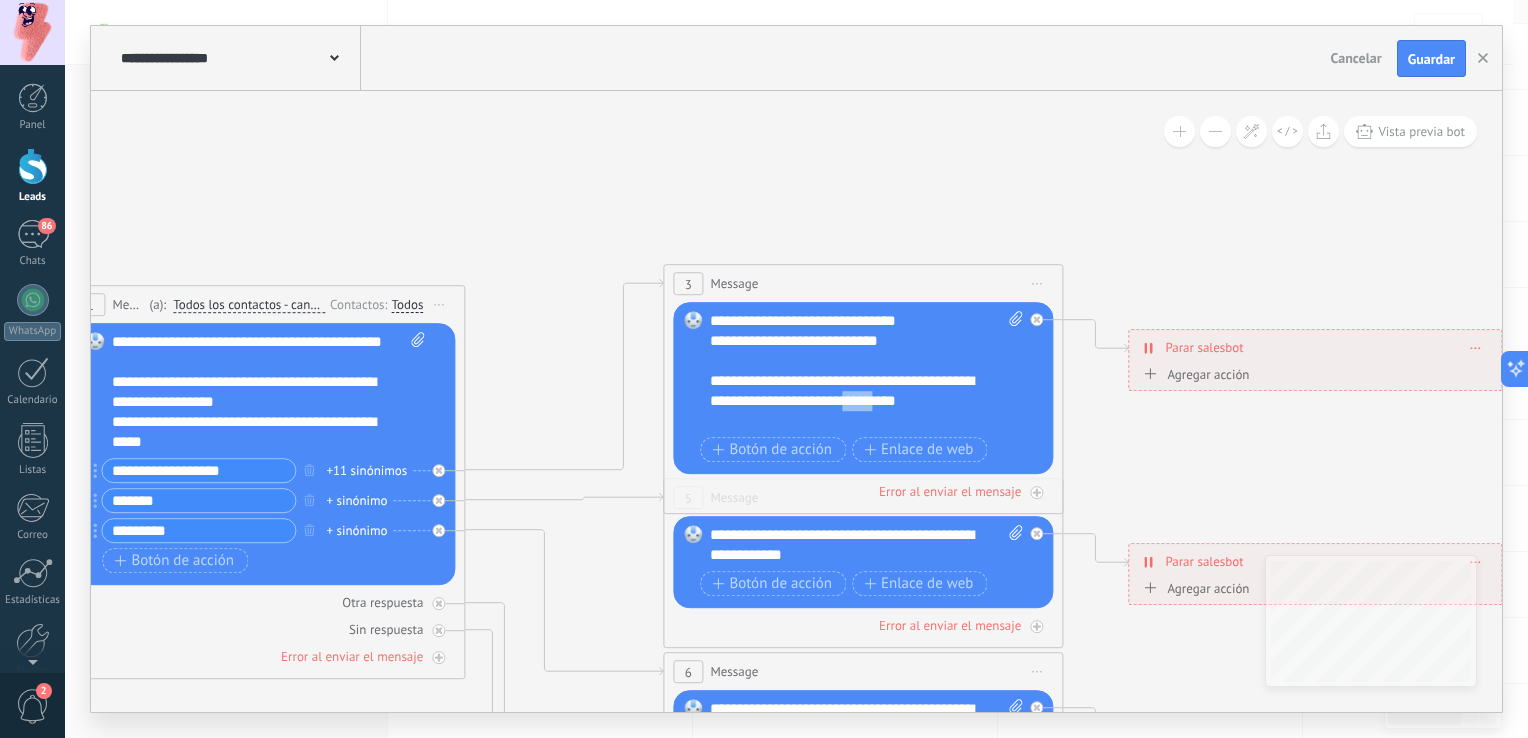 click on "**********" at bounding box center [849, 402] 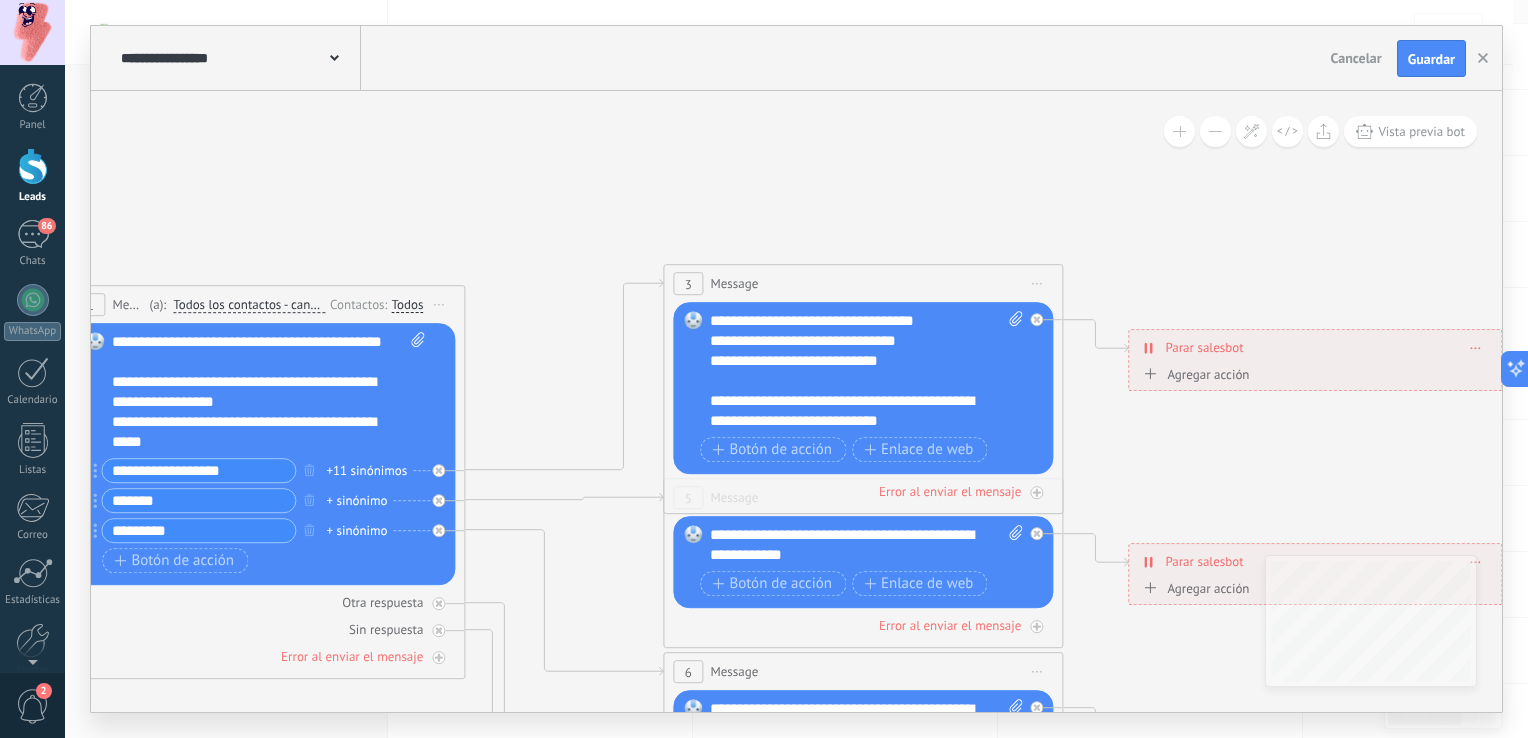 scroll, scrollTop: 20, scrollLeft: 0, axis: vertical 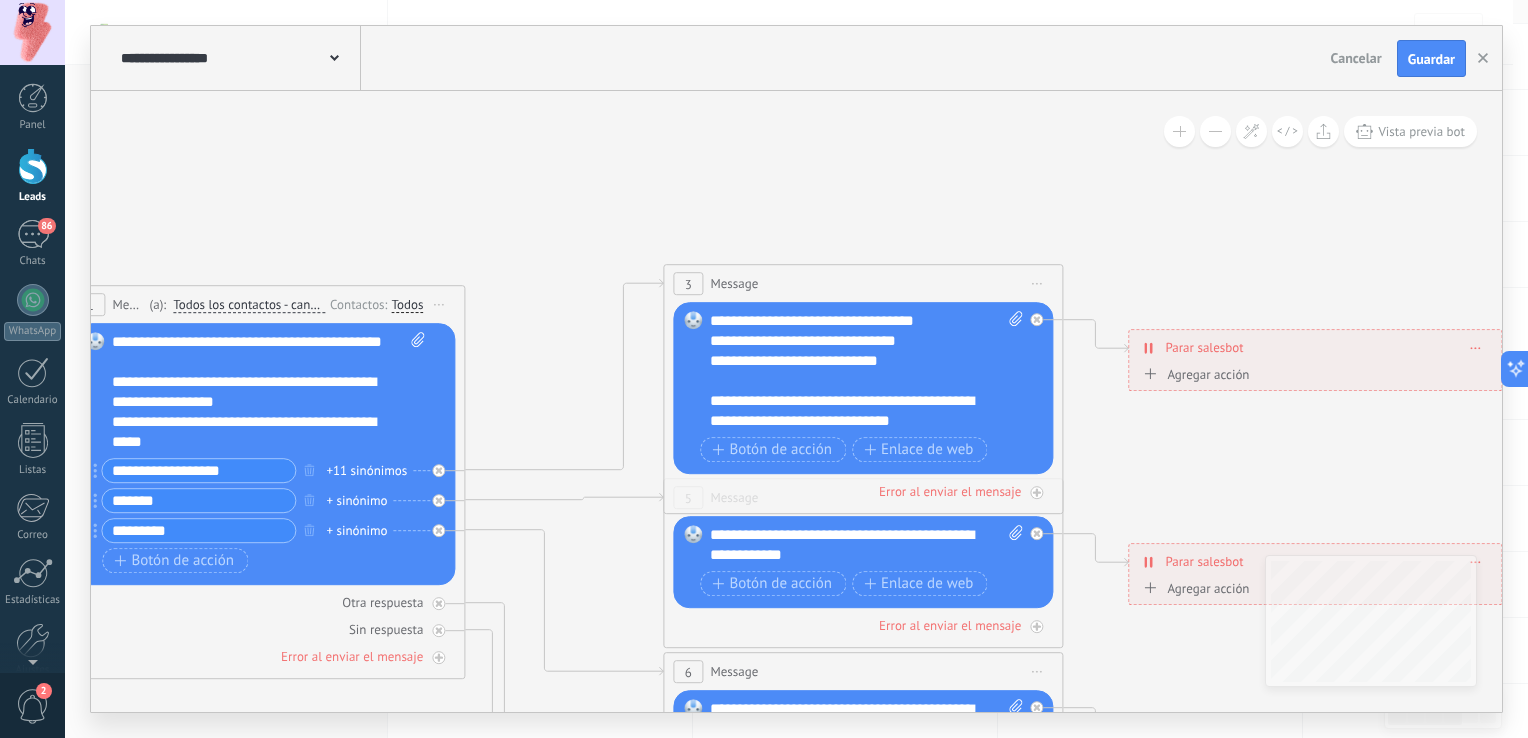 click on "**********" at bounding box center (849, 412) 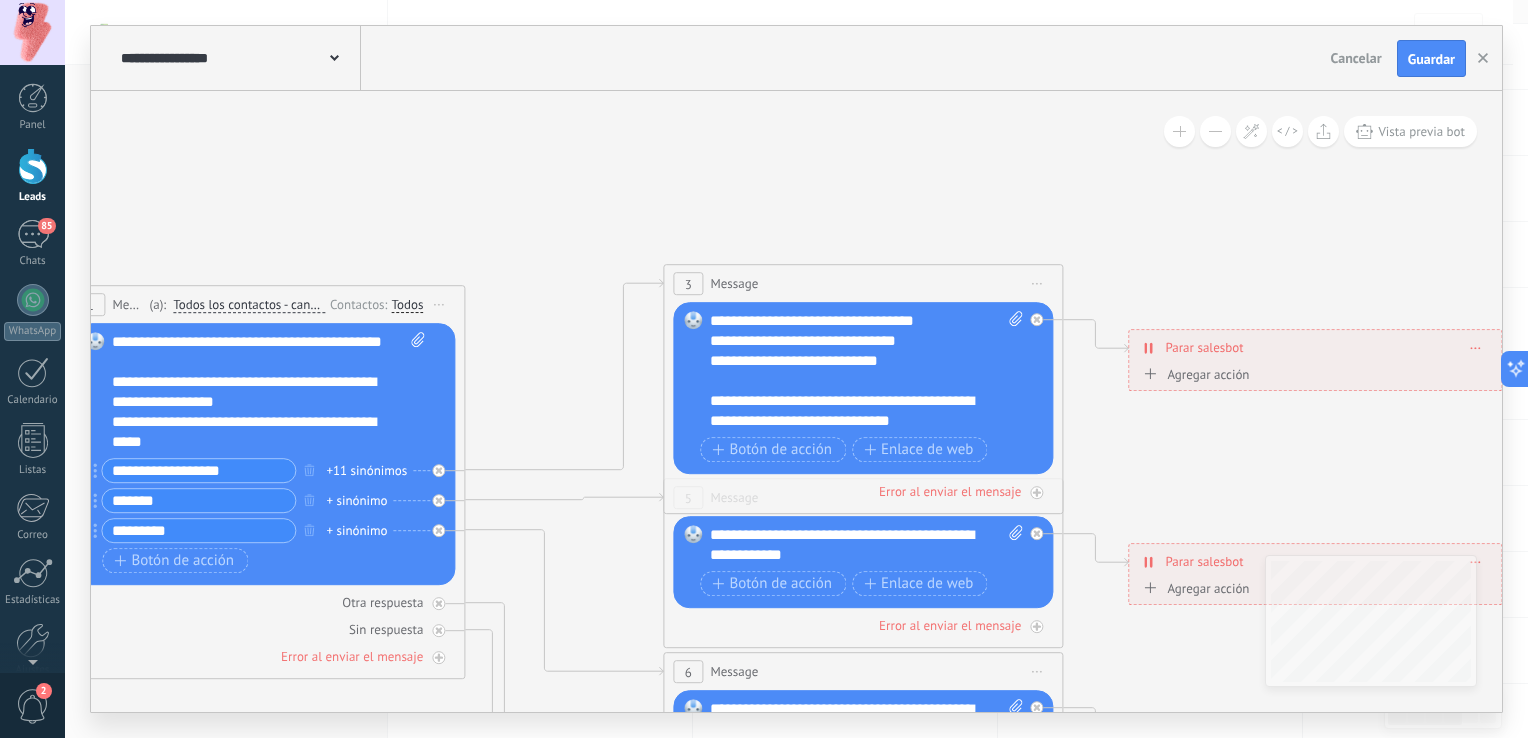 scroll, scrollTop: 40, scrollLeft: 0, axis: vertical 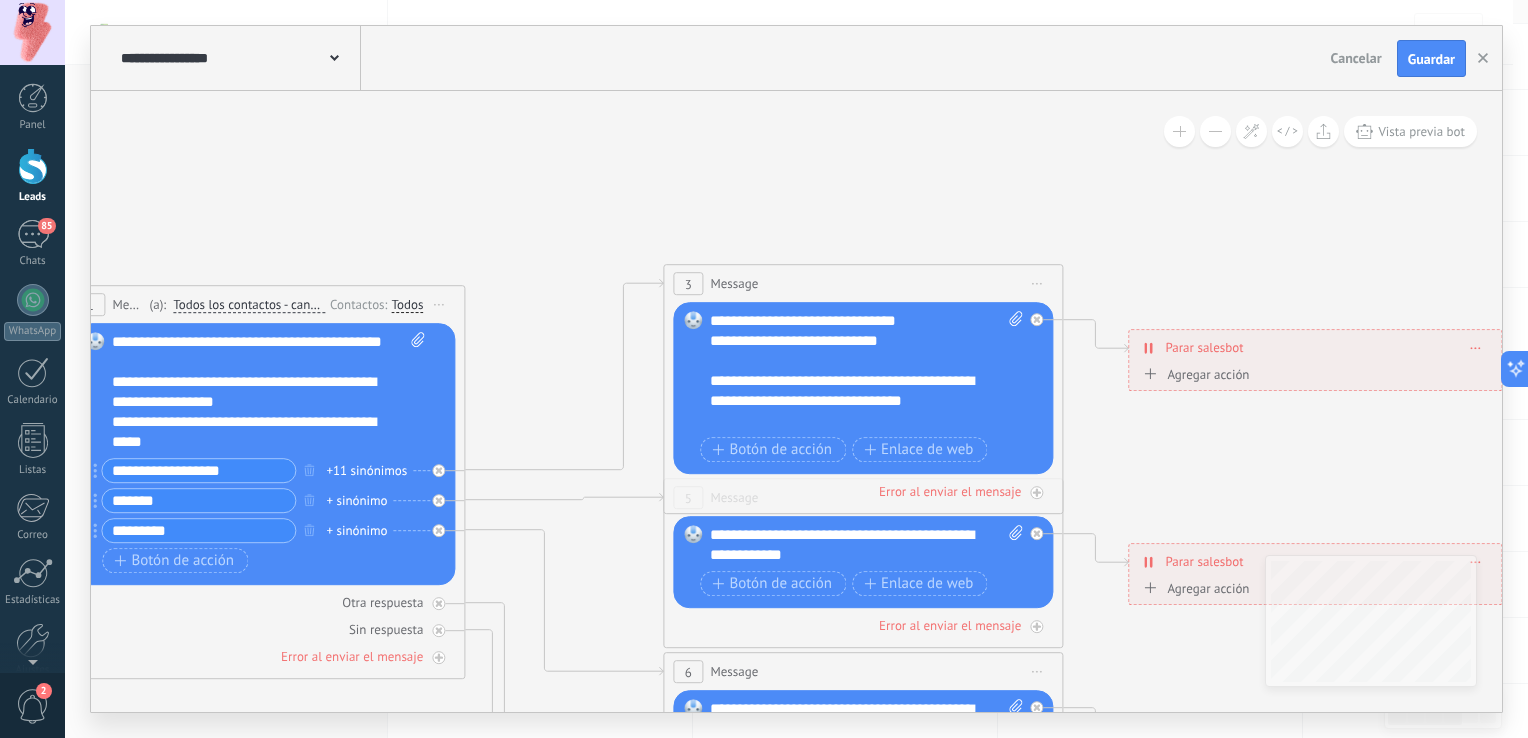 click on "**********" at bounding box center [849, 402] 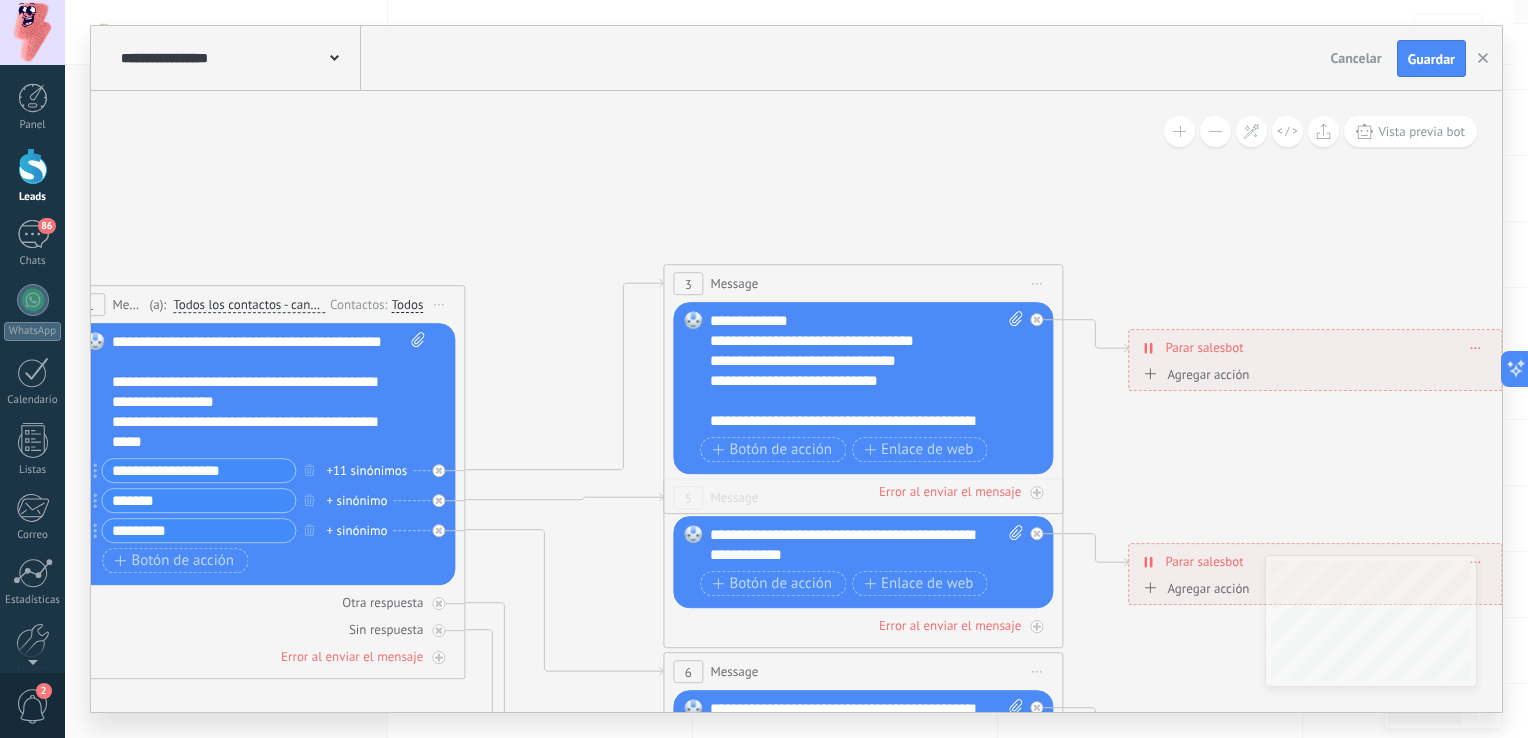scroll, scrollTop: 40, scrollLeft: 0, axis: vertical 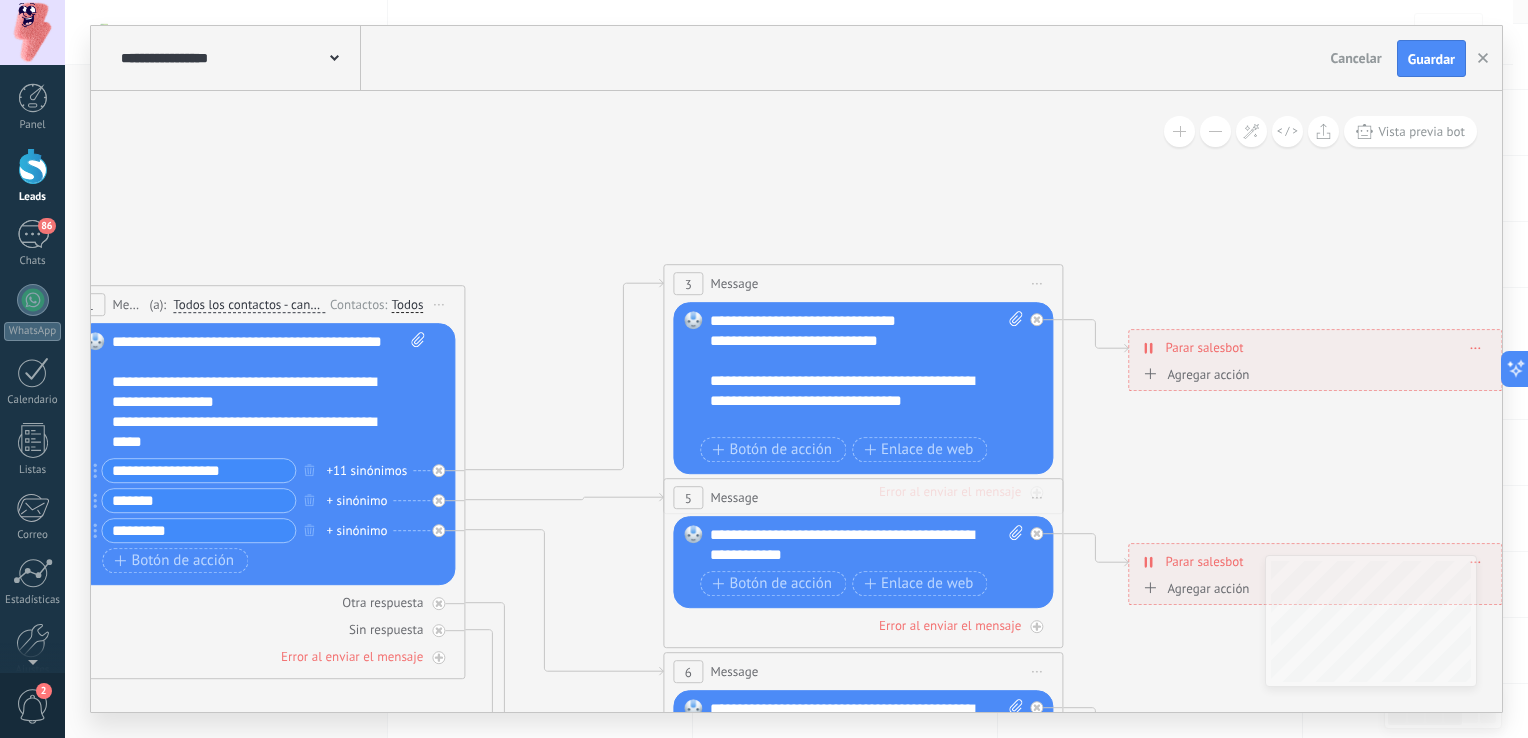click on "**********" at bounding box center (867, 546) 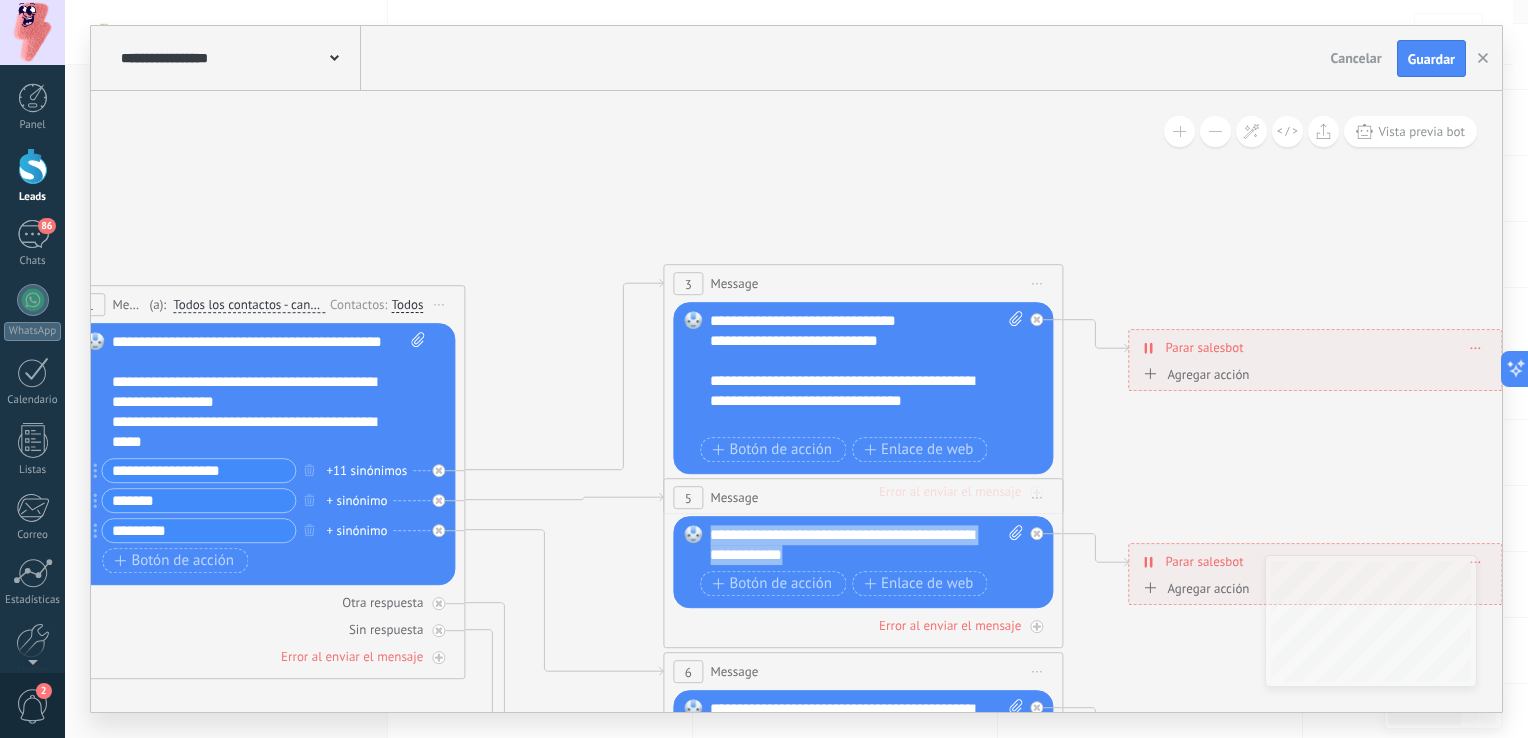click on "**********" at bounding box center (867, 546) 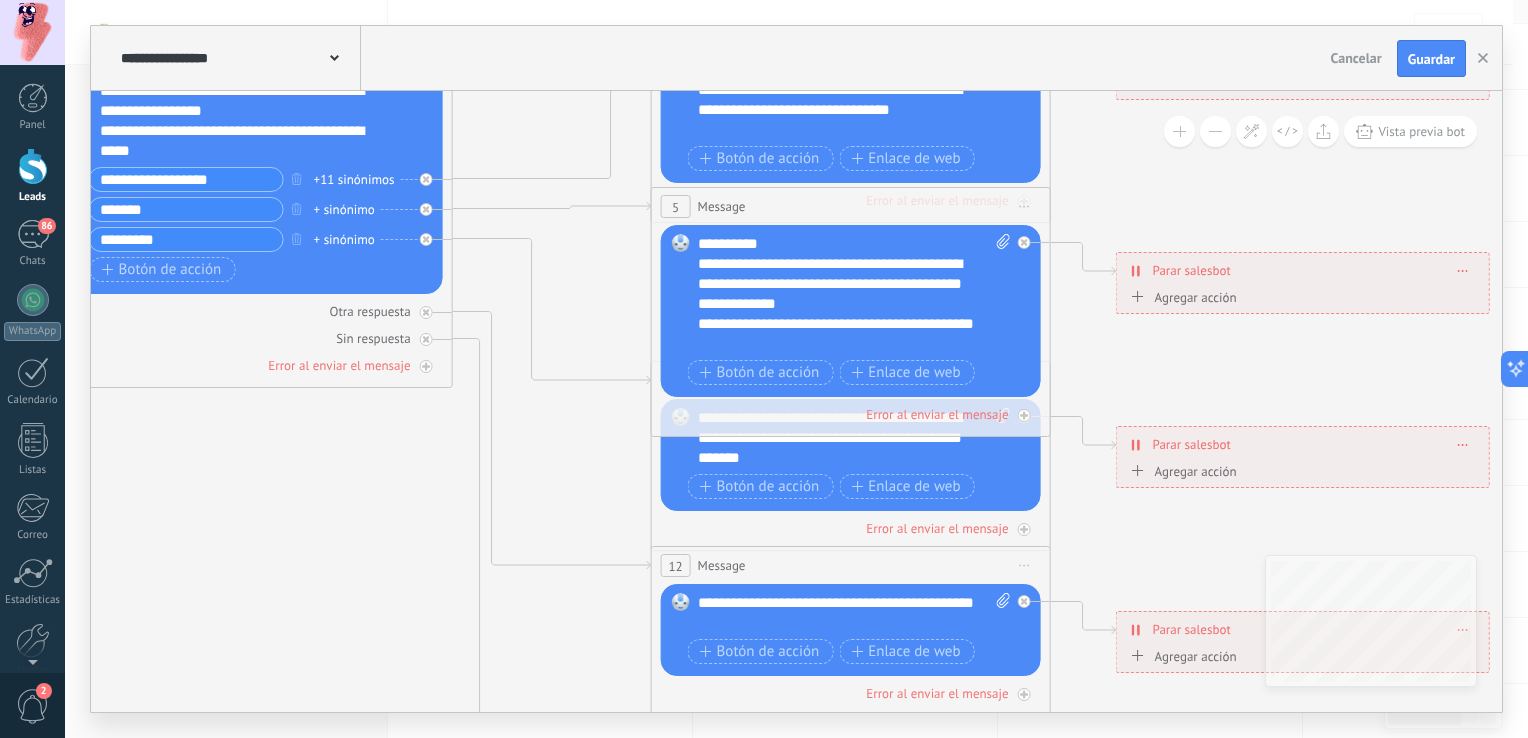 drag, startPoint x: 534, startPoint y: 322, endPoint x: 504, endPoint y: 71, distance: 252.78647 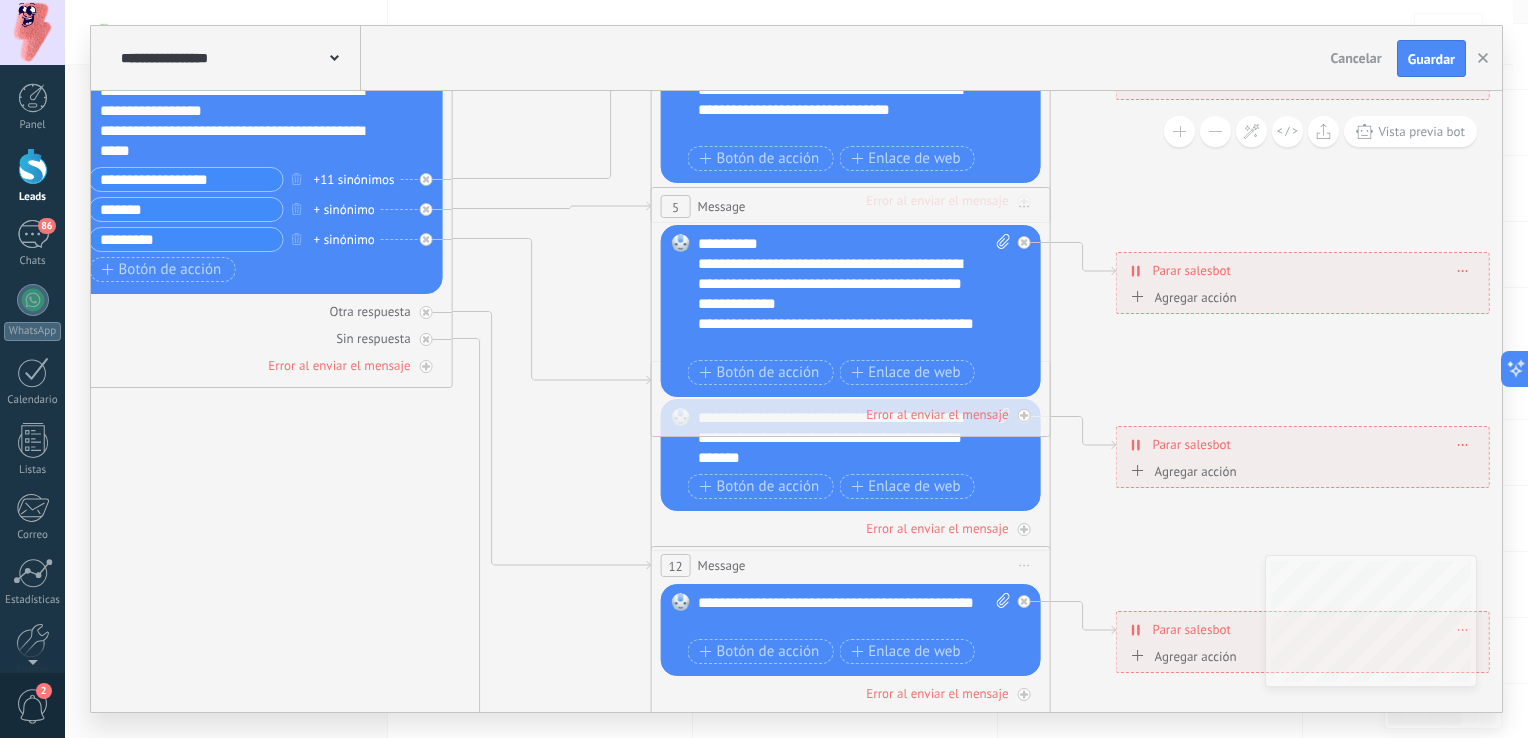 click on "**********" at bounding box center (796, 369) 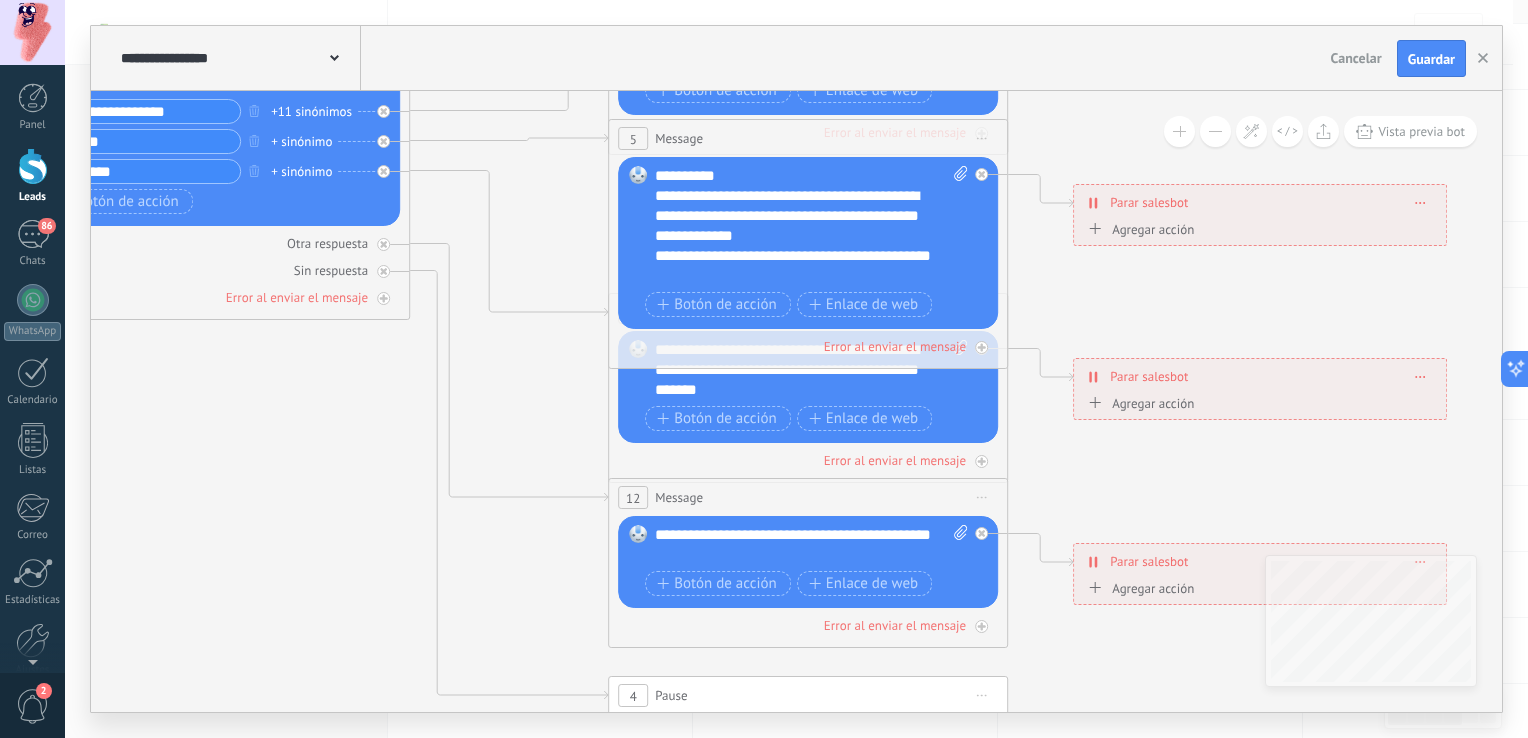 drag, startPoint x: 520, startPoint y: 474, endPoint x: 501, endPoint y: 411, distance: 65.802734 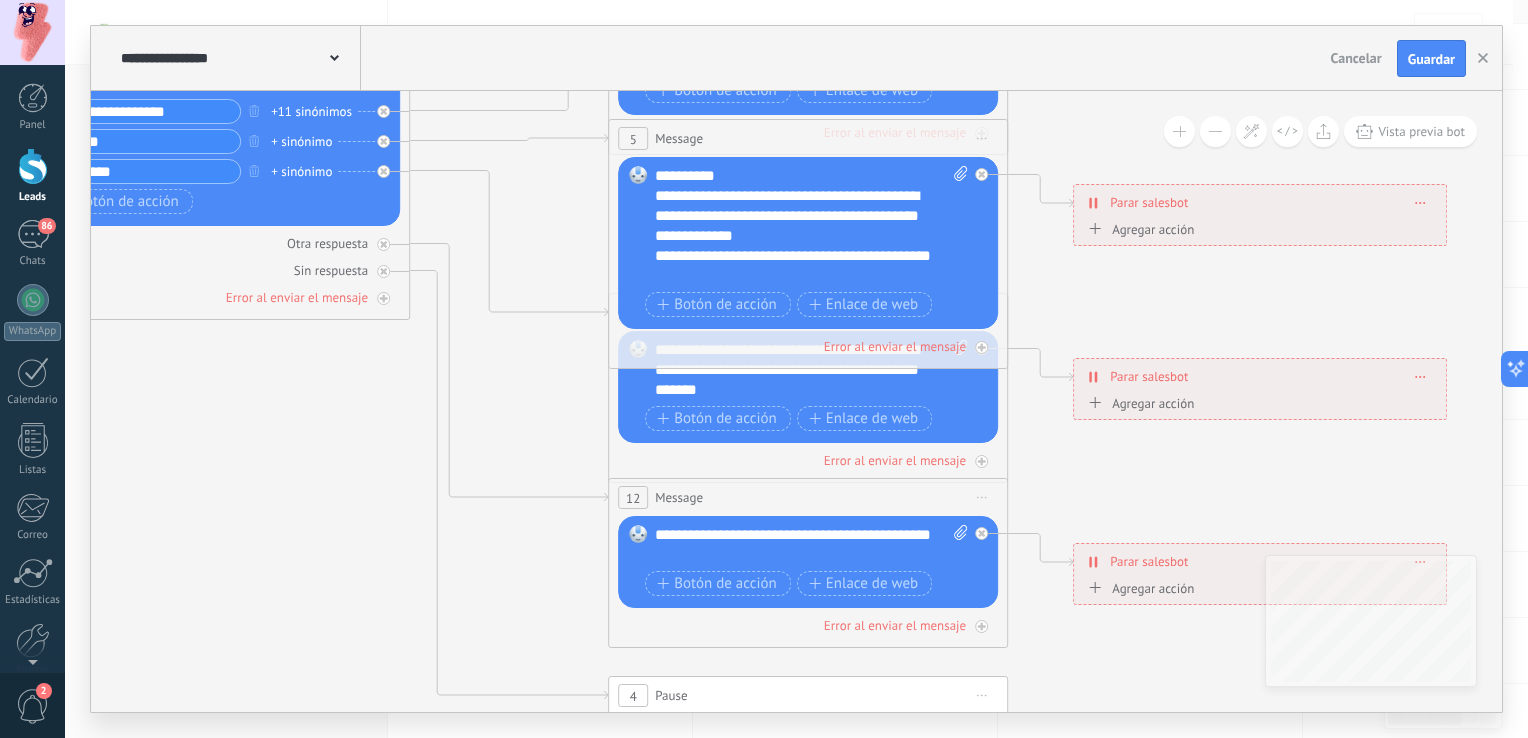 click 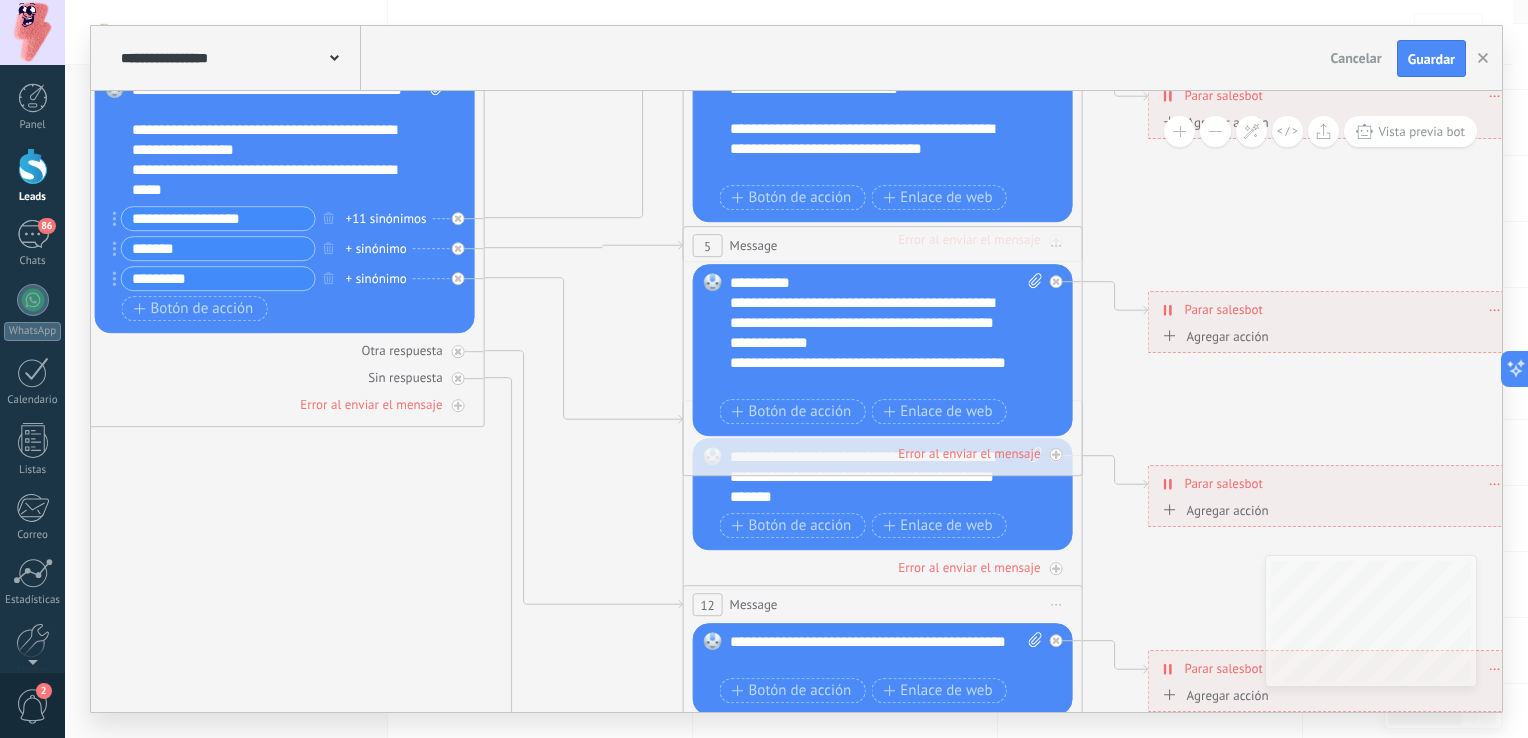 drag, startPoint x: 549, startPoint y: 382, endPoint x: 624, endPoint y: 488, distance: 129.84991 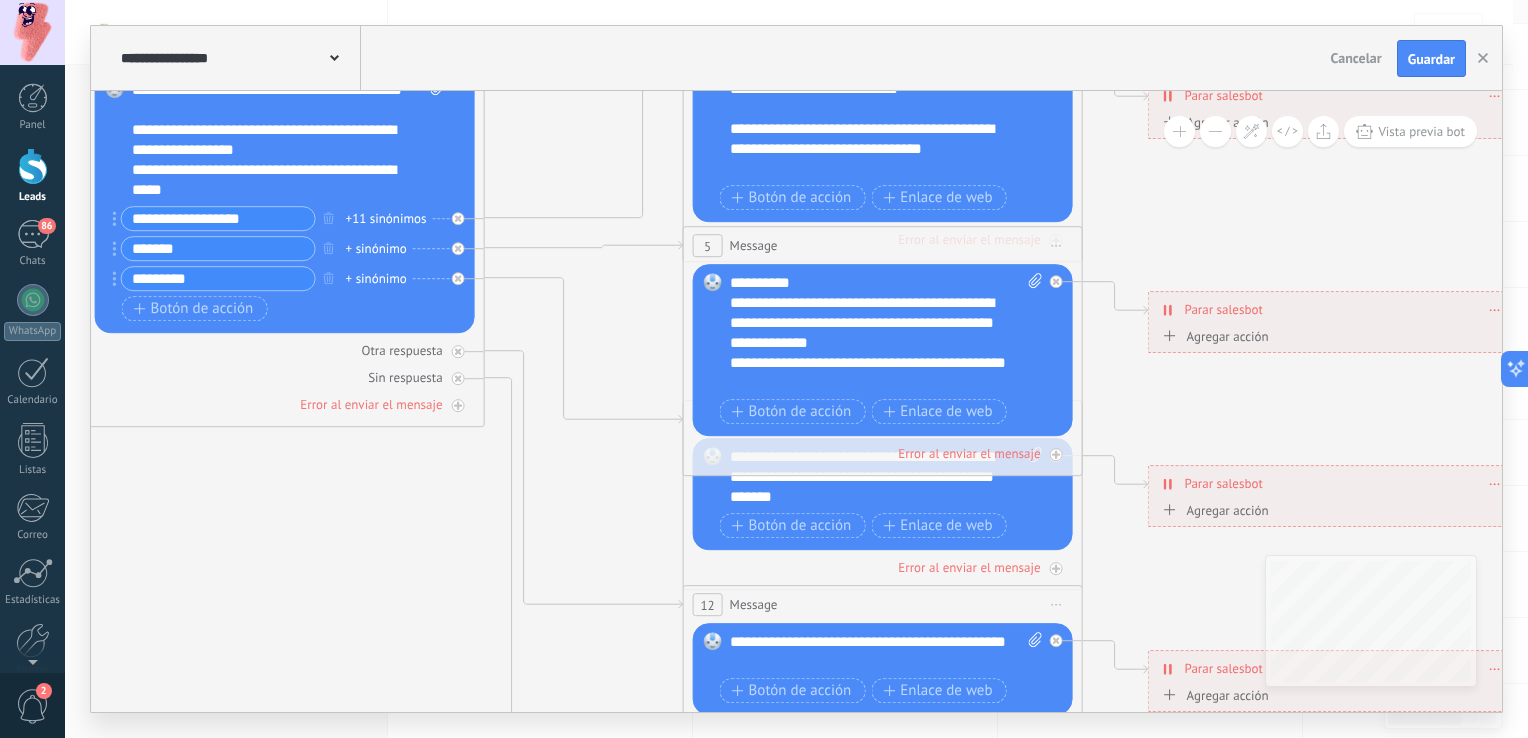 click 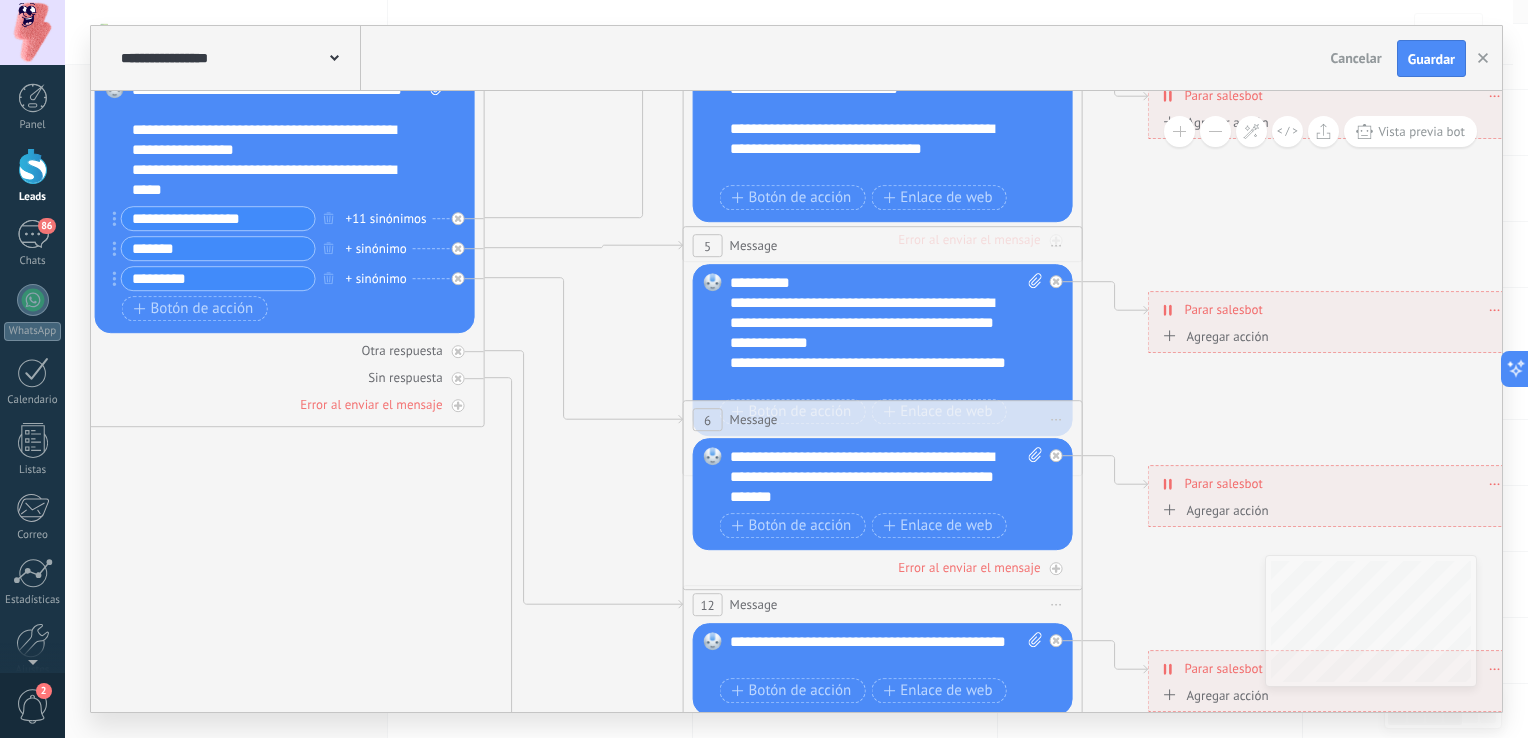 drag, startPoint x: 706, startPoint y: 526, endPoint x: 579, endPoint y: 620, distance: 158.00316 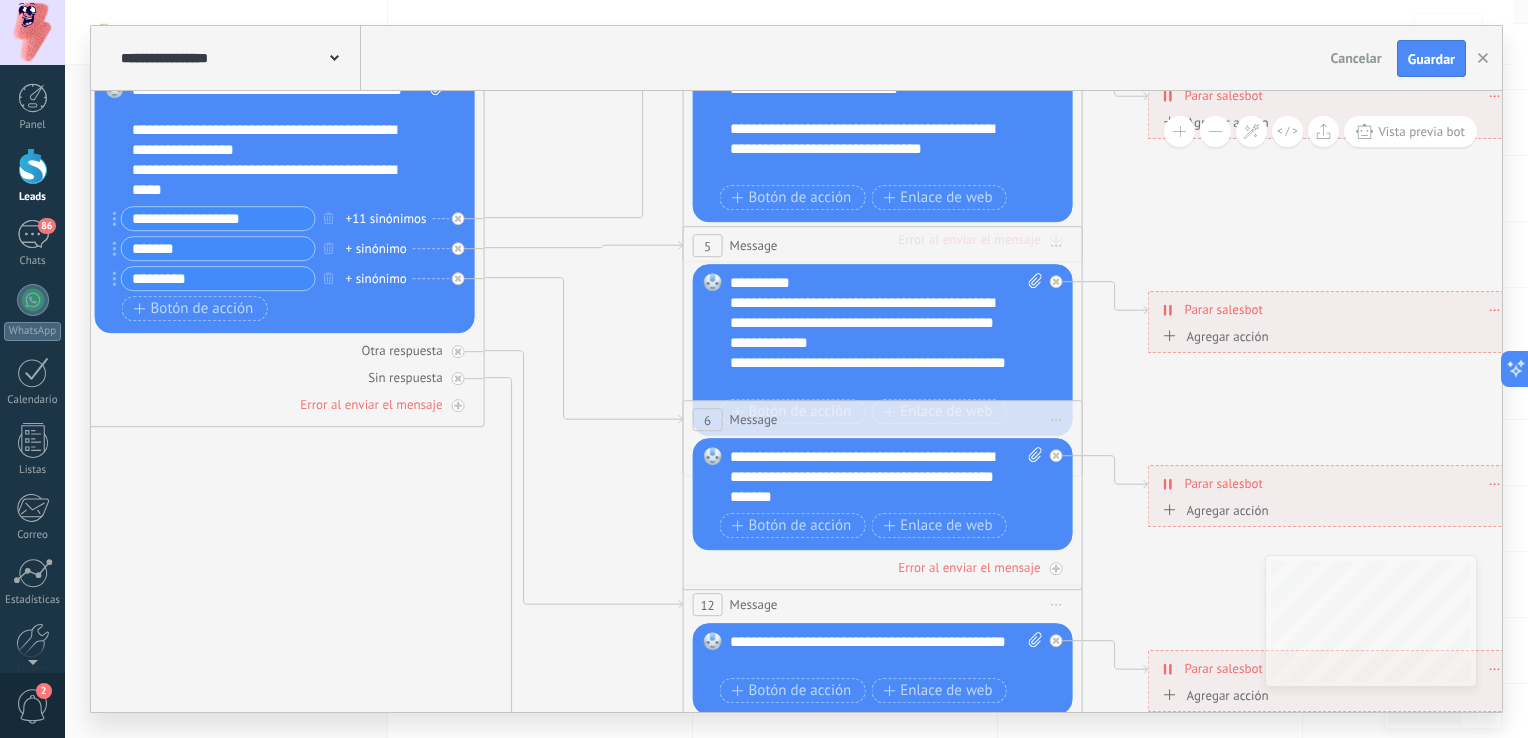 click on "**********" at bounding box center (-130, -31) 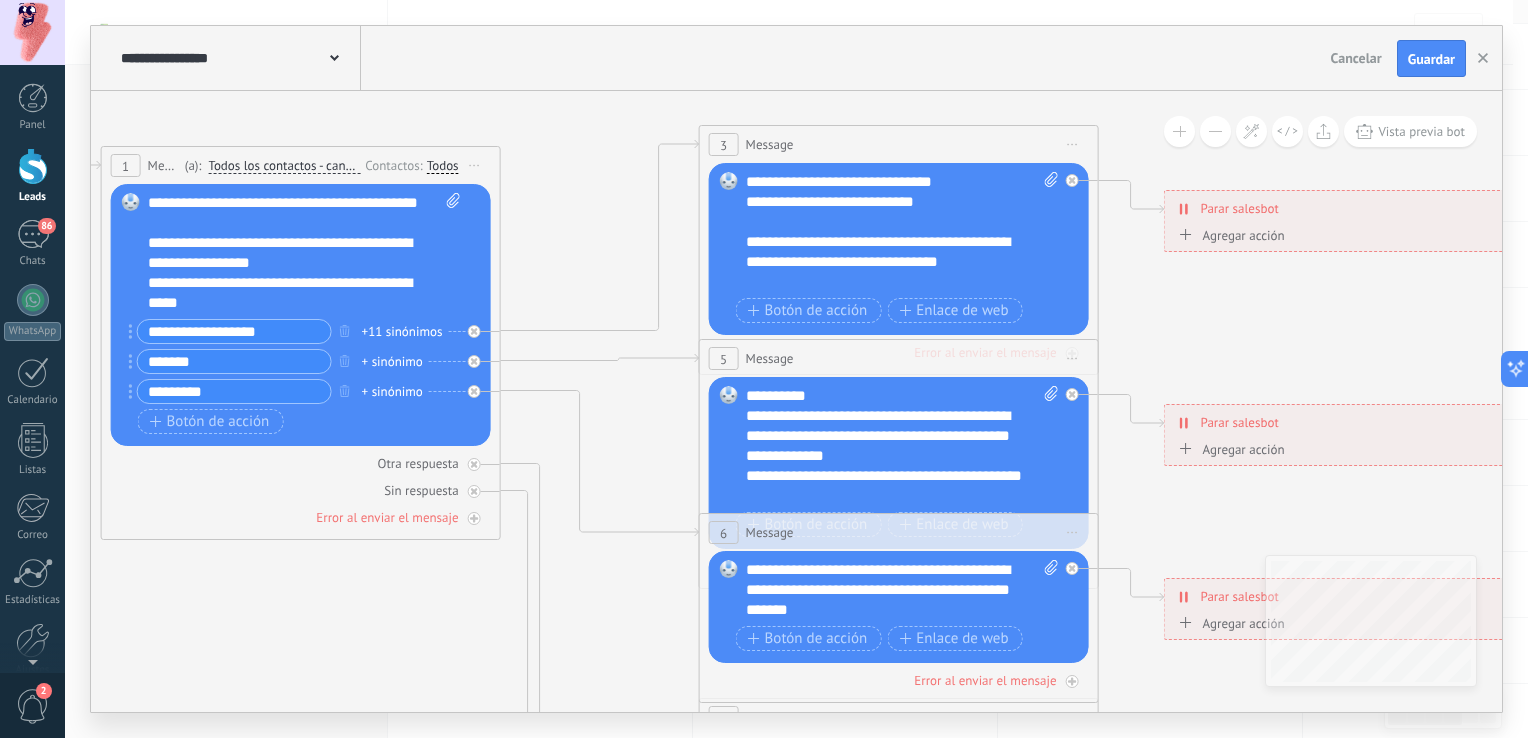 drag, startPoint x: 598, startPoint y: 497, endPoint x: 614, endPoint y: 610, distance: 114.12712 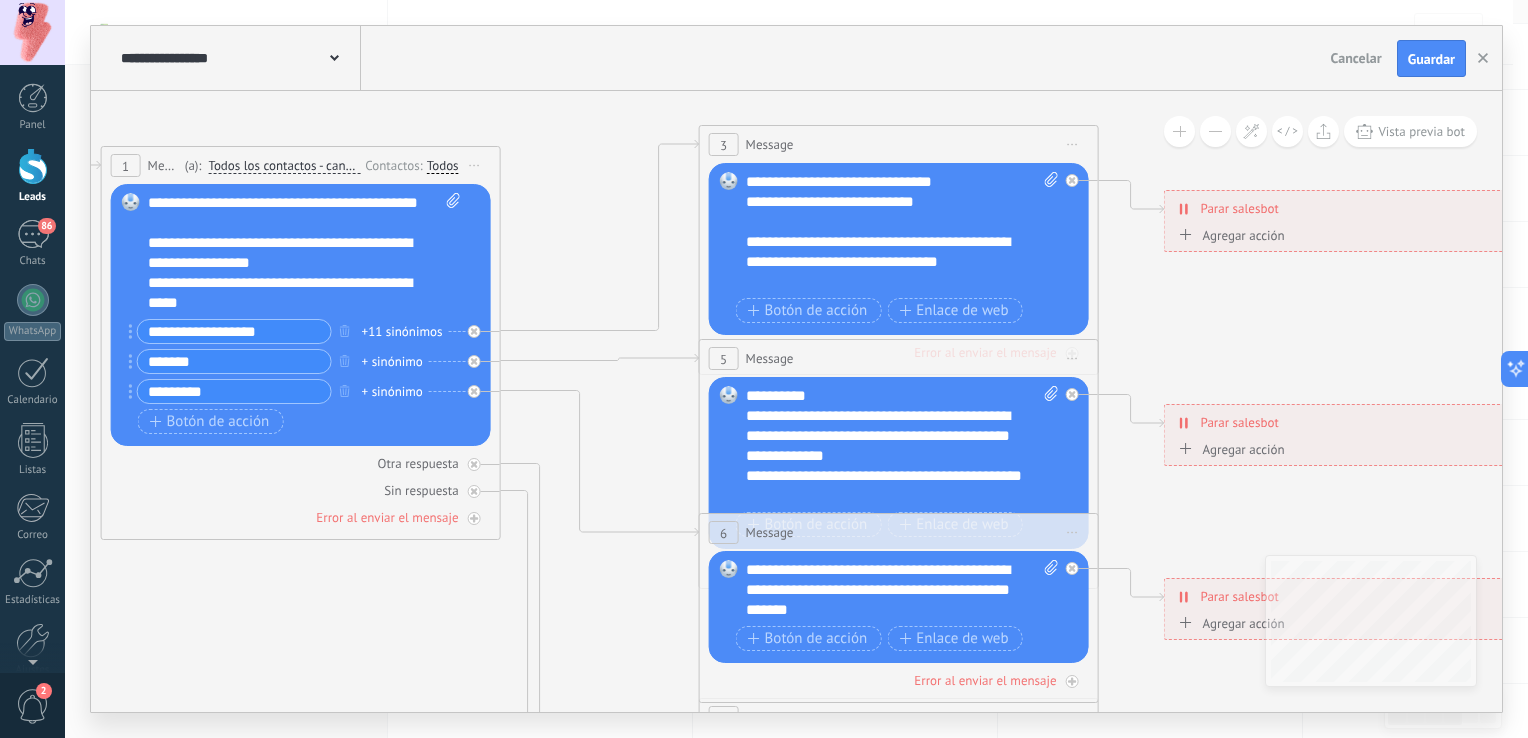 click 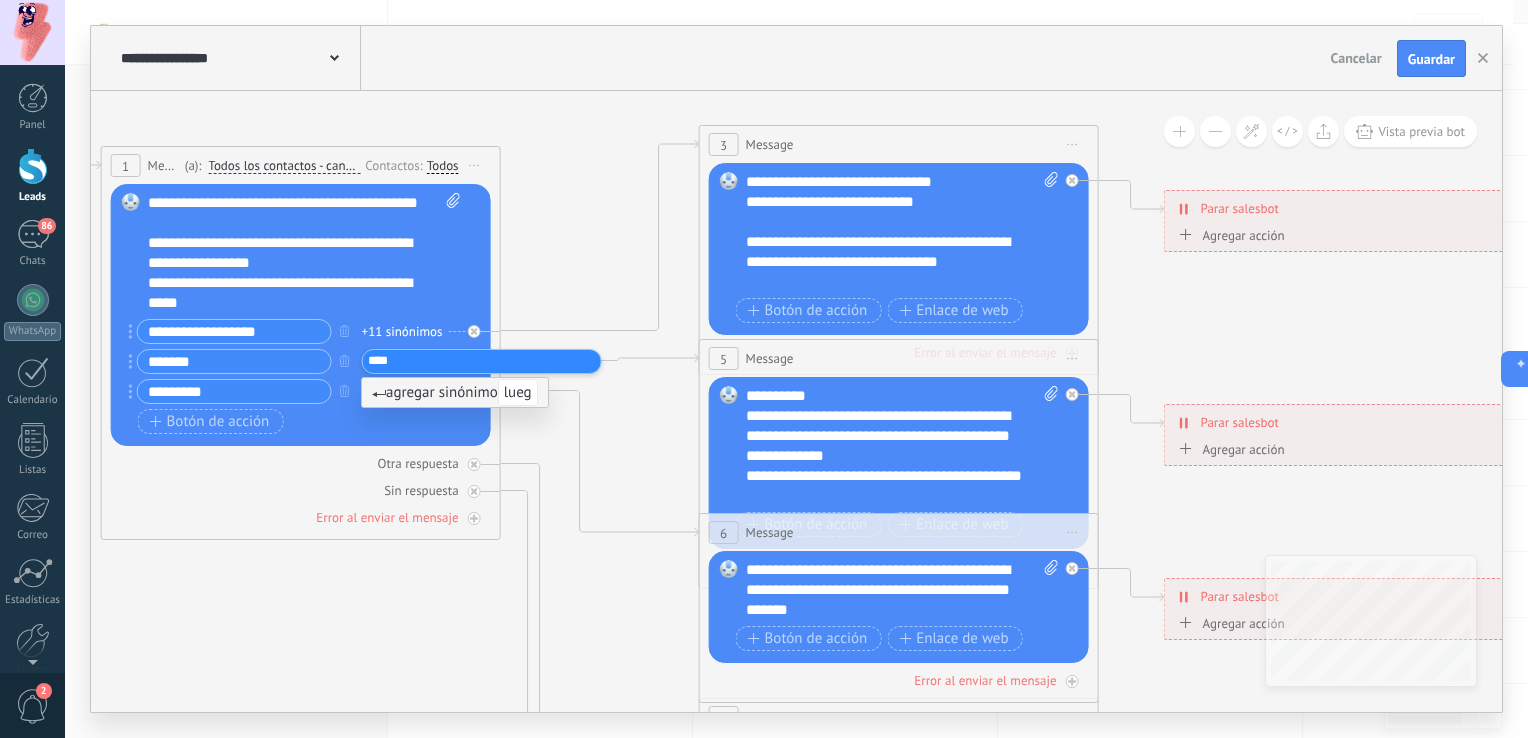type on "*****" 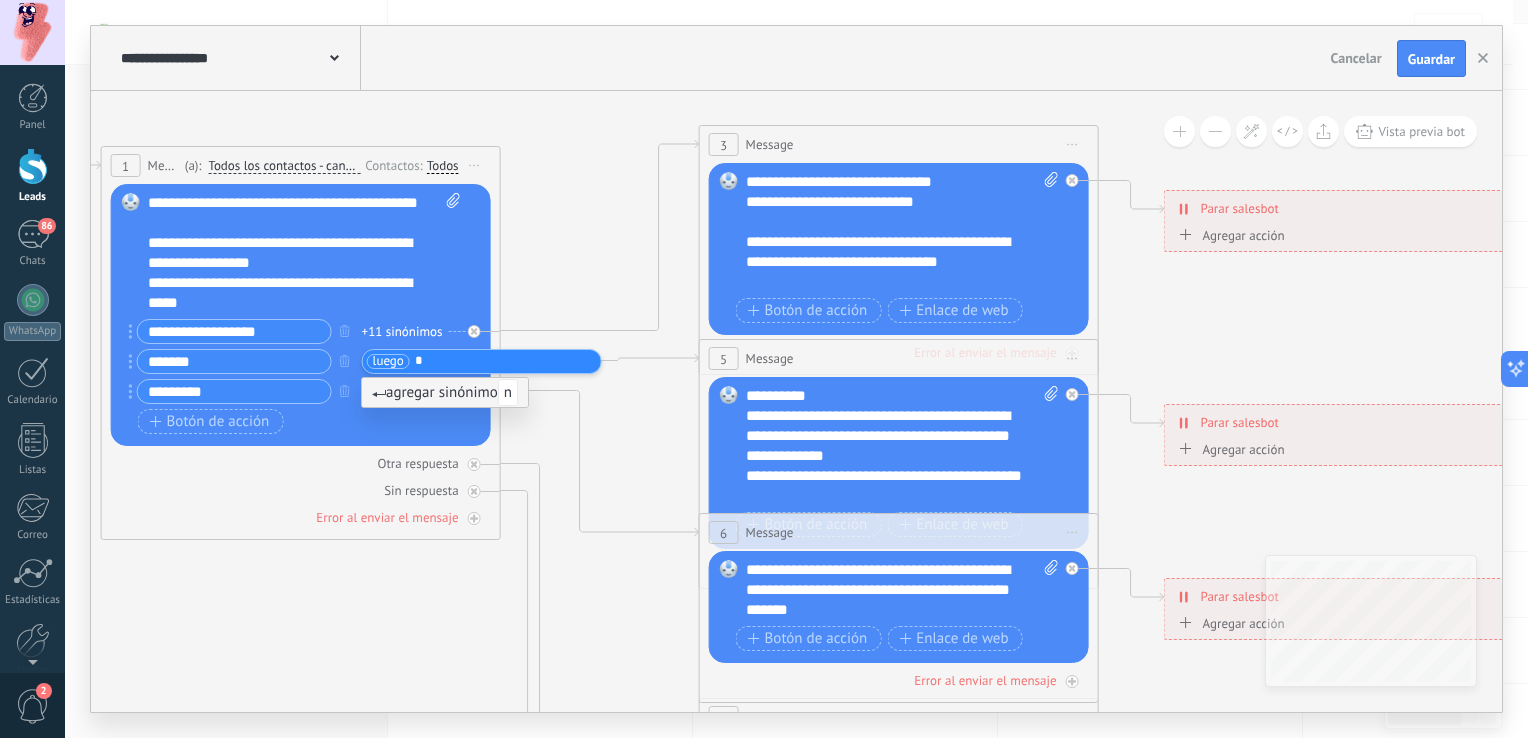 type on "**" 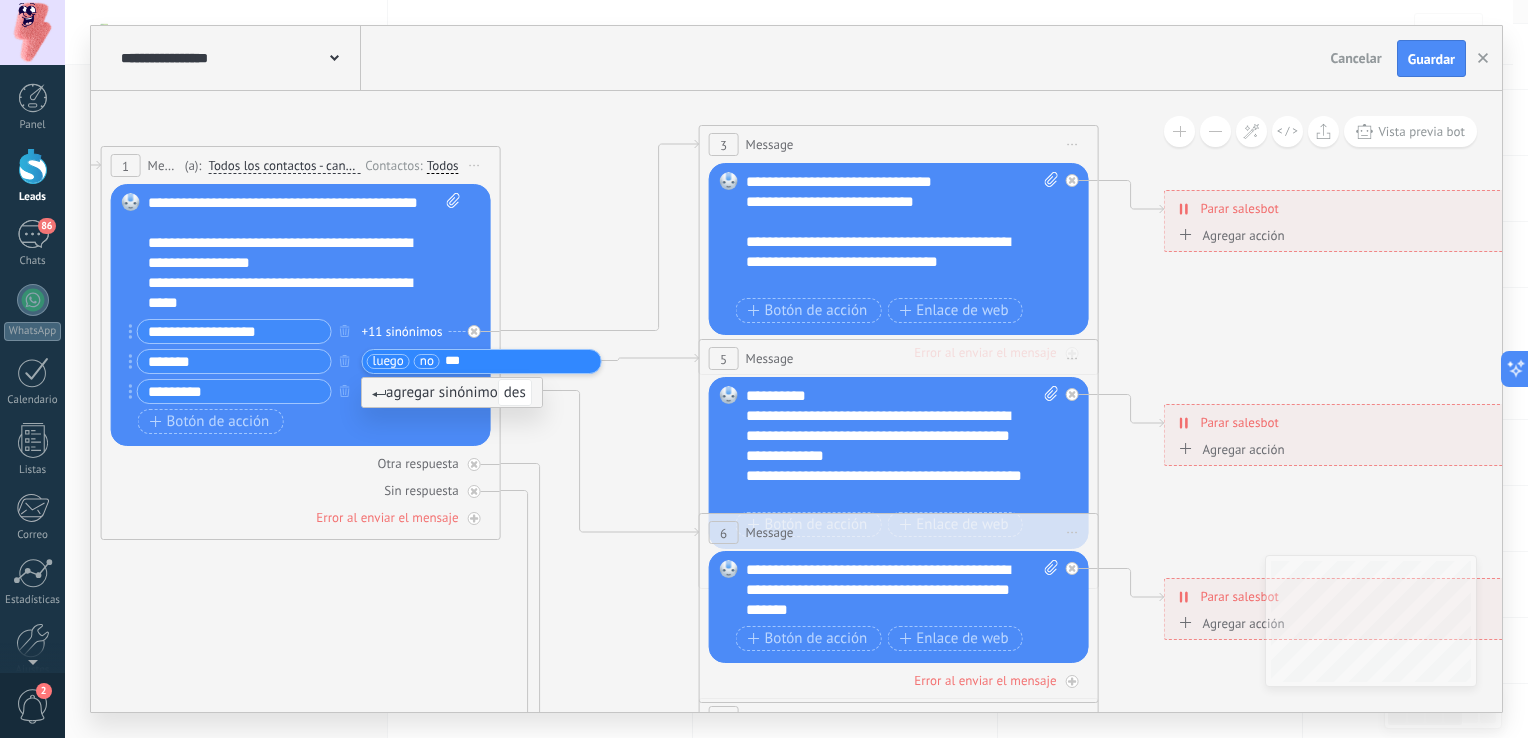 type on "****" 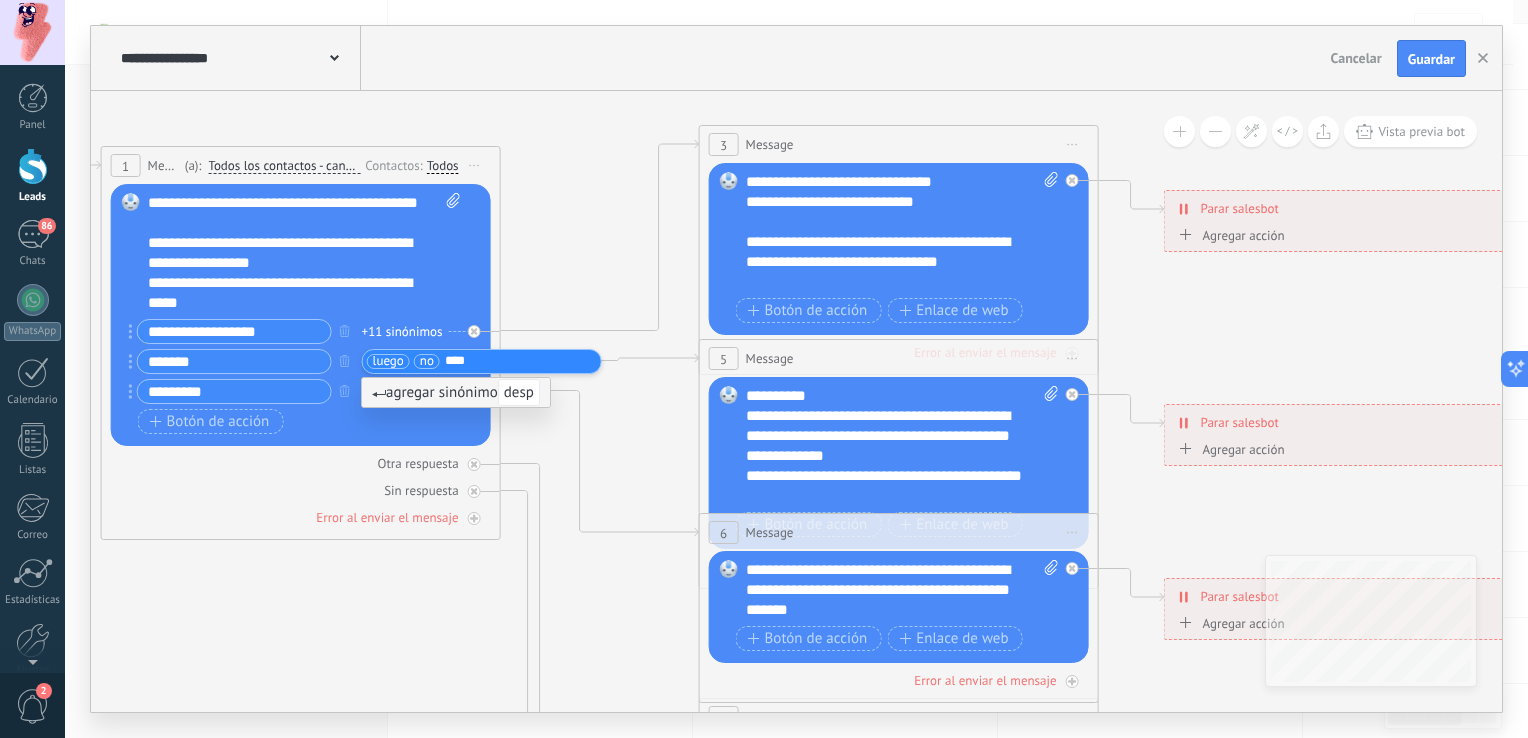 type 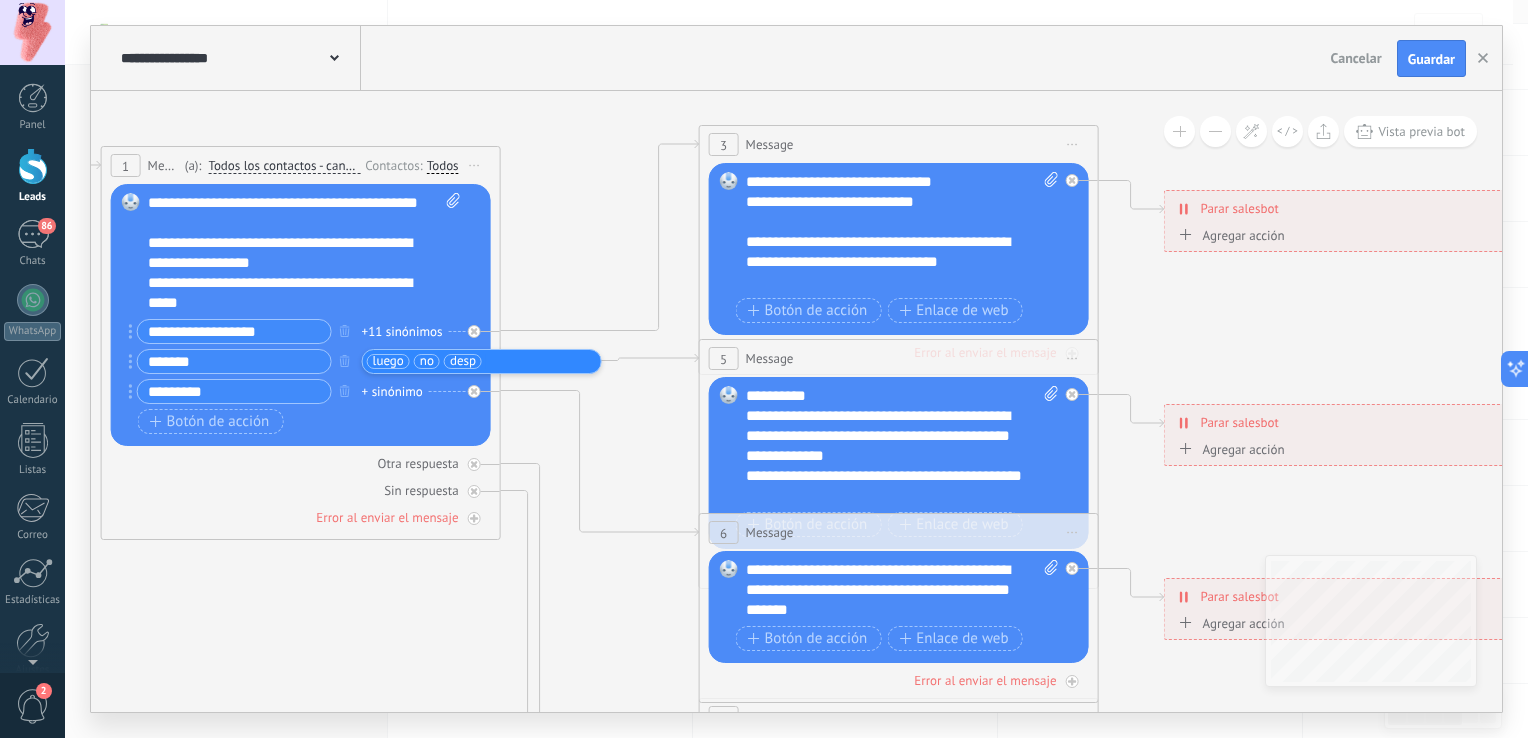 click on "+ sinónimo" at bounding box center (392, 392) 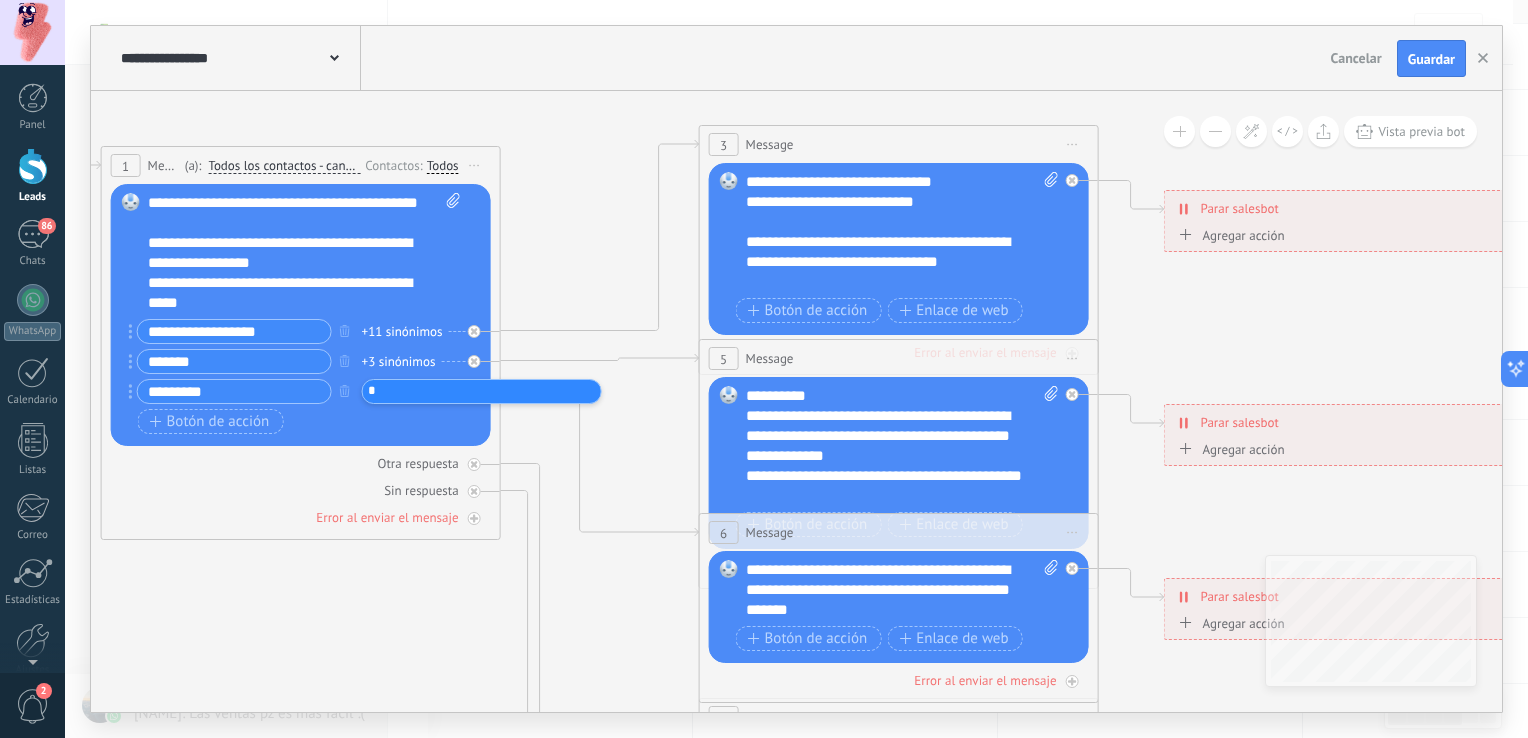 type on "**" 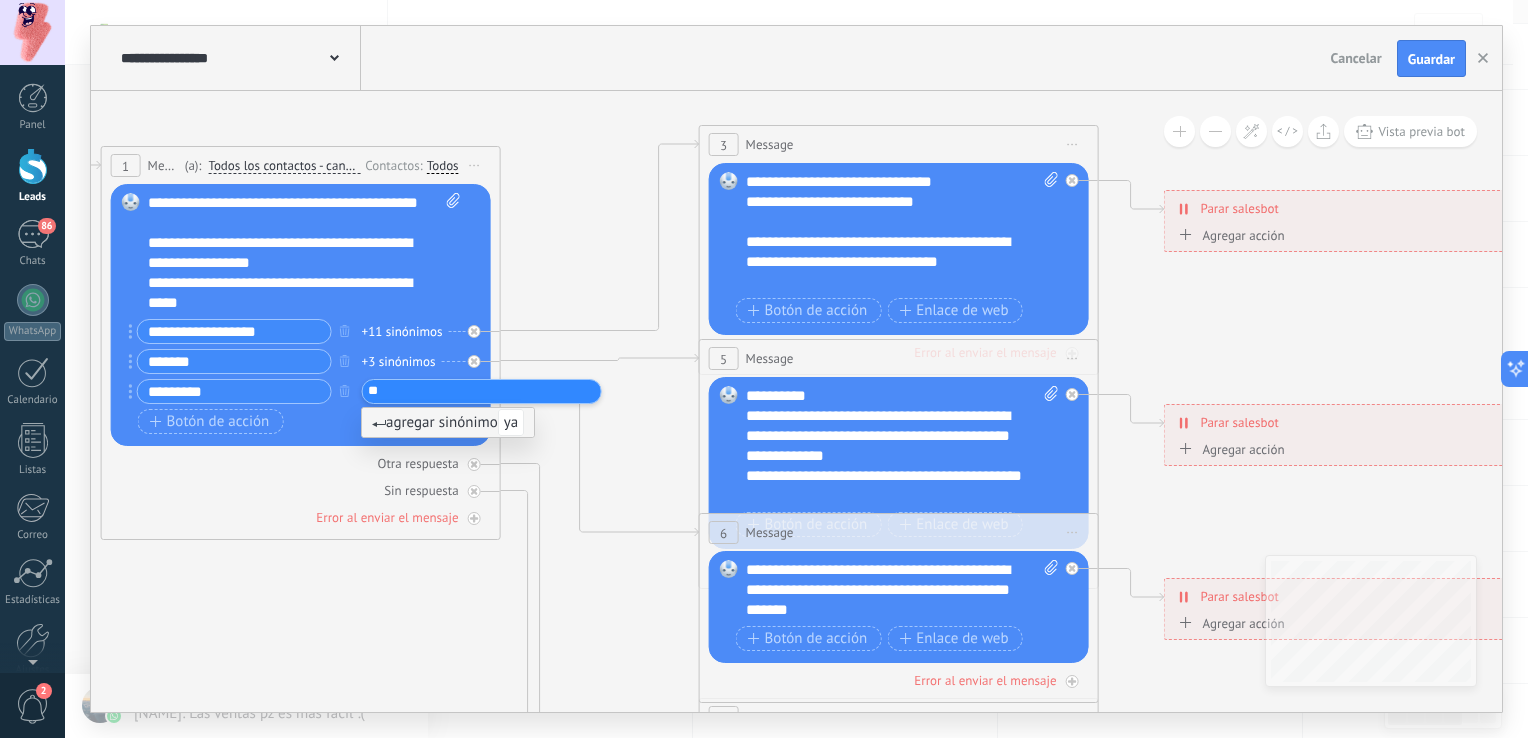 type 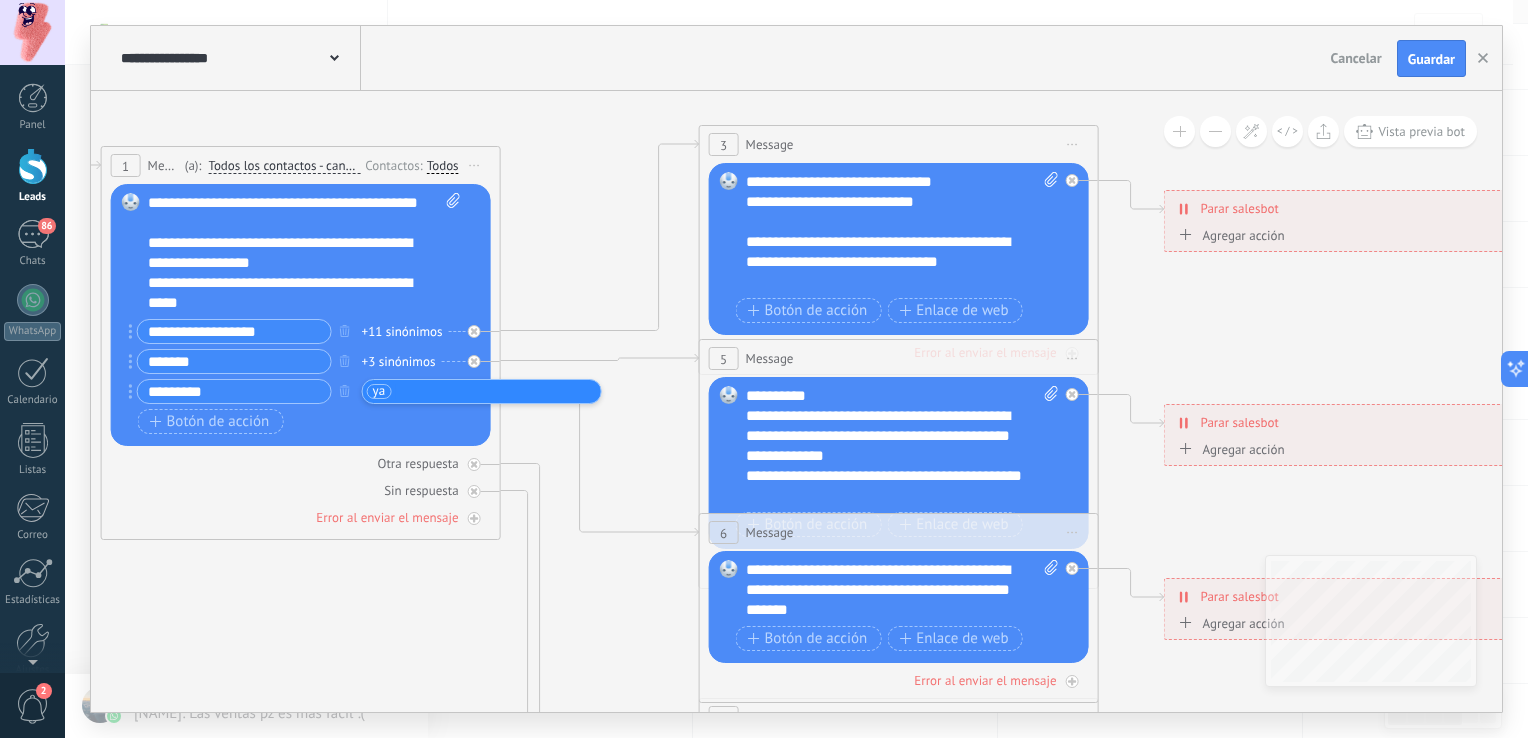 click on "Botón de acción
Enlace de web" at bounding box center [299, 421] 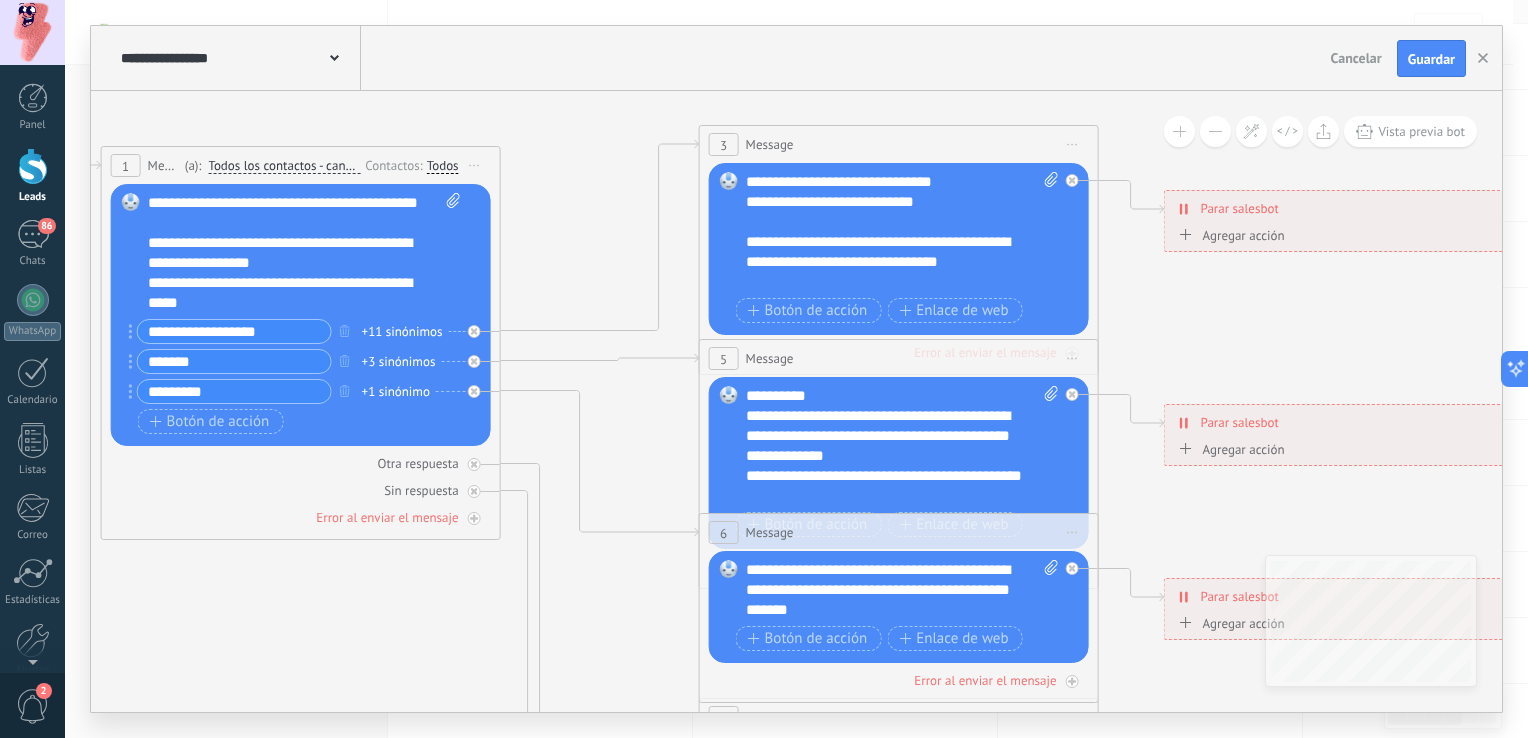 click 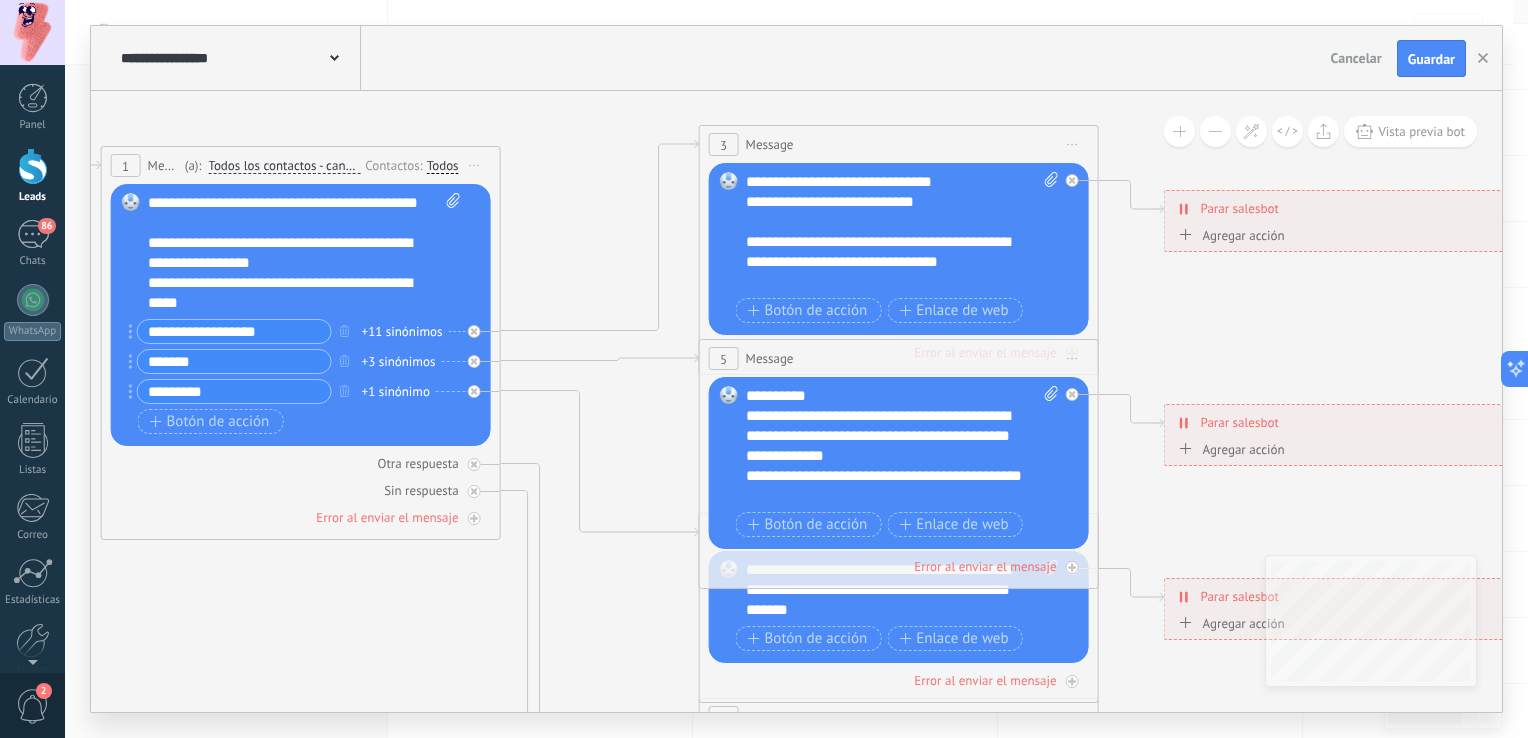 click 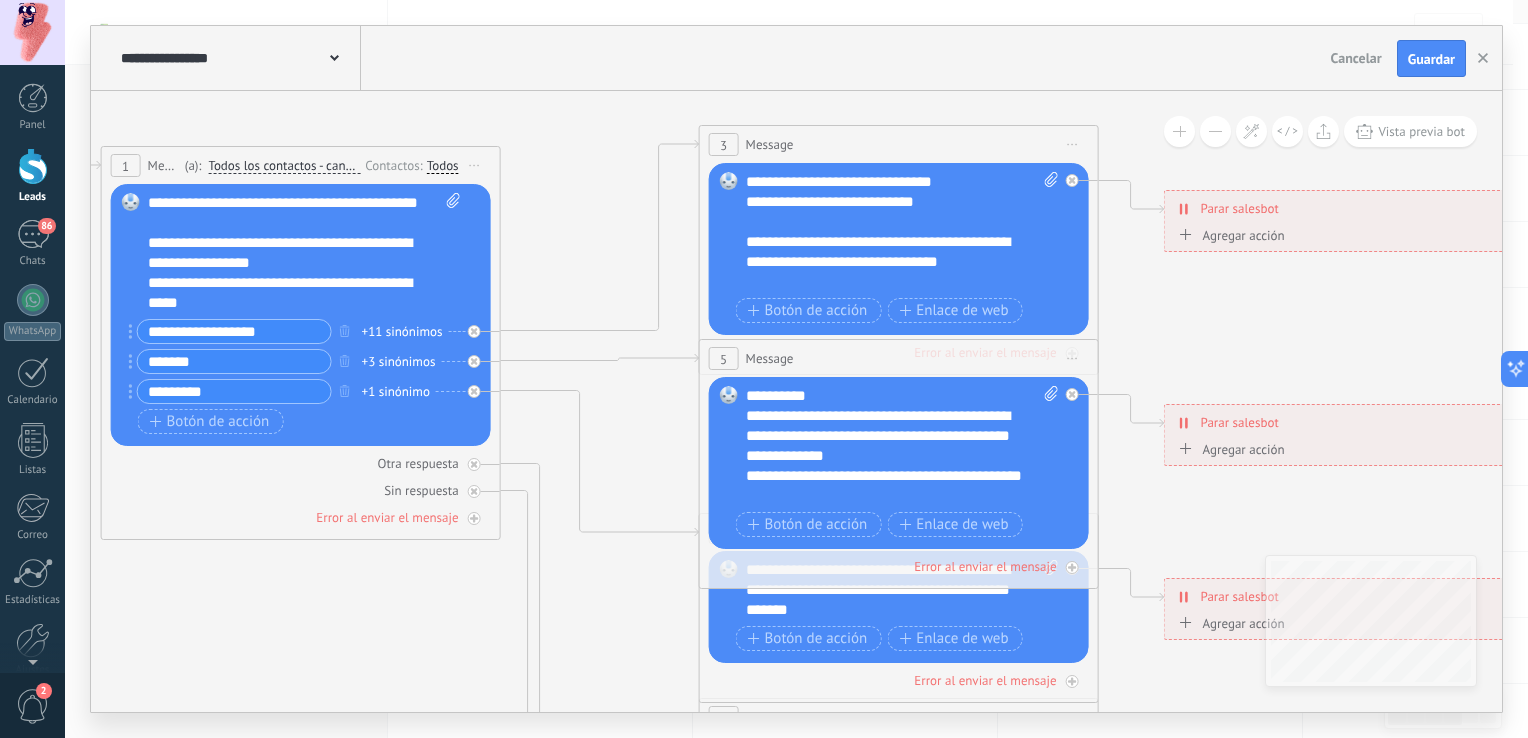 click 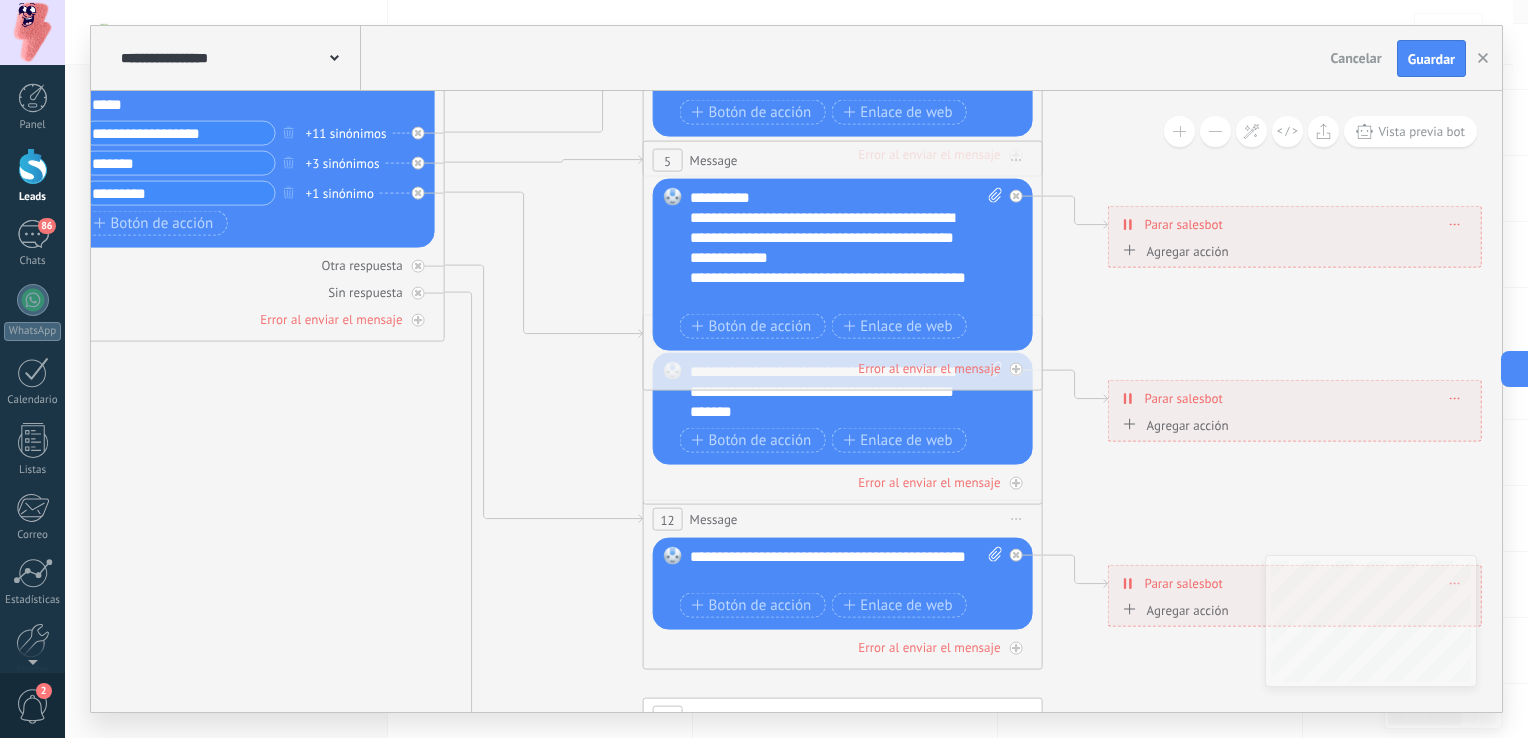 drag, startPoint x: 1255, startPoint y: 498, endPoint x: 1198, endPoint y: 298, distance: 207.96394 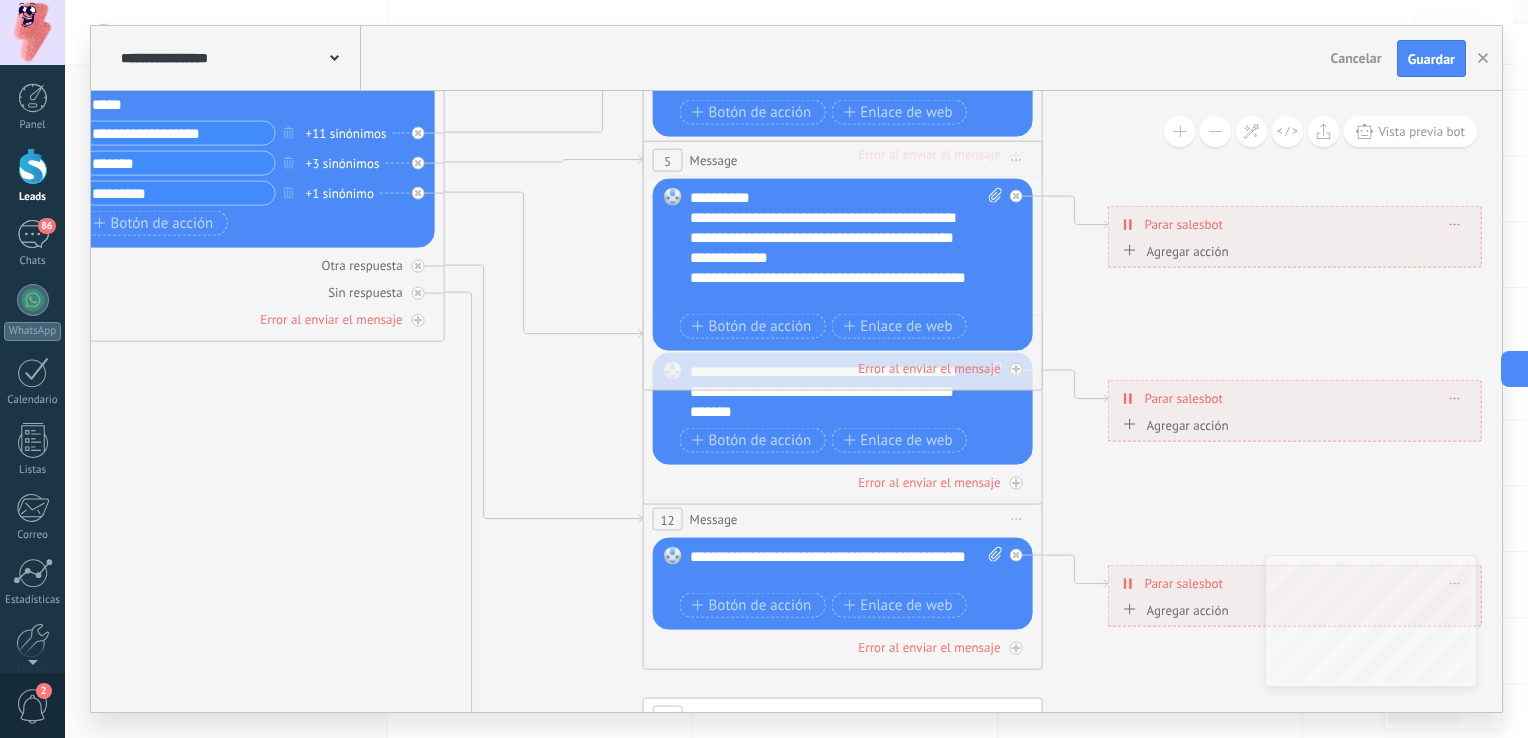 click 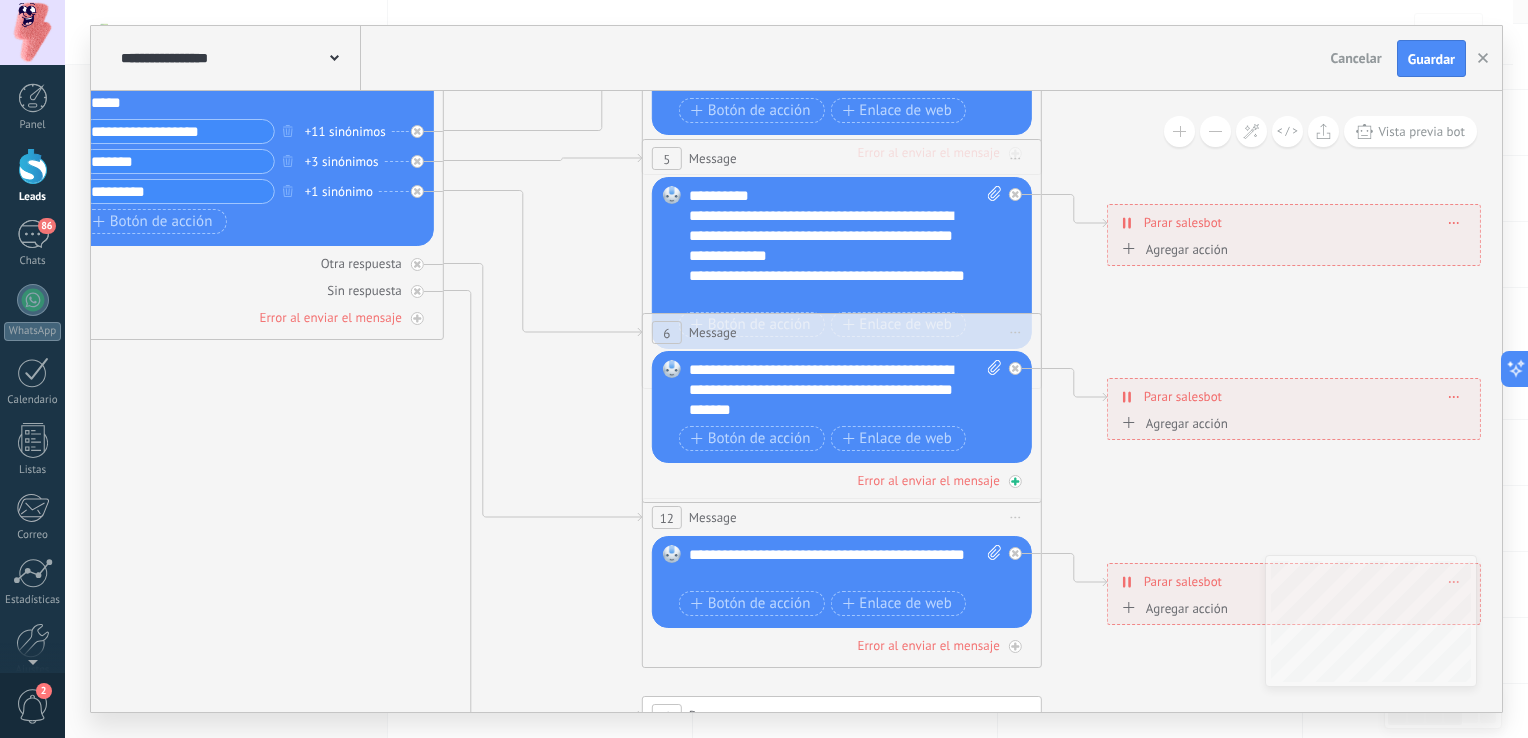 drag, startPoint x: 664, startPoint y: 408, endPoint x: 656, endPoint y: 480, distance: 72.443085 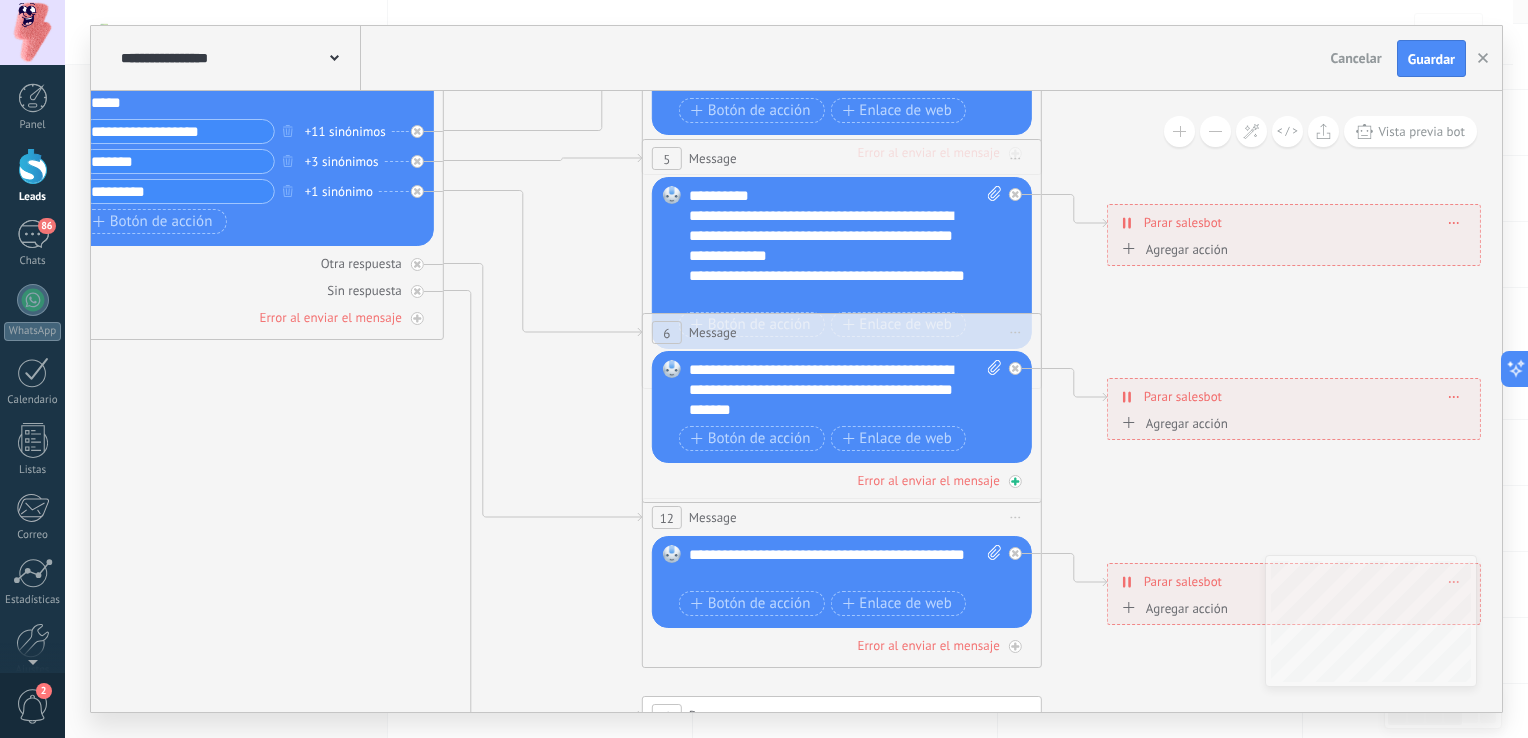 click on "6
Message
*******
(a):
Todos los contactos - canales seleccionados
Todos los contactos - canales seleccionados
Todos los contactos - canal primario
Contacto principal - canales seleccionados
Contacto principal - canal primario
Todos los contactos - canales seleccionados
Todos los contactos - canales seleccionados
Todos los contactos - canal primario
Contacto principal - canales seleccionados" at bounding box center (842, 408) 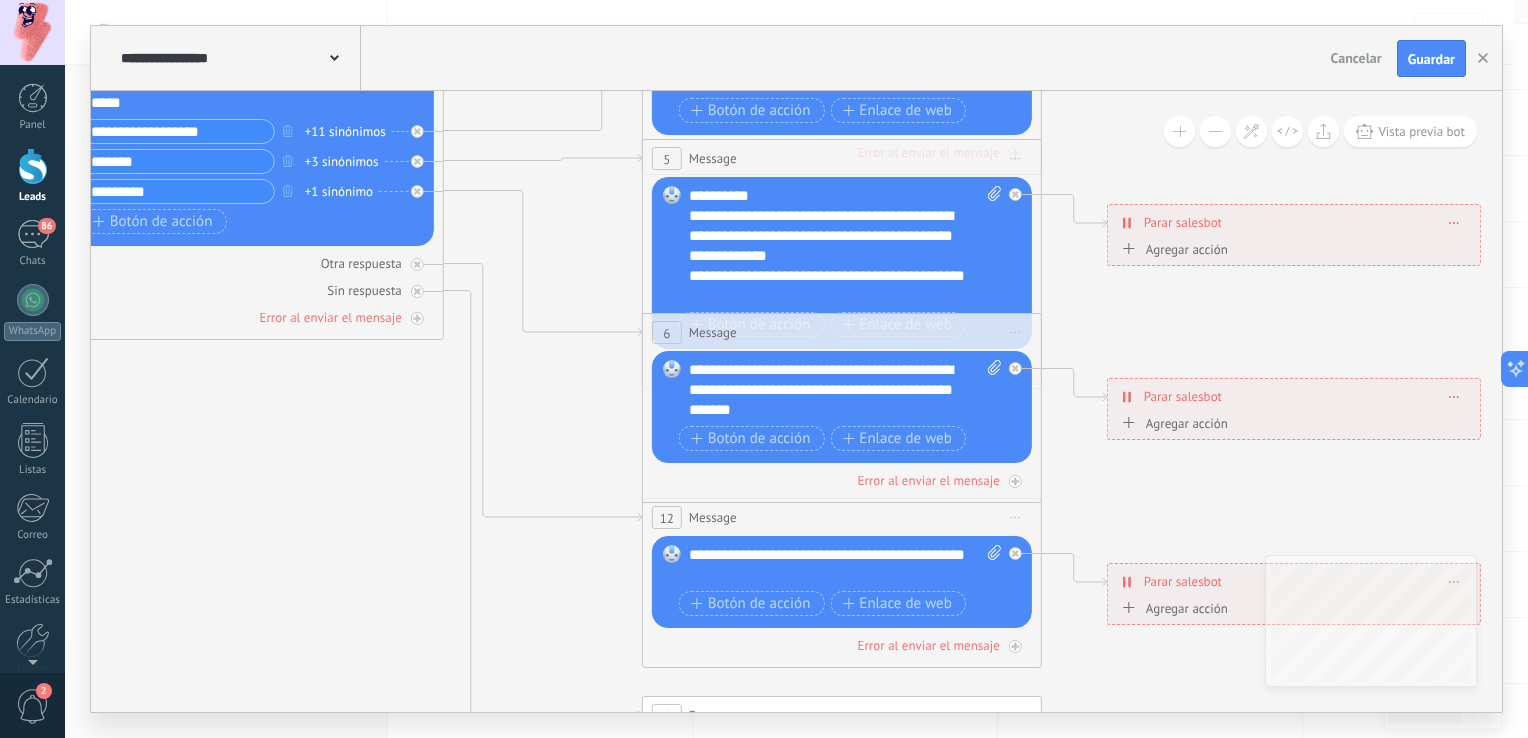 click on "**********" at bounding box center (846, 390) 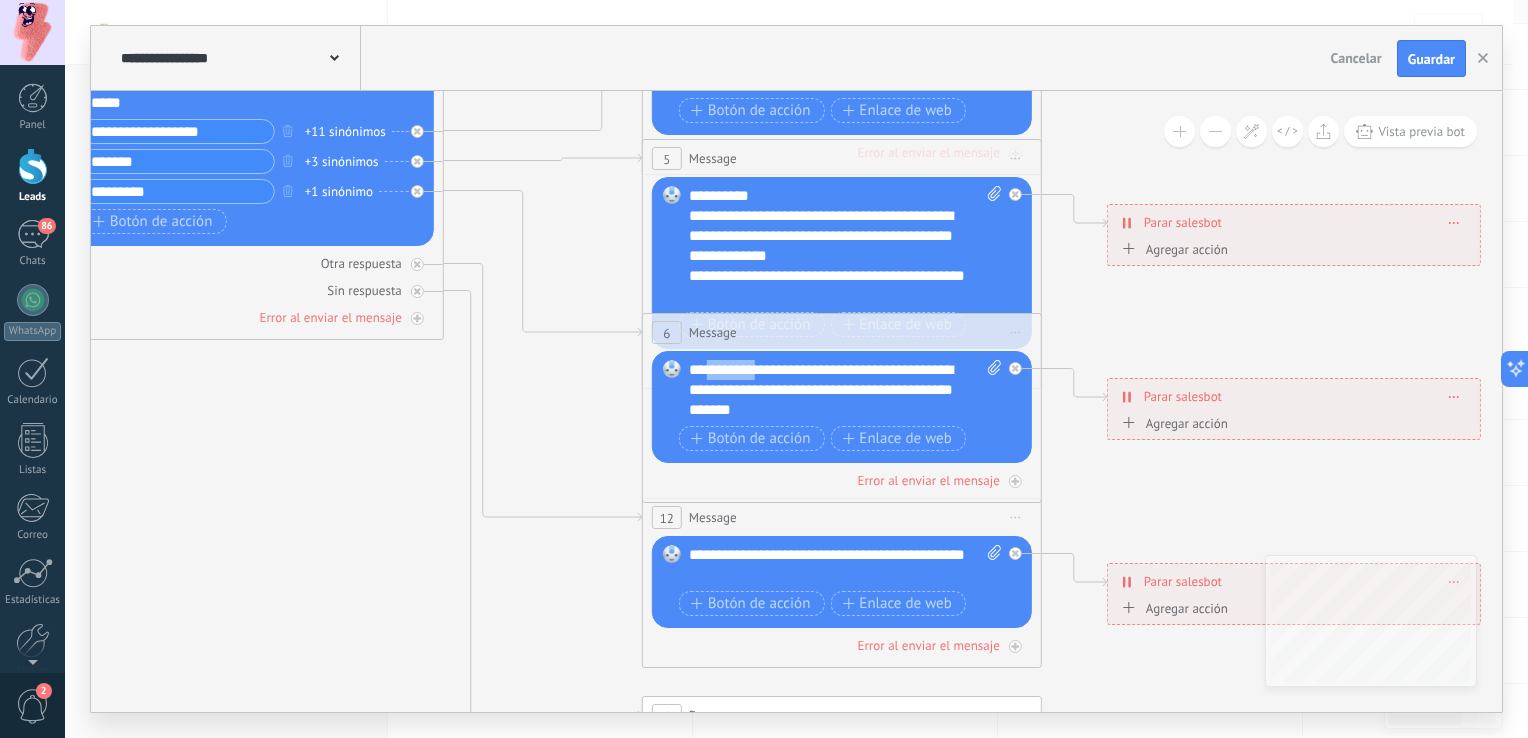 click on "**********" at bounding box center (846, 390) 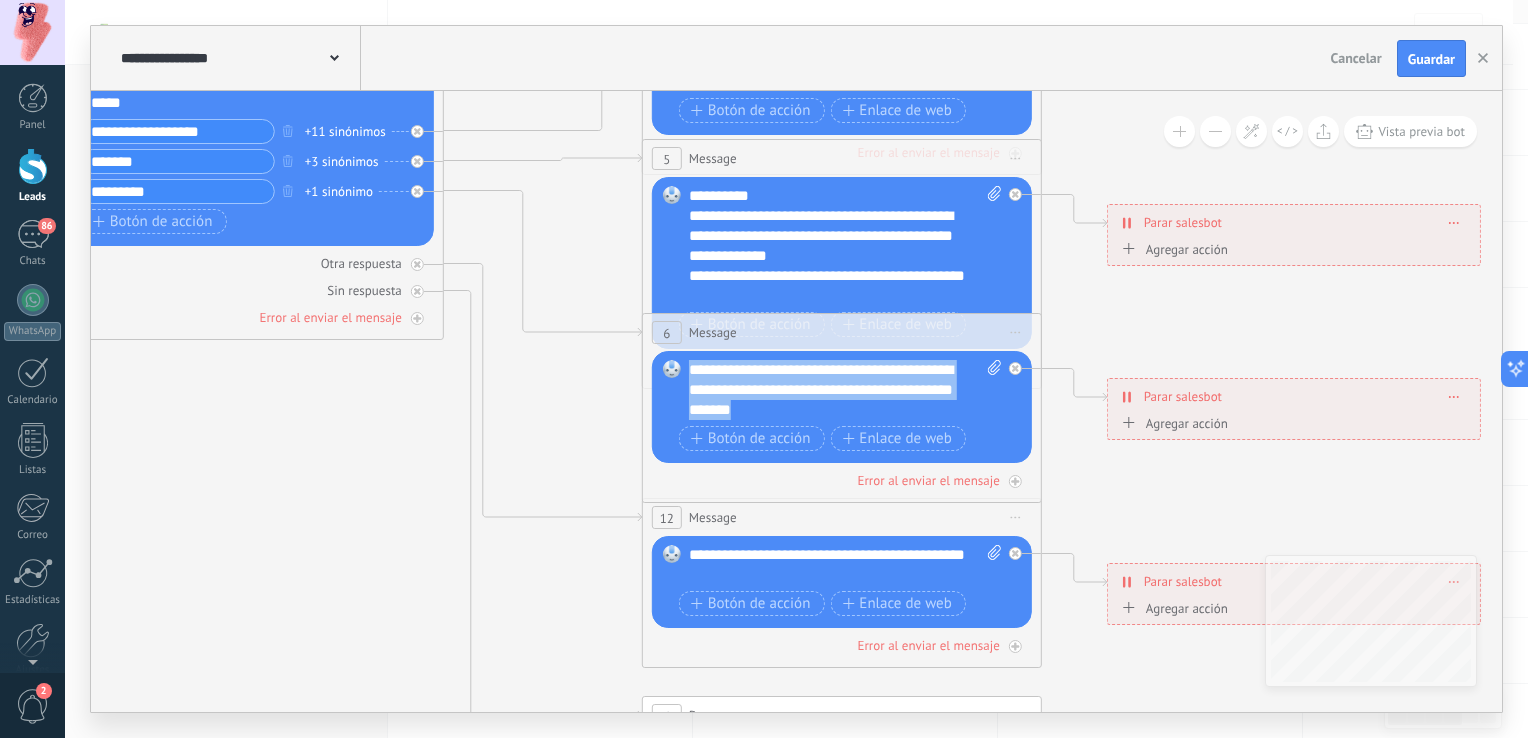 click on "**********" at bounding box center (846, 390) 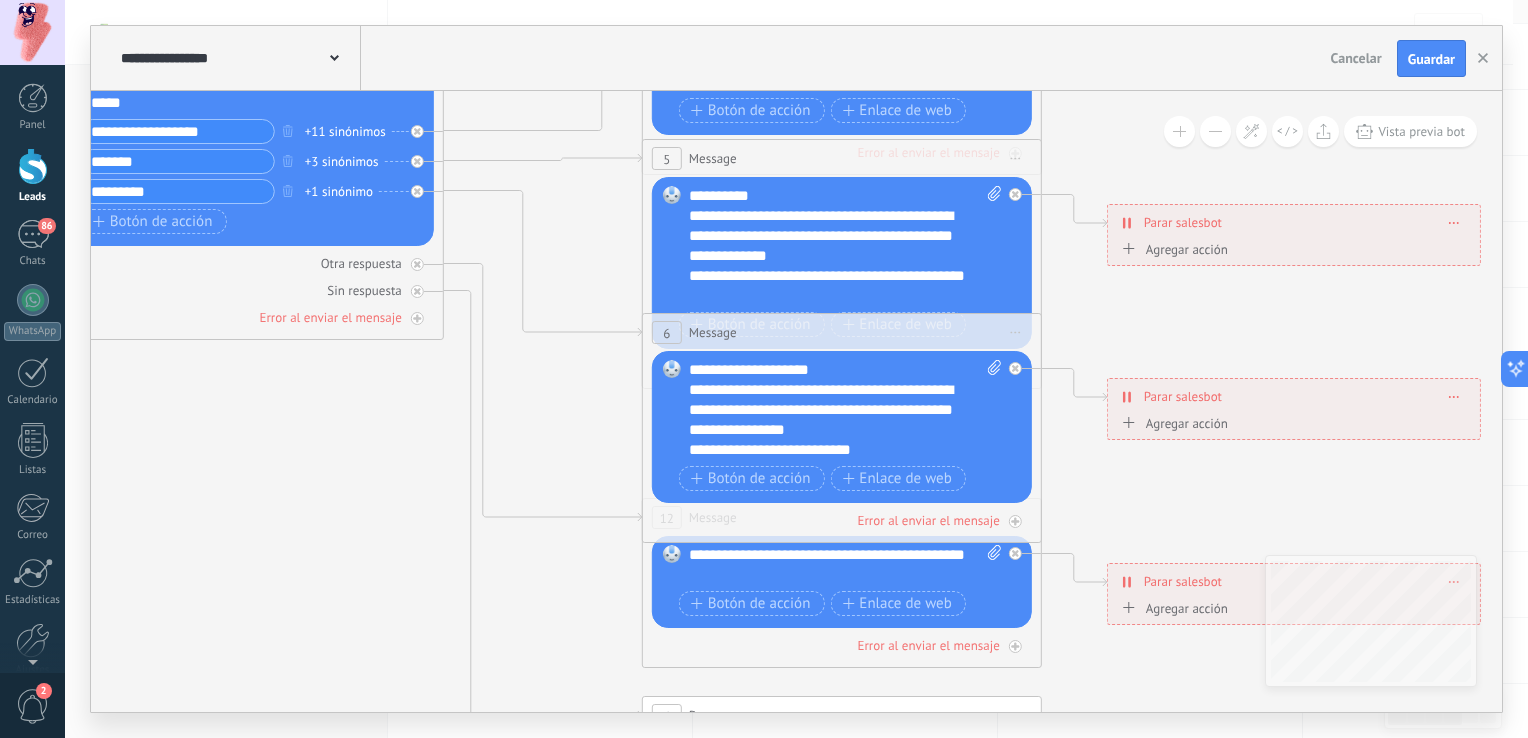 click on "Agregar acción" at bounding box center (1172, 423) 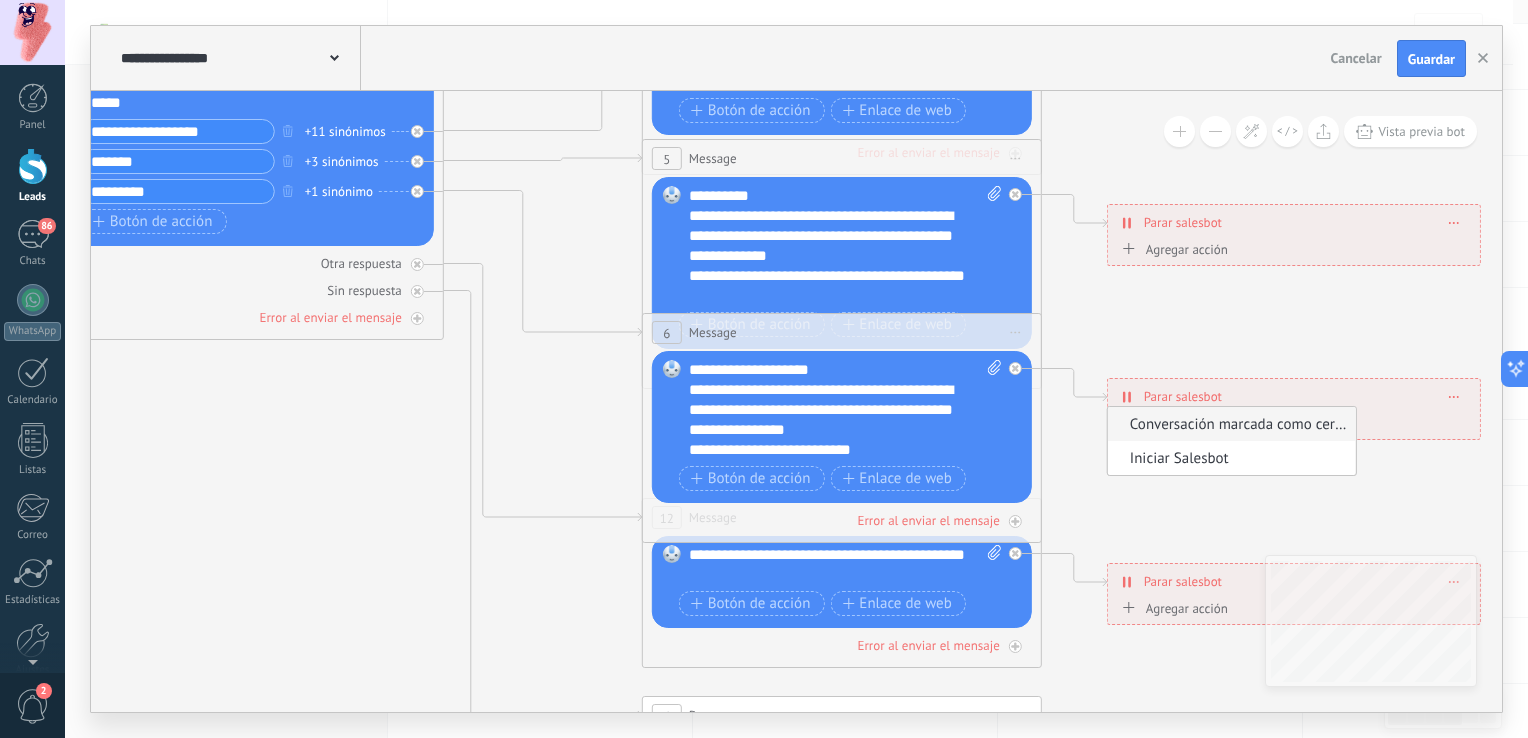 click 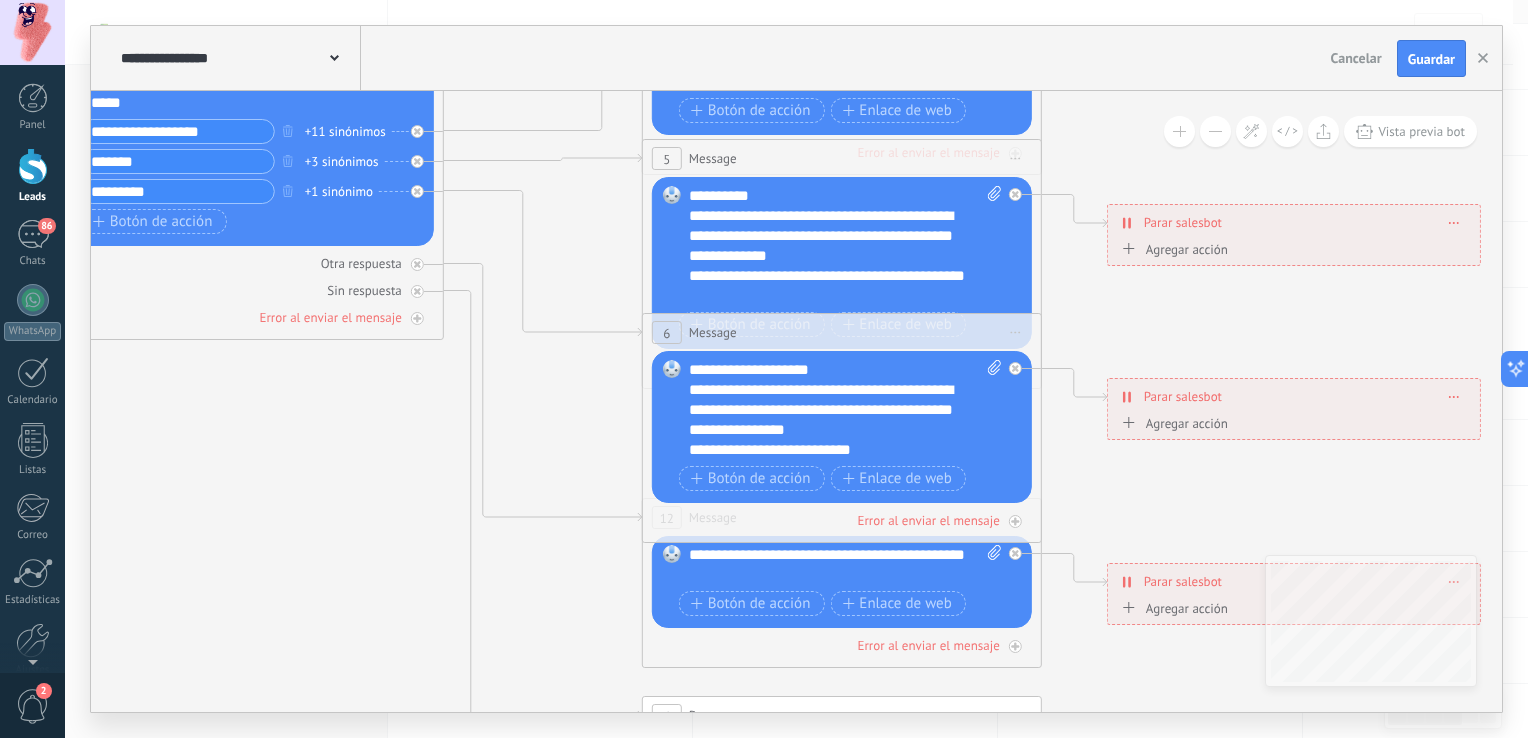 click at bounding box center (1454, 396) 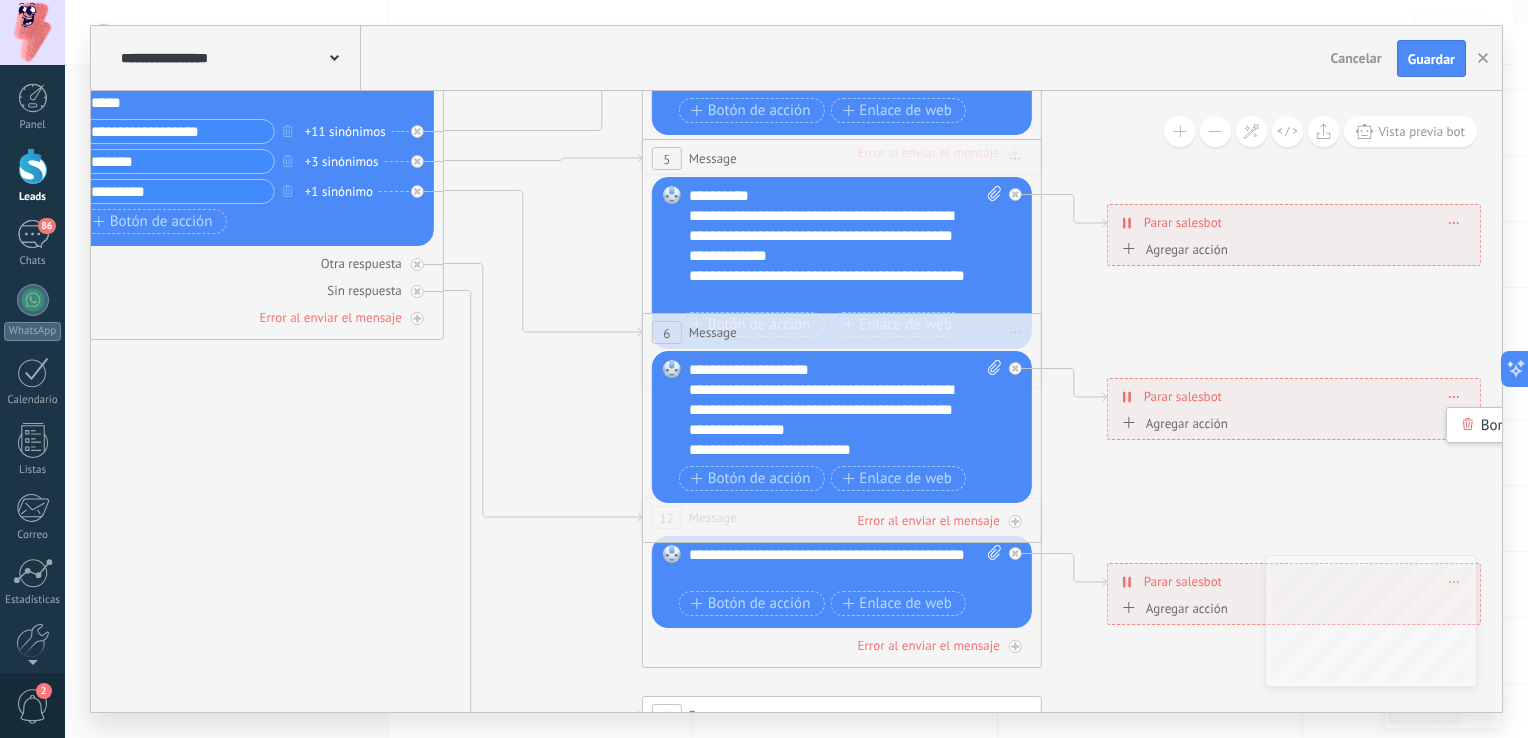 click 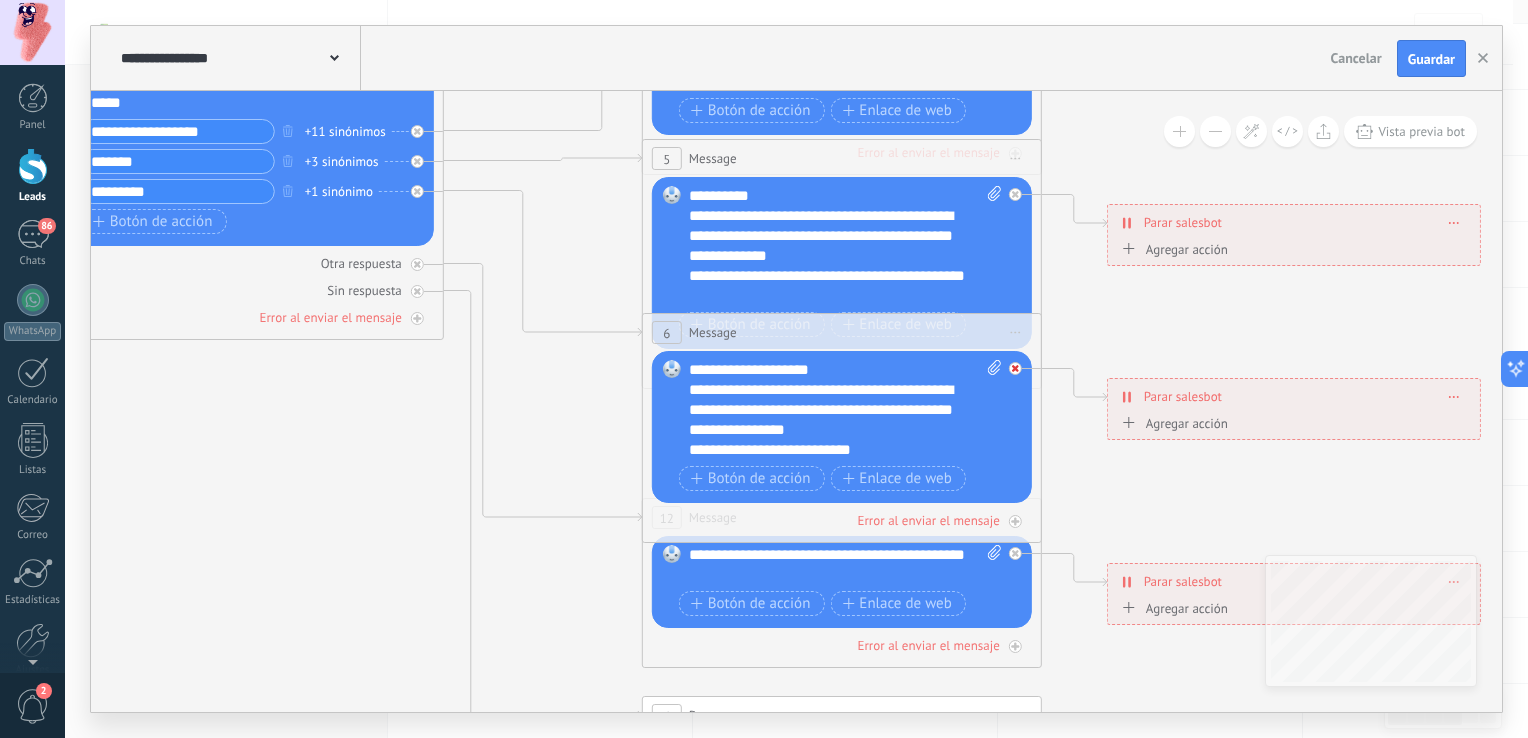 click 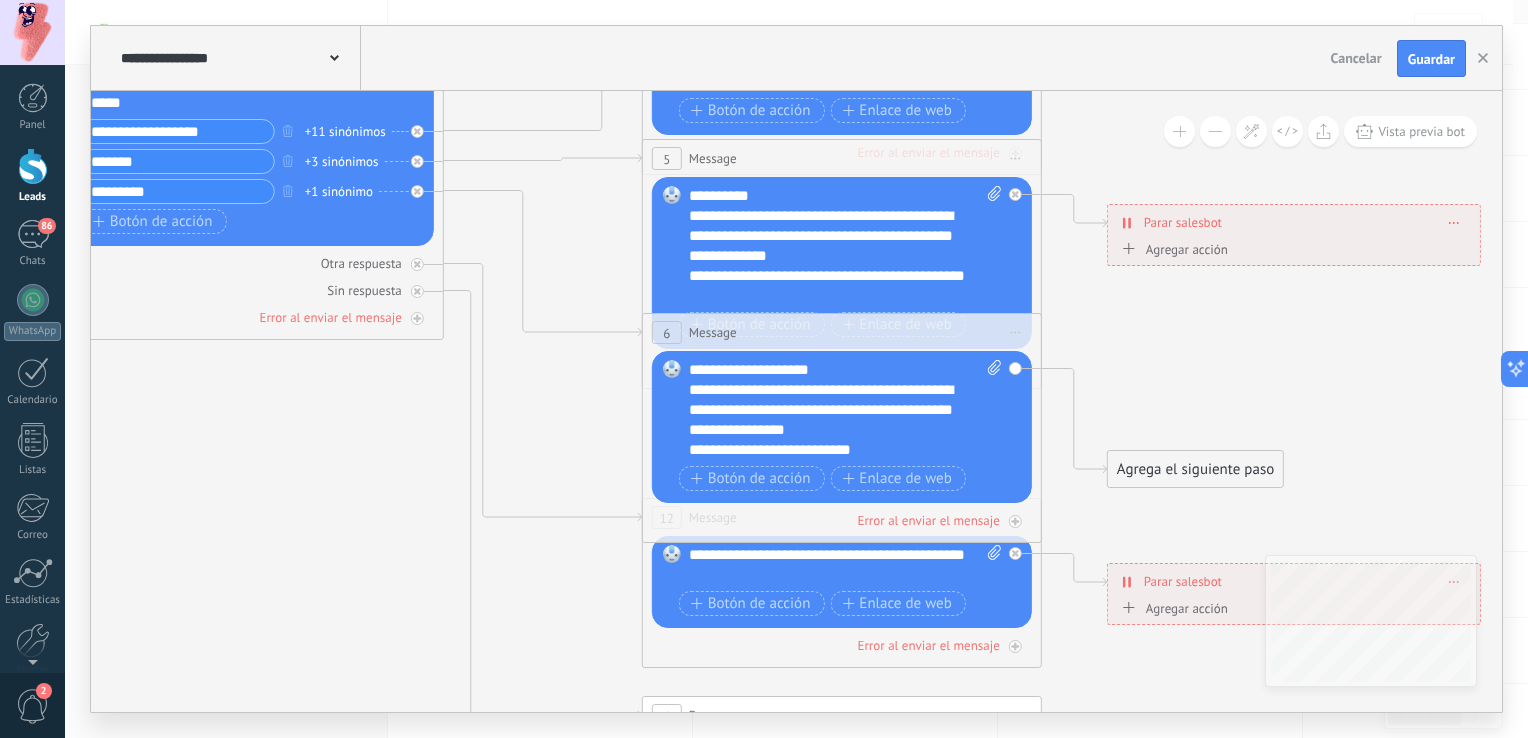 click on "Agrega el siguiente paso" at bounding box center [1195, 469] 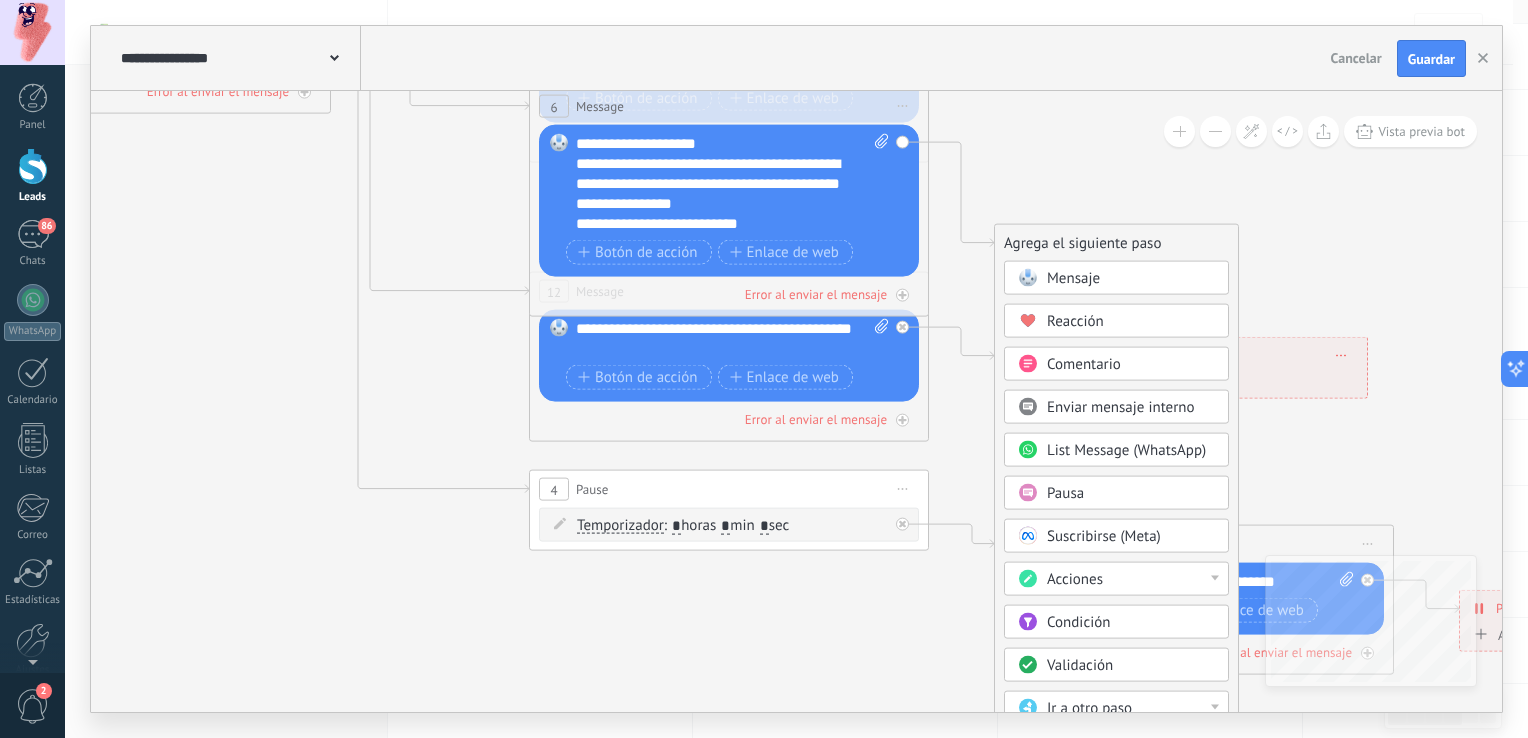 drag, startPoint x: 1392, startPoint y: 442, endPoint x: 1280, endPoint y: 215, distance: 253.12645 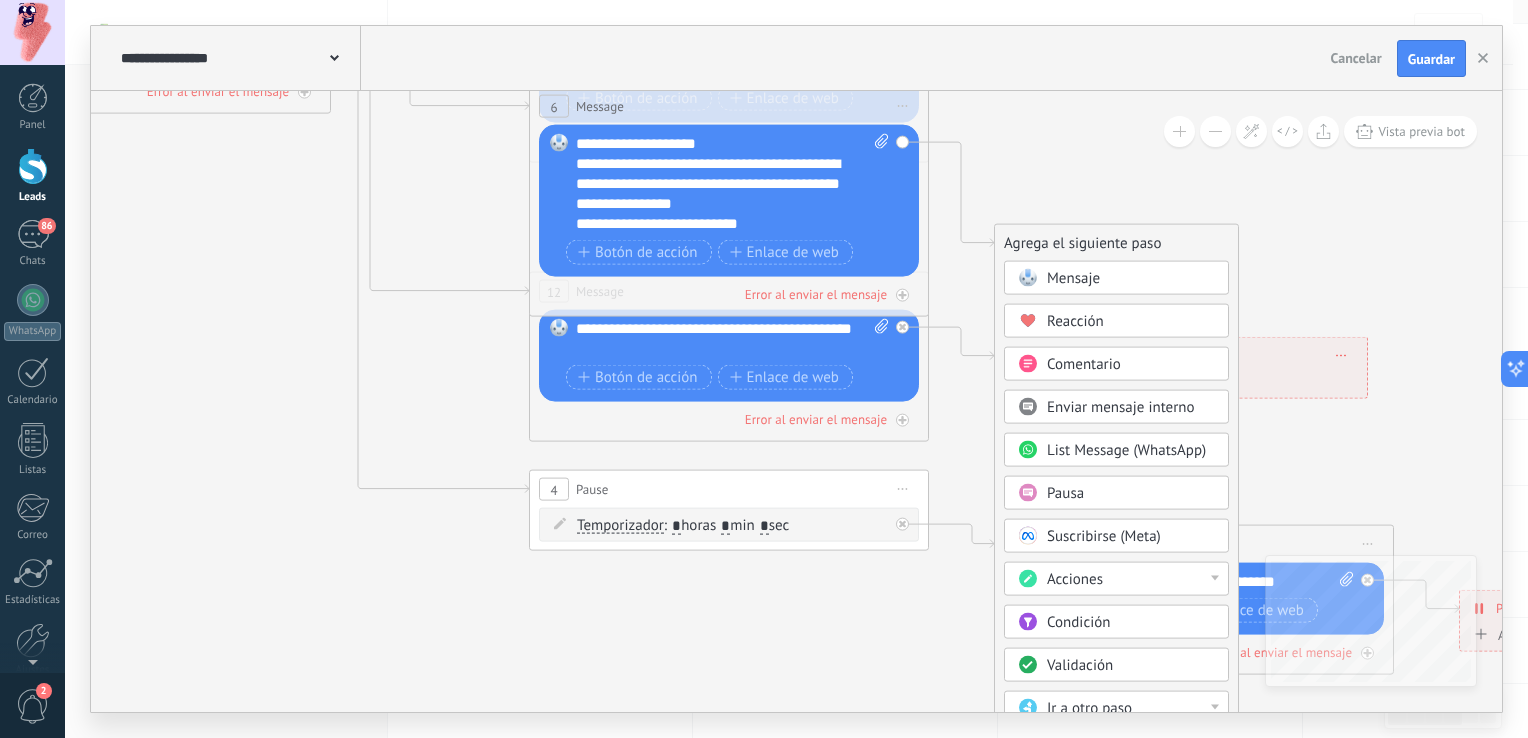 click 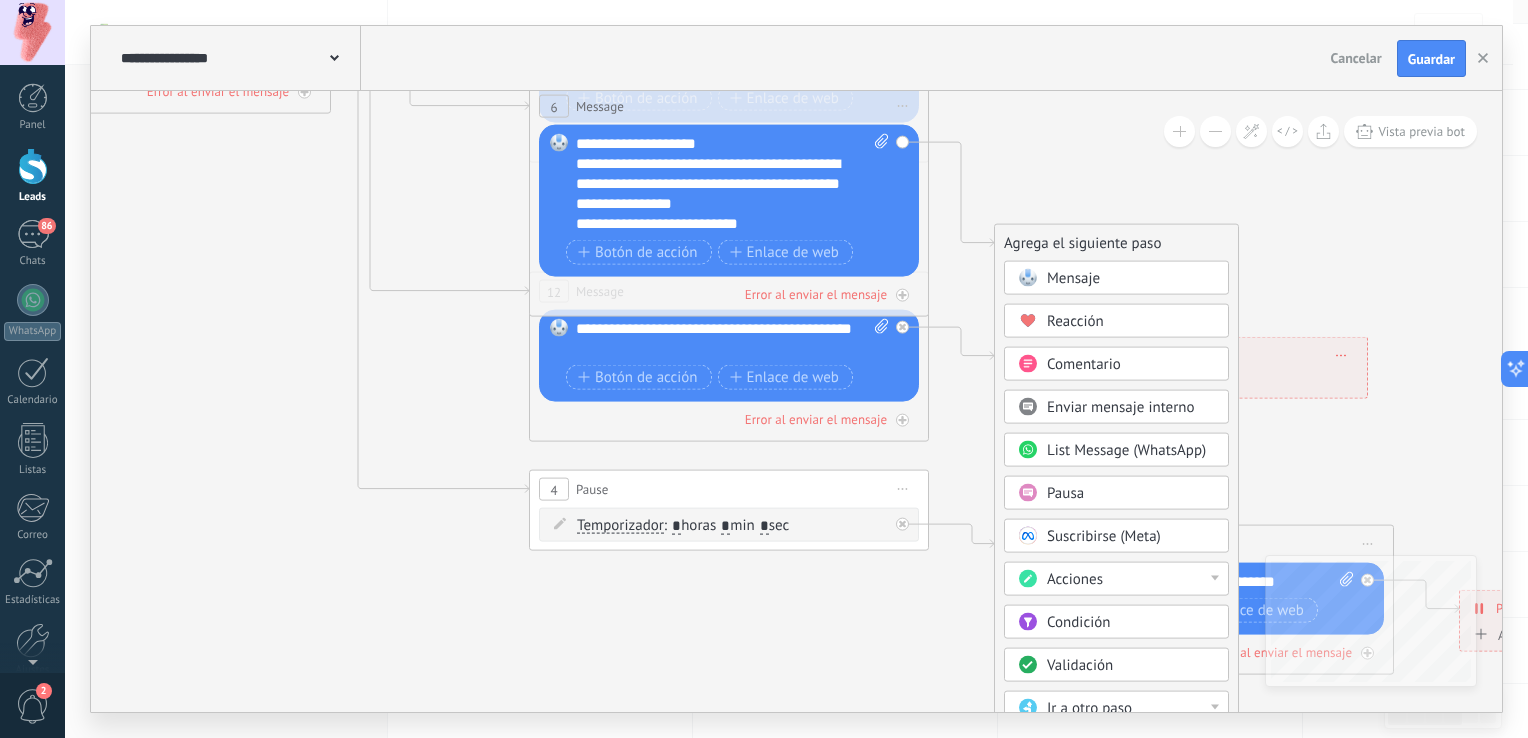 click on "Acciones" at bounding box center [1116, 579] 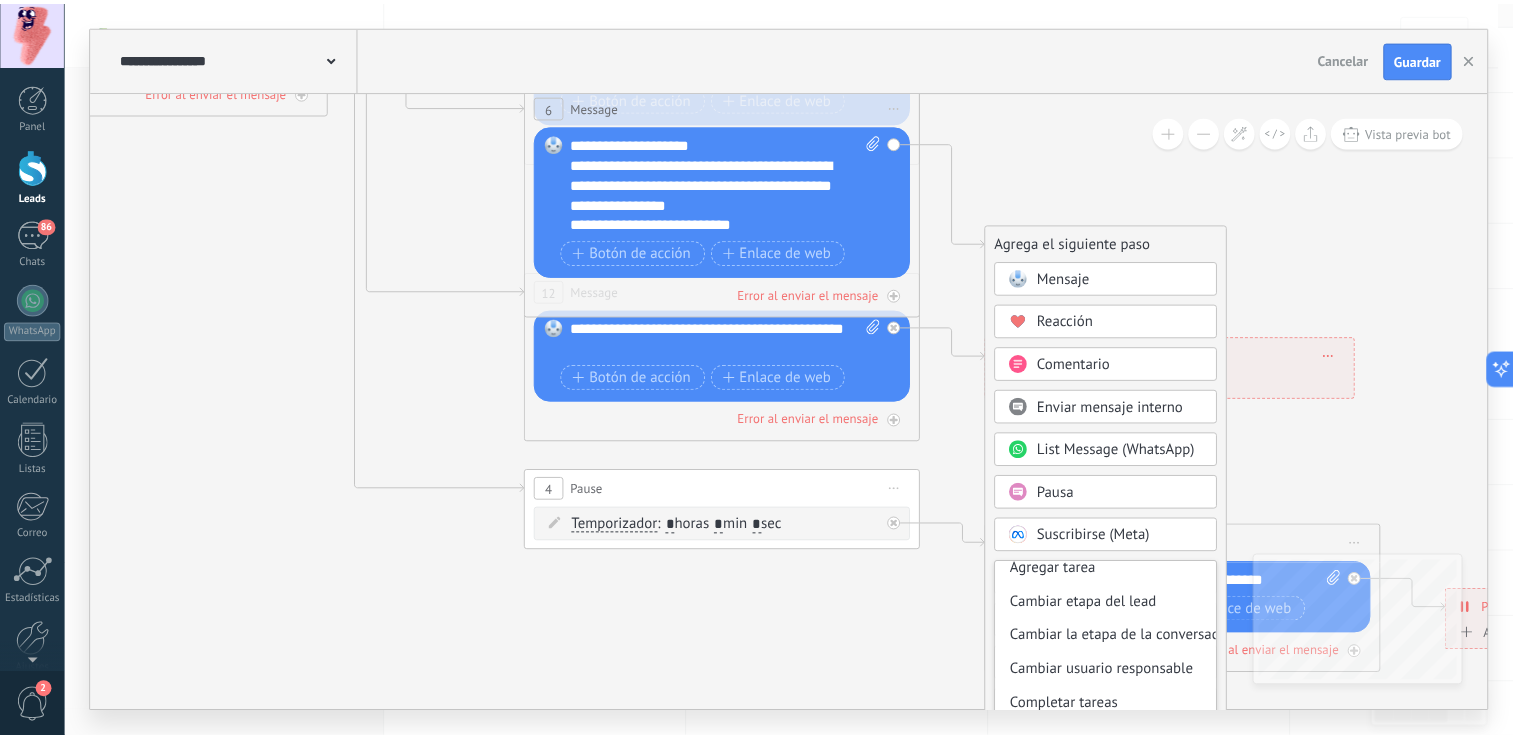 scroll, scrollTop: 80, scrollLeft: 0, axis: vertical 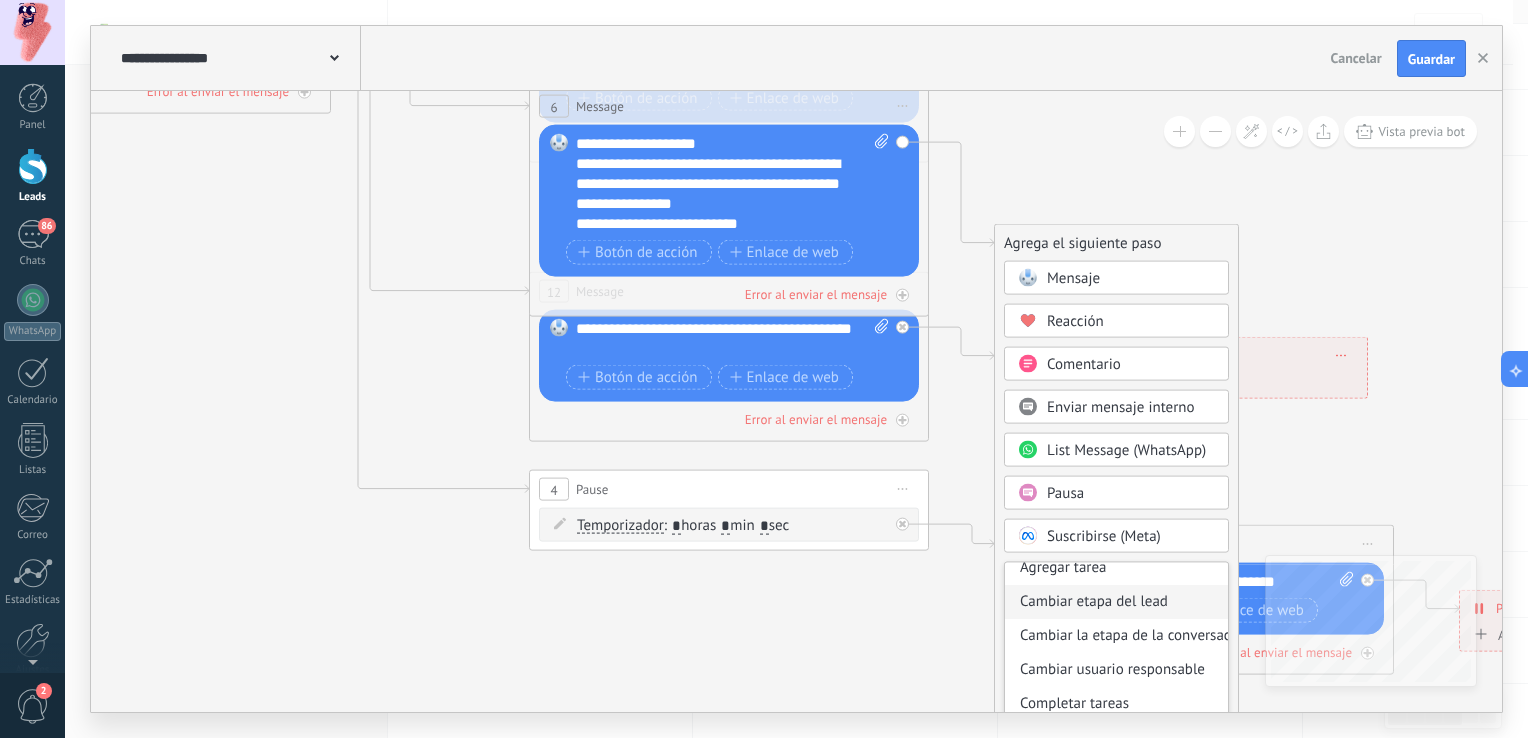 click on "Cambiar etapa del lead" at bounding box center [1116, 602] 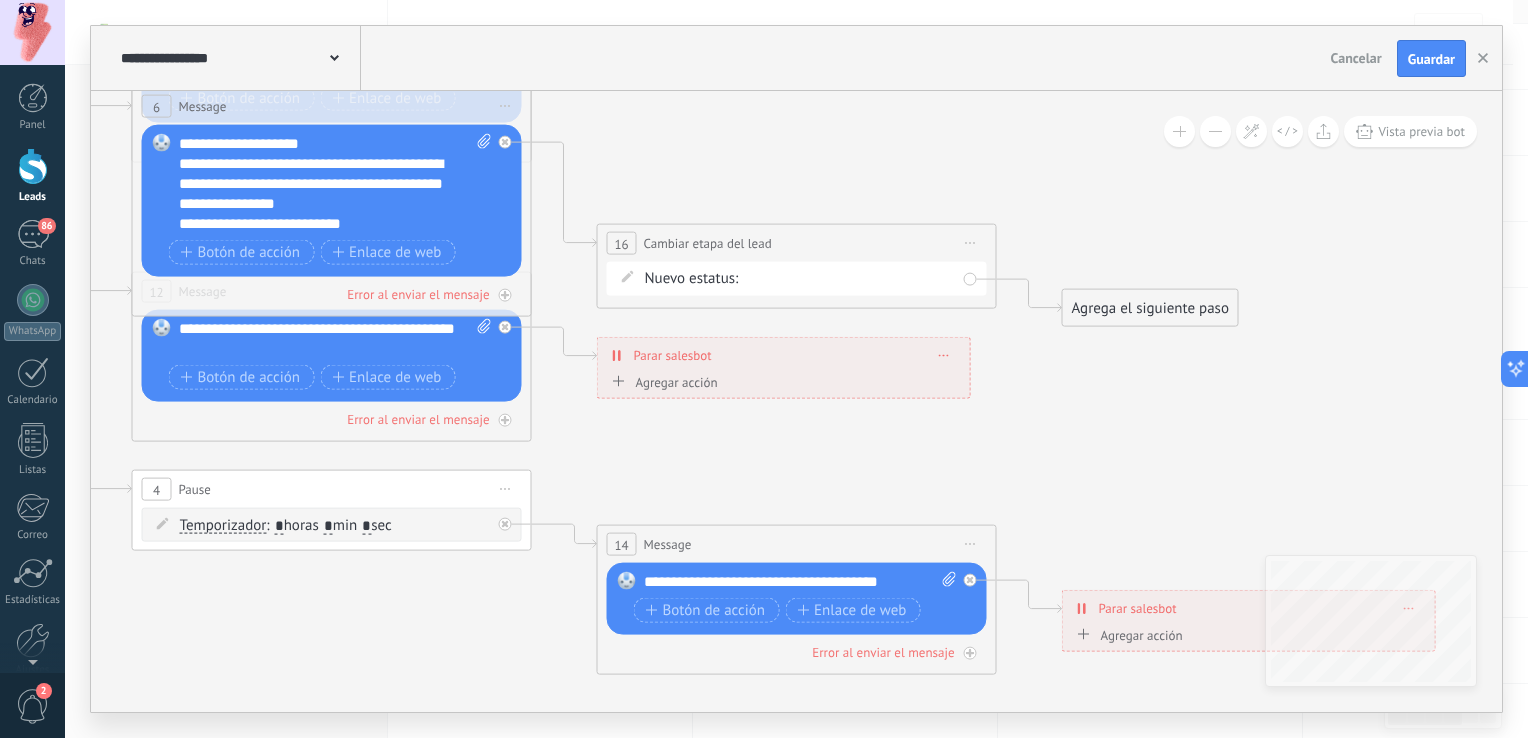 click on "Contacto inicial Negociación Debate contractual Discusión de contrato Leads ganados Leads perdidos" at bounding box center [0, 0] 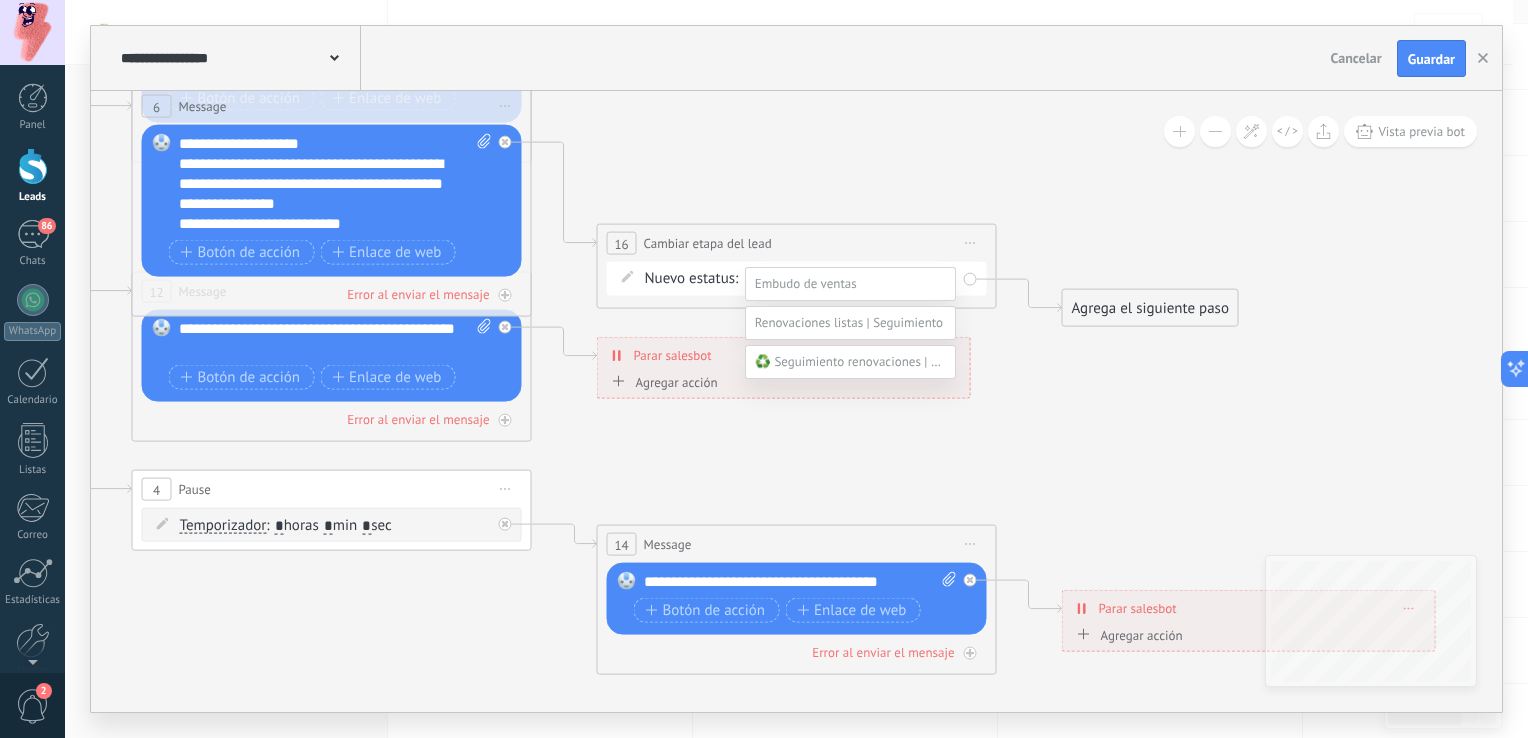 click on "Leads perdidos" at bounding box center [0, 0] 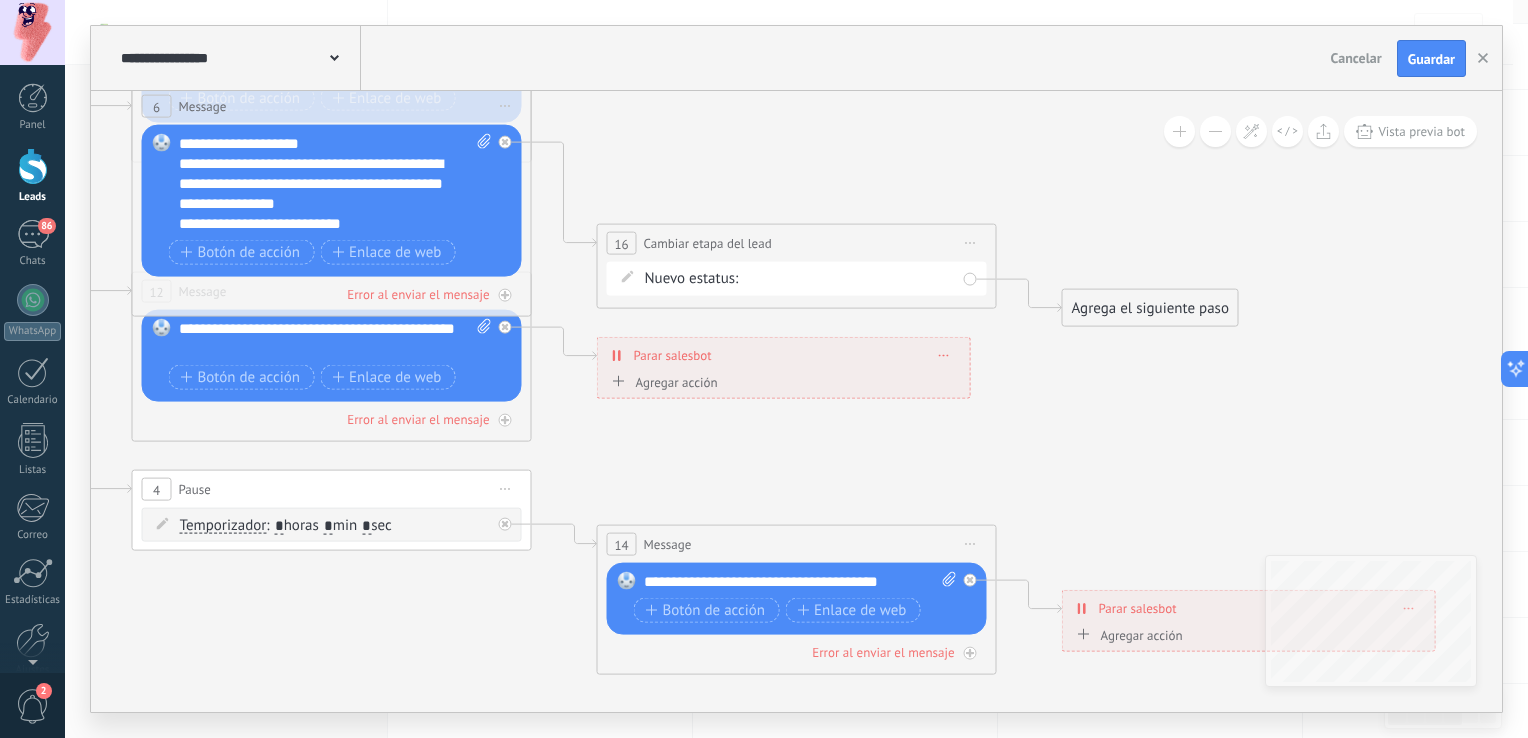 click on "Contacto inicial Negociación Debate contractual Discusión de contrato Leads ganados Leads perdidos" at bounding box center (0, 0) 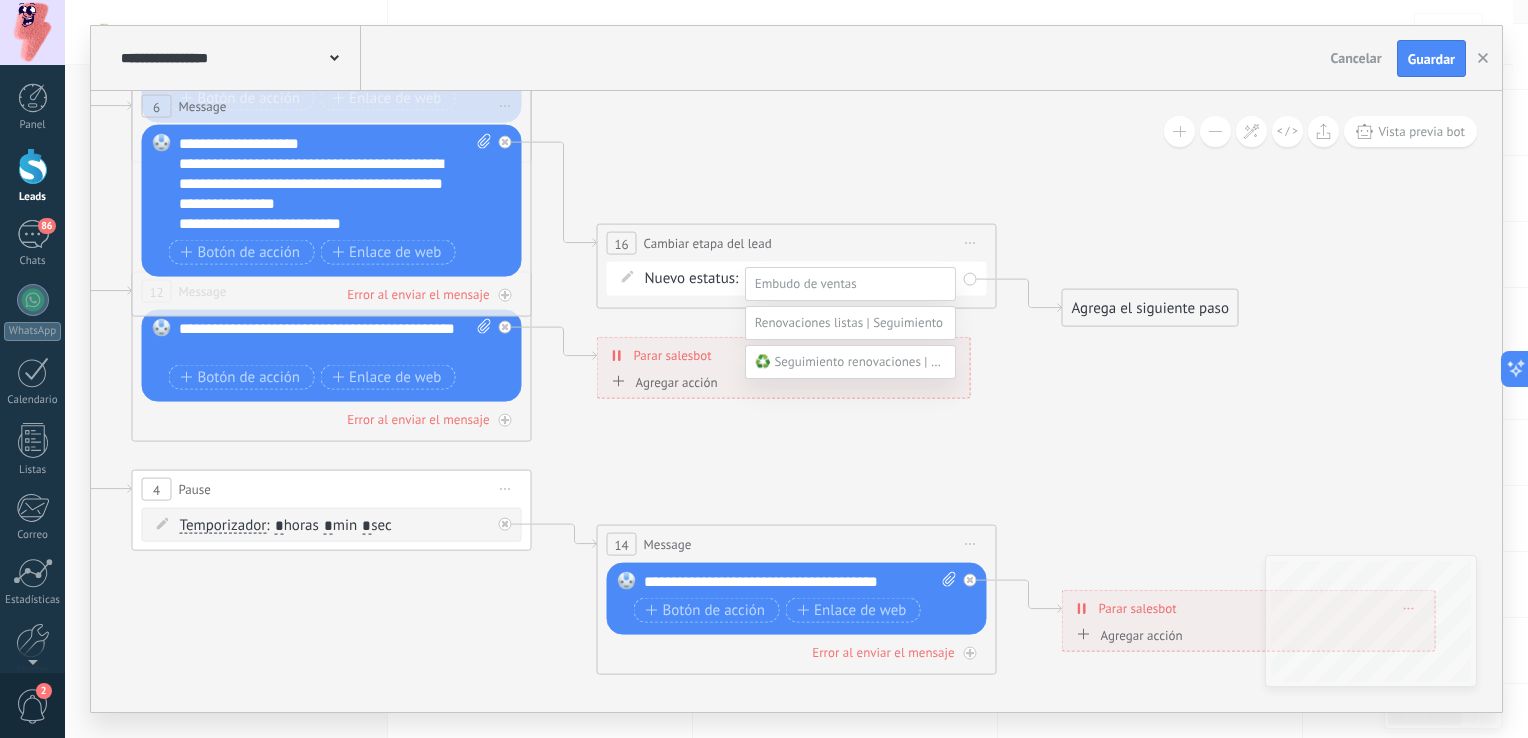 click at bounding box center [796, 369] 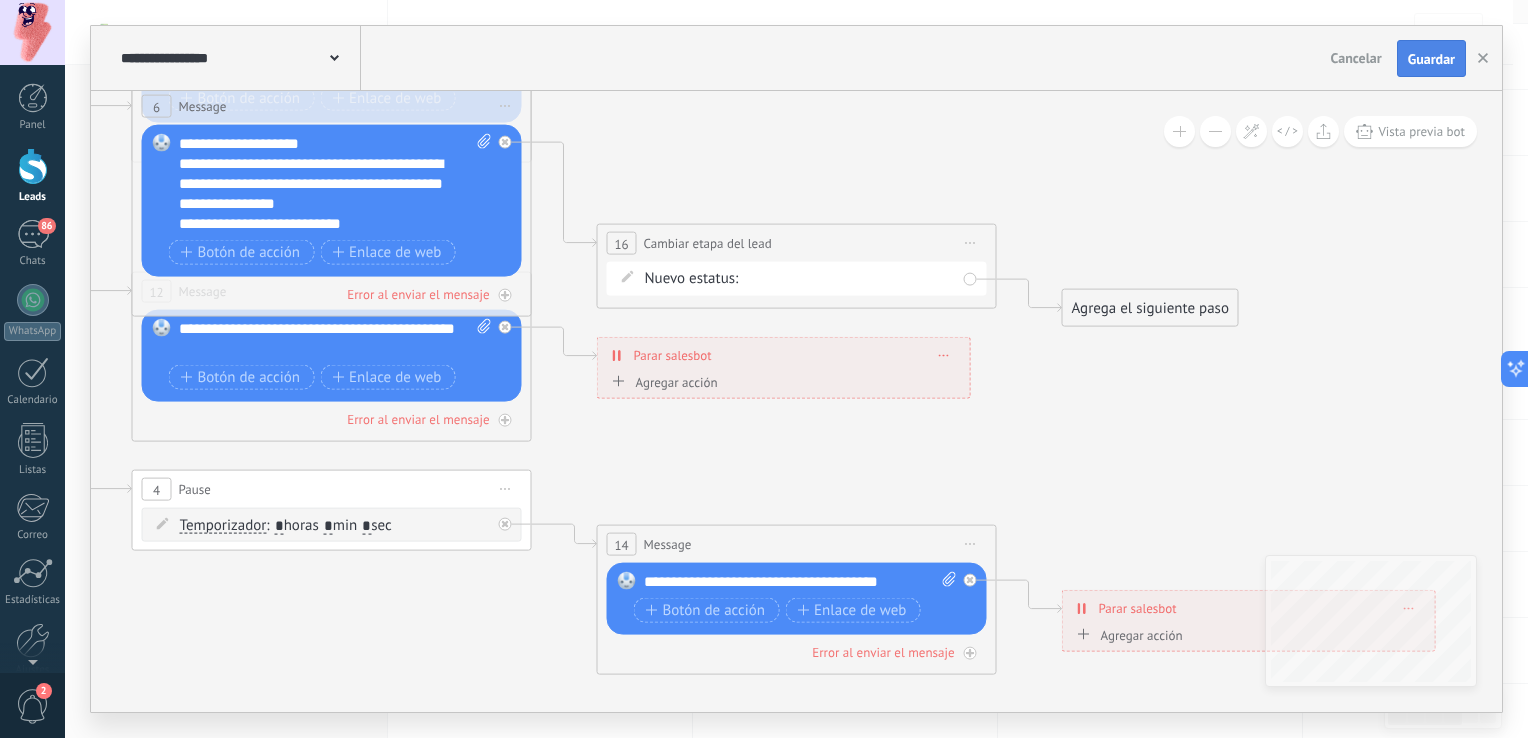 click on "Guardar" at bounding box center [1431, 59] 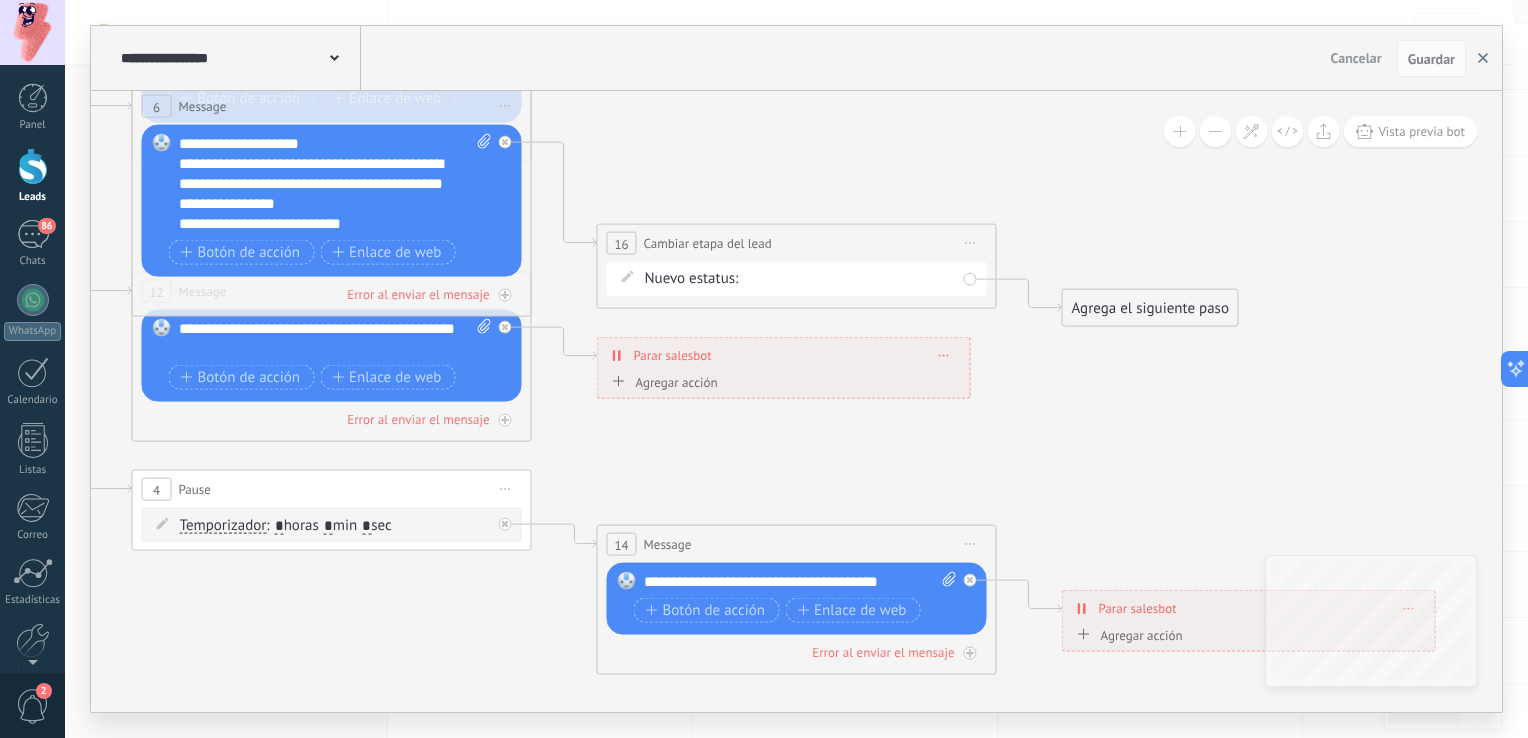 click 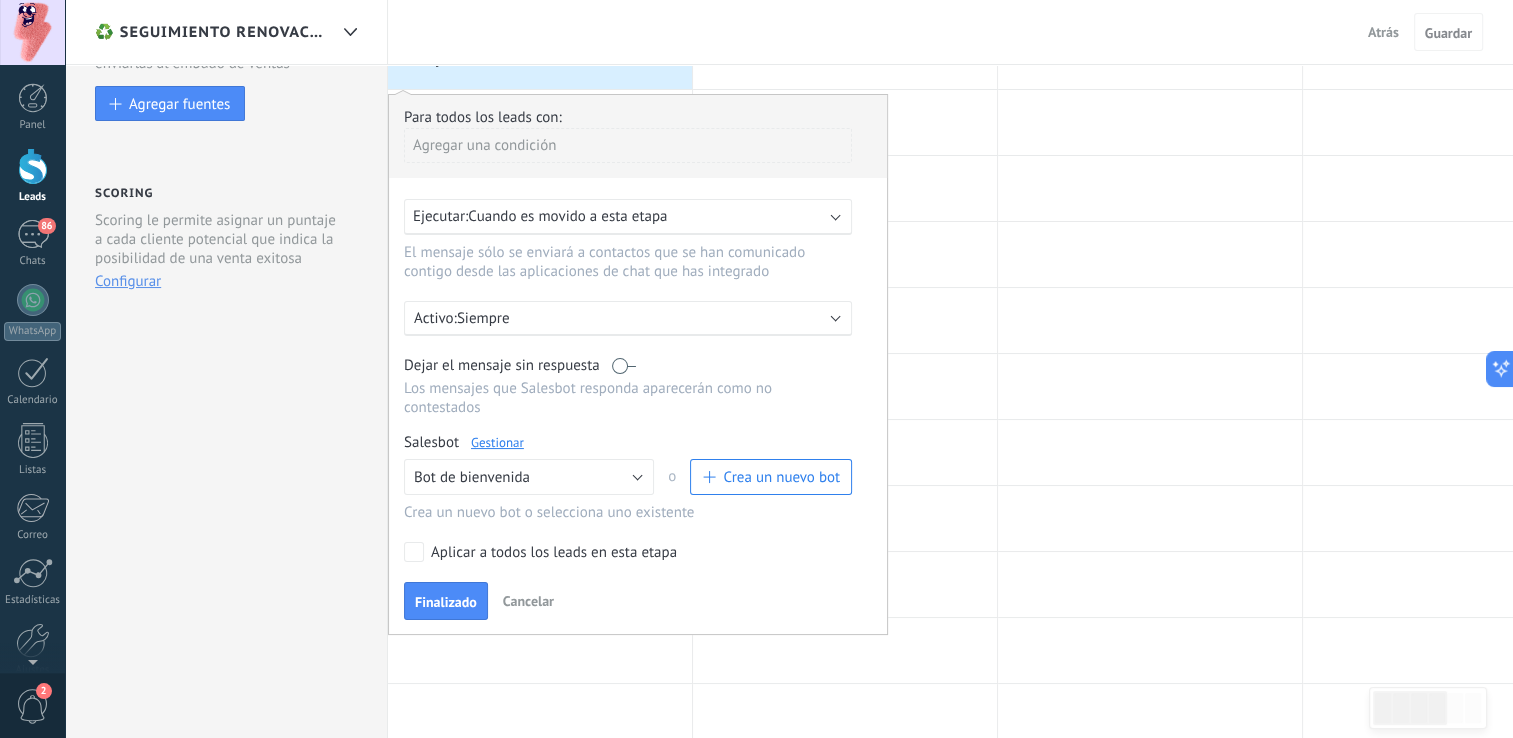 click on "Fuentes de leads Leads Entrantes Esta función capta leads de tus fuentes de generación de leads y los agrega a una etapa previa a tu embudo llamada "Leads entrantes" Esta función permite mostrar las nuevas solicitudes como peticiones en el estatus «Sin Calificar» Control de duplicados Elige cómo el sistema detecta y trata a leads entrantes duplicados Configure reglas No ha conectado ninguna fuente de generación de leads. Agregue fuentes para obtener nuevas oportunidades y enviarlas al embudo de ventas Agregar fuentes Scoring Scoring le permite asignar un puntaje a cada cliente potencial que indica la posibilidad de una venta exitosa Esta función permite mostrar las nuevas solicitudes como peticiones en el estatus «Sin Calificar» Configurar" at bounding box center (226, 677) 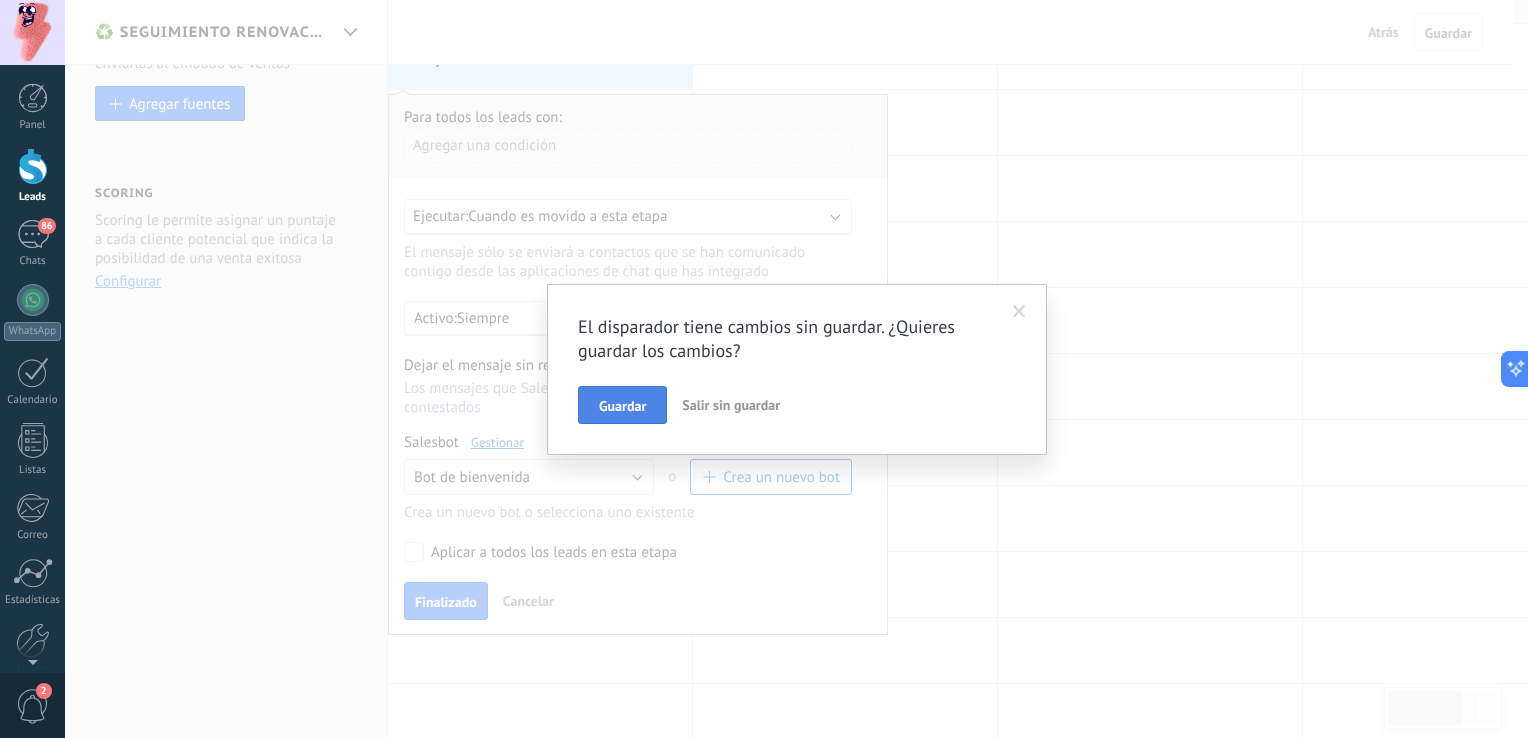 click on "Guardar" at bounding box center (622, 405) 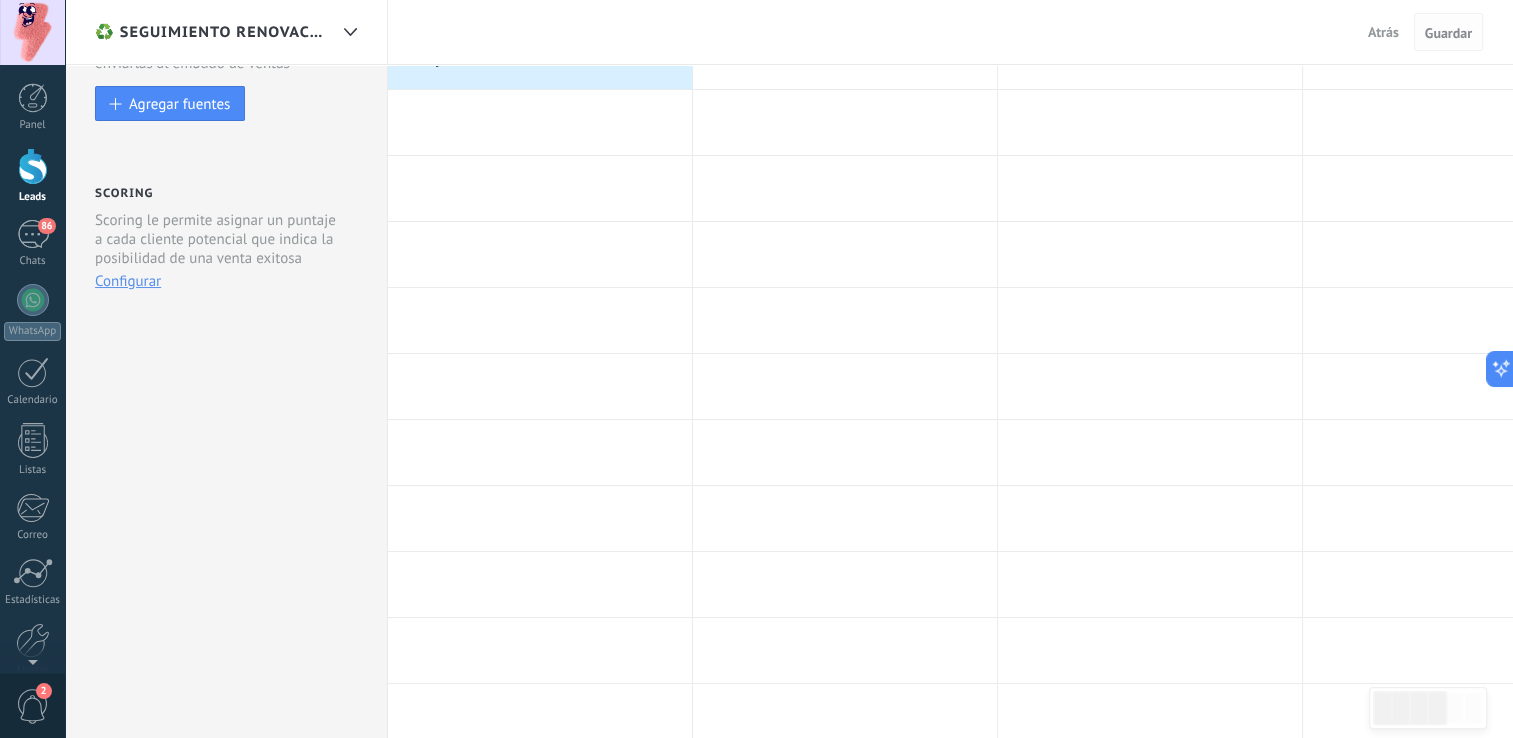 click on "Guardar" at bounding box center [1448, 33] 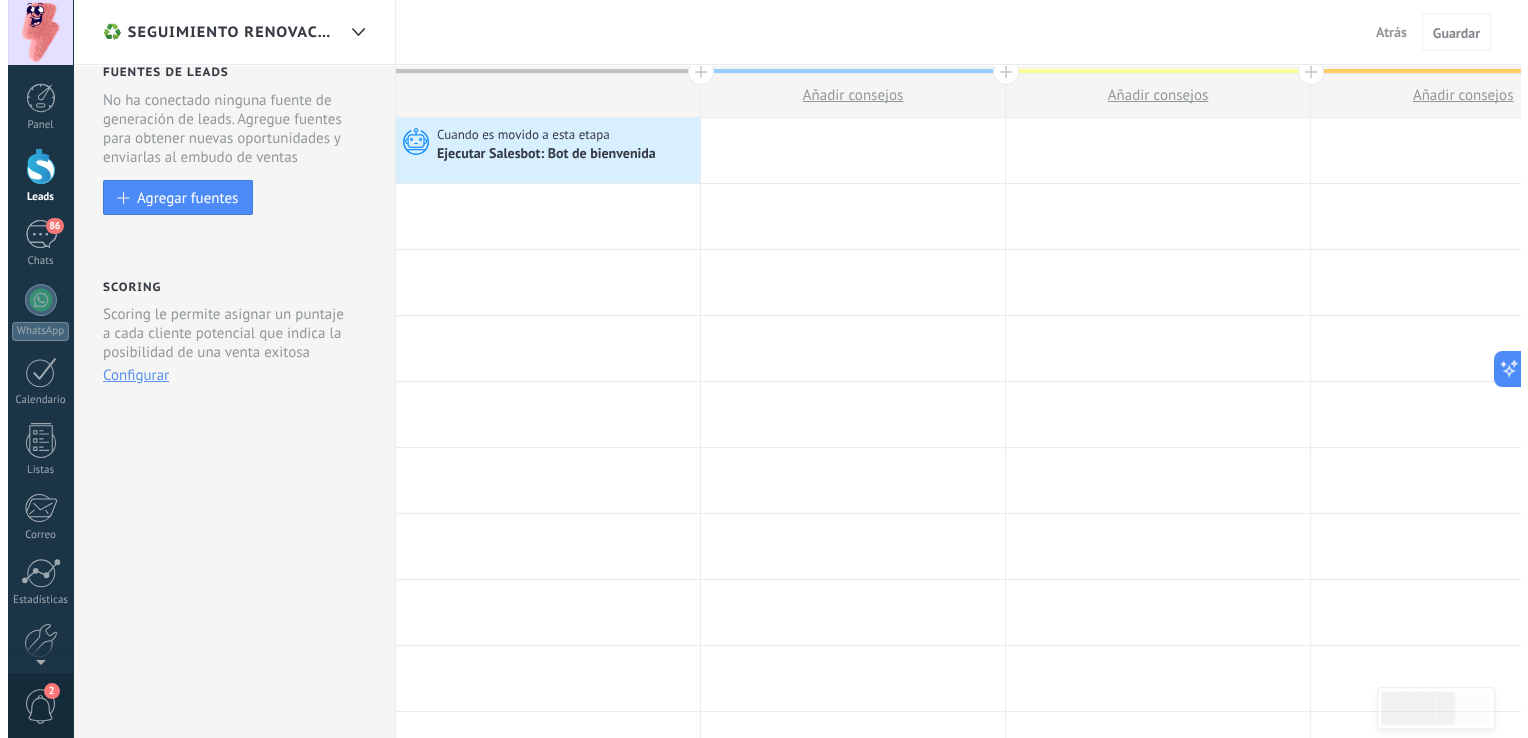 scroll, scrollTop: 0, scrollLeft: 0, axis: both 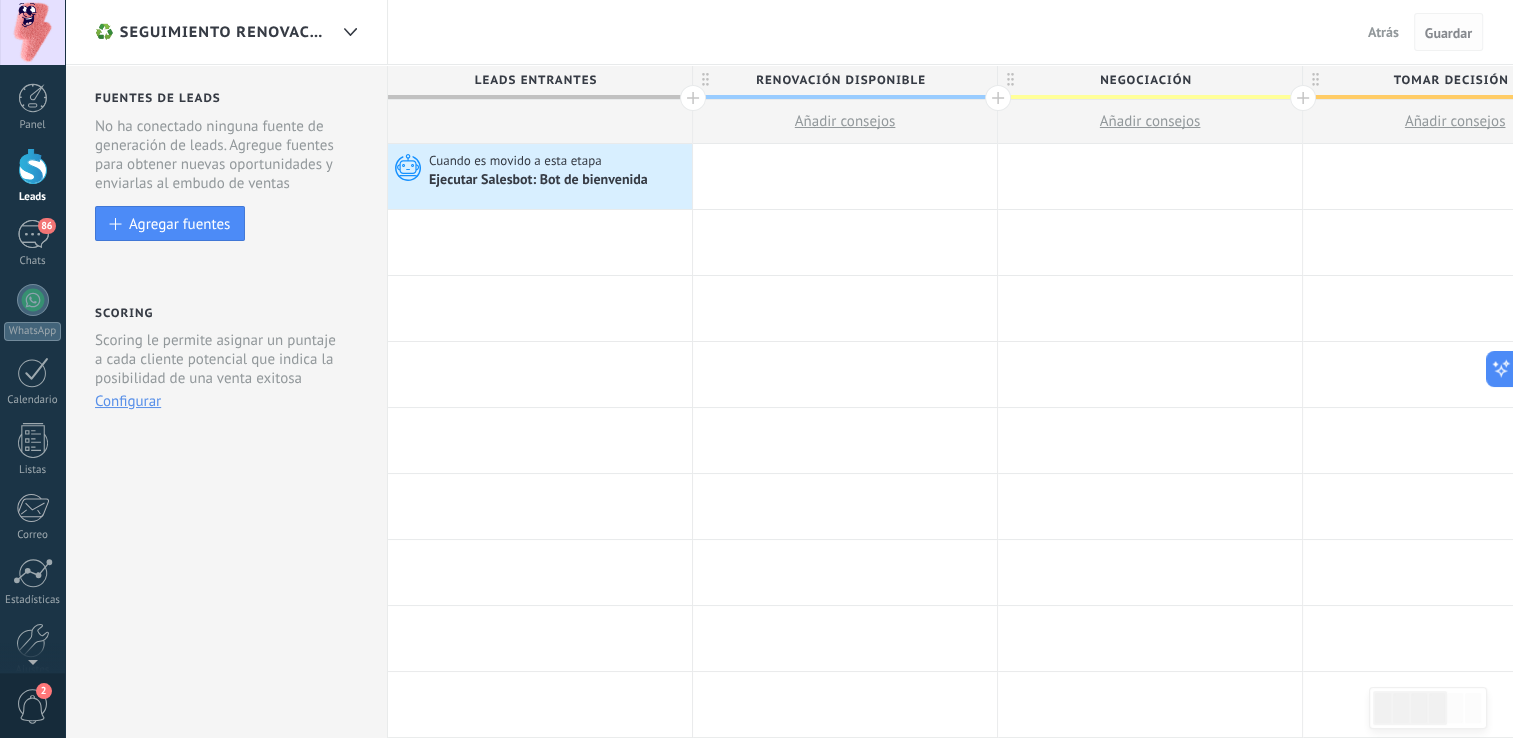 click on "Guardar" at bounding box center (1448, 33) 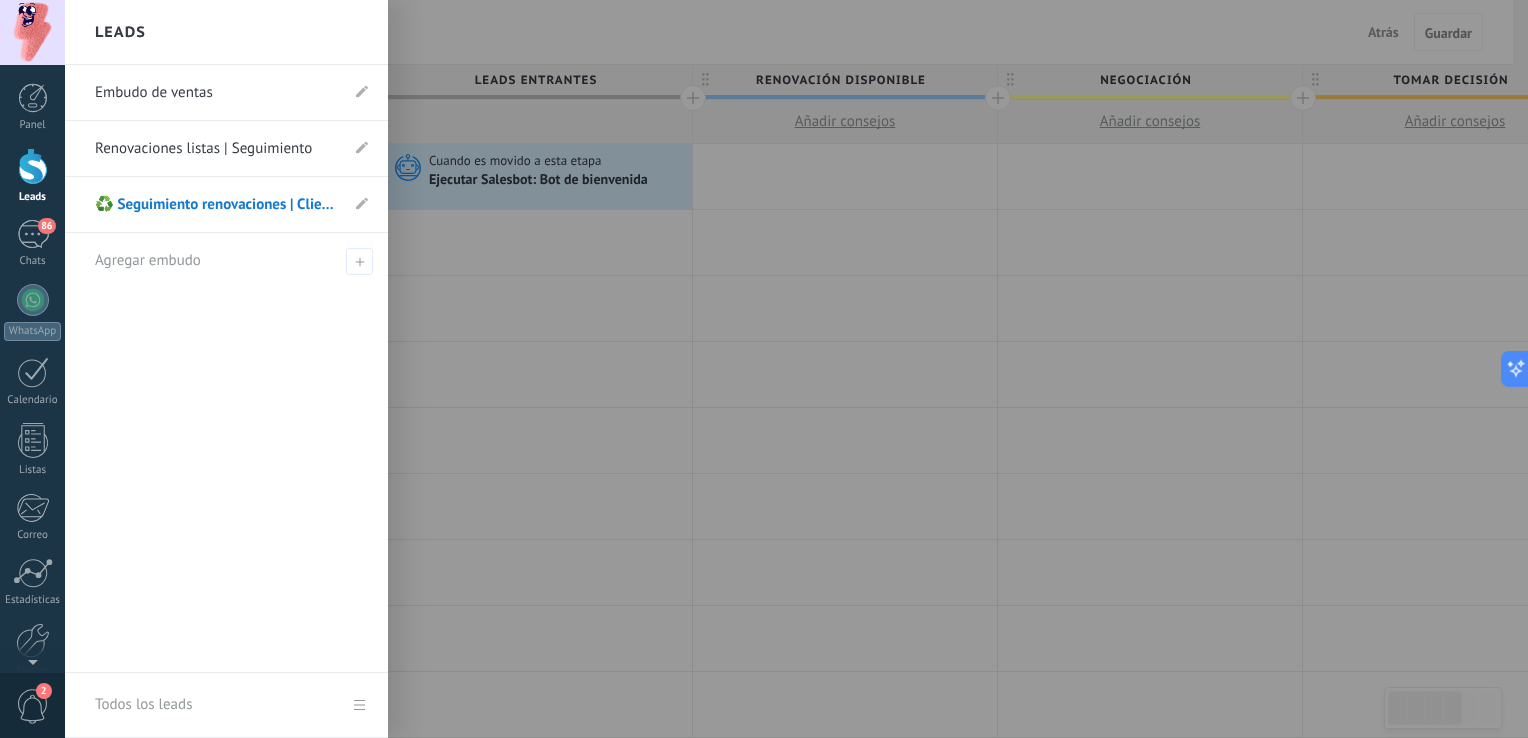 click at bounding box center (33, 166) 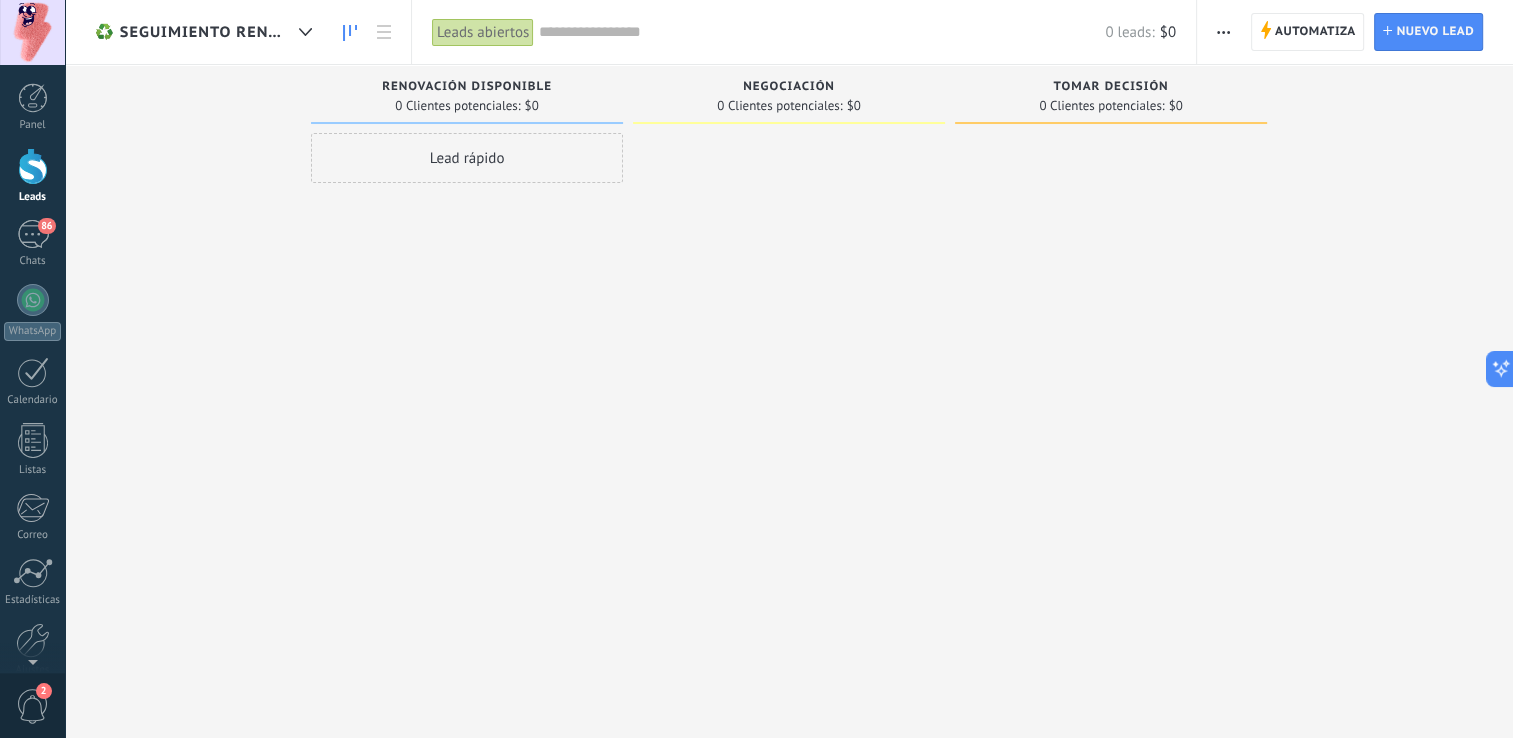 click on "Negociación" at bounding box center (789, 87) 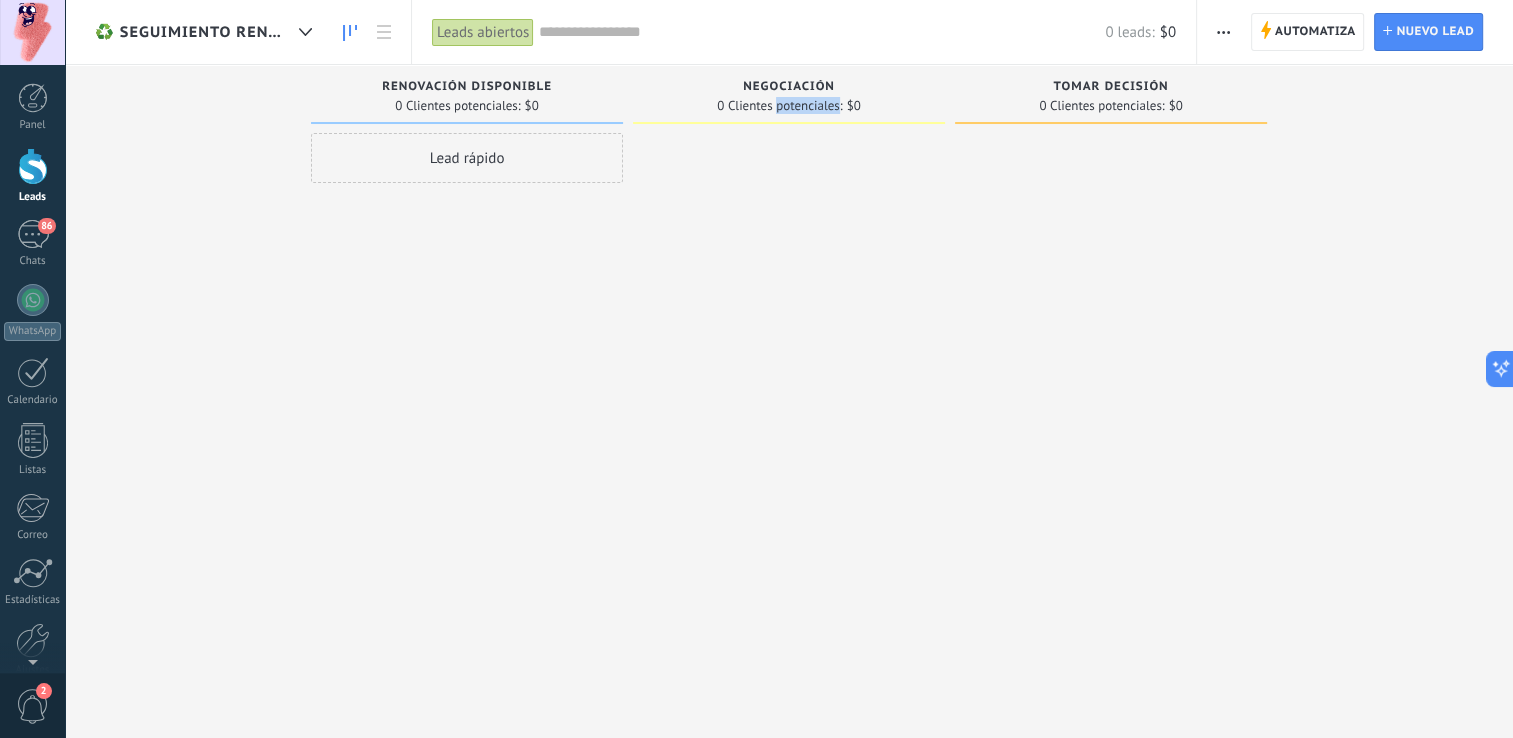 click on "0  Clientes potenciales:" at bounding box center [779, 106] 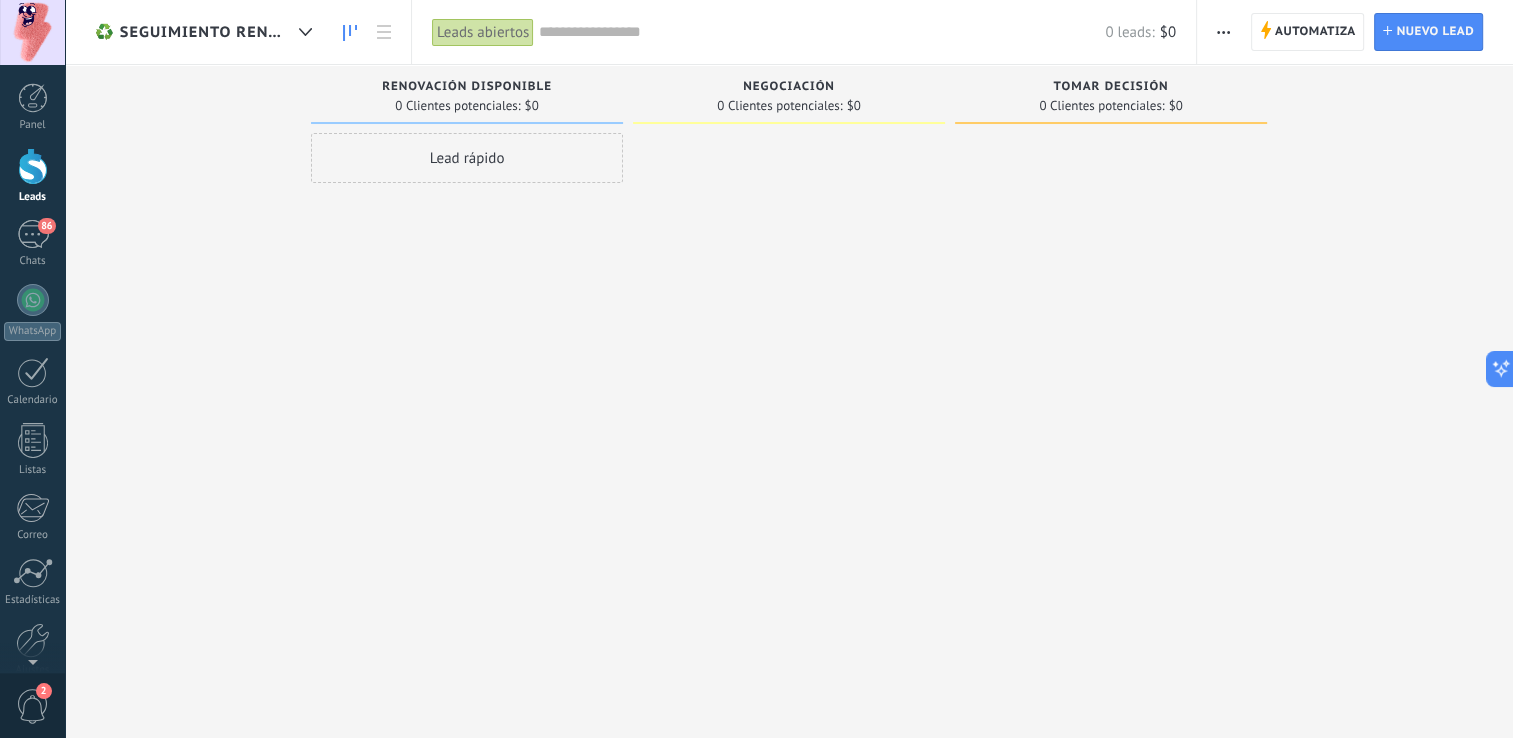 click on "Negociación" at bounding box center [789, 88] 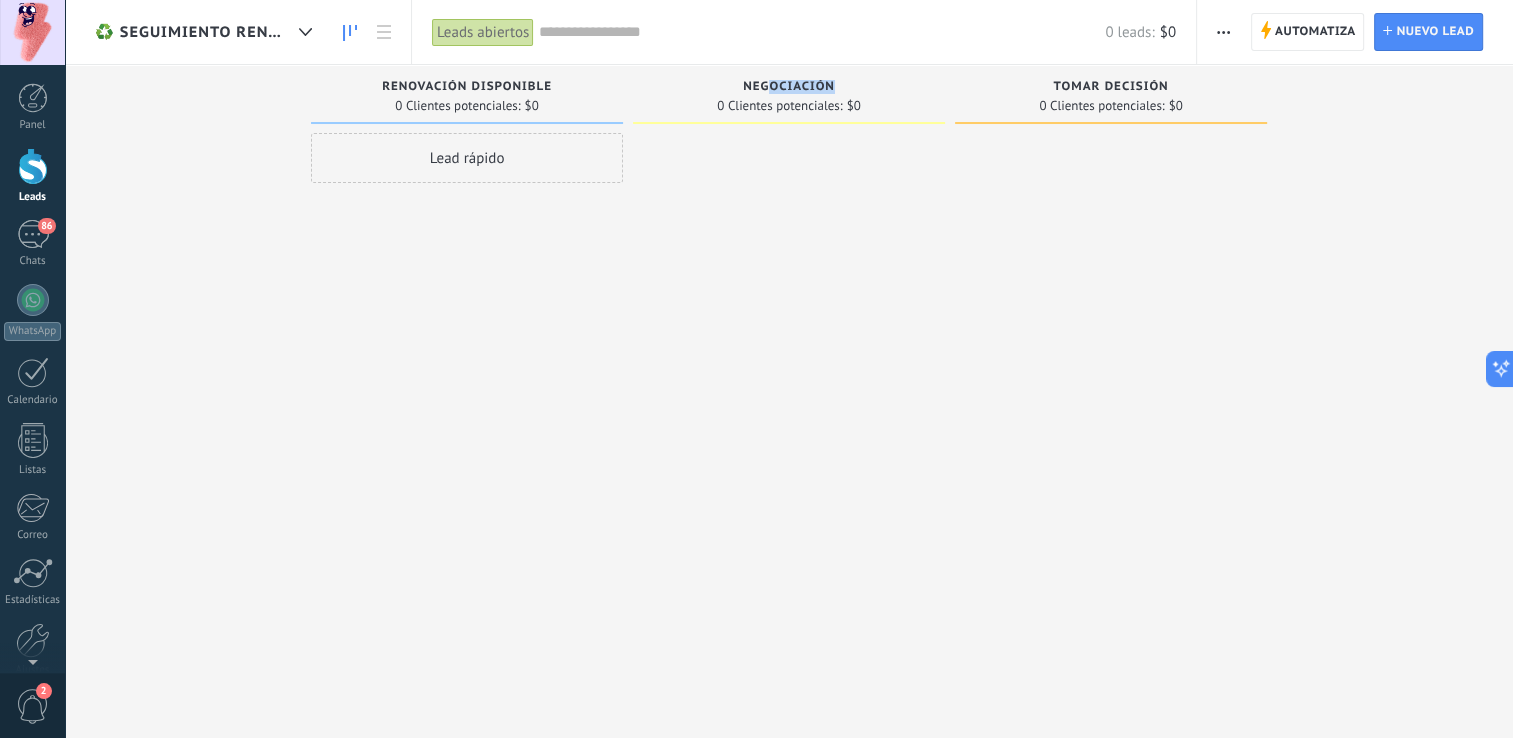 drag, startPoint x: 766, startPoint y: 94, endPoint x: 772, endPoint y: 302, distance: 208.08652 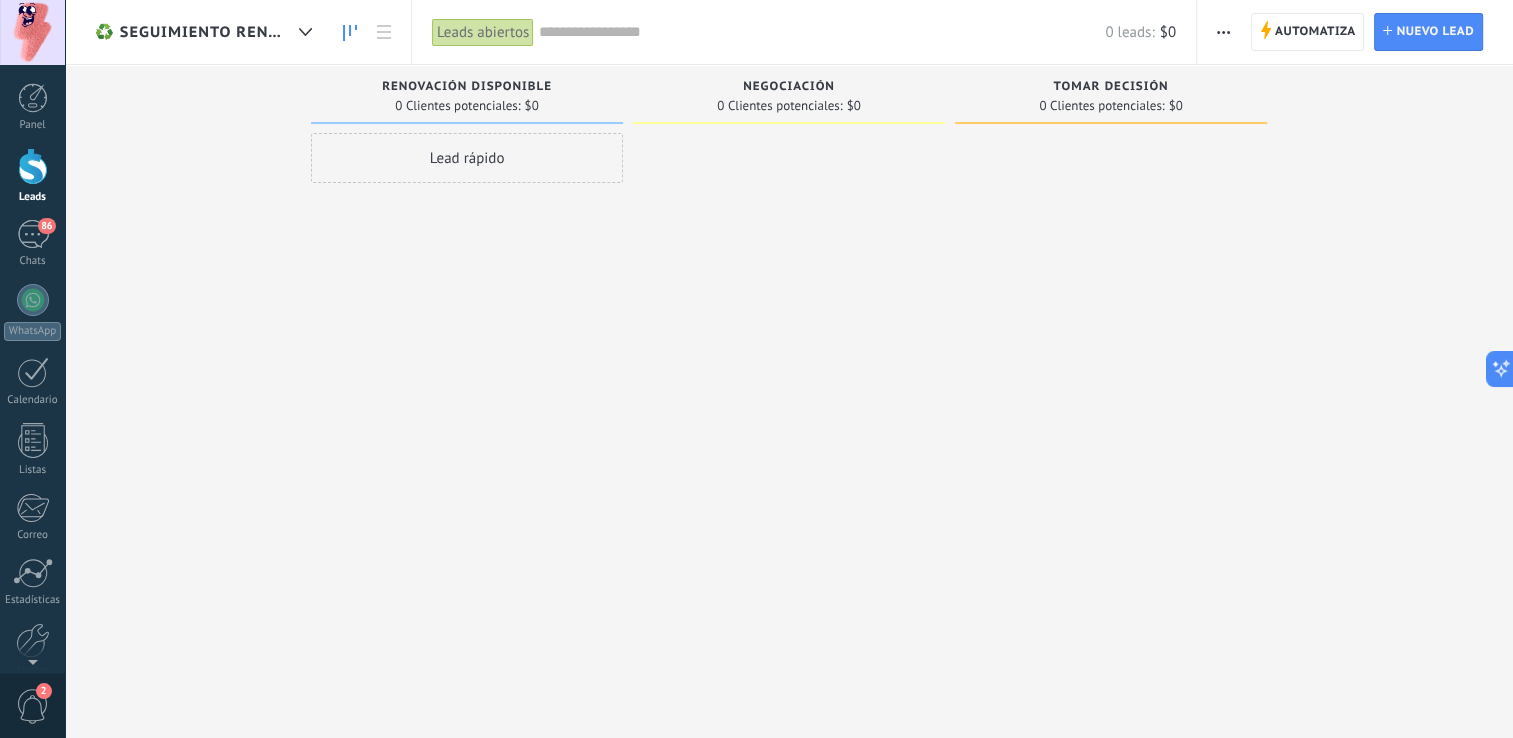 click on "Automatiza Nueva difusión Editar embudo Editar el diseño de la tarjeta Importar Exportar Buscar duplicados Seleccionar varios Ordenar Por último mensaje Por último evento Por fecha de creación Por nombre Por venta Actualización automática Automatiza Automatiza Lead Nuevo lead" at bounding box center (1355, 32) 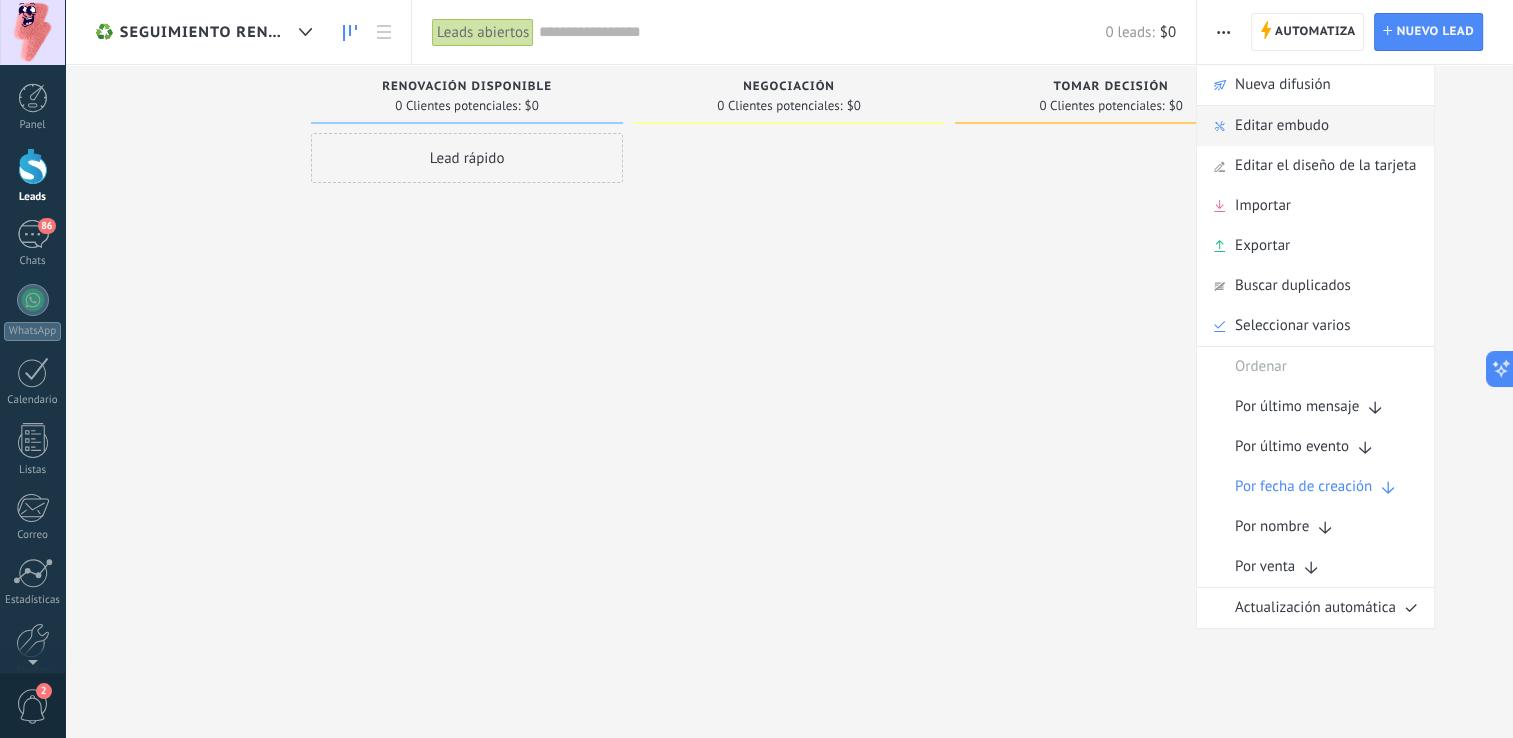 click on "Editar embudo" at bounding box center (1282, 126) 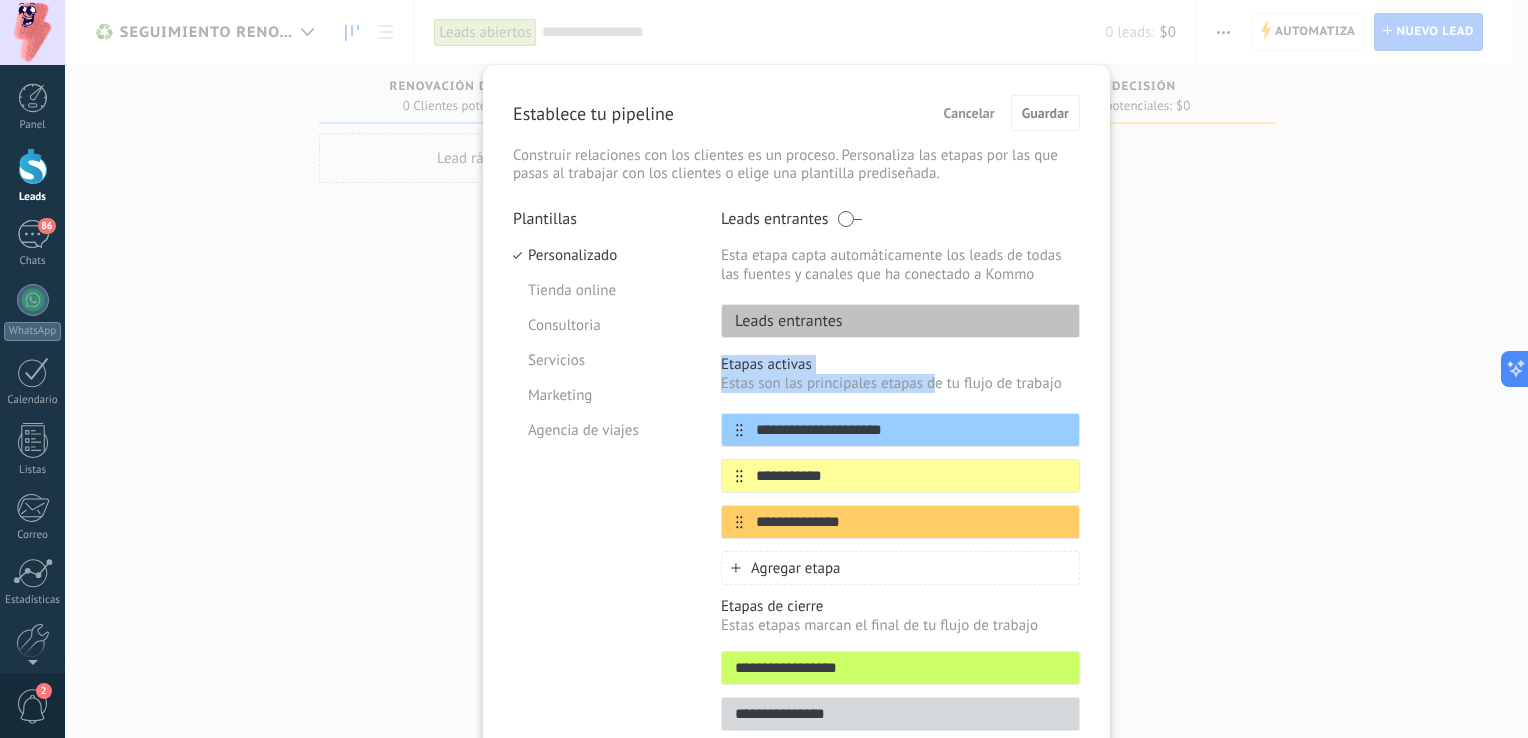 drag, startPoint x: 933, startPoint y: 386, endPoint x: 940, endPoint y: 286, distance: 100.2447 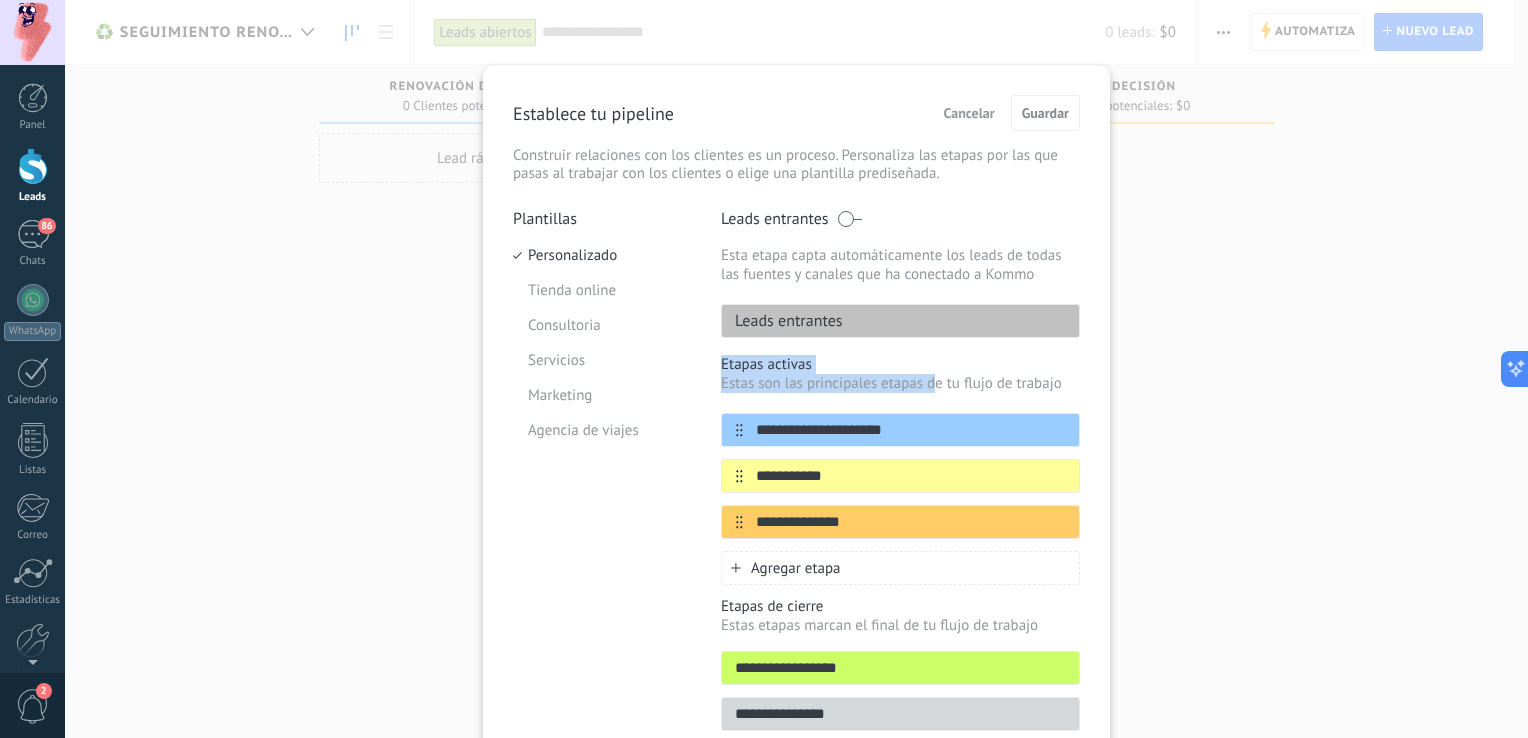 click on "**********" at bounding box center [900, 476] 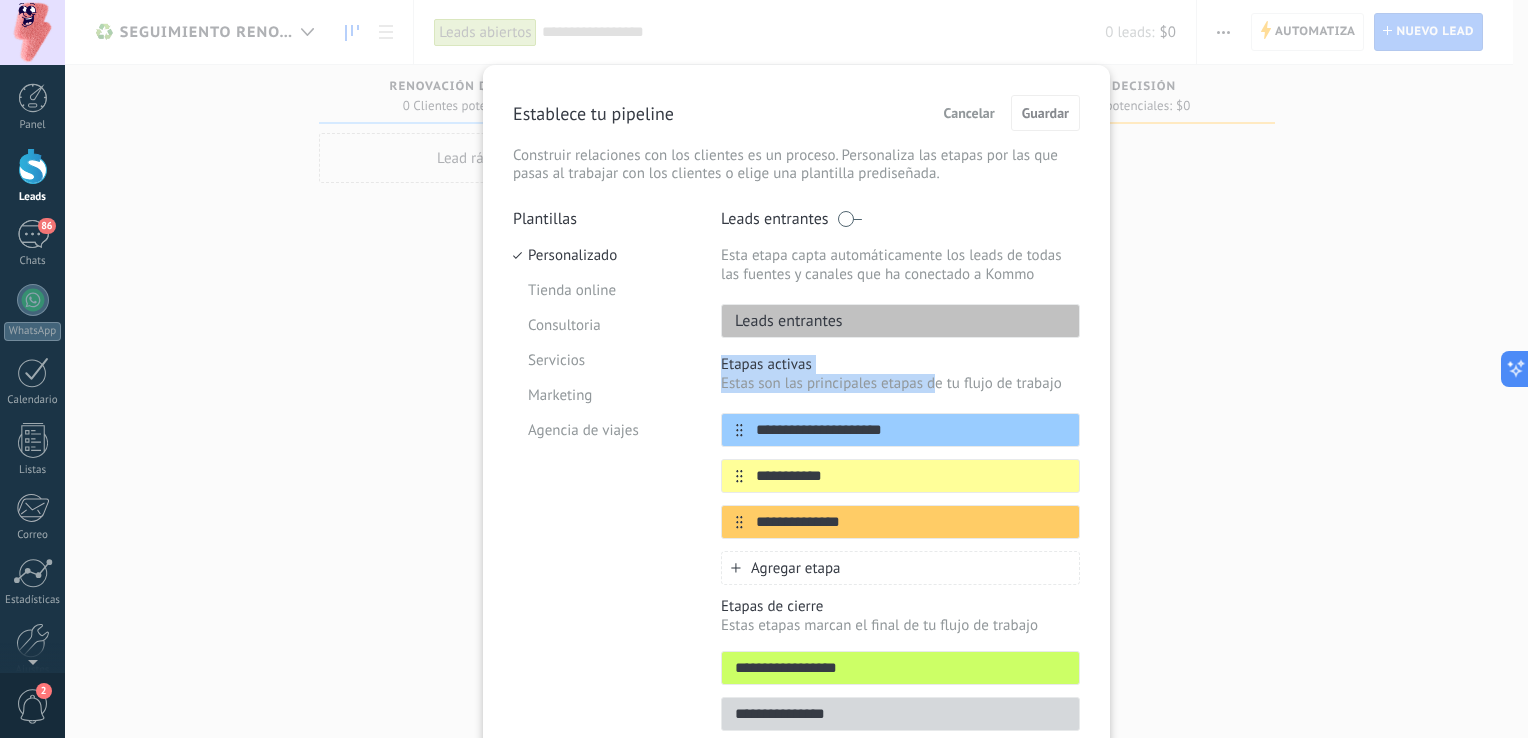drag, startPoint x: 940, startPoint y: 286, endPoint x: 961, endPoint y: 347, distance: 64.513565 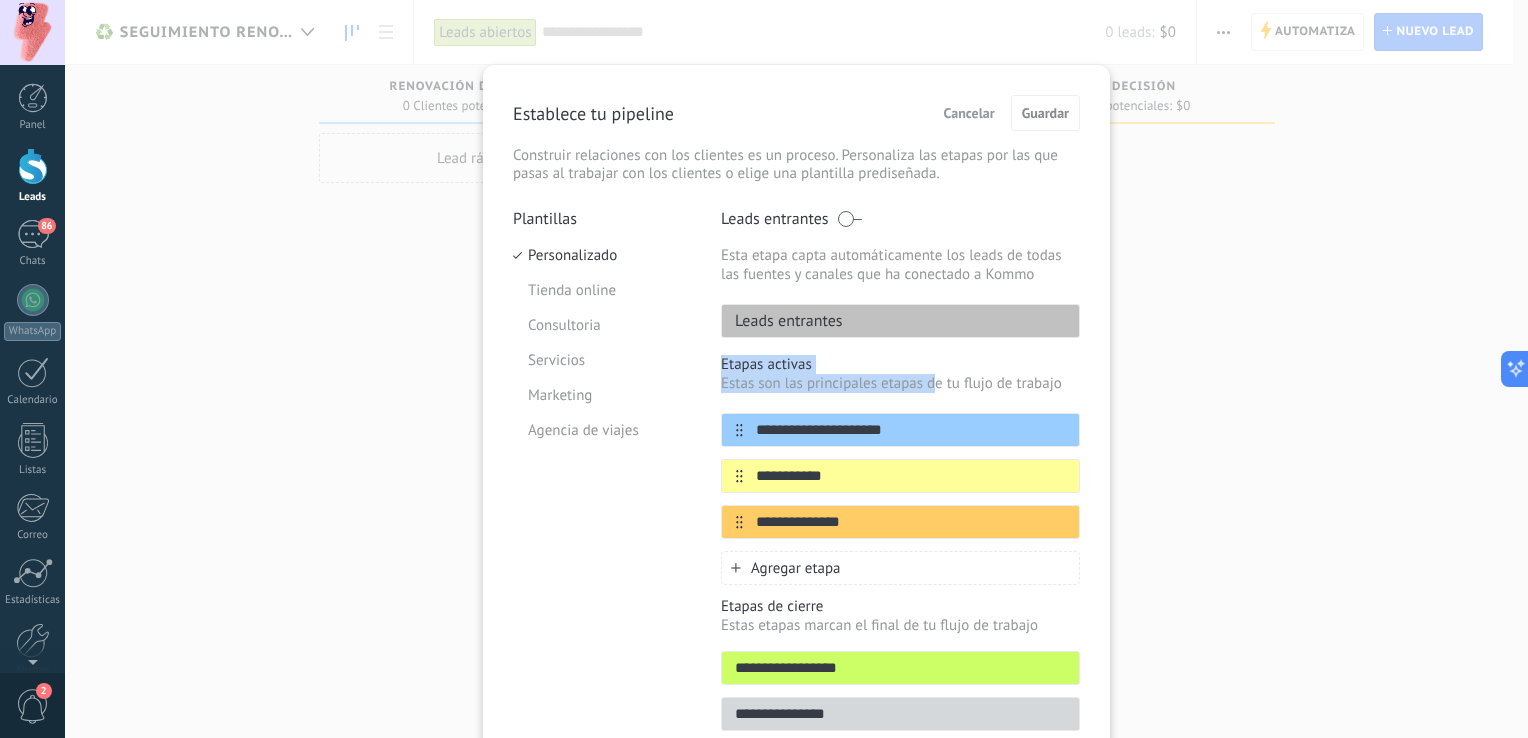click on "**********" at bounding box center [900, 476] 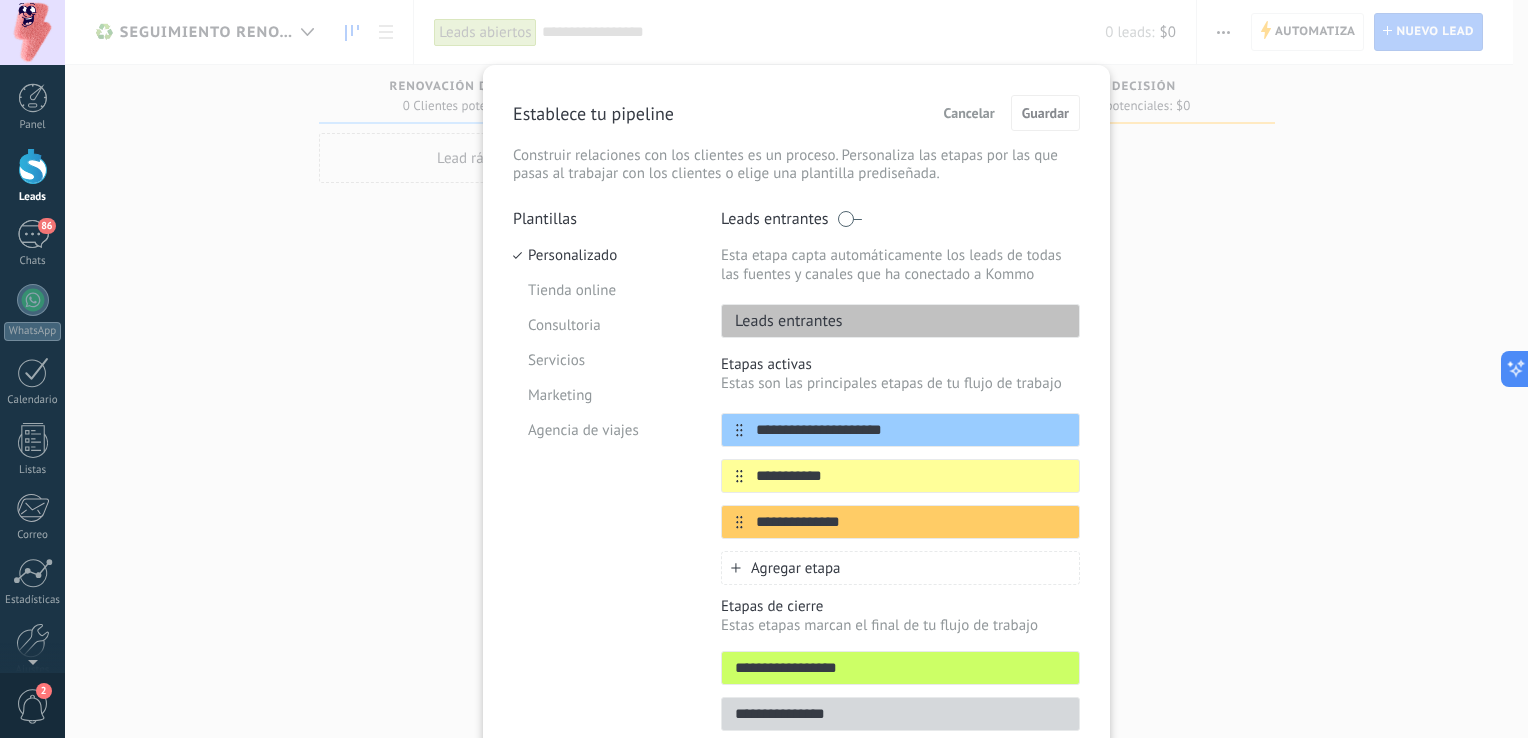 click on "**********" at bounding box center (900, 476) 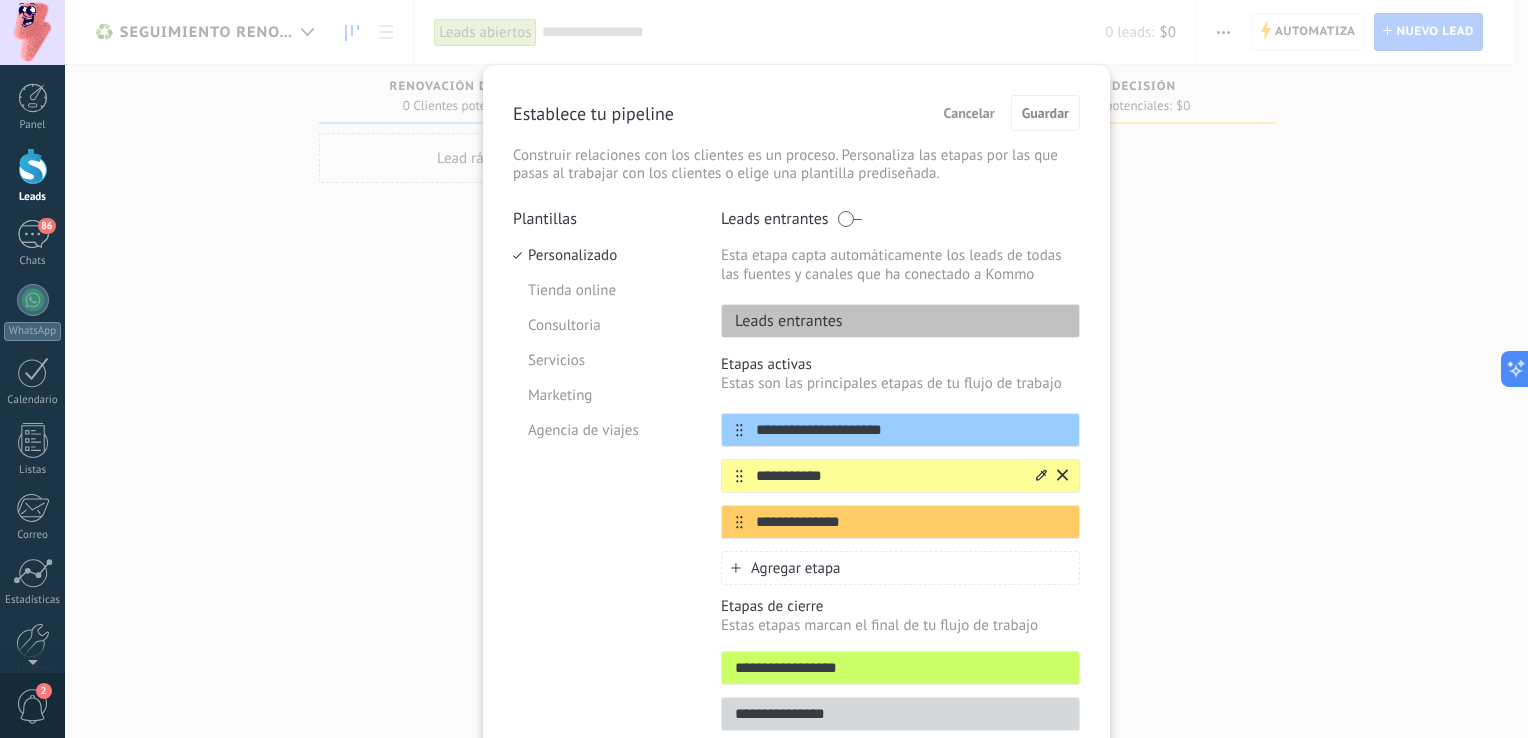 click on "**********" at bounding box center [888, 476] 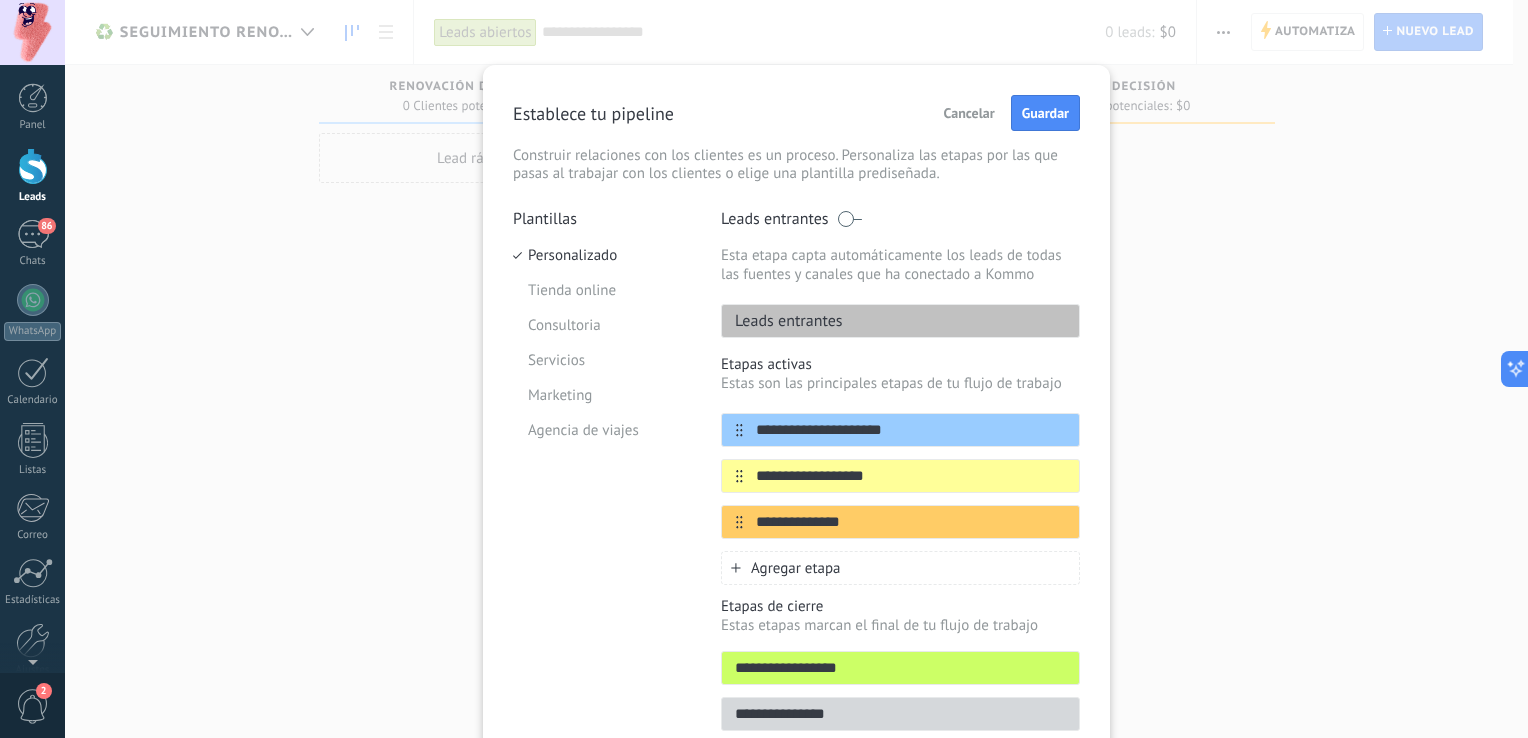 type on "**********" 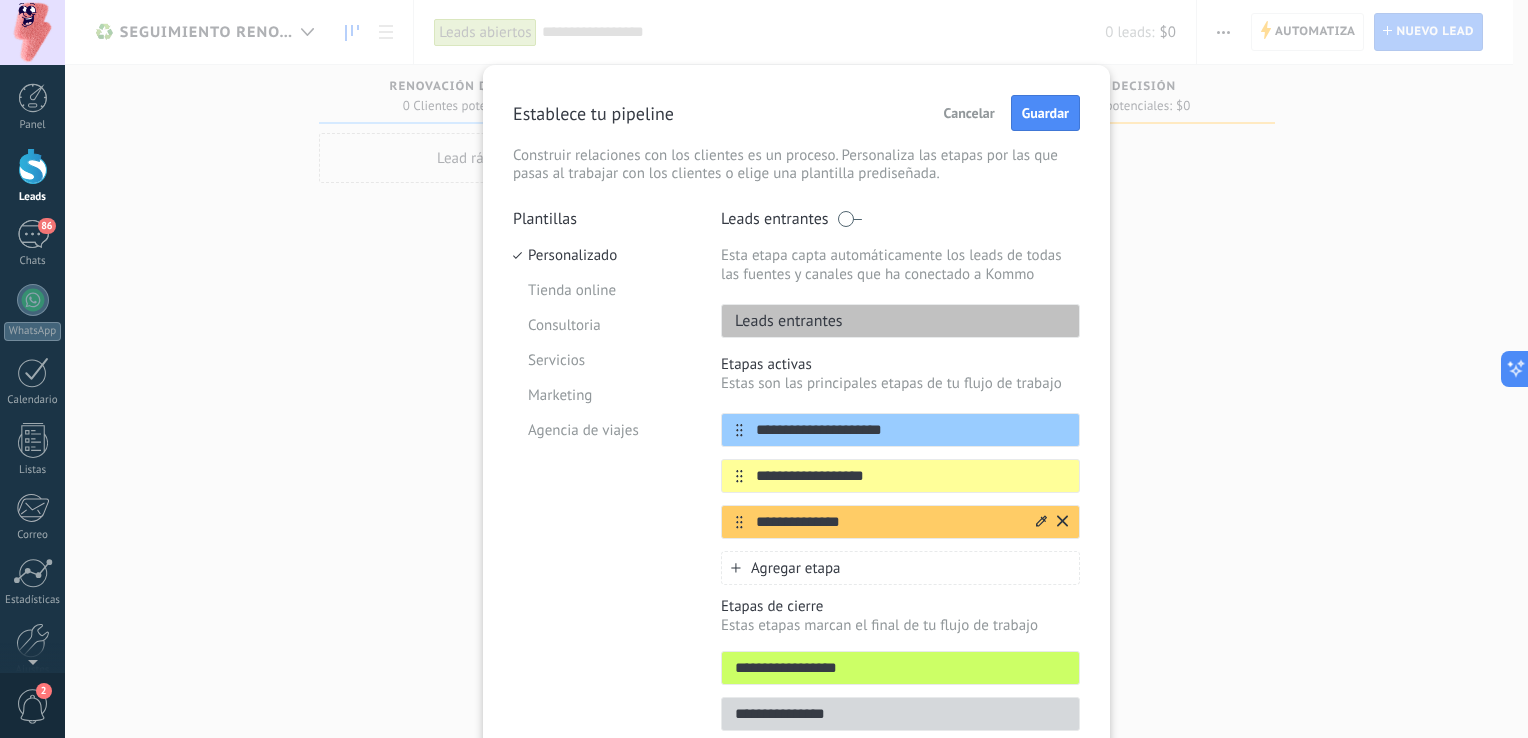 click on "**********" at bounding box center (888, 522) 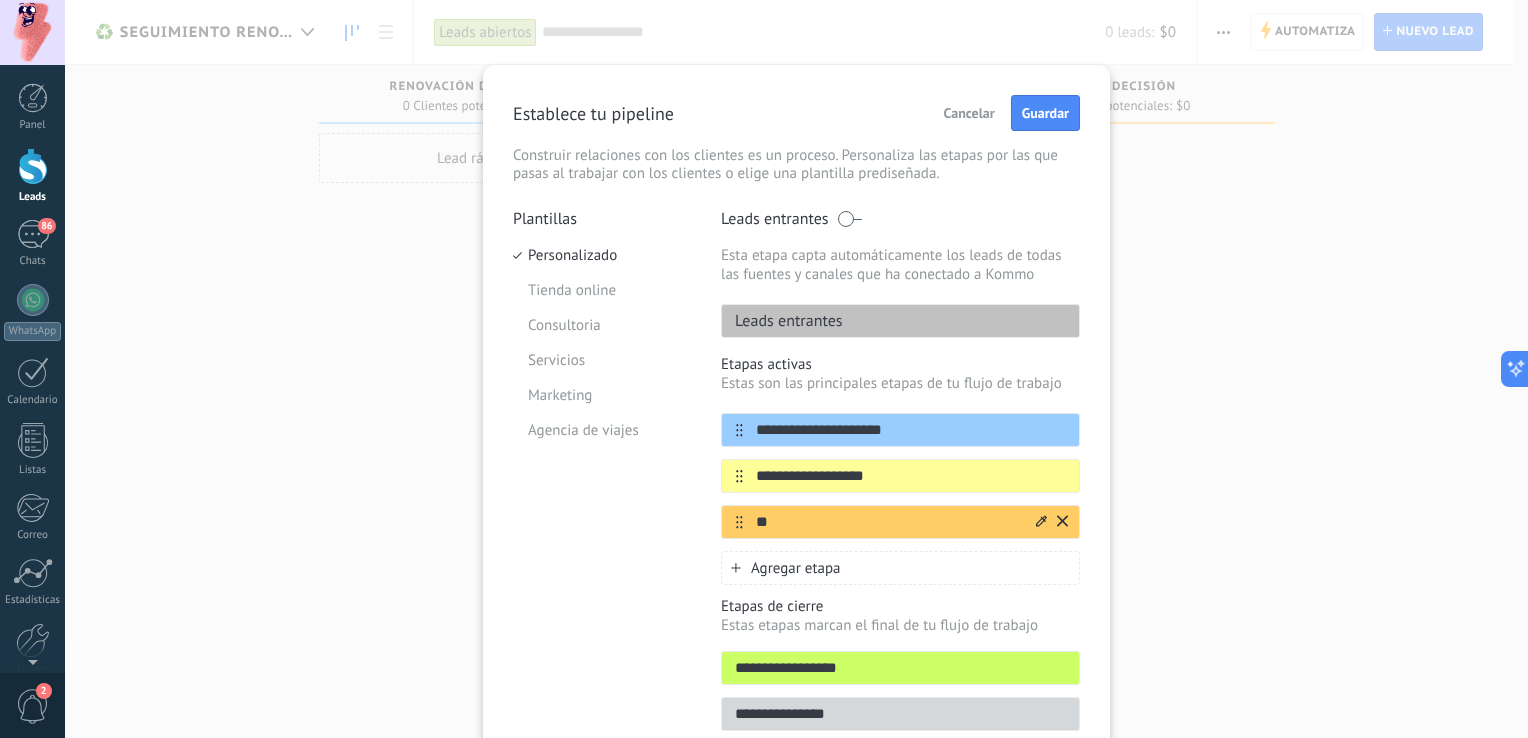 type on "*" 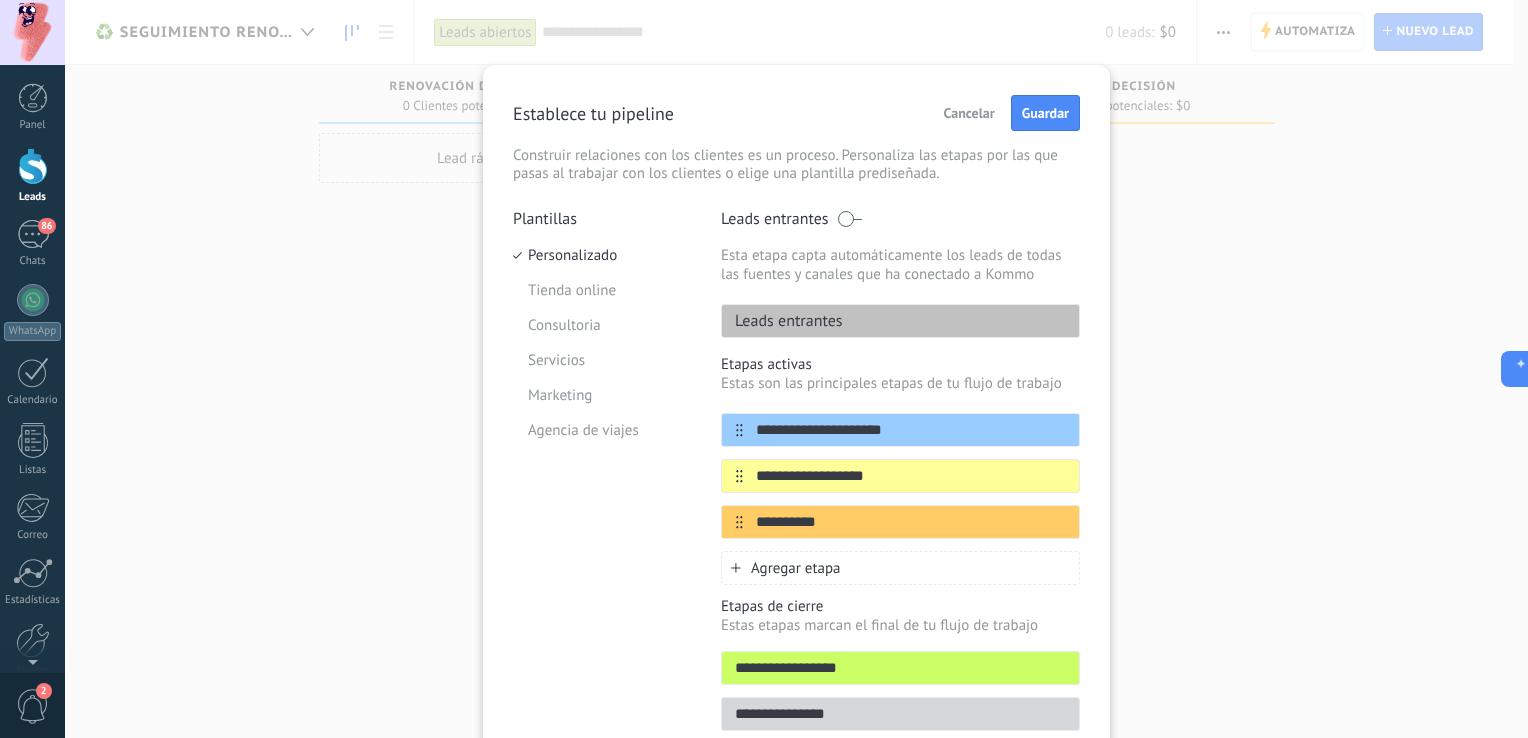 type on "**********" 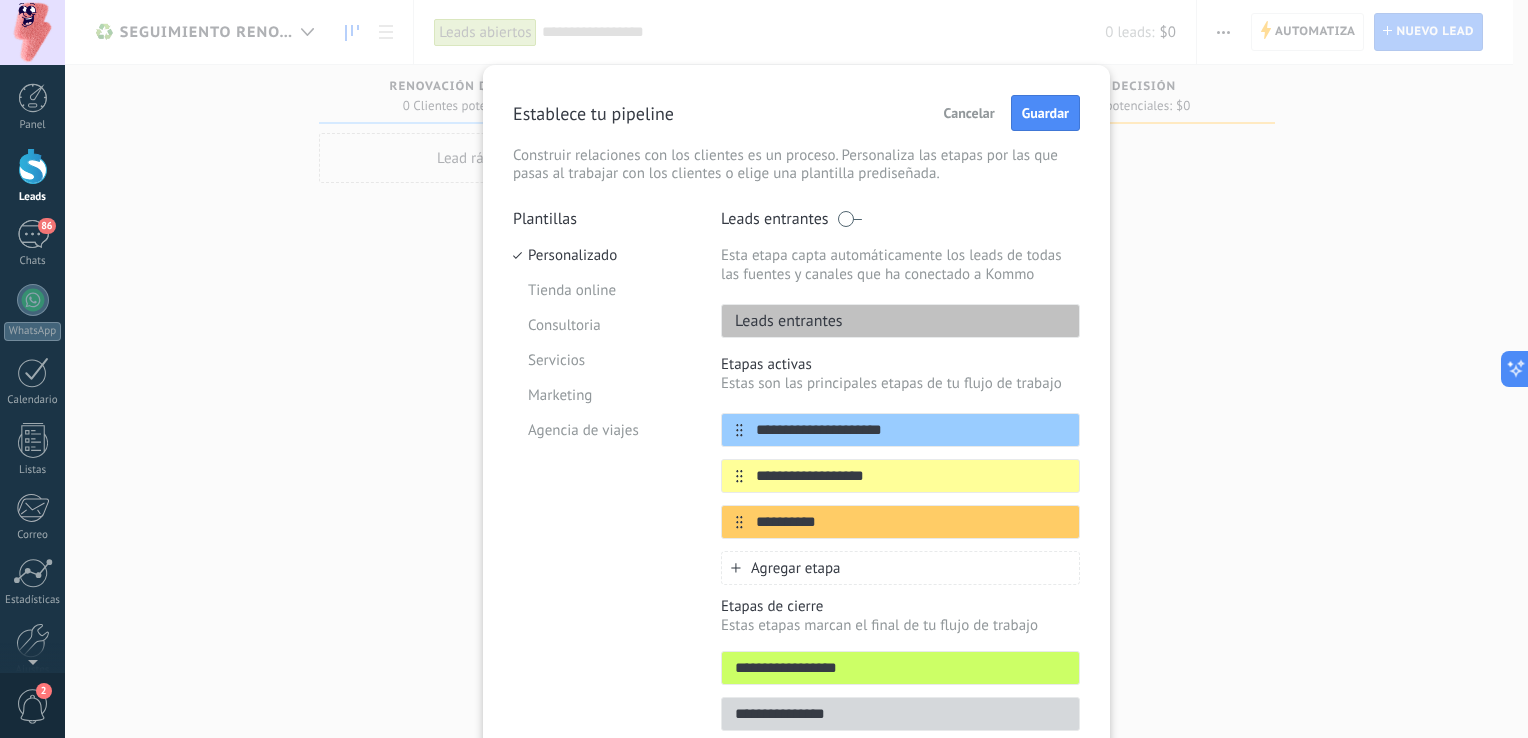click on "Agregar etapa" at bounding box center (900, 568) 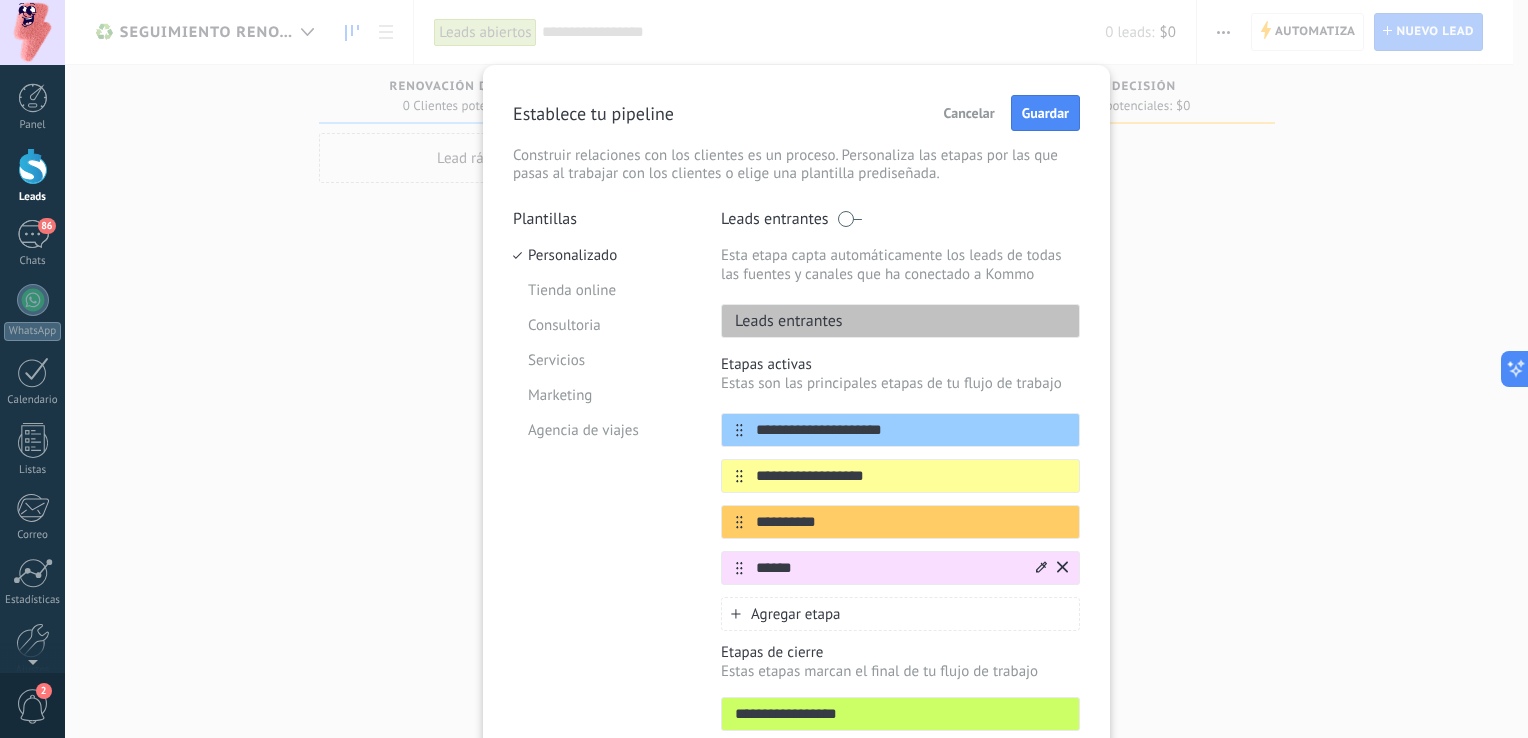 type on "******" 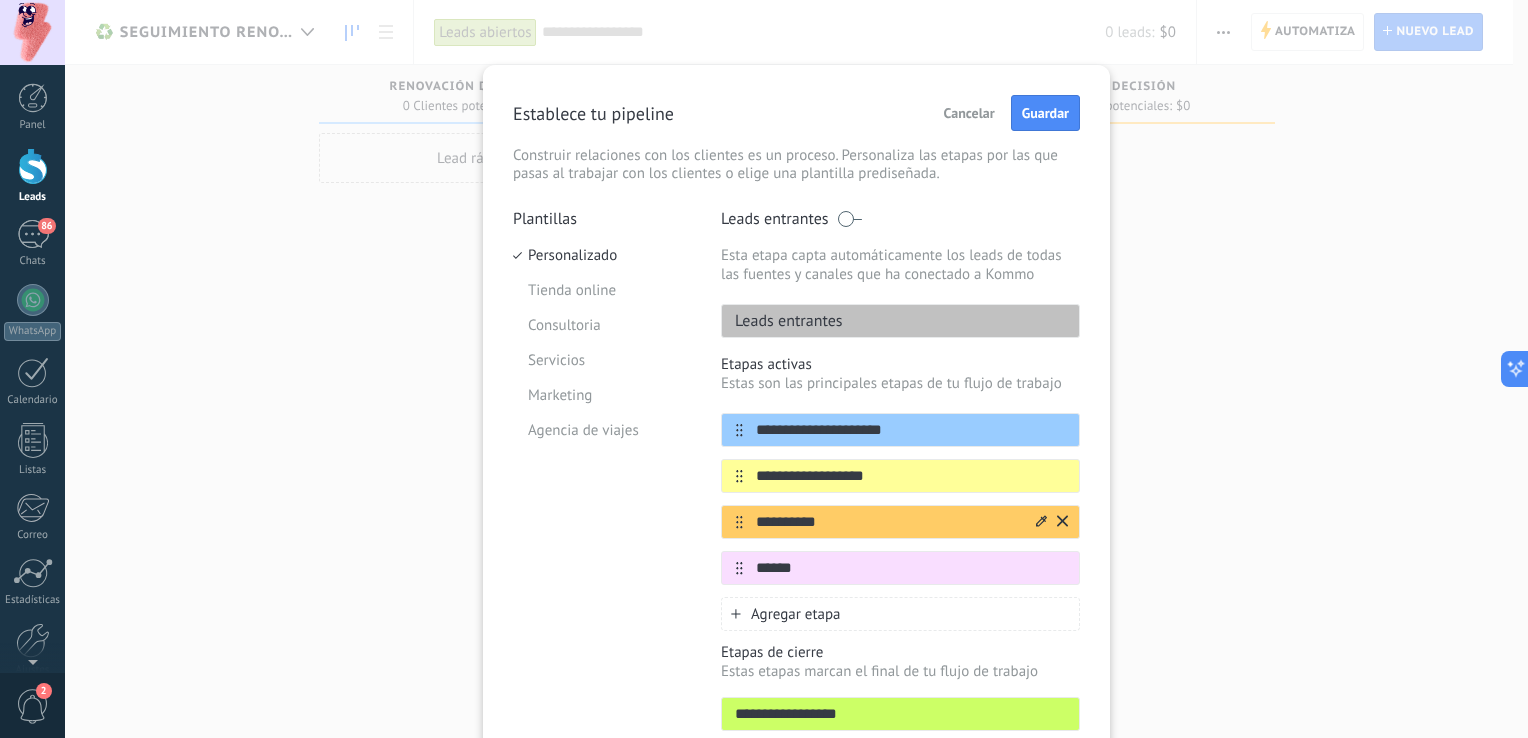 click on "**********" at bounding box center (888, 522) 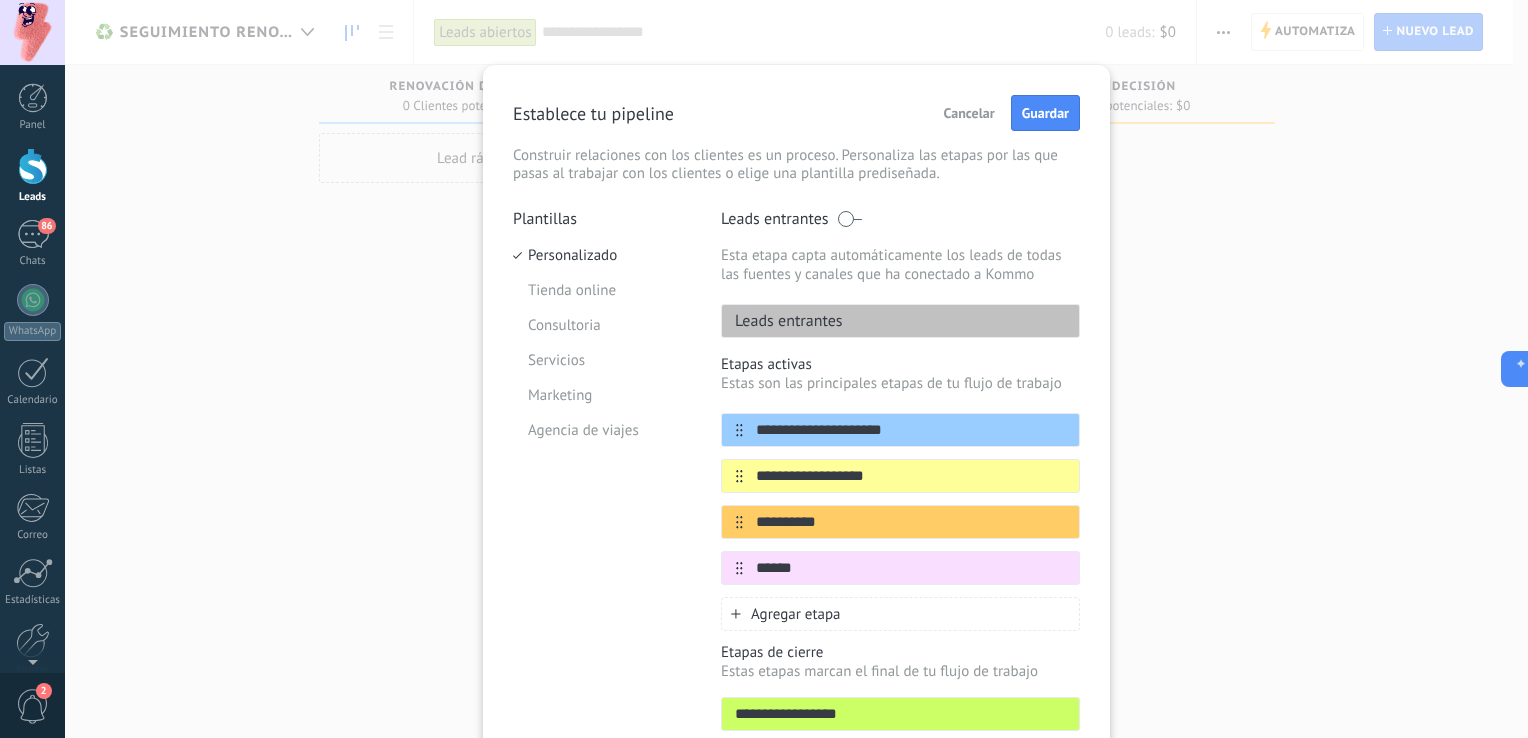 click on "Agregar etapa" at bounding box center [796, 614] 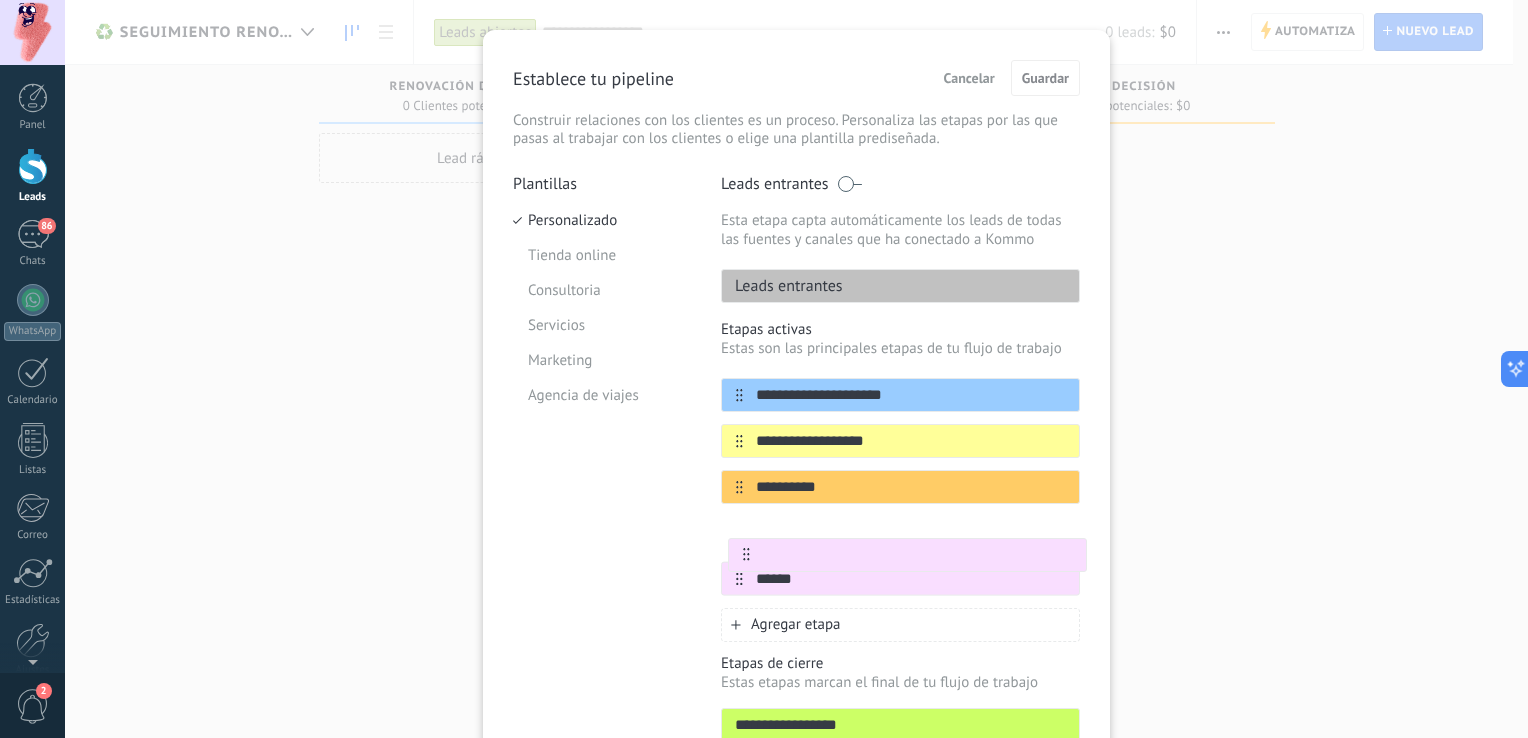 scroll, scrollTop: 39, scrollLeft: 0, axis: vertical 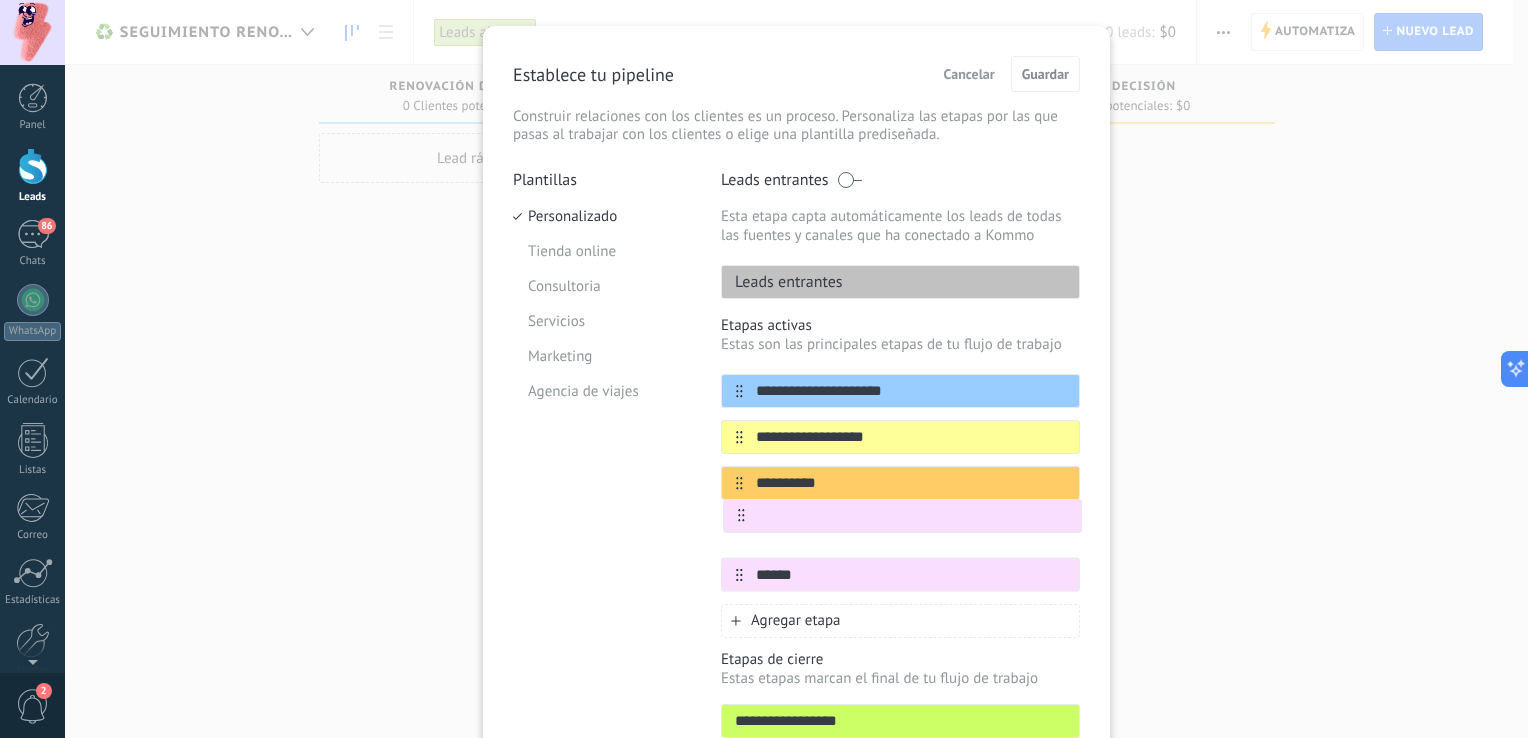 drag, startPoint x: 728, startPoint y: 609, endPoint x: 733, endPoint y: 505, distance: 104.120125 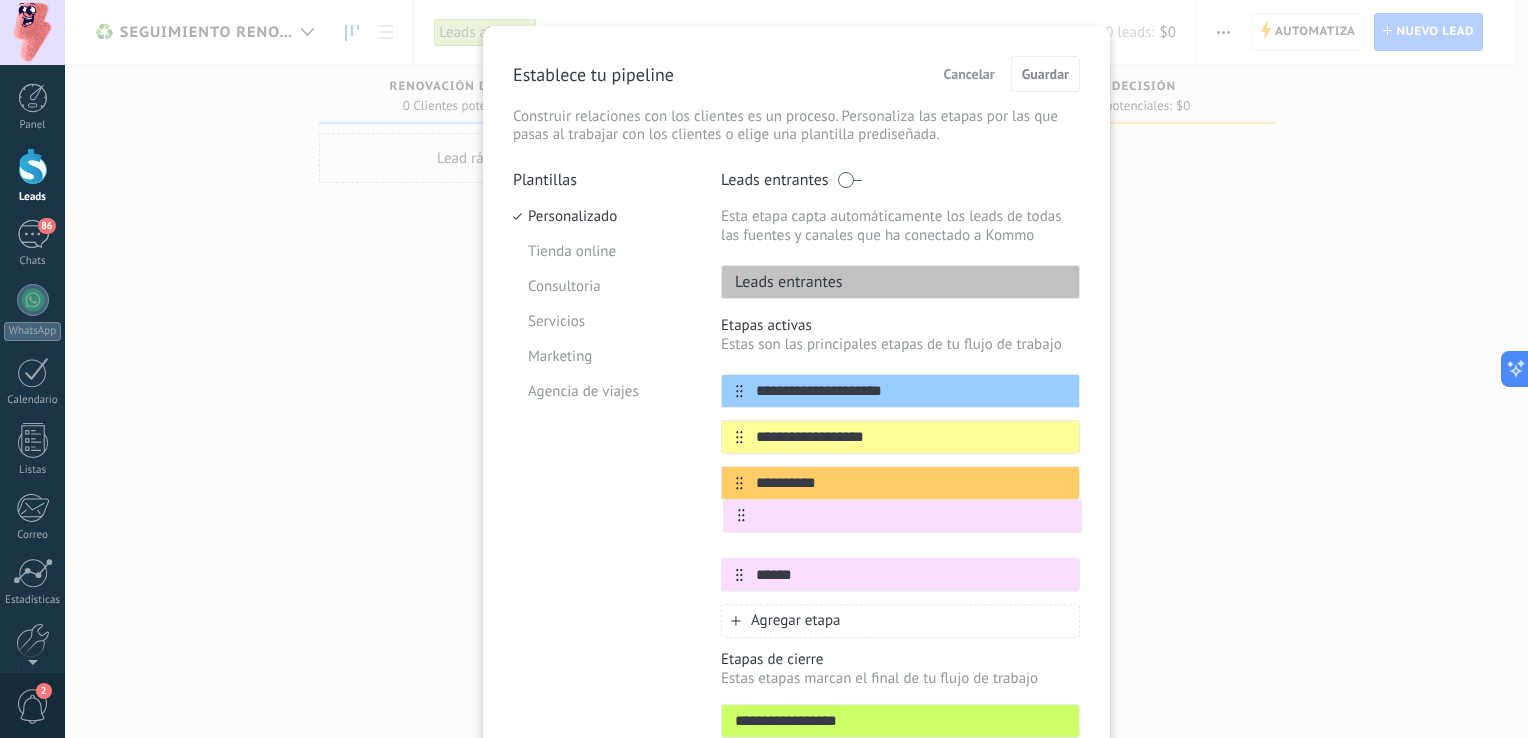 click on "**********" at bounding box center [900, 483] 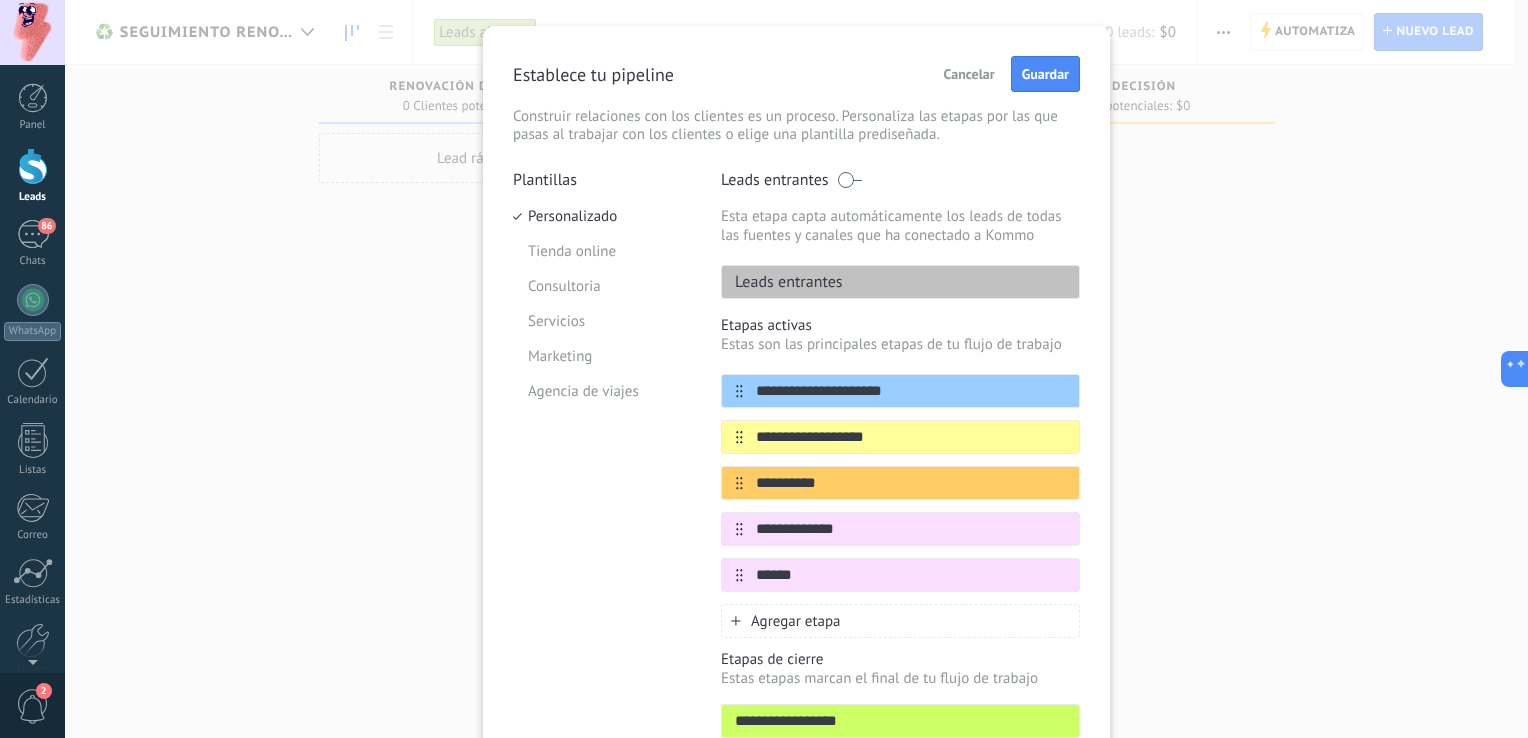 type on "**********" 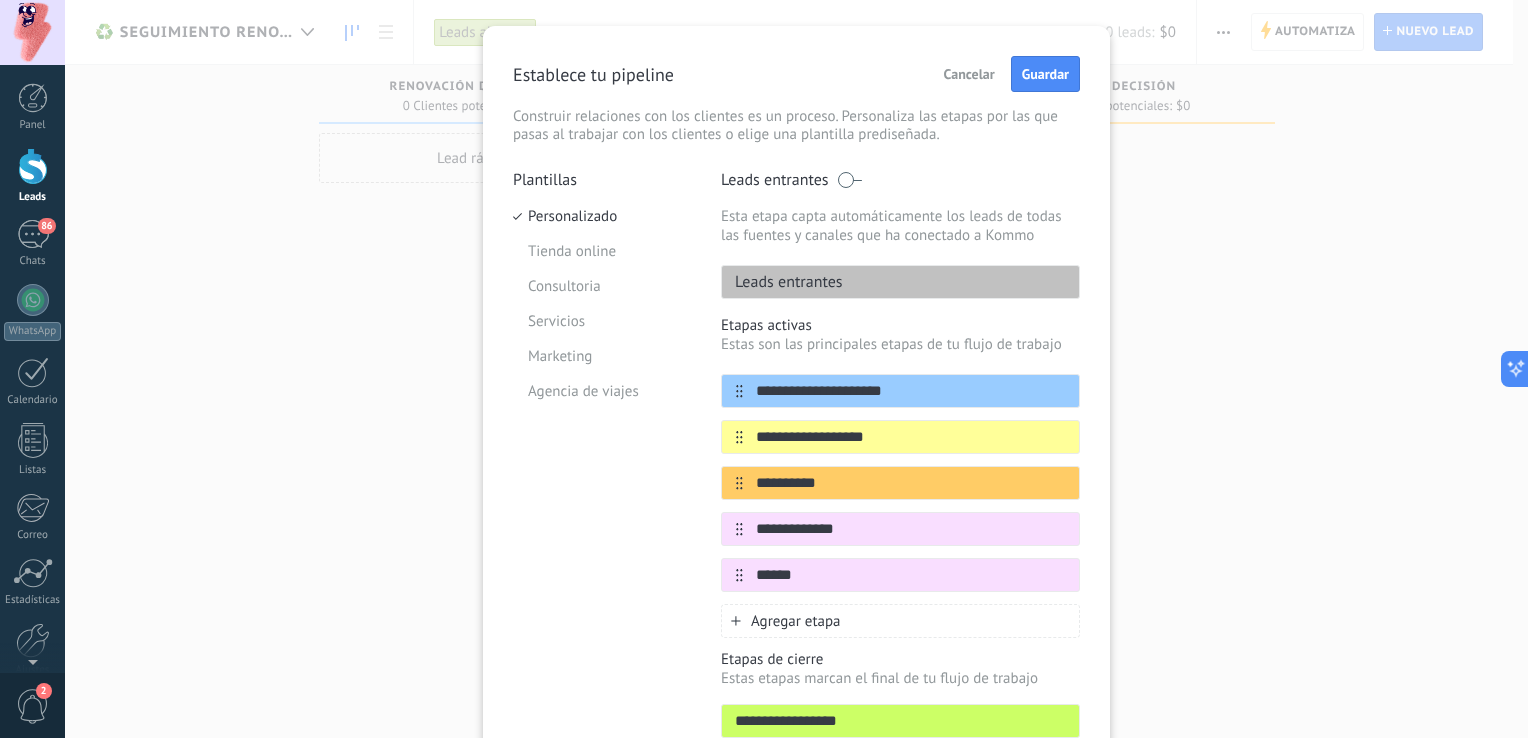 click on "Agregar etapa" at bounding box center (796, 621) 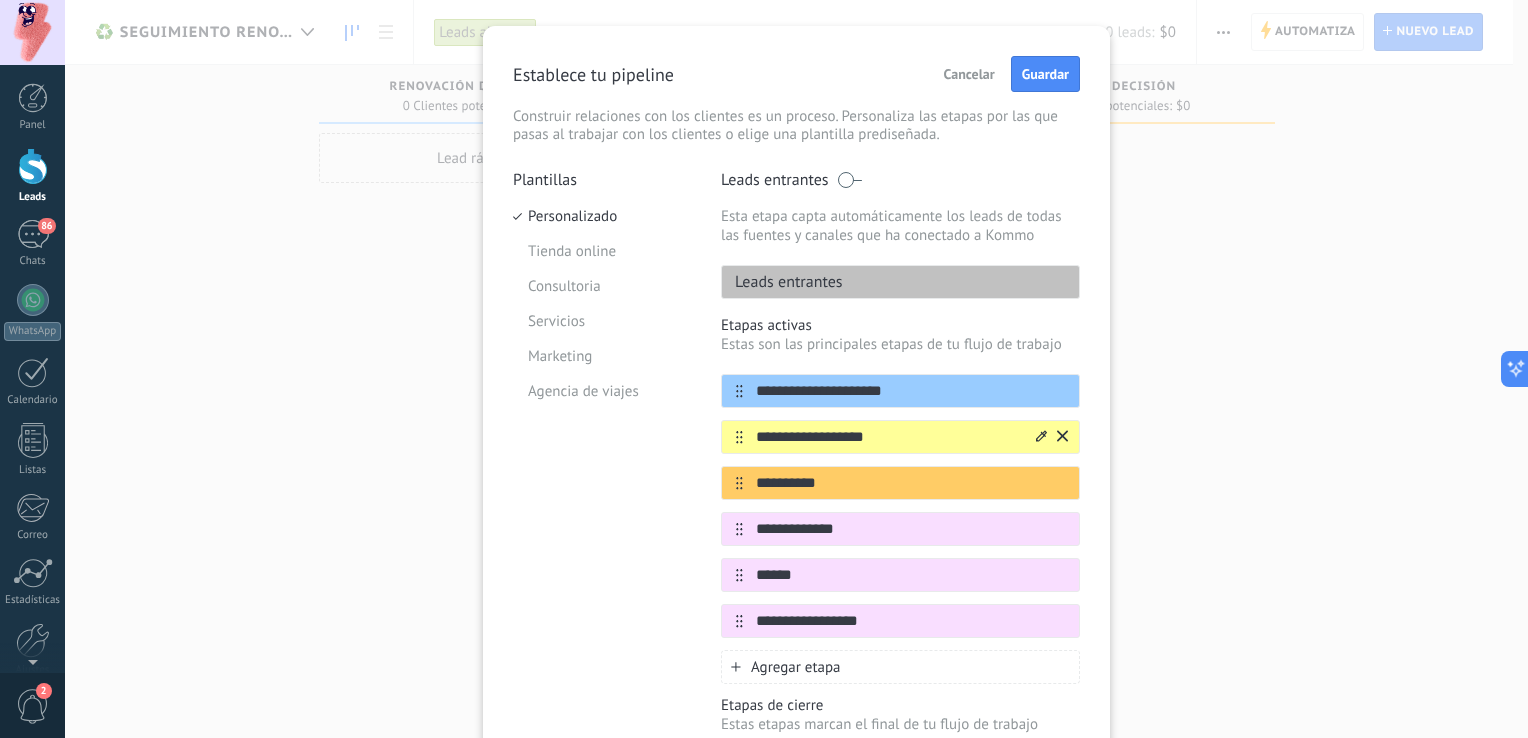 type on "**********" 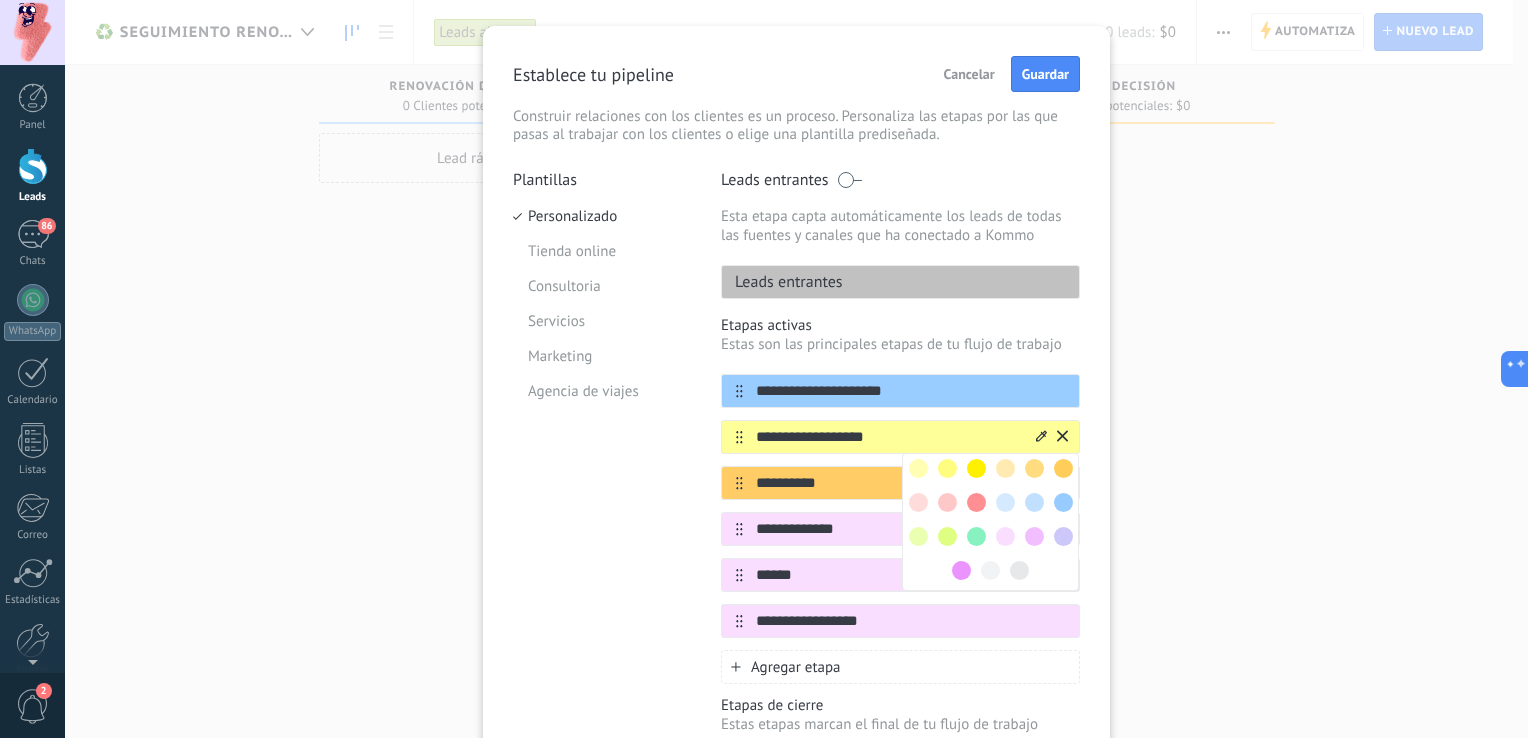 click at bounding box center [976, 536] 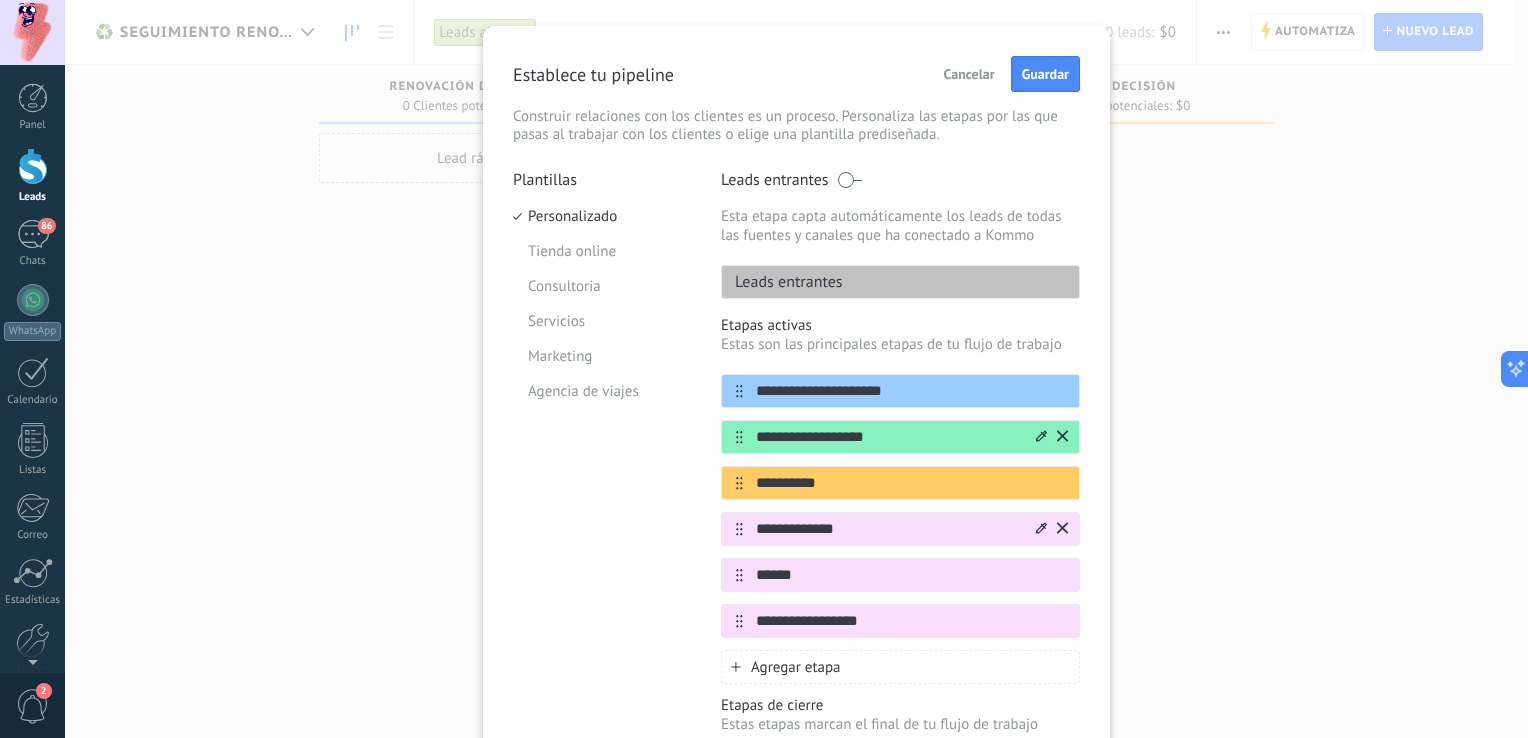 click 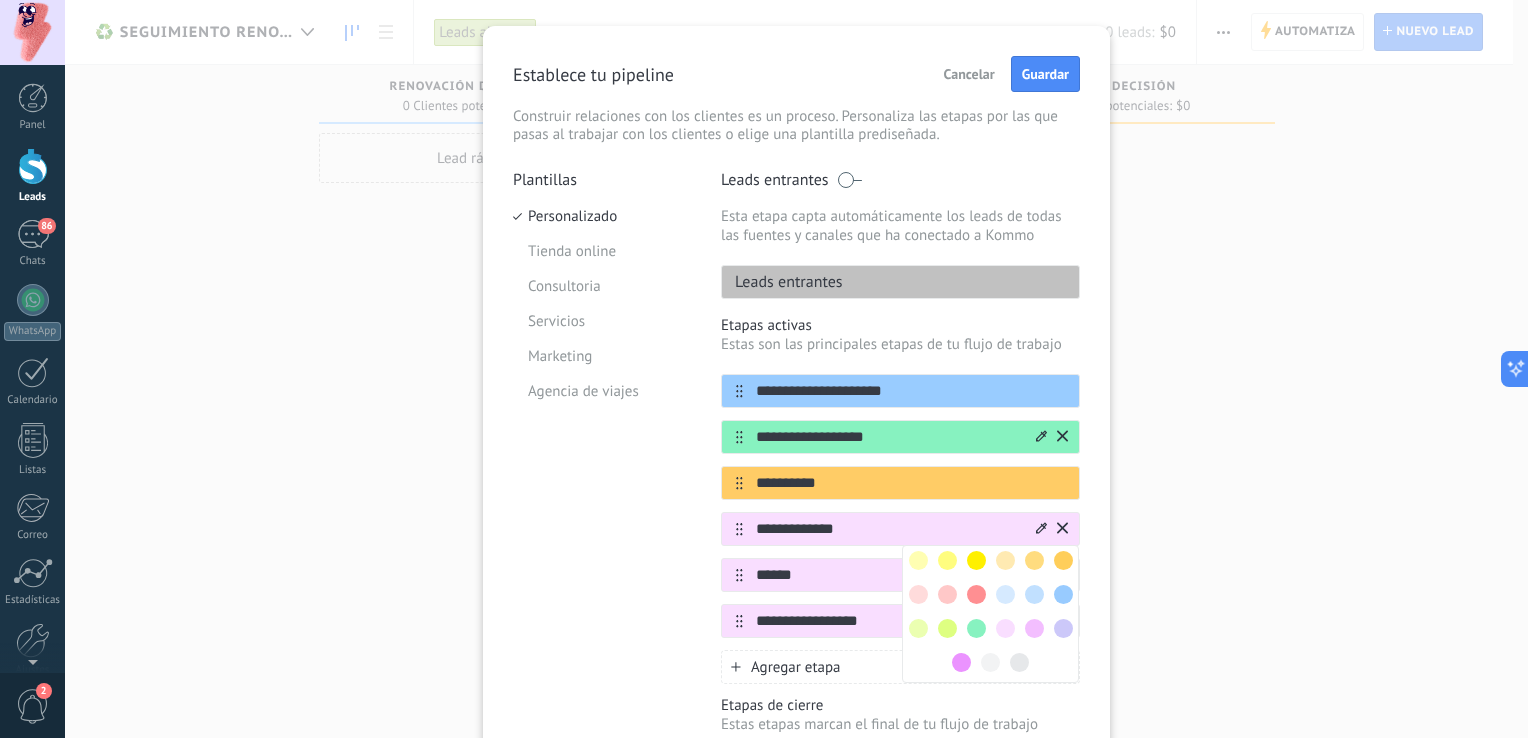 click at bounding box center (1063, 560) 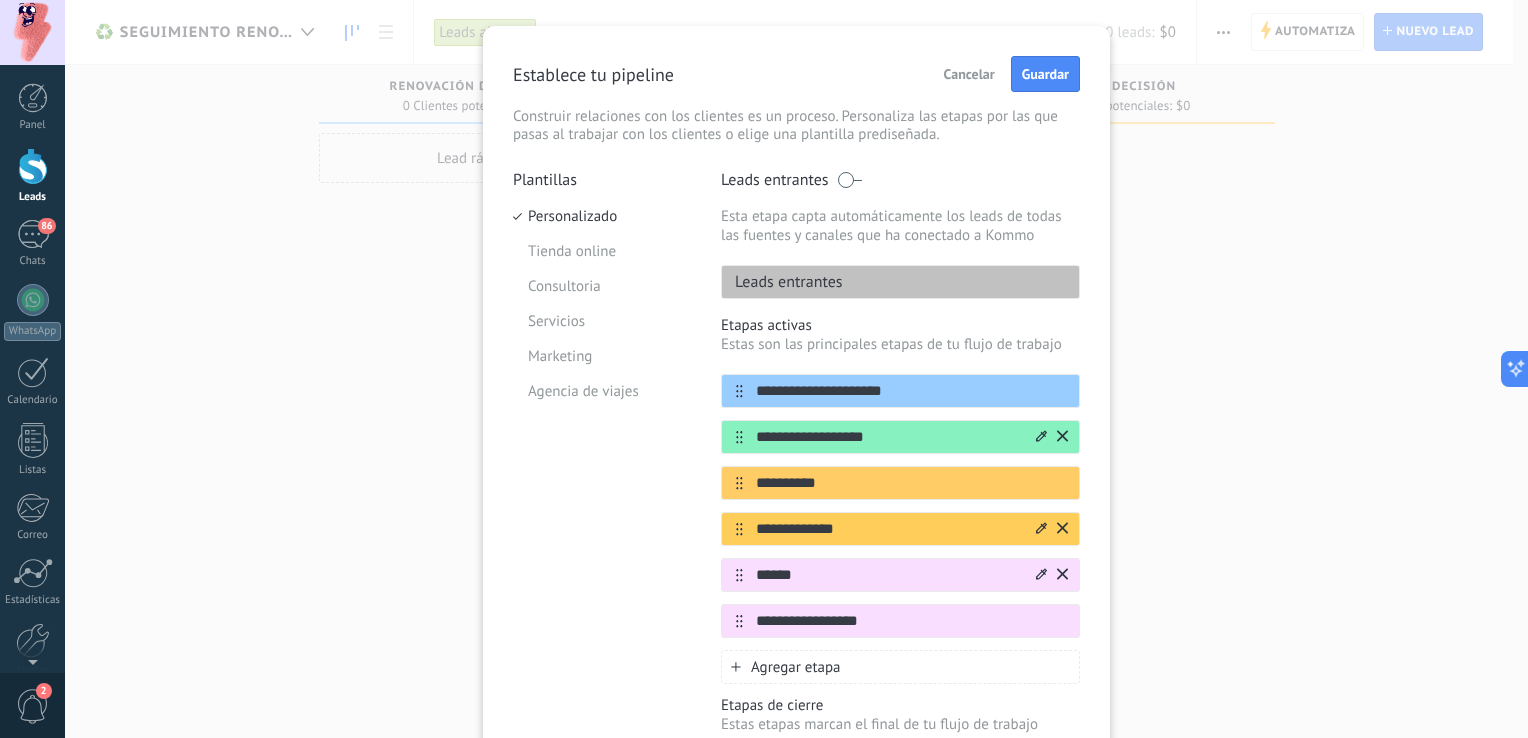 click 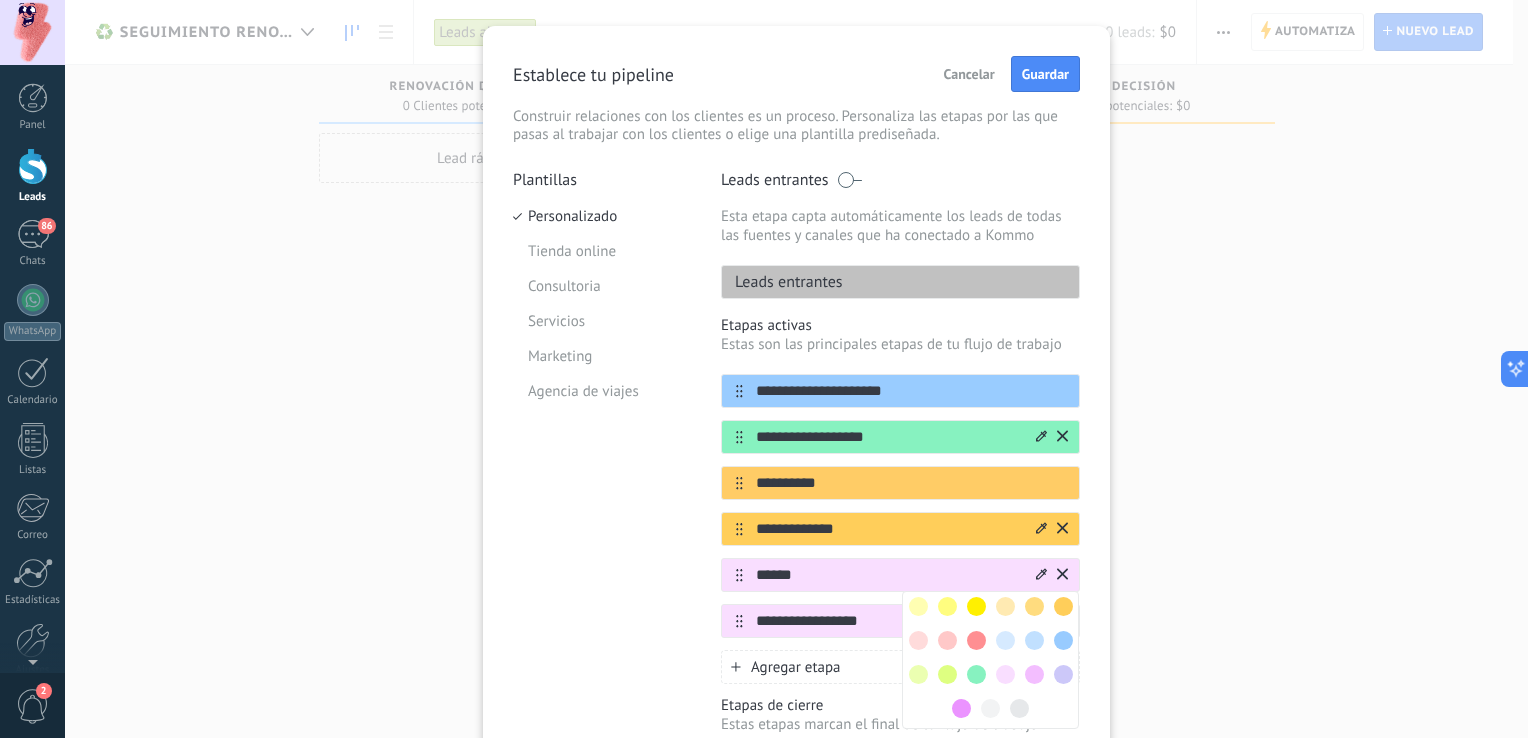 click at bounding box center [961, 708] 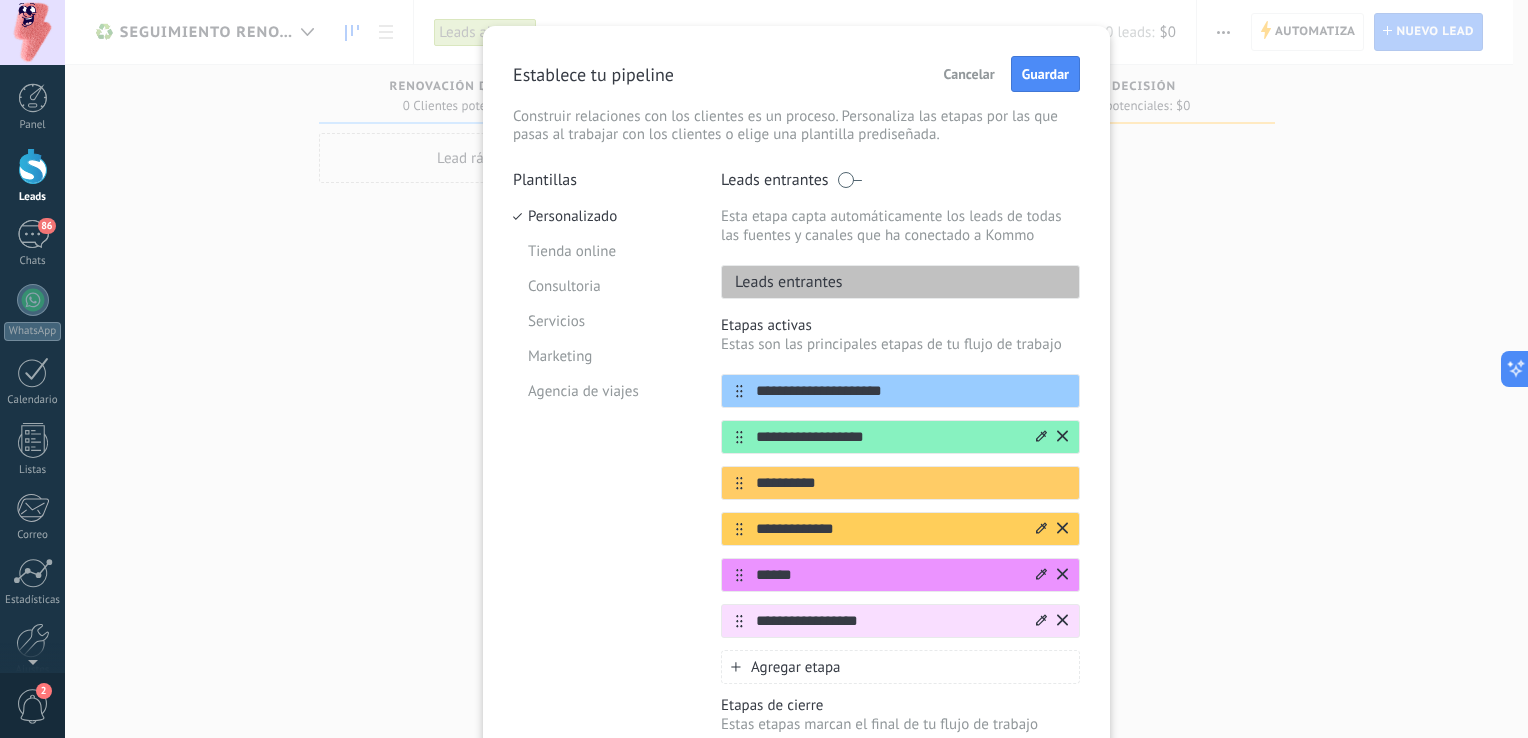 click 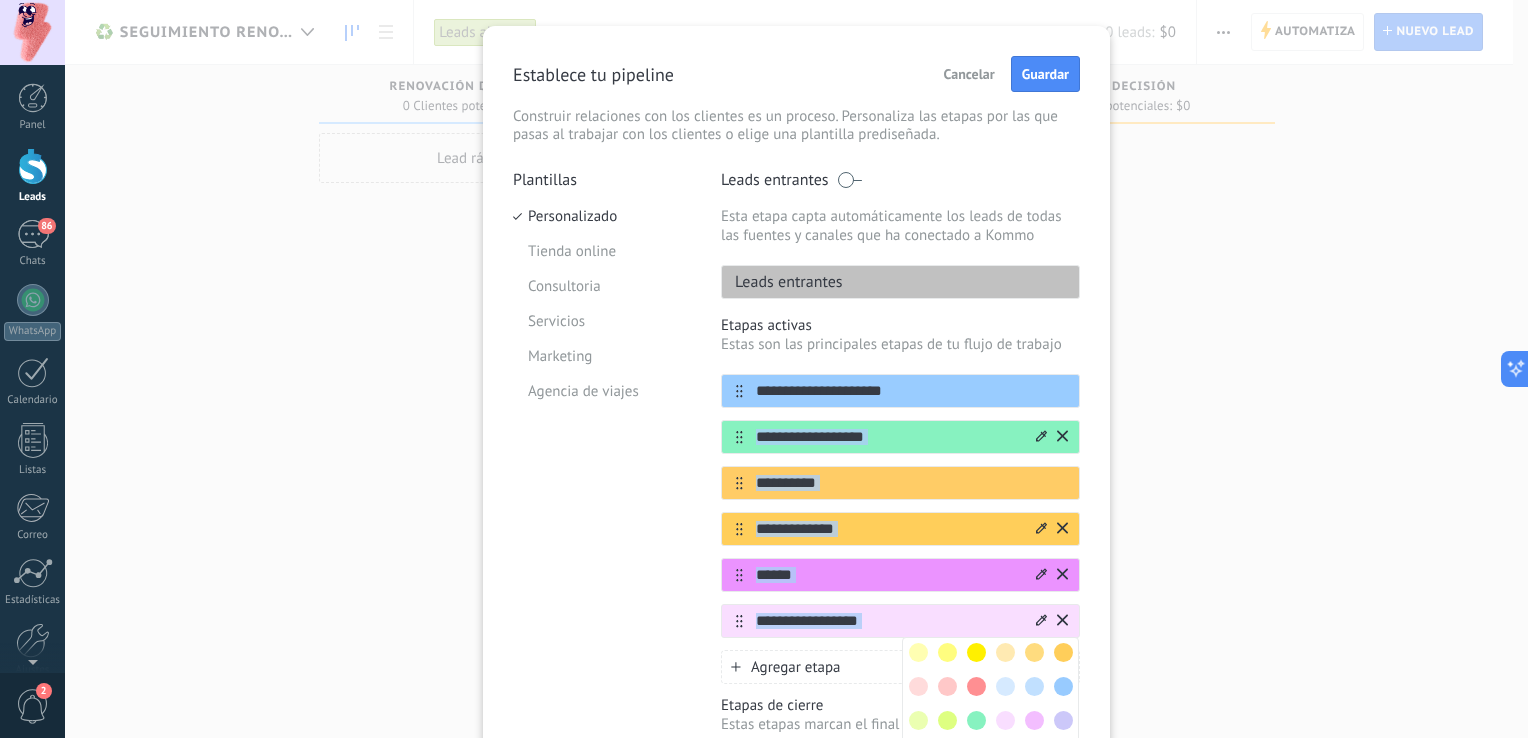 drag, startPoint x: 1184, startPoint y: 610, endPoint x: 1171, endPoint y: 446, distance: 164.51443 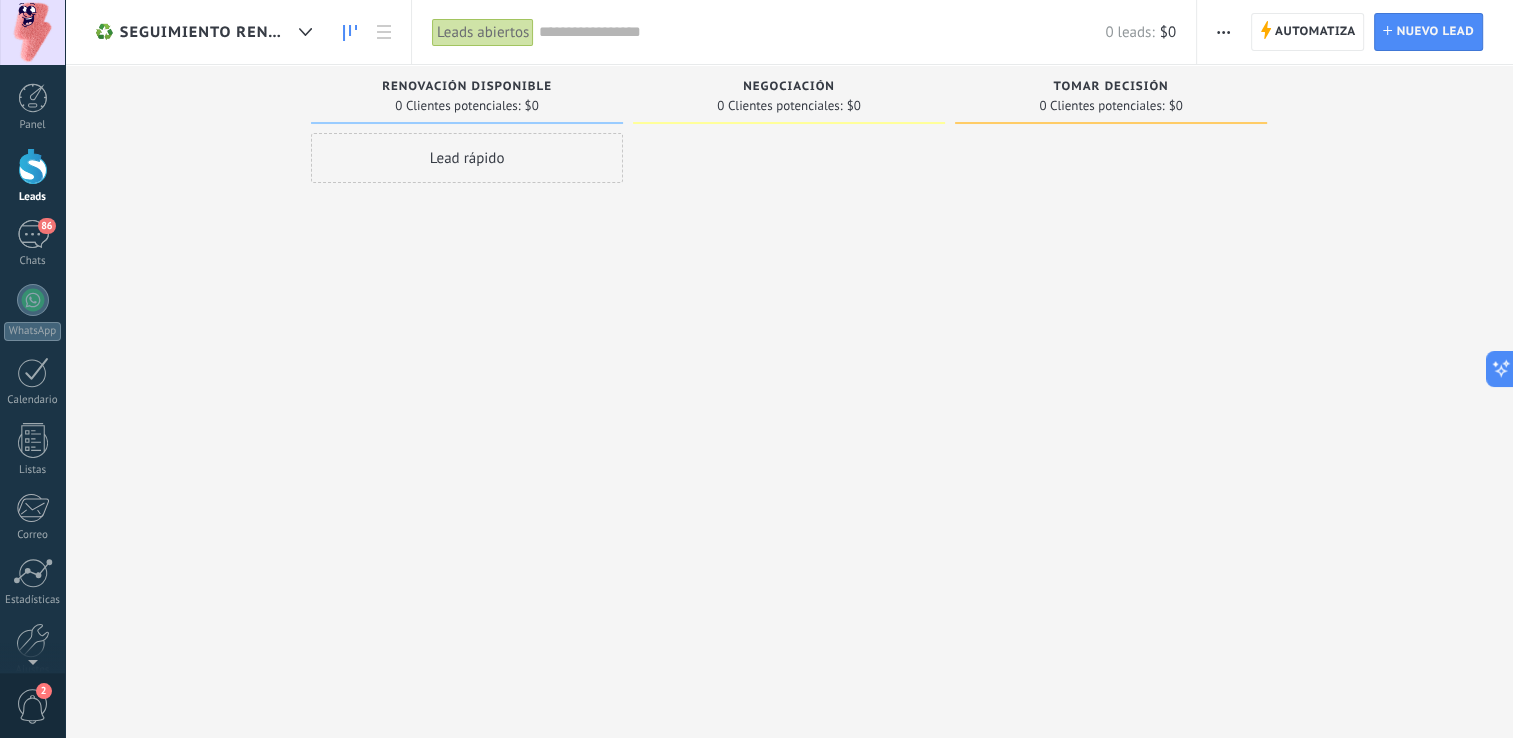 click at bounding box center (1111, 371) 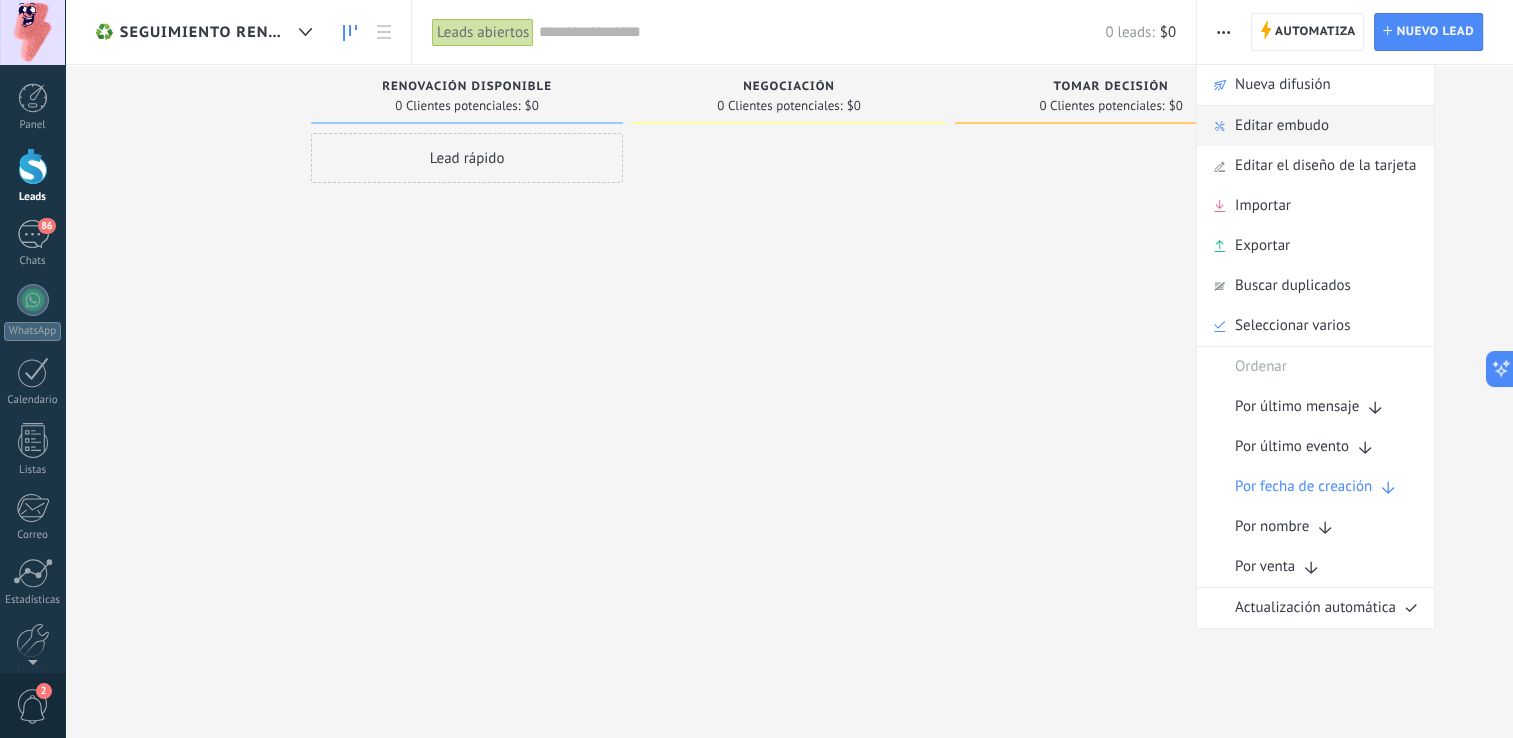 click on "Editar embudo" at bounding box center [1282, 126] 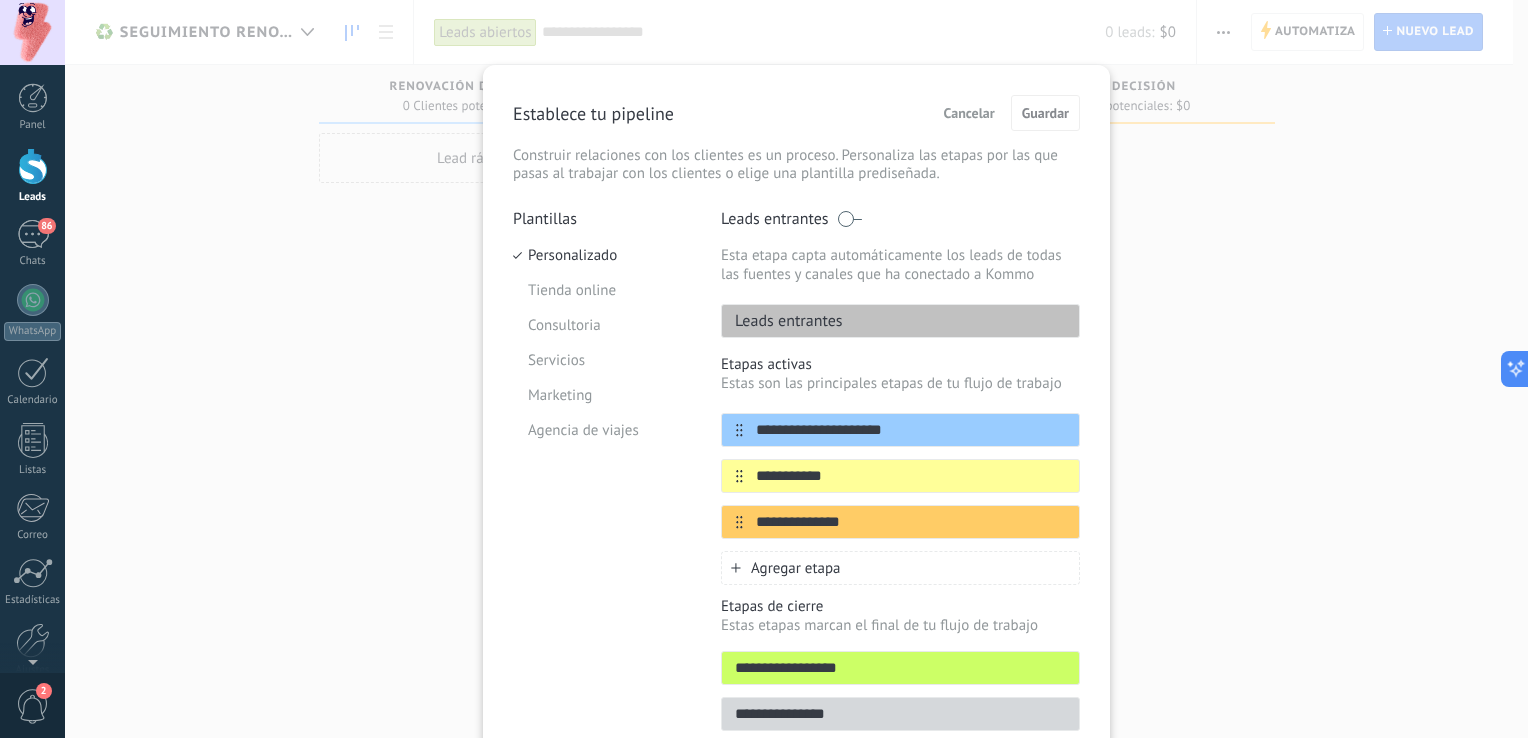 click on "Agregar etapa" at bounding box center (796, 568) 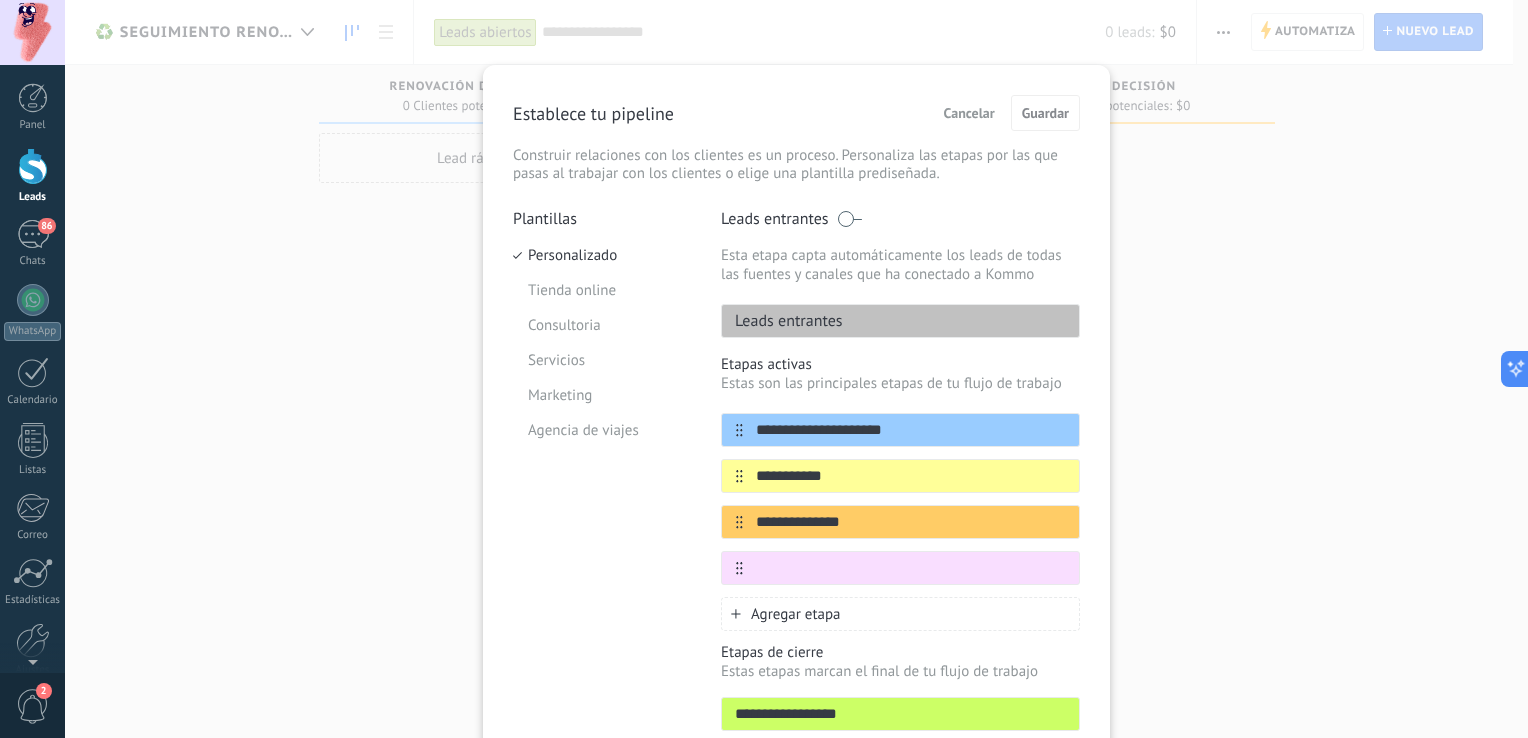 click on "Agregar etapa" at bounding box center (796, 614) 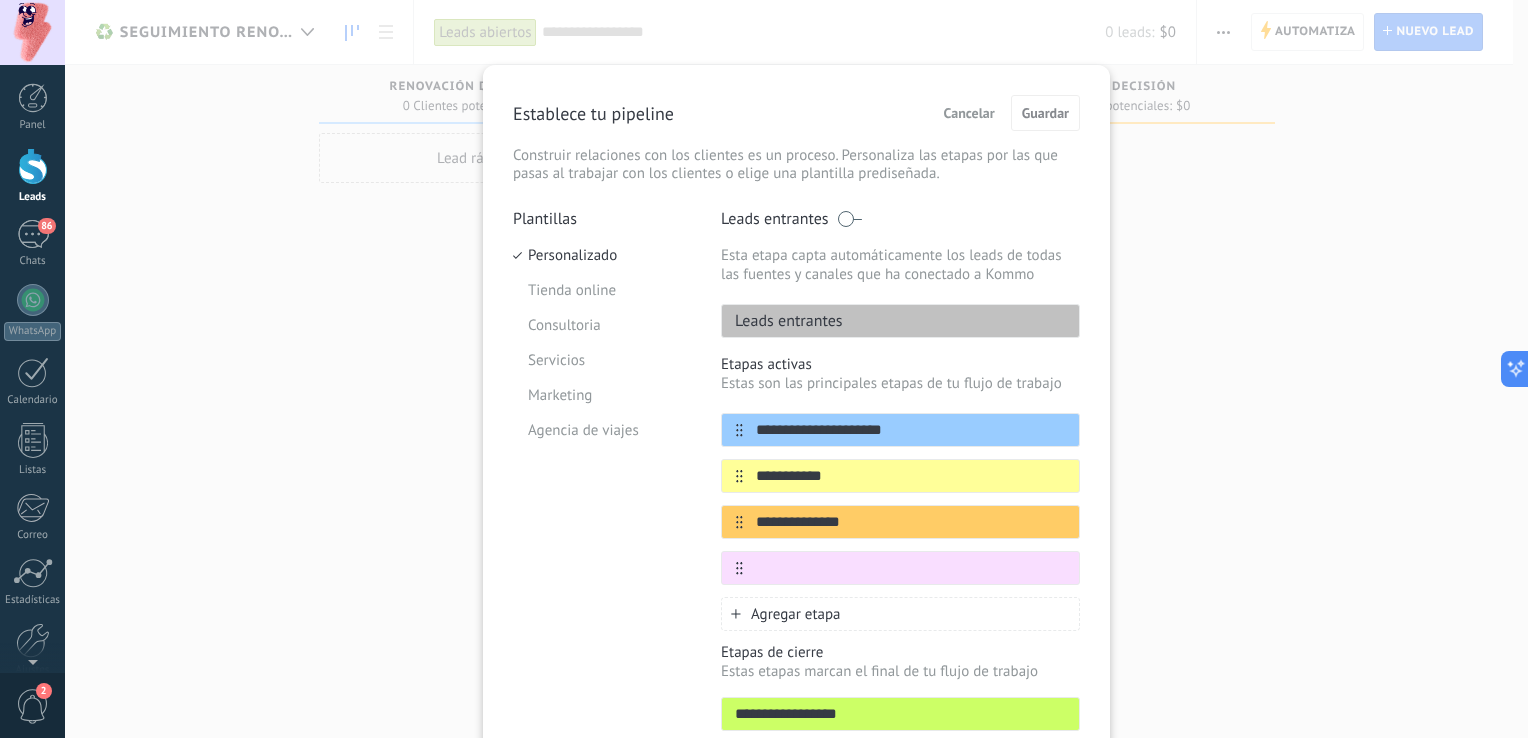 click on "Agregar etapa" at bounding box center (796, 614) 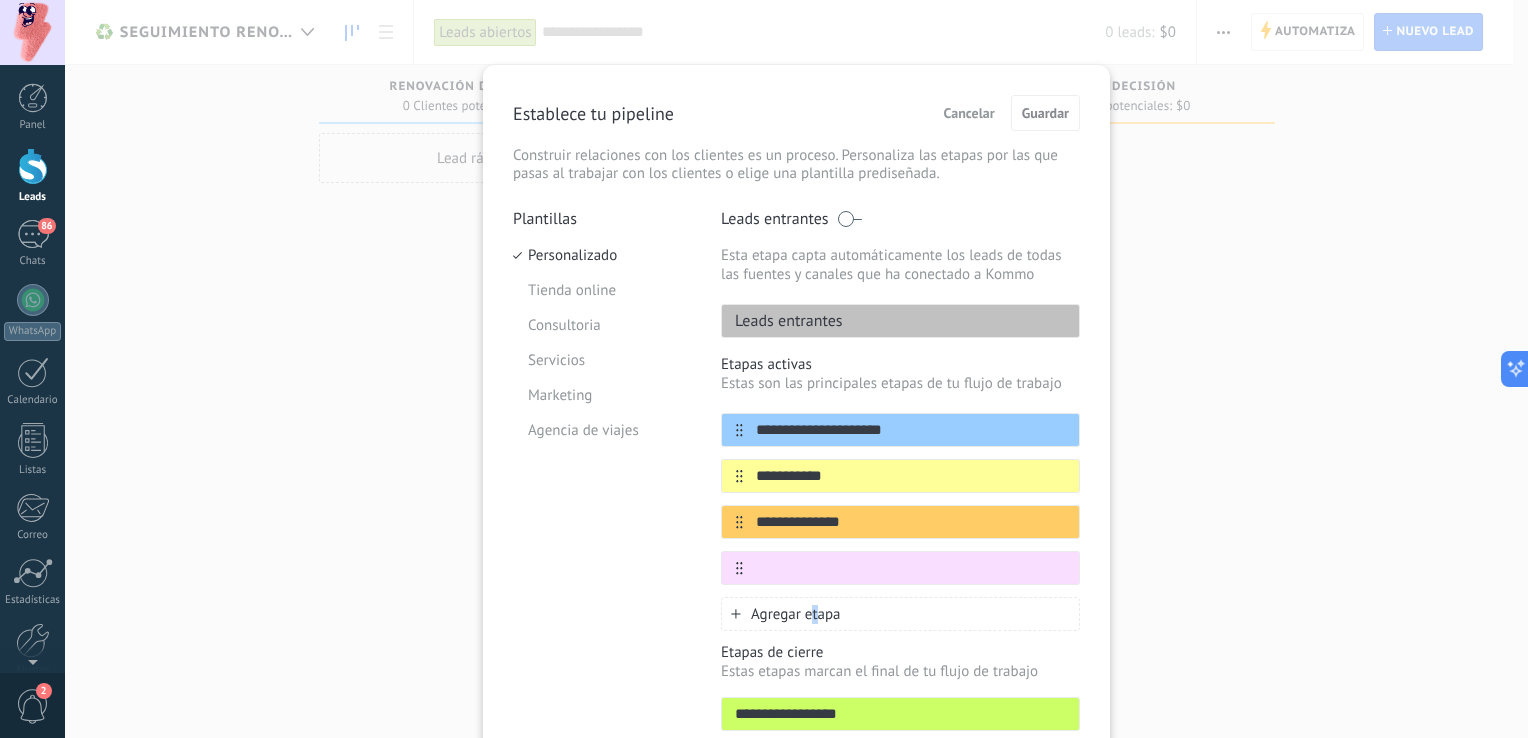 click on "Agregar etapa" at bounding box center (796, 614) 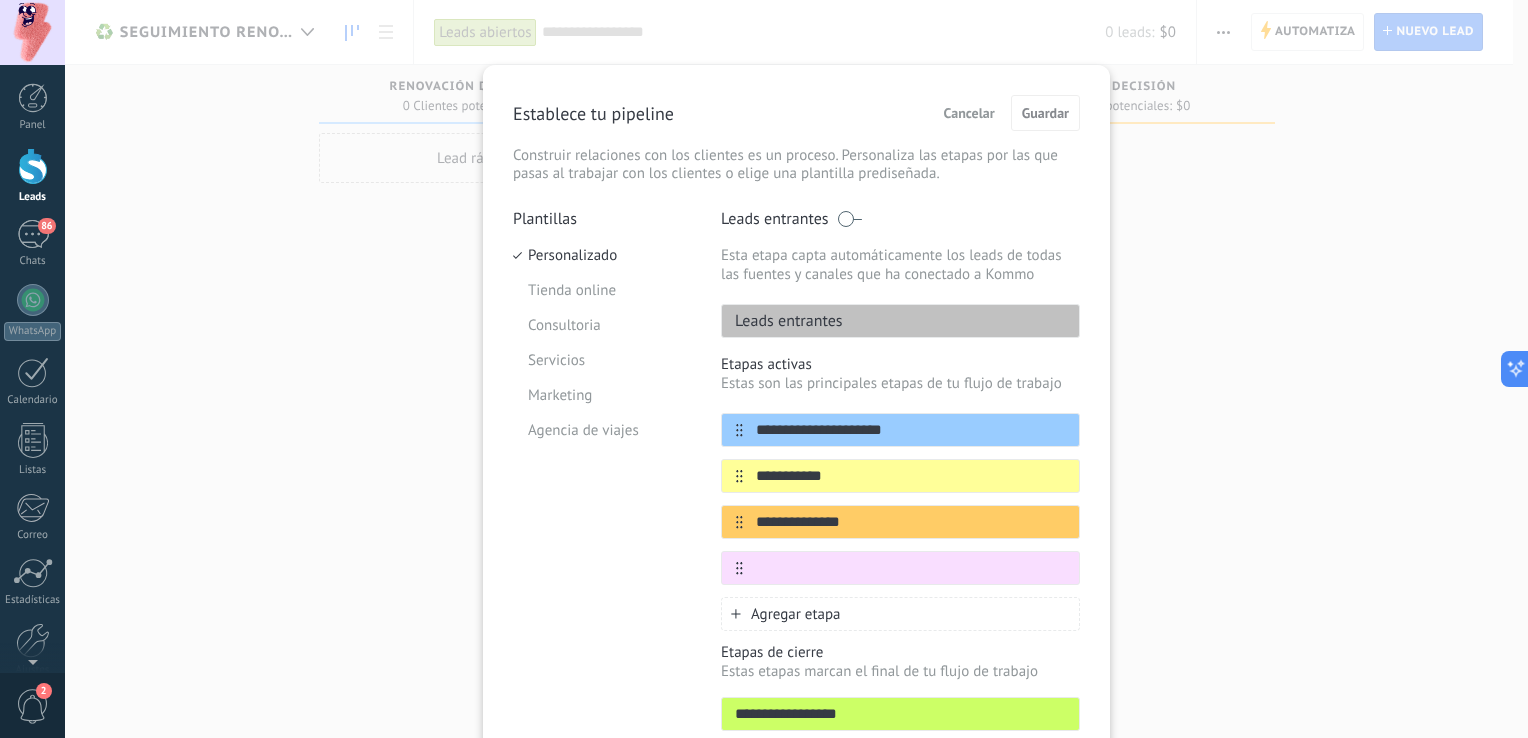 drag, startPoint x: 812, startPoint y: 616, endPoint x: 932, endPoint y: 616, distance: 120 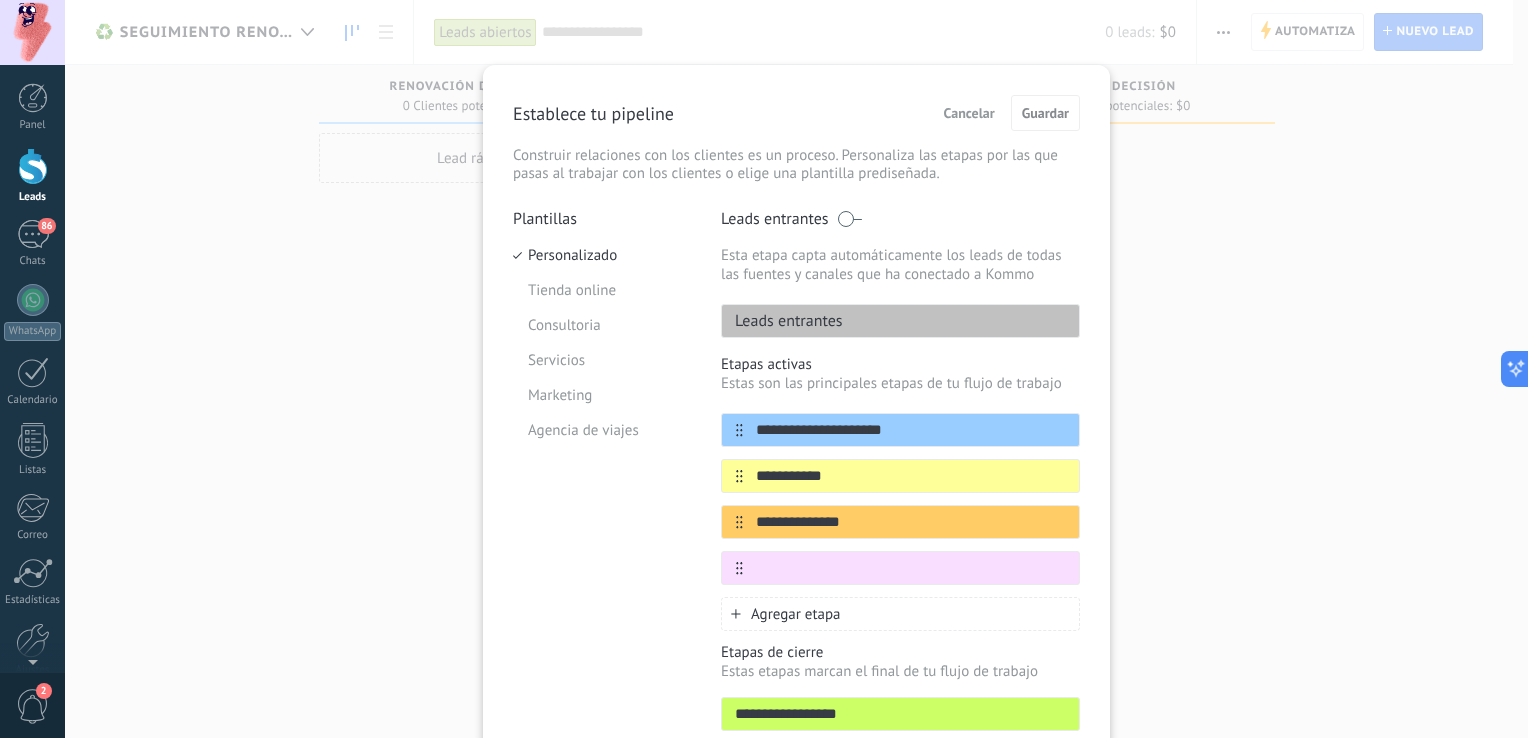 click on "Agregar etapa" at bounding box center (900, 614) 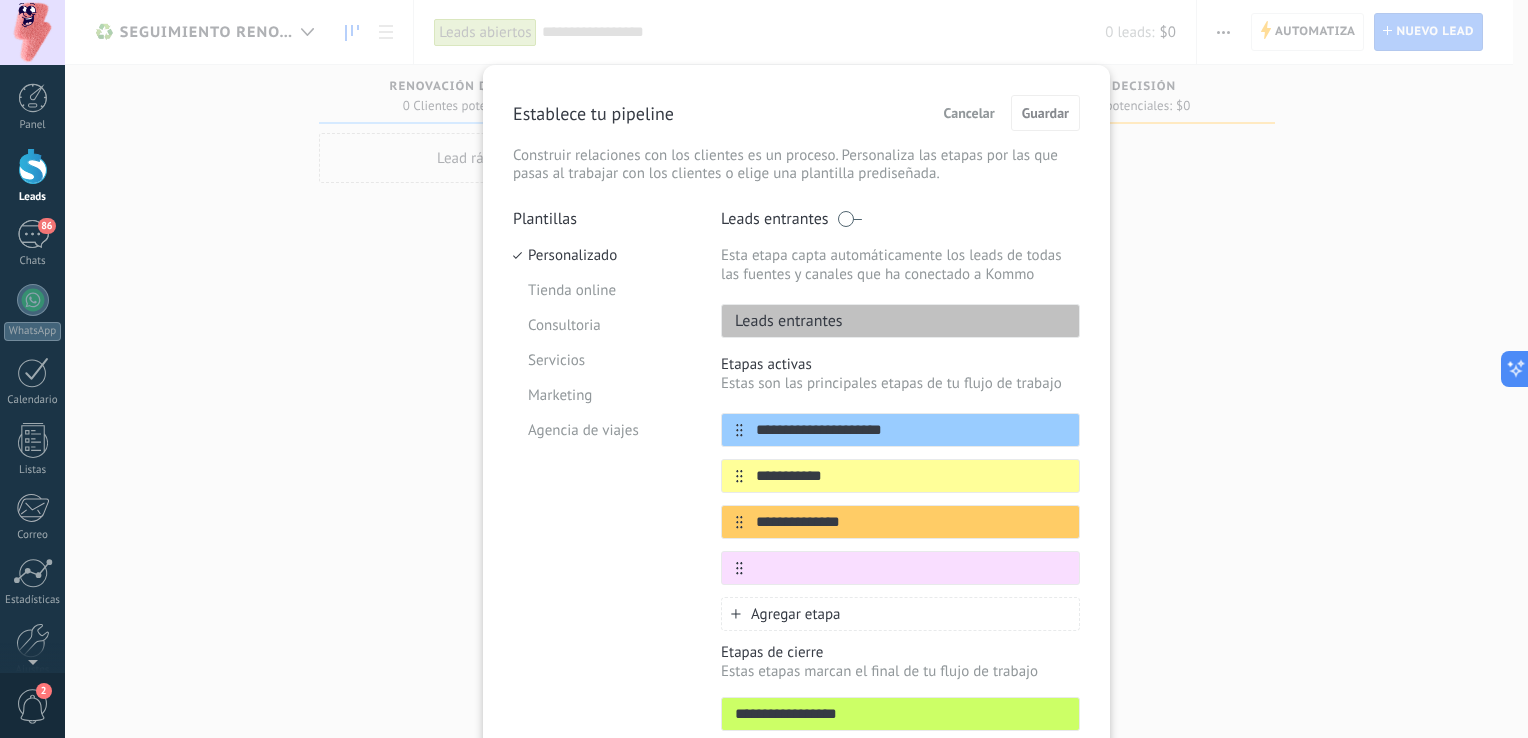 click 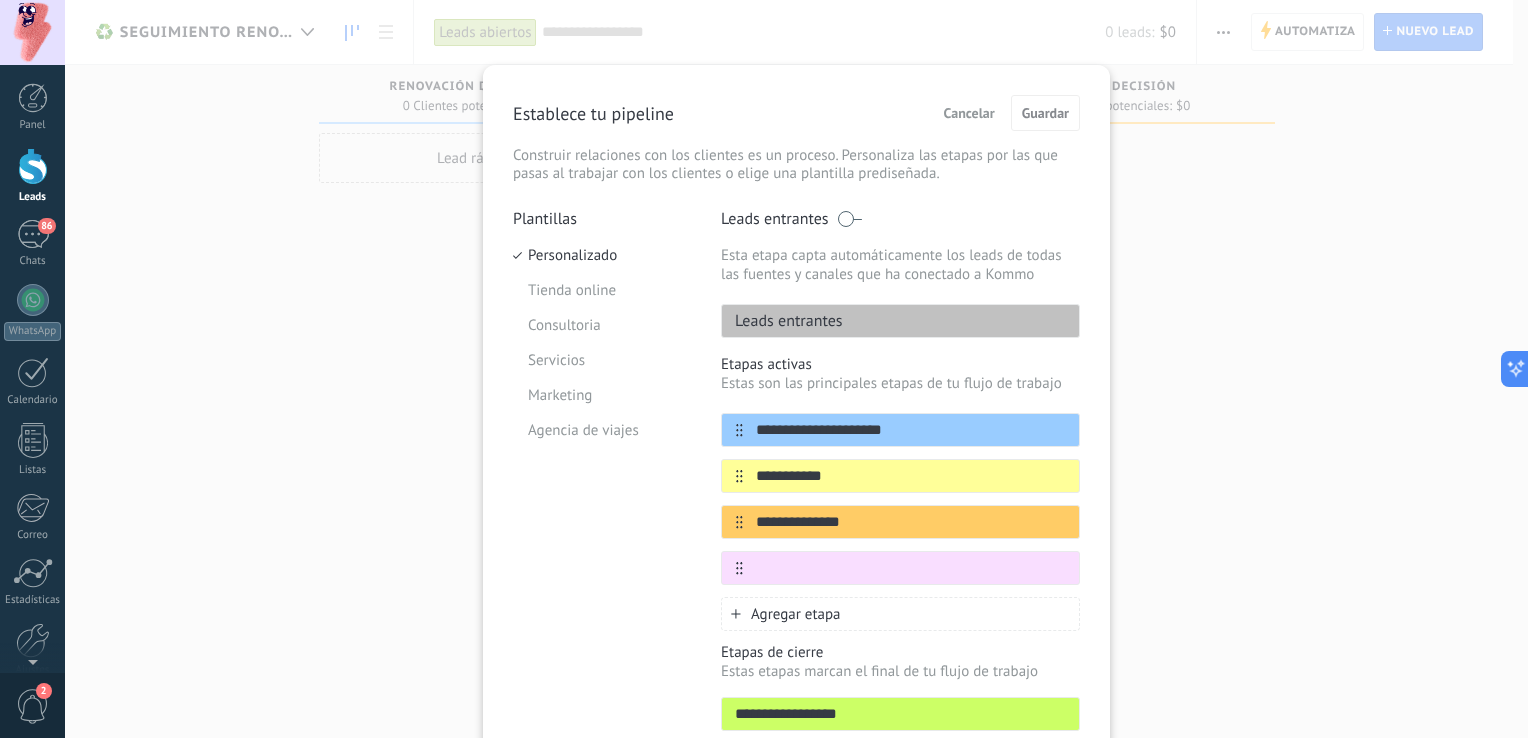 click on "Agregar etapa" at bounding box center (900, 614) 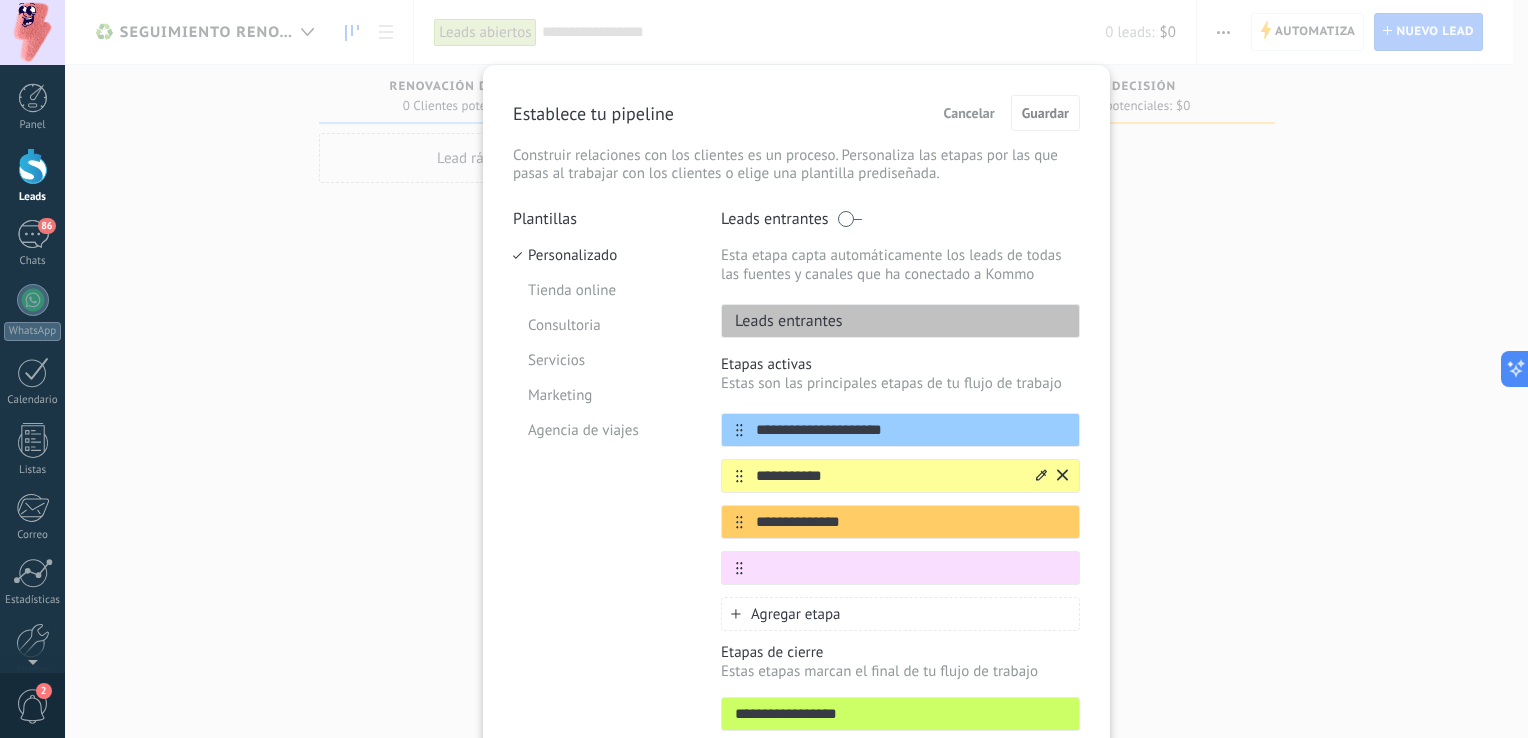 click on "**********" at bounding box center [900, 476] 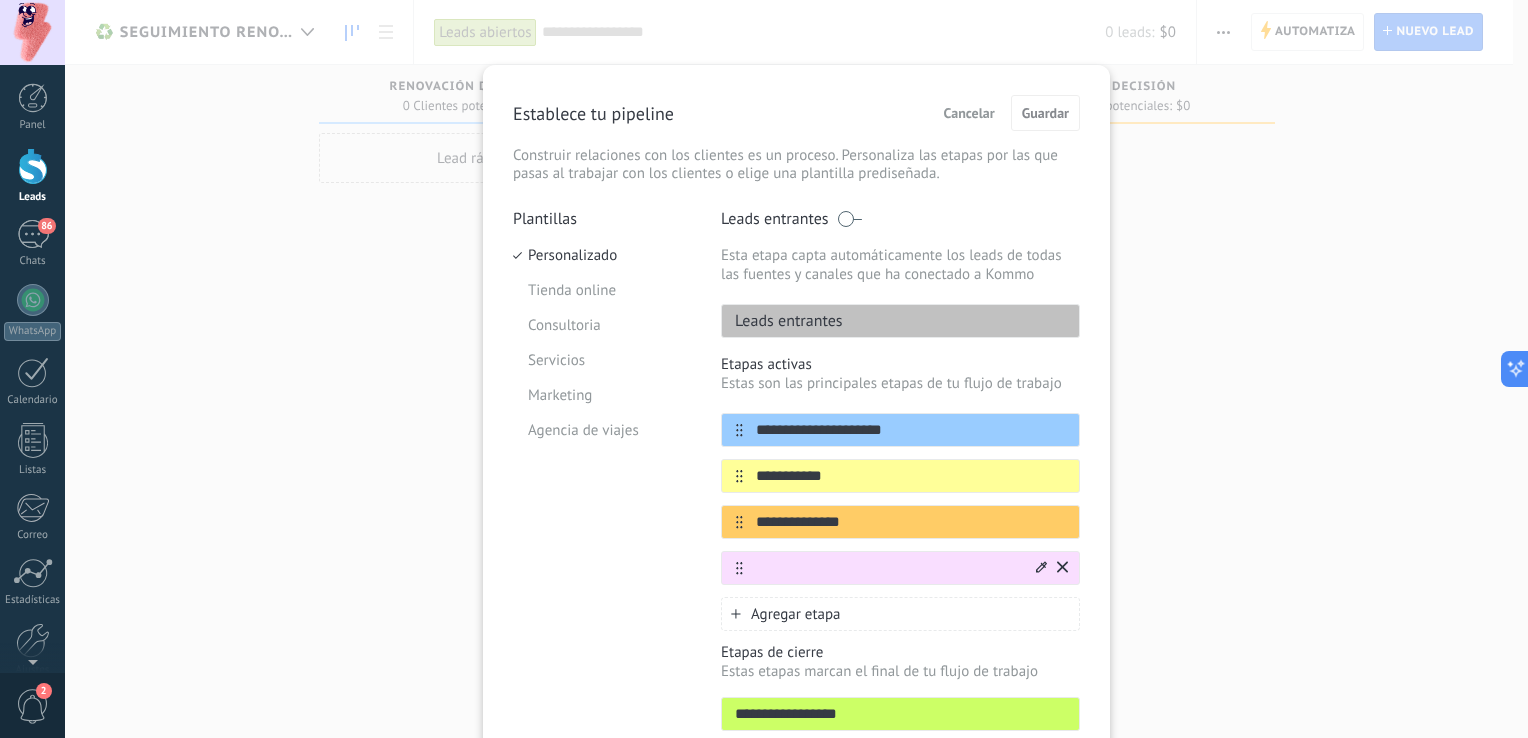 click on "**********" at bounding box center (900, 493) 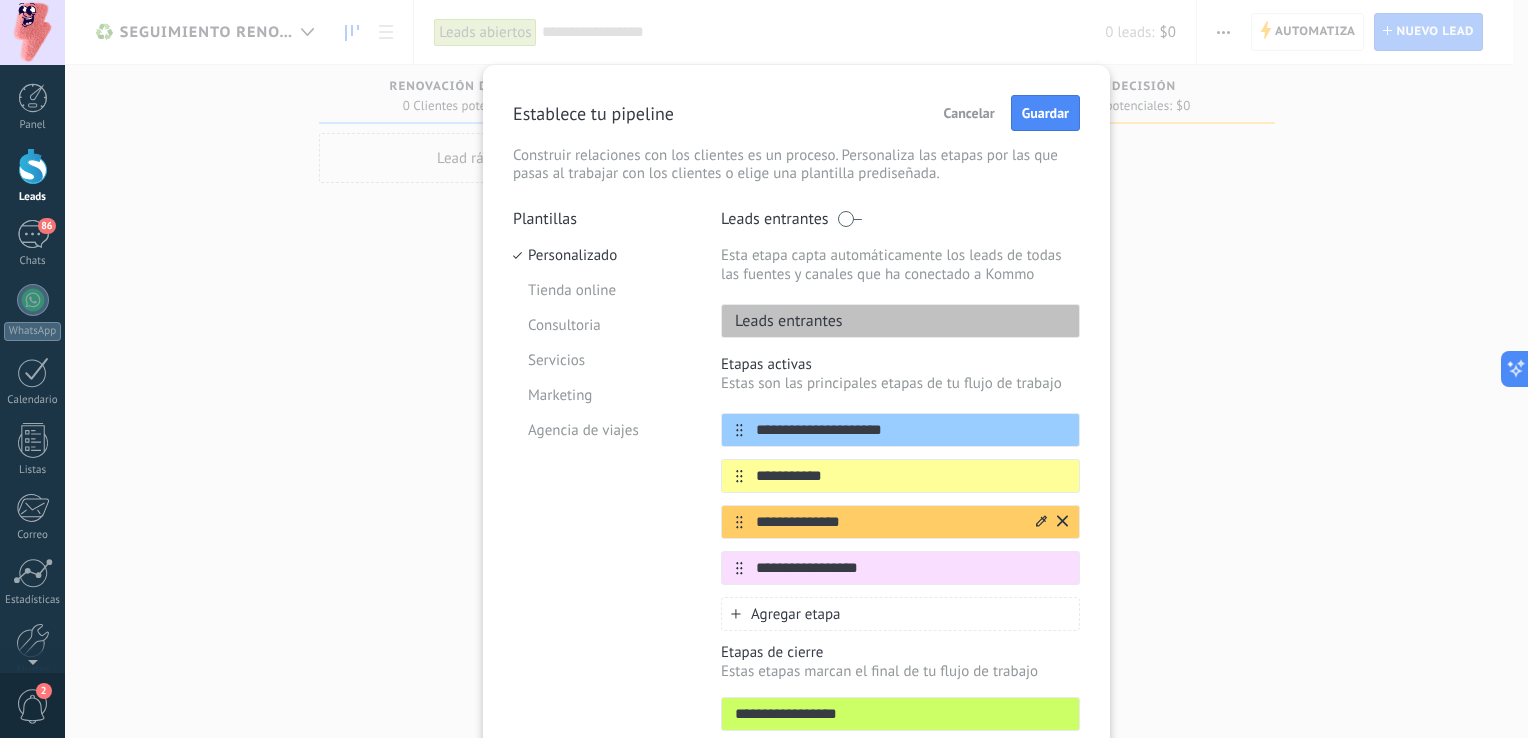 type on "**********" 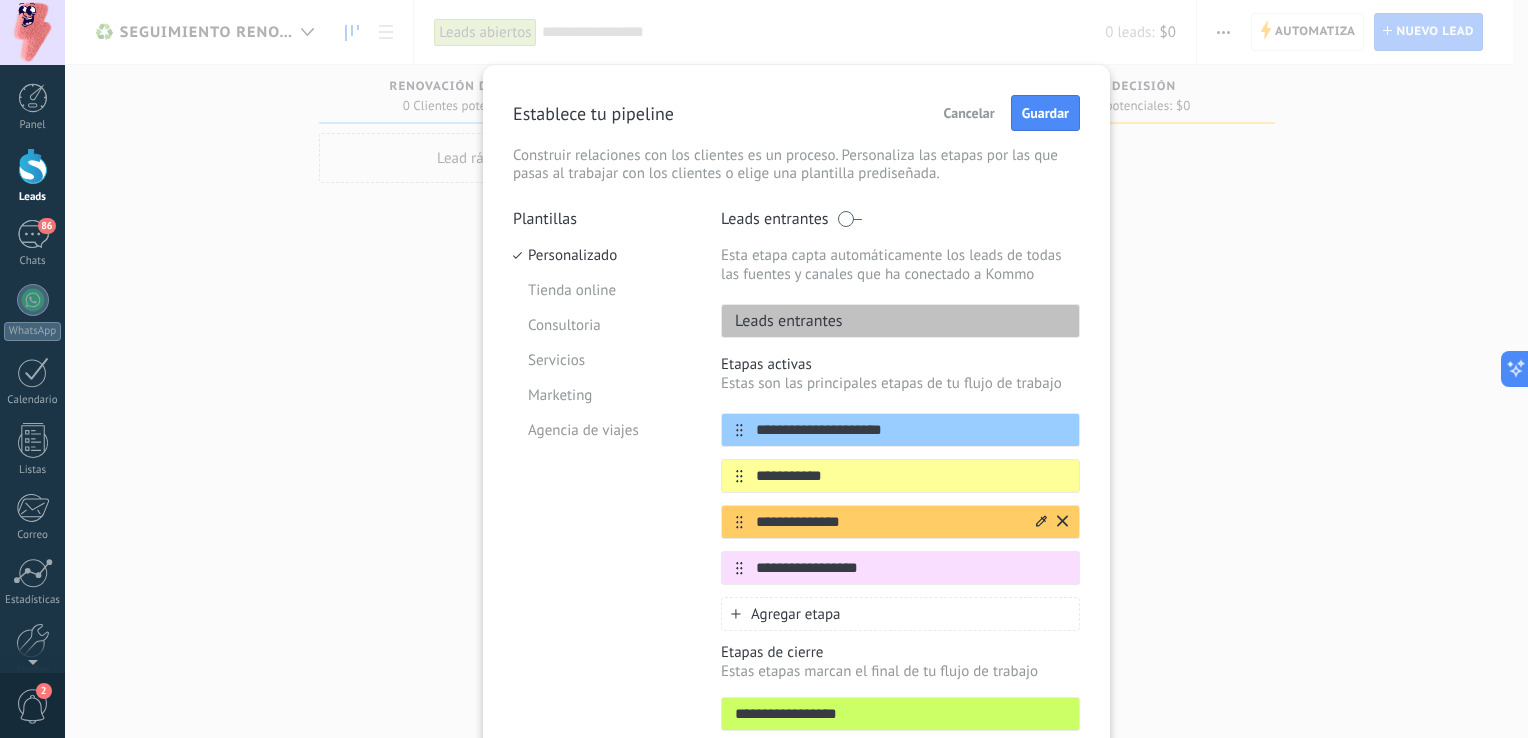click on "**********" at bounding box center [888, 522] 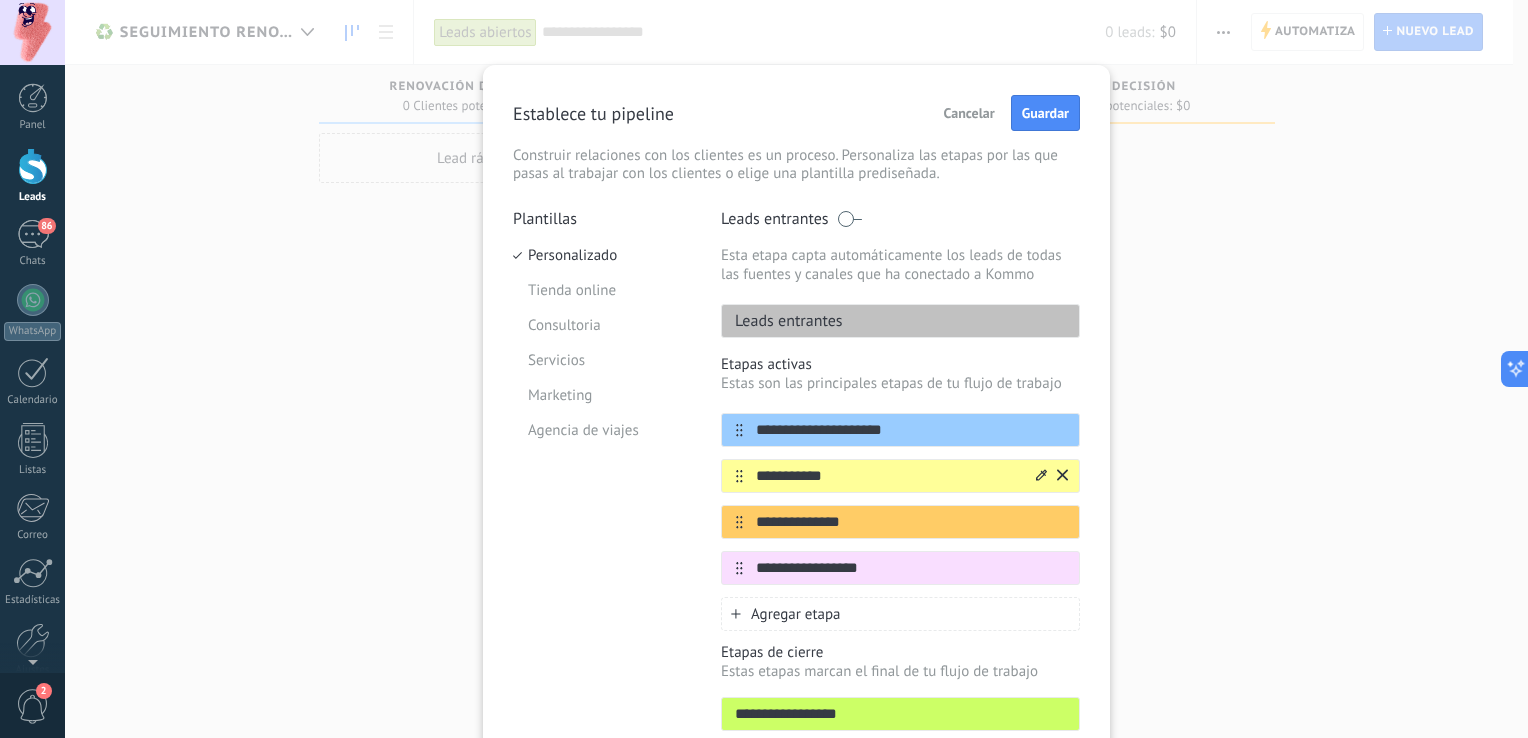 click on "**********" at bounding box center (888, 476) 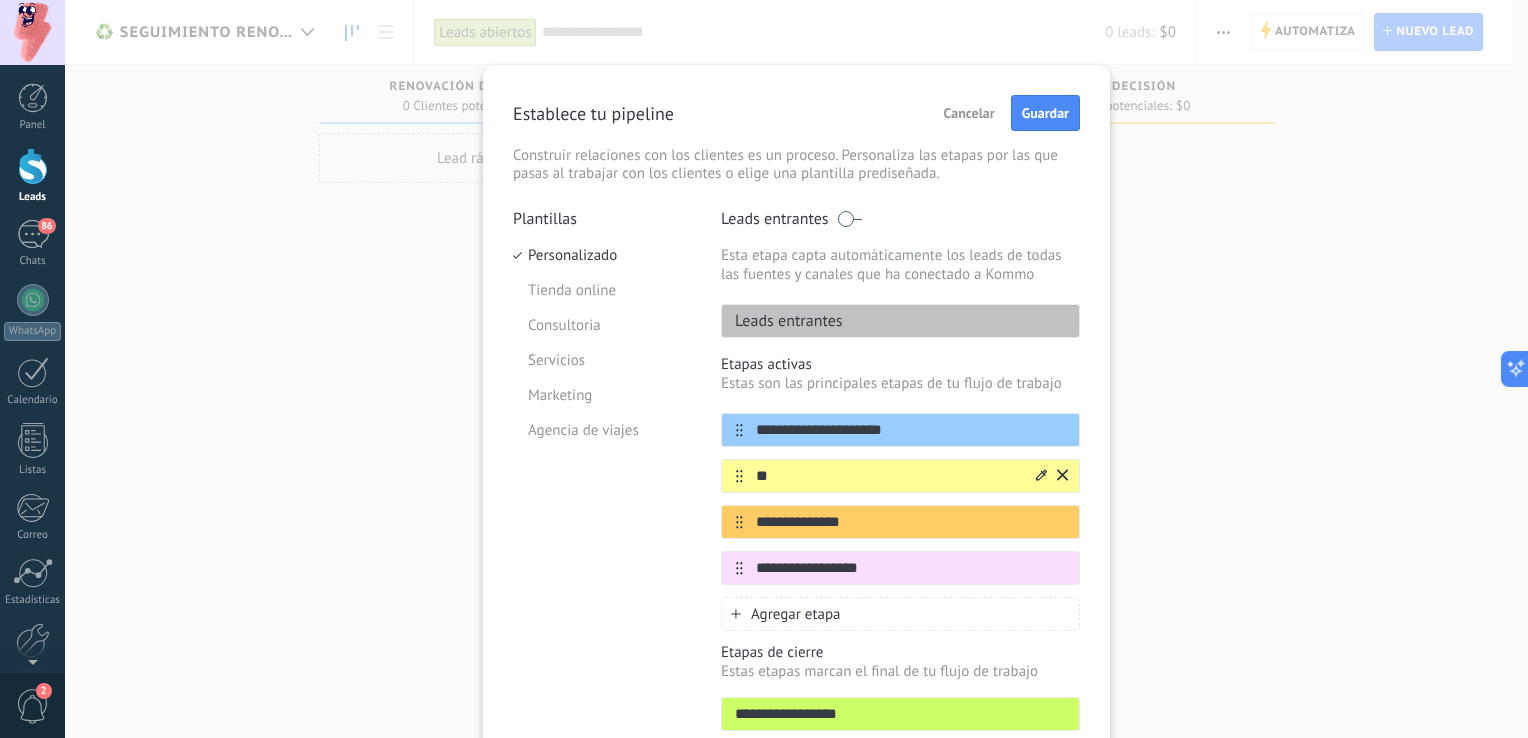 type on "*" 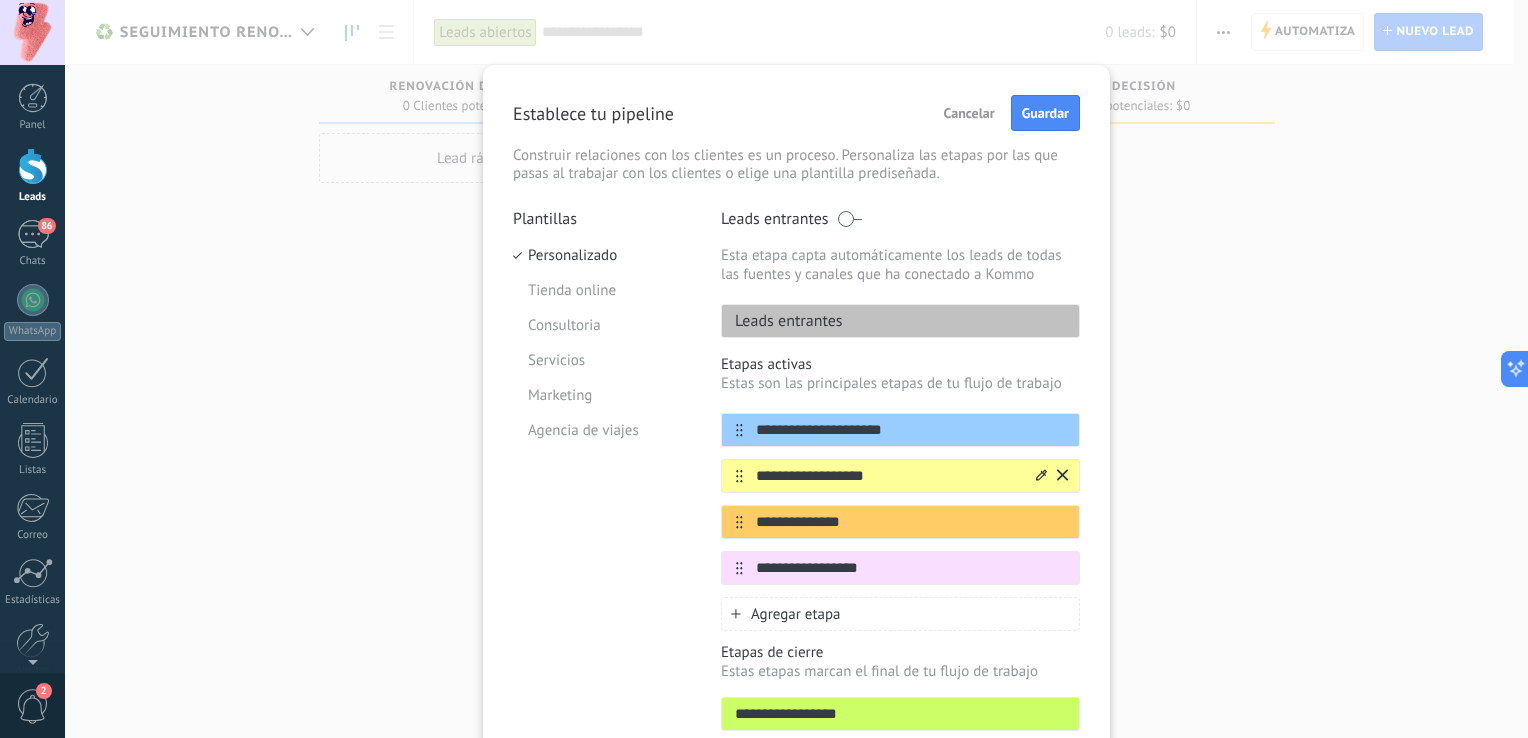 type on "**********" 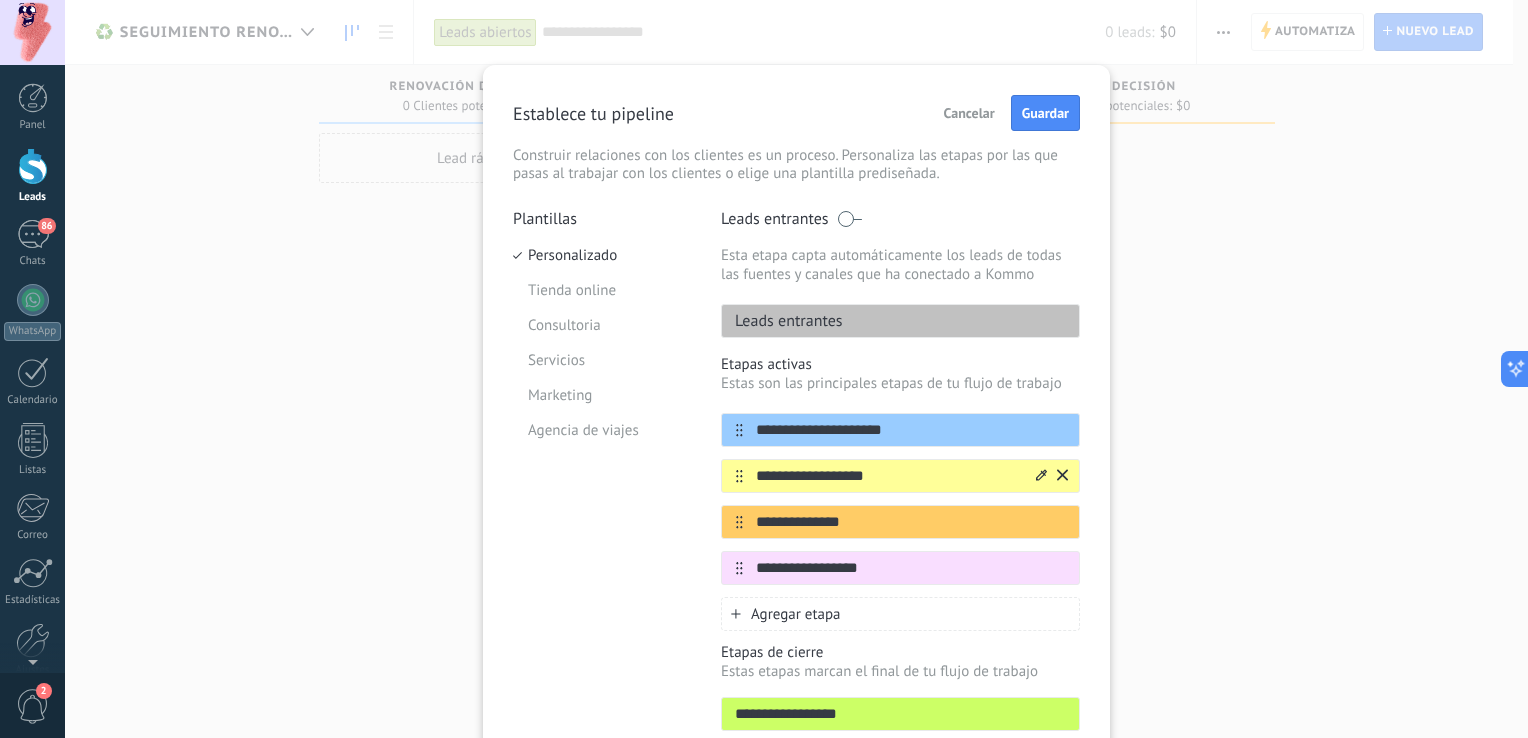 type 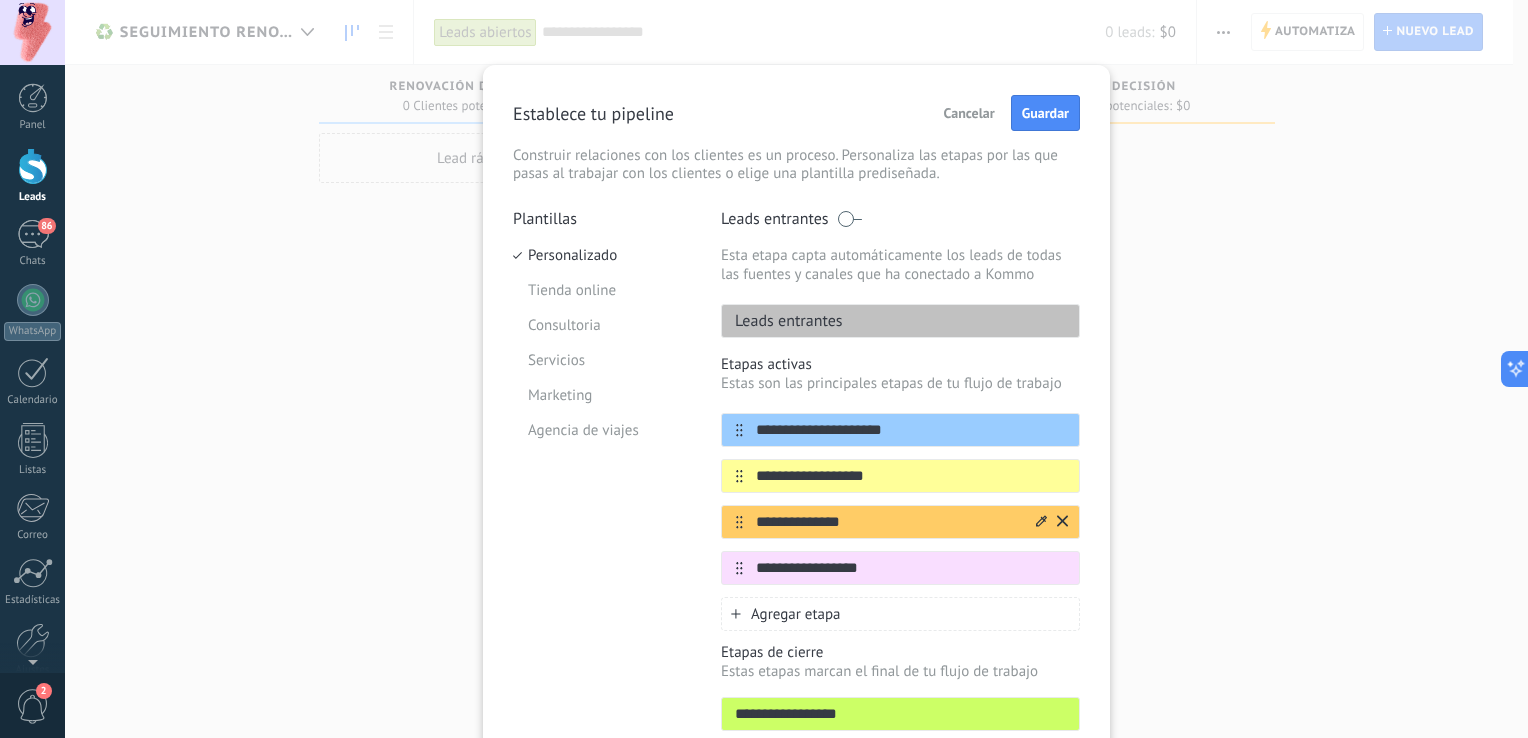 click on "**********" at bounding box center [888, 522] 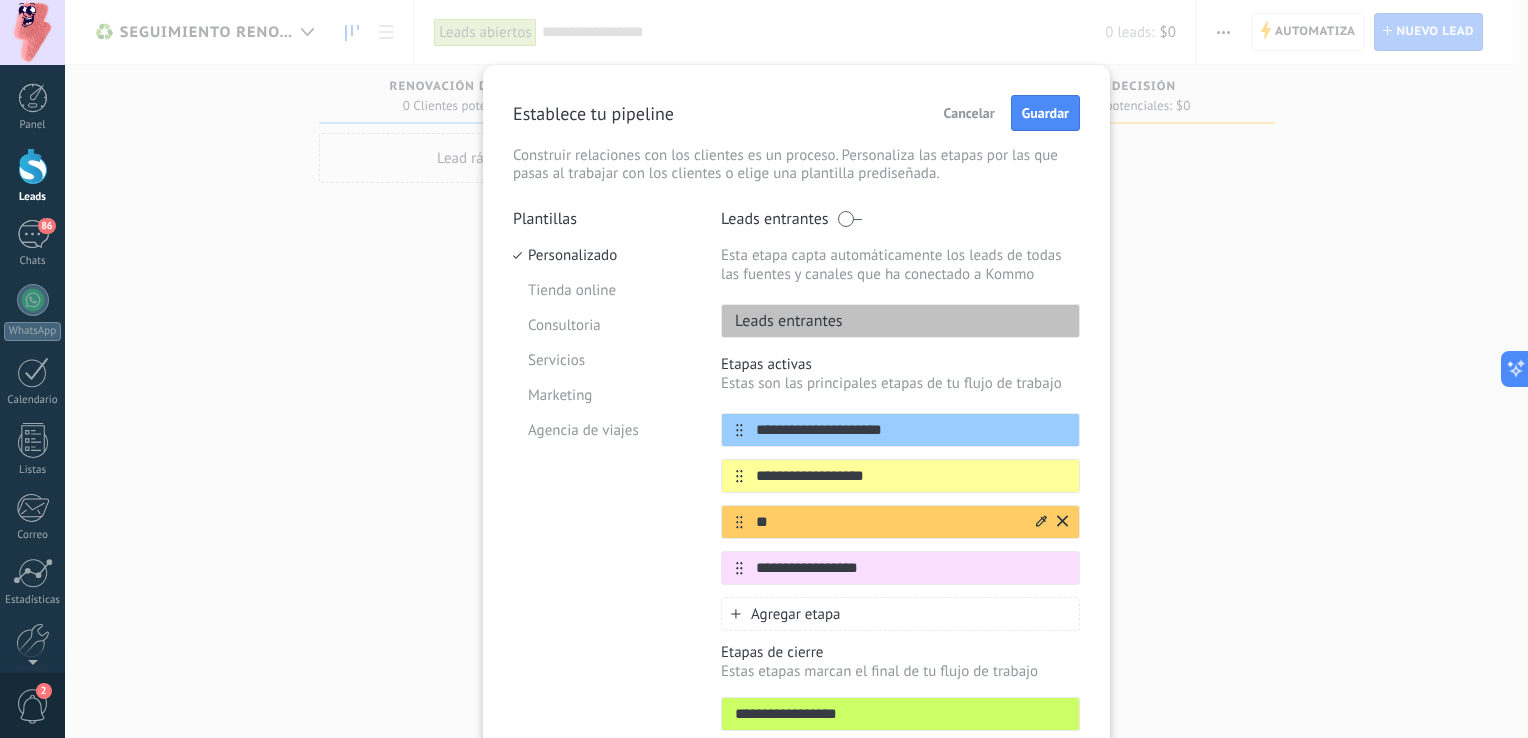 type on "*" 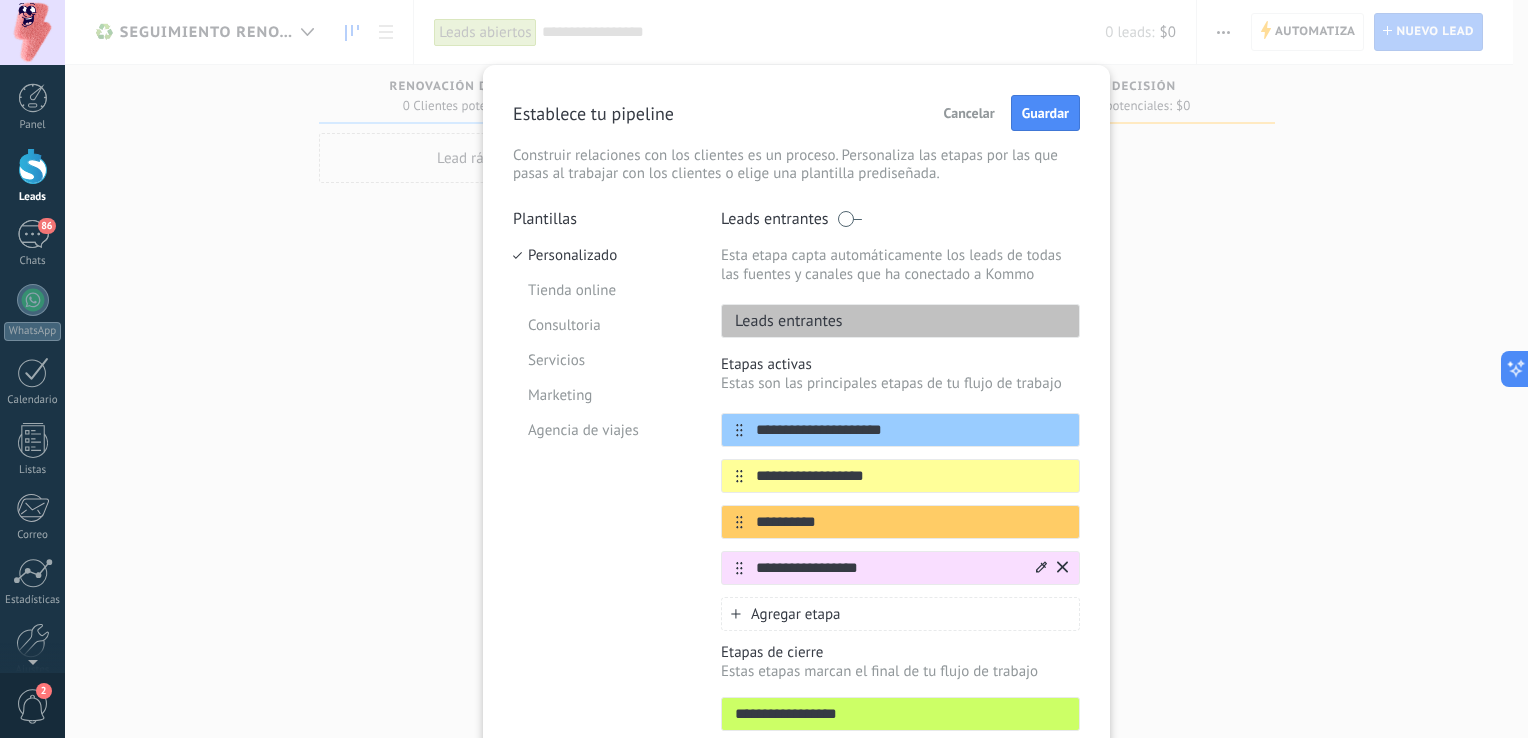 type on "**********" 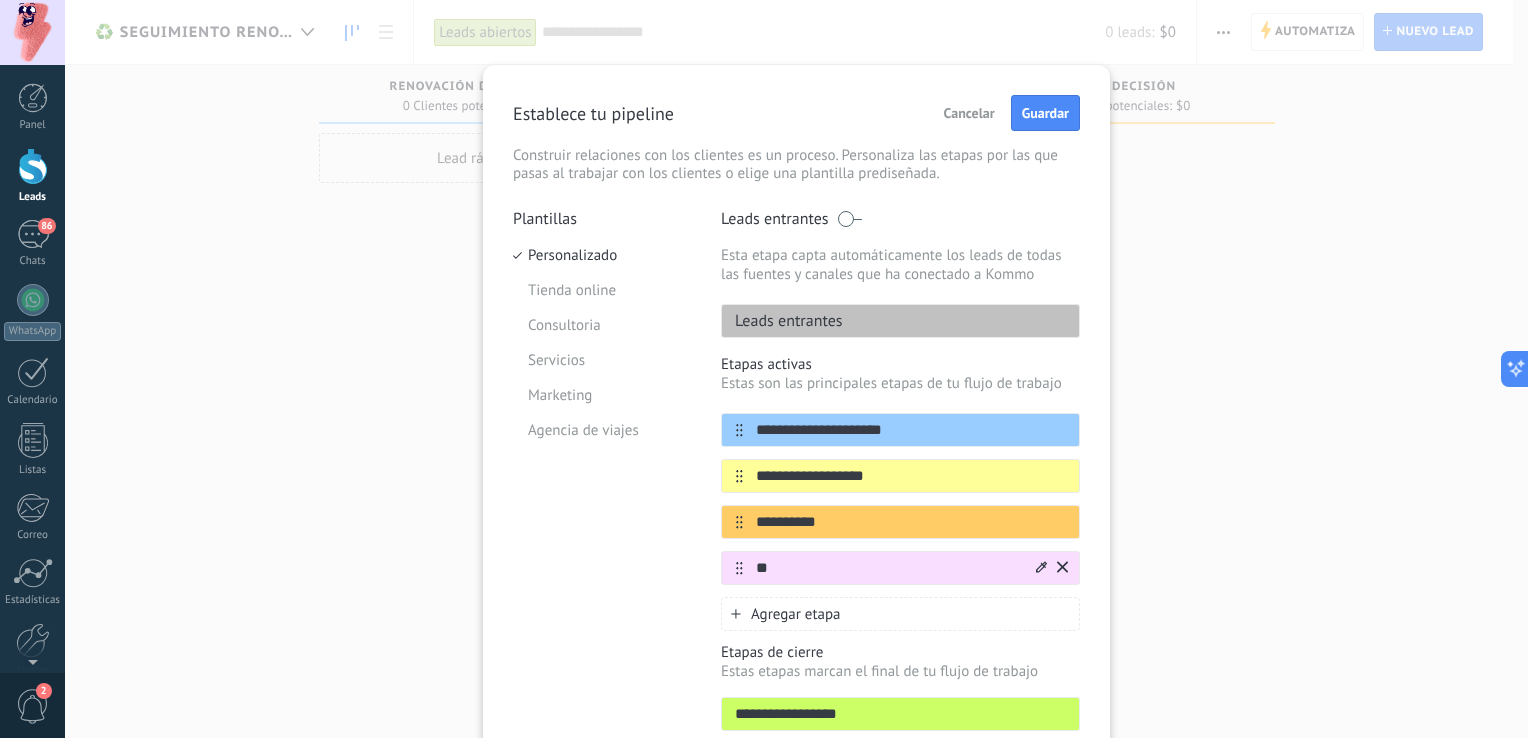 type on "*" 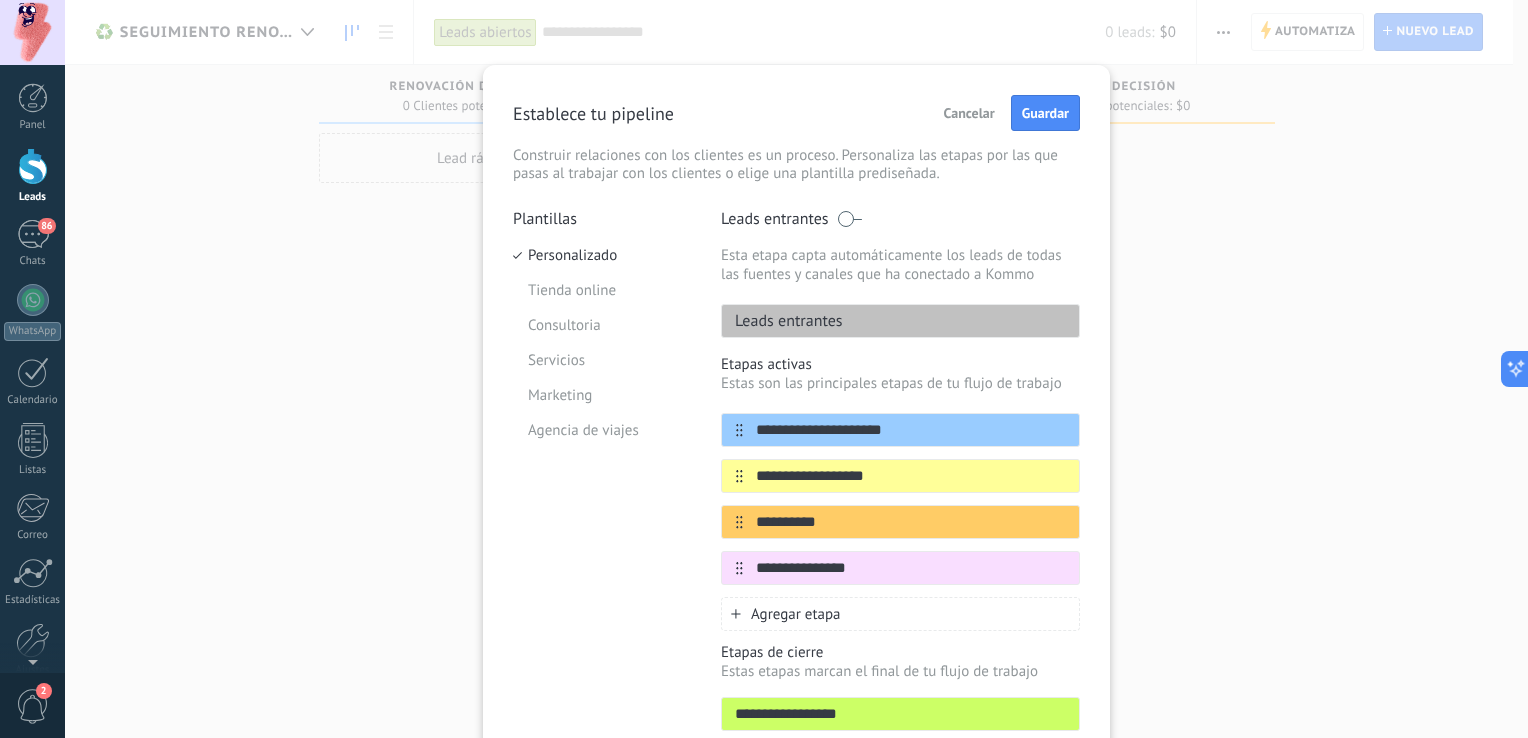 type on "**********" 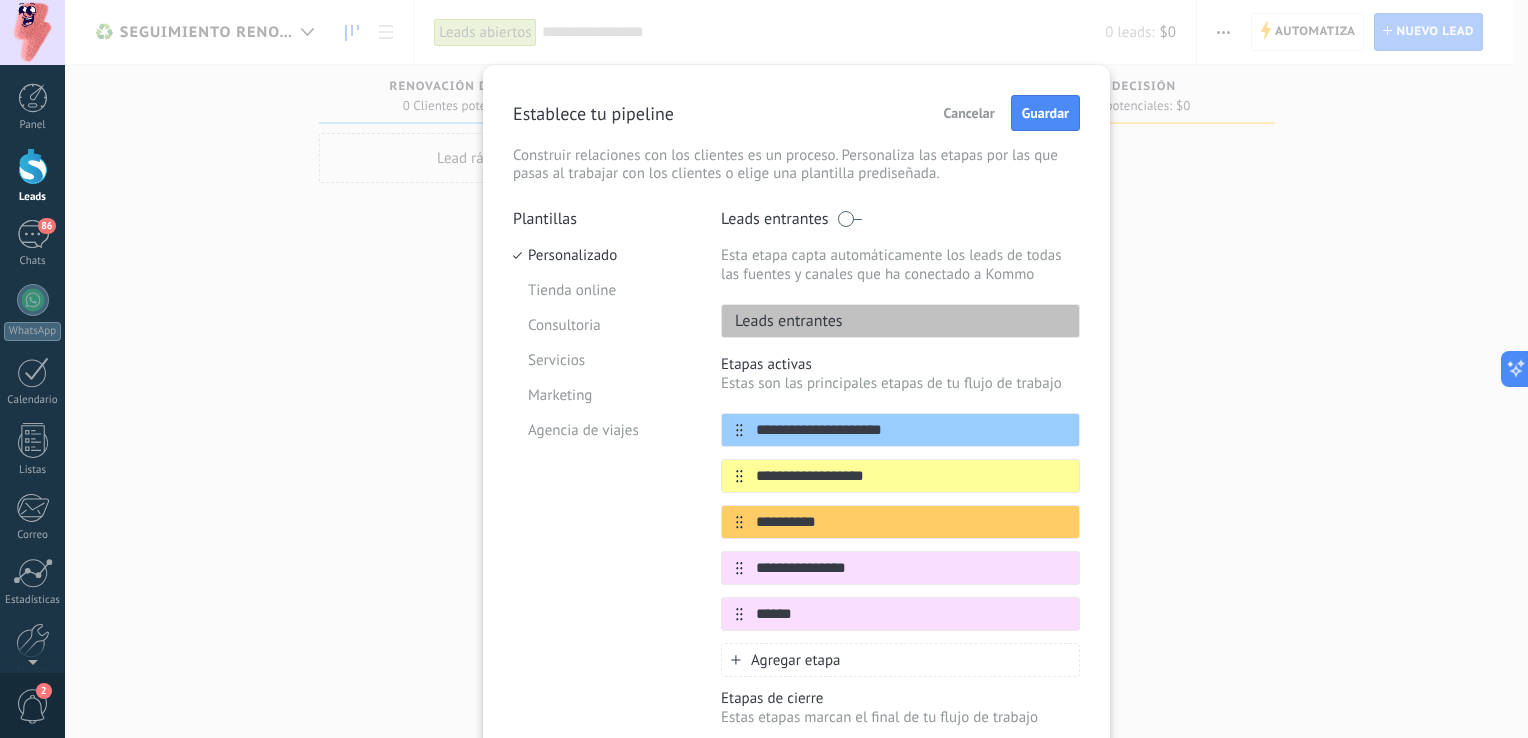 type on "******" 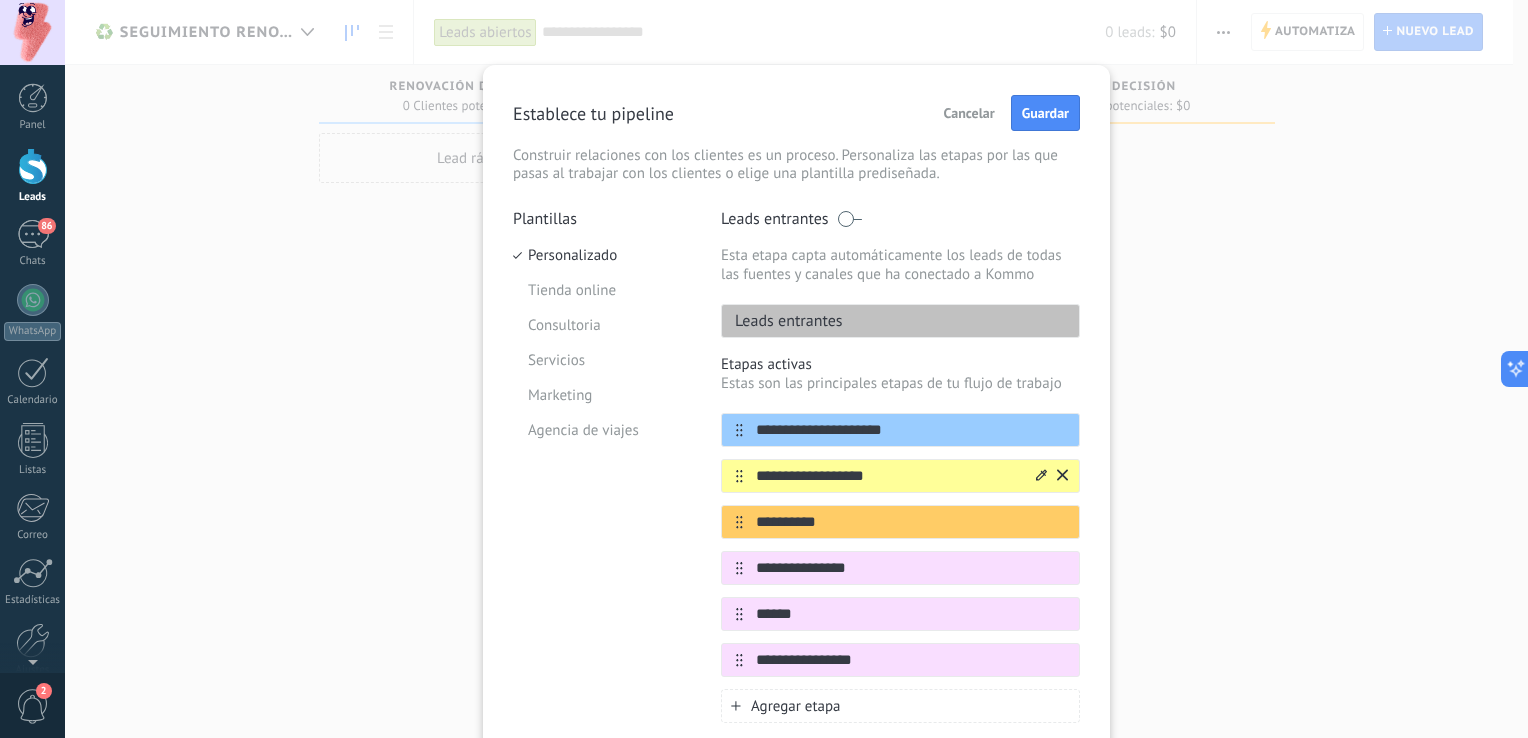 click 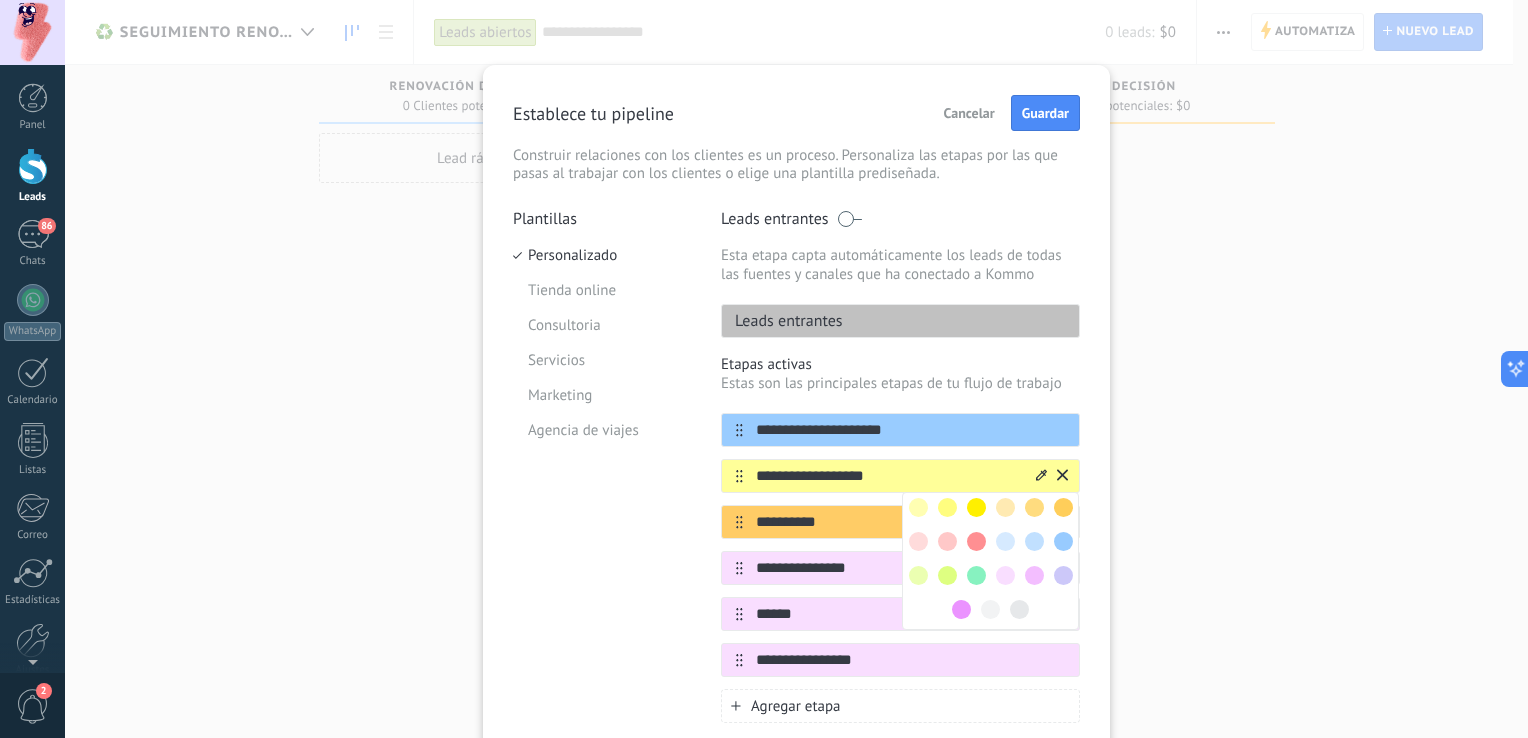 click at bounding box center (976, 575) 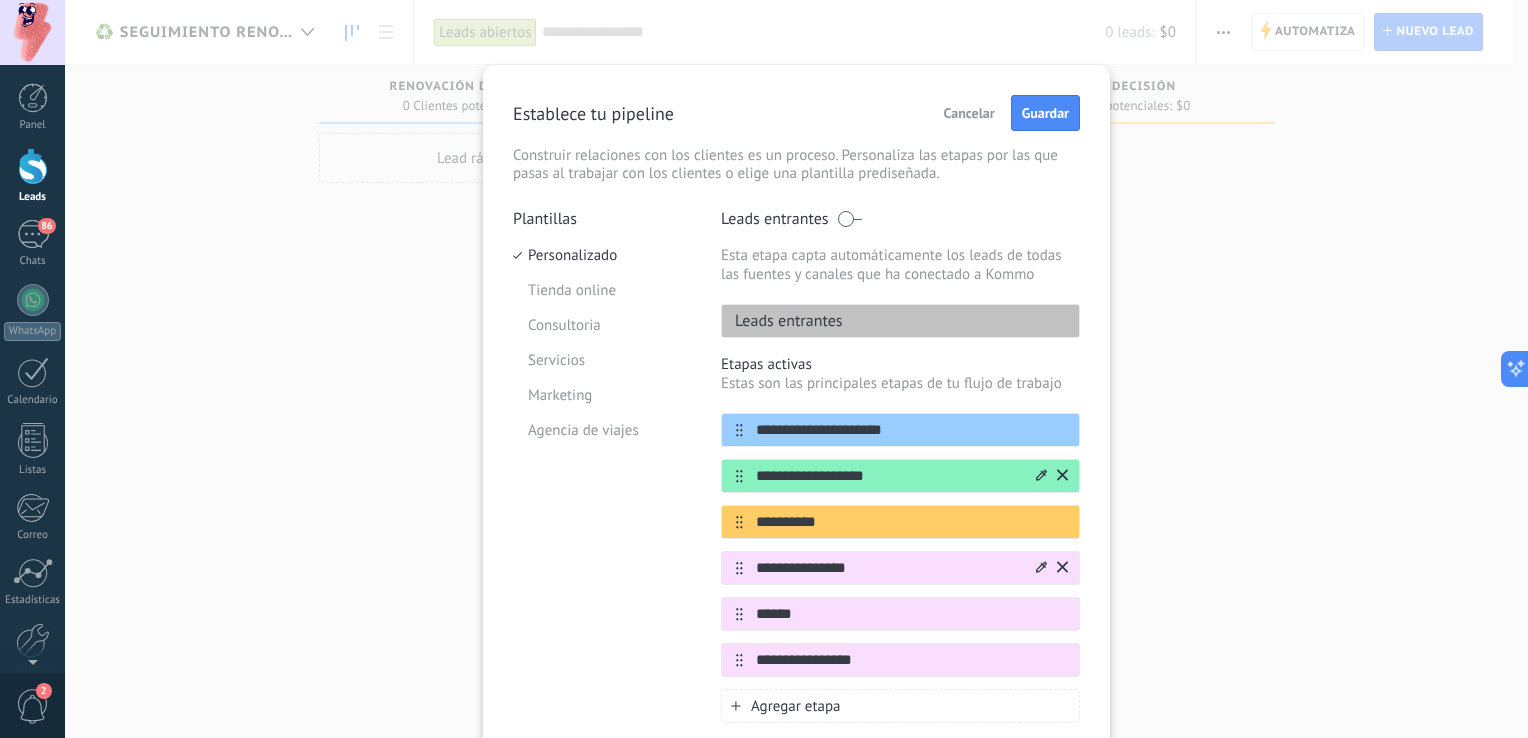 click 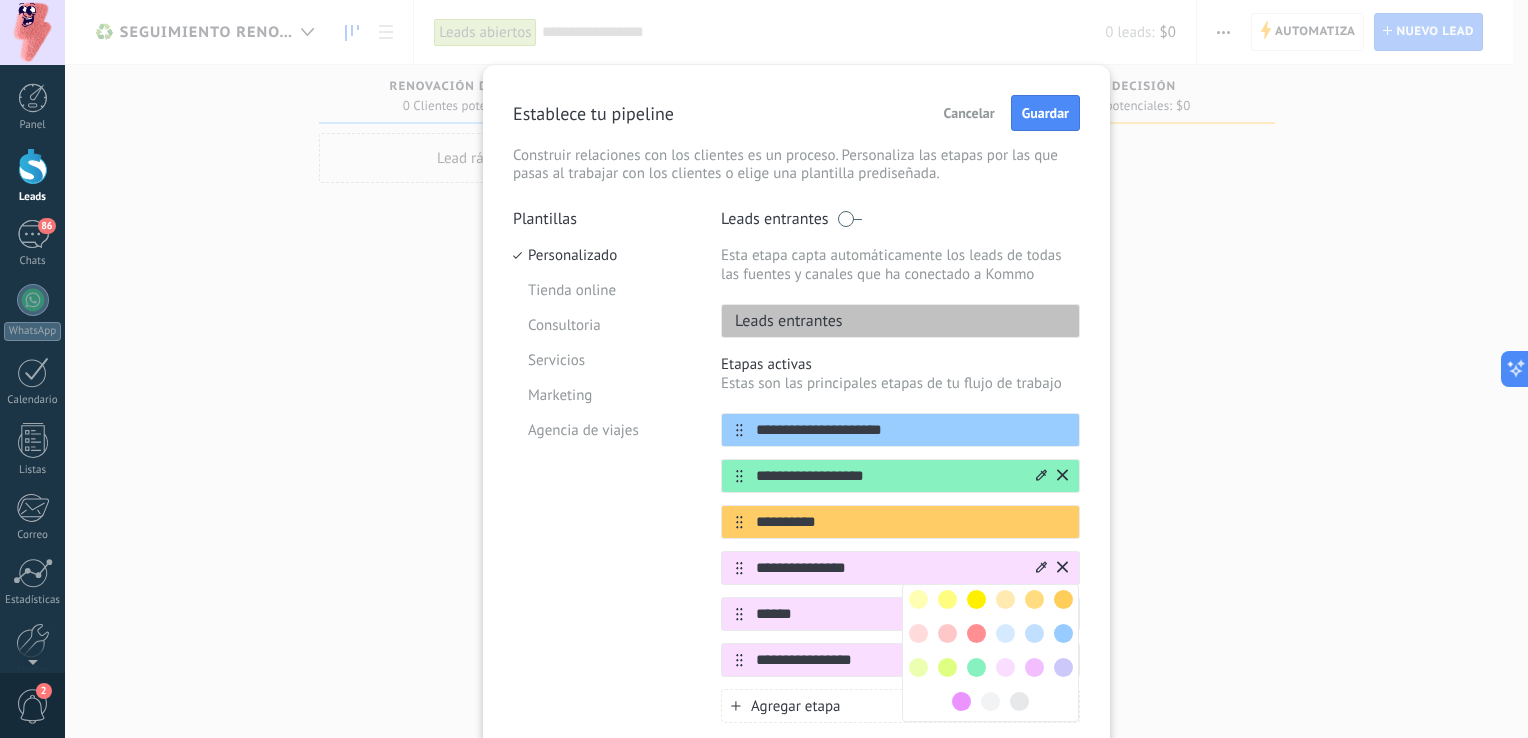 click at bounding box center [1063, 599] 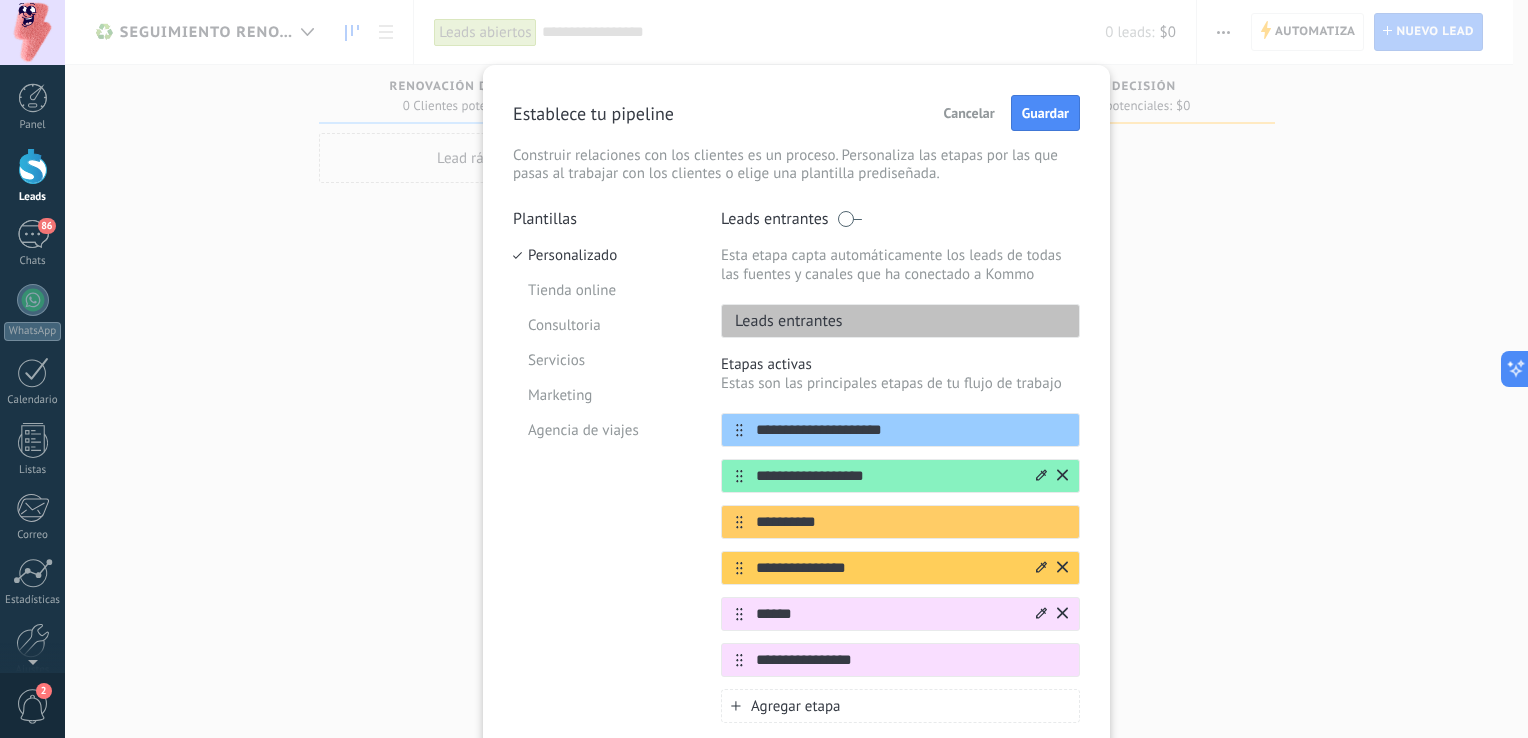 click 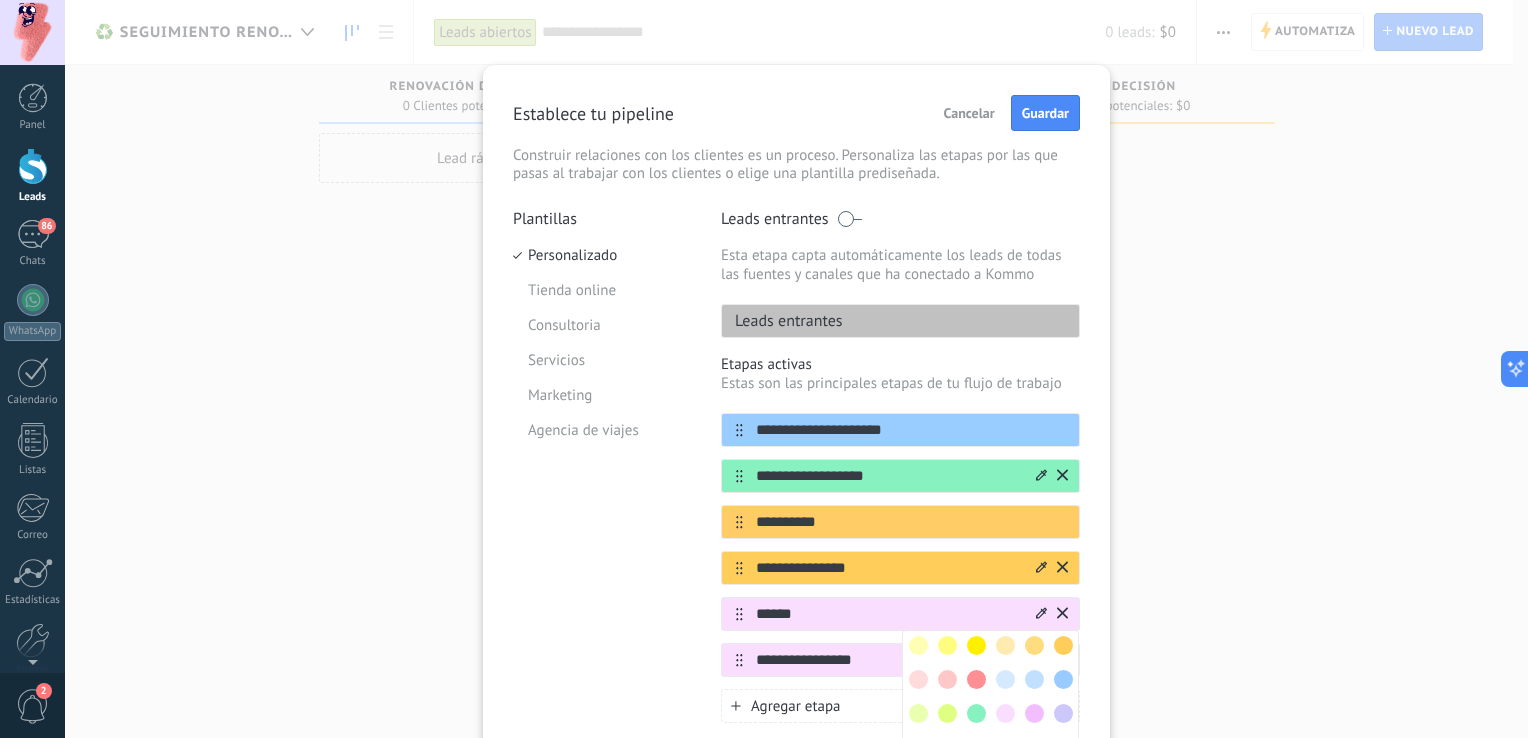 click at bounding box center (961, 747) 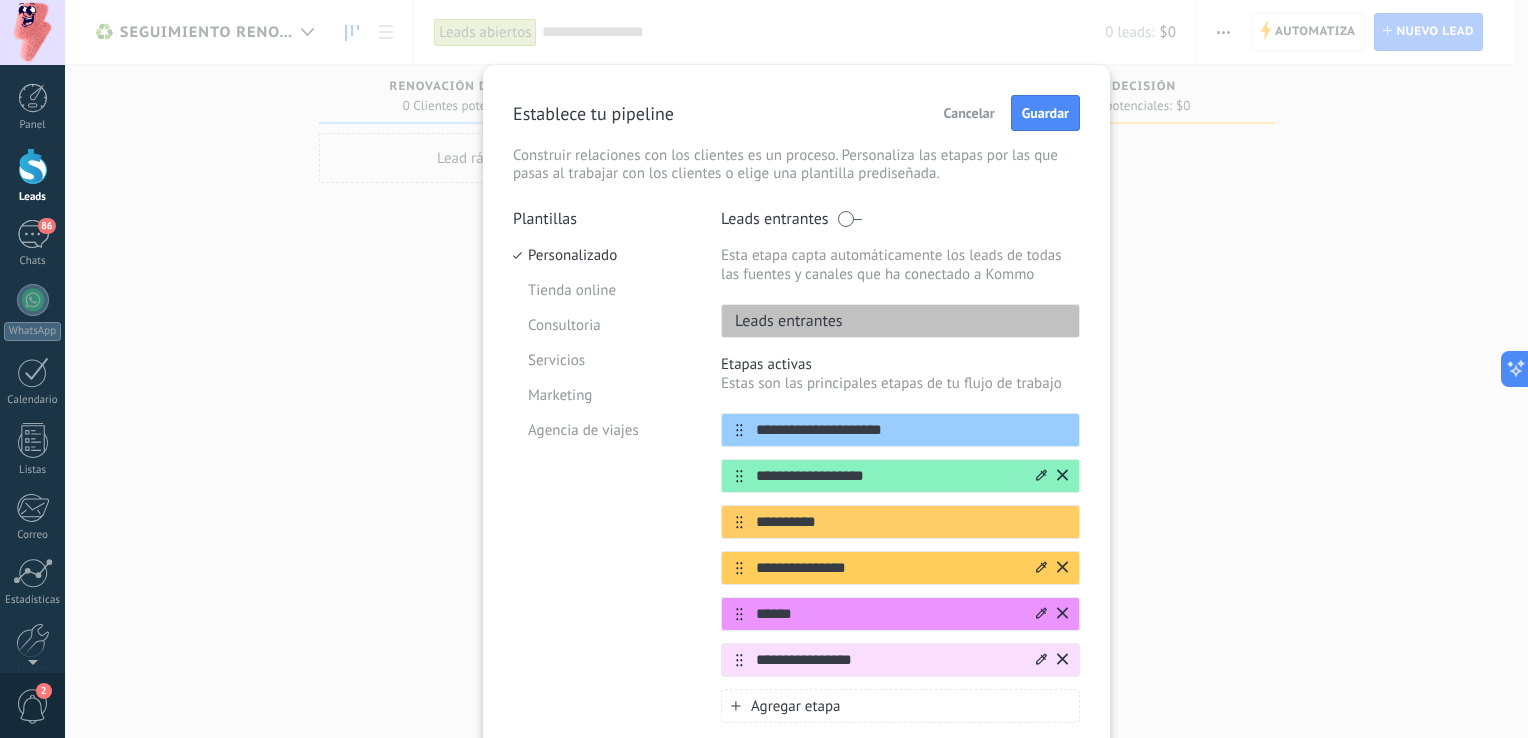 click on "**********" at bounding box center [888, 660] 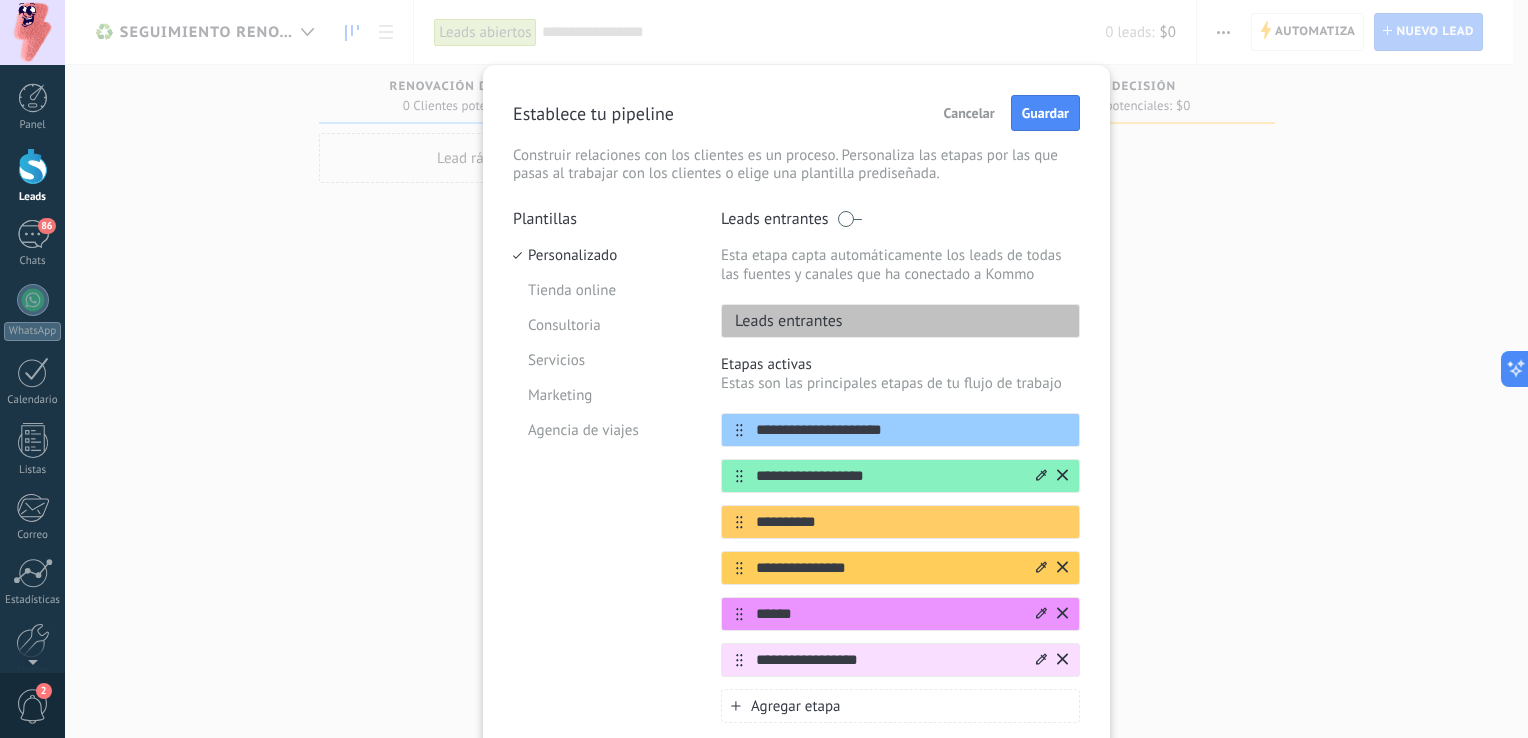 type on "**********" 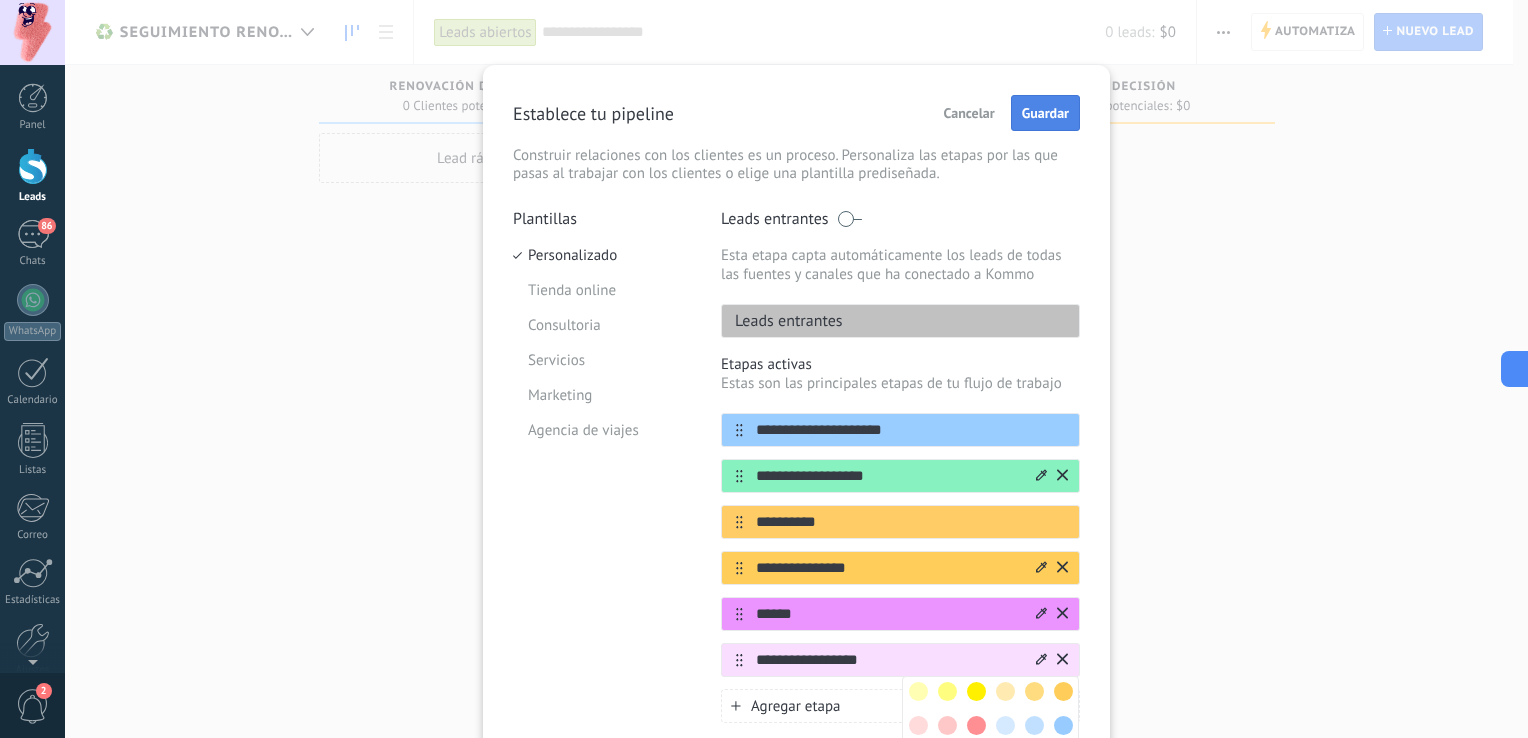 click on "Guardar" at bounding box center [1045, 113] 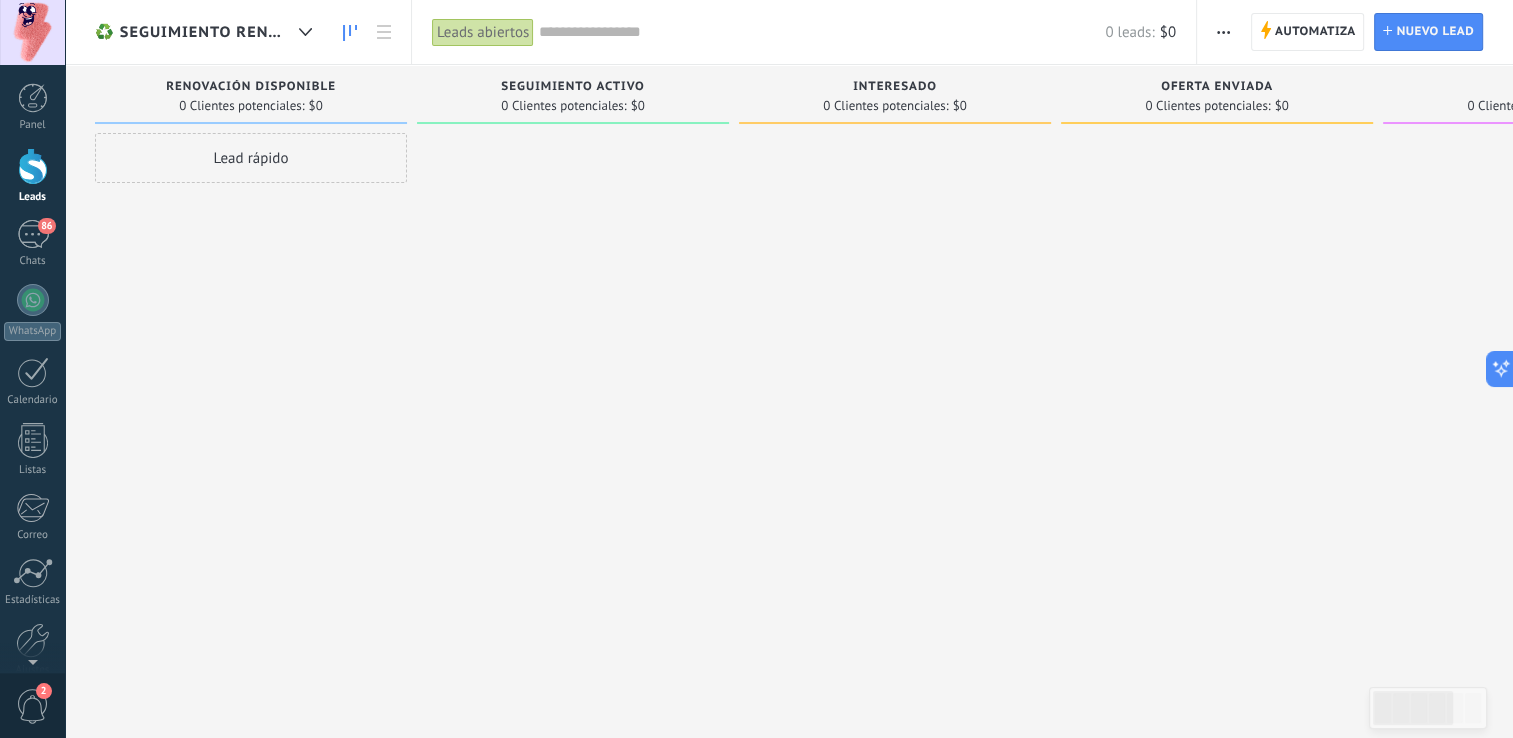 click at bounding box center [1223, 32] 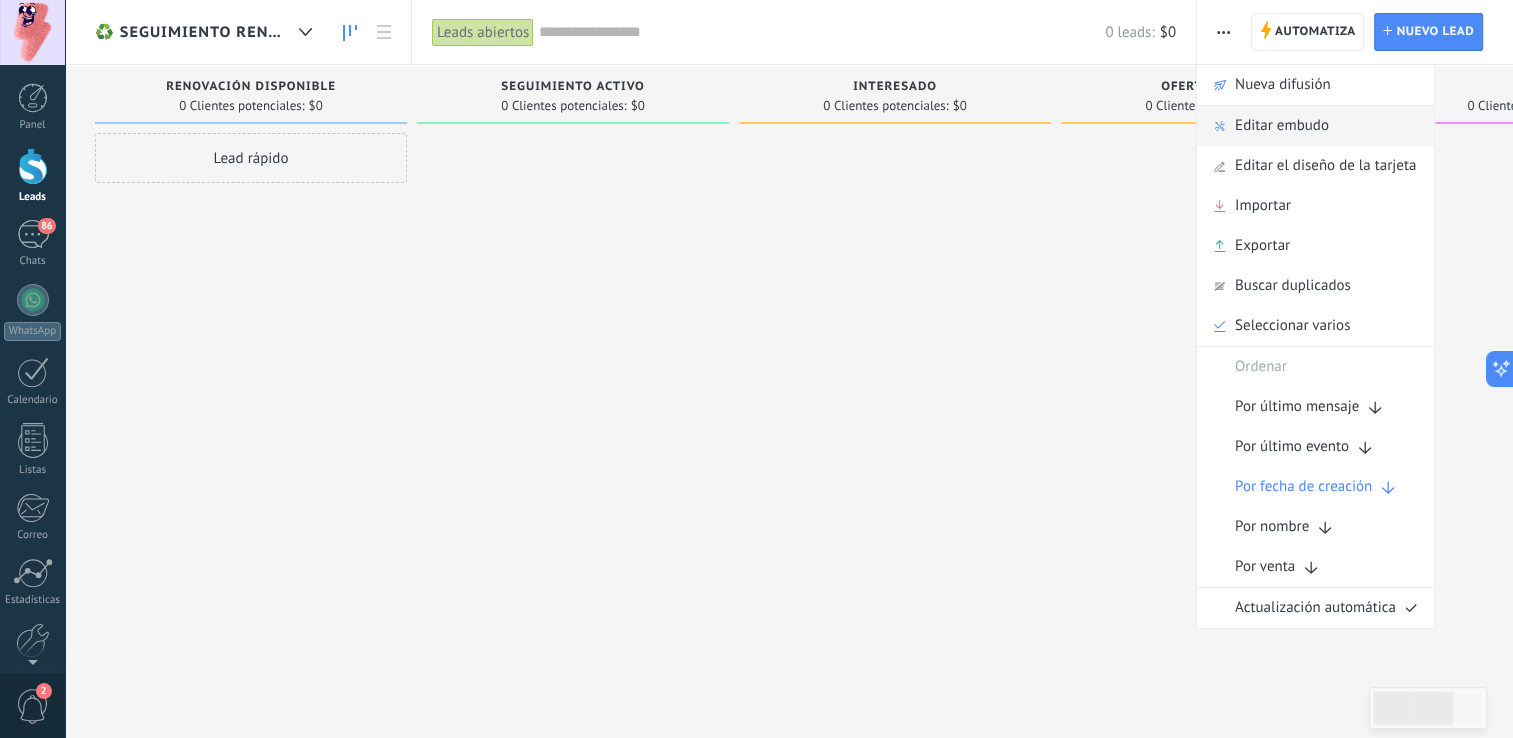 click on "Editar embudo" at bounding box center (1282, 126) 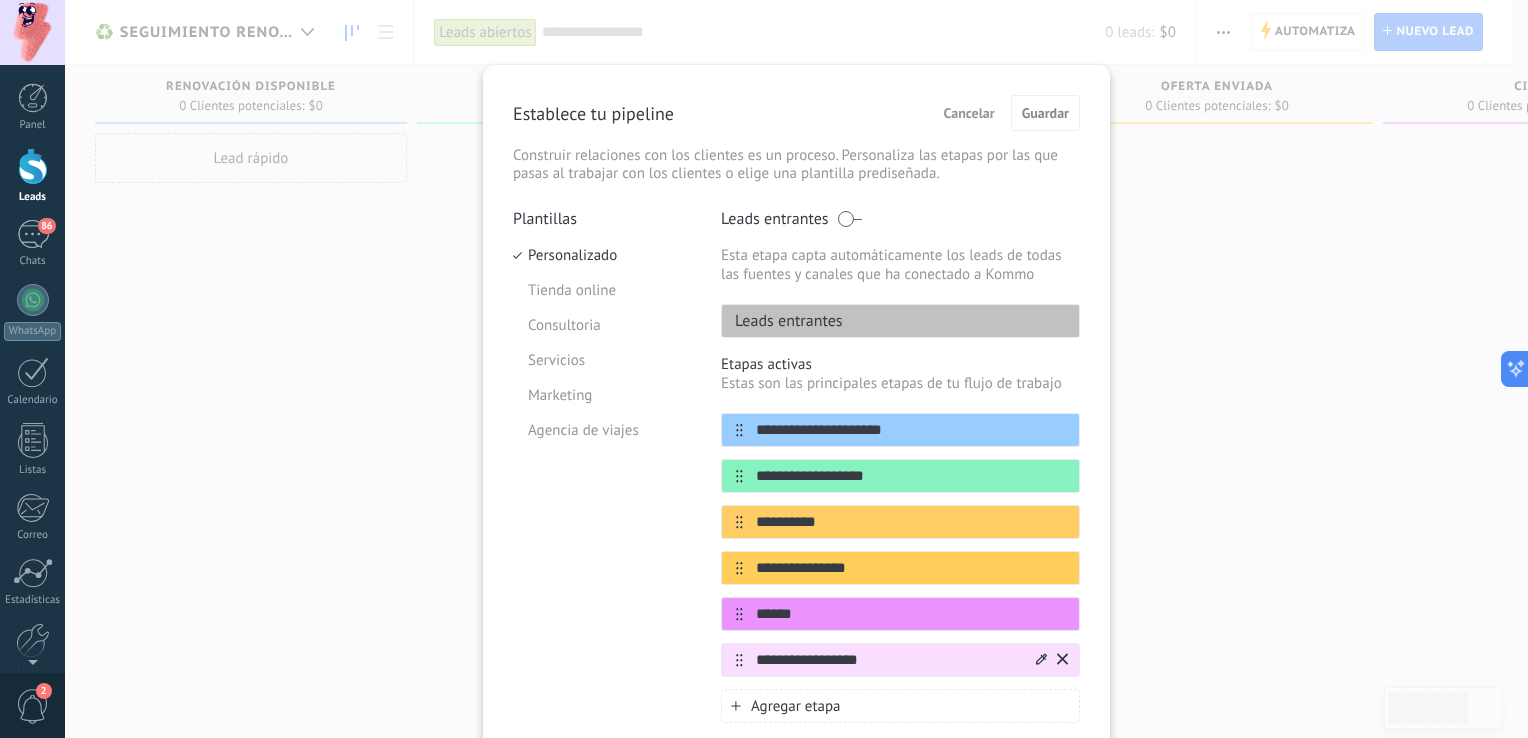 click 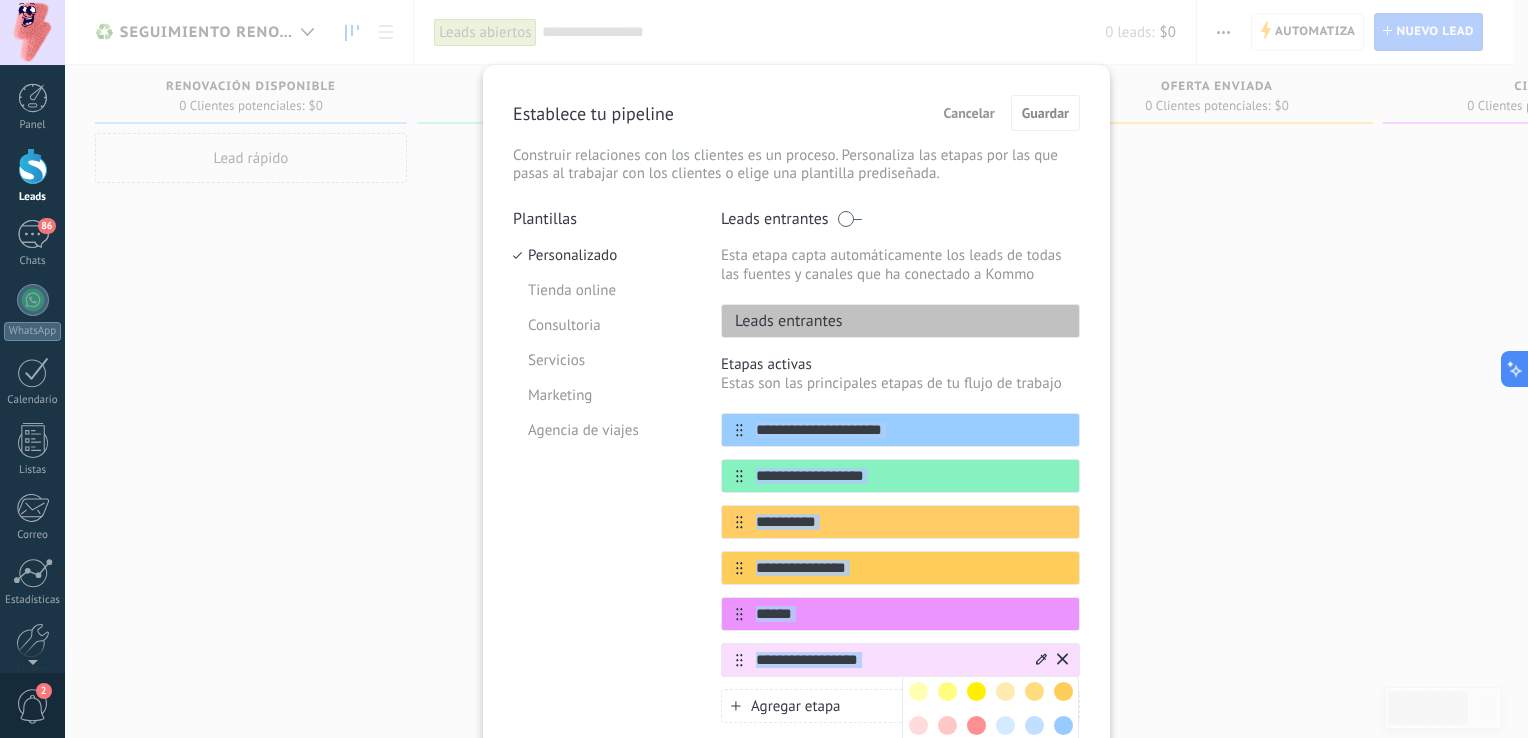 drag, startPoint x: 1130, startPoint y: 660, endPoint x: 1128, endPoint y: 426, distance: 234.00854 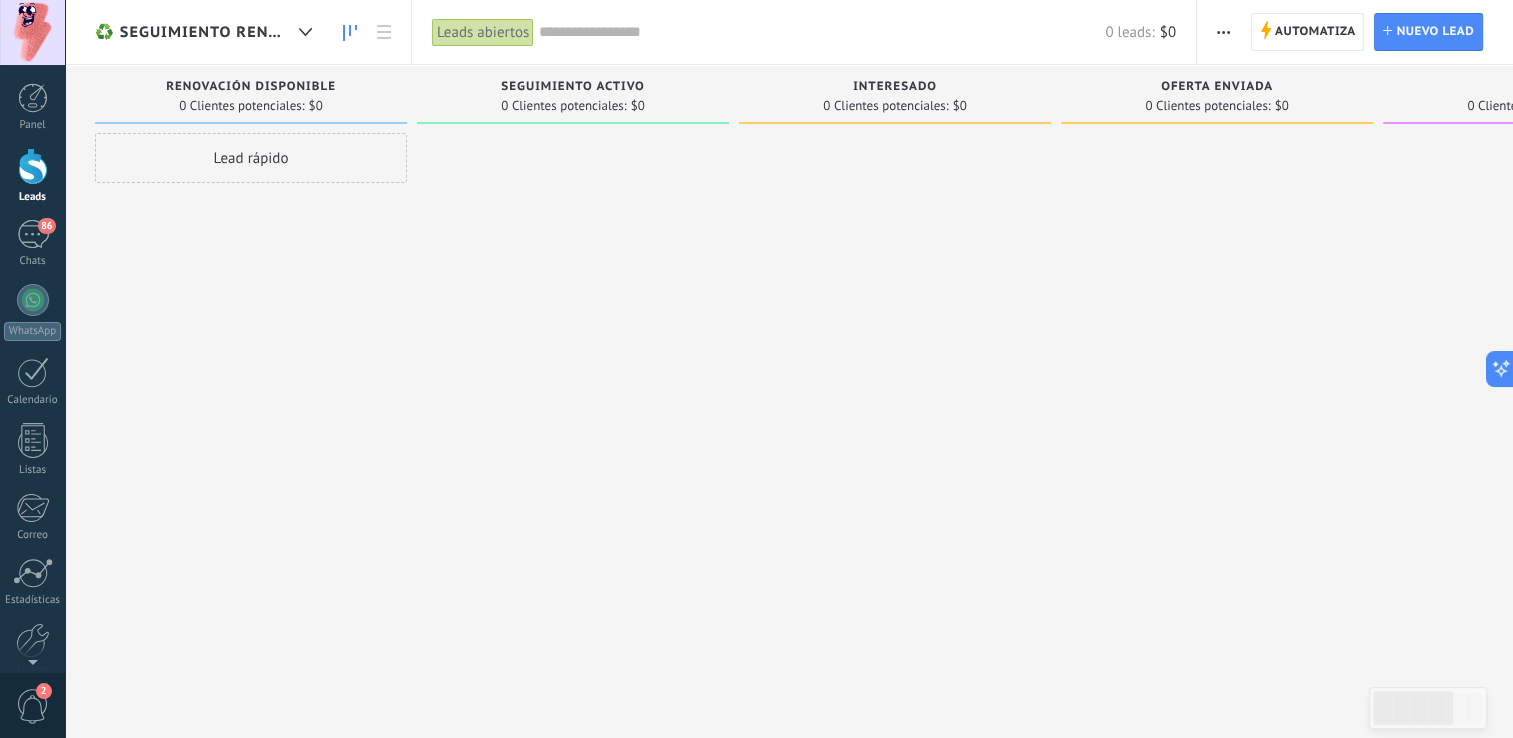 click at bounding box center [1223, 32] 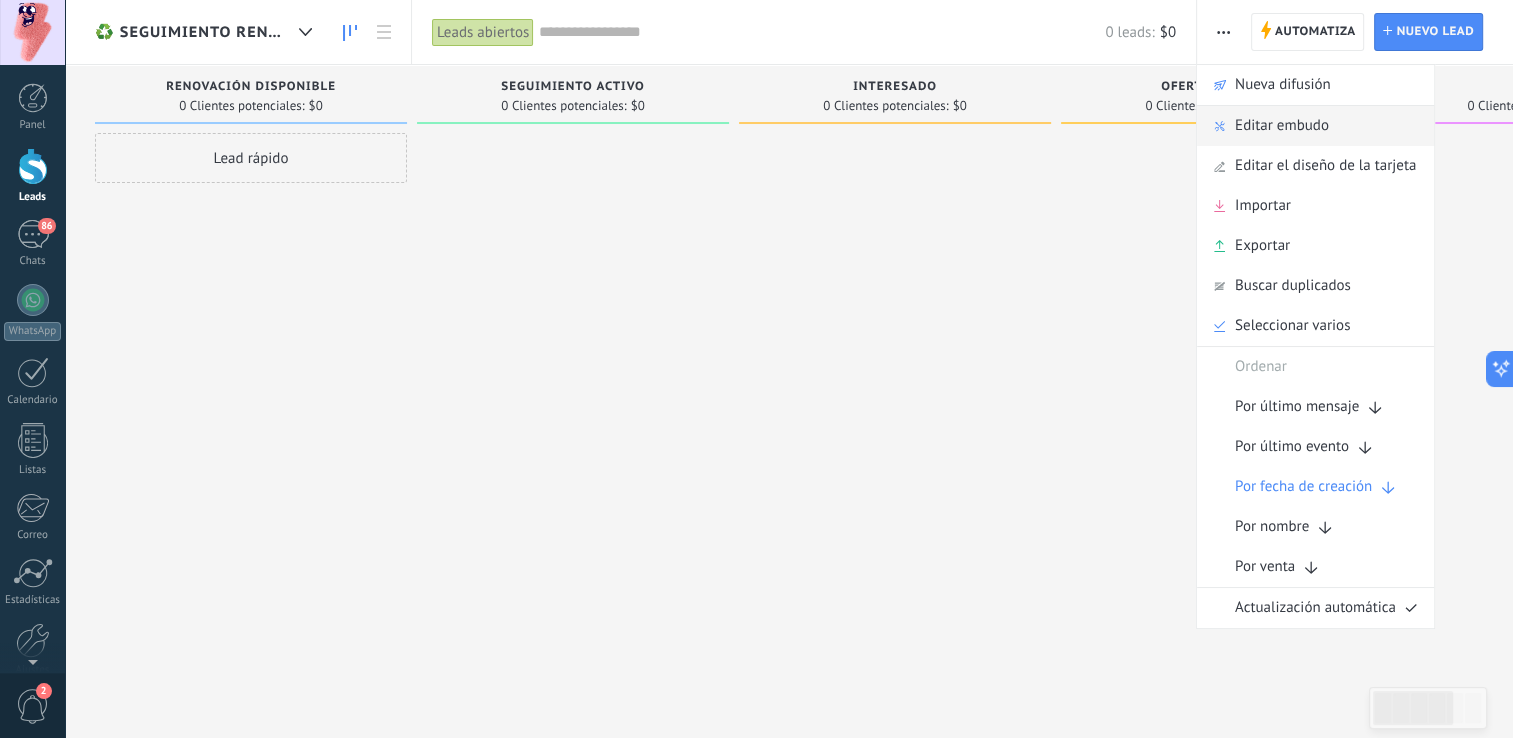 click on "Editar embudo" at bounding box center [1282, 126] 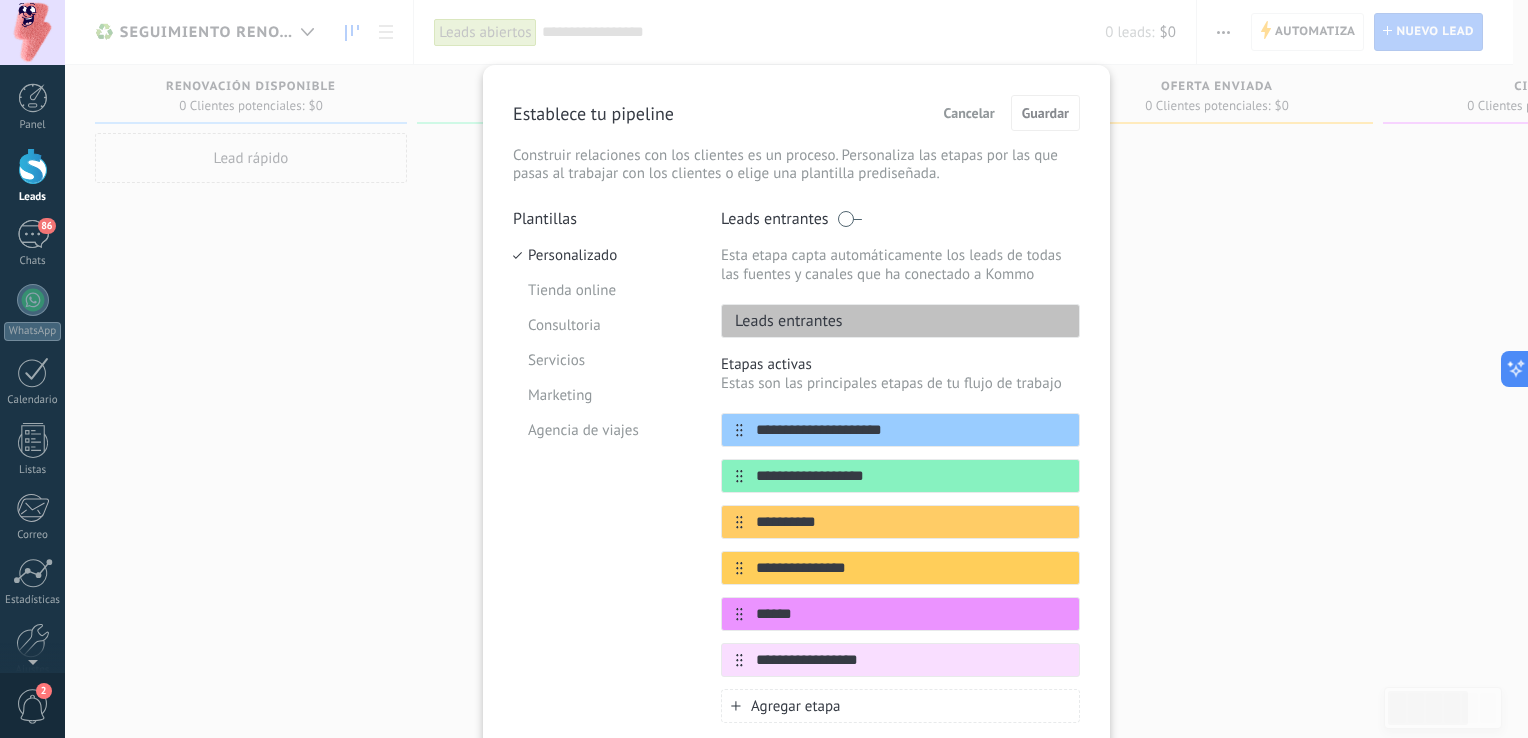click on "Etapas activas" at bounding box center (900, 364) 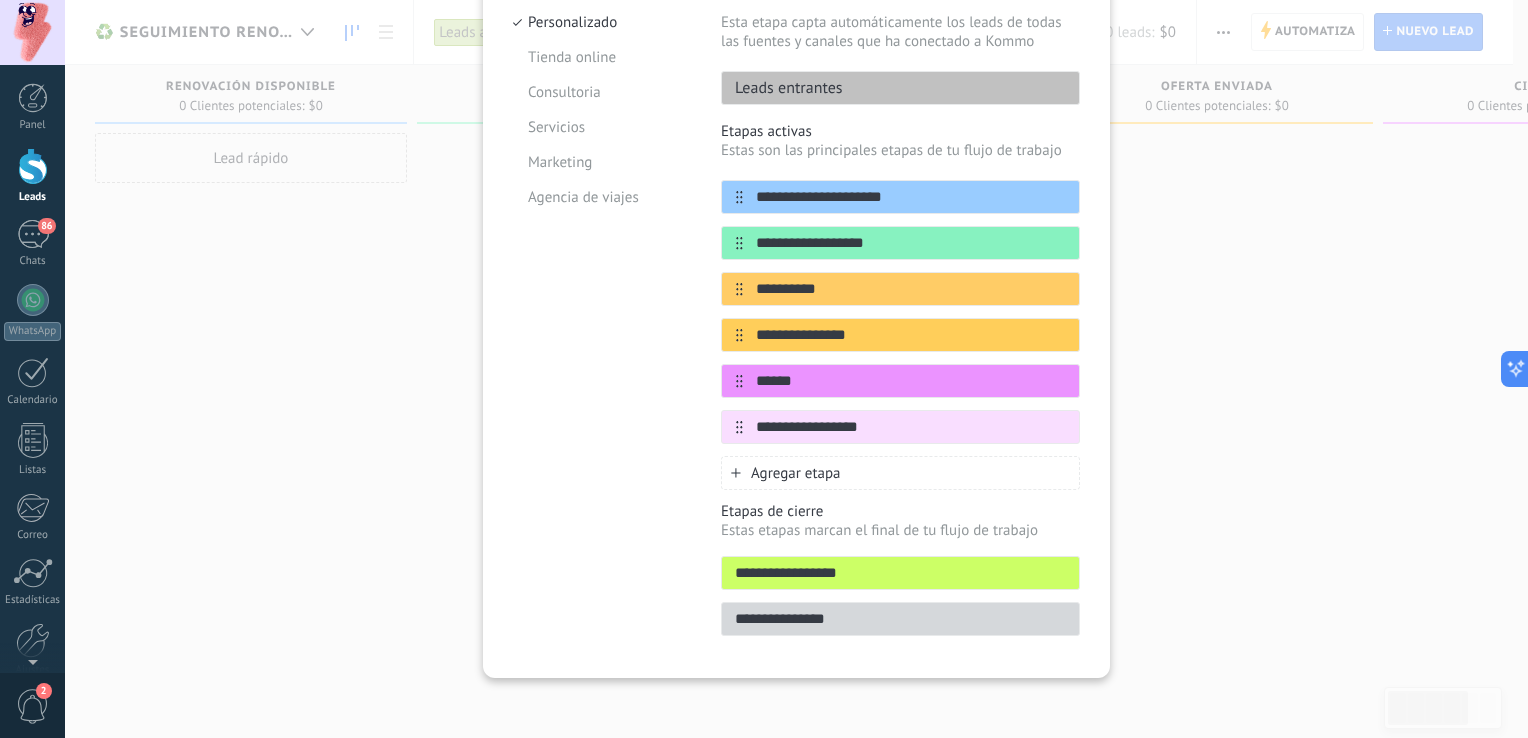 scroll, scrollTop: 235, scrollLeft: 0, axis: vertical 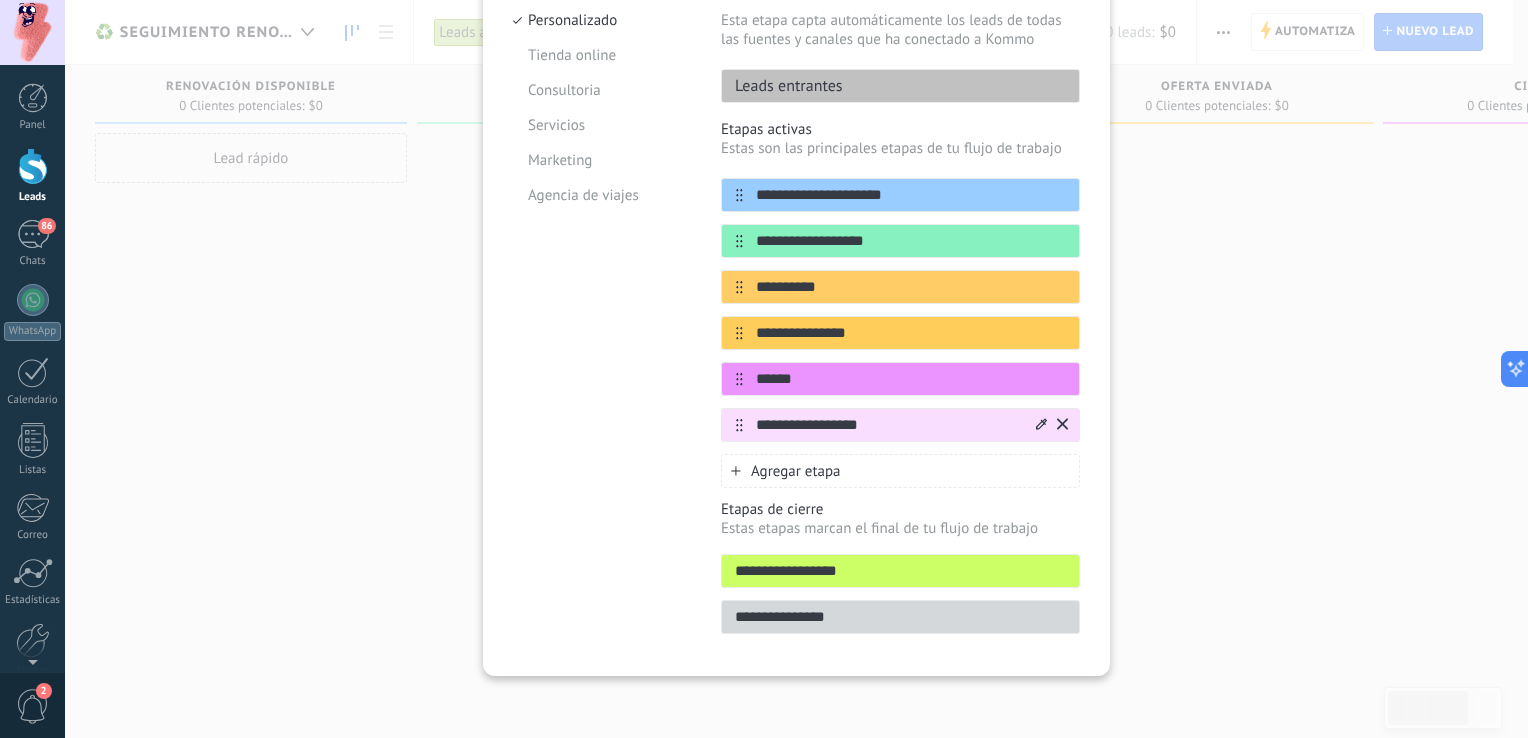 click at bounding box center (1041, 425) 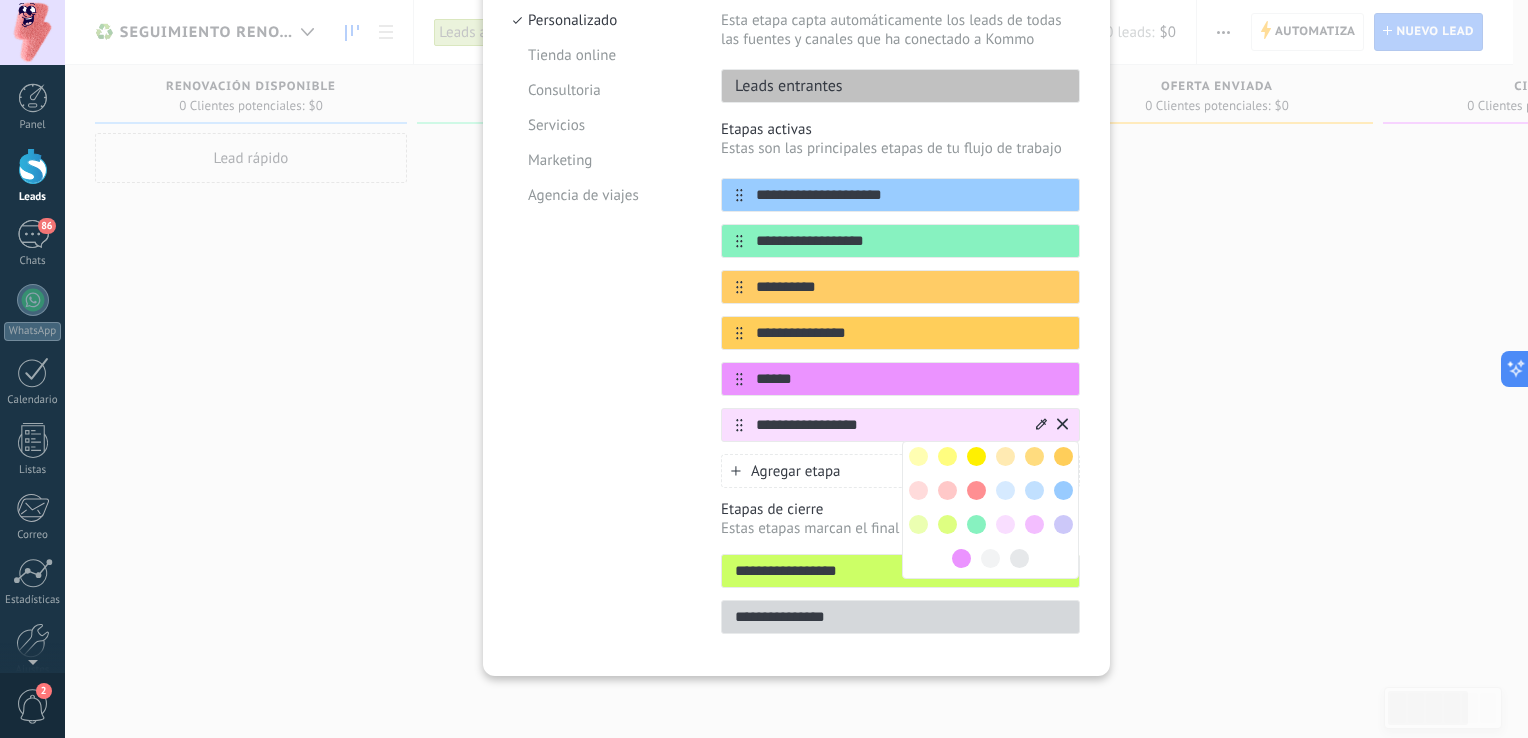 click at bounding box center (1019, 558) 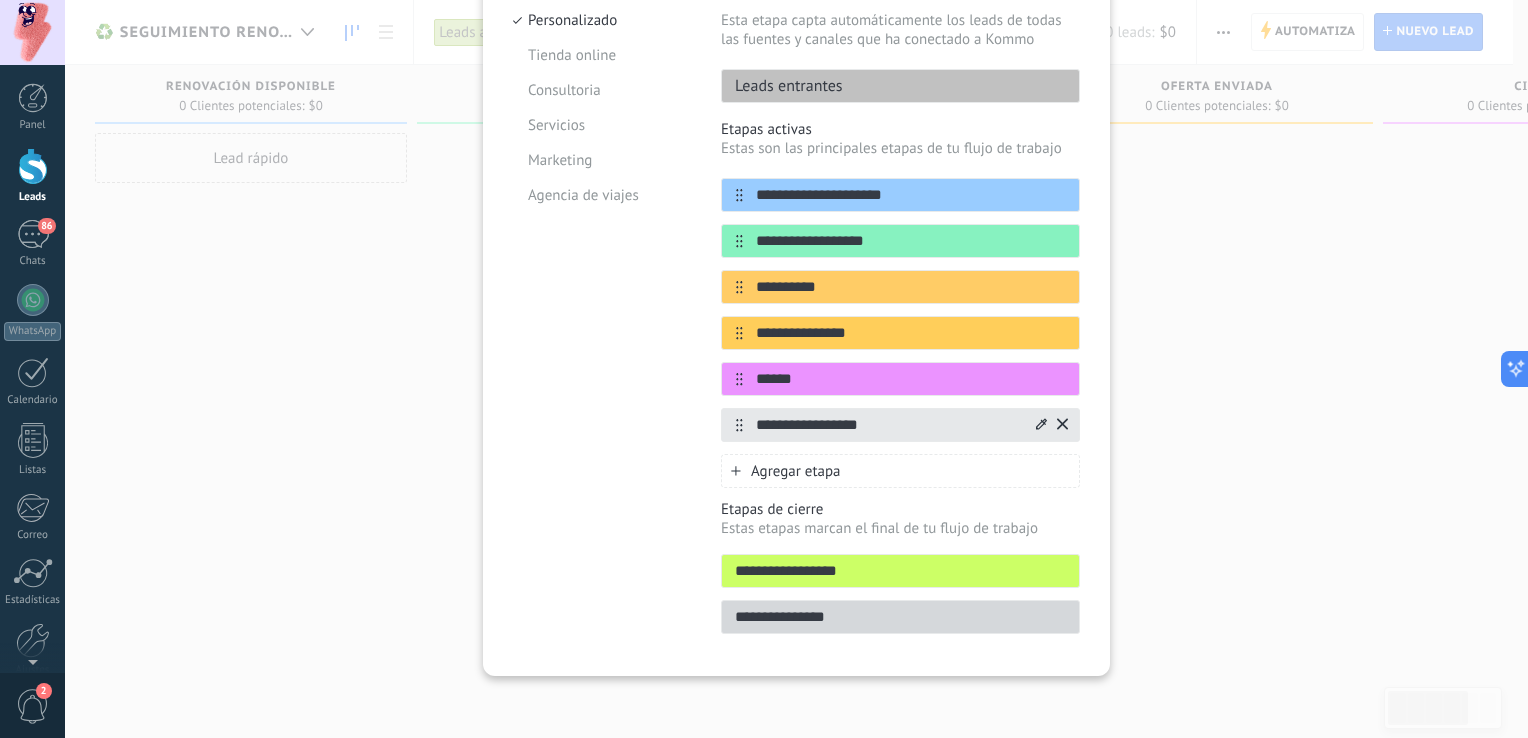 click on "**********" at bounding box center [900, 310] 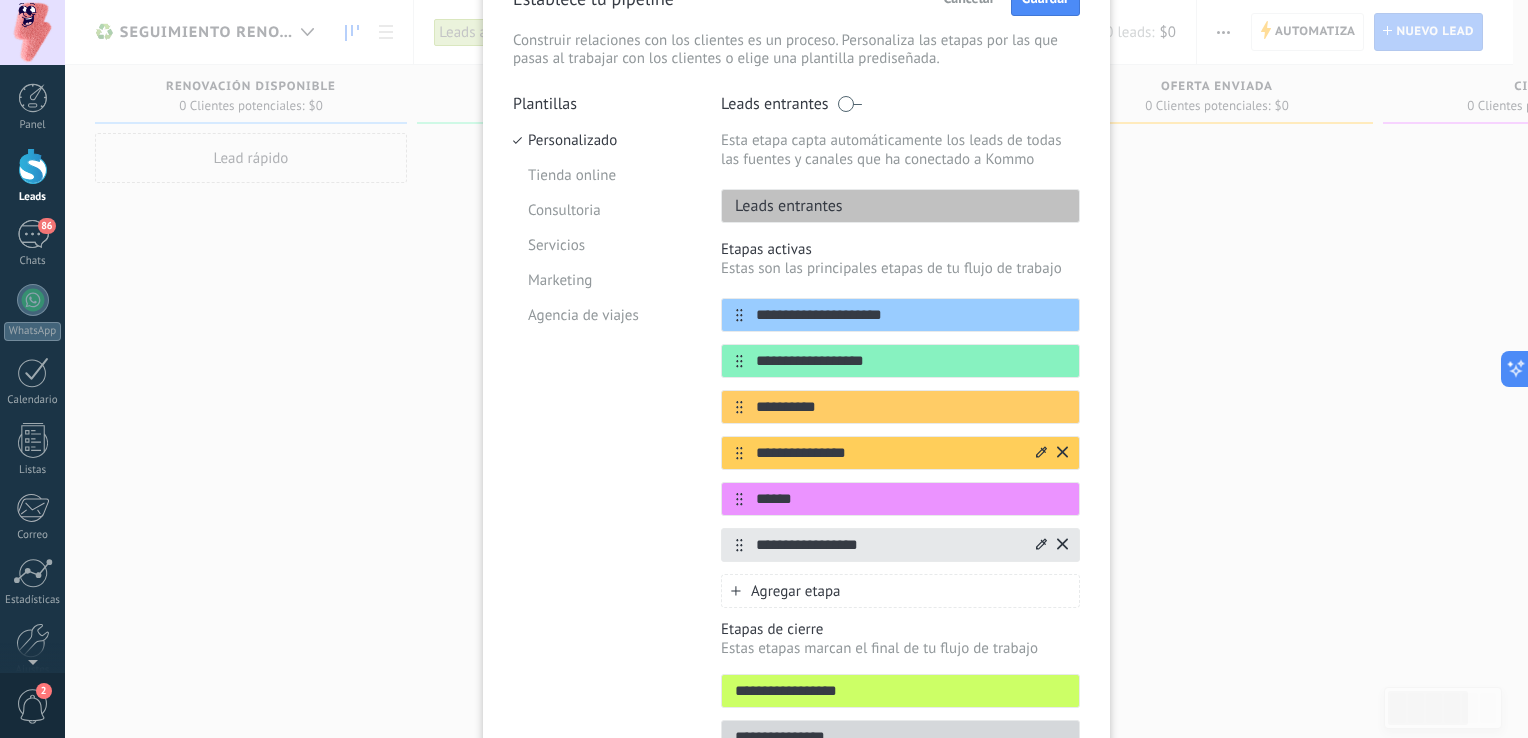 scroll, scrollTop: 160, scrollLeft: 0, axis: vertical 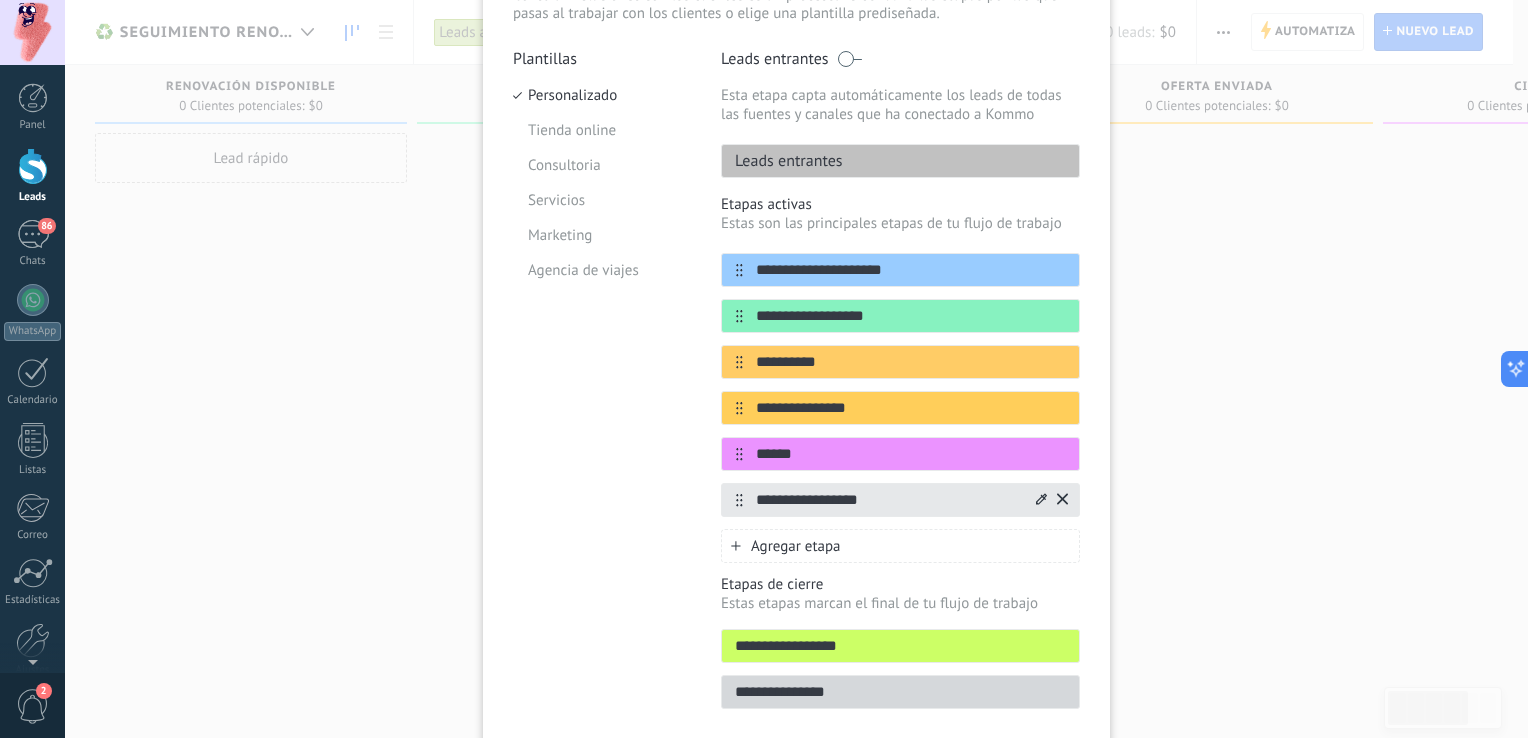 click on "**********" at bounding box center (888, 500) 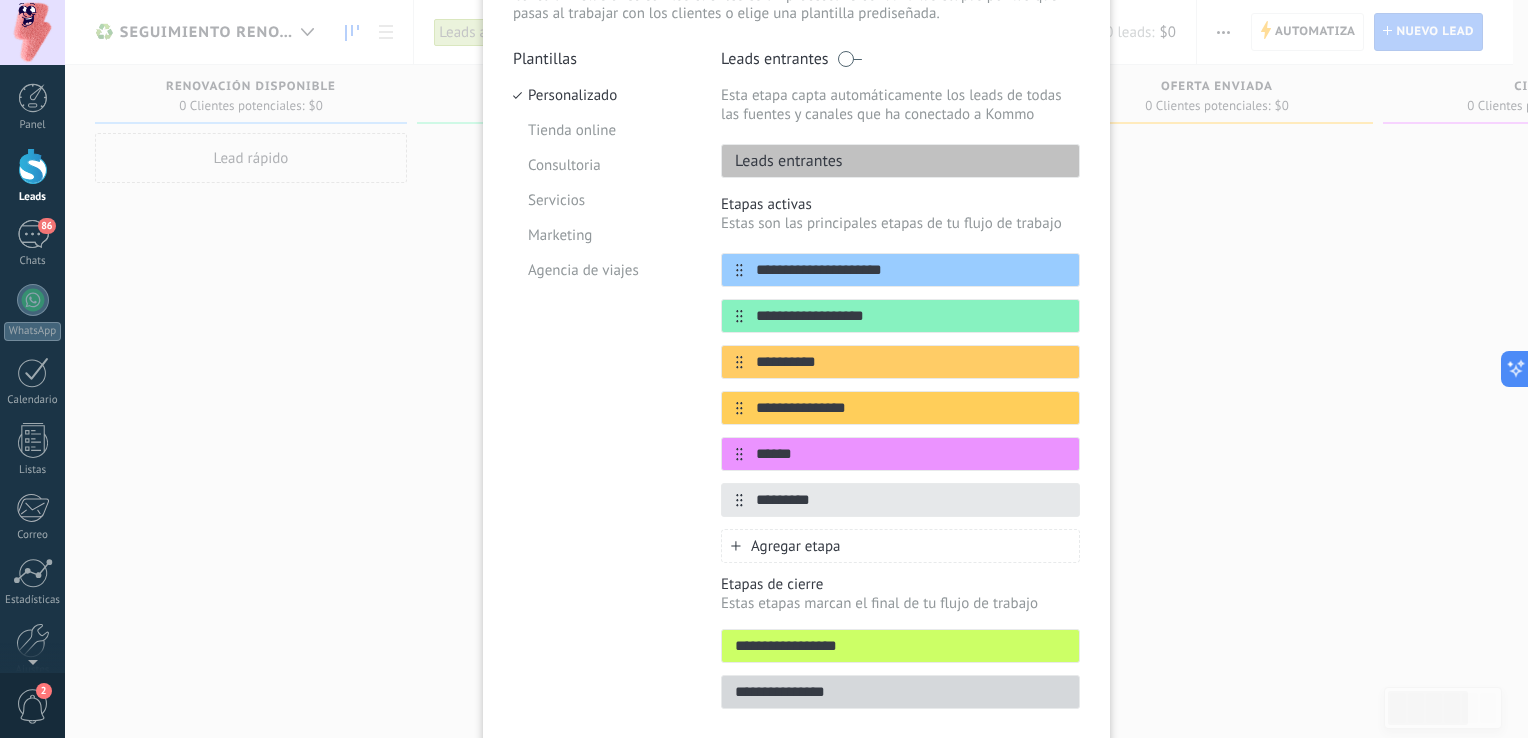 type on "*********" 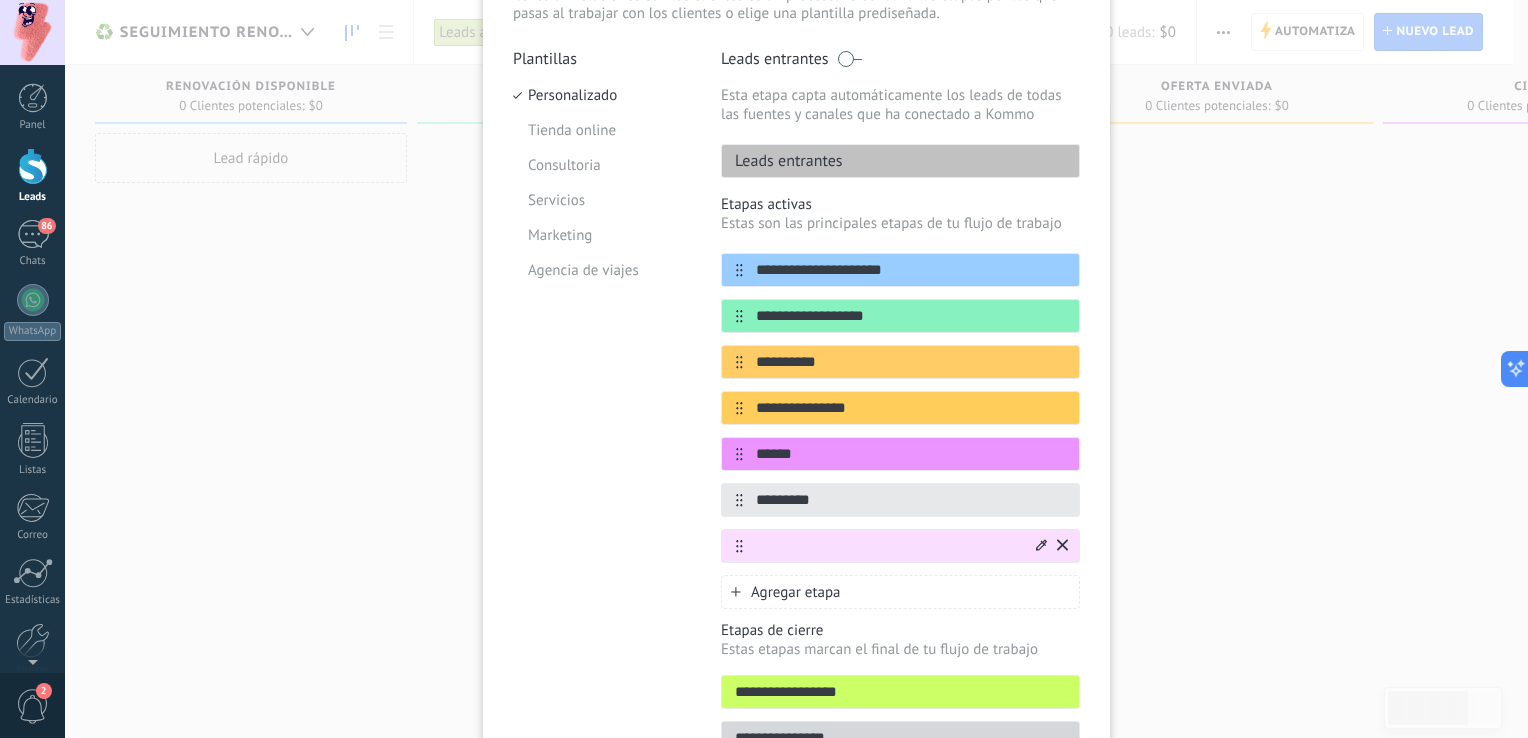 click 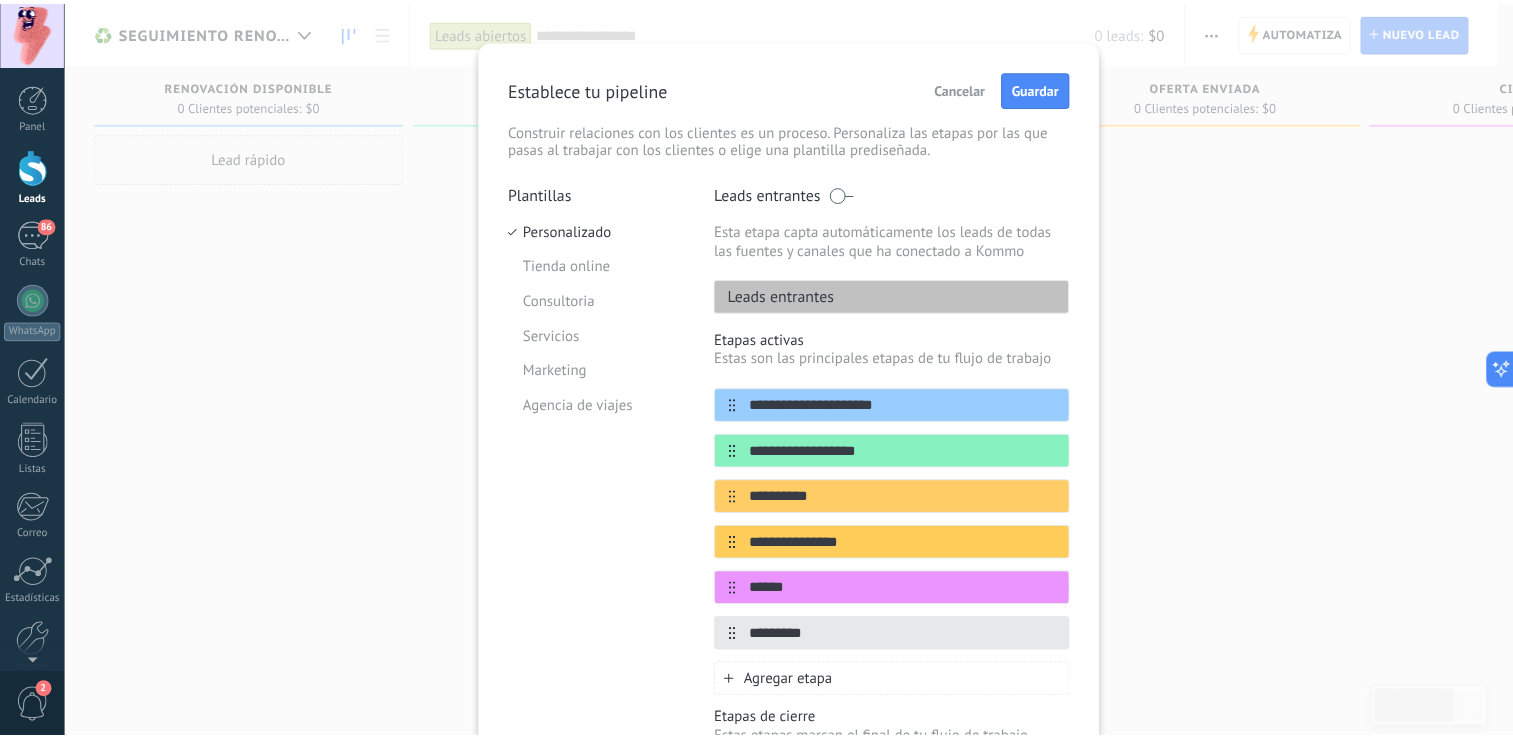 scroll, scrollTop: 0, scrollLeft: 0, axis: both 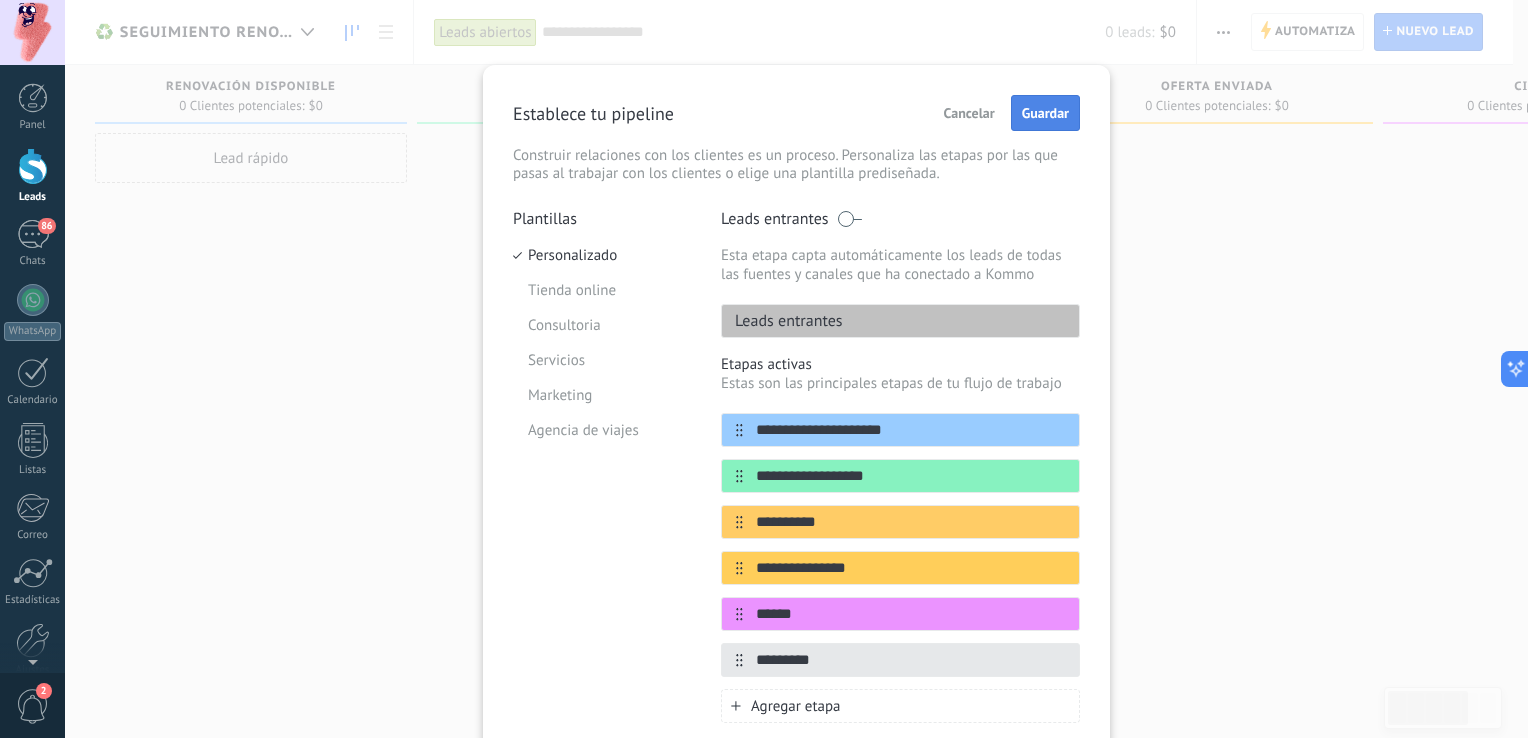 click on "Guardar" at bounding box center (1045, 113) 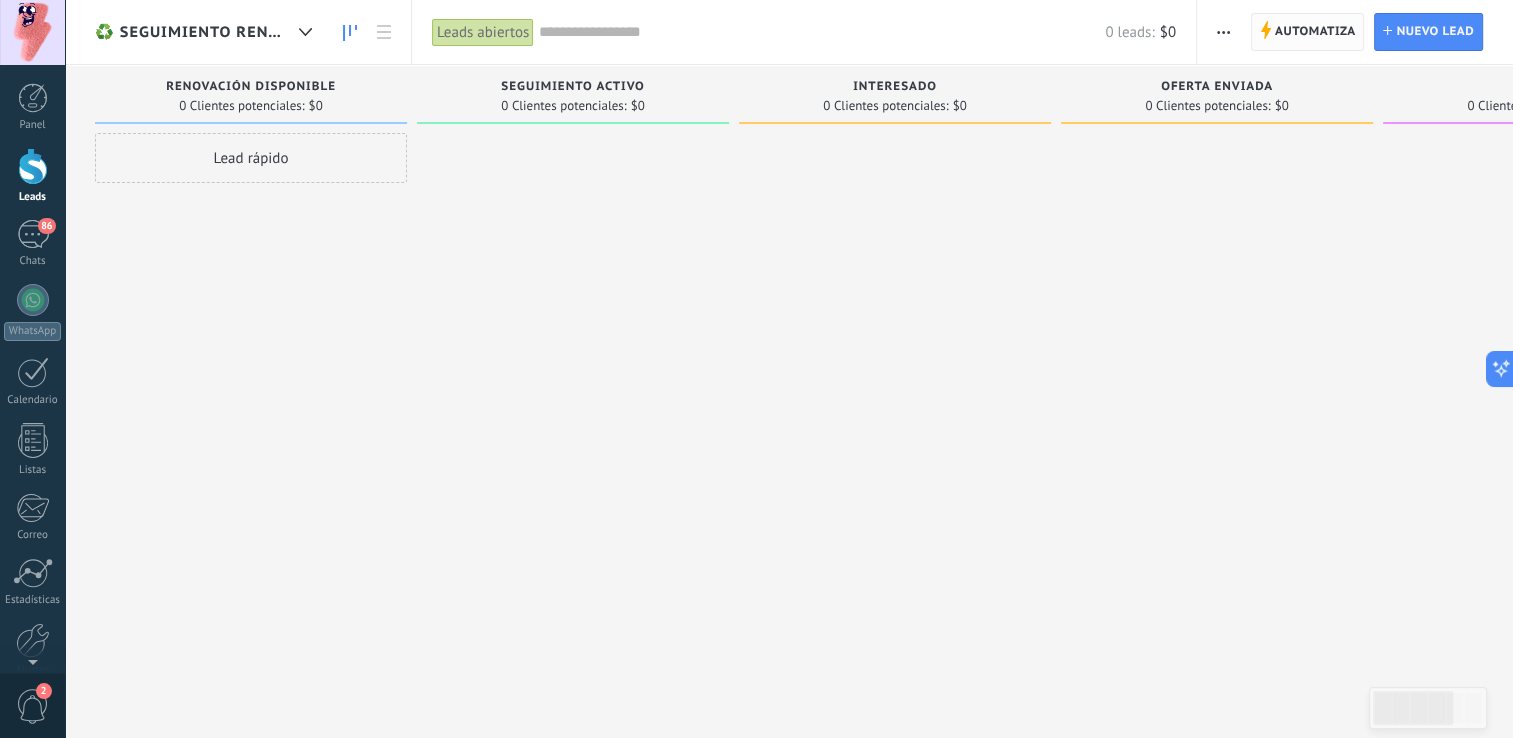 click on "Automatiza" at bounding box center [1315, 32] 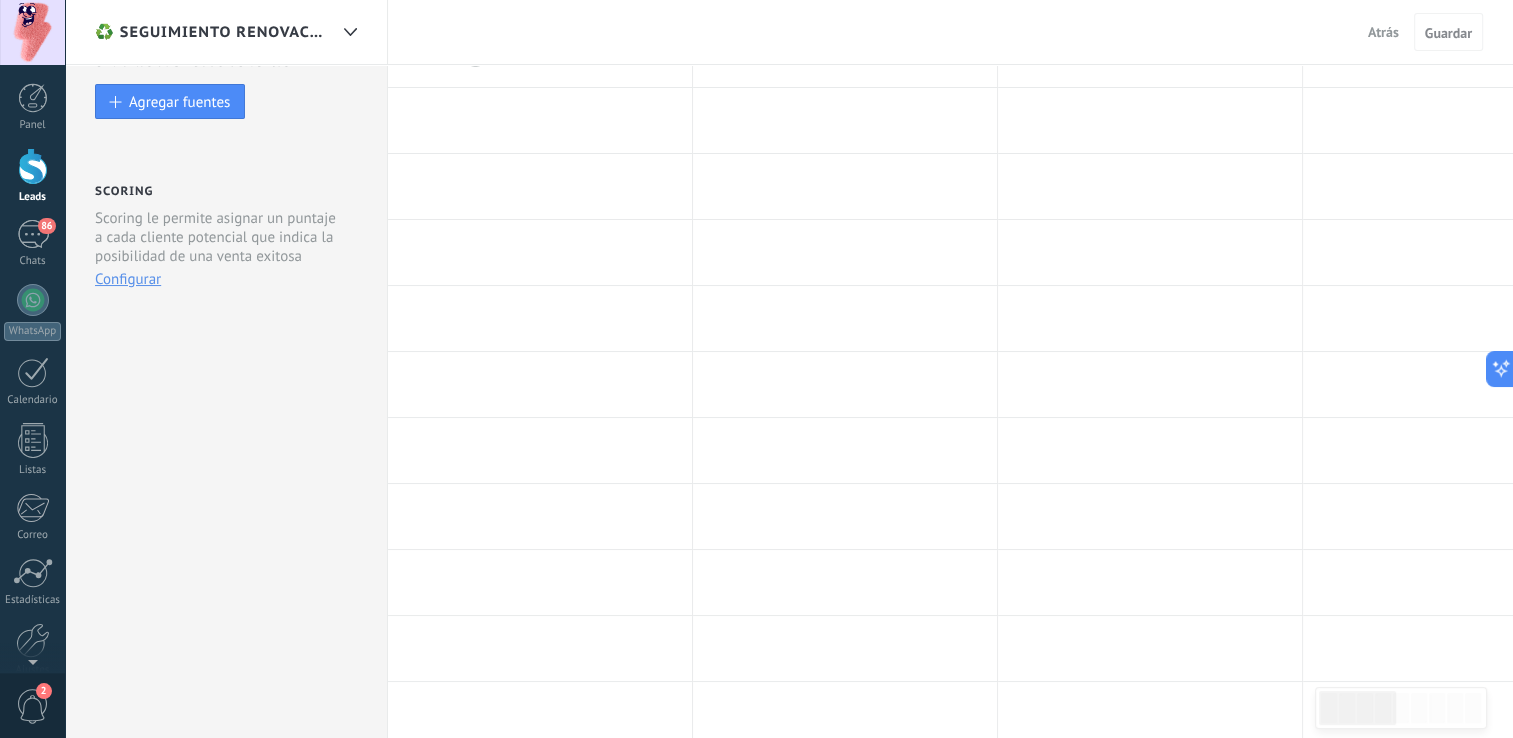 scroll, scrollTop: 0, scrollLeft: 0, axis: both 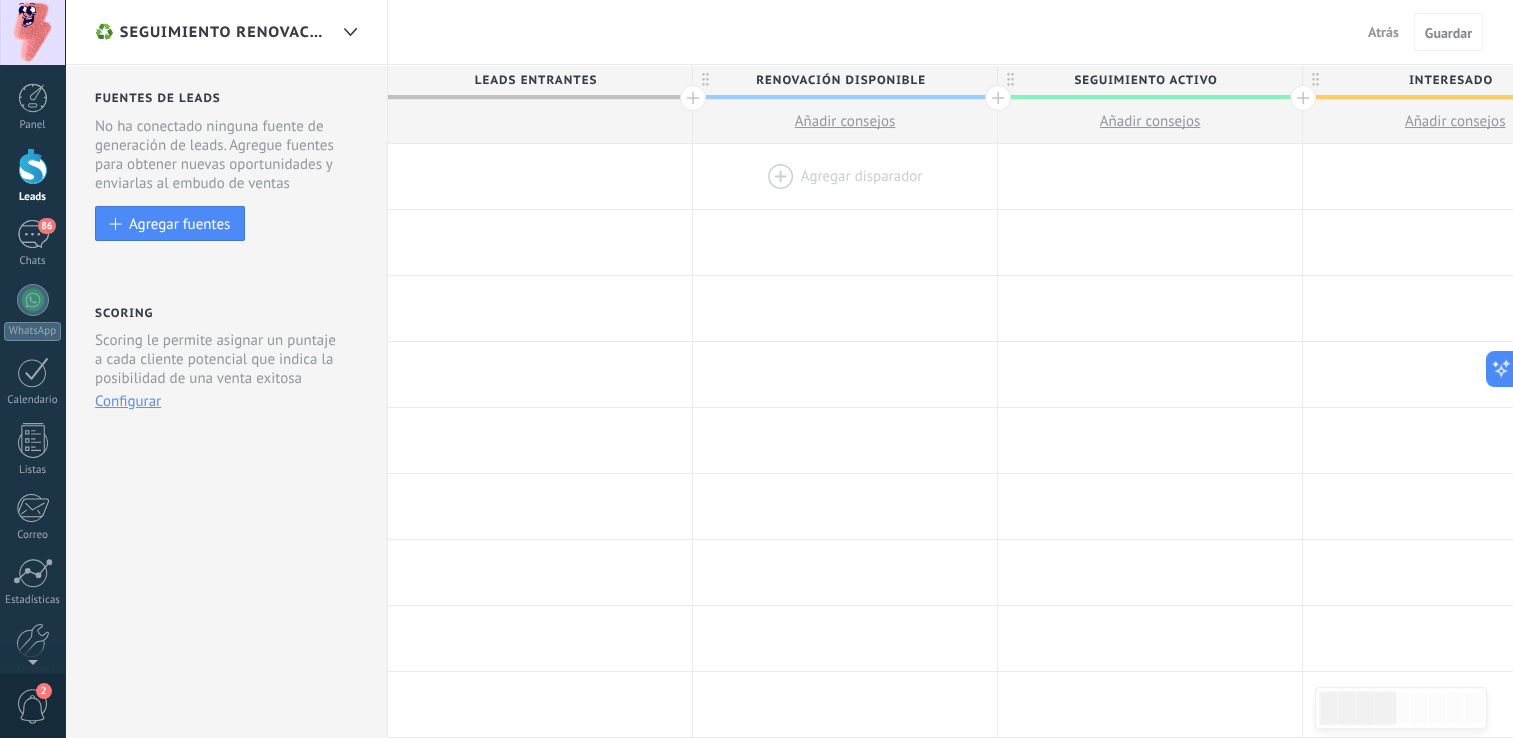 click at bounding box center (845, 176) 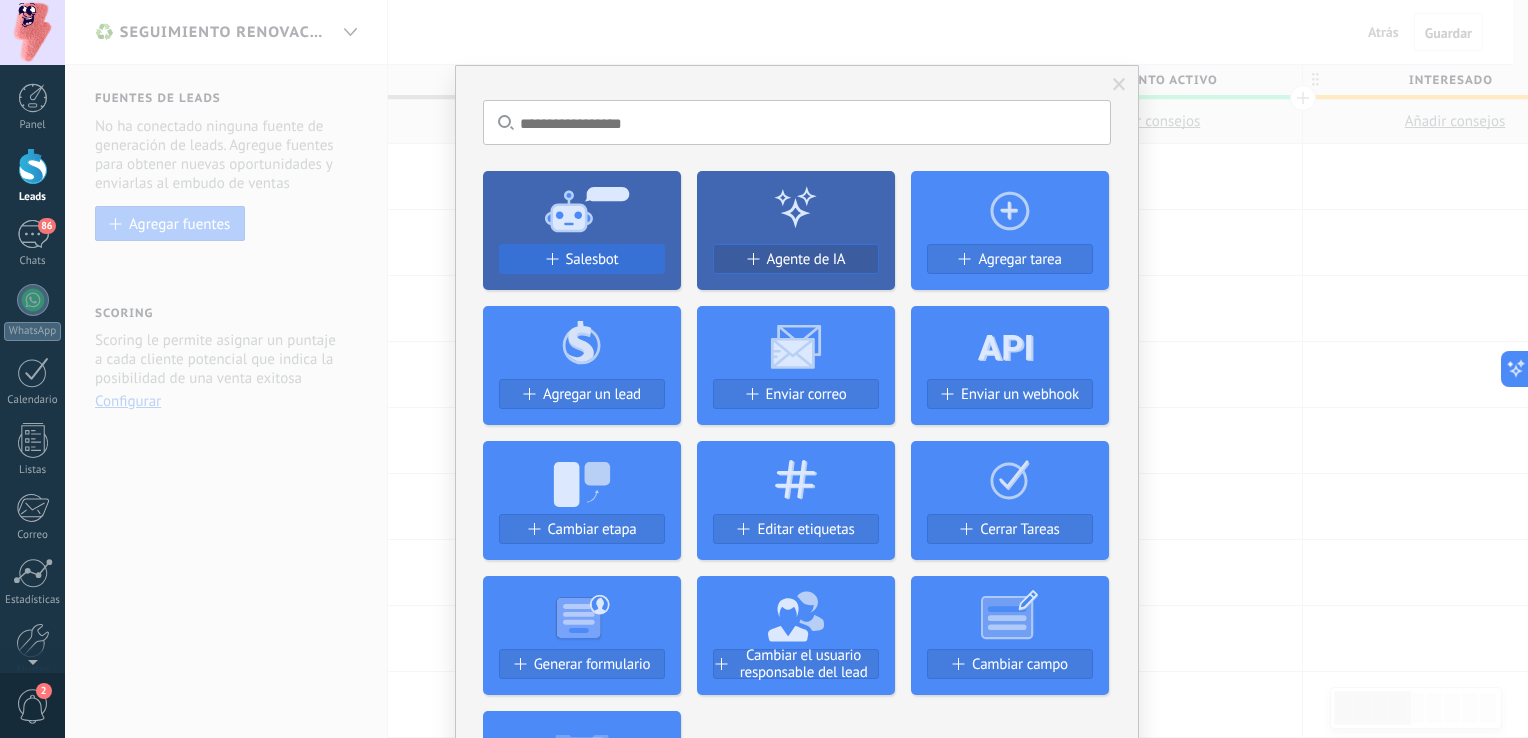 click on "Salesbot" at bounding box center (592, 259) 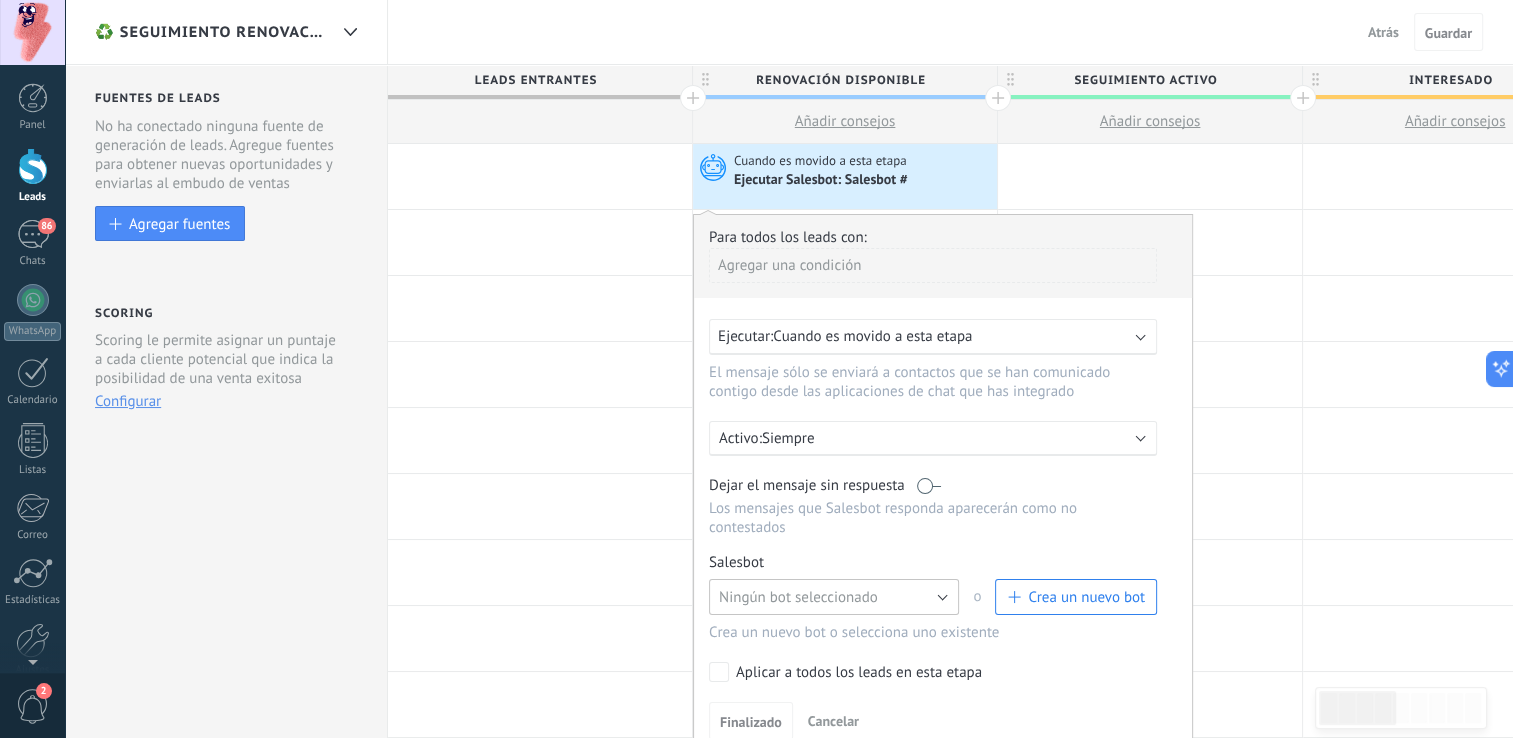 click on "Ningún bot seleccionado" at bounding box center (834, 597) 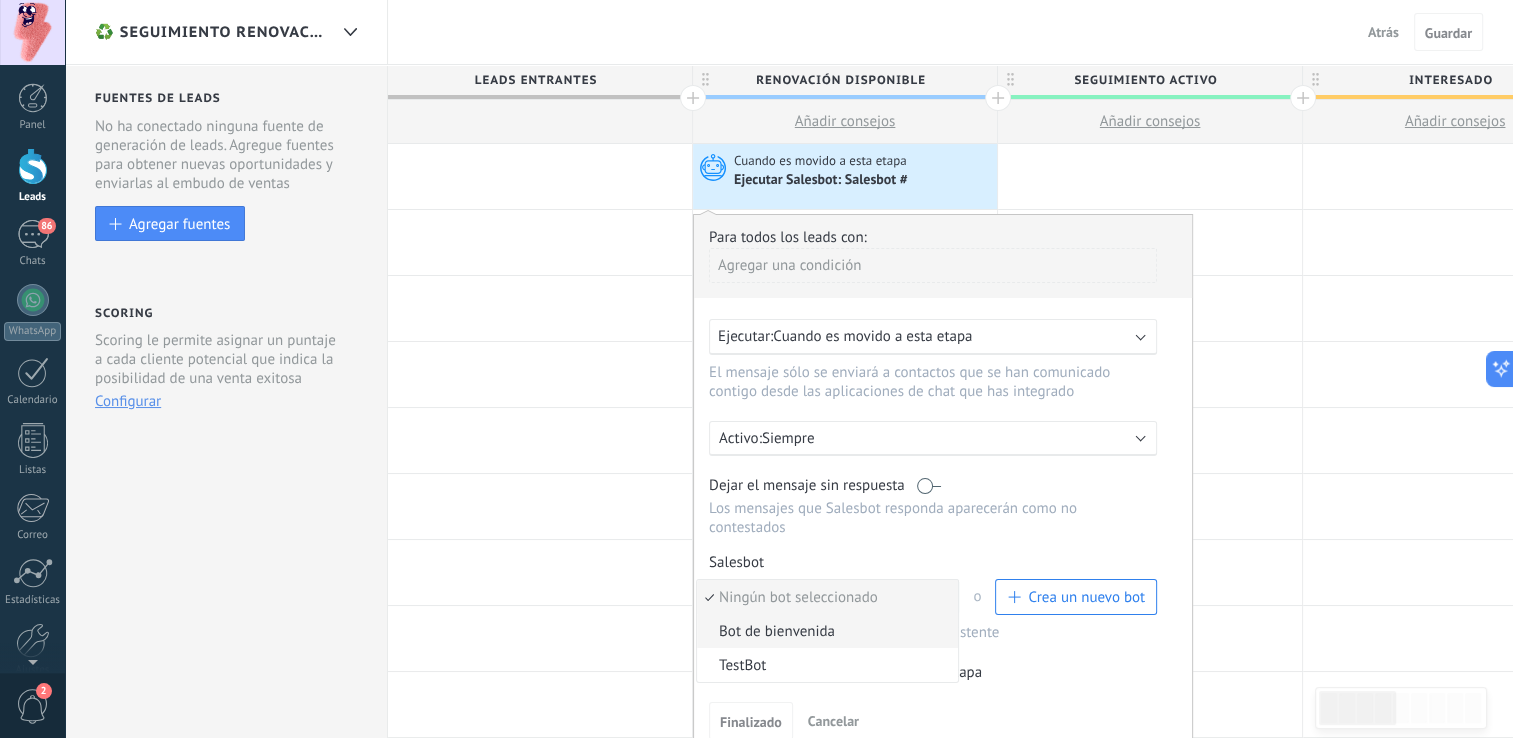 click on "Bot de bienvenida" at bounding box center [824, 631] 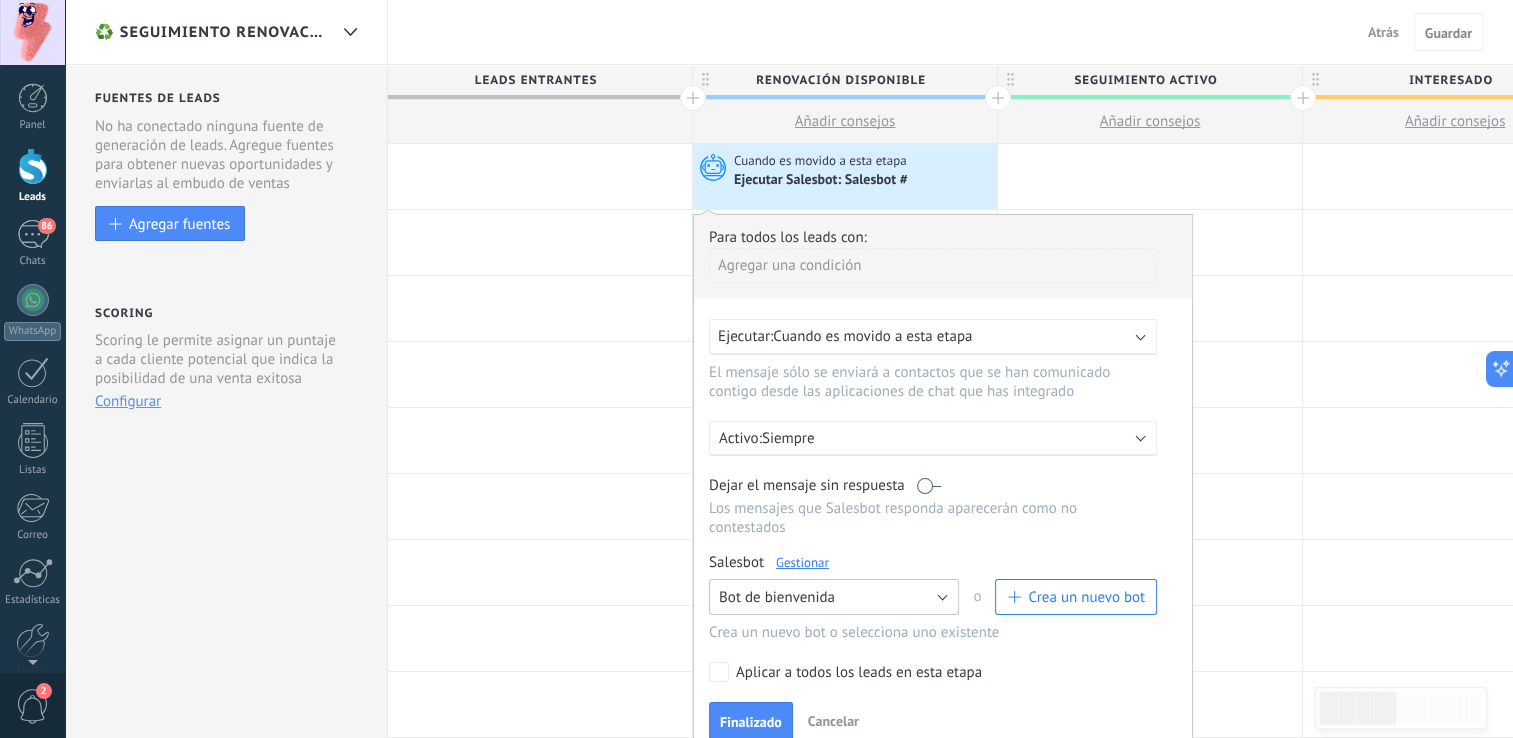 click on "Bot de bienvenida" at bounding box center [834, 597] 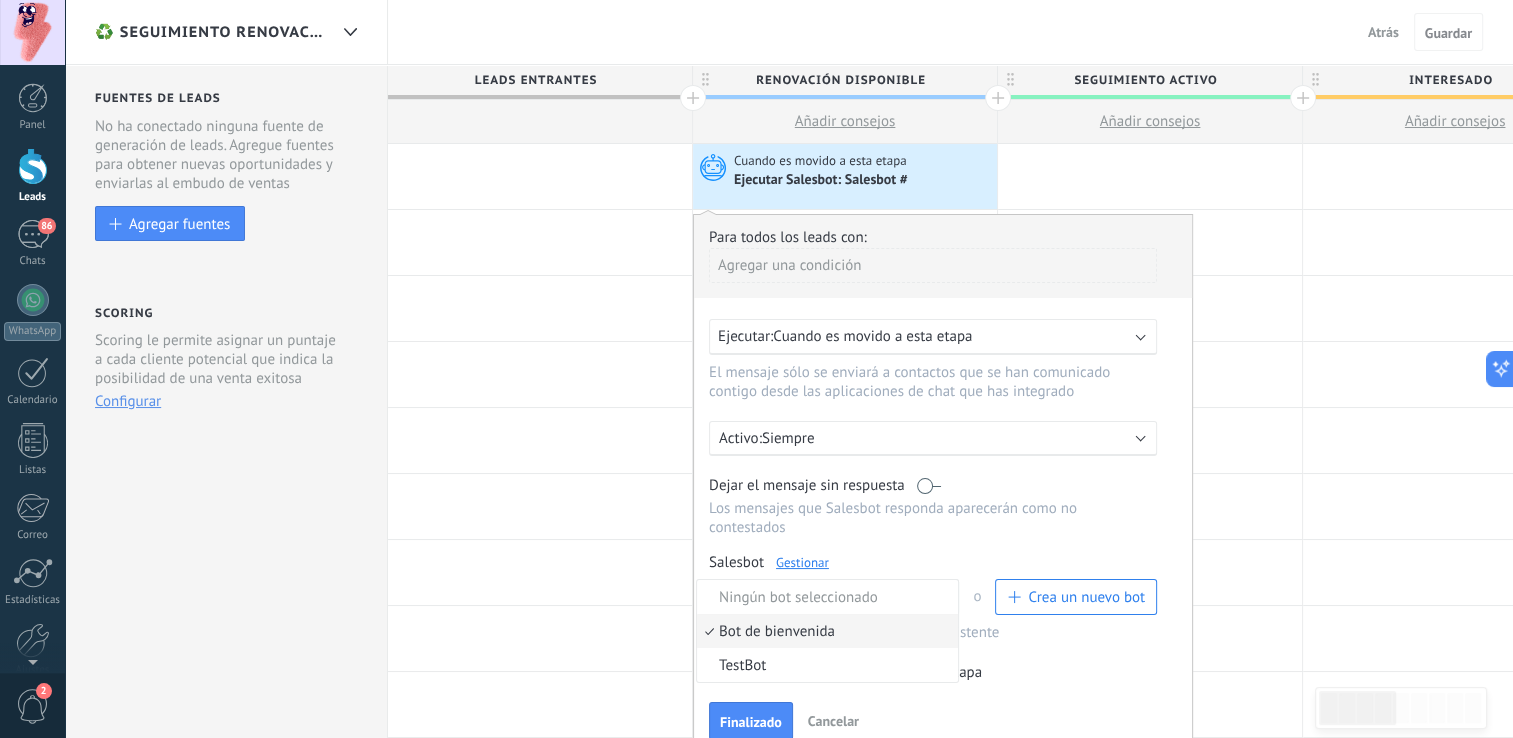 click on "Bot de bienvenida" at bounding box center (824, 631) 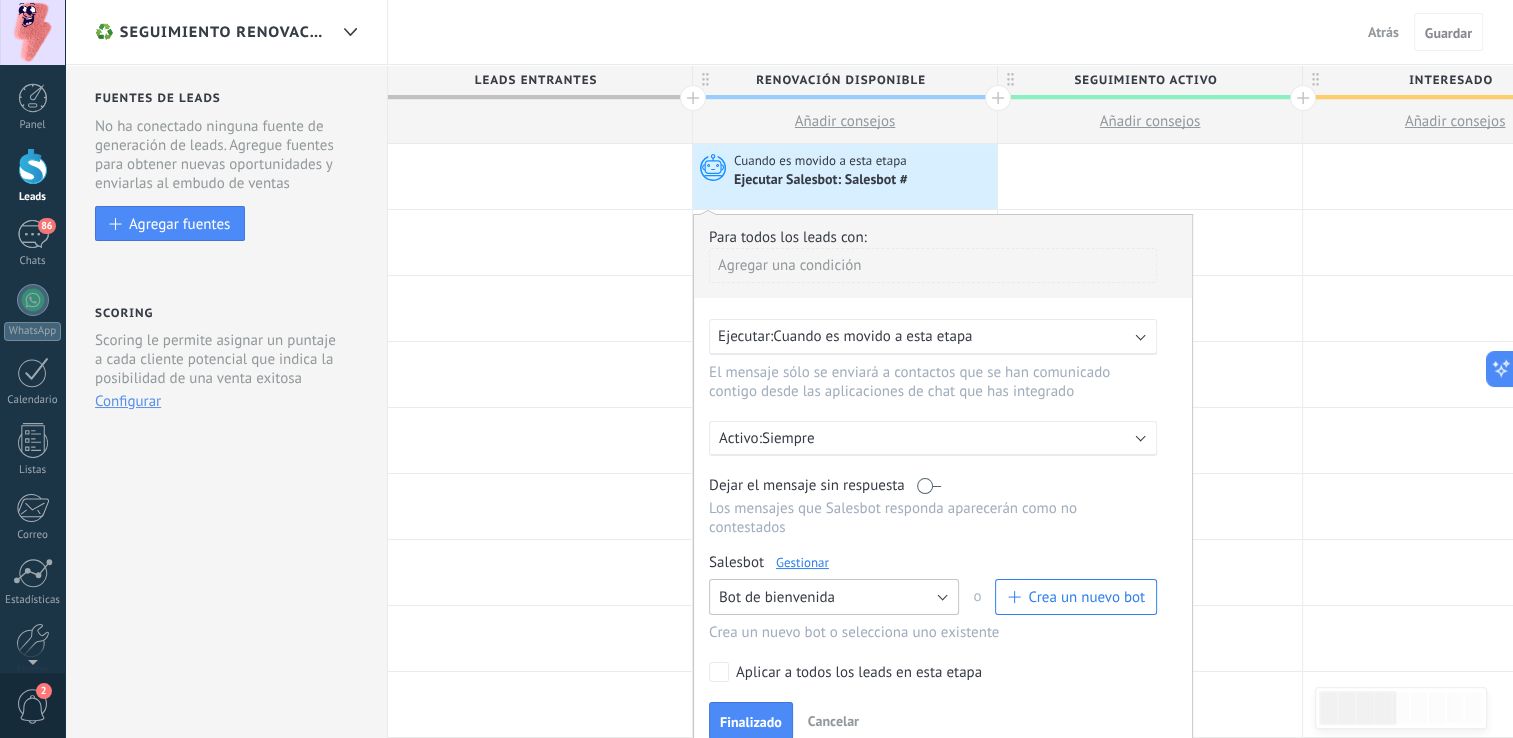 click on "Bot de bienvenida" at bounding box center [777, 597] 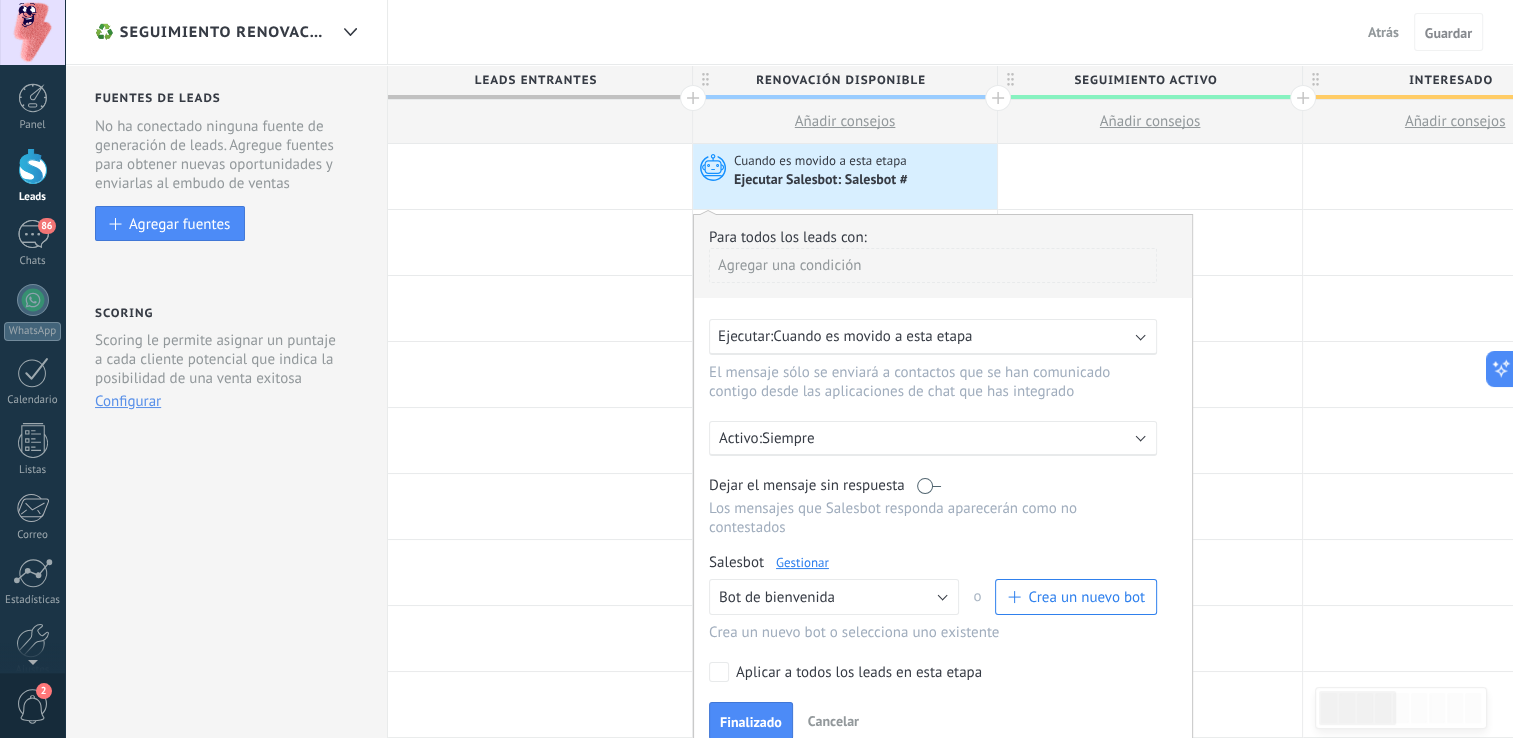 click on "Ningún bot seleccionado" at bounding box center [0, 0] 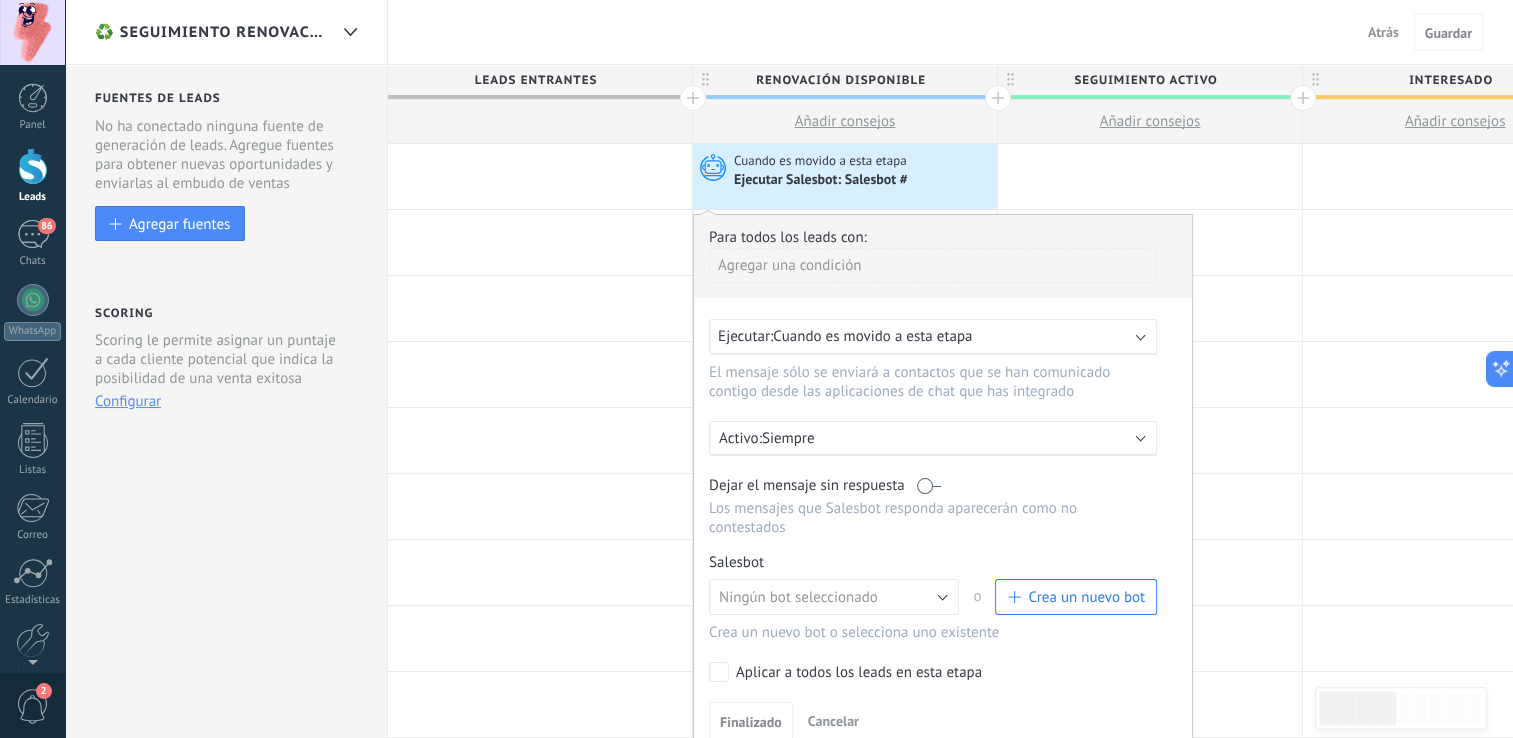 click on "Ejecutar Salesbot: Salesbot #" at bounding box center [863, 180] 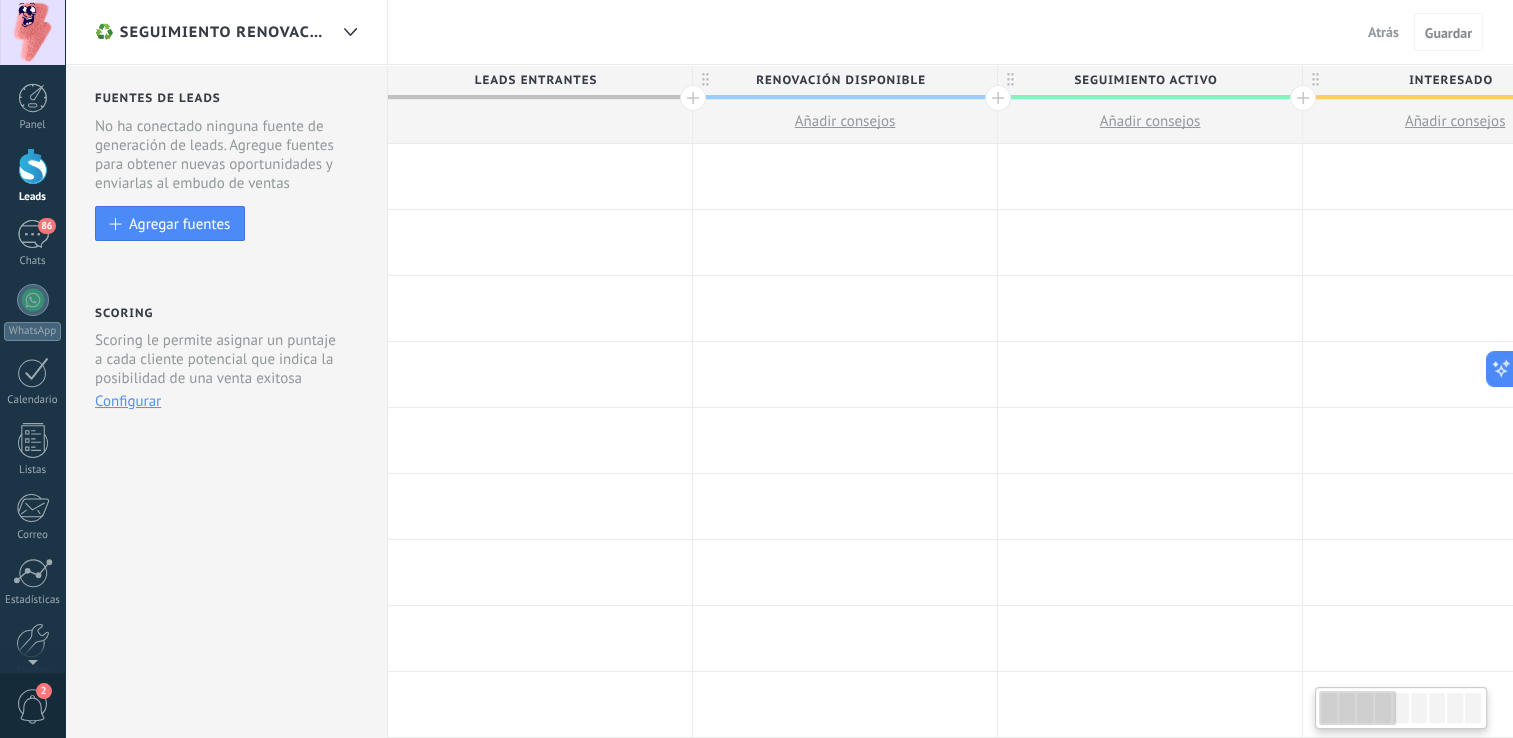click at bounding box center (845, 176) 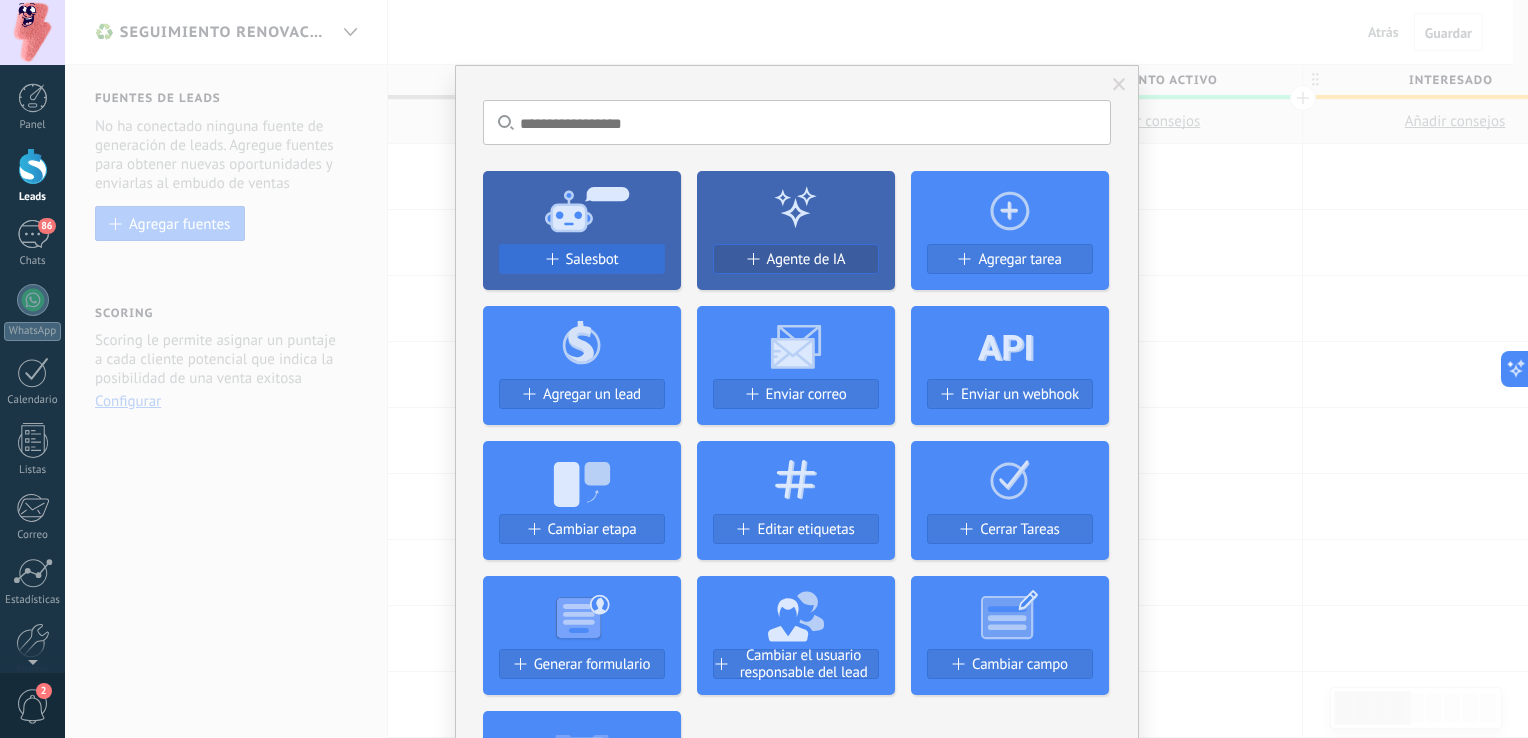 click on "Salesbot" at bounding box center [582, 259] 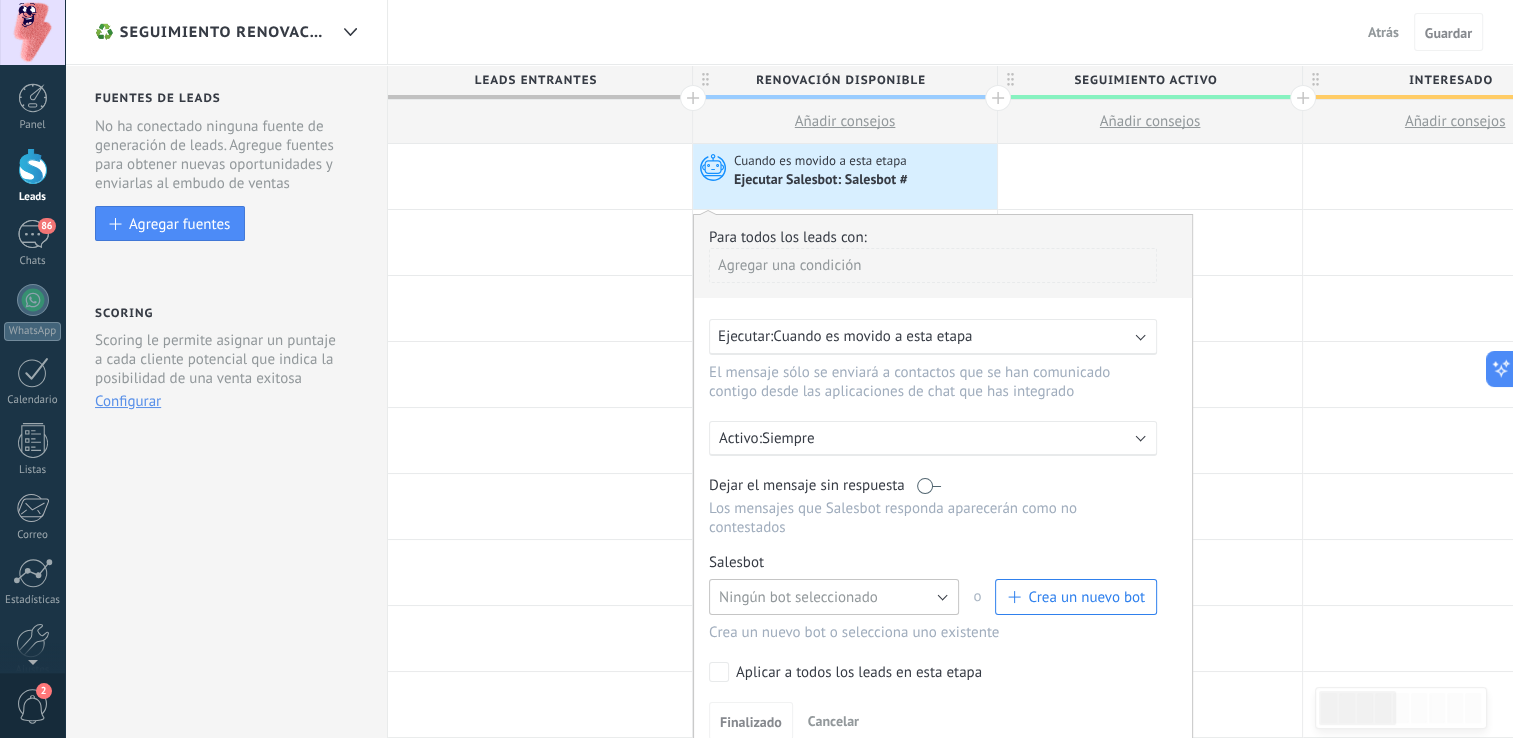 click on "Ningún bot seleccionado" at bounding box center [834, 597] 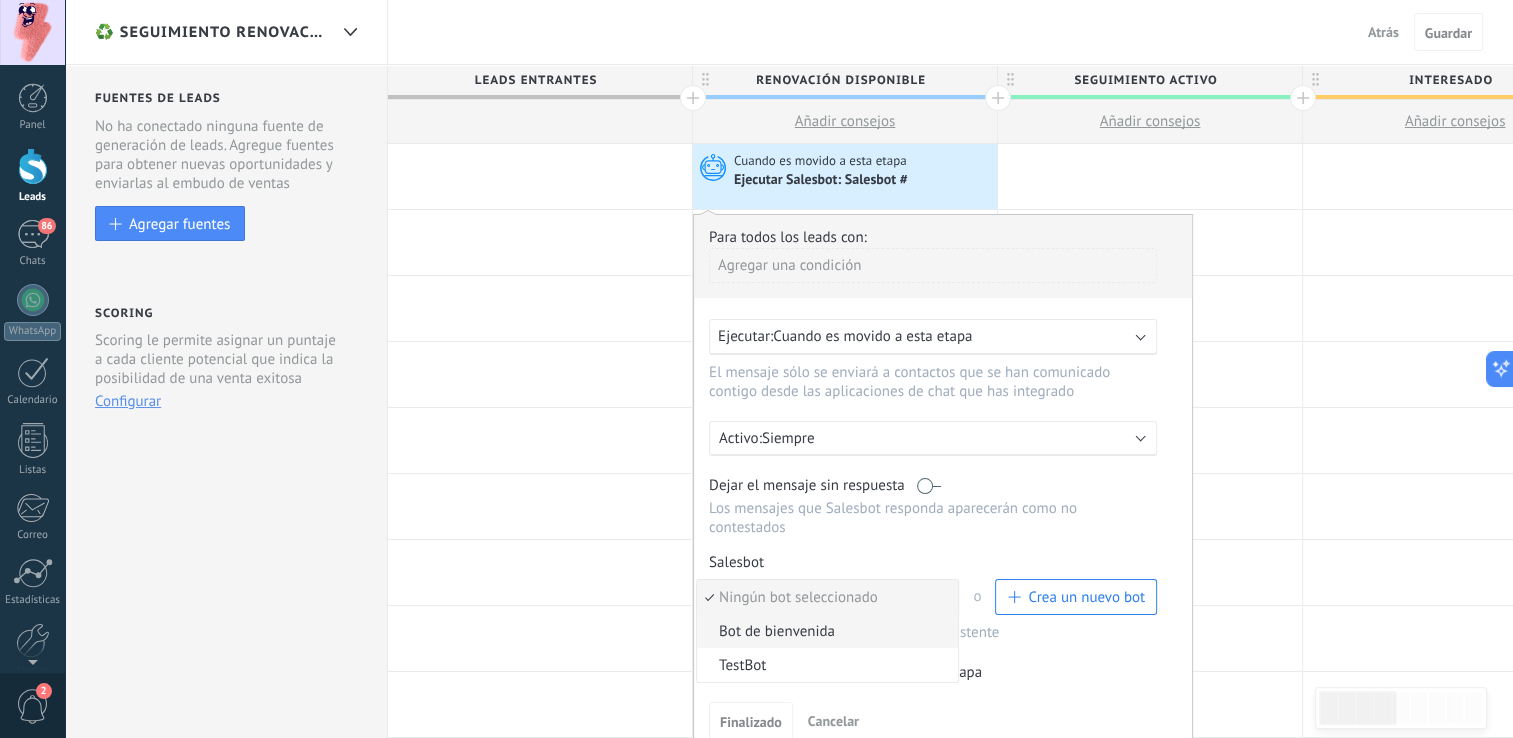 click on "Bot de bienvenida" at bounding box center [824, 631] 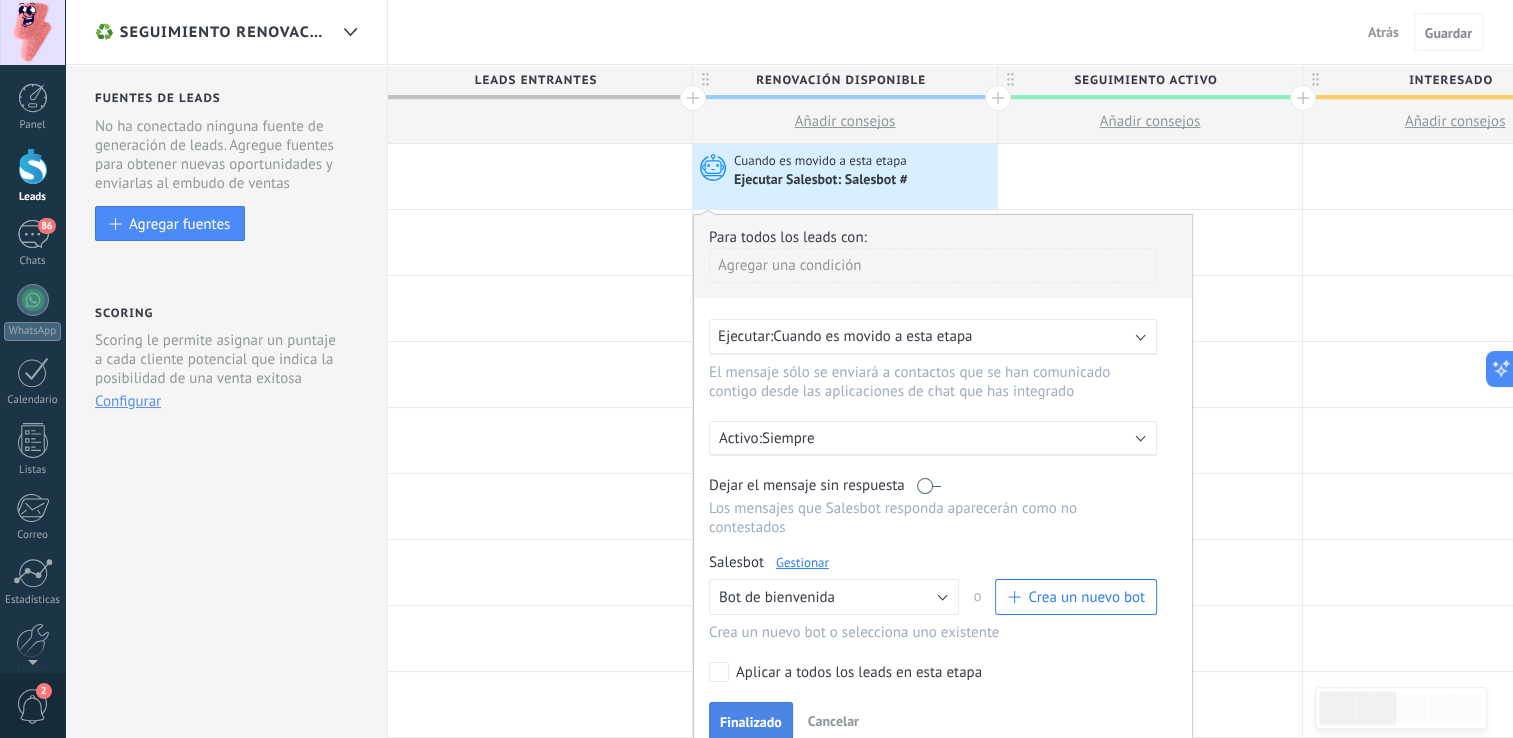 click on "Finalizado" at bounding box center (751, 722) 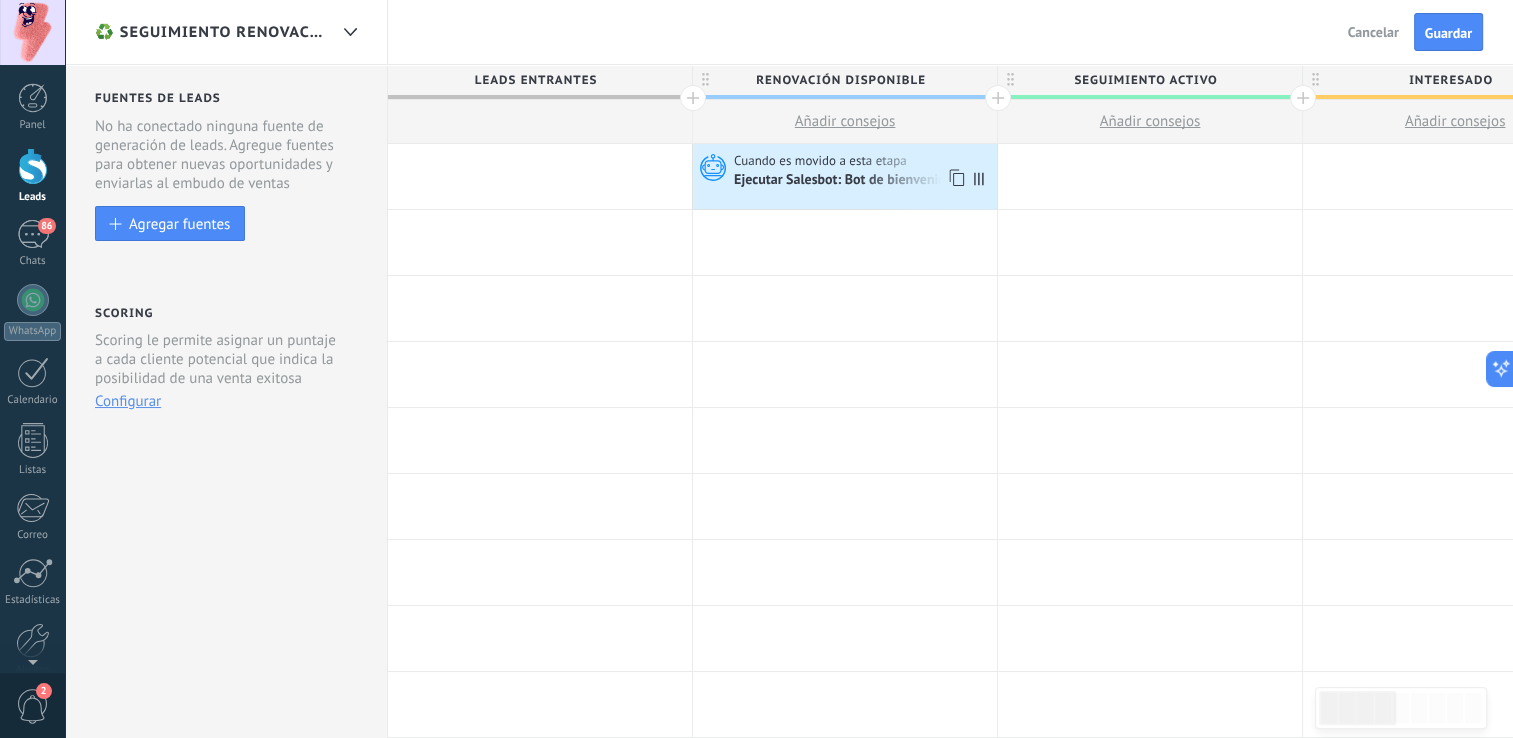 click 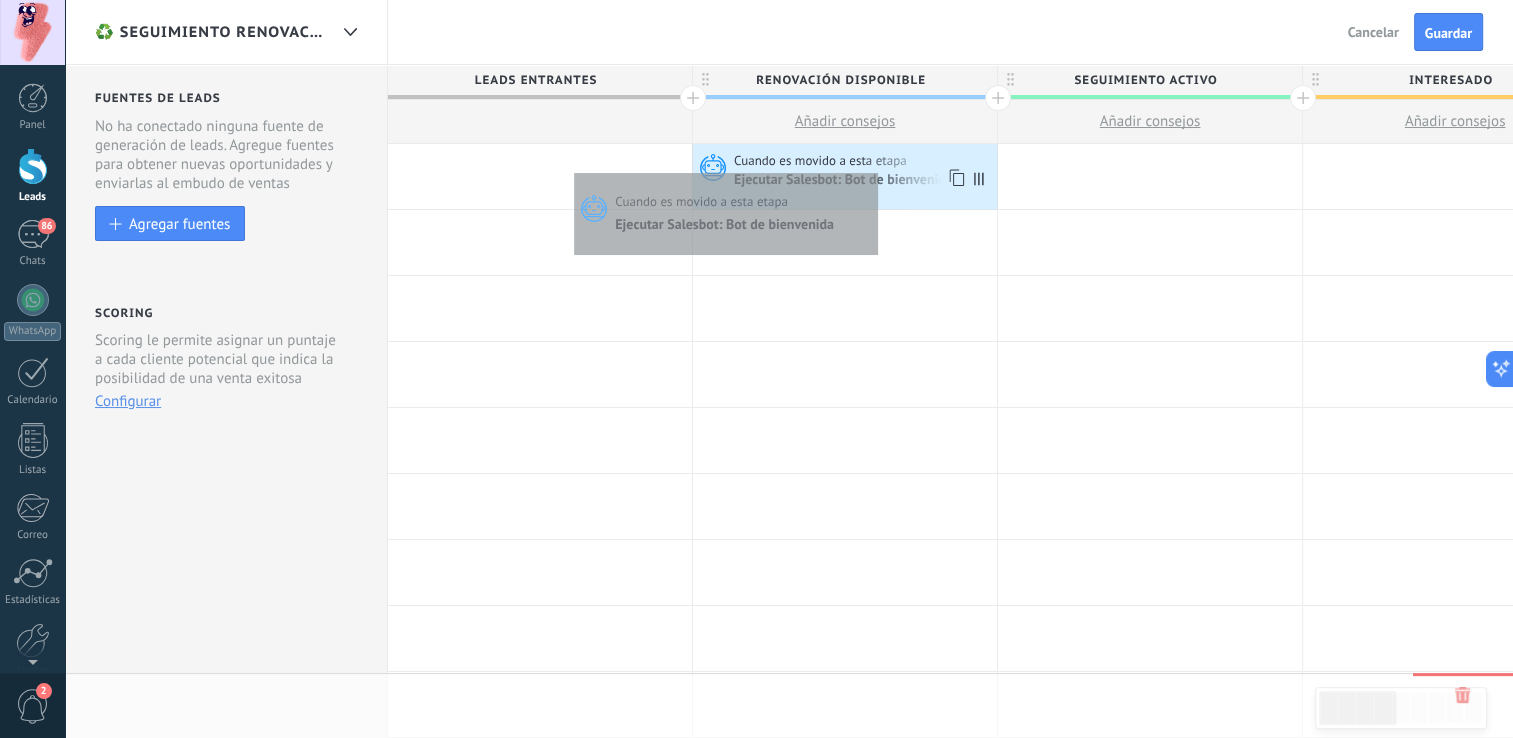 click on "Cuando es movido a esta etapa" at bounding box center (822, 161) 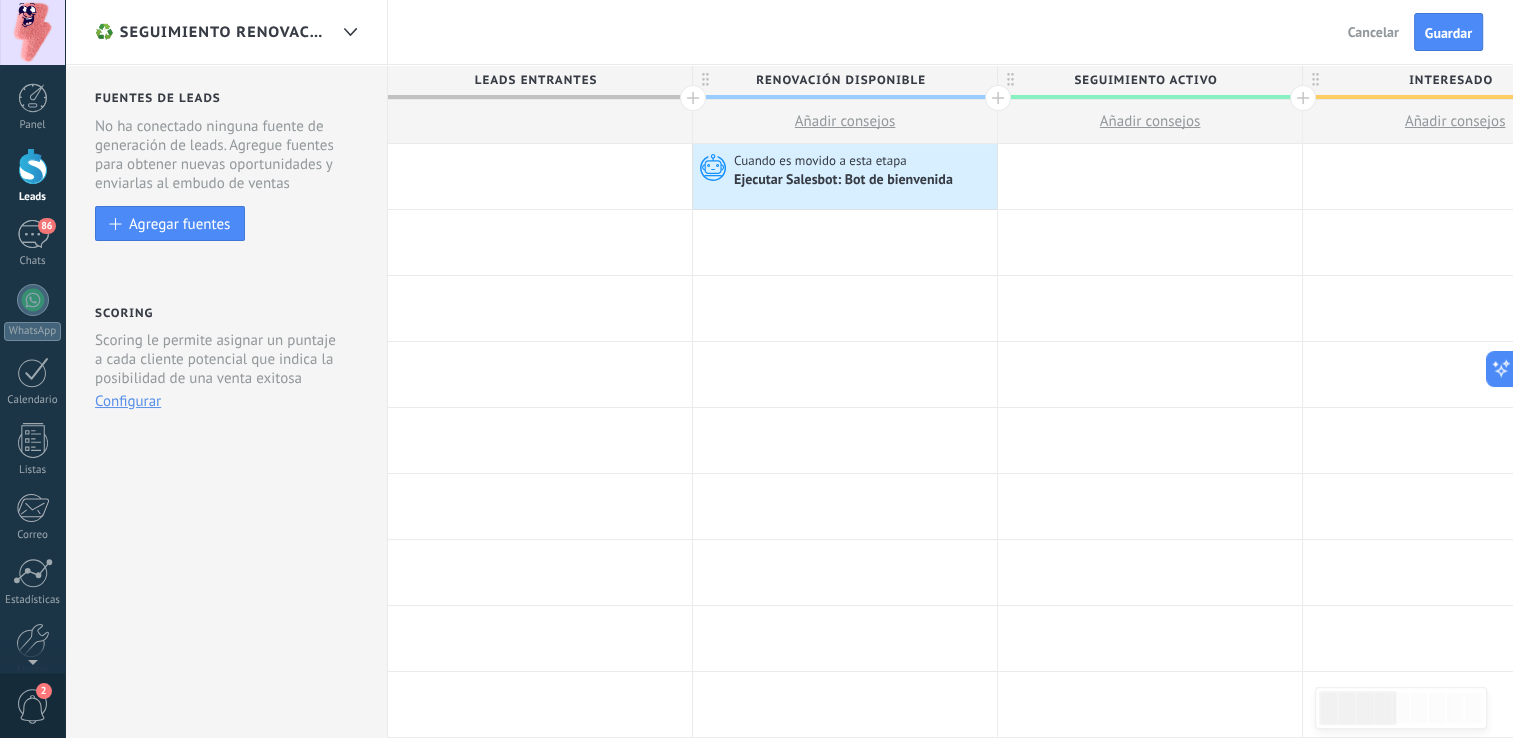 click on "Cuando es movido a esta etapa Ejecutar Salesbot: Bot de bienvenida" at bounding box center (845, 176) 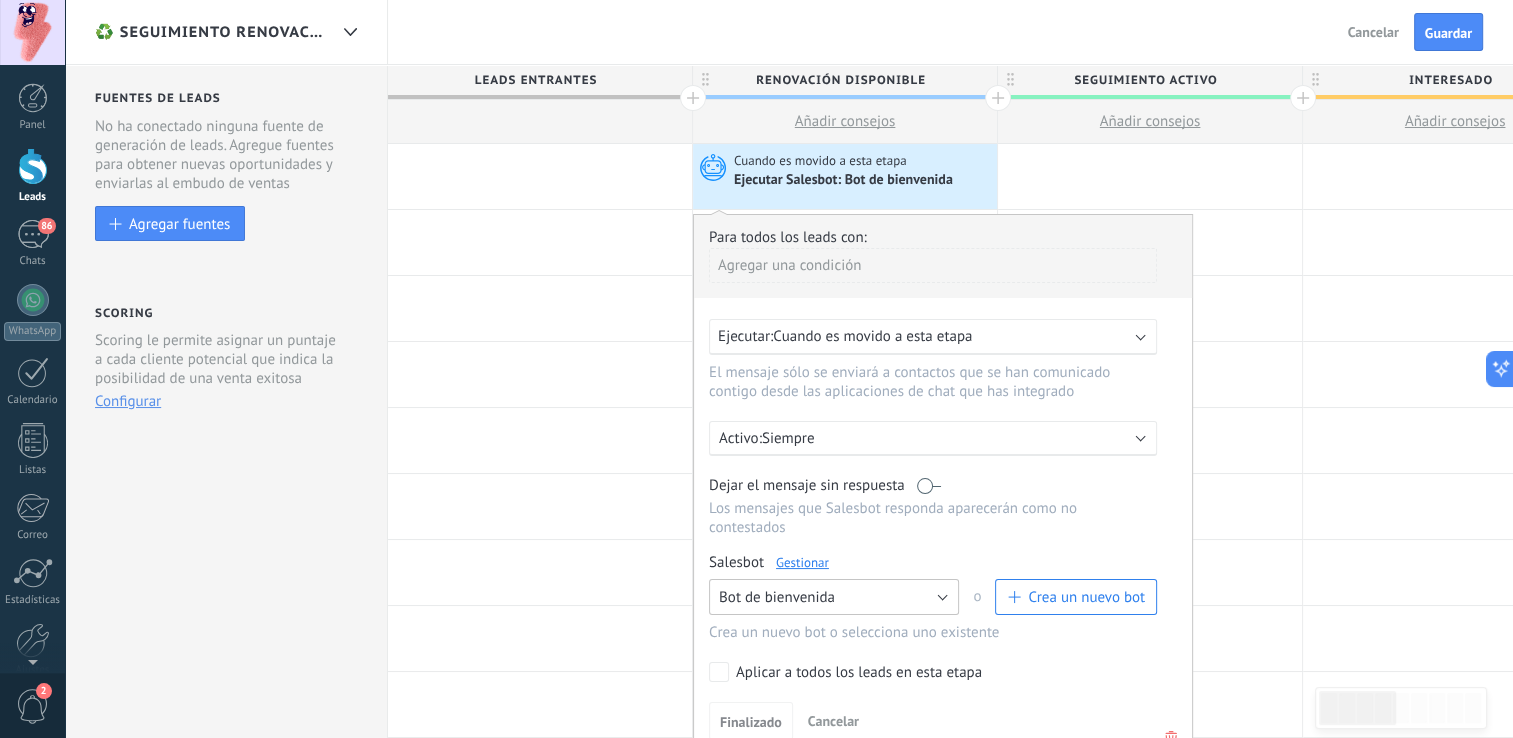 click on "Bot de bienvenida" at bounding box center [834, 597] 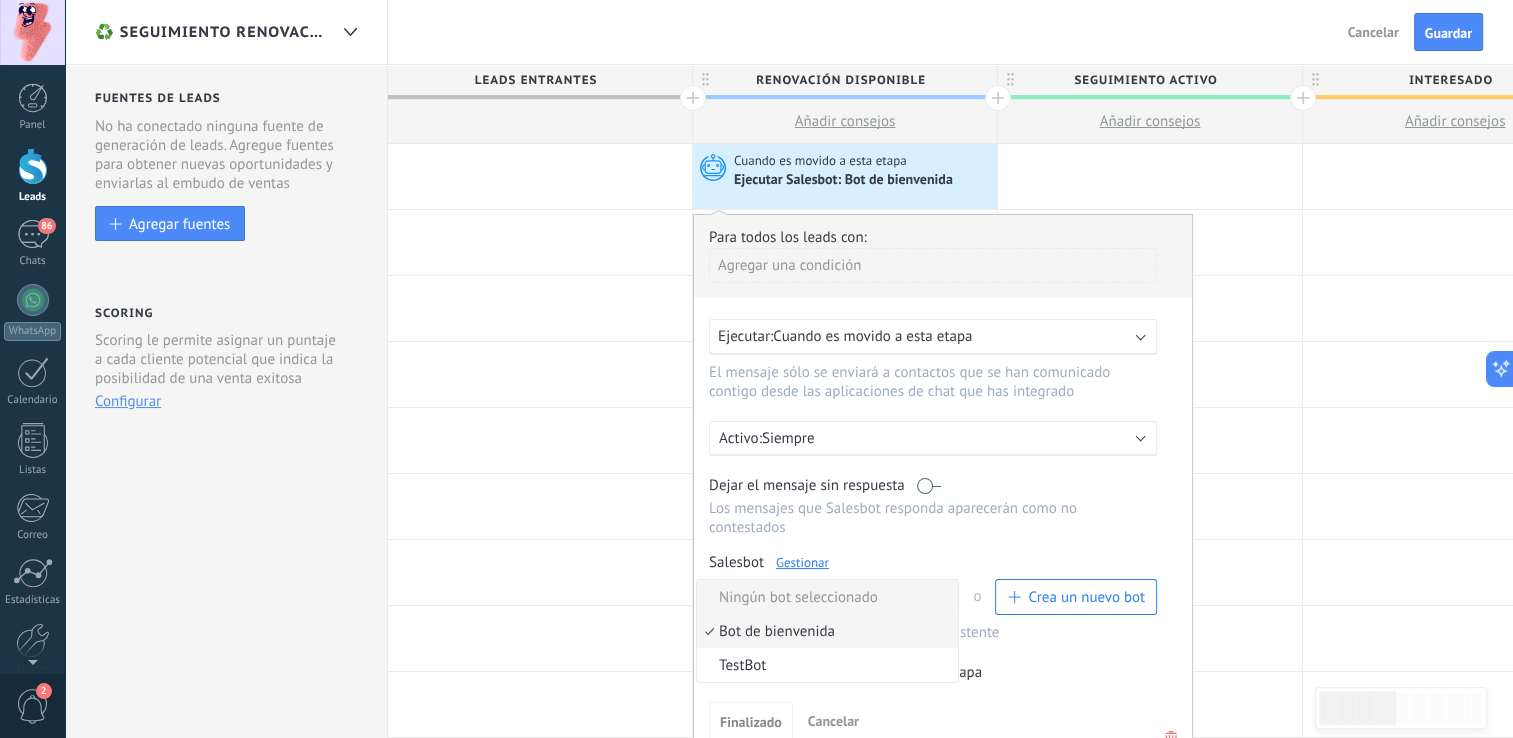 click on "Ningún bot seleccionado" at bounding box center (824, 597) 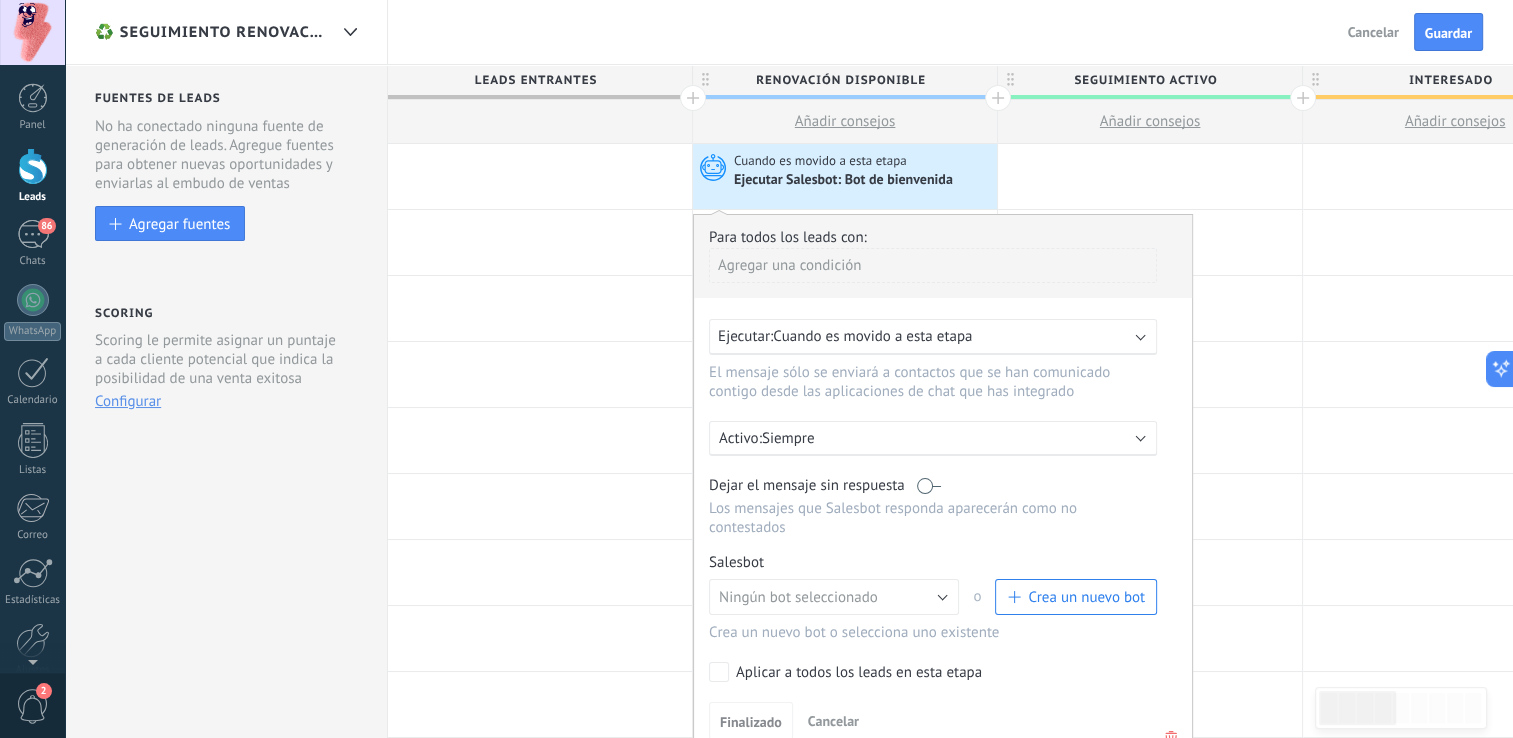 click on "Para todos los leads con: Agregar una condición Ejecutar:  Cuando es movido a esta etapa El mensaje sólo se enviará a contactos que se han comunicado contigo desde las aplicaciones de chat que has integrado Activo:  Siempre Dejar el mensaje sin respuesta Los mensajes que Salesbot responda aparecerán como no contestados    Salesbot Gestionar Ningún bot seleccionado Bot de bienvenida TestBot Ningún bot seleccionado o Crea un nuevo bot Crea un nuevo bot o selecciona uno existente Aplicar a todos los leads en esta etapa Finalizado Cancelar" at bounding box center (943, 484) 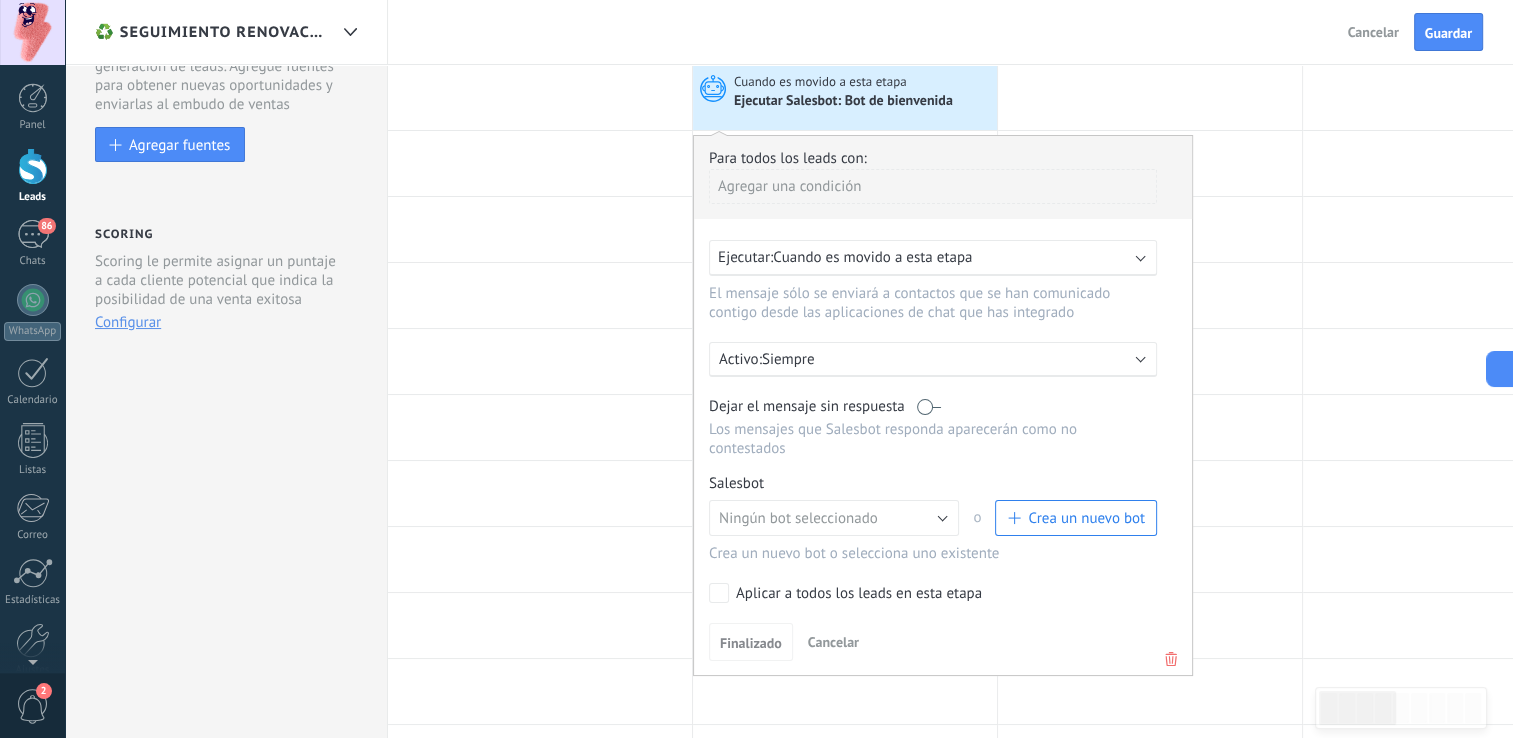 scroll, scrollTop: 120, scrollLeft: 0, axis: vertical 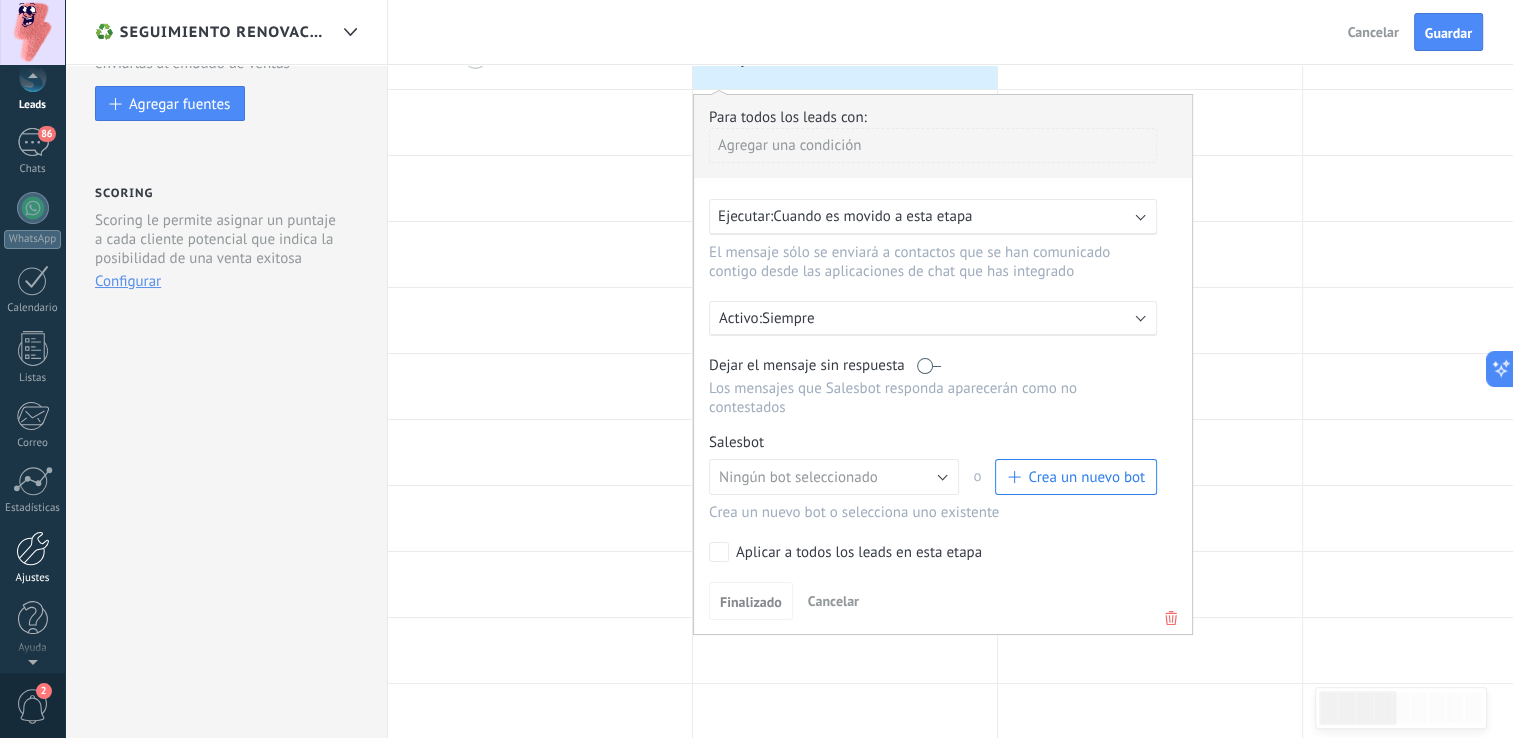 click on "Ajustes" at bounding box center (32, 558) 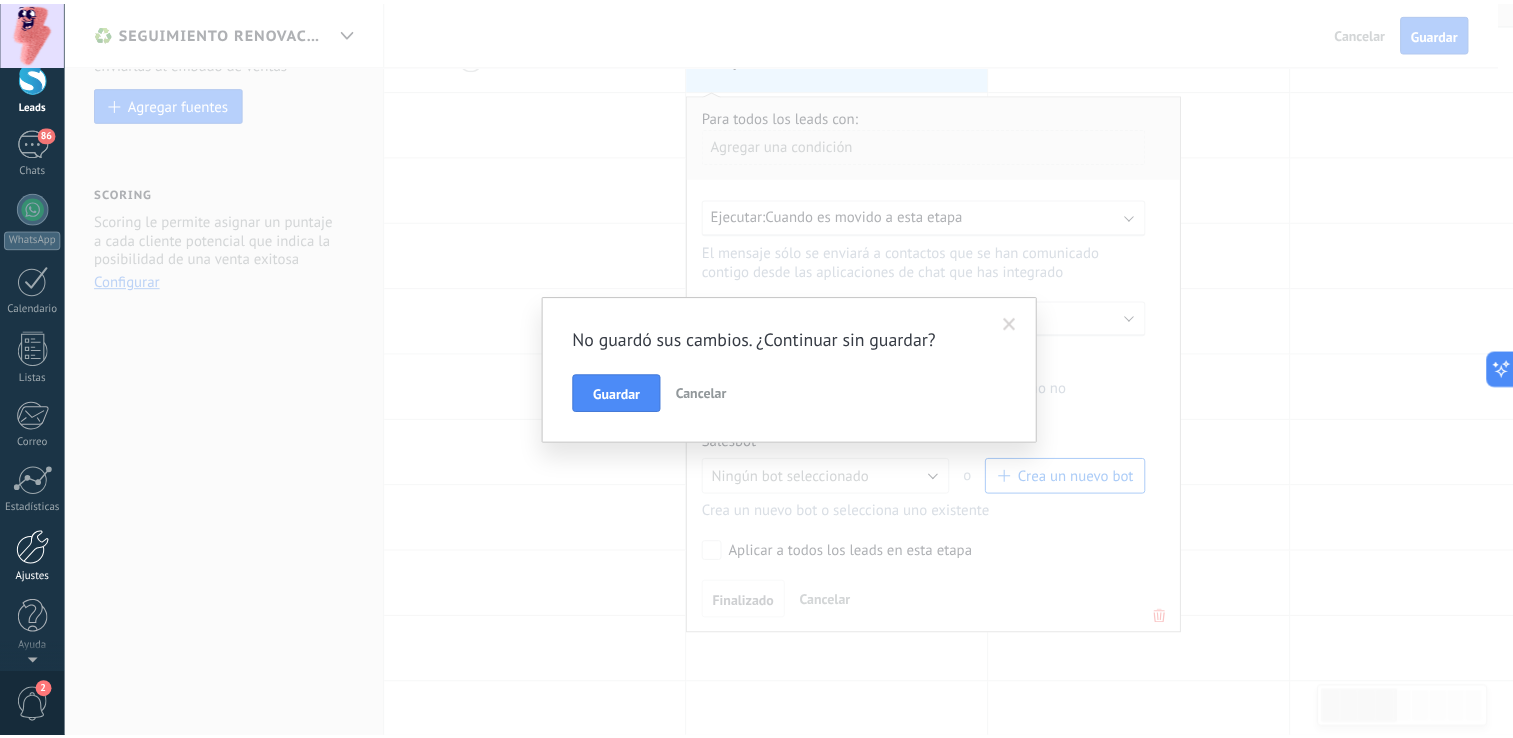 scroll, scrollTop: 0, scrollLeft: 0, axis: both 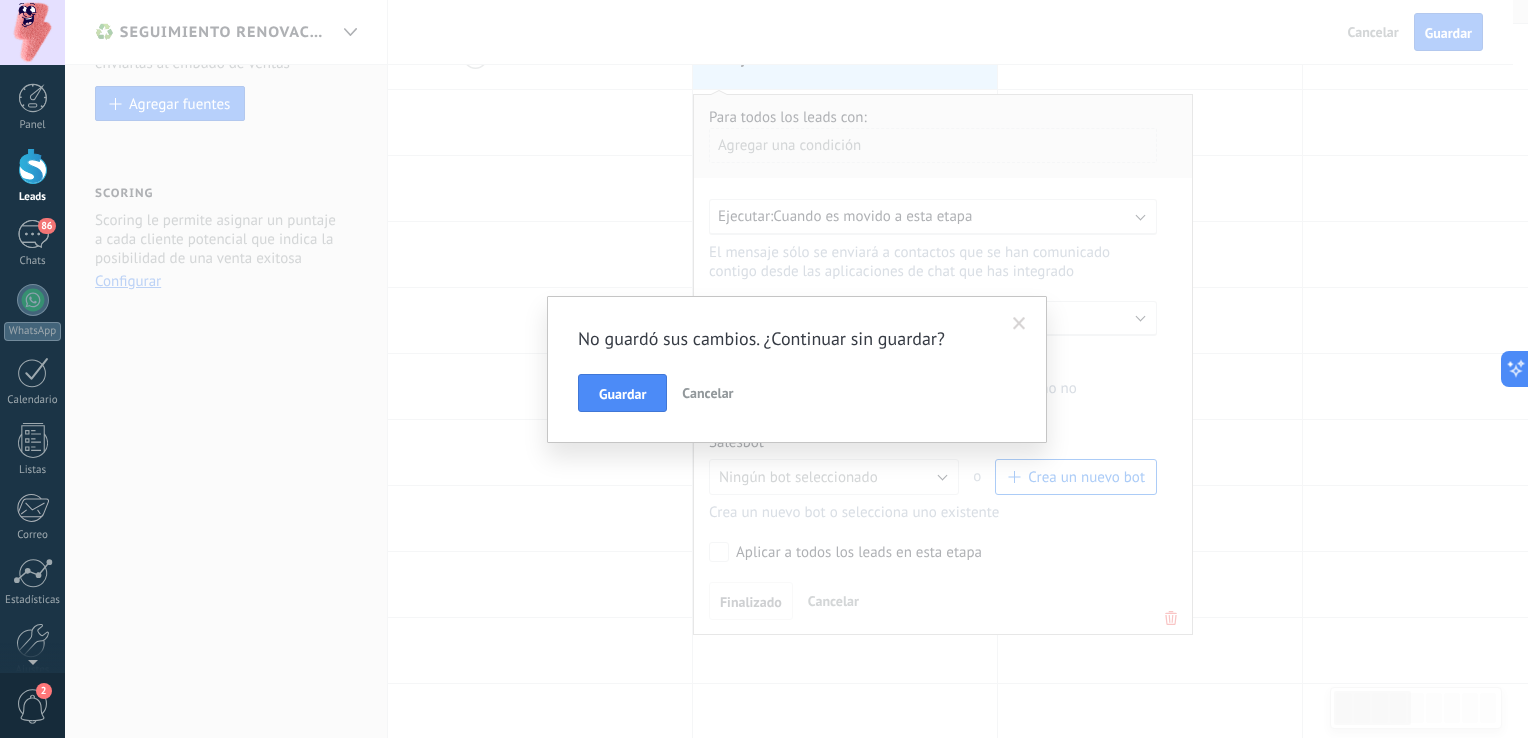 click at bounding box center [1019, 324] 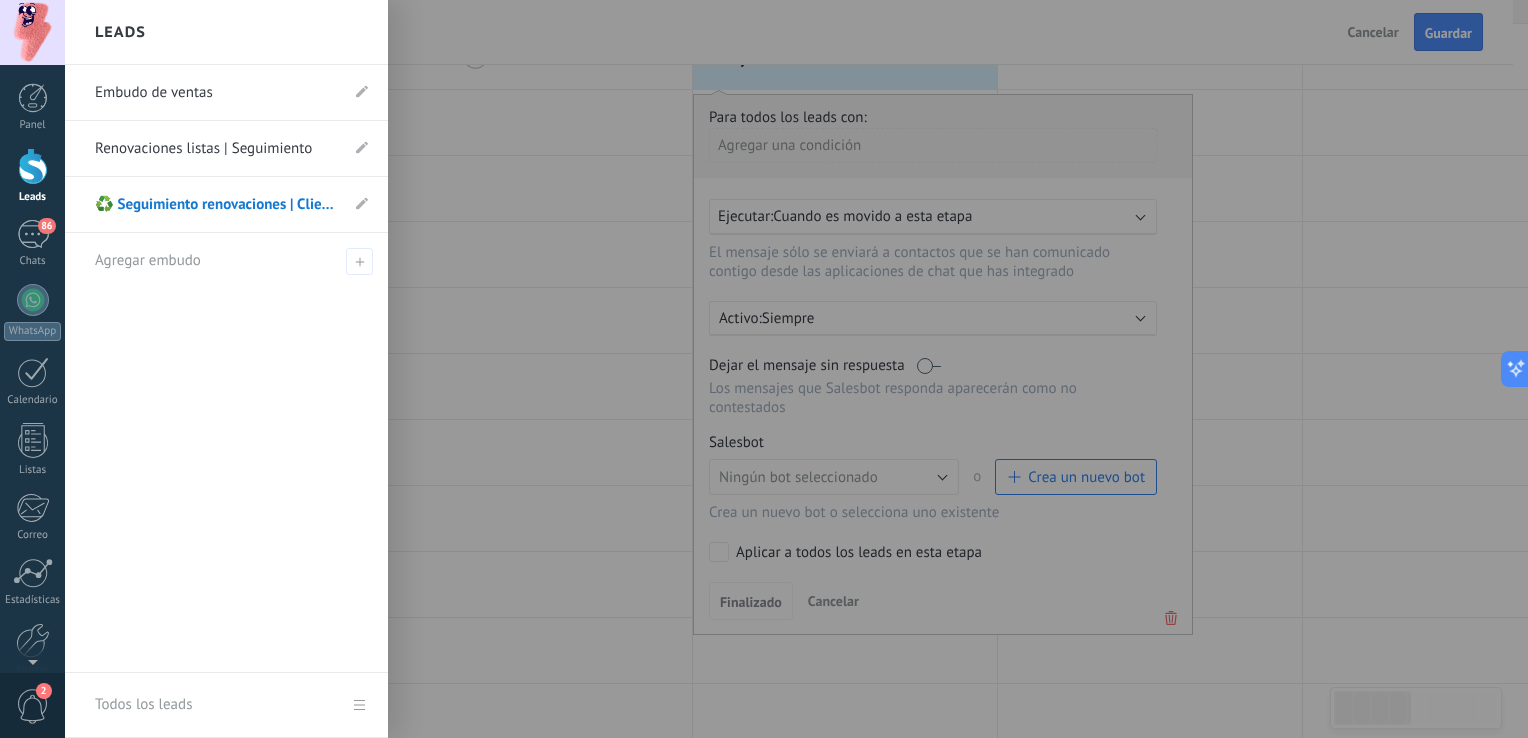 click at bounding box center [33, 166] 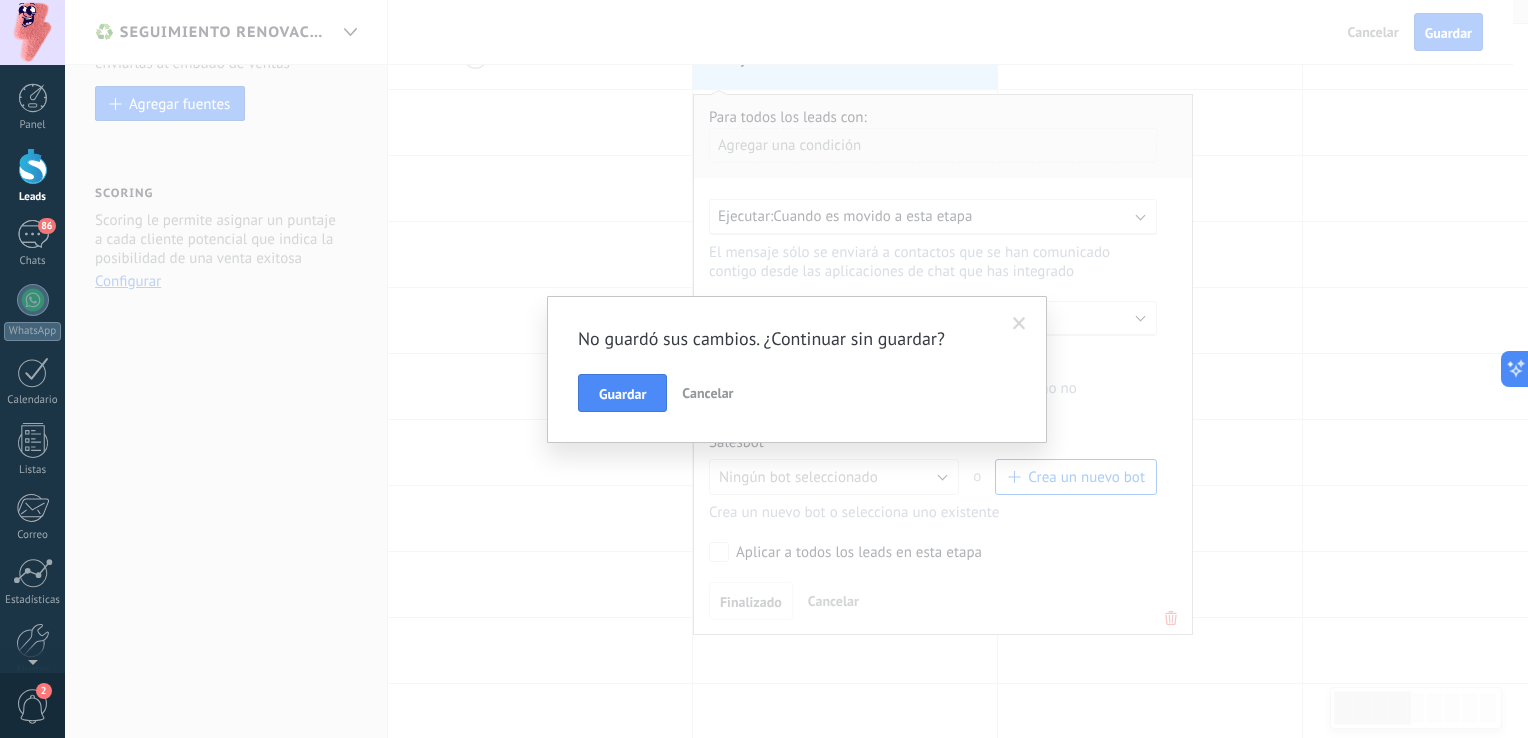 click on "Cancelar" at bounding box center [707, 393] 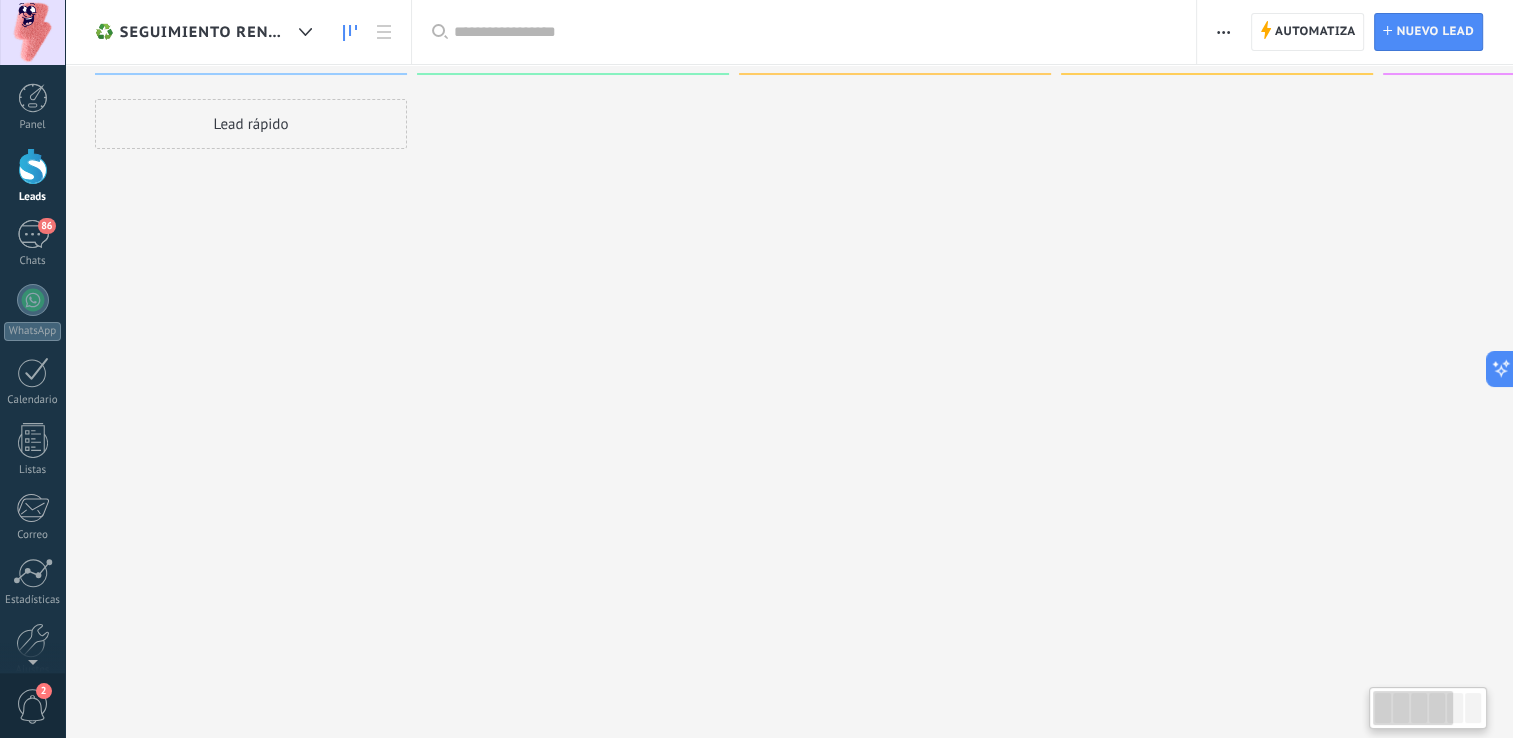 scroll, scrollTop: 0, scrollLeft: 0, axis: both 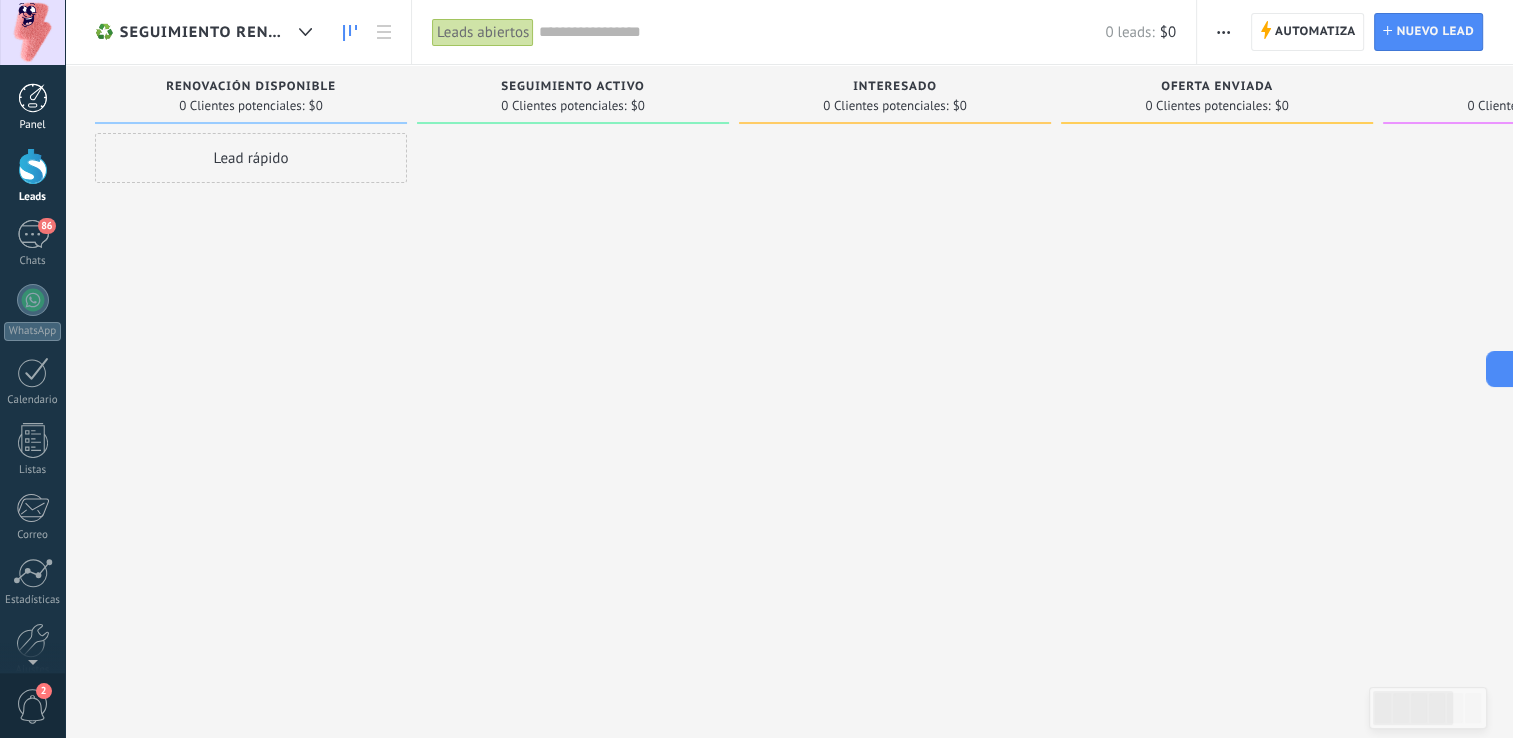 click on "Panel" at bounding box center (32, 107) 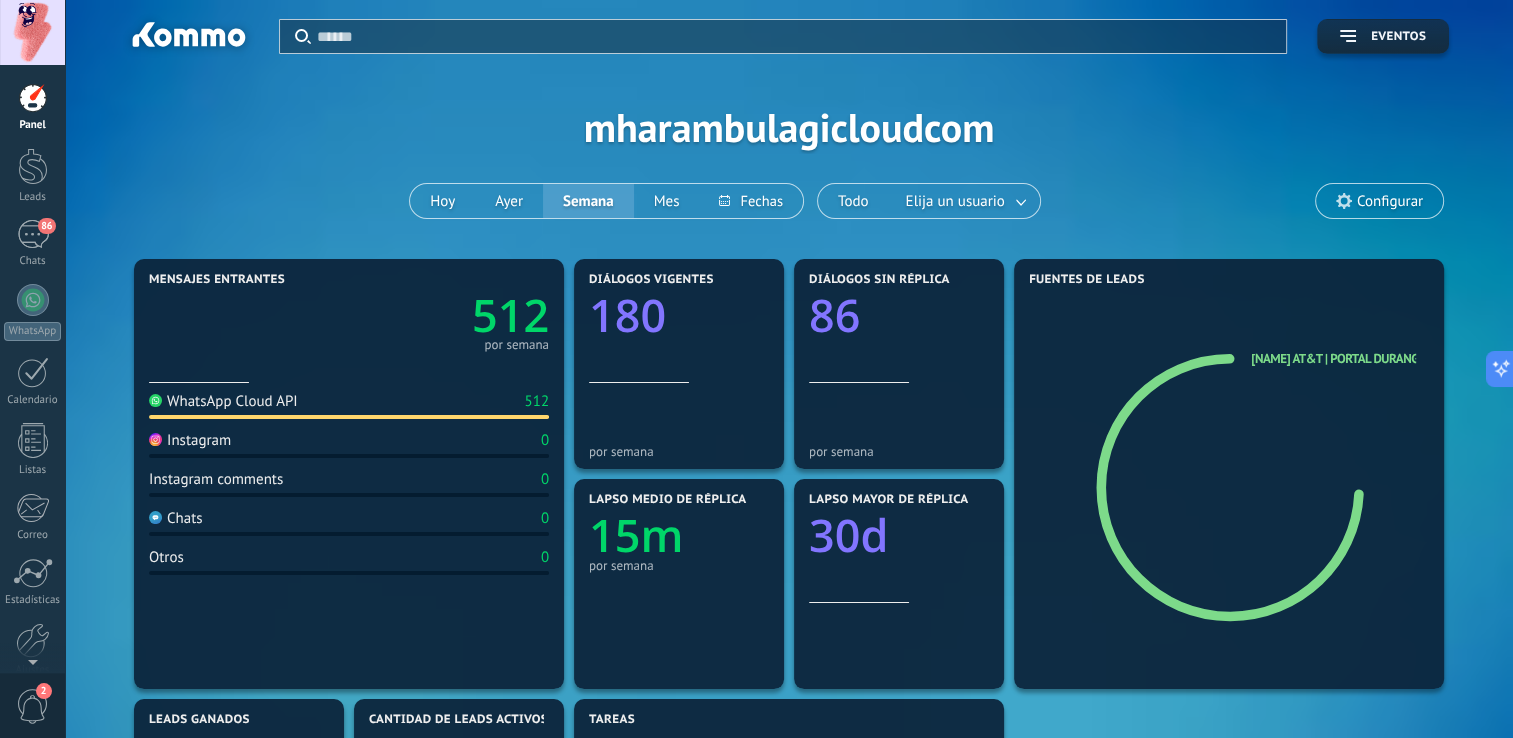 click on "Lapso medio de réplica 15m por semana" at bounding box center [679, 584] 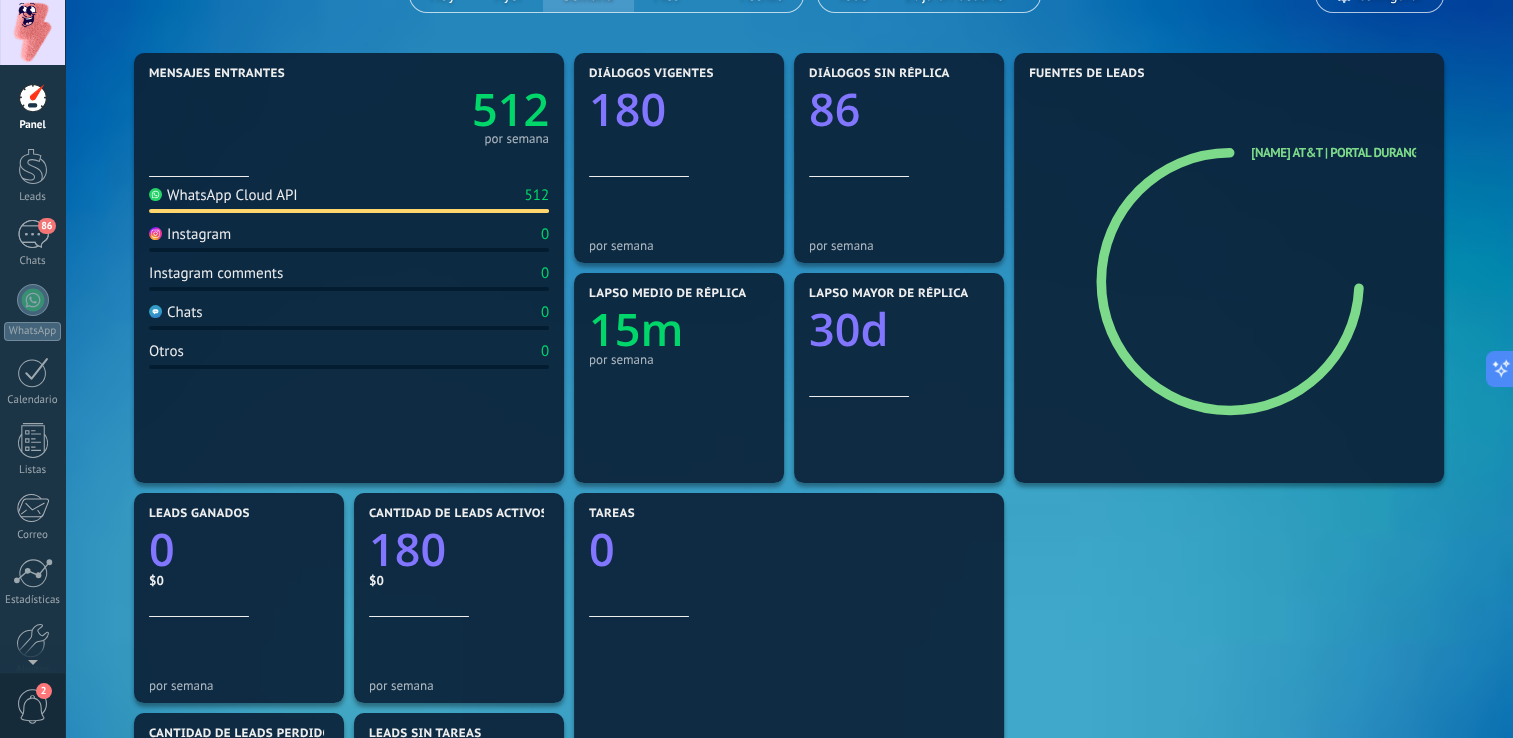 scroll, scrollTop: 0, scrollLeft: 0, axis: both 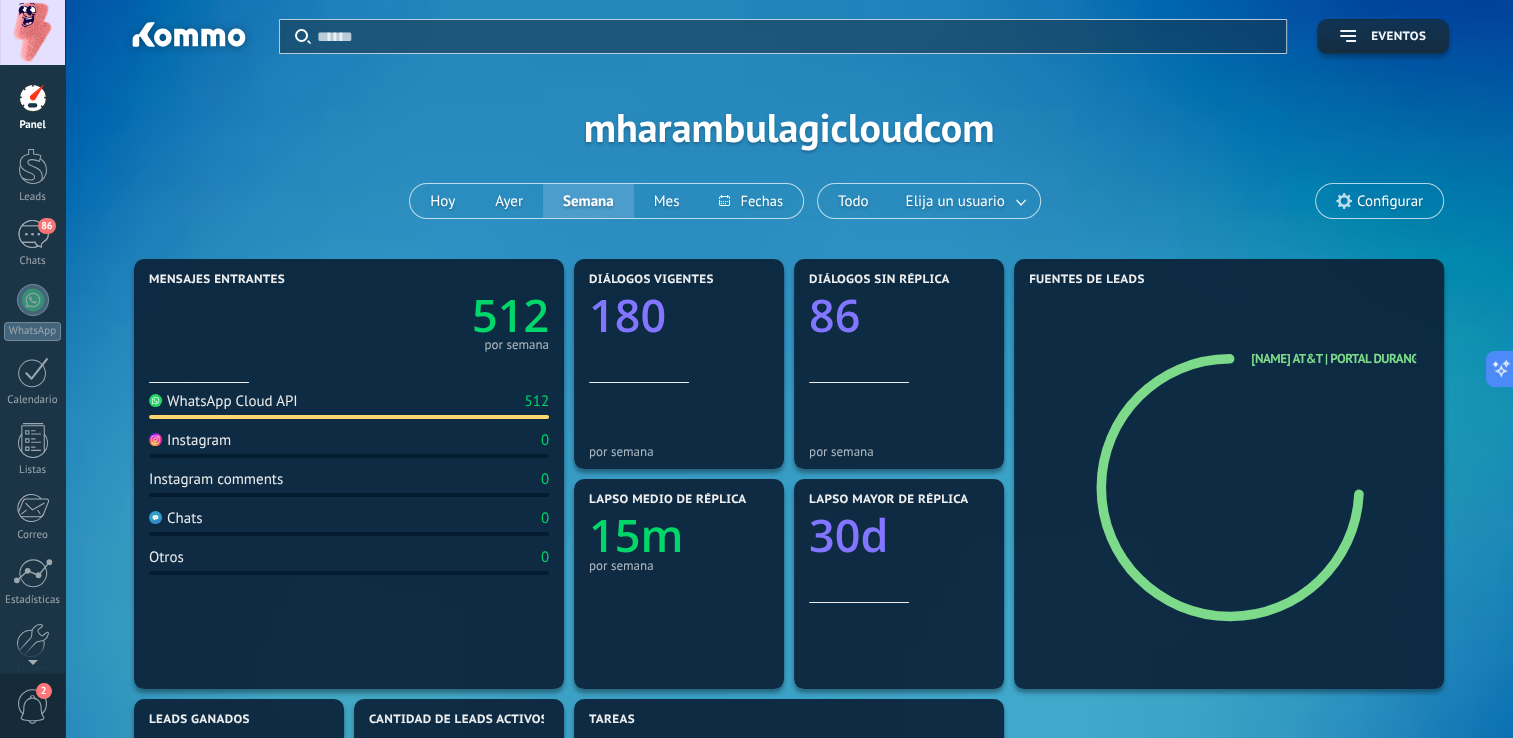 click on "Aplicar Eventos mharambulagicloudcom Hoy Ayer Semana Mes Todo Elija un usuario Configurar" at bounding box center (789, 127) 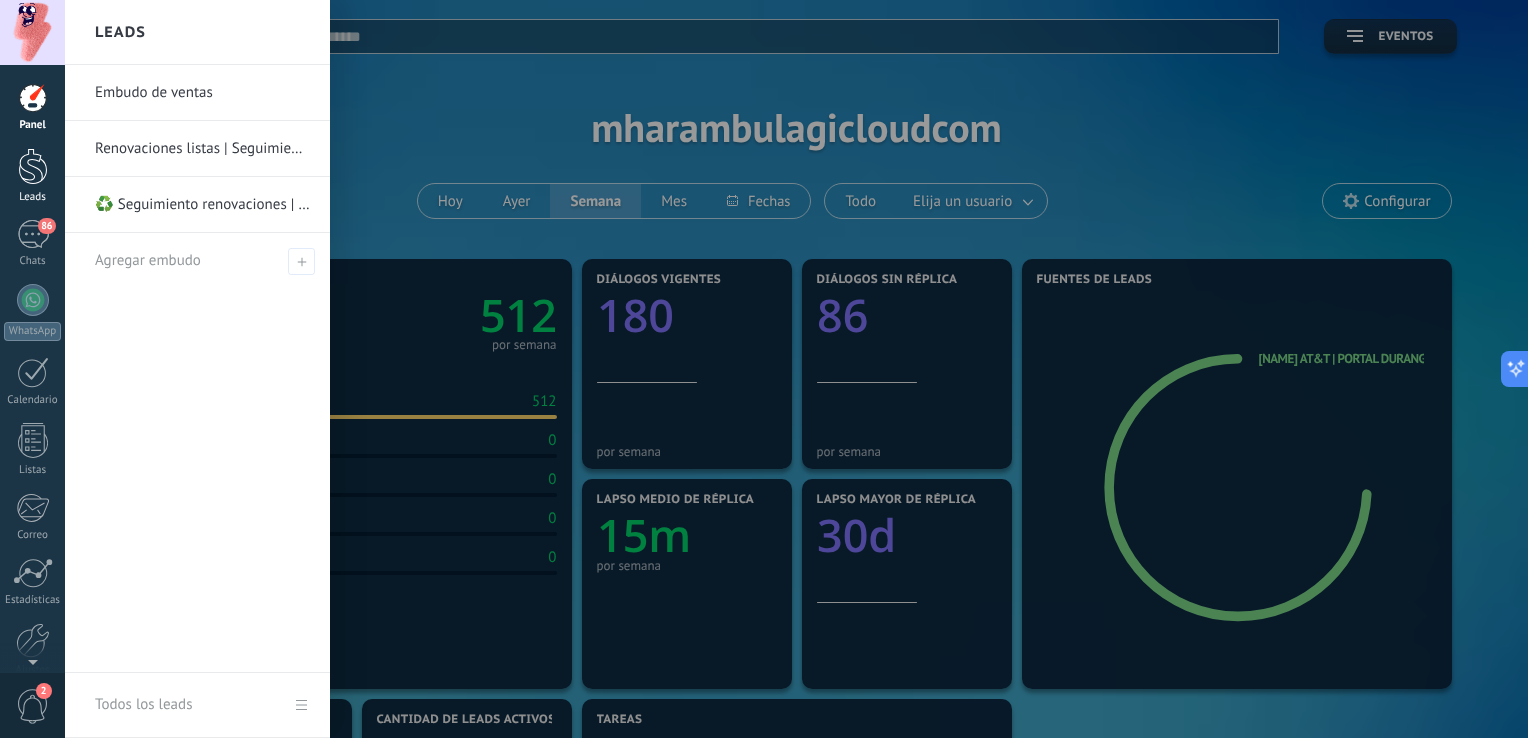 click at bounding box center (33, 166) 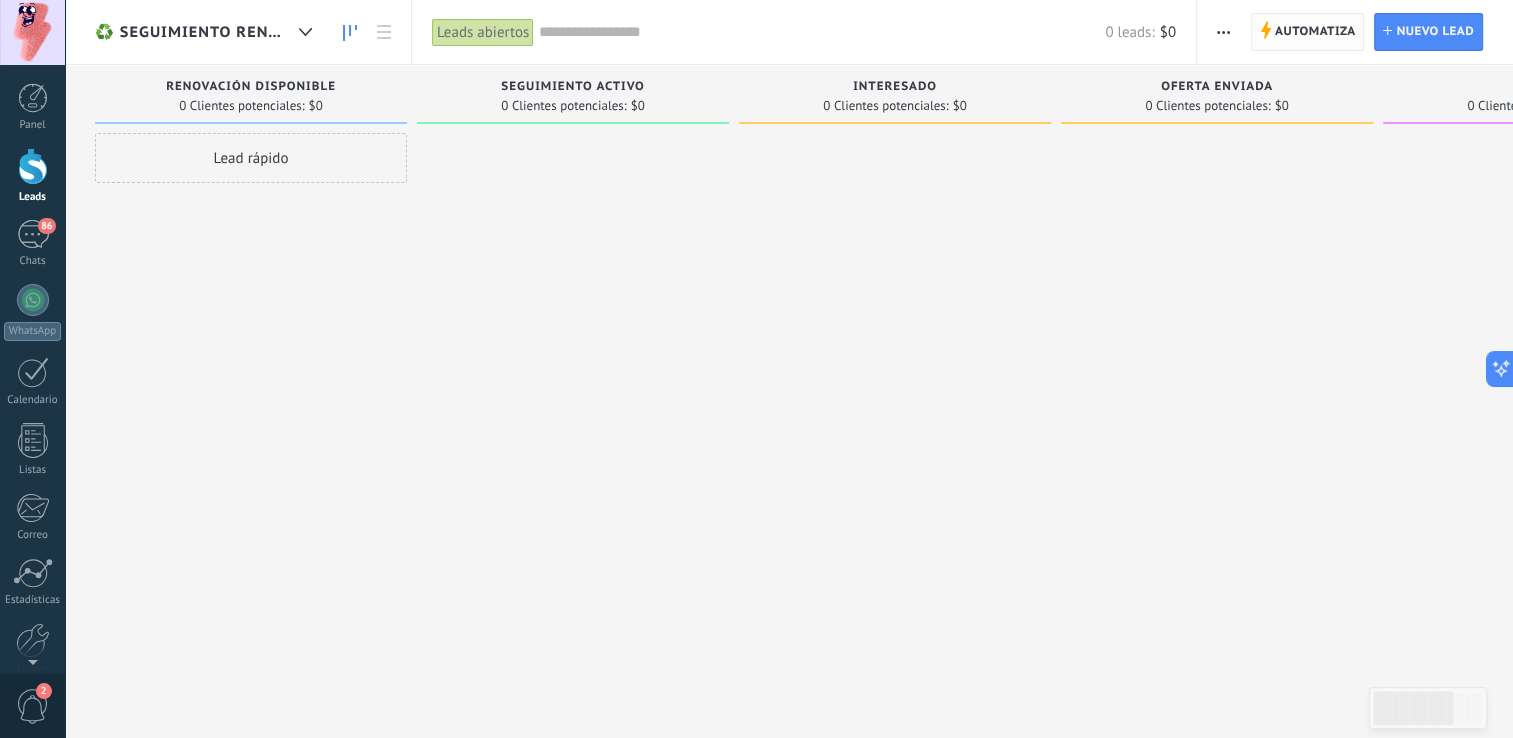 click on "Automatiza" at bounding box center [1315, 32] 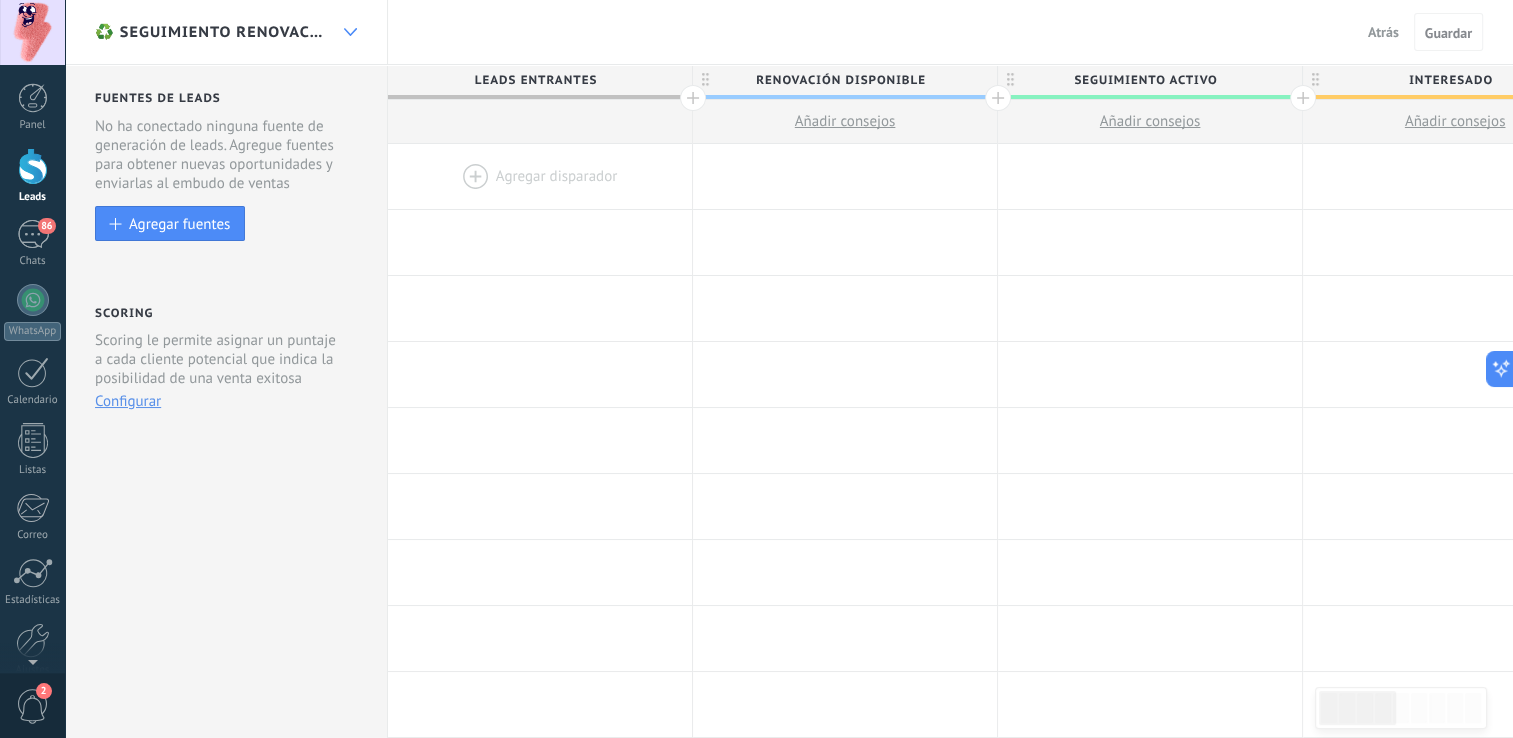 click at bounding box center [350, 32] 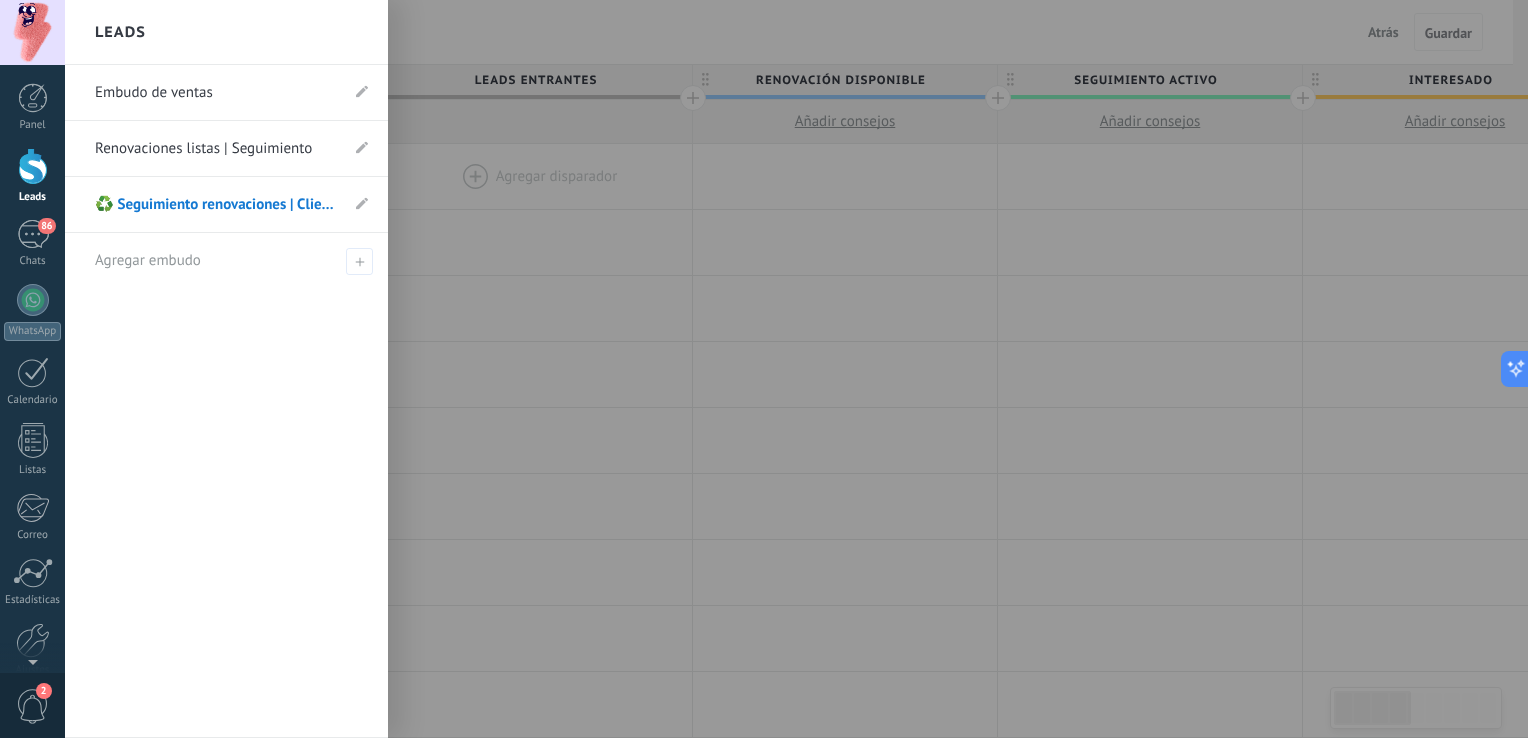 click on "Leads" at bounding box center [226, 32] 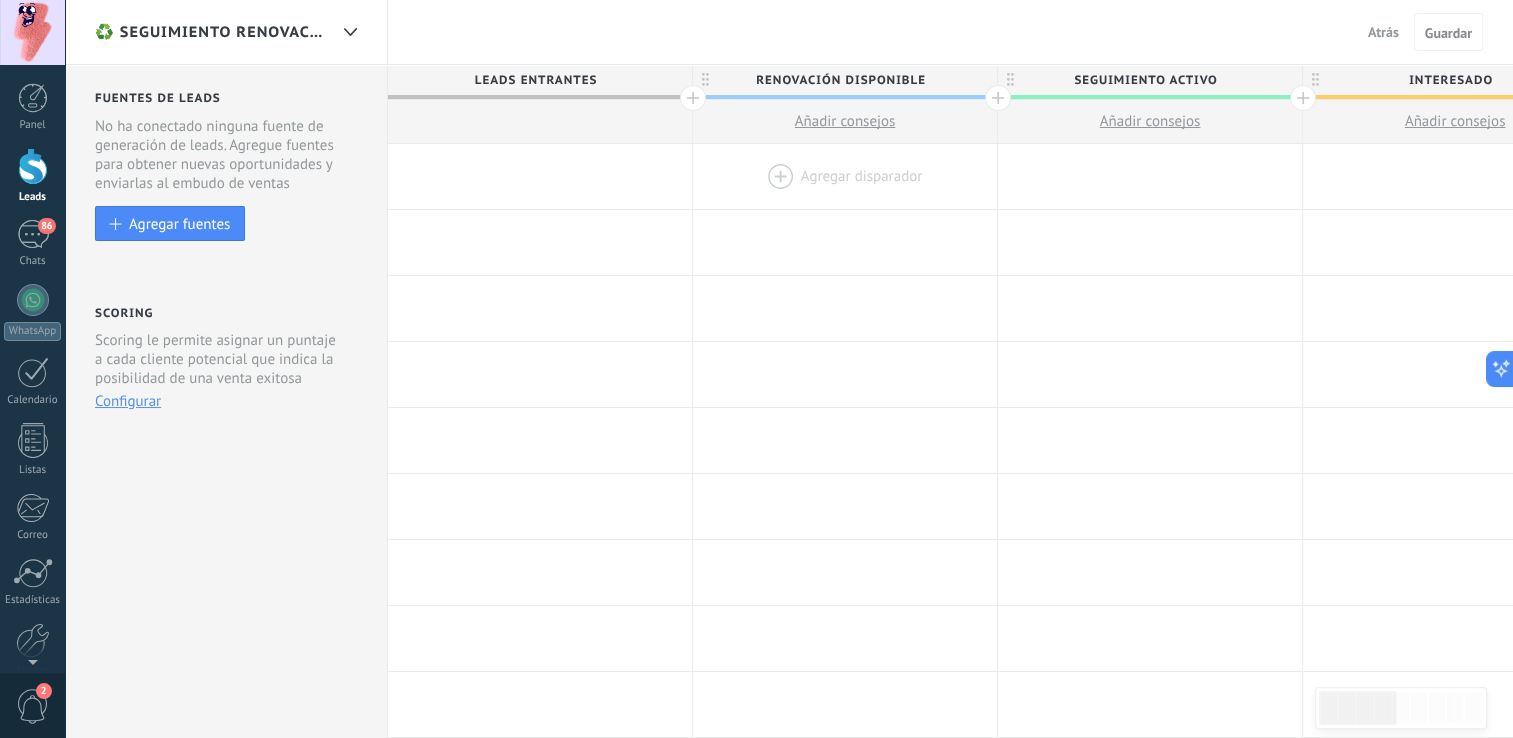 click at bounding box center [845, 176] 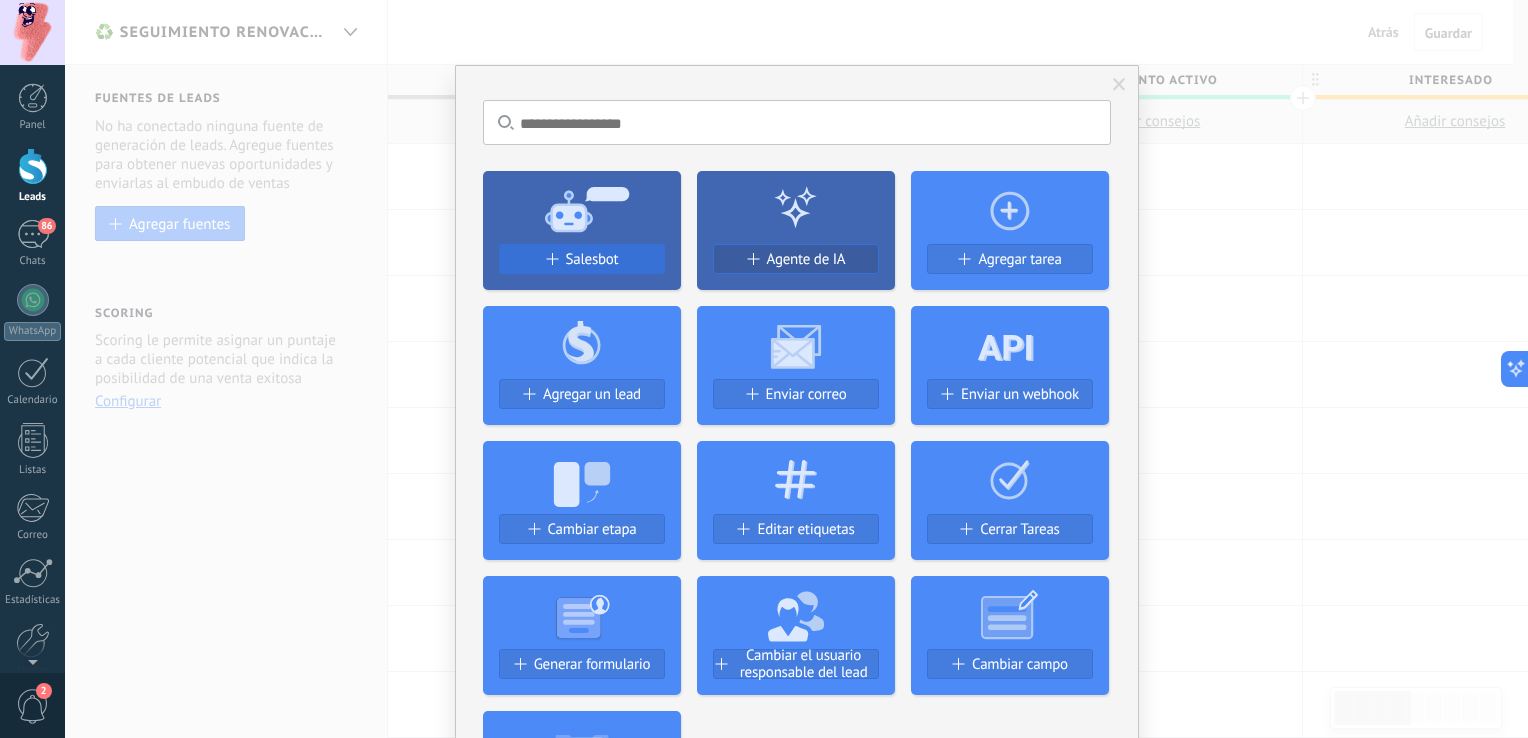 click on "Salesbot" at bounding box center [592, 259] 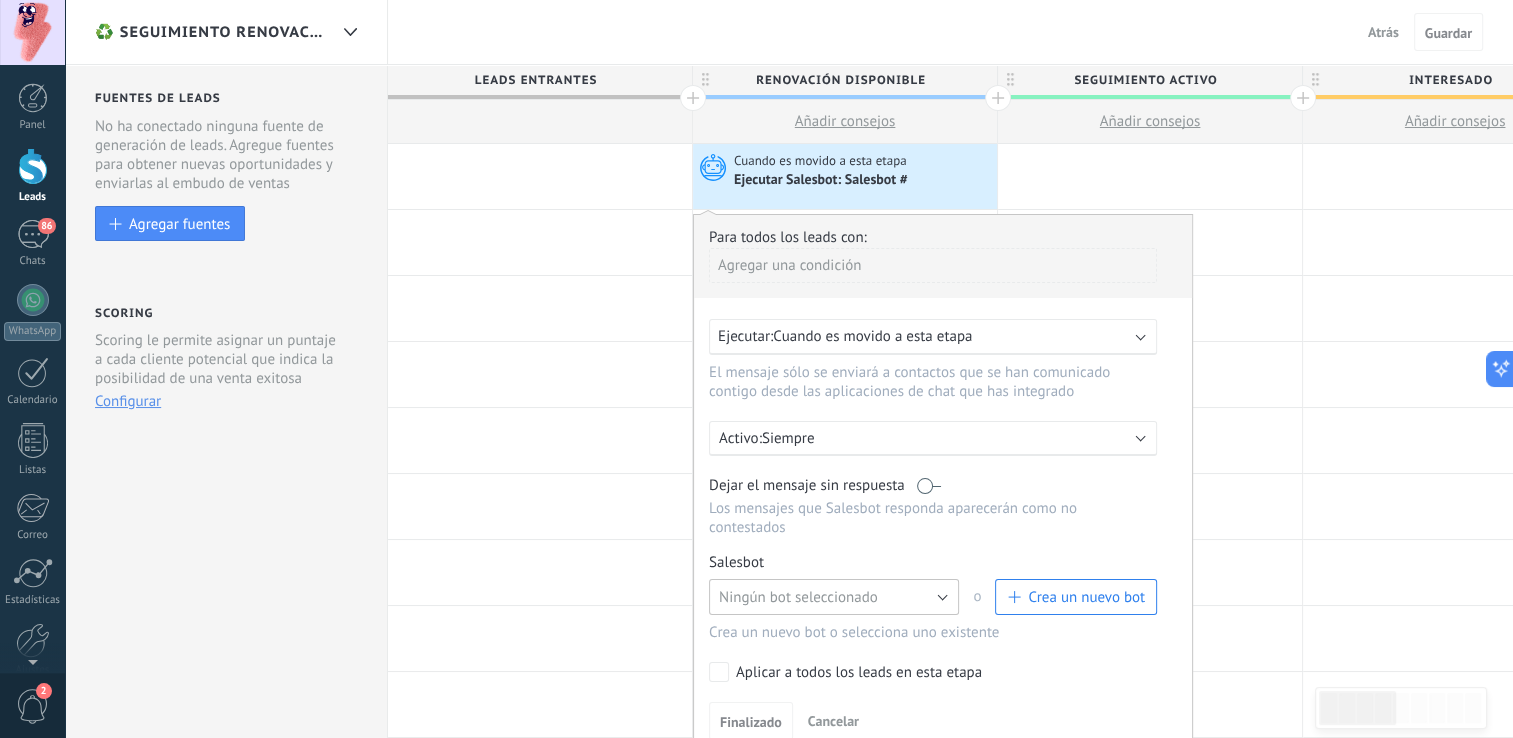 click on "Ningún bot seleccionado" at bounding box center [798, 597] 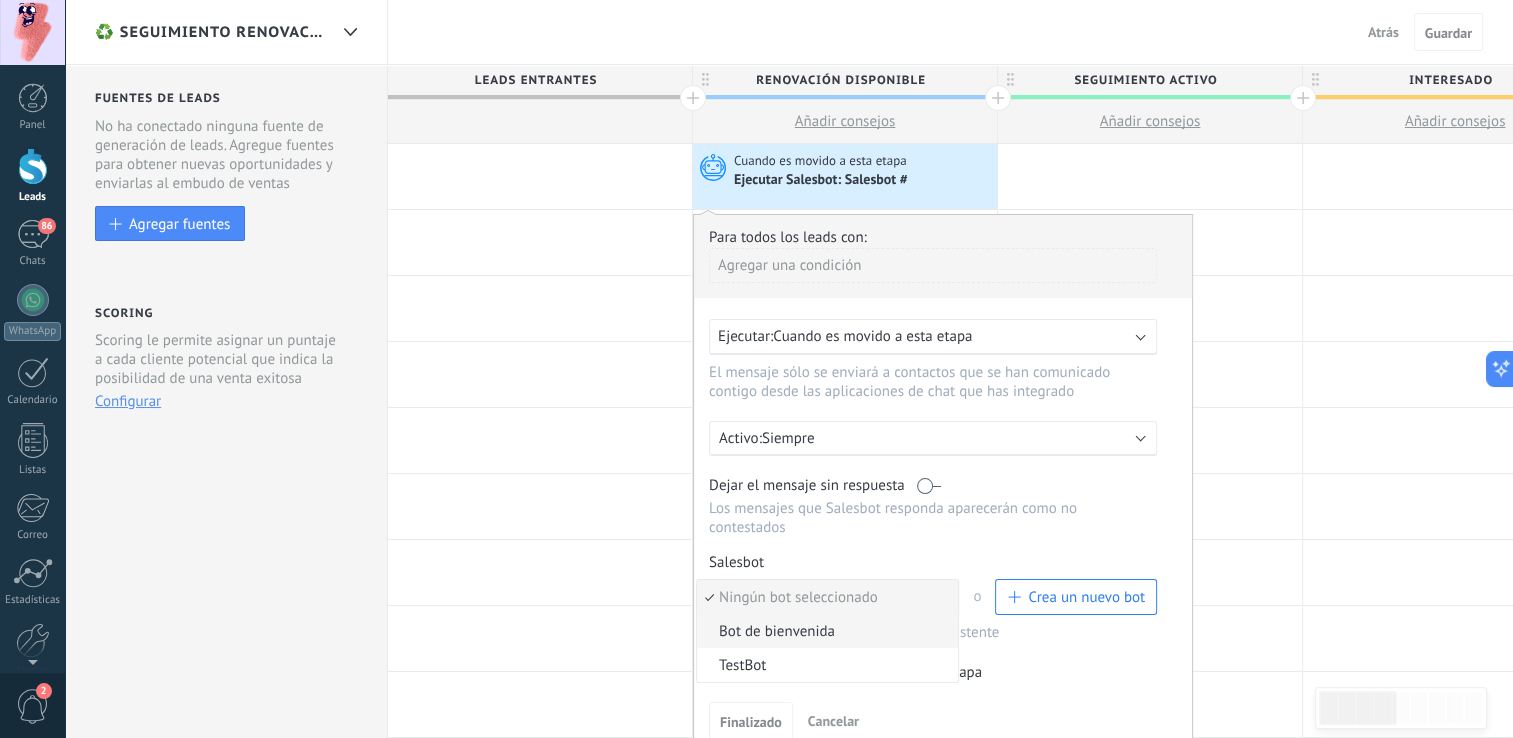 click on "Bot de bienvenida" at bounding box center [824, 631] 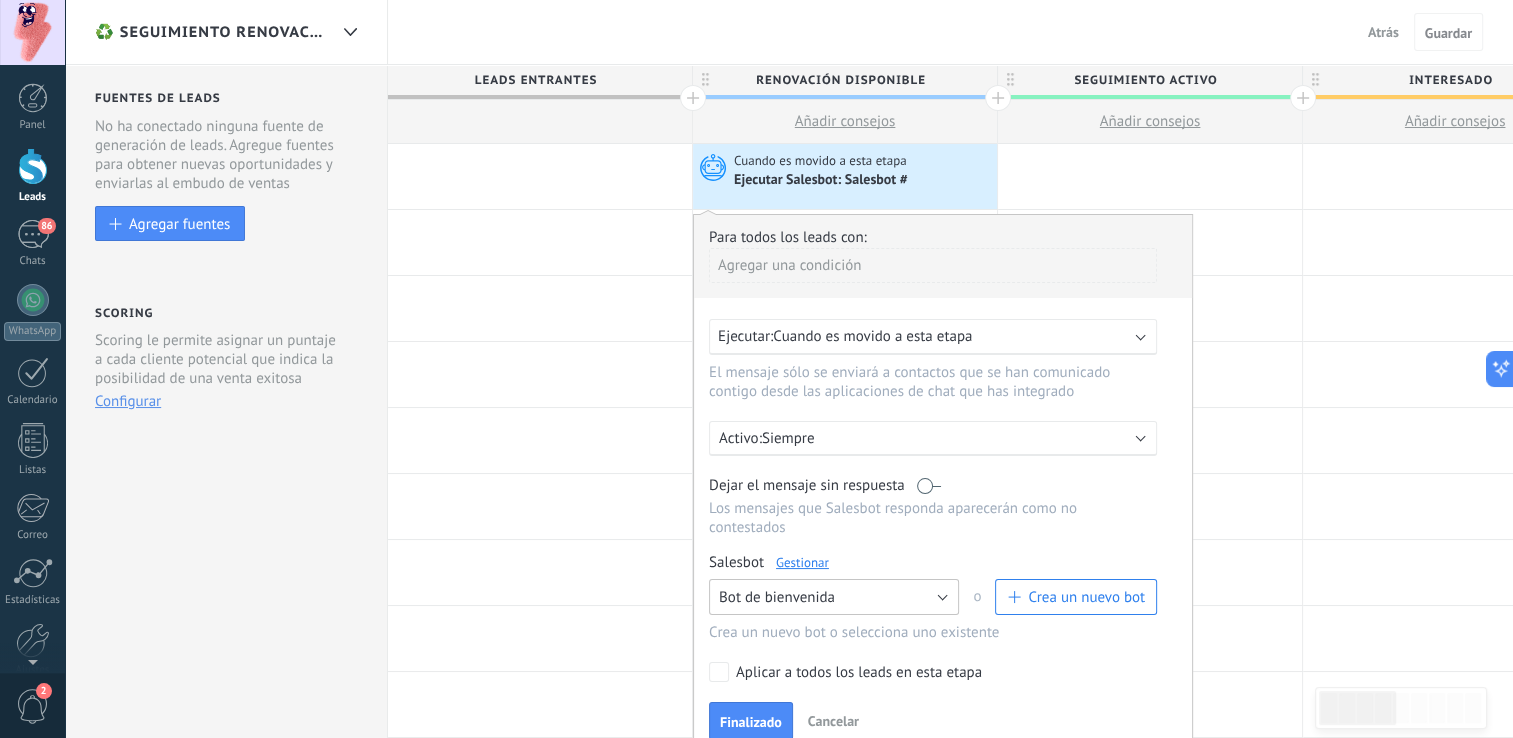 click on "Bot de bienvenida" at bounding box center (777, 597) 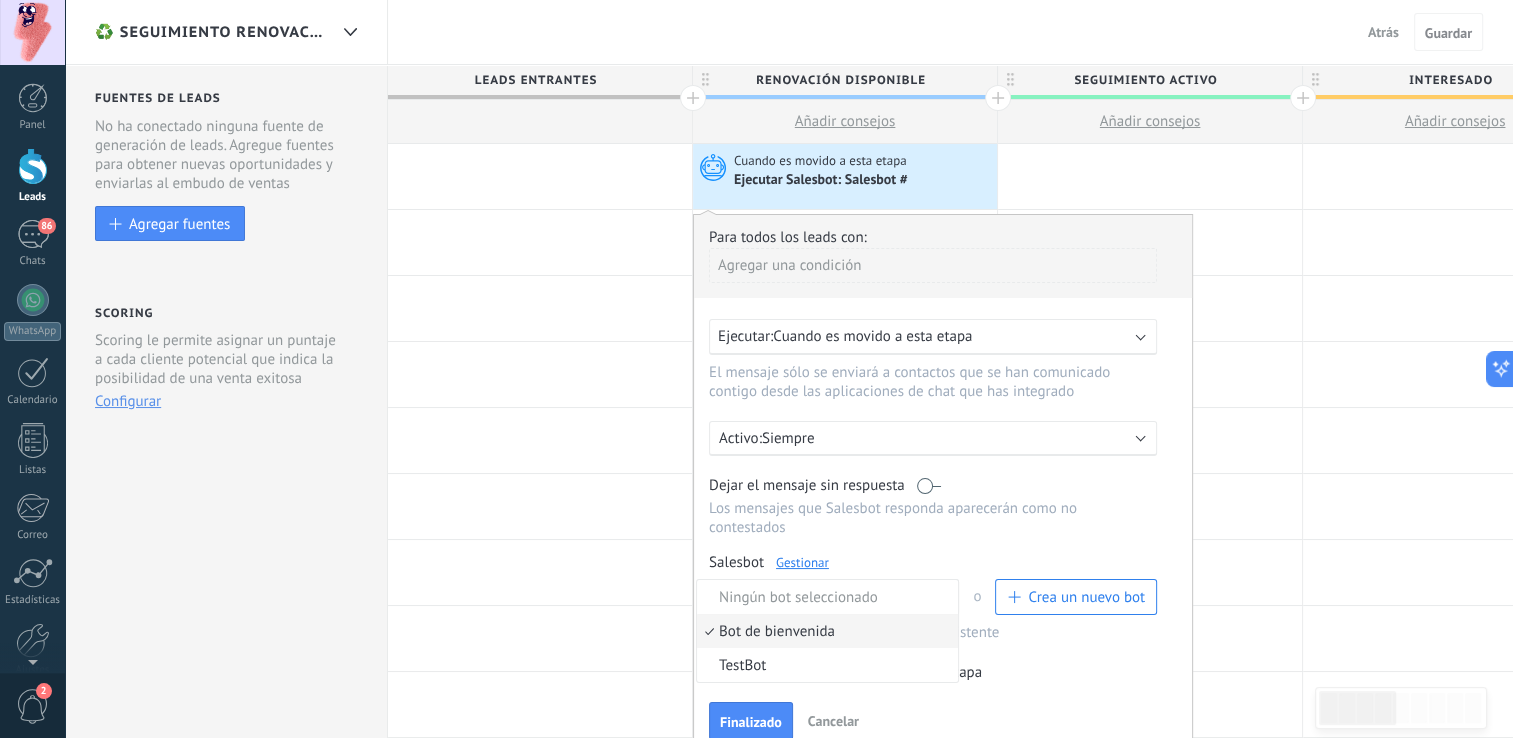 click on "Bot de bienvenida" at bounding box center [824, 631] 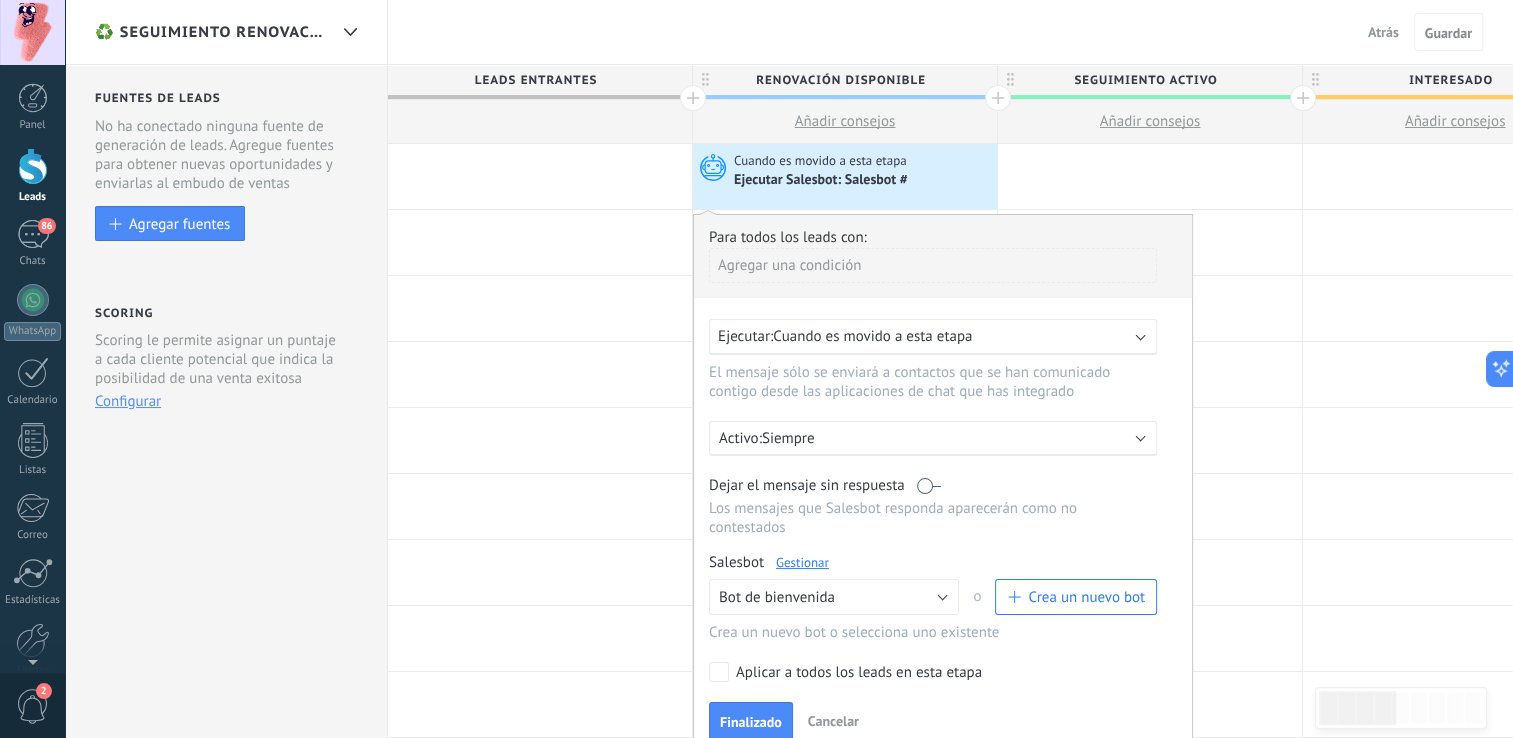click on "Crea un nuevo bot o selecciona uno existente" at bounding box center [933, 632] 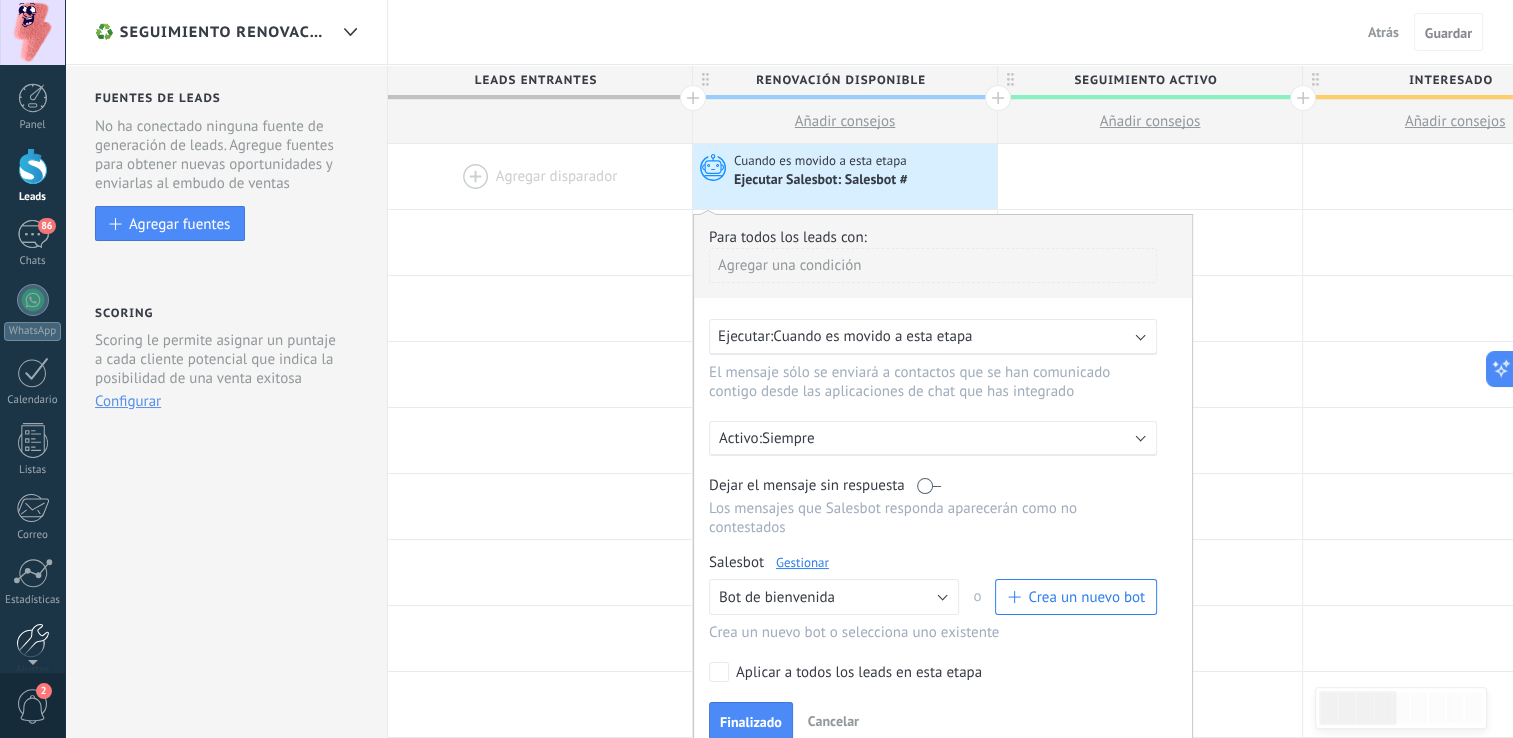 click at bounding box center [33, 640] 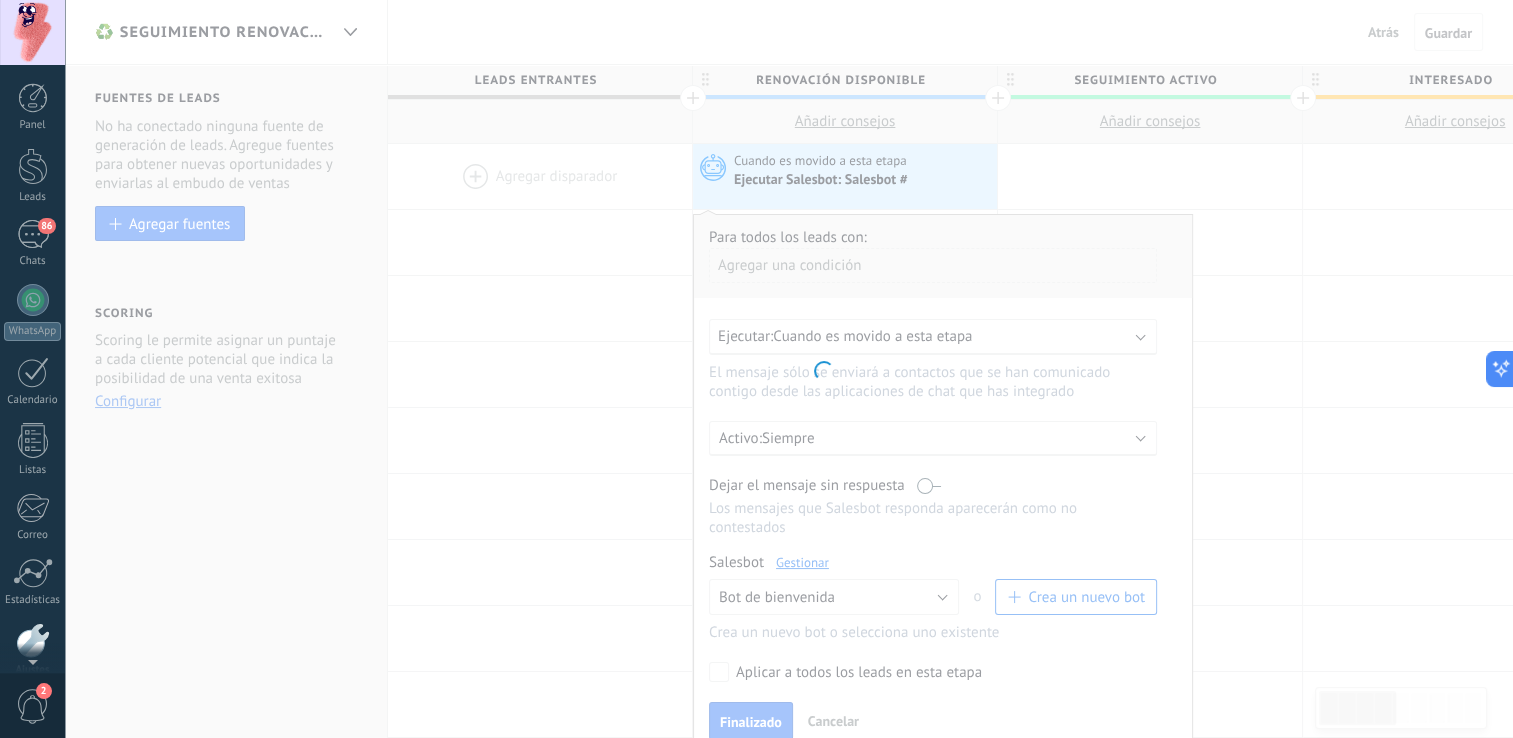 scroll, scrollTop: 92, scrollLeft: 0, axis: vertical 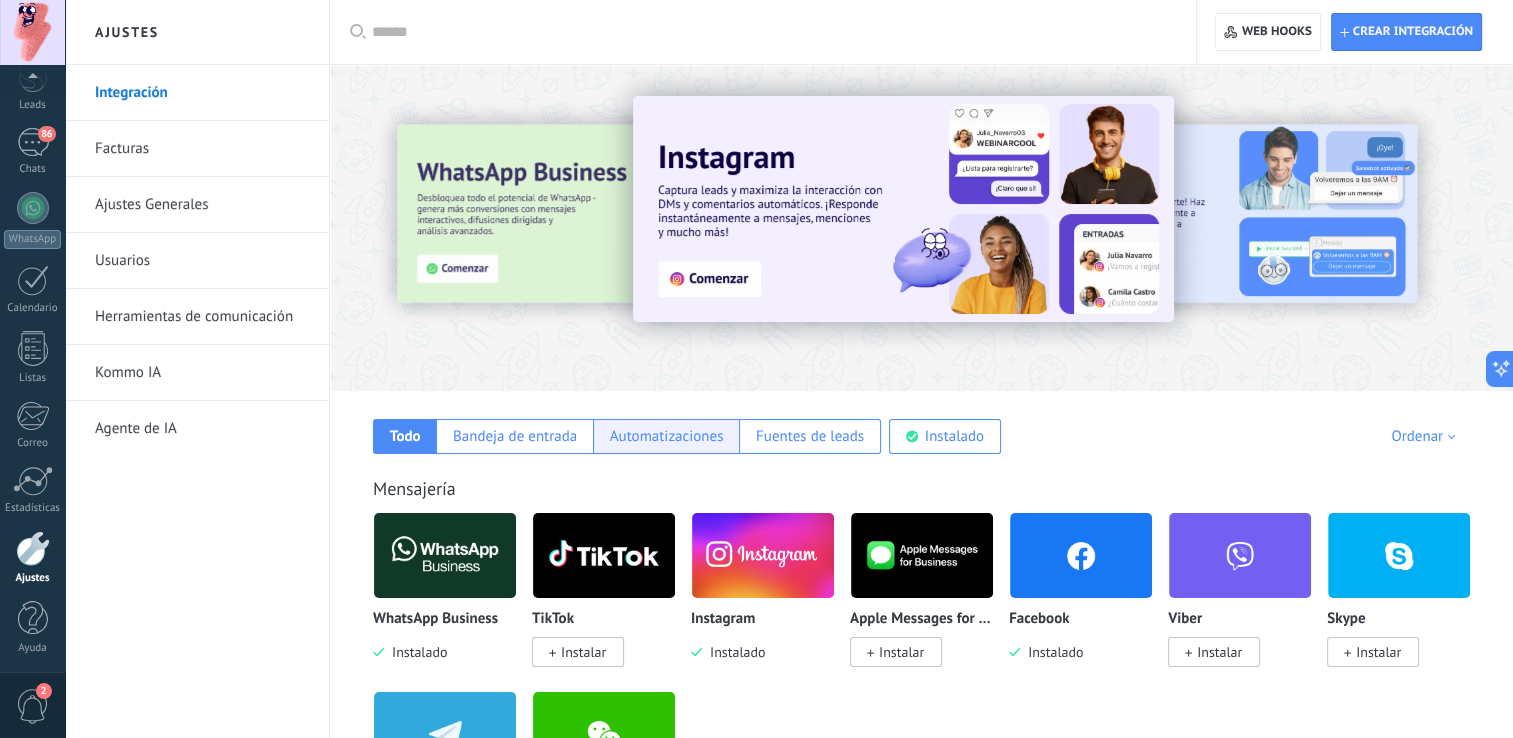 click on "Automatizaciones" at bounding box center [667, 436] 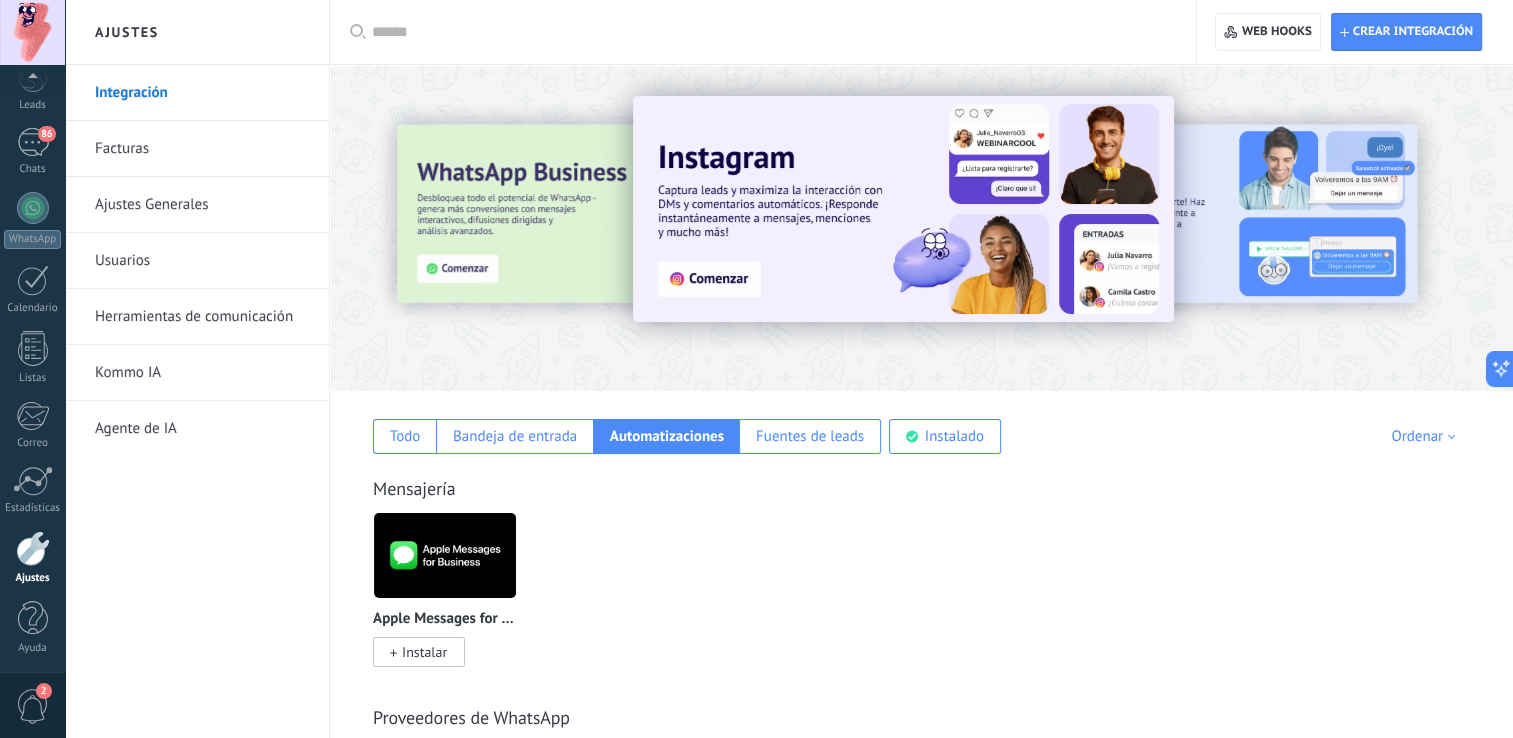 click on "Apple Messages for Business Instalar" at bounding box center [932, 601] 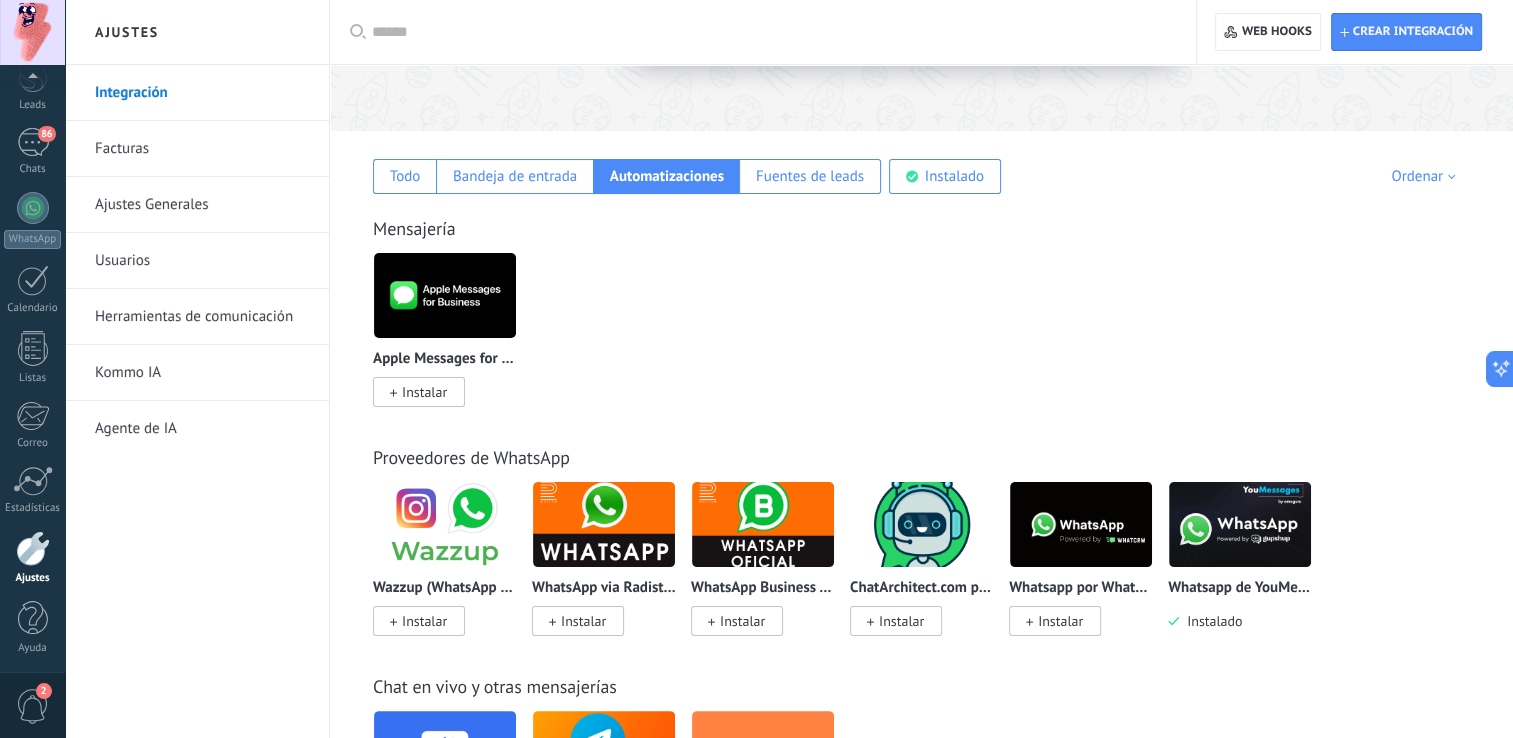 scroll, scrollTop: 0, scrollLeft: 0, axis: both 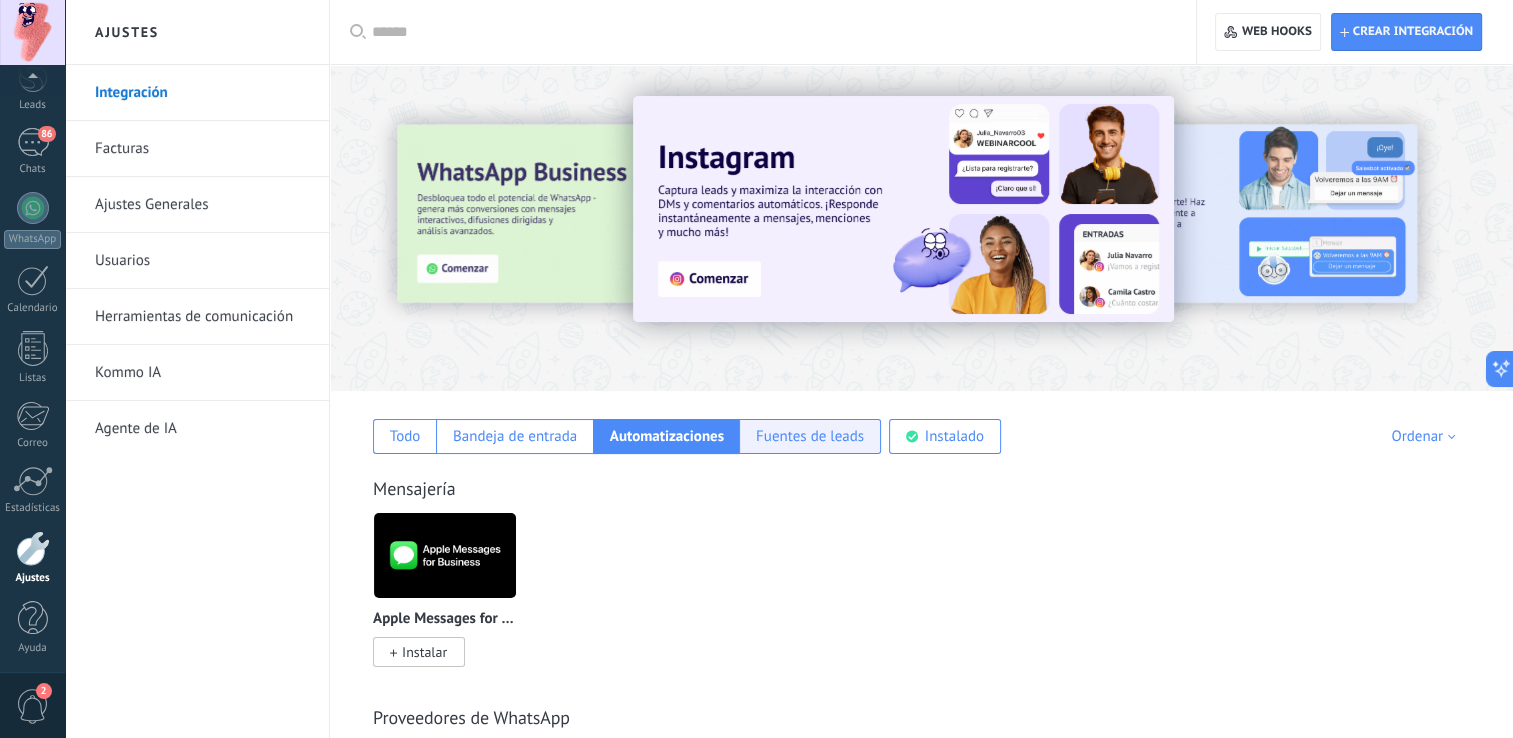 click on "Fuentes de leads" at bounding box center [810, 436] 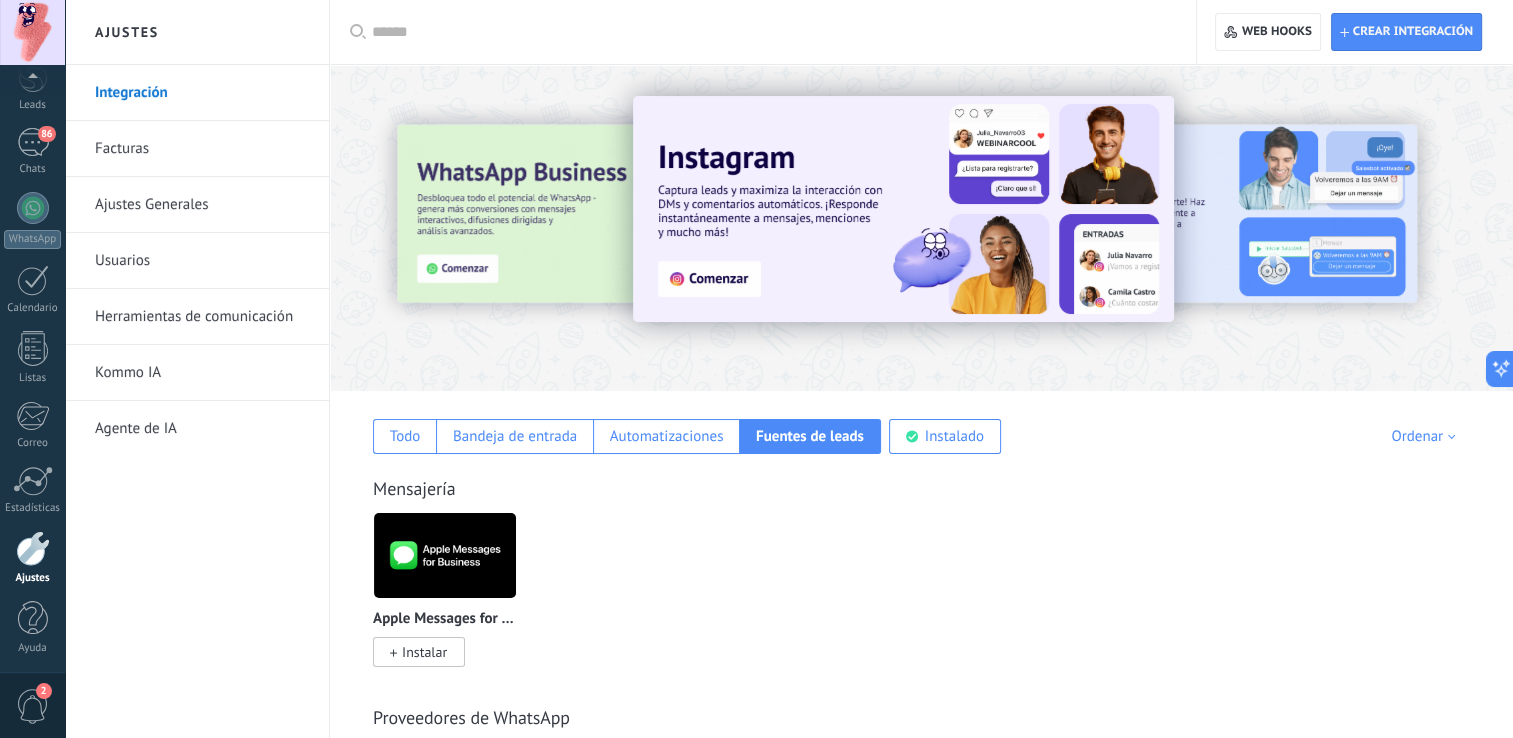click on "Mensajería Apple Messages for Business Instalar" at bounding box center [921, 551] 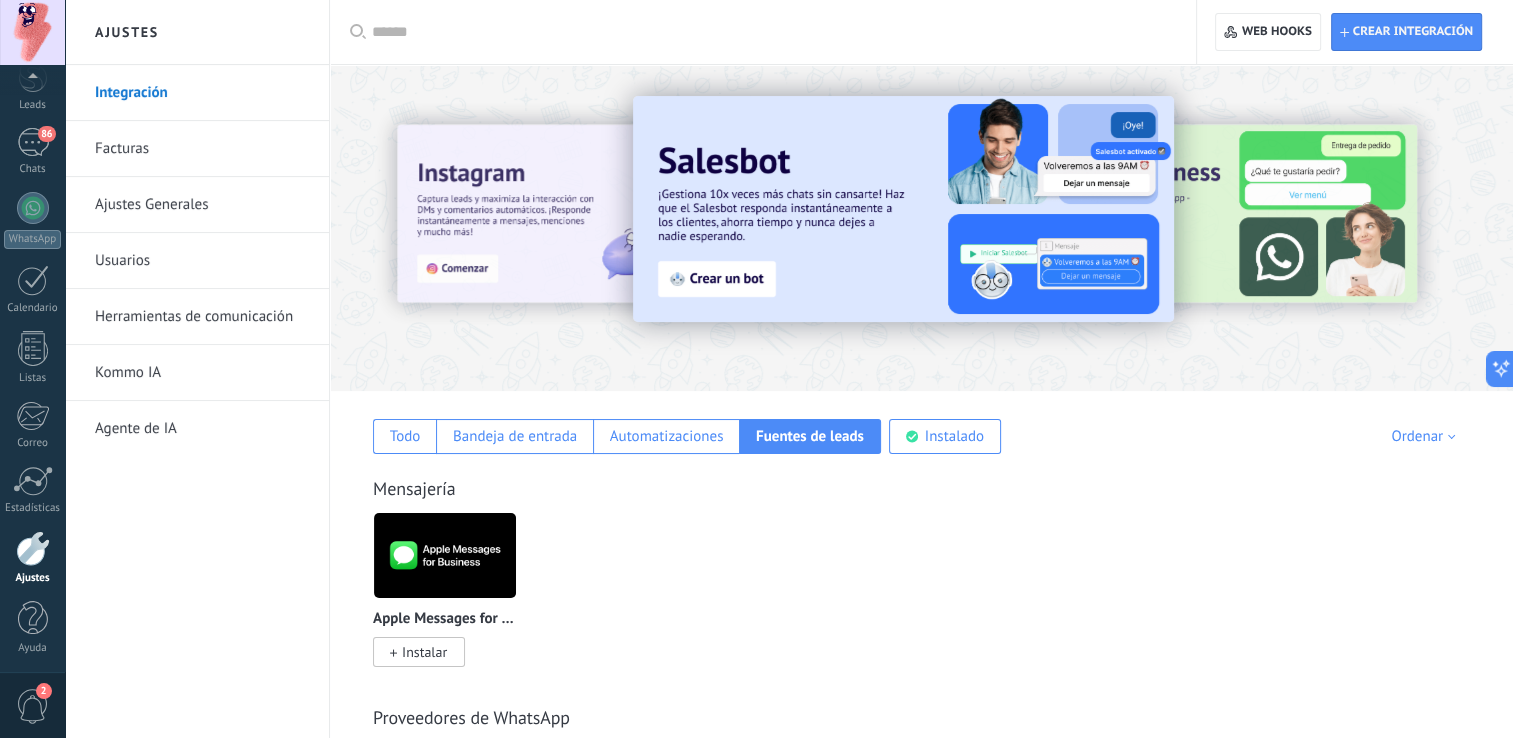 scroll, scrollTop: 0, scrollLeft: 0, axis: both 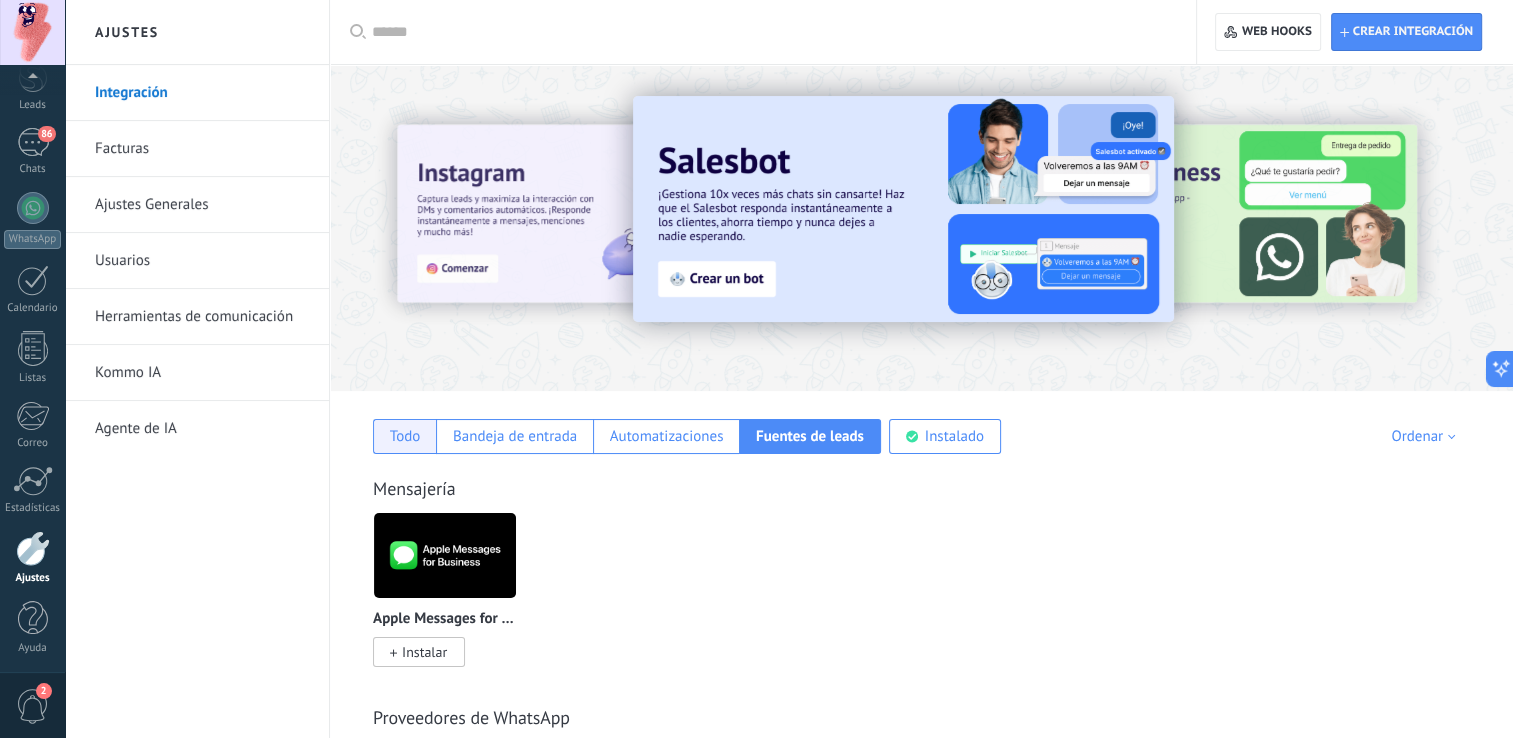 click on "Todo" at bounding box center [405, 436] 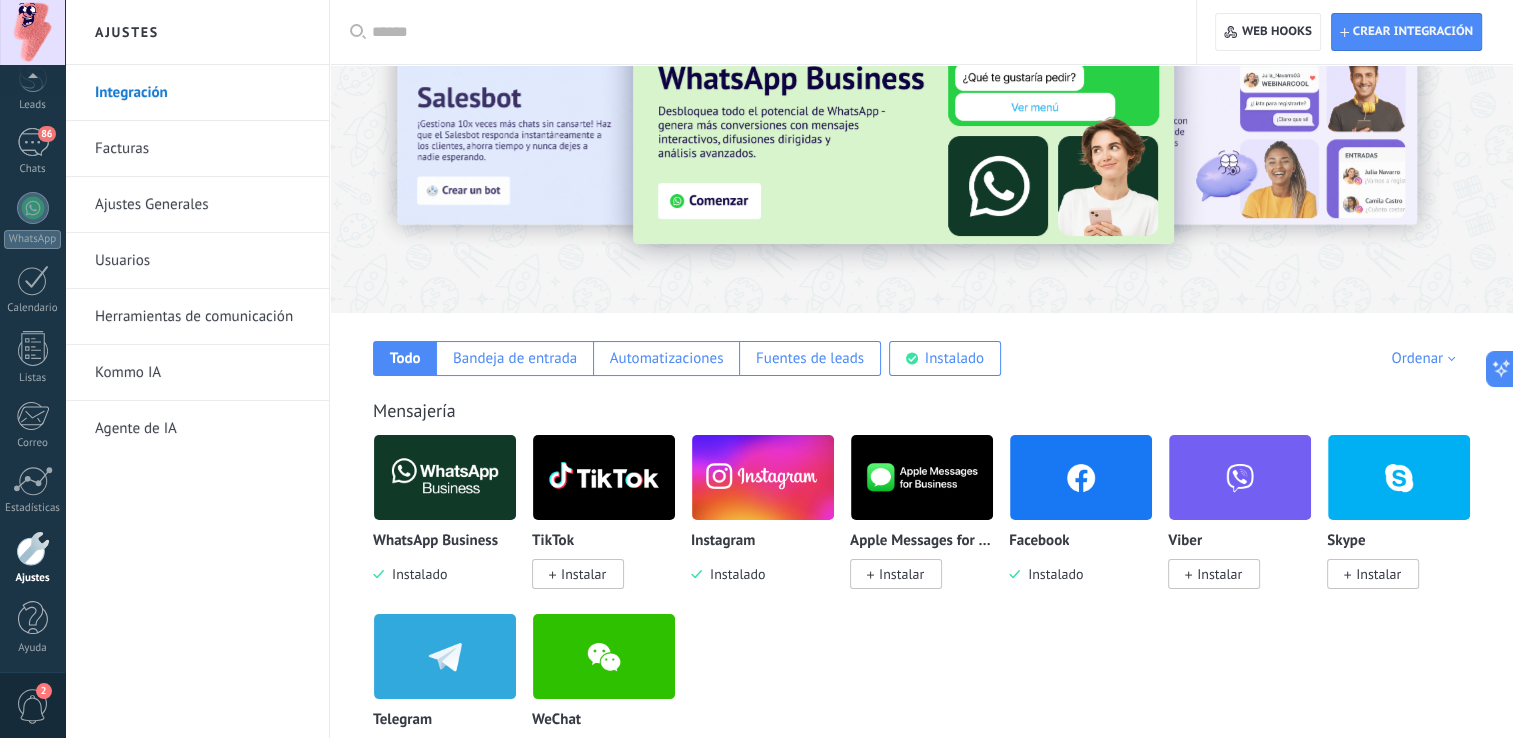 scroll, scrollTop: 80, scrollLeft: 0, axis: vertical 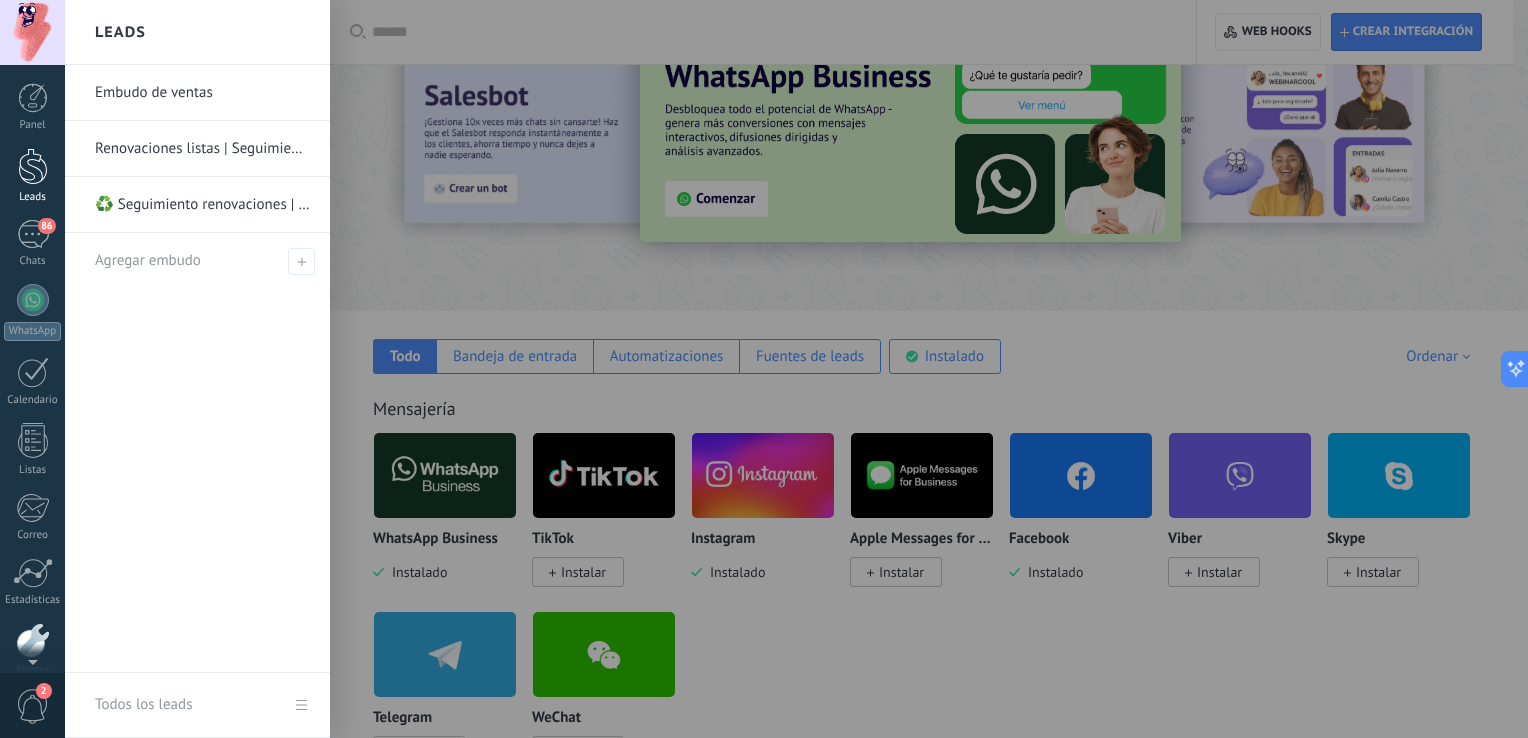 click at bounding box center [33, 166] 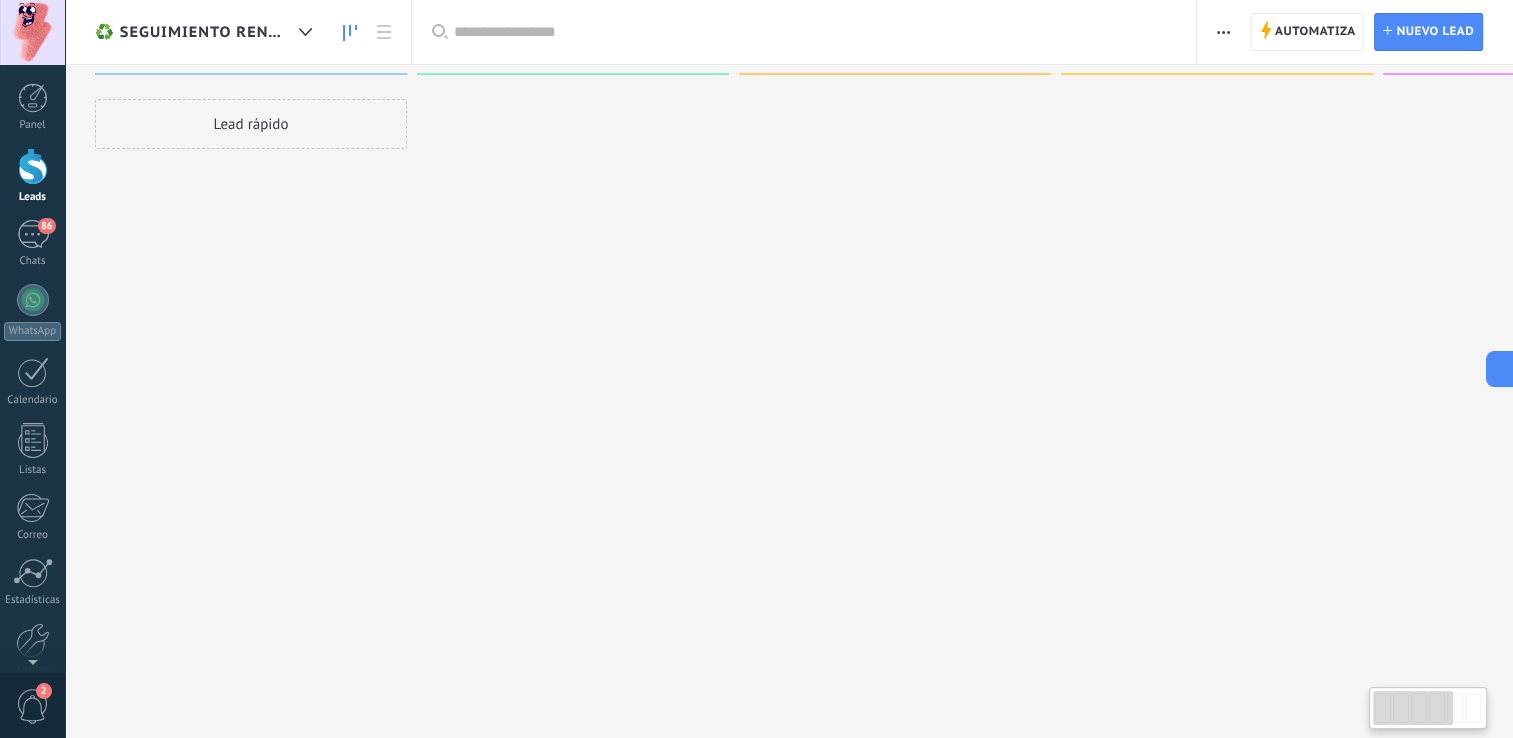 scroll, scrollTop: 0, scrollLeft: 0, axis: both 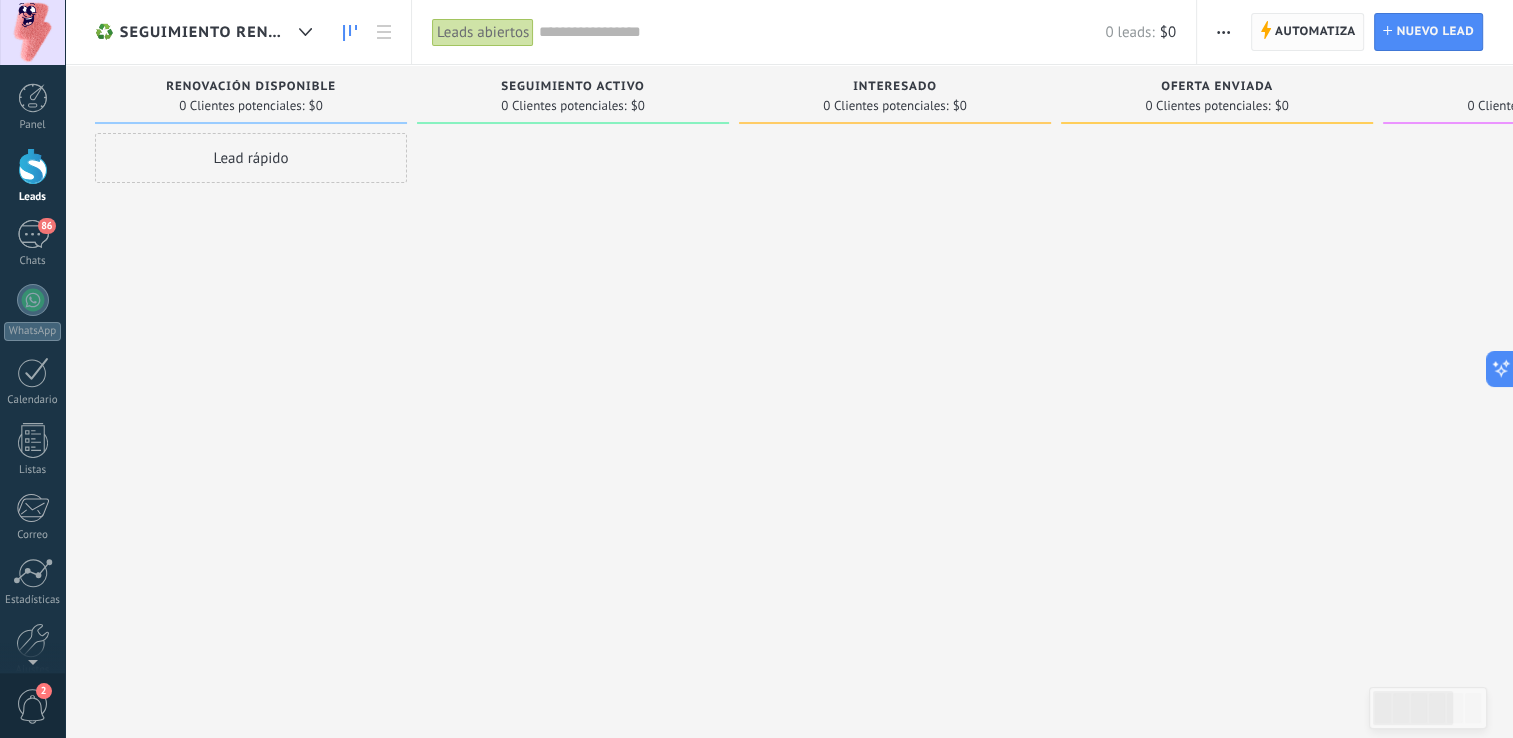 click on "Automatiza" at bounding box center [1315, 32] 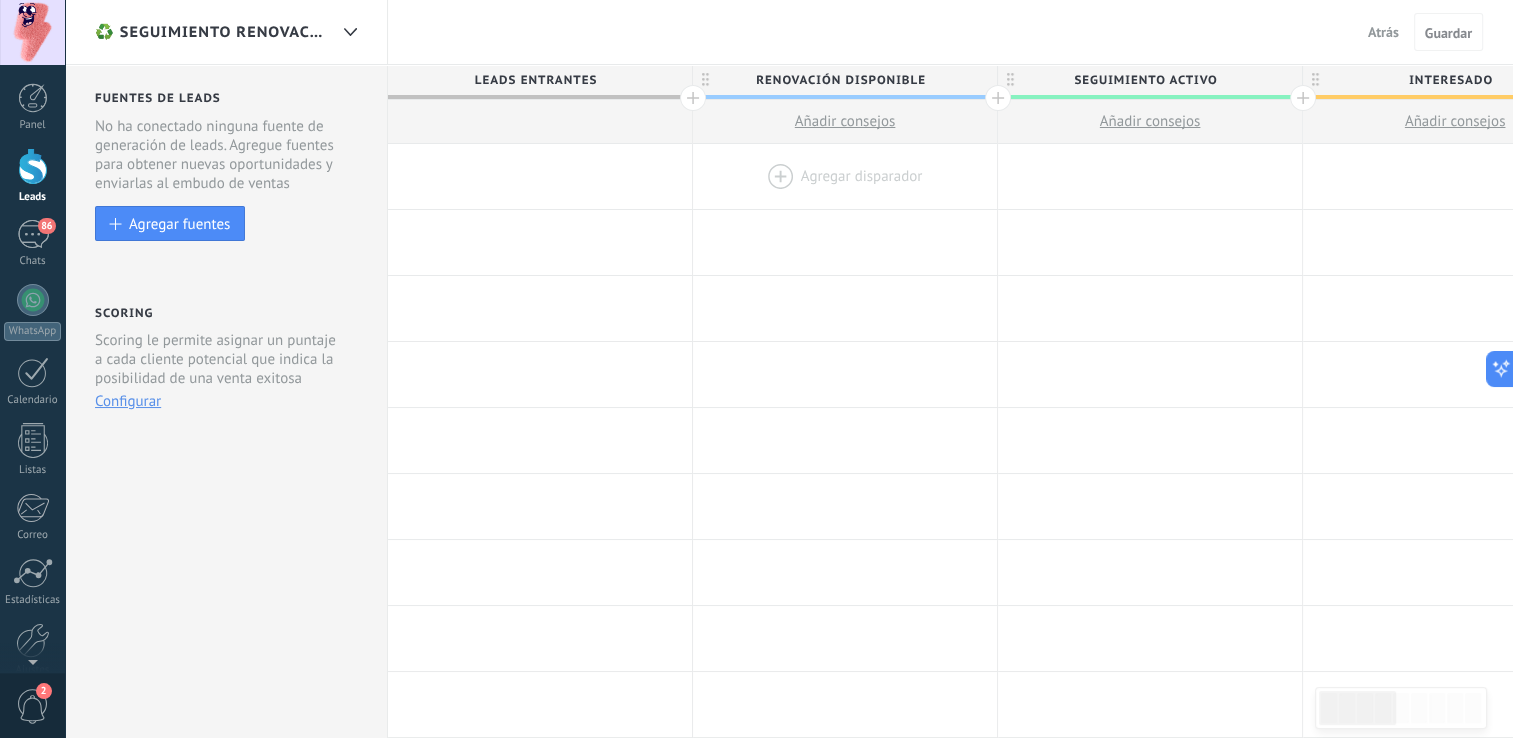 click at bounding box center [845, 176] 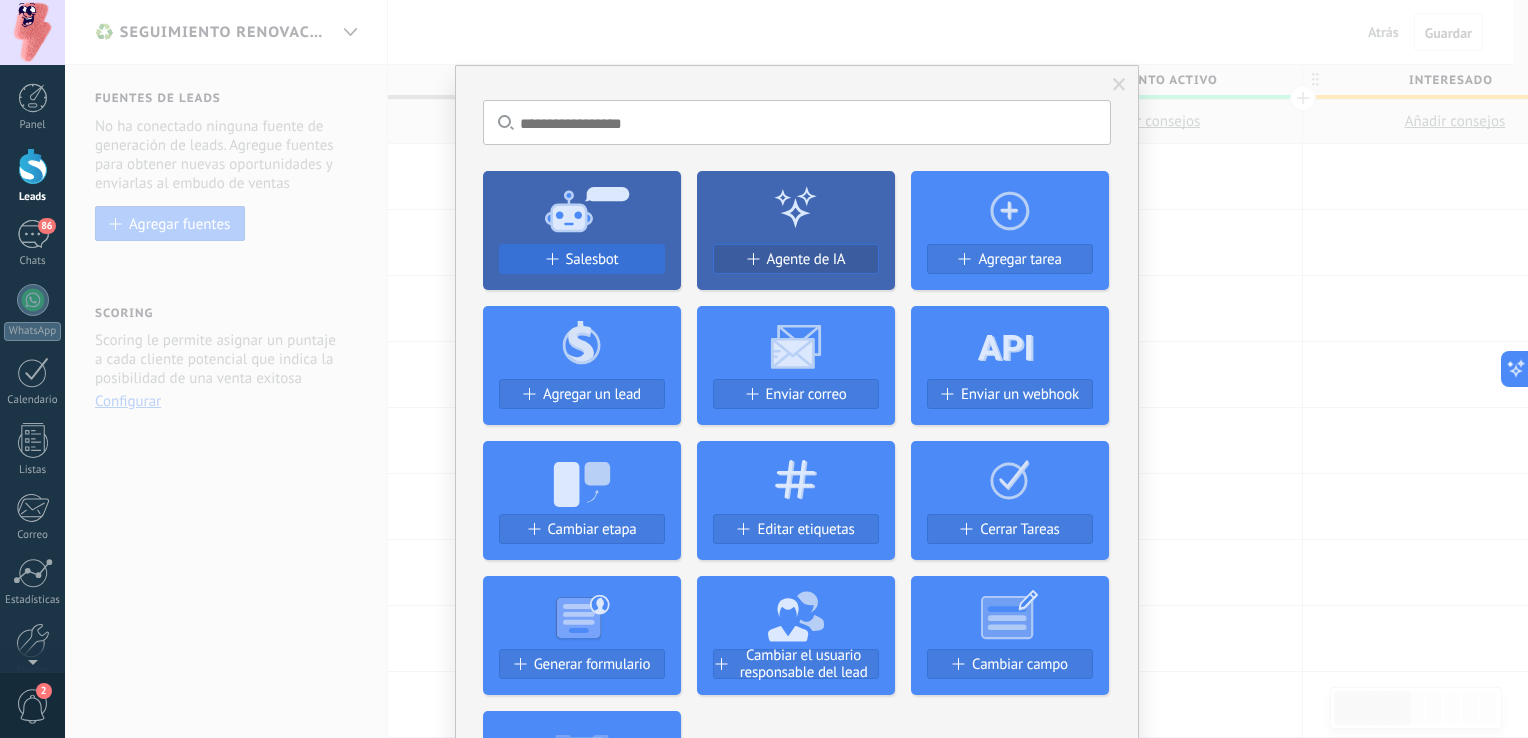 click on "Salesbot" at bounding box center [592, 259] 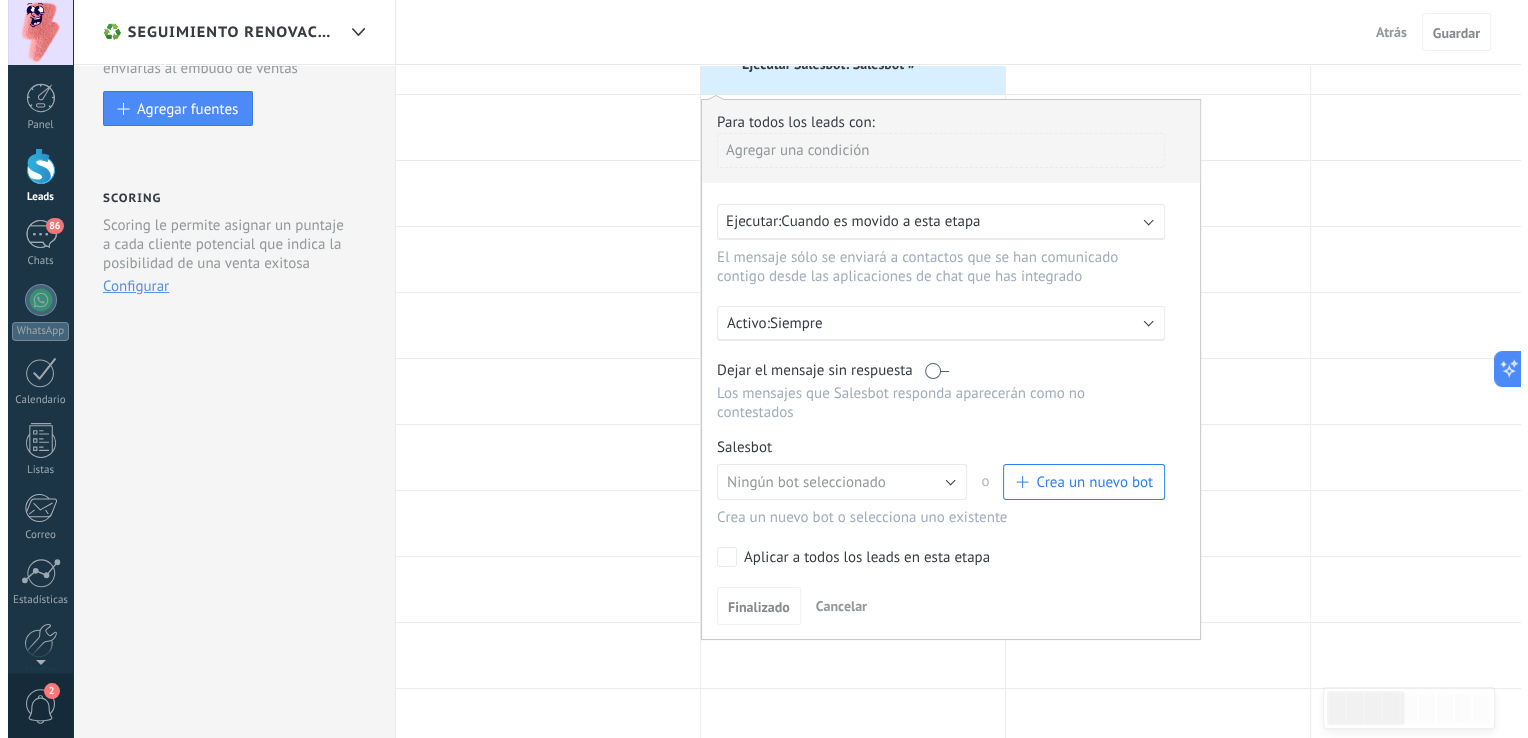 scroll, scrollTop: 120, scrollLeft: 0, axis: vertical 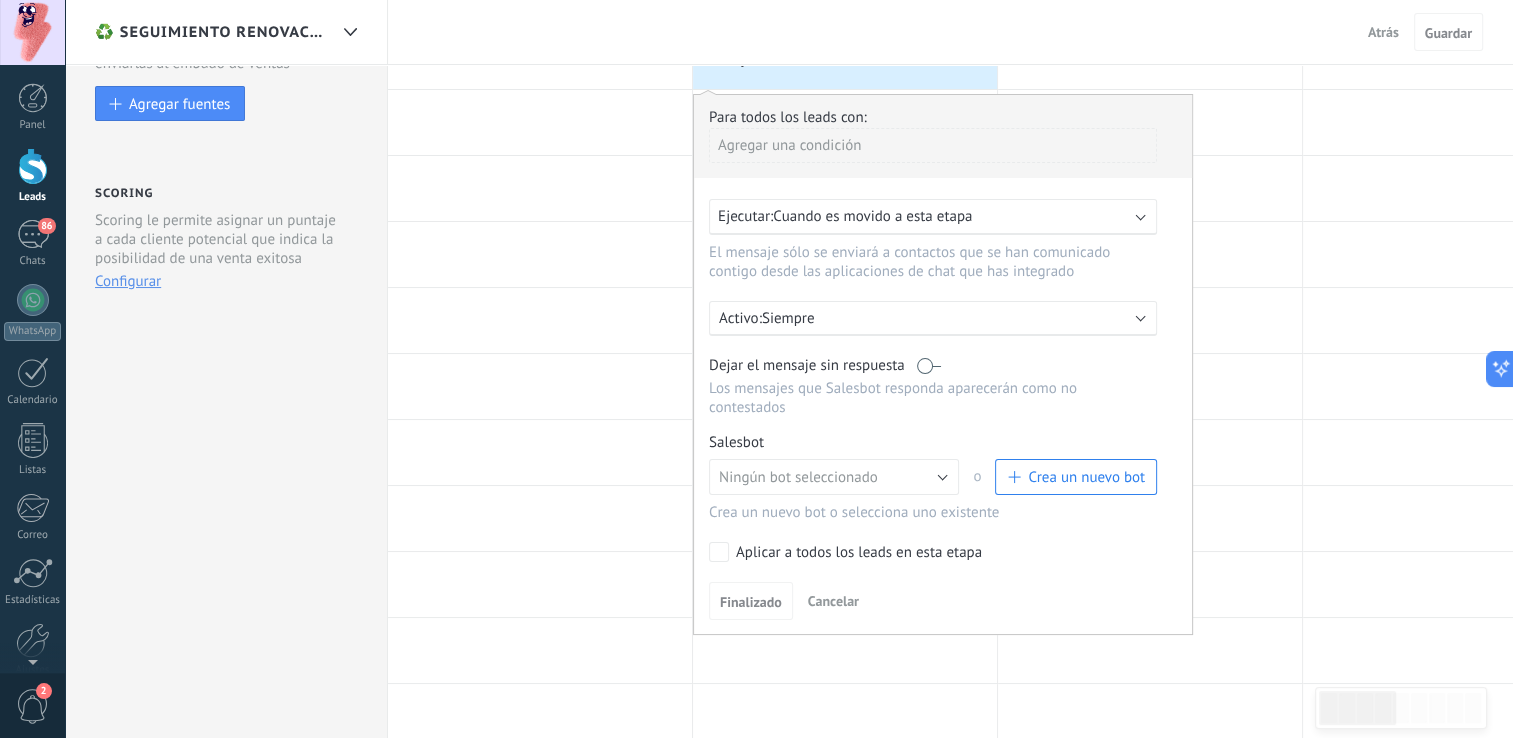 click on "Crea un nuevo bot" at bounding box center [1086, 477] 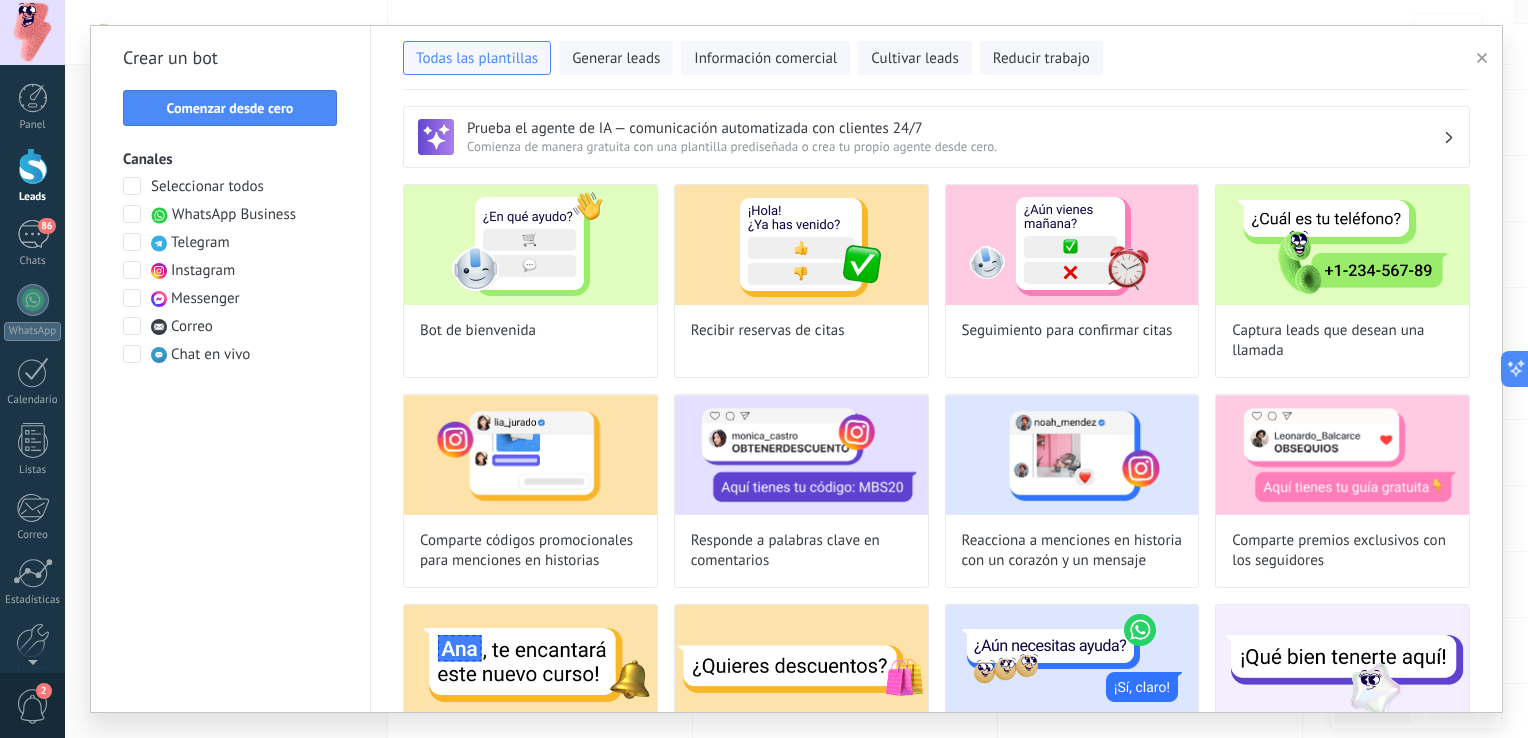 click 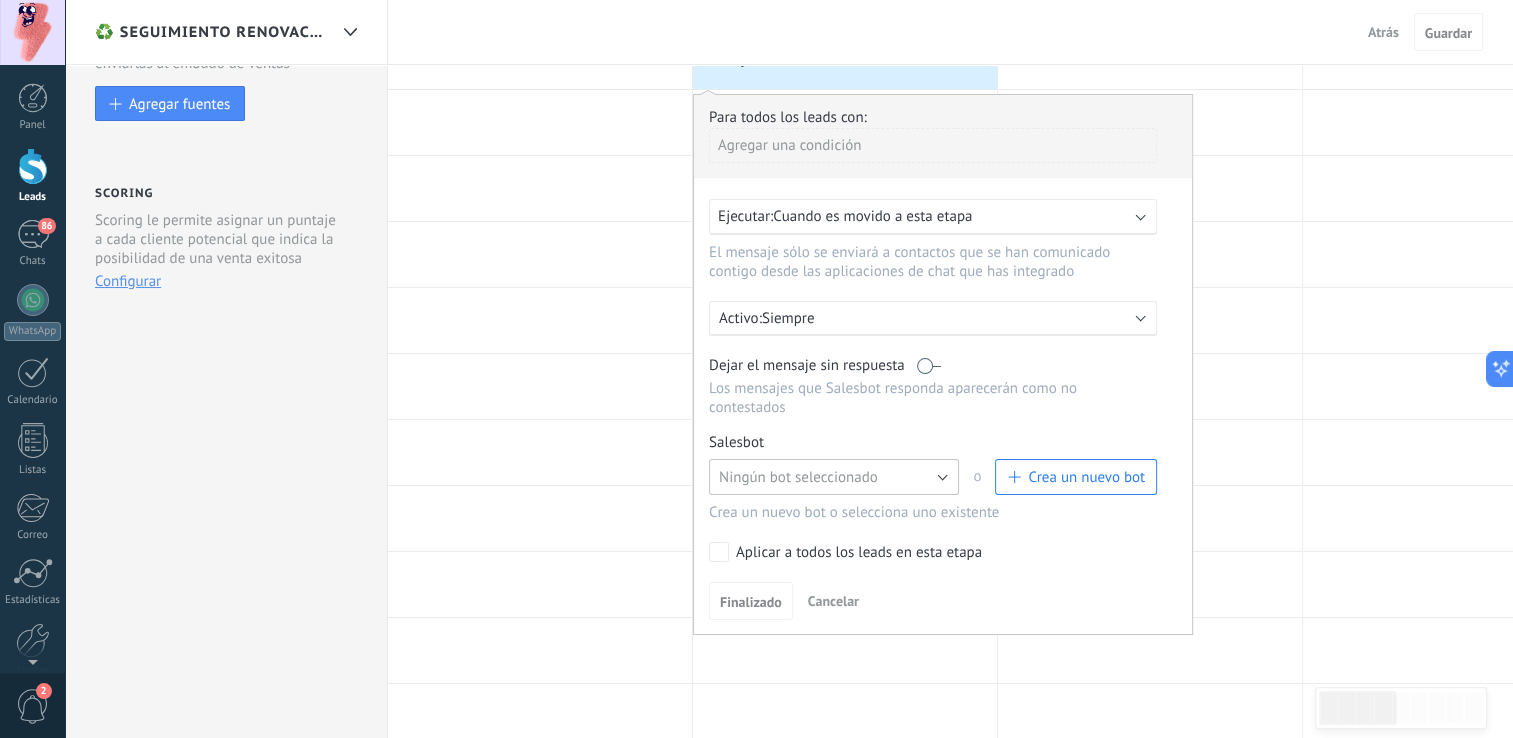 click on "Ningún bot seleccionado" at bounding box center [834, 477] 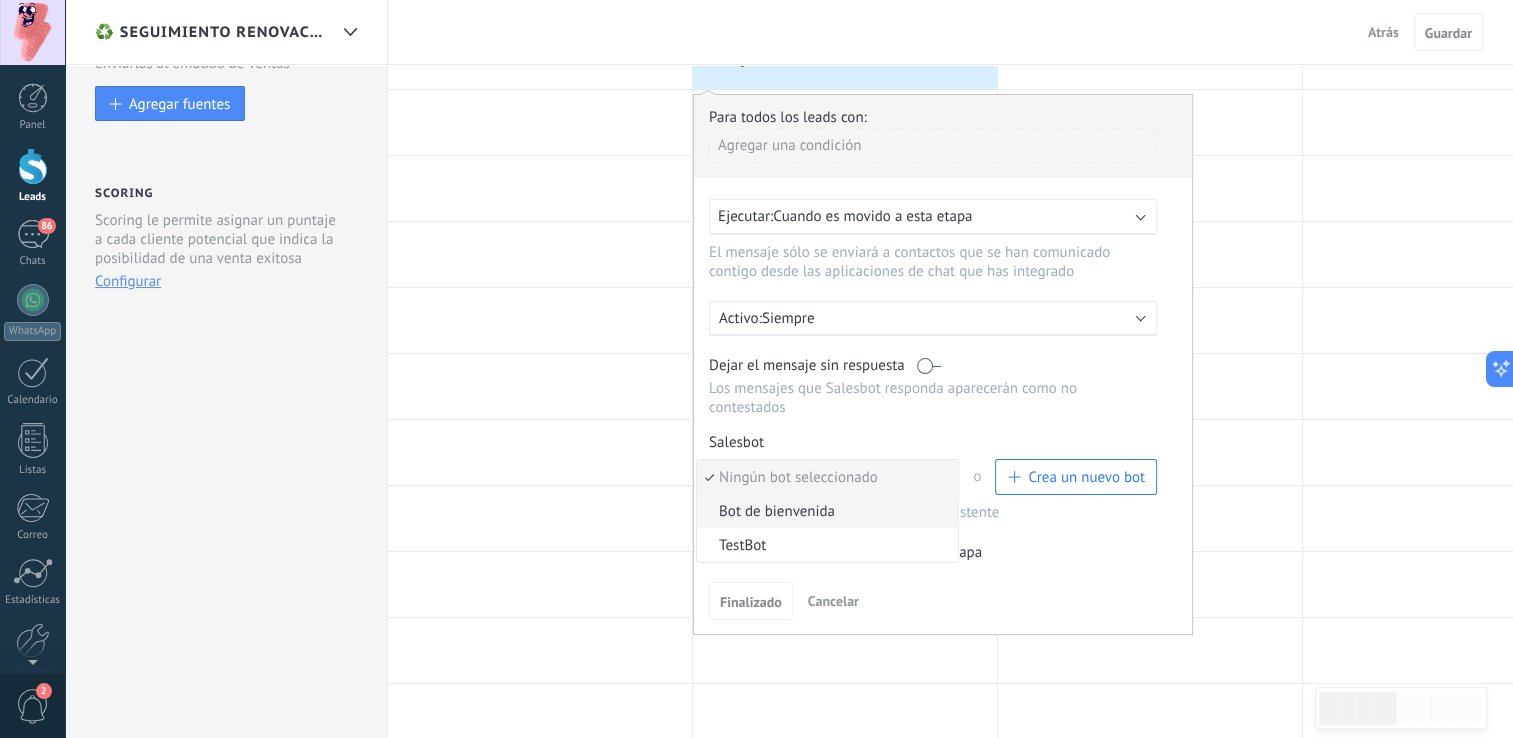 click on "Bot de bienvenida" at bounding box center [824, 511] 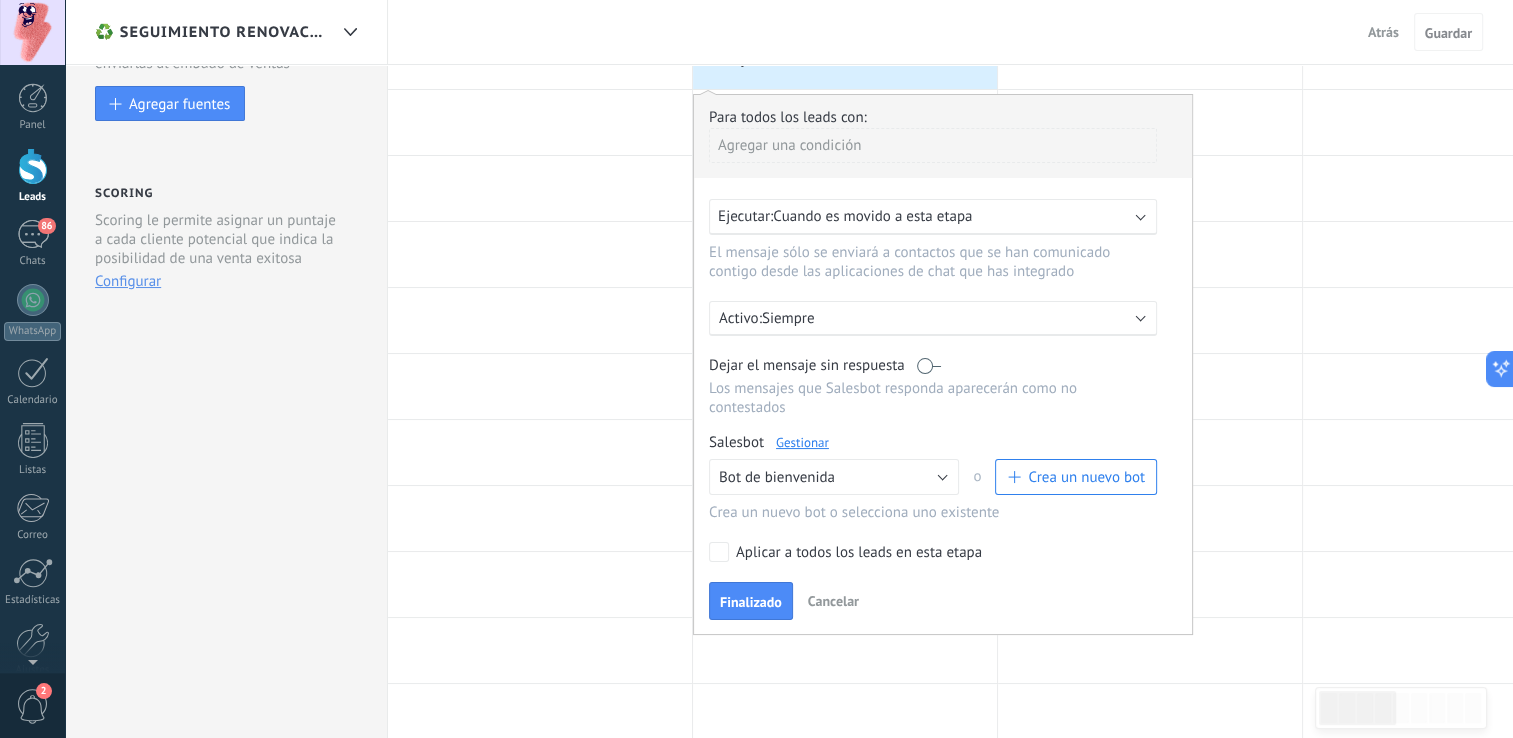 click on "Crea un nuevo bot o selecciona uno existente" at bounding box center (933, 512) 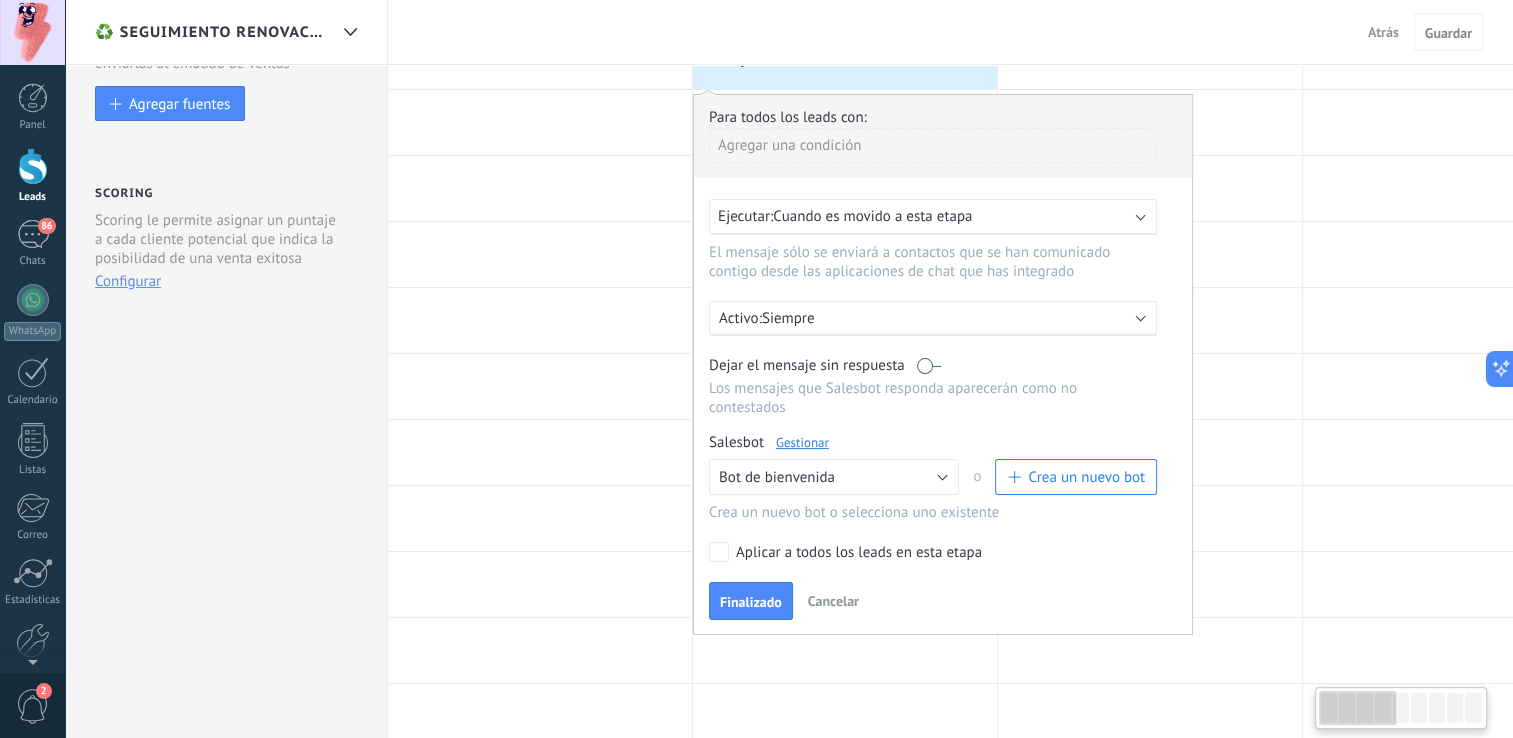click on "Aplicar a todos los leads en esta etapa" at bounding box center [859, 553] 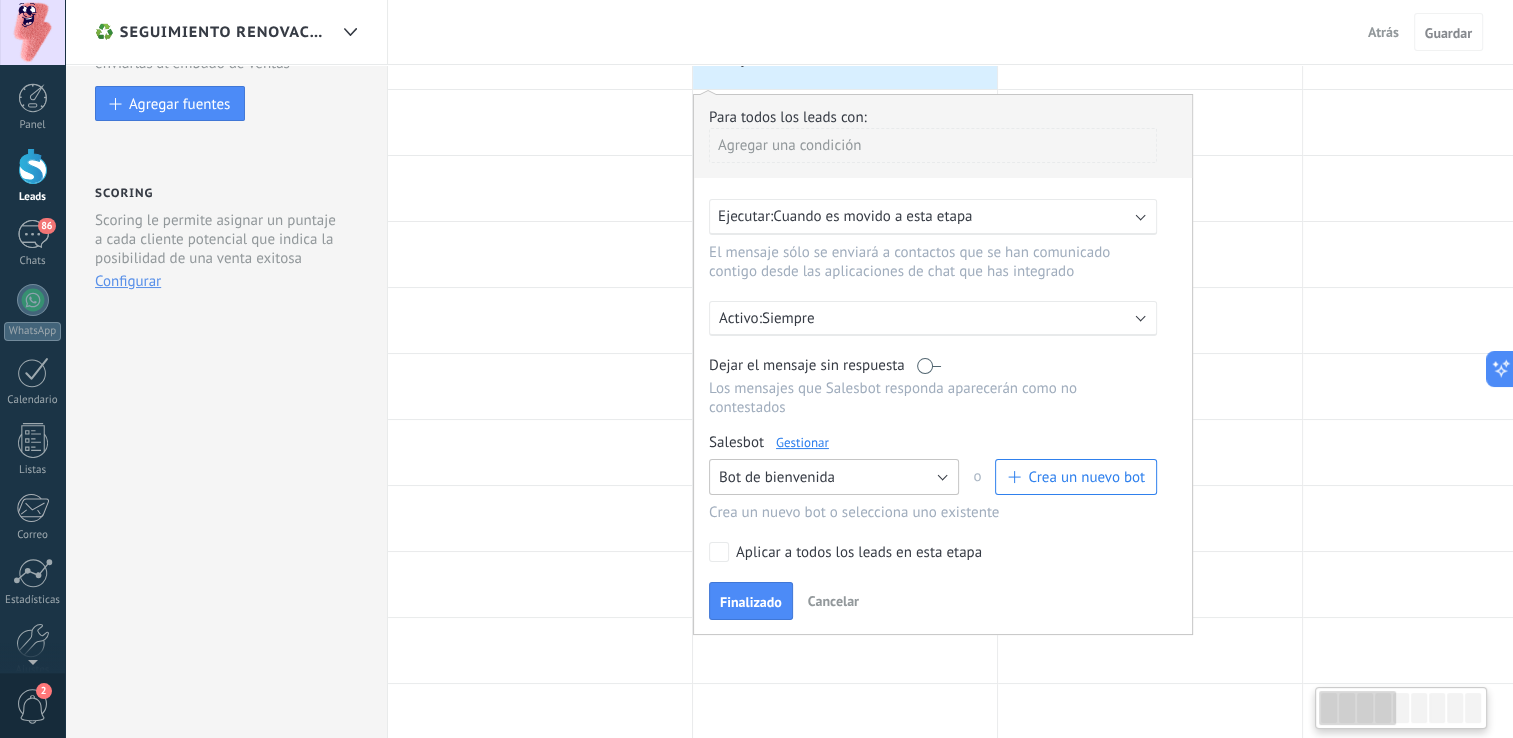 click on "Bot de bienvenida" at bounding box center [834, 477] 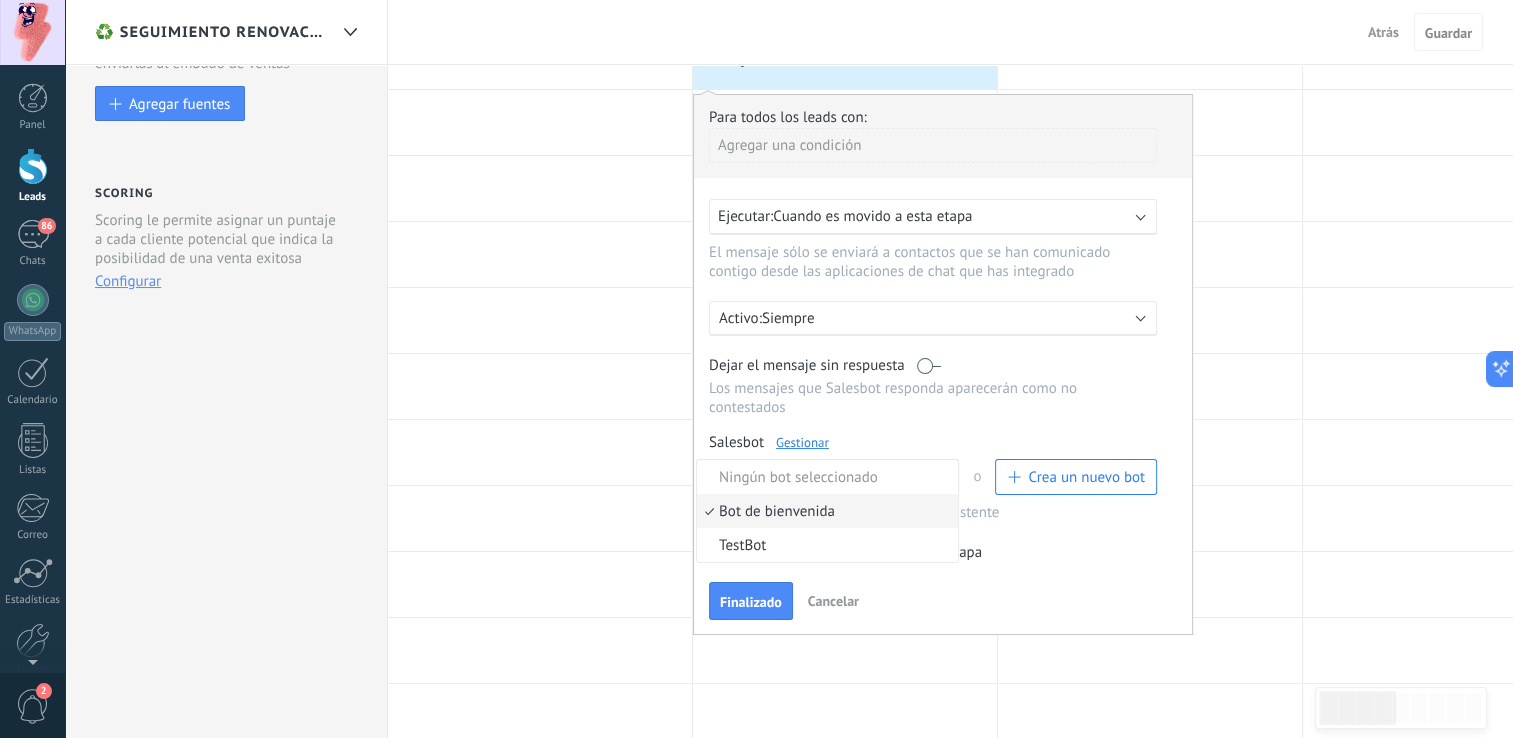 click on "Para todos los leads con: Agregar una condición Ejecutar:  Cuando es movido a esta etapa El mensaje sólo se enviará a contactos que se han comunicado contigo desde las aplicaciones de chat que has integrado Activo:  Siempre Dejar el mensaje sin respuesta Los mensajes que Salesbot responda aparecerán como no contestados    Salesbot Gestionar Ningún bot seleccionado Bot de bienvenida TestBot Bot de bienvenida o Crea un nuevo bot Crea un nuevo bot o selecciona uno existente Aplicar a todos los leads en esta etapa Finalizado Cancelar" at bounding box center (943, 364) 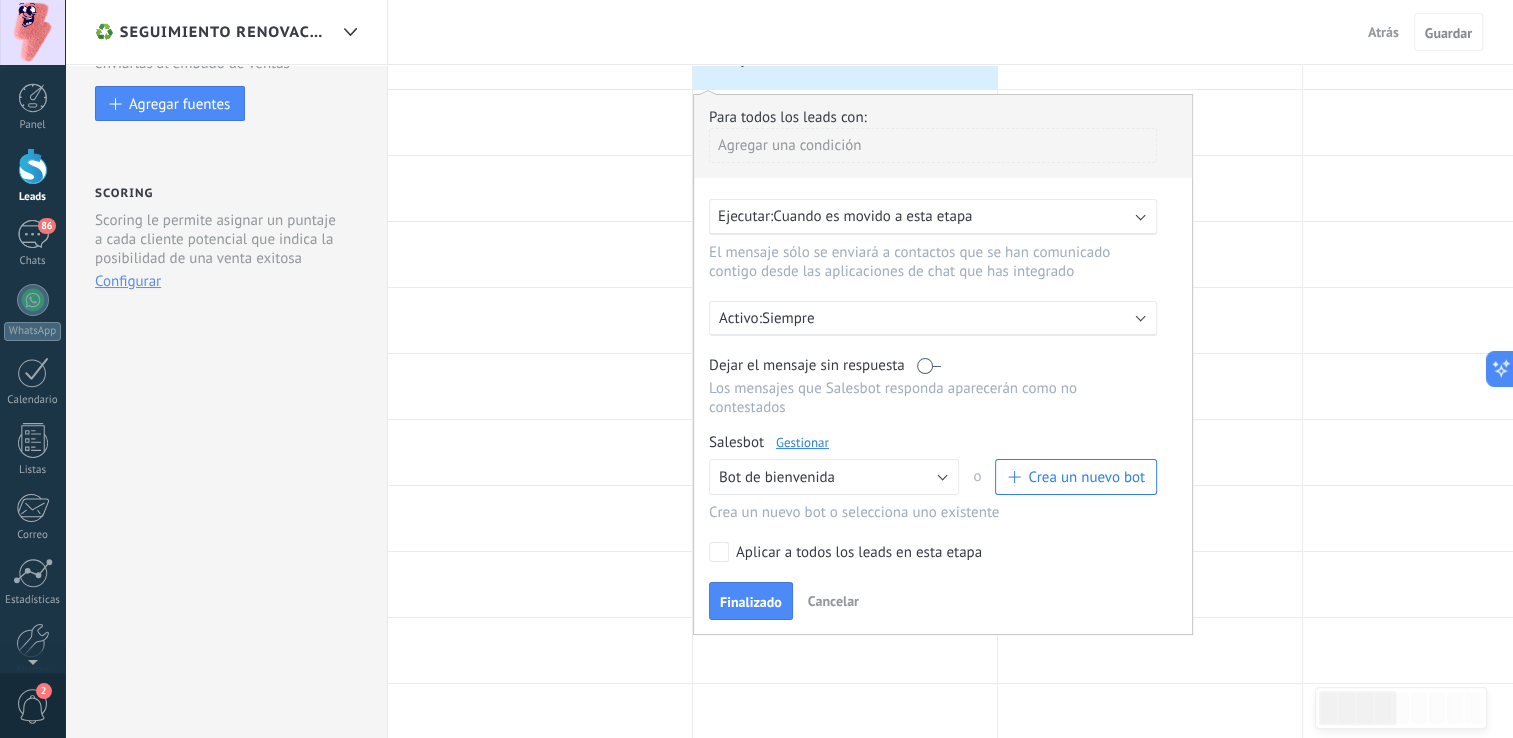 click on "Para todos los leads con: Agregar una condición Ejecutar:  Cuando es movido a esta etapa El mensaje sólo se enviará a contactos que se han comunicado contigo desde las aplicaciones de chat que has integrado Activo:  Siempre Dejar el mensaje sin respuesta Los mensajes que Salesbot responda aparecerán como no contestados    Salesbot Gestionar Ningún bot seleccionado Bot de bienvenida TestBot Bot de bienvenida o Crea un nuevo bot Crea un nuevo bot o selecciona uno existente Aplicar a todos los leads en esta etapa Finalizado Cancelar" at bounding box center (943, 364) 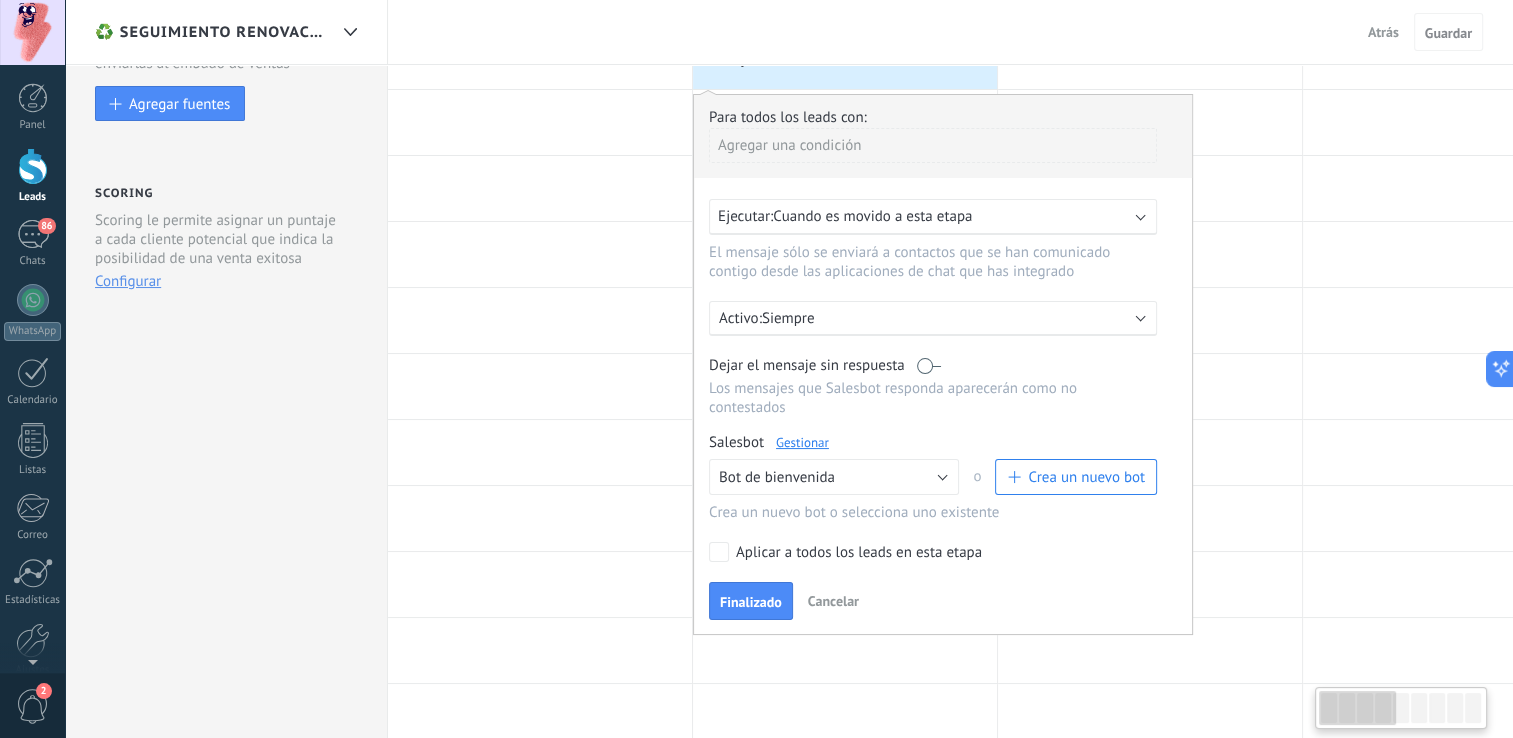 click on "Siempre" at bounding box center (937, 318) 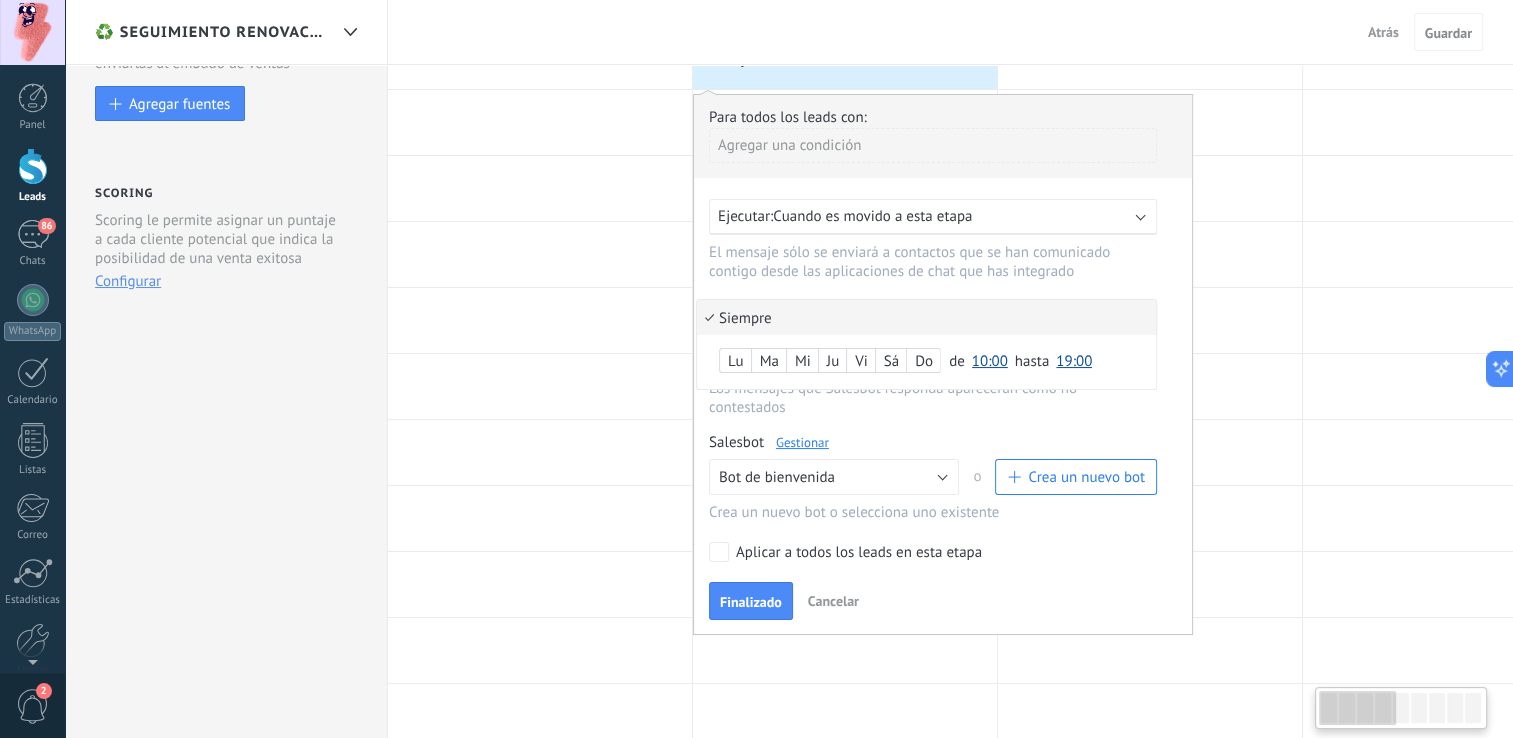 click on "Siempre" at bounding box center [926, 317] 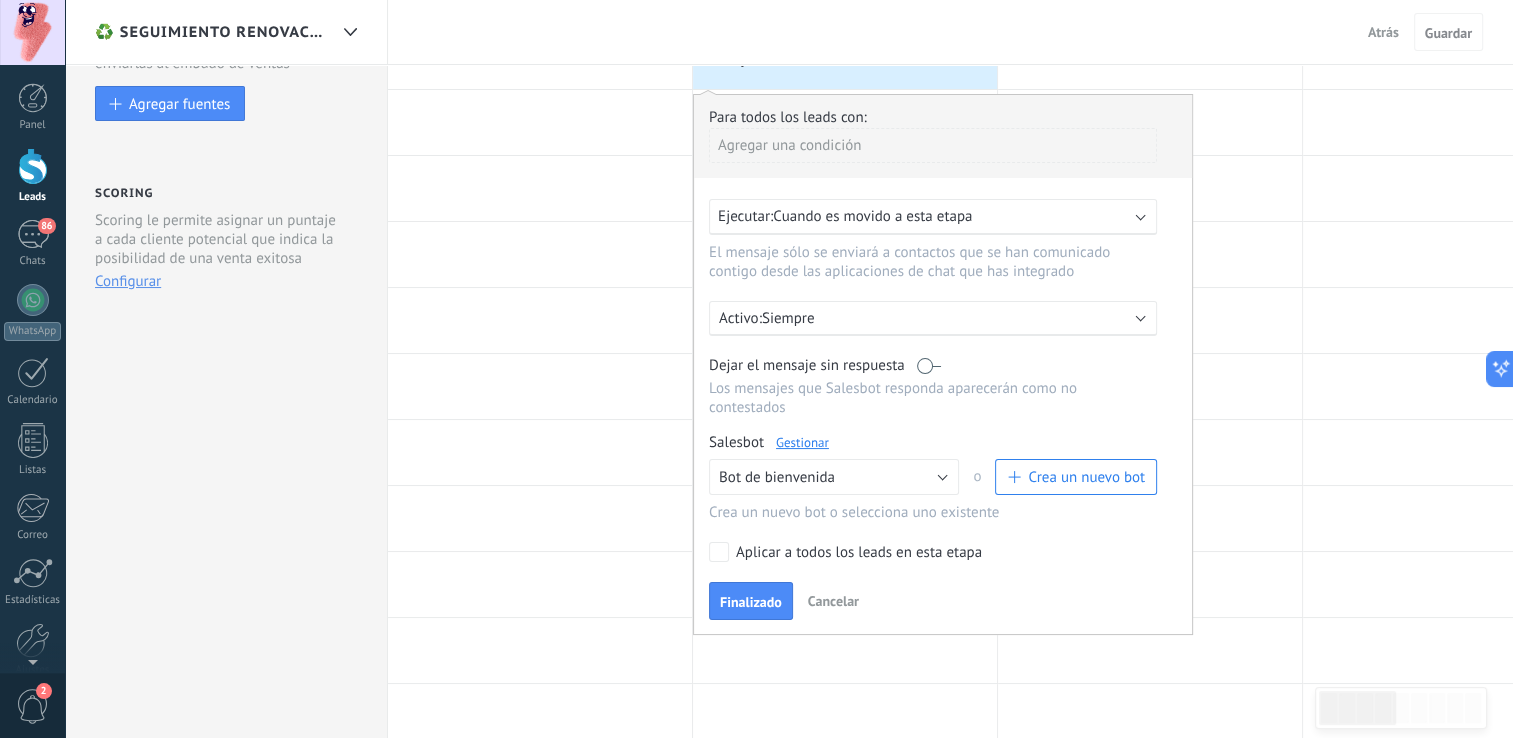 click on "Cuando es movido a esta etapa" at bounding box center [872, 216] 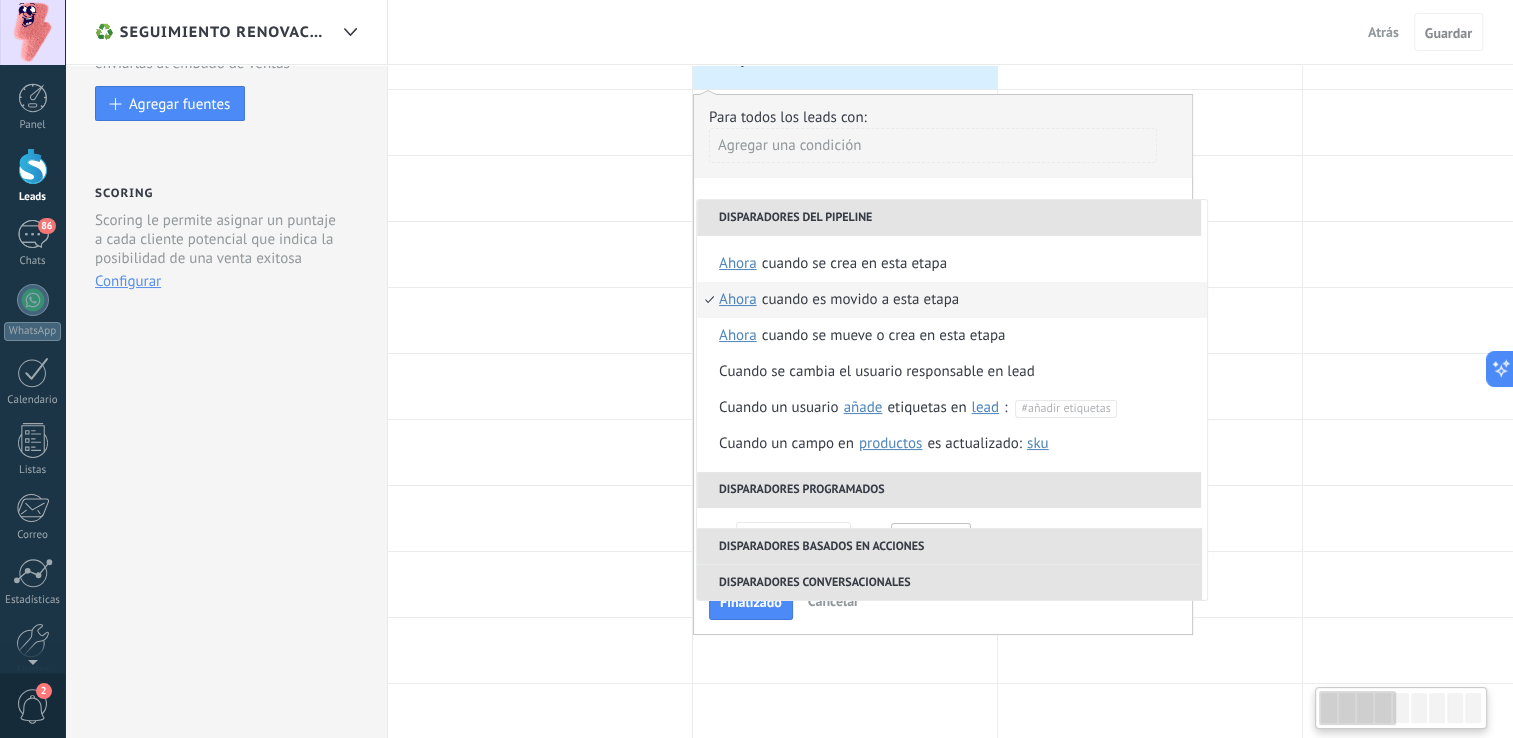 click on "Agregar una condición" at bounding box center [933, 153] 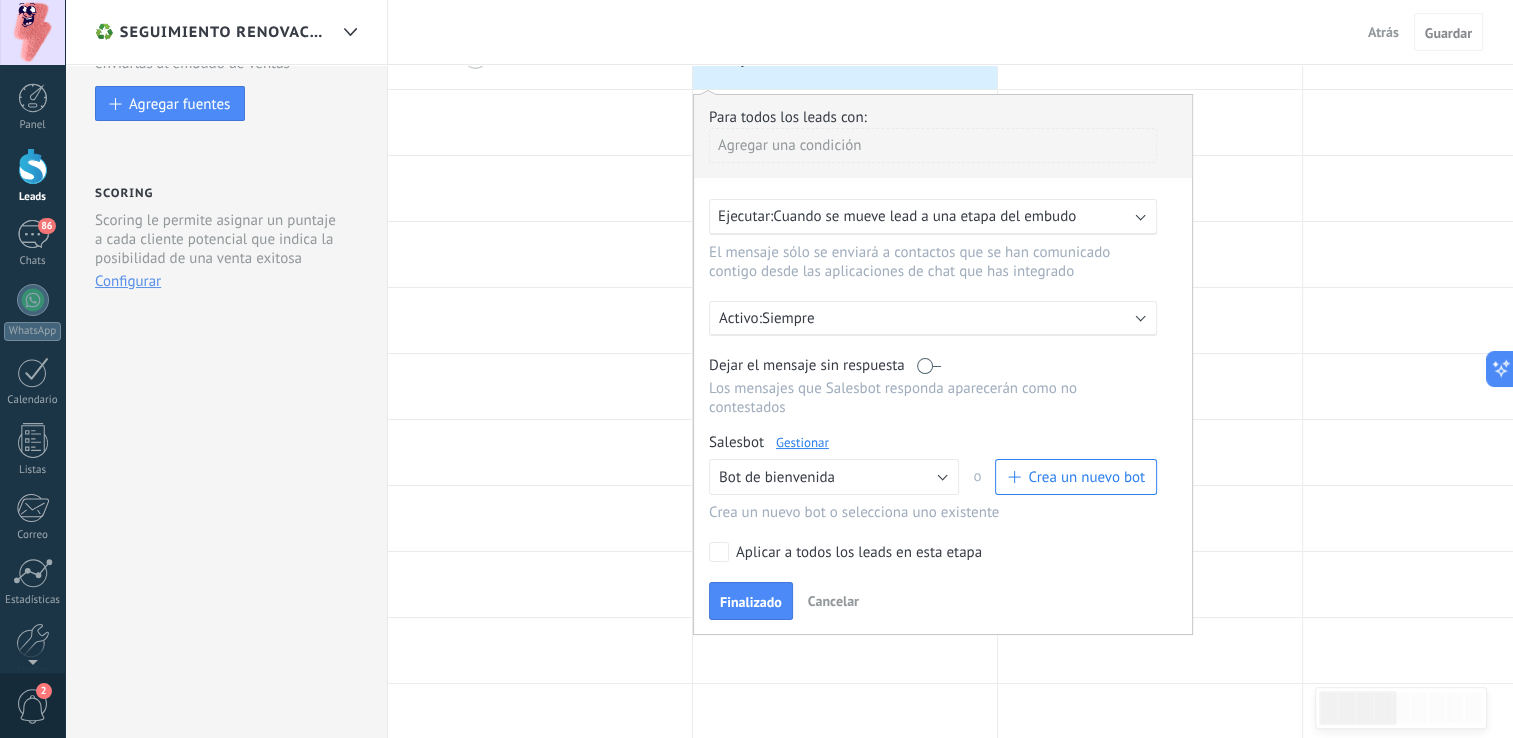 click on "Siempre" at bounding box center [937, 318] 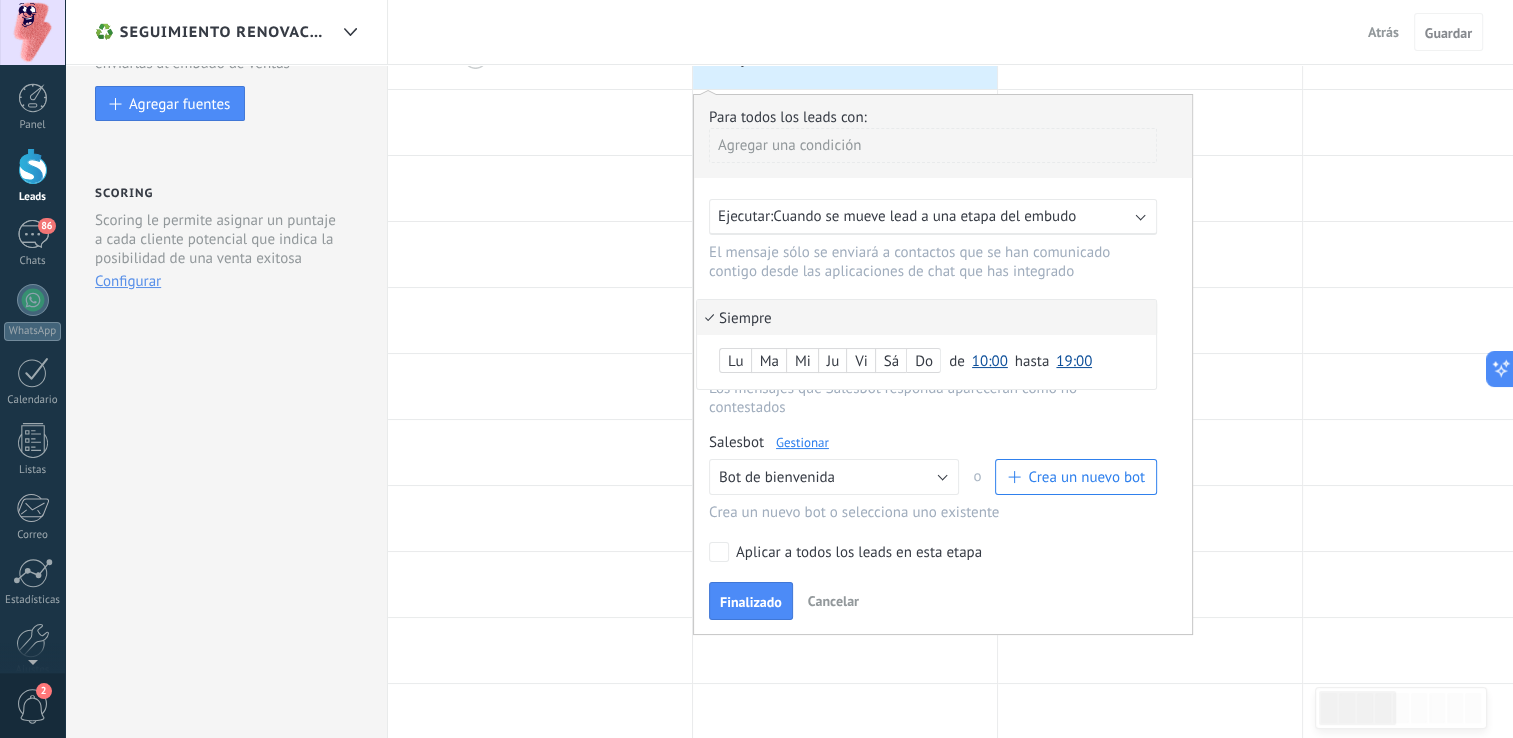 click on "Siempre" at bounding box center (926, 317) 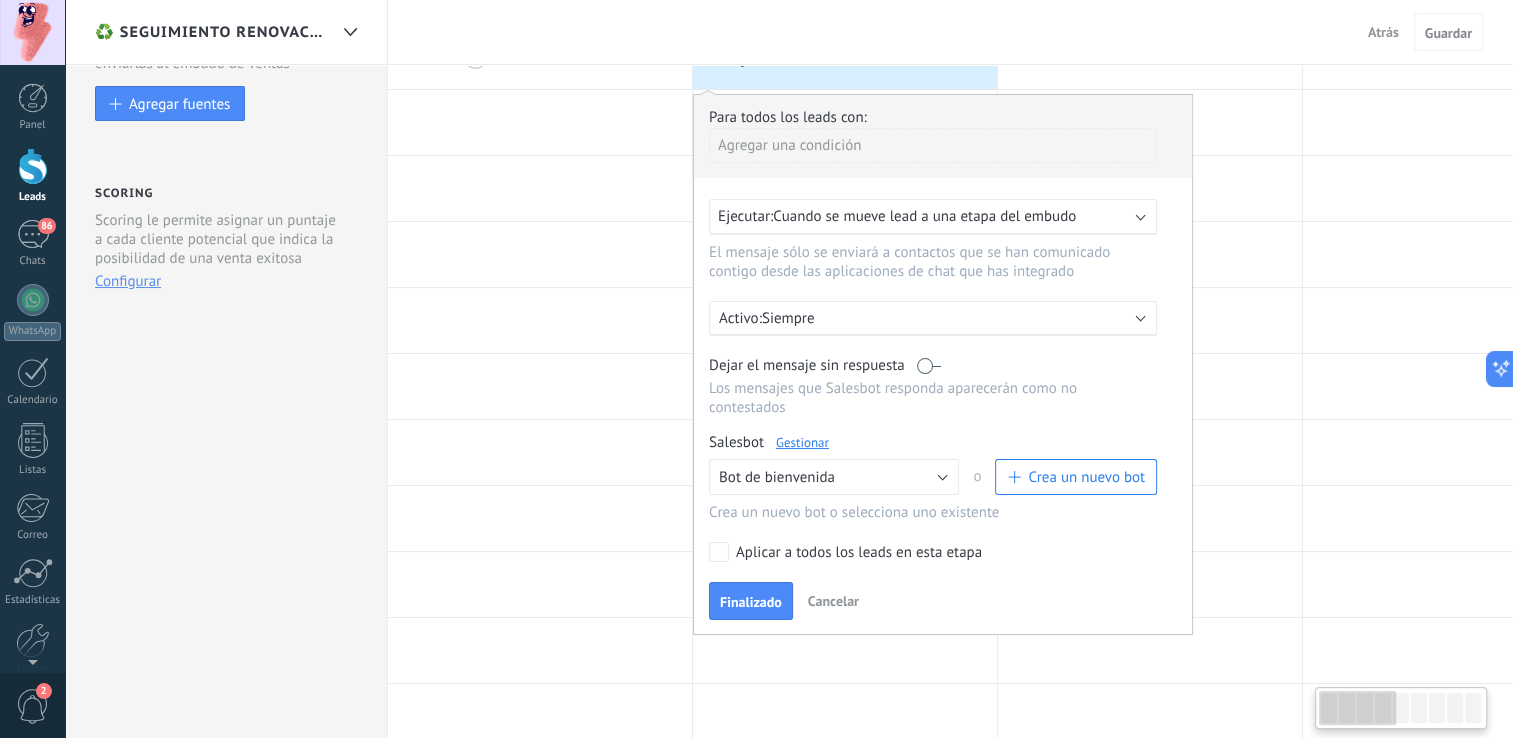 click on "Ejecutar:  Cuando se mueve lead a una etapa del embudo" at bounding box center (933, 217) 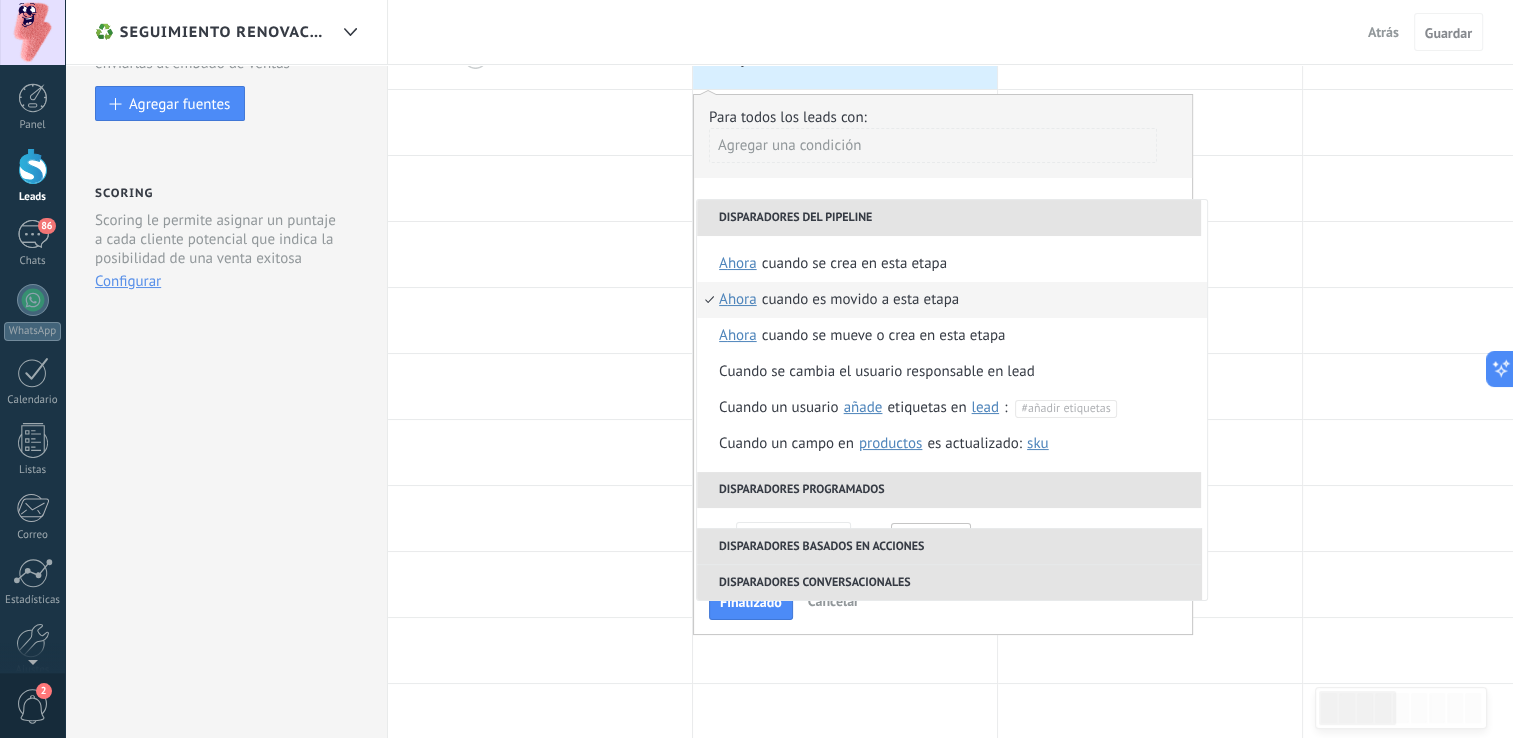 click on "Disparadores del pipeline" at bounding box center [949, 218] 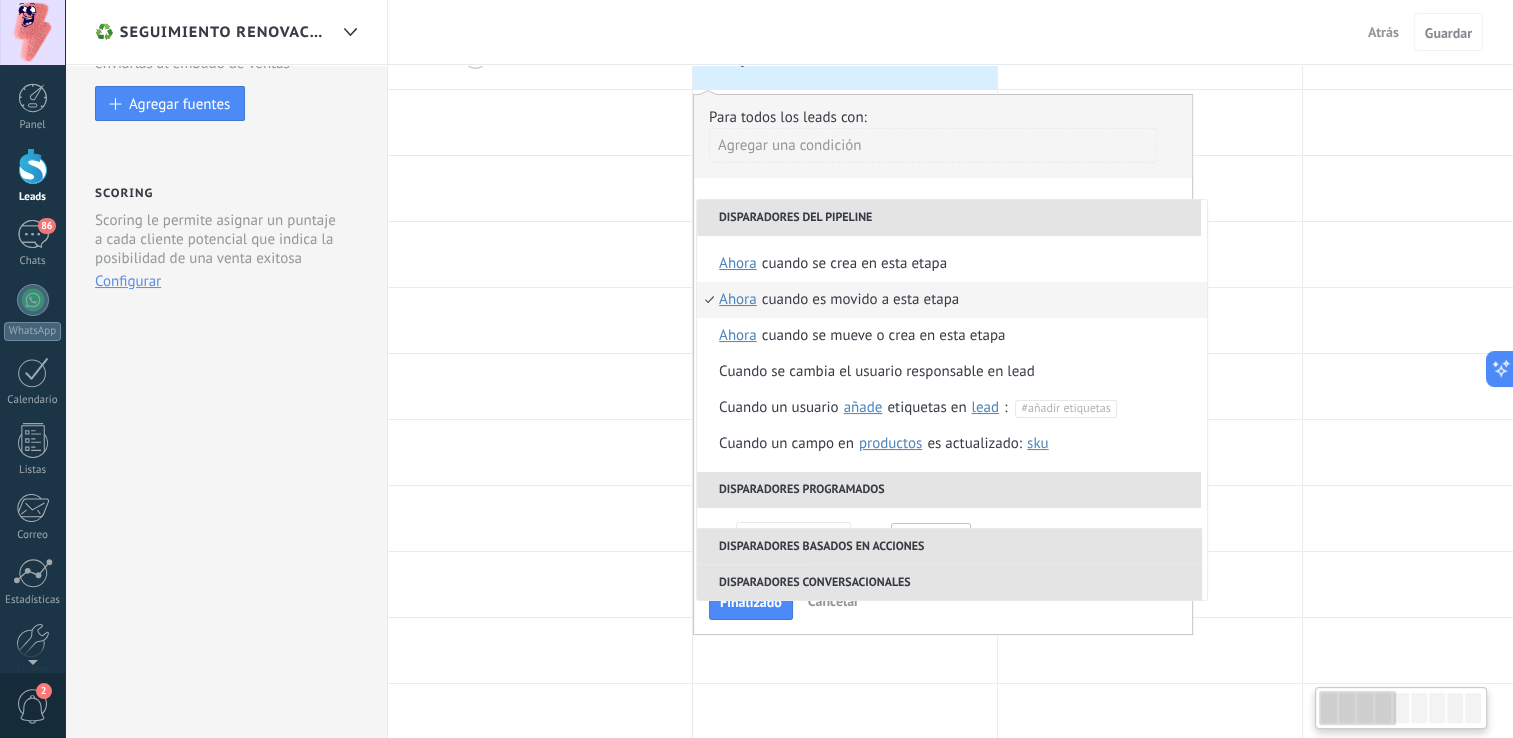click on "Agregar una condición" at bounding box center [933, 145] 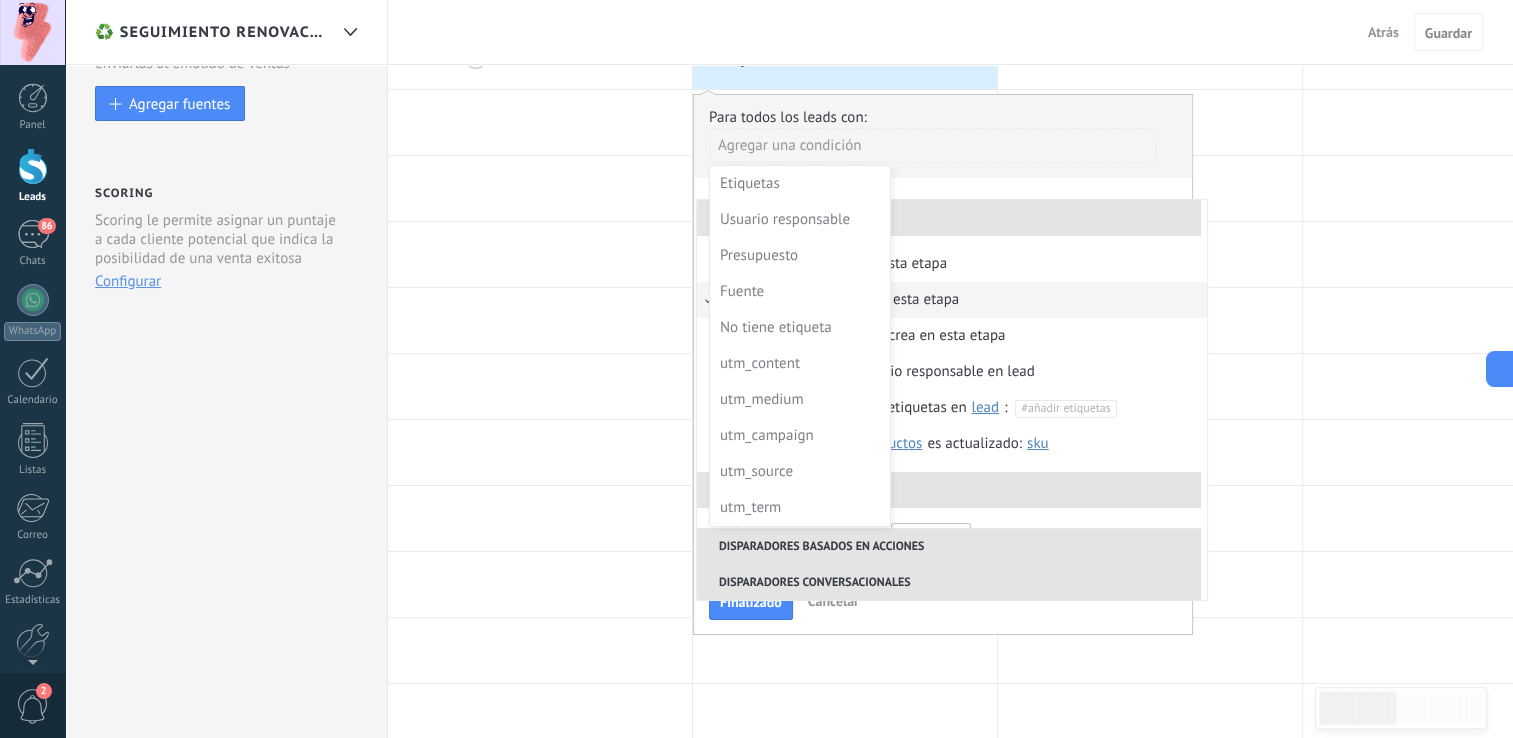 click at bounding box center (943, 355) 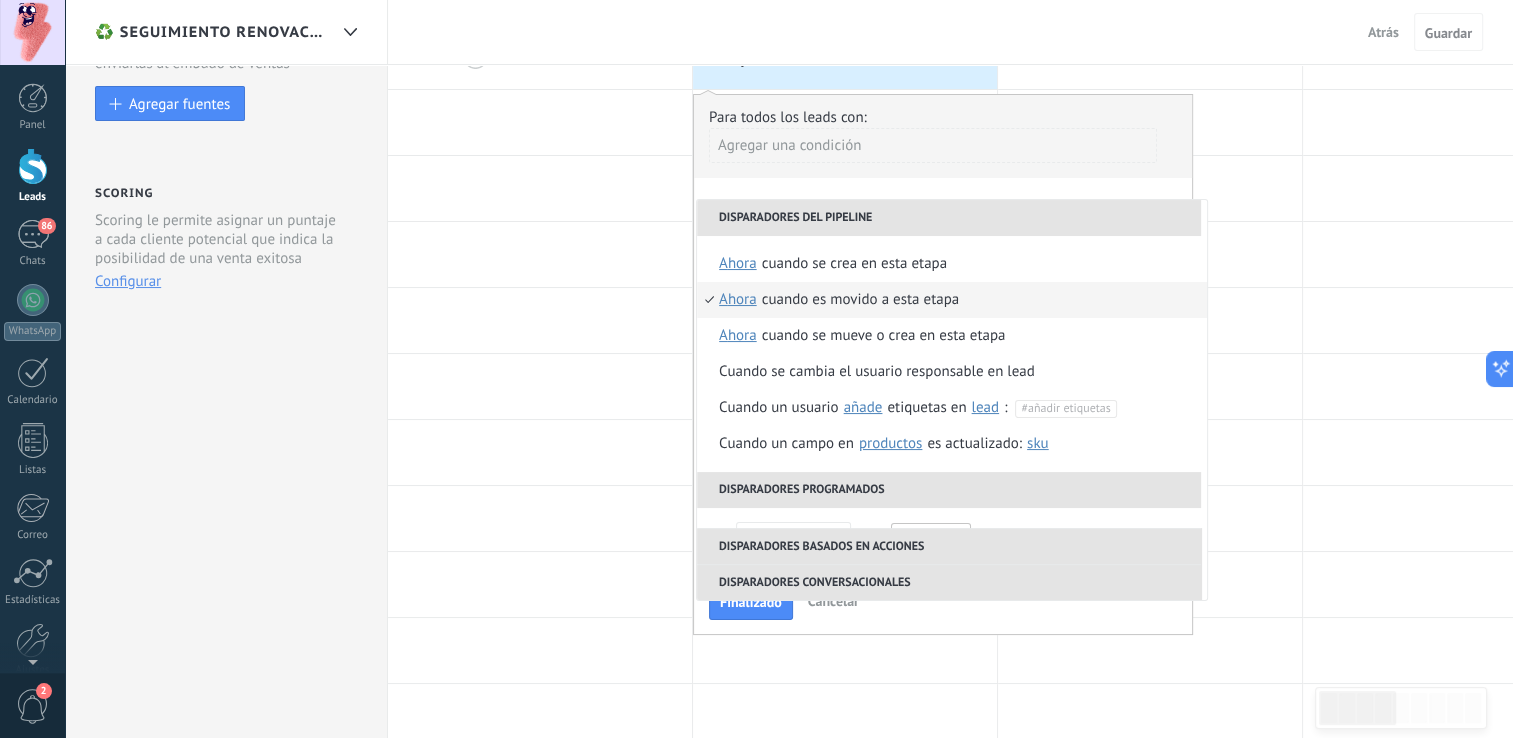 click on "Agregar una condición" at bounding box center (933, 145) 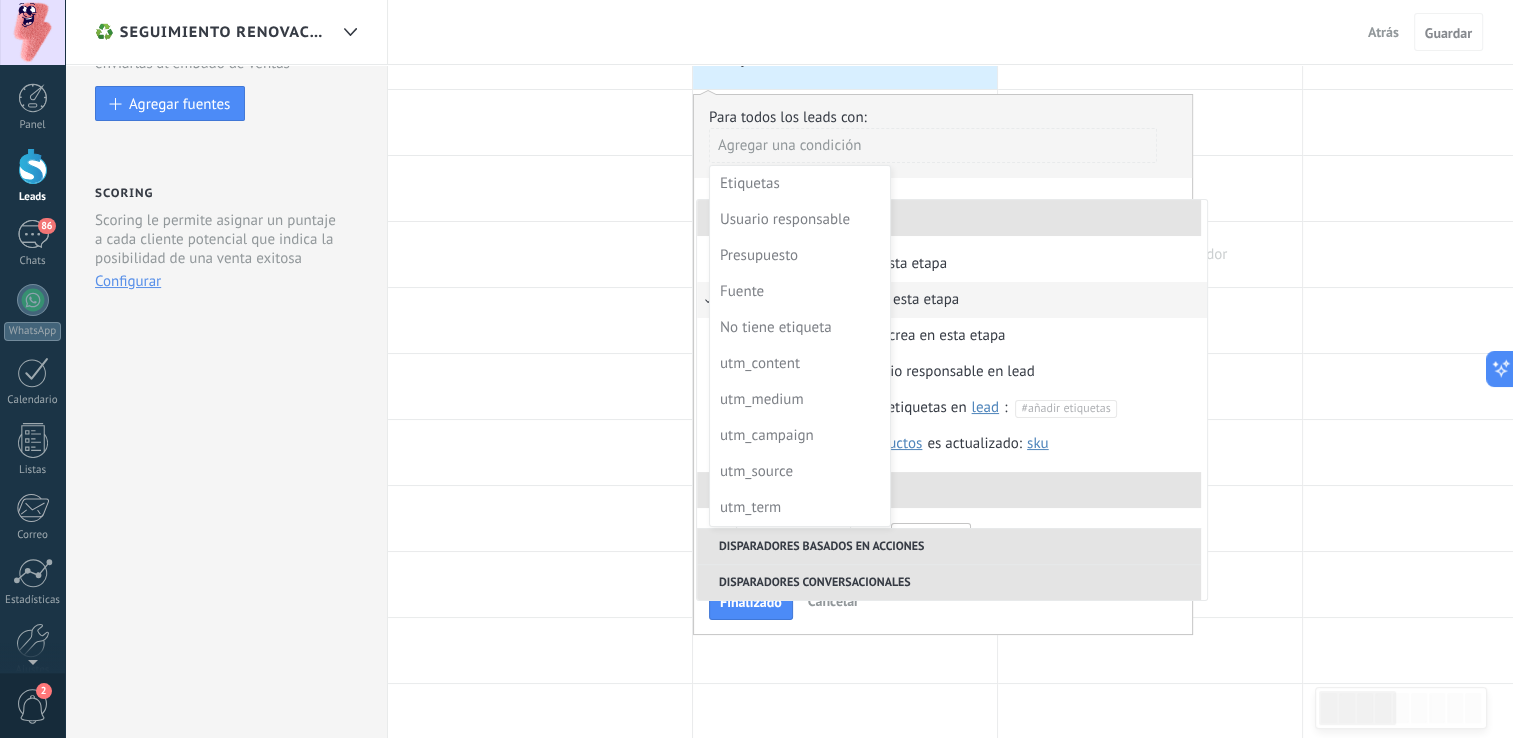 click at bounding box center (1150, 254) 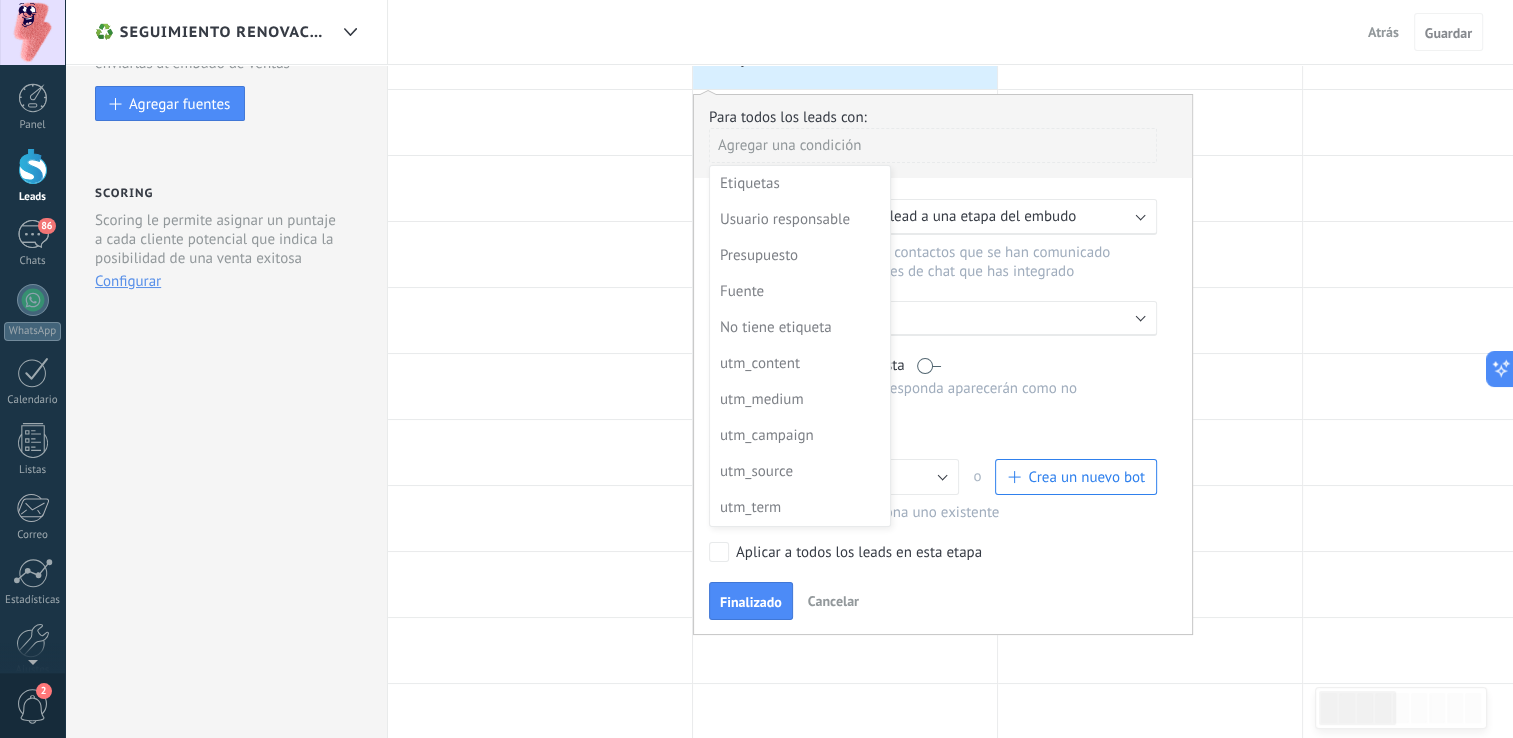click at bounding box center [943, 355] 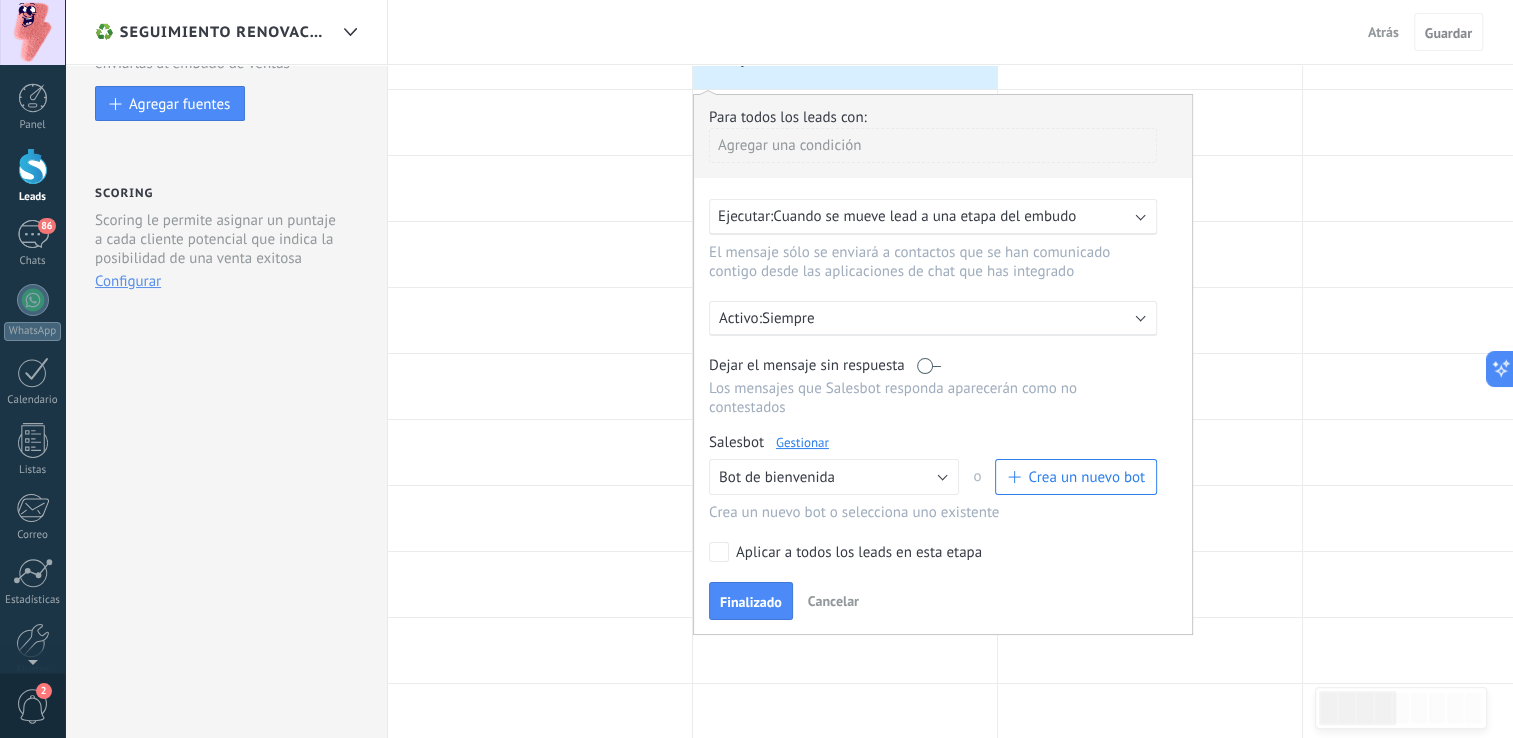 click on "Gestionar" at bounding box center [802, 442] 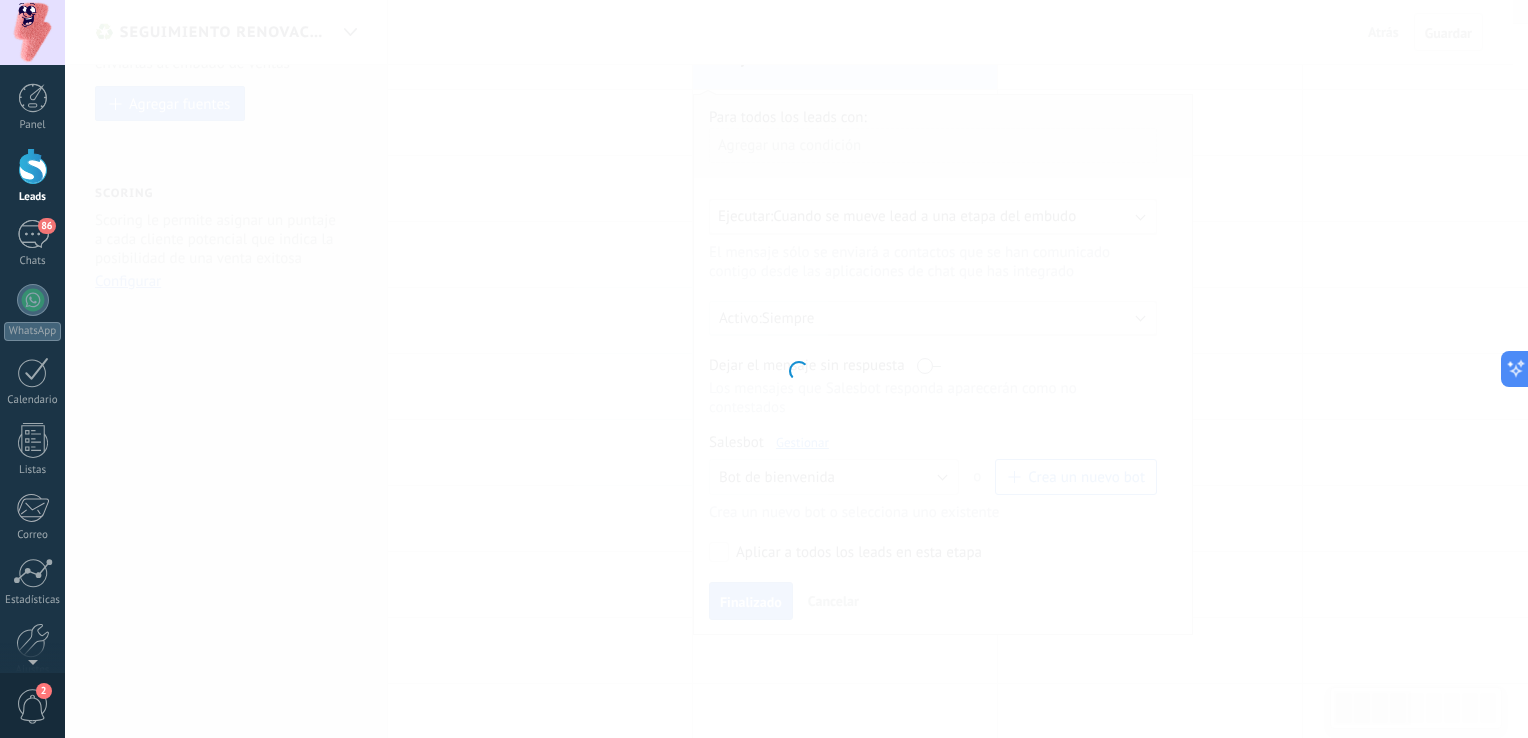 type on "**********" 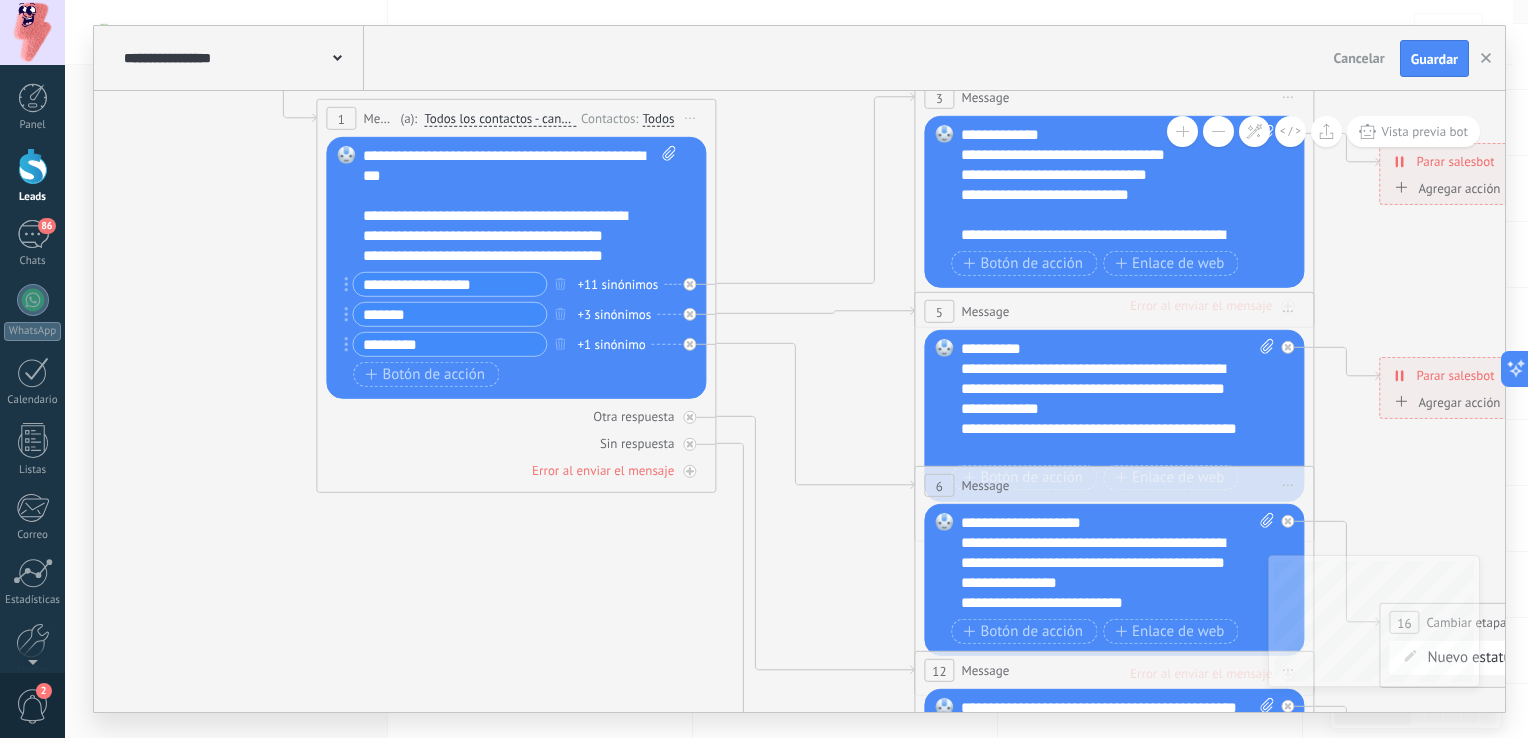 drag, startPoint x: 528, startPoint y: 478, endPoint x: 184, endPoint y: 295, distance: 389.64728 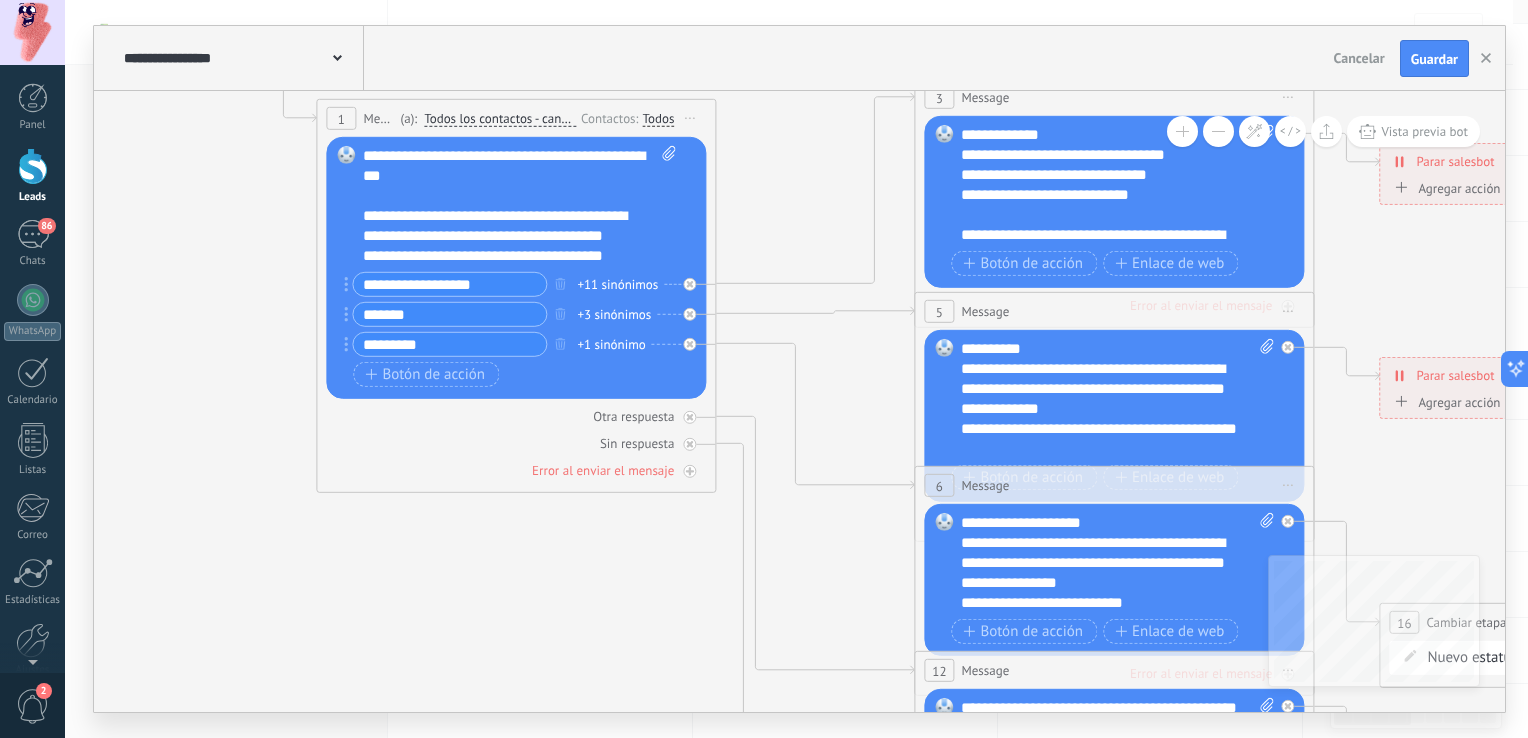 click 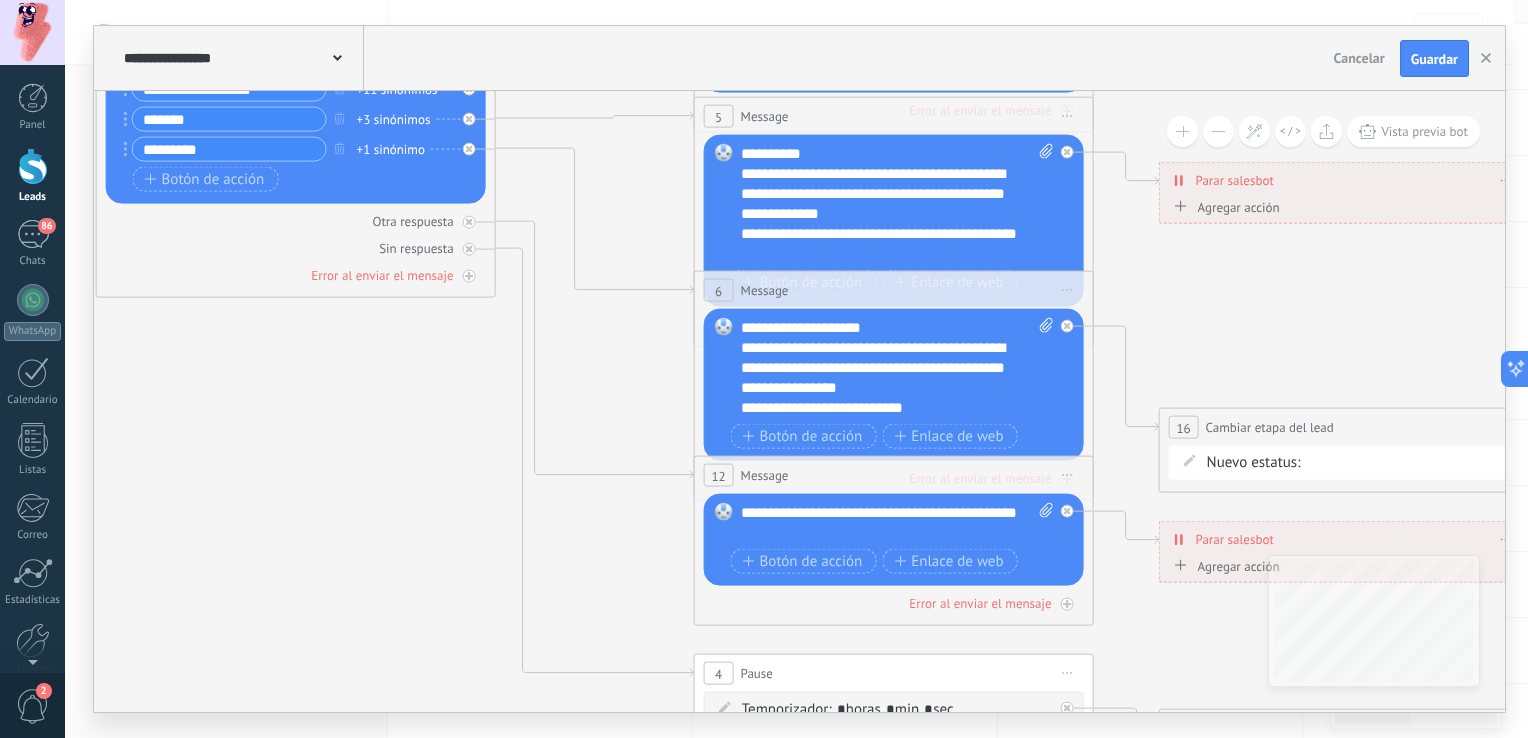 drag, startPoint x: 847, startPoint y: 575, endPoint x: 626, endPoint y: 380, distance: 294.73038 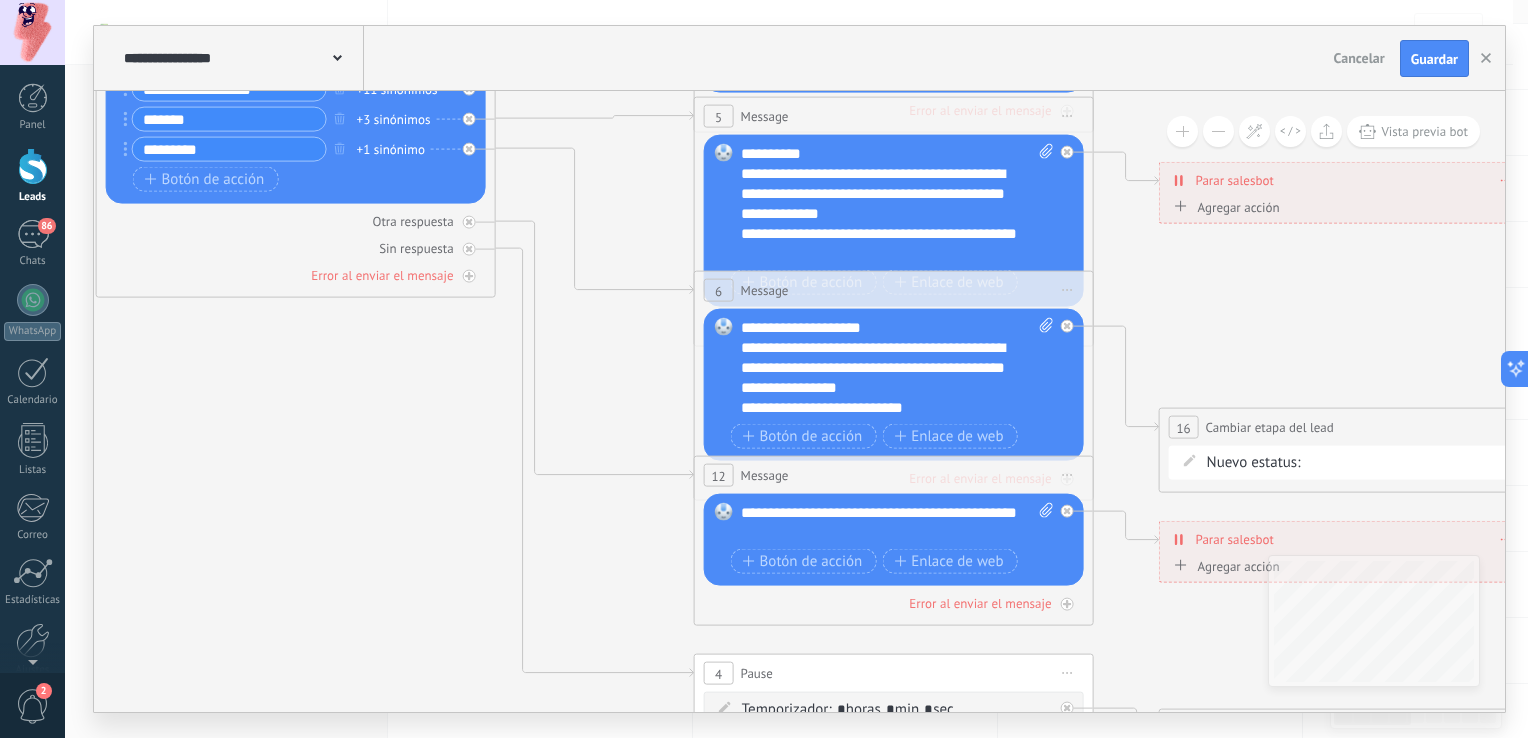 click 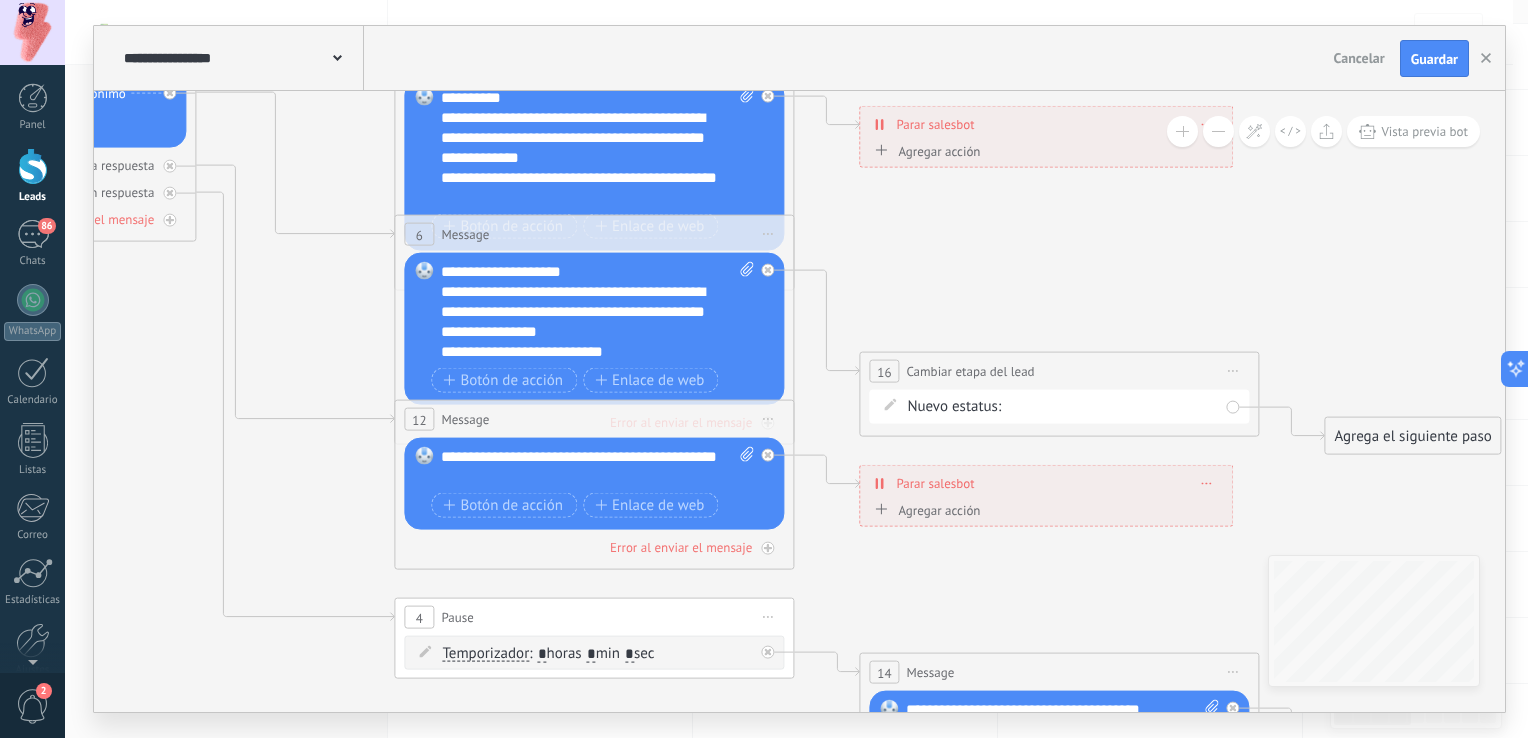 drag, startPoint x: 1252, startPoint y: 309, endPoint x: 942, endPoint y: 261, distance: 313.69412 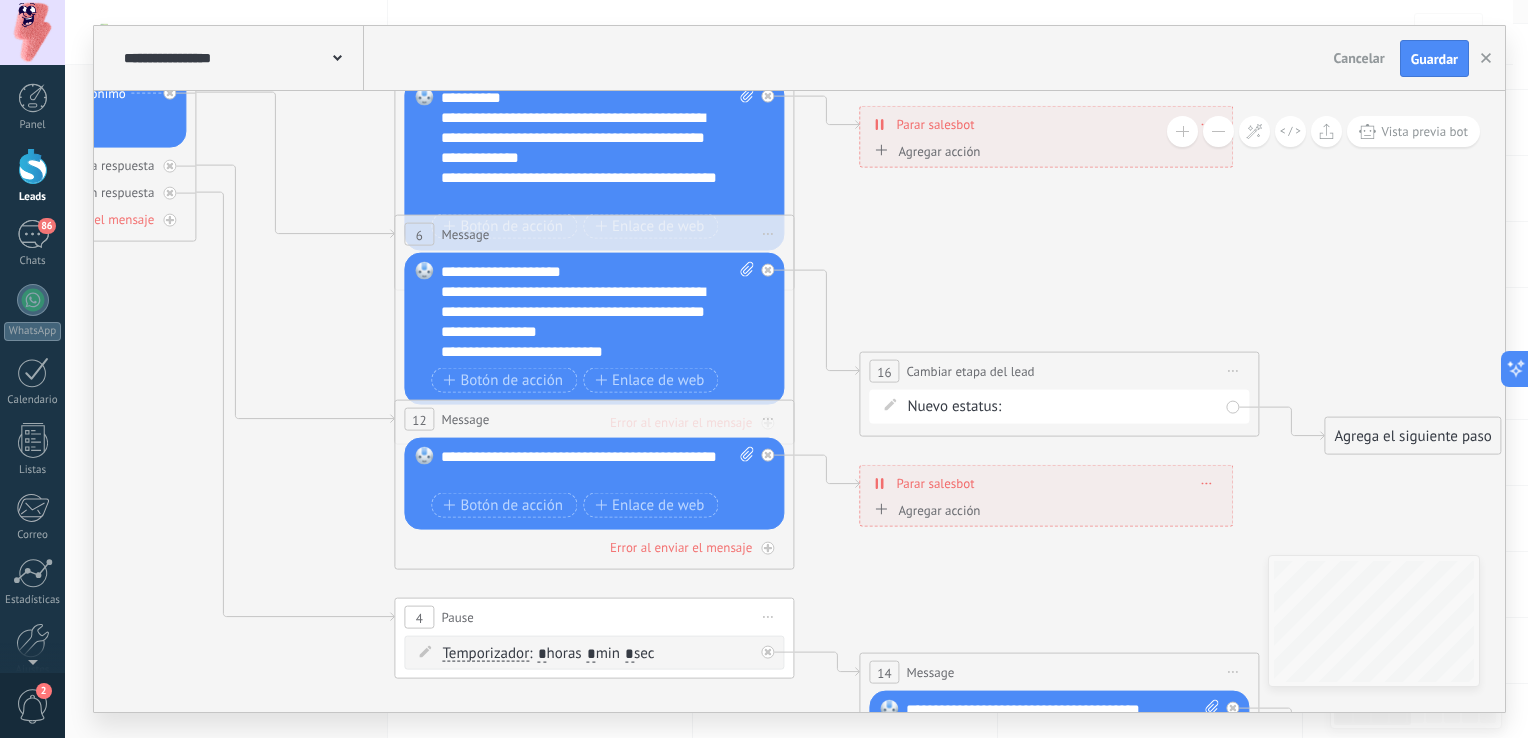 click 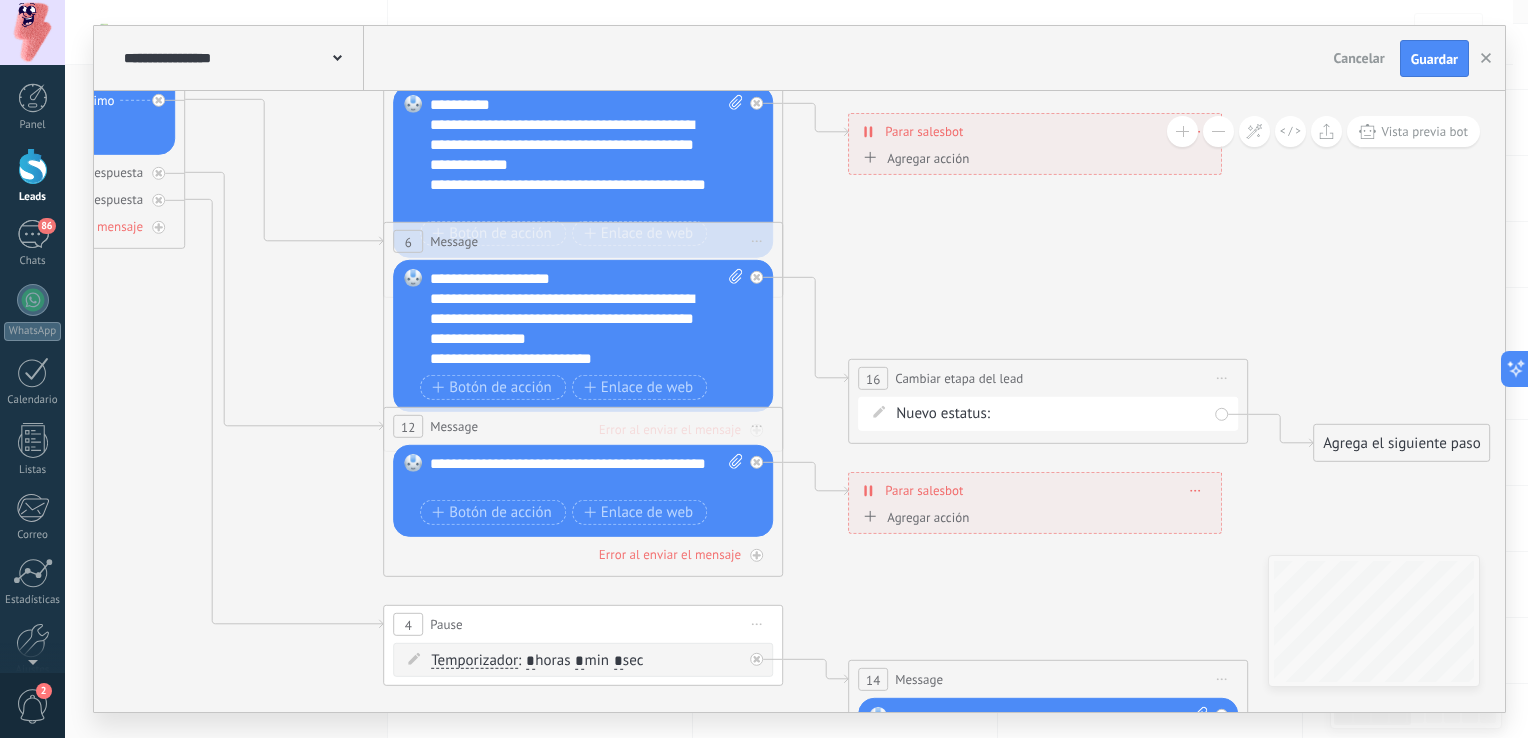 click on "Contacto inicial Negociación Debate contractual Discusión de contrato Leads ganados Leads perdidos" at bounding box center [0, 0] 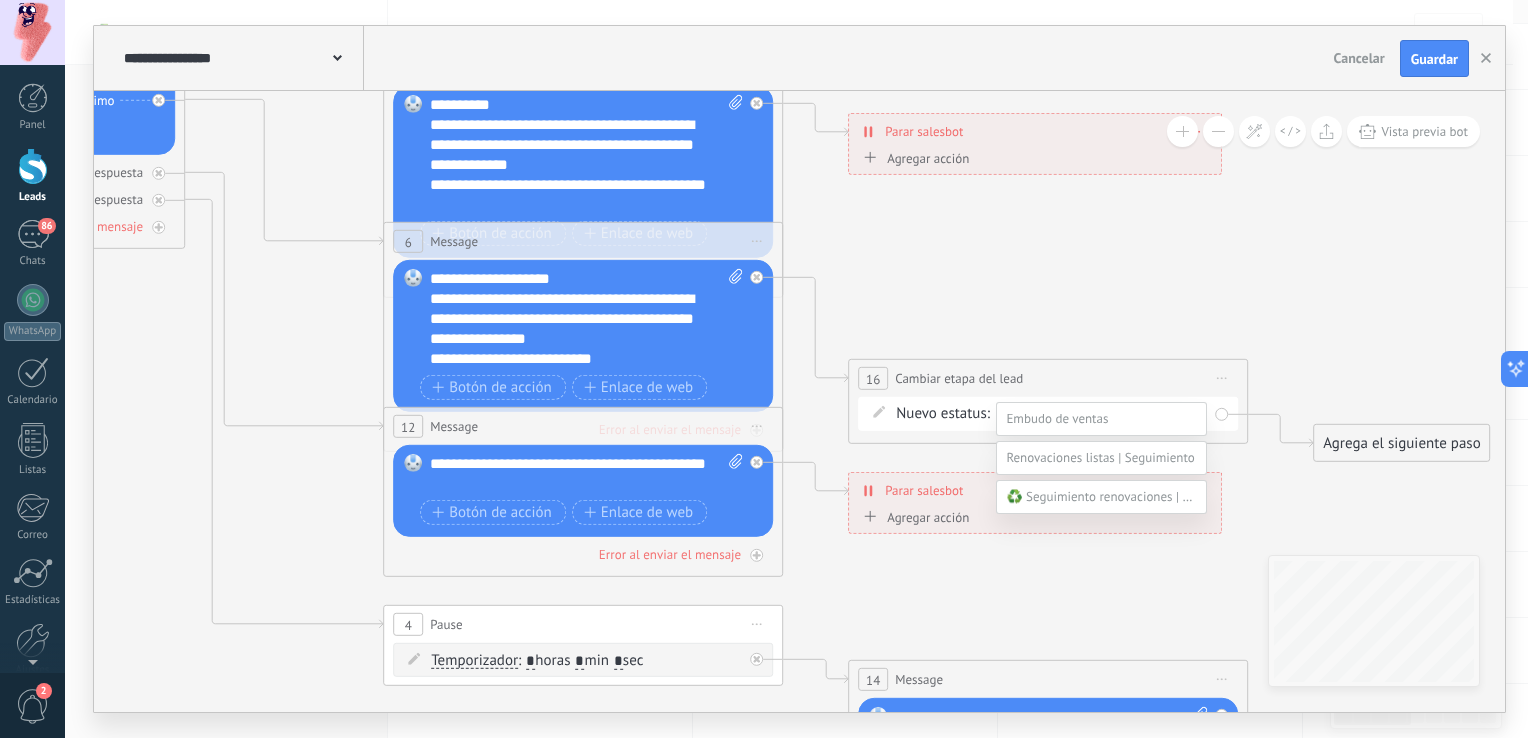 click at bounding box center (796, 369) 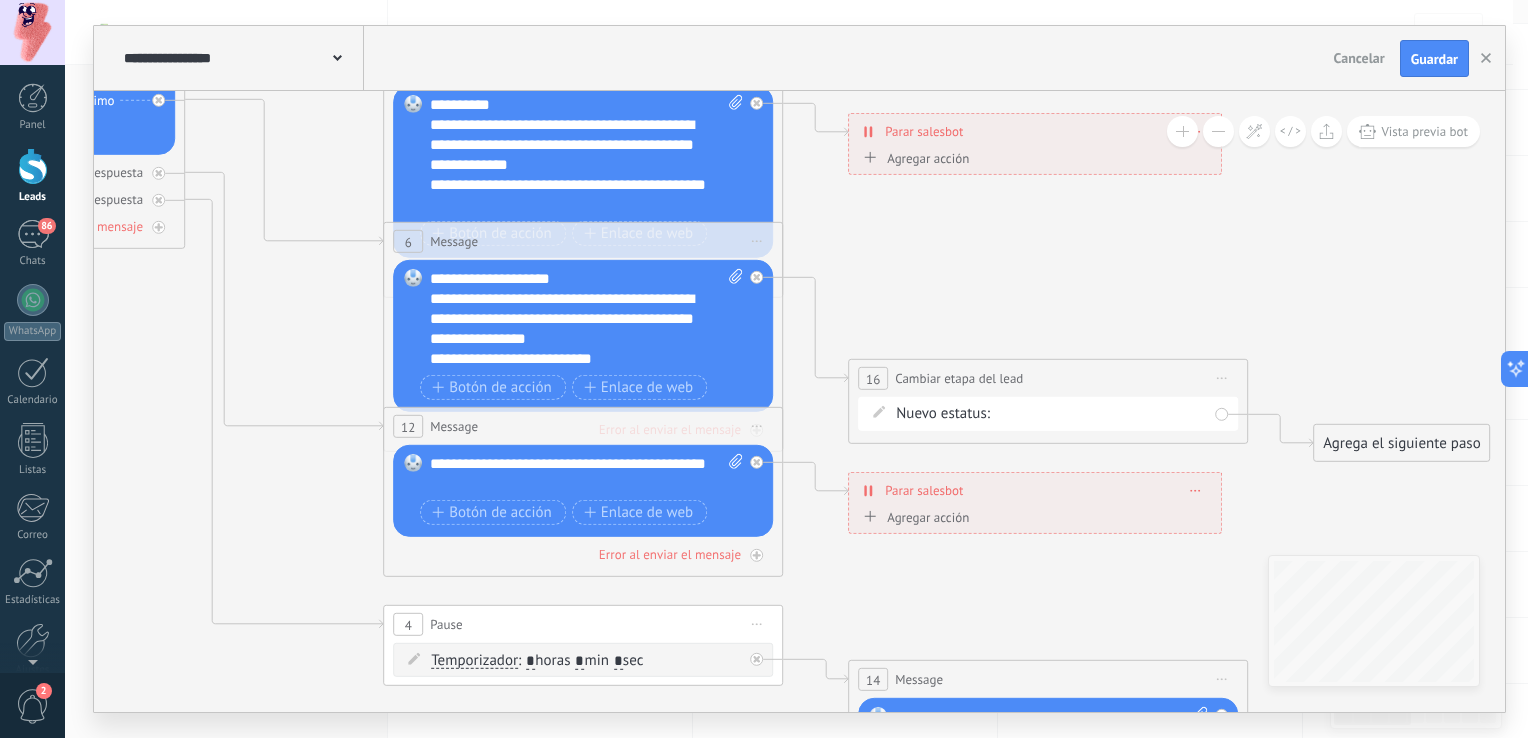 click on "Contacto inicial Negociación Debate contractual Discusión de contrato Leads ganados Leads perdidos" at bounding box center (0, 0) 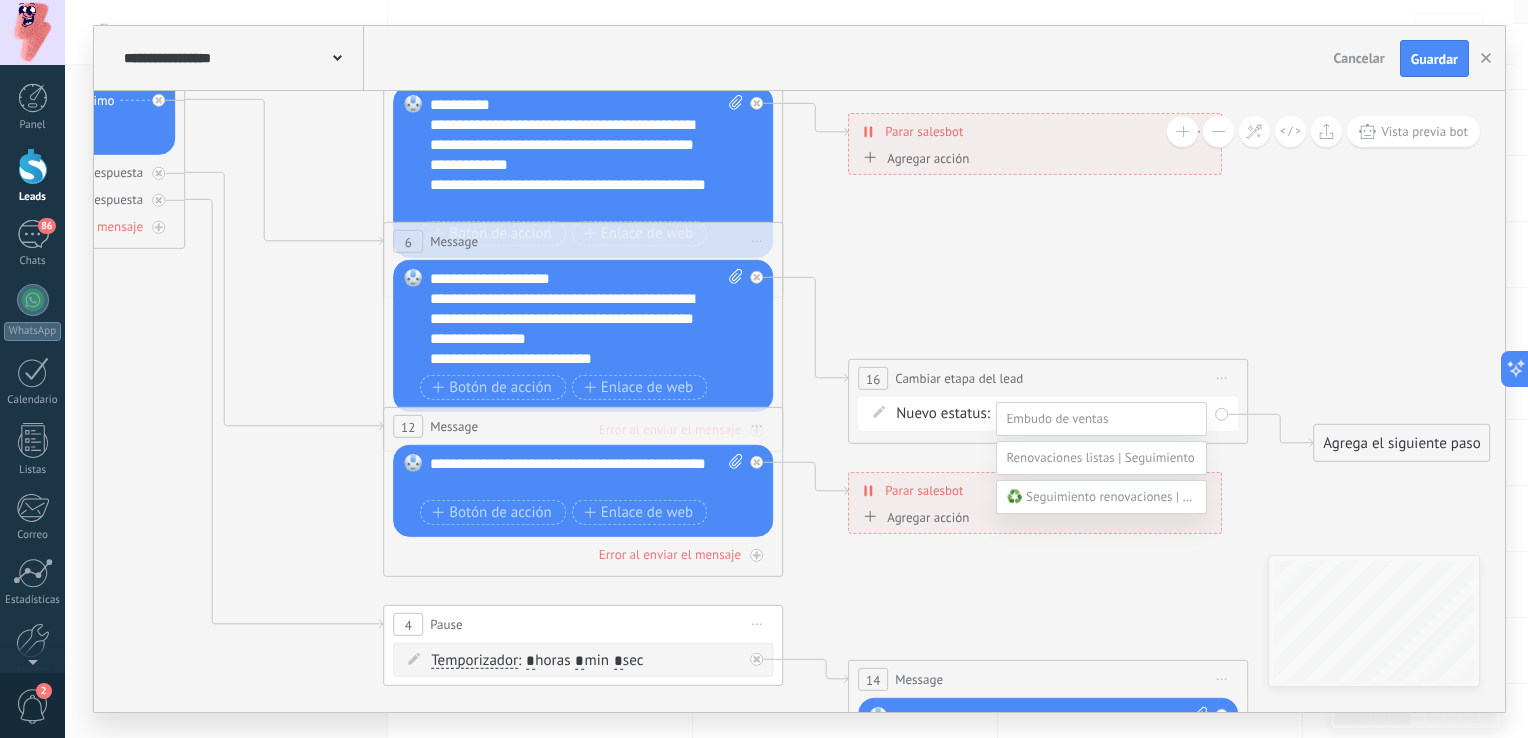 click at bounding box center [796, 369] 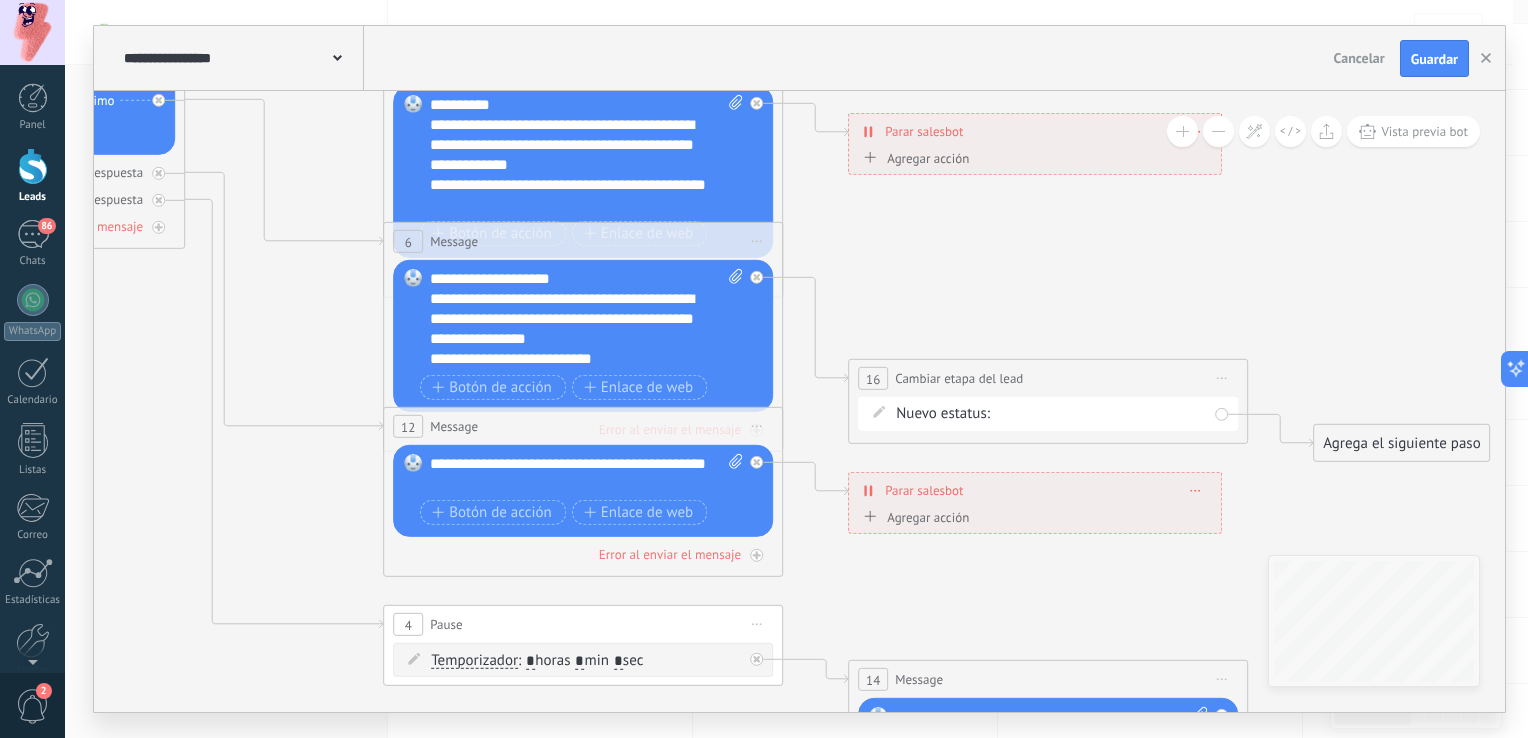 click on "Nuevo estatus:" at bounding box center (943, 414) 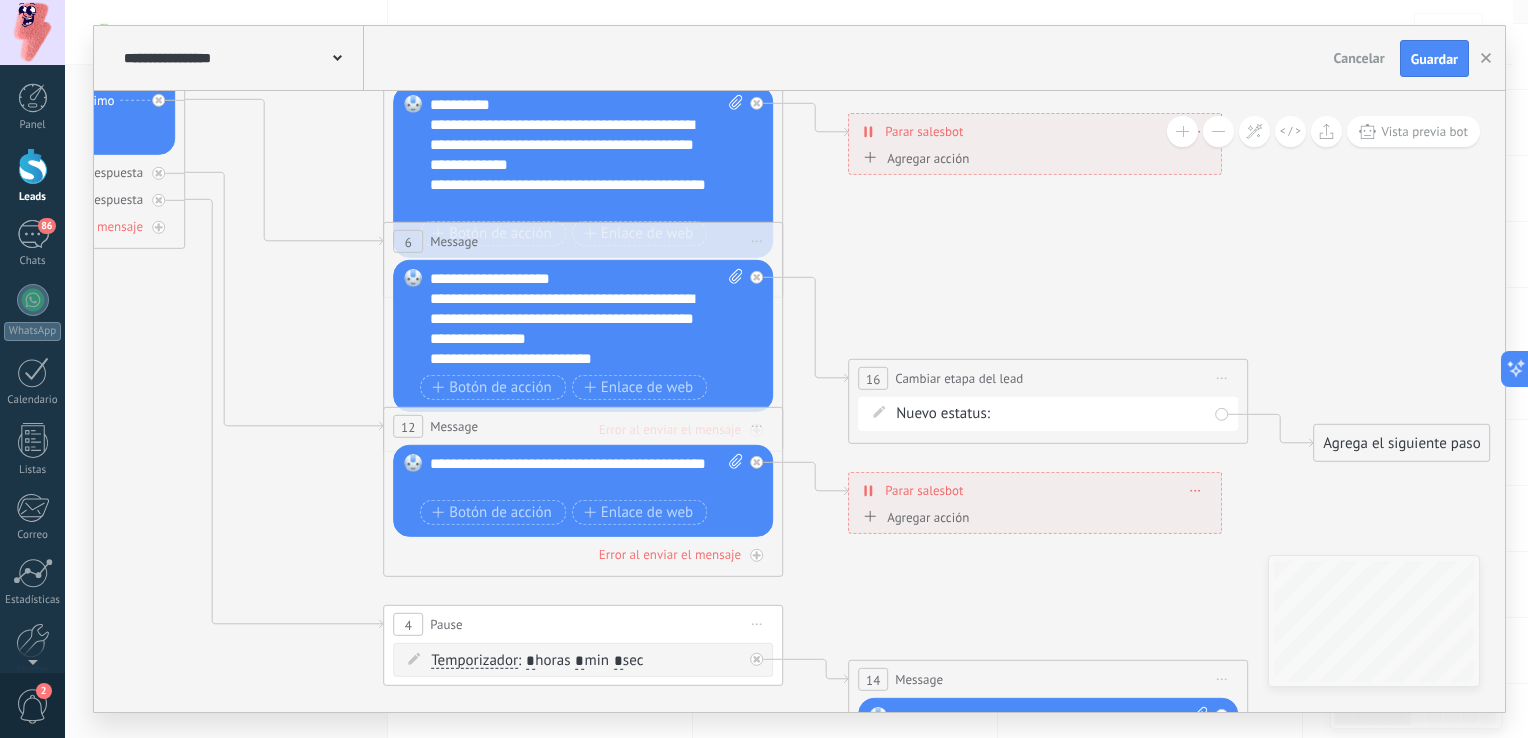drag, startPoint x: 1197, startPoint y: 388, endPoint x: 1222, endPoint y: 381, distance: 25.96151 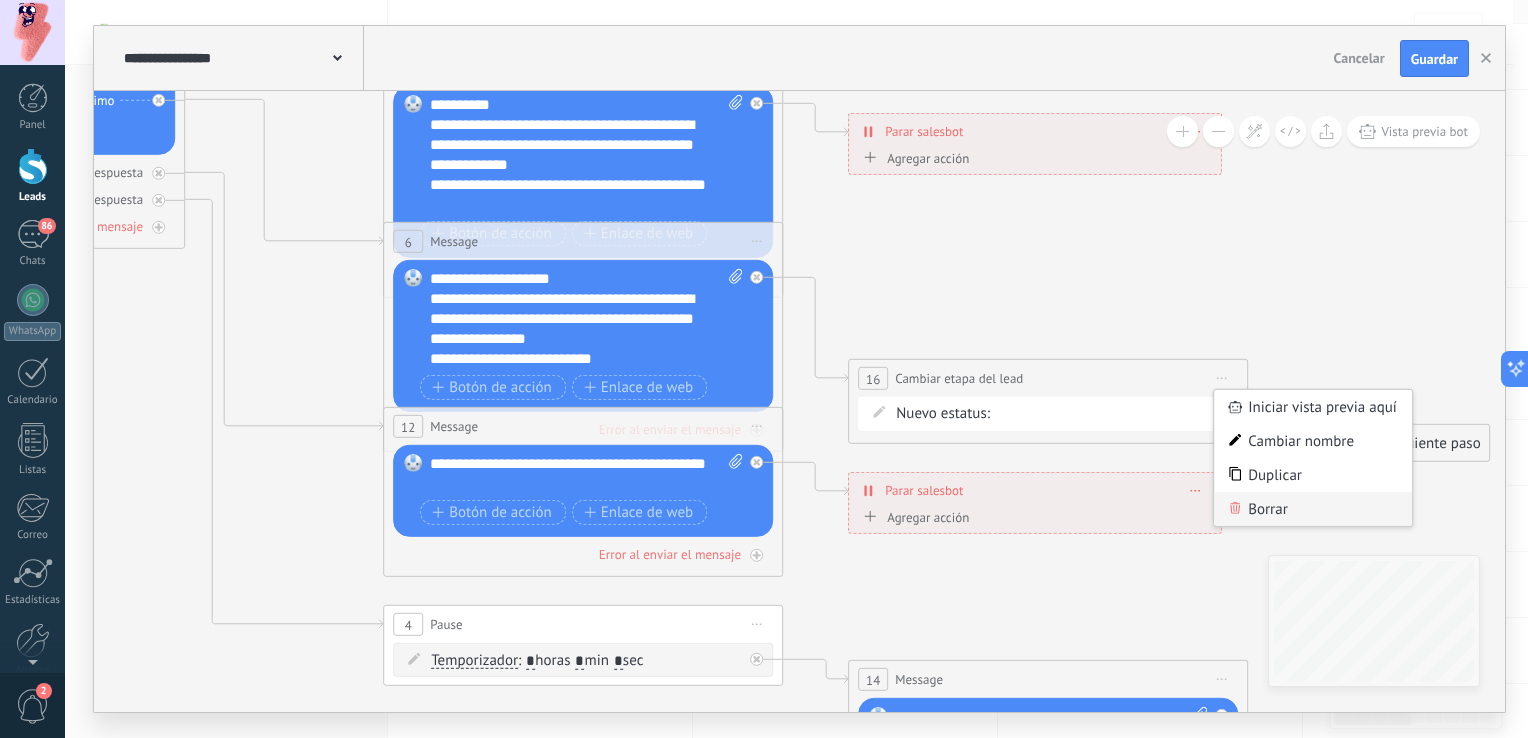 click on "Borrar" at bounding box center [1313, 509] 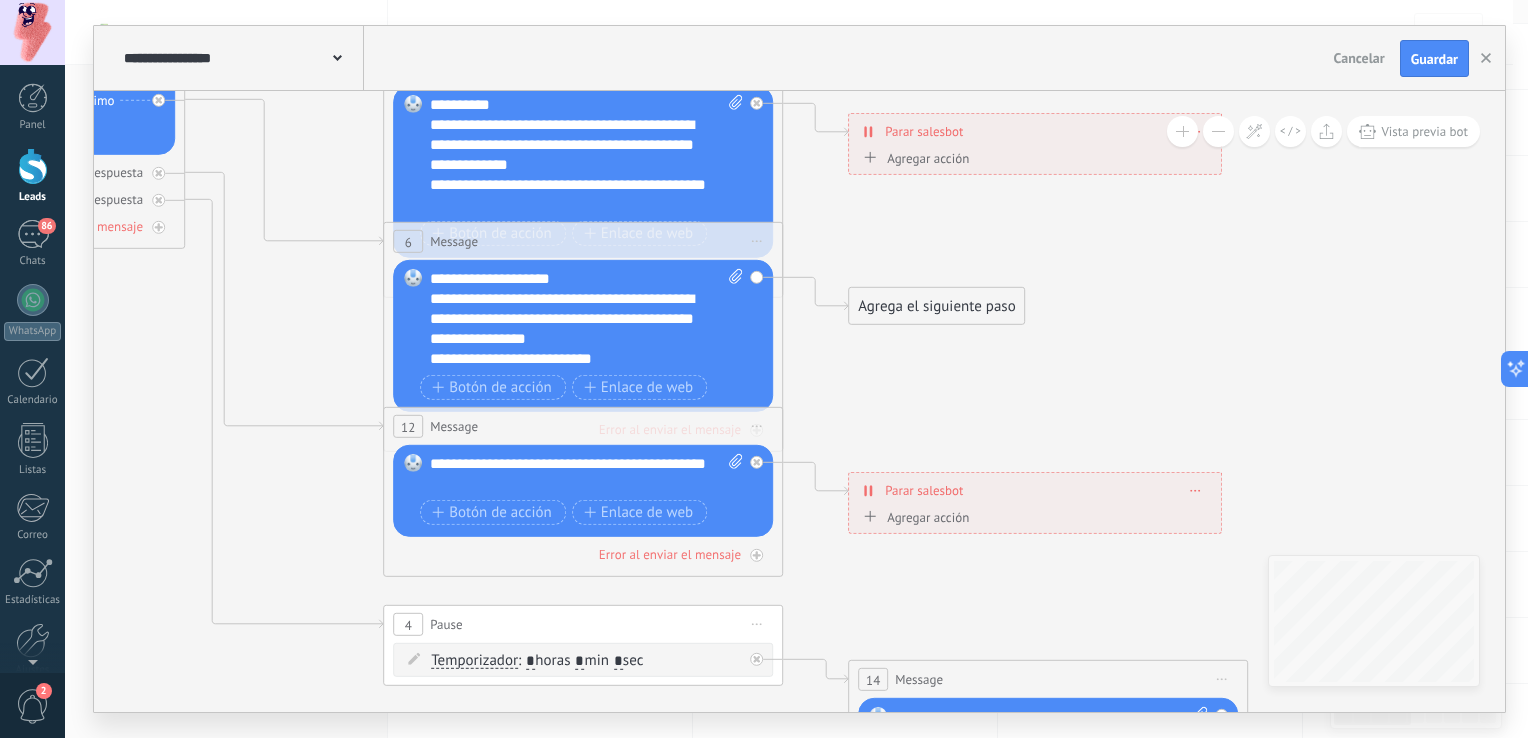 click on "Agrega el siguiente paso" at bounding box center (936, 306) 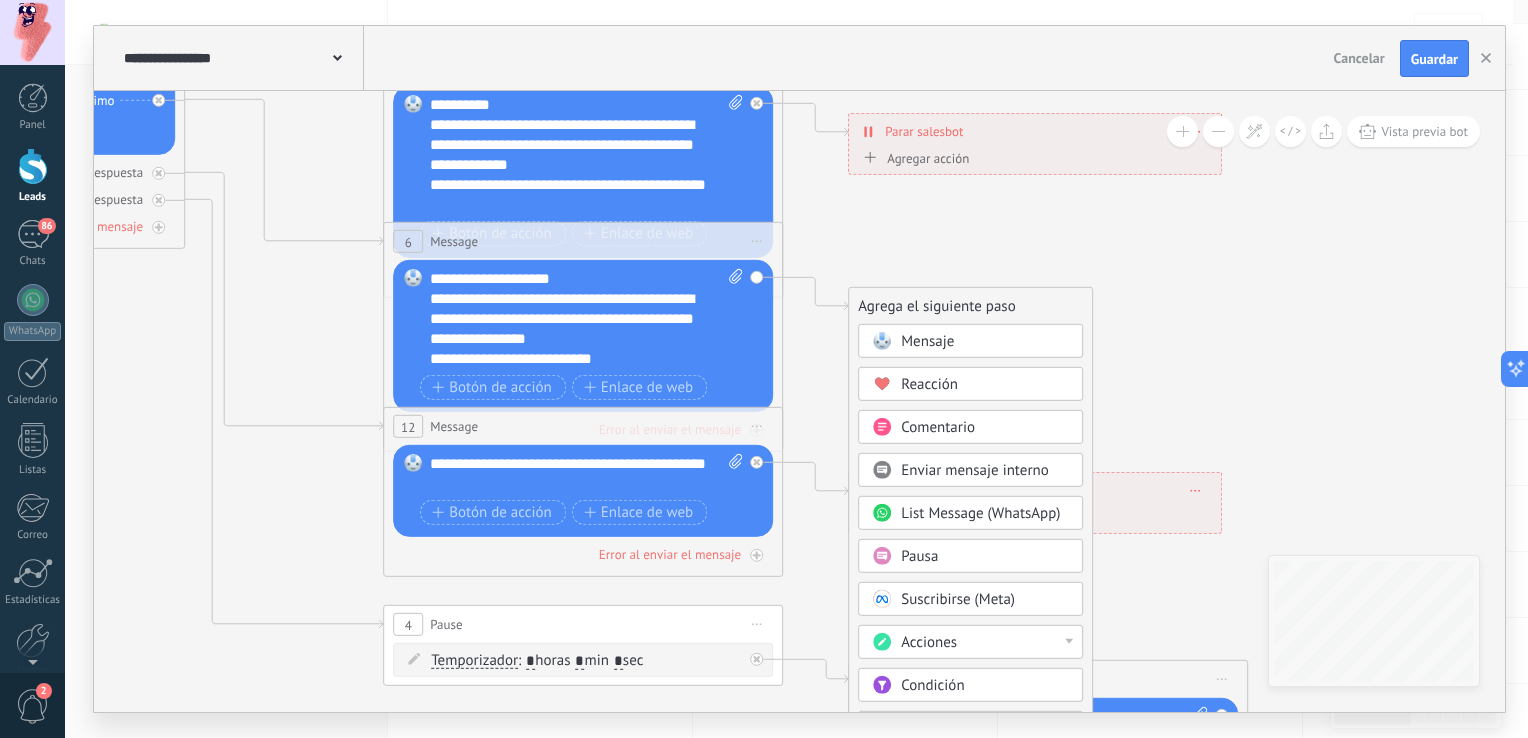click 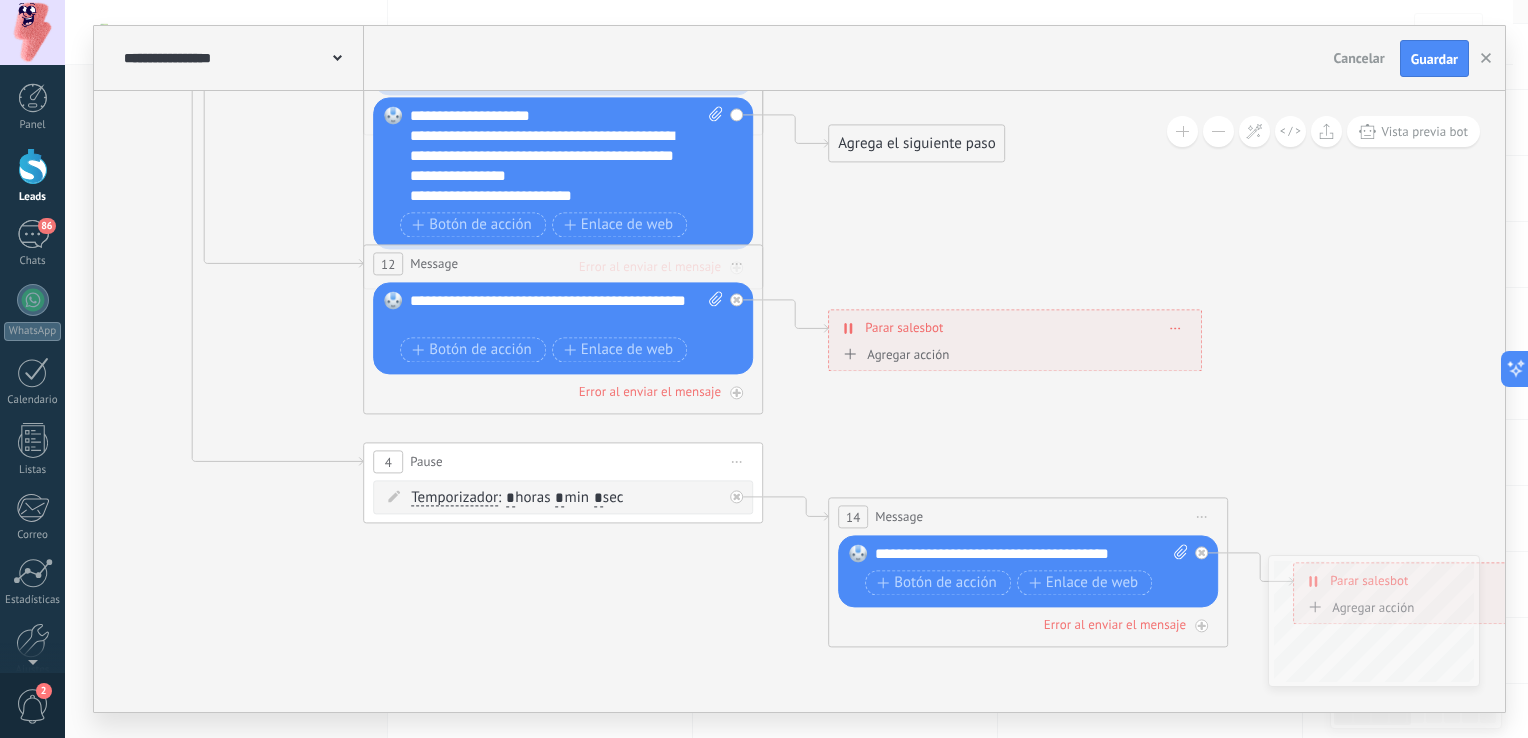 drag, startPoint x: 1168, startPoint y: 360, endPoint x: 1148, endPoint y: 199, distance: 162.23749 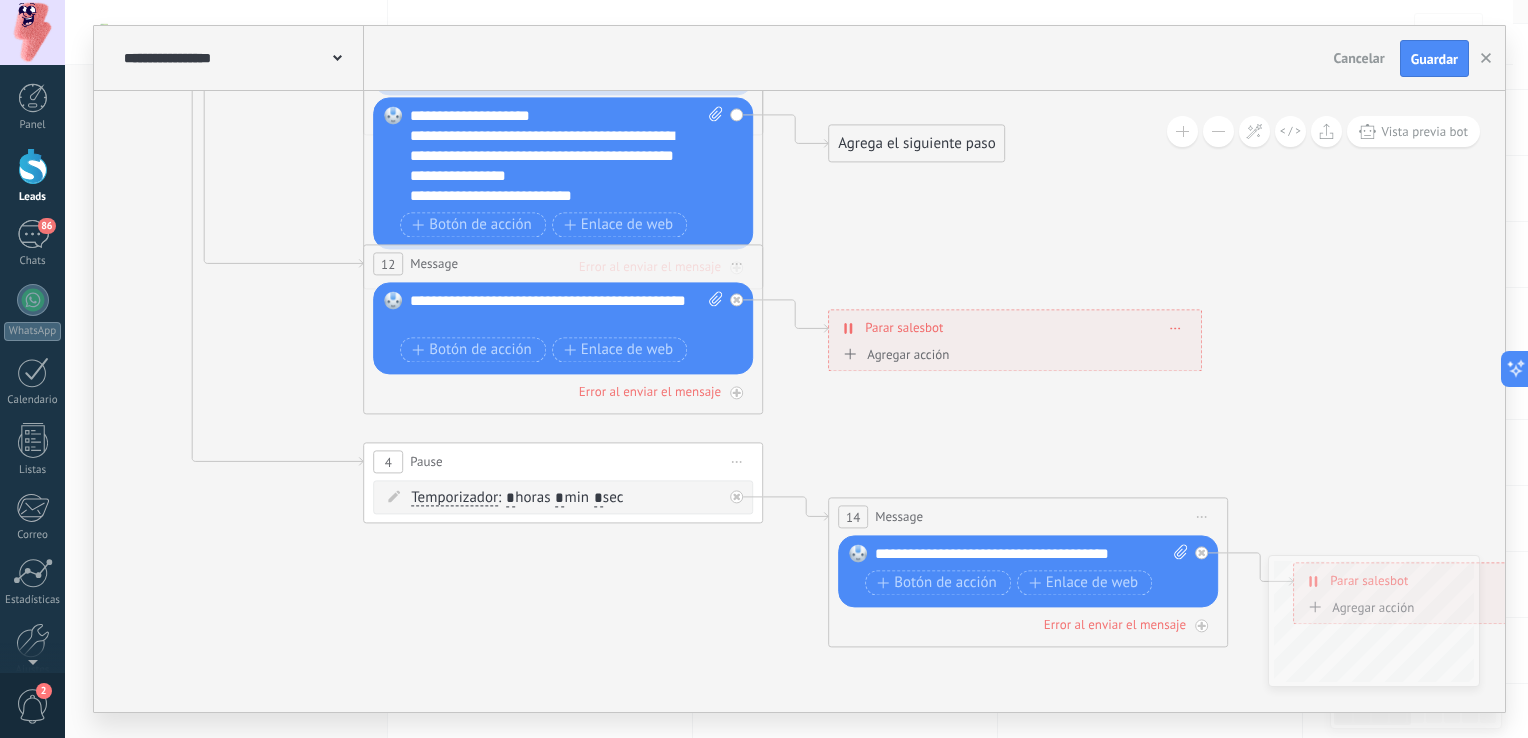 click 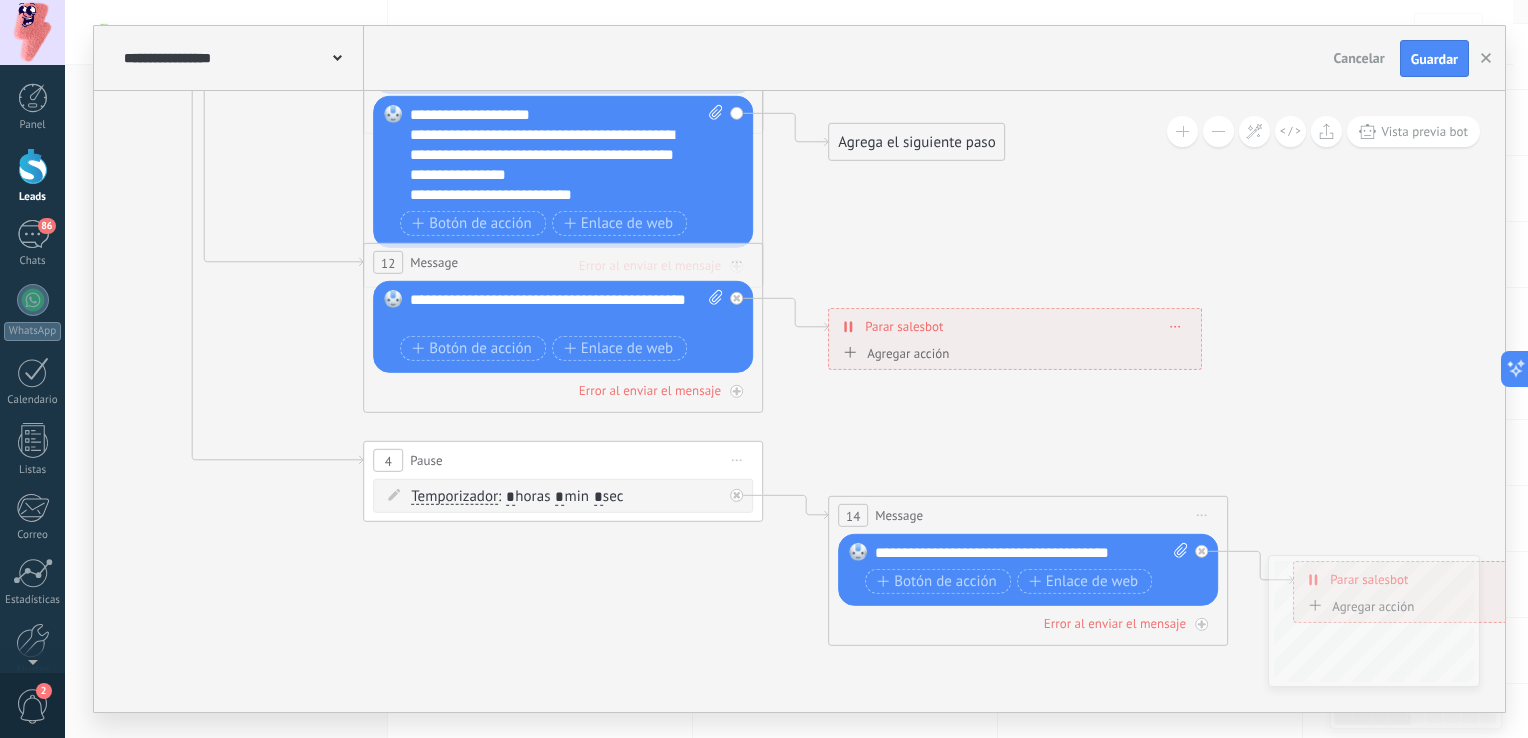 click on "Agrega el siguiente paso" at bounding box center [916, 142] 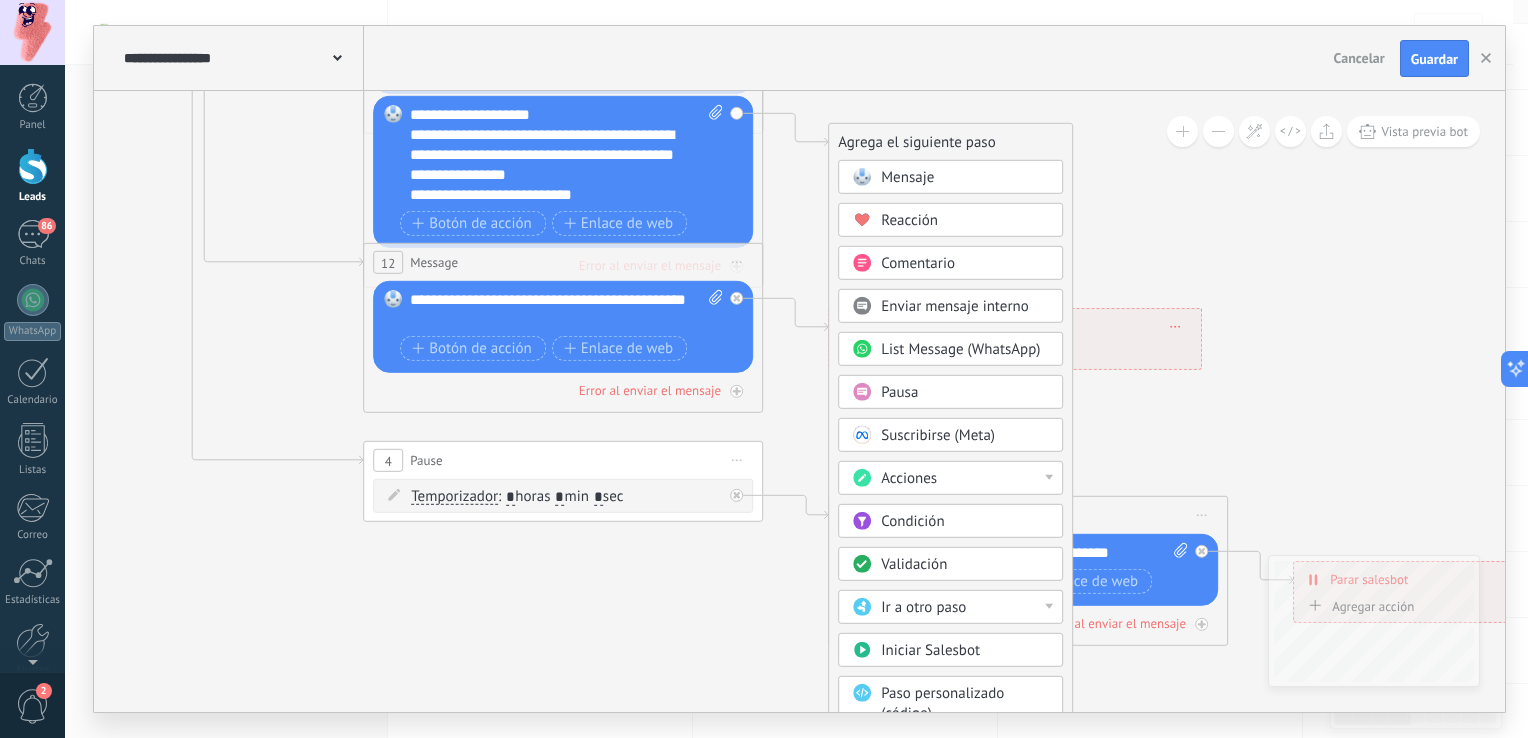 click 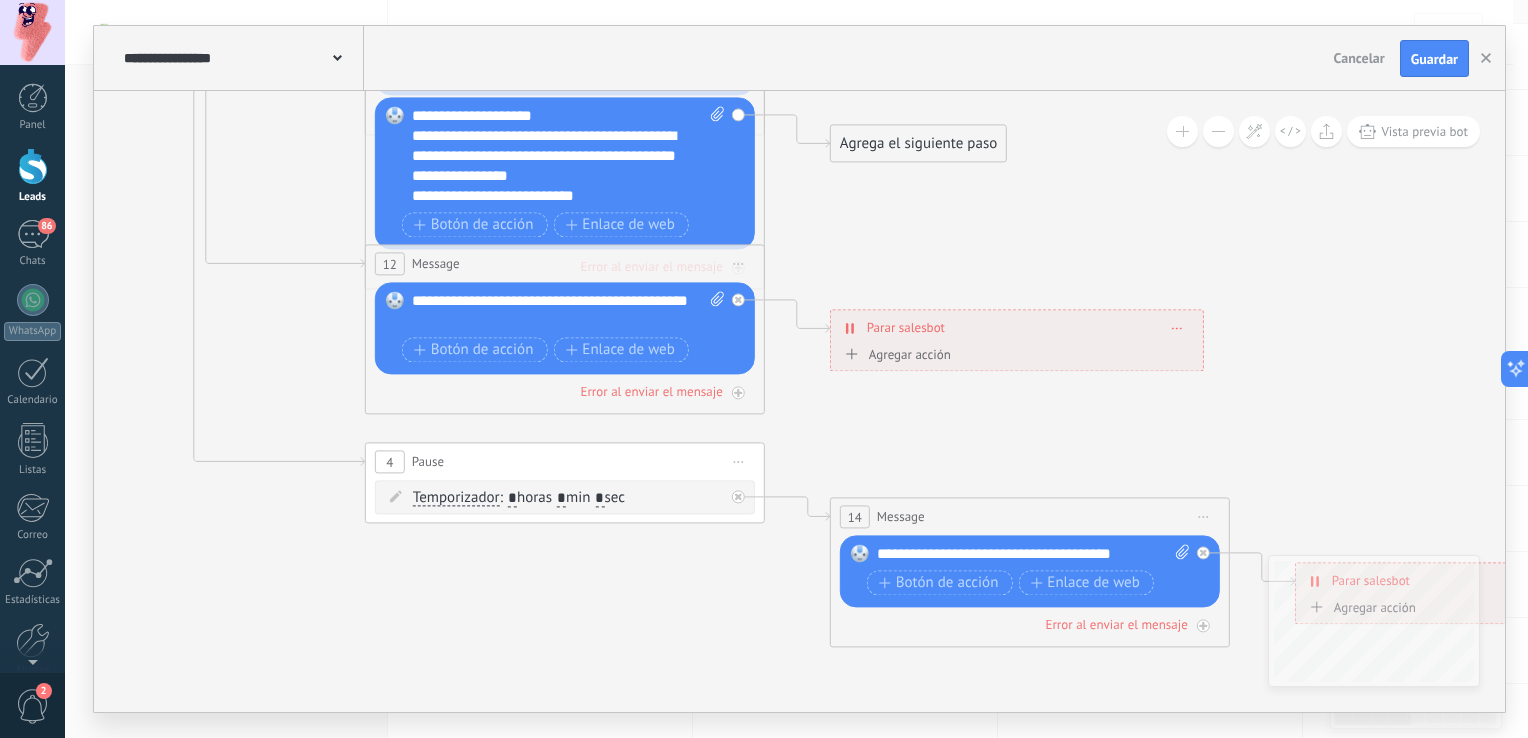 drag, startPoint x: 1168, startPoint y: 469, endPoint x: 1001, endPoint y: 394, distance: 183.0683 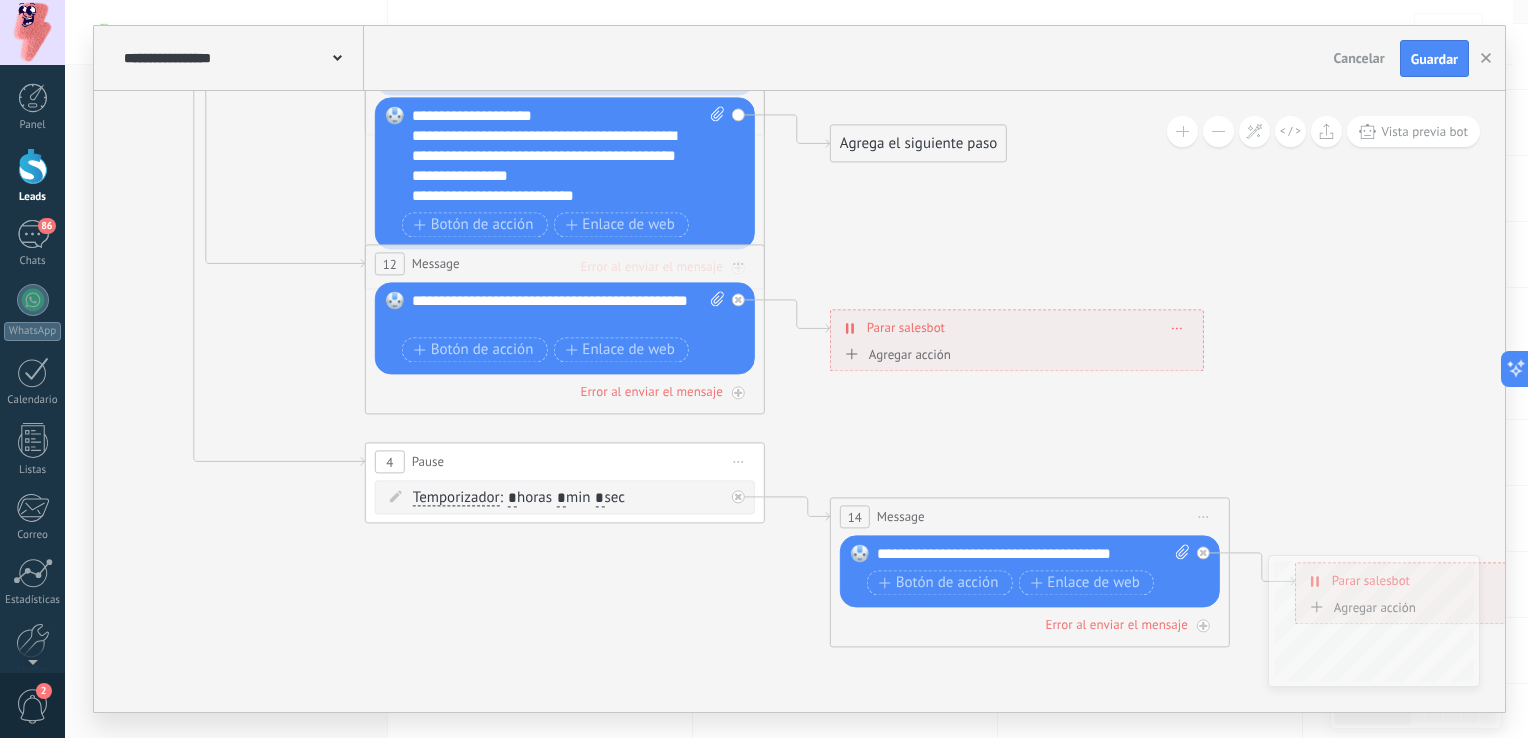click 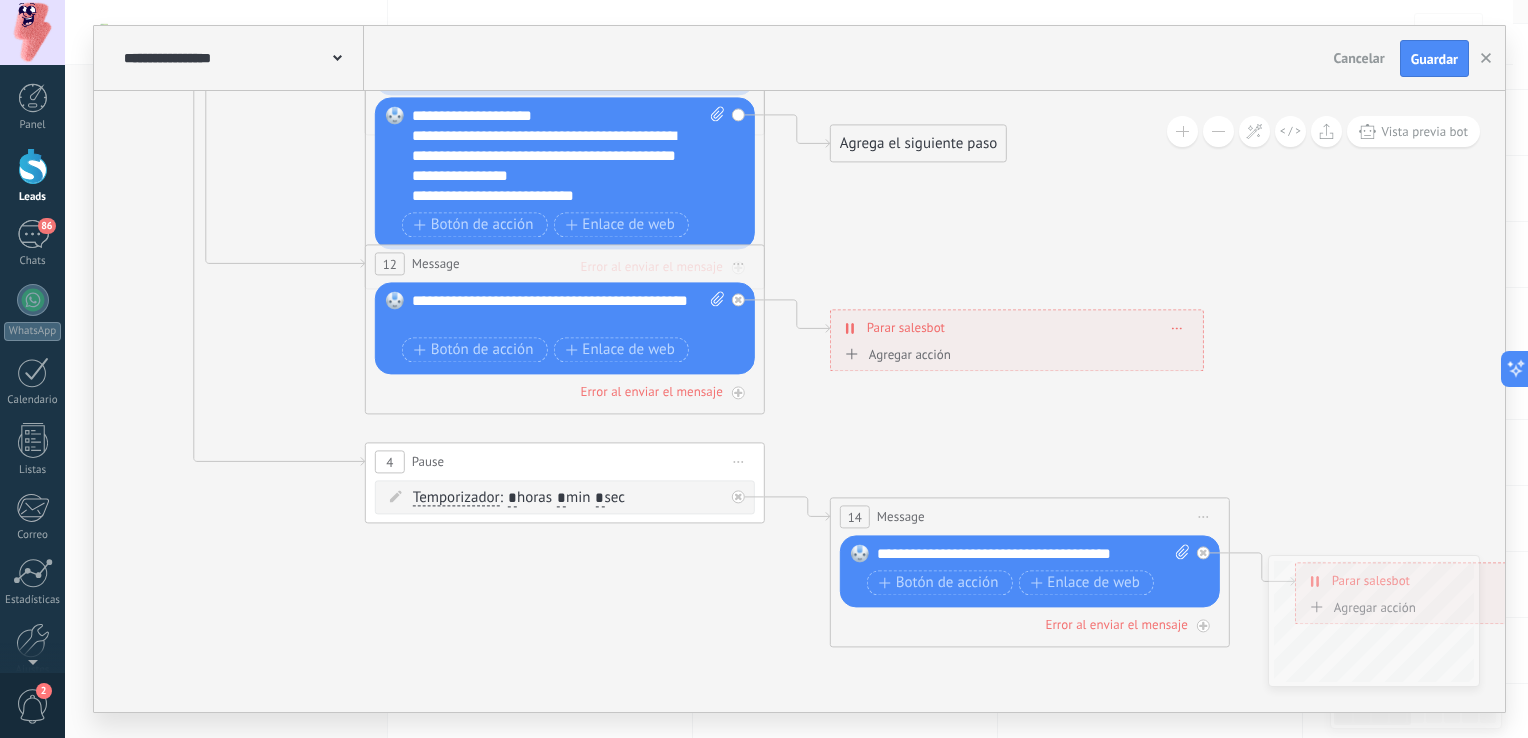 click 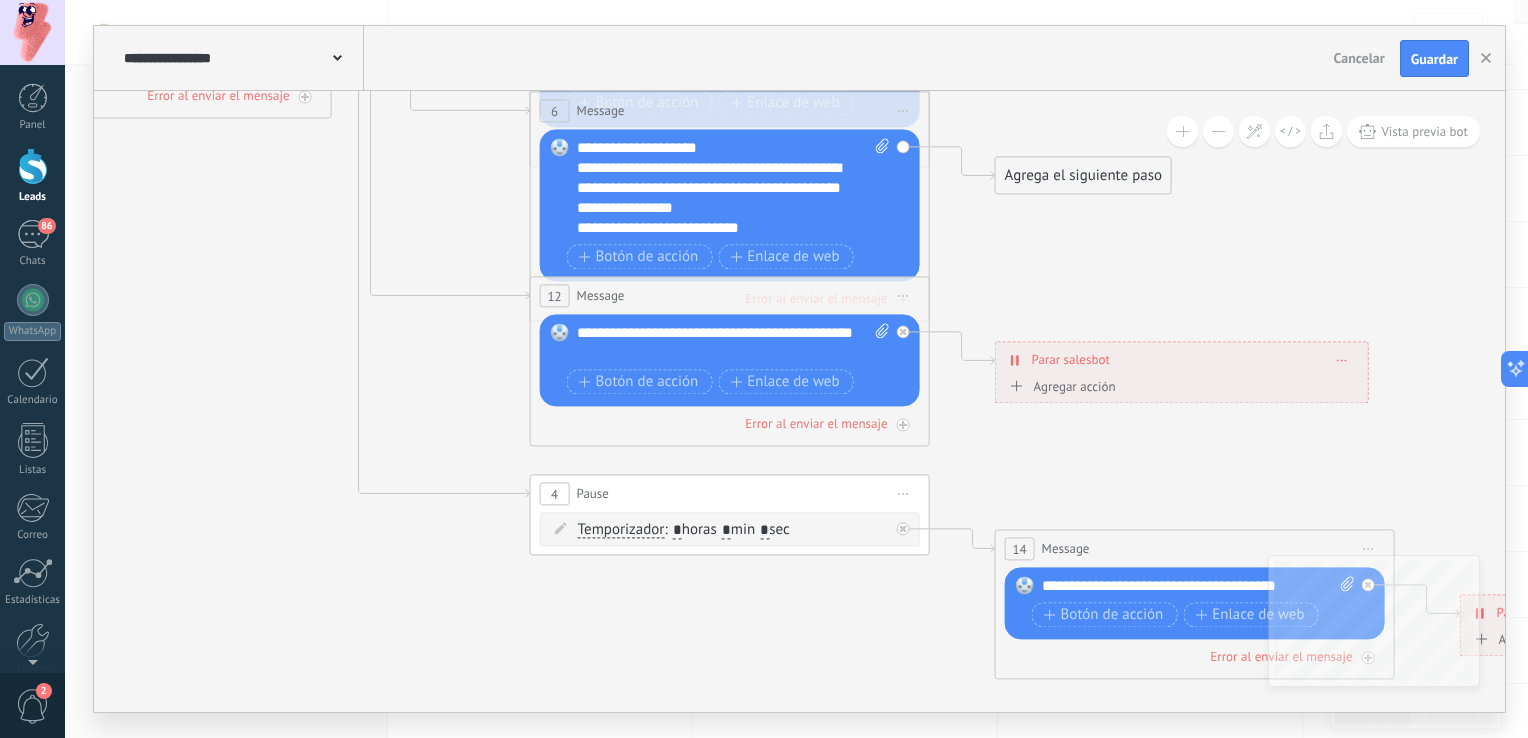 drag, startPoint x: 660, startPoint y: 611, endPoint x: 916, endPoint y: 720, distance: 278.2391 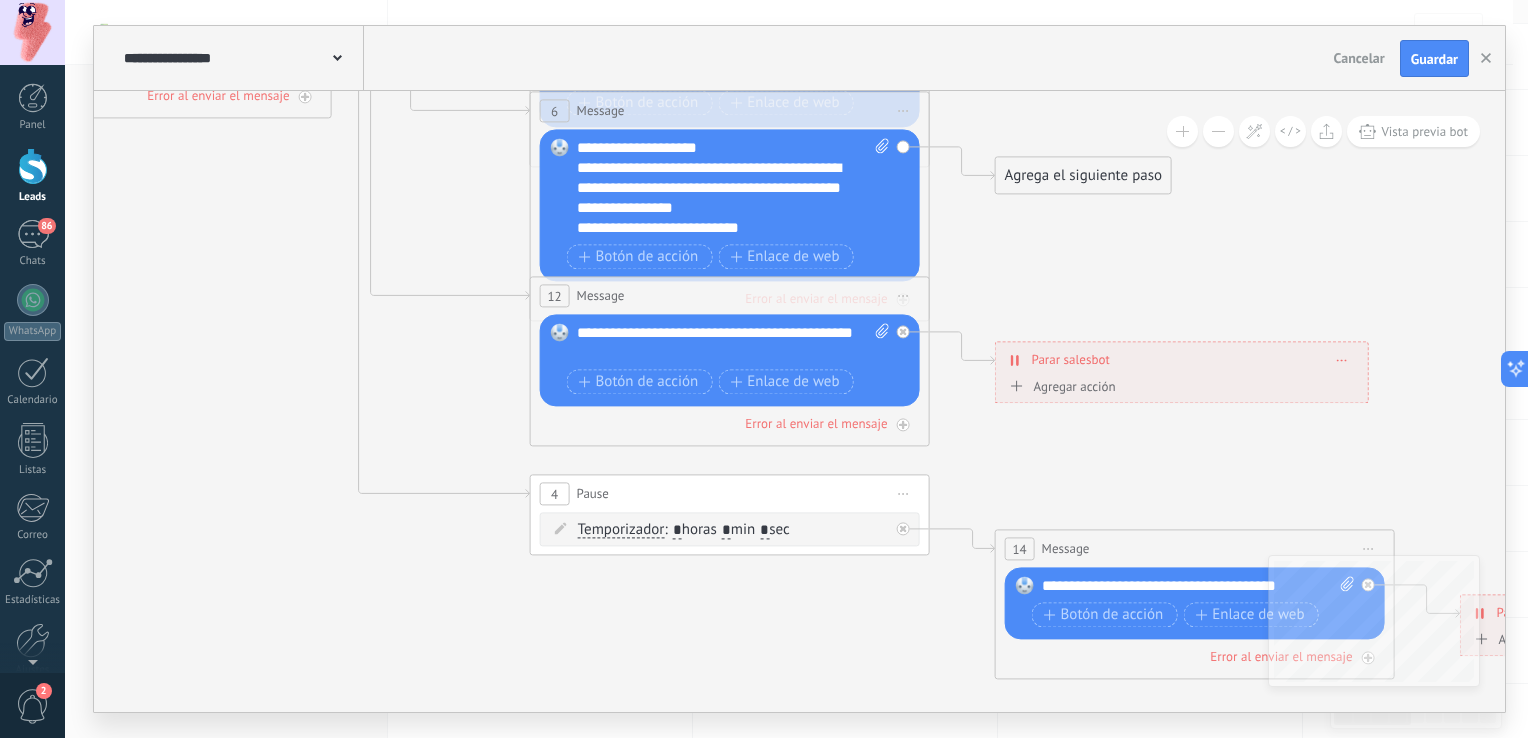 click on "**********" at bounding box center (796, 369) 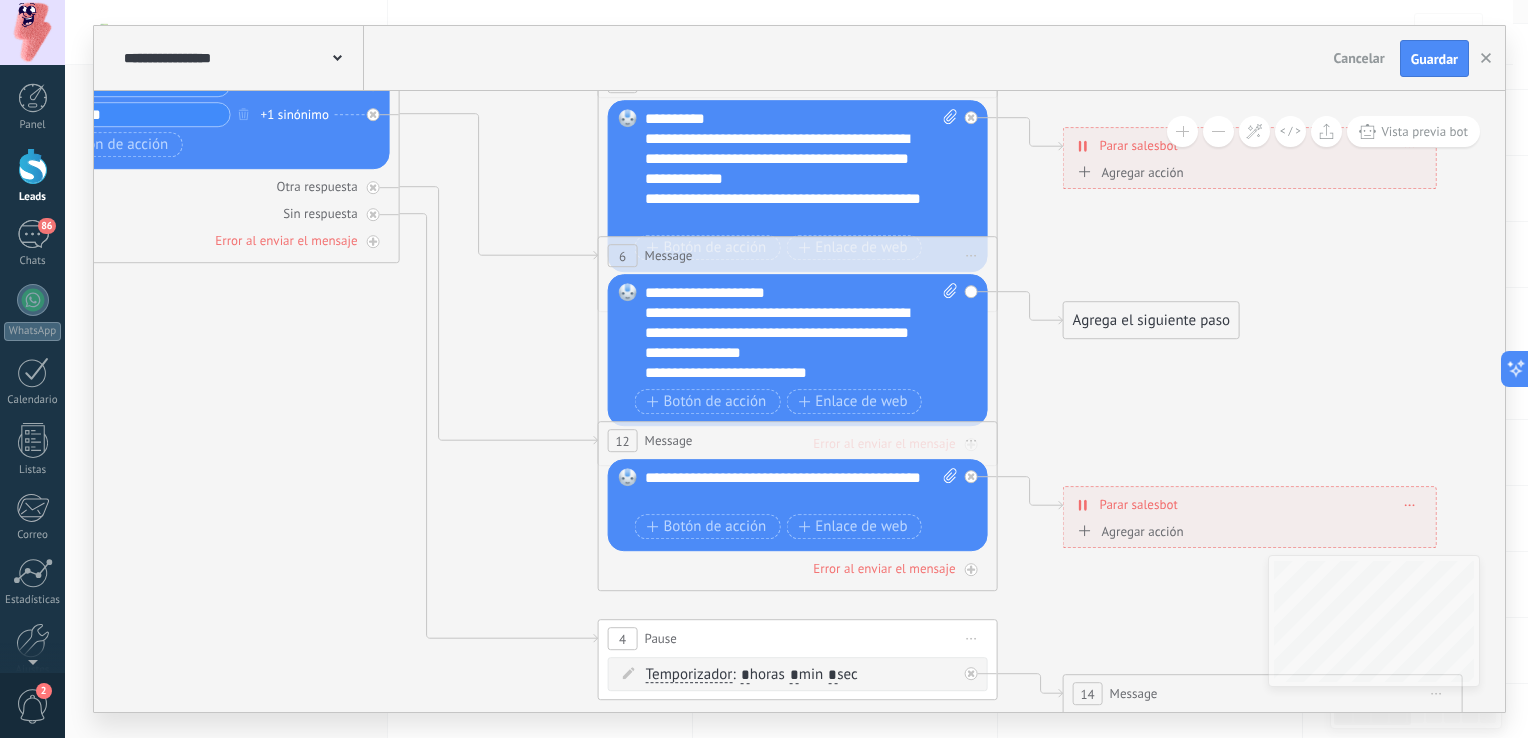 drag, startPoint x: 317, startPoint y: 464, endPoint x: 309, endPoint y: 547, distance: 83.38465 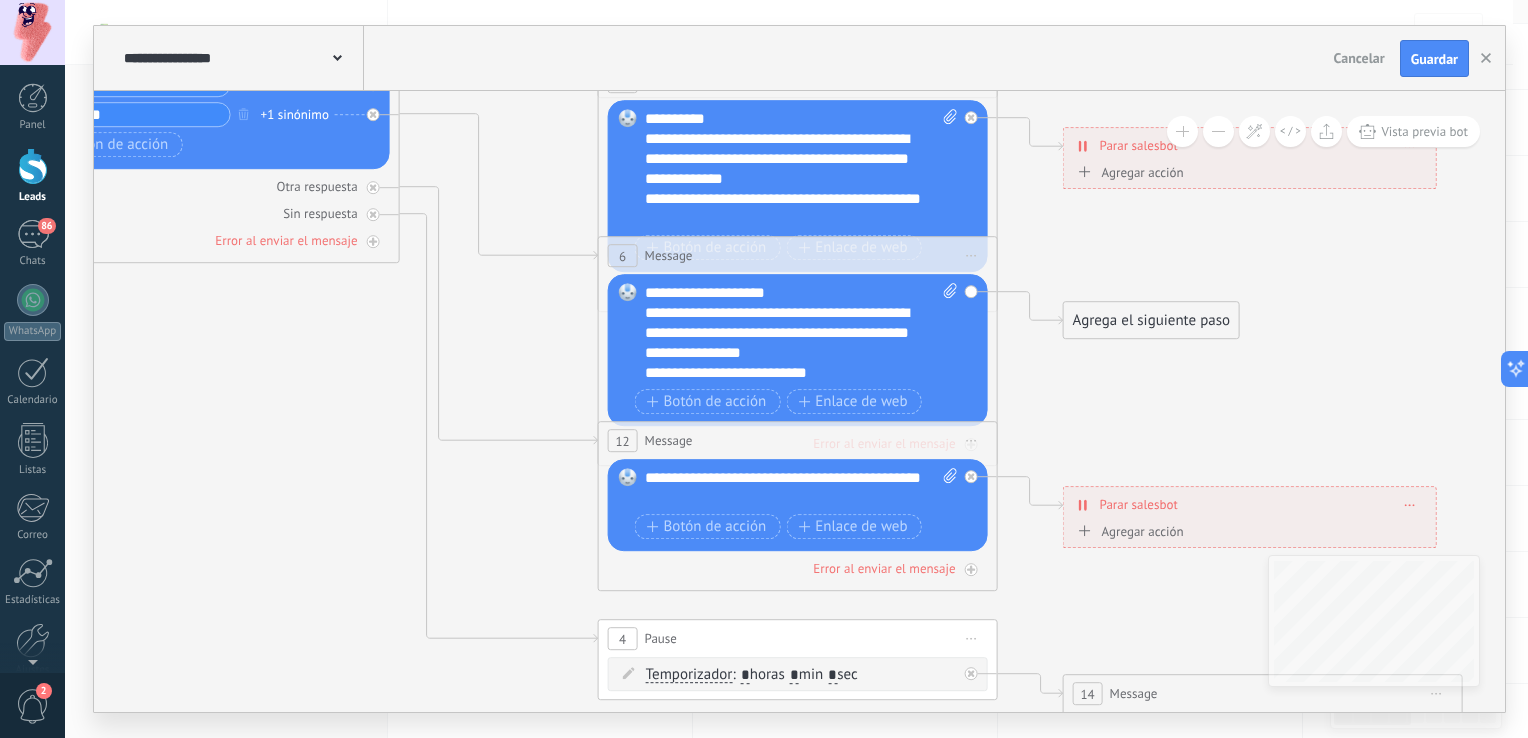 click 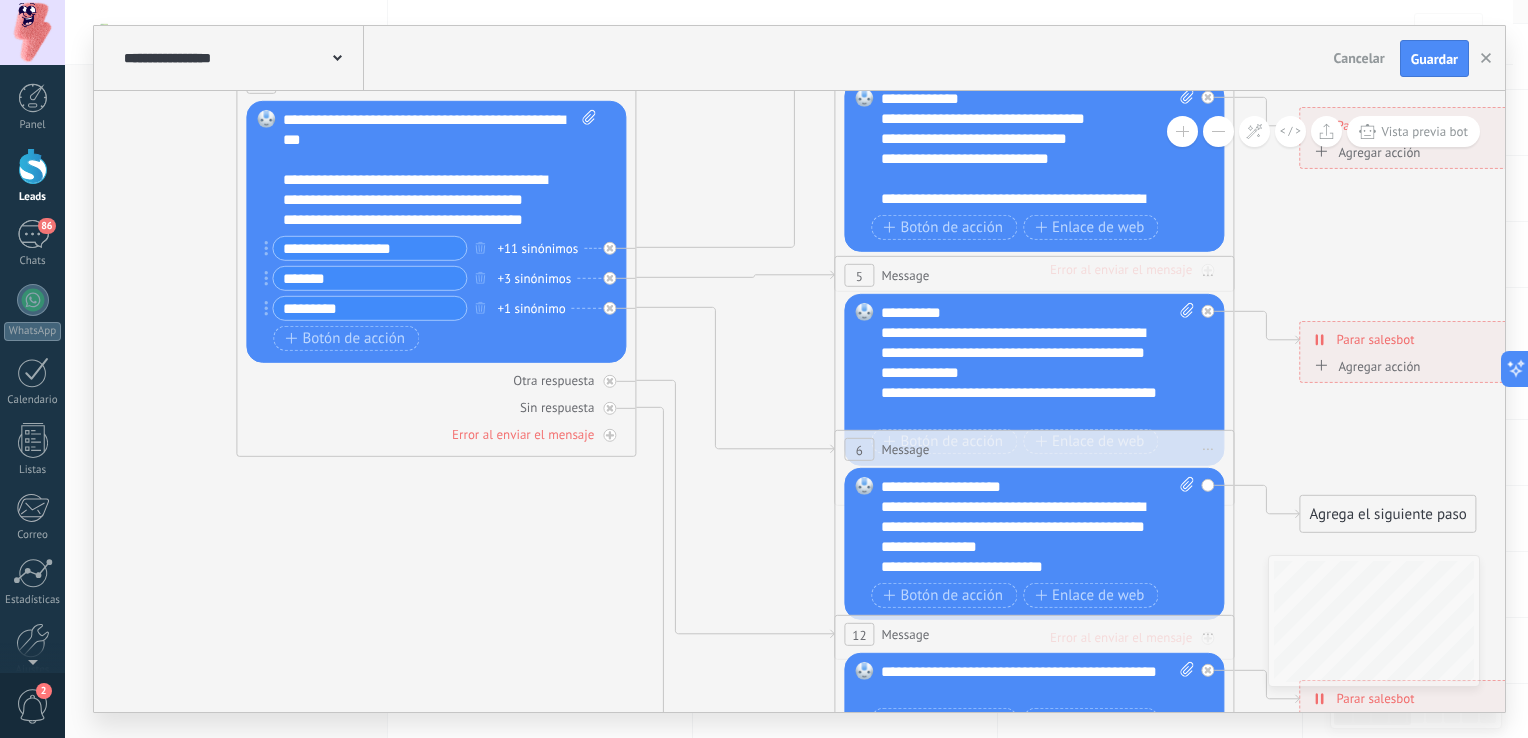 drag, startPoint x: 324, startPoint y: 510, endPoint x: 544, endPoint y: 688, distance: 282.99118 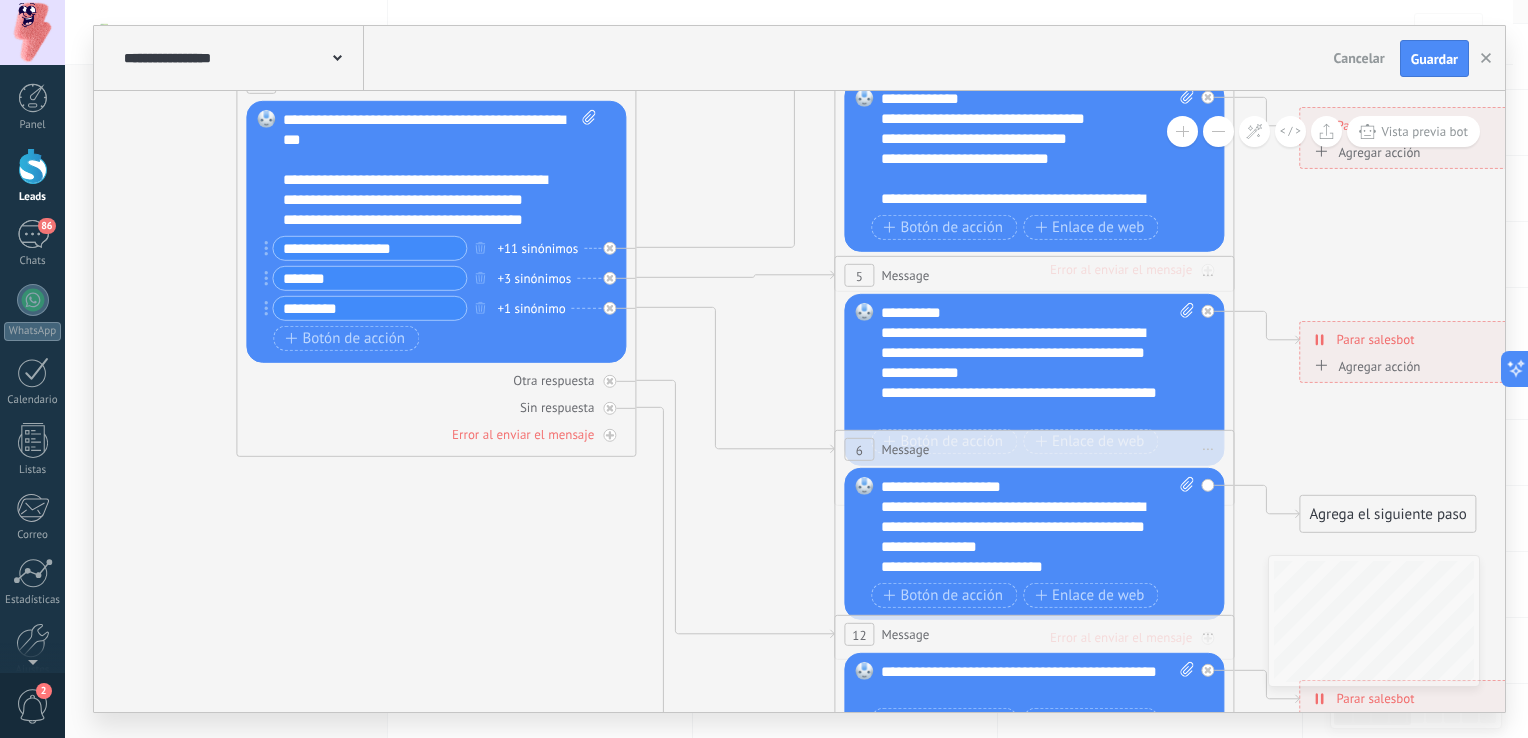 click 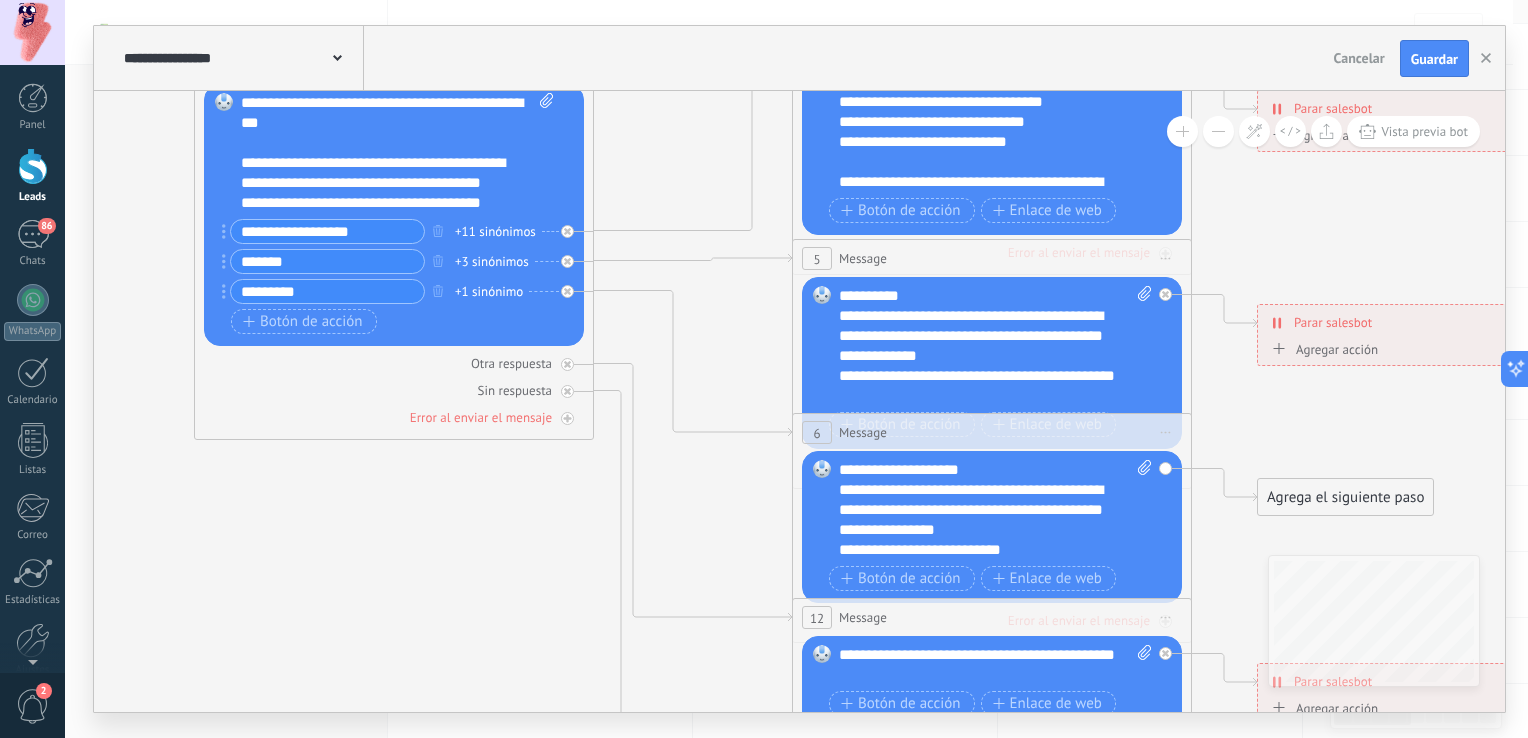 drag, startPoint x: 544, startPoint y: 688, endPoint x: 502, endPoint y: 671, distance: 45.310043 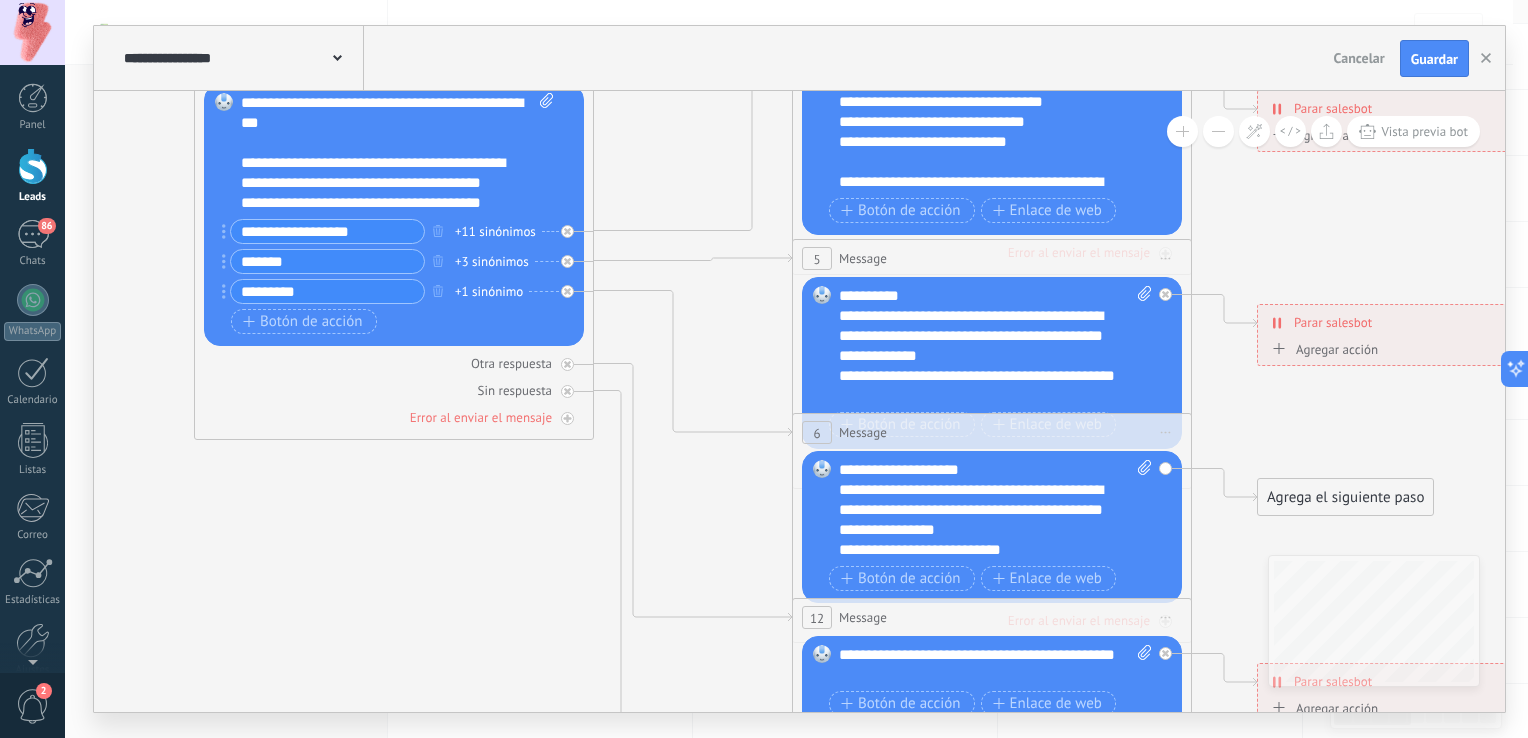 click 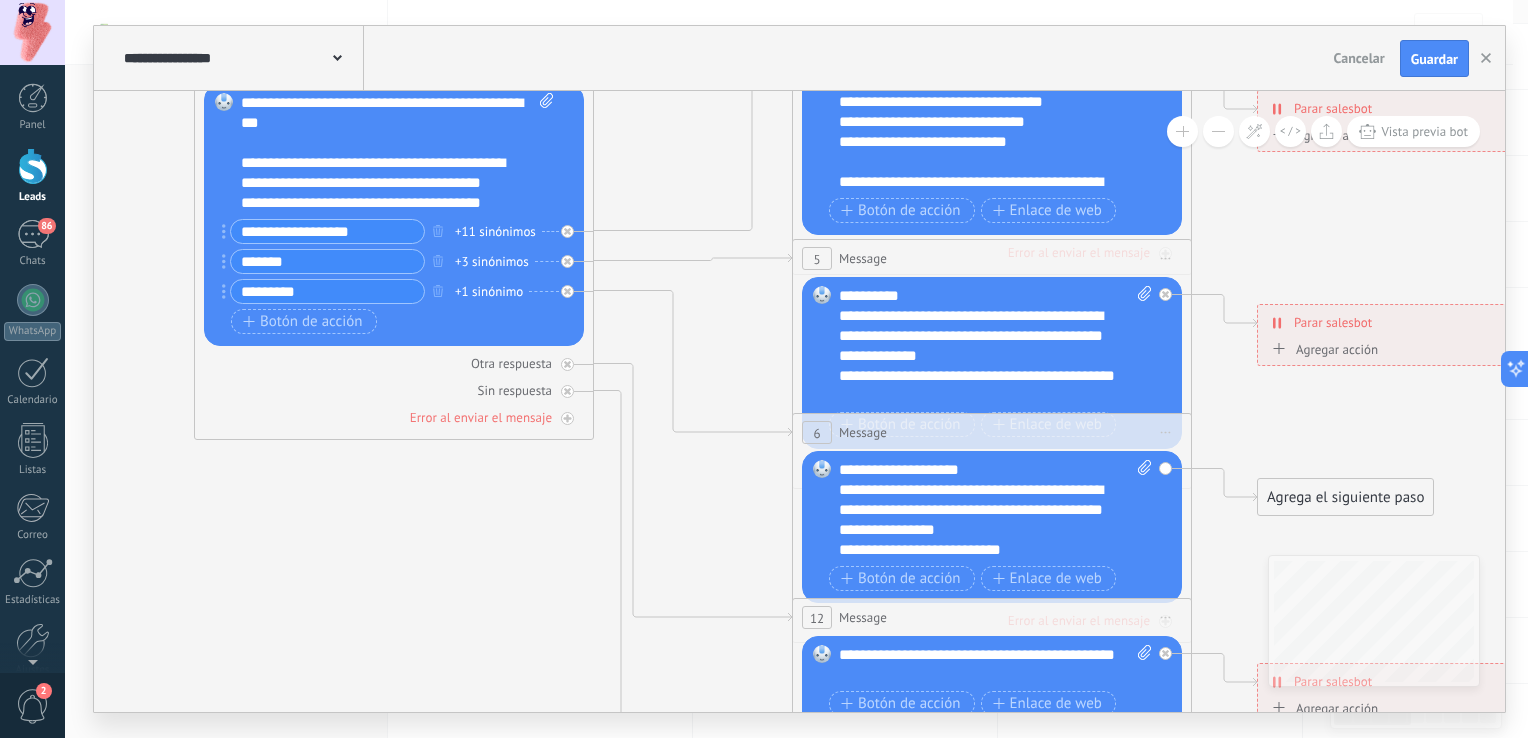 type 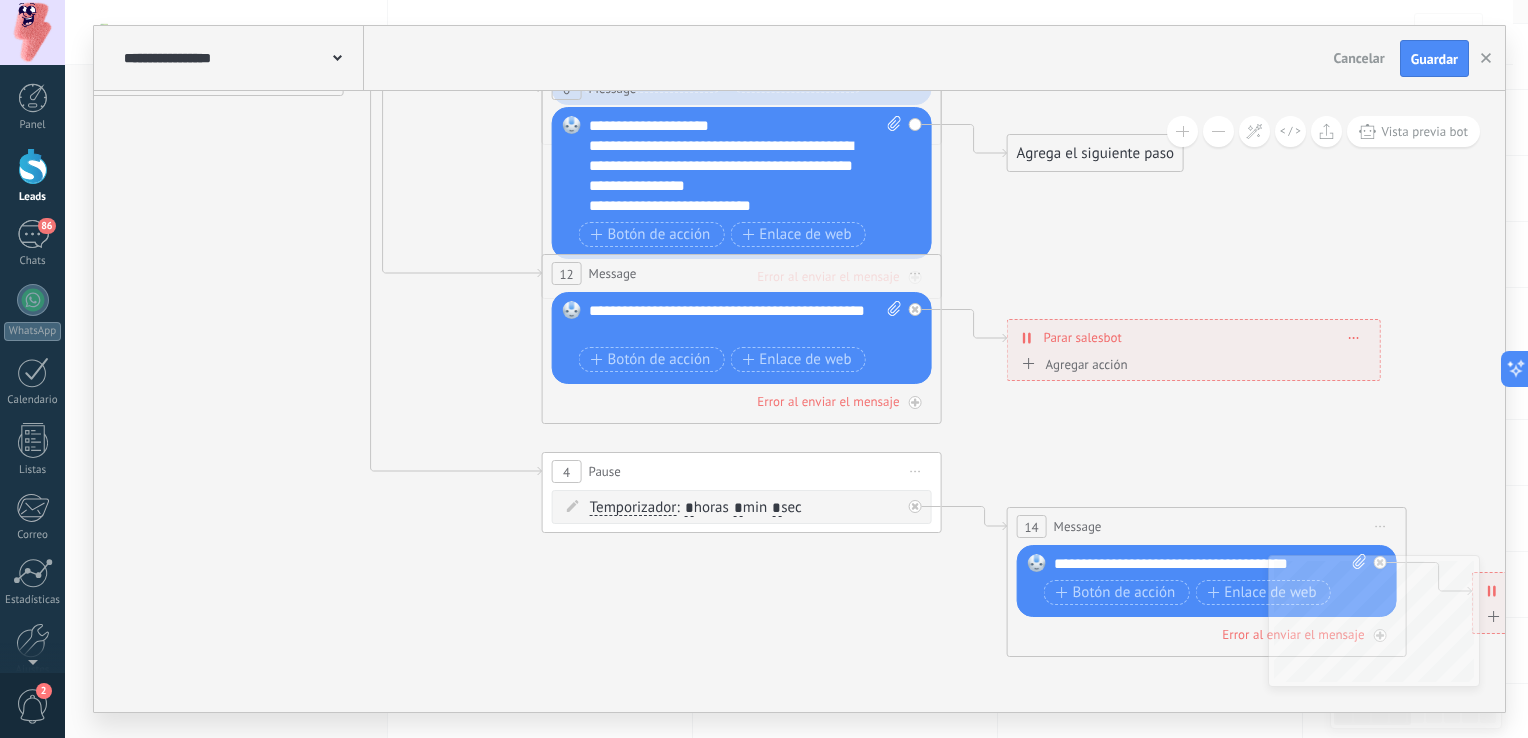 drag, startPoint x: 350, startPoint y: 582, endPoint x: 109, endPoint y: 254, distance: 407.01965 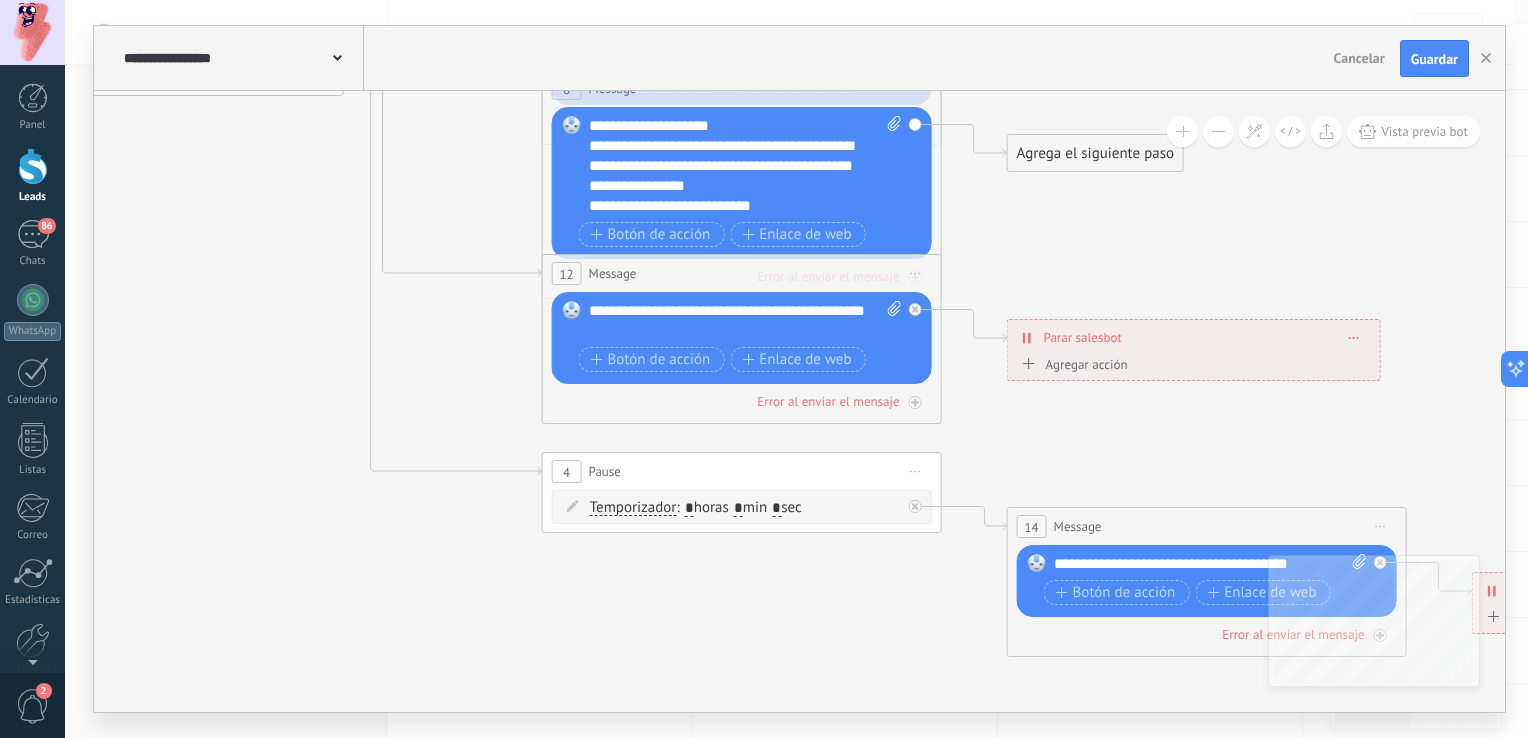click 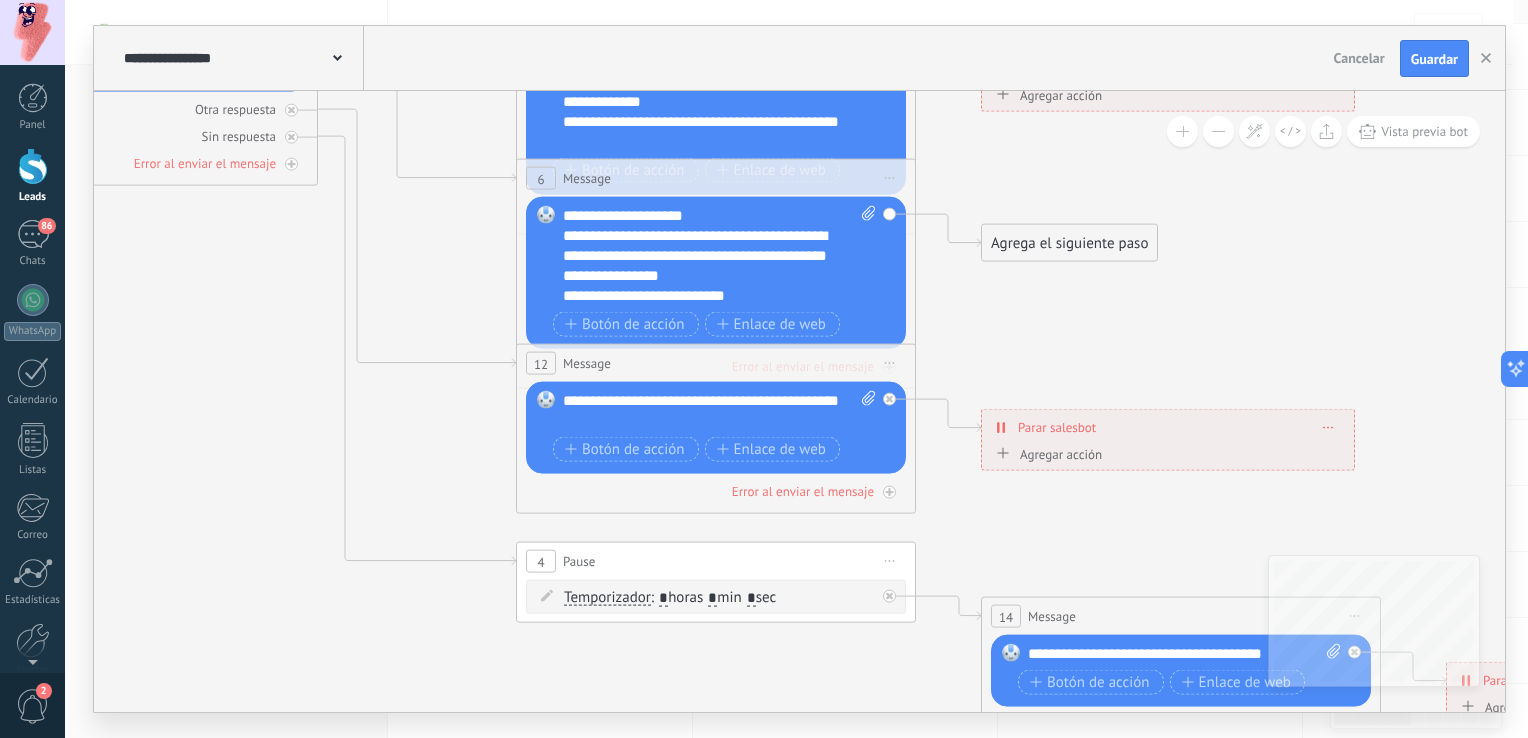 drag, startPoint x: 289, startPoint y: 478, endPoint x: 264, endPoint y: 565, distance: 90.52071 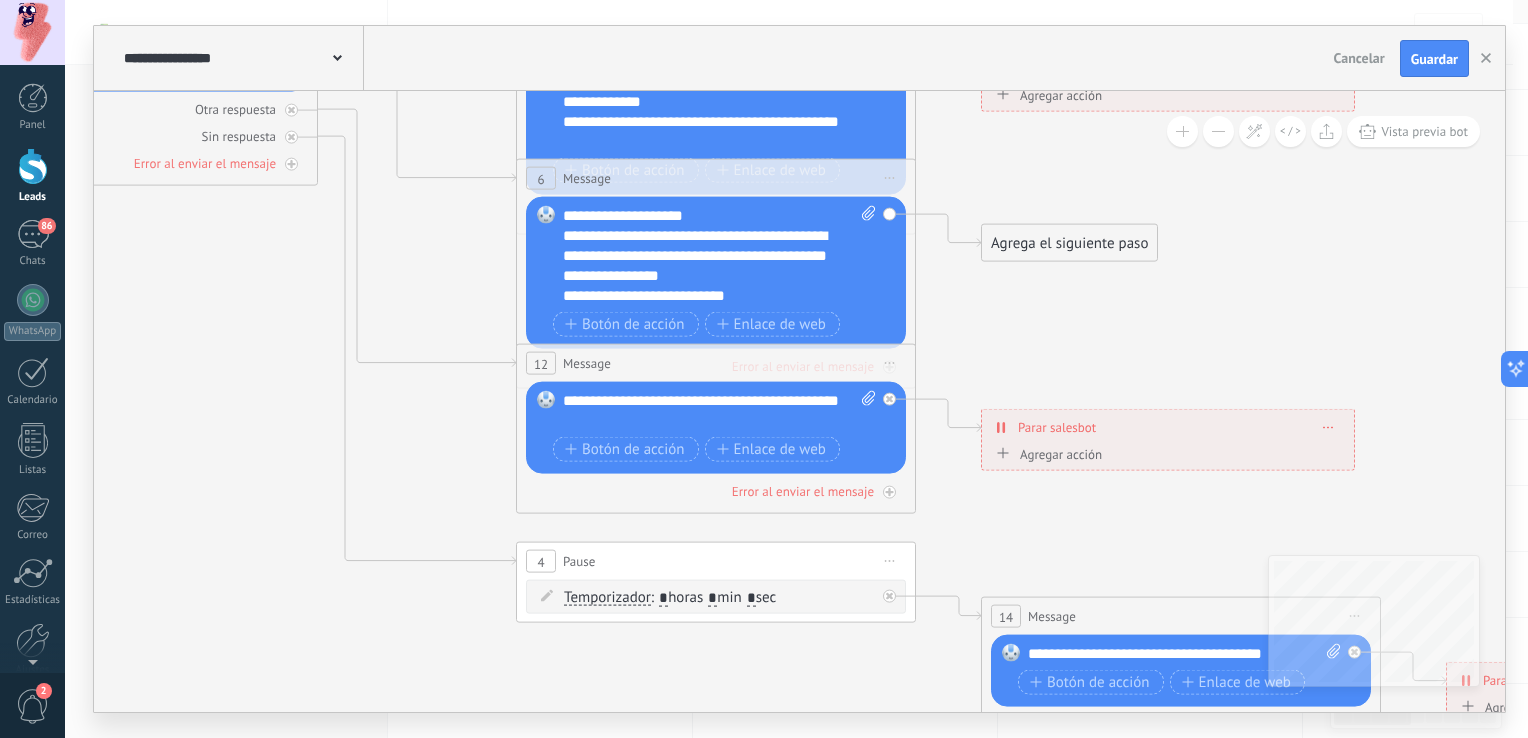 click 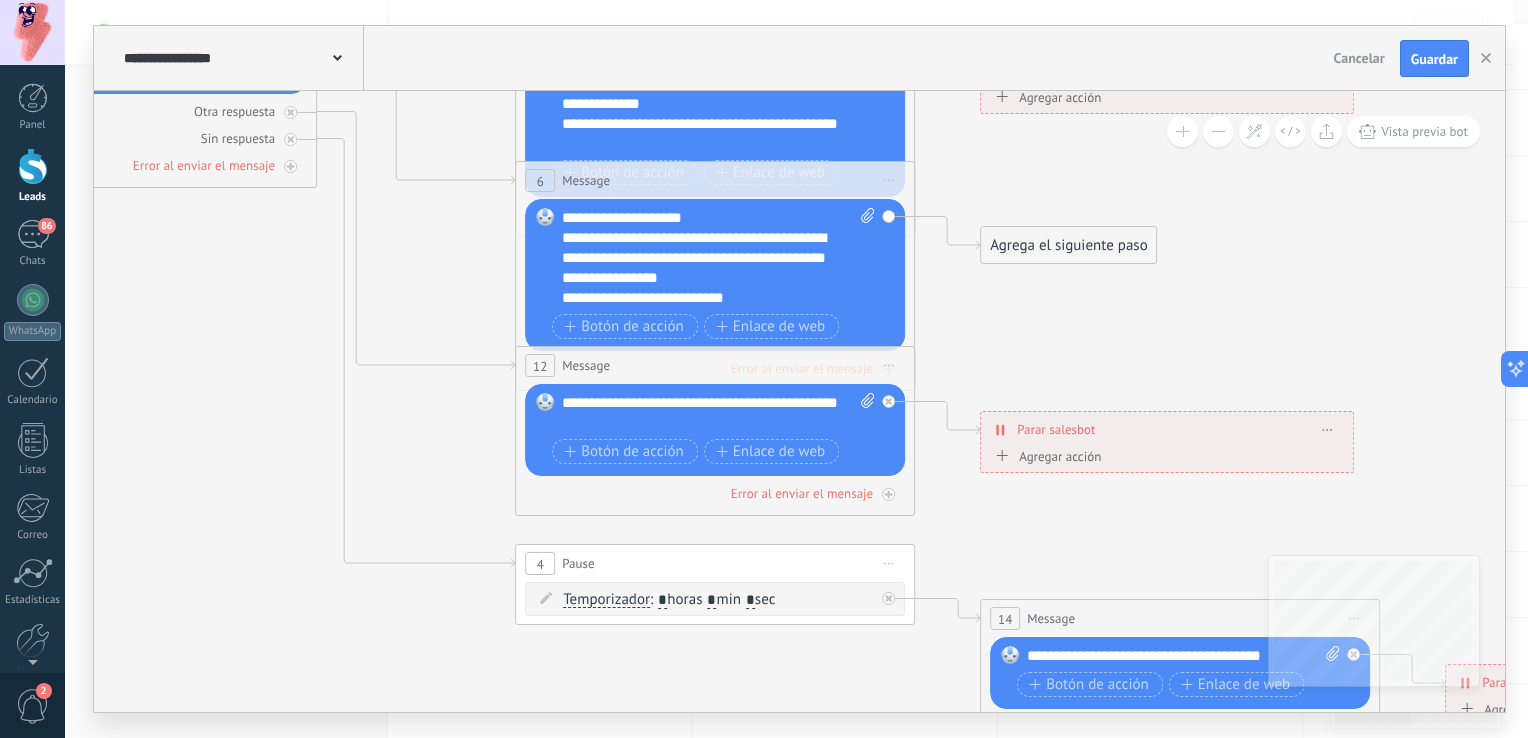 click on "Agrega el siguiente paso" at bounding box center [1068, 245] 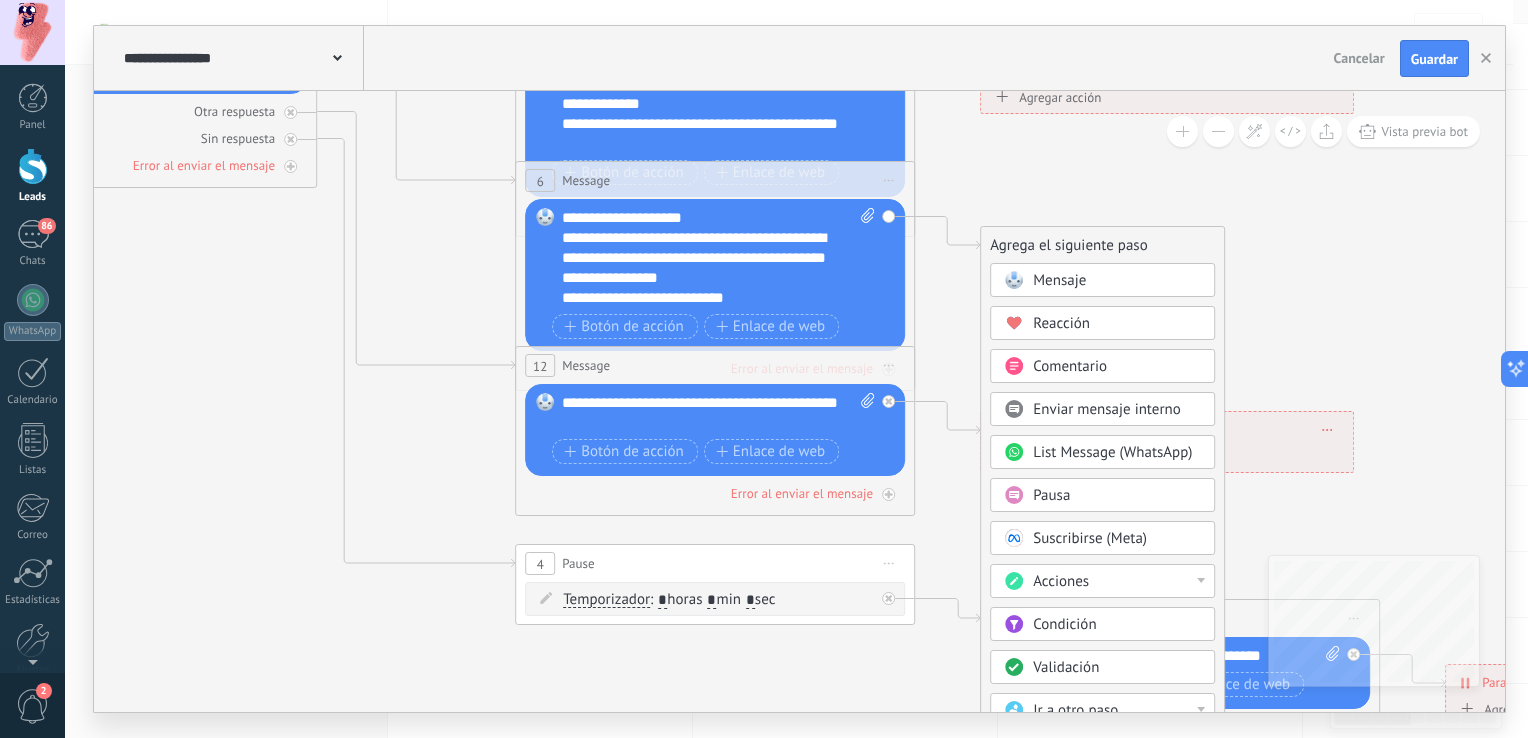 click on "Acciones" at bounding box center [1117, 582] 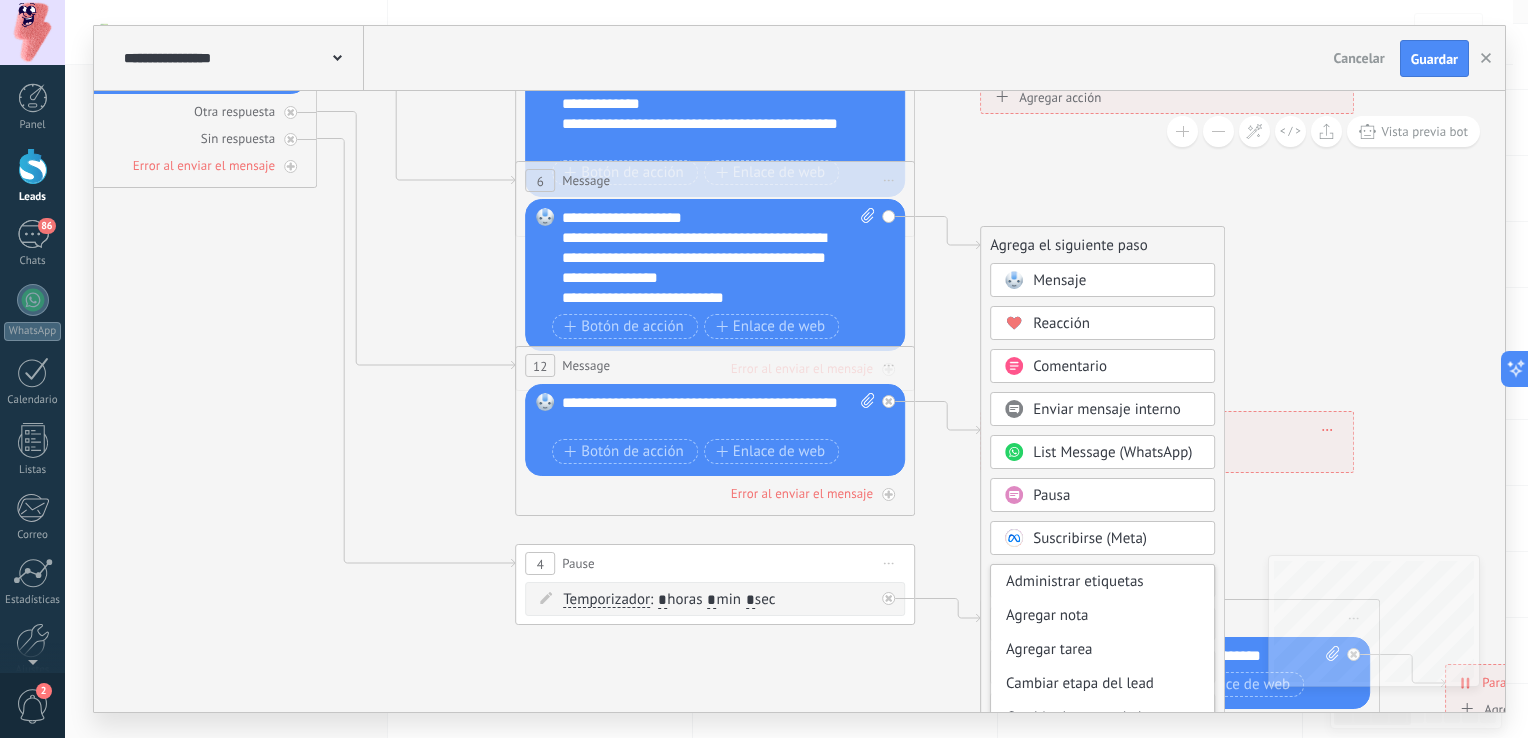 drag, startPoint x: 1214, startPoint y: 582, endPoint x: 1214, endPoint y: 636, distance: 54 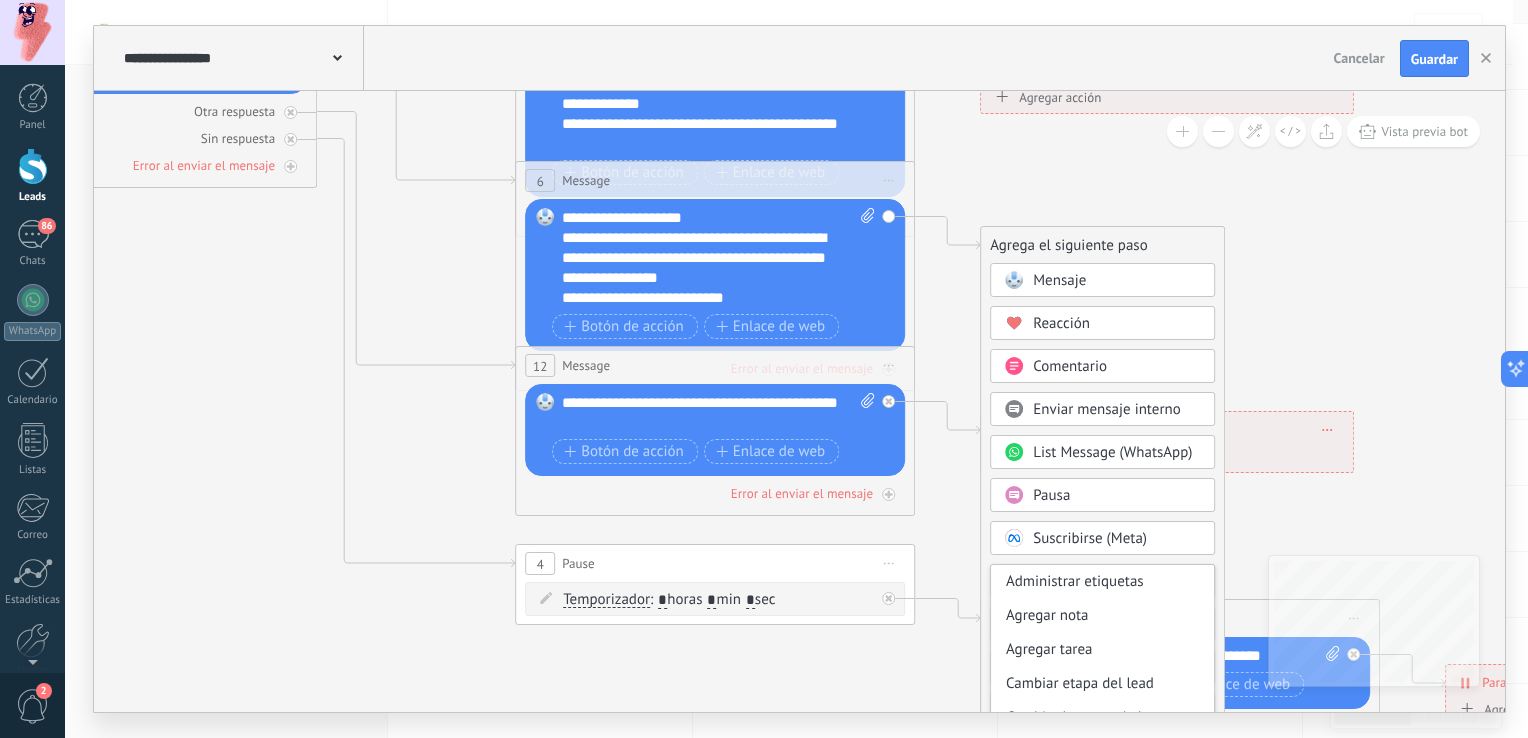 click on "Administrar etiquetas
Agregar nota
Agregar tarea
Cambiar etapa del lead
Cambiar la etapa de la conversación
Cambiar usuario responsable
Completar tareas
Crear lead
Enviar correo
Enviar un webhook
Establecer campo
Generar formulario
Gestionar suscriptores
Meta Conversions API" at bounding box center [1102, 644] 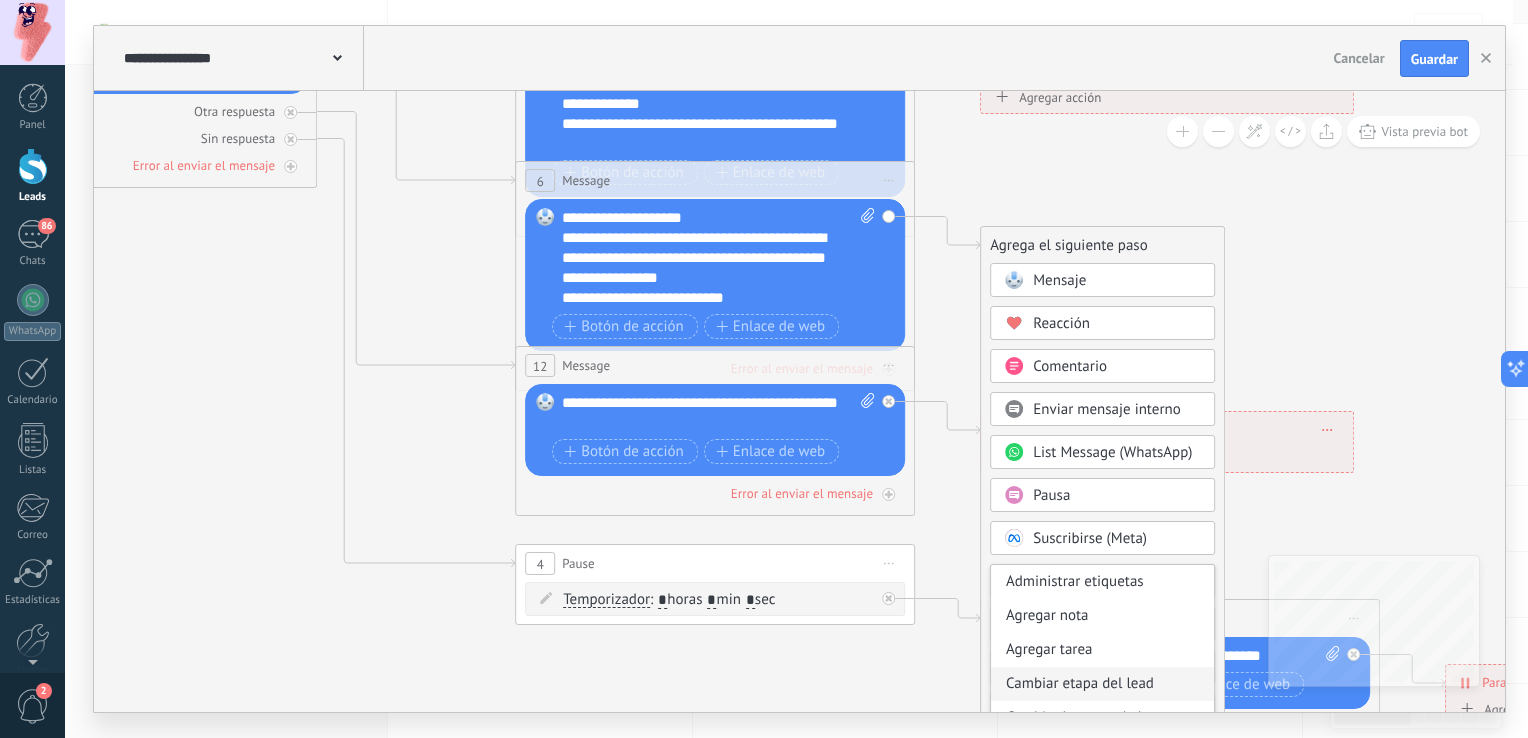 click on "Cambiar etapa del lead" at bounding box center (1102, 684) 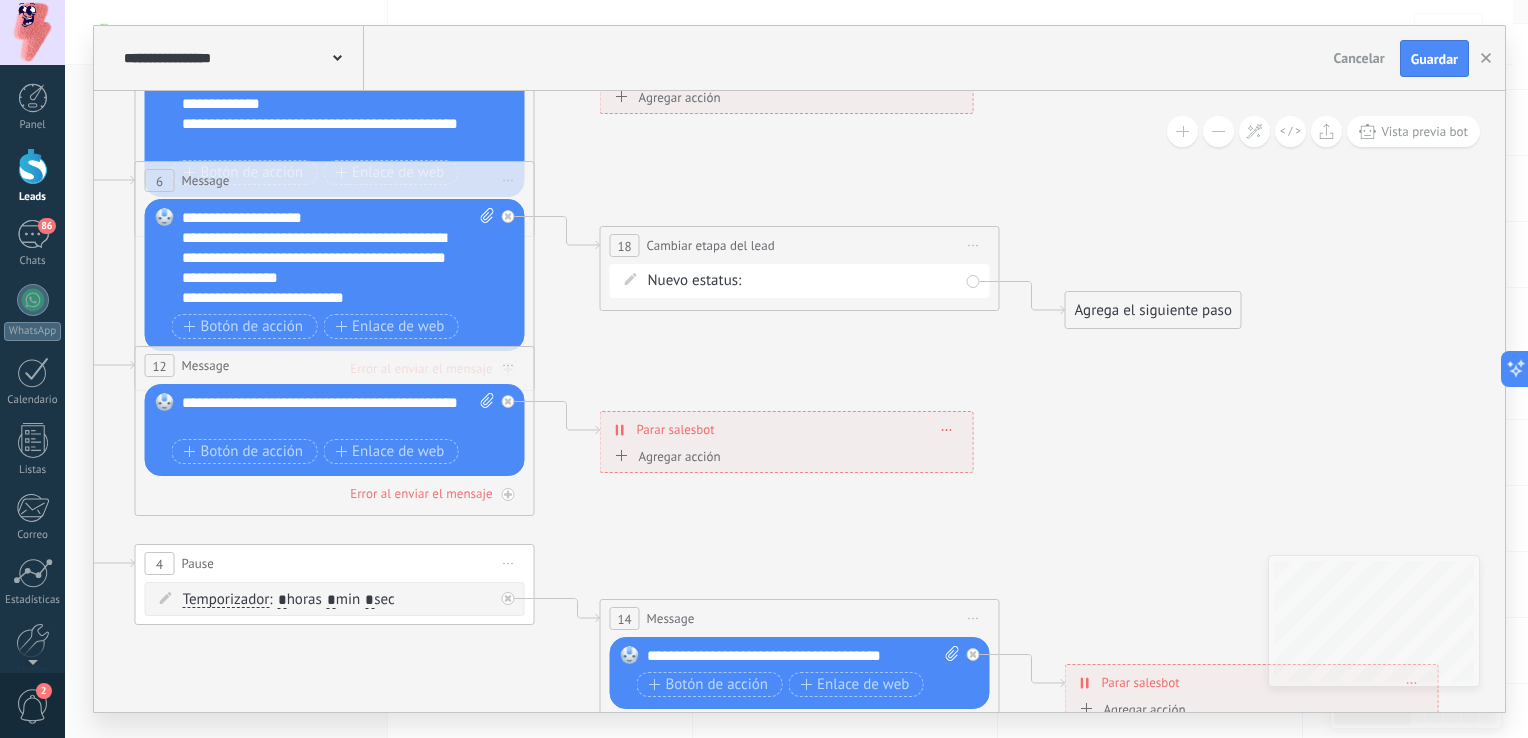 click on "Contacto inicial Negociación Debate contractual Discusión de contrato Leads ganados Leads perdidos" at bounding box center [0, 0] 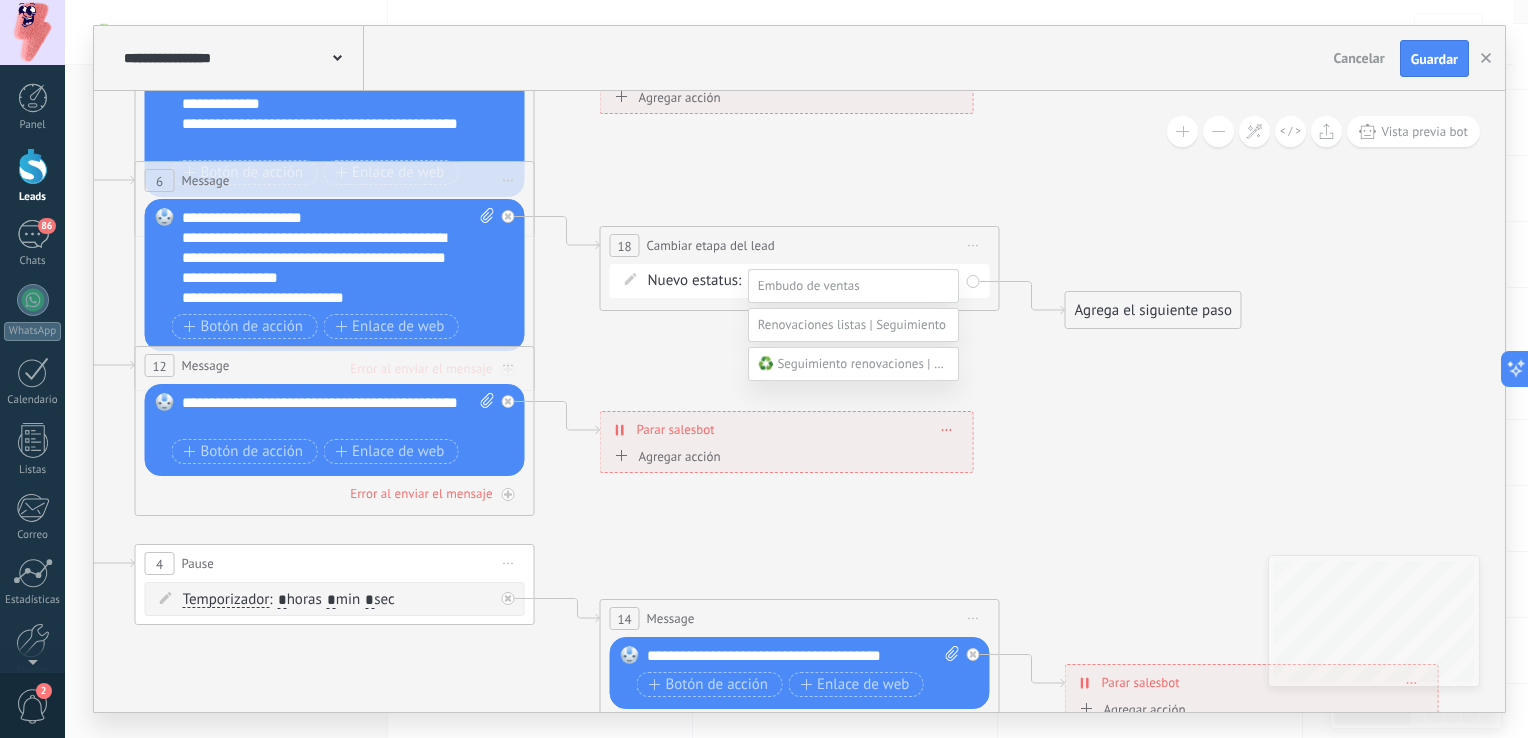 click at bounding box center [852, 324] 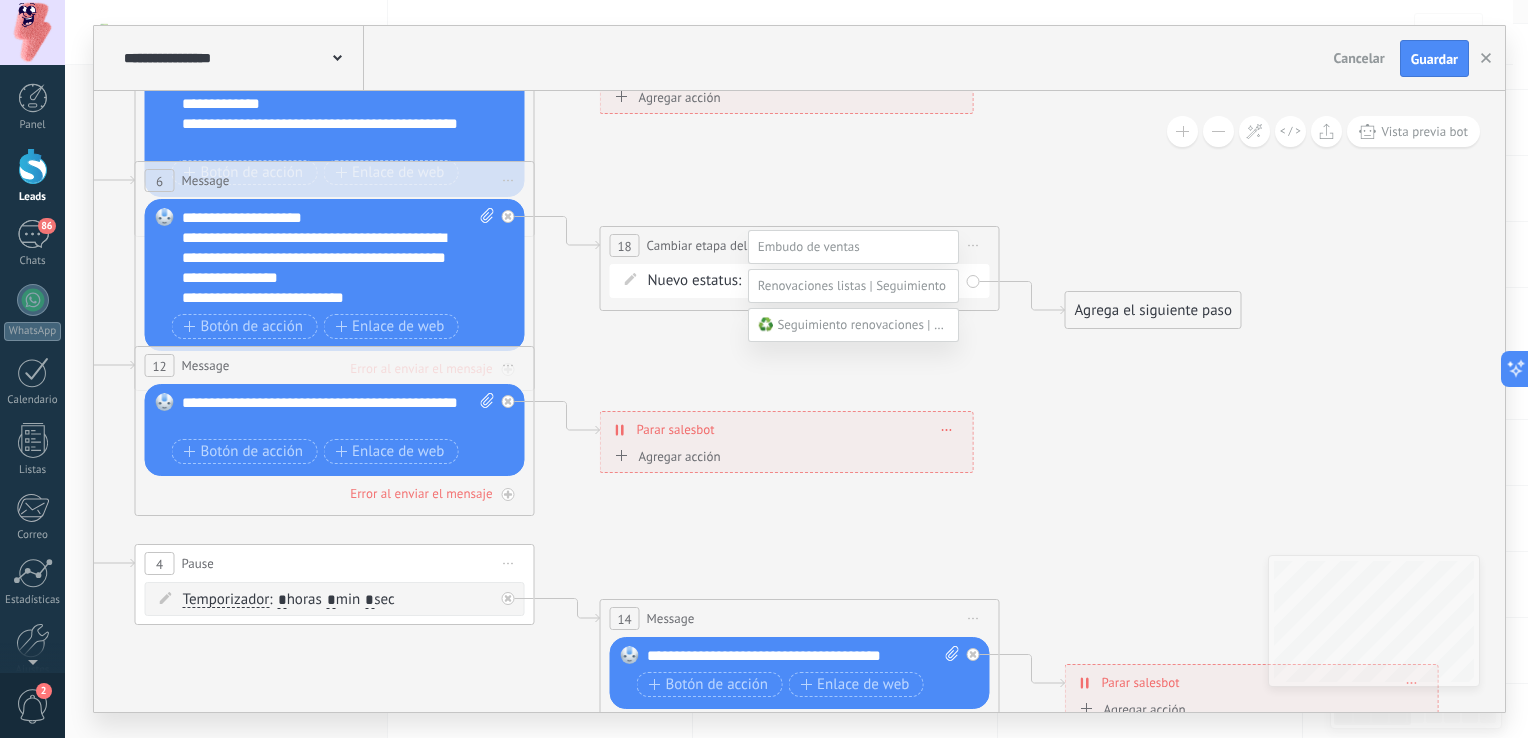 click at bounding box center (889, 324) 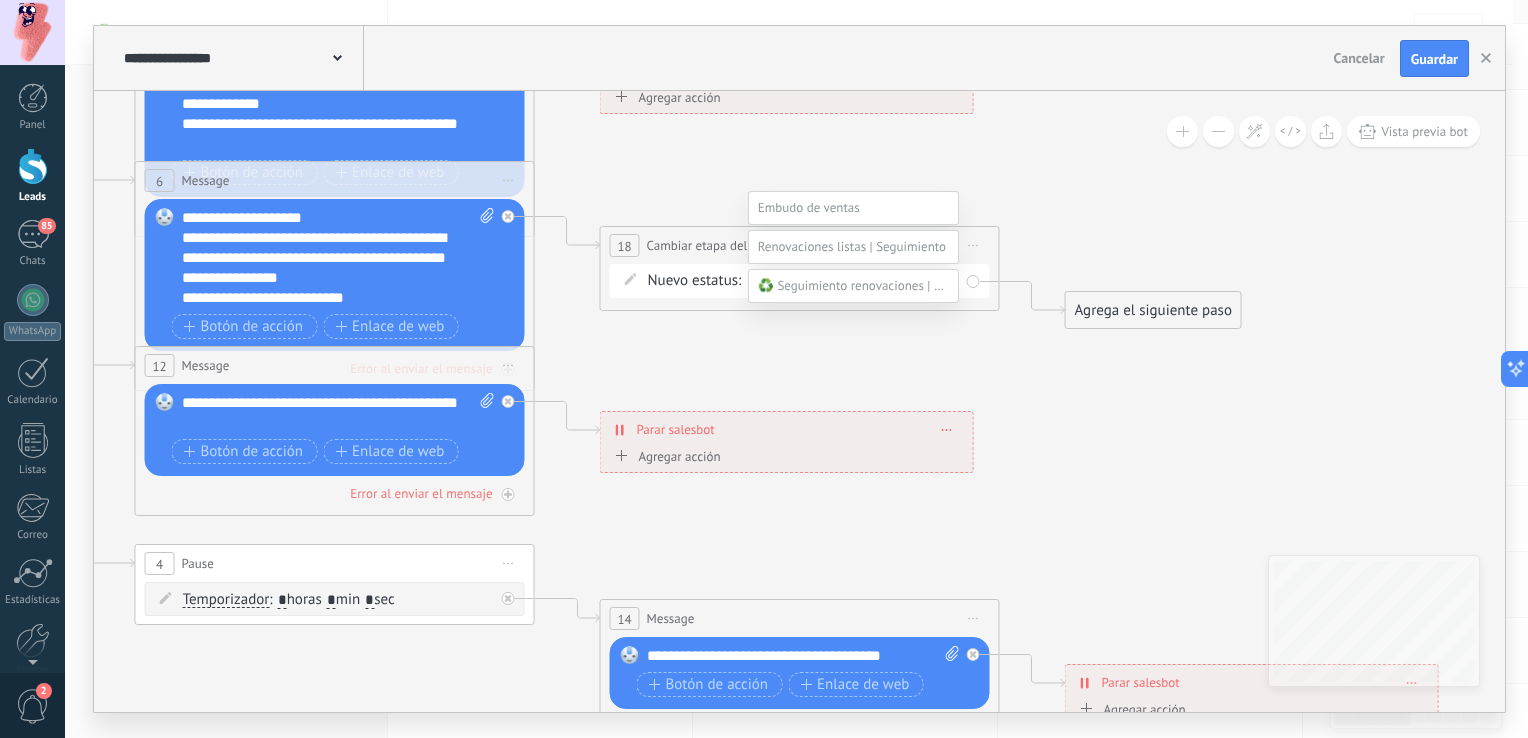 drag, startPoint x: 834, startPoint y: 470, endPoint x: 788, endPoint y: 338, distance: 139.78555 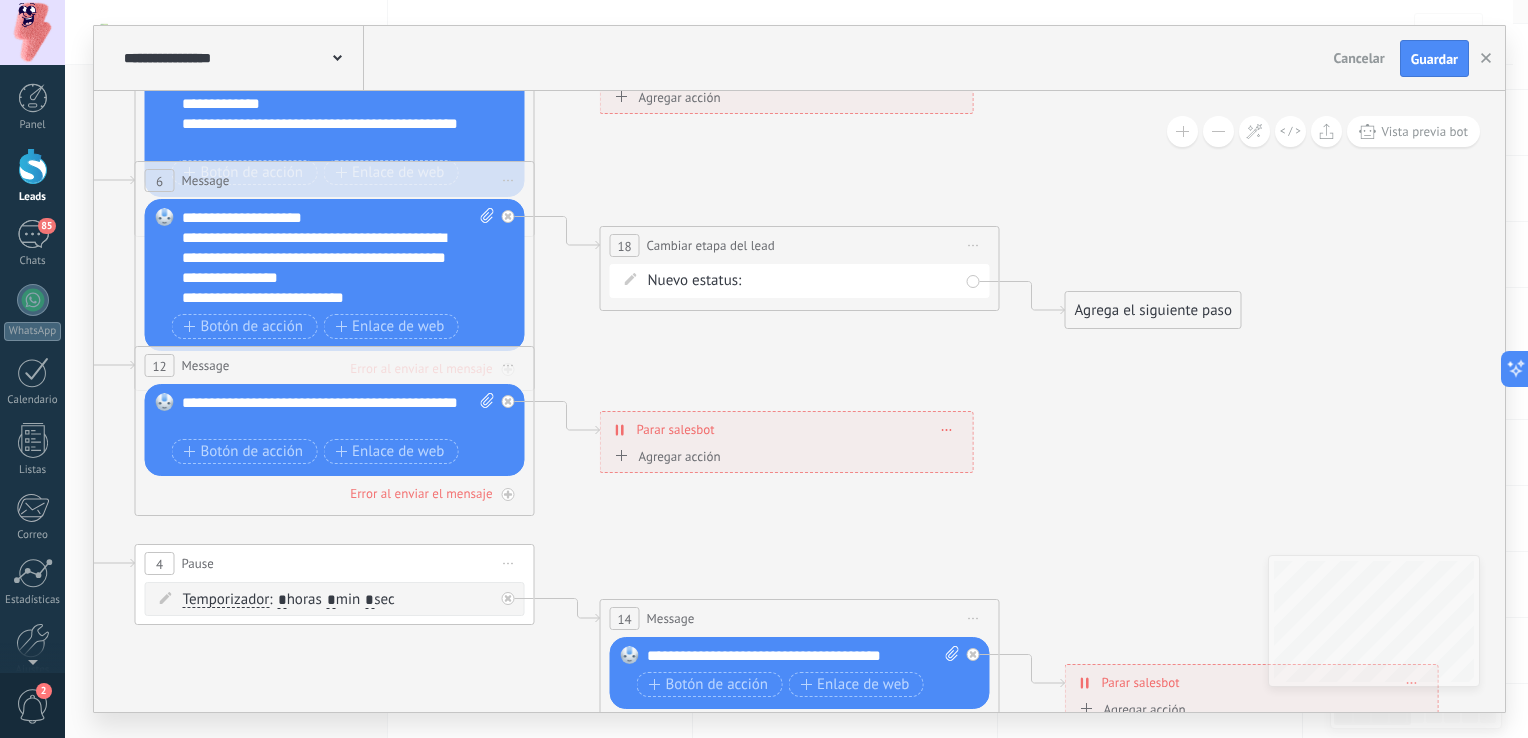 click 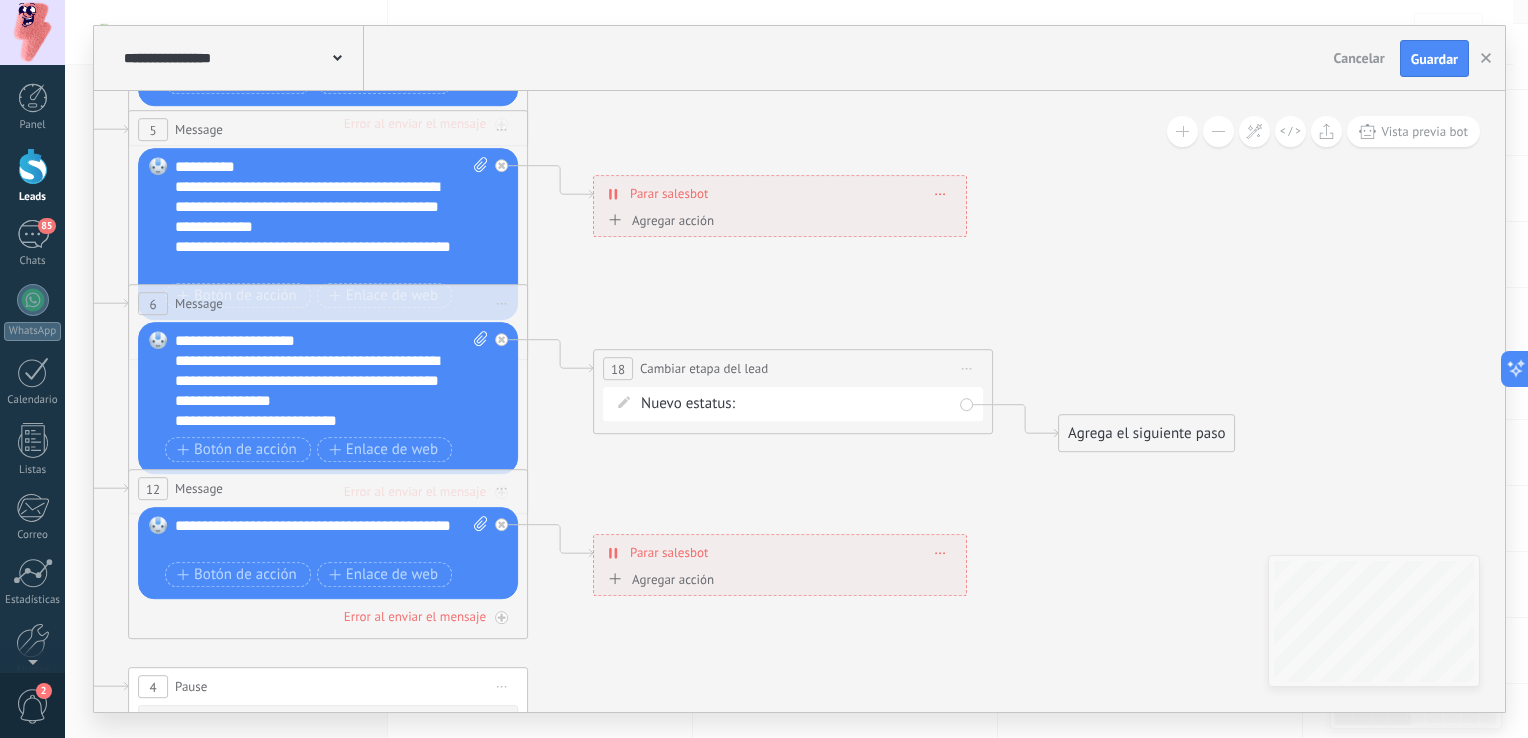 drag, startPoint x: 984, startPoint y: 362, endPoint x: 977, endPoint y: 486, distance: 124.197426 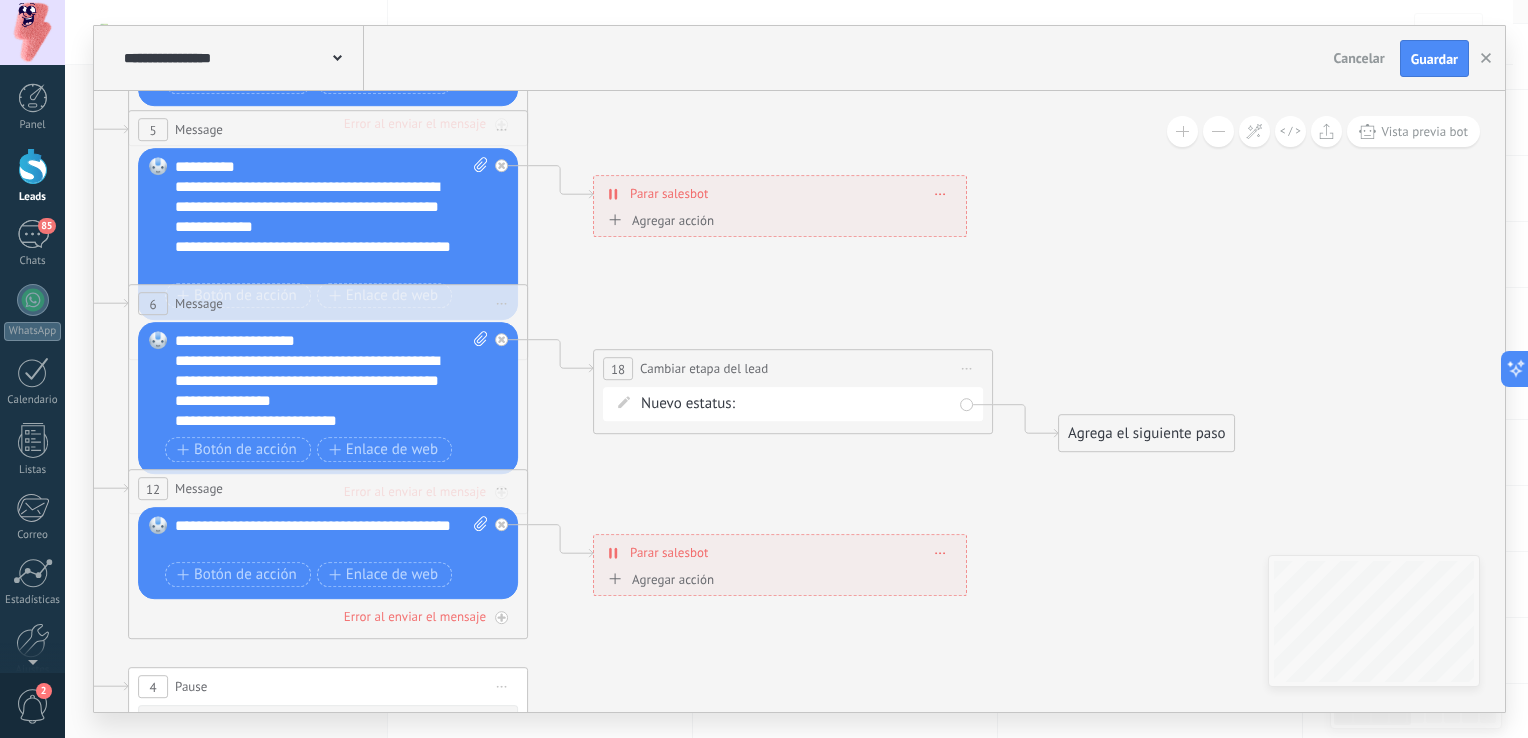 click 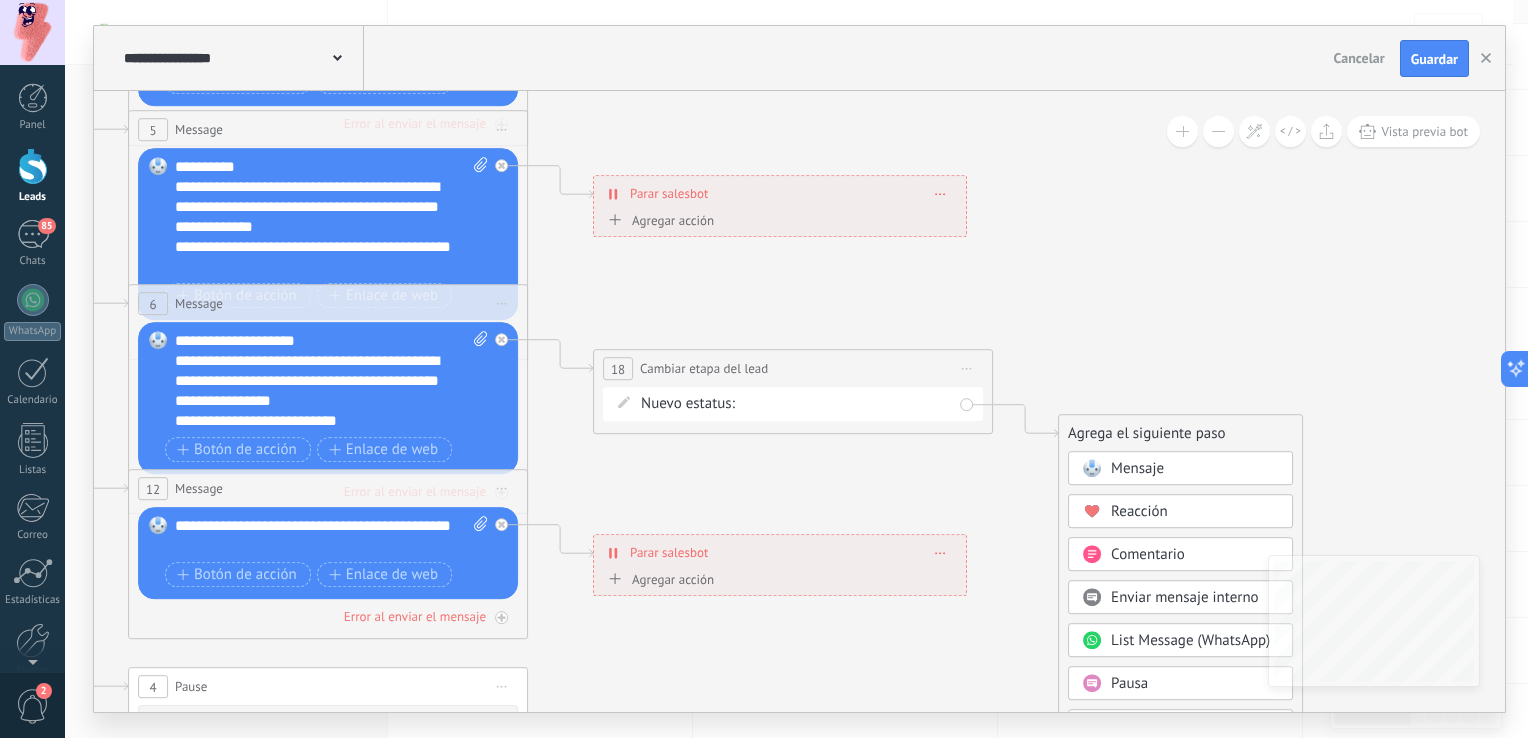 click on "Pausa" at bounding box center [1180, 684] 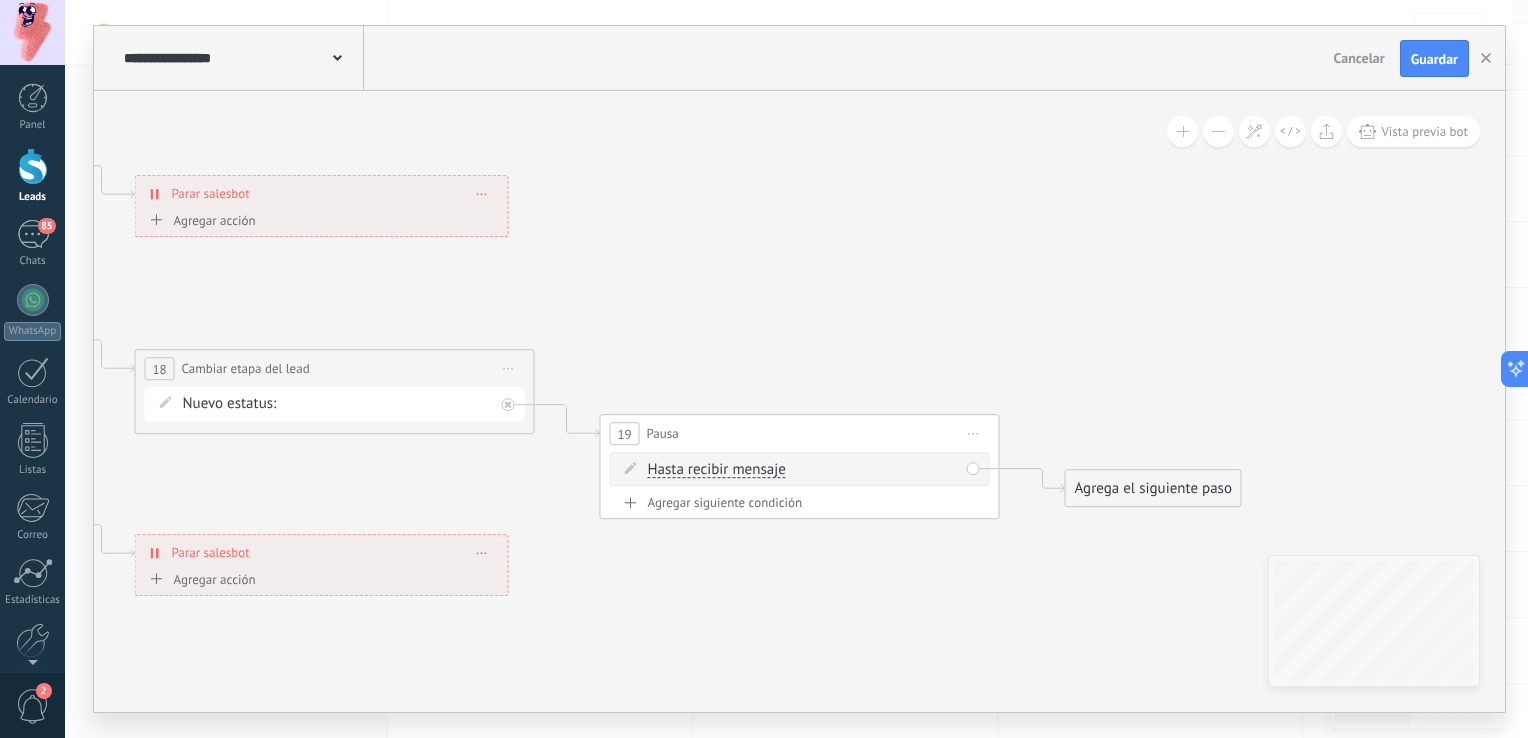 click on "Iniciar vista previa aquí
Cambiar nombre
Duplicar
Borrar" at bounding box center [974, 434] 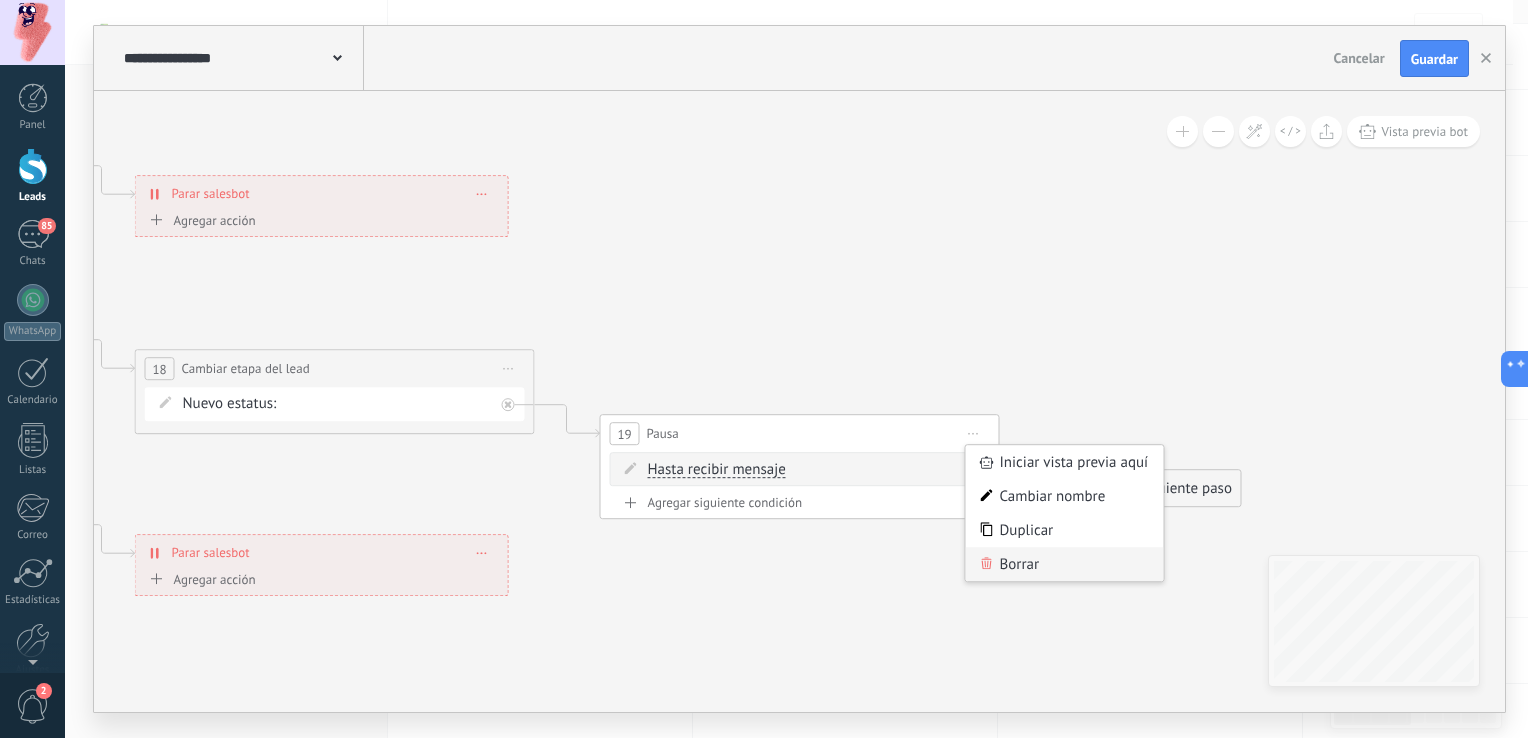 click on "Borrar" at bounding box center (1065, 565) 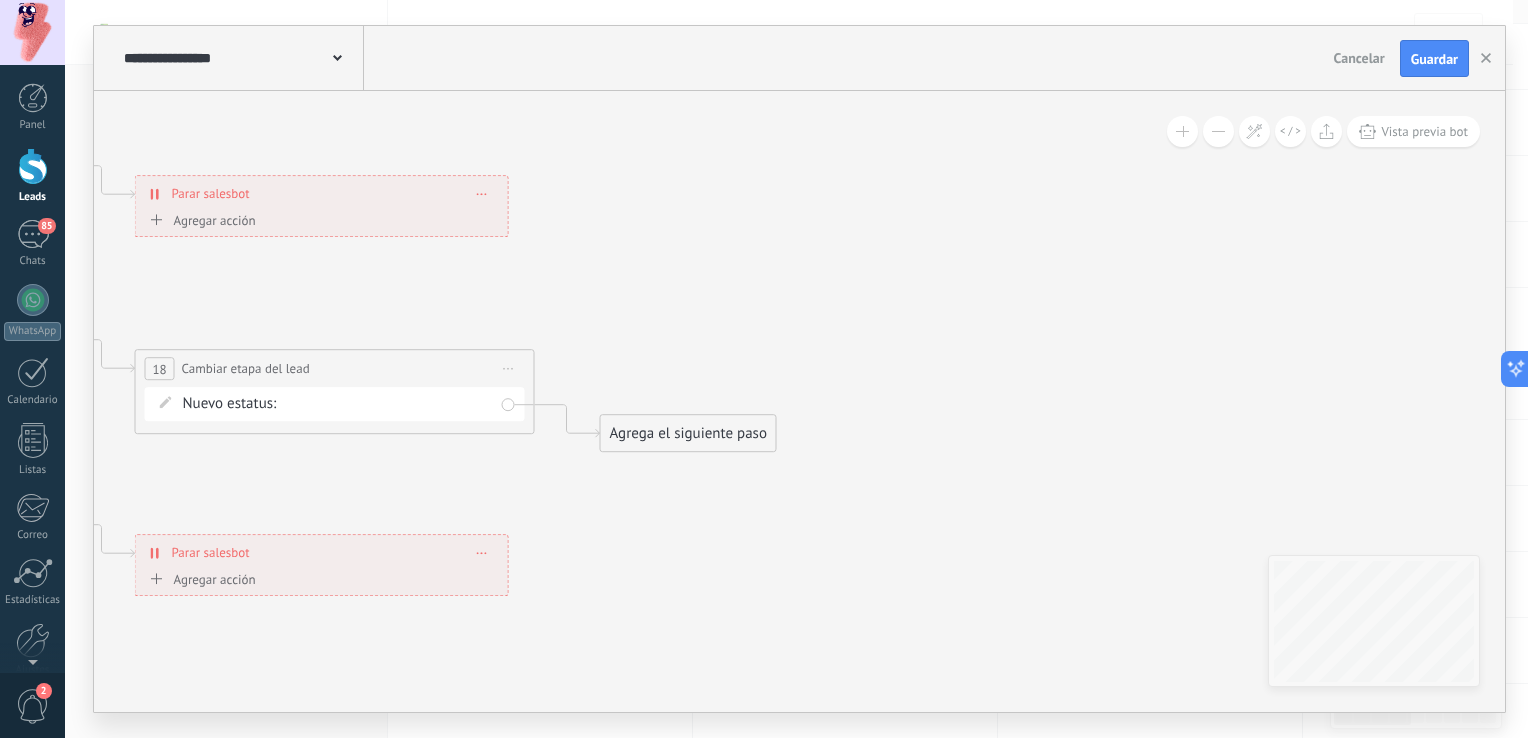 click on "Agrega el siguiente paso" at bounding box center [688, 434] 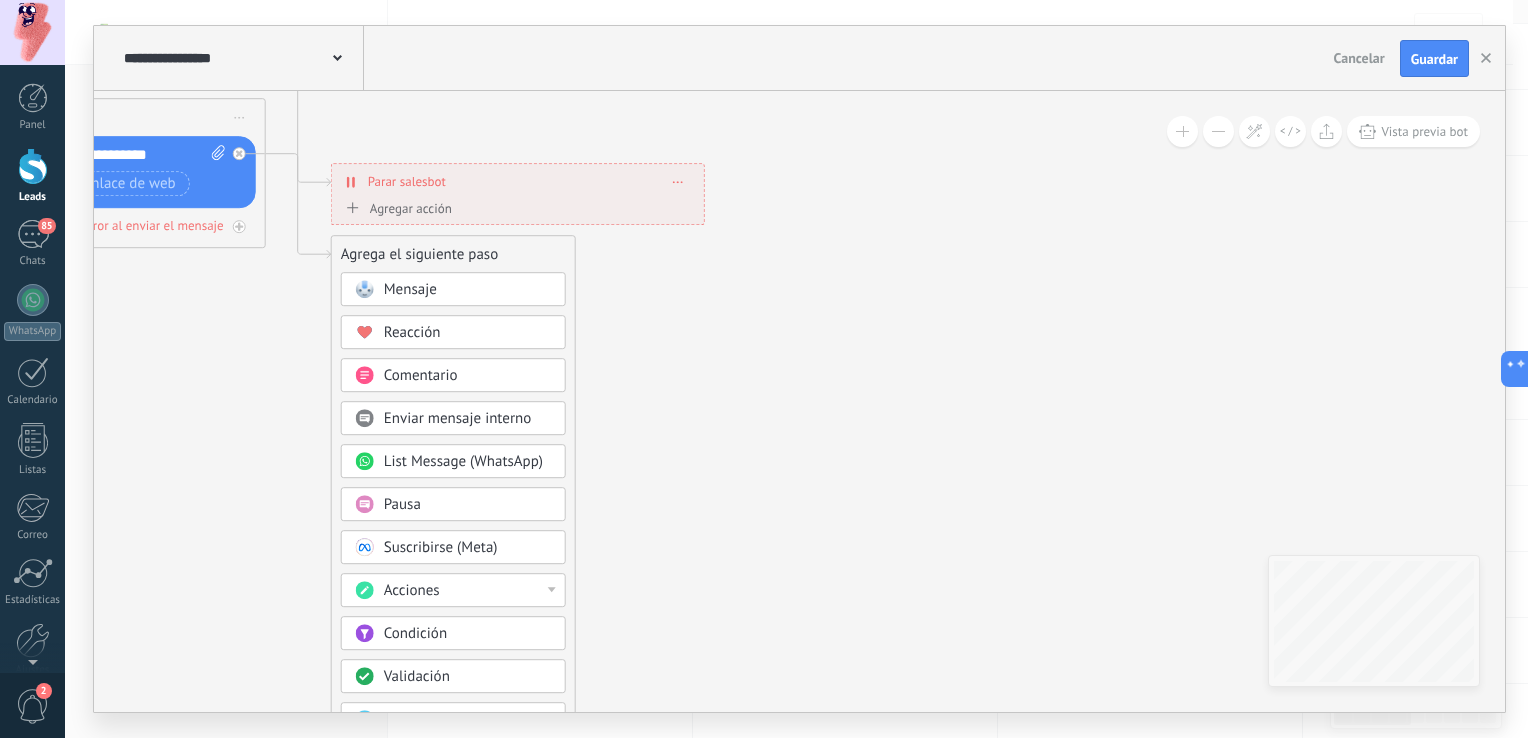 drag, startPoint x: 928, startPoint y: 550, endPoint x: 659, endPoint y: -74, distance: 679.5123 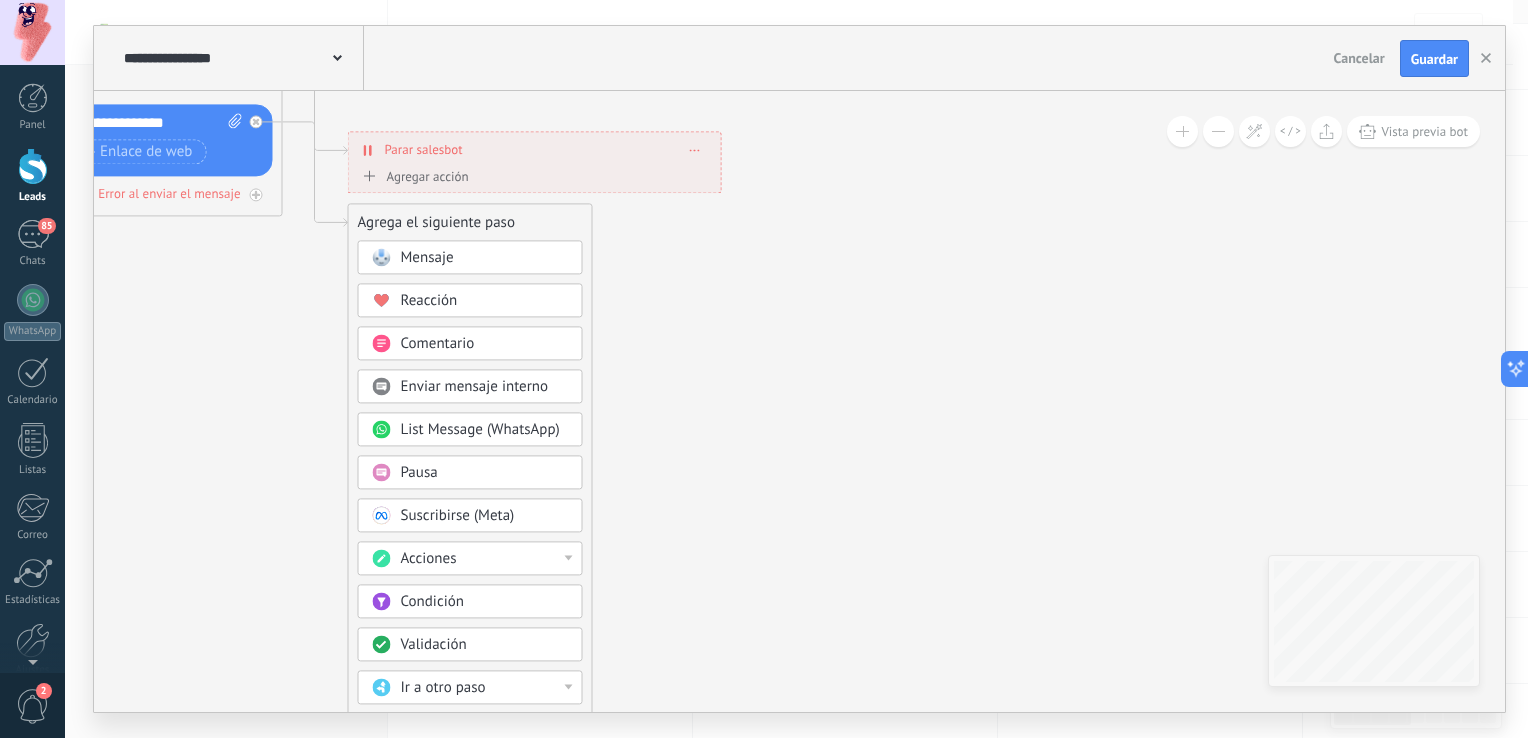 drag, startPoint x: 821, startPoint y: 393, endPoint x: 838, endPoint y: 151, distance: 242.59637 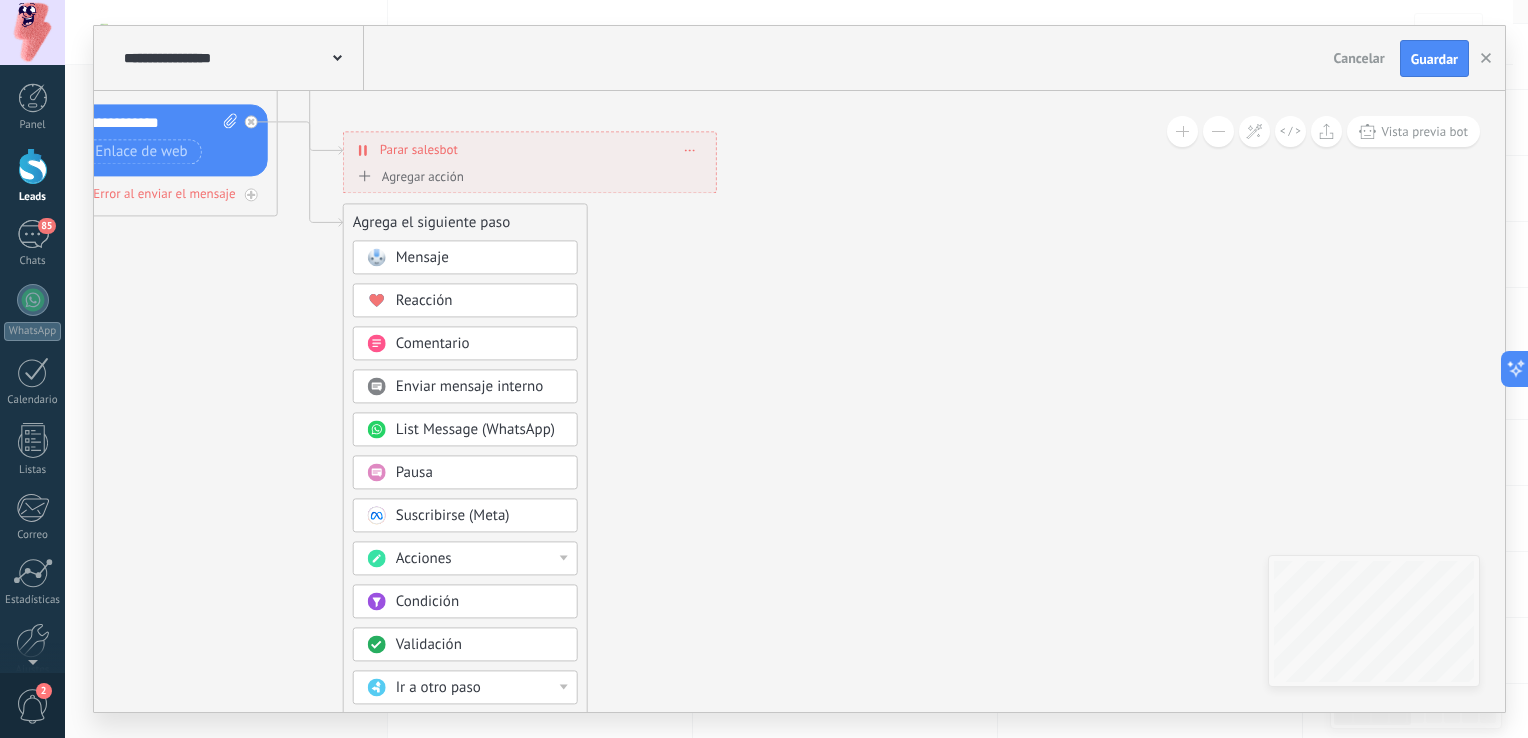 drag, startPoint x: 723, startPoint y: 558, endPoint x: 723, endPoint y: 352, distance: 206 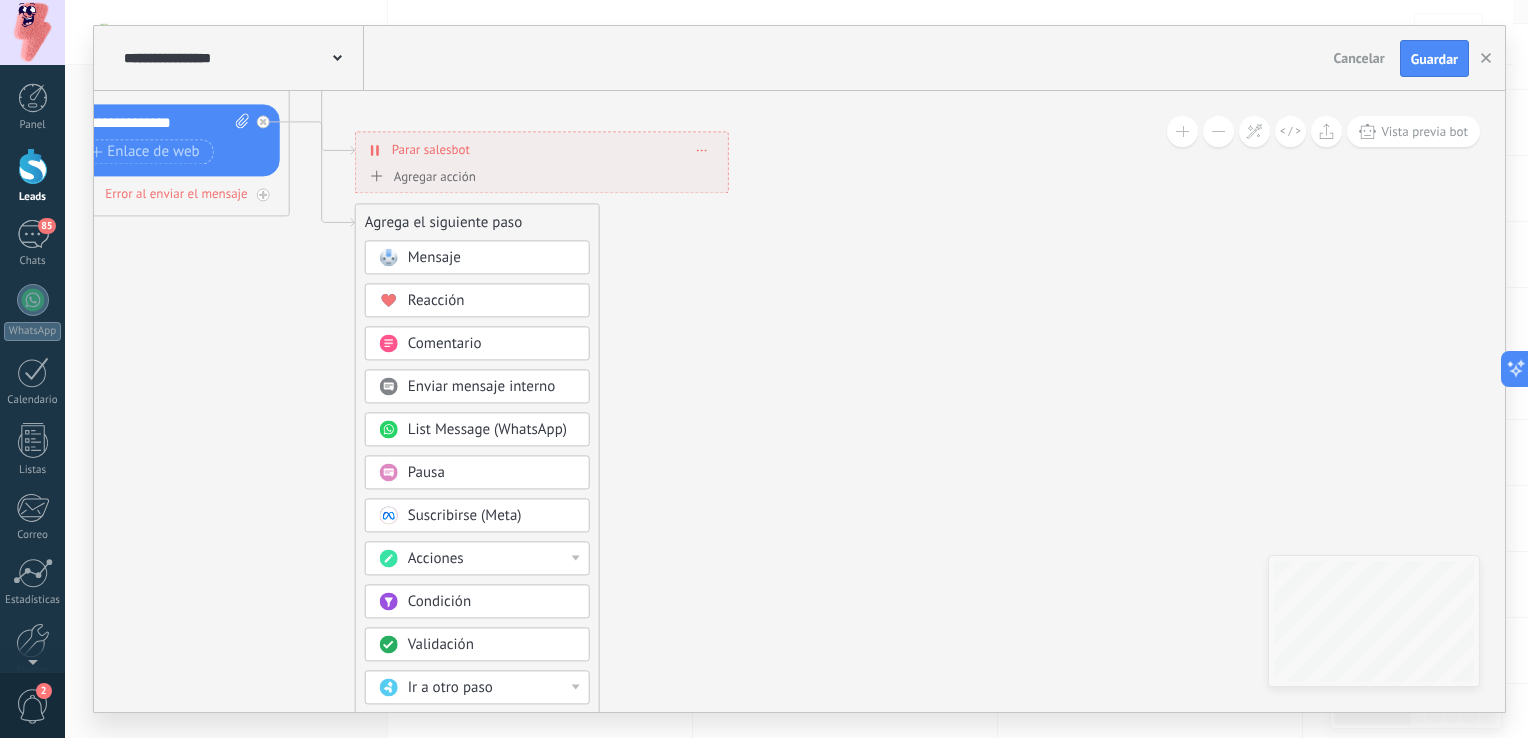 click 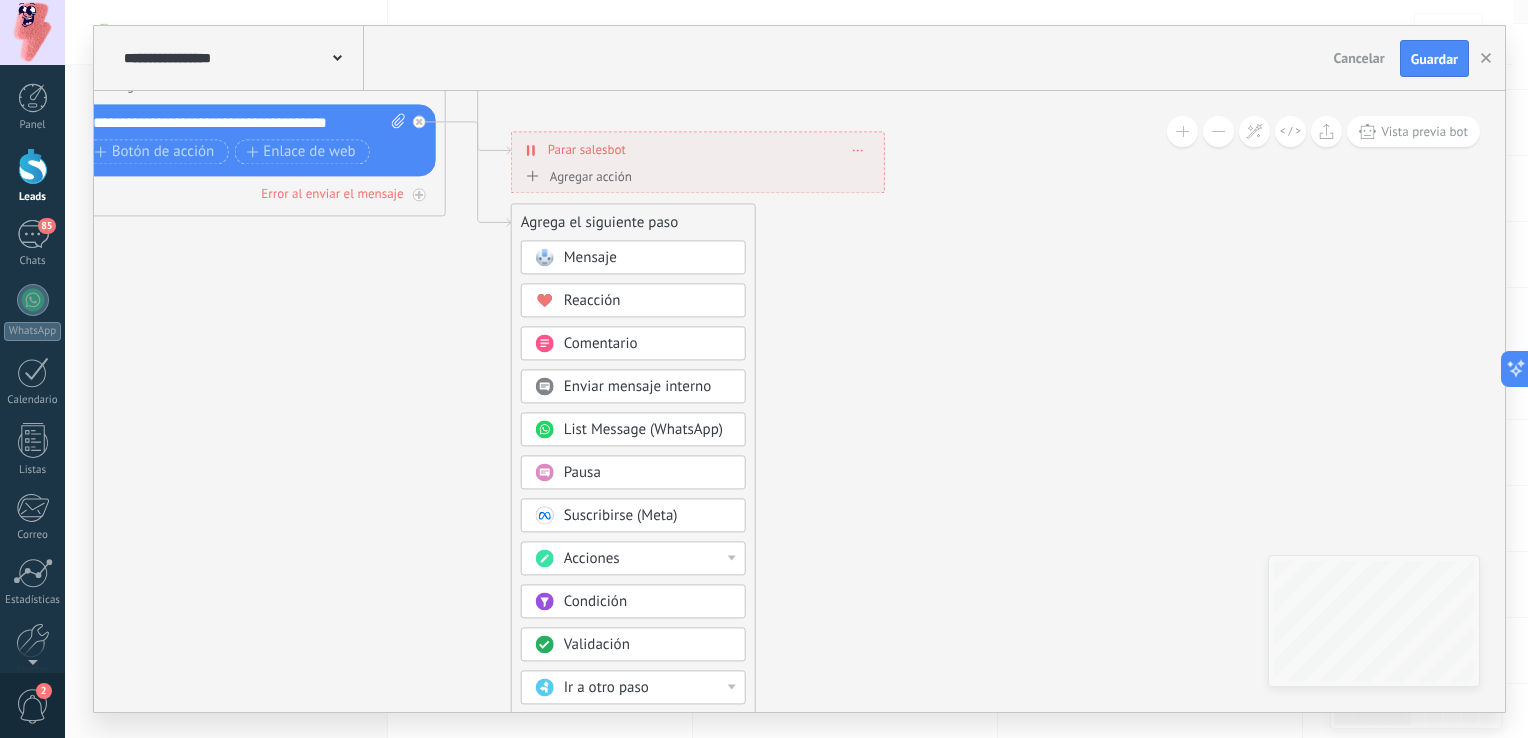 drag, startPoint x: 335, startPoint y: 433, endPoint x: 446, endPoint y: 55, distance: 393.96066 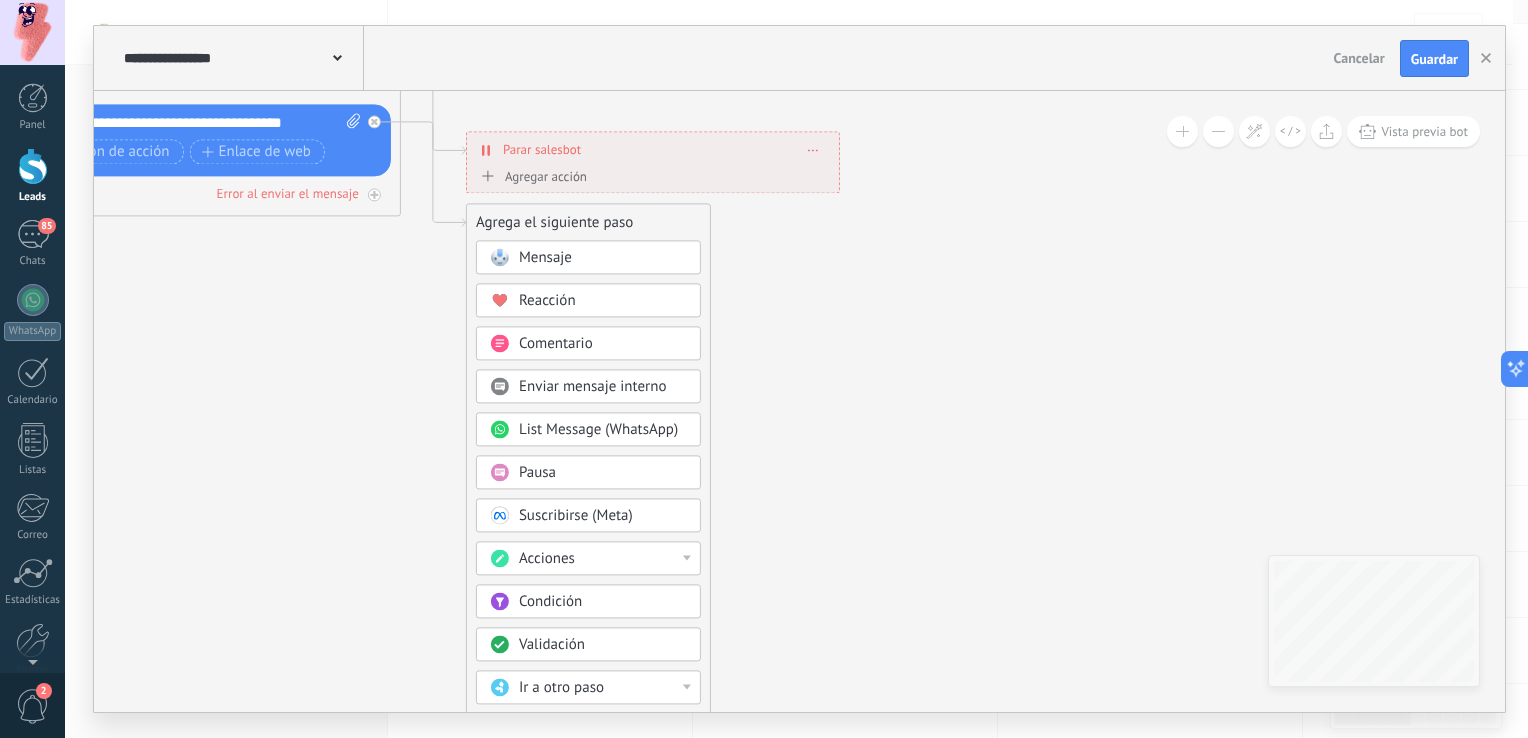 click on "Condición" at bounding box center [603, 603] 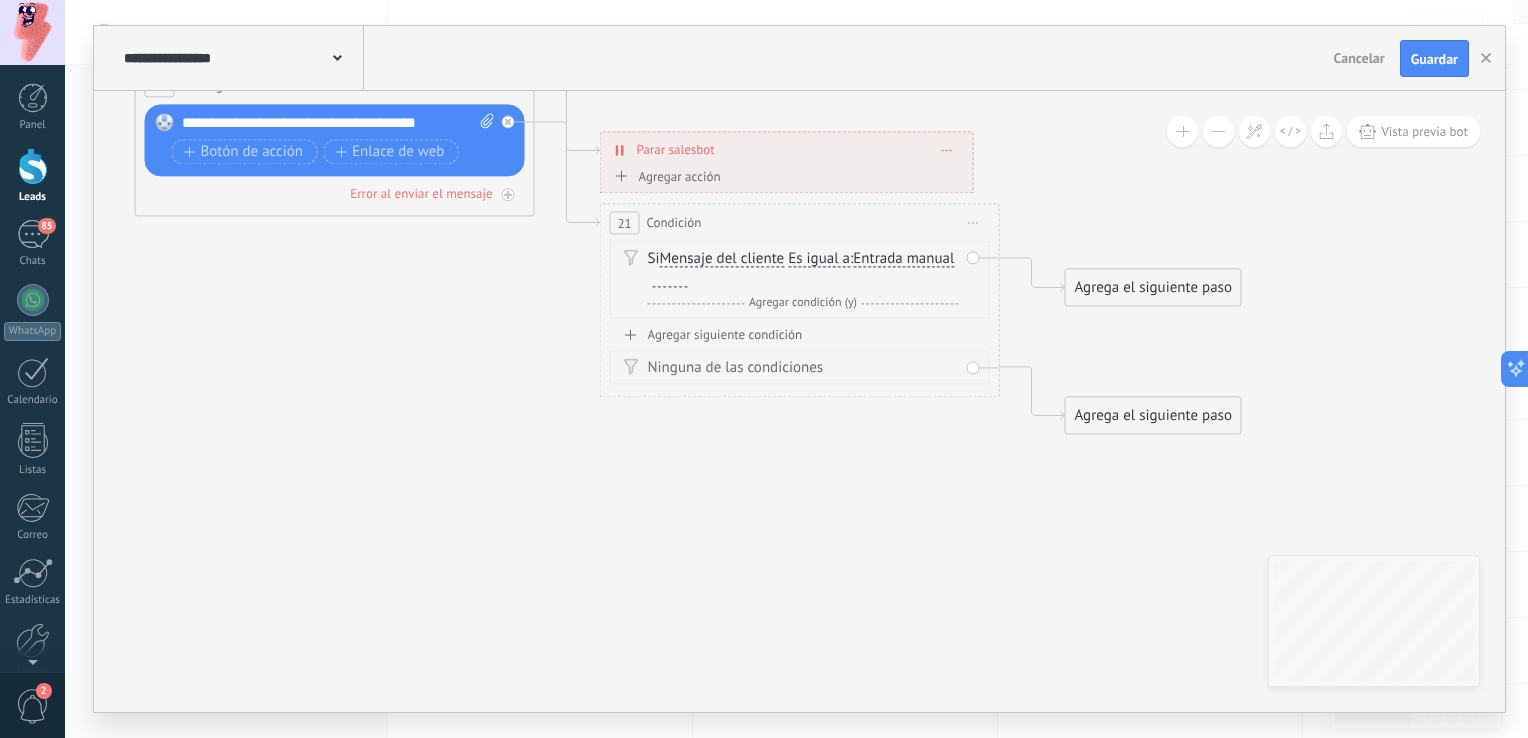 click on "Iniciar vista previa aquí
Cambiar nombre
Duplicar
Borrar" at bounding box center (974, 223) 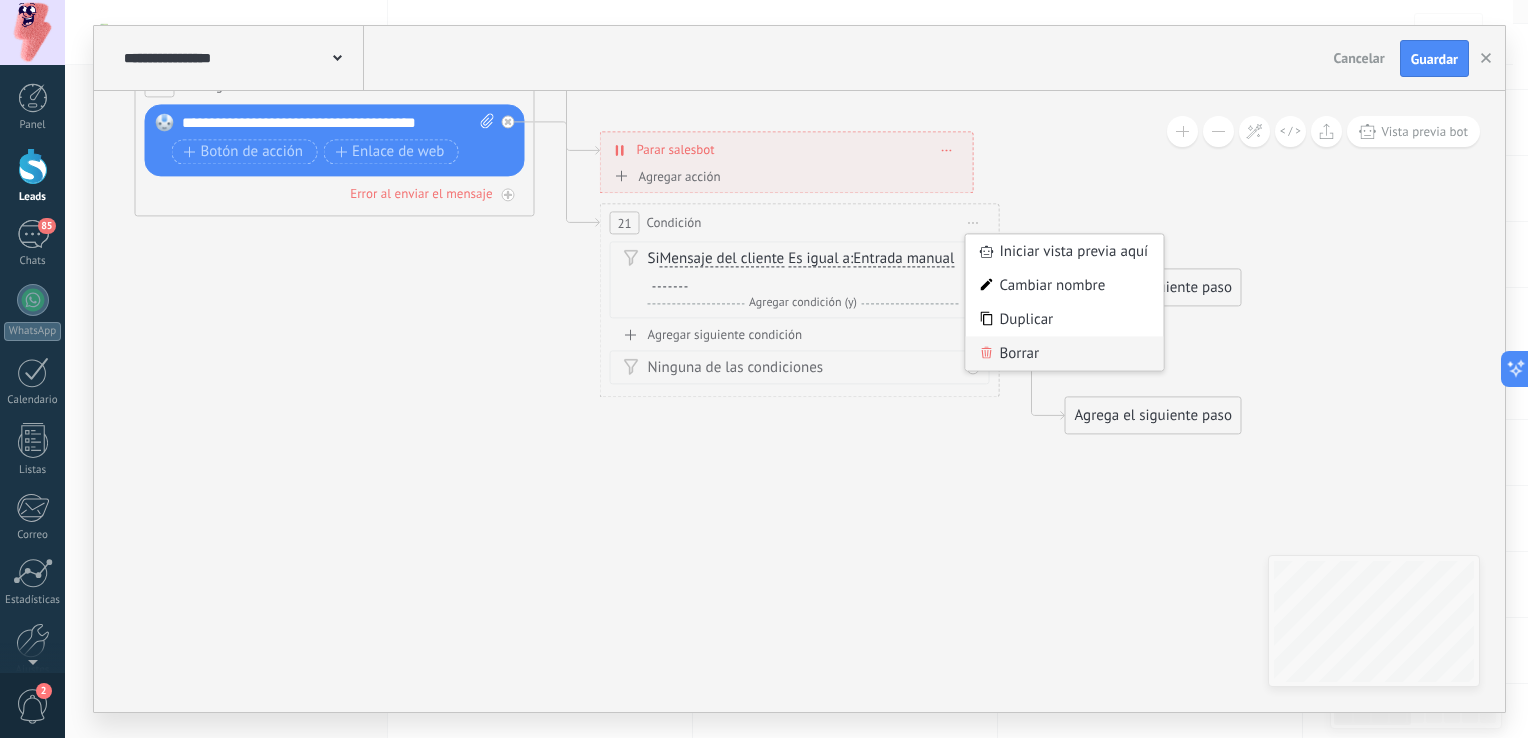 click on "Borrar" at bounding box center [1065, 354] 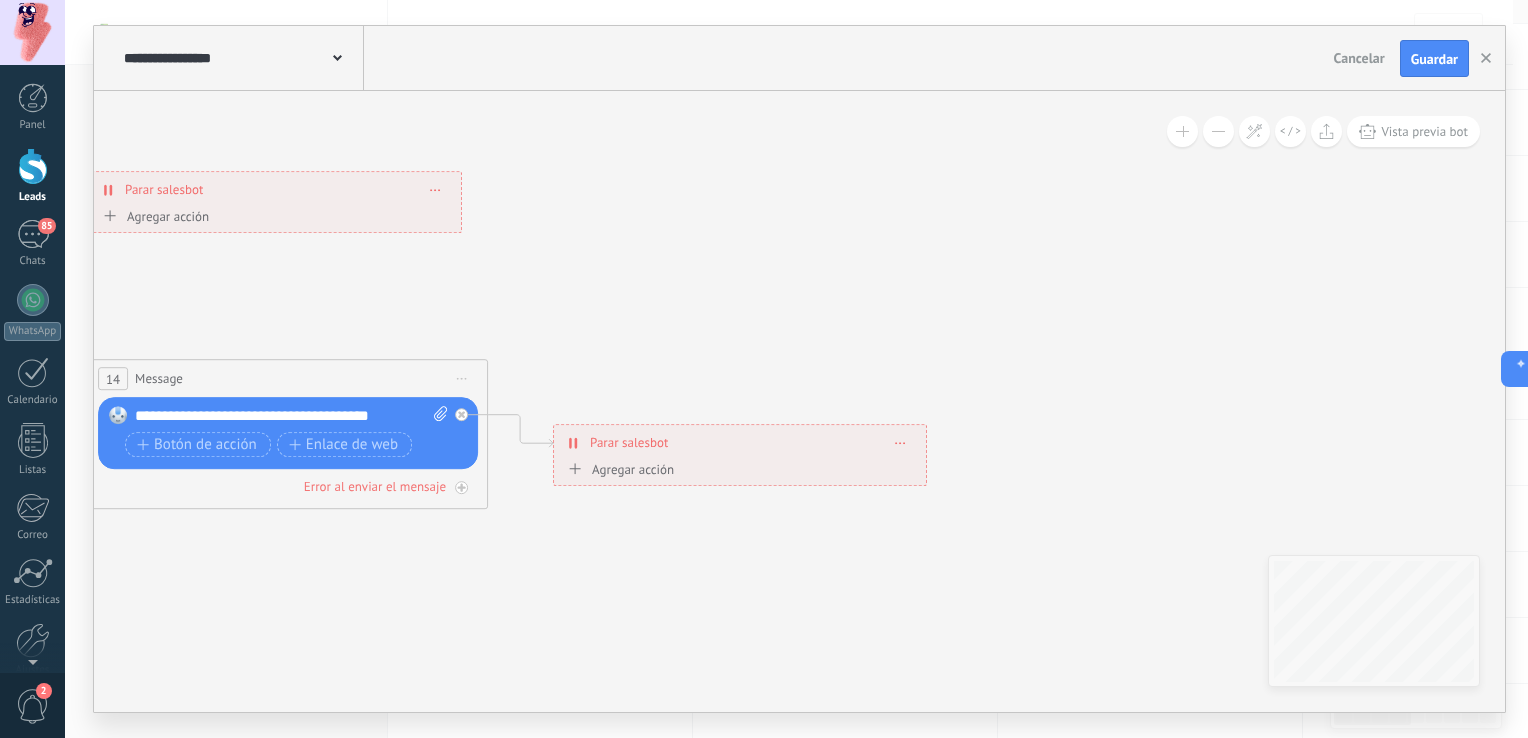 drag, startPoint x: 784, startPoint y: 342, endPoint x: 836, endPoint y: 682, distance: 343.9535 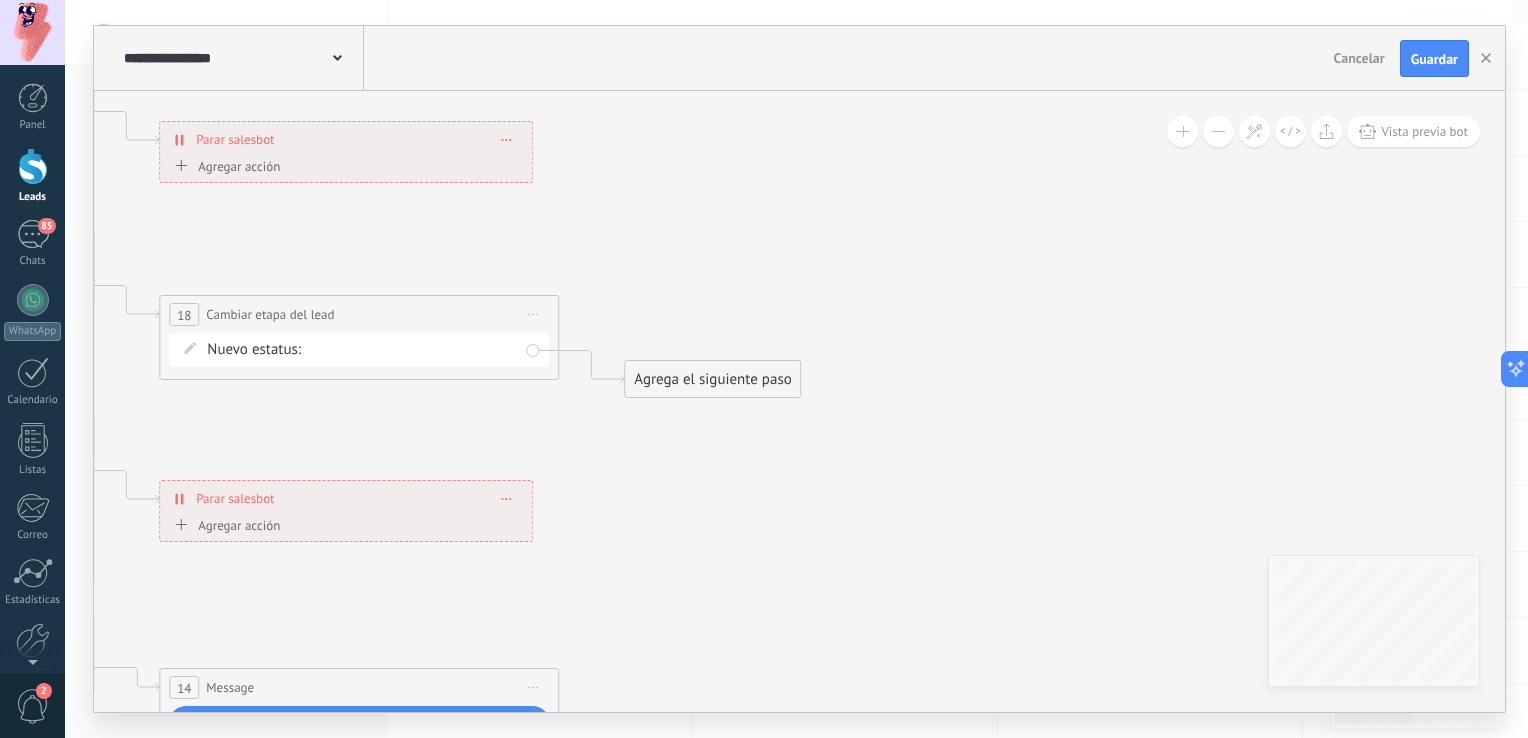 drag, startPoint x: 784, startPoint y: 394, endPoint x: 755, endPoint y: 578, distance: 186.2713 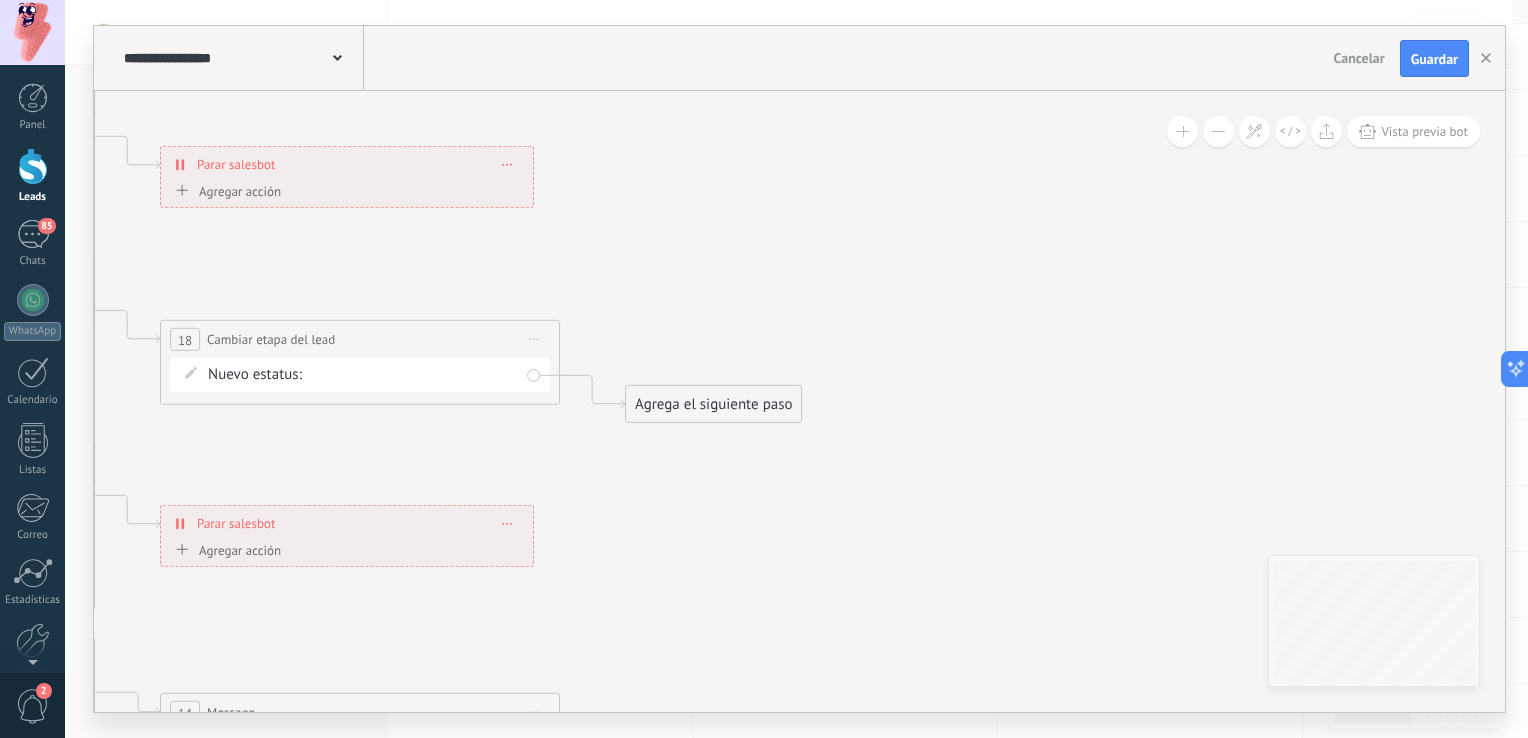 click on "Agrega el siguiente paso" at bounding box center (713, 404) 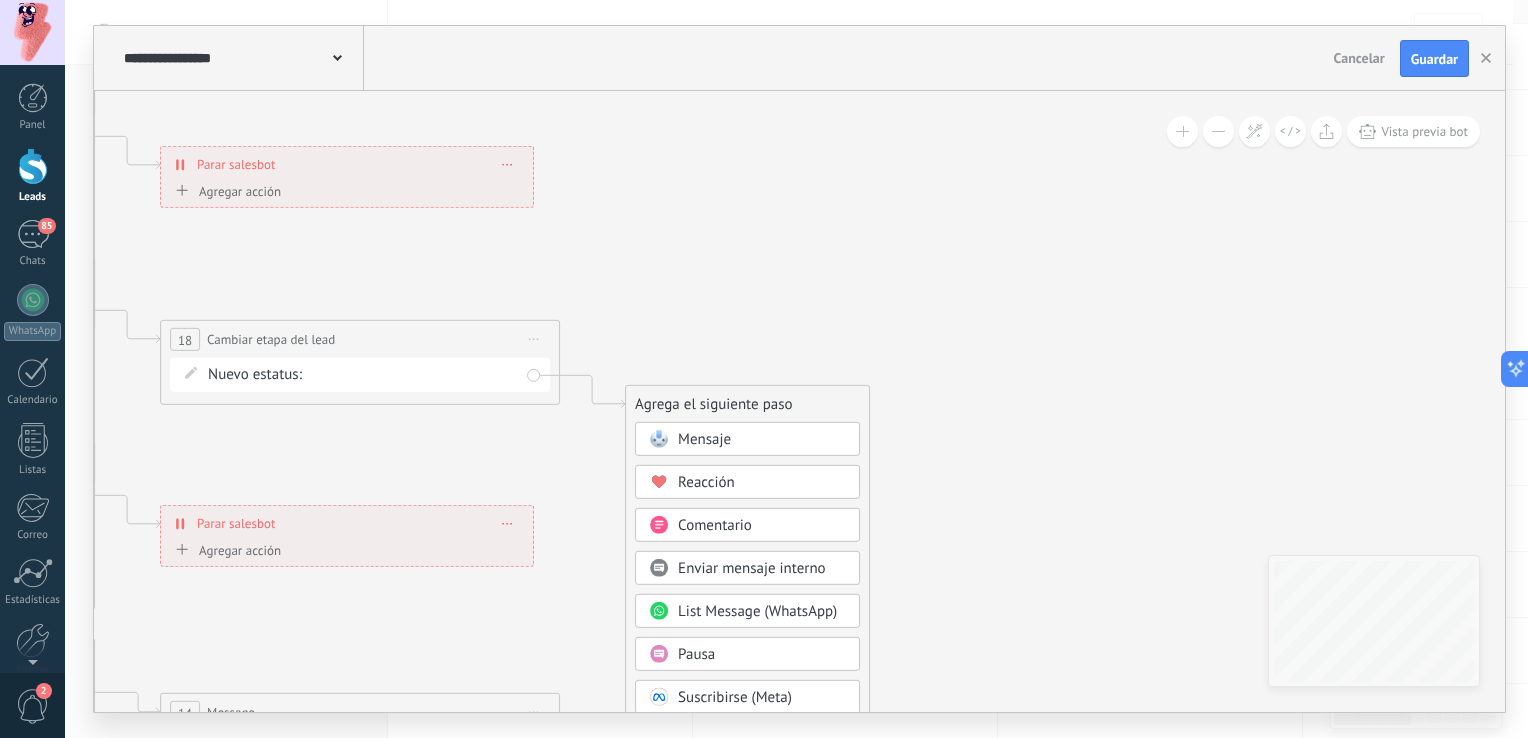 drag, startPoint x: 863, startPoint y: 662, endPoint x: 860, endPoint y: 340, distance: 322.01398 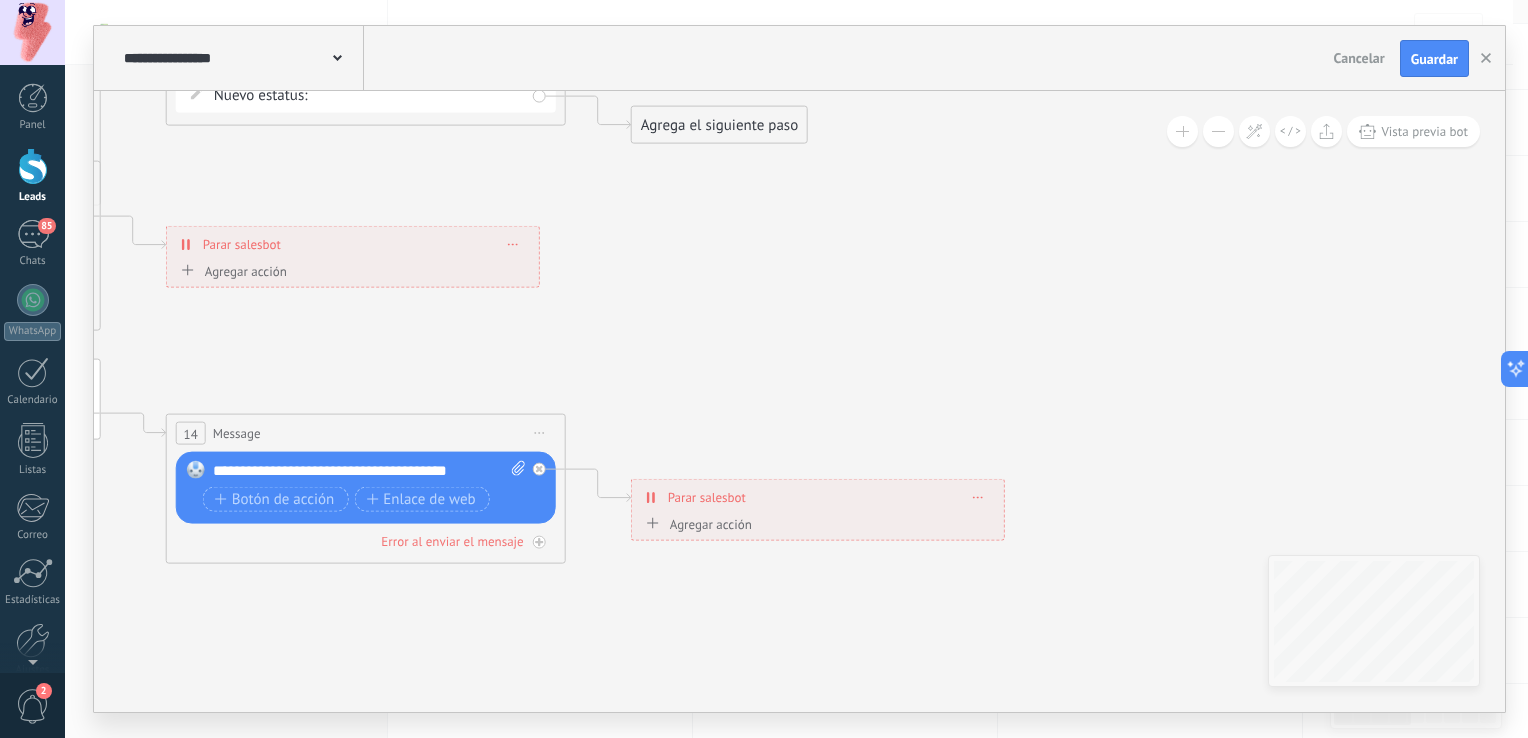 drag, startPoint x: 971, startPoint y: 506, endPoint x: 970, endPoint y: 254, distance: 252.00198 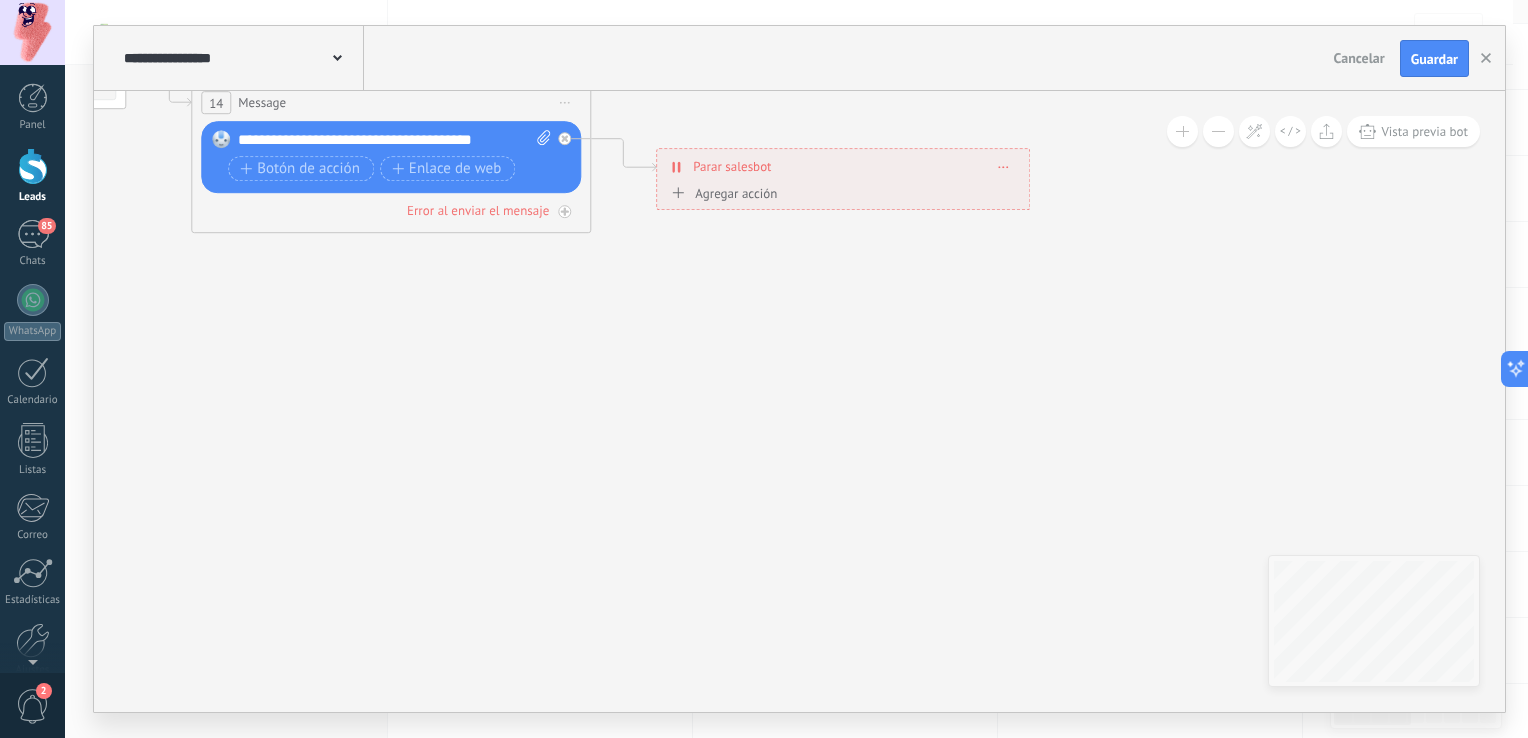 drag, startPoint x: 1017, startPoint y: 627, endPoint x: 948, endPoint y: 400, distance: 237.25514 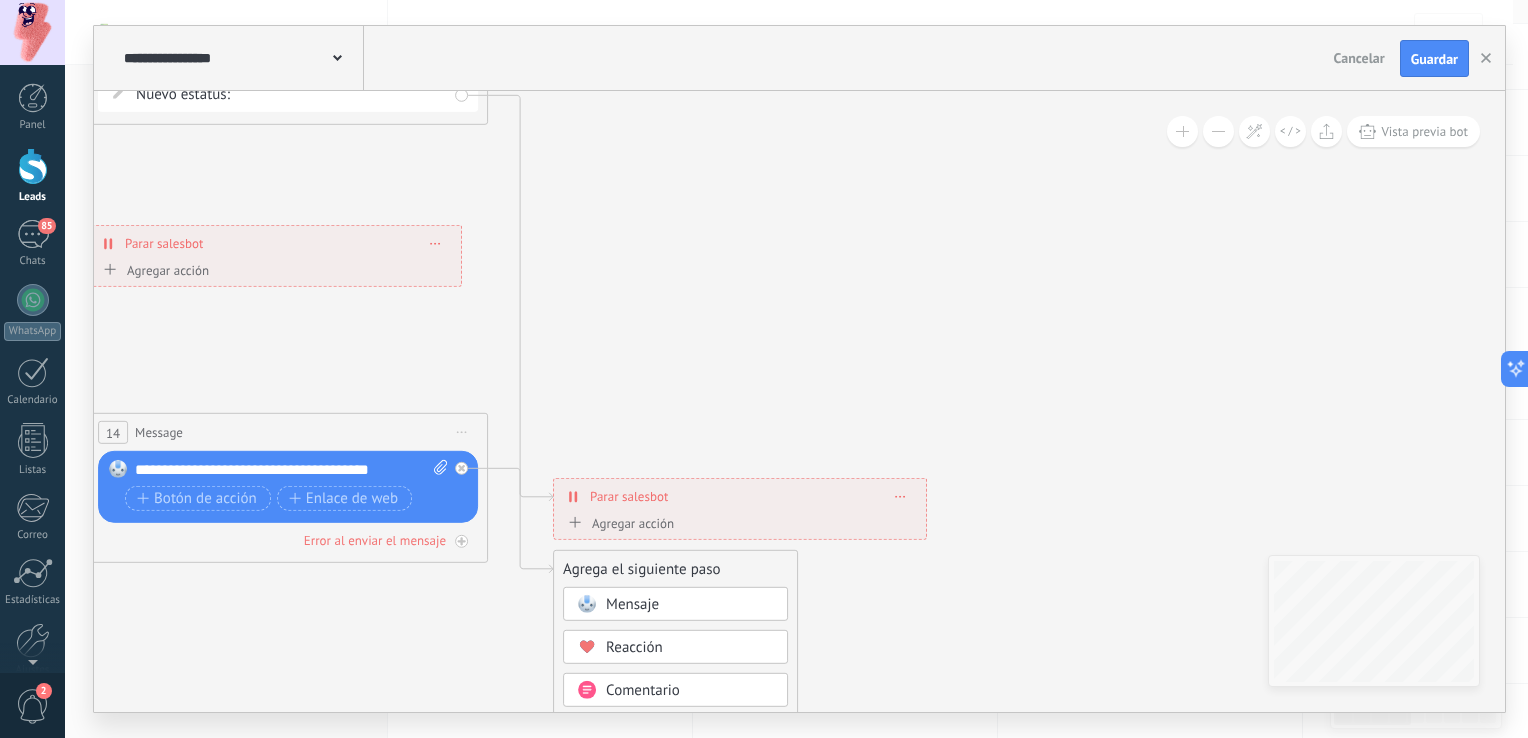 drag, startPoint x: 896, startPoint y: 409, endPoint x: 803, endPoint y: 715, distance: 319.82025 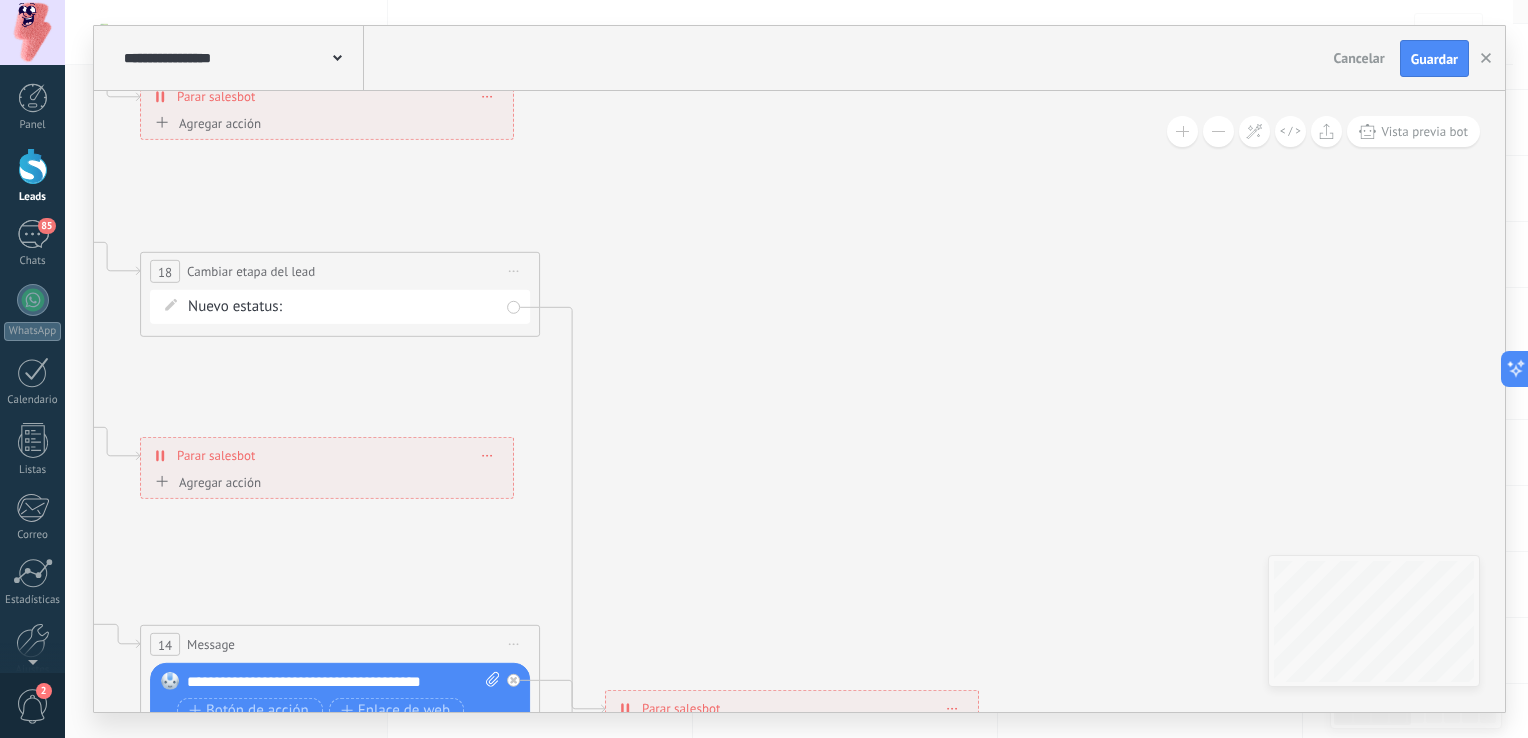drag, startPoint x: 993, startPoint y: 400, endPoint x: 1044, endPoint y: 603, distance: 209.30838 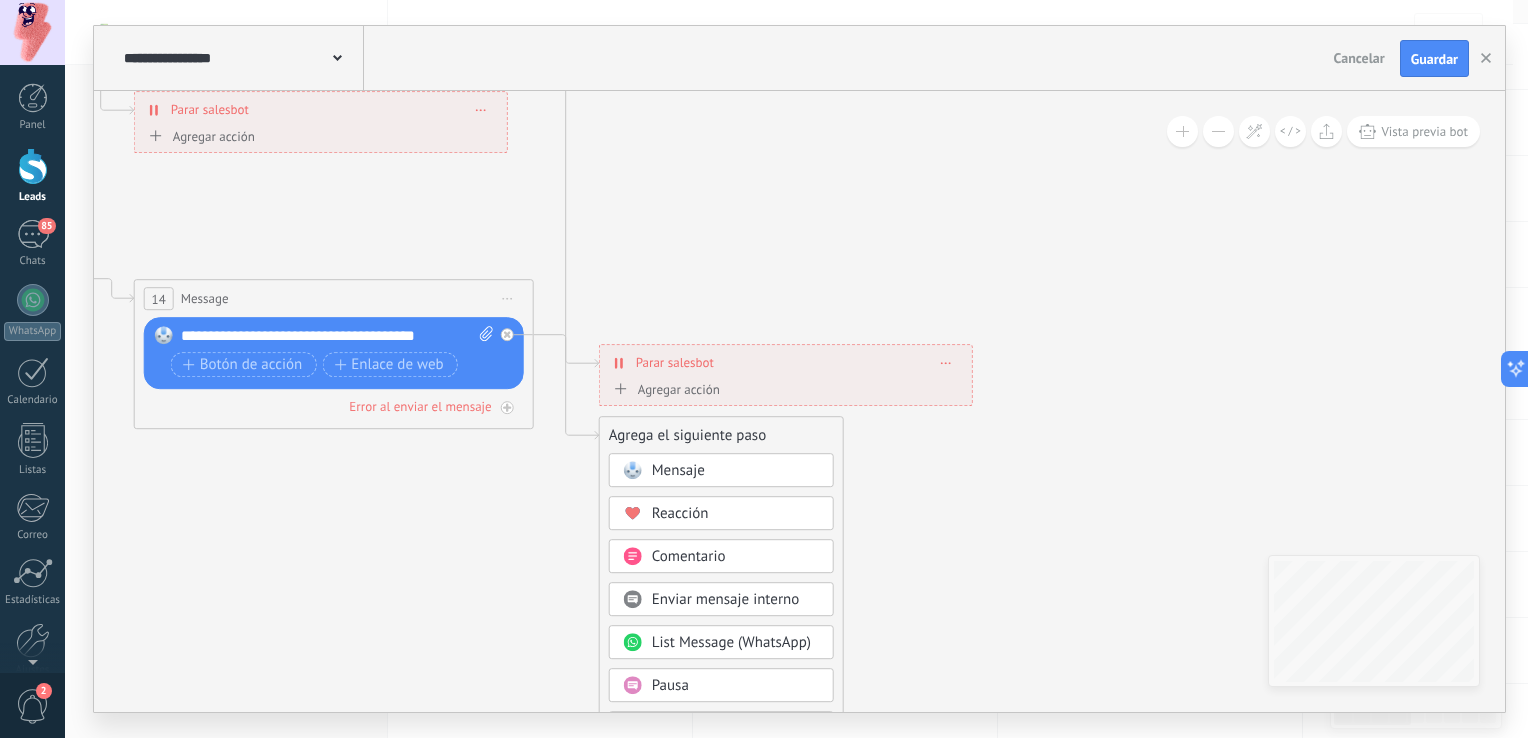 drag, startPoint x: 772, startPoint y: 470, endPoint x: 741, endPoint y: 193, distance: 278.72925 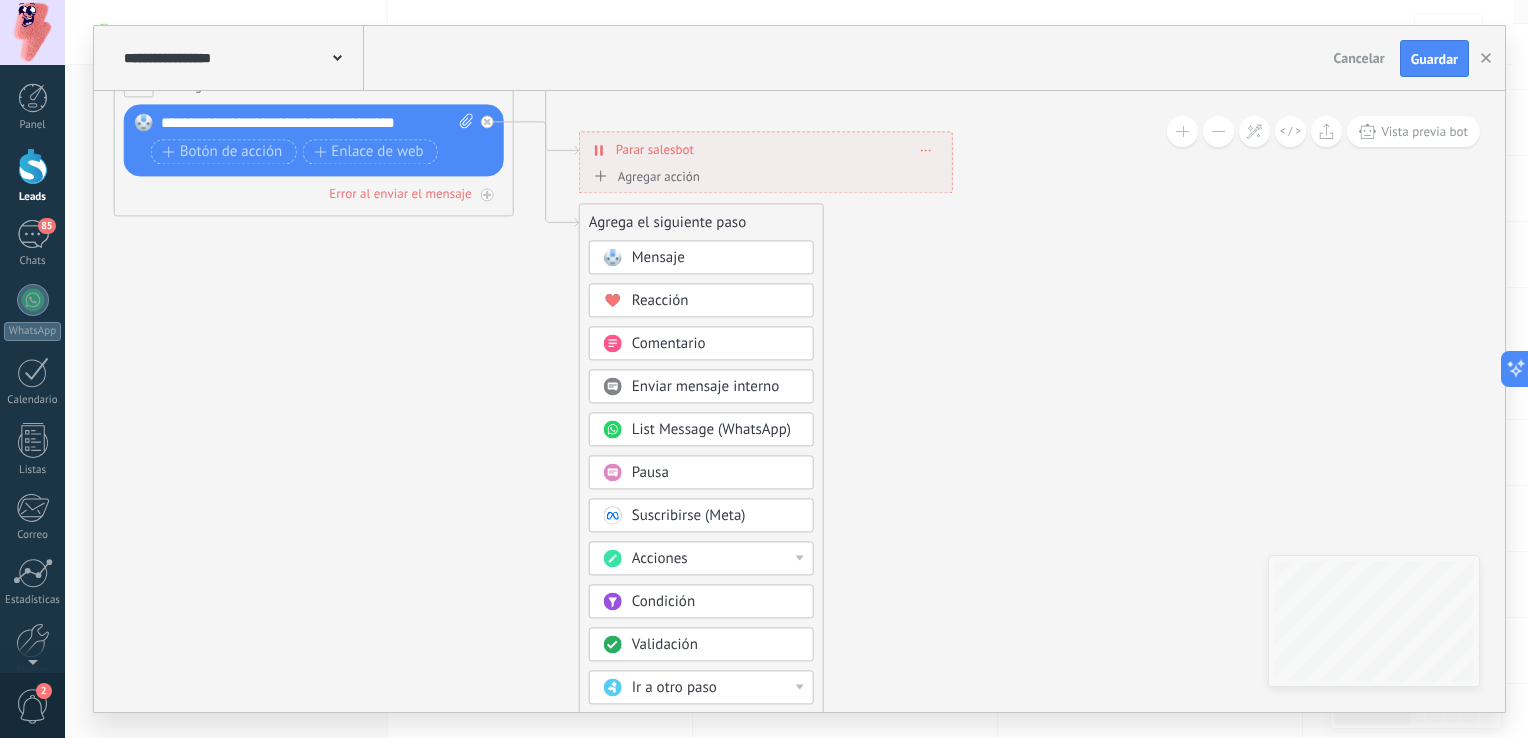 drag, startPoint x: 947, startPoint y: 526, endPoint x: 944, endPoint y: 170, distance: 356.01263 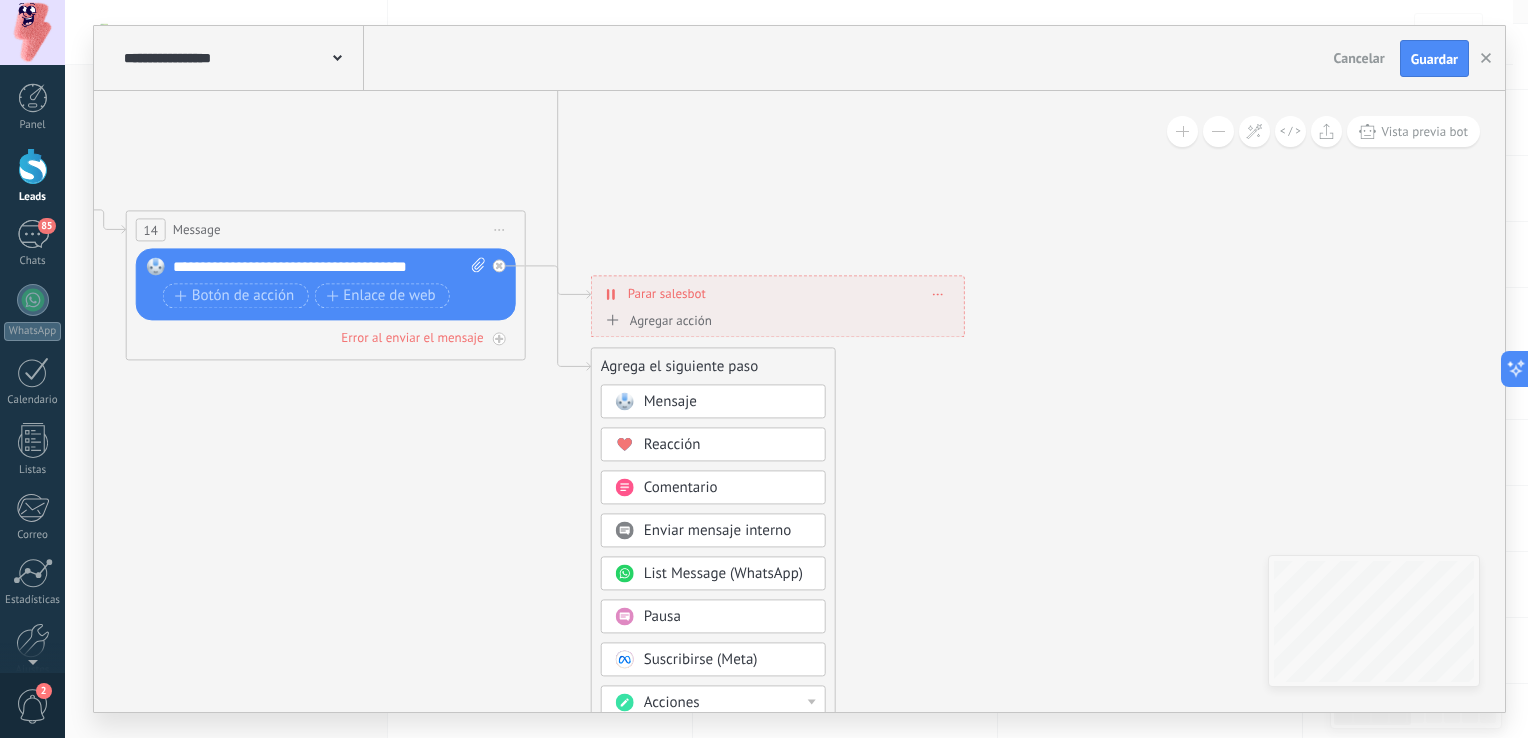 drag, startPoint x: 901, startPoint y: 645, endPoint x: 921, endPoint y: 672, distance: 33.600594 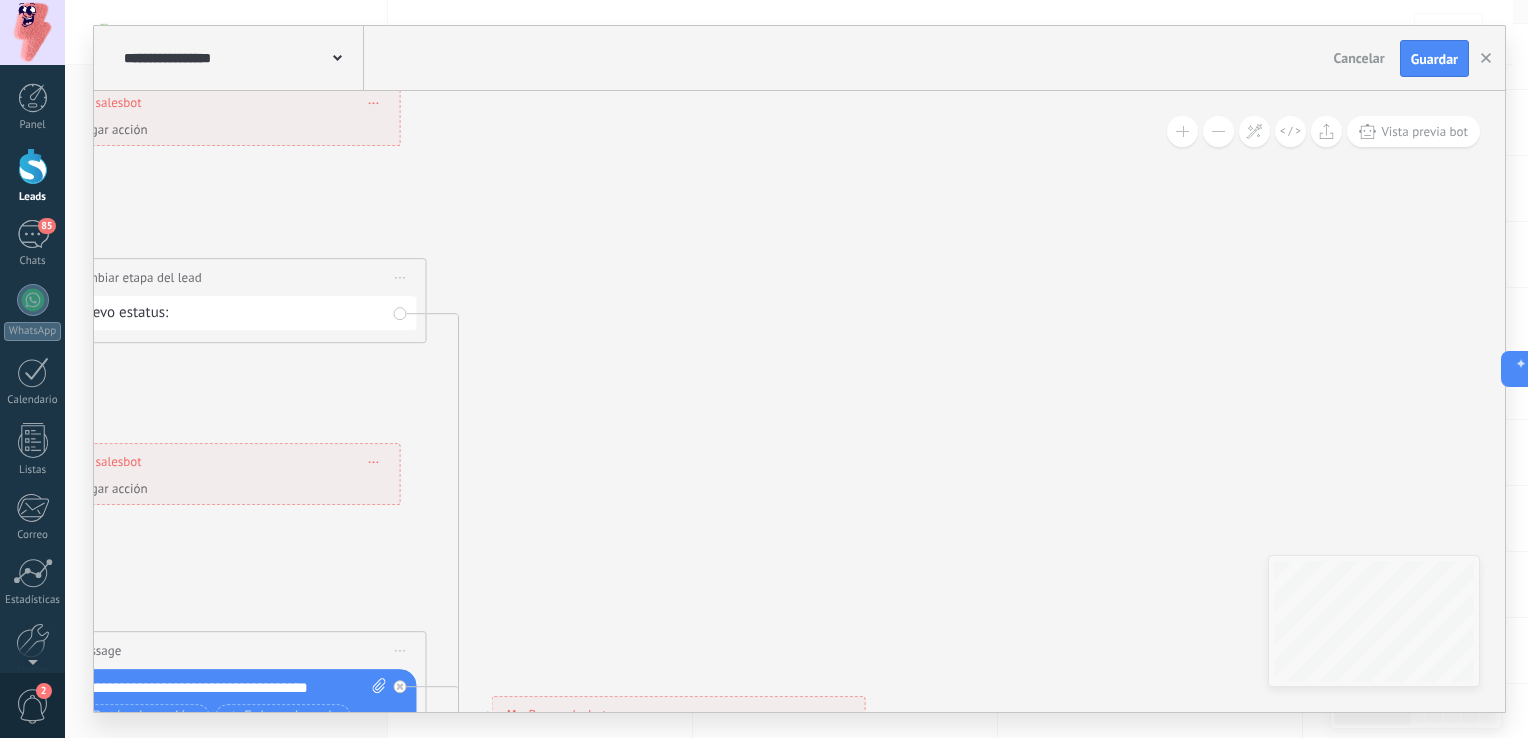 drag, startPoint x: 997, startPoint y: 250, endPoint x: 920, endPoint y: 718, distance: 474.2921 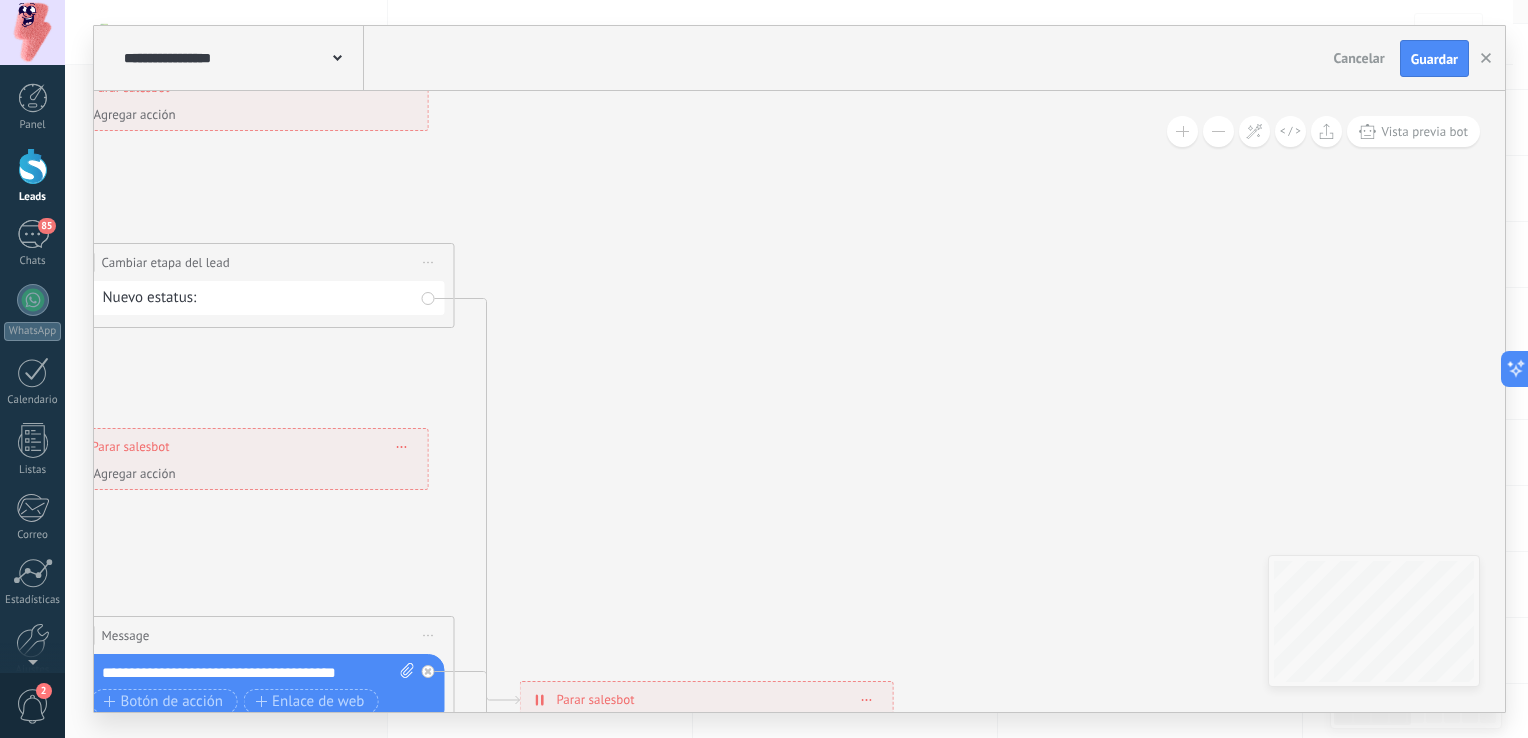 click 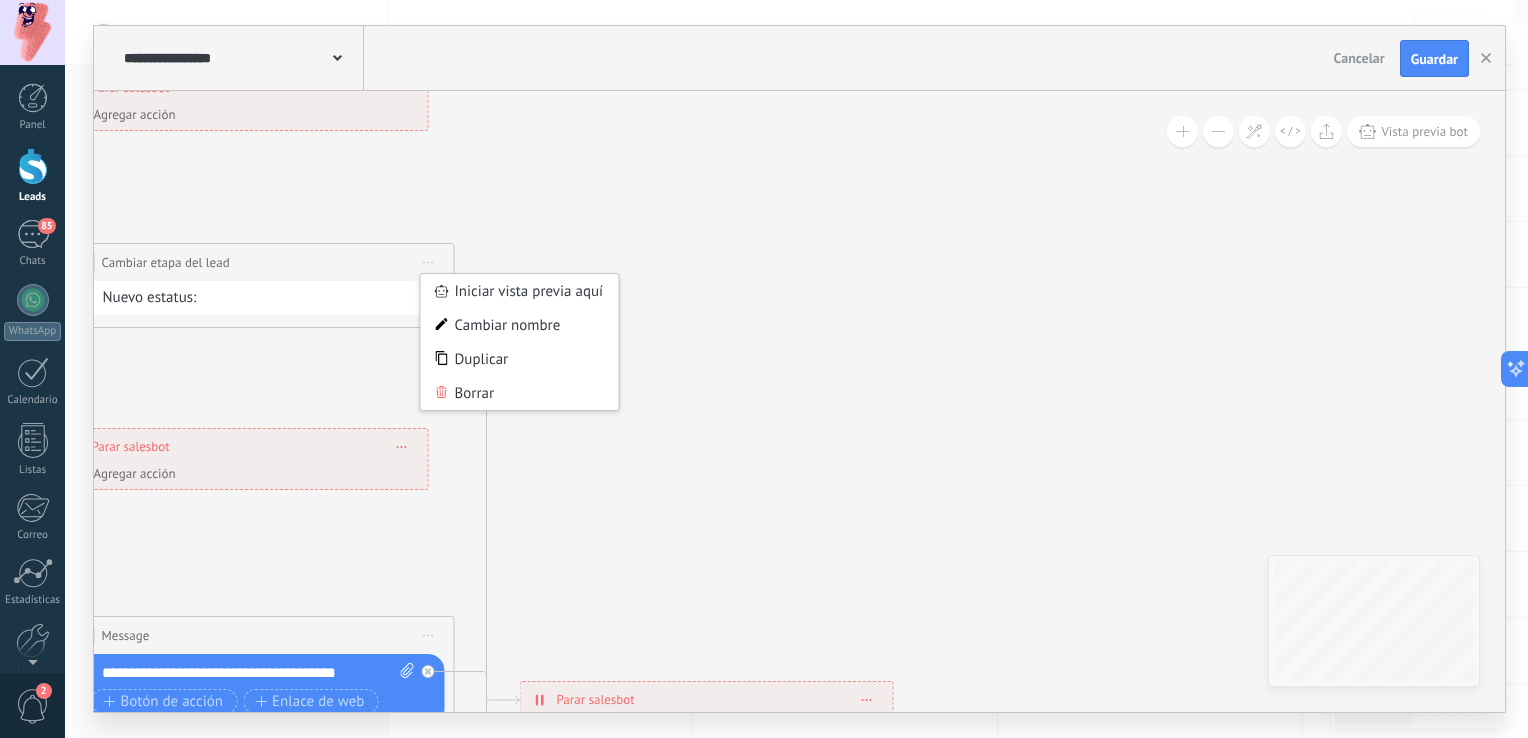 click 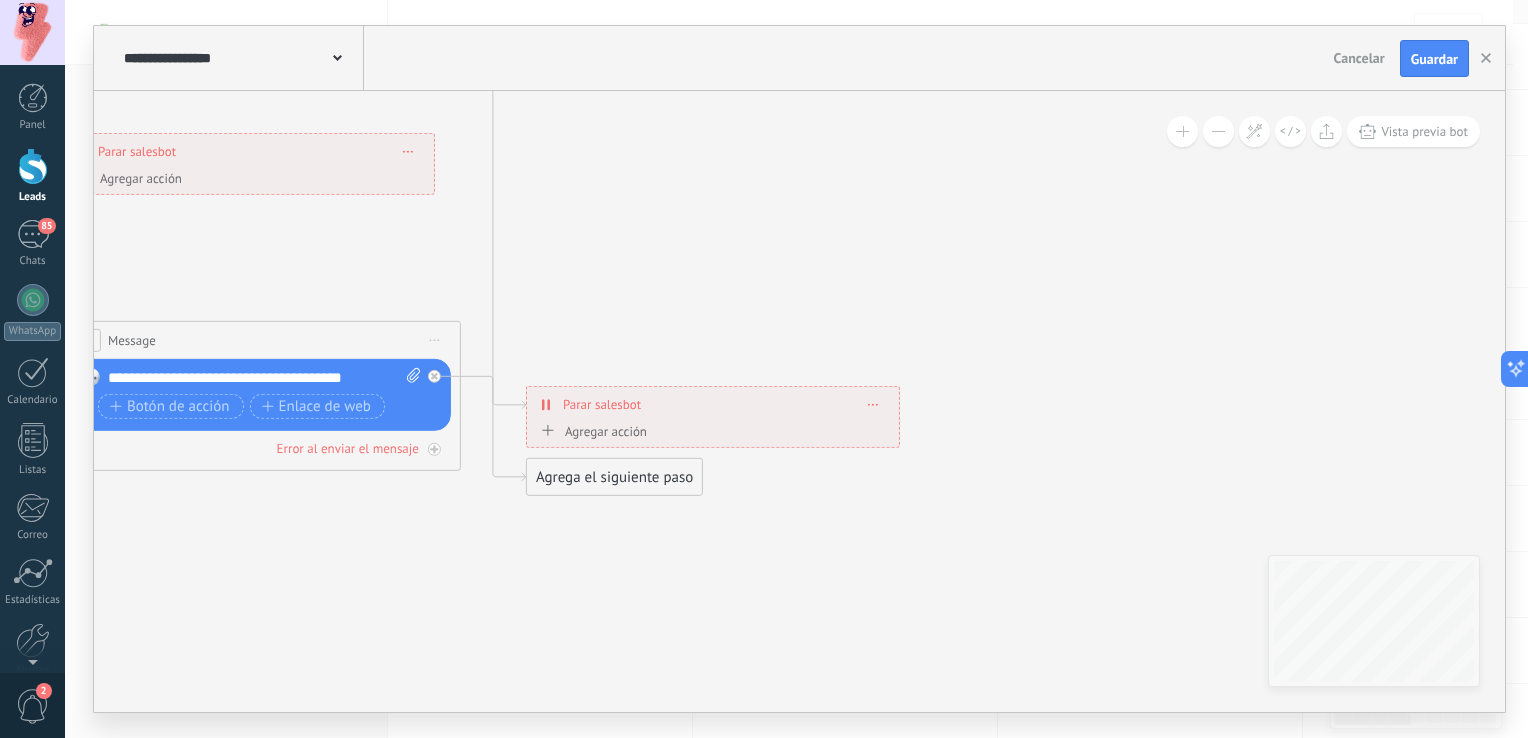 drag, startPoint x: 760, startPoint y: 636, endPoint x: 759, endPoint y: 420, distance: 216.00232 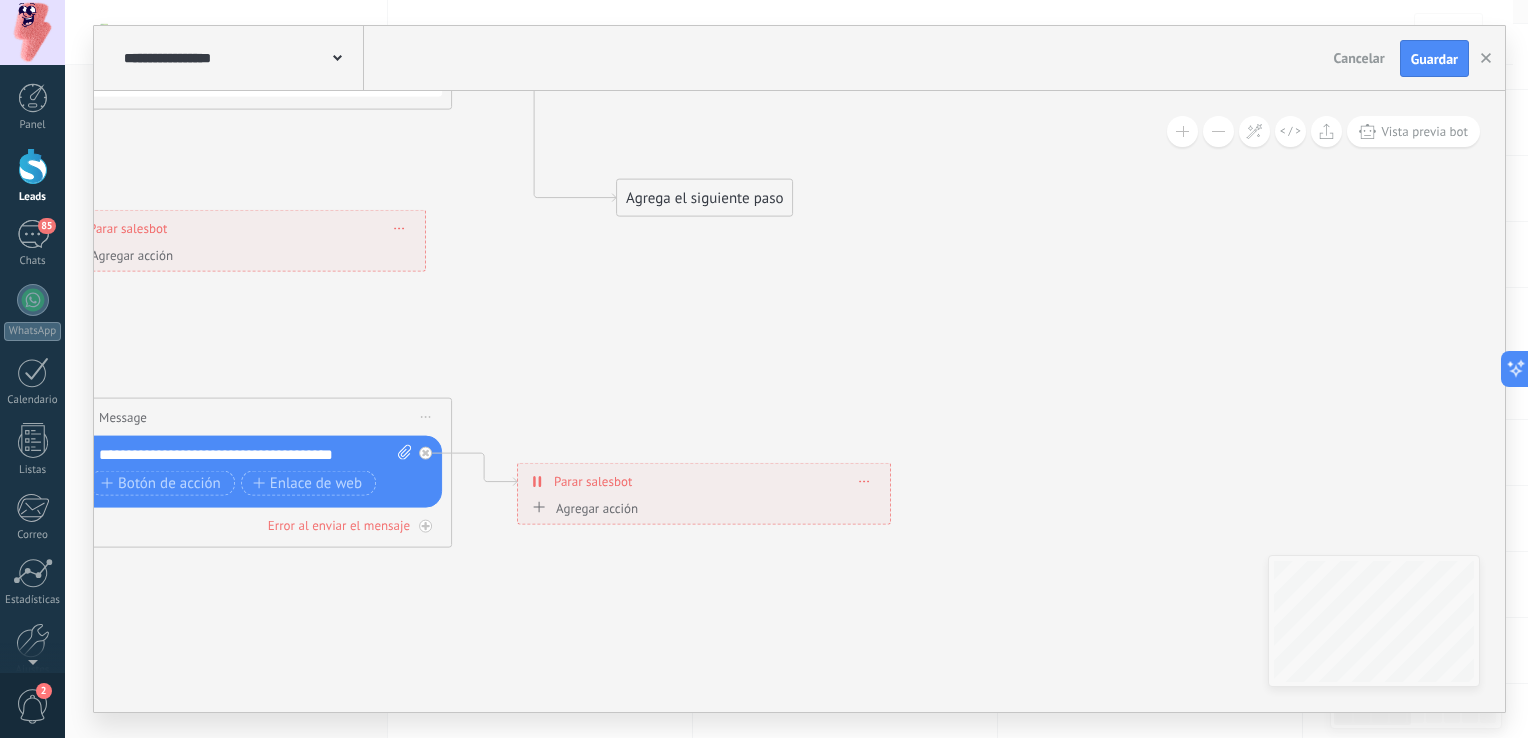 drag, startPoint x: 634, startPoint y: 562, endPoint x: 733, endPoint y: 206, distance: 369.50912 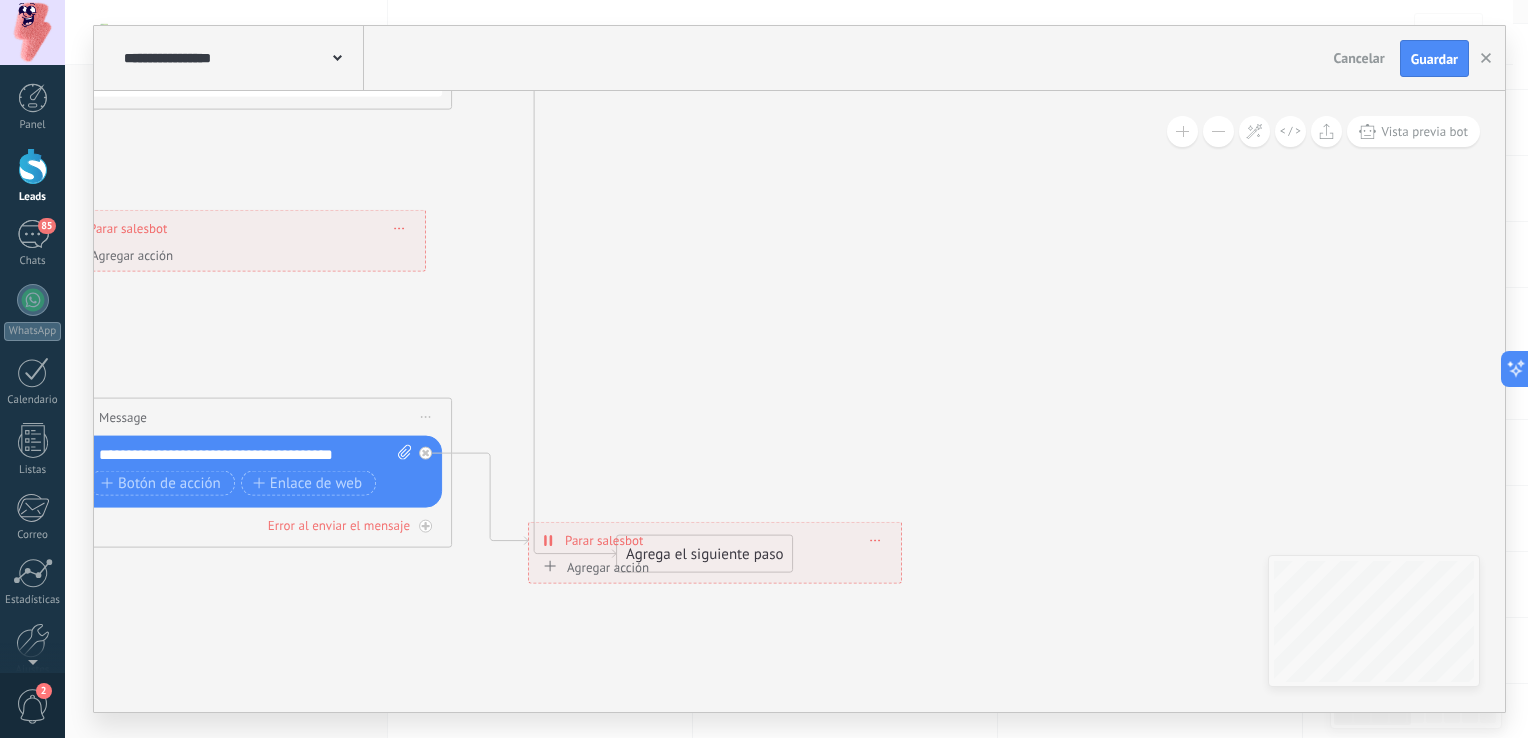 drag, startPoint x: 800, startPoint y: 501, endPoint x: 809, endPoint y: 566, distance: 65.62012 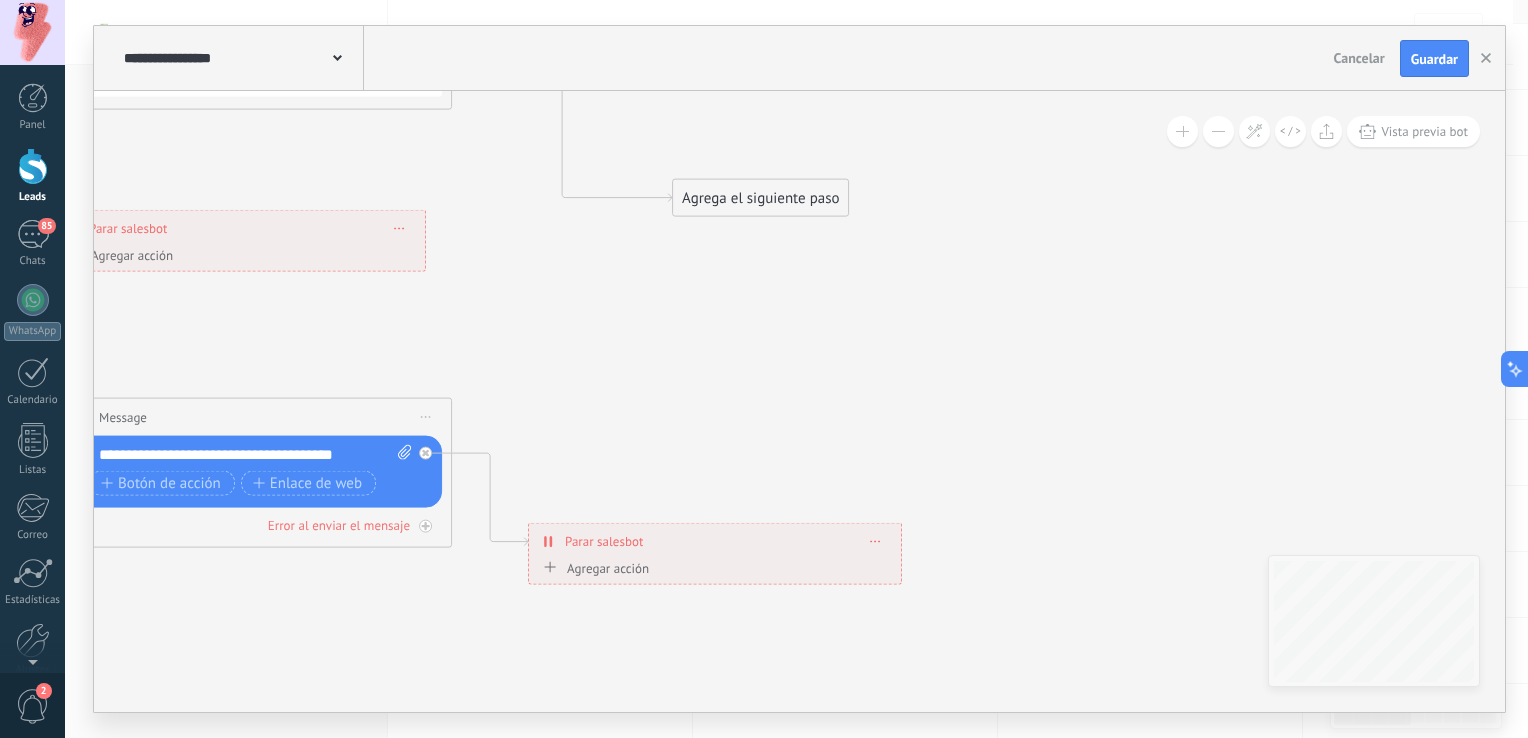 drag, startPoint x: 734, startPoint y: 618, endPoint x: 791, endPoint y: 201, distance: 420.87766 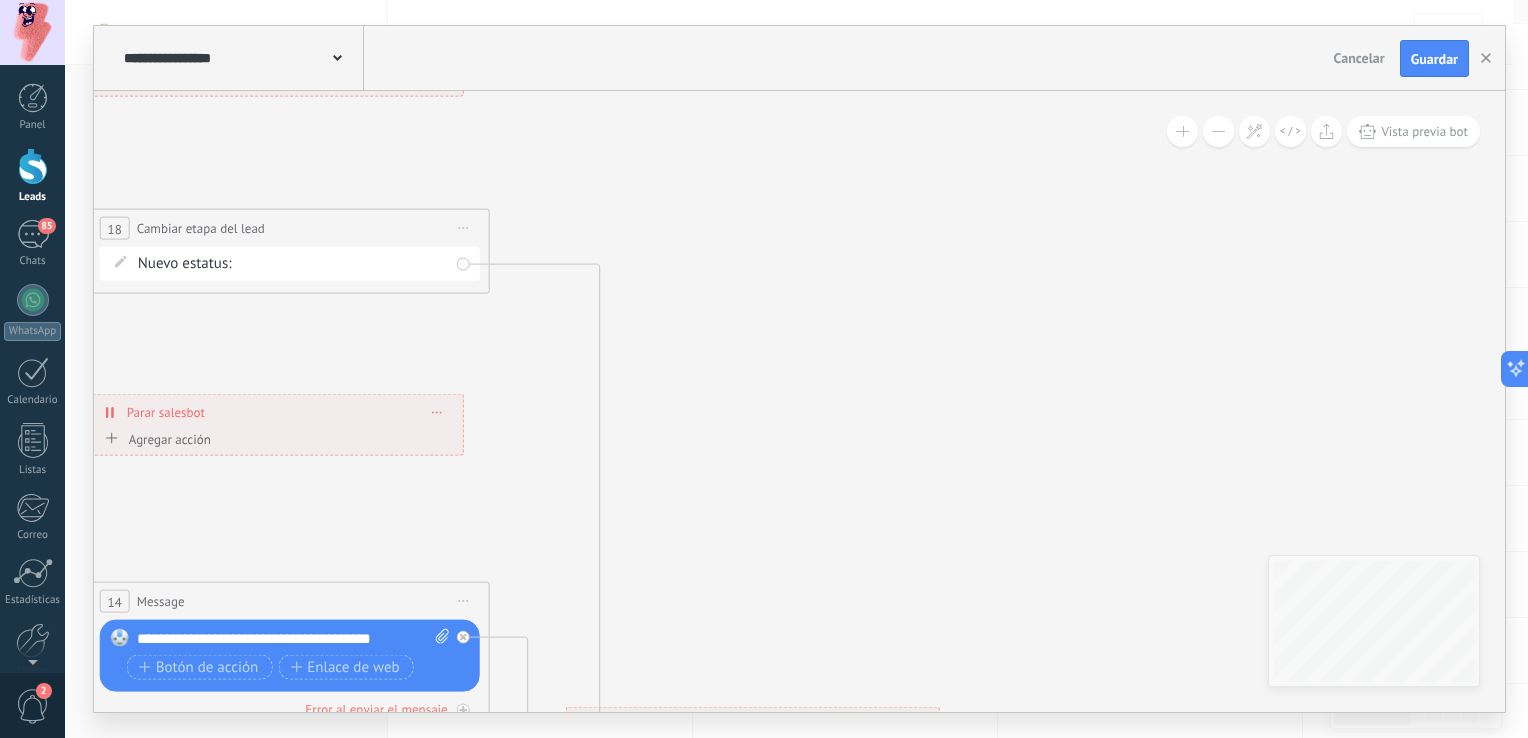 drag, startPoint x: 795, startPoint y: 482, endPoint x: 824, endPoint y: 661, distance: 181.33394 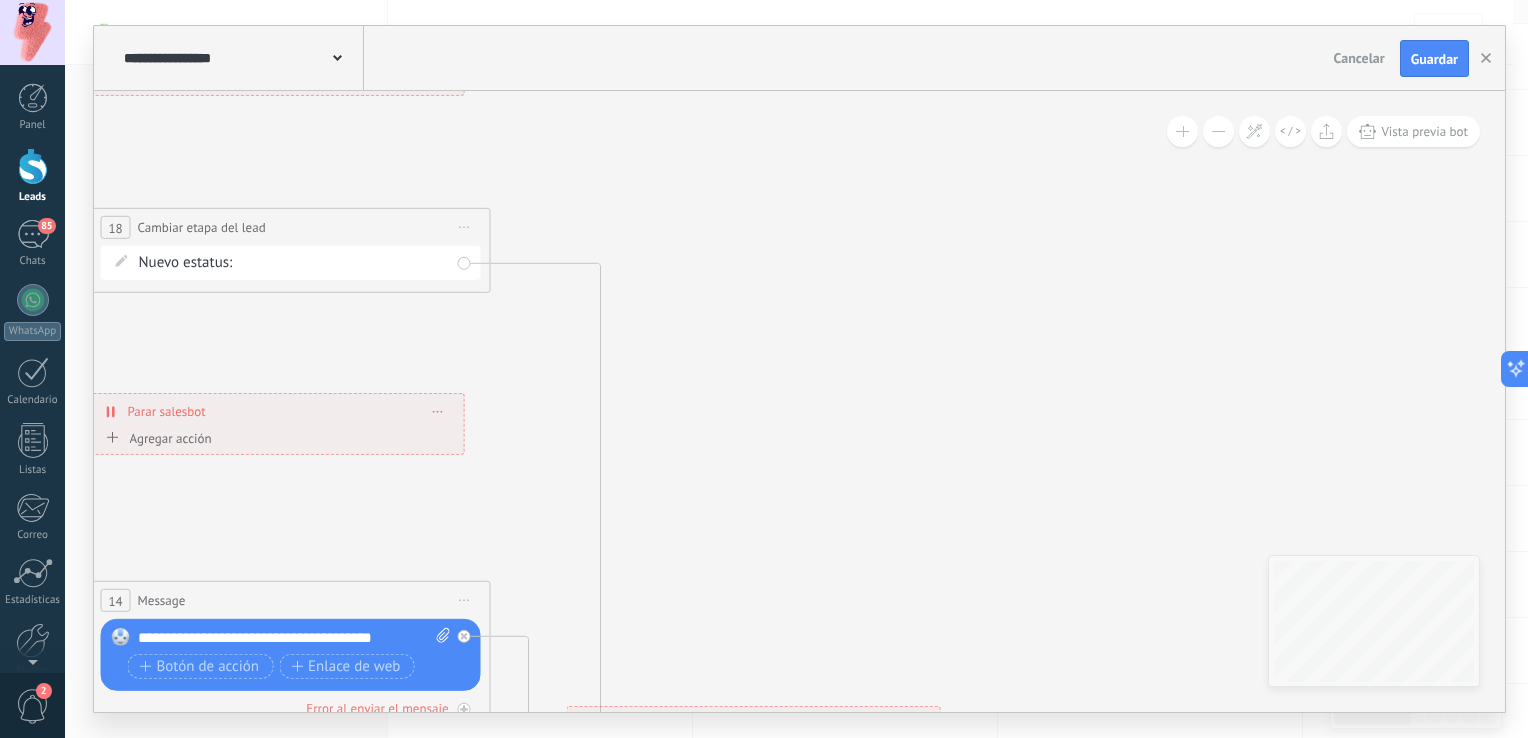 drag, startPoint x: 467, startPoint y: 265, endPoint x: 676, endPoint y: 267, distance: 209.00957 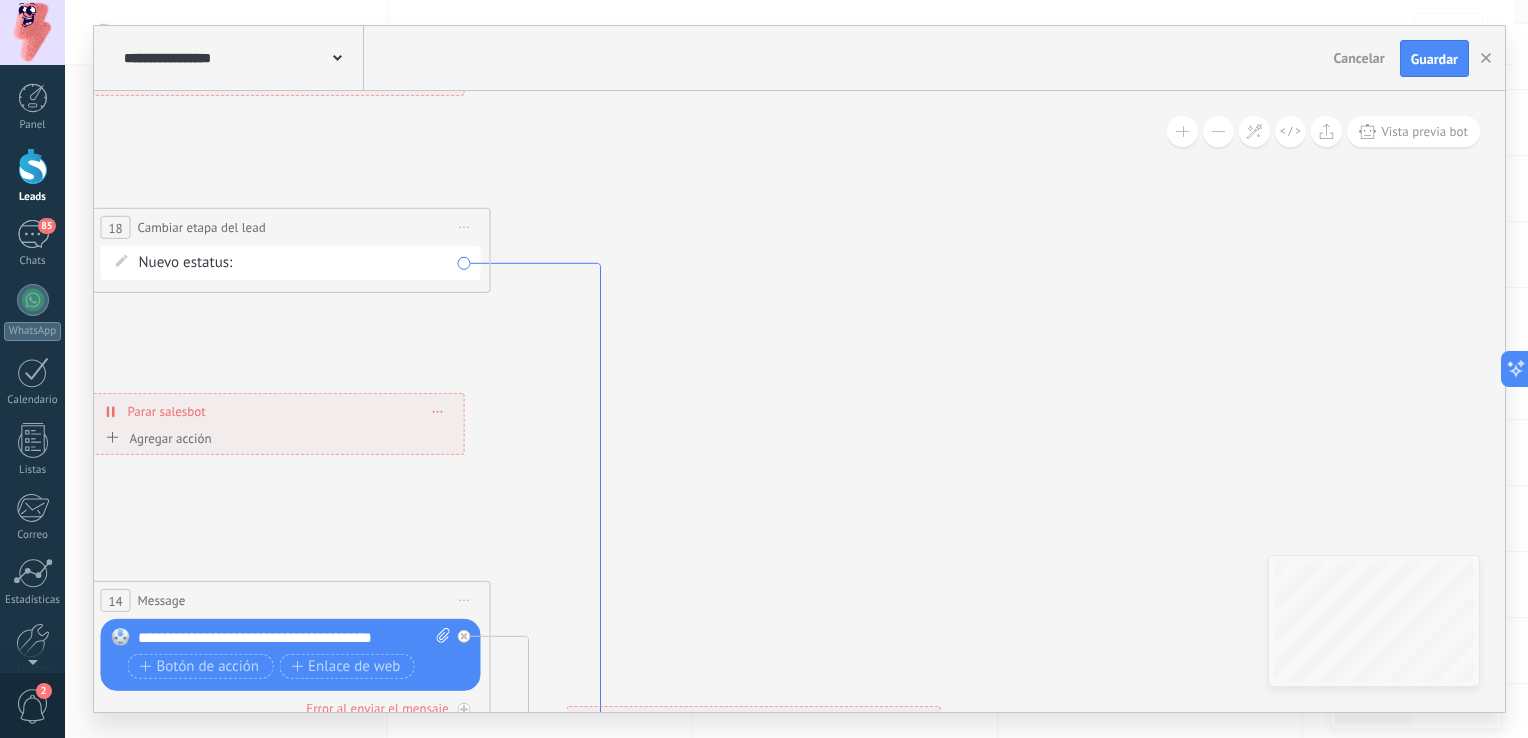 click 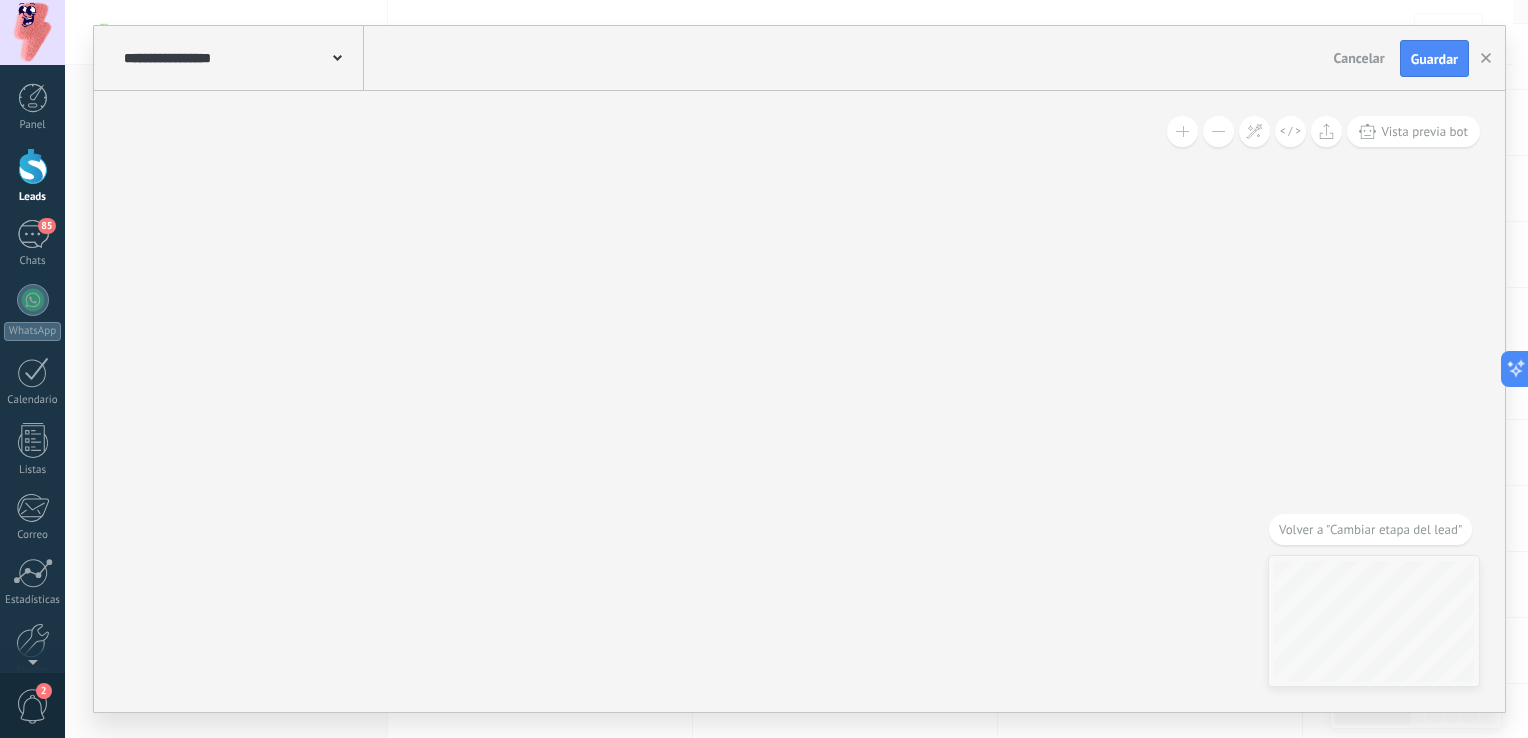 click 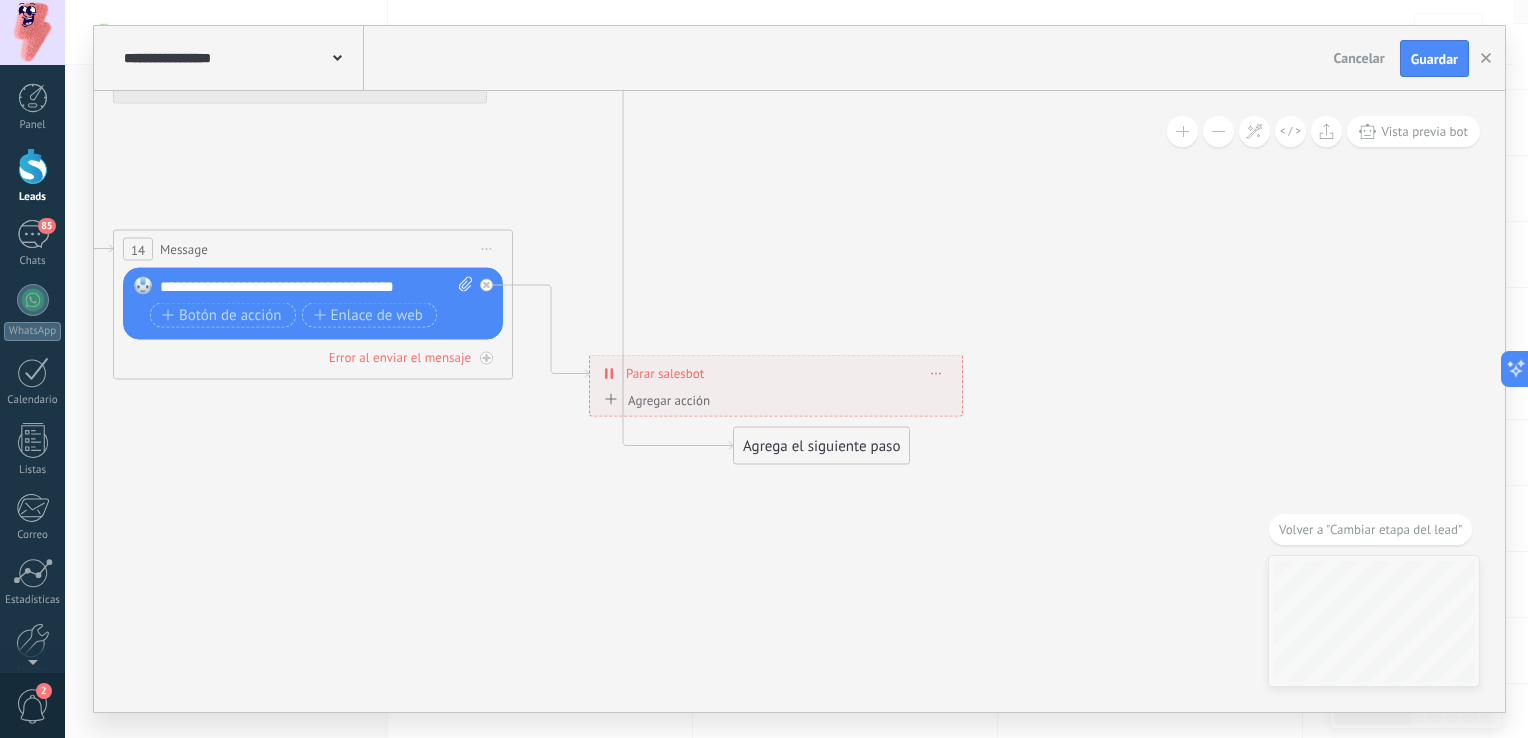 drag, startPoint x: 592, startPoint y: 569, endPoint x: 614, endPoint y: 724, distance: 156.55351 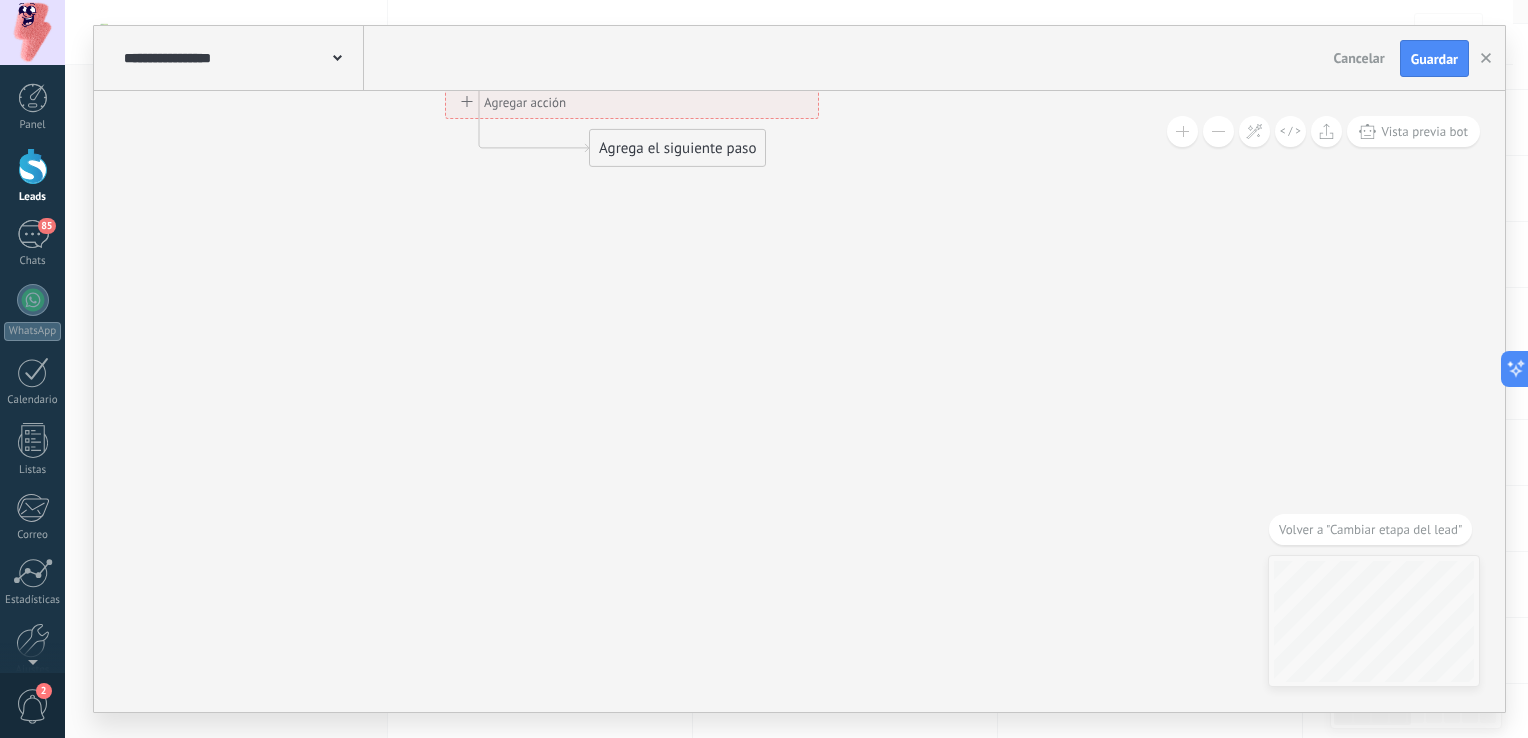 drag, startPoint x: 652, startPoint y: 656, endPoint x: 507, endPoint y: 350, distance: 338.6163 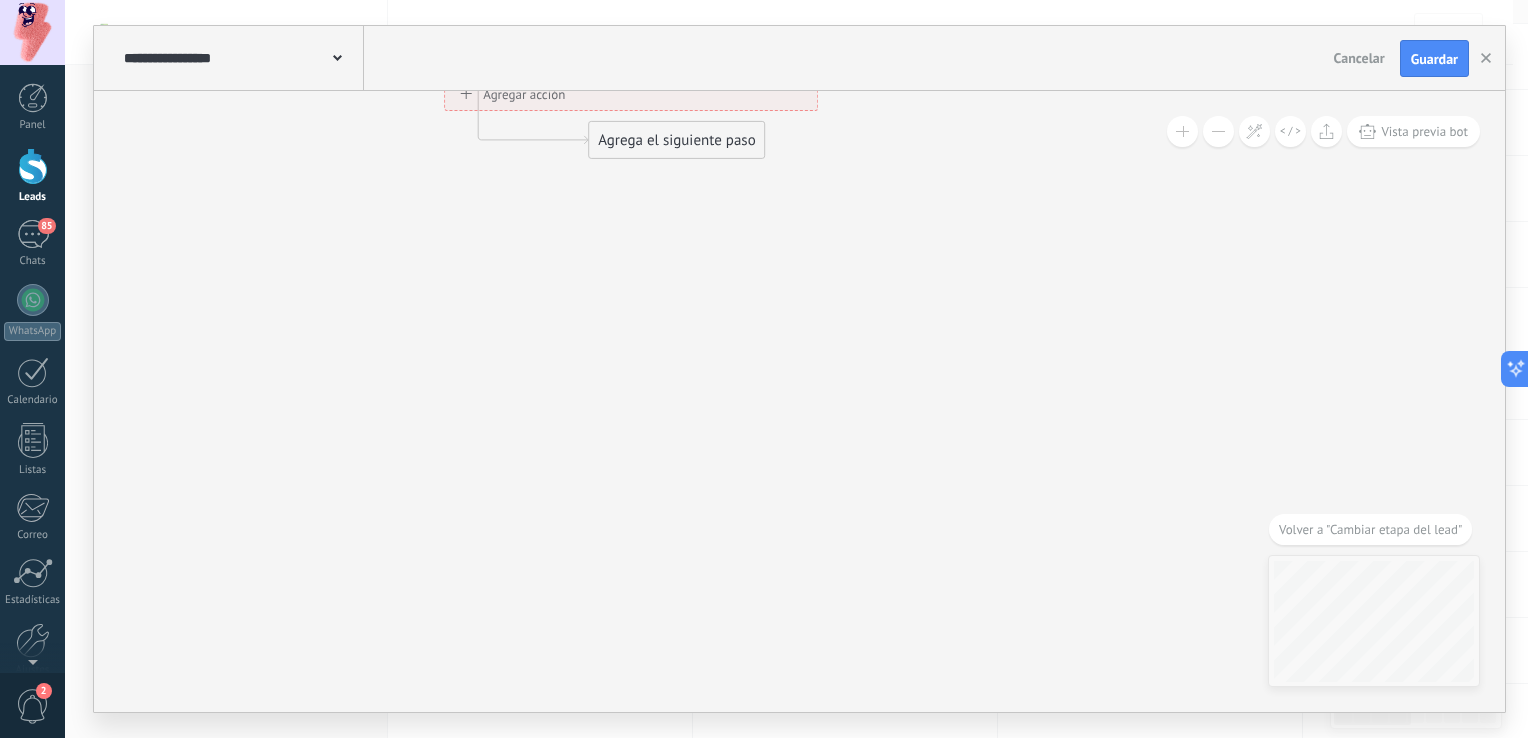 click on "Agrega el siguiente paso" at bounding box center (676, 140) 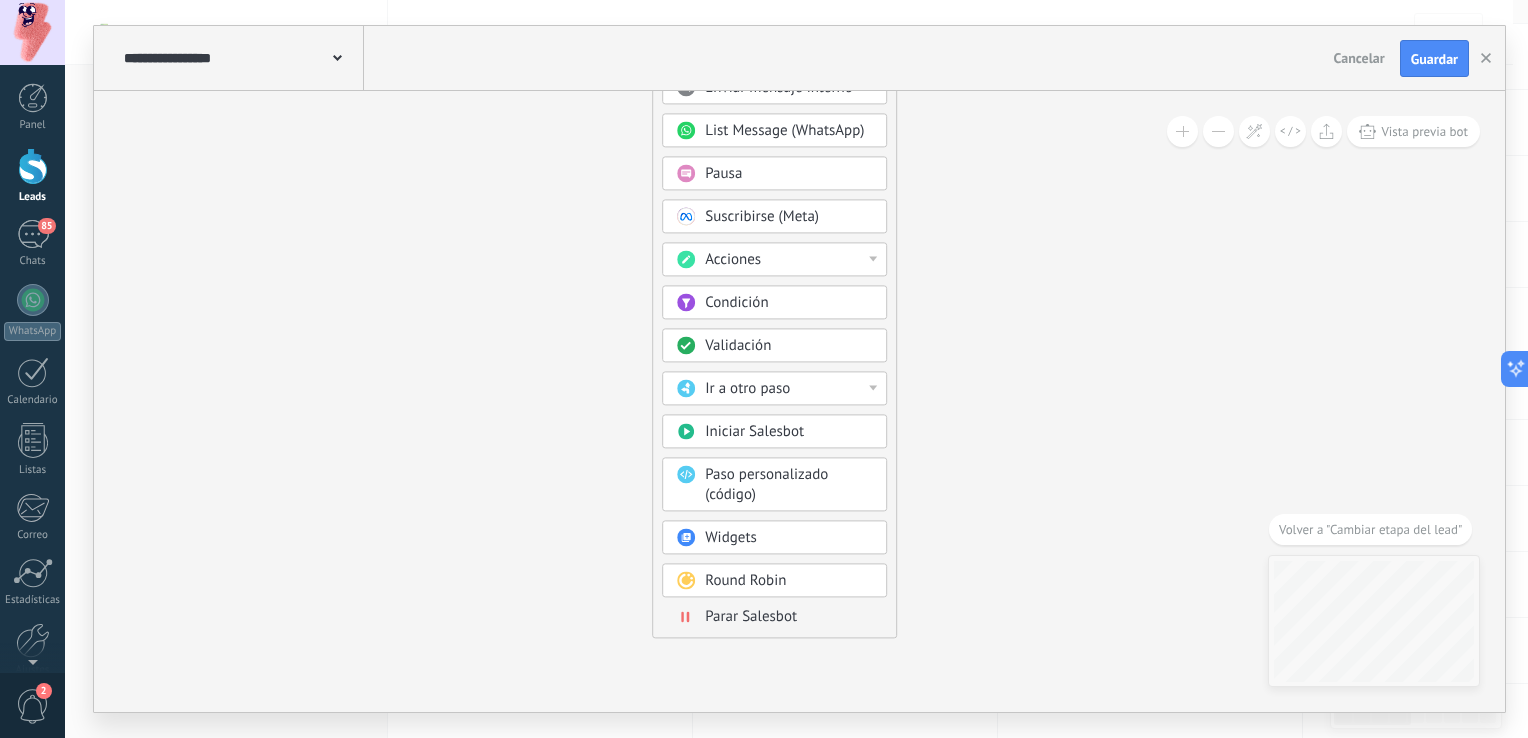 drag, startPoint x: 940, startPoint y: 510, endPoint x: 1004, endPoint y: 229, distance: 288.1961 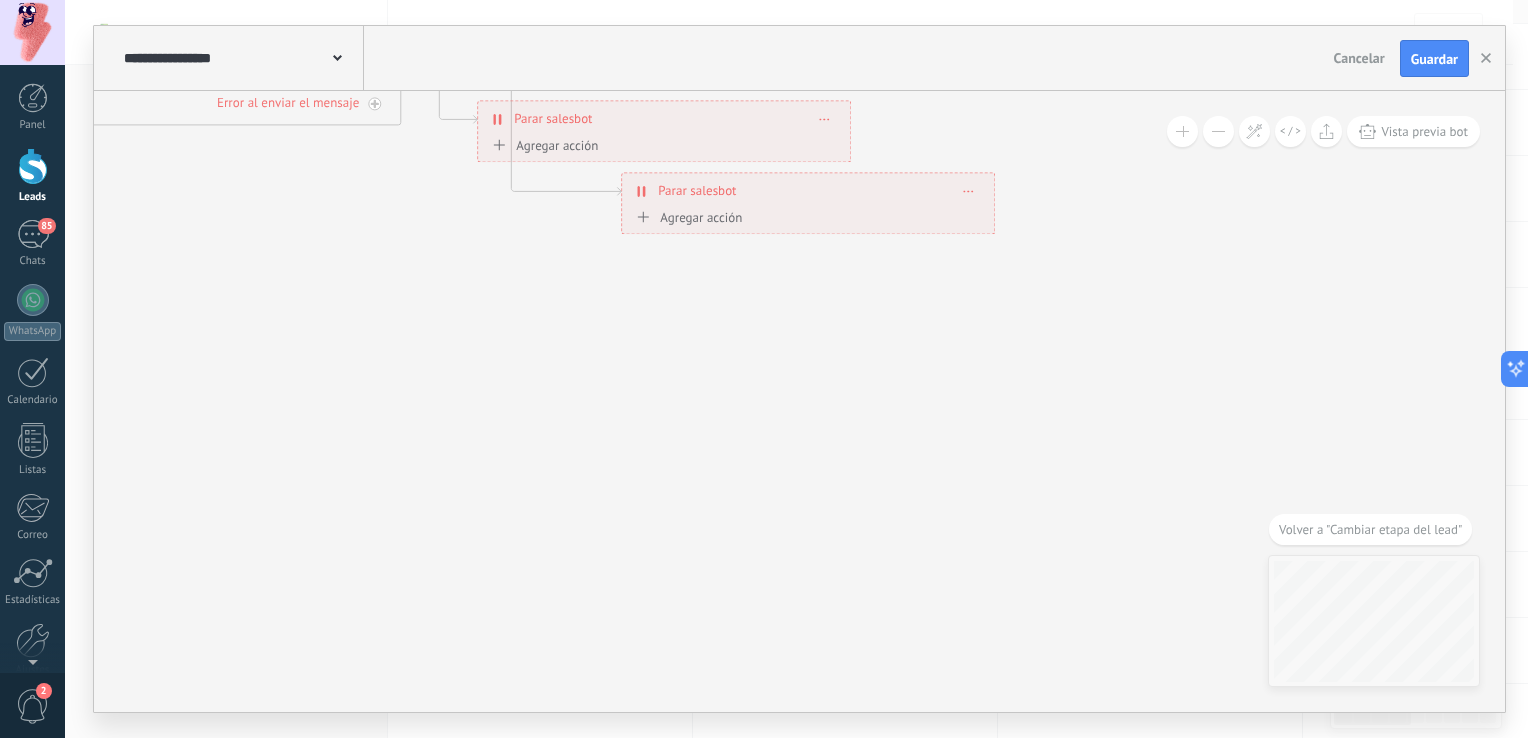 drag, startPoint x: 933, startPoint y: 422, endPoint x: 927, endPoint y: 789, distance: 367.04904 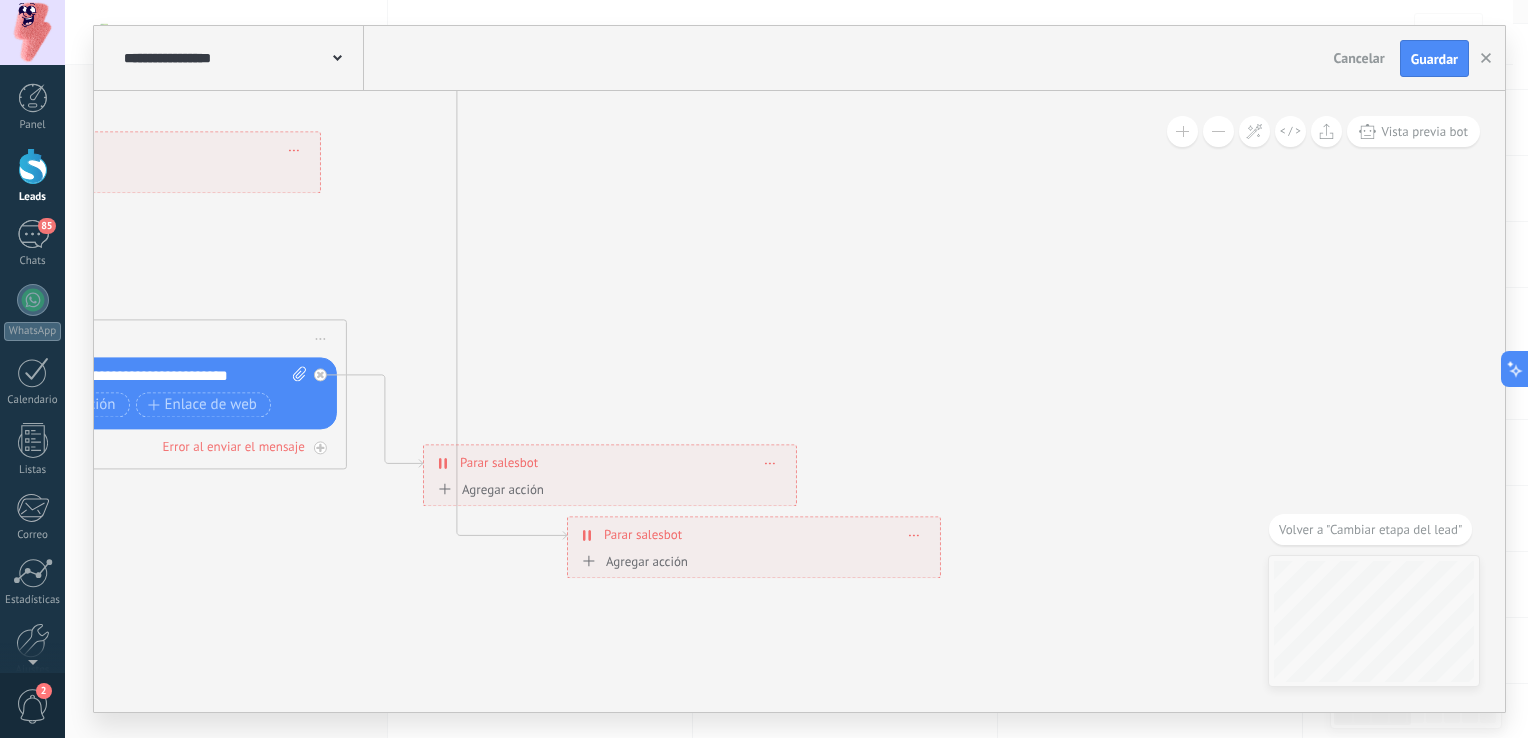 drag, startPoint x: 1024, startPoint y: 323, endPoint x: 988, endPoint y: 574, distance: 253.56853 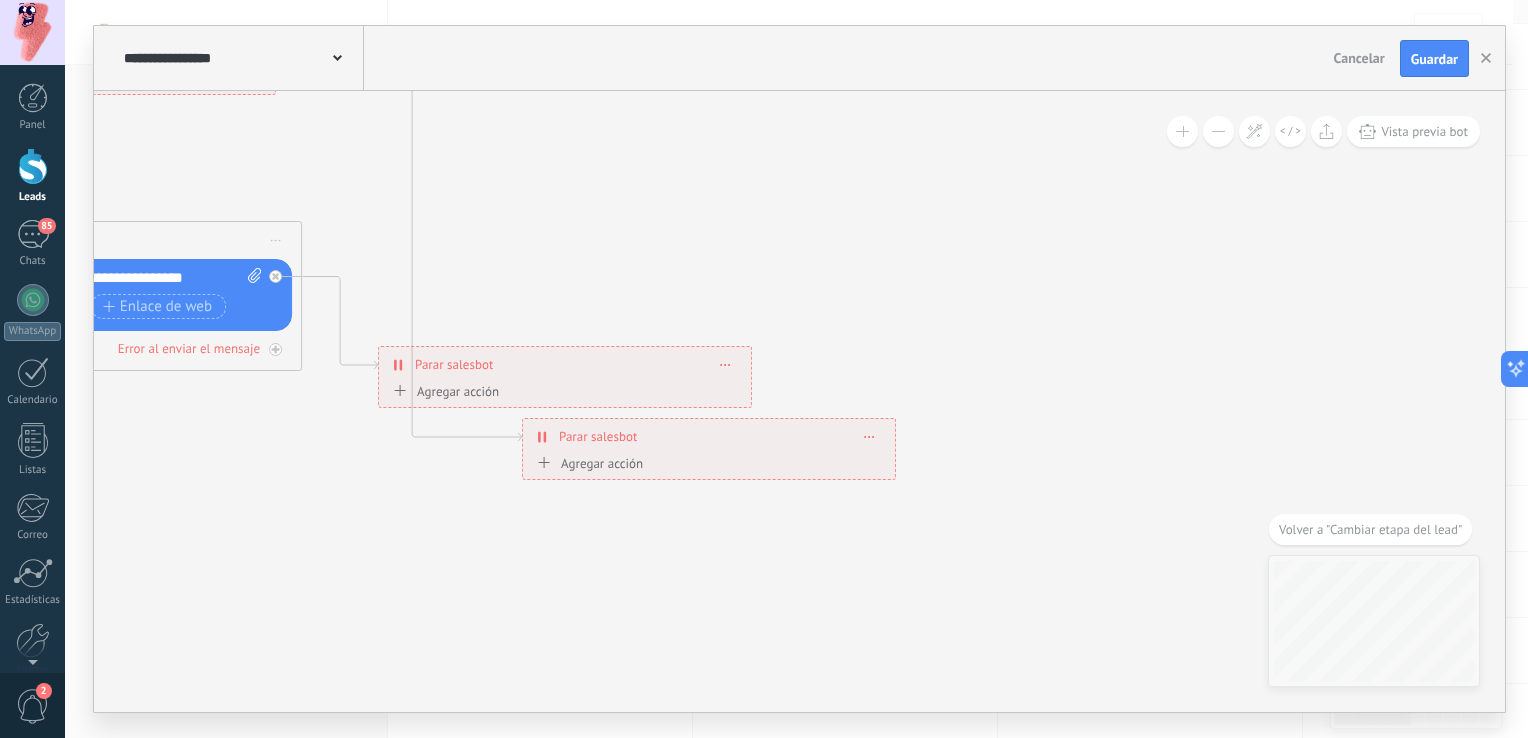 drag, startPoint x: 860, startPoint y: 589, endPoint x: 808, endPoint y: 489, distance: 112.71202 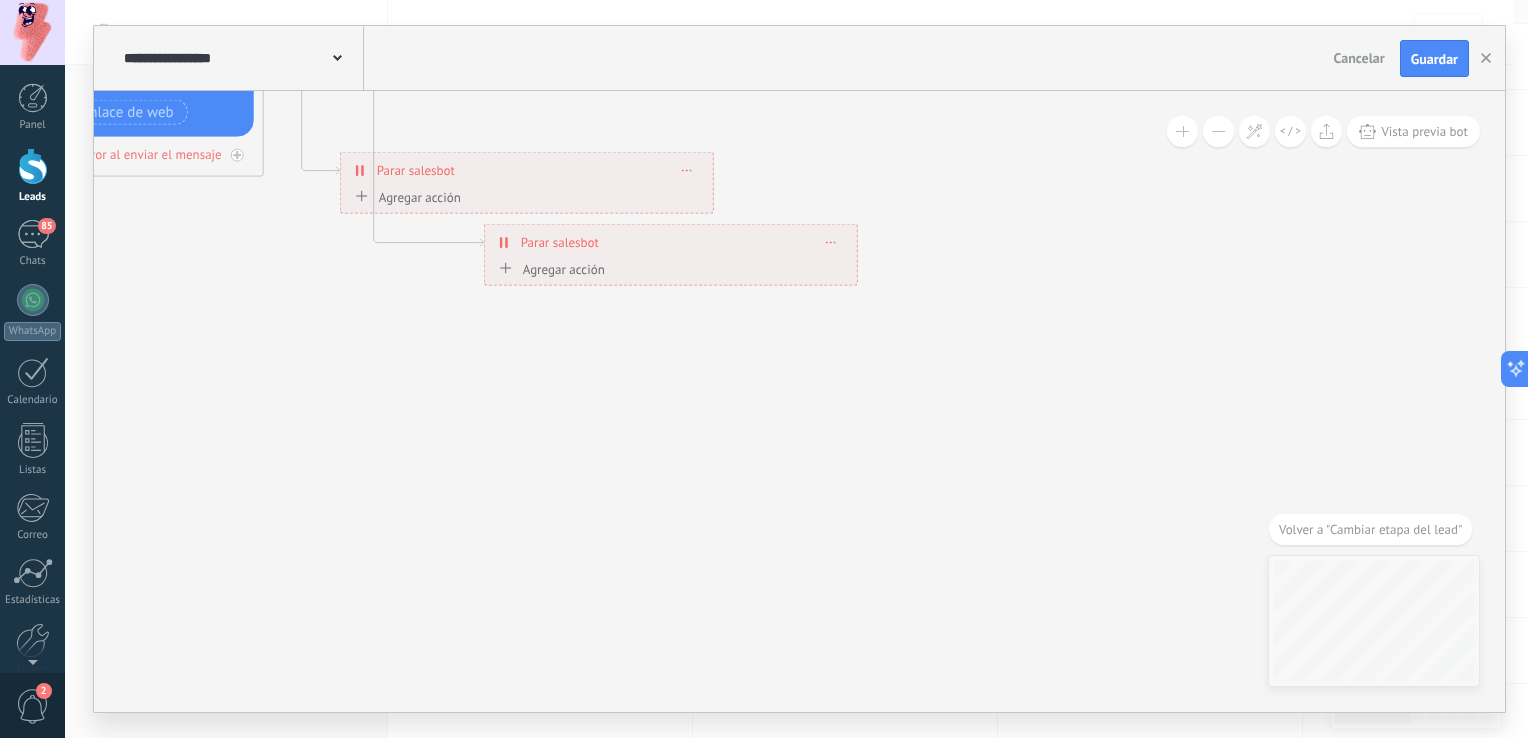drag, startPoint x: 800, startPoint y: 486, endPoint x: 764, endPoint y: 287, distance: 202.23007 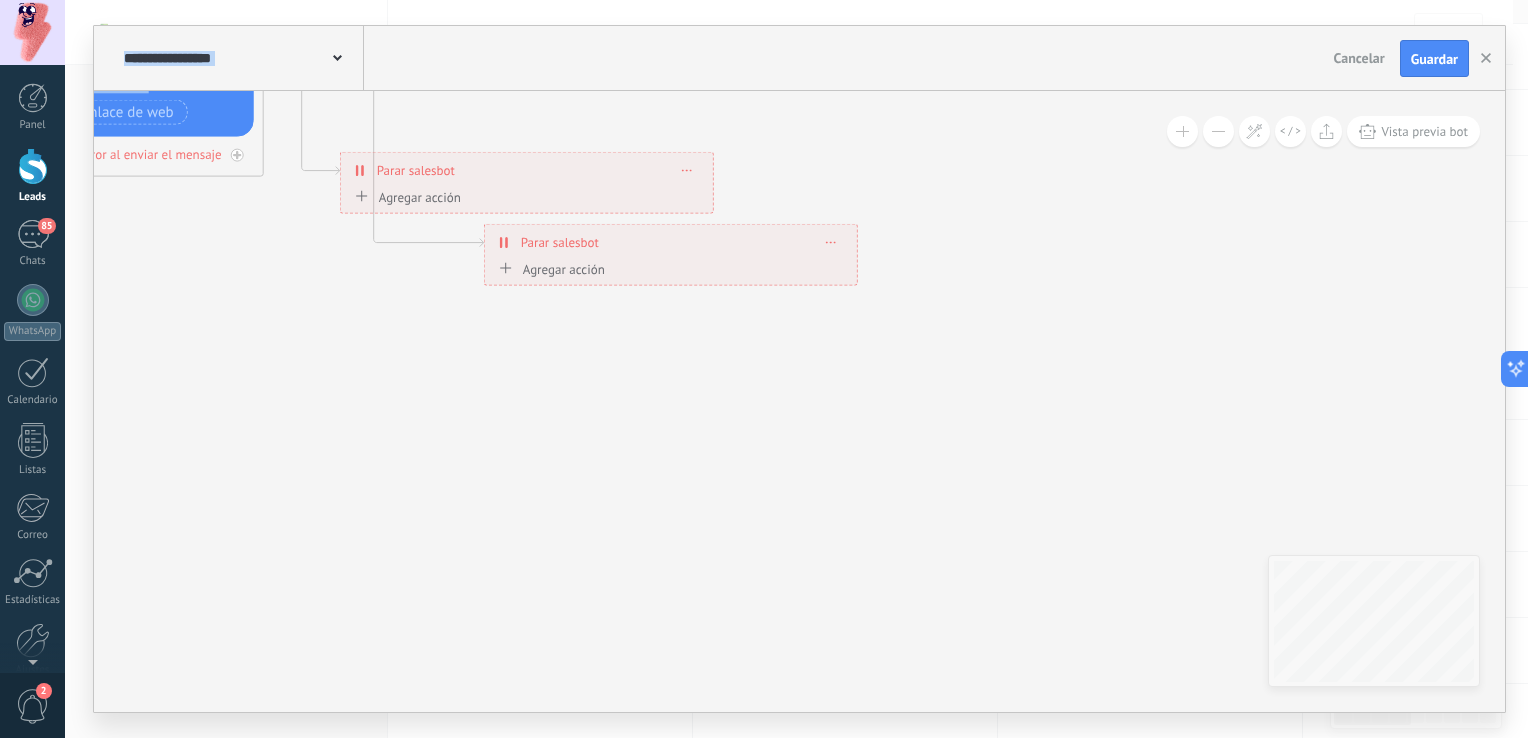 click 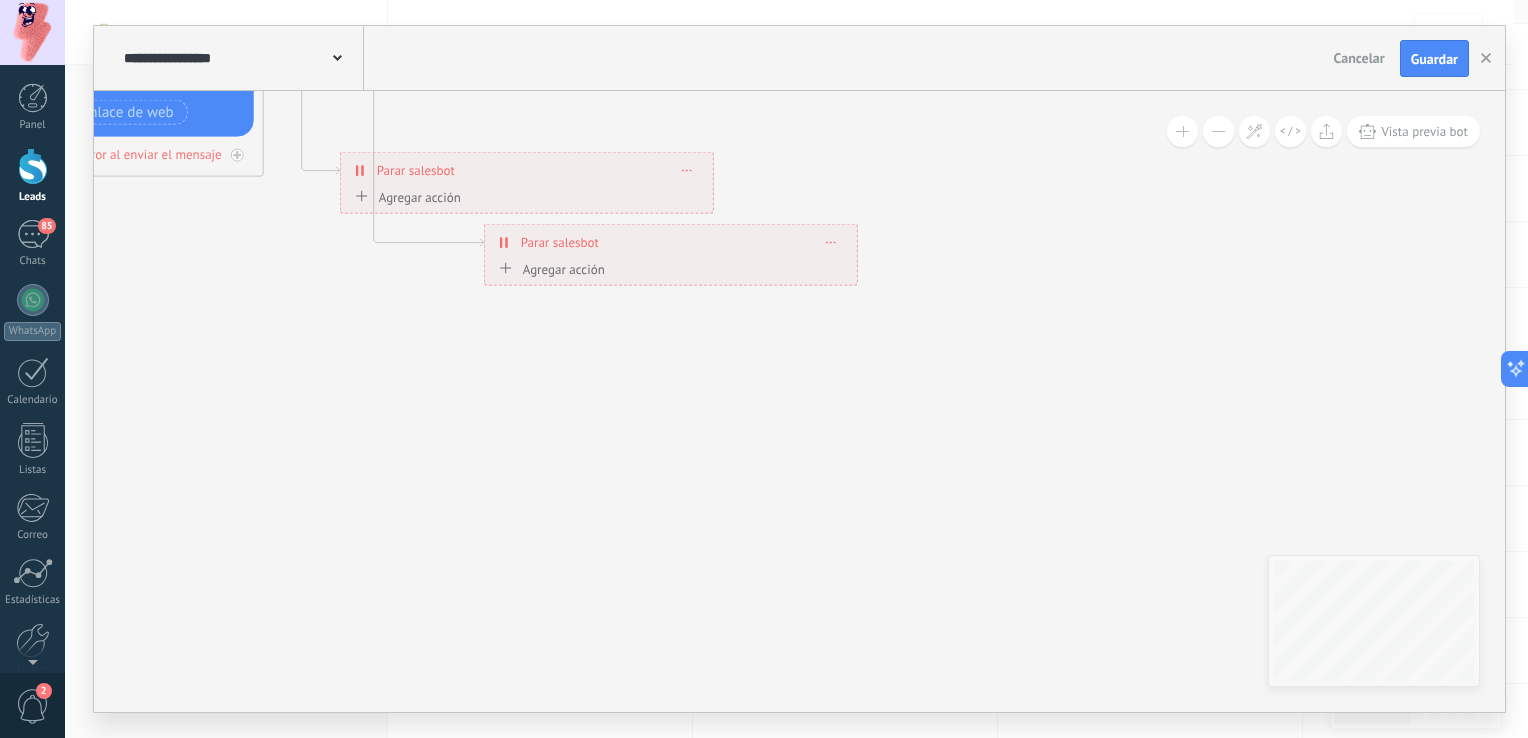 drag, startPoint x: 212, startPoint y: 285, endPoint x: 412, endPoint y: 450, distance: 259.27783 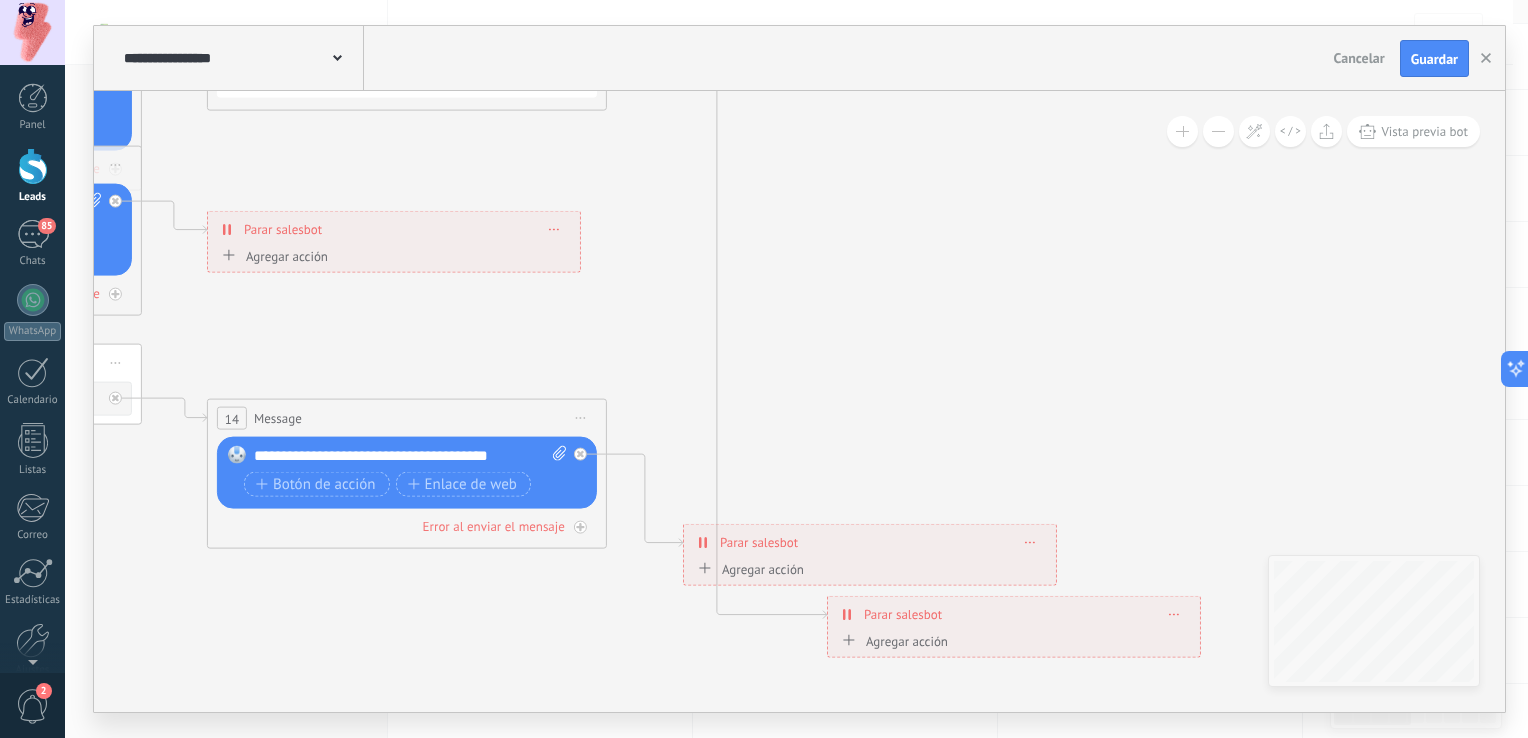 drag, startPoint x: 478, startPoint y: 542, endPoint x: 776, endPoint y: 647, distance: 315.95728 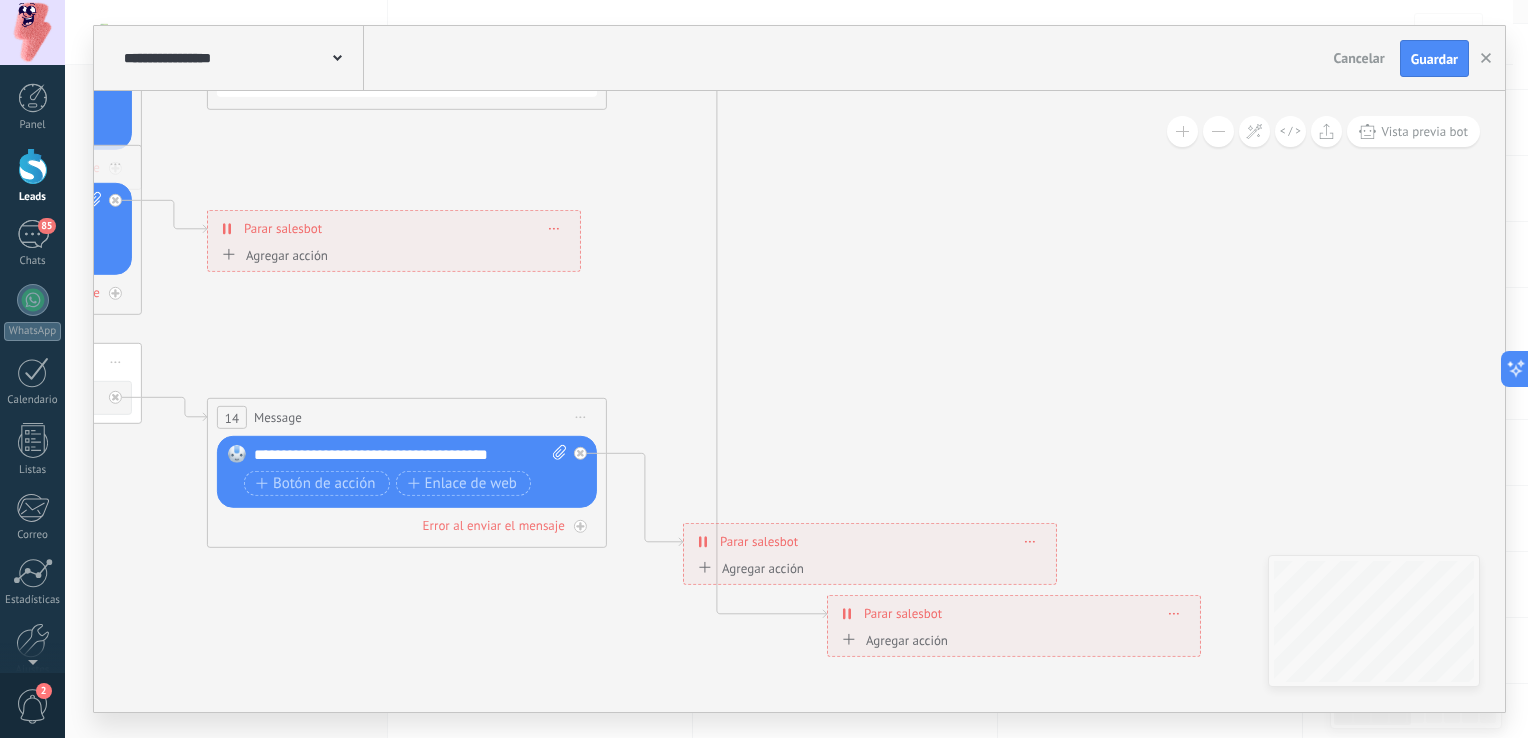 drag, startPoint x: 972, startPoint y: 647, endPoint x: 897, endPoint y: 527, distance: 141.50972 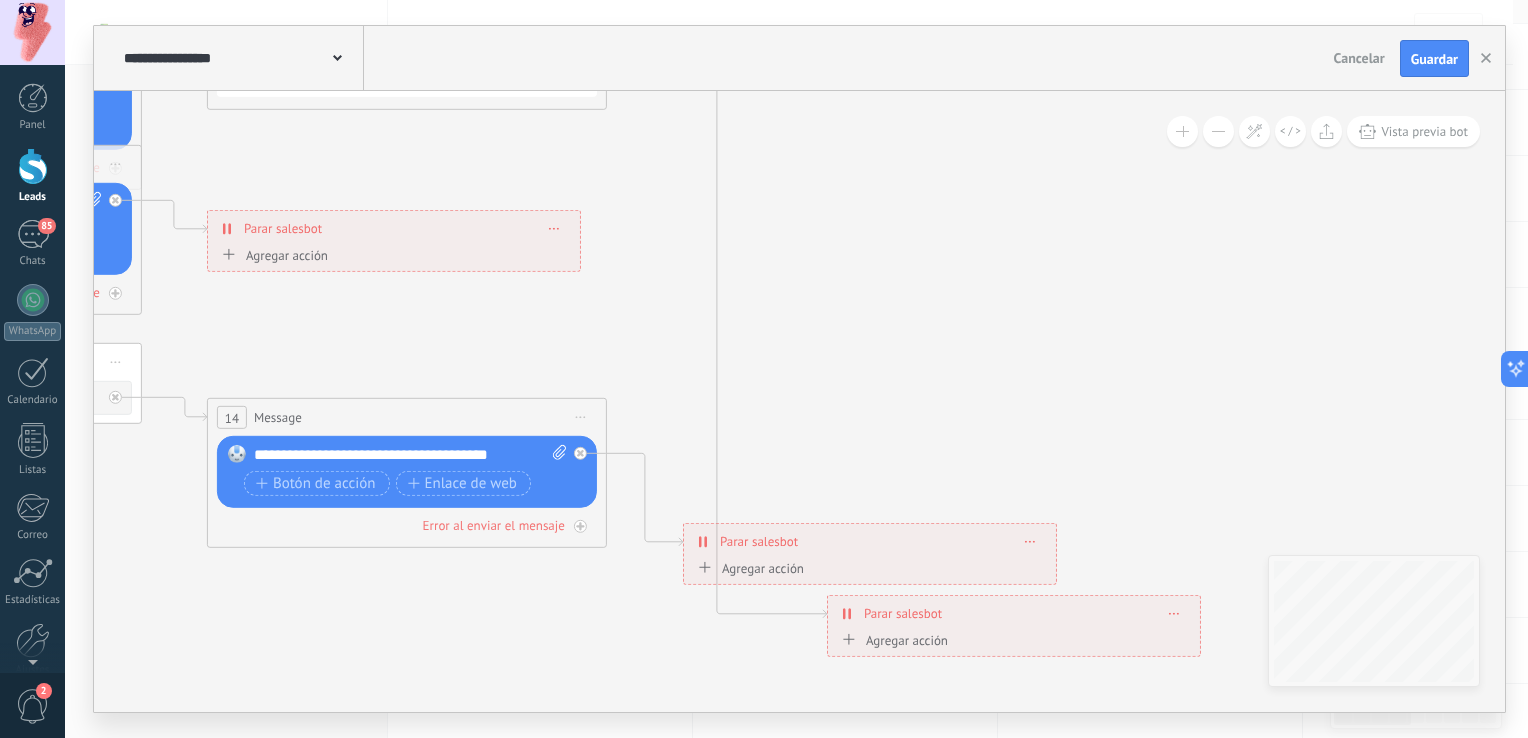 drag, startPoint x: 924, startPoint y: 630, endPoint x: 924, endPoint y: 554, distance: 76 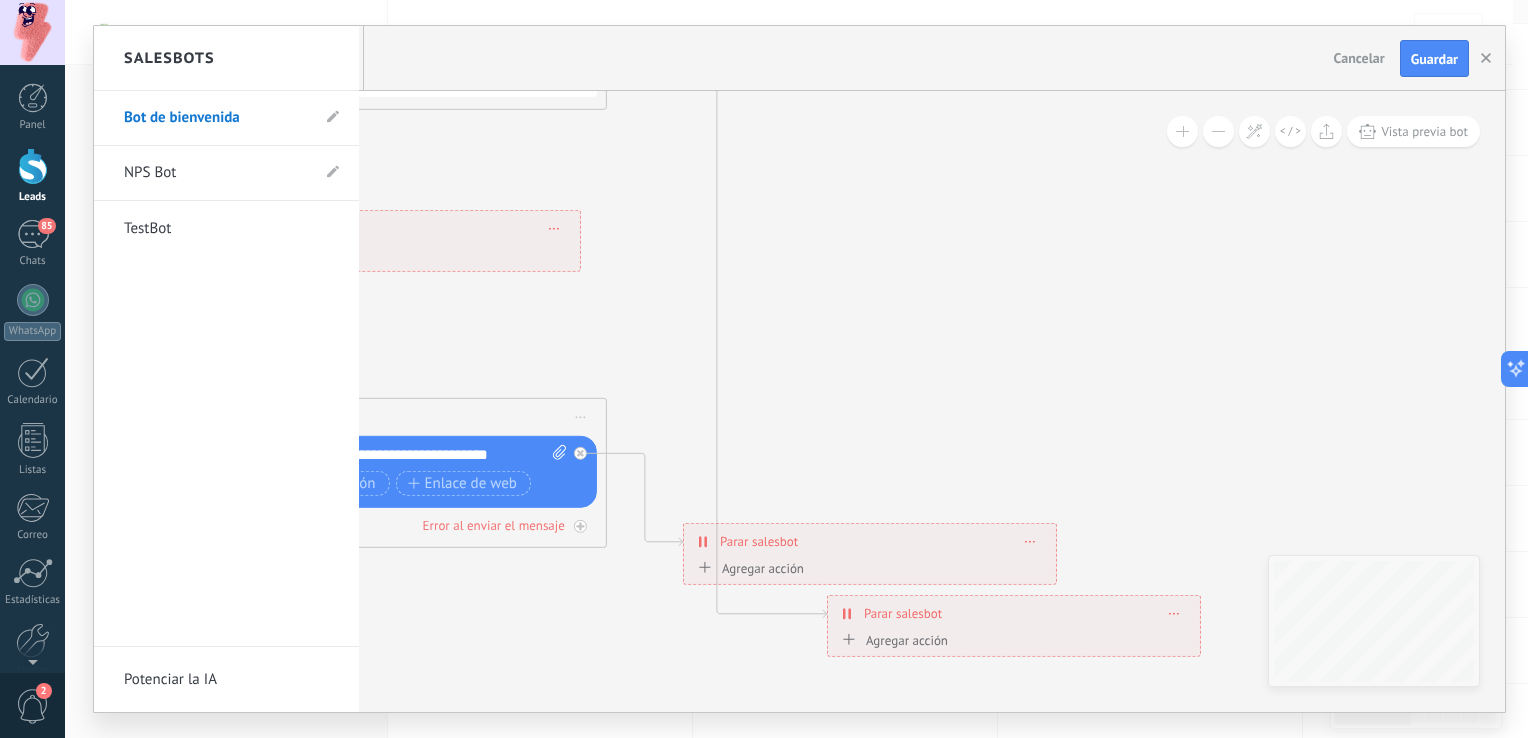 click at bounding box center (799, 369) 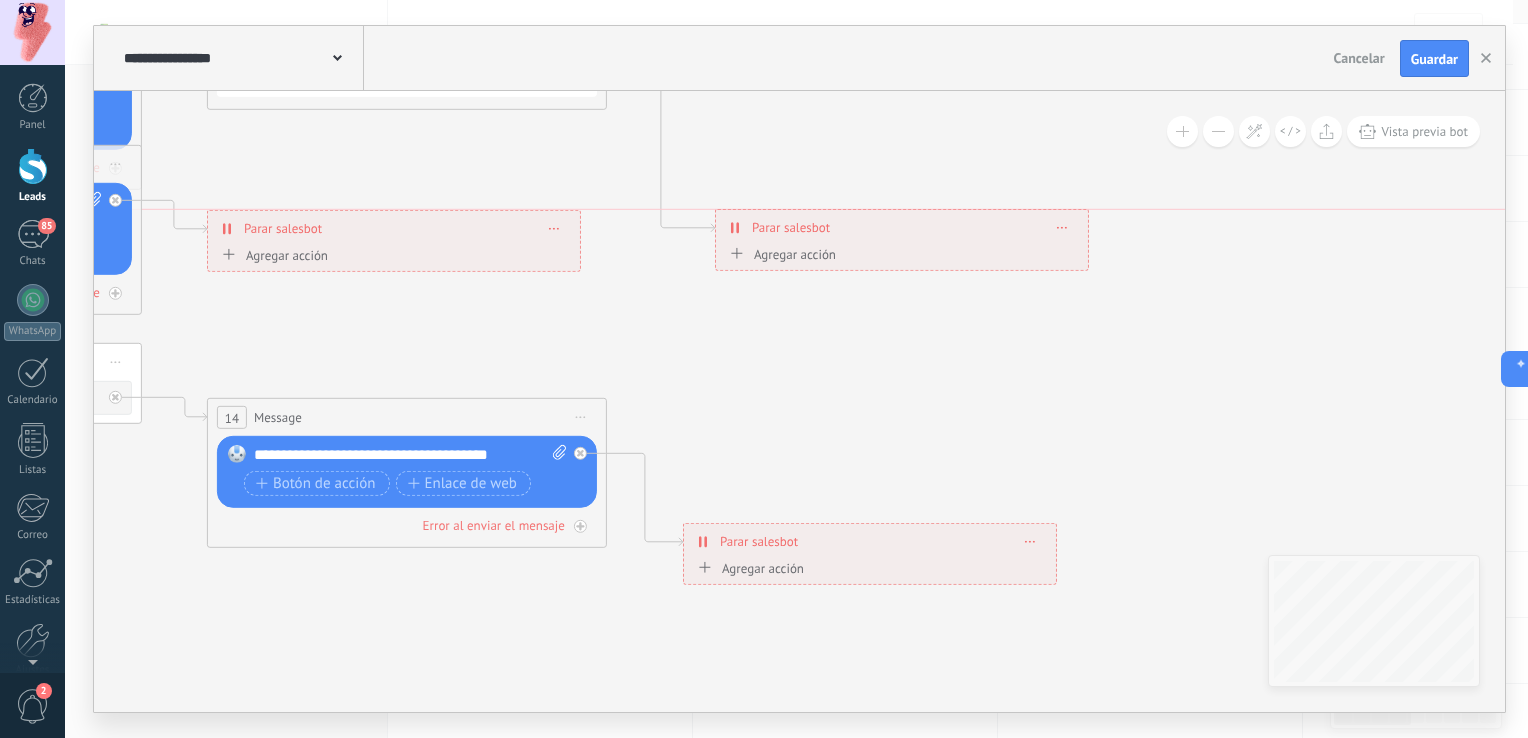 drag, startPoint x: 916, startPoint y: 610, endPoint x: 804, endPoint y: 213, distance: 412.49606 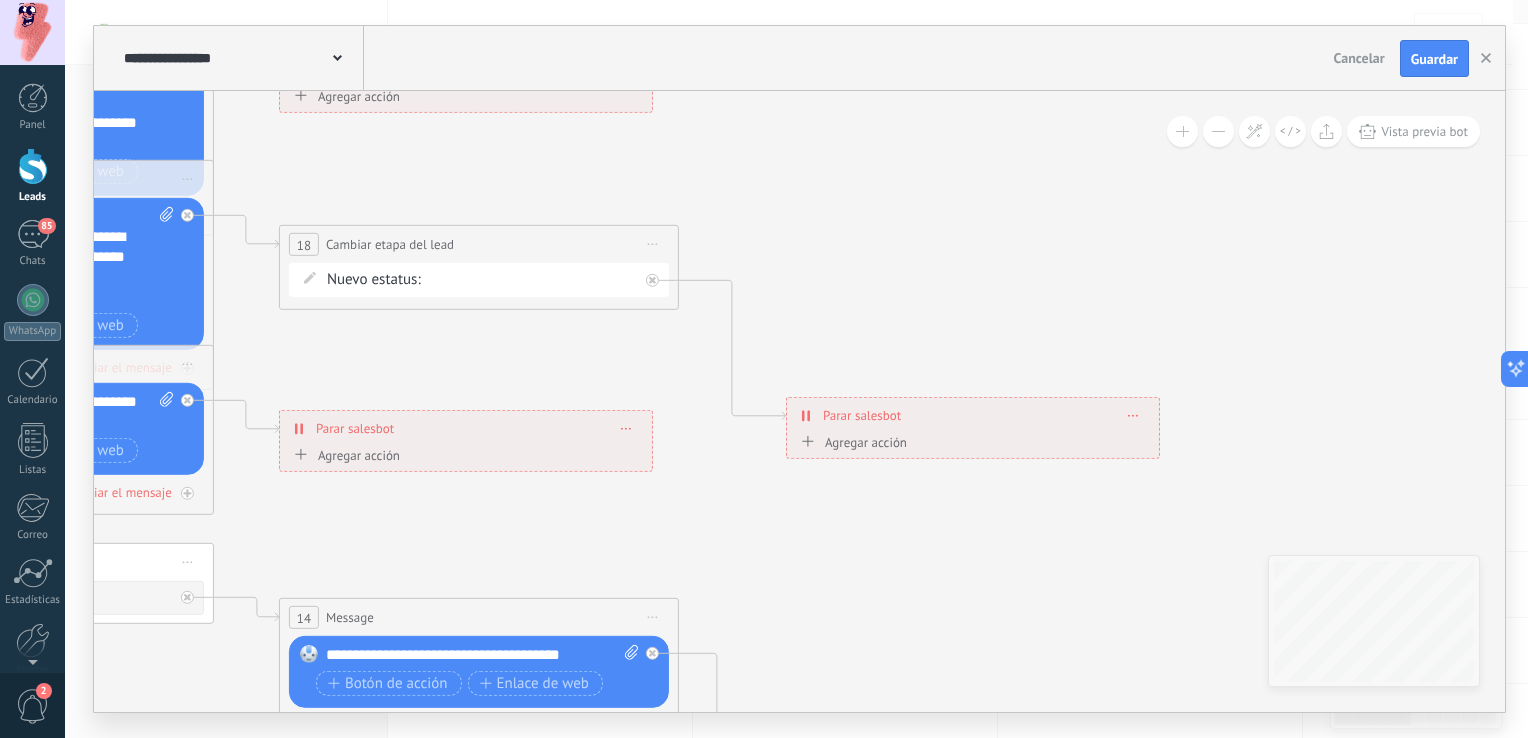 drag, startPoint x: 851, startPoint y: 362, endPoint x: 924, endPoint y: 565, distance: 215.72668 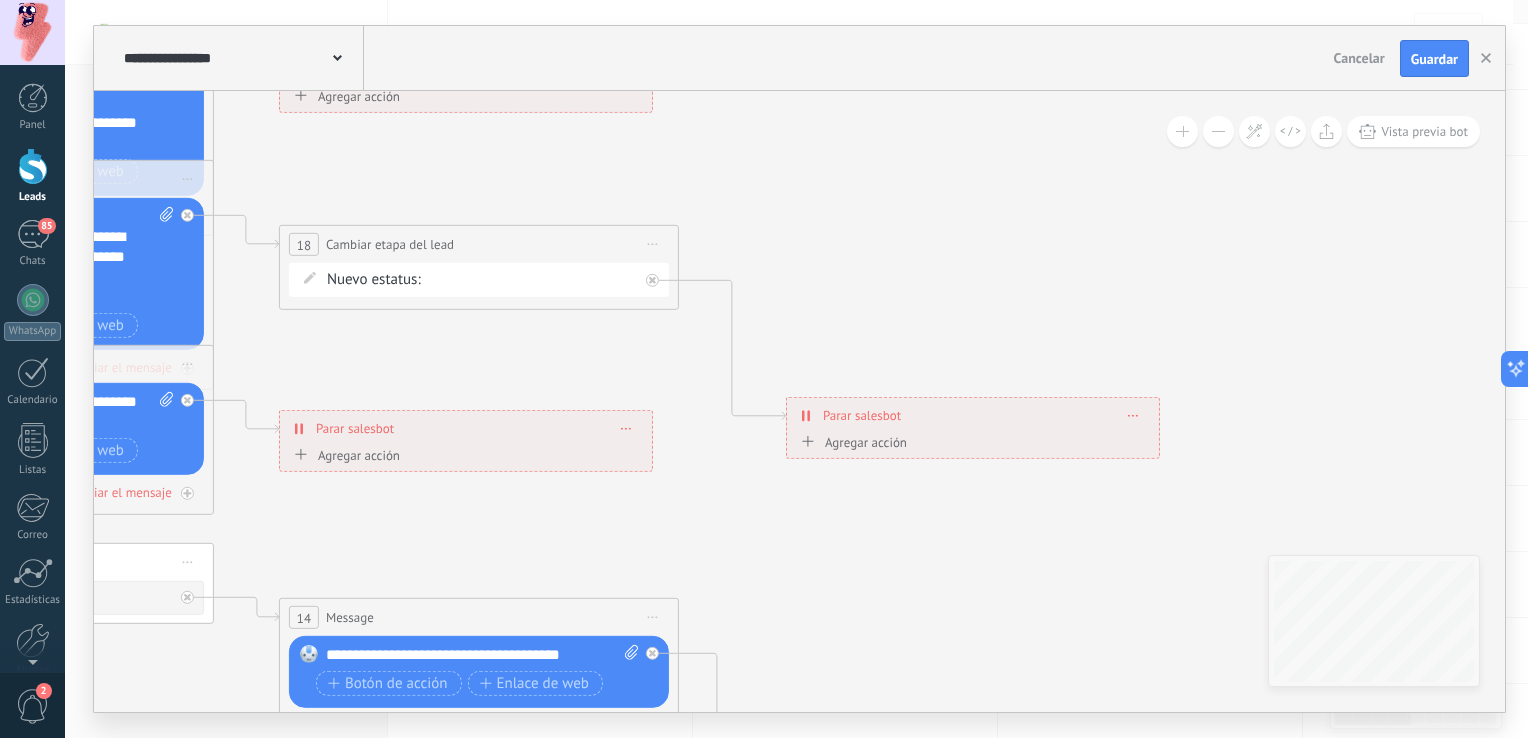 click 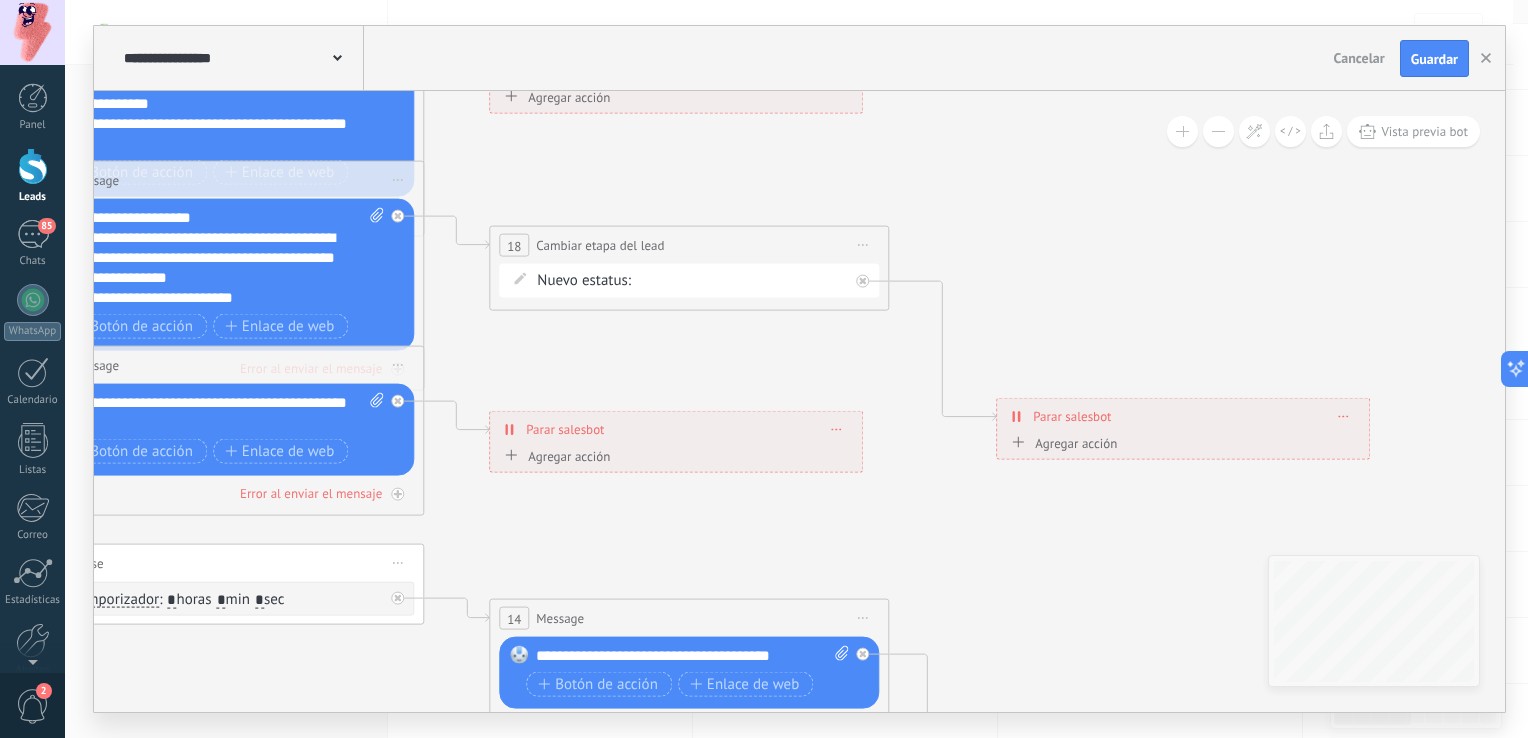 drag, startPoint x: 918, startPoint y: 254, endPoint x: 1180, endPoint y: 286, distance: 263.94696 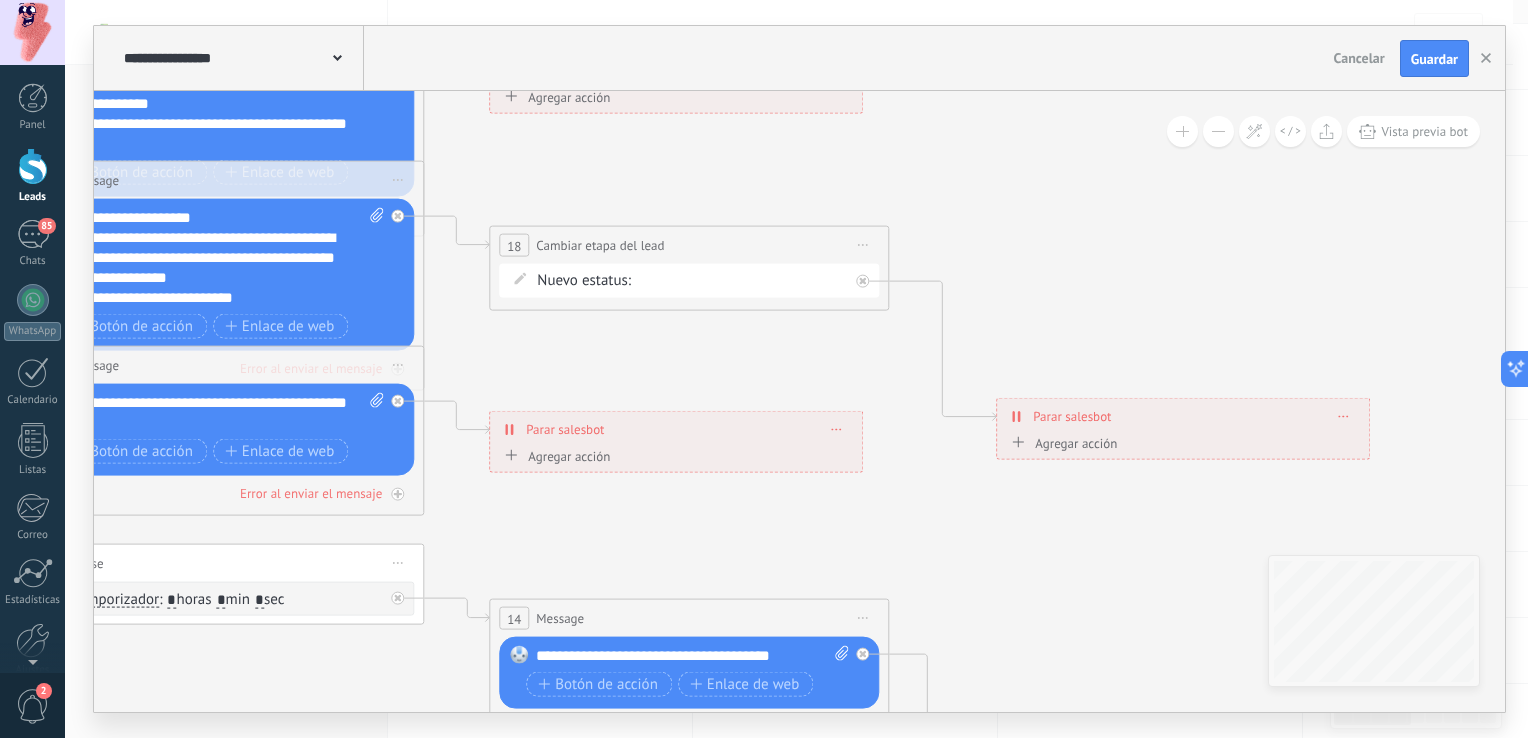 click 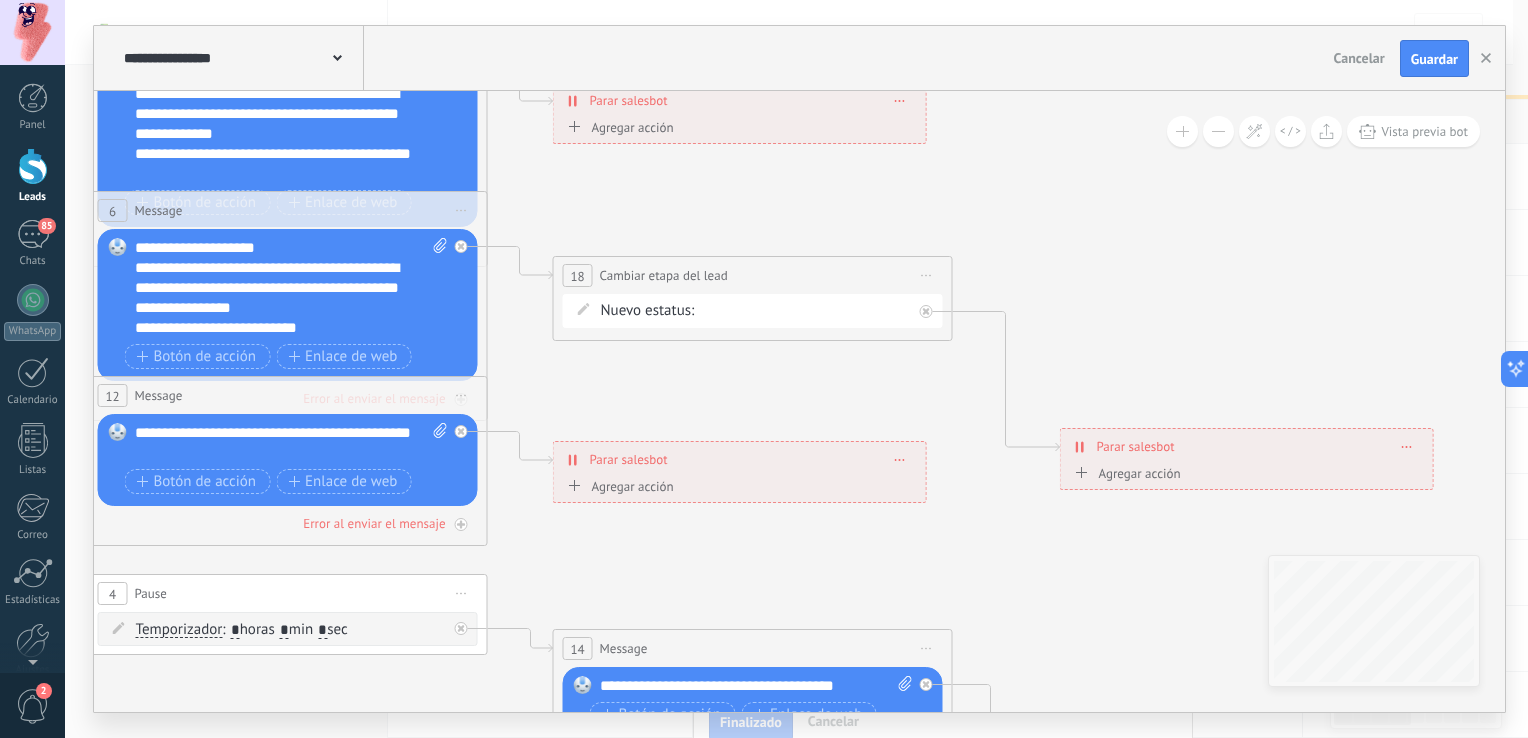 scroll, scrollTop: 120, scrollLeft: 0, axis: vertical 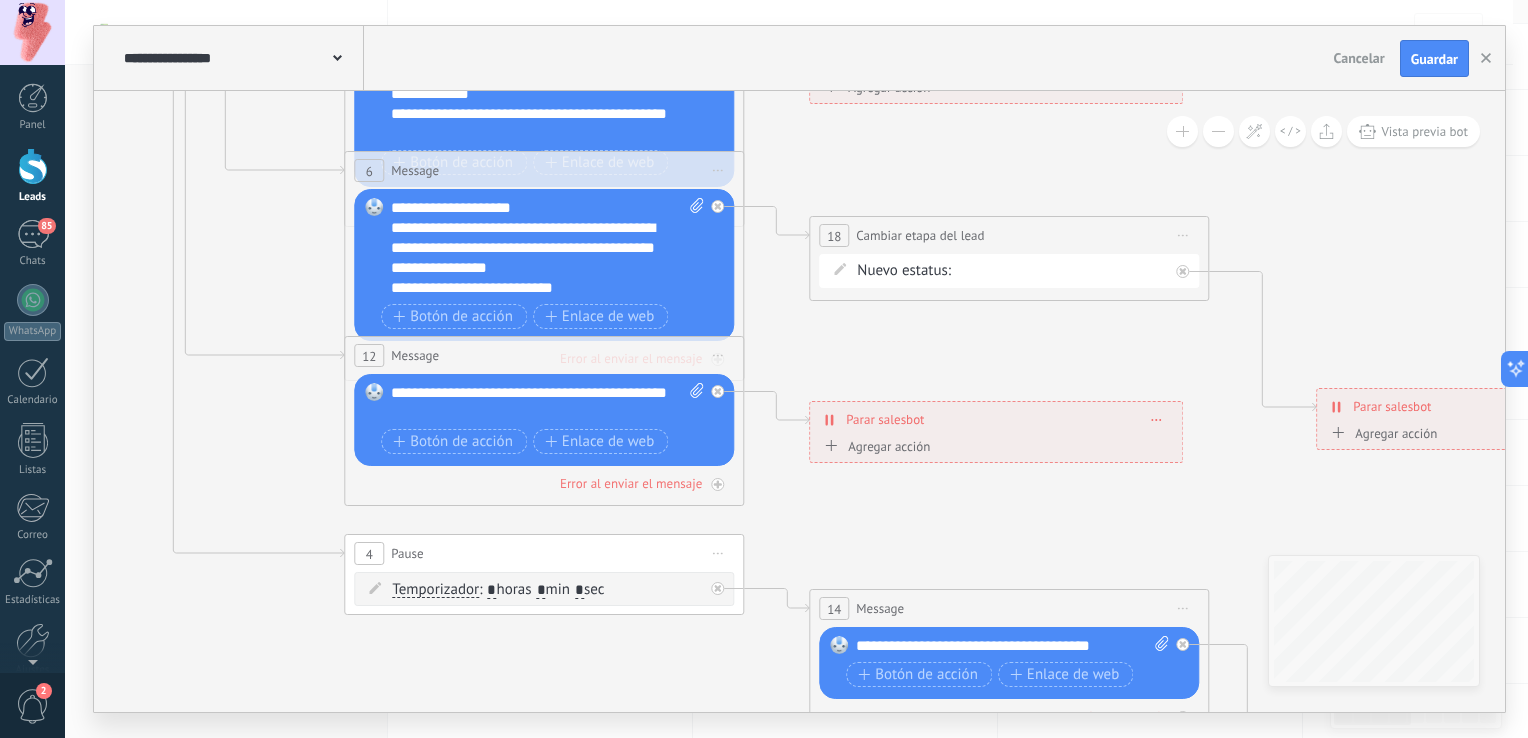 drag, startPoint x: 1017, startPoint y: 317, endPoint x: 1284, endPoint y: 278, distance: 269.83328 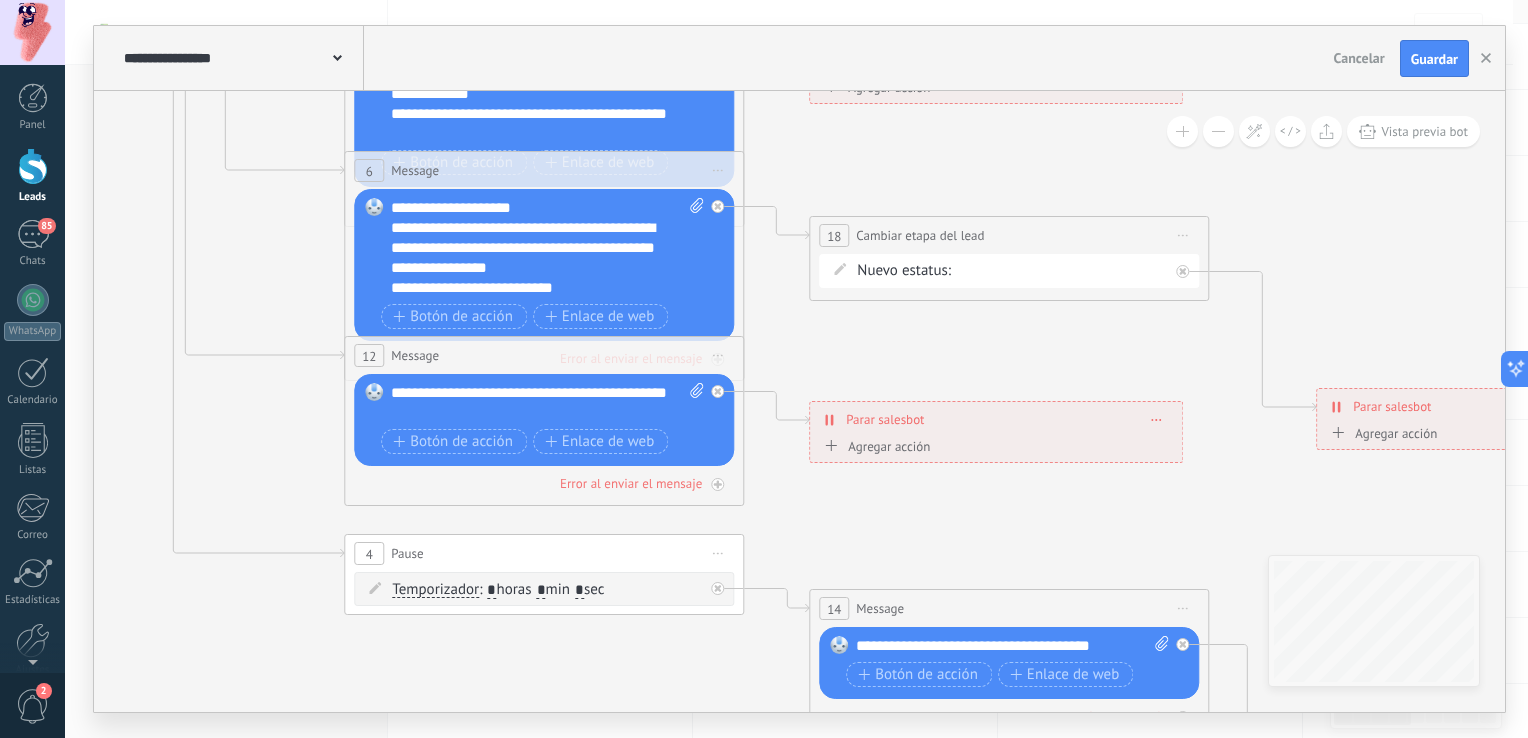click 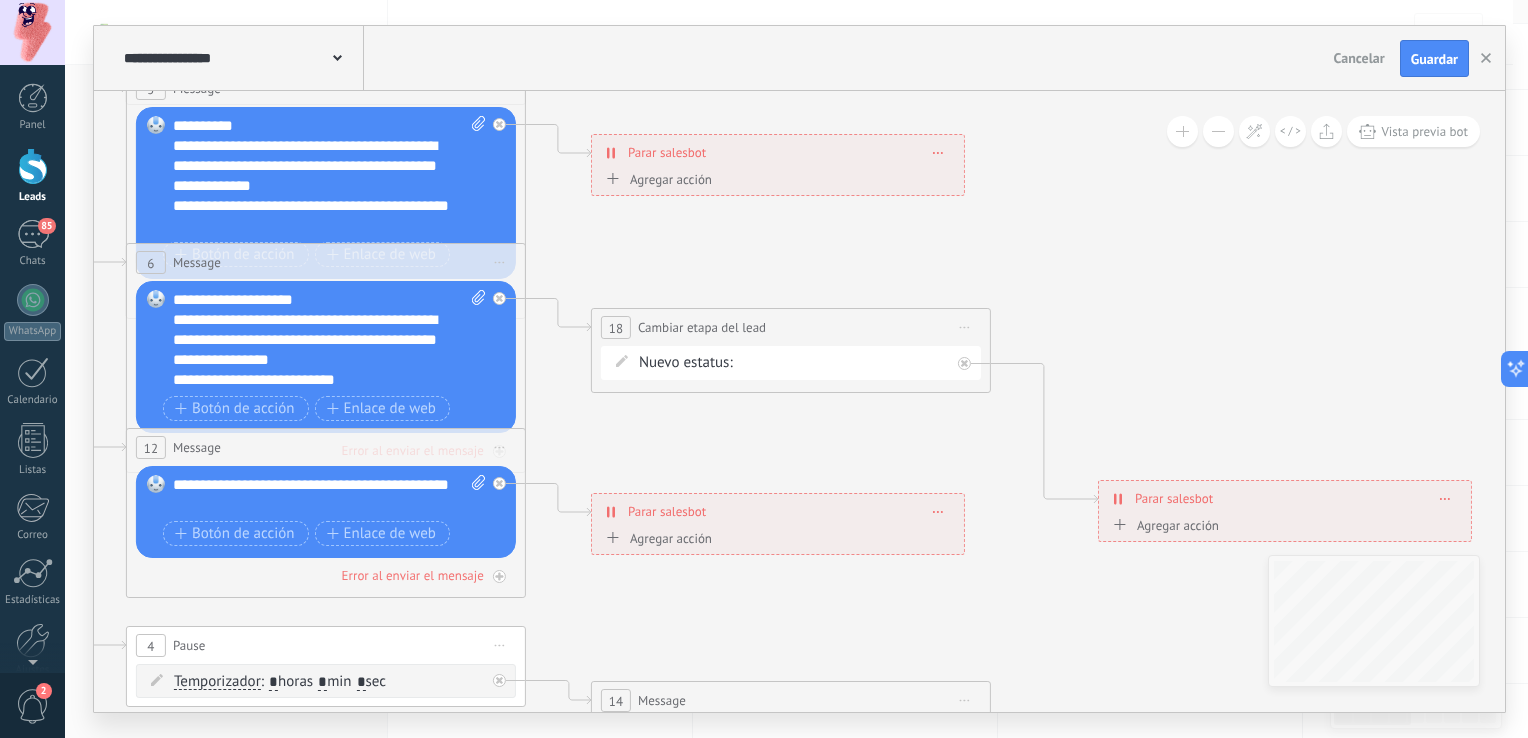 drag, startPoint x: 968, startPoint y: 346, endPoint x: 739, endPoint y: 437, distance: 246.41835 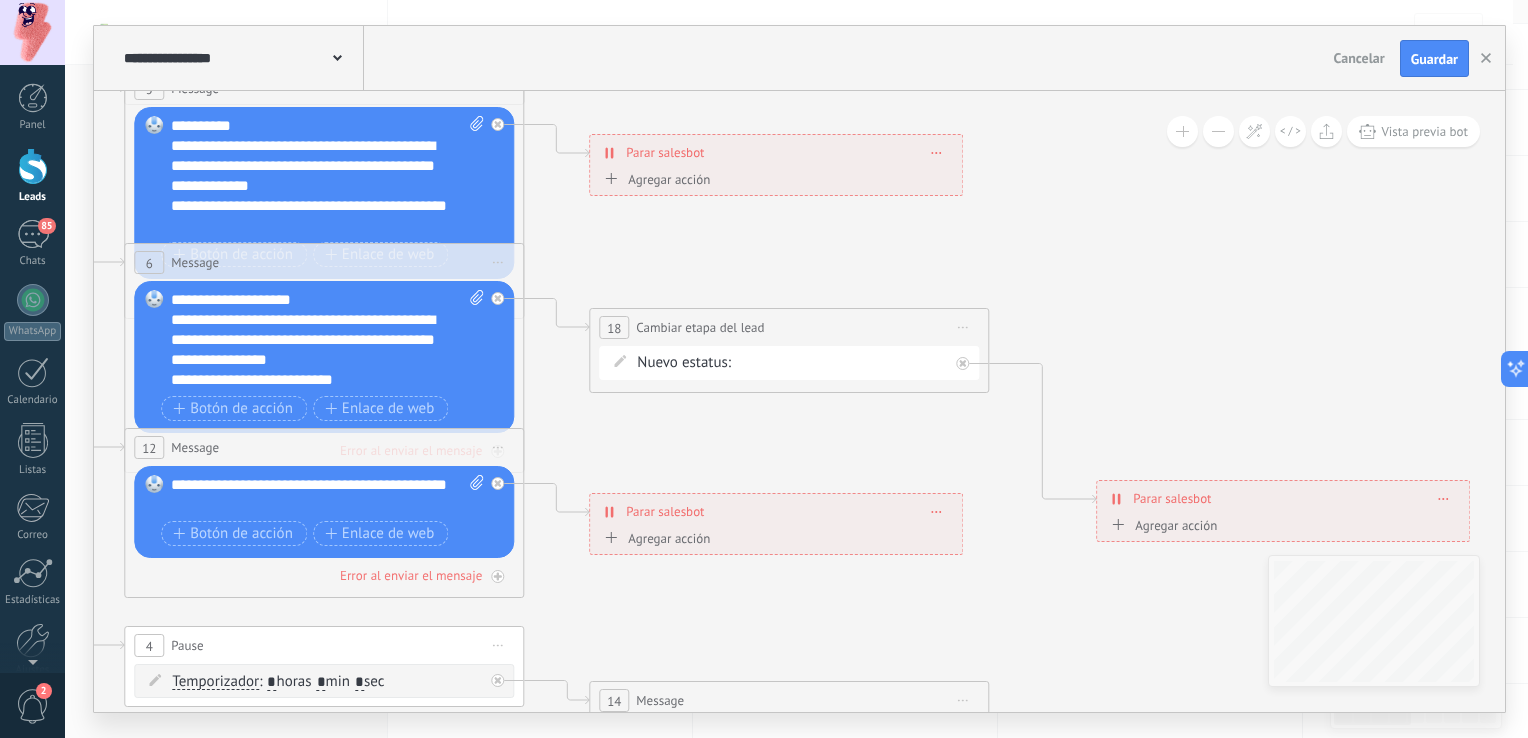 click on "Renovación disponible Seguimiento activo Interesado Oferta enviada  Citado Ya renovó Logrado con éxito Ventas Perdidos" at bounding box center [0, 0] 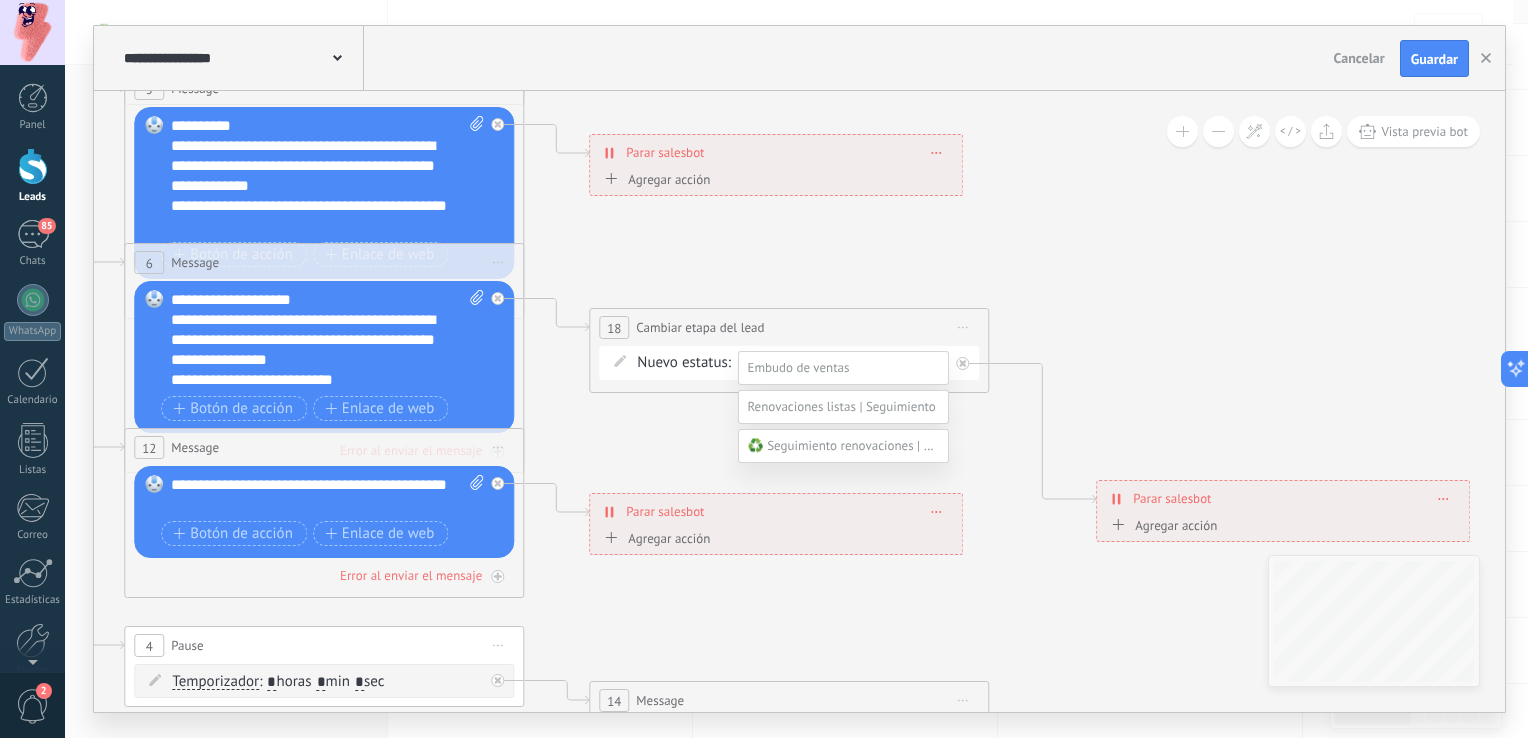 scroll, scrollTop: 78, scrollLeft: 0, axis: vertical 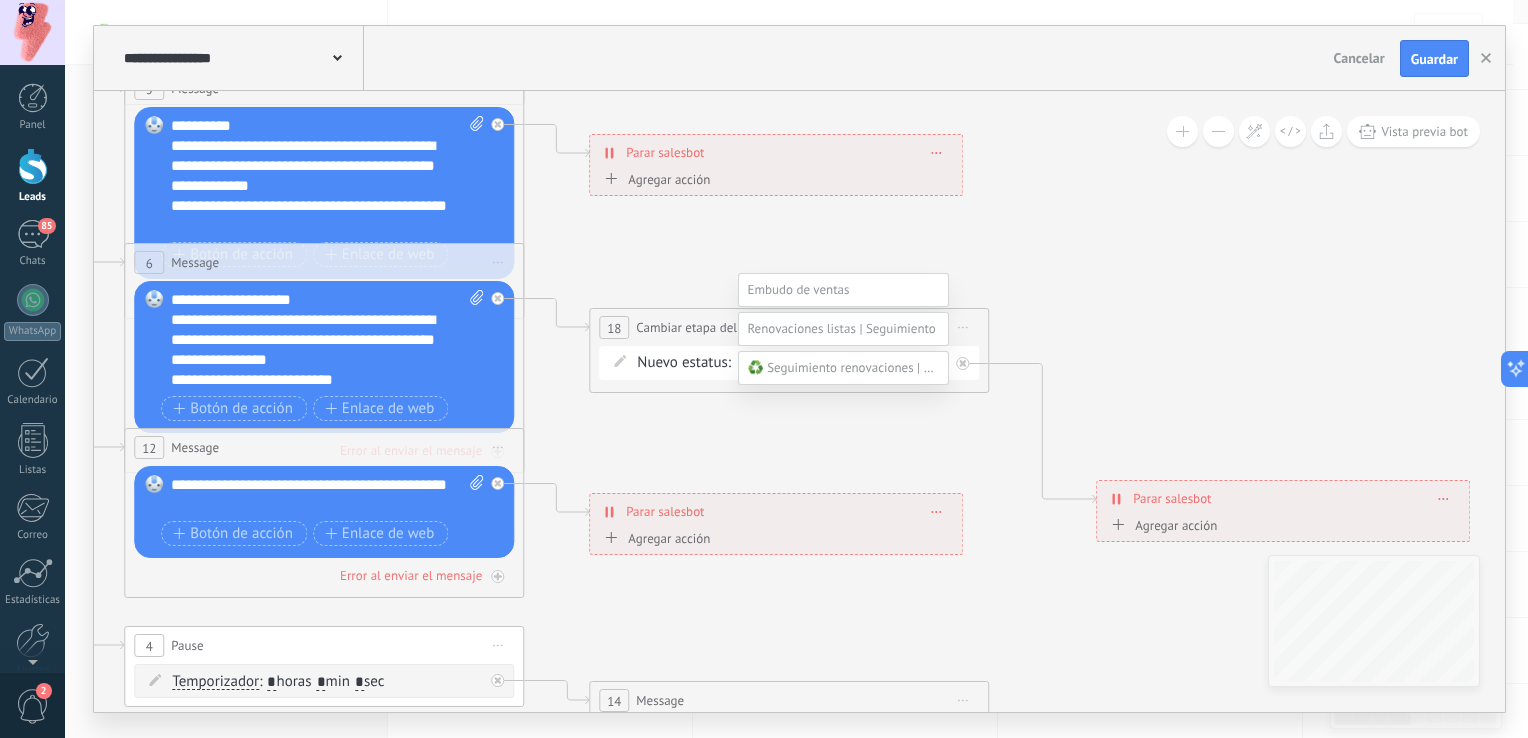 click on "Ya renovó" at bounding box center (0, 0) 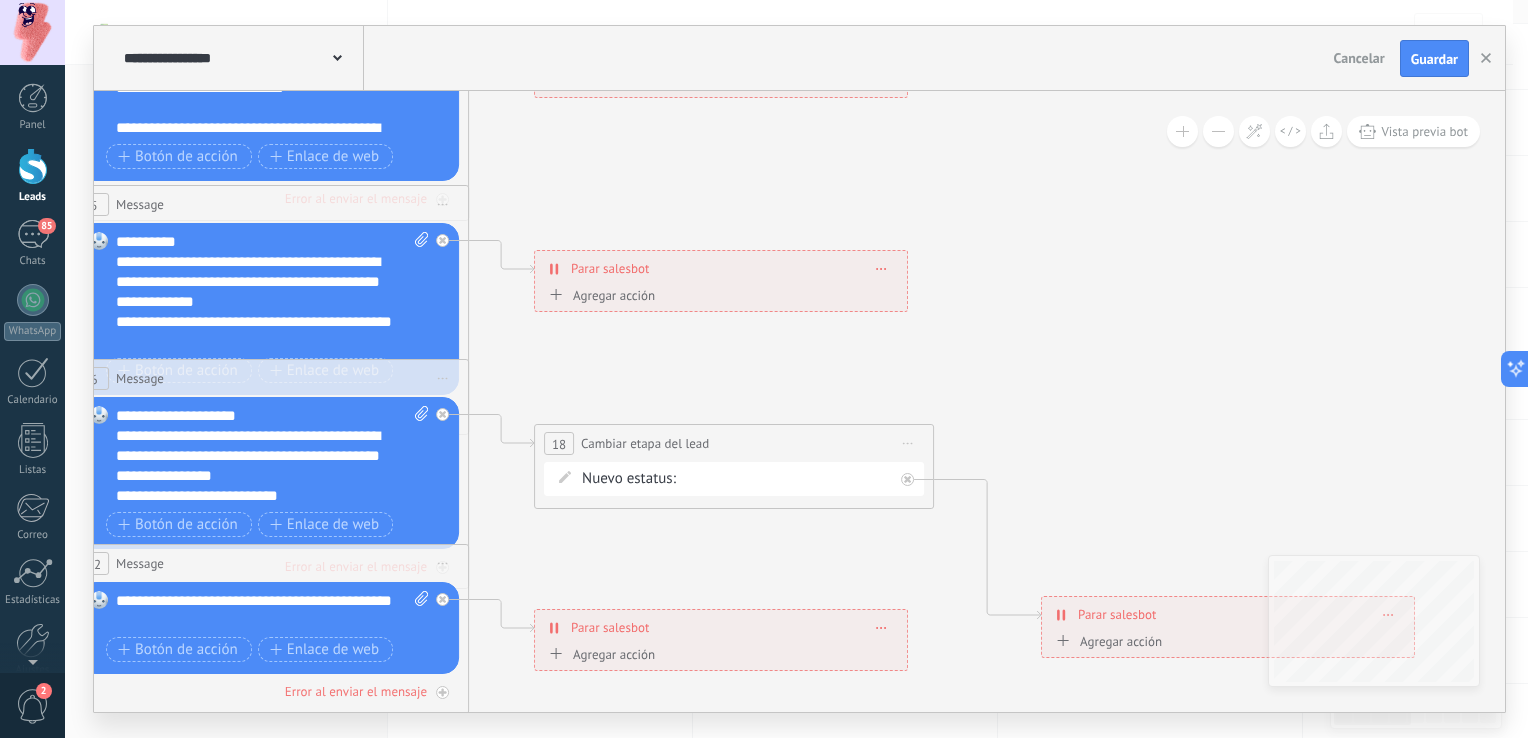 drag, startPoint x: 1101, startPoint y: 406, endPoint x: 1044, endPoint y: 526, distance: 132.84953 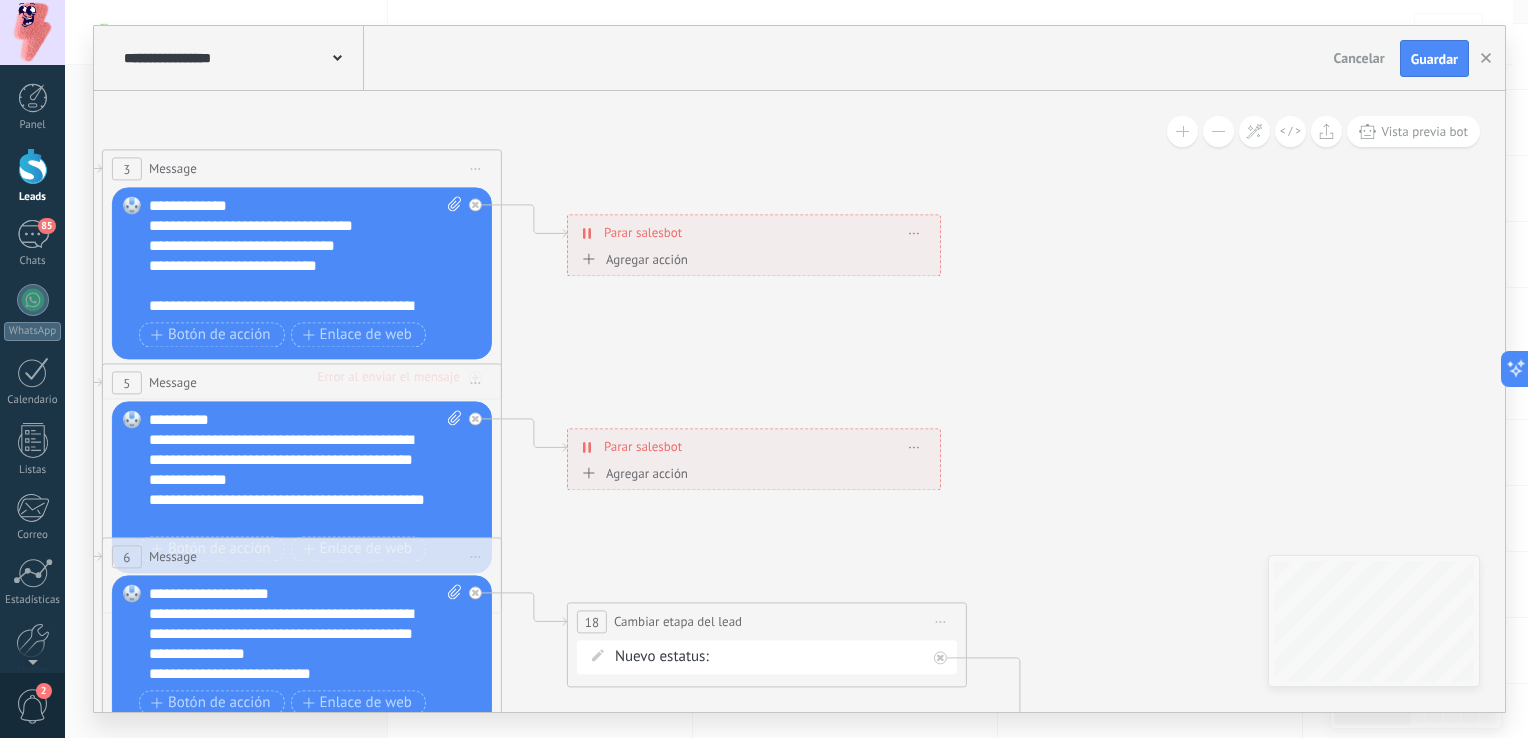 drag, startPoint x: 1029, startPoint y: 390, endPoint x: 1064, endPoint y: 564, distance: 177.48521 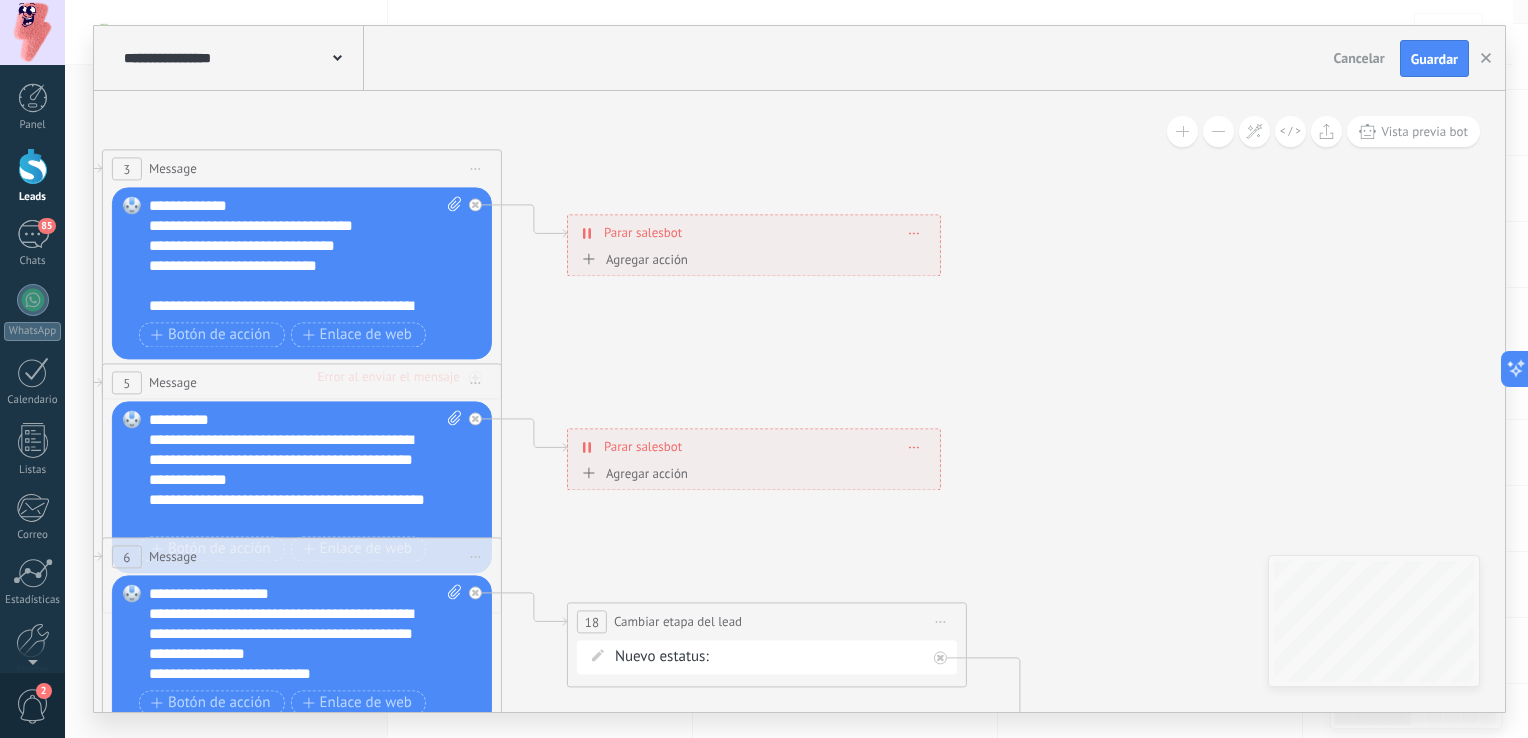 click 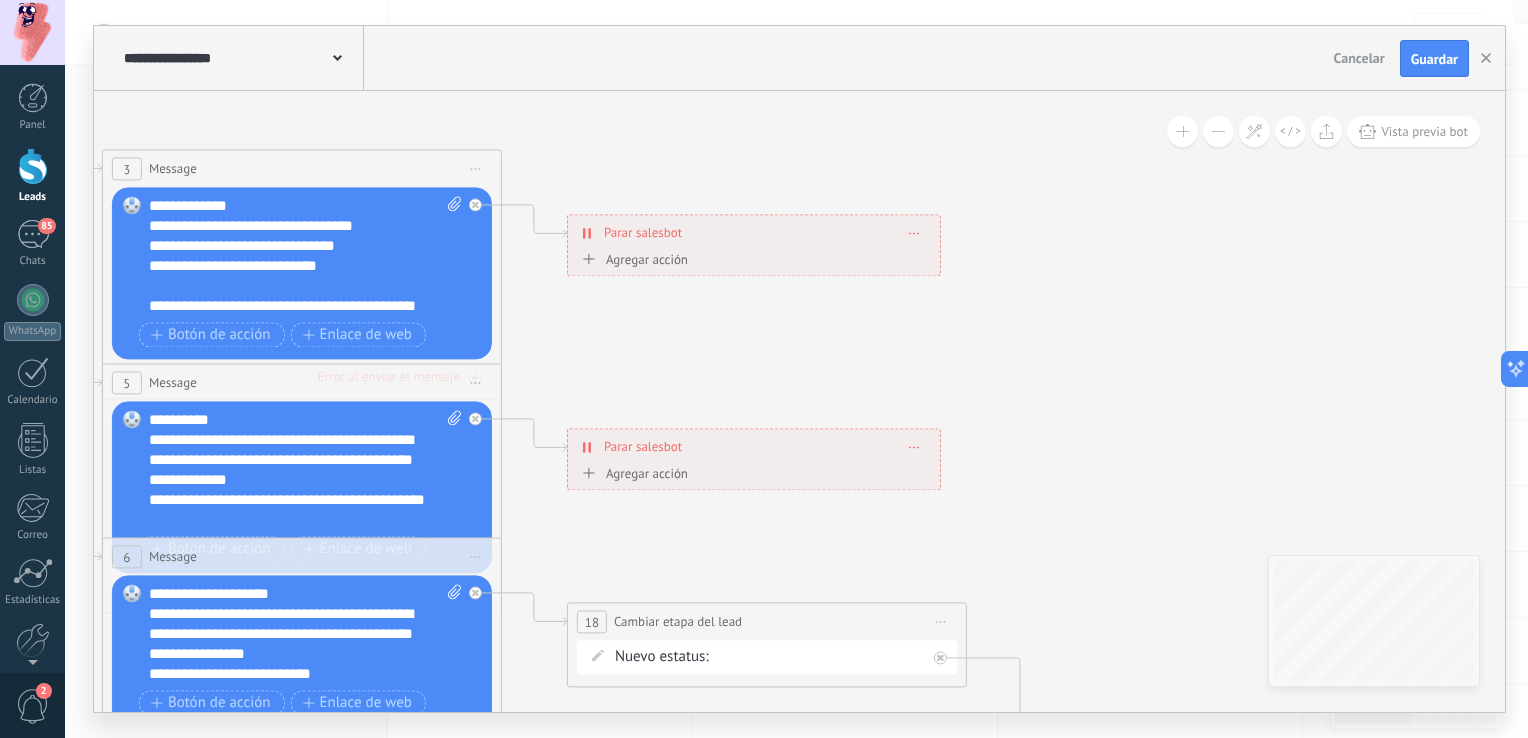 click on "**********" at bounding box center (754, 447) 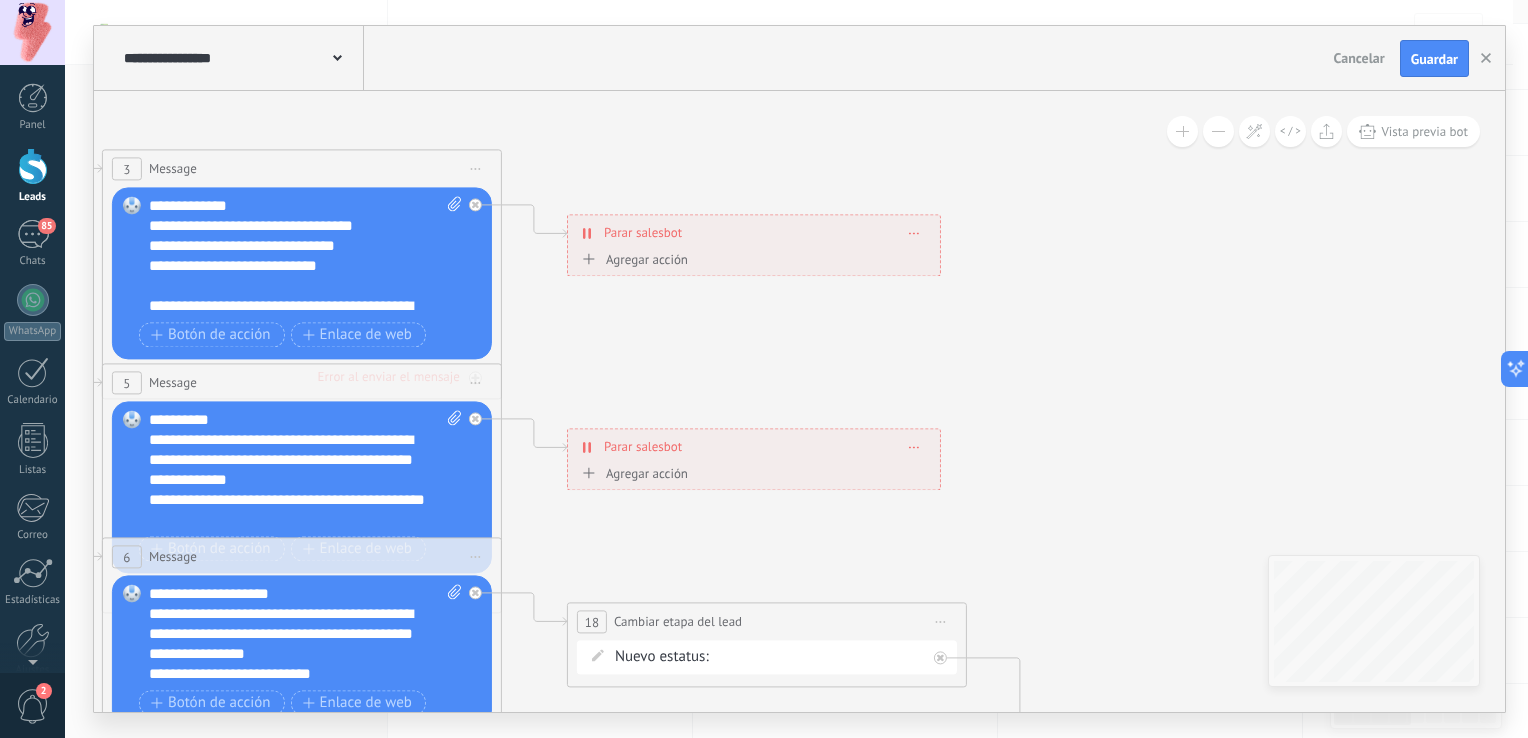 click 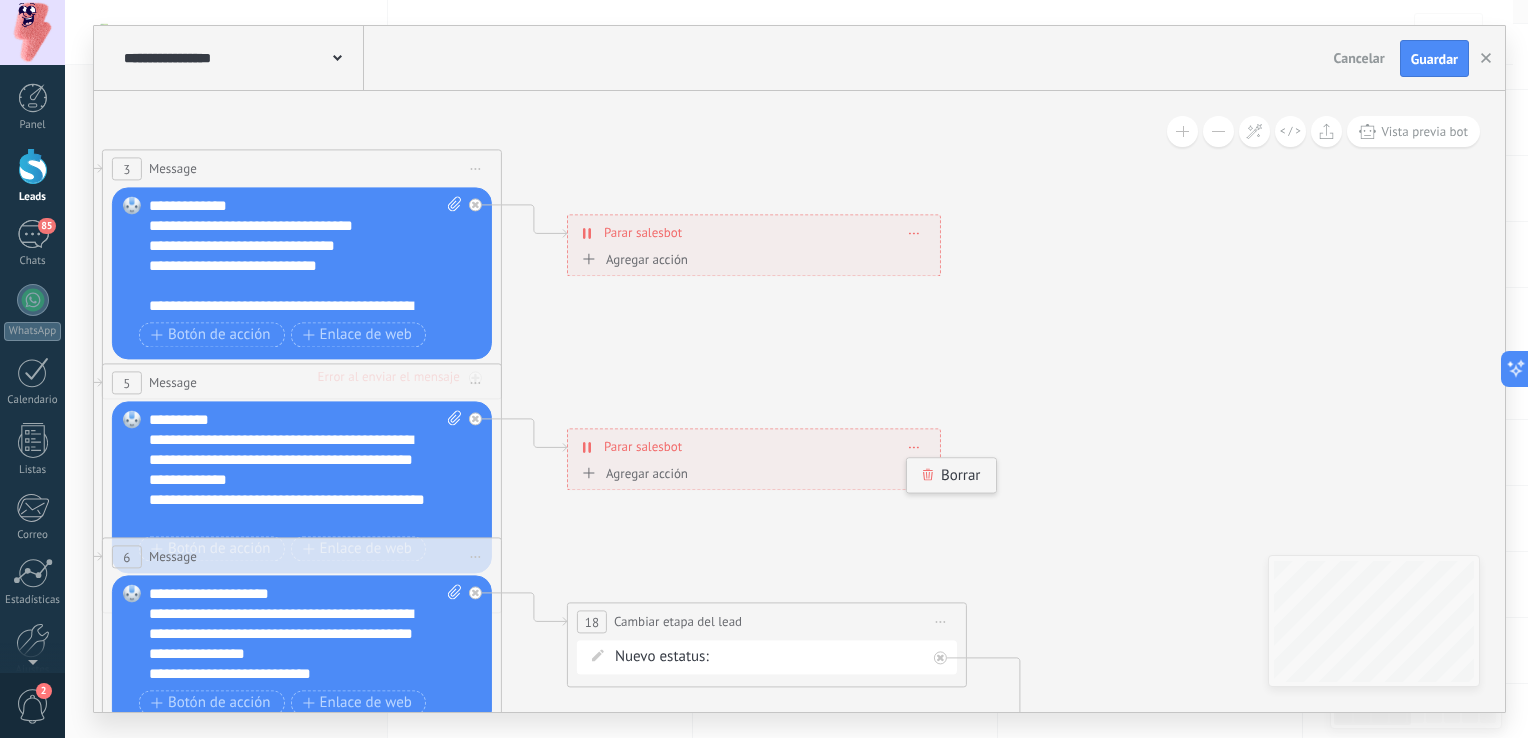 click on "Borrar" at bounding box center (951, 476) 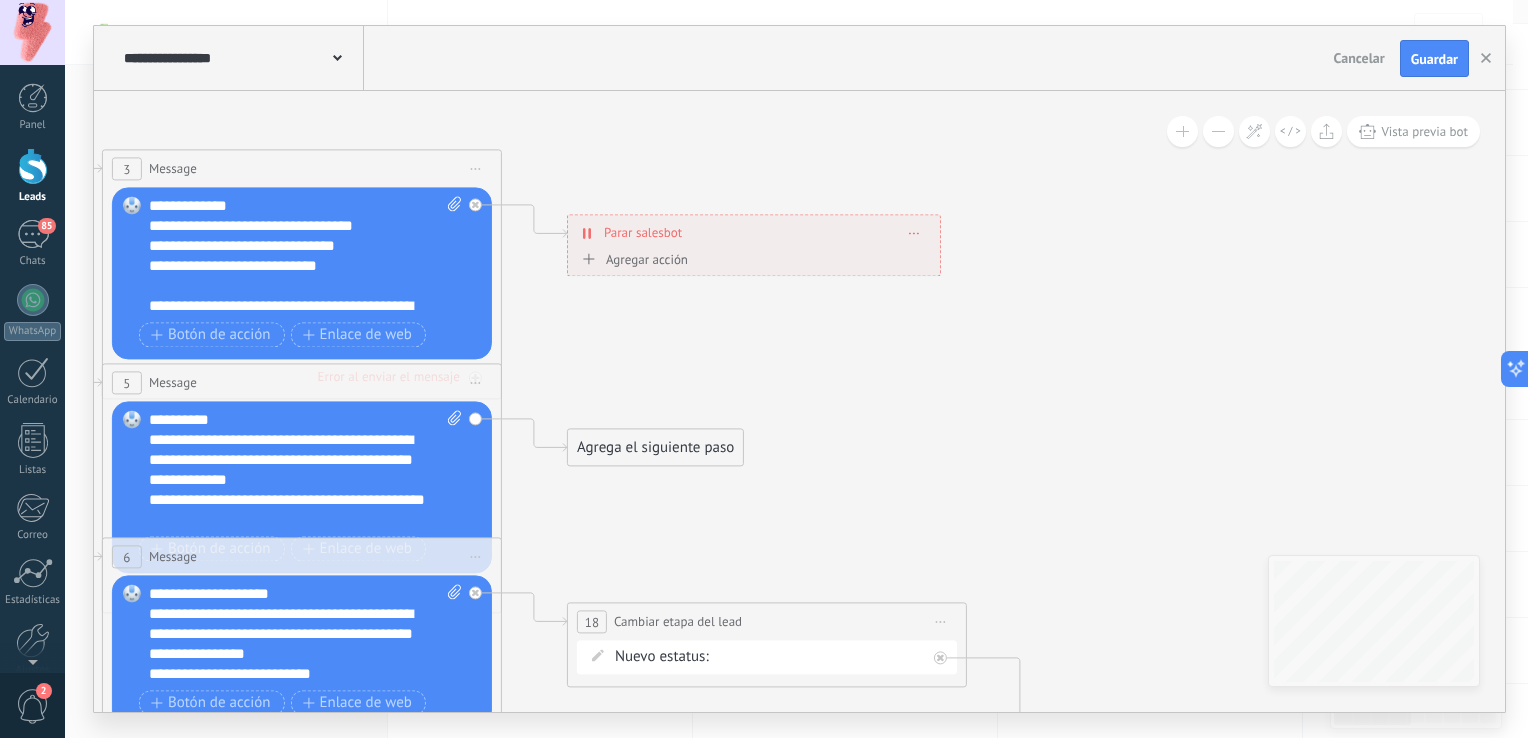click on "Agrega el siguiente paso
Mensaje
Mensaje
Mensaje
Reacción
Comentario
Enviar mensaje interno" at bounding box center [655, 448] 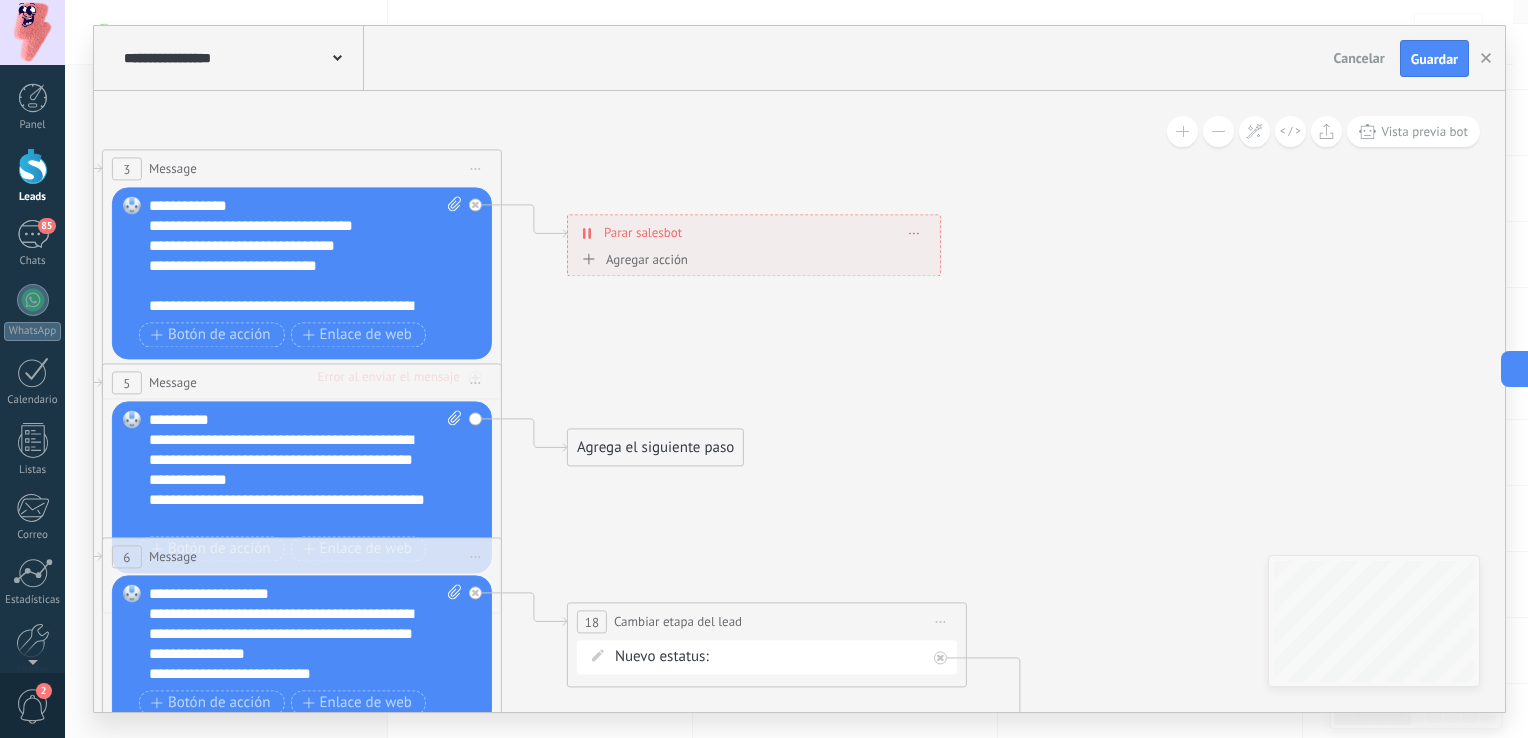 click on "Agrega el siguiente paso" at bounding box center (655, 448) 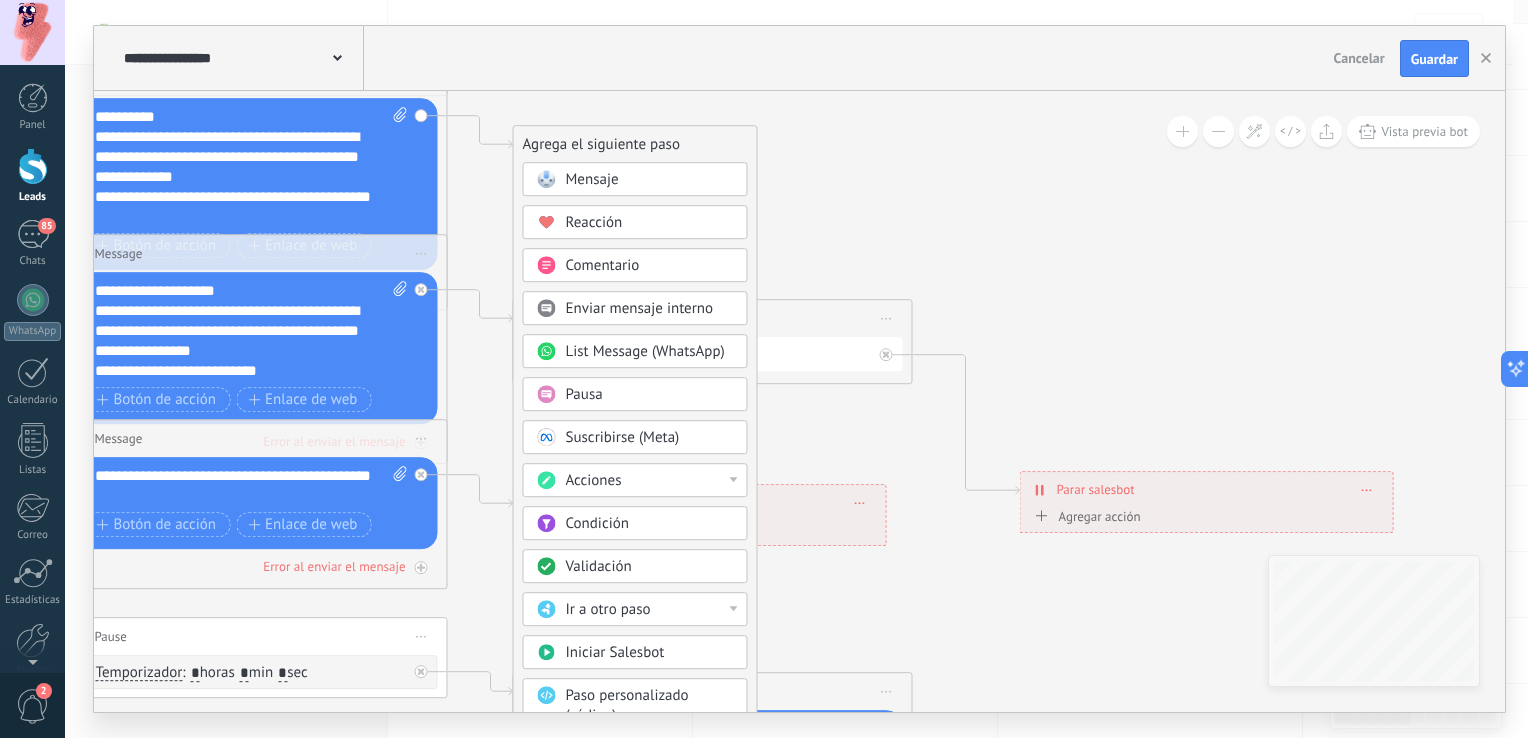drag, startPoint x: 985, startPoint y: 513, endPoint x: 922, endPoint y: 182, distance: 336.94214 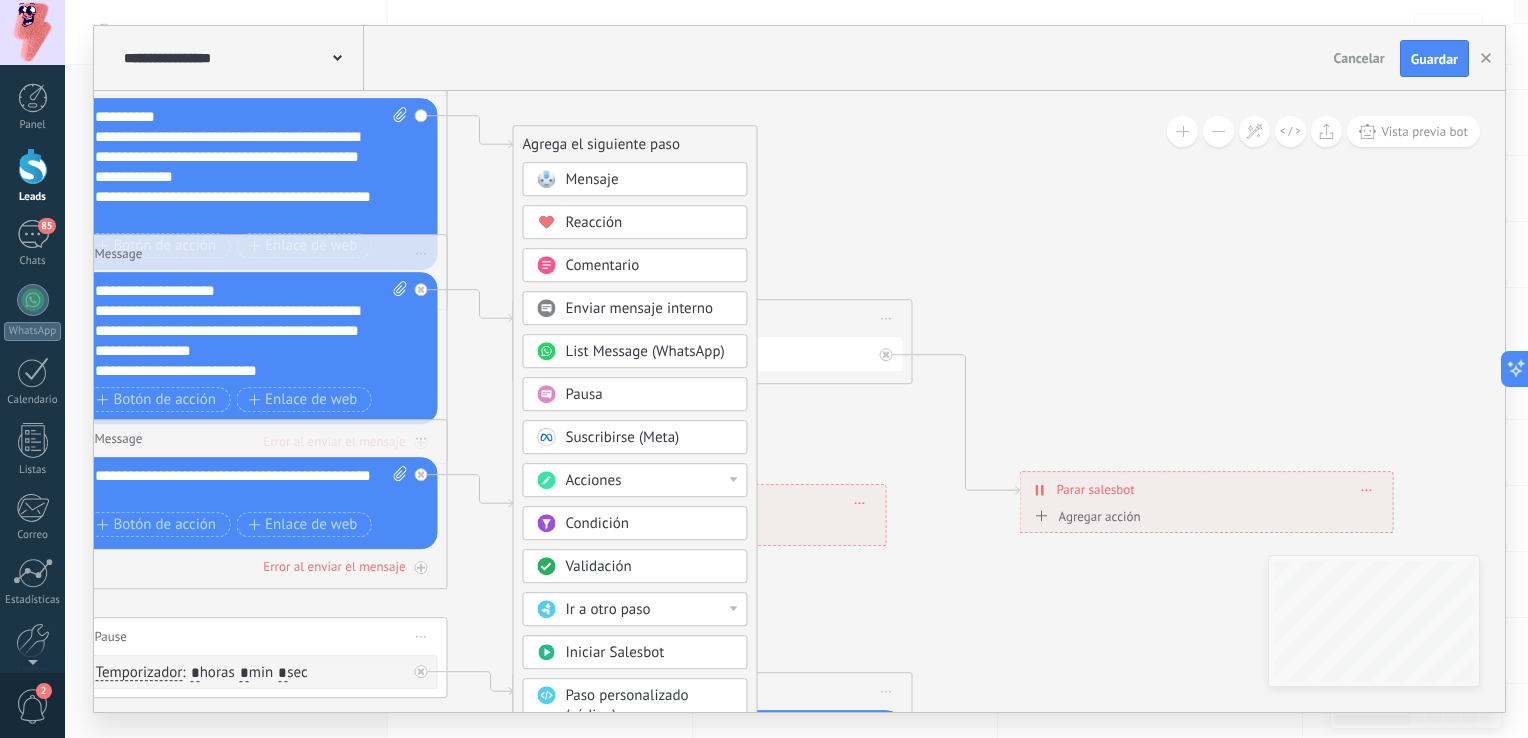 click 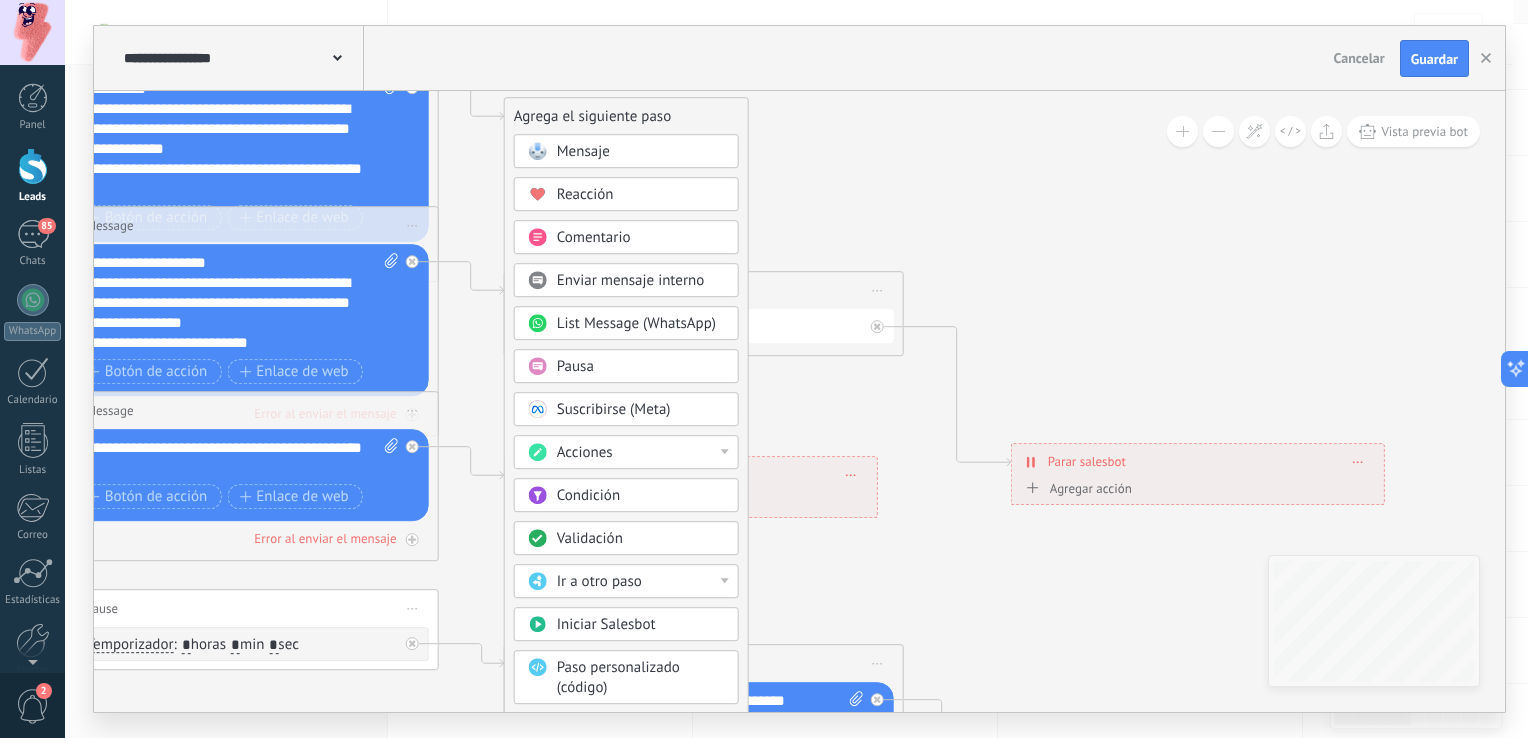 click on "Acciones" at bounding box center [585, 453] 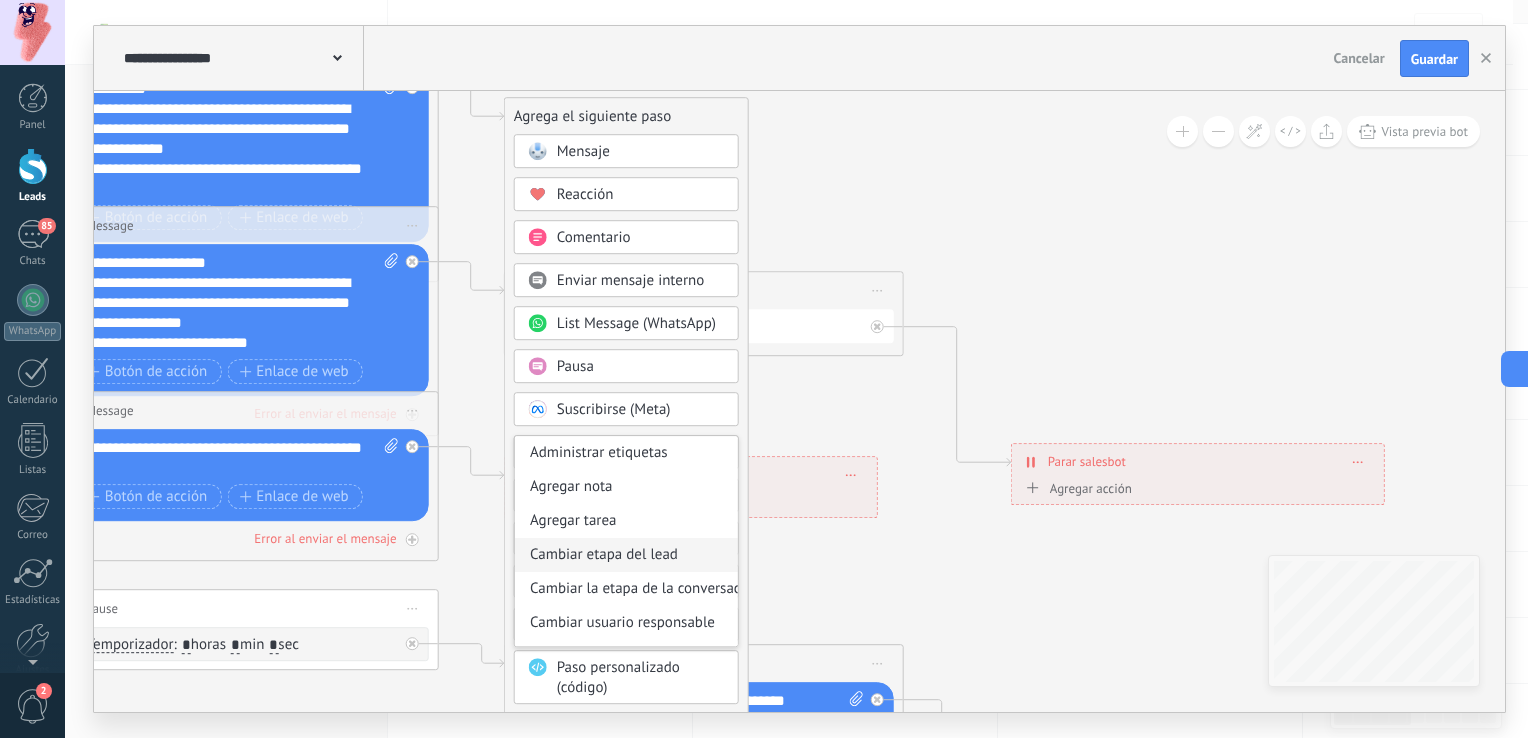 click on "Cambiar etapa del lead" at bounding box center [626, 556] 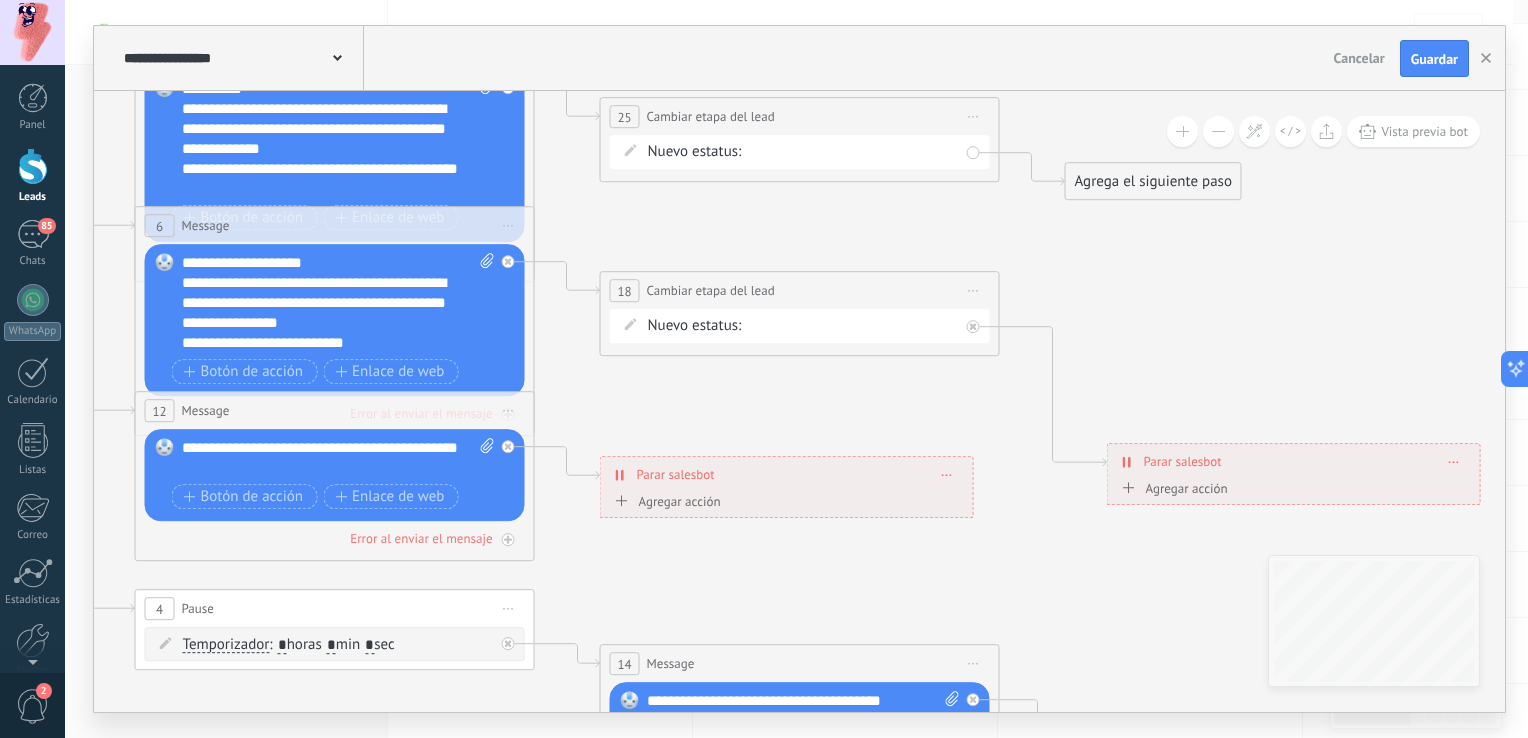 click on "Contacto inicial Negociación Debate contractual Discusión de contrato Leads ganados Leads perdidos" at bounding box center (0, 0) 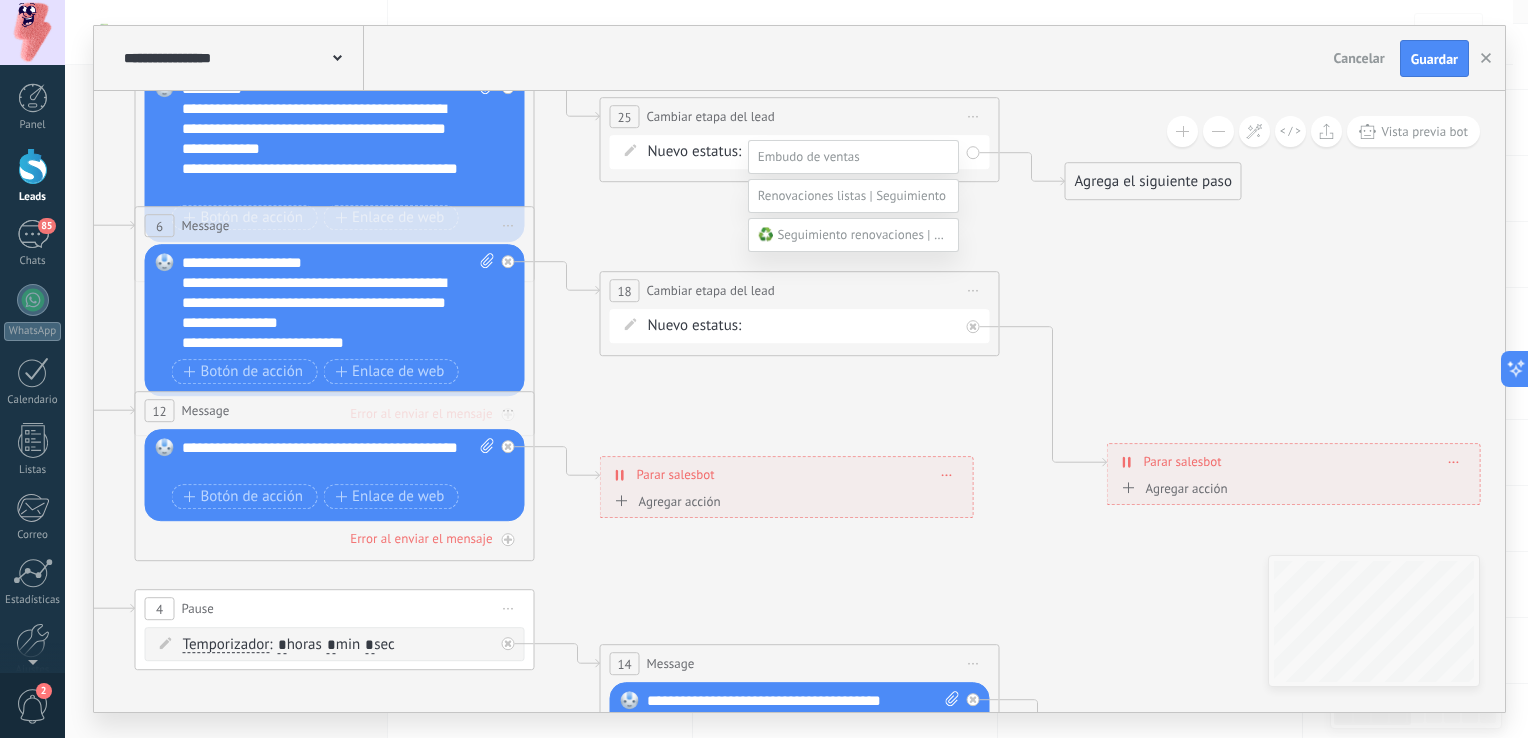 click at bounding box center [889, 234] 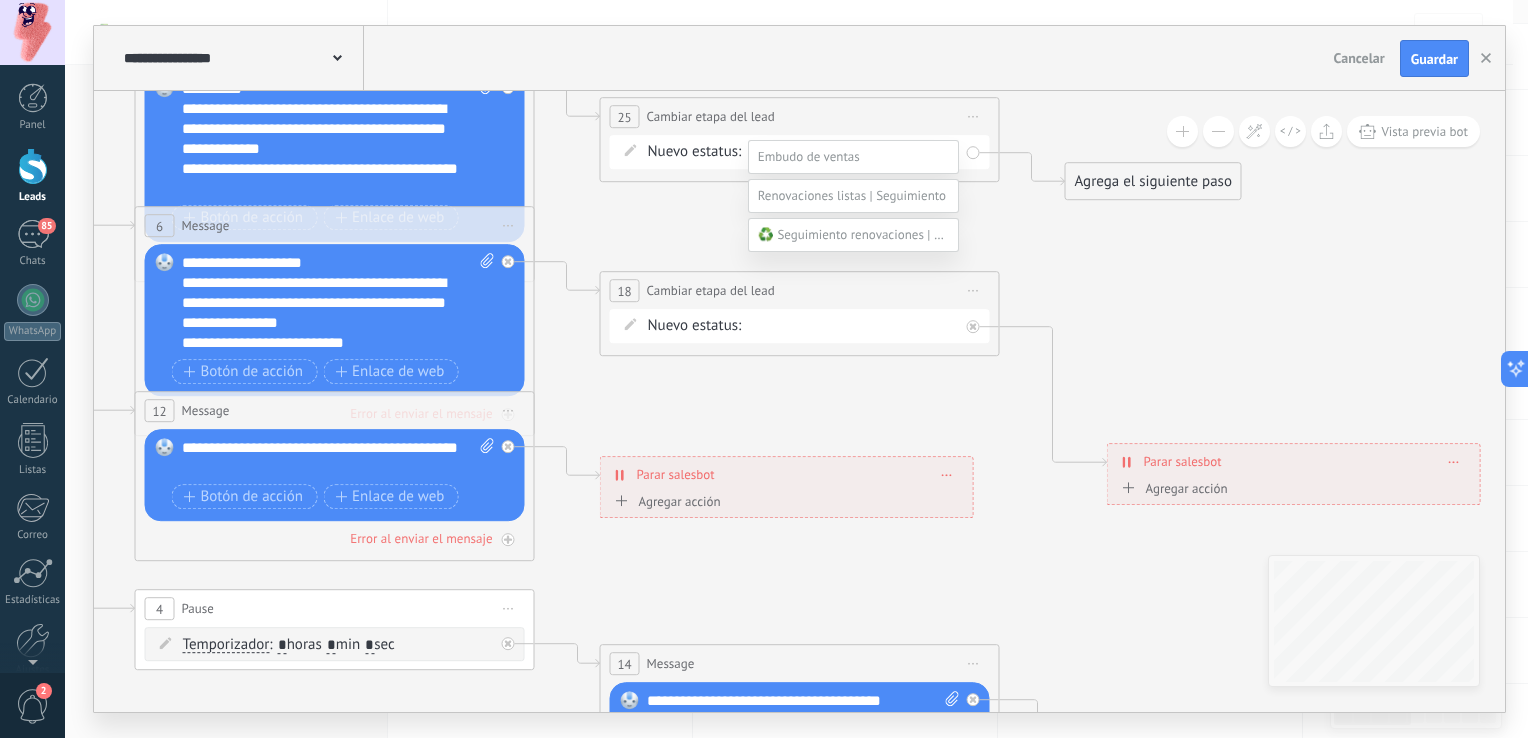 scroll, scrollTop: 78, scrollLeft: 0, axis: vertical 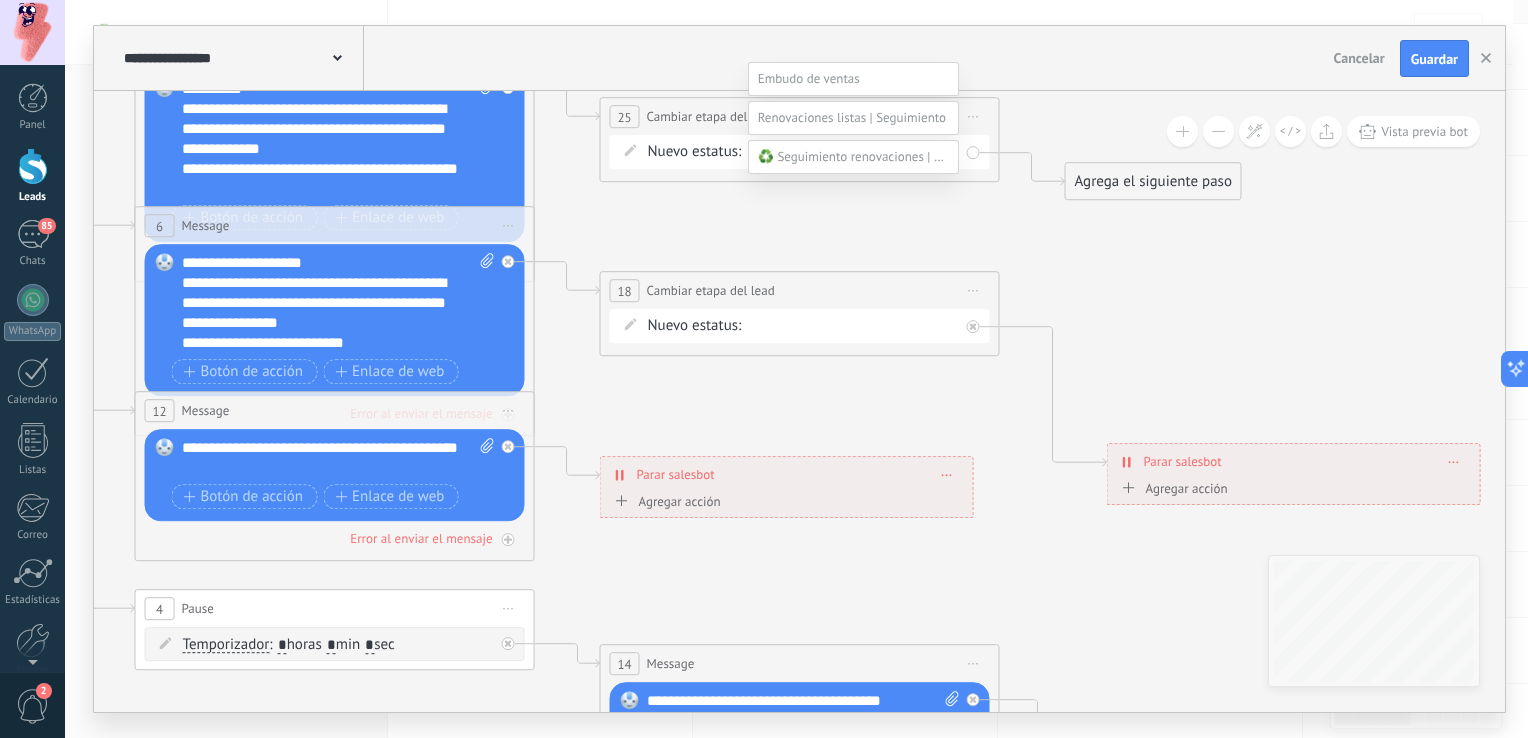 click on "Seguimiento activo" at bounding box center (0, 0) 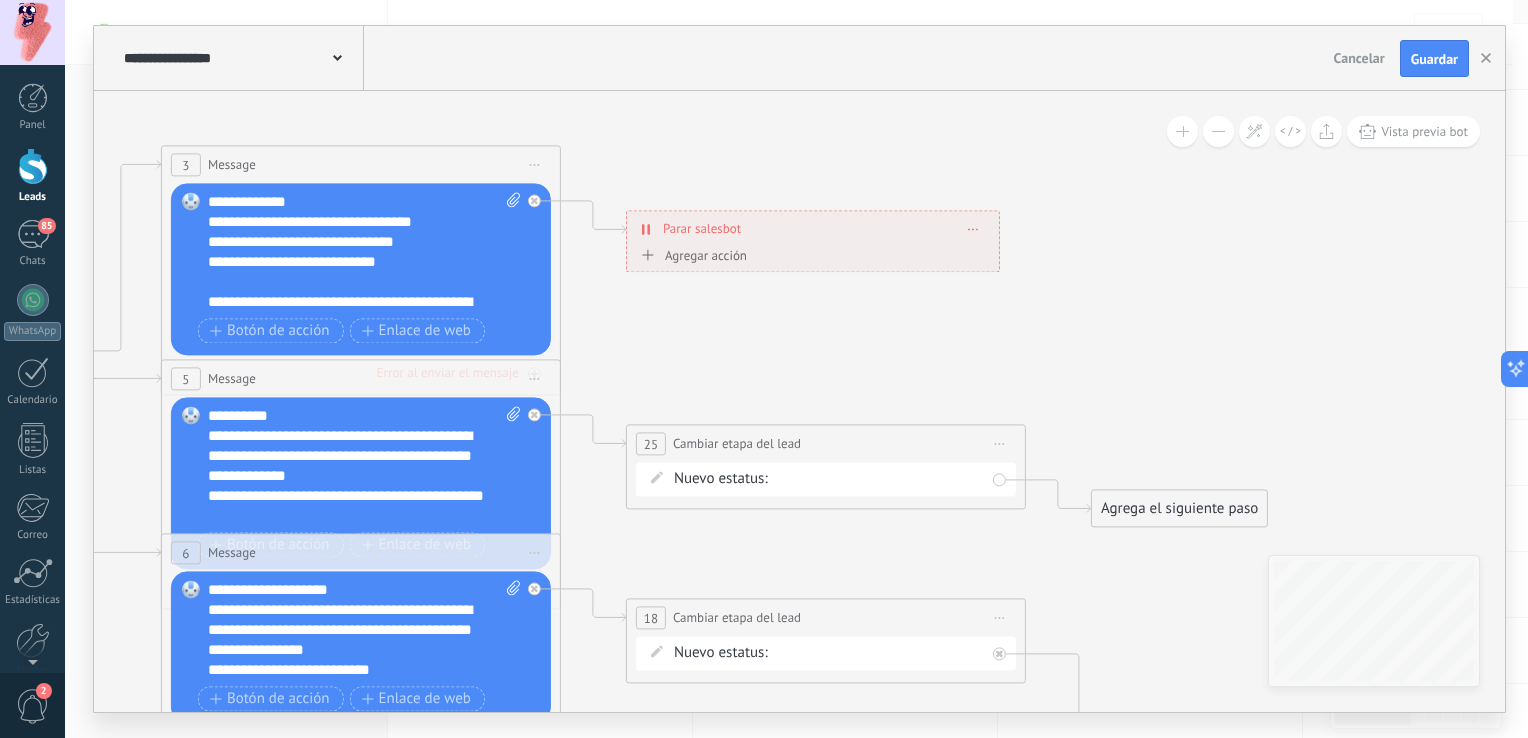 drag, startPoint x: 1056, startPoint y: 253, endPoint x: 1081, endPoint y: 582, distance: 329.9485 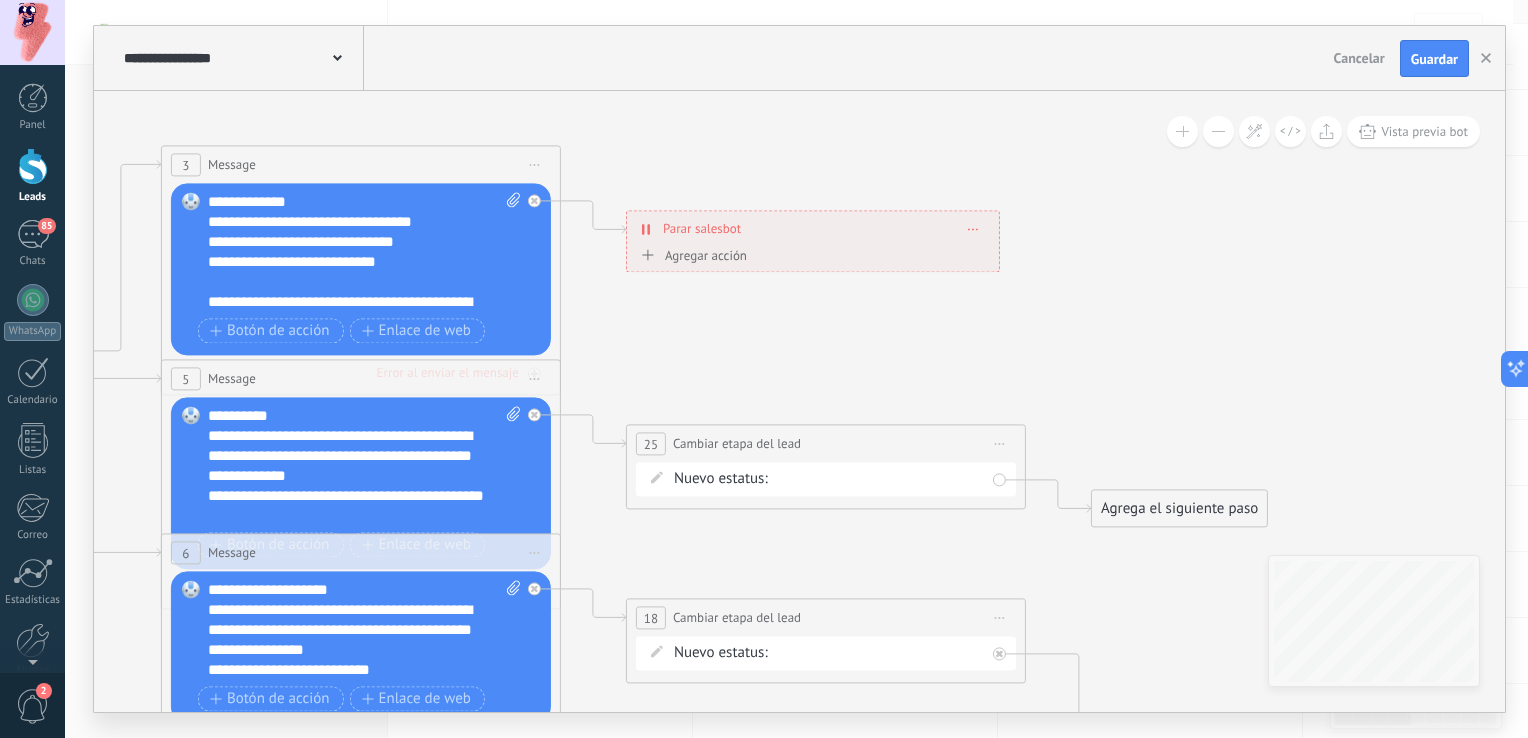 click 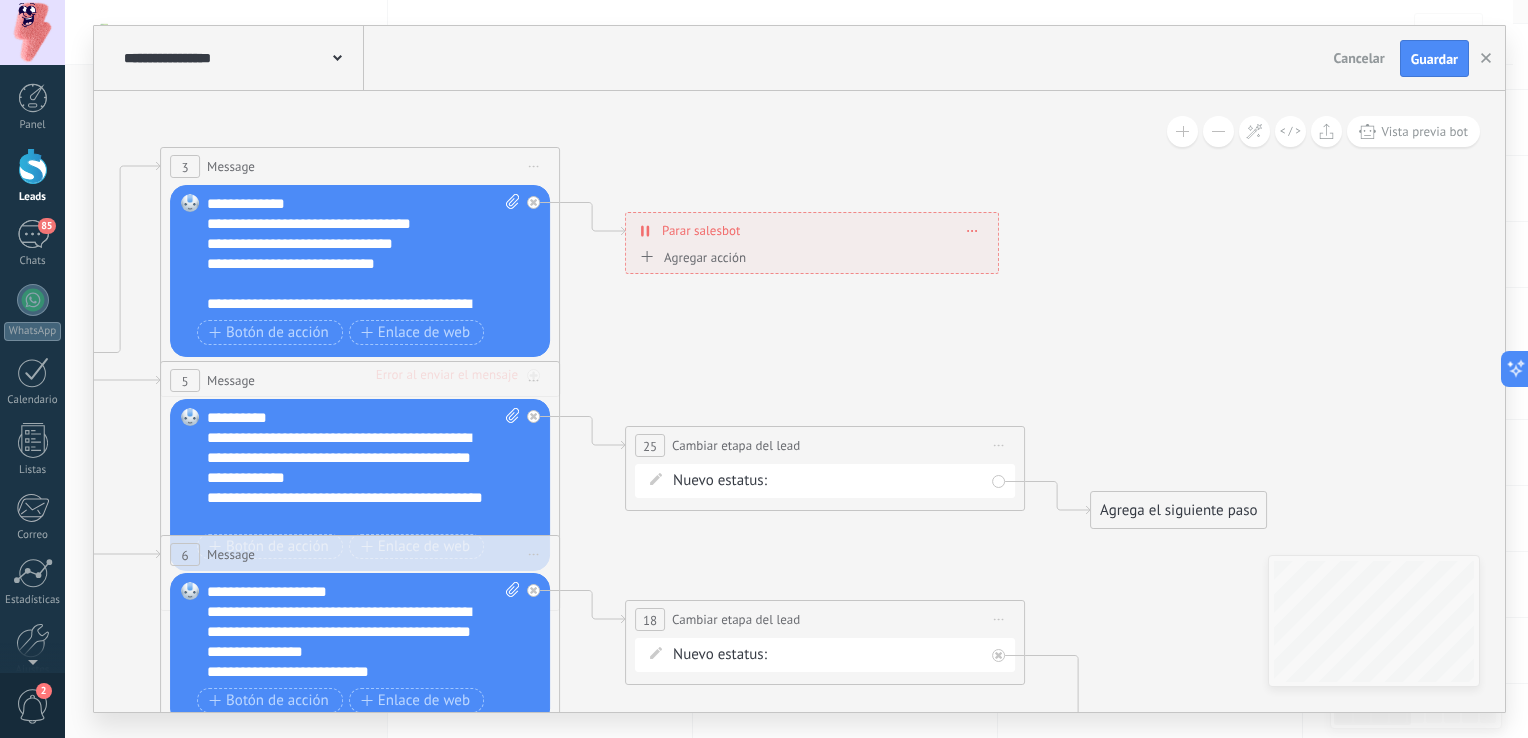 click on "Agrega el siguiente paso" at bounding box center (1178, 510) 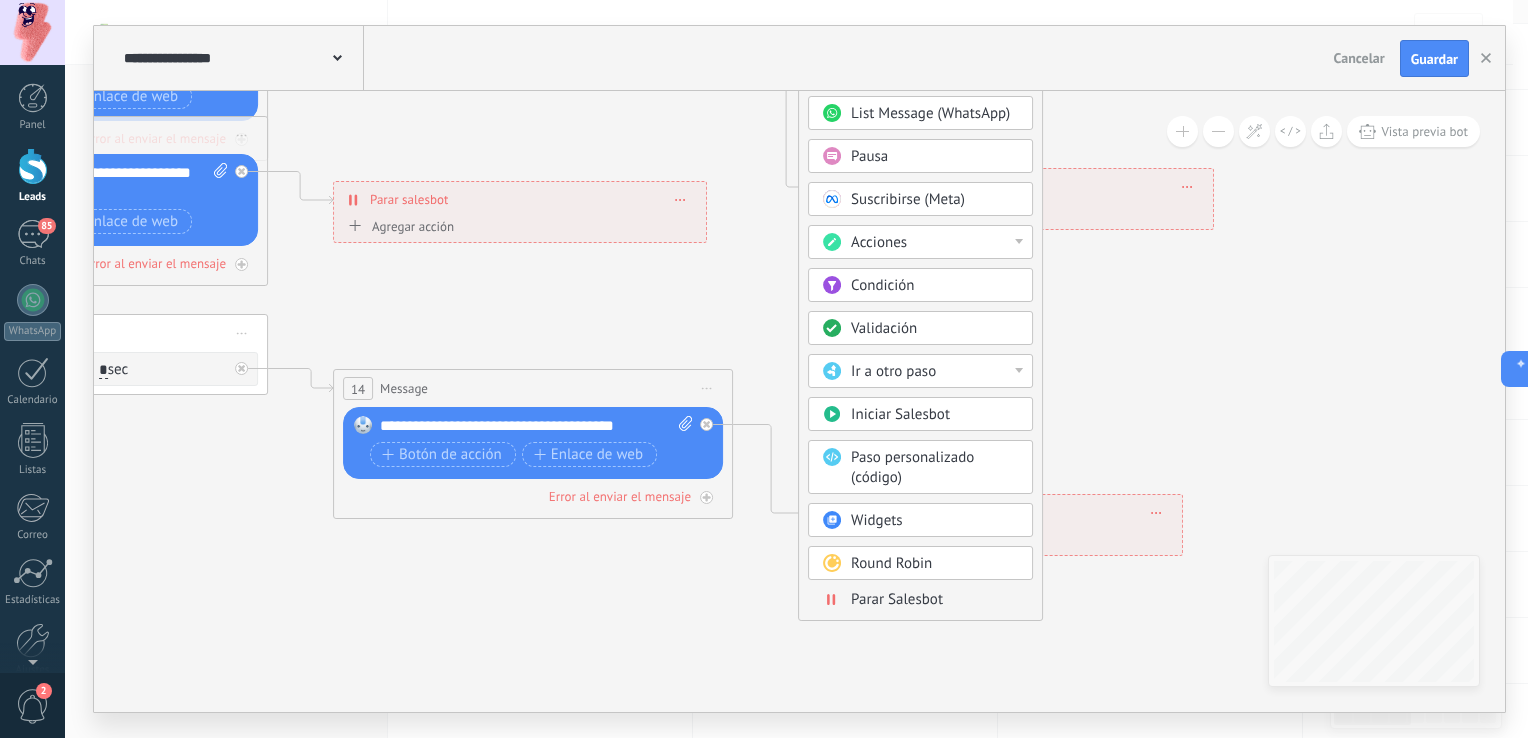drag, startPoint x: 1028, startPoint y: 604, endPoint x: 736, endPoint y: 0, distance: 670.88 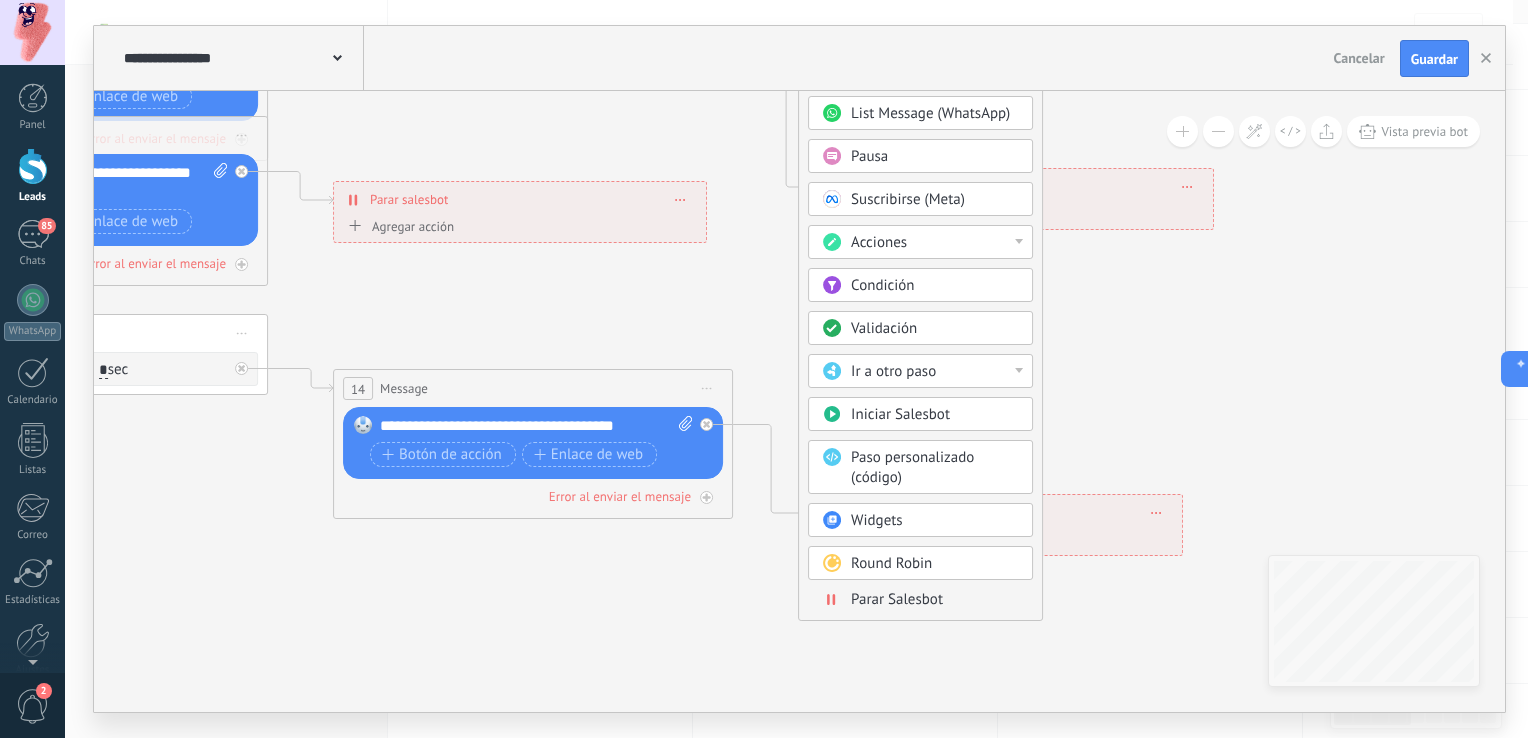 click on "**********" at bounding box center (796, 369) 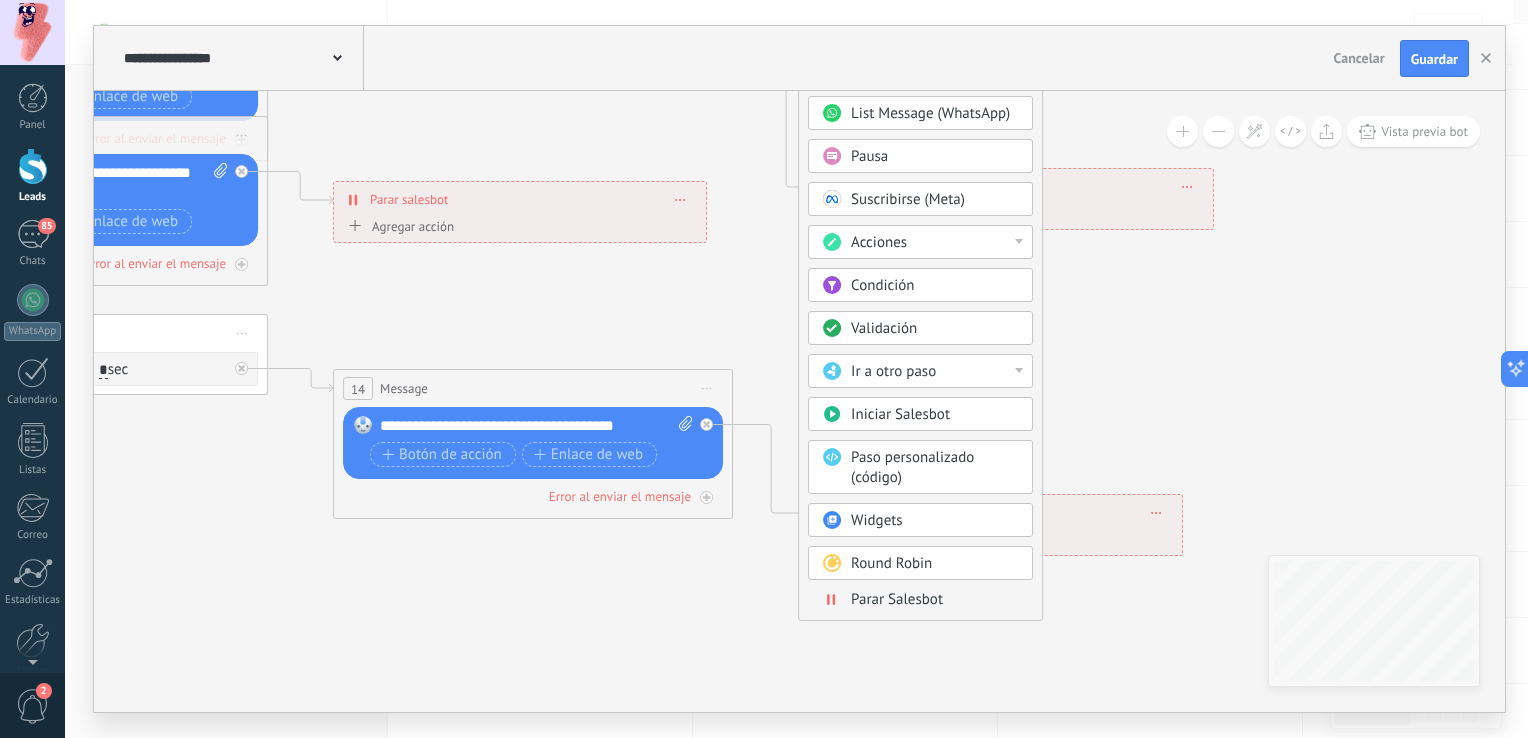 click on "Parar Salesbot" at bounding box center (897, 599) 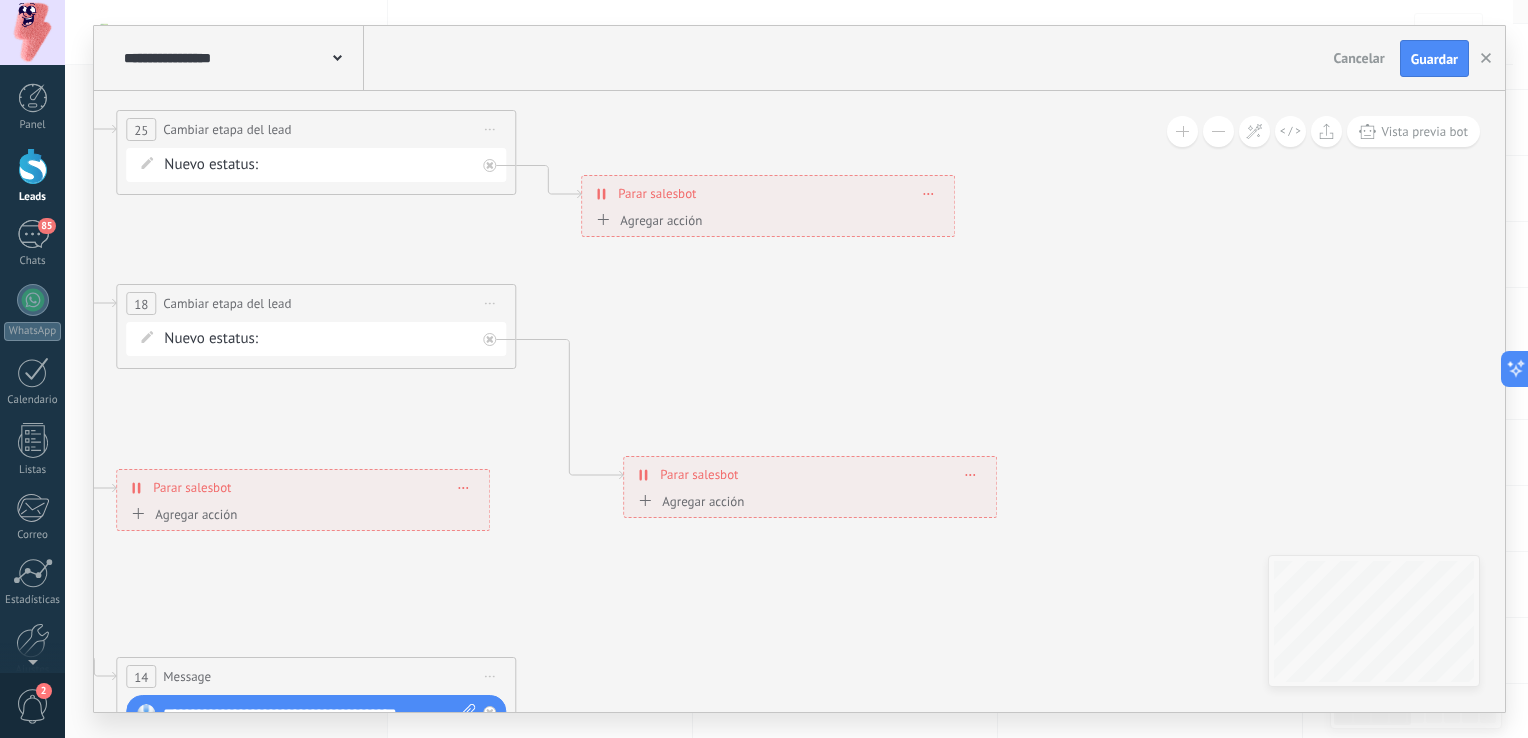 drag, startPoint x: 860, startPoint y: 402, endPoint x: 900, endPoint y: 743, distance: 343.338 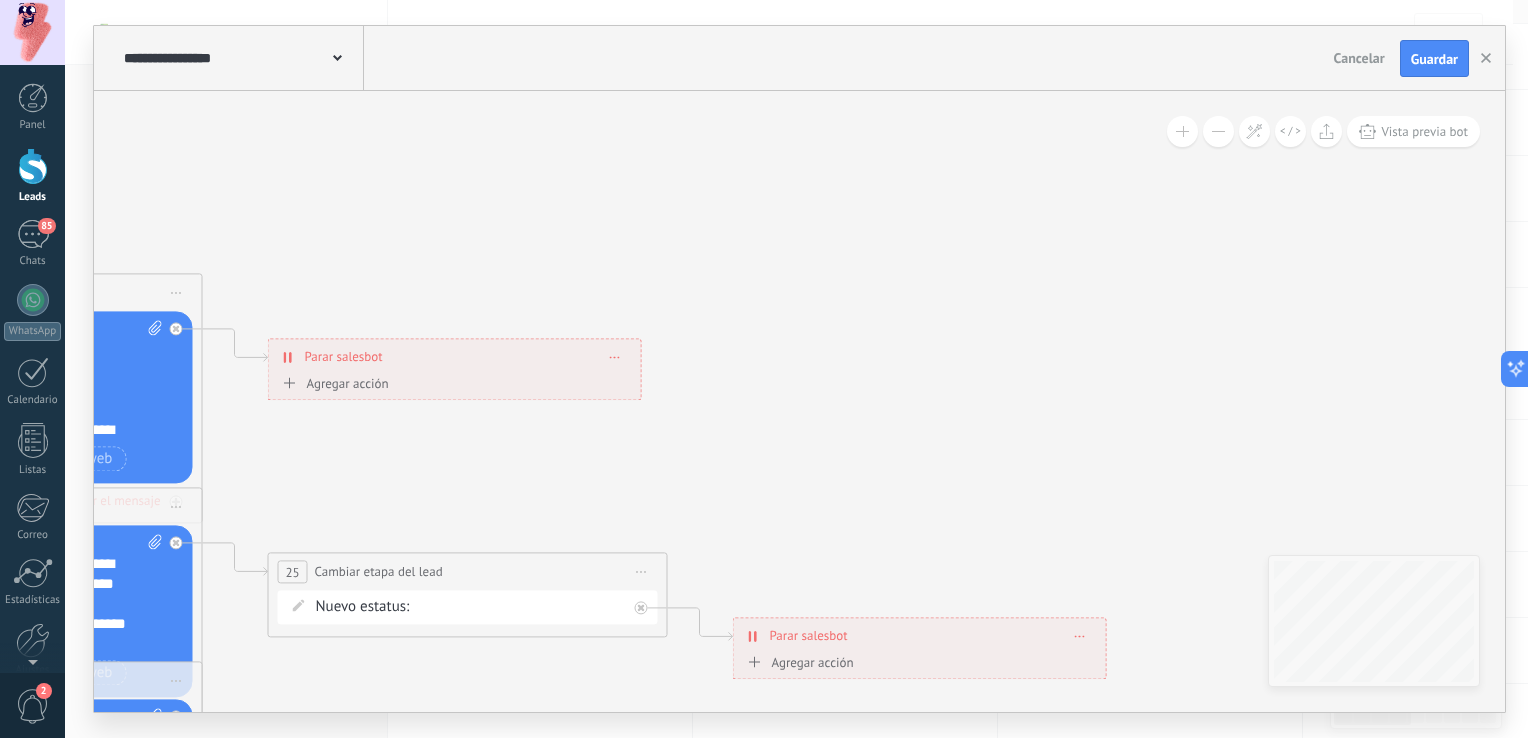drag, startPoint x: 813, startPoint y: 394, endPoint x: 912, endPoint y: 751, distance: 370.47266 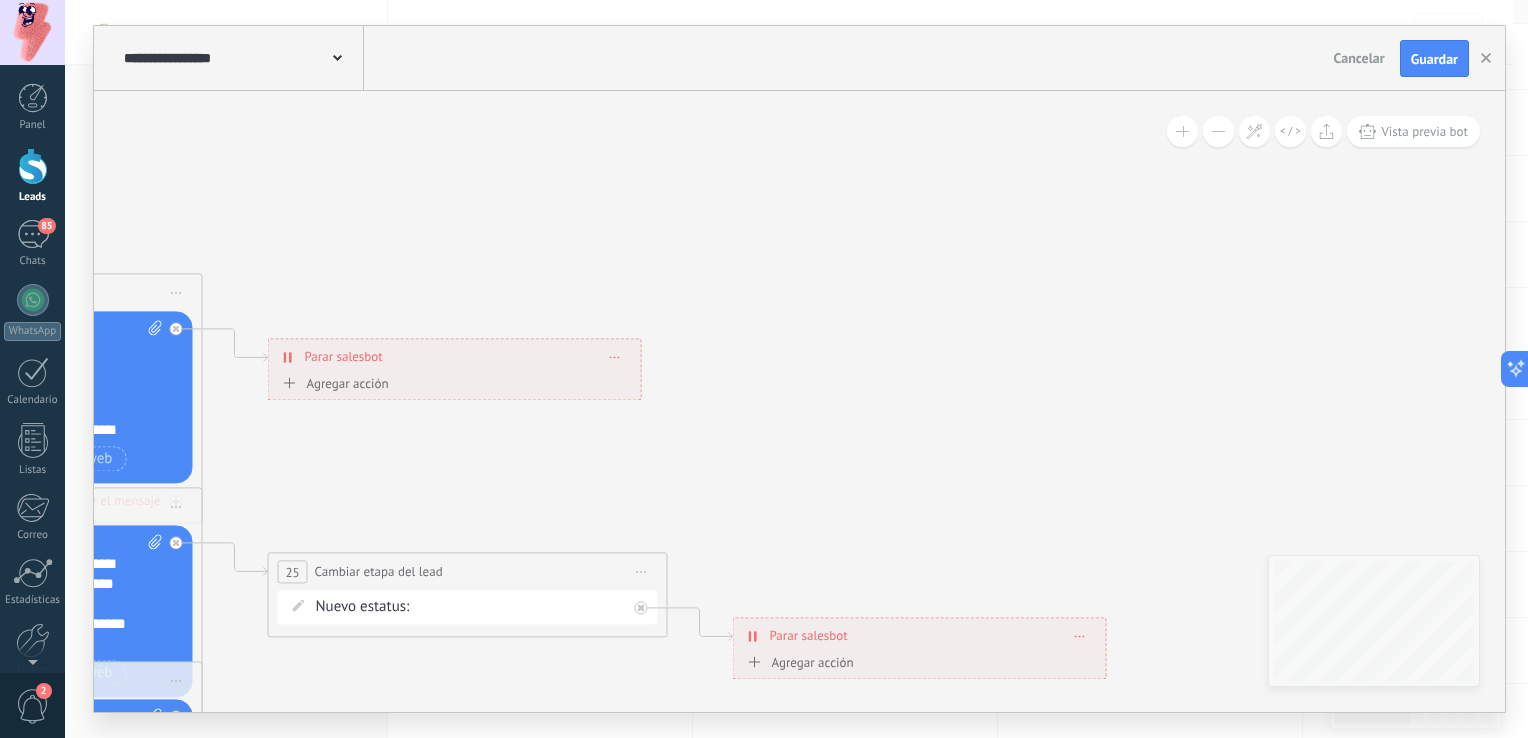 click on ".abccls-1,.abccls-2{fill-rule:evenodd}.abccls-2{fill:#fff} .abfcls-1{fill:none}.abfcls-2{fill:#fff} .abncls-1{isolation:isolate}.abncls-2{opacity:.06}.abncls-2,.abncls-3,.abncls-6{mix-blend-mode:multiply}.abncls-3{opacity:.15}.abncls-4,.abncls-8{fill:#fff}.abncls-5{fill:url(#abnlinear-gradient)}.abncls-6{opacity:.04}.abncls-7{fill:url(#abnlinear-gradient-2)}.abncls-8{fill-rule:evenodd} .abqst0{fill:#ffa200} .abwcls-1{fill:#252525} .cls-1{isolation:isolate} .acicls-1{fill:none} .aclcls-1{fill:#232323} .acnst0{display:none} .addcls-1,.addcls-2{fill:none;stroke-miterlimit:10}.addcls-1{stroke:#dfe0e5}.addcls-2{stroke:#a1a7ab} .adecls-1,.adecls-2{fill:none;stroke-miterlimit:10}.adecls-1{stroke:#dfe0e5}.adecls-2{stroke:#a1a7ab} .adqcls-1{fill:#8591a5;fill-rule:evenodd} .aeccls-1{fill:#5c9f37} .aeecls-1{fill:#f86161} .aejcls-1{fill:#8591a5;fill-rule:evenodd} .aekcls-1{fill-rule:evenodd} .aelcls-1{fill-rule:evenodd;fill:currentColor} .aemcls-1{fill-rule:evenodd;fill:currentColor} .aercls-2{fill:#24bc8c}" at bounding box center (764, 249) 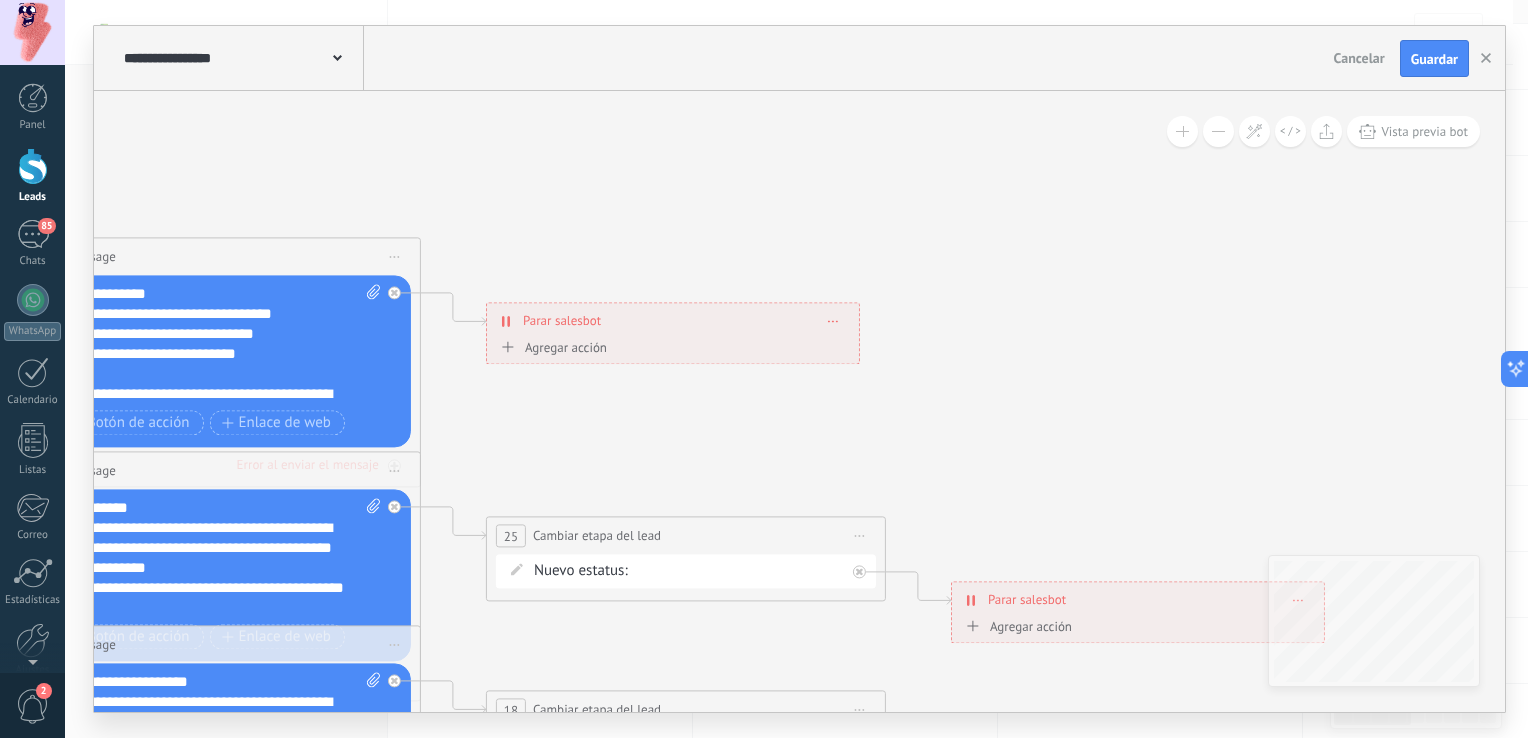drag, startPoint x: 780, startPoint y: 523, endPoint x: 1001, endPoint y: 494, distance: 222.89459 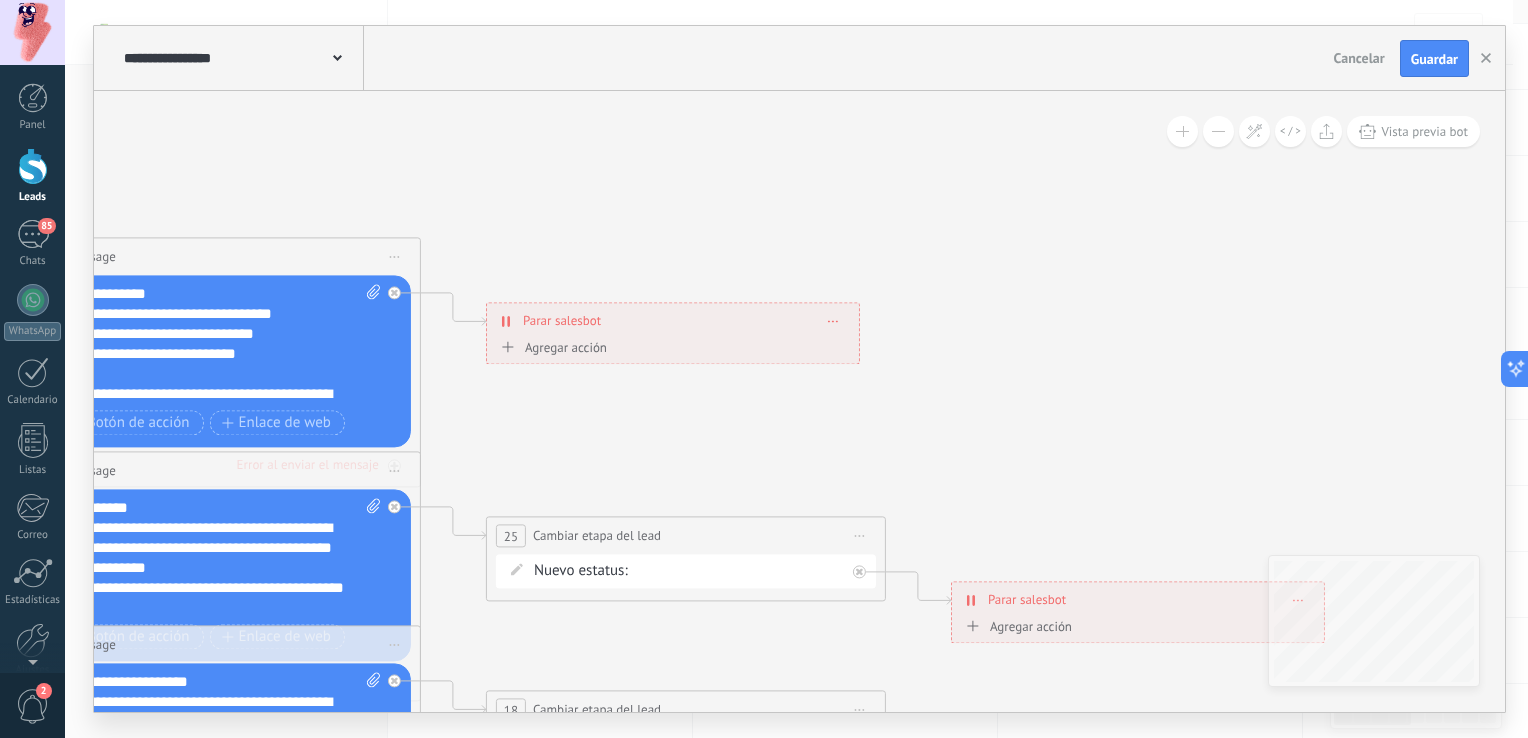click 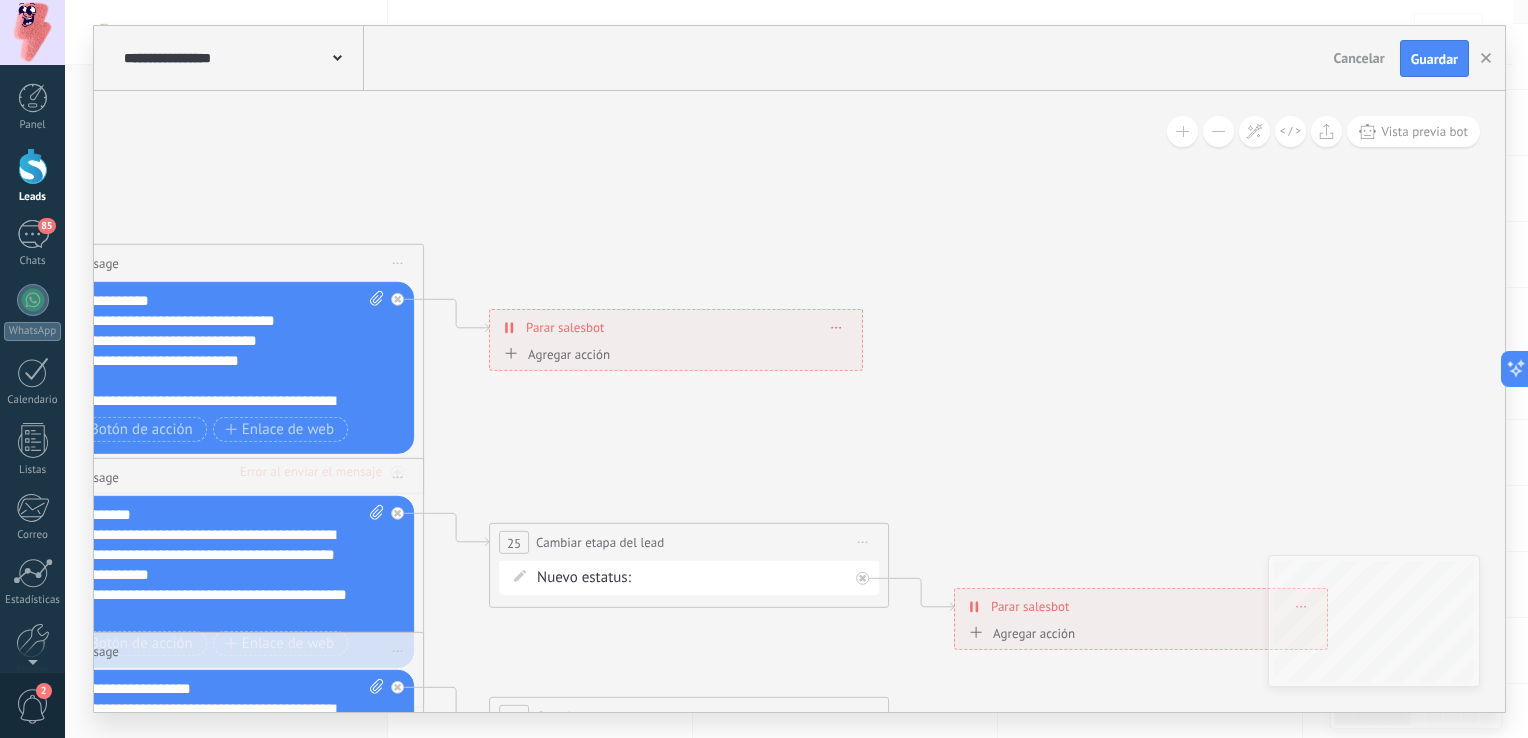 click on "**********" at bounding box center [676, 327] 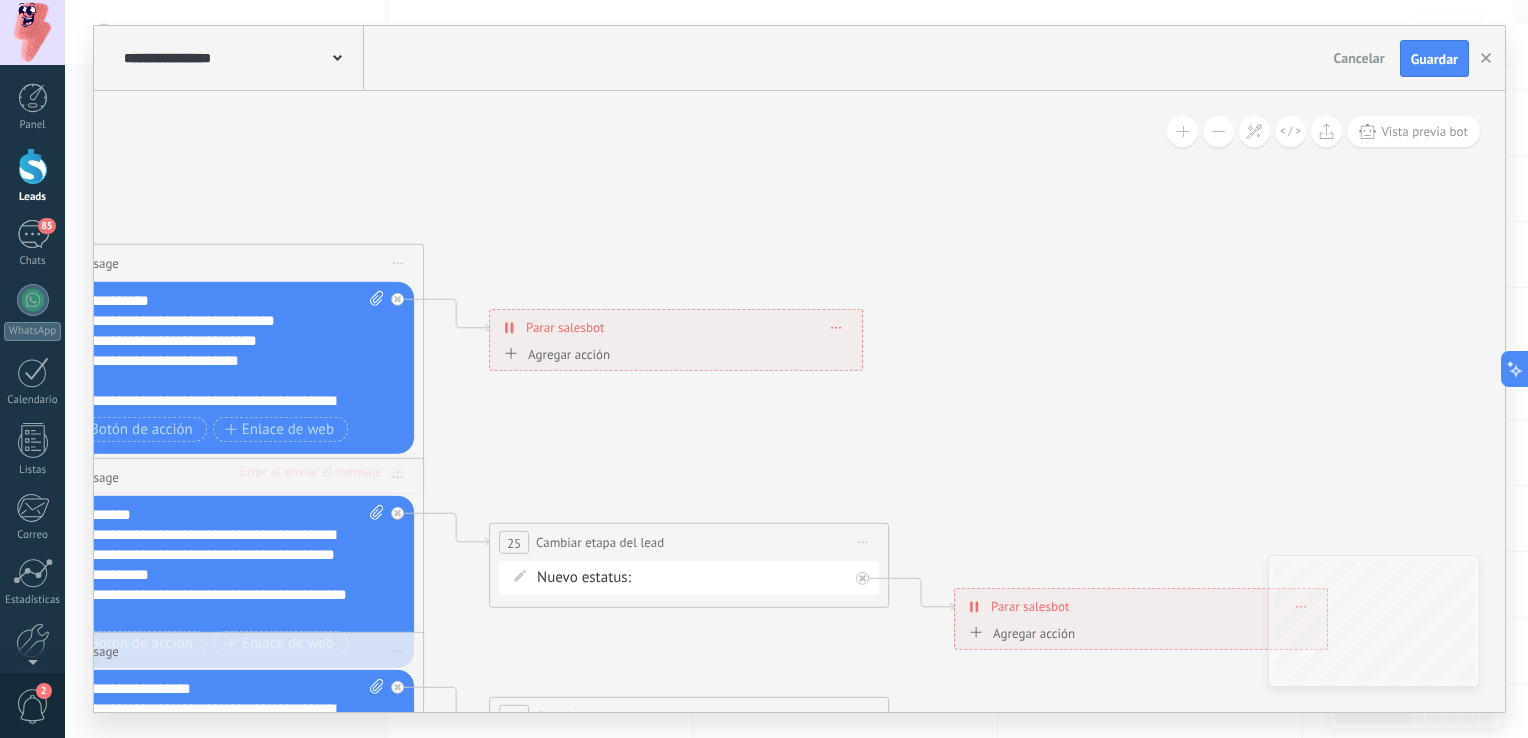 click 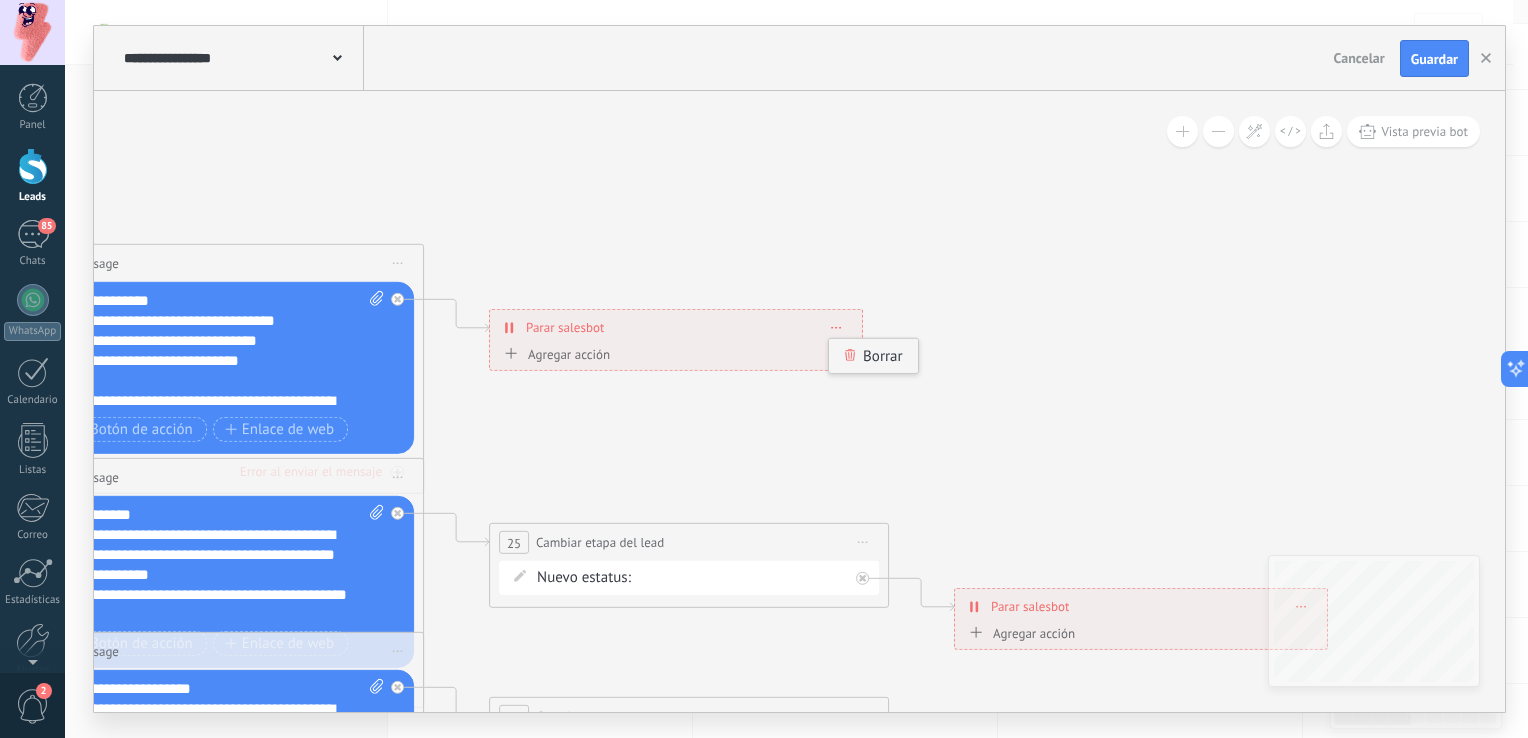 click on "Borrar" at bounding box center [873, 356] 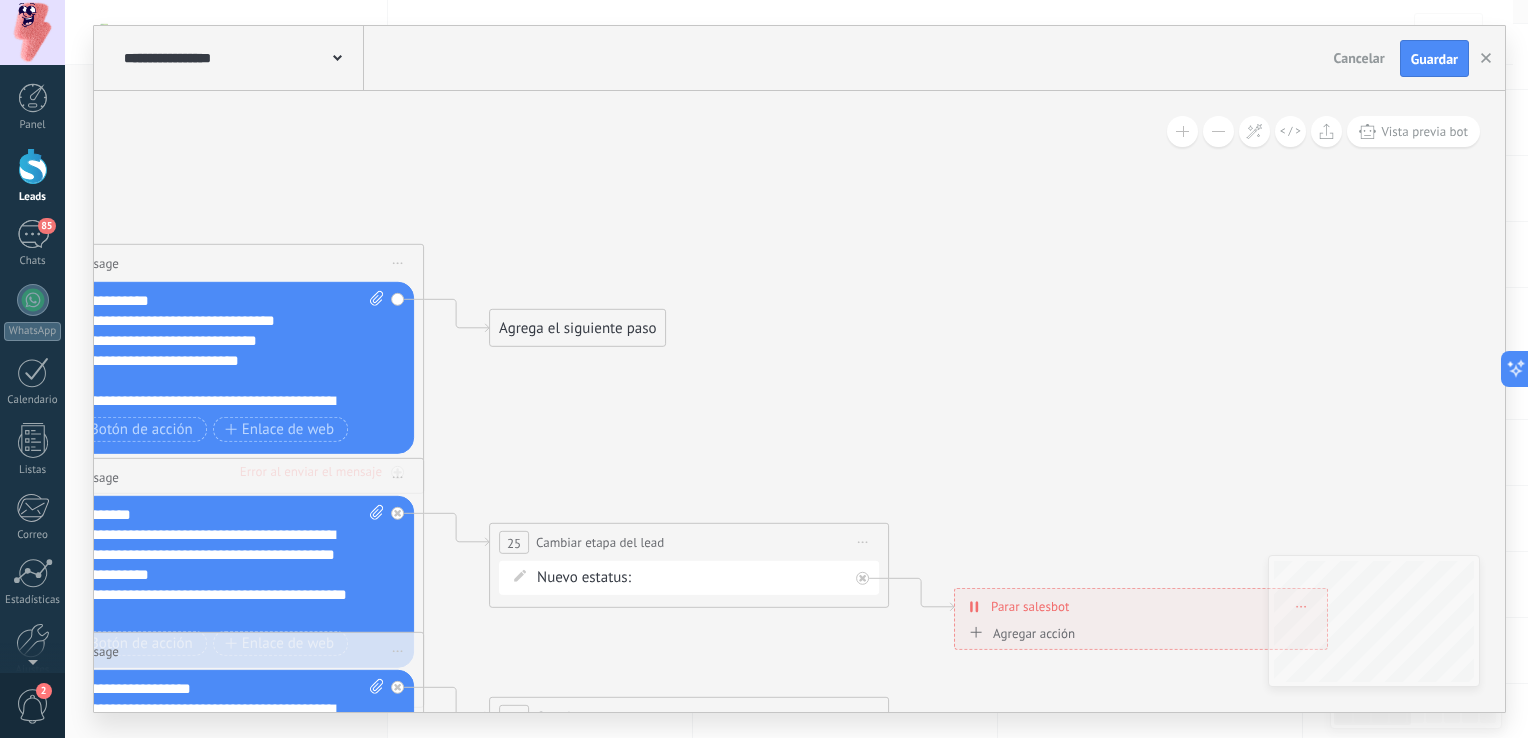 click on "Agrega el siguiente paso" at bounding box center [577, 328] 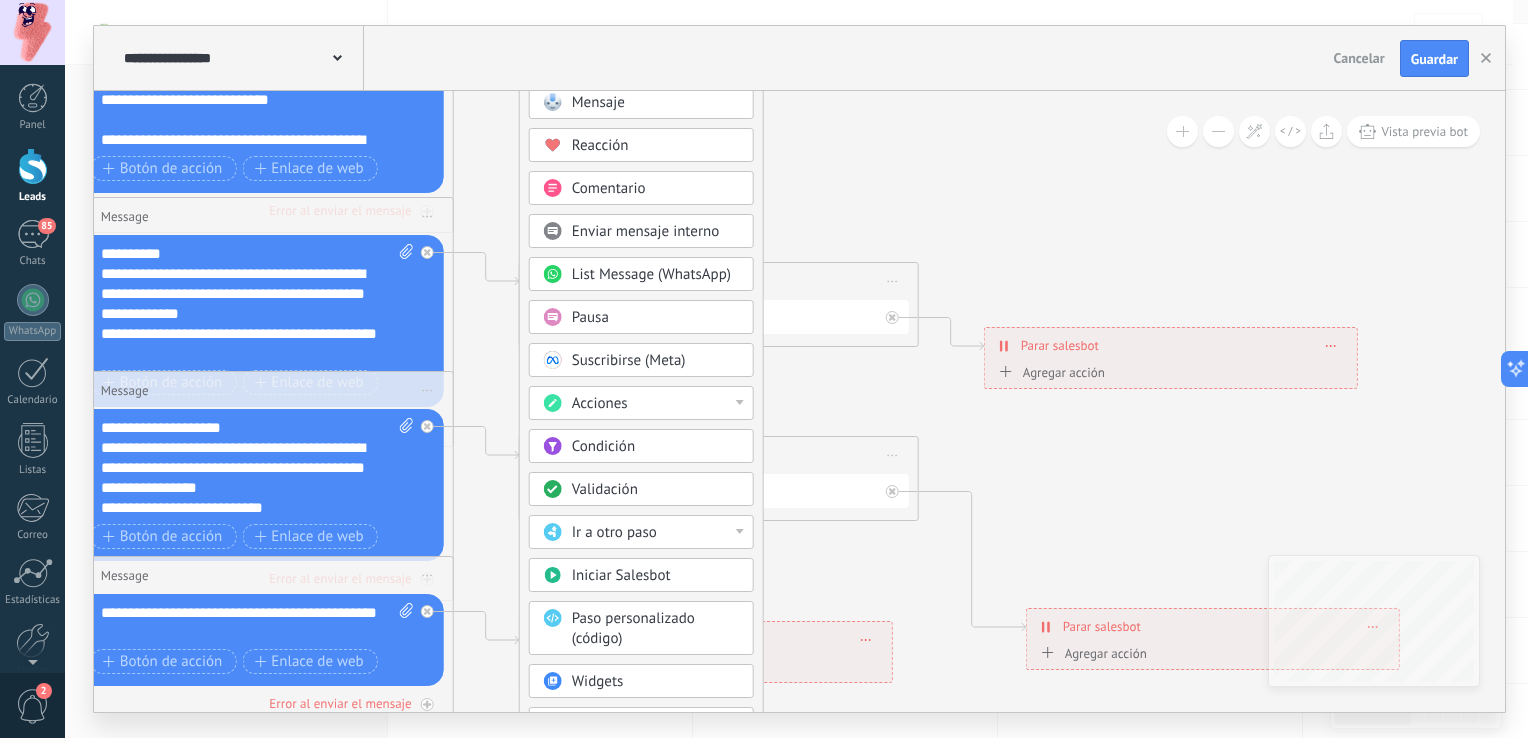 drag, startPoint x: 827, startPoint y: 433, endPoint x: 855, endPoint y: 174, distance: 260.50912 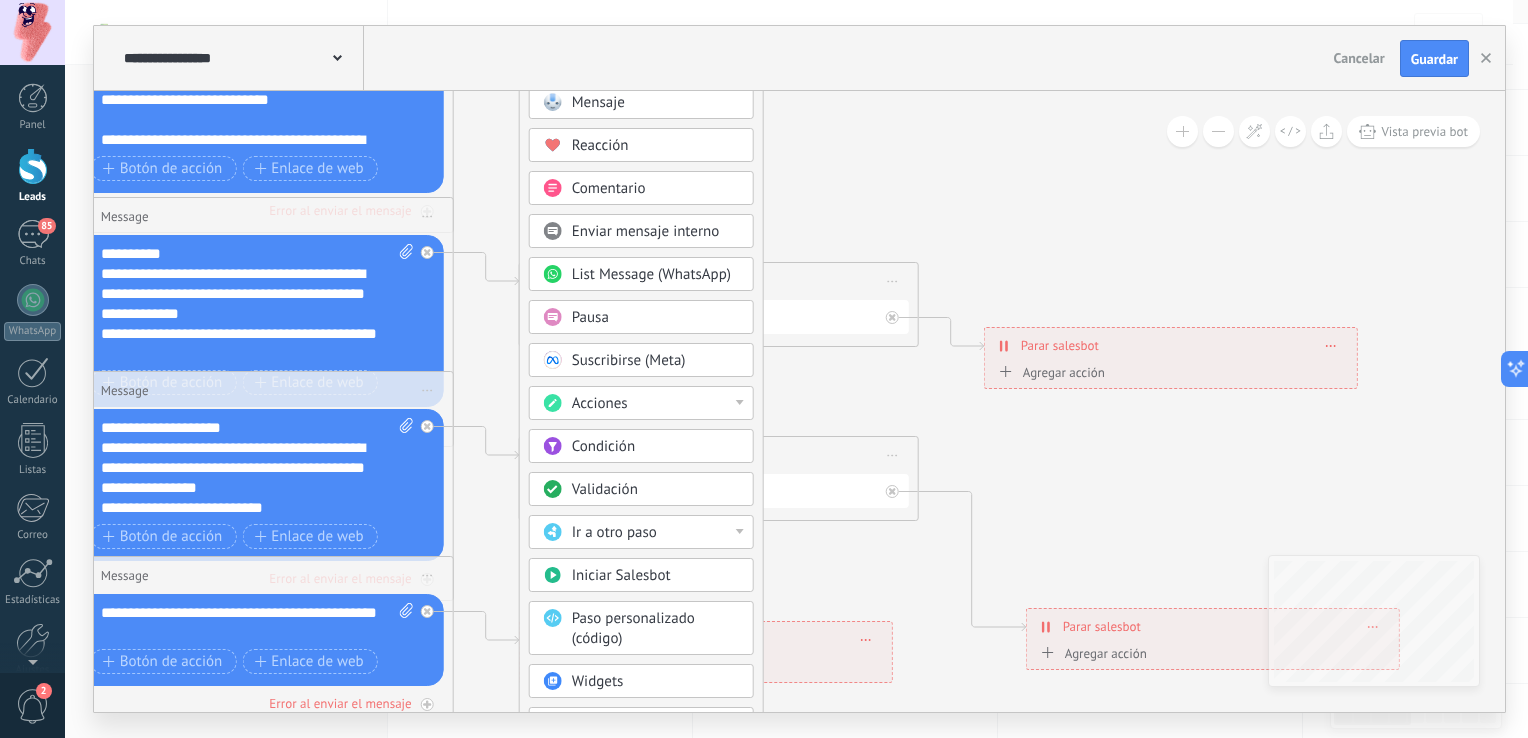 click 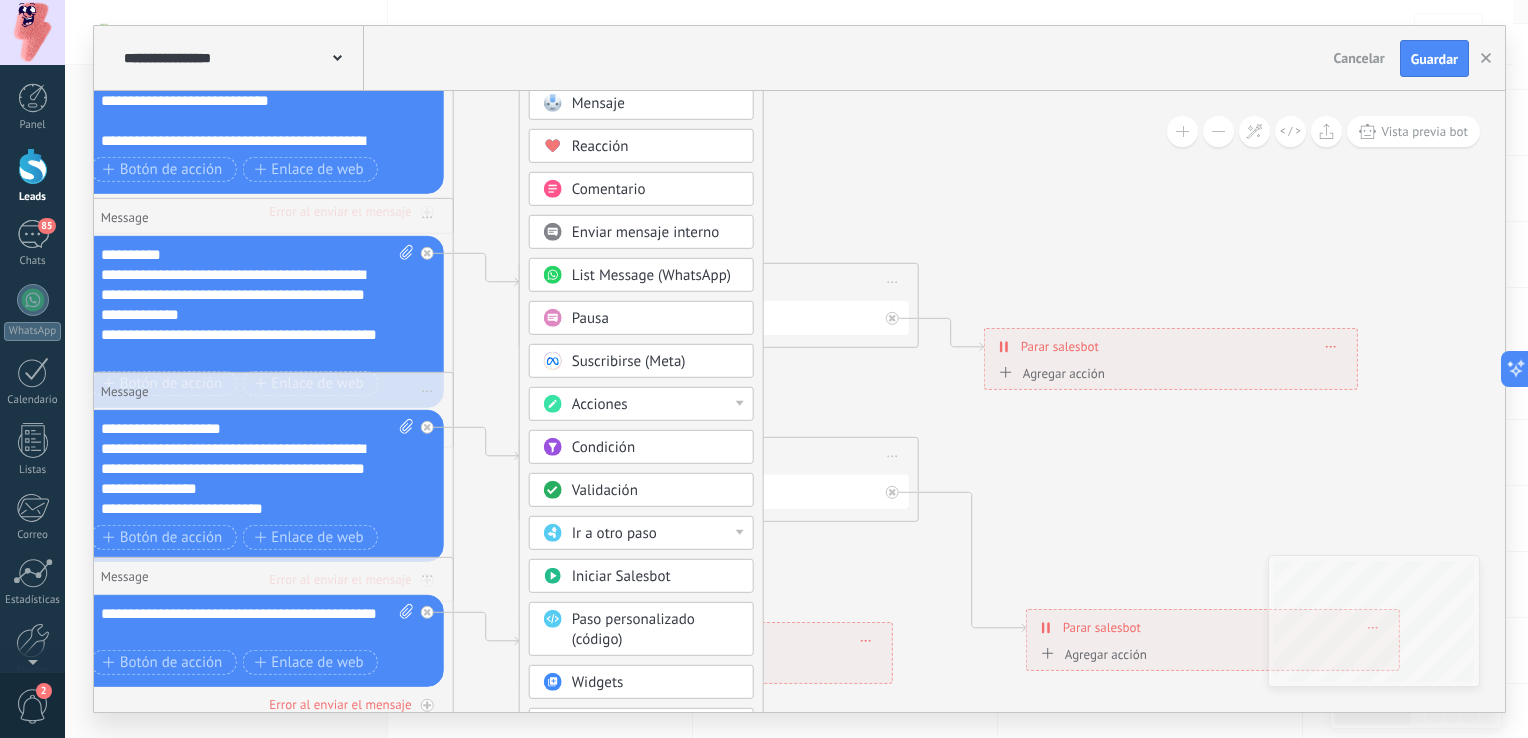 click on "Acciones" at bounding box center (656, 405) 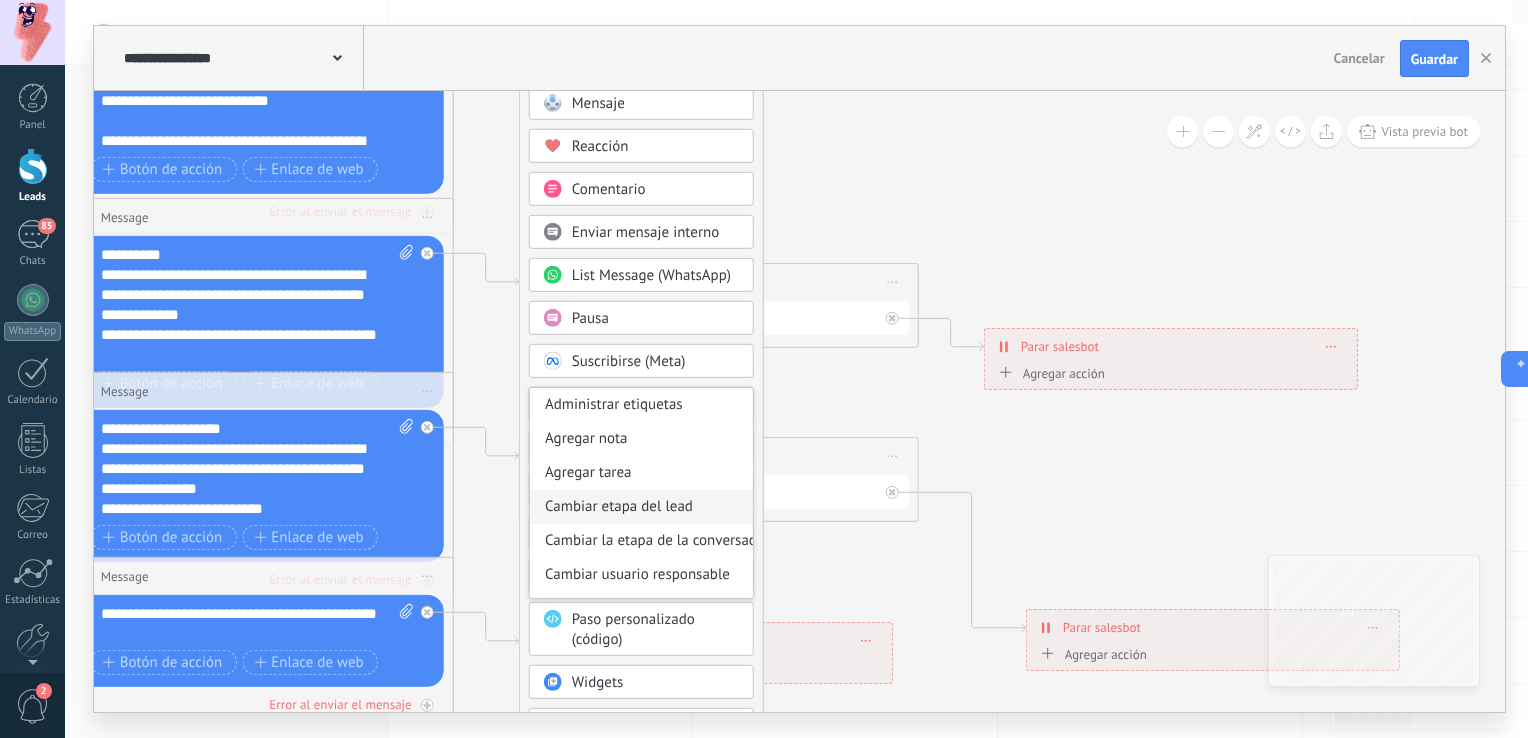 click on "Cambiar etapa del lead" at bounding box center [641, 507] 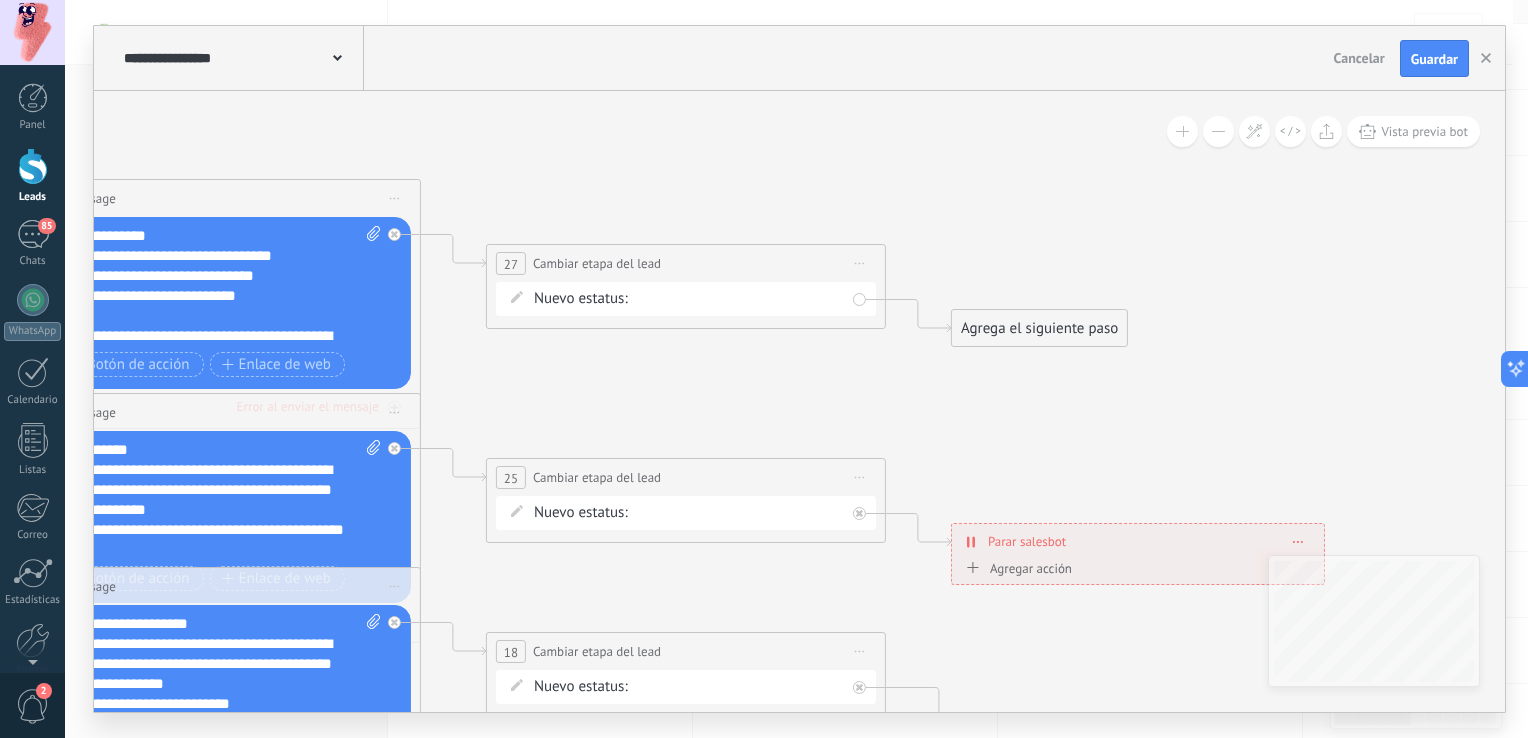 drag, startPoint x: 1095, startPoint y: 249, endPoint x: 980, endPoint y: 444, distance: 226.38463 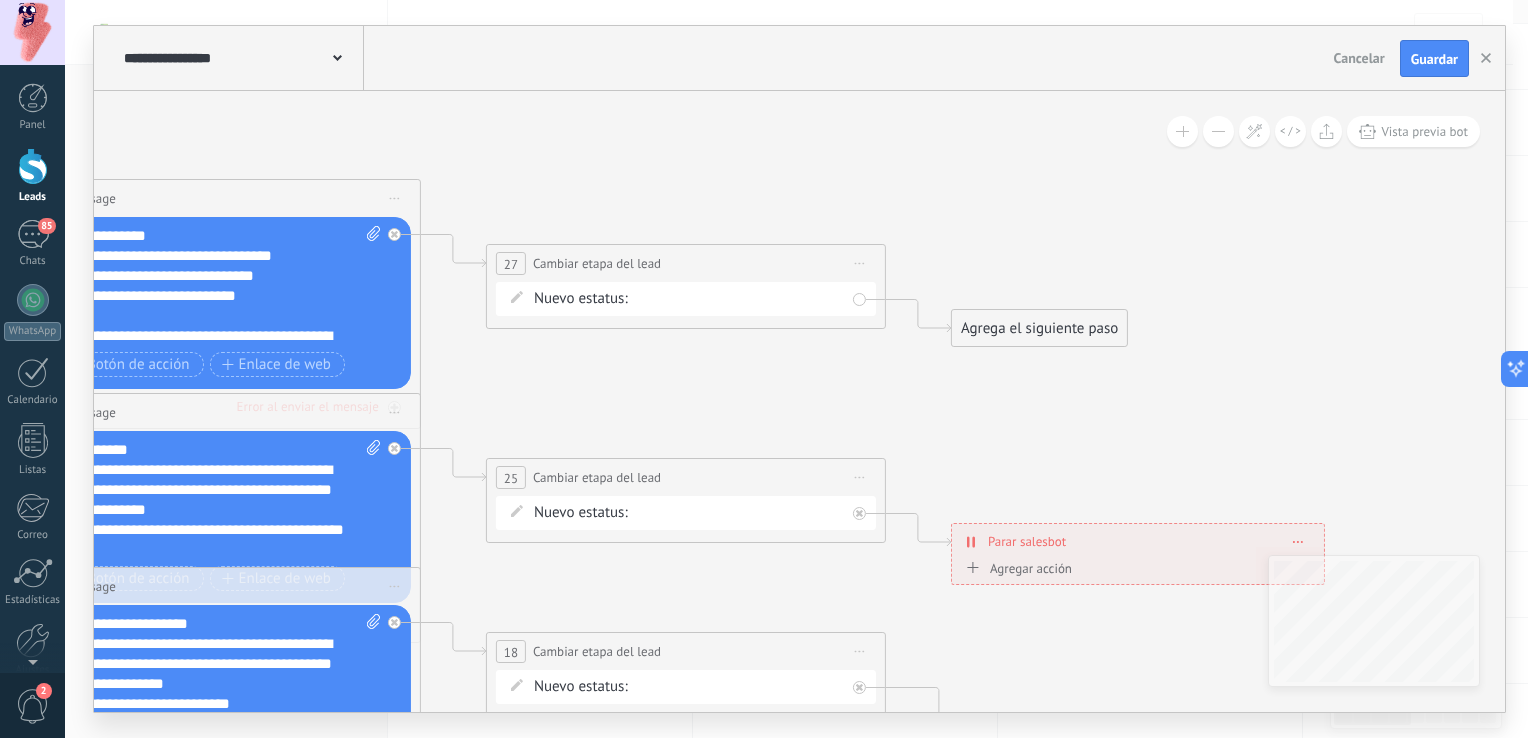 click 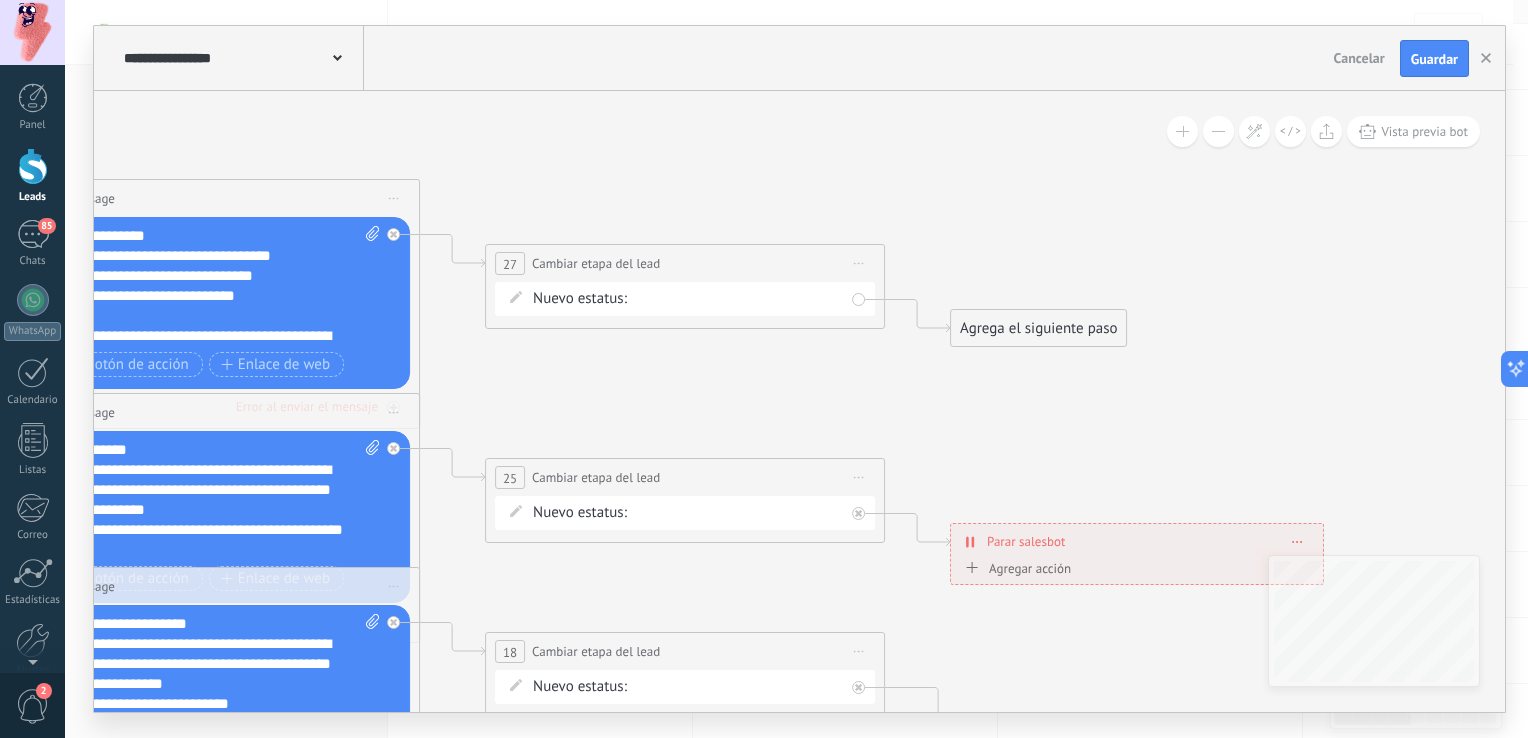 click on "Contacto inicial Negociación Debate contractual Discusión de contrato Leads ganados Leads perdidos" at bounding box center (0, 0) 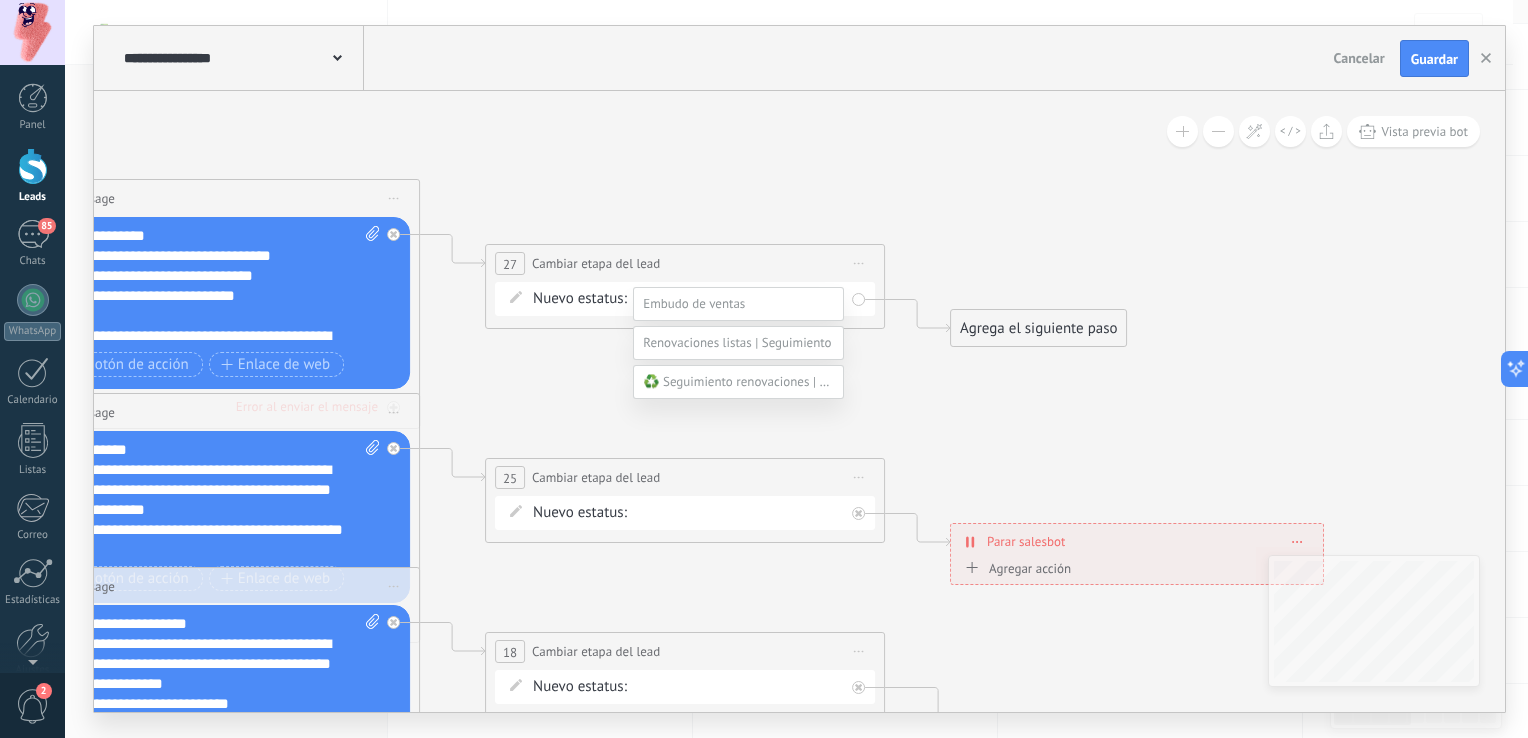 click at bounding box center (774, 381) 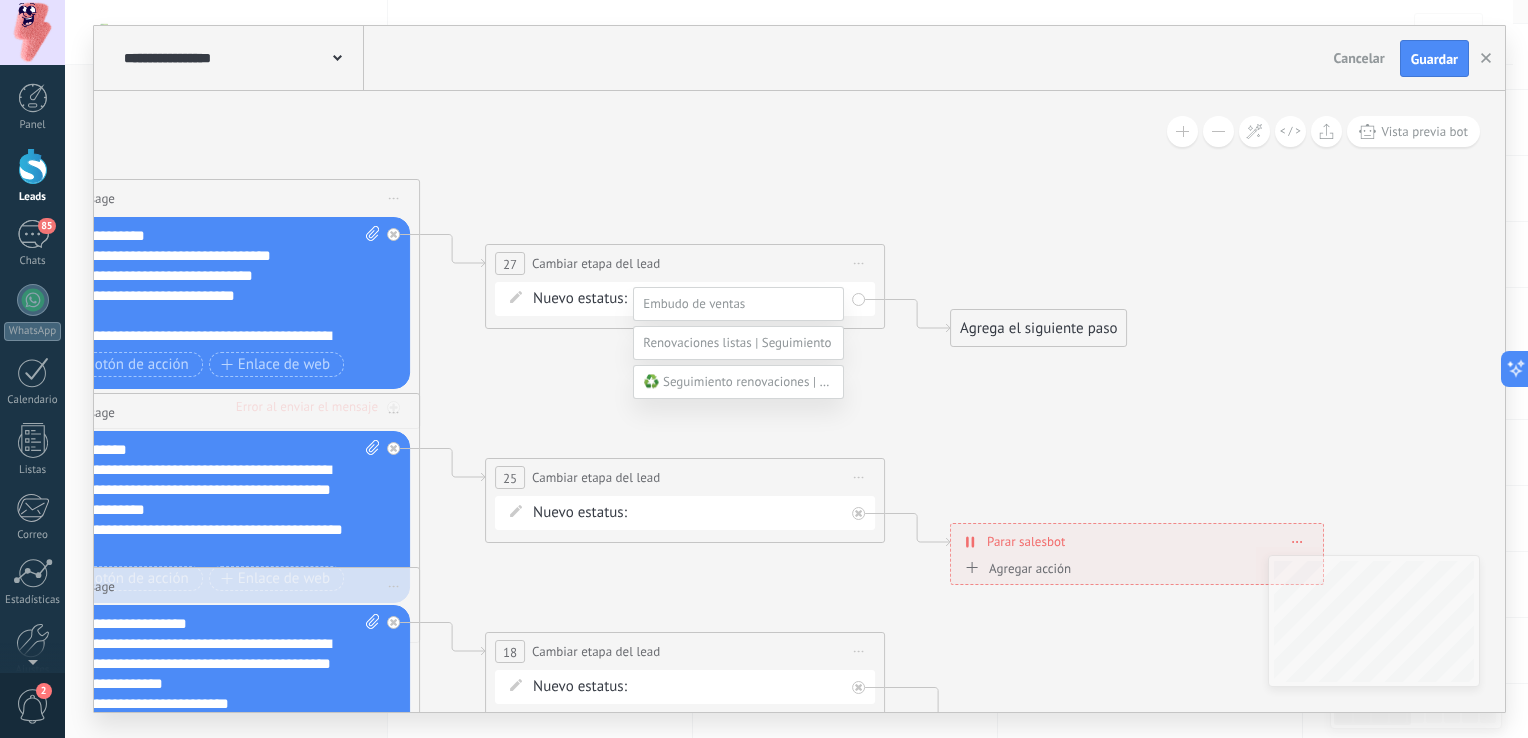 scroll, scrollTop: 78, scrollLeft: 0, axis: vertical 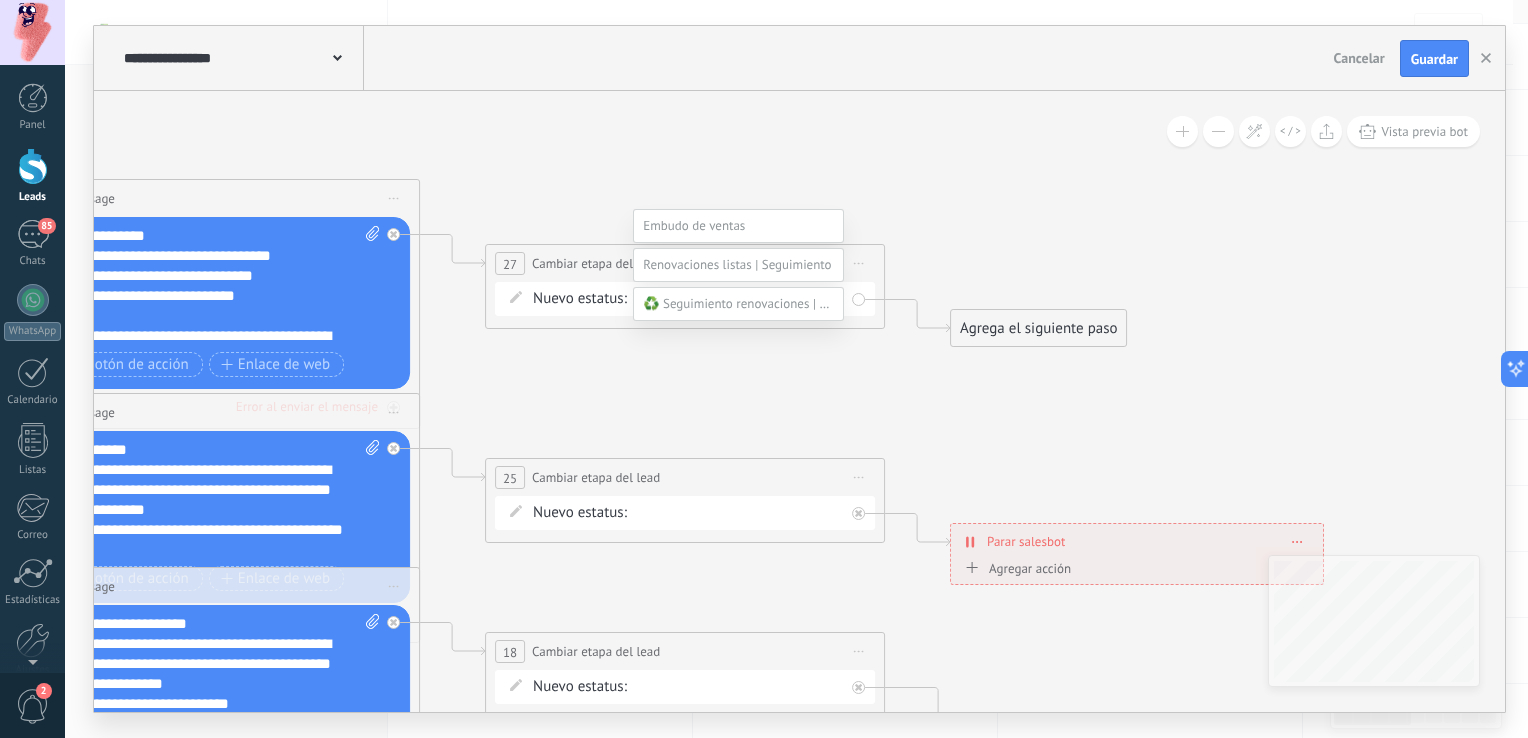 click on "Interesado" at bounding box center (0, 0) 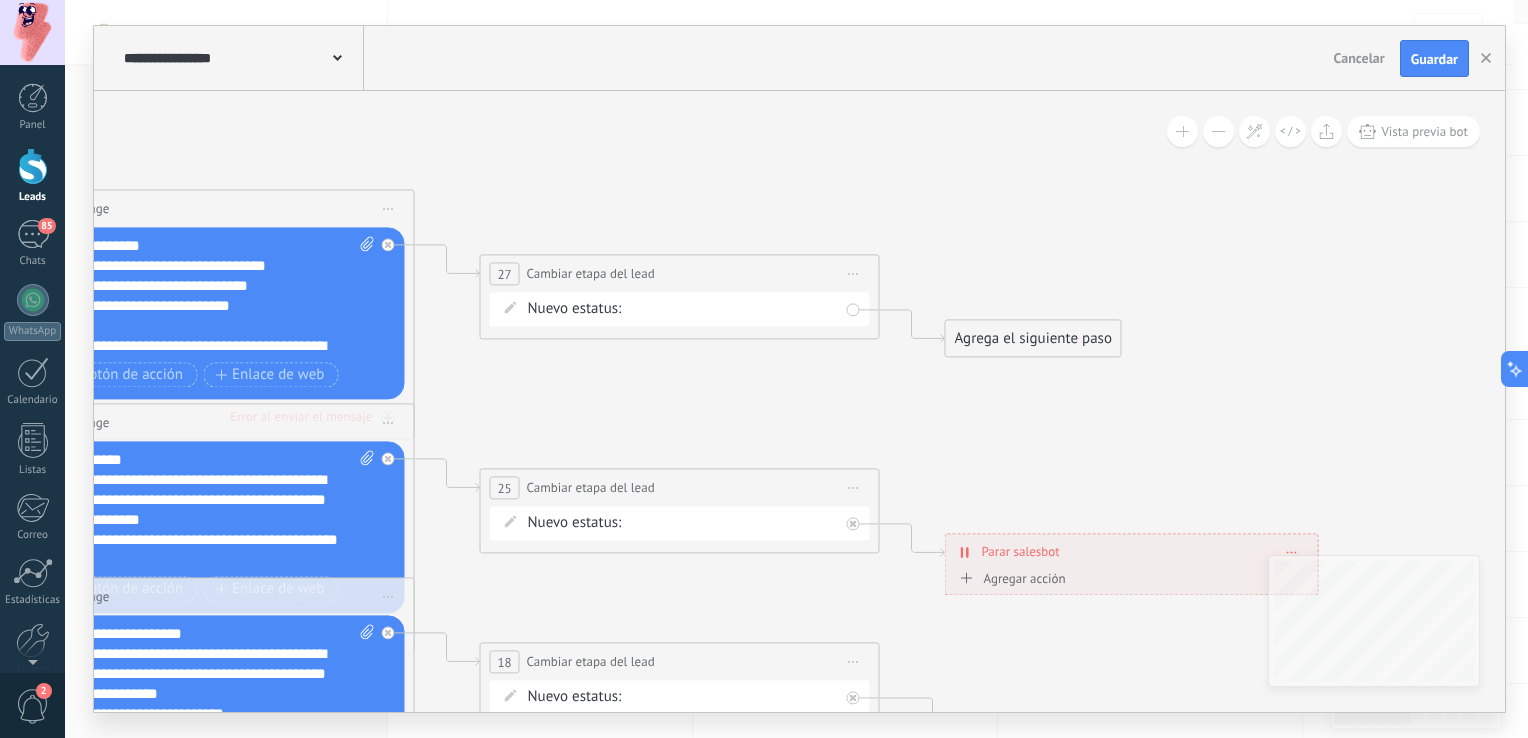 drag, startPoint x: 1020, startPoint y: 401, endPoint x: 994, endPoint y: 448, distance: 53.712196 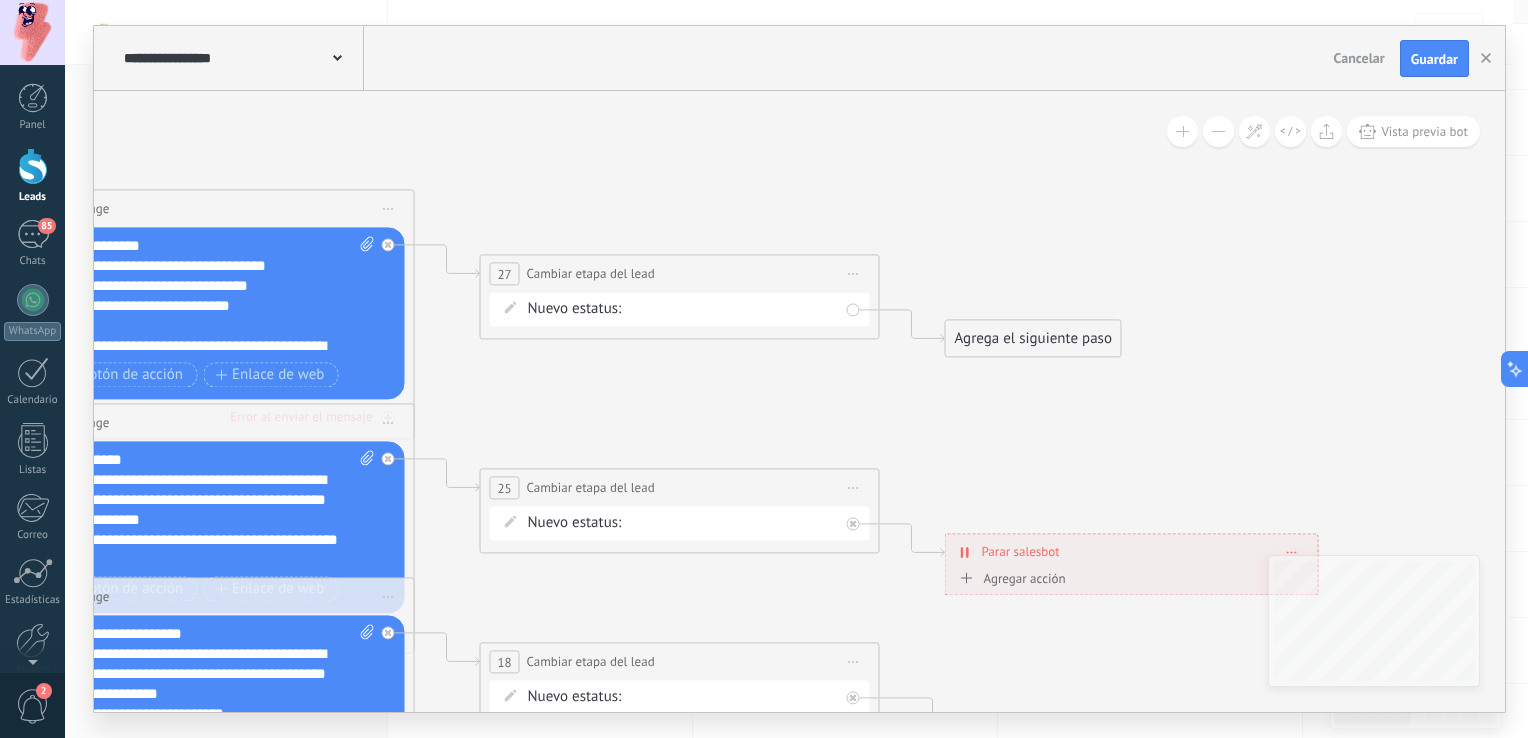 click 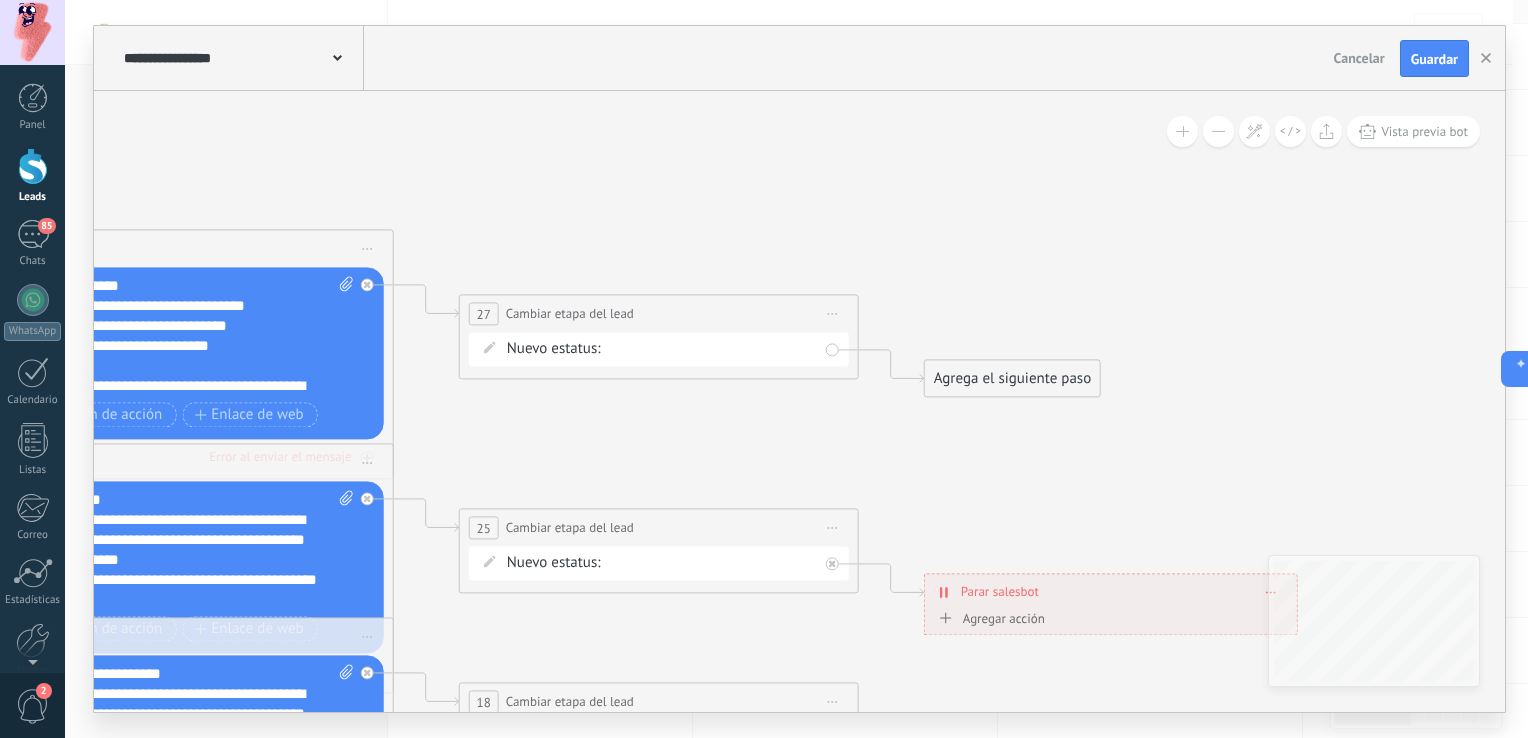 click on "Agrega el siguiente paso" at bounding box center (1012, 379) 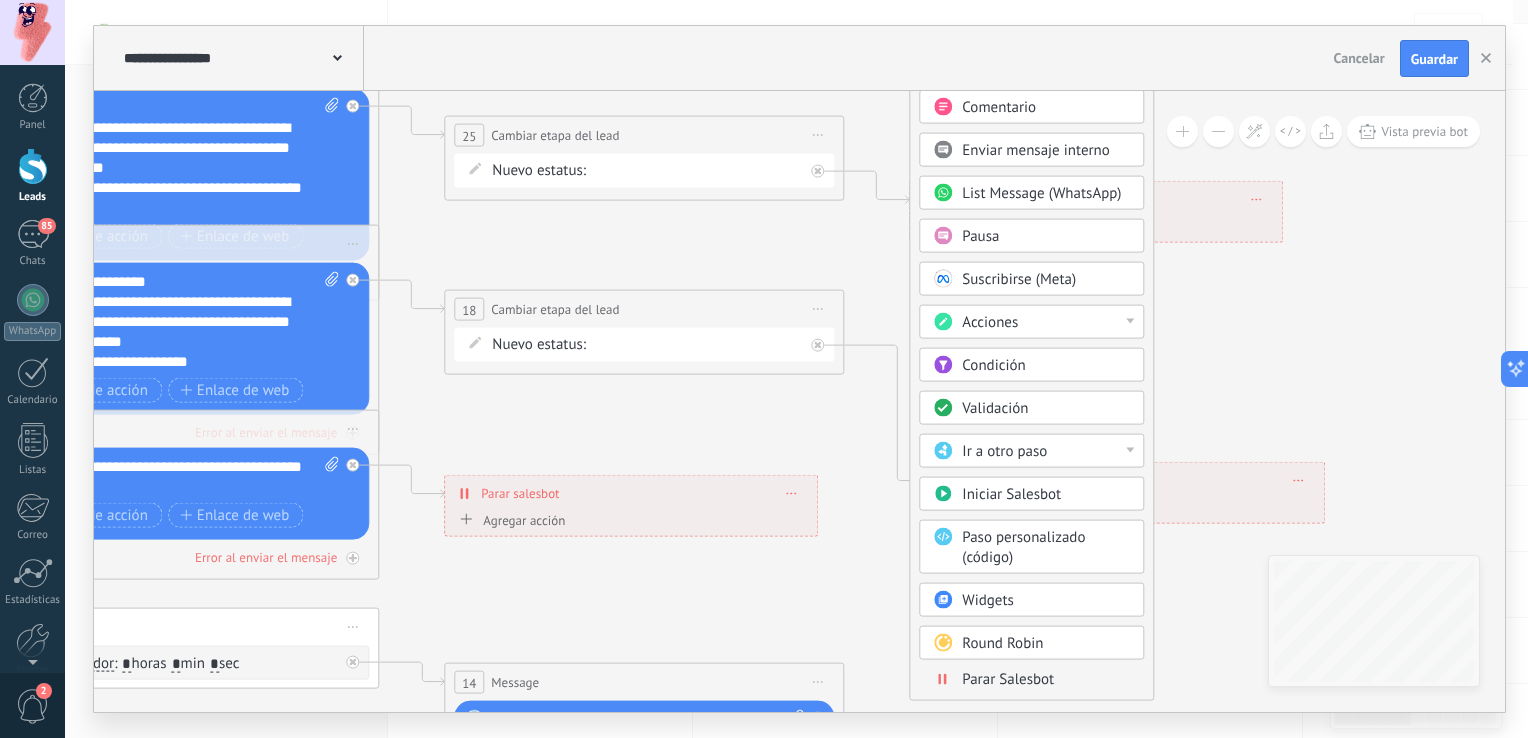 drag, startPoint x: 1267, startPoint y: 421, endPoint x: 1248, endPoint y: 49, distance: 372.4849 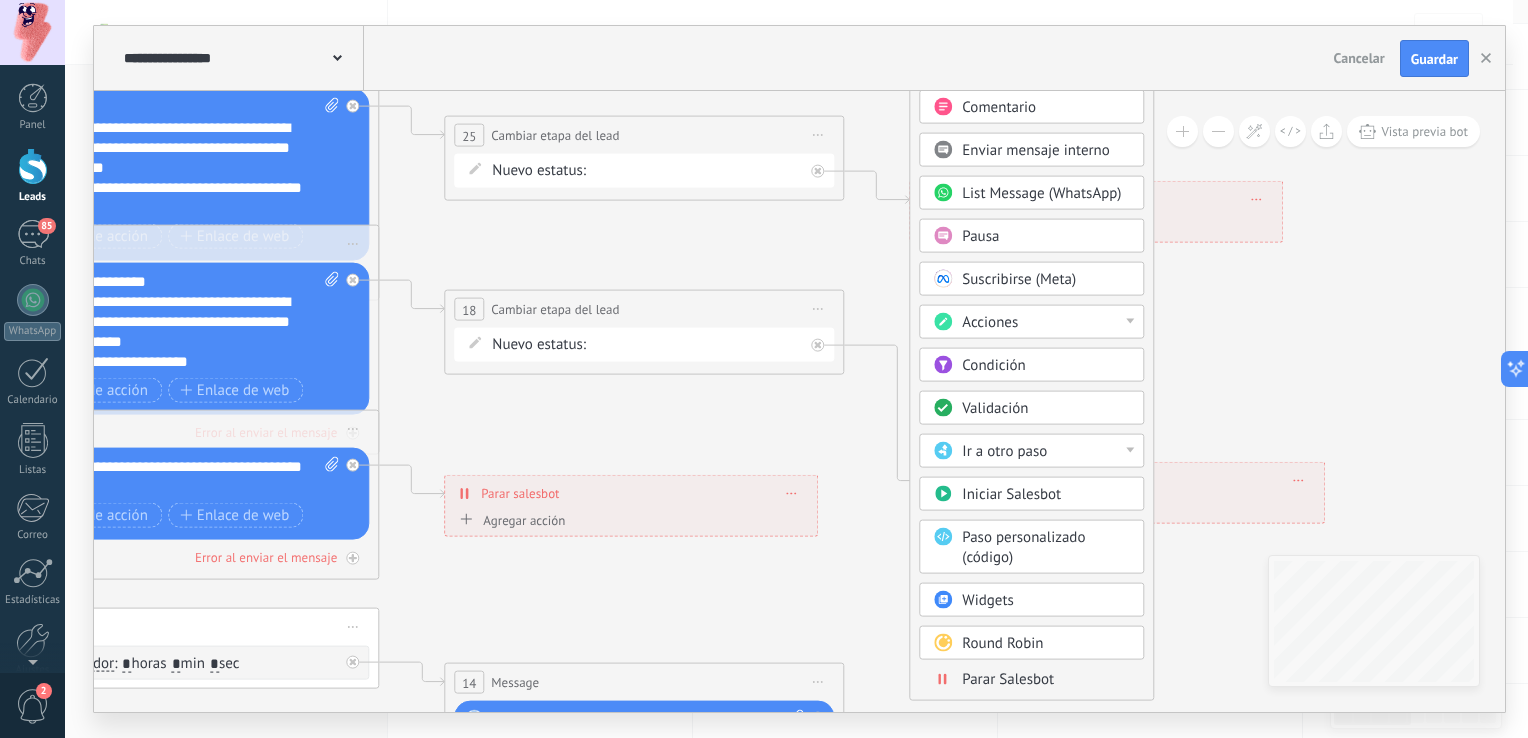 click on "**********" at bounding box center [799, 369] 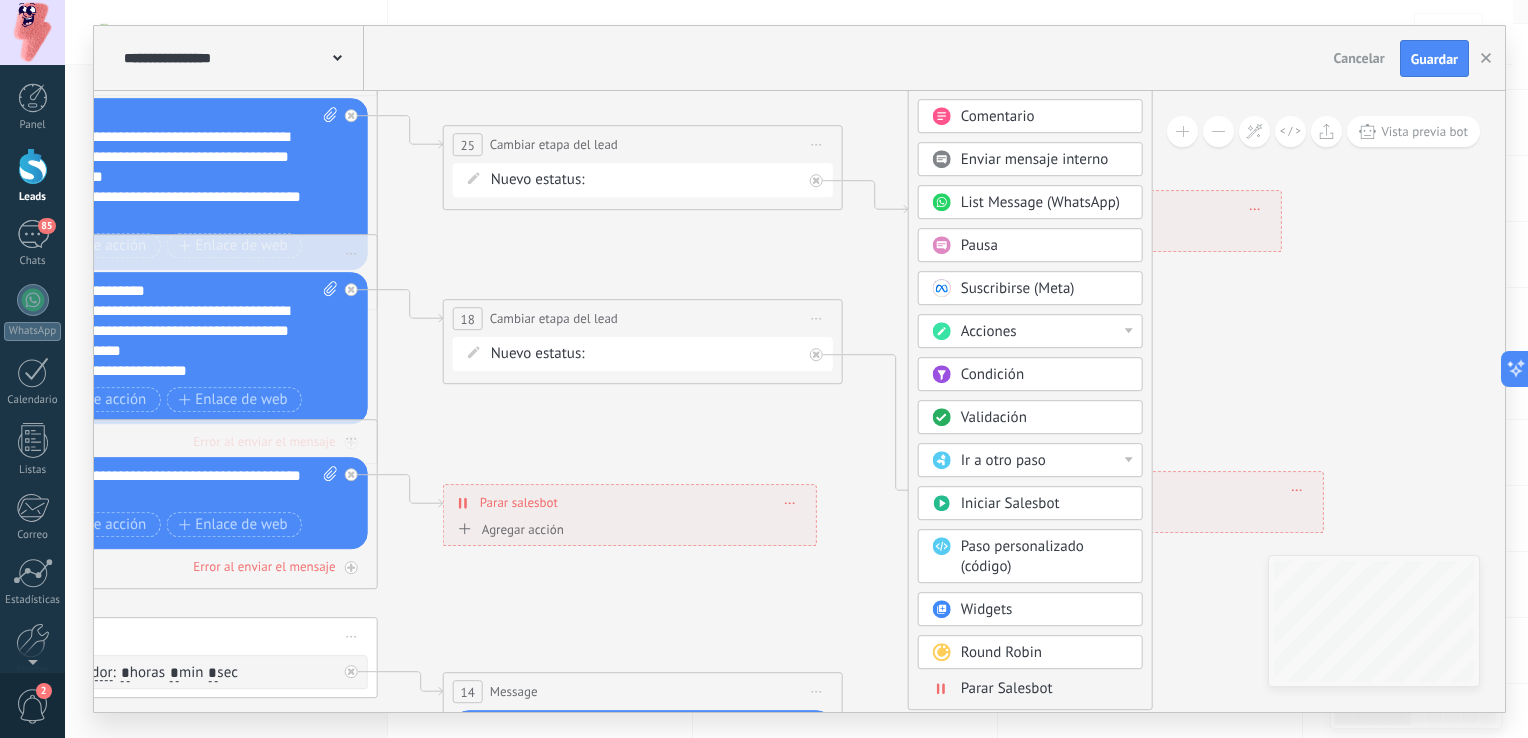 click on "Parar Salesbot" at bounding box center [1007, 689] 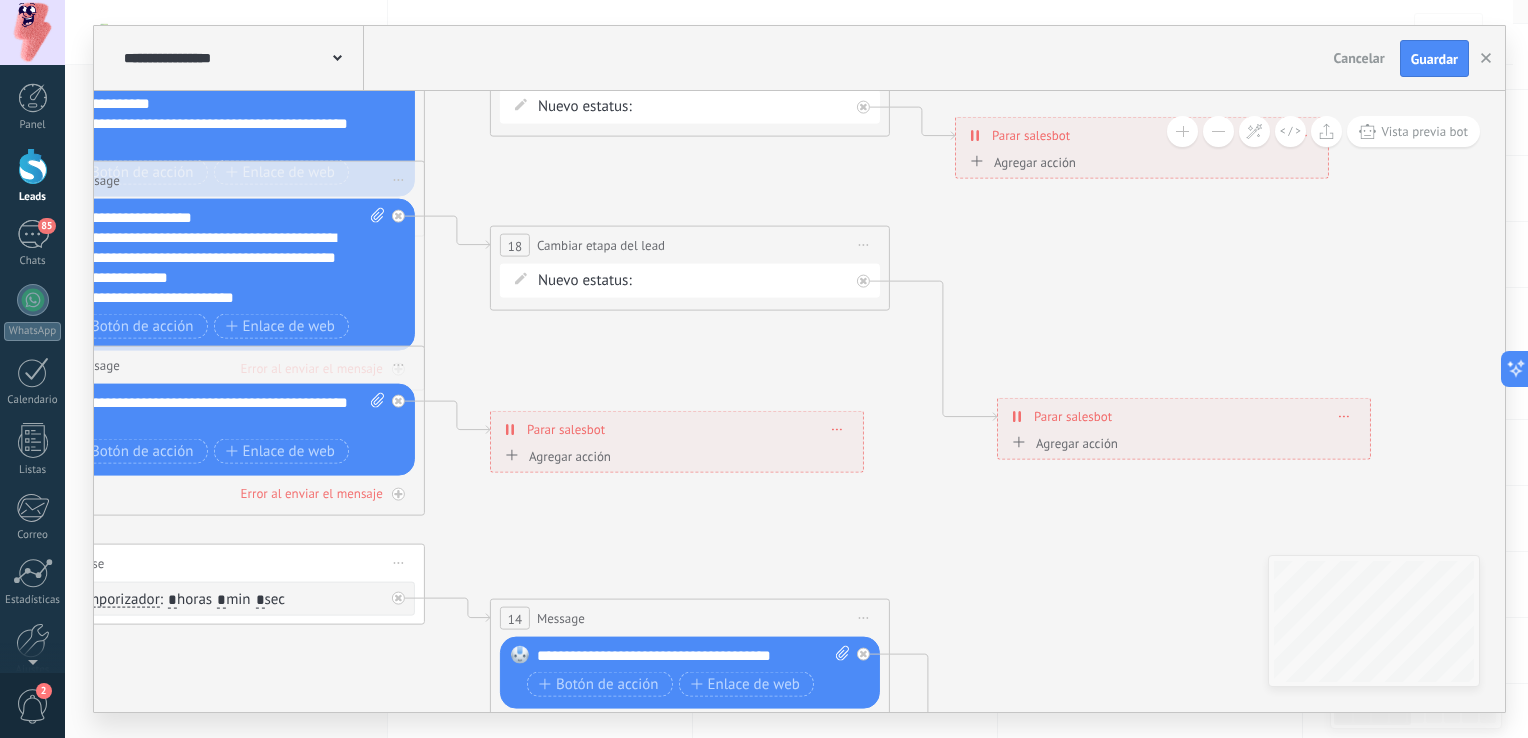 drag, startPoint x: 950, startPoint y: 357, endPoint x: 1291, endPoint y: 270, distance: 351.92328 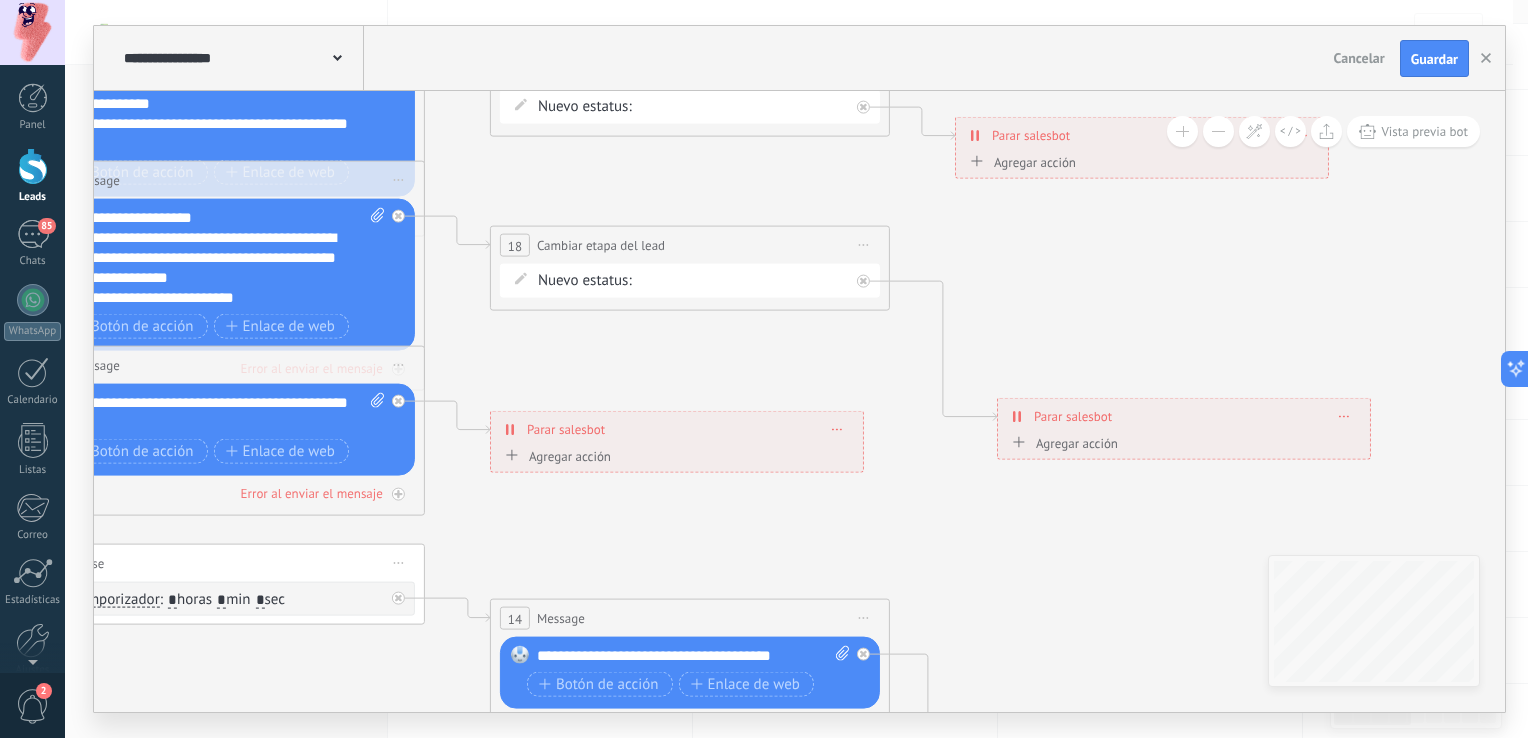 click 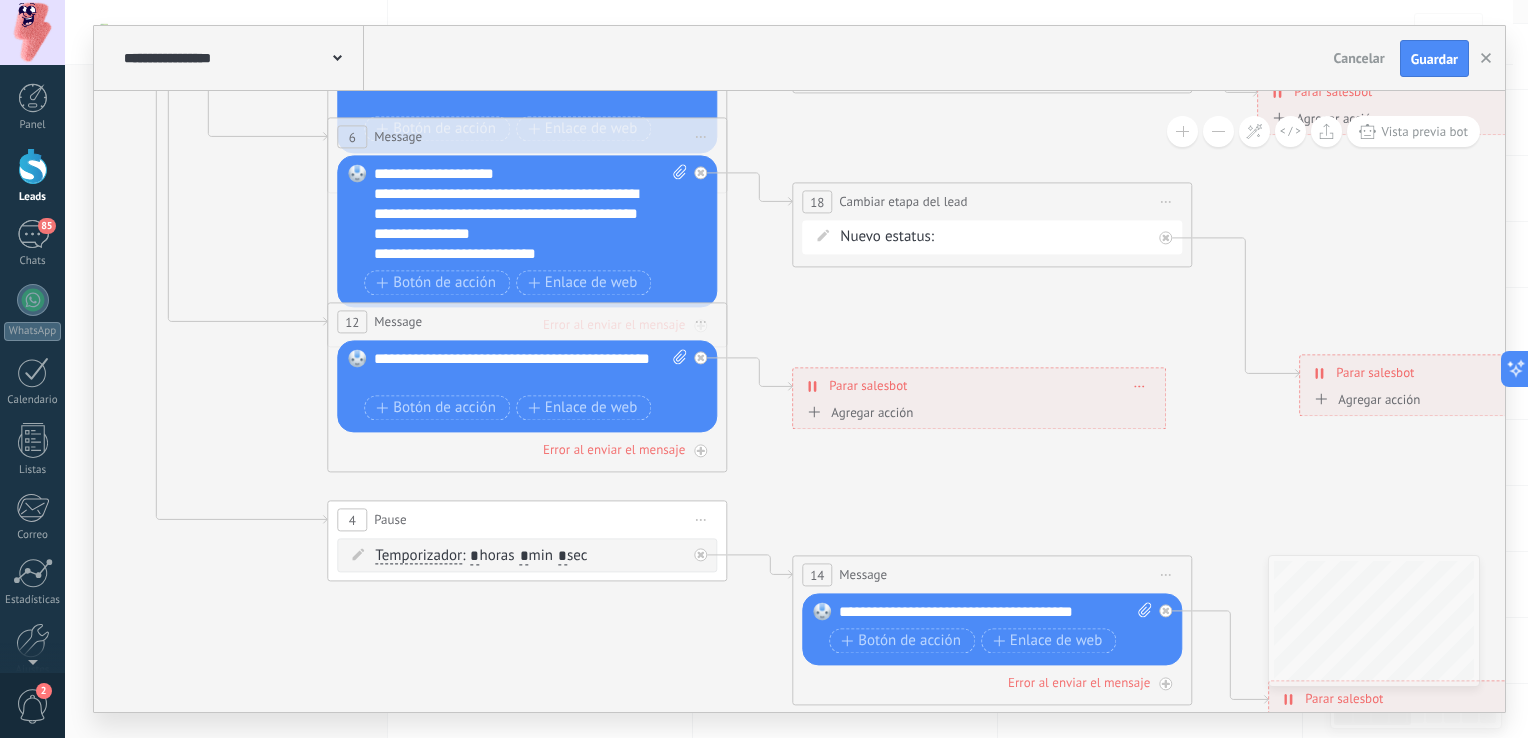 drag, startPoint x: 1021, startPoint y: 461, endPoint x: 1367, endPoint y: 474, distance: 346.24414 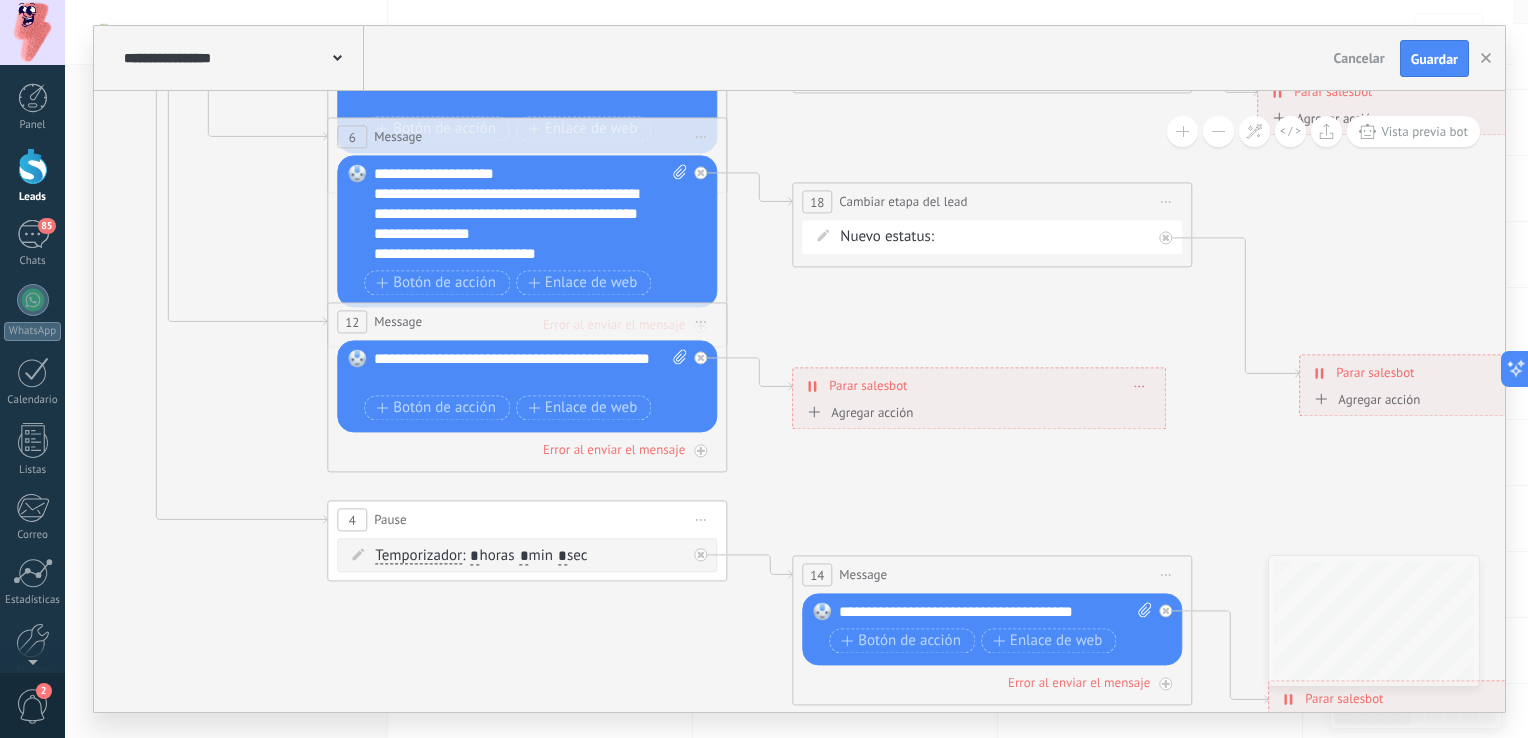 click 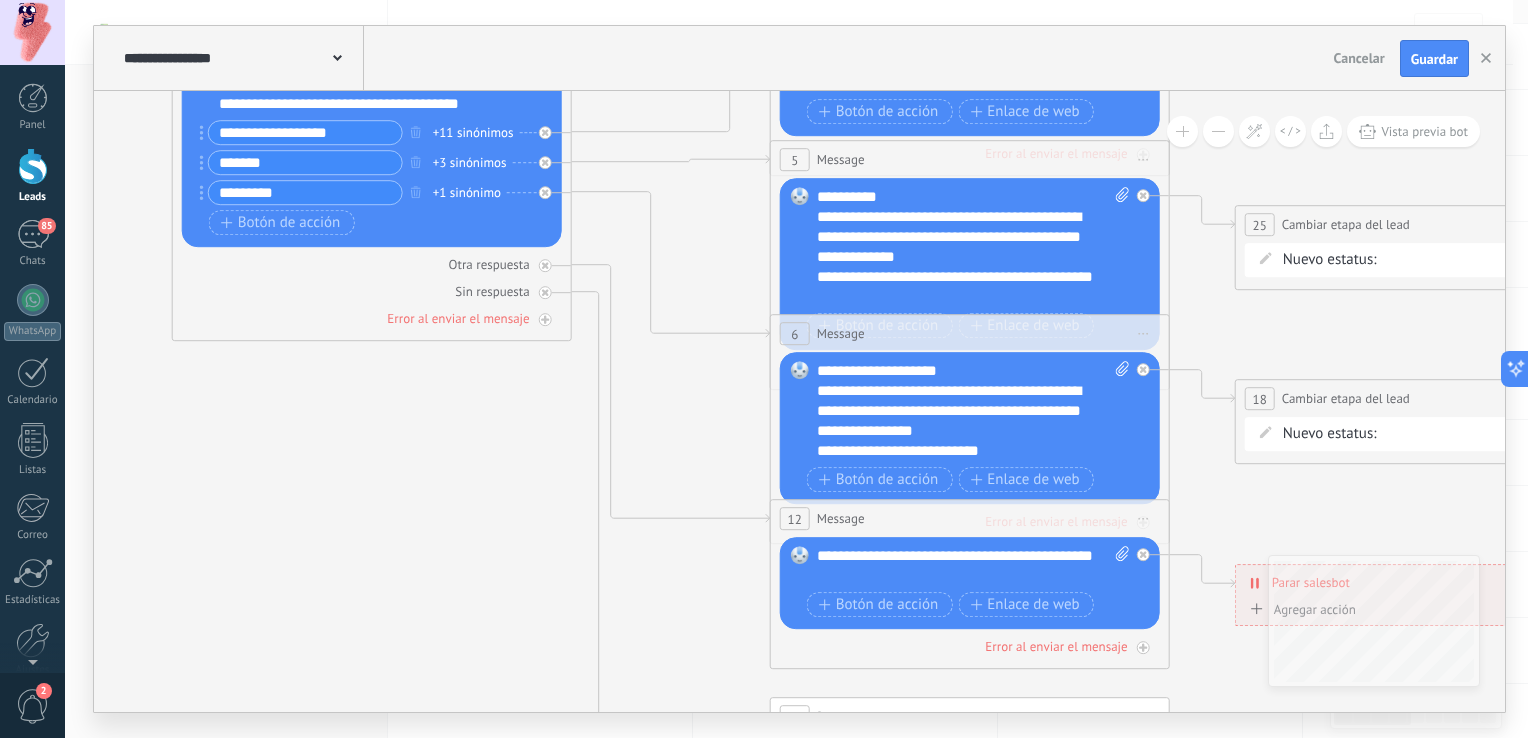 drag, startPoint x: 274, startPoint y: 470, endPoint x: 663, endPoint y: 610, distance: 413.42593 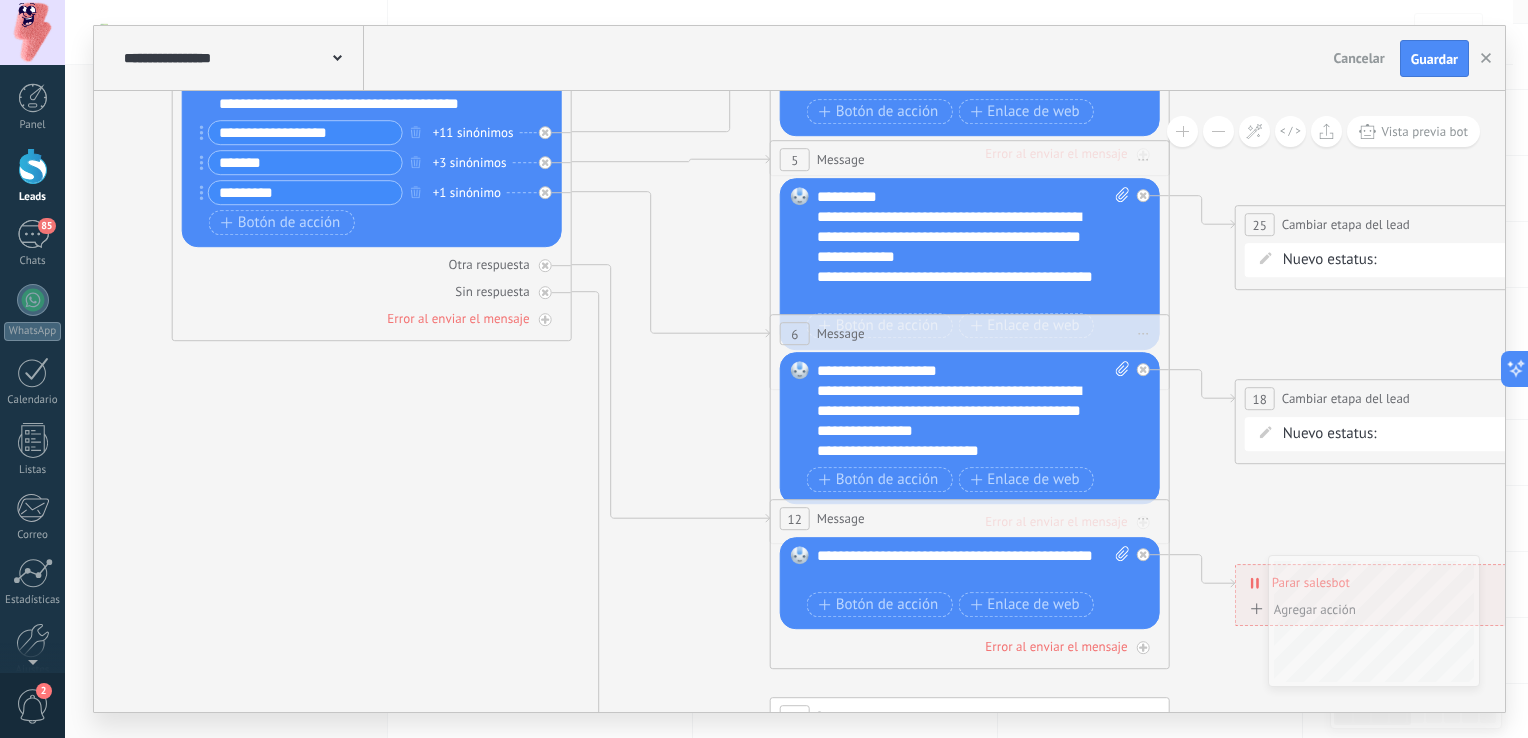 click 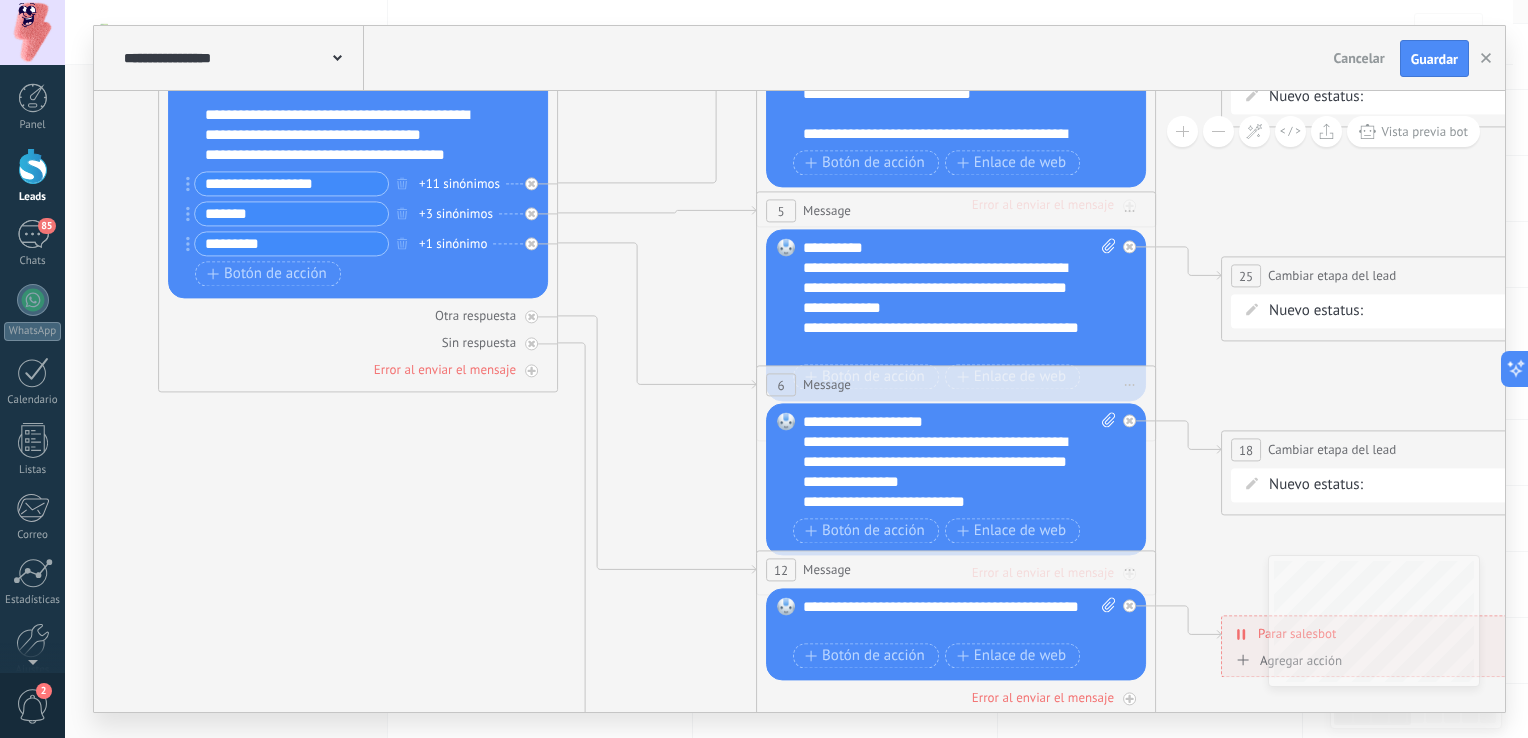drag, startPoint x: 675, startPoint y: 414, endPoint x: 660, endPoint y: 467, distance: 55.081757 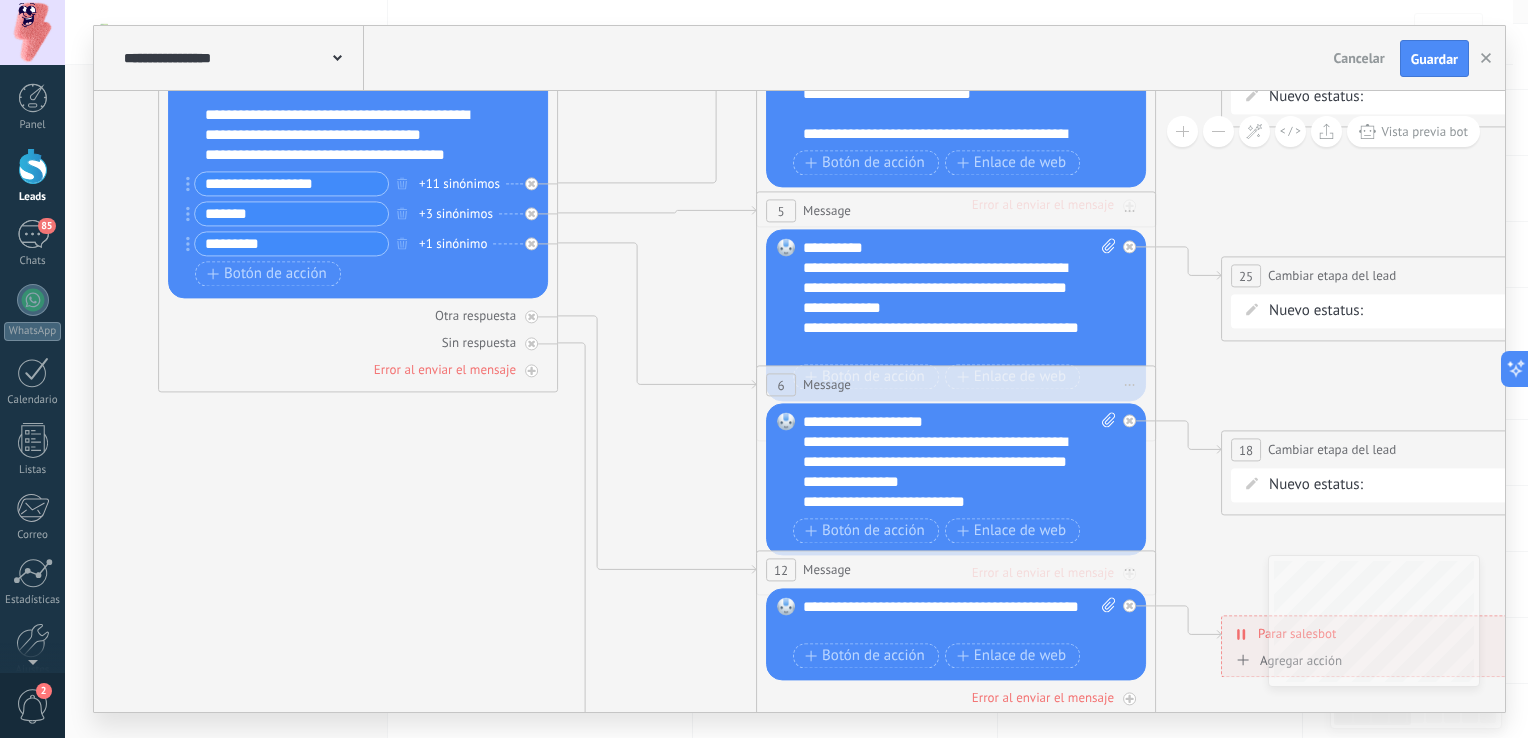 click 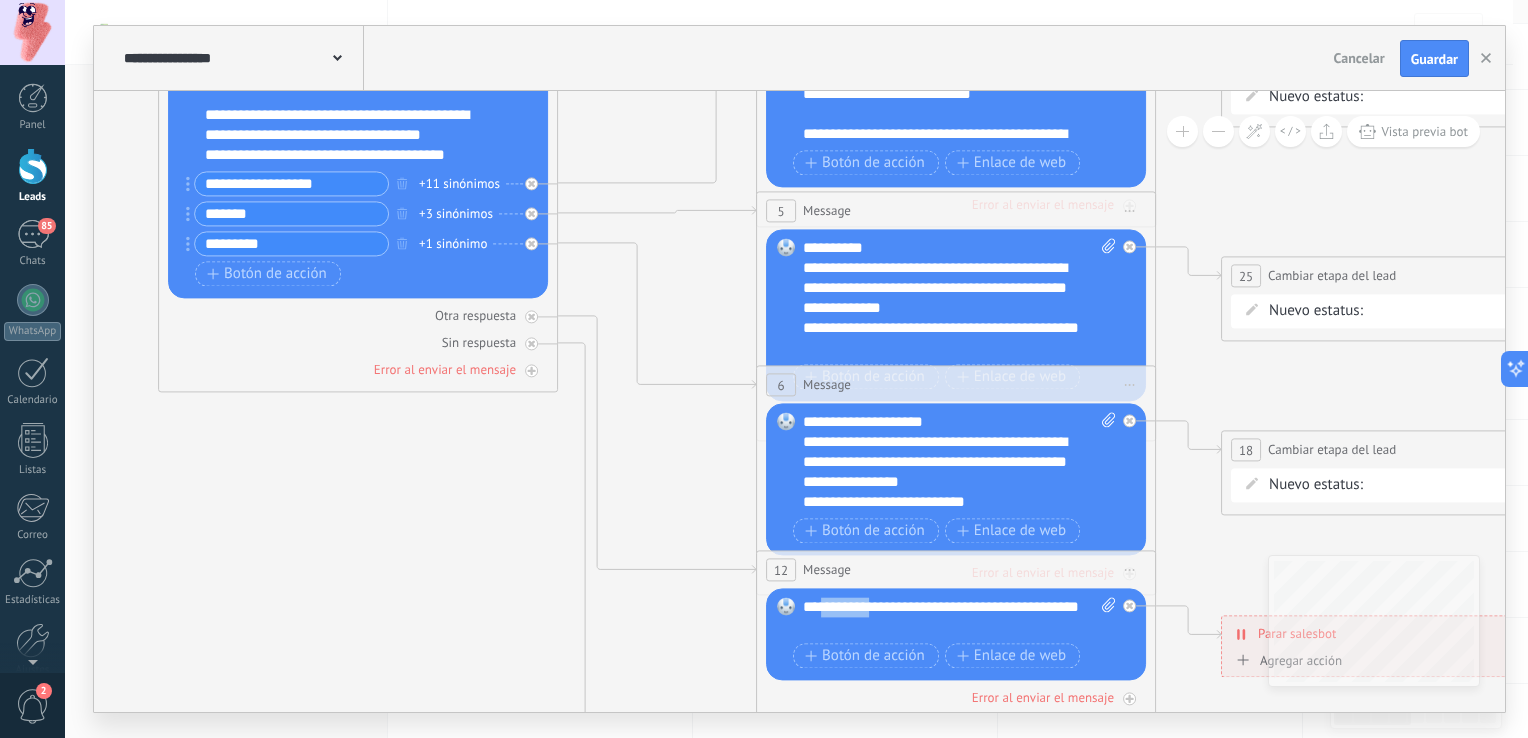 click on "**********" at bounding box center [960, 618] 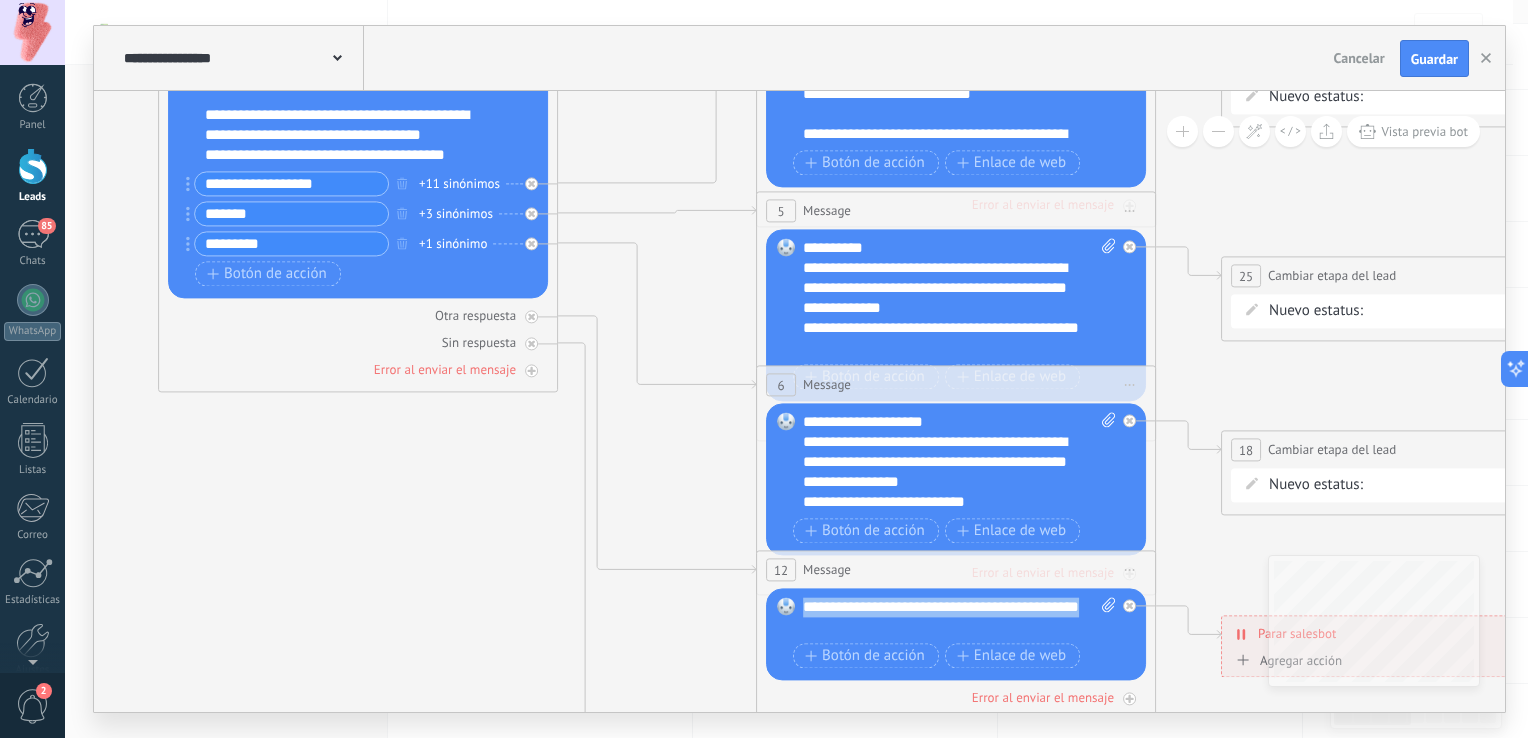 click on "**********" at bounding box center (960, 618) 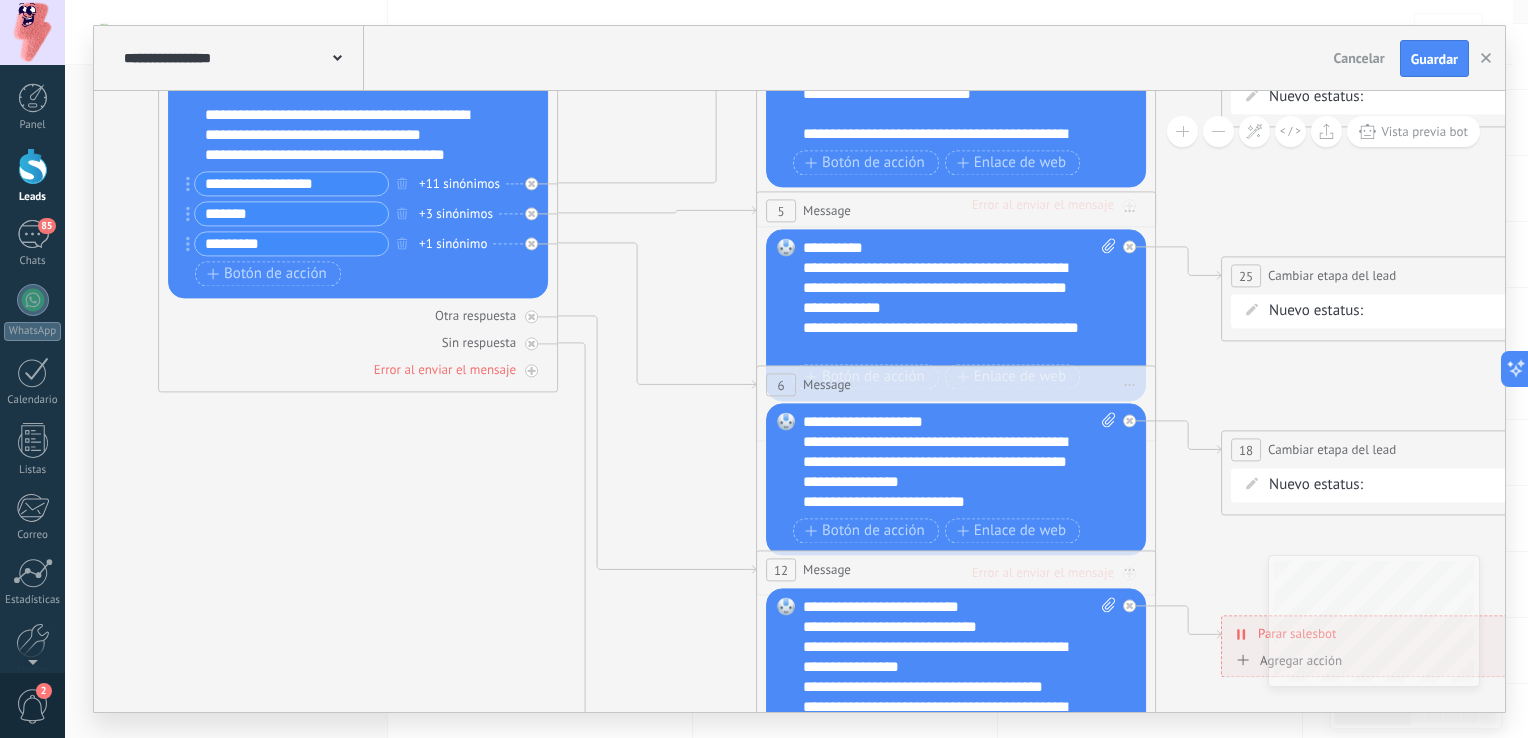 click on "**********" at bounding box center [942, 628] 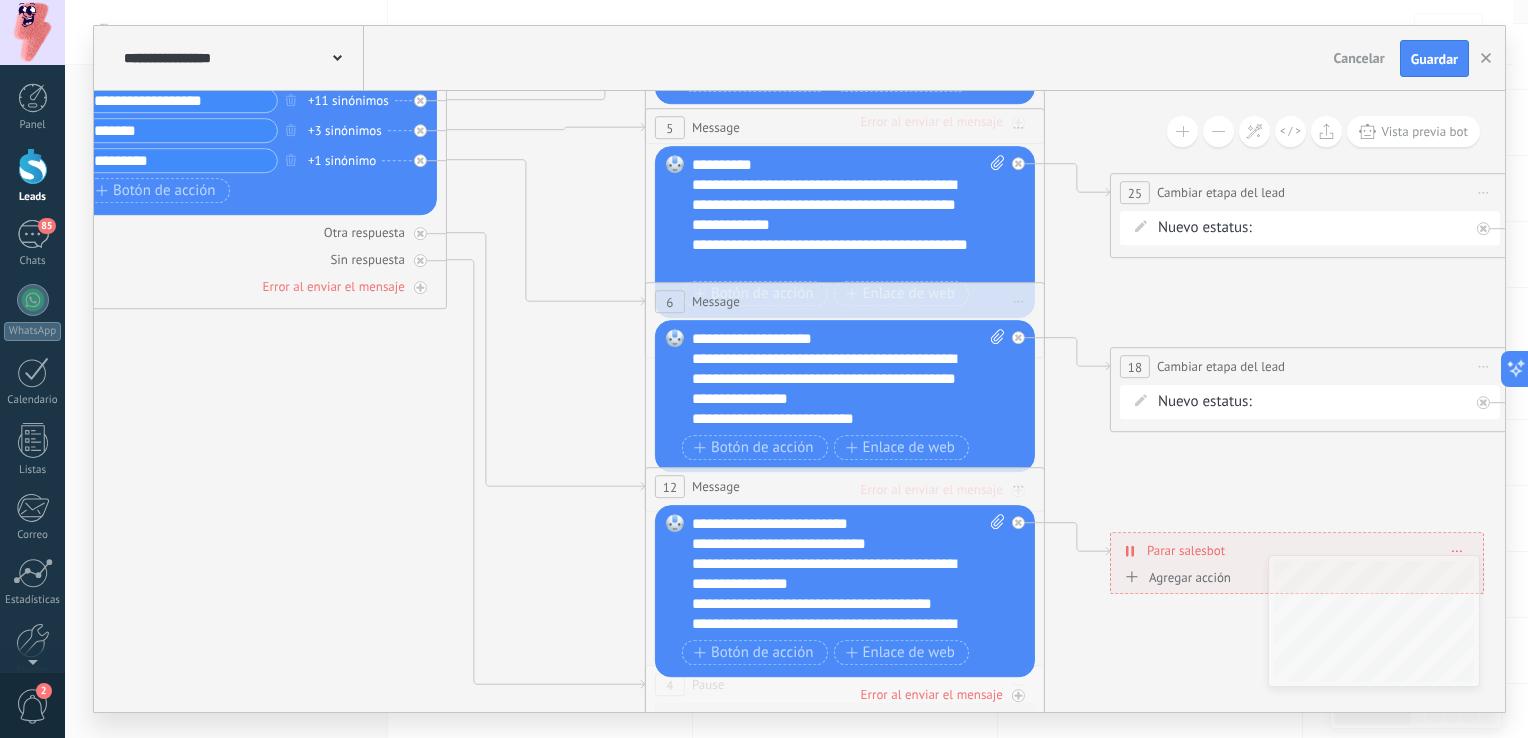 drag, startPoint x: 581, startPoint y: 118, endPoint x: 462, endPoint y: 25, distance: 151.0298 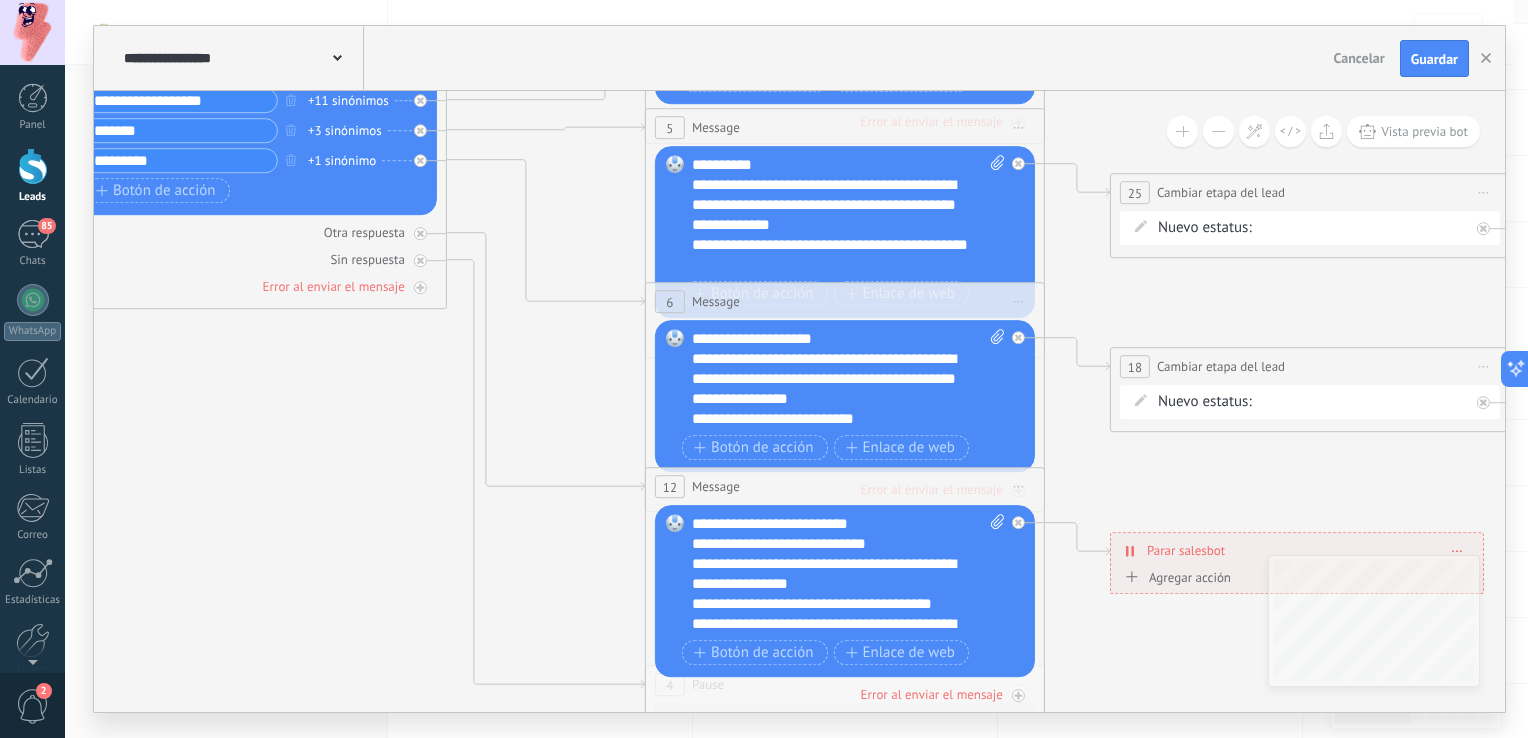 click on "**********" at bounding box center (799, 369) 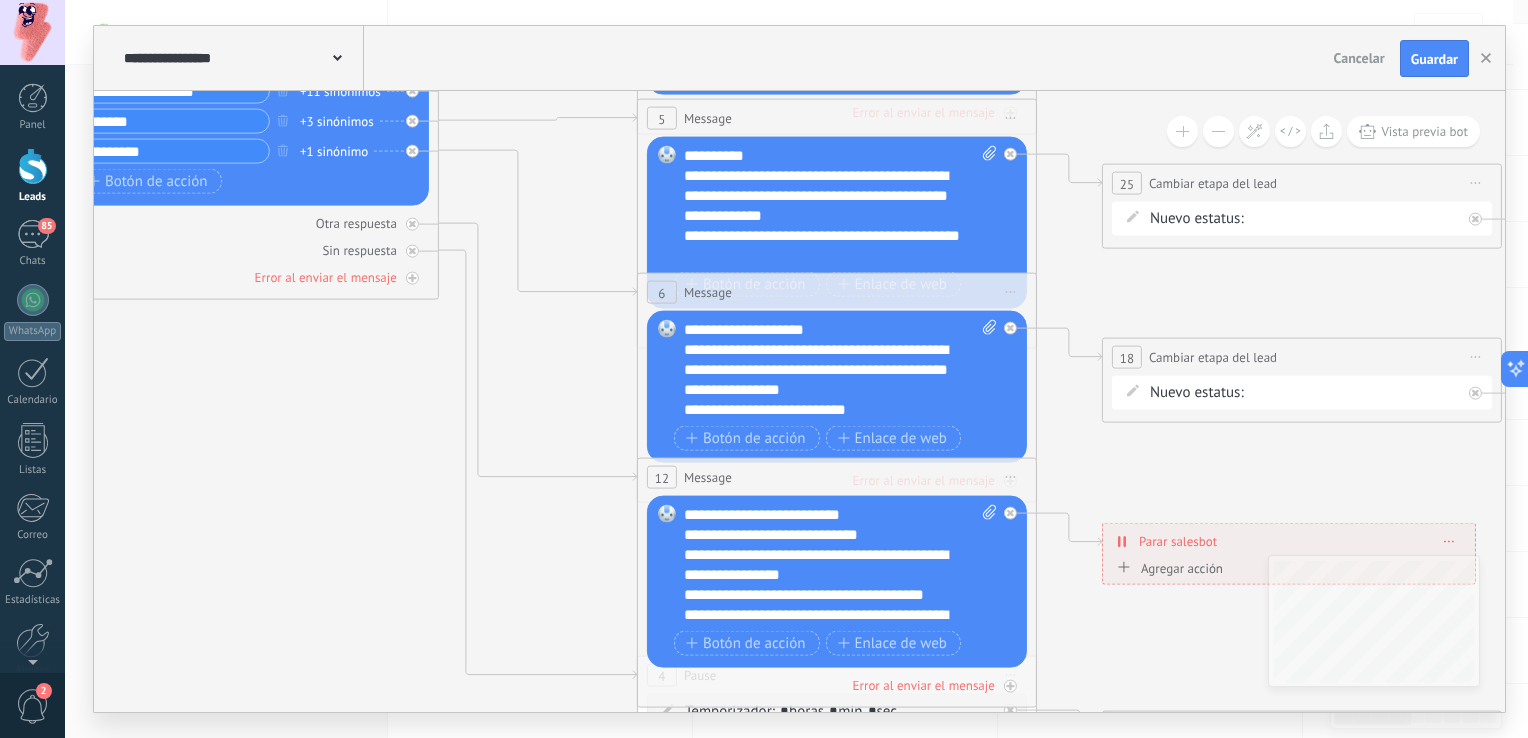 drag, startPoint x: 680, startPoint y: 537, endPoint x: 851, endPoint y: 539, distance: 171.01169 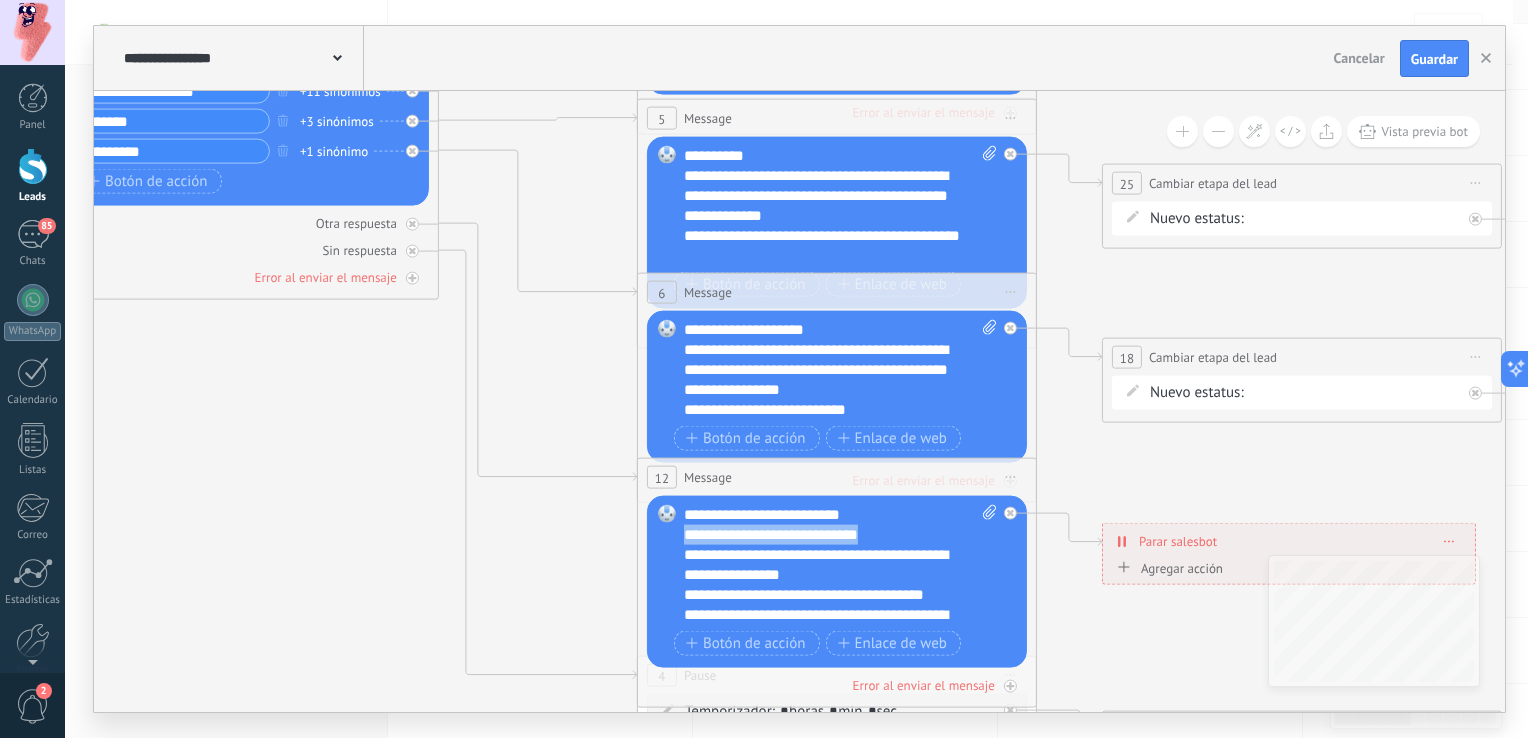 drag, startPoint x: 881, startPoint y: 538, endPoint x: 678, endPoint y: 535, distance: 203.02217 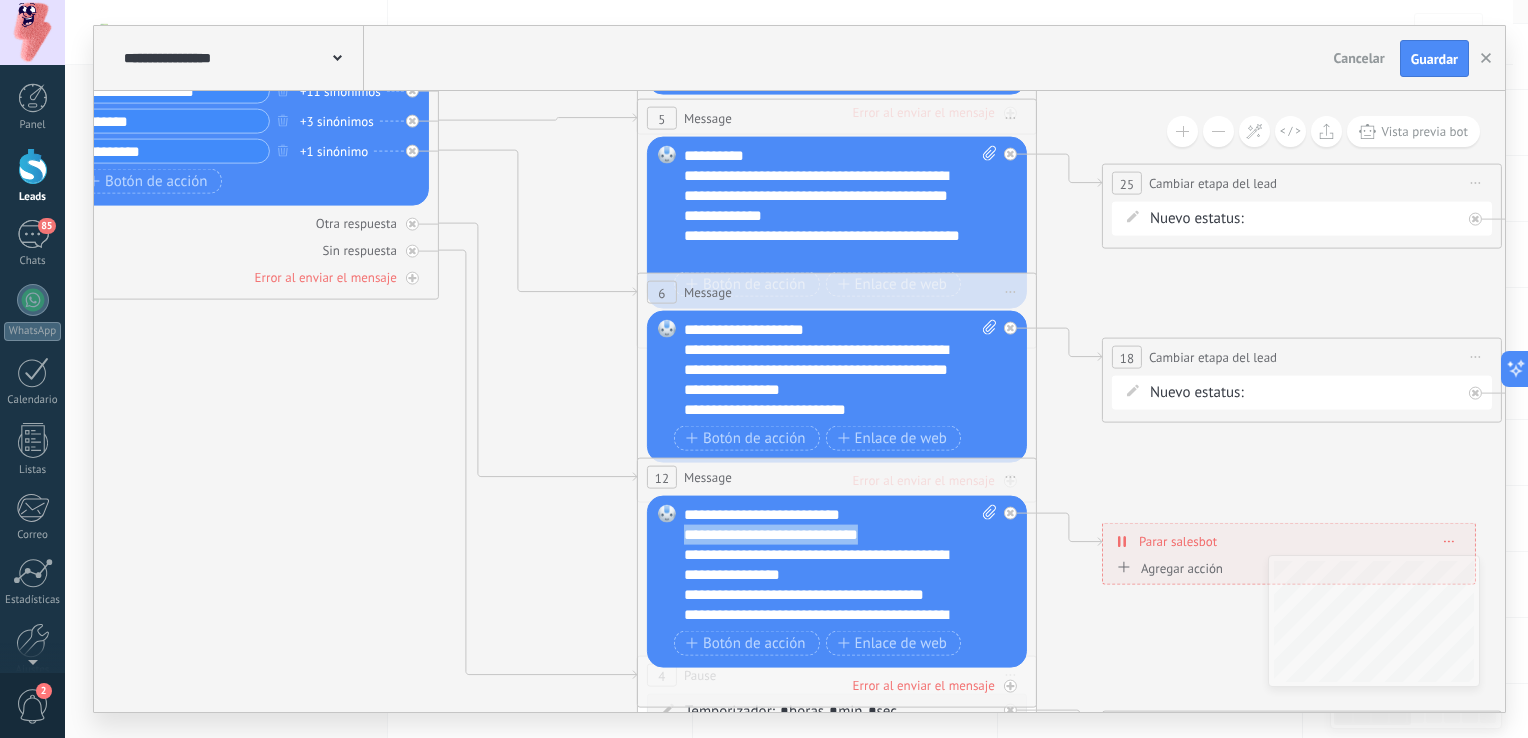 click on "Reemplazar
Quitar
Convertir a mensaje de voz
Arrastre la imagen aquí para adjuntarla.
Añadir imagen
Subir
Arrastrar y soltar
Archivo no encontrado
Escribe un mensaje o elige una  plantilla" at bounding box center [837, 582] 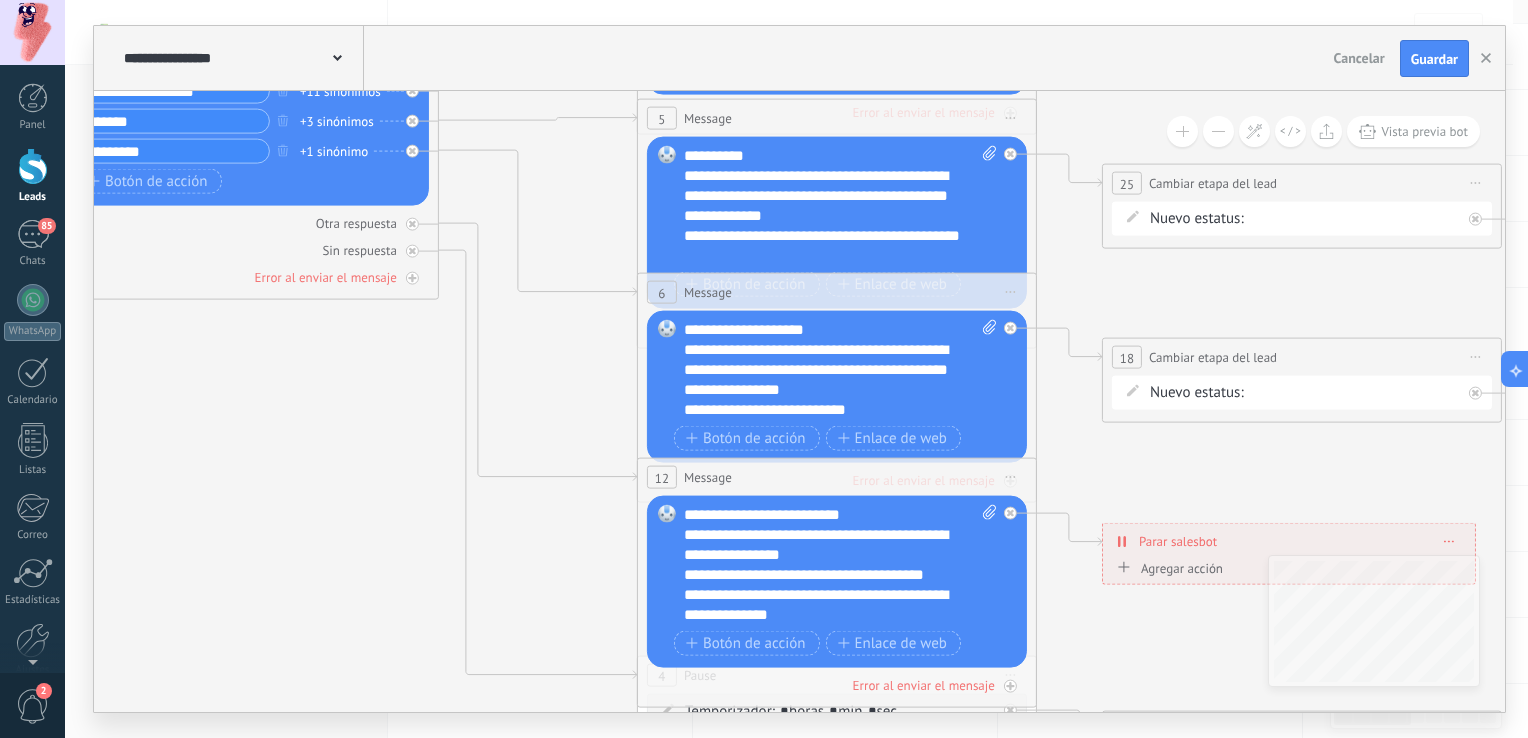 click on "**********" at bounding box center (823, 575) 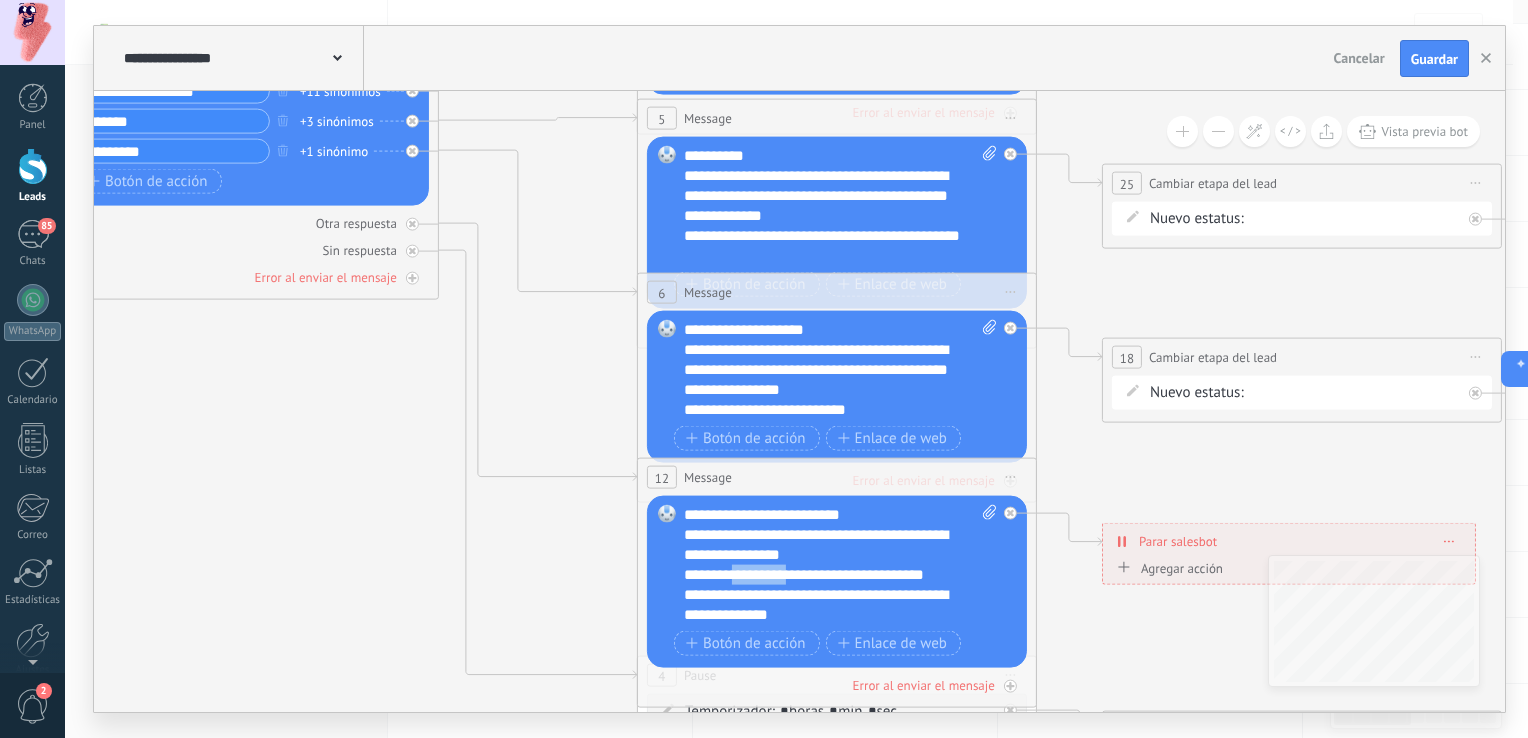 click on "**********" at bounding box center (823, 575) 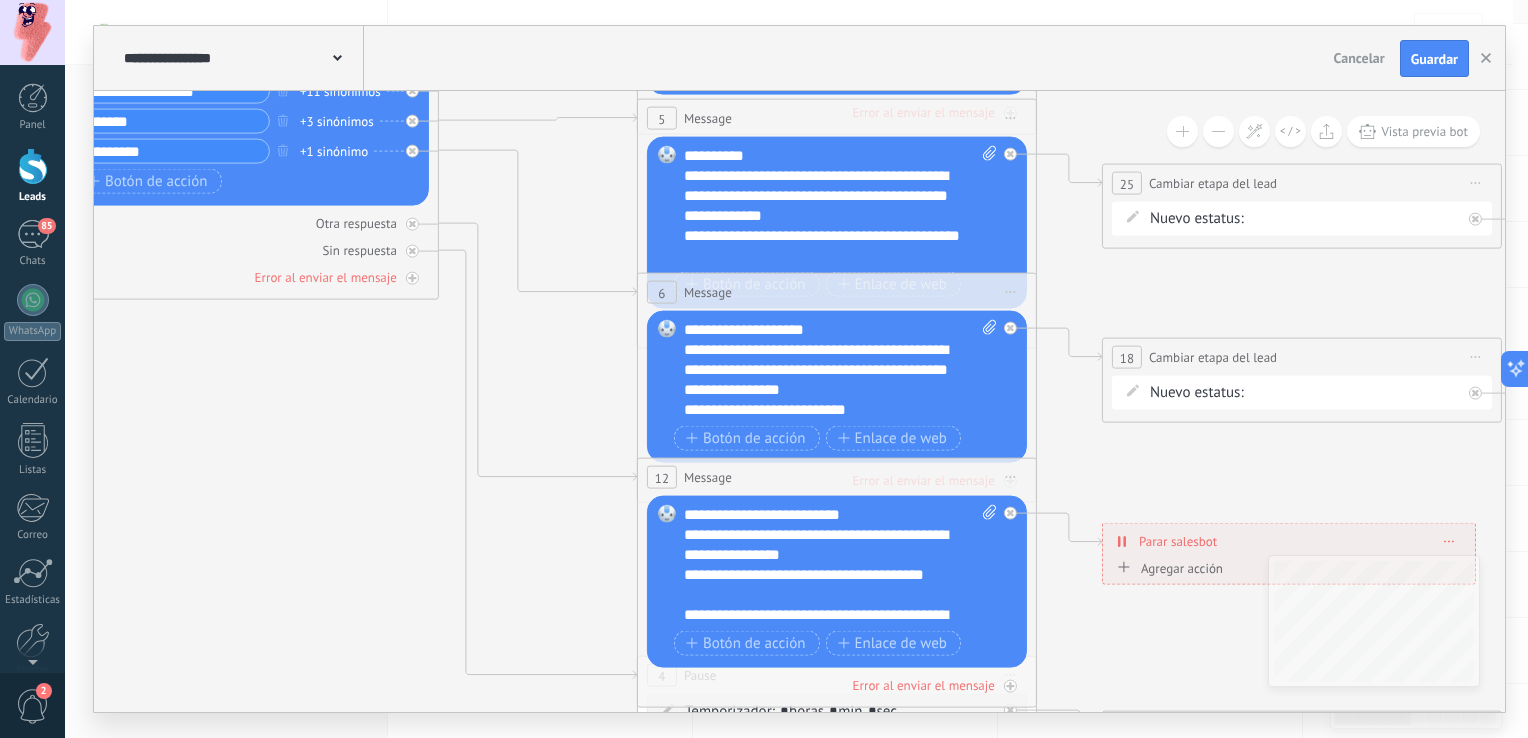 click on "**********" at bounding box center (823, 585) 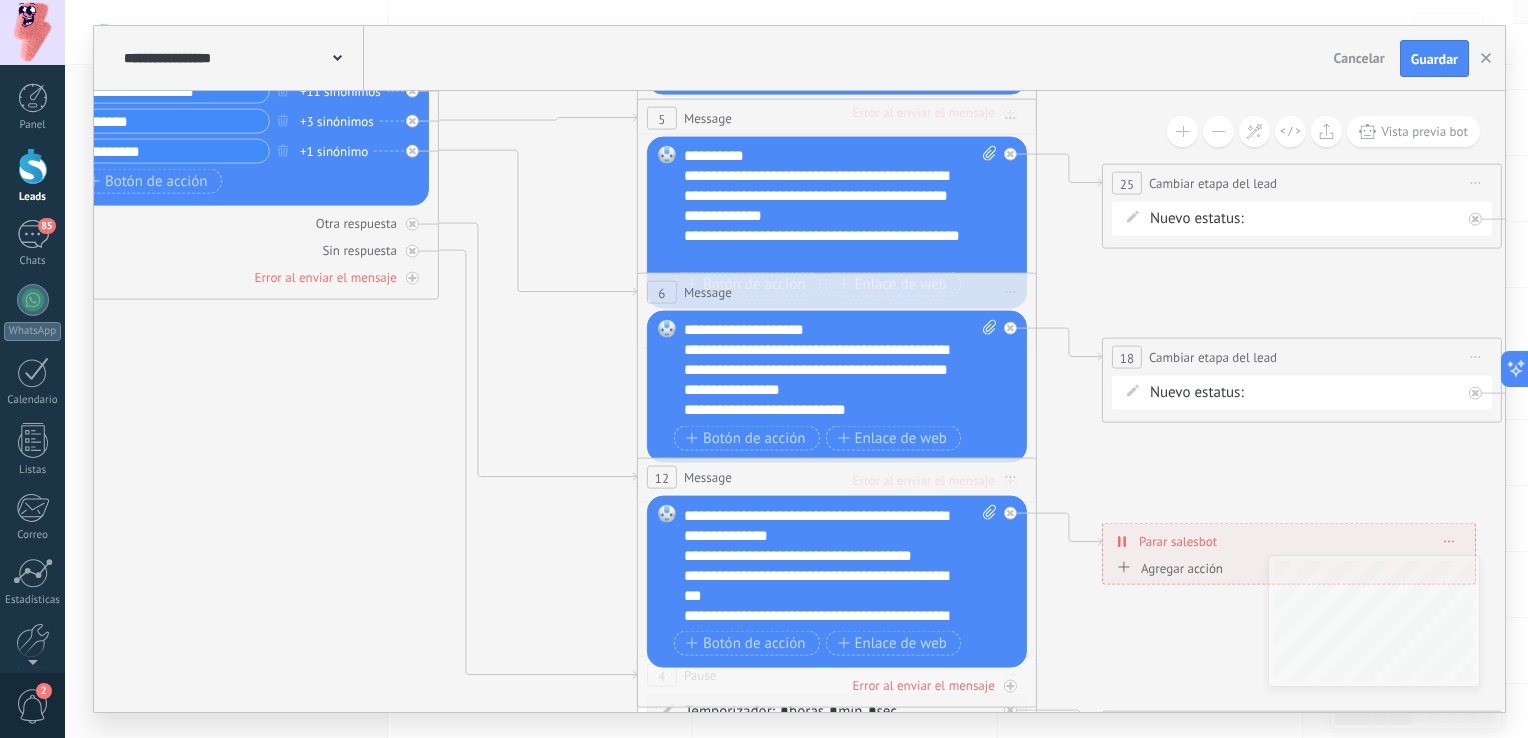 scroll, scrollTop: 119, scrollLeft: 0, axis: vertical 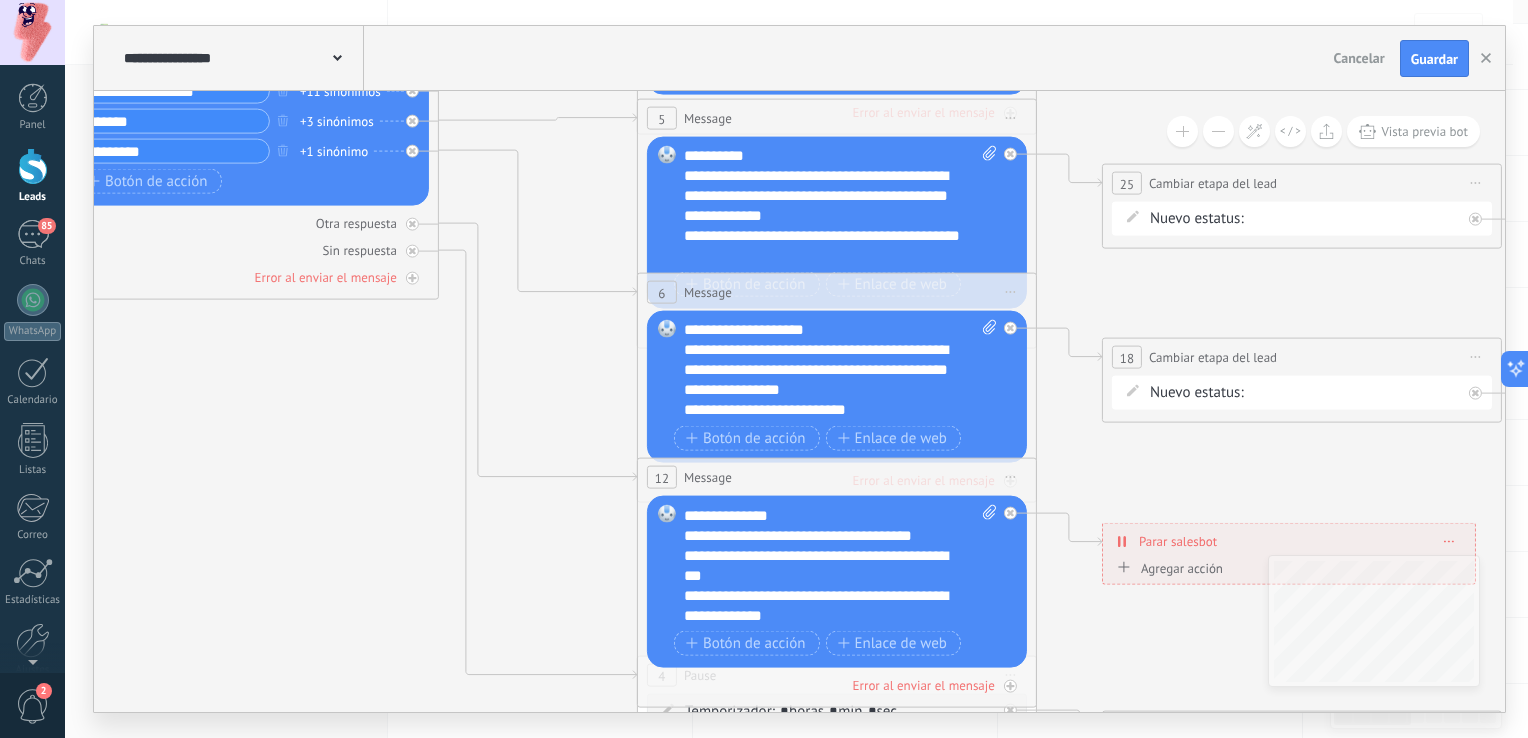 click 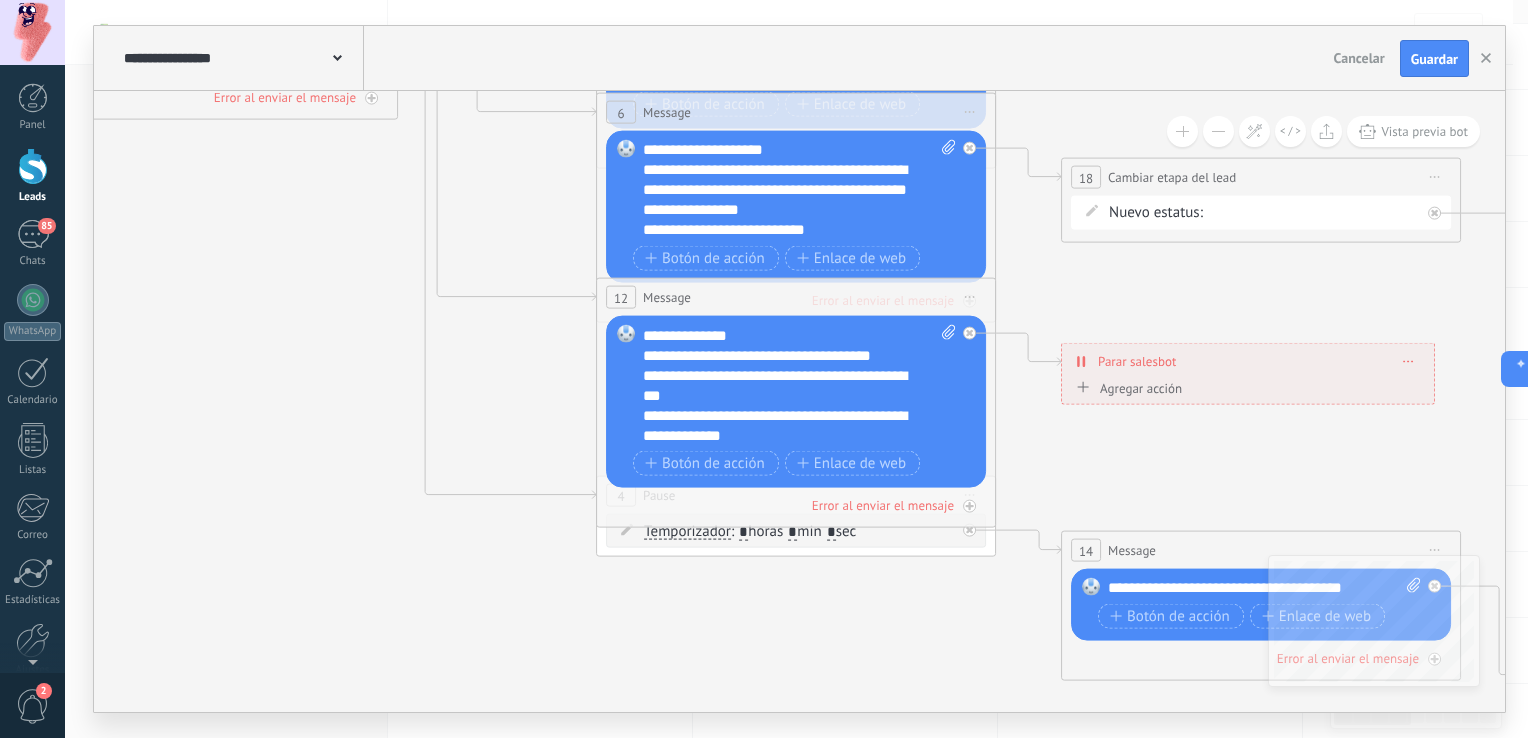 drag, startPoint x: 573, startPoint y: 547, endPoint x: 532, endPoint y: 368, distance: 183.63551 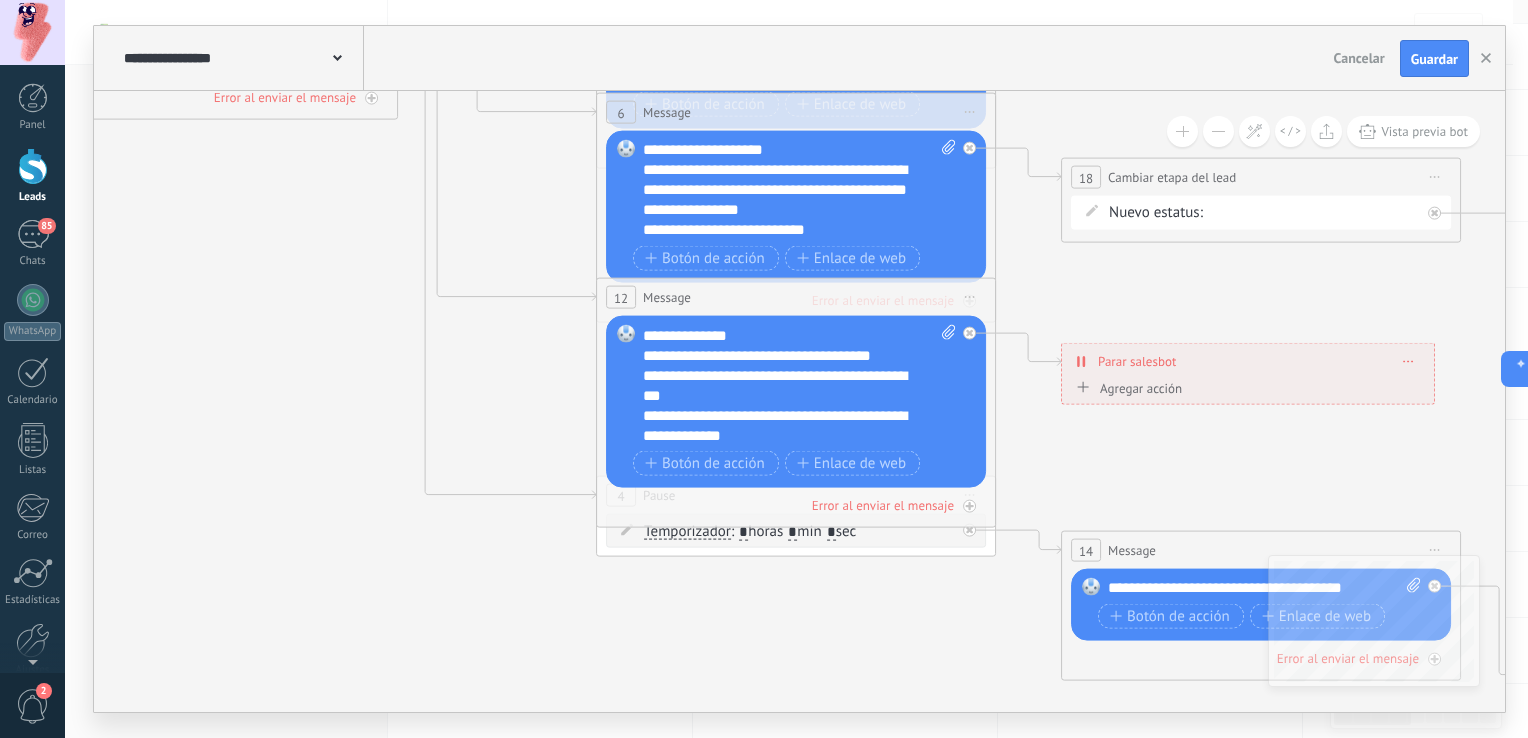 click 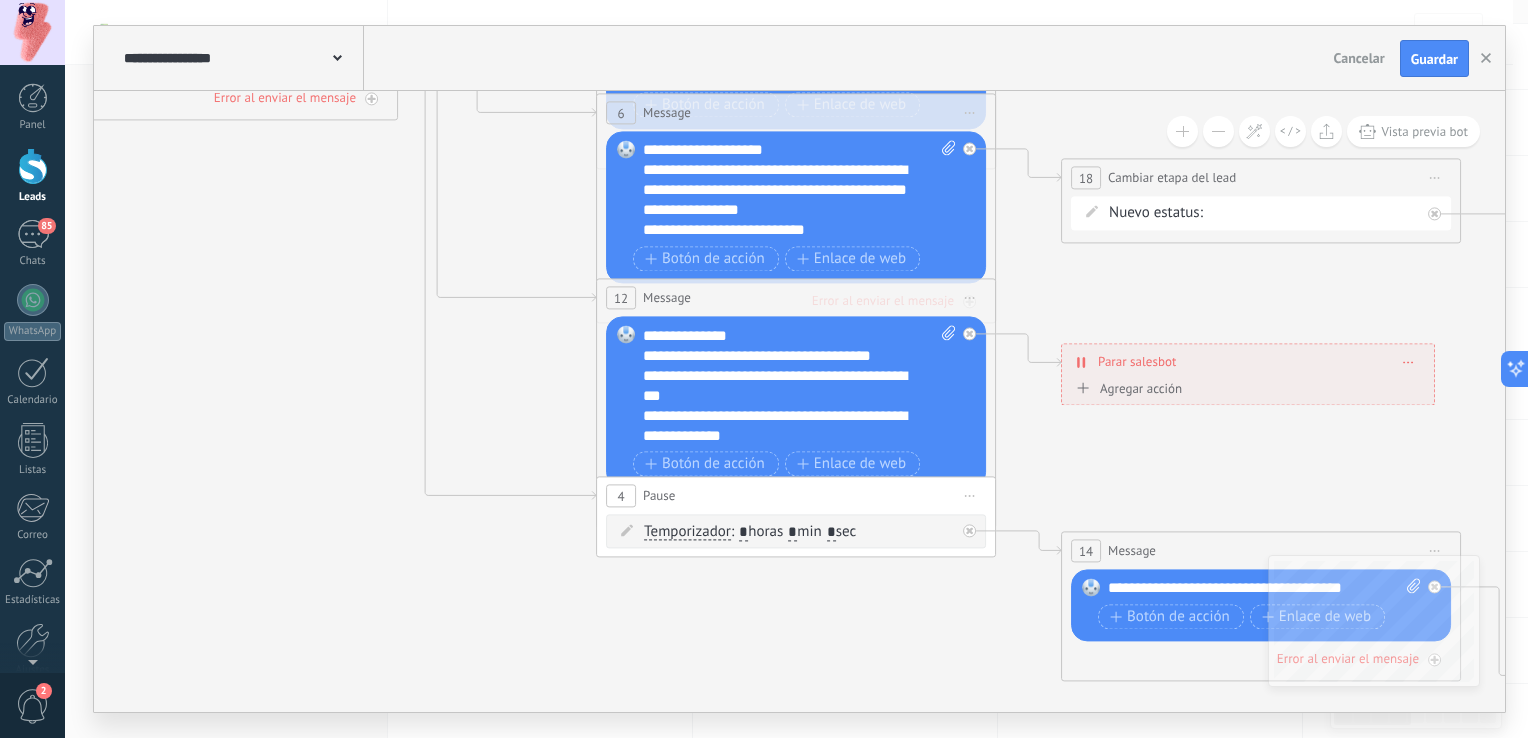 drag, startPoint x: 601, startPoint y: 543, endPoint x: 600, endPoint y: 612, distance: 69.00725 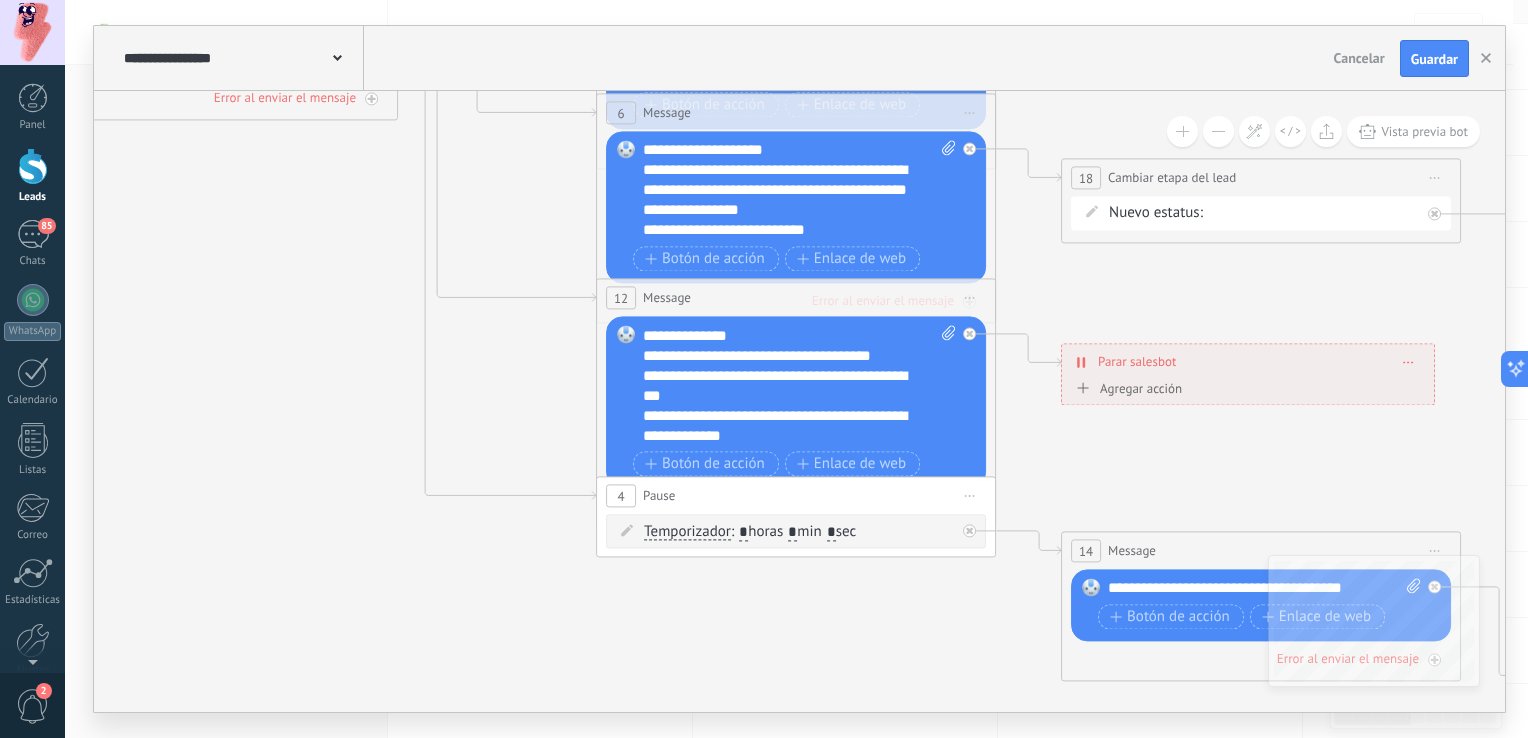 drag, startPoint x: 619, startPoint y: 552, endPoint x: 620, endPoint y: 631, distance: 79.00633 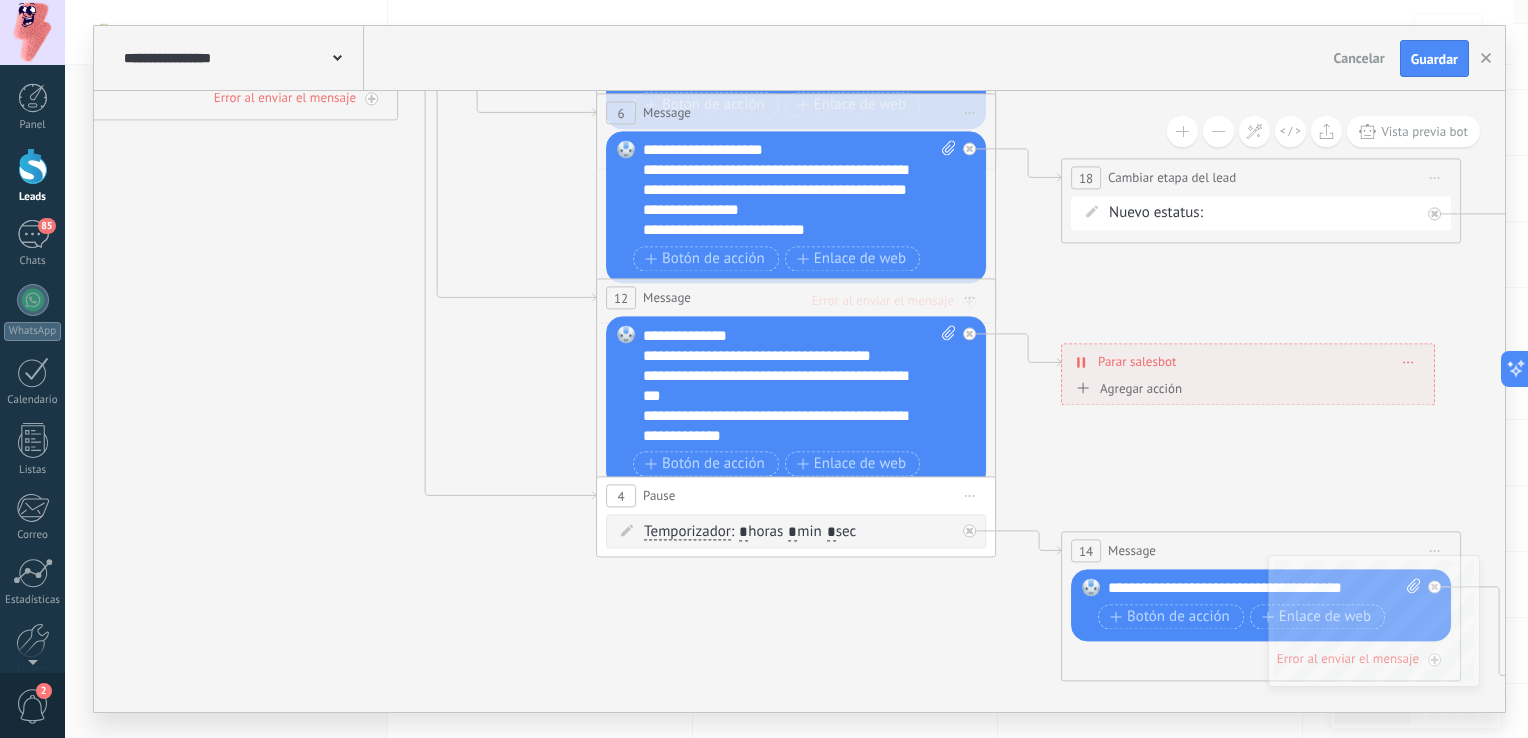 click on "**********" at bounding box center (-217, -338) 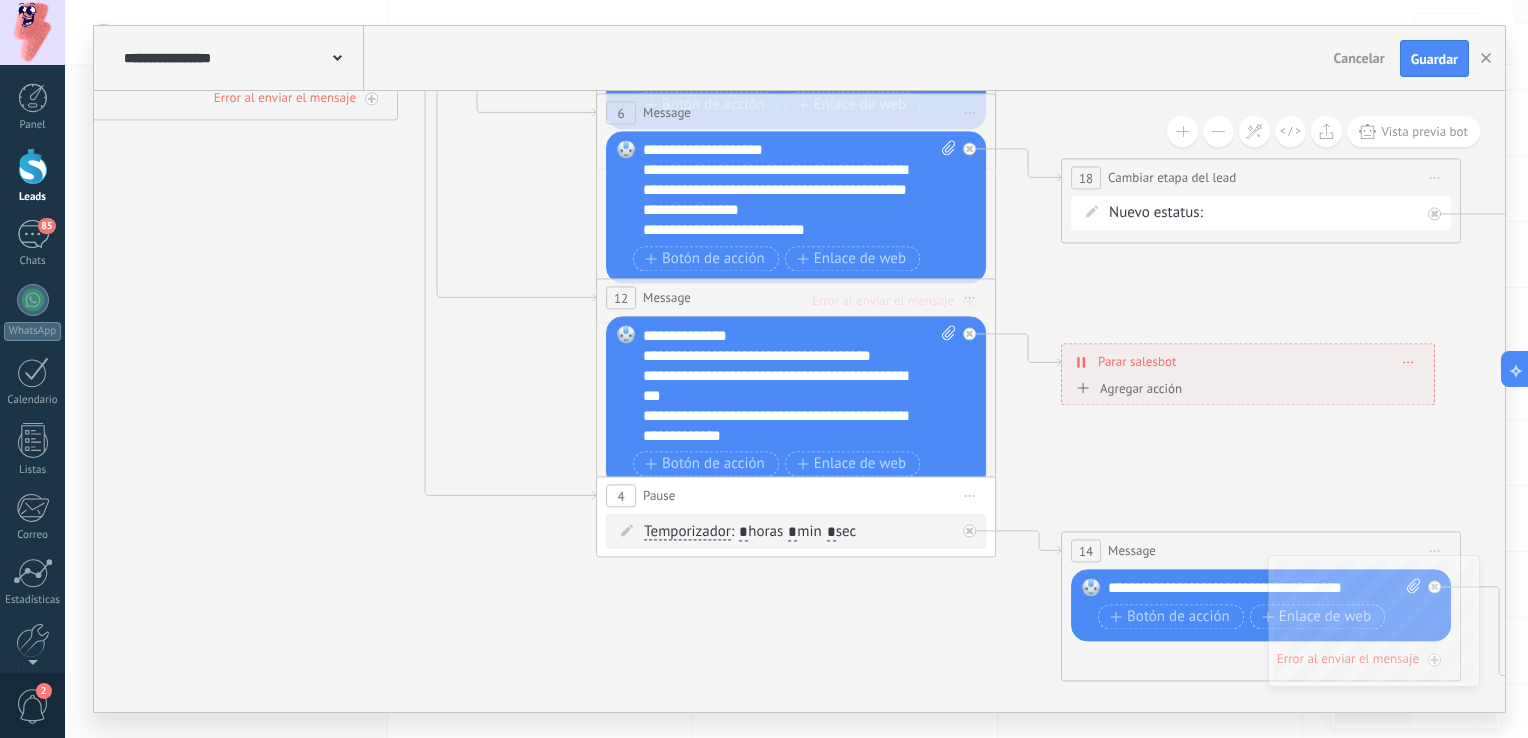drag, startPoint x: 608, startPoint y: 523, endPoint x: 572, endPoint y: 737, distance: 217.00691 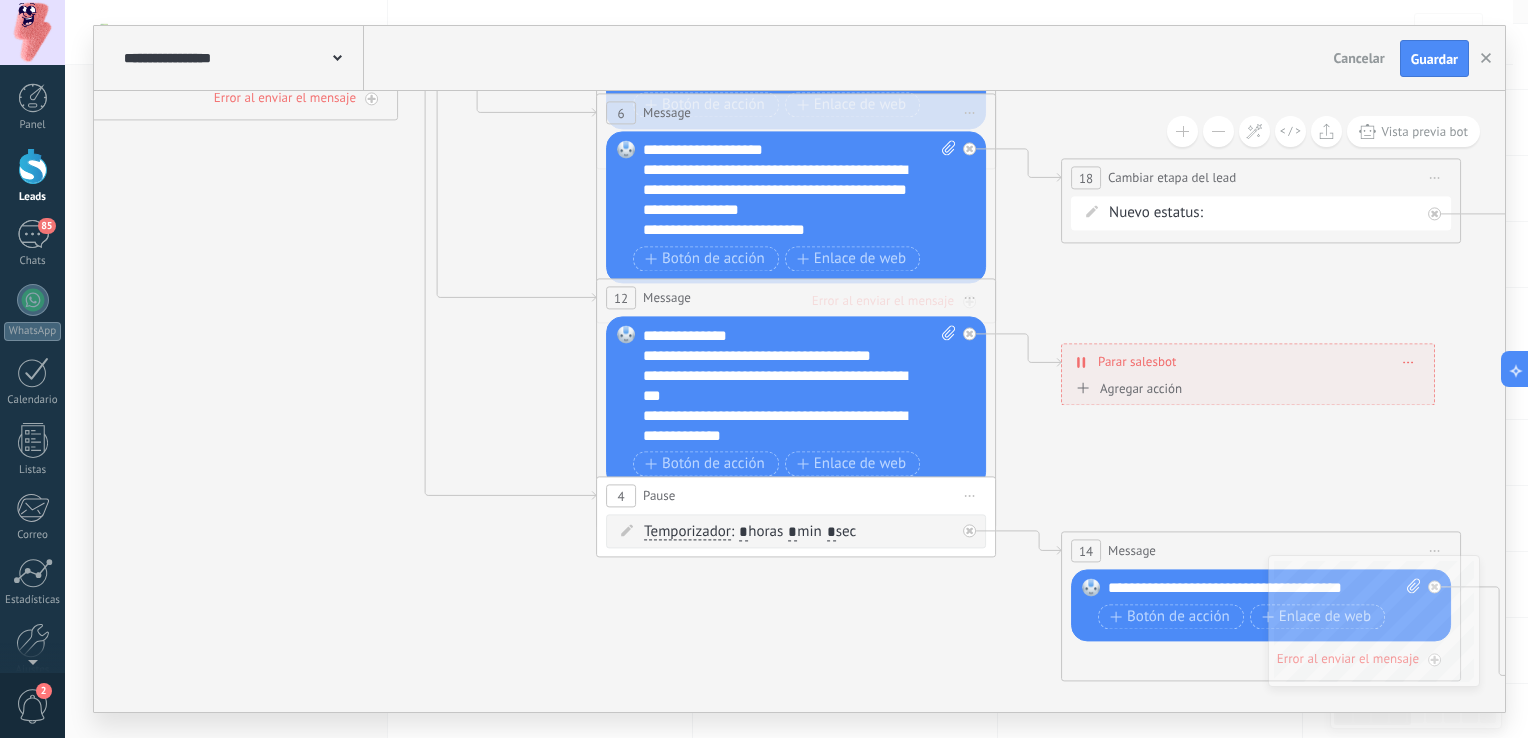 click on ".abccls-1,.abccls-2{fill-rule:evenodd}.abccls-2{fill:#fff} .abfcls-1{fill:none}.abfcls-2{fill:#fff} .abncls-1{isolation:isolate}.abncls-2{opacity:.06}.abncls-2,.abncls-3,.abncls-6{mix-blend-mode:multiply}.abncls-3{opacity:.15}.abncls-4,.abncls-8{fill:#fff}.abncls-5{fill:url(#abnlinear-gradient)}.abncls-6{opacity:.04}.abncls-7{fill:url(#abnlinear-gradient-2)}.abncls-8{fill-rule:evenodd} .abqst0{fill:#ffa200} .abwcls-1{fill:#252525} .cls-1{isolation:isolate} .acicls-1{fill:none} .aclcls-1{fill:#232323} .acnst0{display:none} .addcls-1,.addcls-2{fill:none;stroke-miterlimit:10}.addcls-1{stroke:#dfe0e5}.addcls-2{stroke:#a1a7ab} .adecls-1,.adecls-2{fill:none;stroke-miterlimit:10}.adecls-1{stroke:#dfe0e5}.adecls-2{stroke:#a1a7ab} .adqcls-1{fill:#8591a5;fill-rule:evenodd} .aeccls-1{fill:#5c9f37} .aeecls-1{fill:#f86161} .aejcls-1{fill:#8591a5;fill-rule:evenodd} .aekcls-1{fill-rule:evenodd} .aelcls-1{fill-rule:evenodd;fill:currentColor} .aemcls-1{fill-rule:evenodd;fill:currentColor} .aercls-2{fill:#24bc8c}" at bounding box center (764, 249) 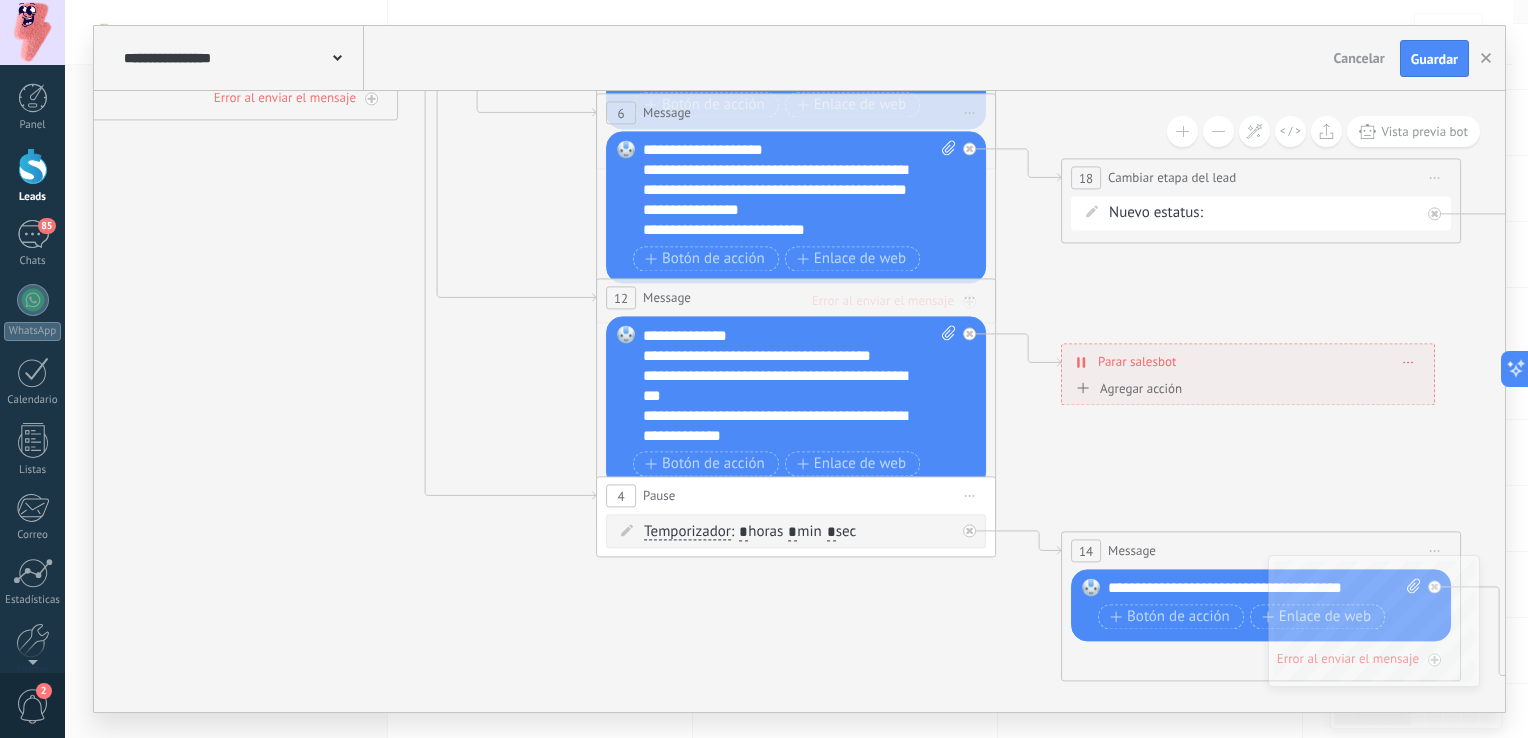 click 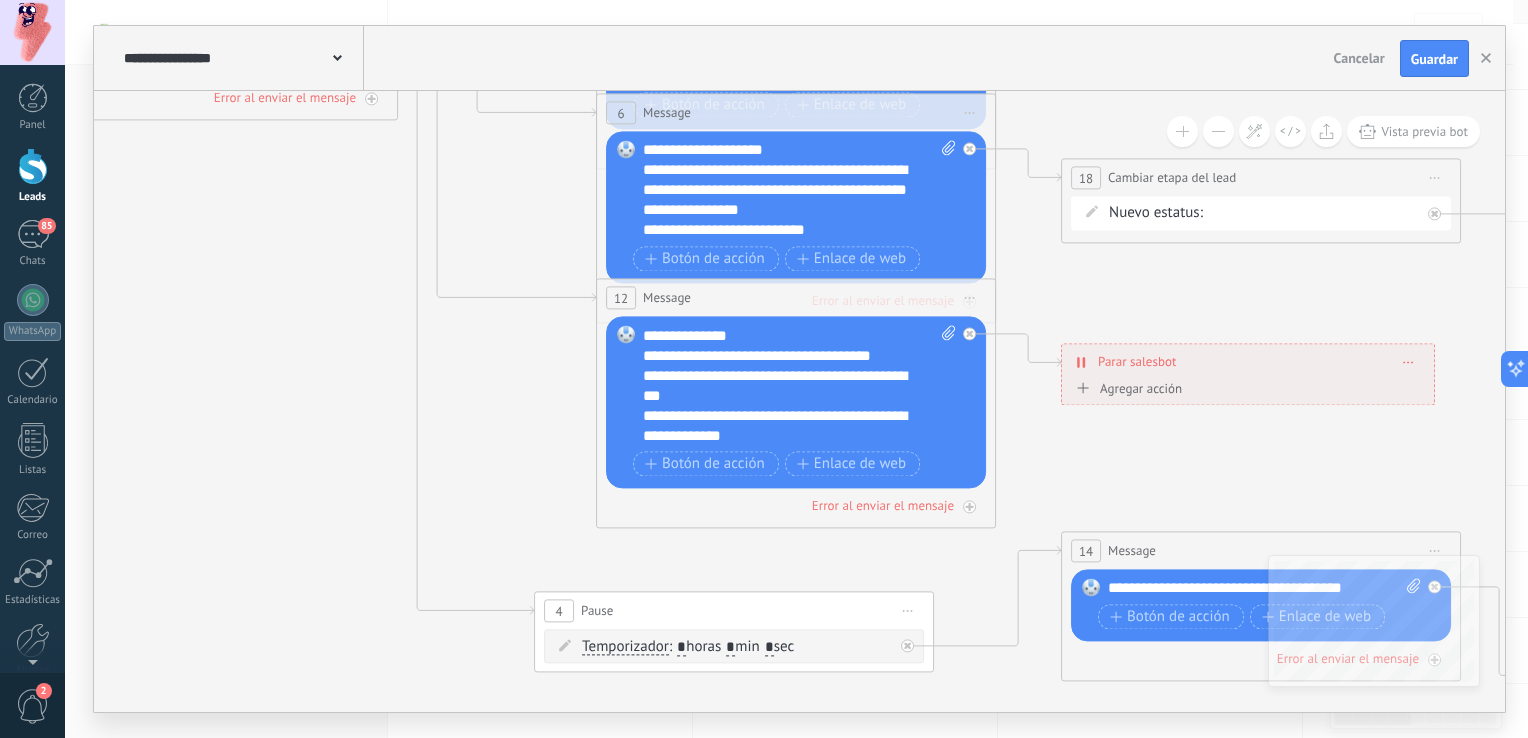 drag, startPoint x: 937, startPoint y: 494, endPoint x: 877, endPoint y: 608, distance: 128.82547 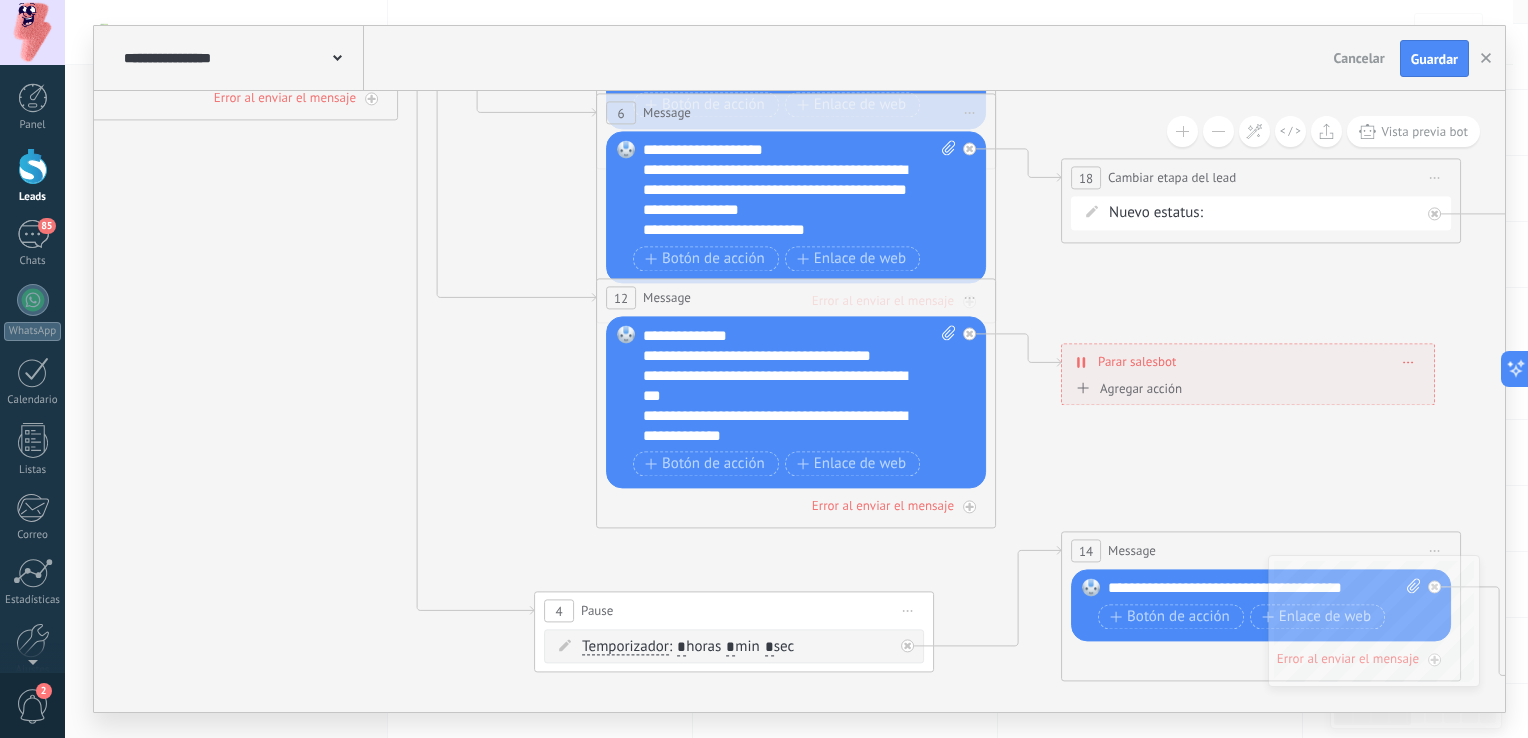 click on "4
Pause
*****
Iniciar vista previa aquí
Cambiar nombre
Duplicar
Borrar" at bounding box center (734, 611) 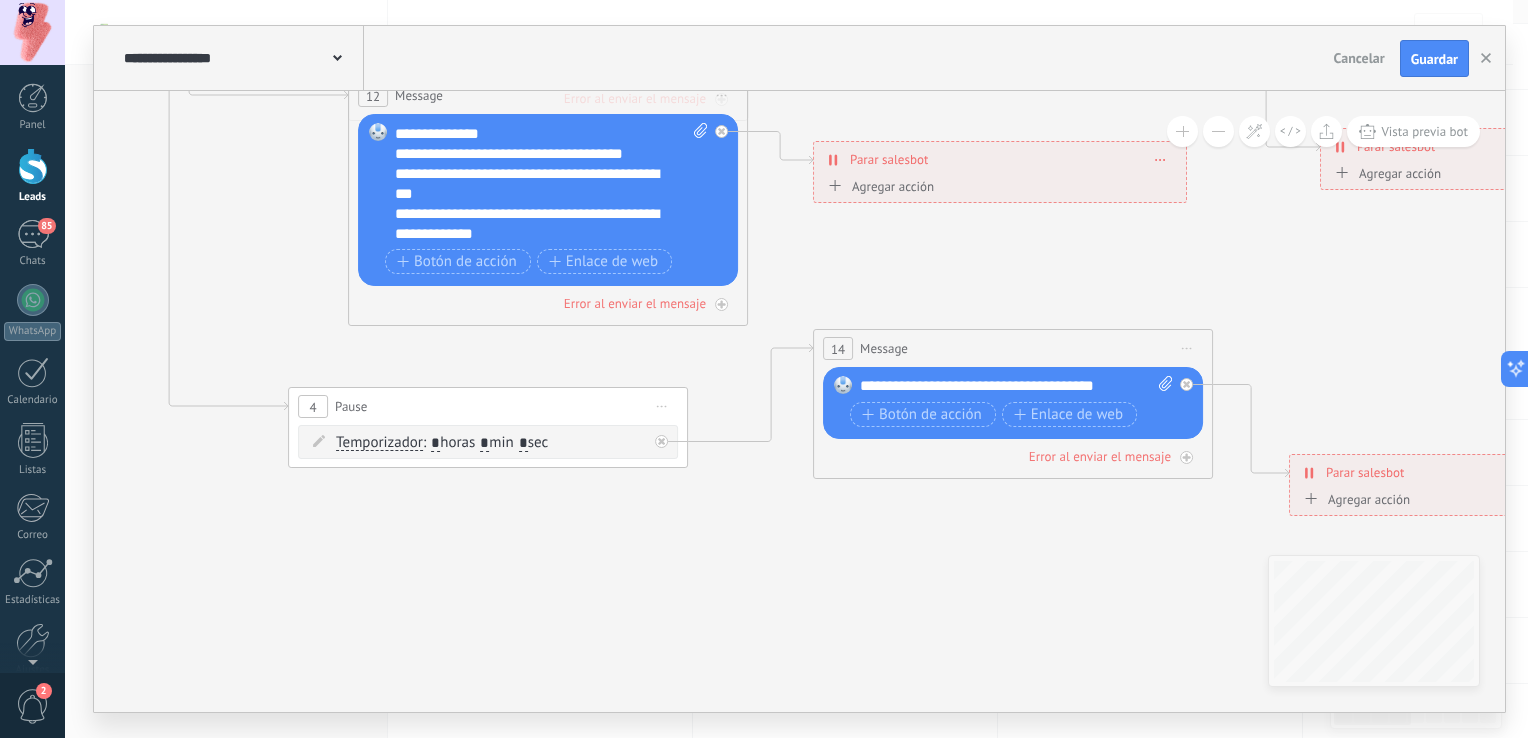 drag, startPoint x: 928, startPoint y: 574, endPoint x: 684, endPoint y: 374, distance: 315.49326 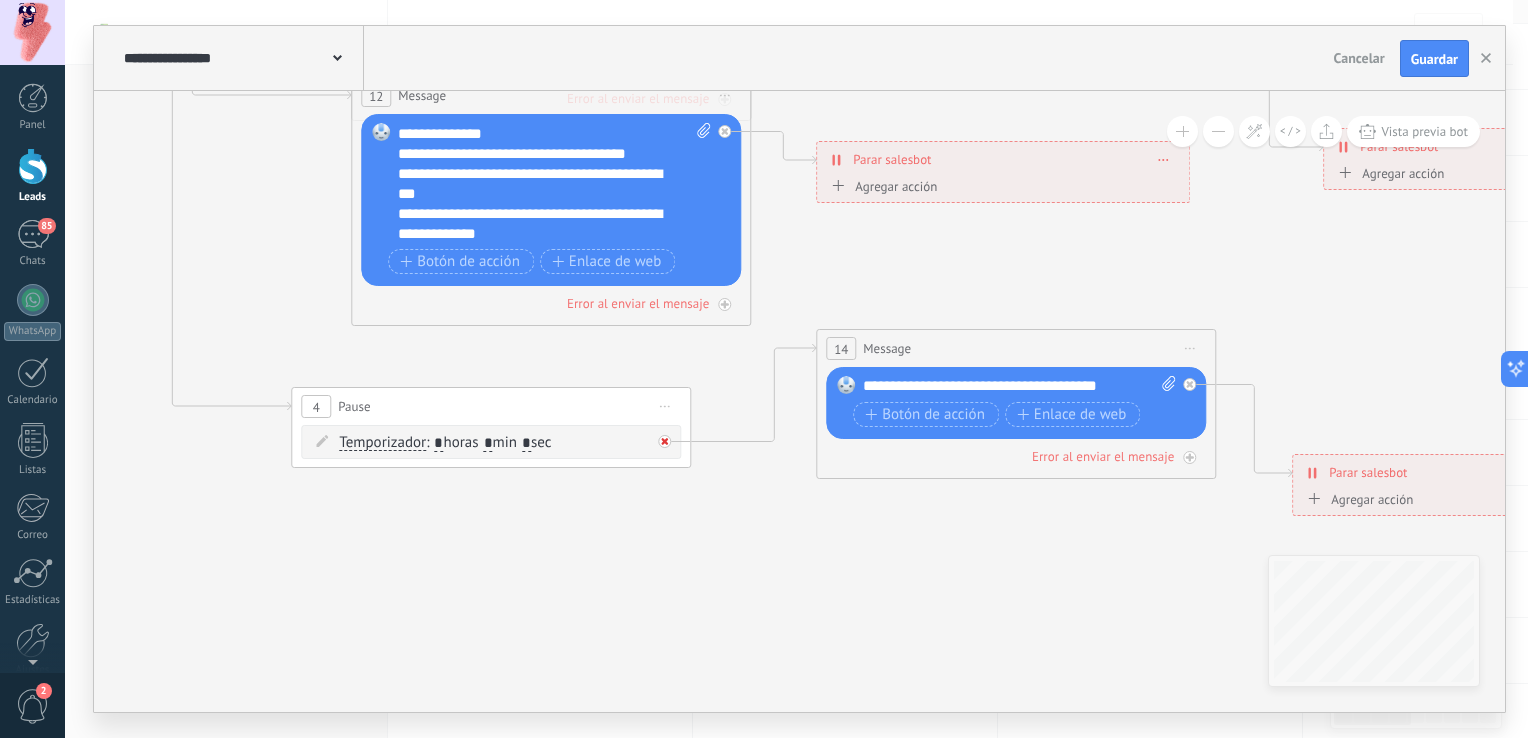 click 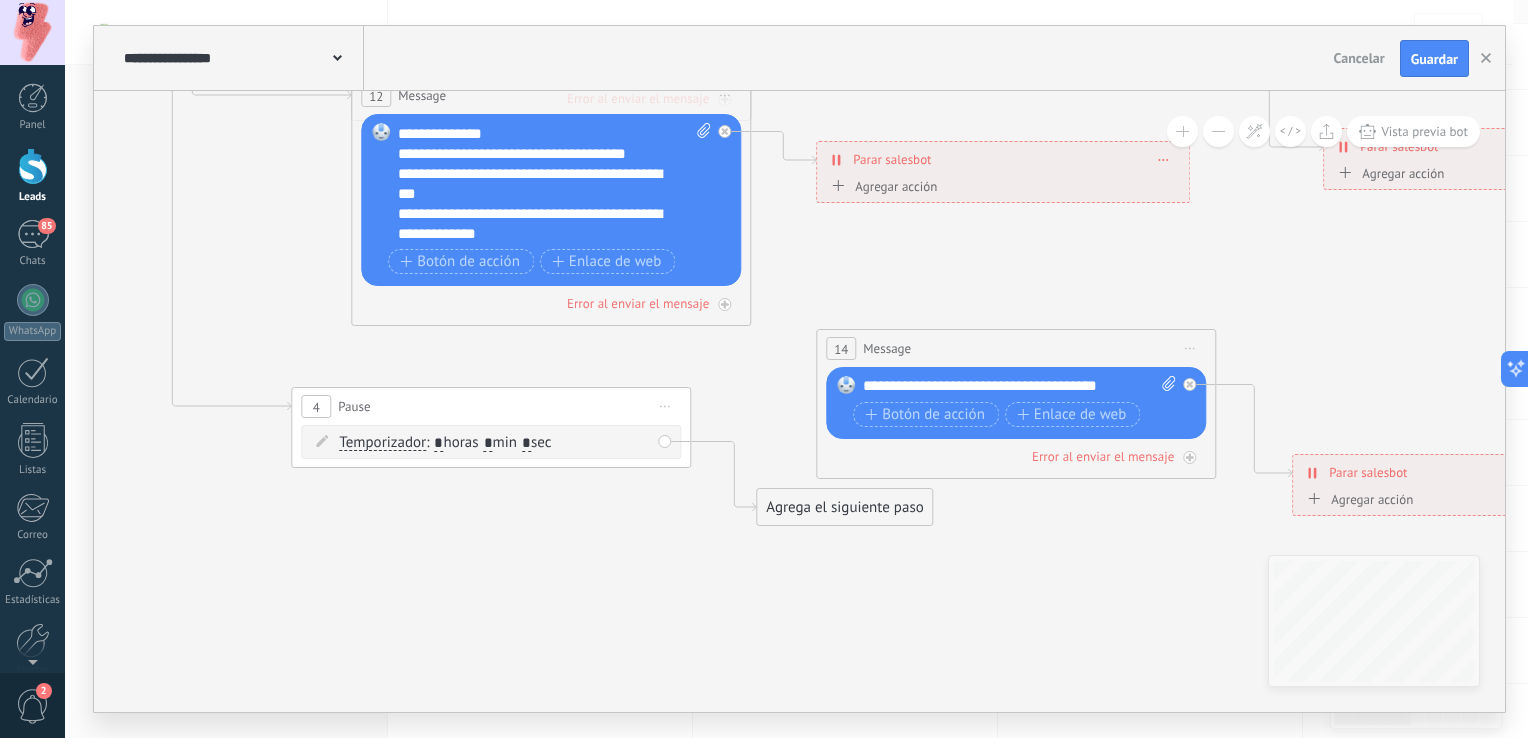 click on "Iniciar vista previa aquí
Cambiar nombre
Duplicar
Borrar" at bounding box center (1190, 348) 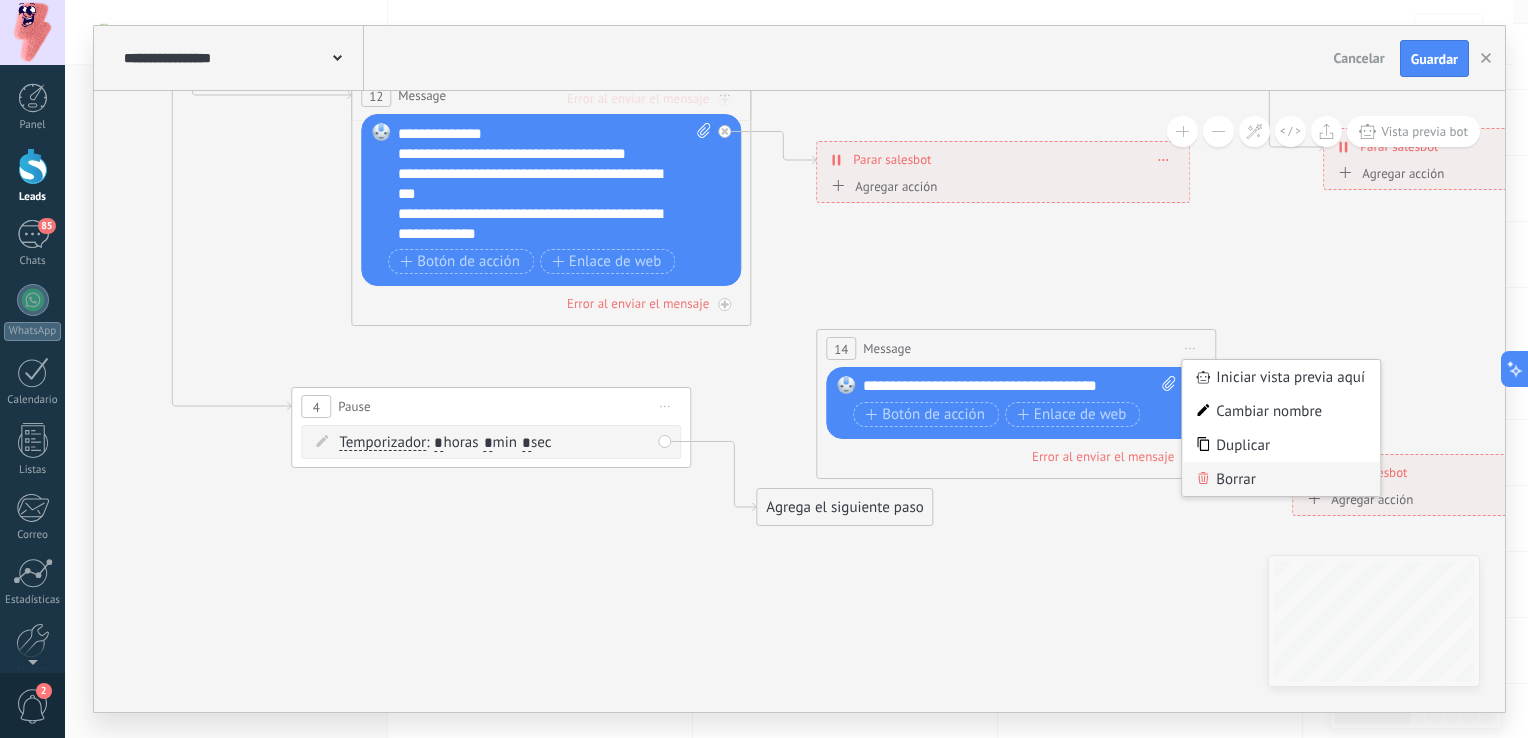 click on "Borrar" at bounding box center [1281, 479] 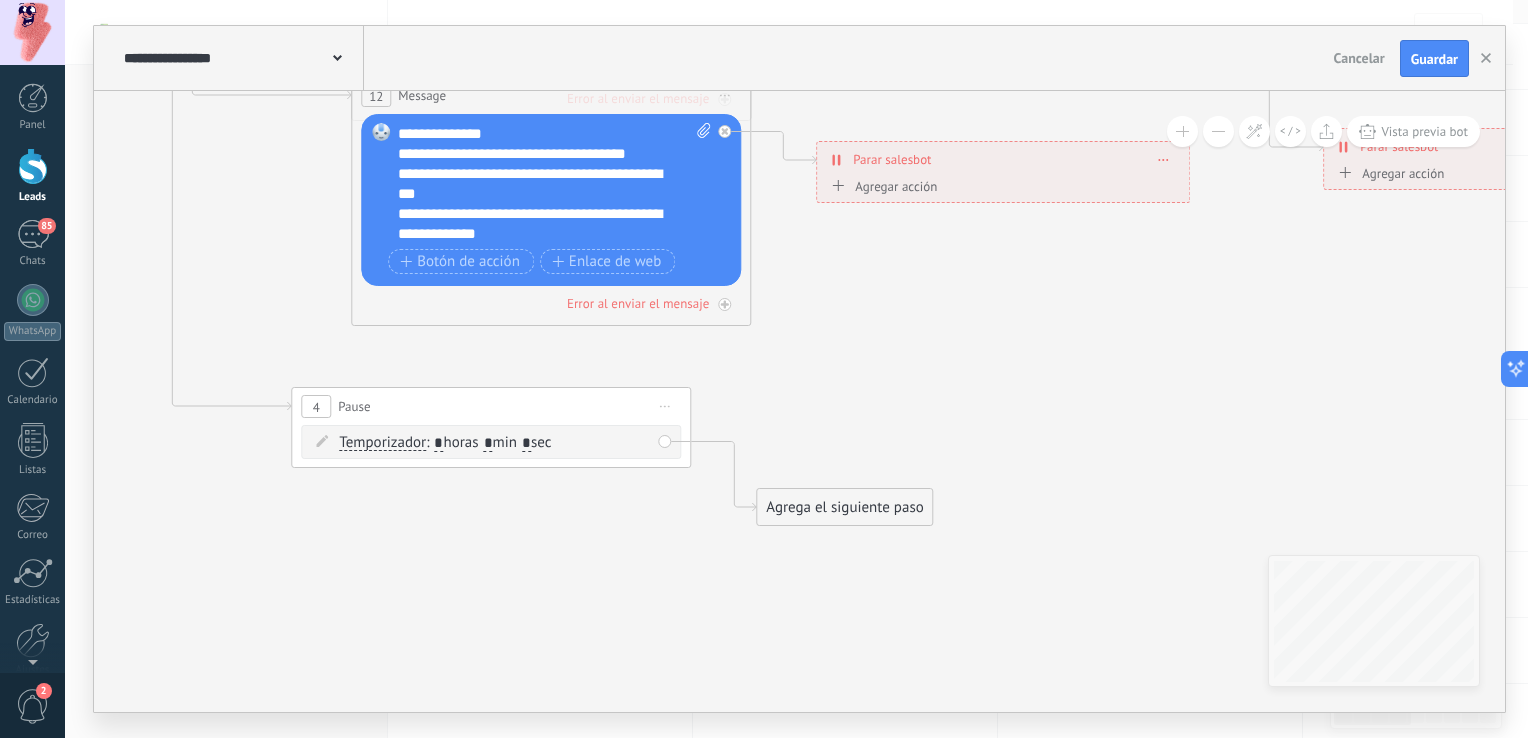 click on "Iniciar vista previa aquí
Cambiar nombre
Duplicar
Borrar" at bounding box center (665, 406) 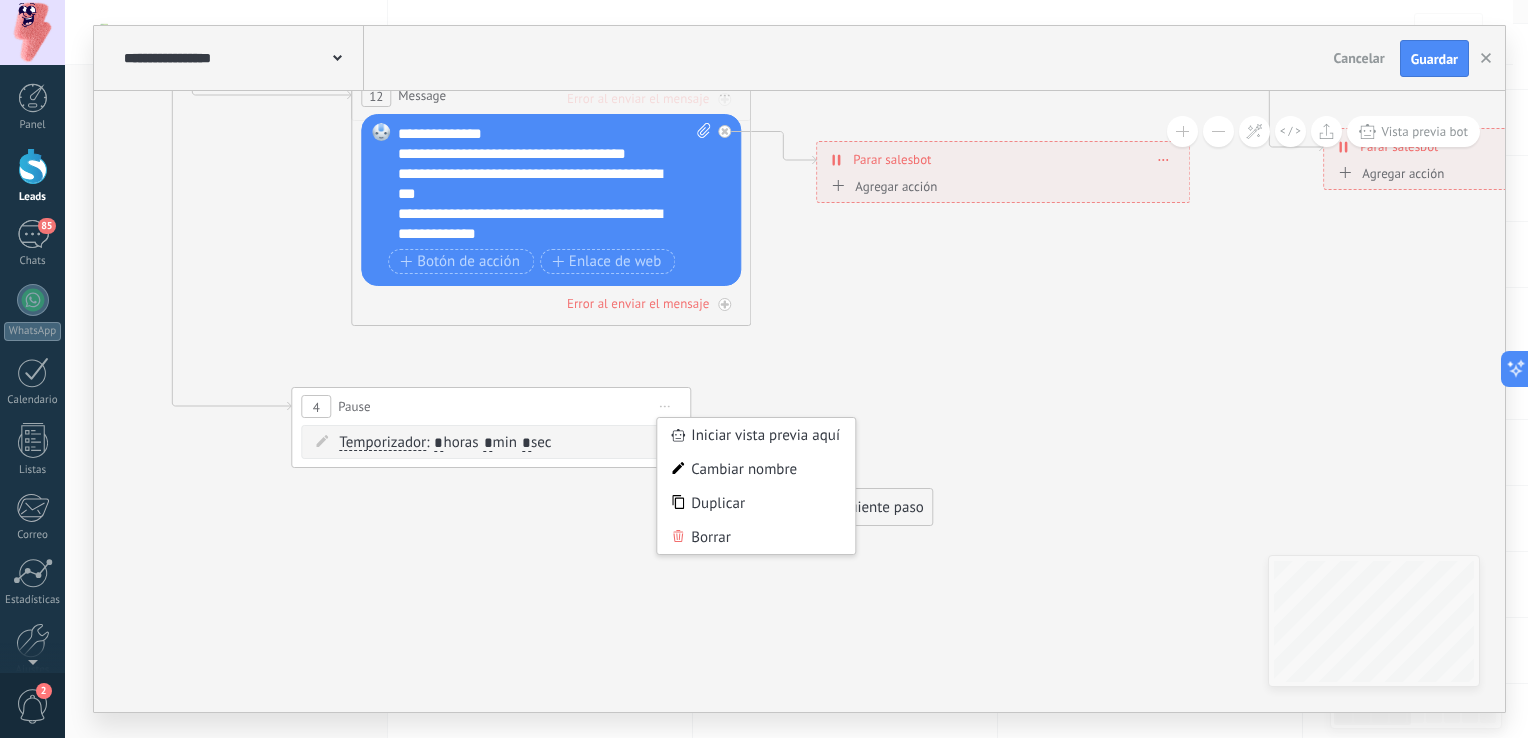 click on "4
Pause
*****
Iniciar vista previa aquí
Cambiar nombre
Duplicar
Borrar" at bounding box center (491, 406) 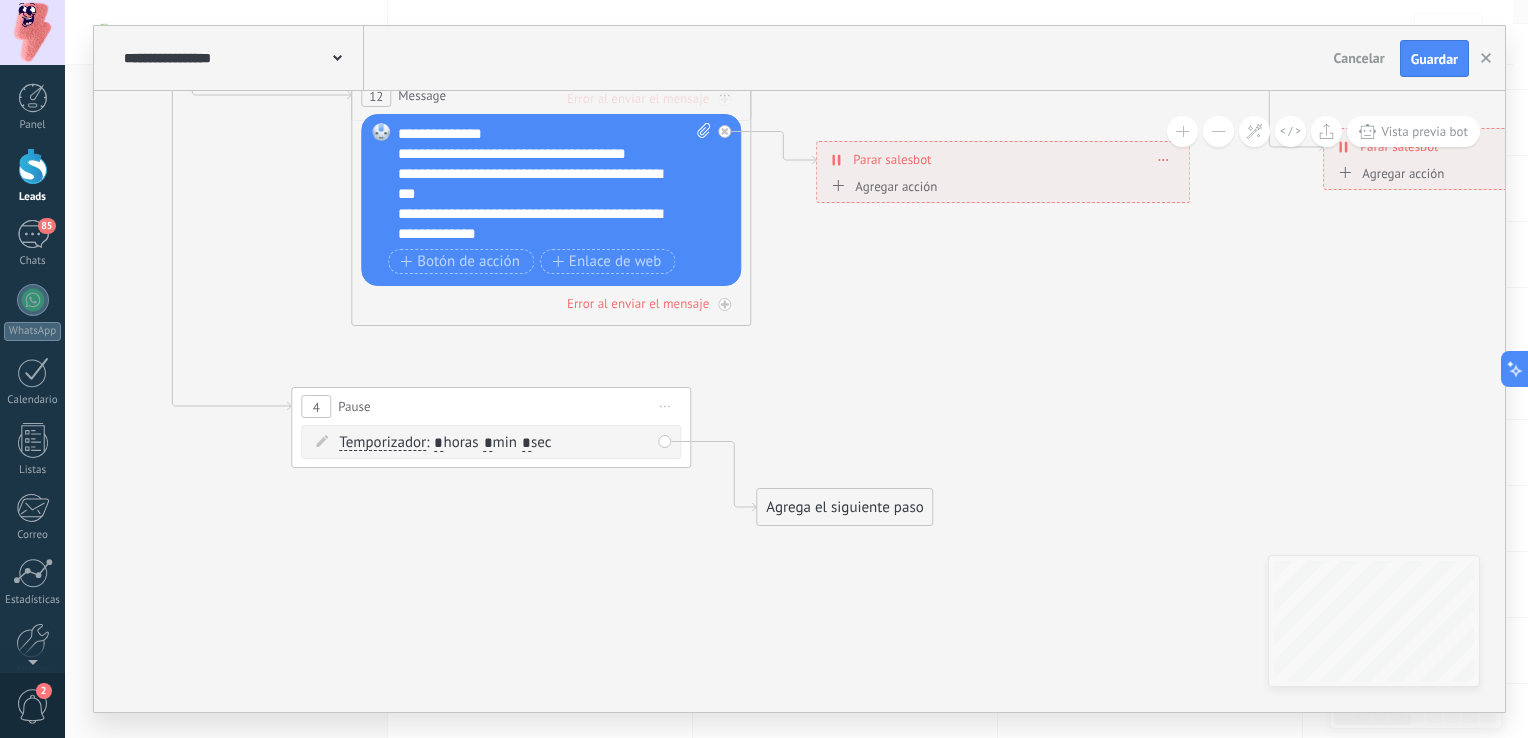 click on "*" at bounding box center [488, 444] 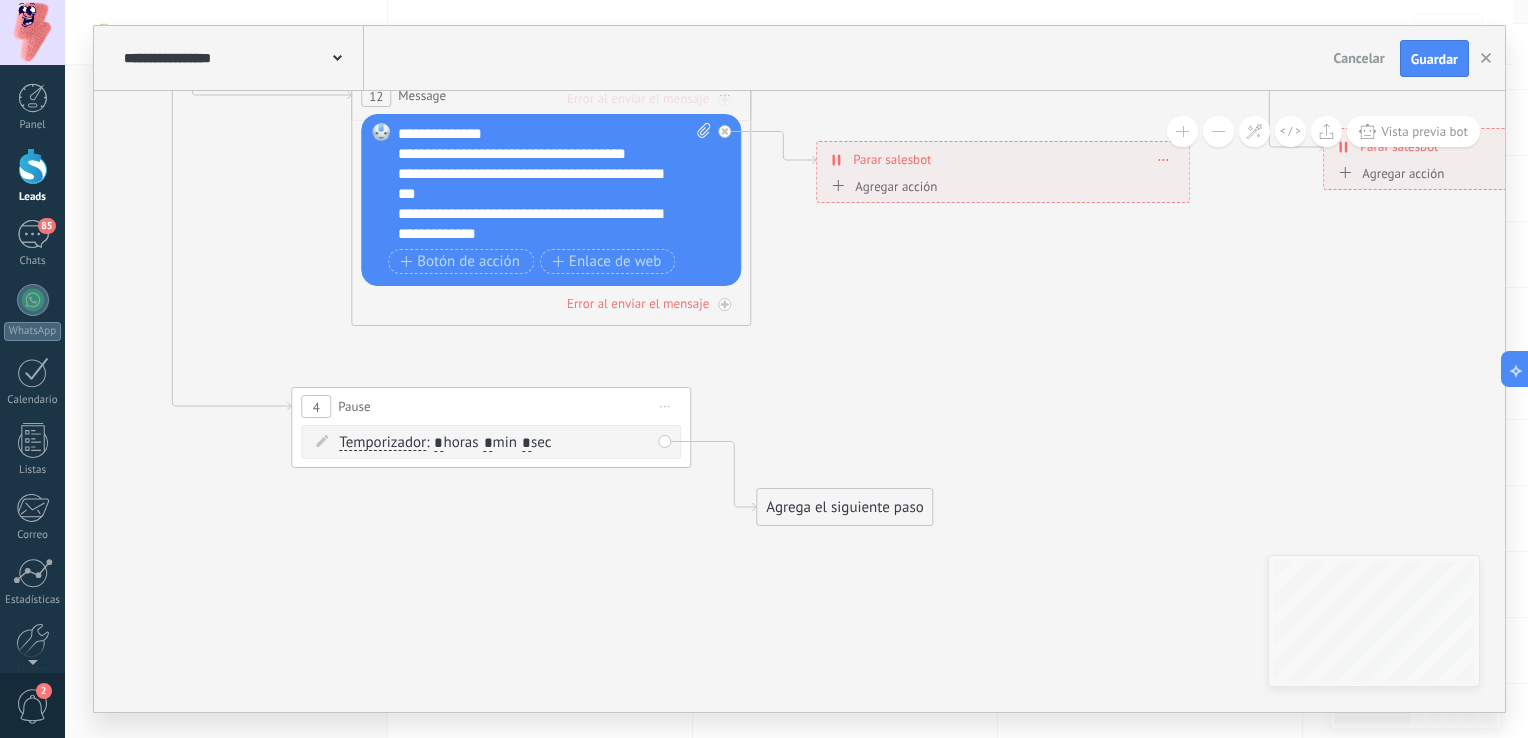 click on "*" at bounding box center [488, 444] 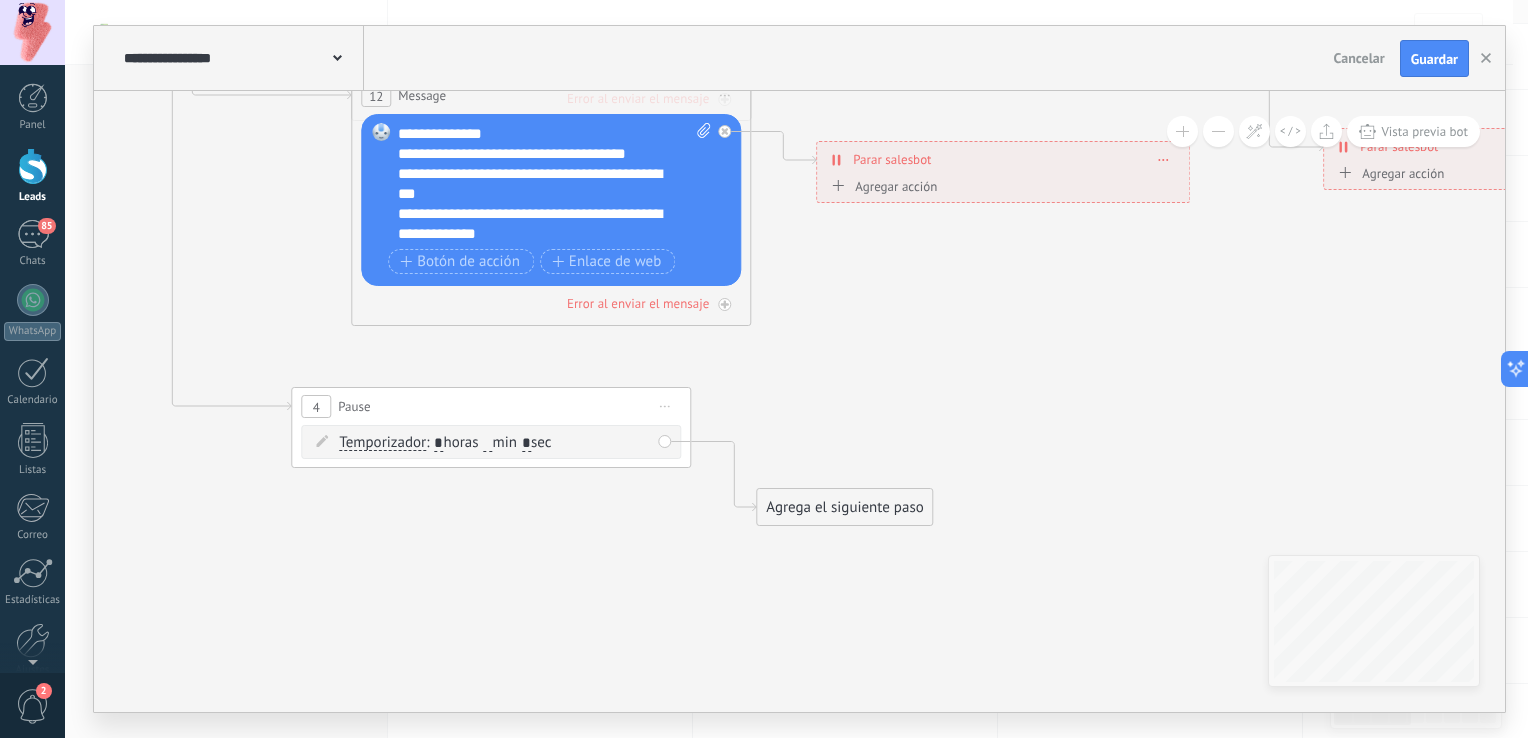 type 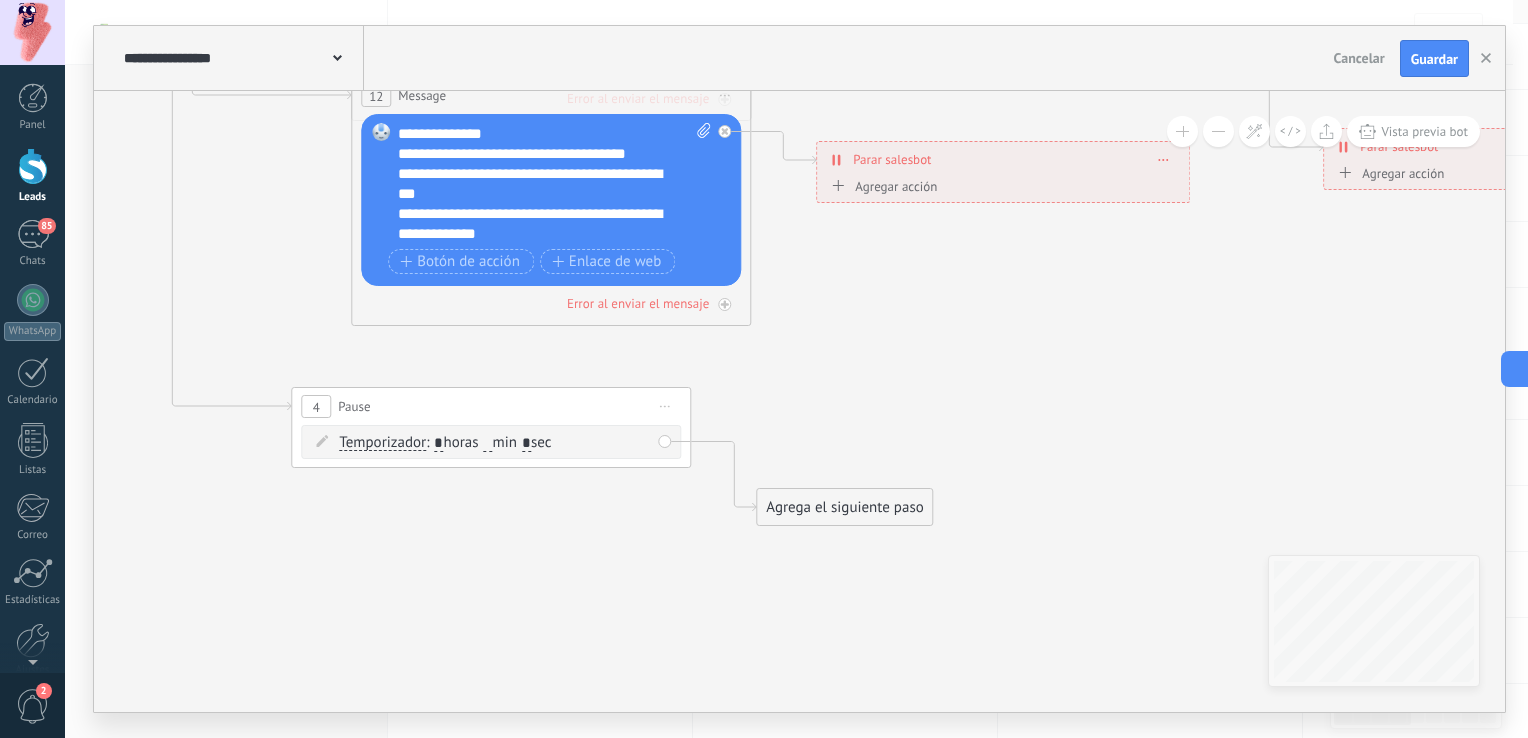 click on "*" at bounding box center (438, 444) 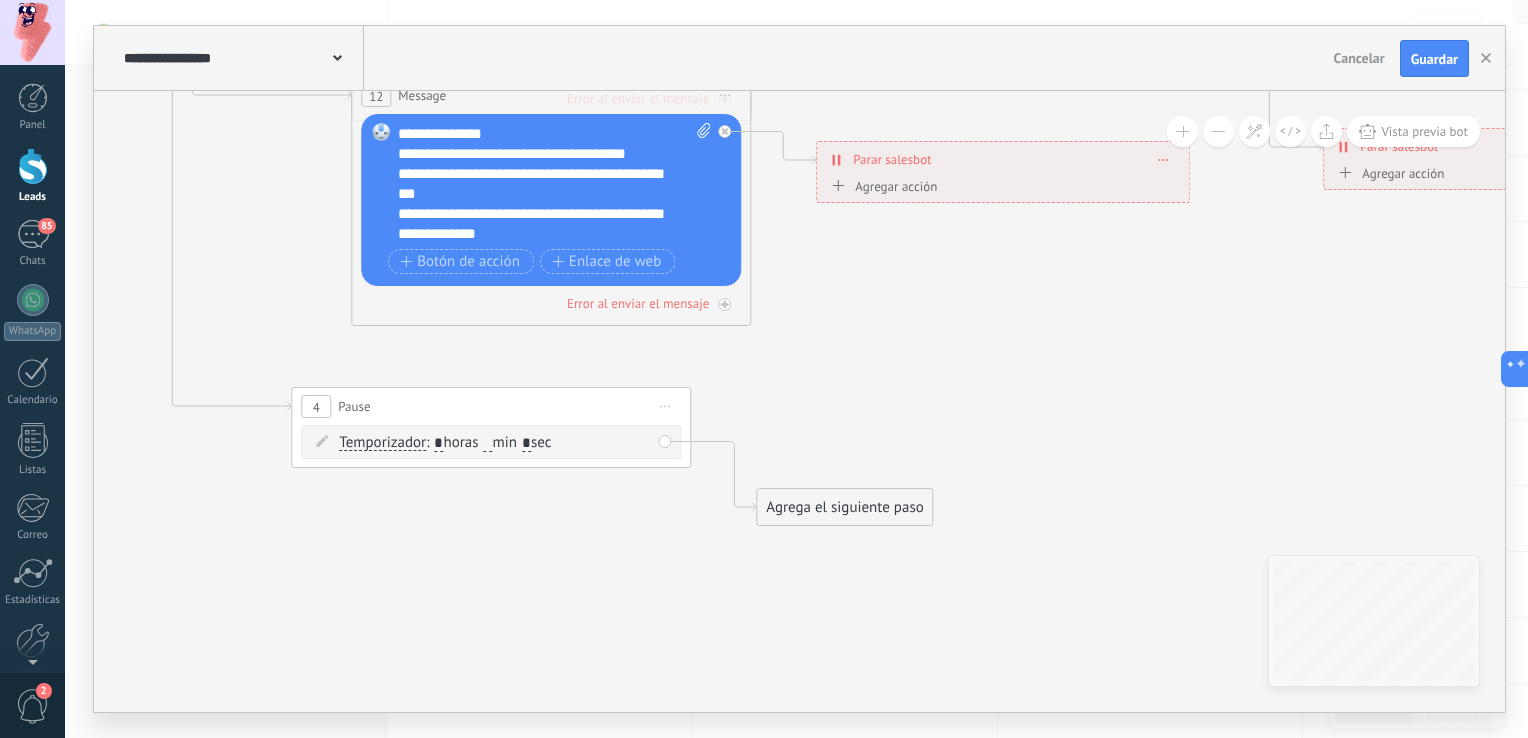 click on "*" at bounding box center [438, 444] 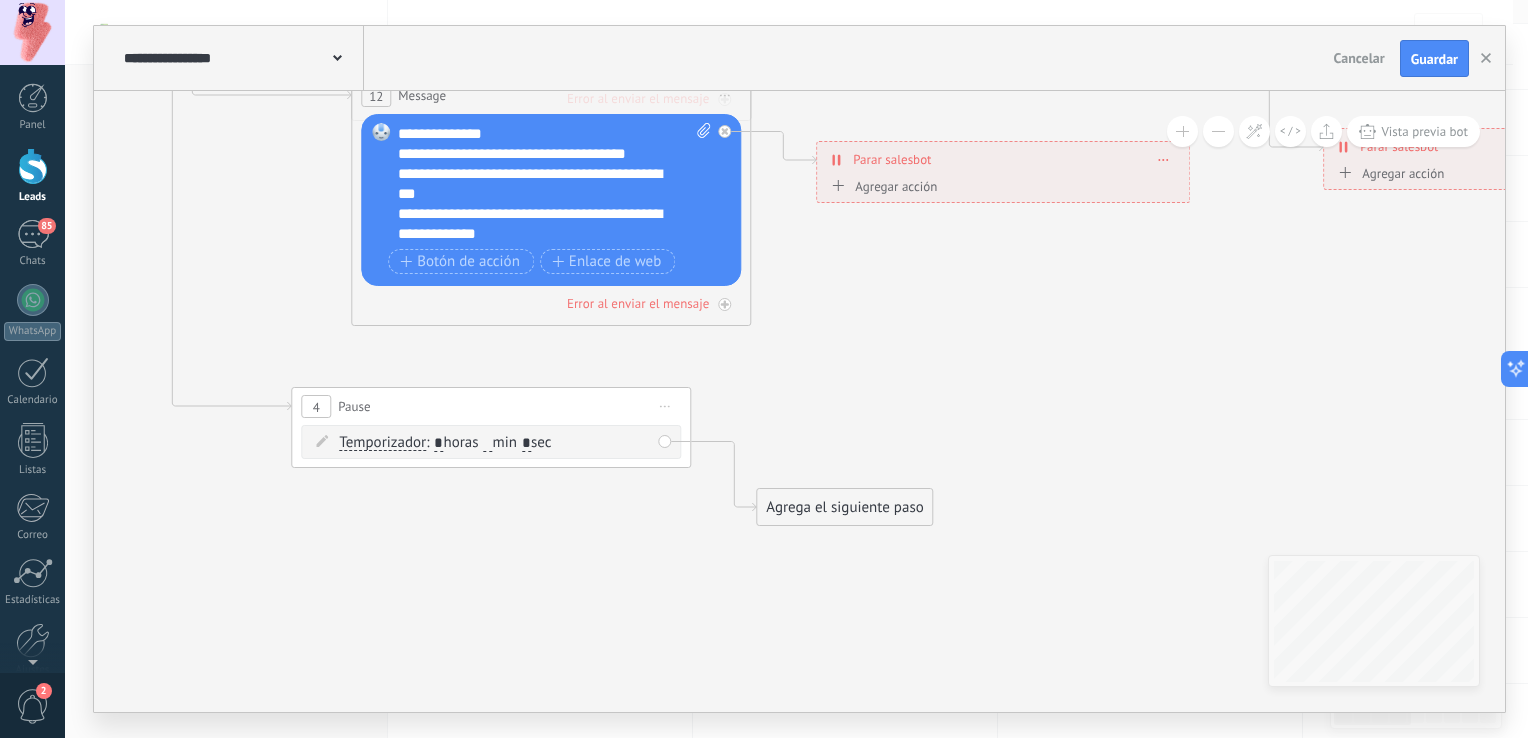 type on "*" 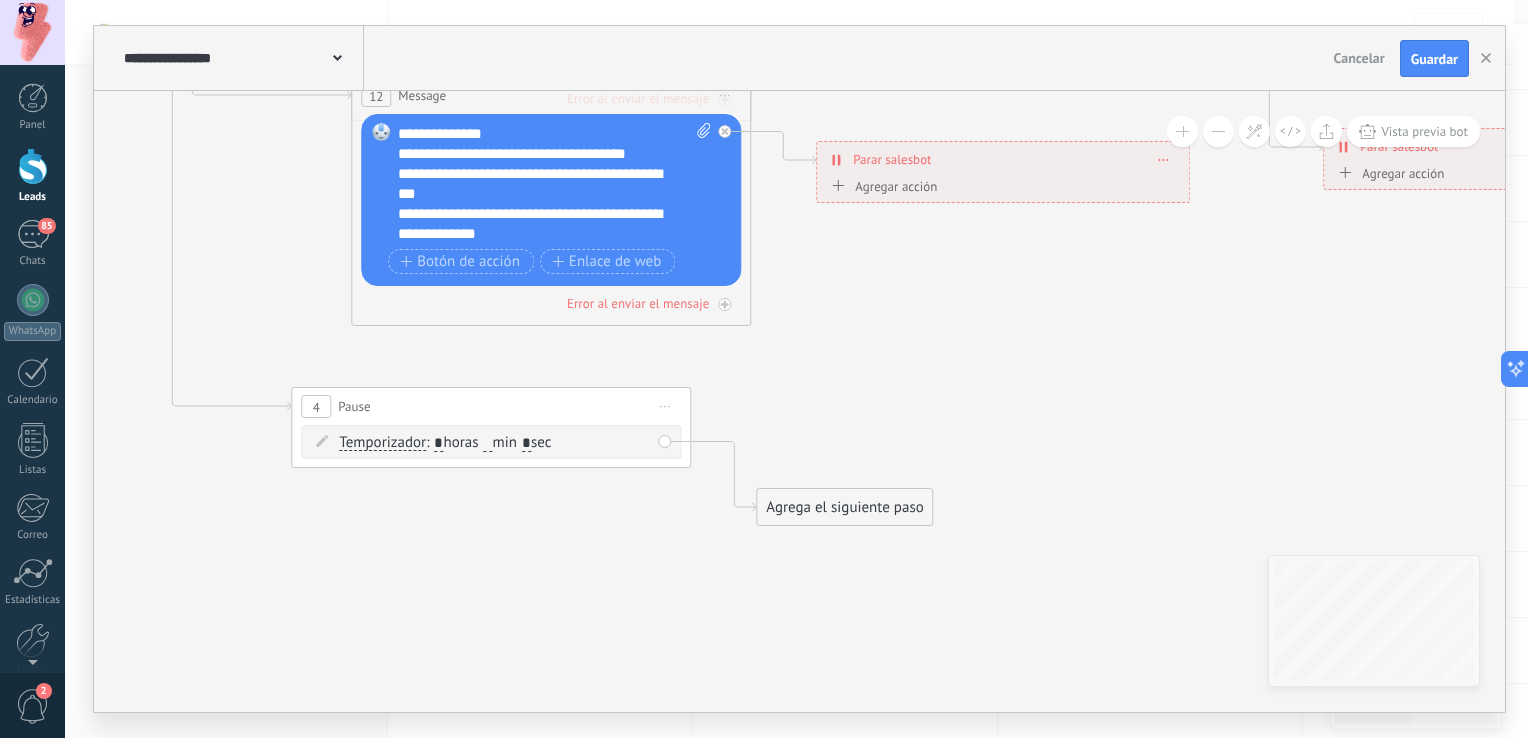 click 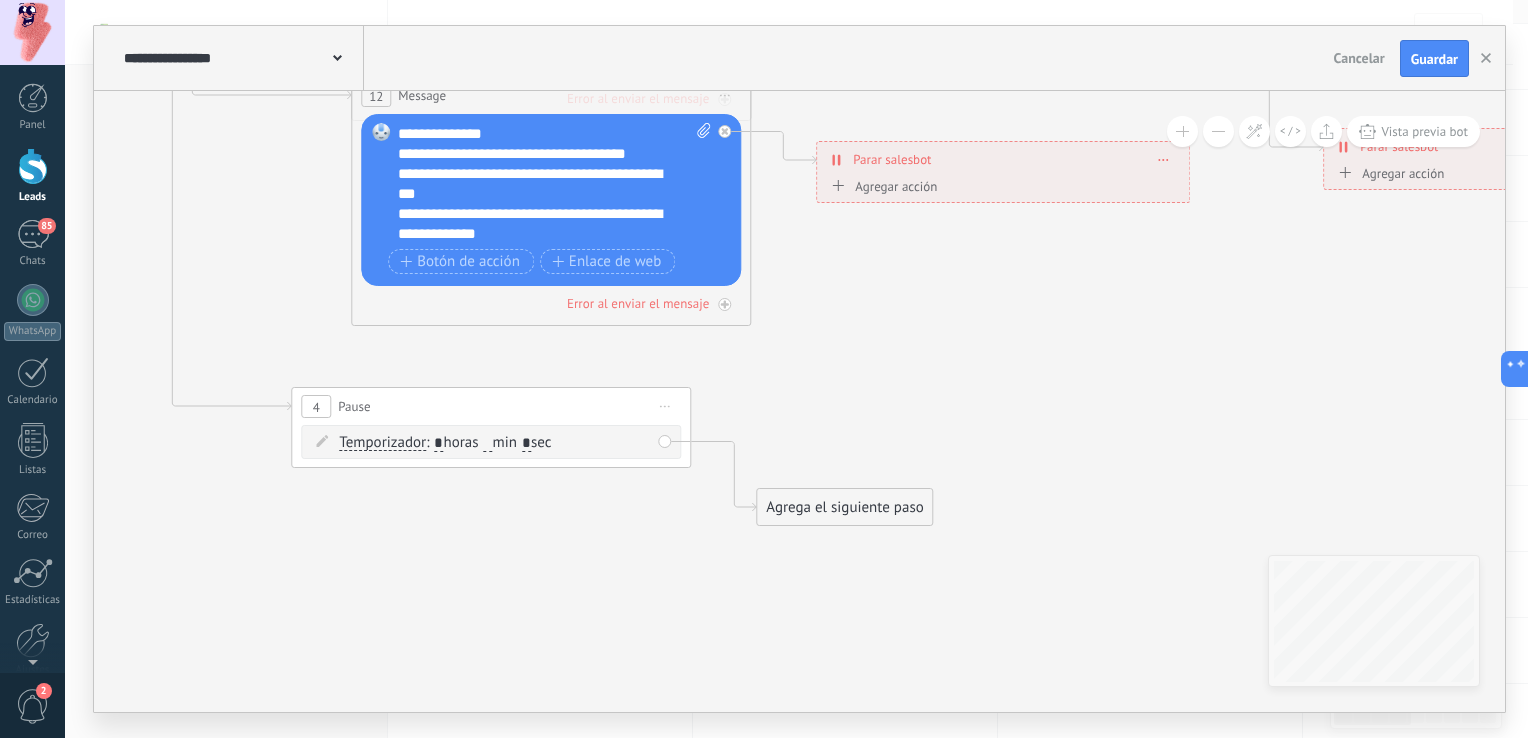 click at bounding box center [488, 444] 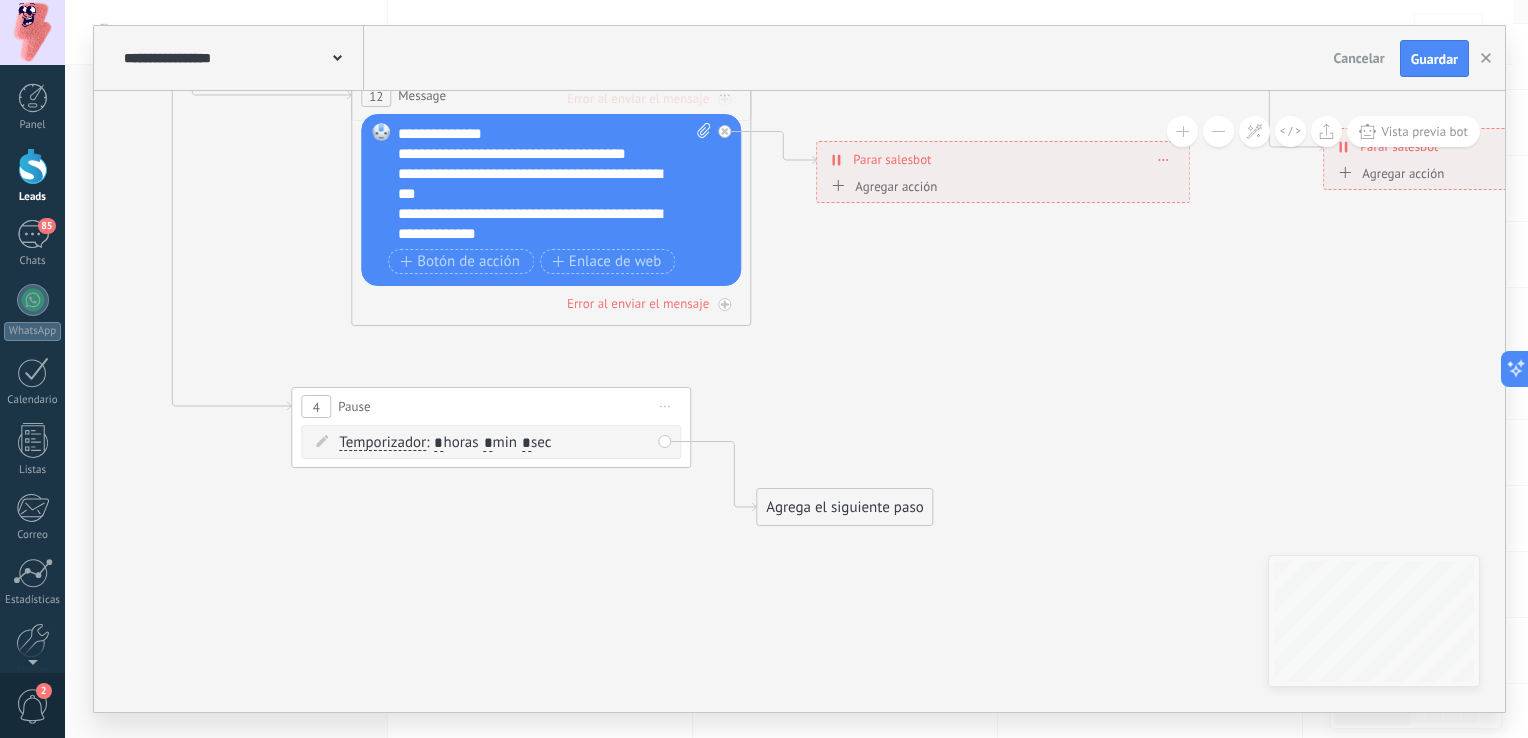 type on "*" 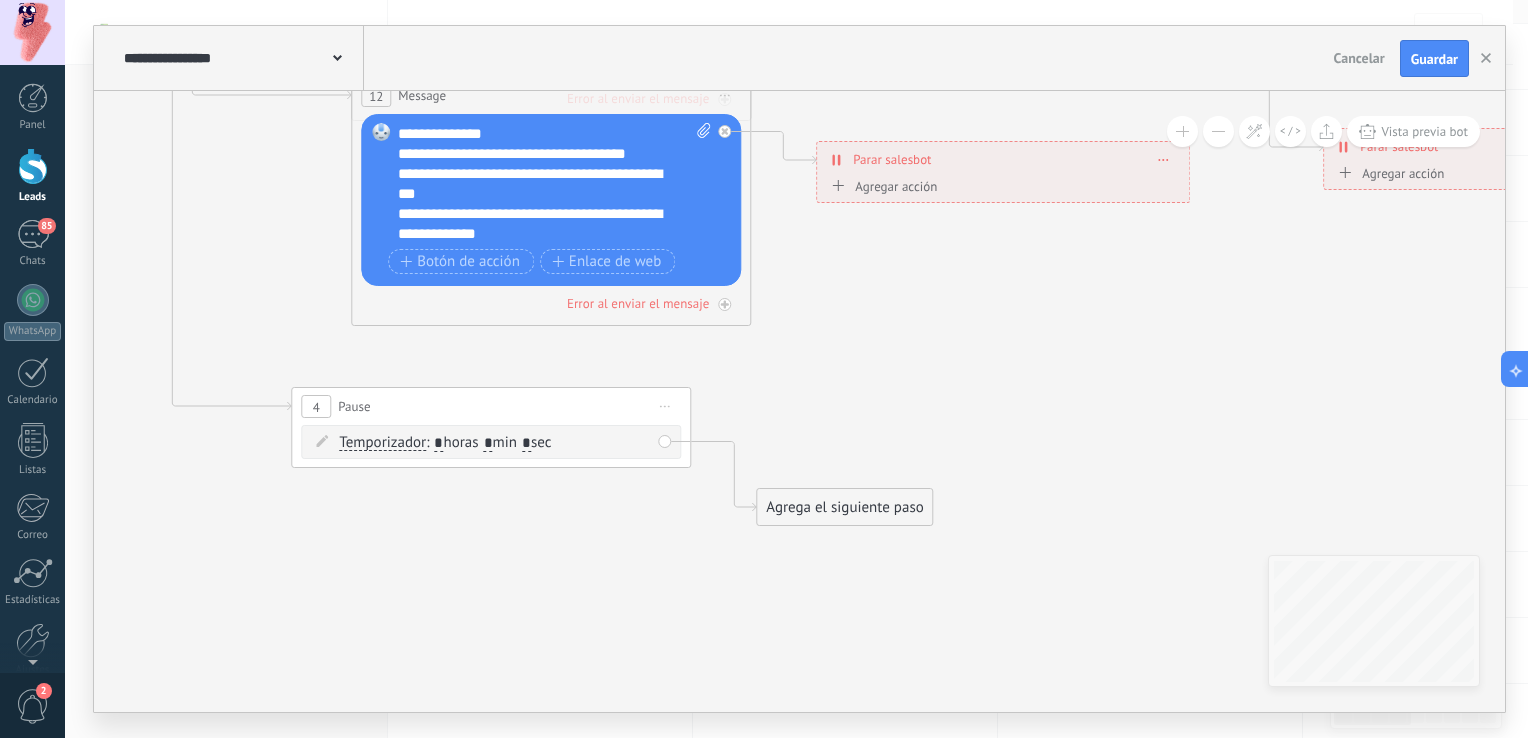 type on "*" 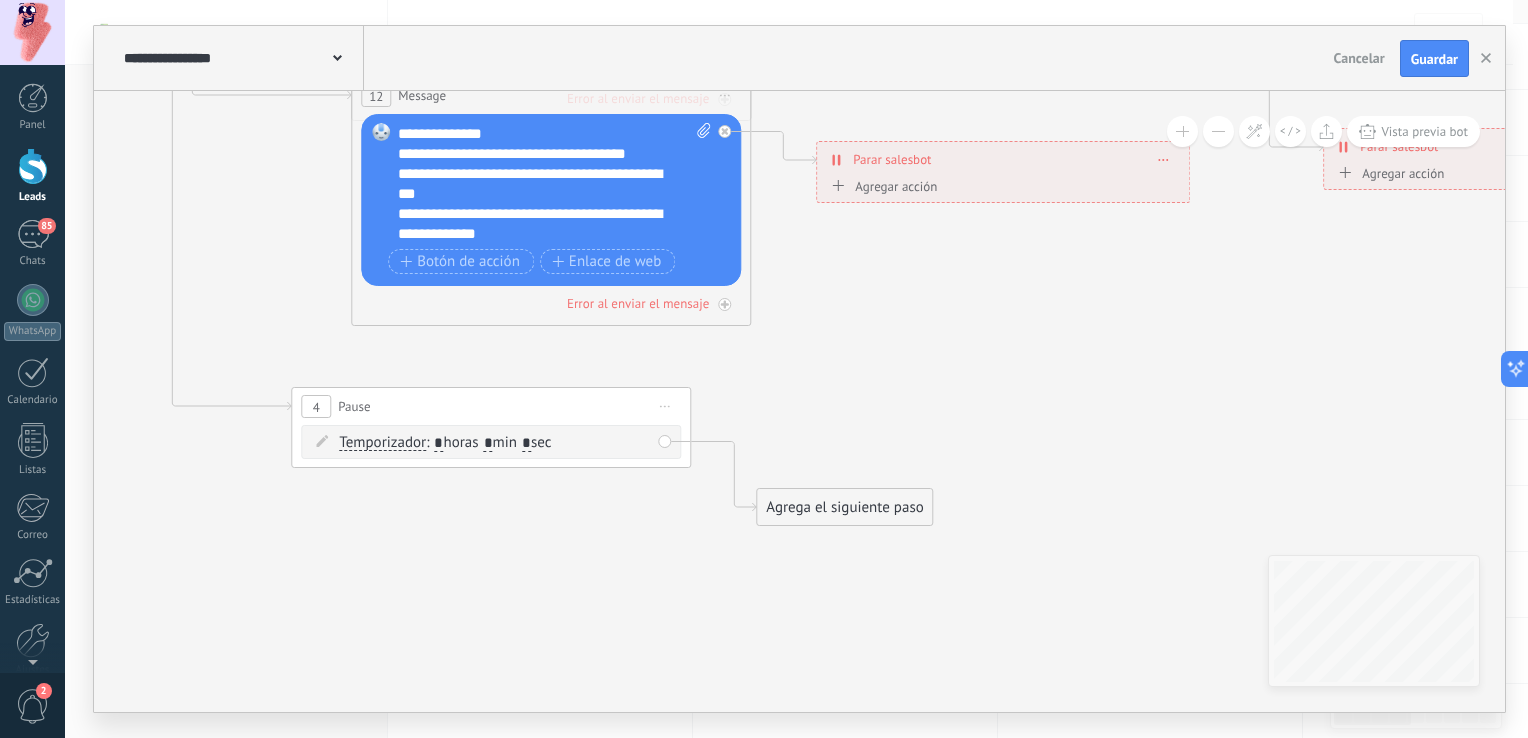 click 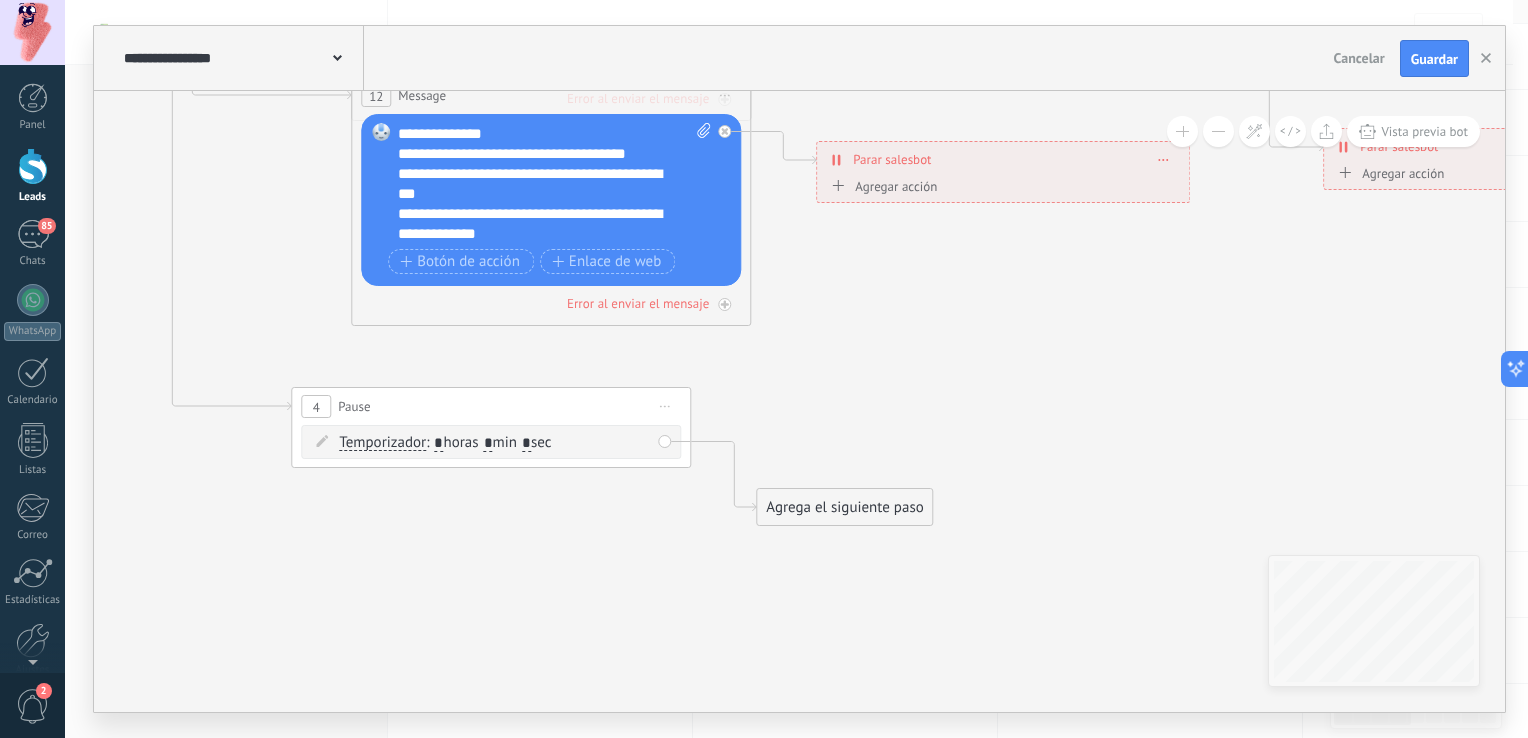 click on "Agrega el siguiente paso" at bounding box center (844, 507) 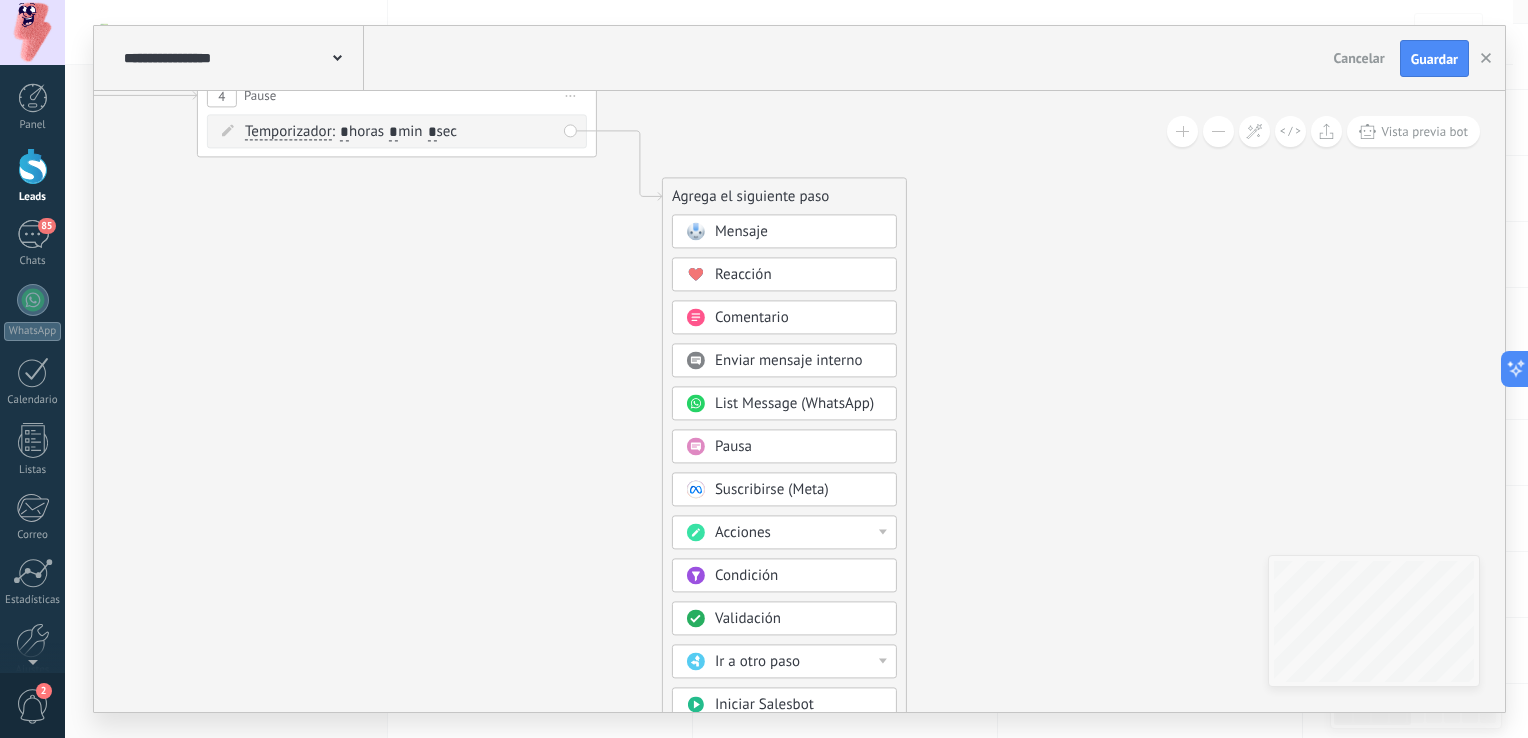 drag, startPoint x: 1092, startPoint y: 565, endPoint x: 998, endPoint y: 205, distance: 372.0699 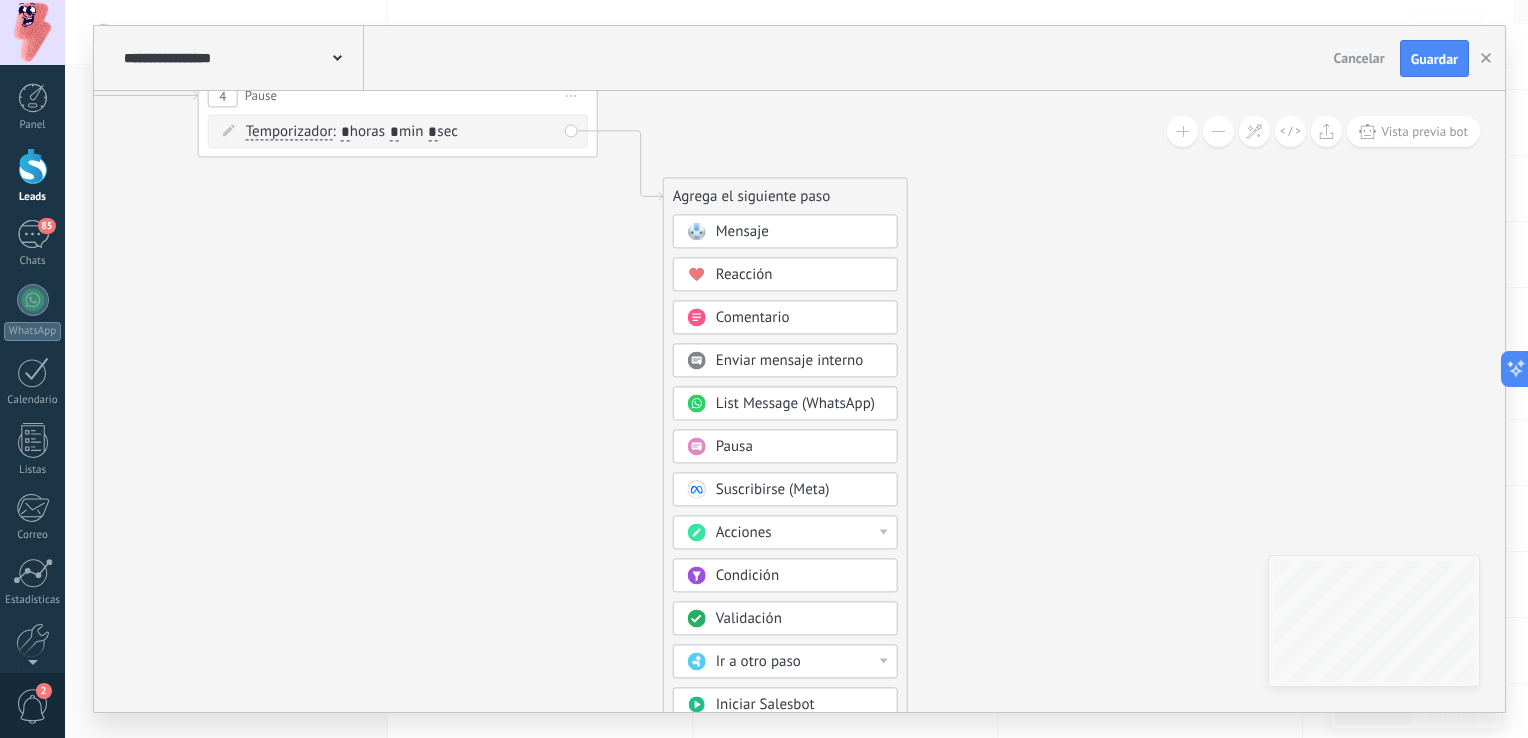 click on "Acciones" at bounding box center [800, 534] 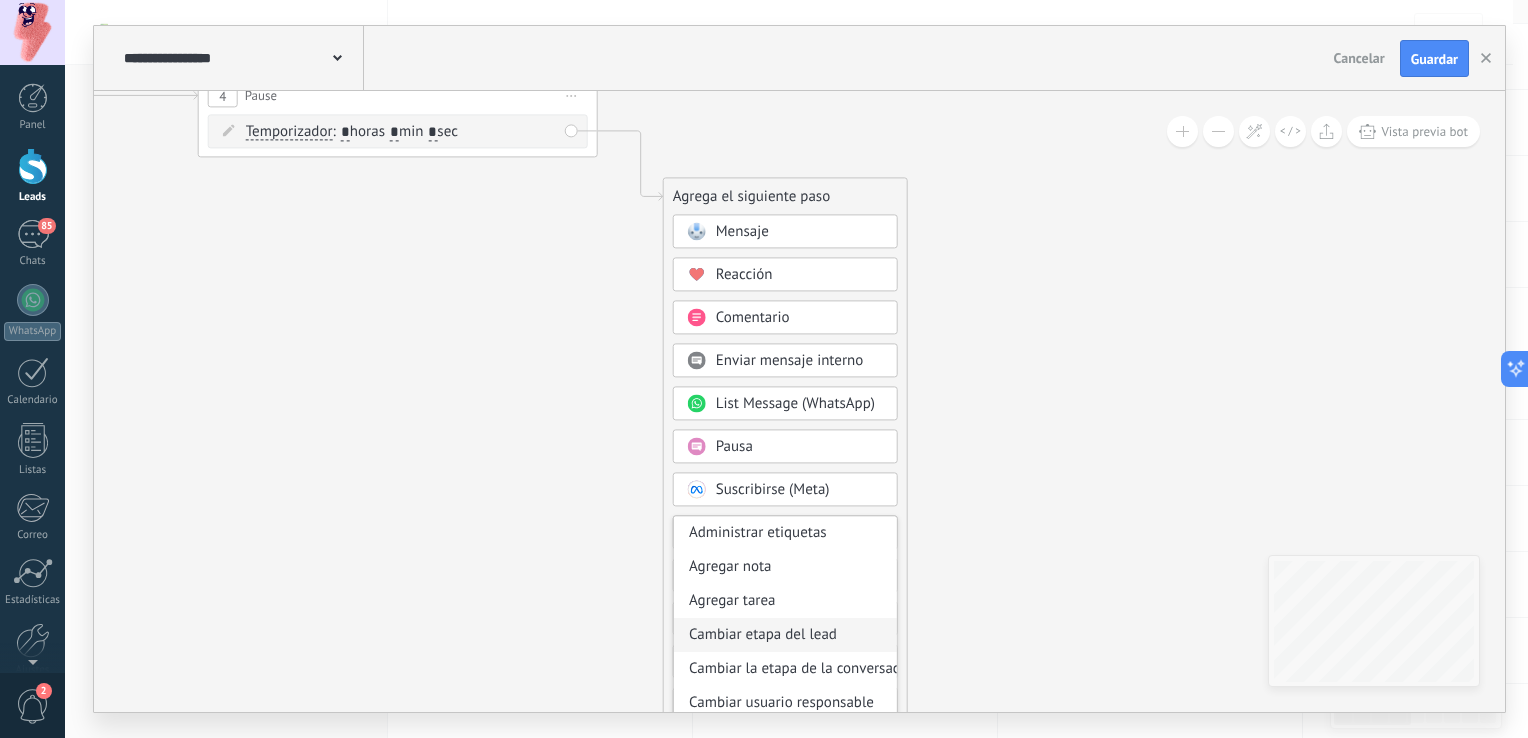 click on "Cambiar etapa del lead" at bounding box center (785, 636) 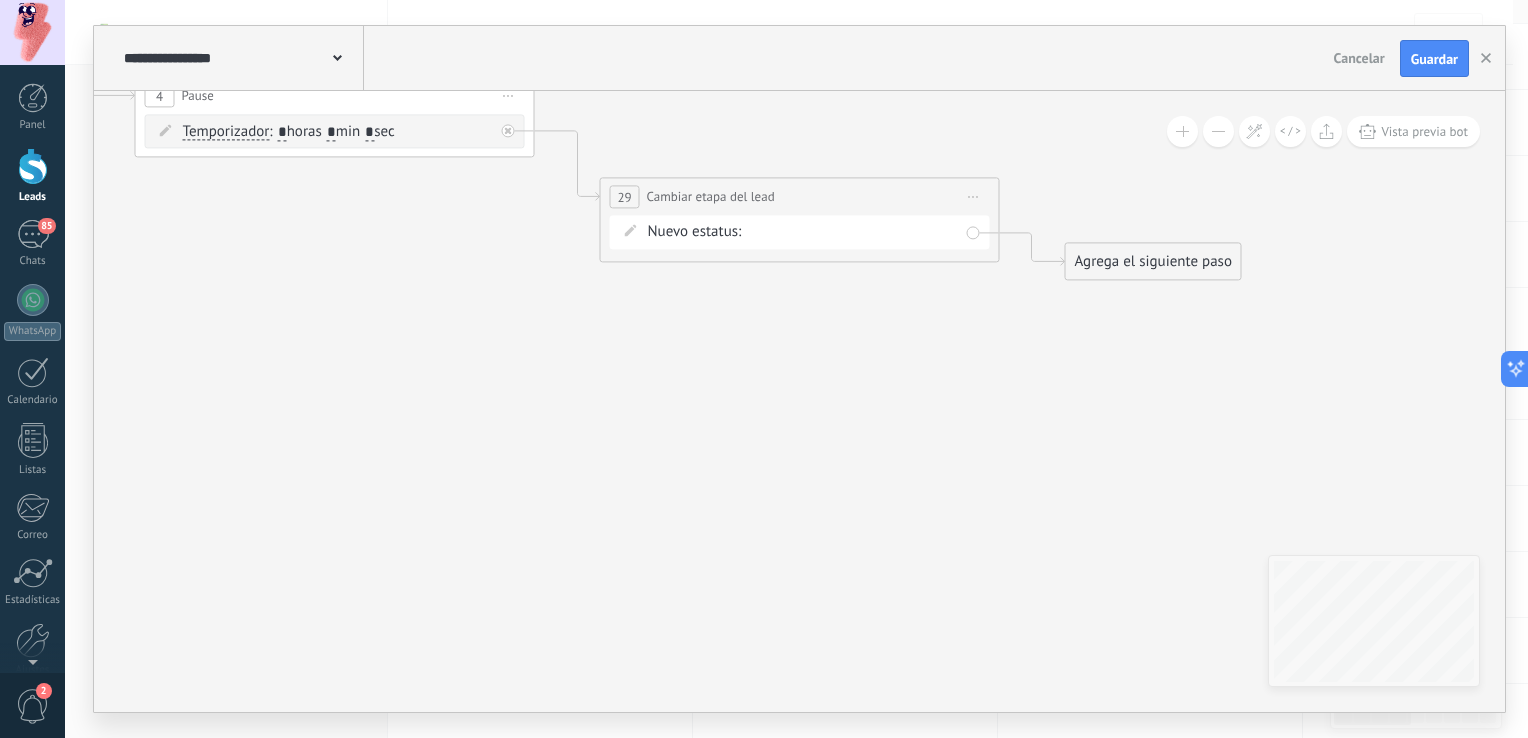 click on "Contacto inicial Negociación Debate contractual Discusión de contrato Leads ganados Leads perdidos" at bounding box center (0, 0) 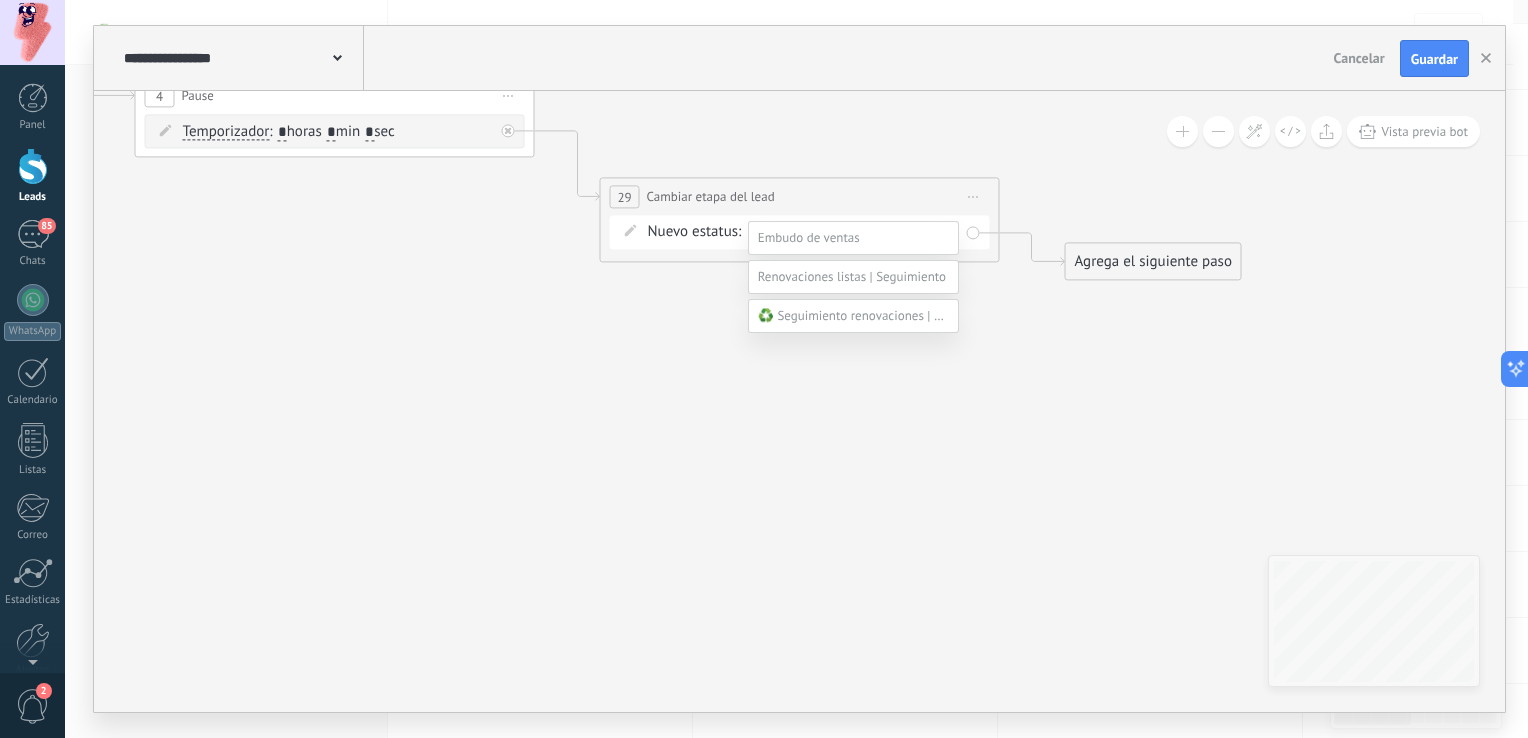 click at bounding box center [889, 315] 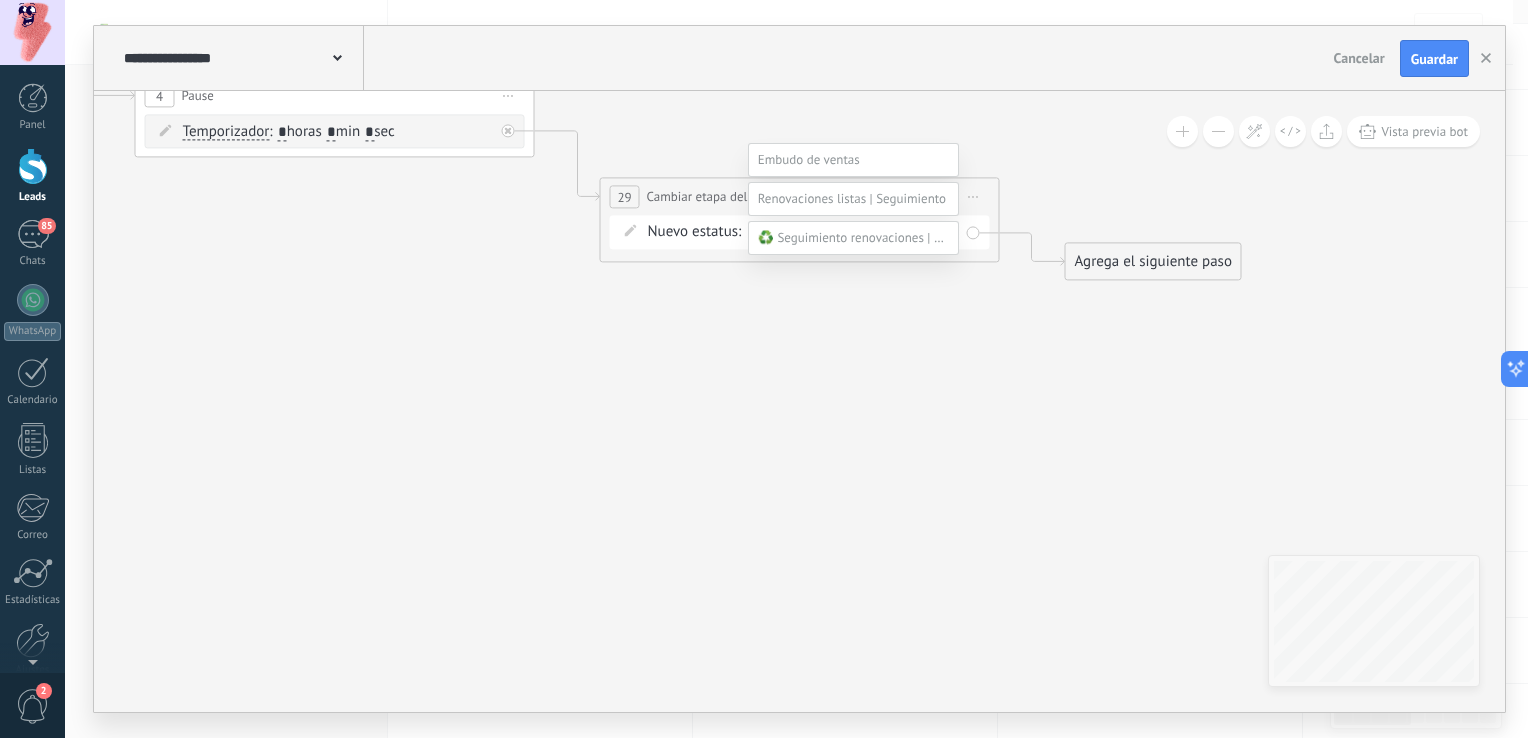 click on "Seguimiento activo" at bounding box center [0, 0] 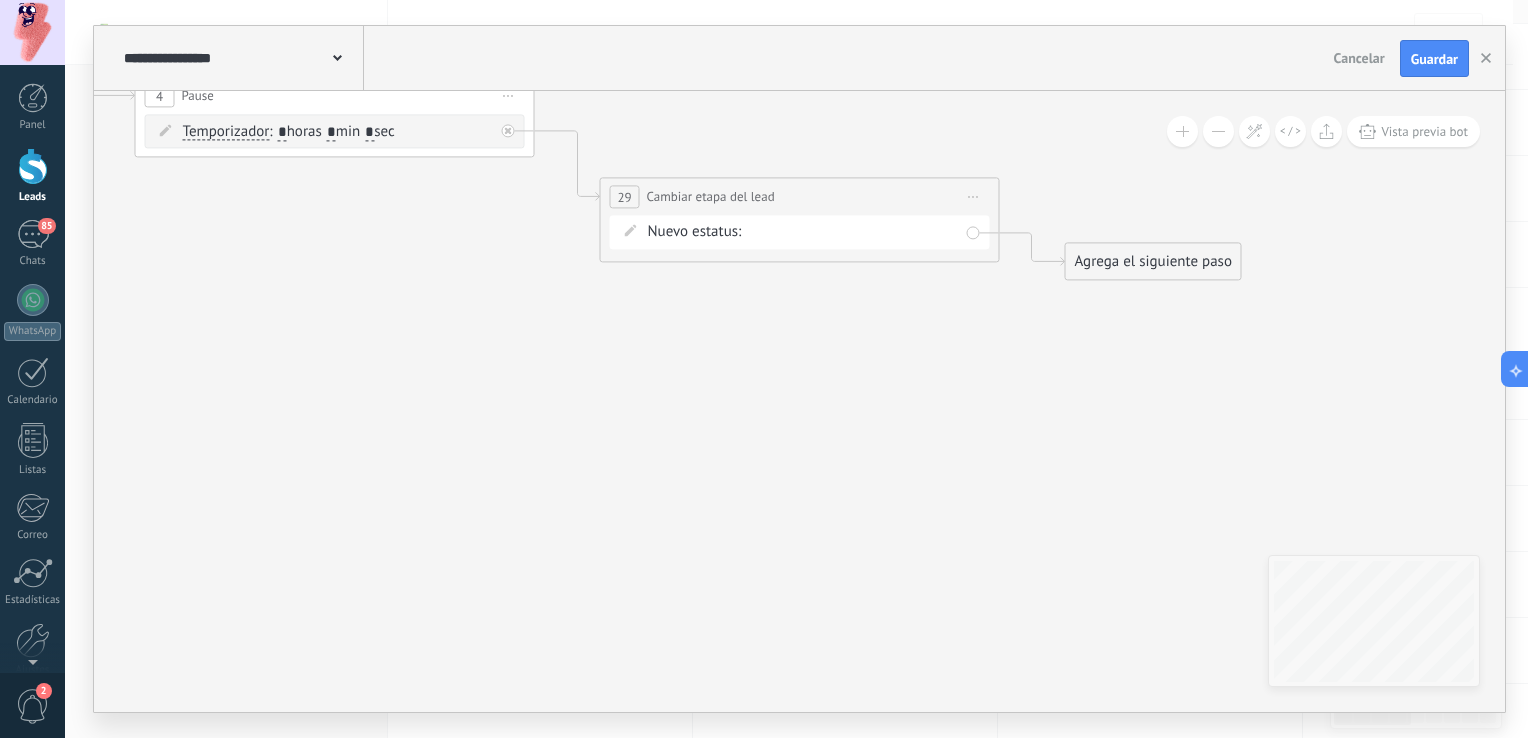 click on "Agrega el siguiente paso" at bounding box center [1153, 262] 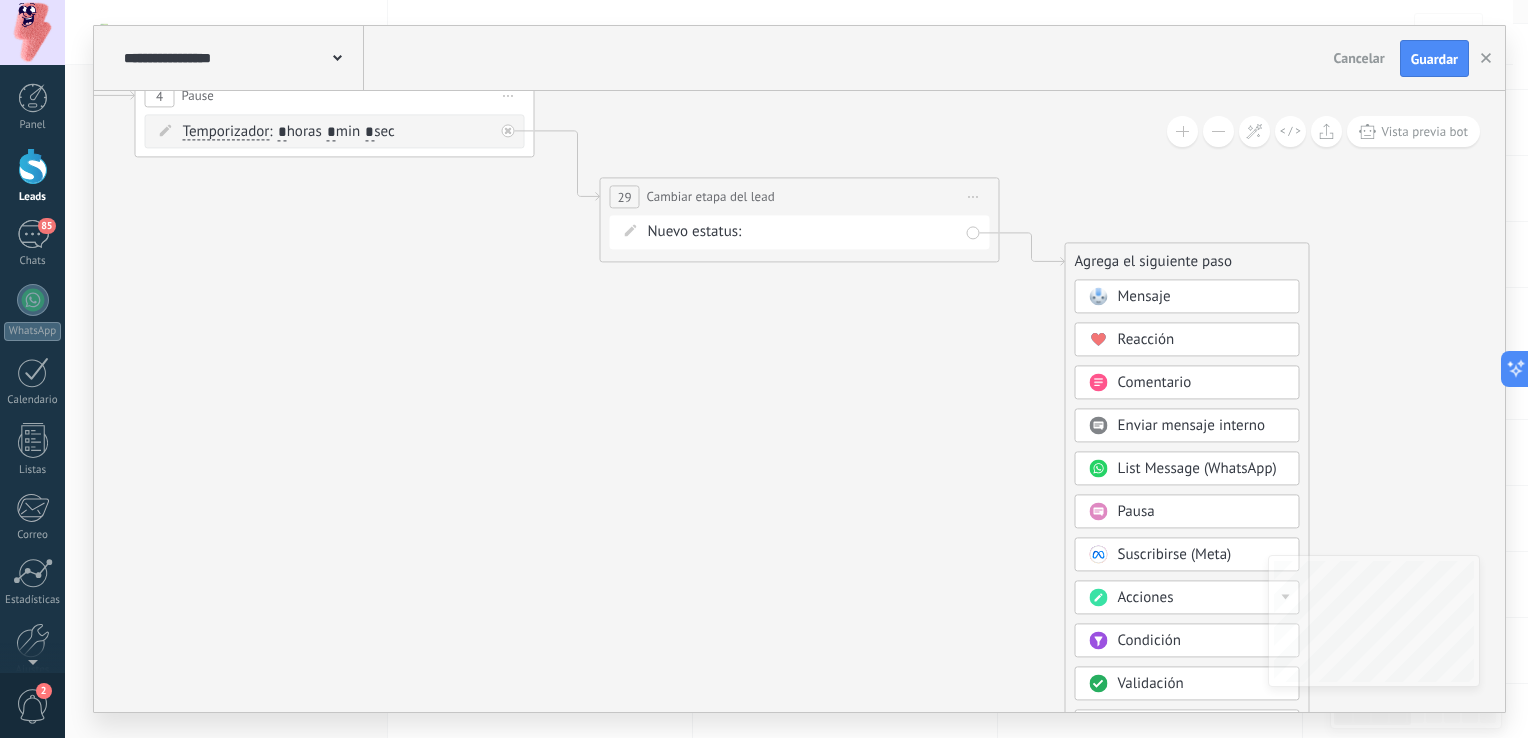 drag, startPoint x: 1121, startPoint y: 497, endPoint x: 903, endPoint y: 367, distance: 253.81883 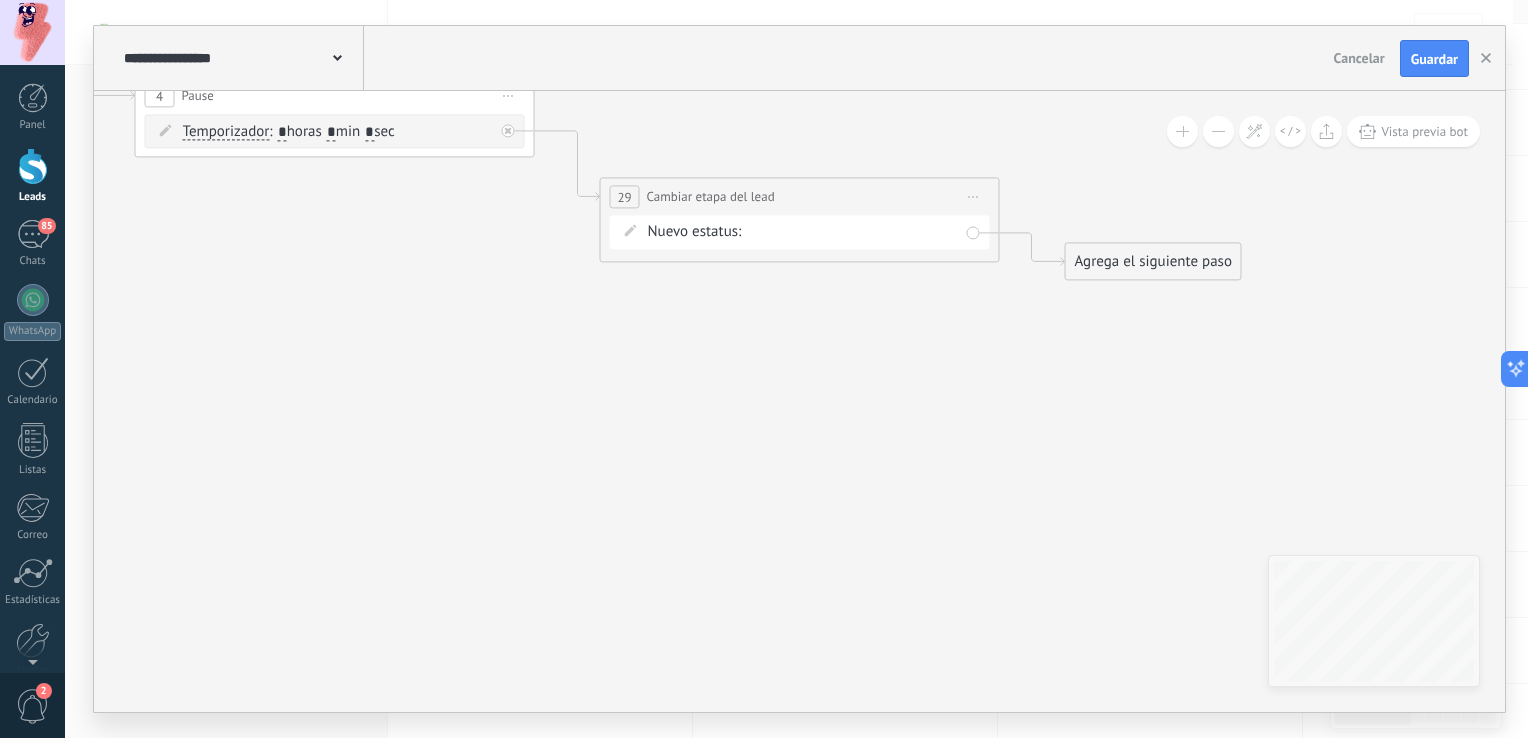 click on "Agrega el siguiente paso" at bounding box center (1153, 262) 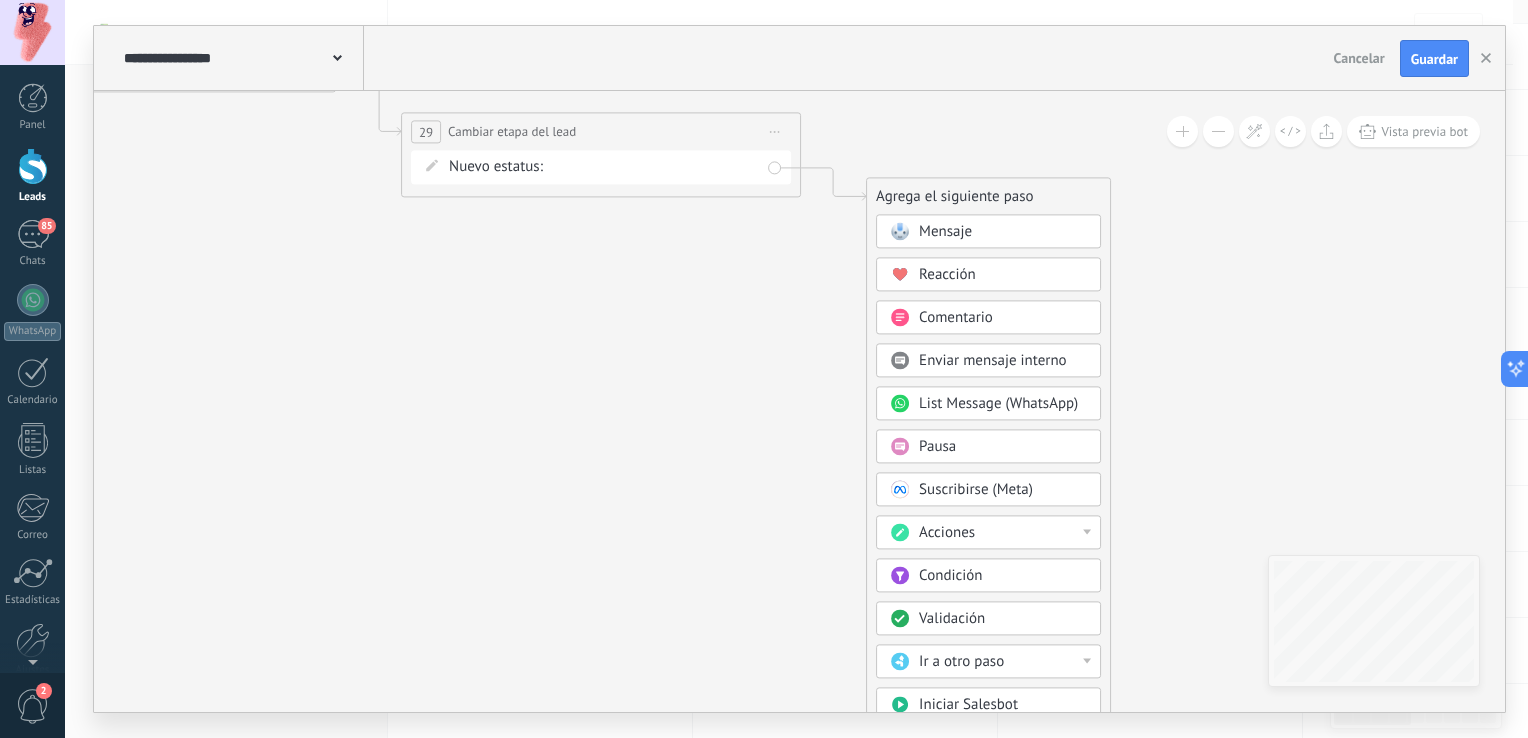drag, startPoint x: 951, startPoint y: 402, endPoint x: 752, endPoint y: -74, distance: 515.92346 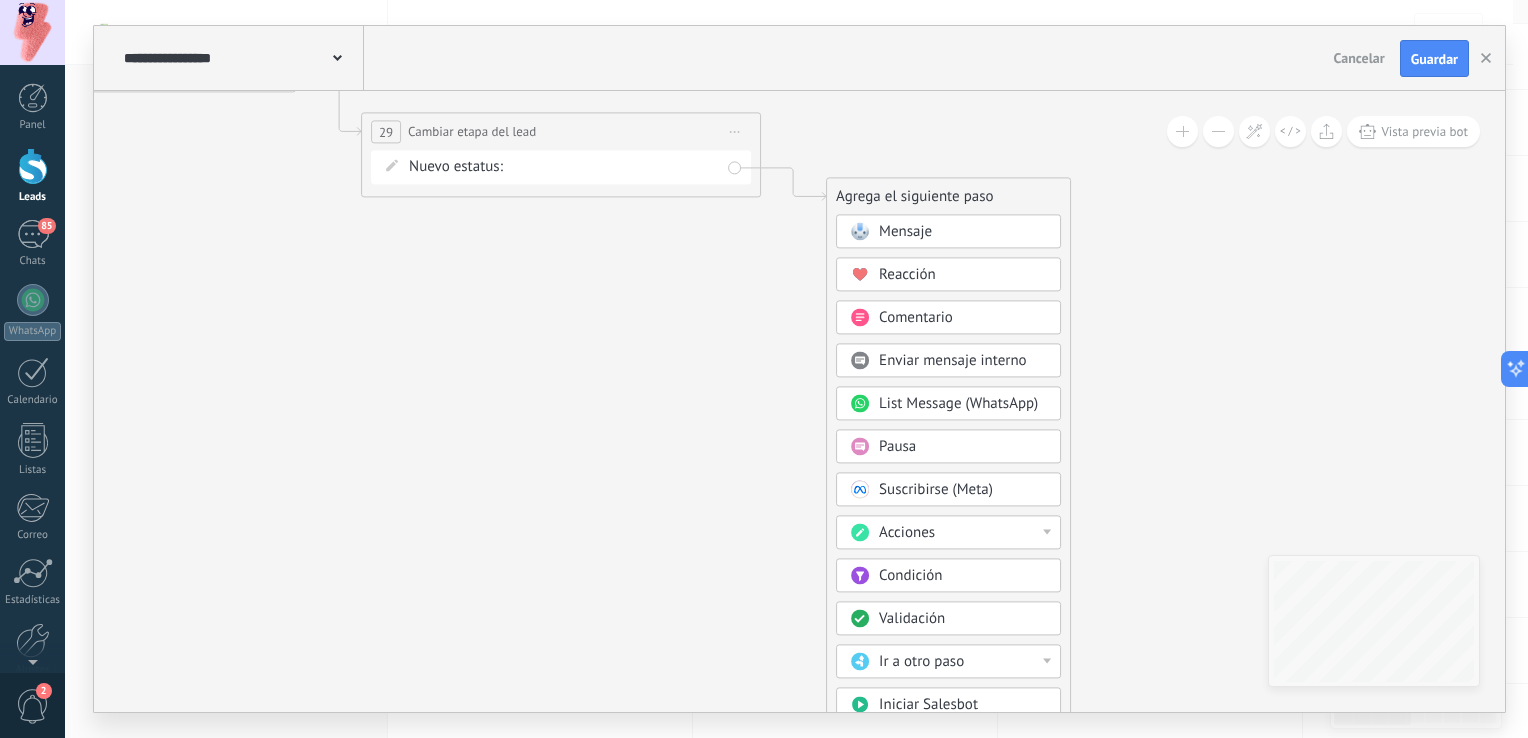 drag, startPoint x: 1193, startPoint y: 495, endPoint x: 1153, endPoint y: 261, distance: 237.39418 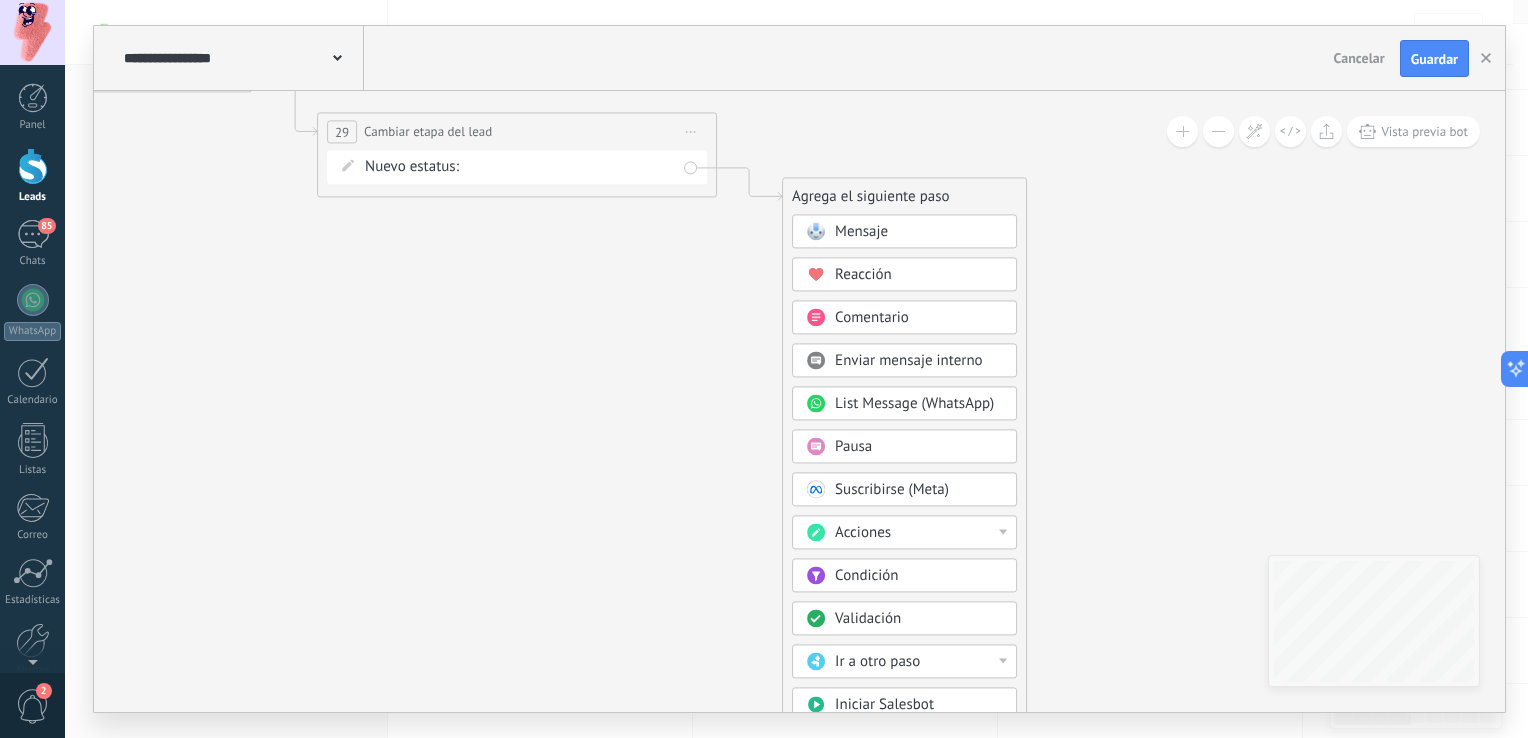 drag, startPoint x: 1164, startPoint y: 708, endPoint x: 1119, endPoint y: 502, distance: 210.85777 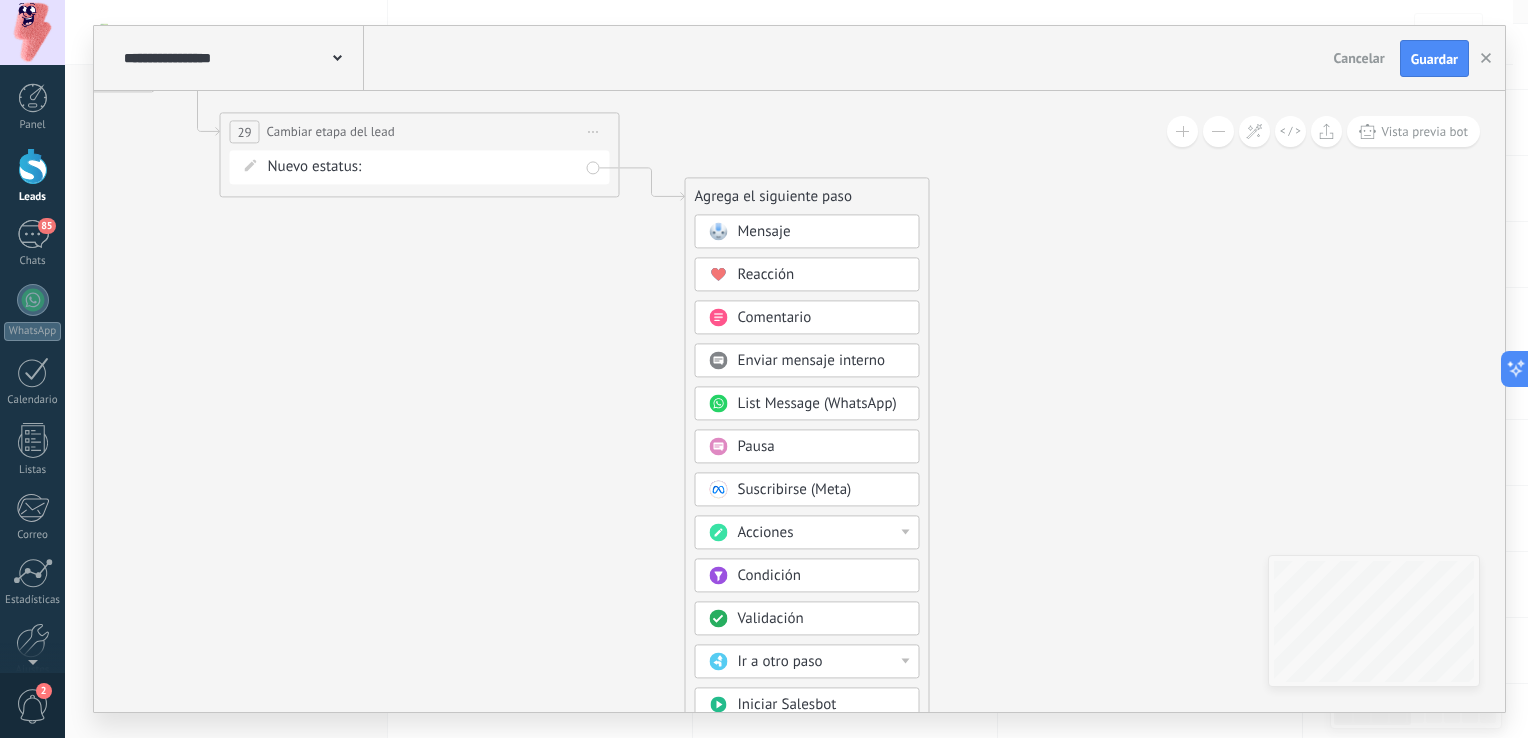 drag, startPoint x: 1052, startPoint y: 439, endPoint x: 968, endPoint y: 456, distance: 85.70297 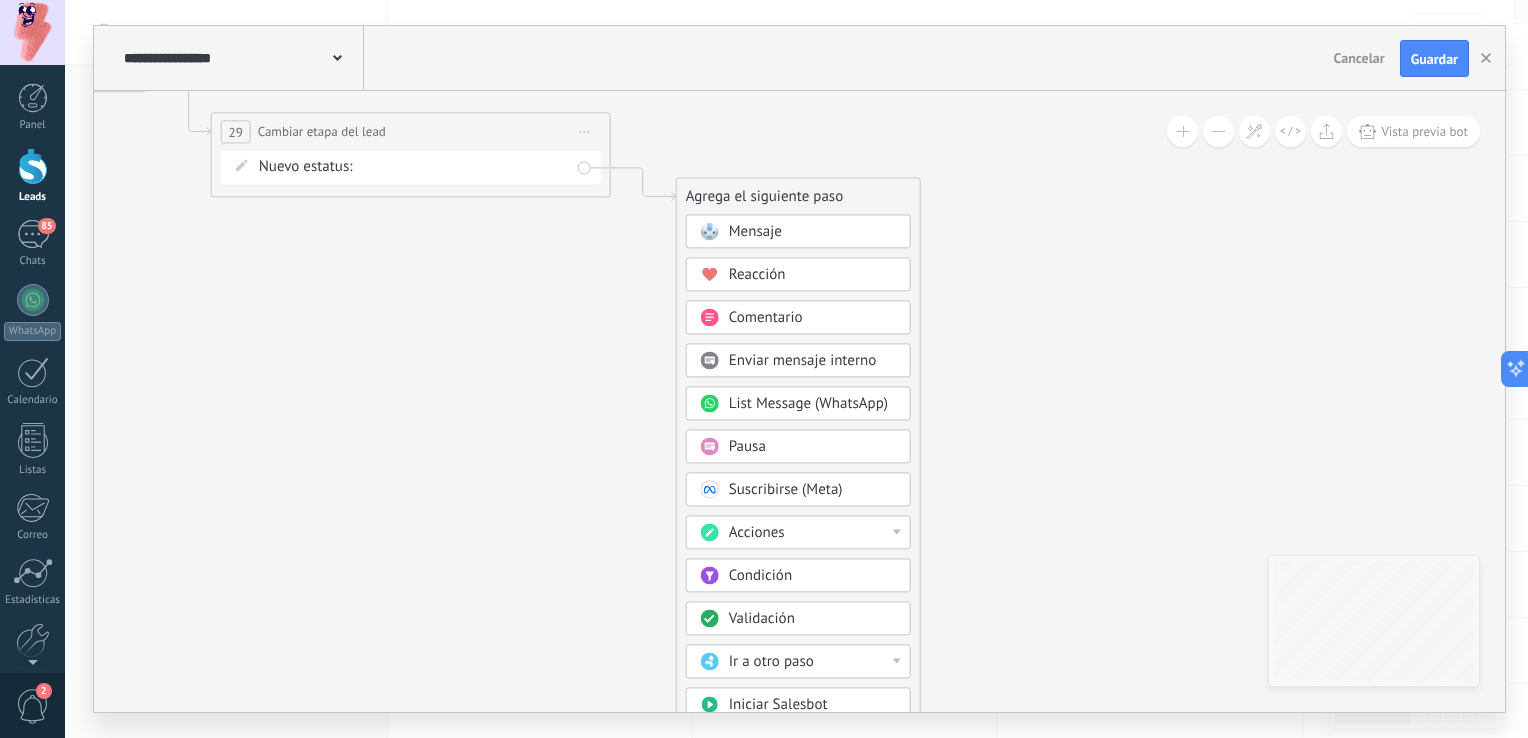 drag, startPoint x: 1009, startPoint y: 439, endPoint x: 984, endPoint y: 151, distance: 289.08304 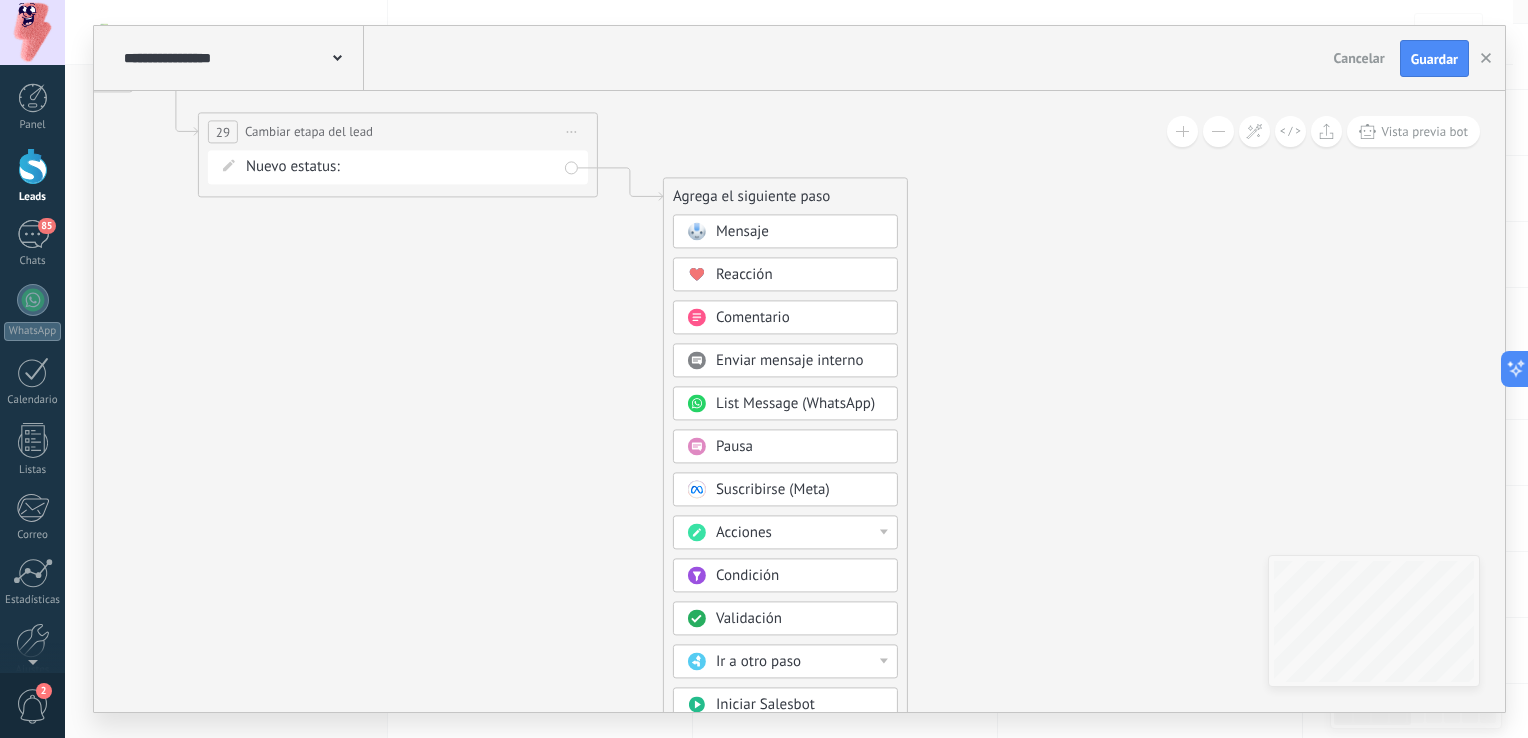 drag, startPoint x: 588, startPoint y: 462, endPoint x: 575, endPoint y: 261, distance: 201.41995 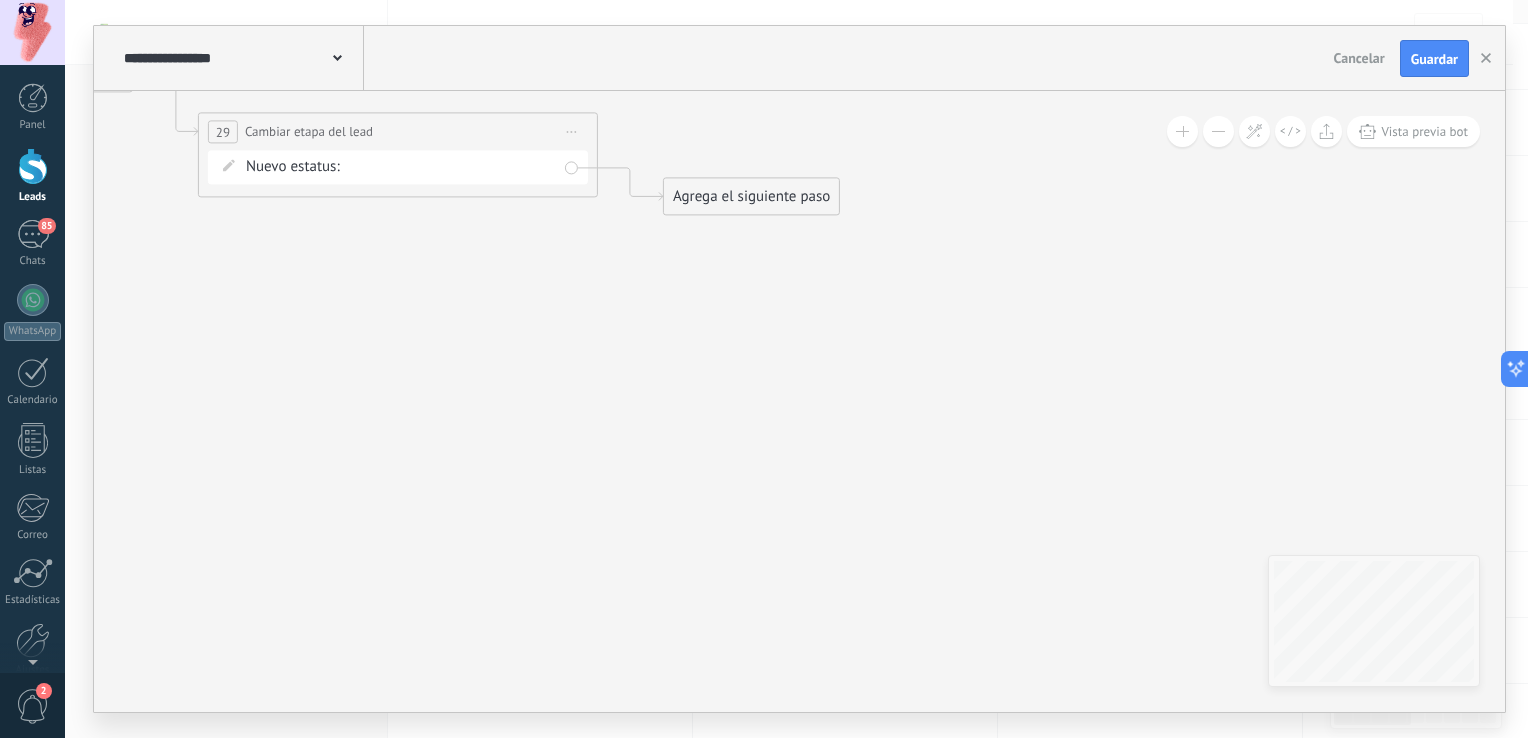 click on "Agrega el siguiente paso" at bounding box center (751, 197) 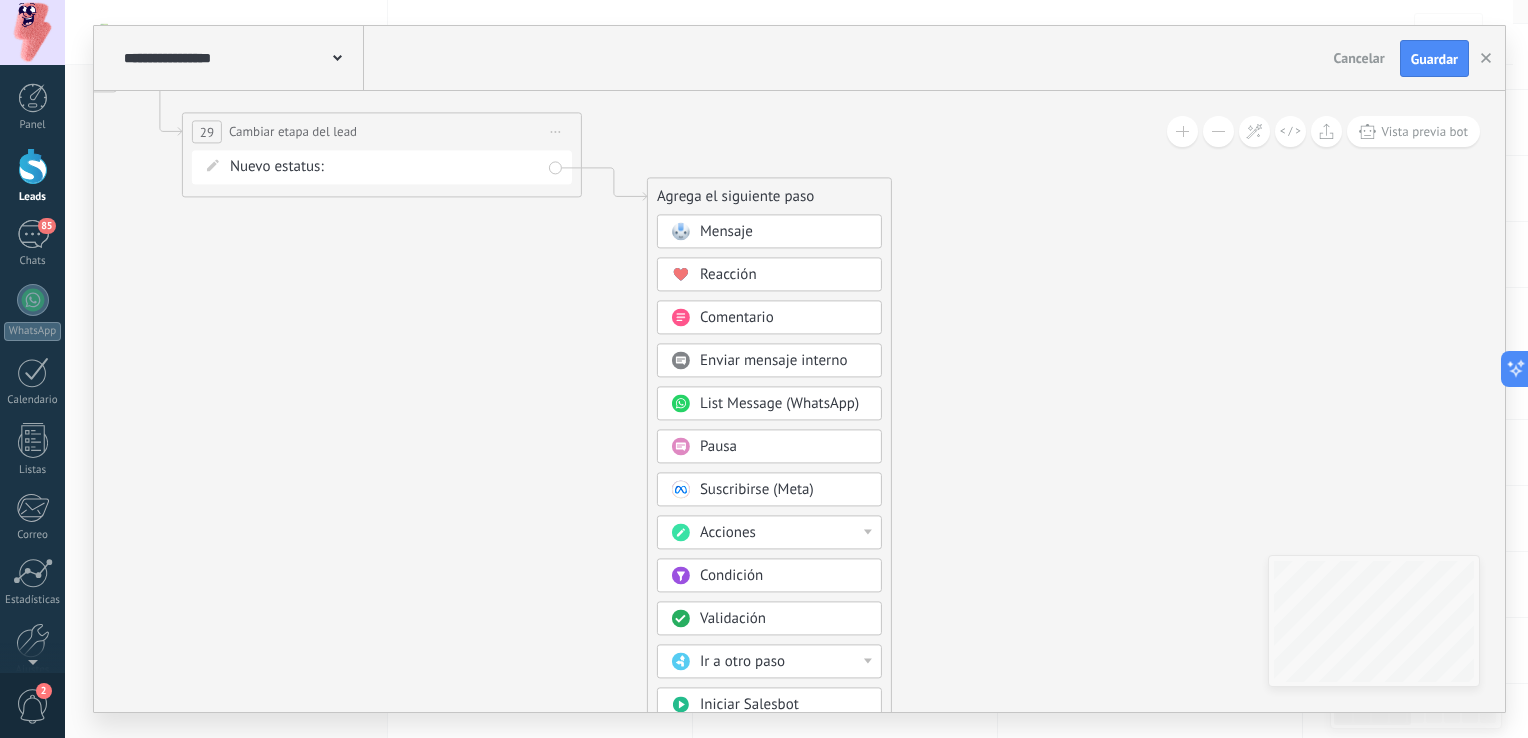drag, startPoint x: 1004, startPoint y: 490, endPoint x: 942, endPoint y: 228, distance: 269.23596 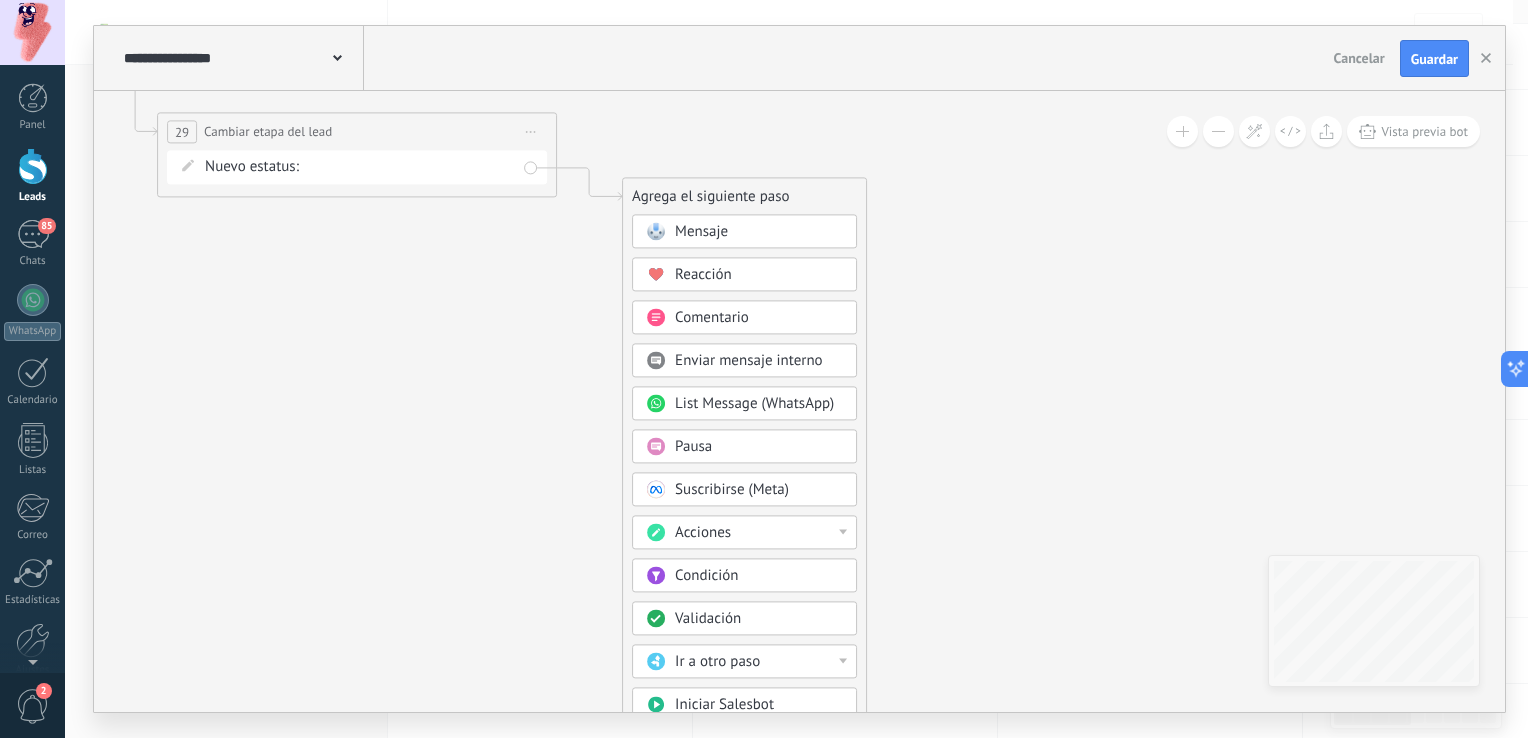 drag, startPoint x: 514, startPoint y: 471, endPoint x: 548, endPoint y: 44, distance: 428.3515 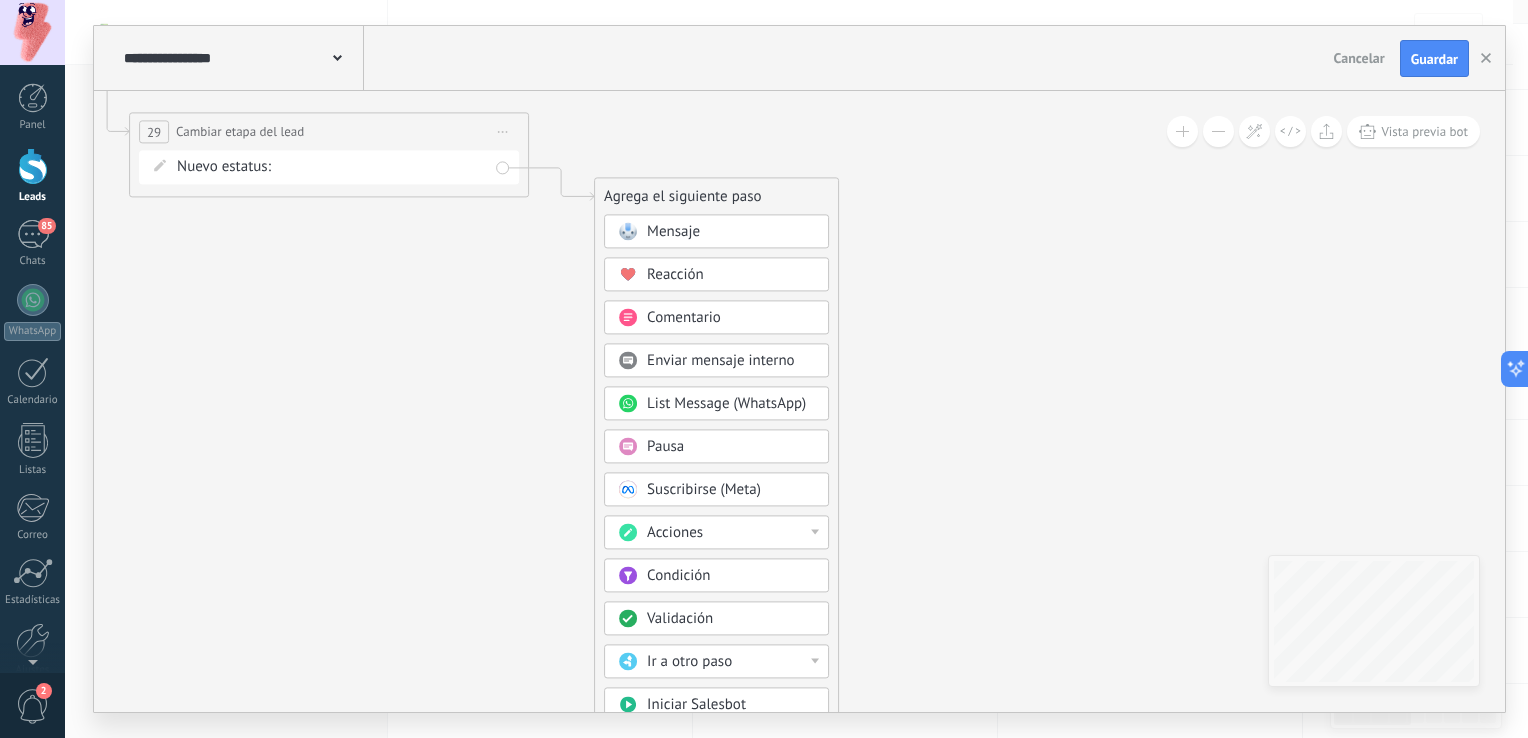 drag, startPoint x: 1083, startPoint y: 447, endPoint x: 964, endPoint y: 26, distance: 437.49515 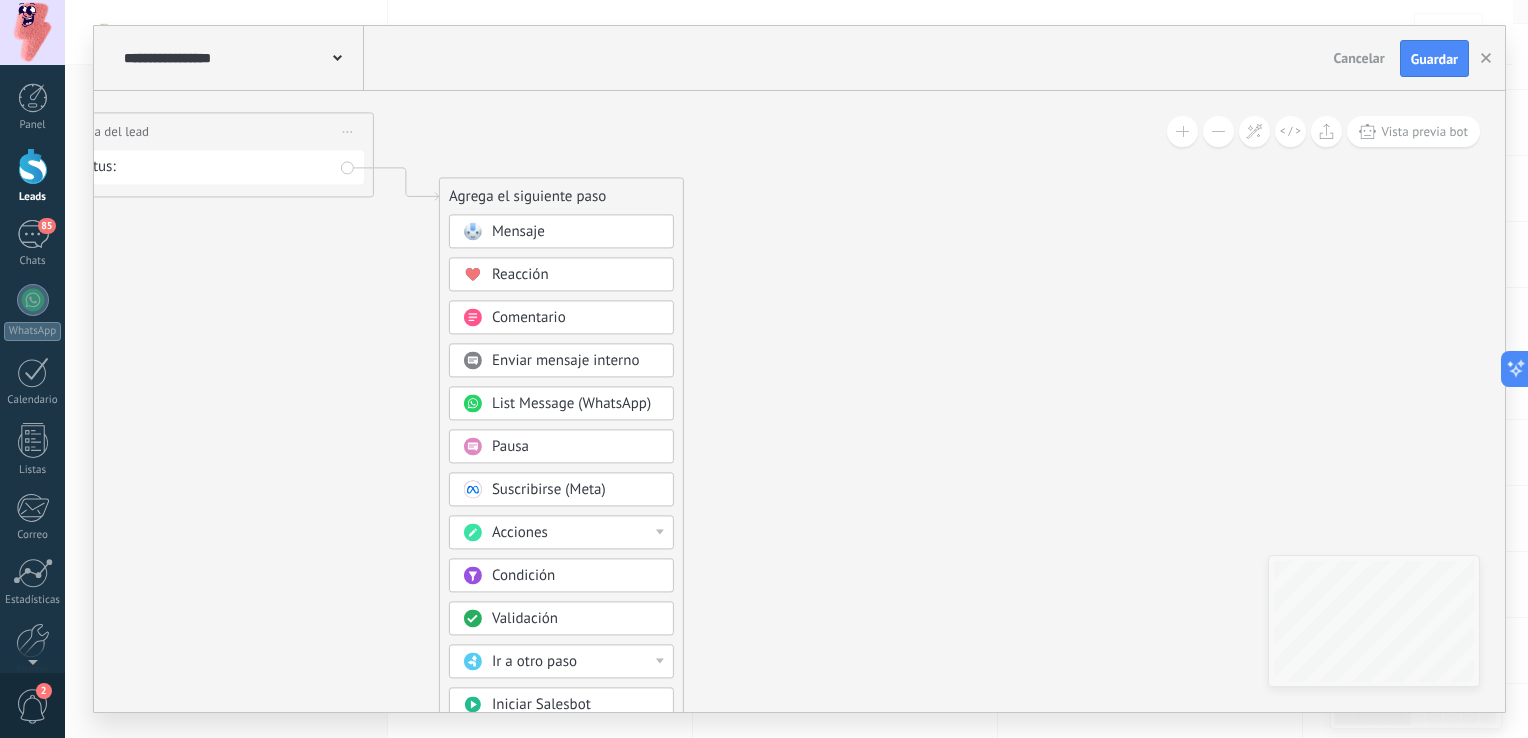 drag, startPoint x: 980, startPoint y: 388, endPoint x: 956, endPoint y: 498, distance: 112.587746 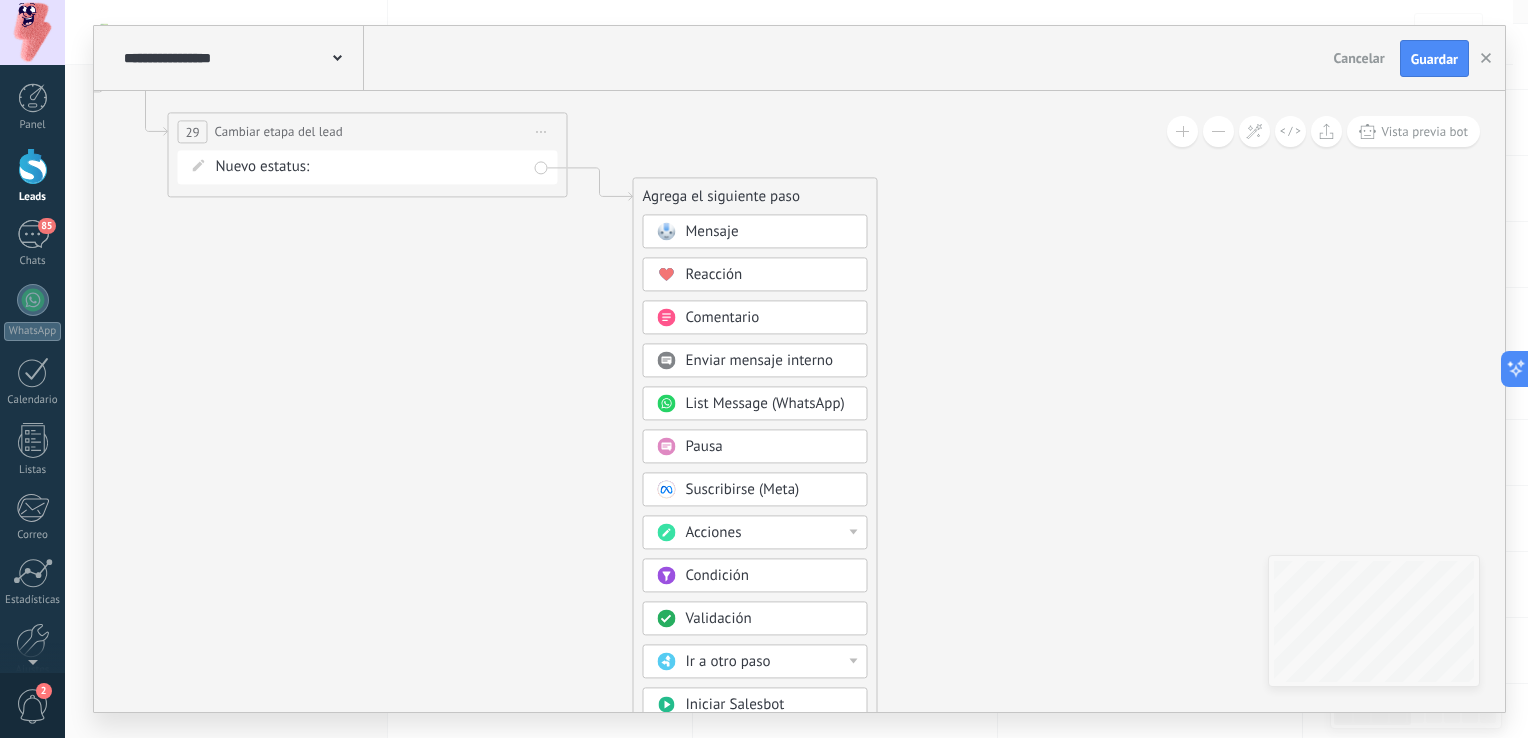 drag, startPoint x: 964, startPoint y: 513, endPoint x: 1156, endPoint y: 407, distance: 219.31712 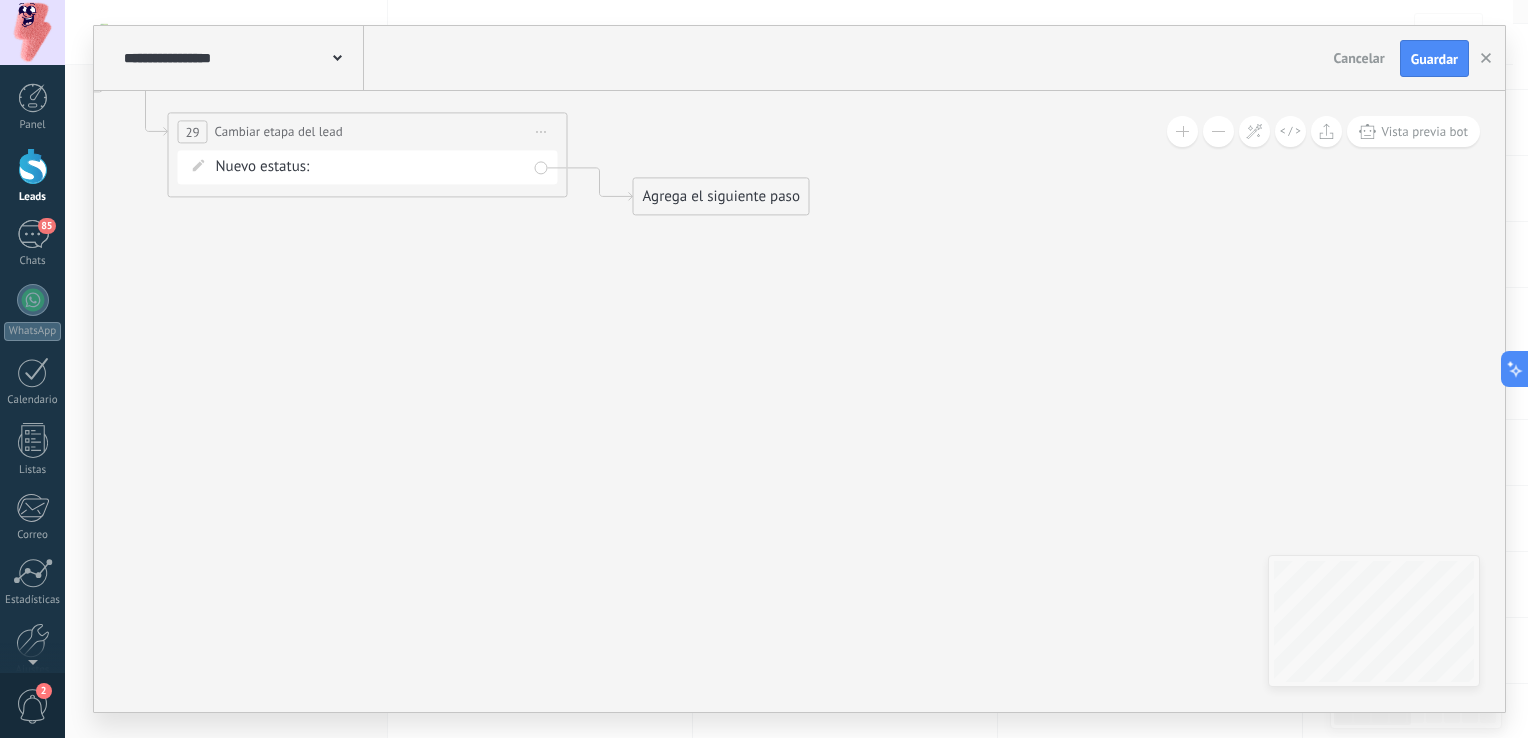 click on "Agrega el siguiente paso" at bounding box center [721, 197] 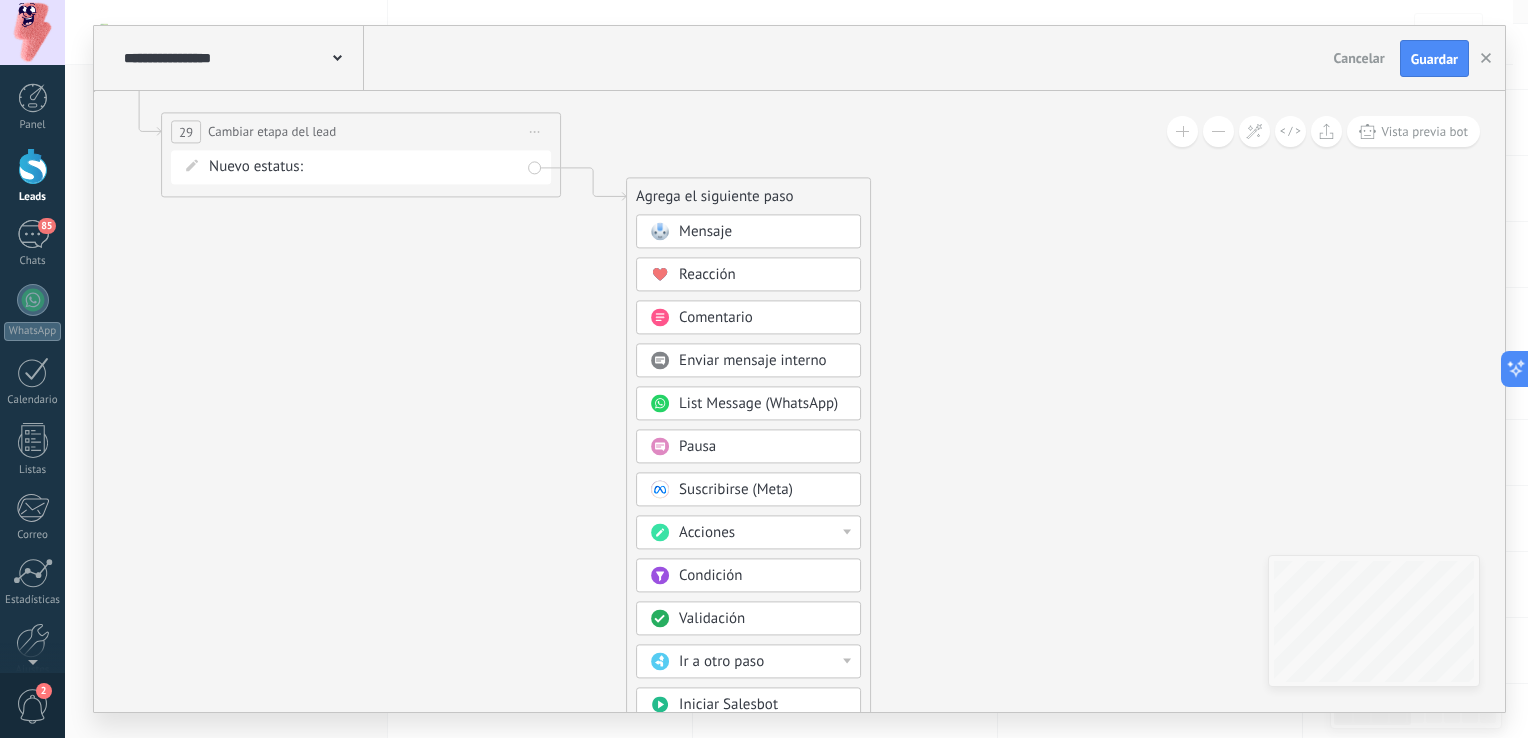 drag, startPoint x: 956, startPoint y: 537, endPoint x: 943, endPoint y: 154, distance: 383.22055 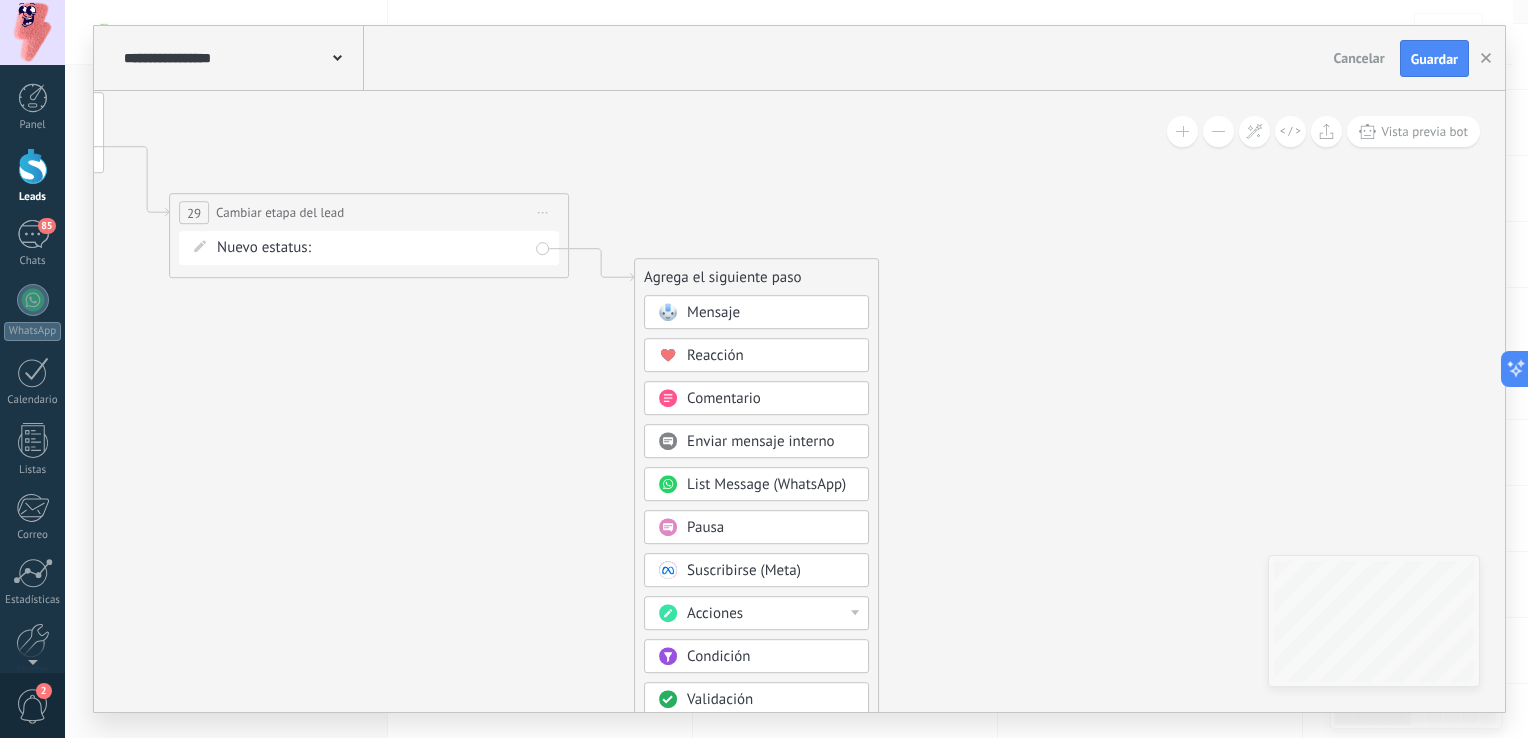 drag, startPoint x: 285, startPoint y: 570, endPoint x: 312, endPoint y: 686, distance: 119.1008 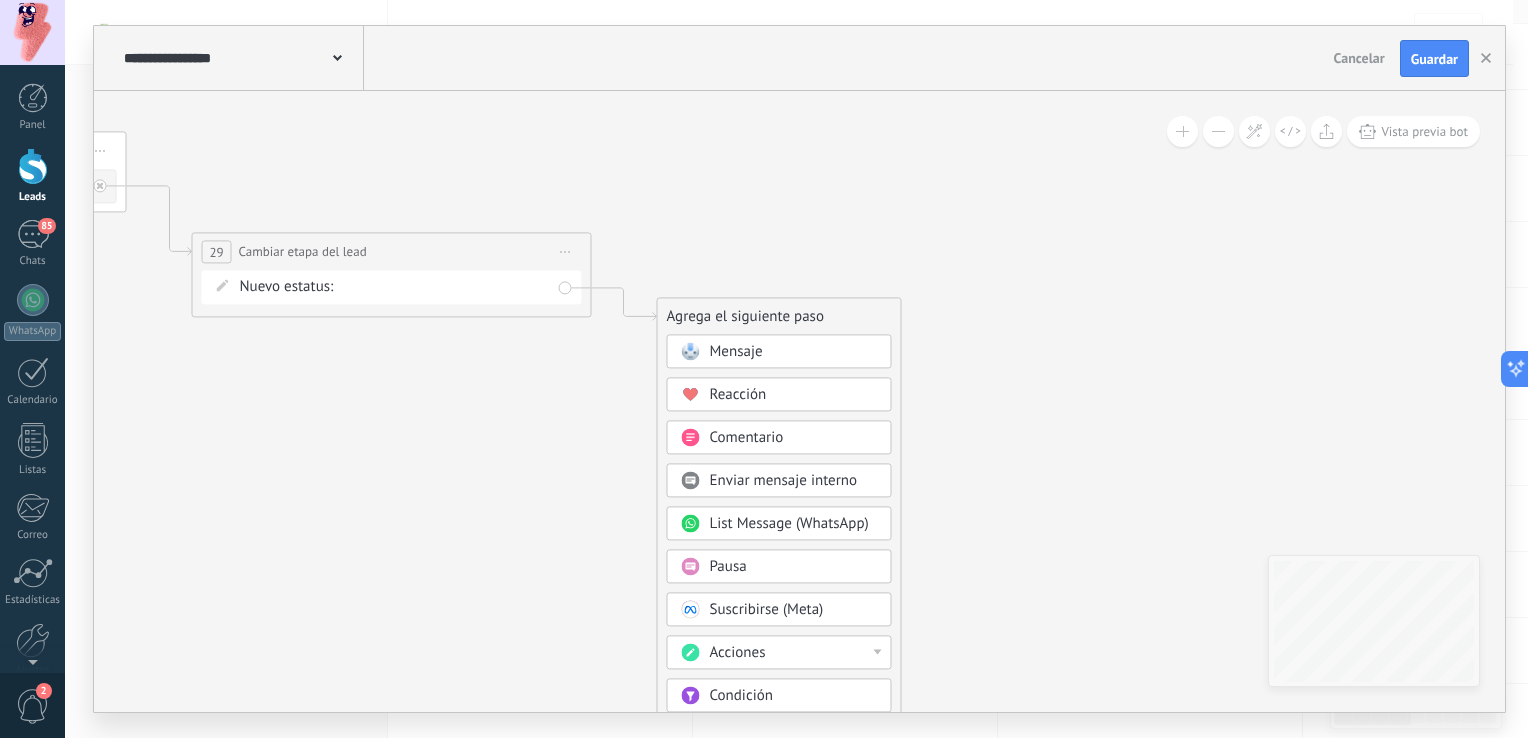 click 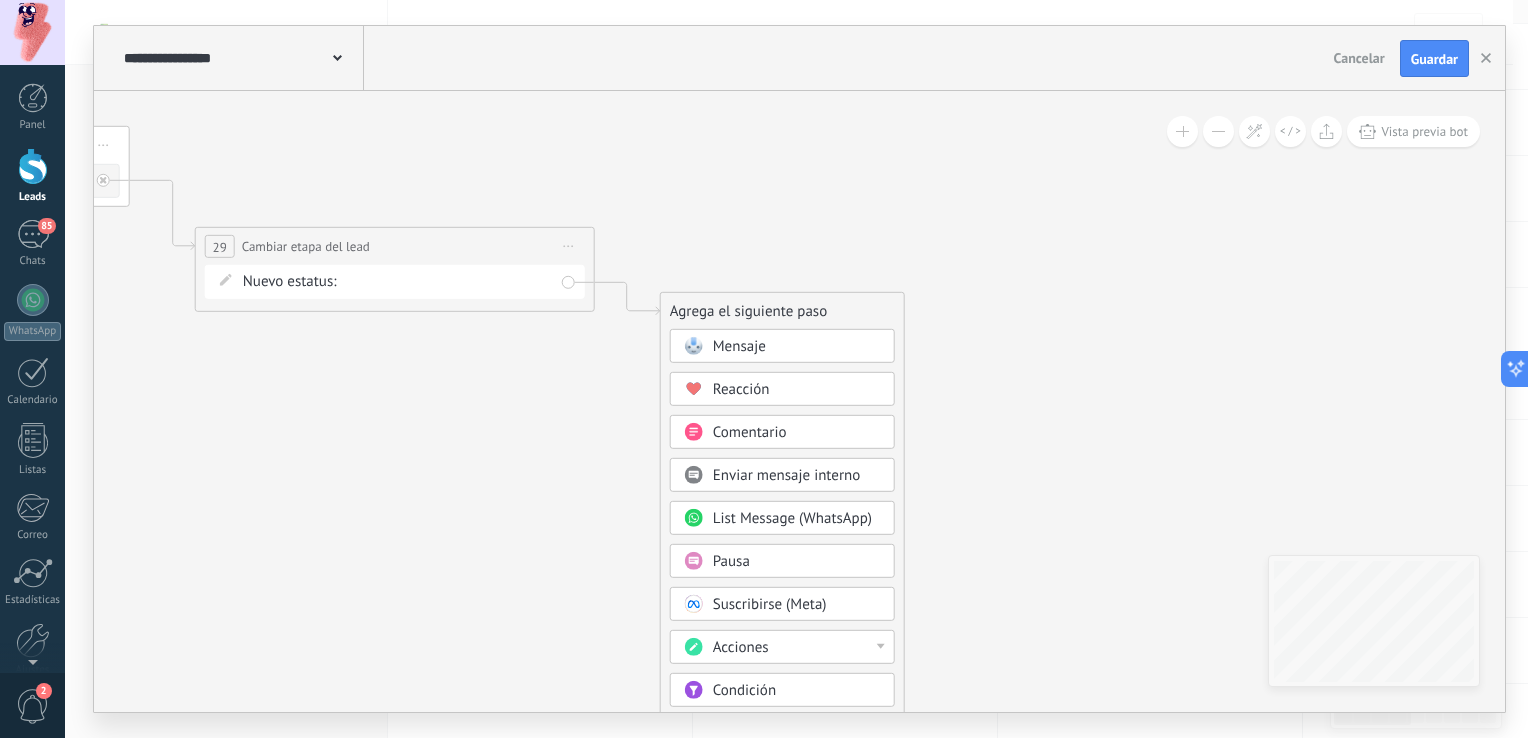 click 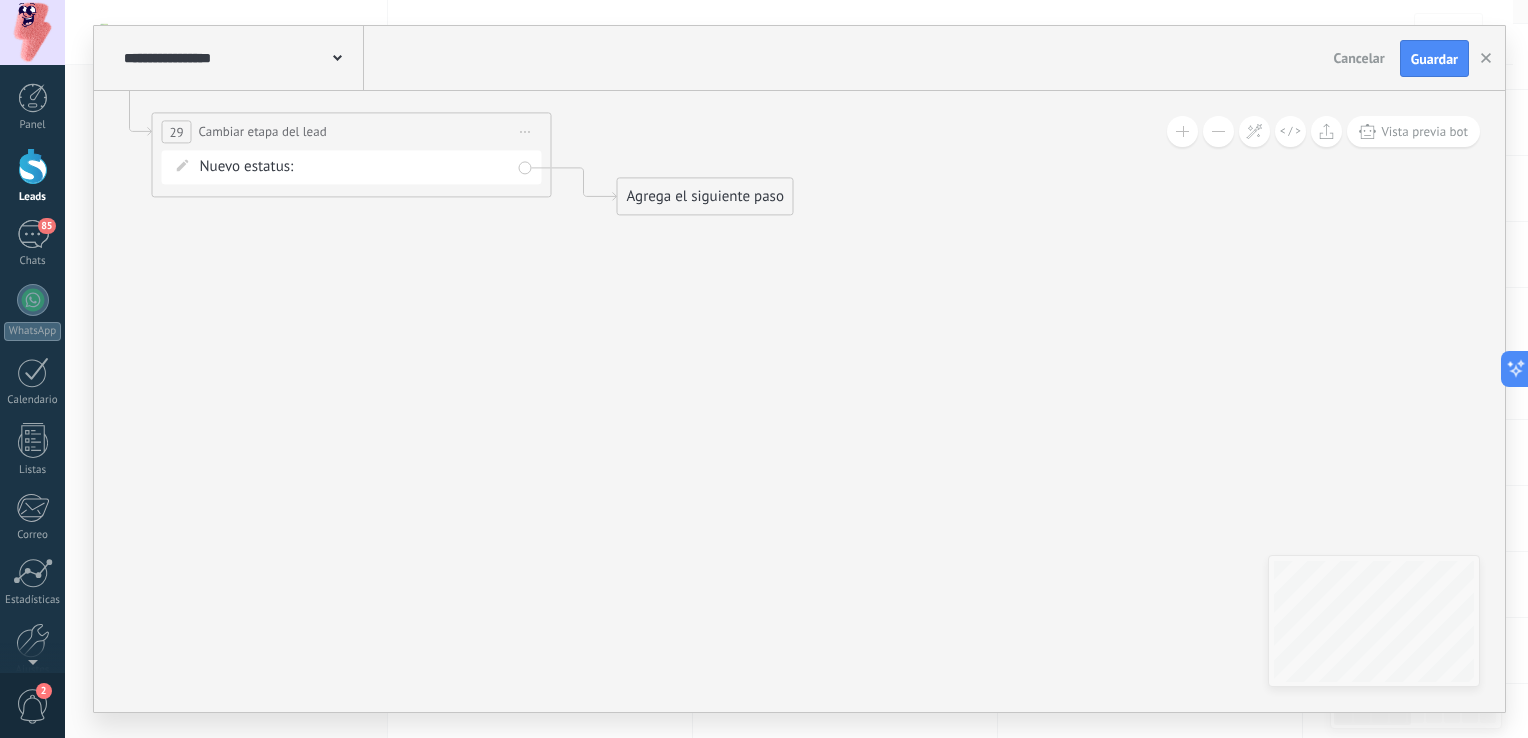 drag, startPoint x: 547, startPoint y: 456, endPoint x: 523, endPoint y: 231, distance: 226.27638 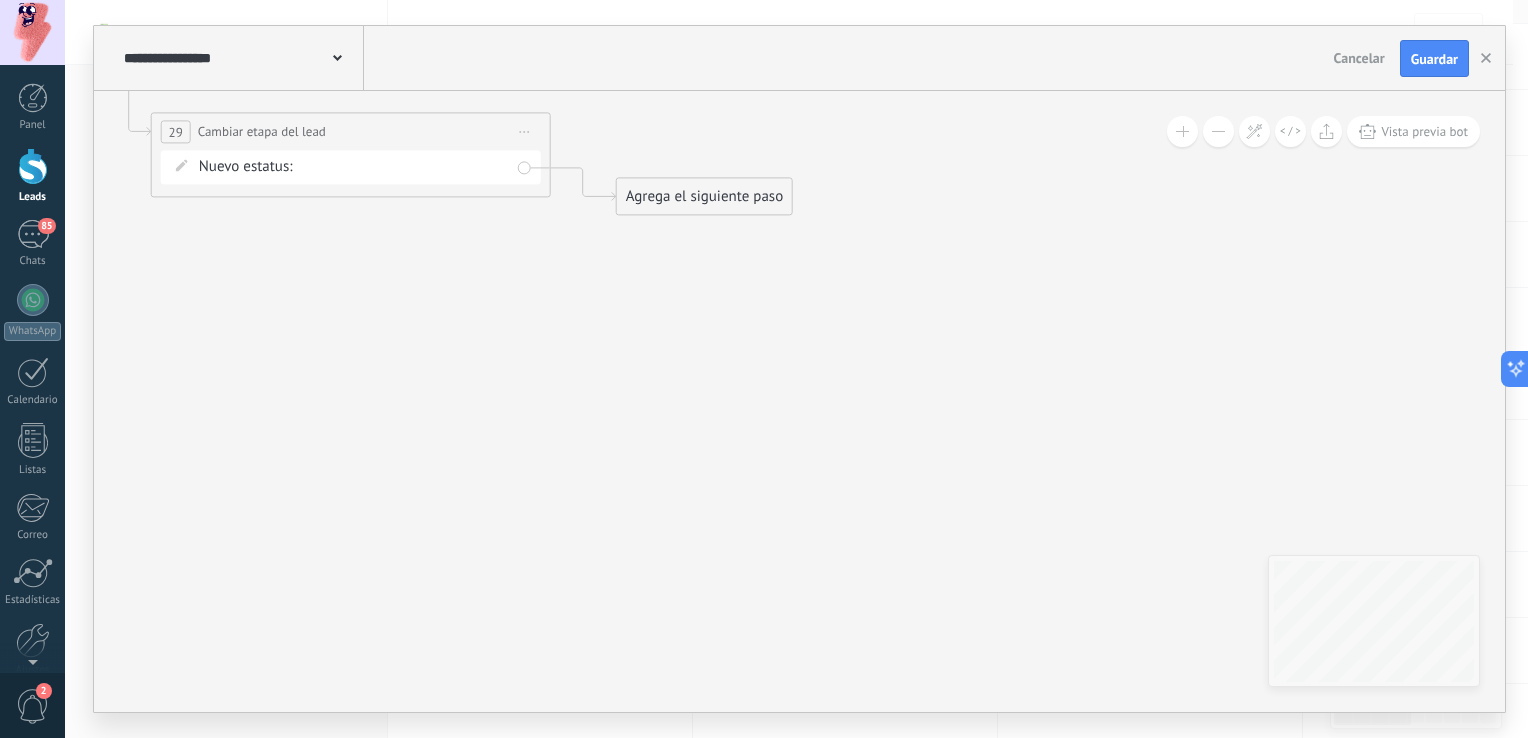 drag, startPoint x: 732, startPoint y: 523, endPoint x: 741, endPoint y: 263, distance: 260.15573 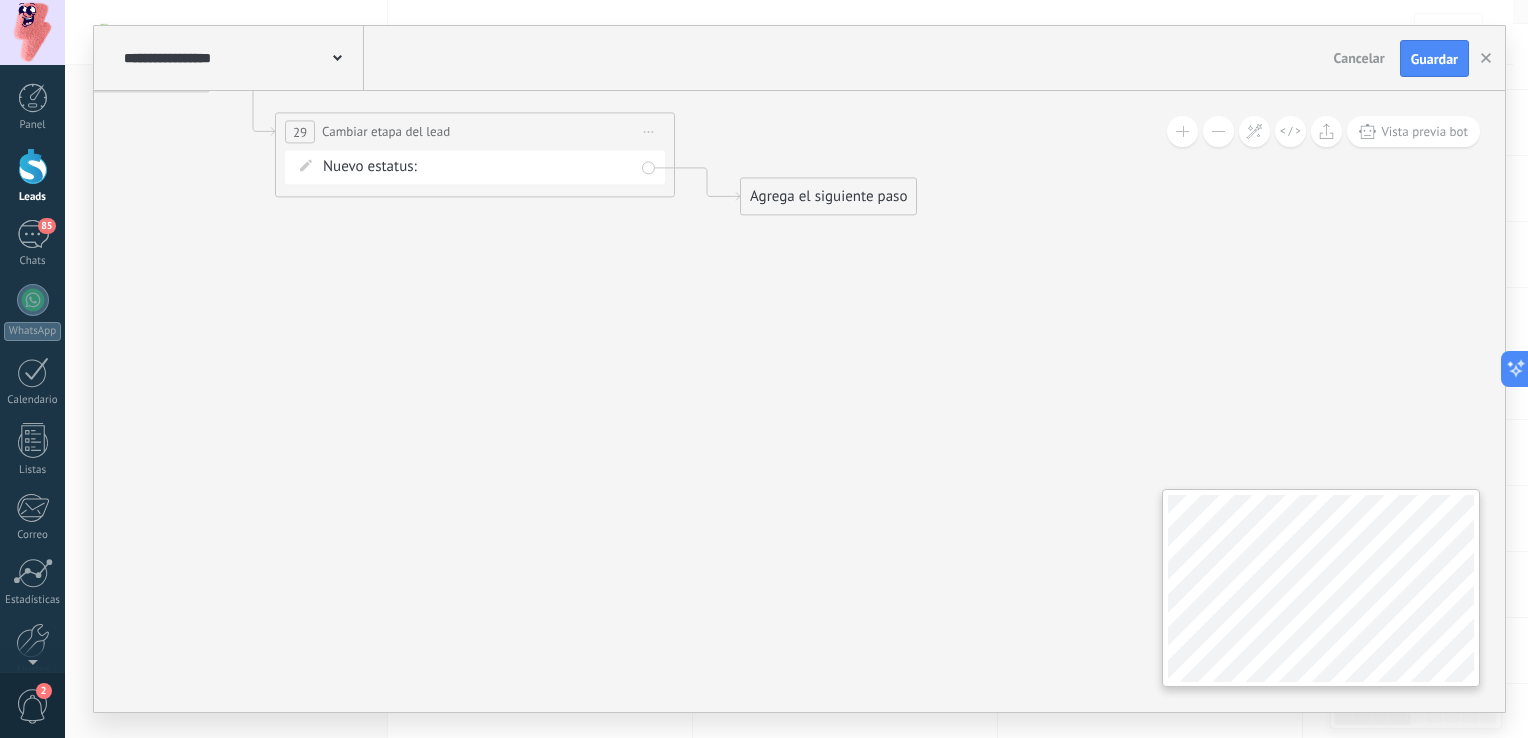 click on ".abccls-1,.abccls-2{fill-rule:evenodd}.abccls-2{fill:#fff} .abfcls-1{fill:none}.abfcls-2{fill:#fff} .abncls-1{isolation:isolate}.abncls-2{opacity:.06}.abncls-2,.abncls-3,.abncls-6{mix-blend-mode:multiply}.abncls-3{opacity:.15}.abncls-4,.abncls-8{fill:#fff}.abncls-5{fill:url(#abnlinear-gradient)}.abncls-6{opacity:.04}.abncls-7{fill:url(#abnlinear-gradient-2)}.abncls-8{fill-rule:evenodd} .abqst0{fill:#ffa200} .abwcls-1{fill:#252525} .cls-1{isolation:isolate} .acicls-1{fill:none} .aclcls-1{fill:#232323} .acnst0{display:none} .addcls-1,.addcls-2{fill:none;stroke-miterlimit:10}.addcls-1{stroke:#dfe0e5}.addcls-2{stroke:#a1a7ab} .adecls-1,.adecls-2{fill:none;stroke-miterlimit:10}.adecls-1{stroke:#dfe0e5}.adecls-2{stroke:#a1a7ab} .adqcls-1{fill:#8591a5;fill-rule:evenodd} .aeccls-1{fill:#5c9f37} .aeecls-1{fill:#f86161} .aejcls-1{fill:#8591a5;fill-rule:evenodd} .aekcls-1{fill-rule:evenodd} .aelcls-1{fill-rule:evenodd;fill:currentColor} .aemcls-1{fill-rule:evenodd;fill:currentColor} .aercls-2{fill:#24bc8c}" at bounding box center (764, 249) 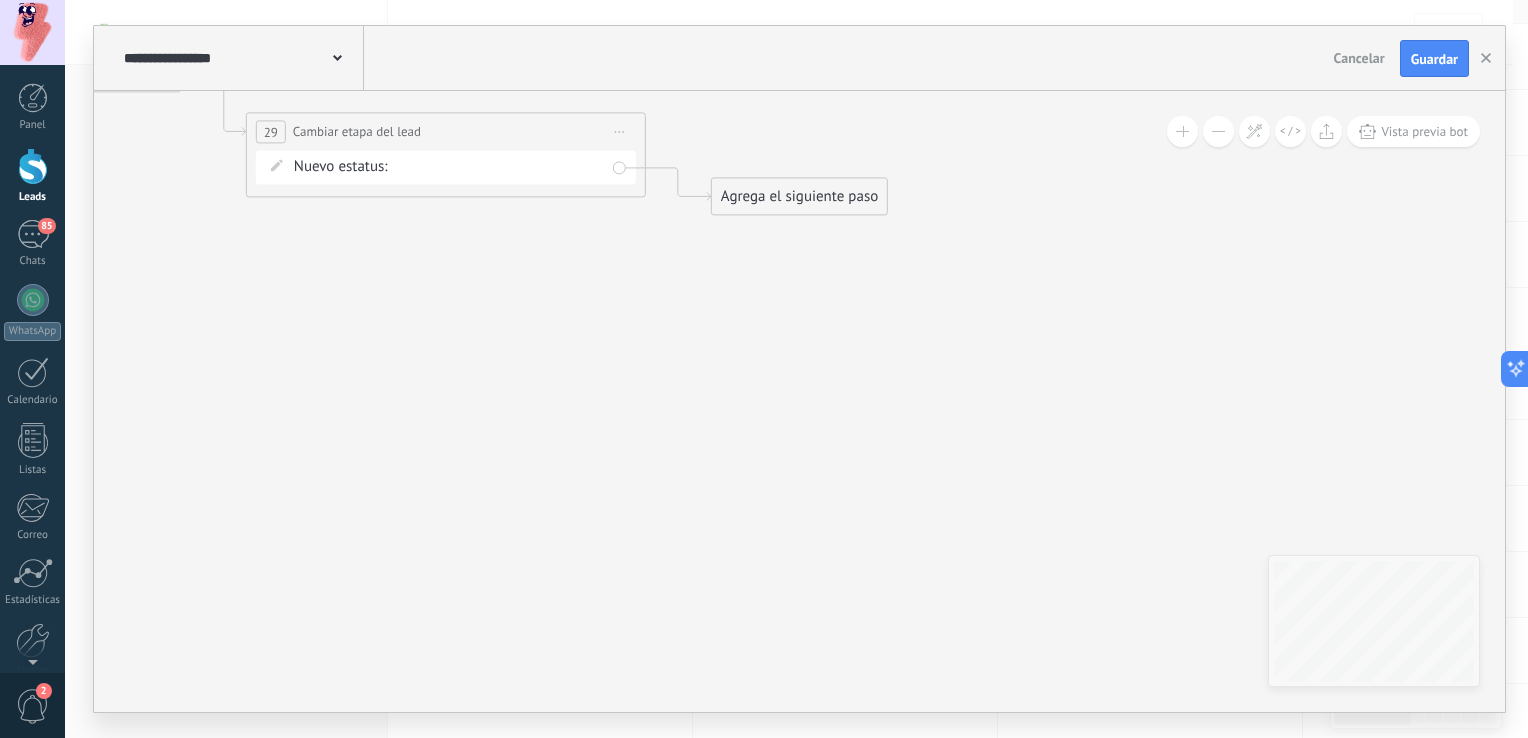 drag, startPoint x: 623, startPoint y: 459, endPoint x: 520, endPoint y: 236, distance: 245.63794 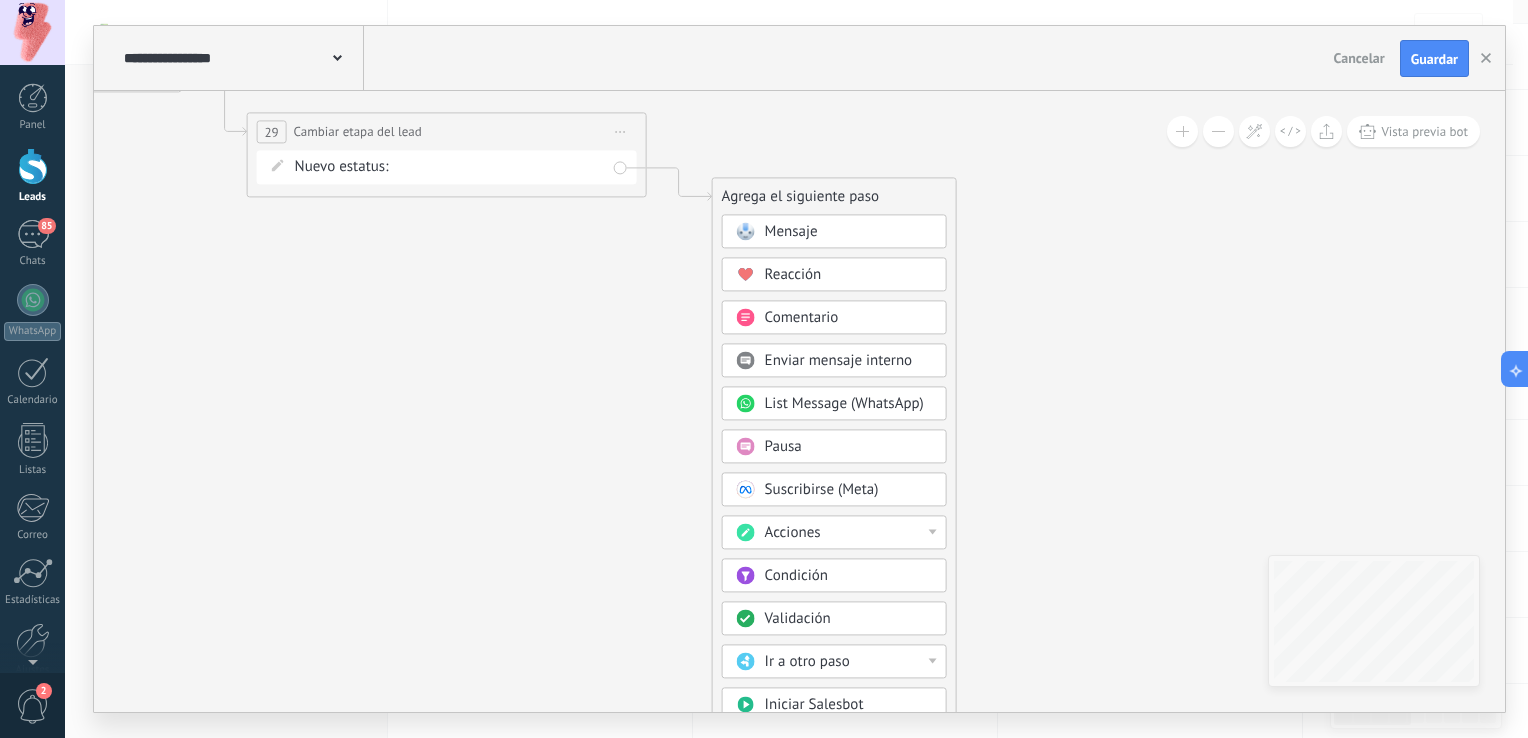 click 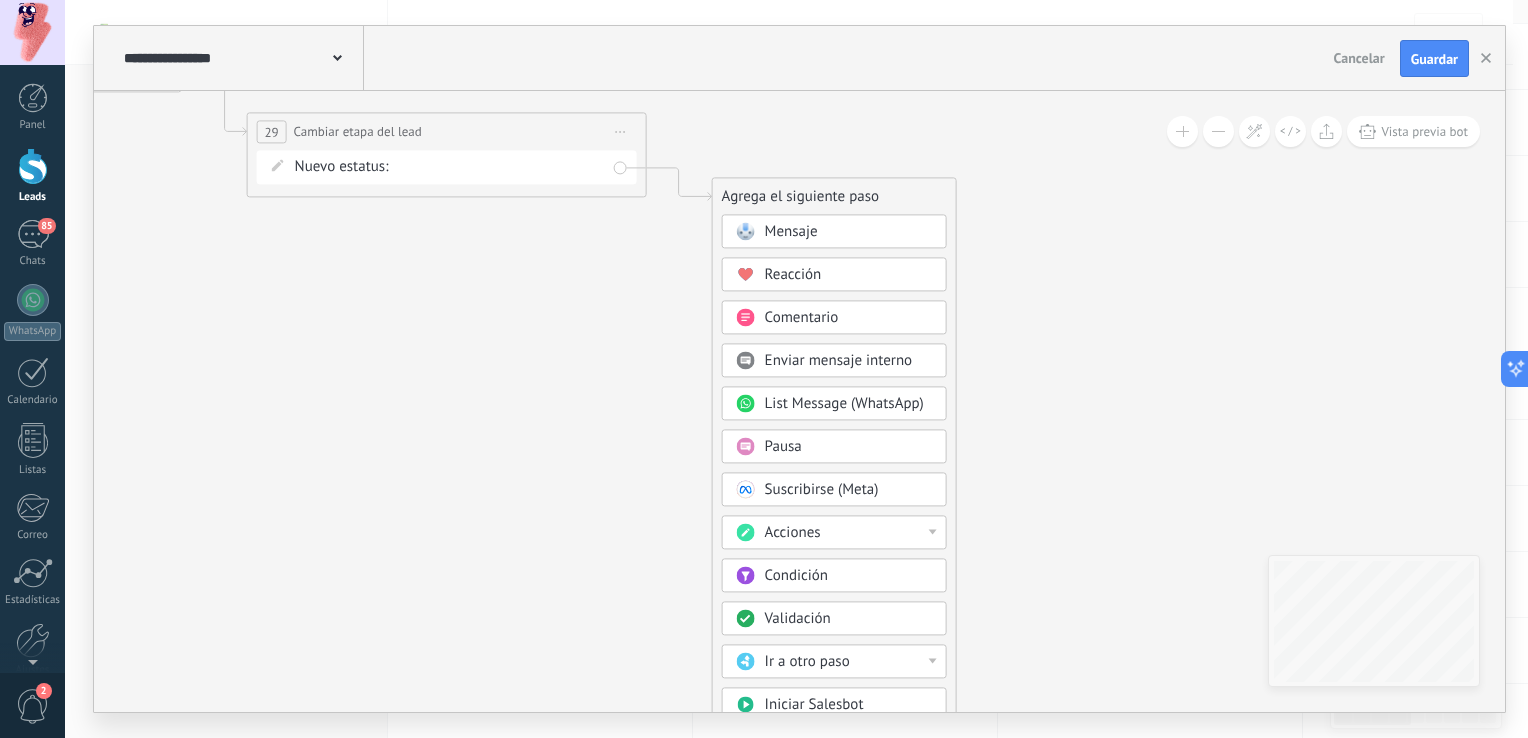 click 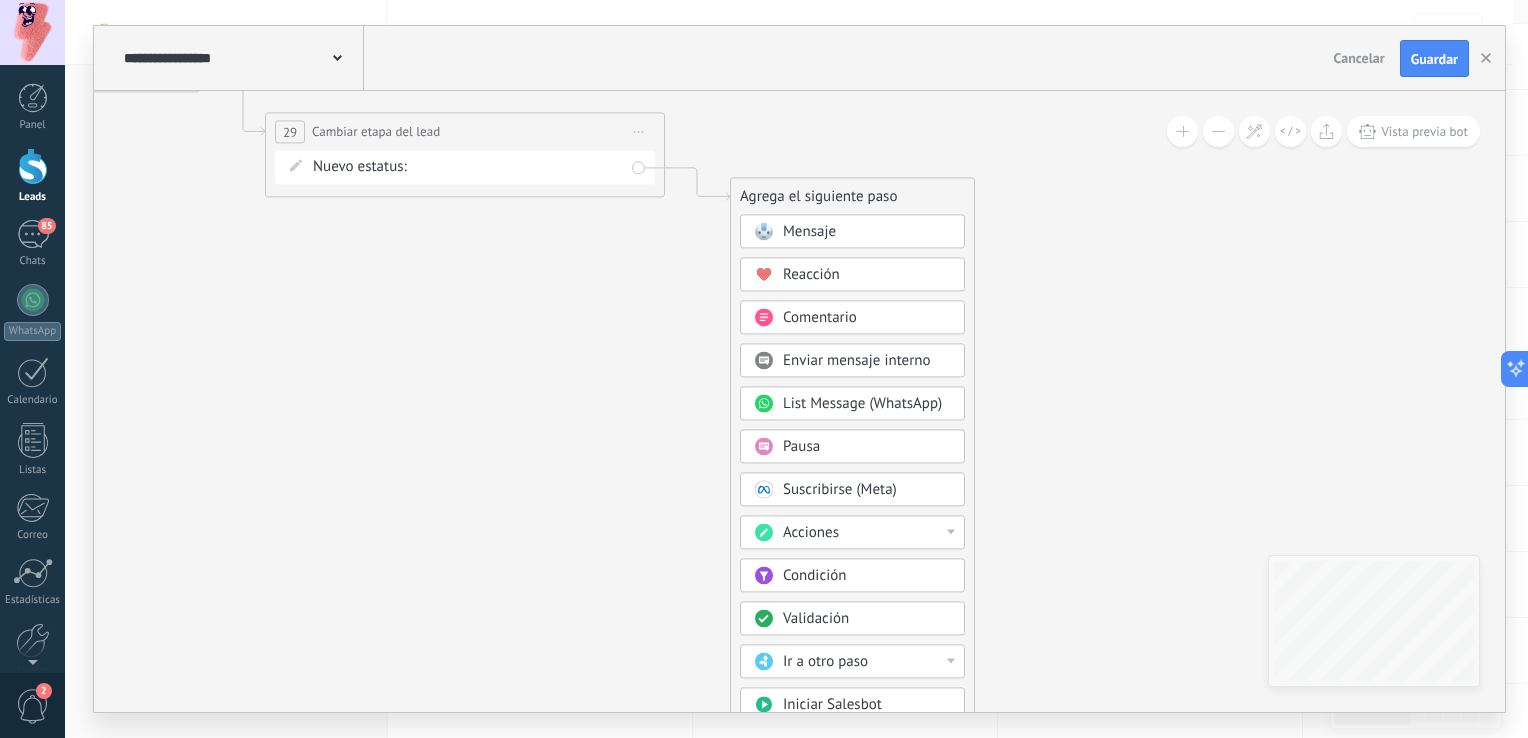 click 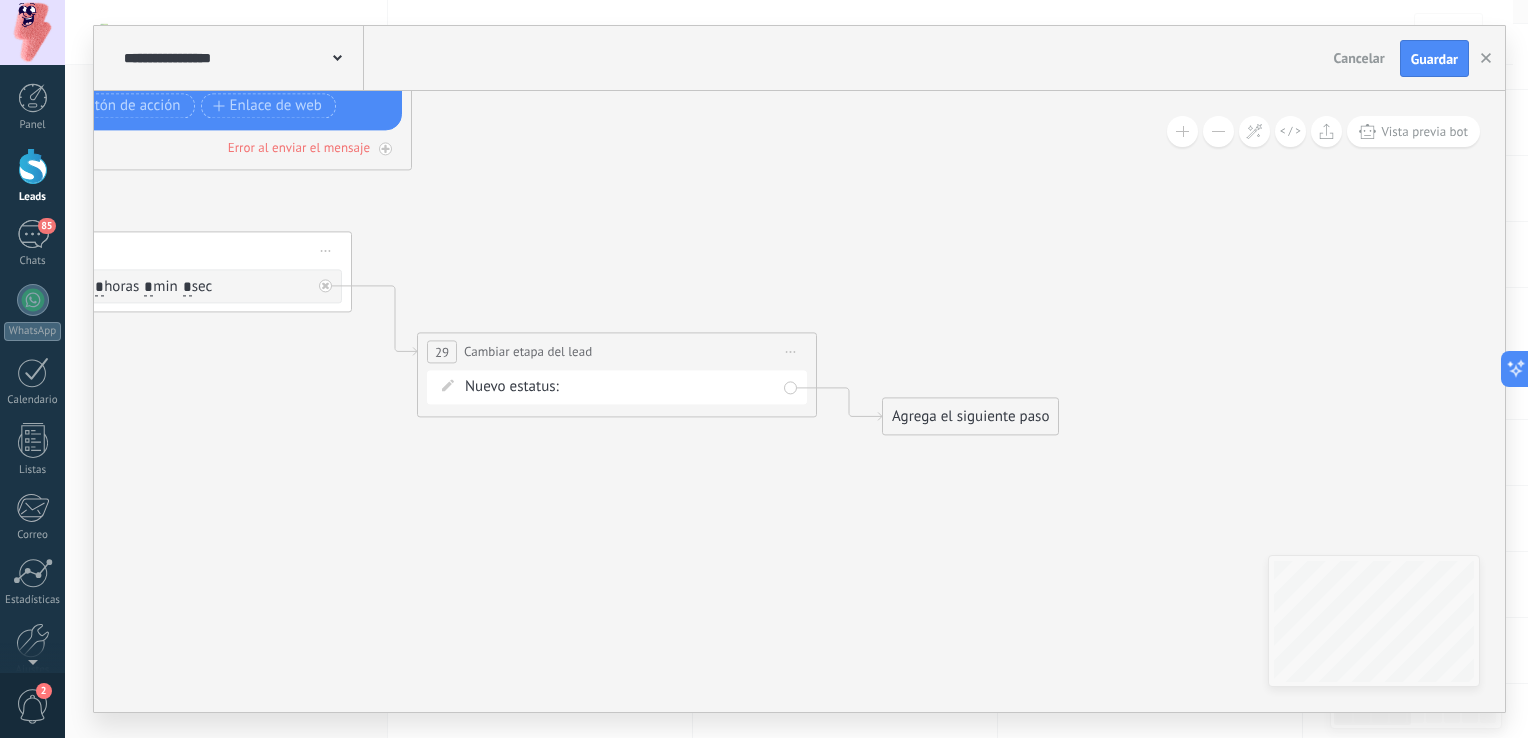 drag, startPoint x: 482, startPoint y: 570, endPoint x: 628, endPoint y: 760, distance: 239.61636 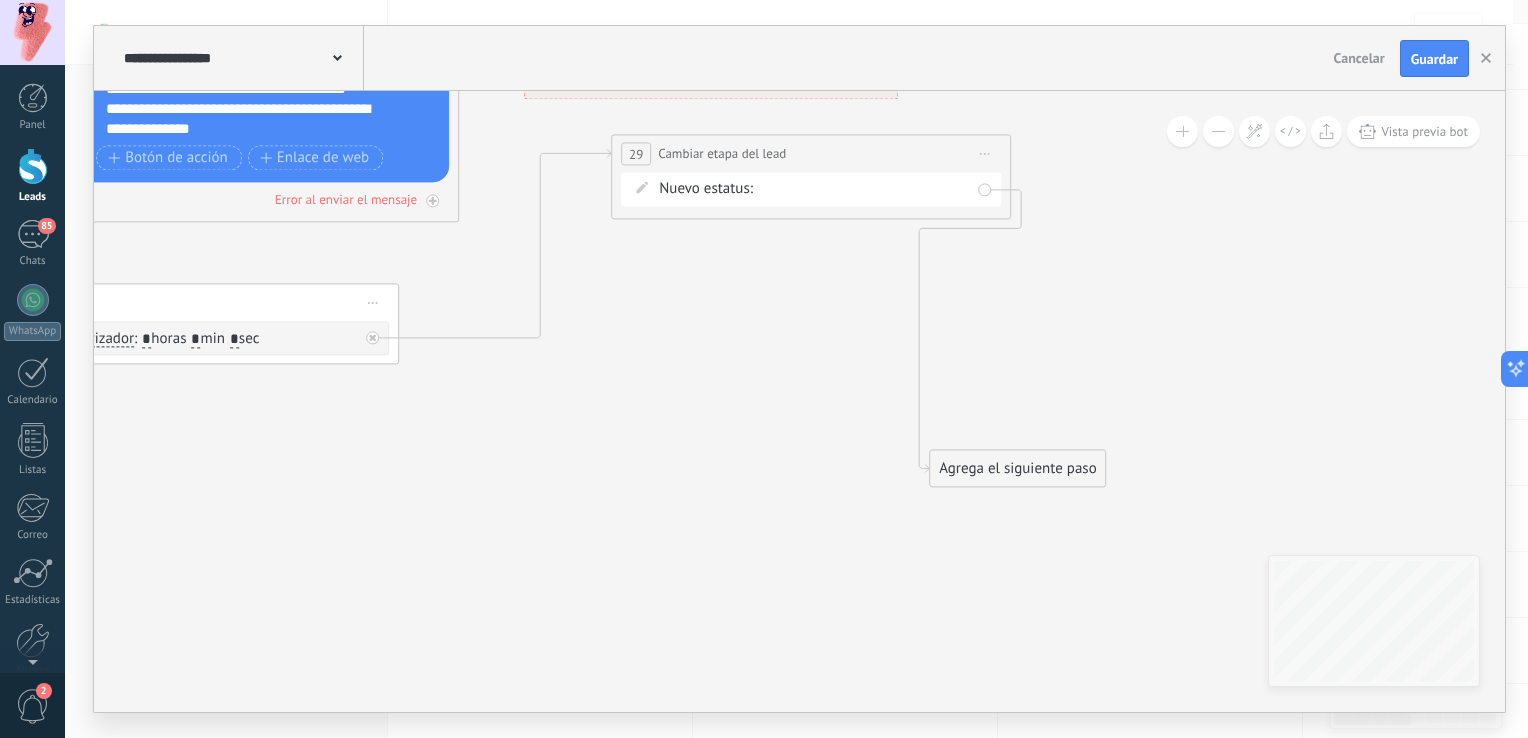 drag, startPoint x: 666, startPoint y: 394, endPoint x: 813, endPoint y: 145, distance: 289.15393 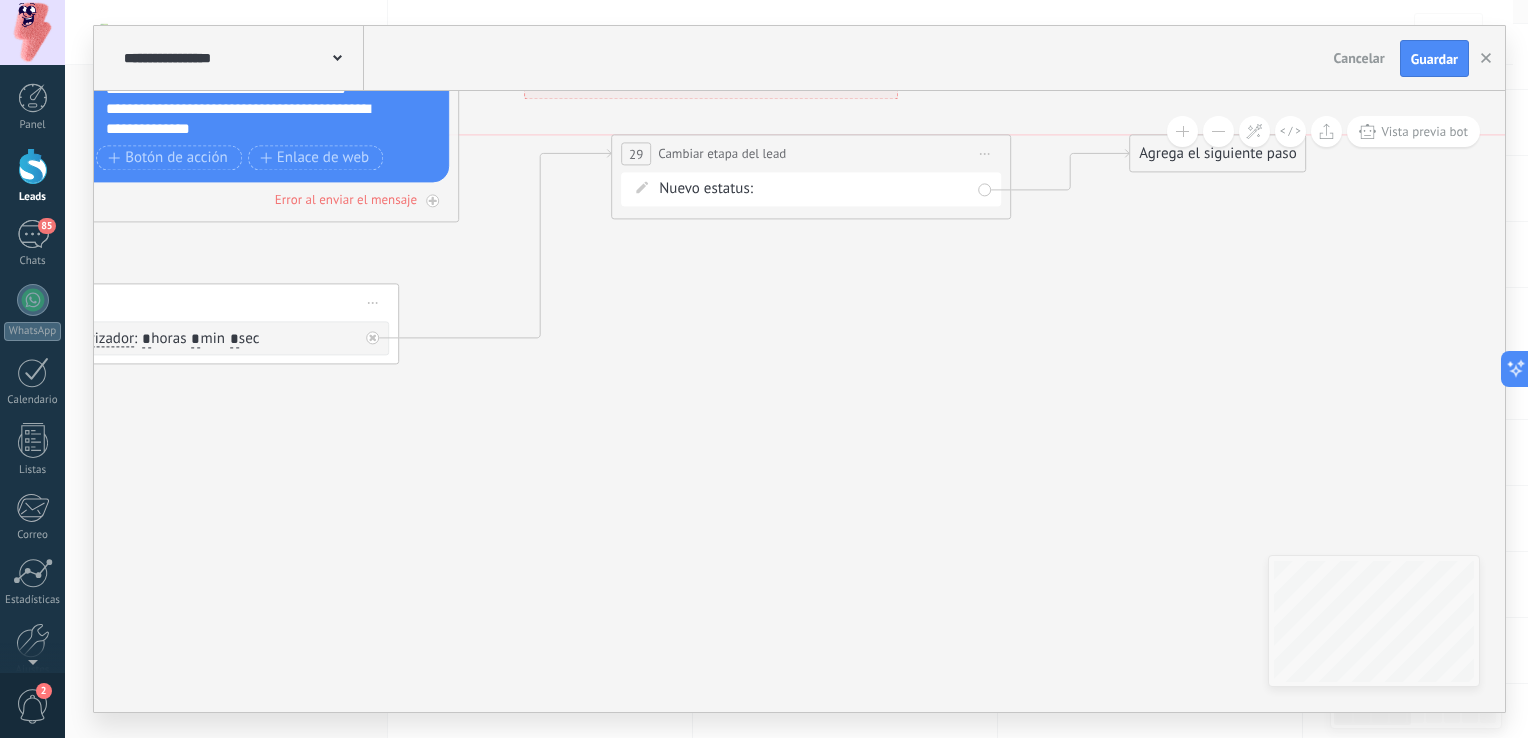 drag, startPoint x: 1005, startPoint y: 476, endPoint x: 1206, endPoint y: 164, distance: 371.14014 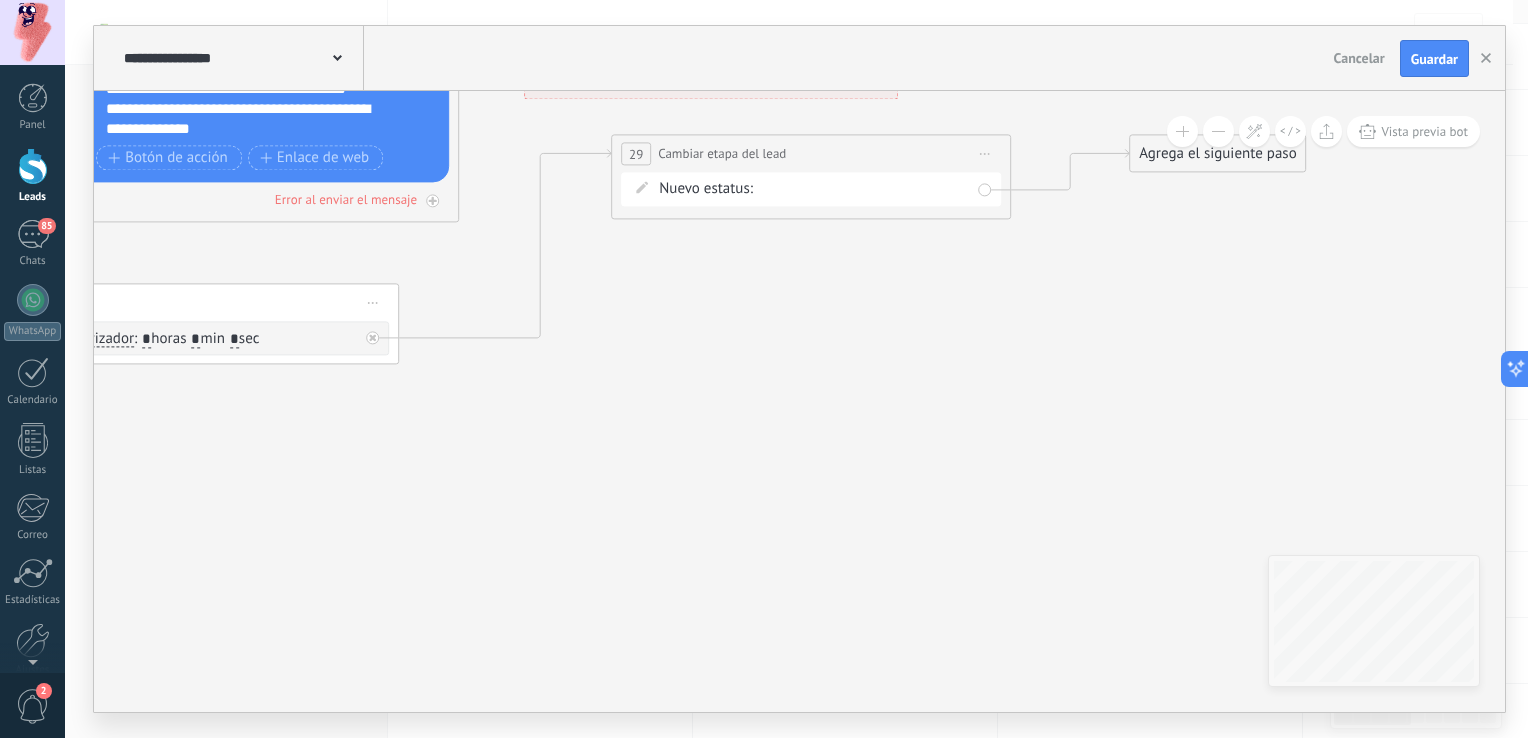 click on "Agrega el siguiente paso" at bounding box center [1217, 154] 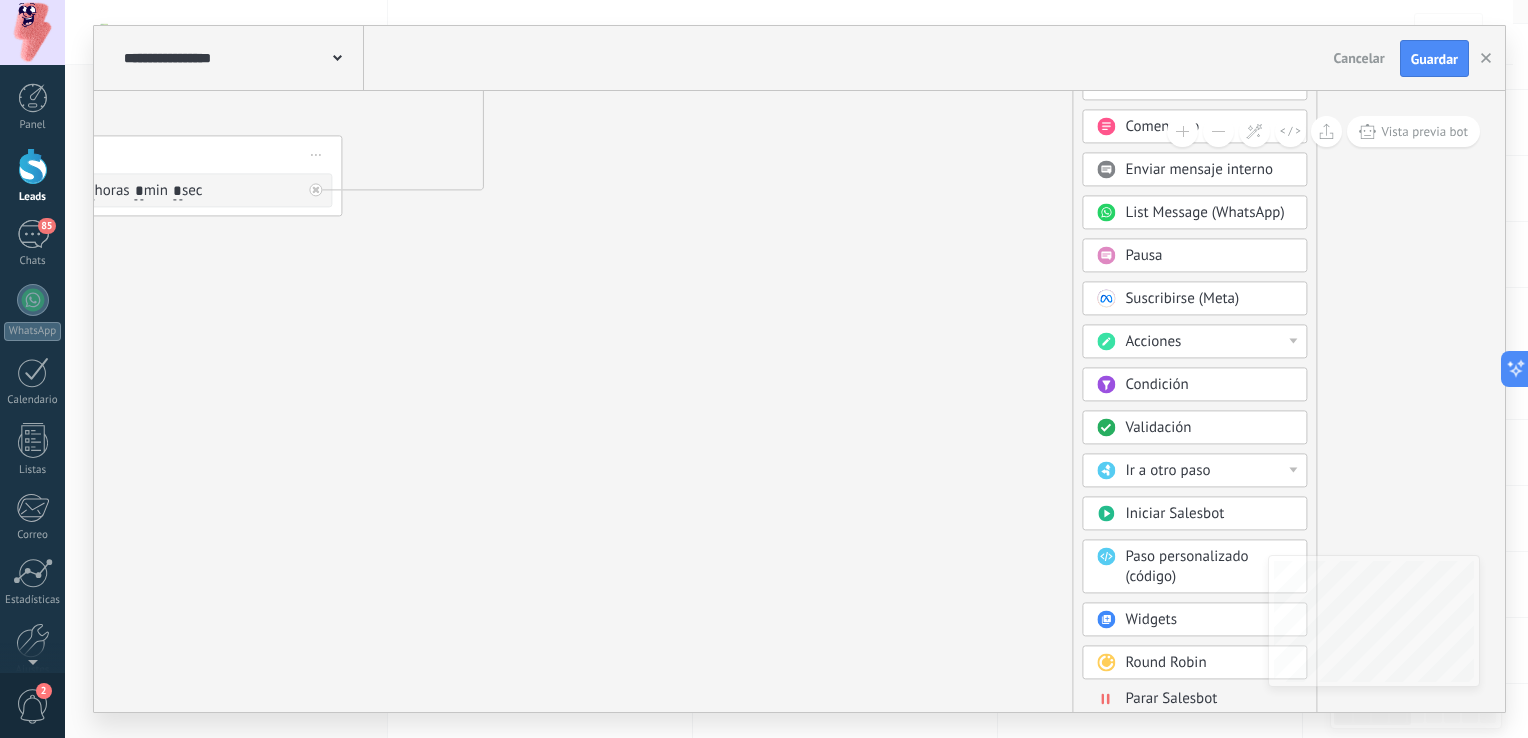 drag, startPoint x: 984, startPoint y: 511, endPoint x: 926, endPoint y: 307, distance: 212.08488 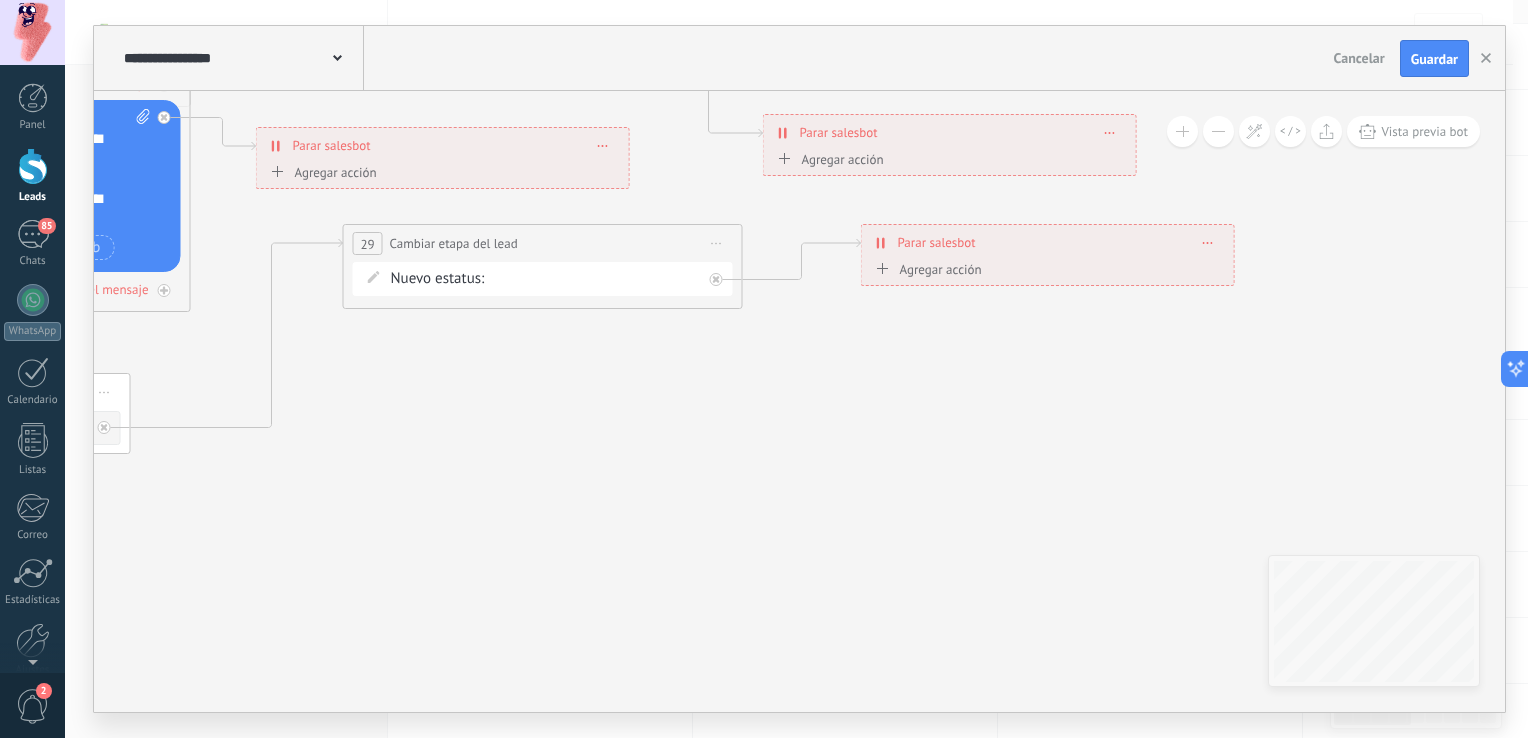 drag, startPoint x: 850, startPoint y: 484, endPoint x: 1140, endPoint y: 758, distance: 398.96866 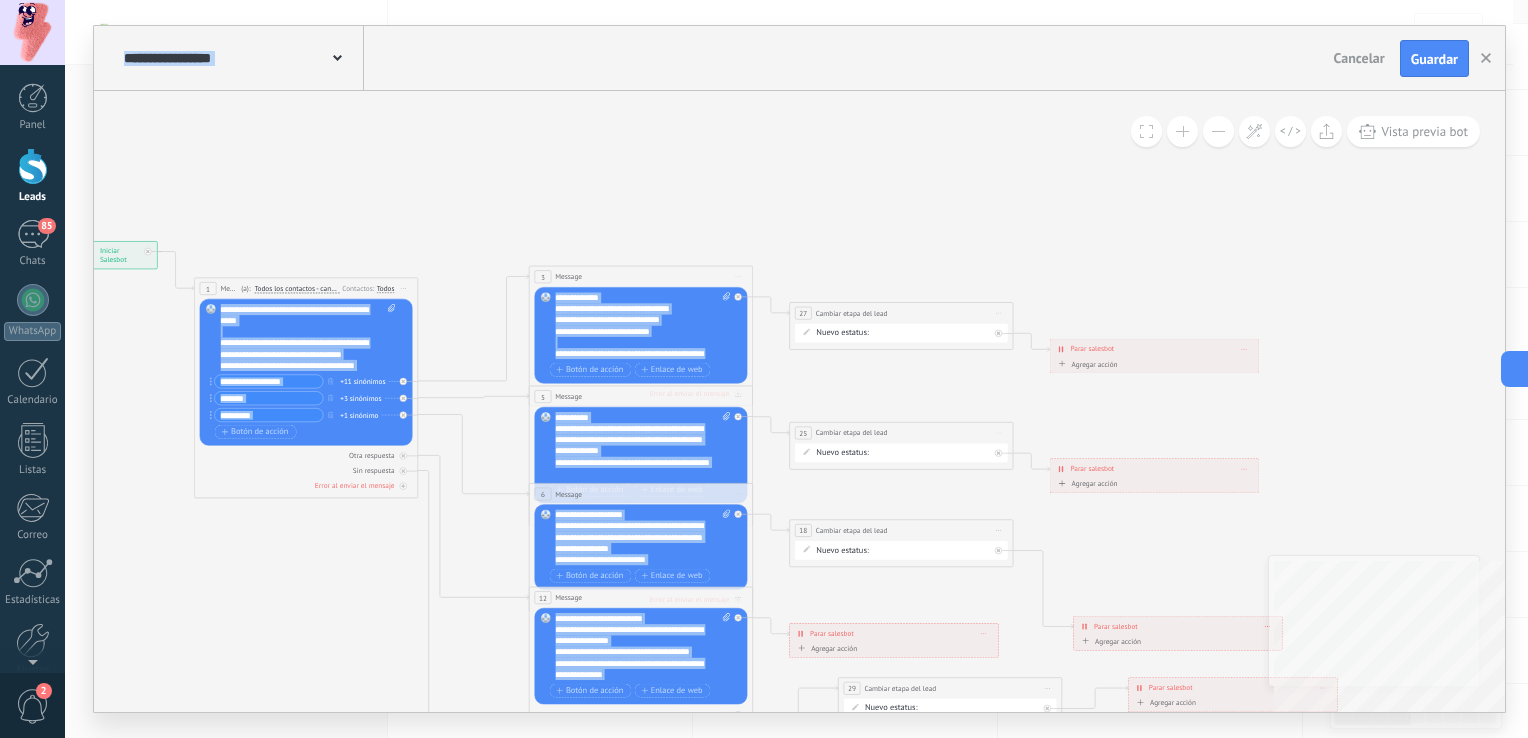 click on "**********" at bounding box center (799, 401) 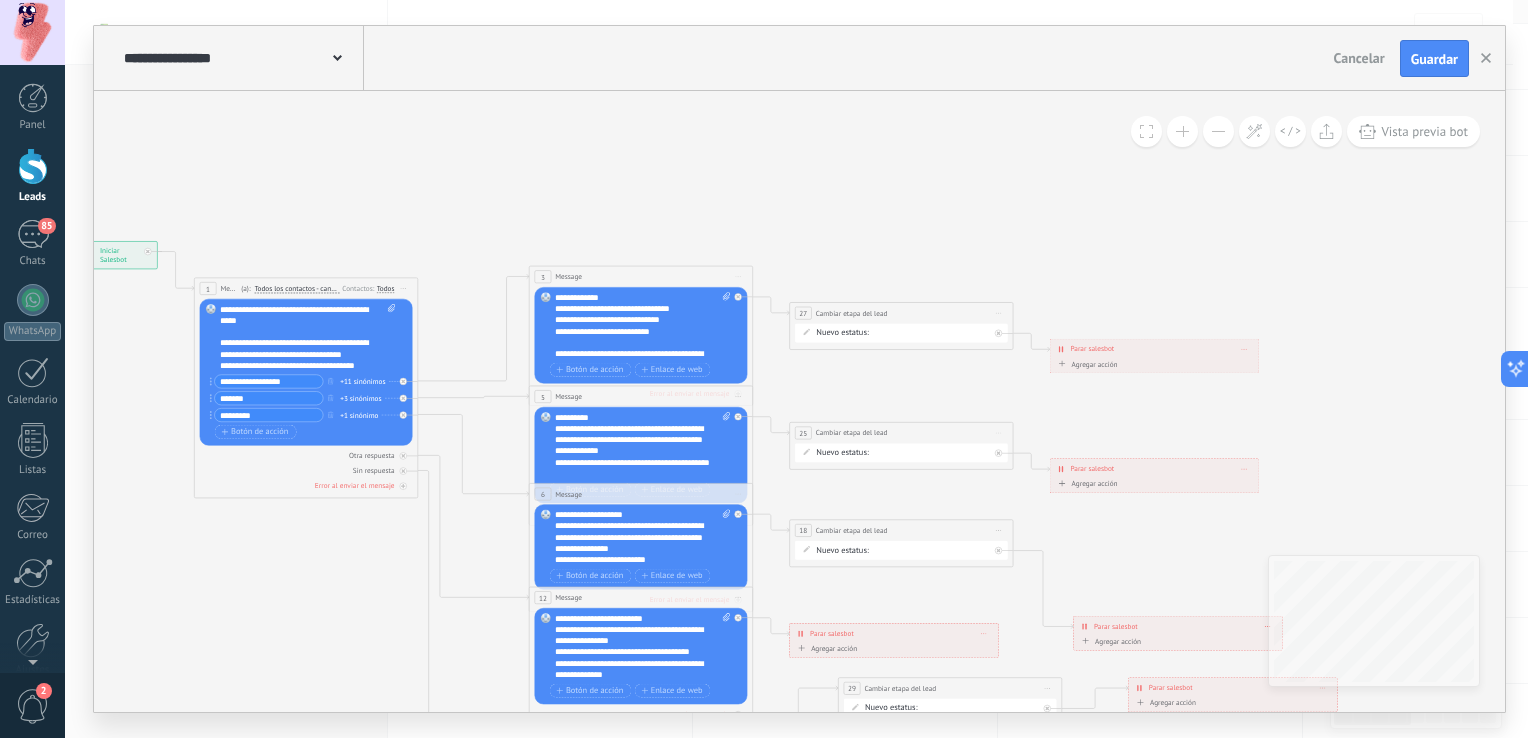 click 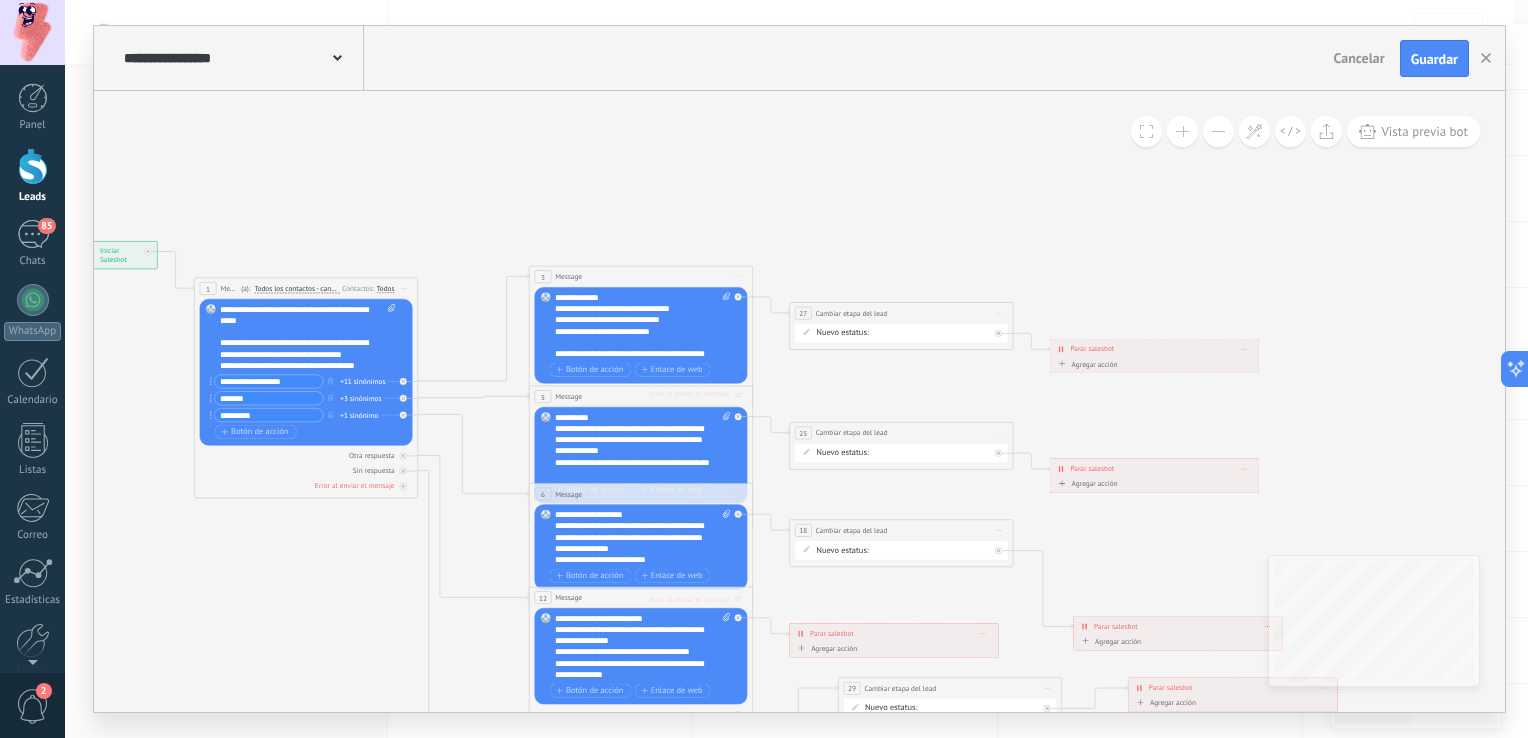 click on "**********" at bounding box center [308, 337] 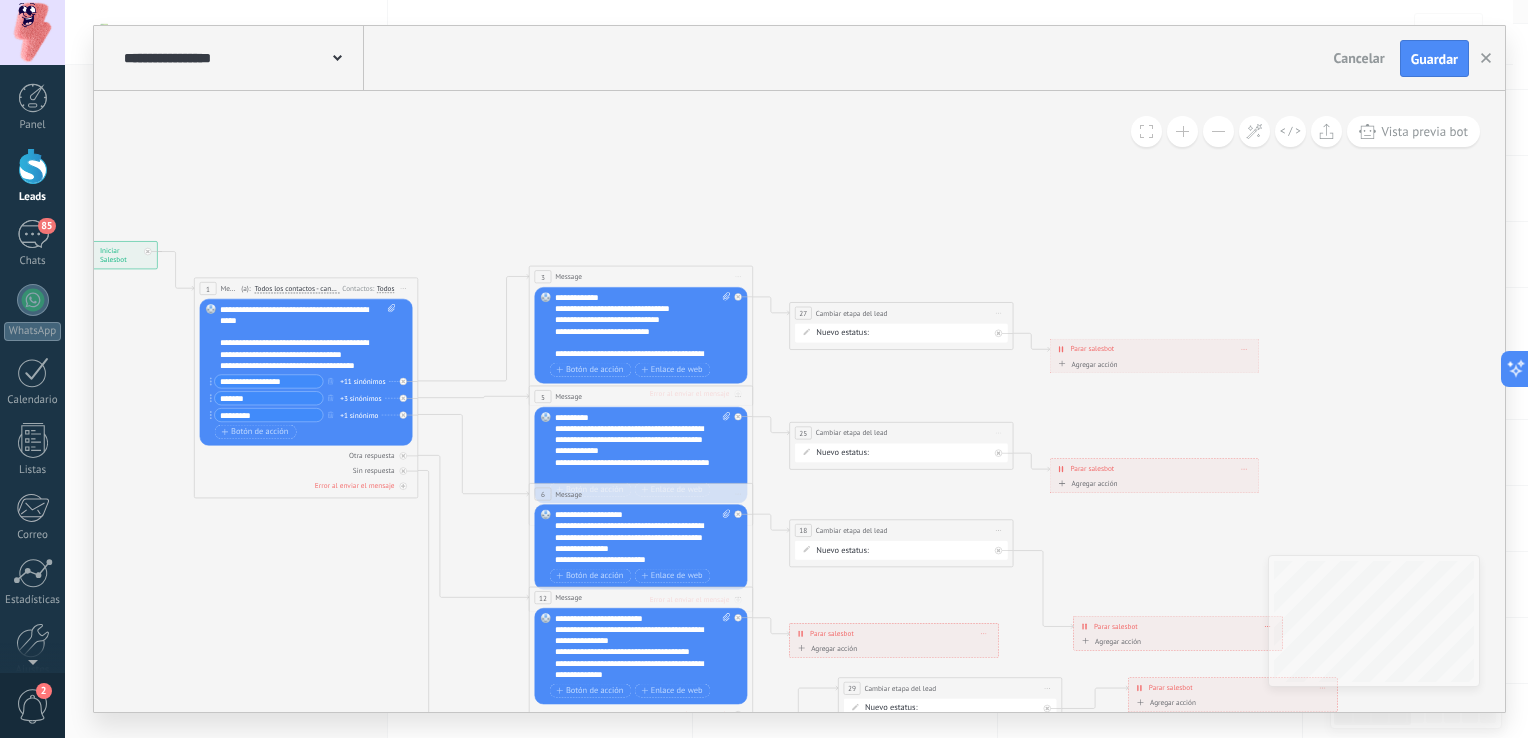 click 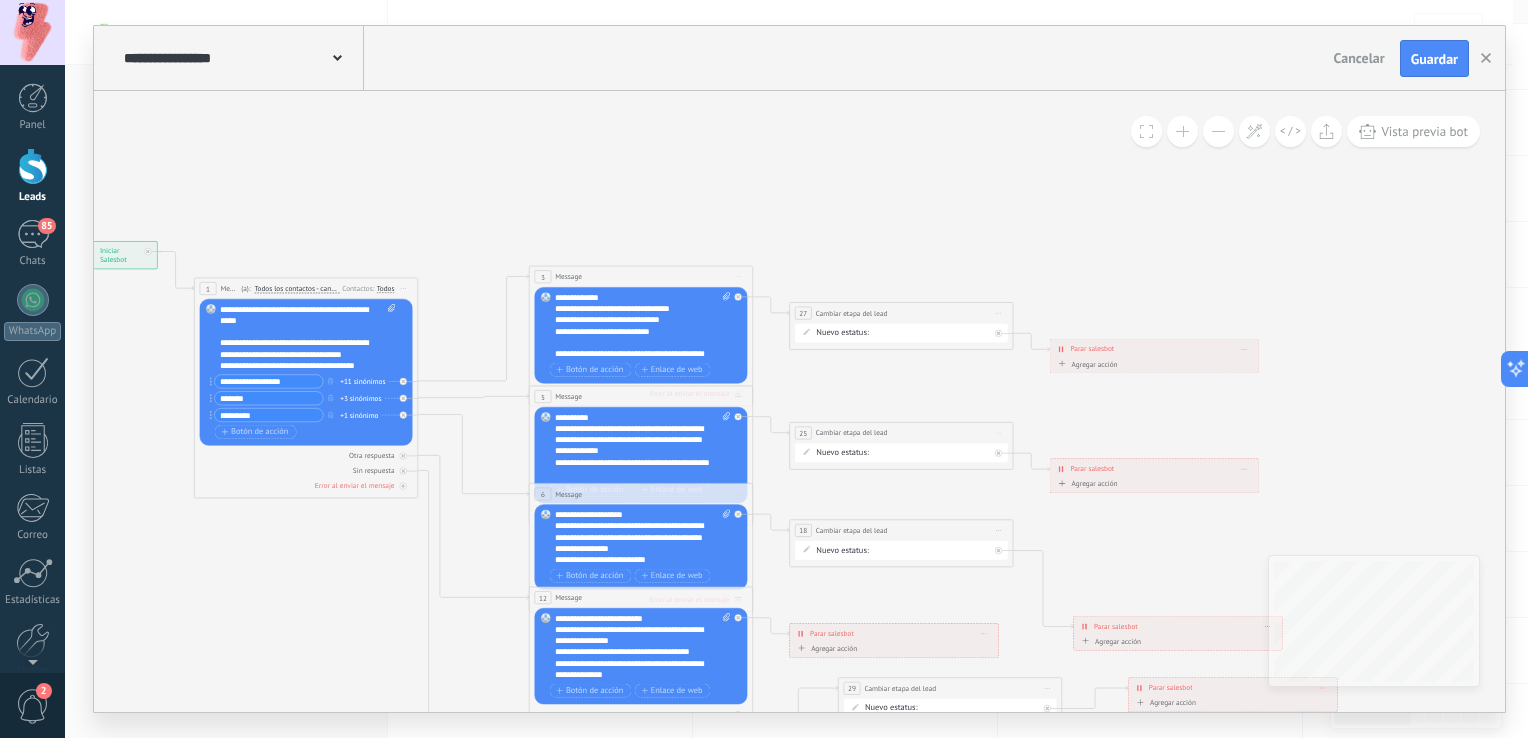 click on "**********" at bounding box center (74, 242) 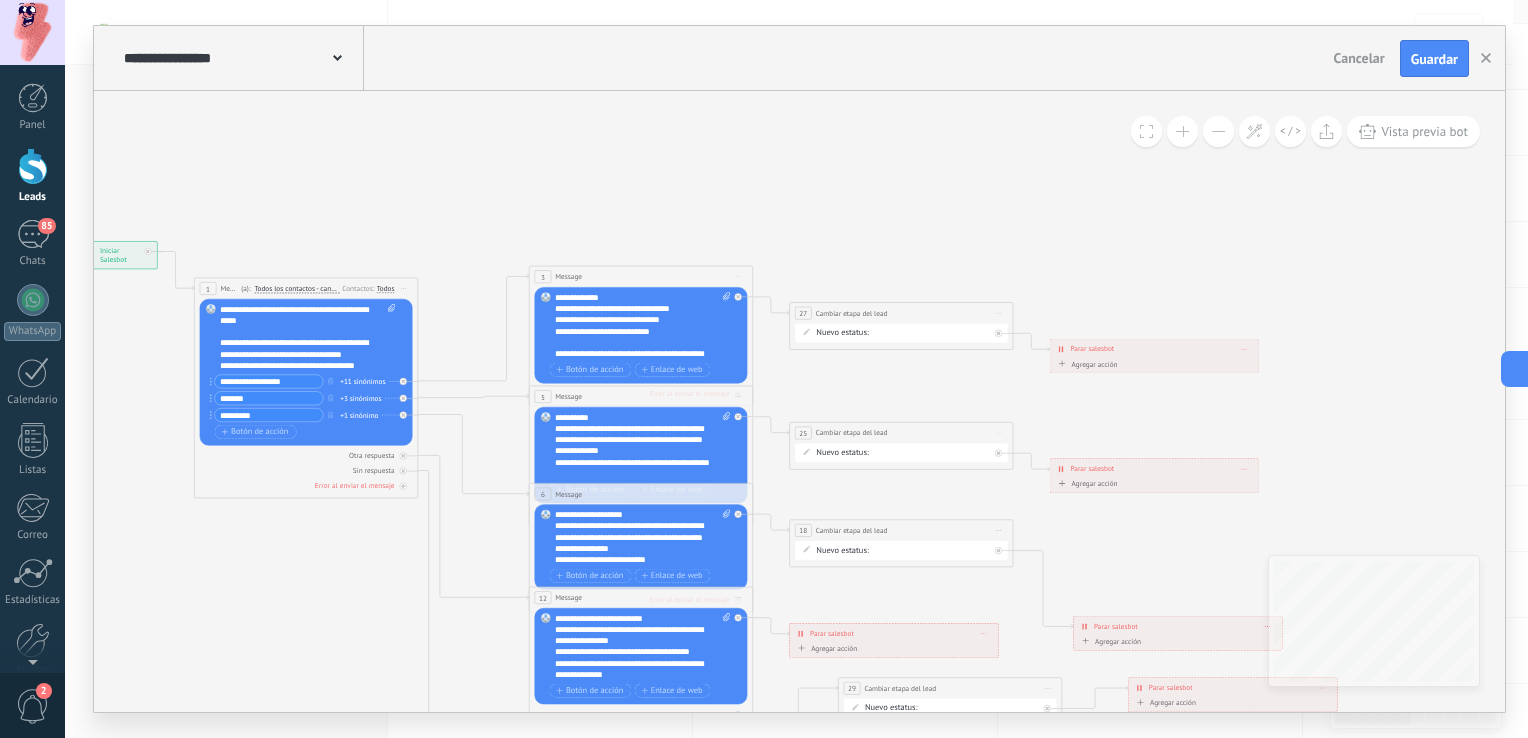 drag, startPoint x: 393, startPoint y: 350, endPoint x: 443, endPoint y: 261, distance: 102.0833 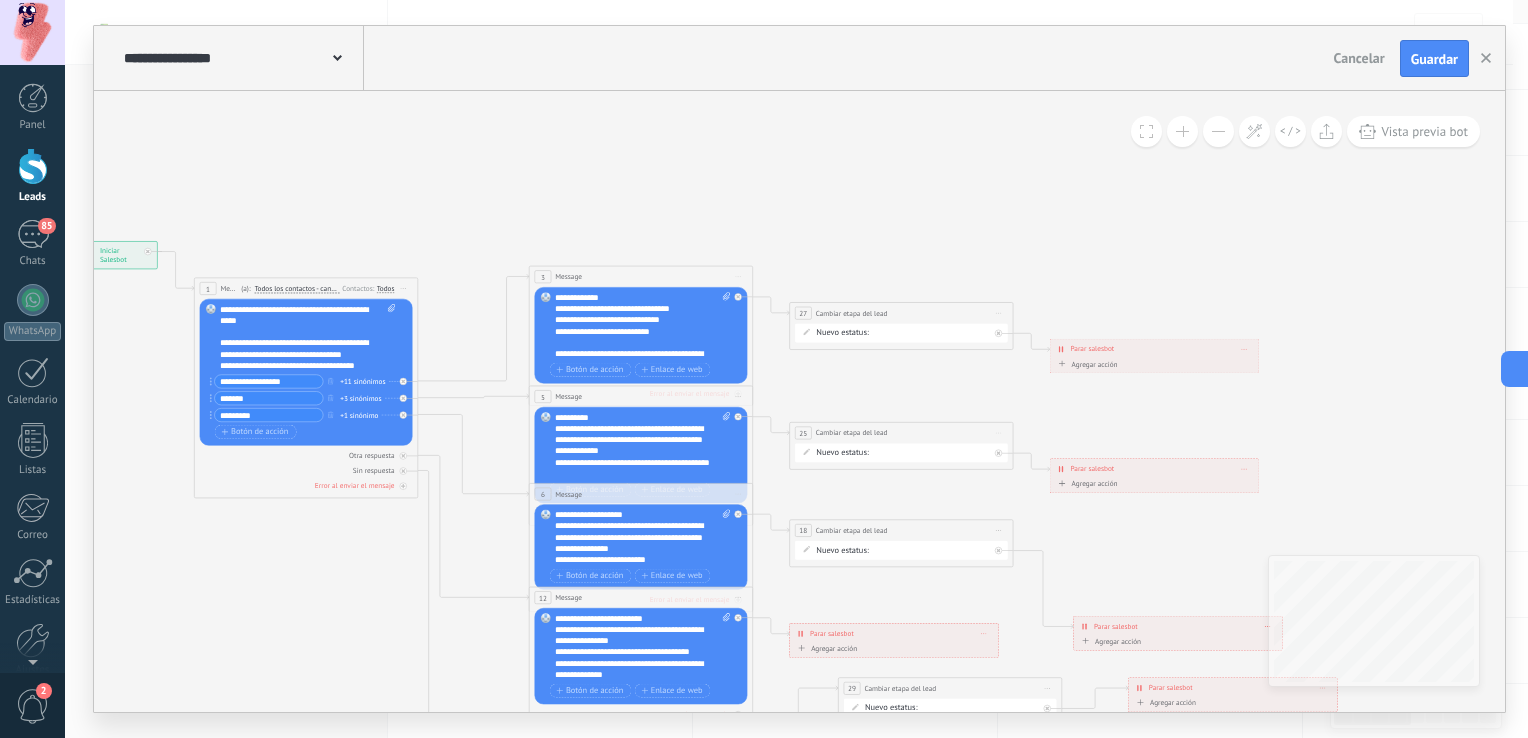 click on "**********" at bounding box center (74, 242) 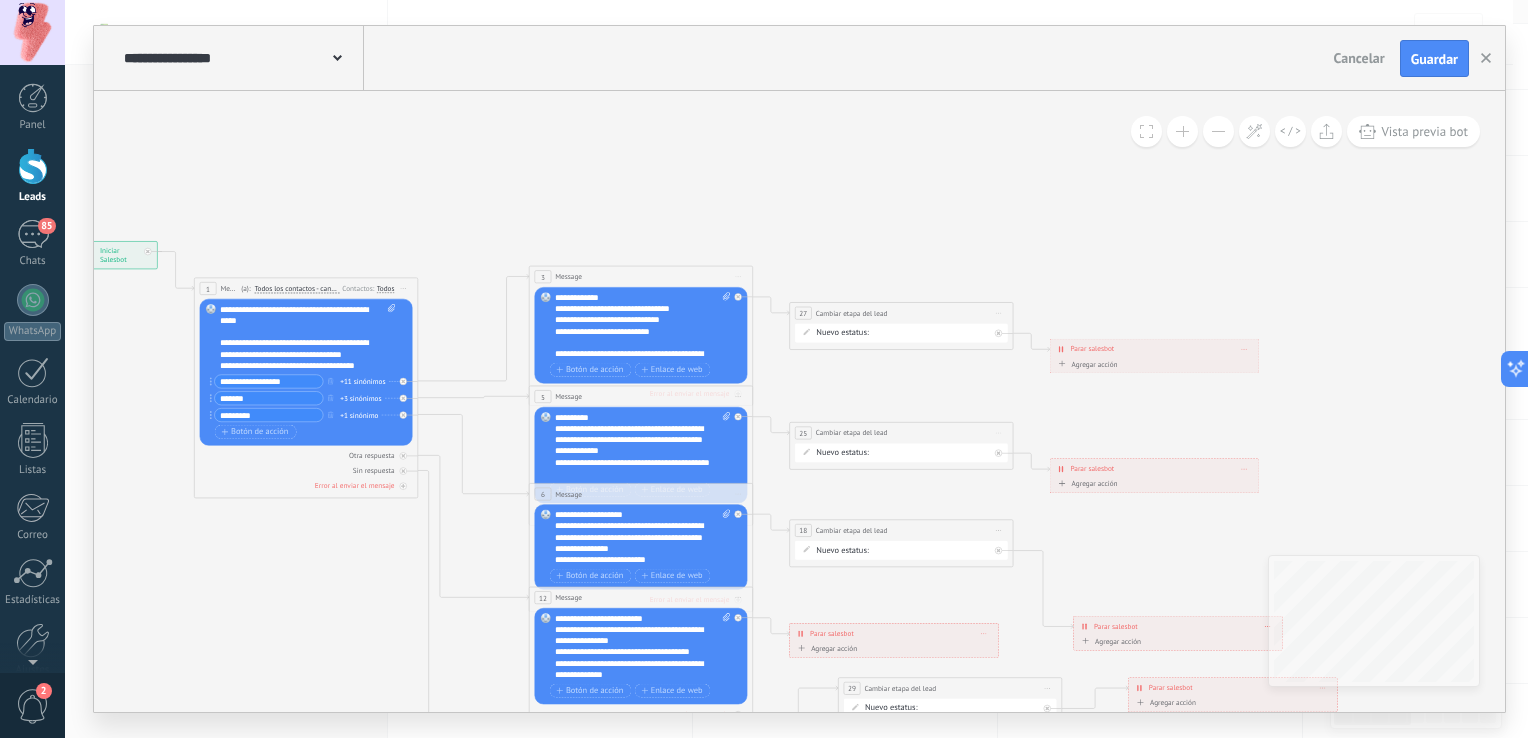 drag, startPoint x: 208, startPoint y: 342, endPoint x: 206, endPoint y: 244, distance: 98.02041 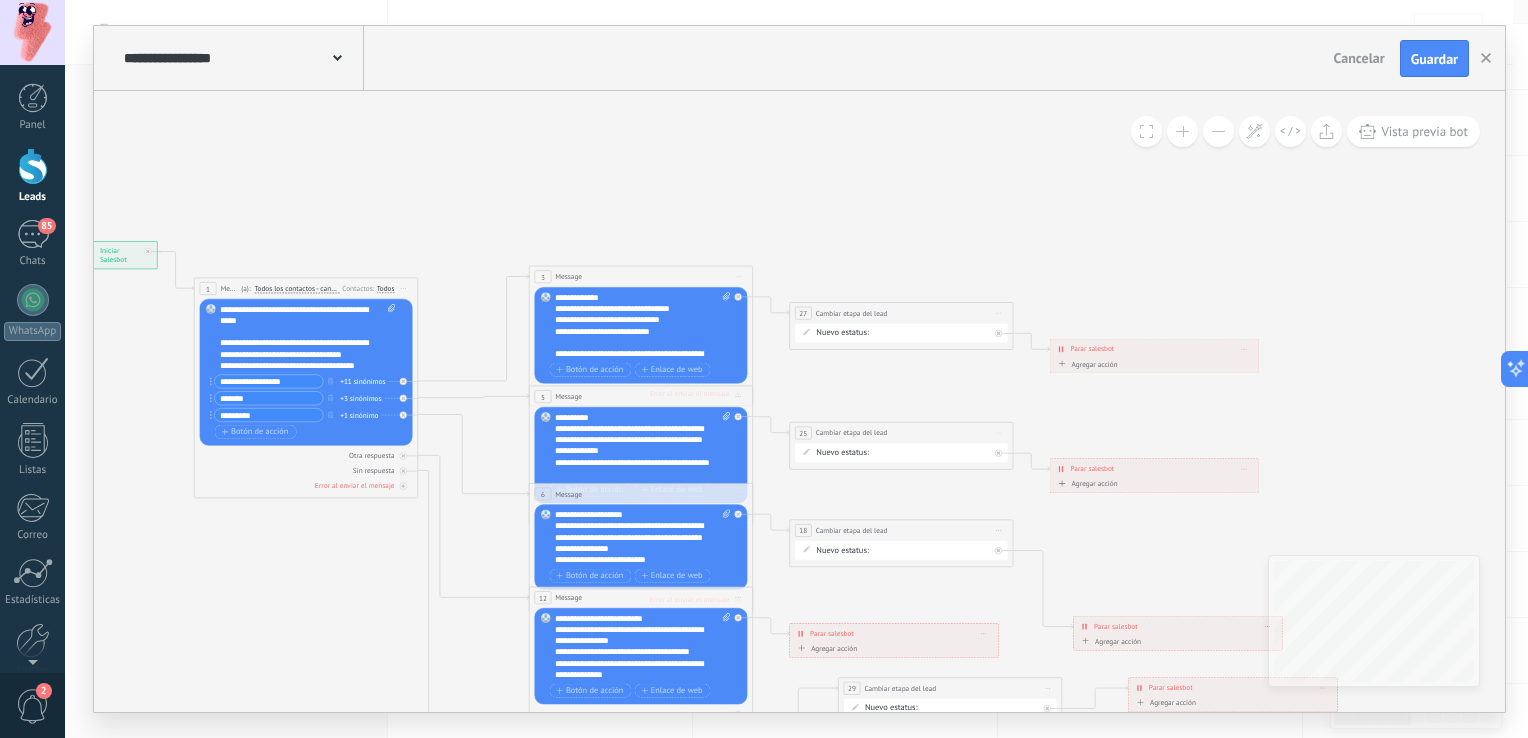 click on "**********" at bounding box center (74, 242) 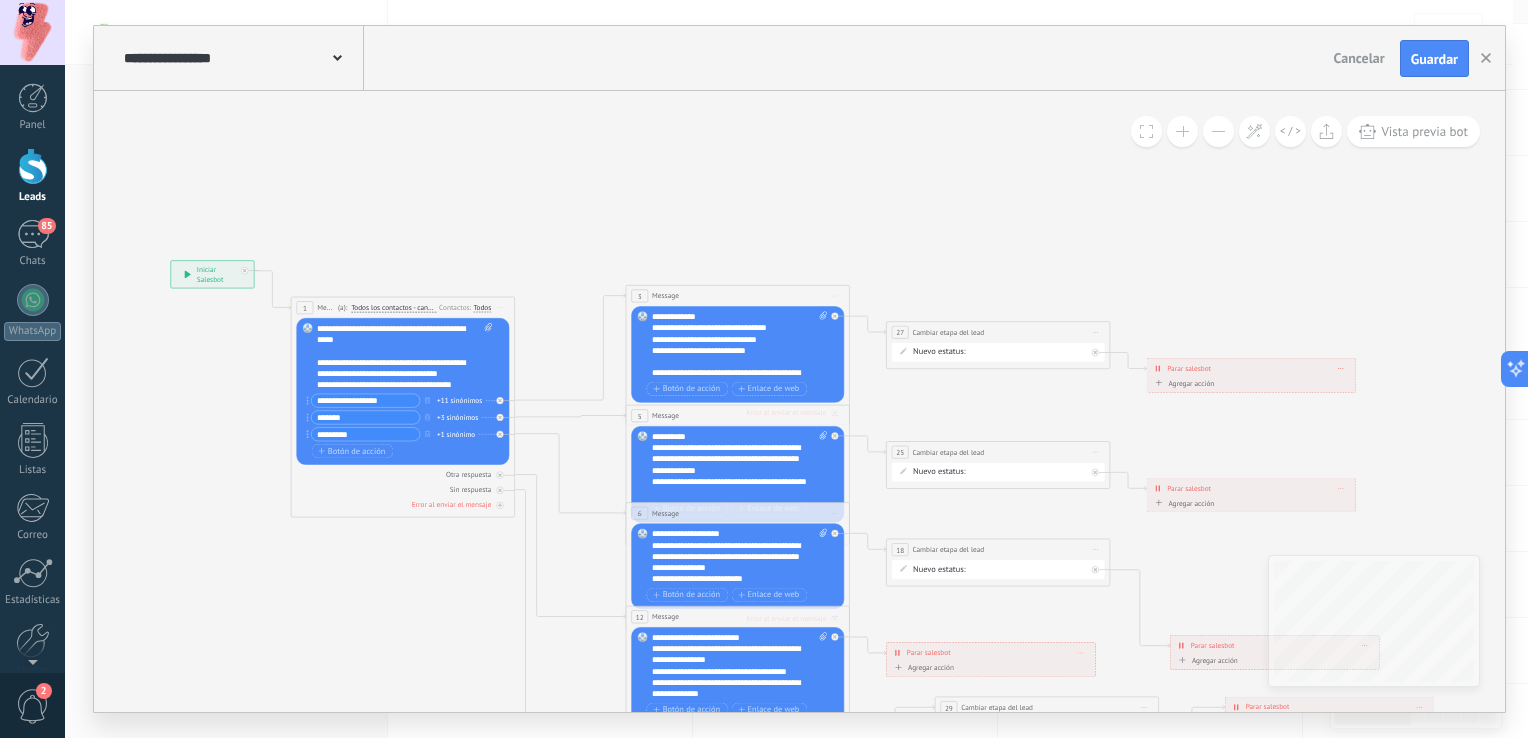 drag, startPoint x: 113, startPoint y: 407, endPoint x: 204, endPoint y: 426, distance: 92.96236 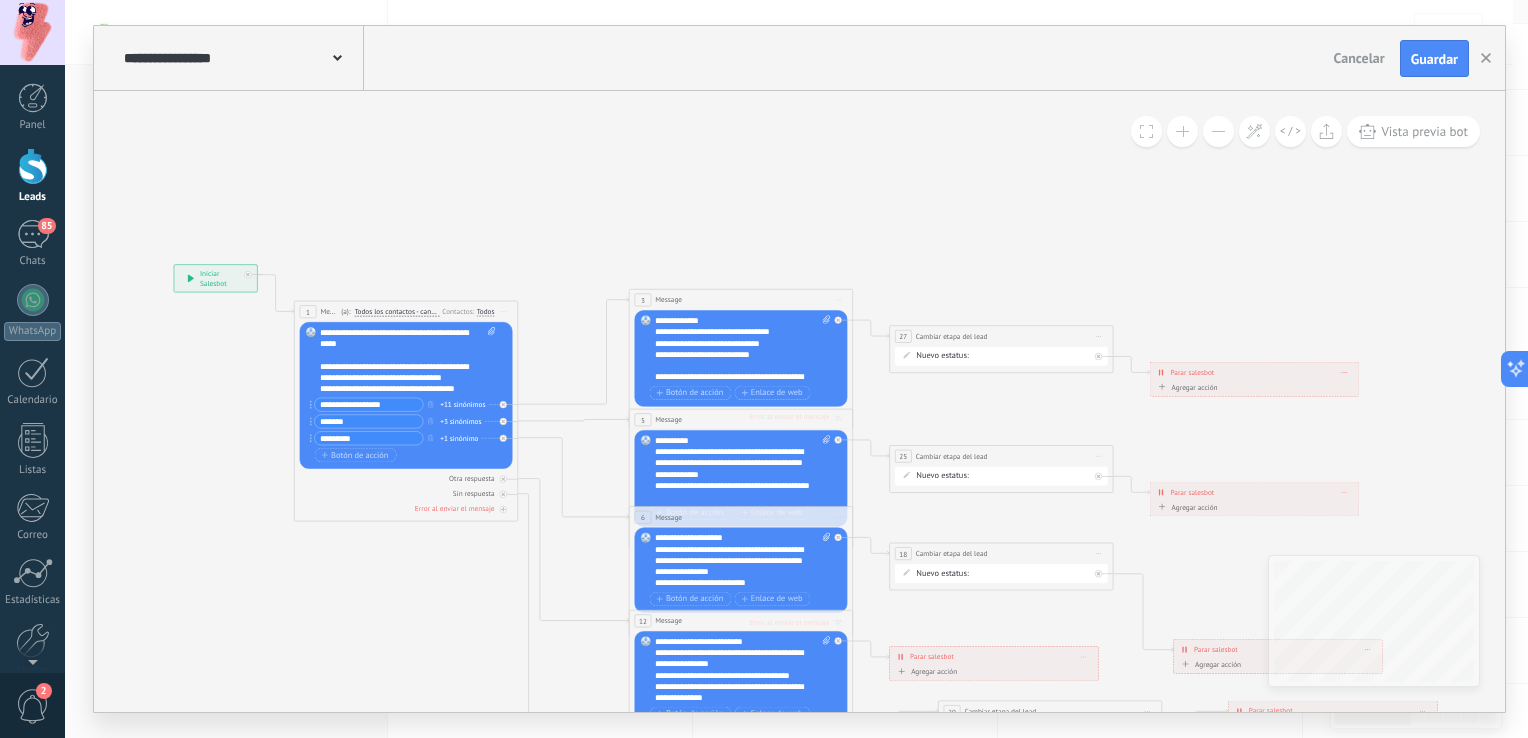 click 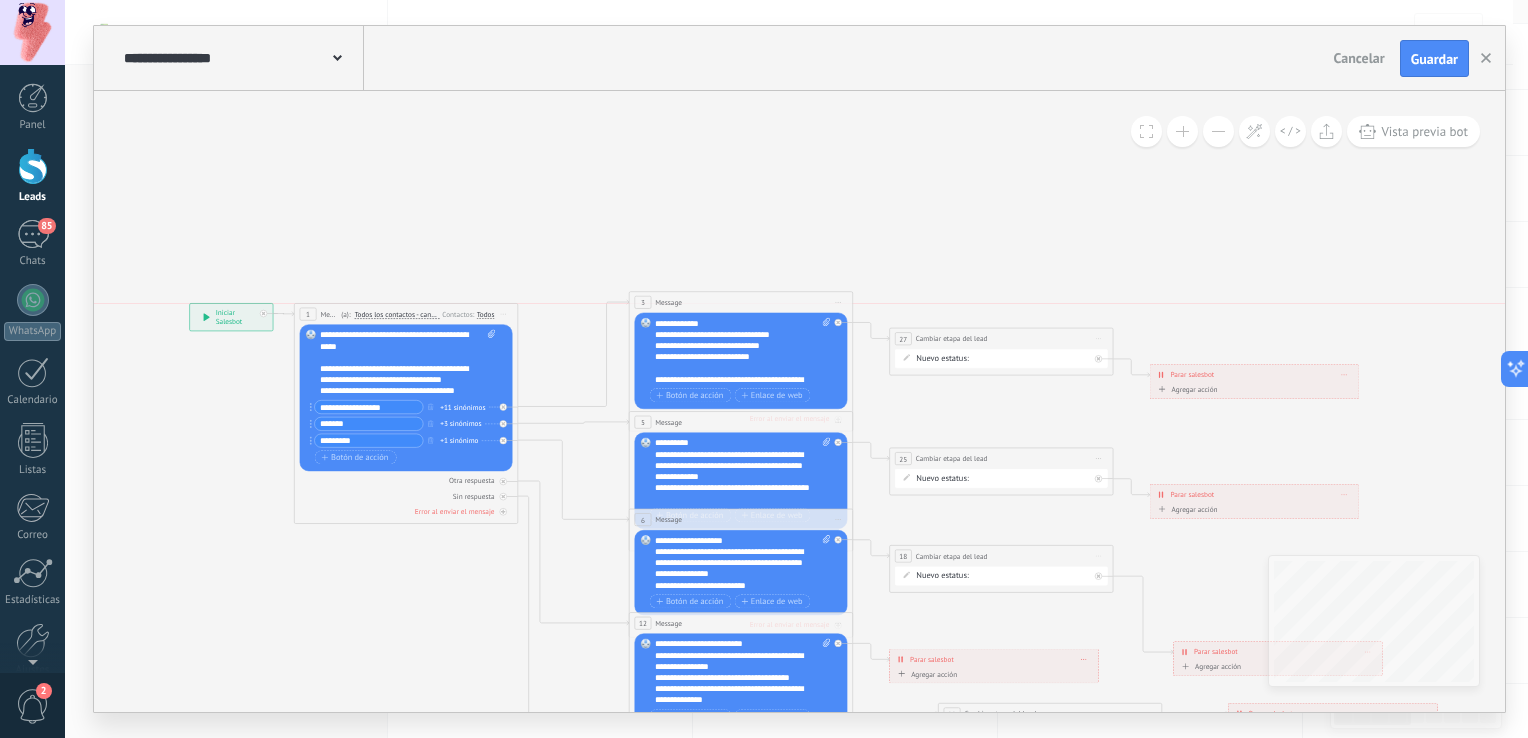 drag, startPoint x: 208, startPoint y: 285, endPoint x: 225, endPoint y: 321, distance: 39.812057 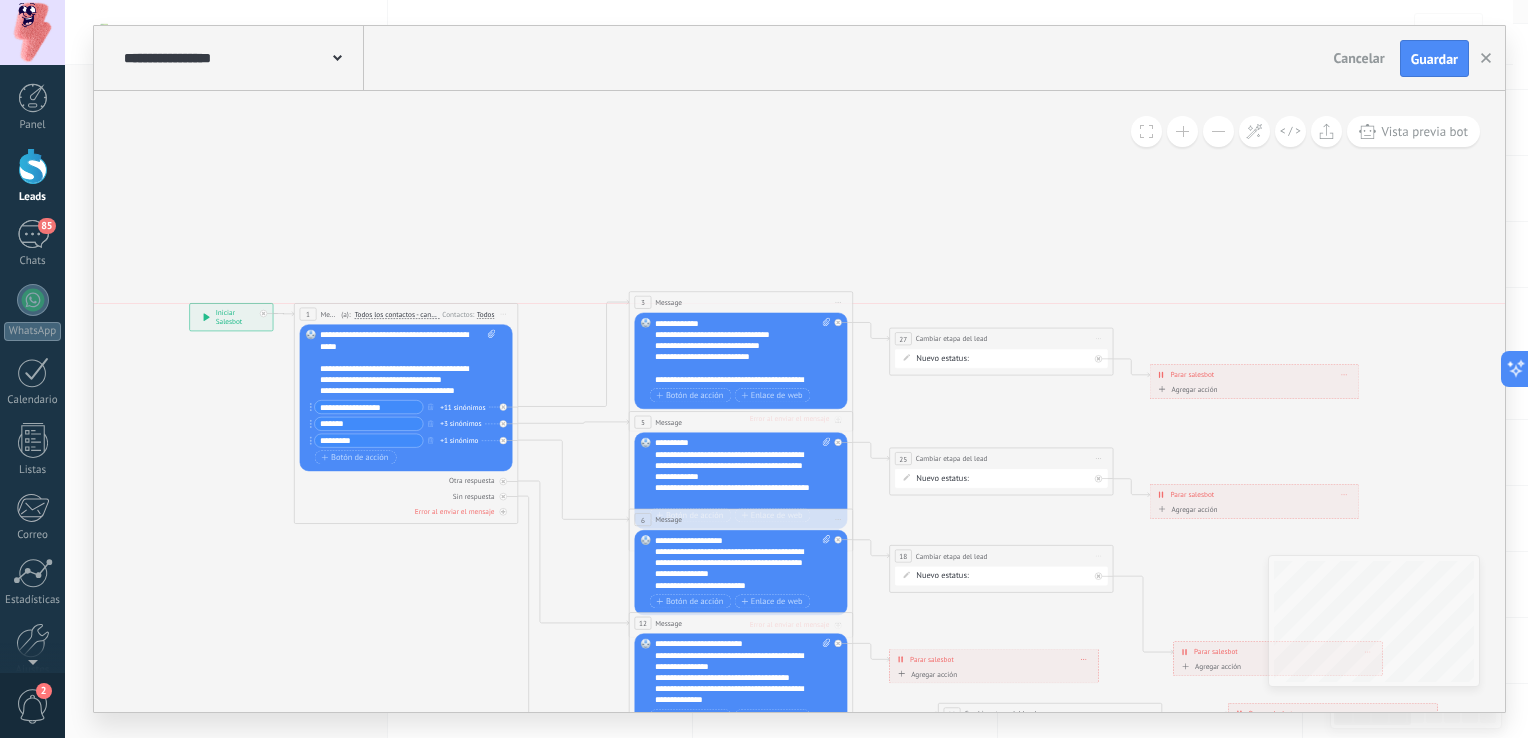 click on "**********" at bounding box center [231, 317] 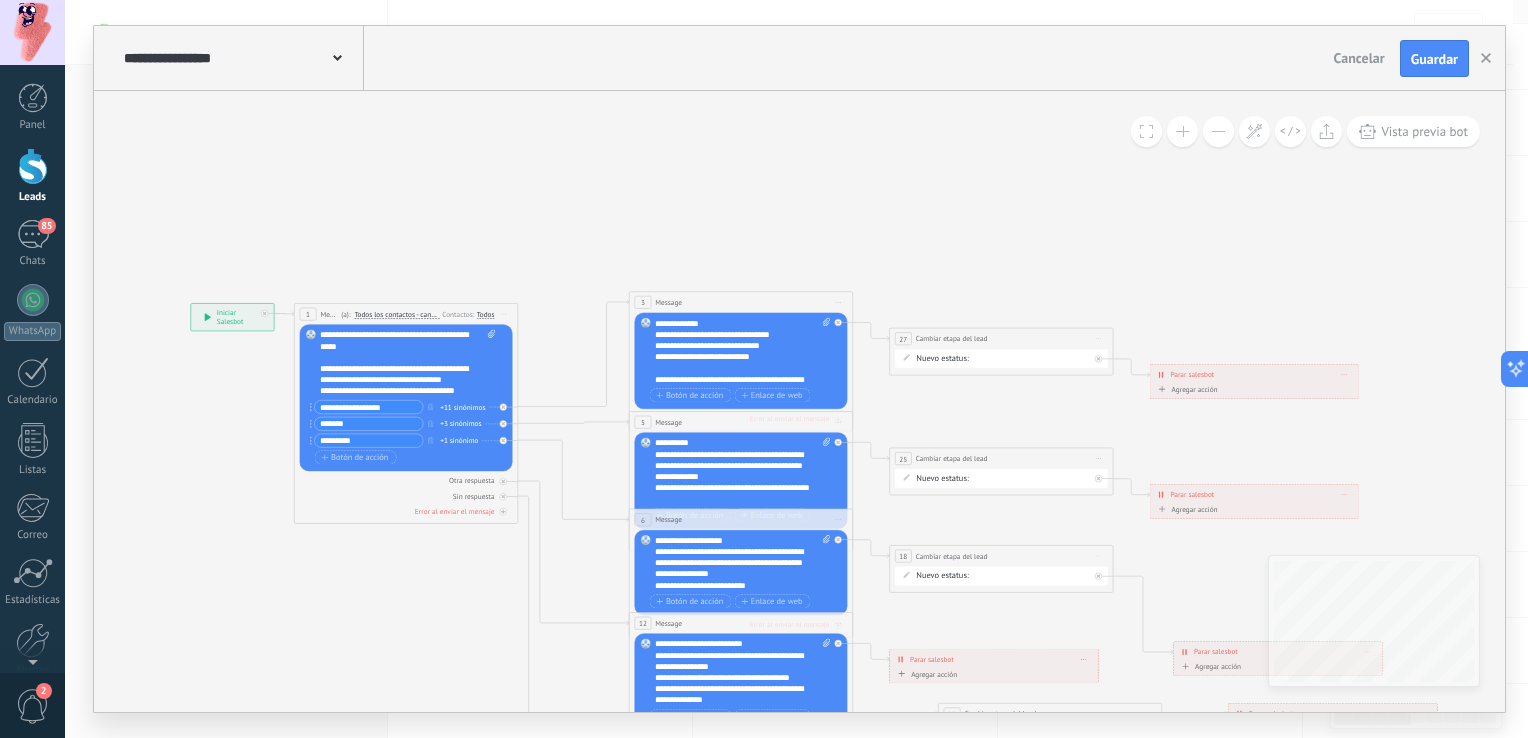 click 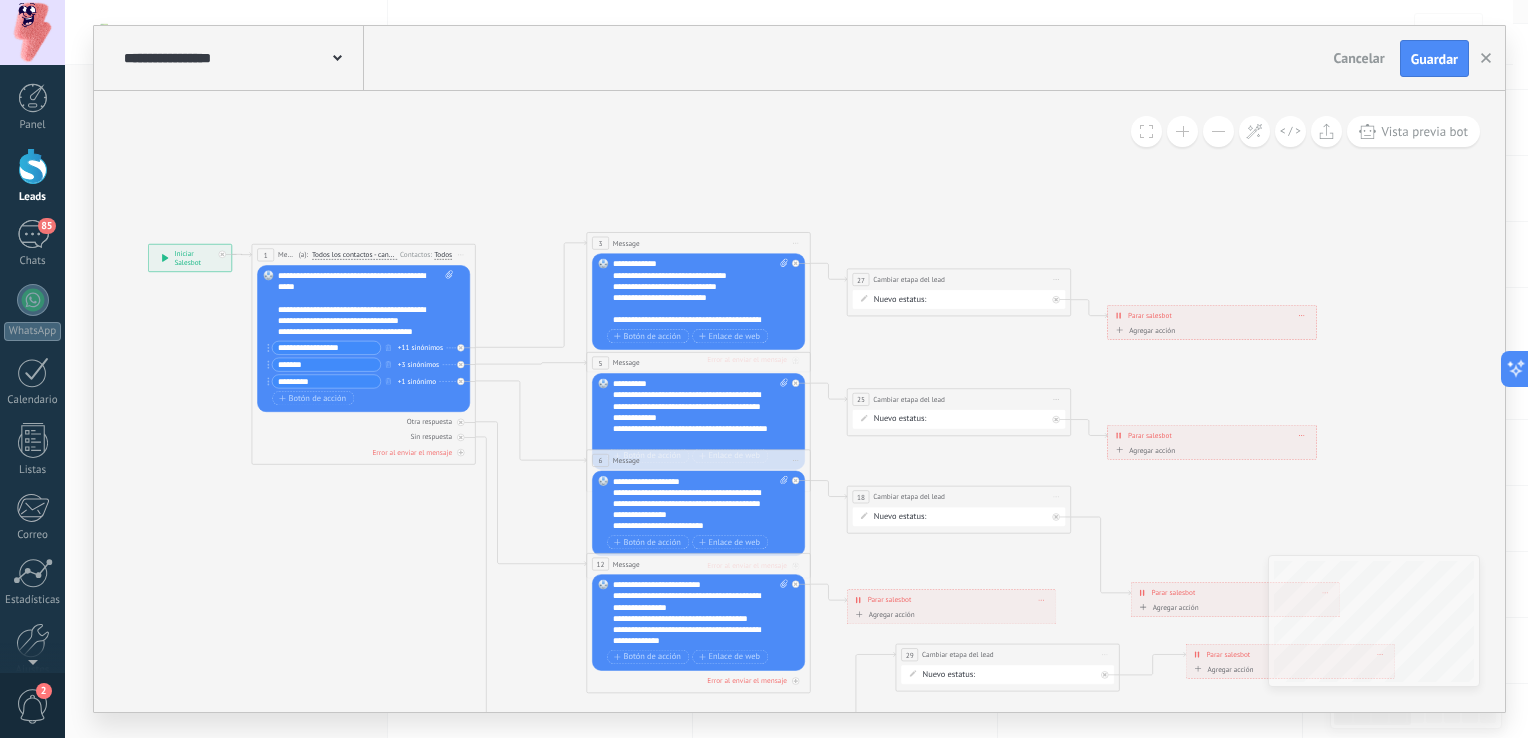 drag, startPoint x: 567, startPoint y: 226, endPoint x: 524, endPoint y: 166, distance: 73.817345 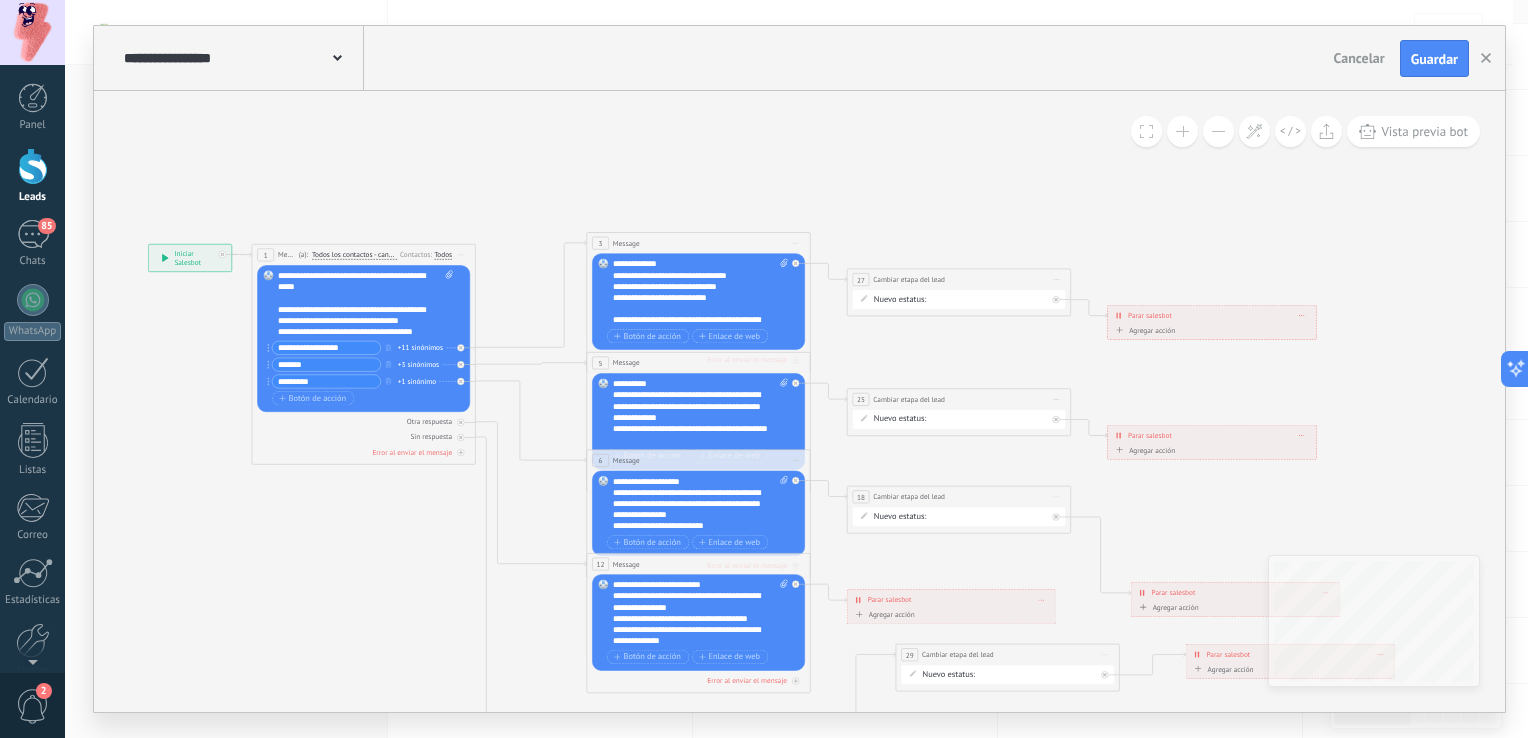 click 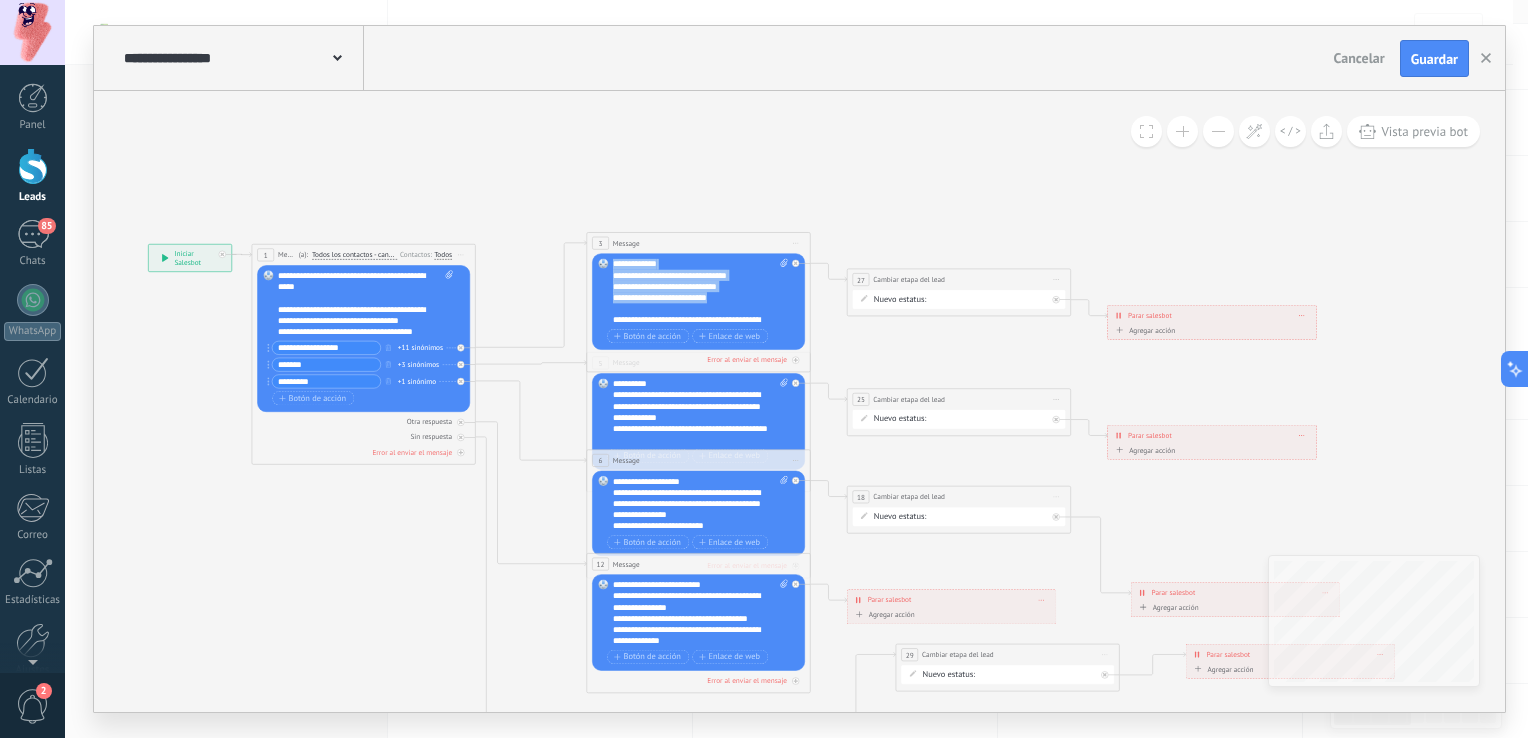 drag, startPoint x: 771, startPoint y: 302, endPoint x: 740, endPoint y: 232, distance: 76.55717 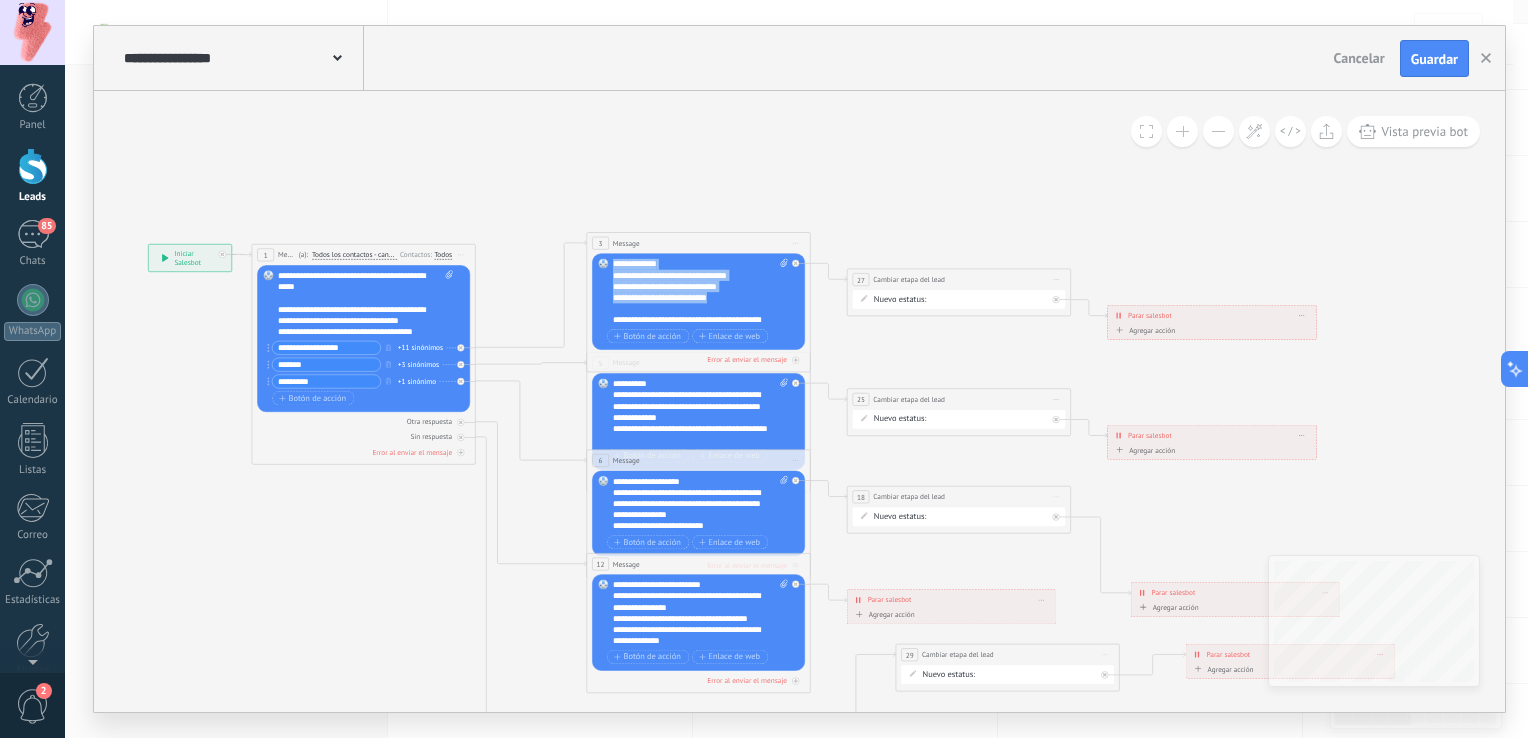 click on "**********" at bounding box center (131, 208) 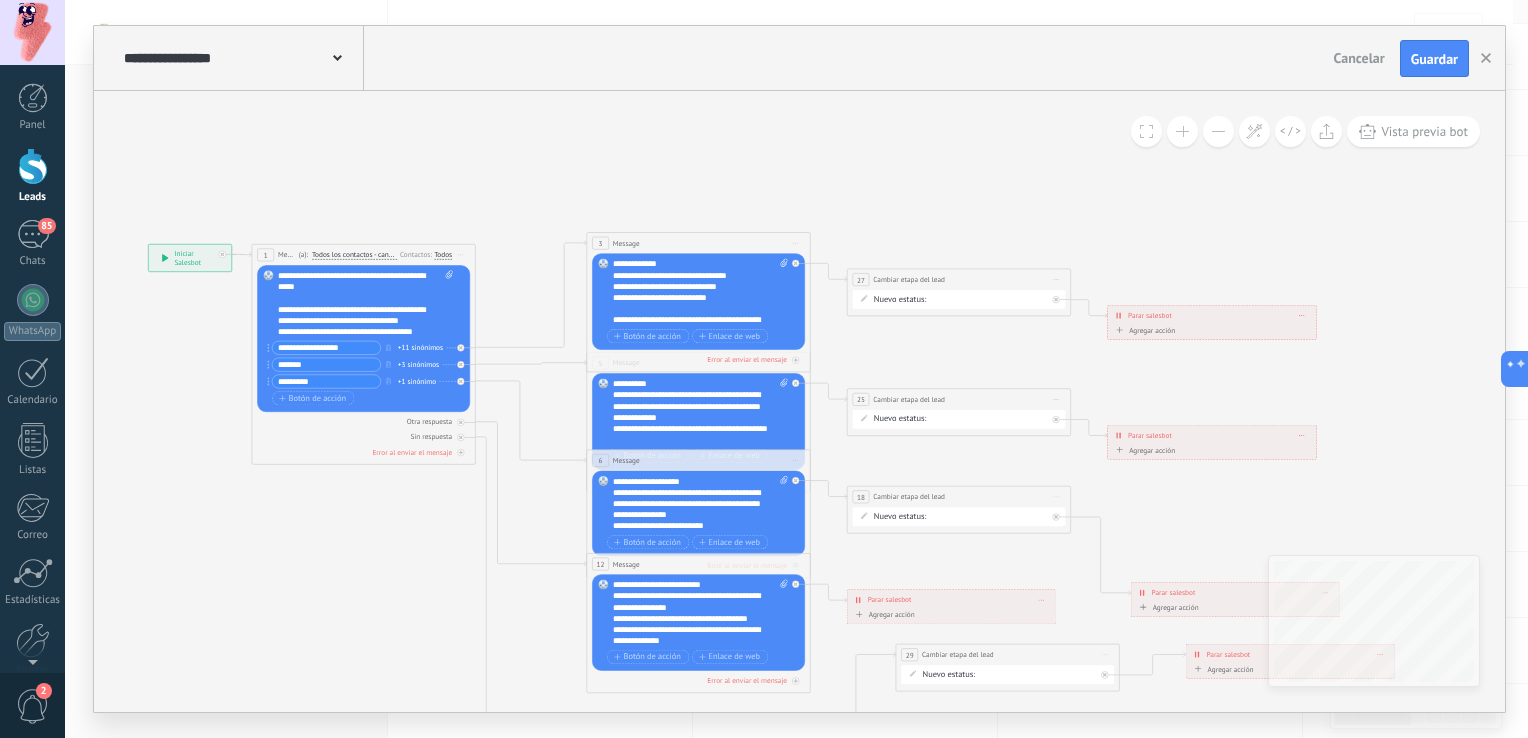 click 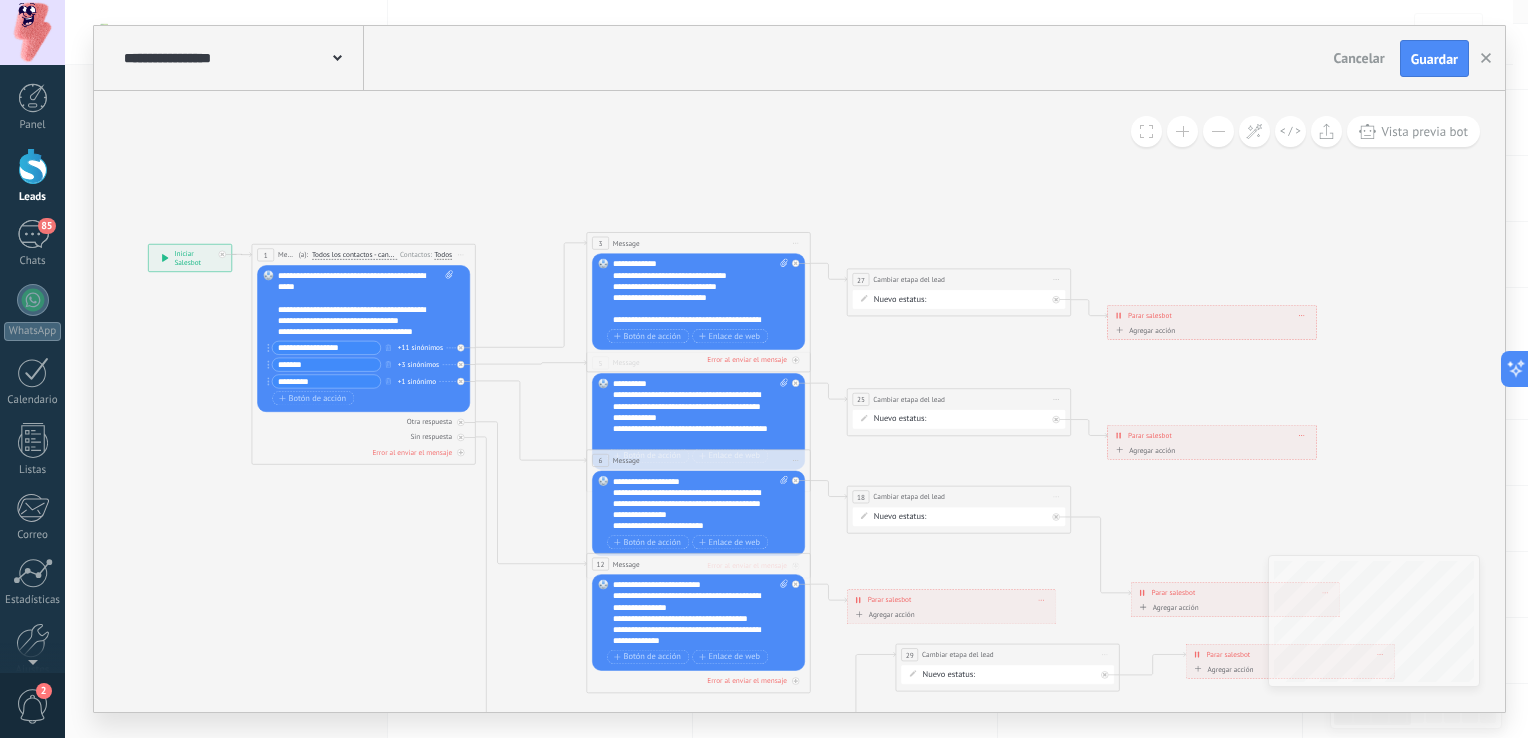 drag, startPoint x: 744, startPoint y: 258, endPoint x: 745, endPoint y: 183, distance: 75.00667 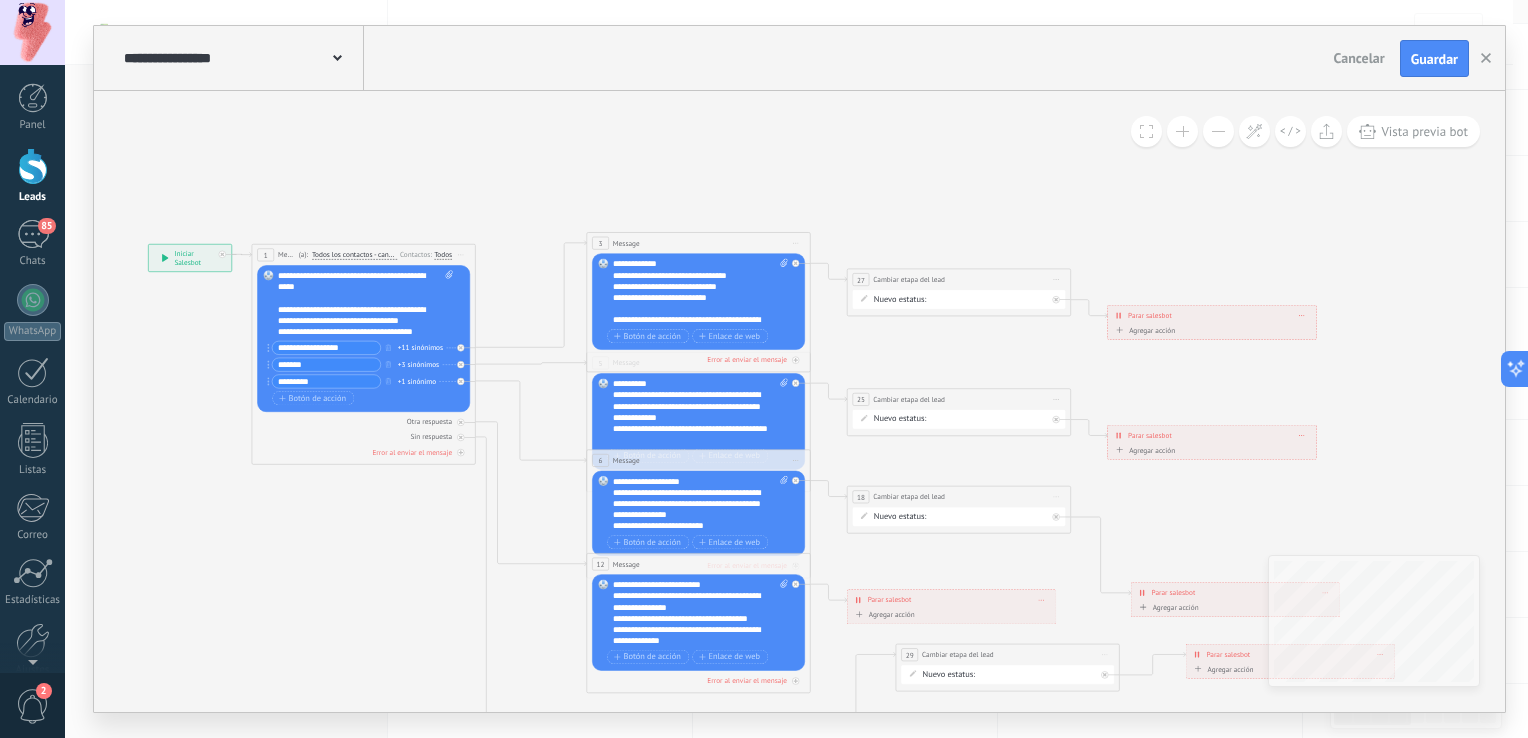 click on "**********" at bounding box center [131, 208] 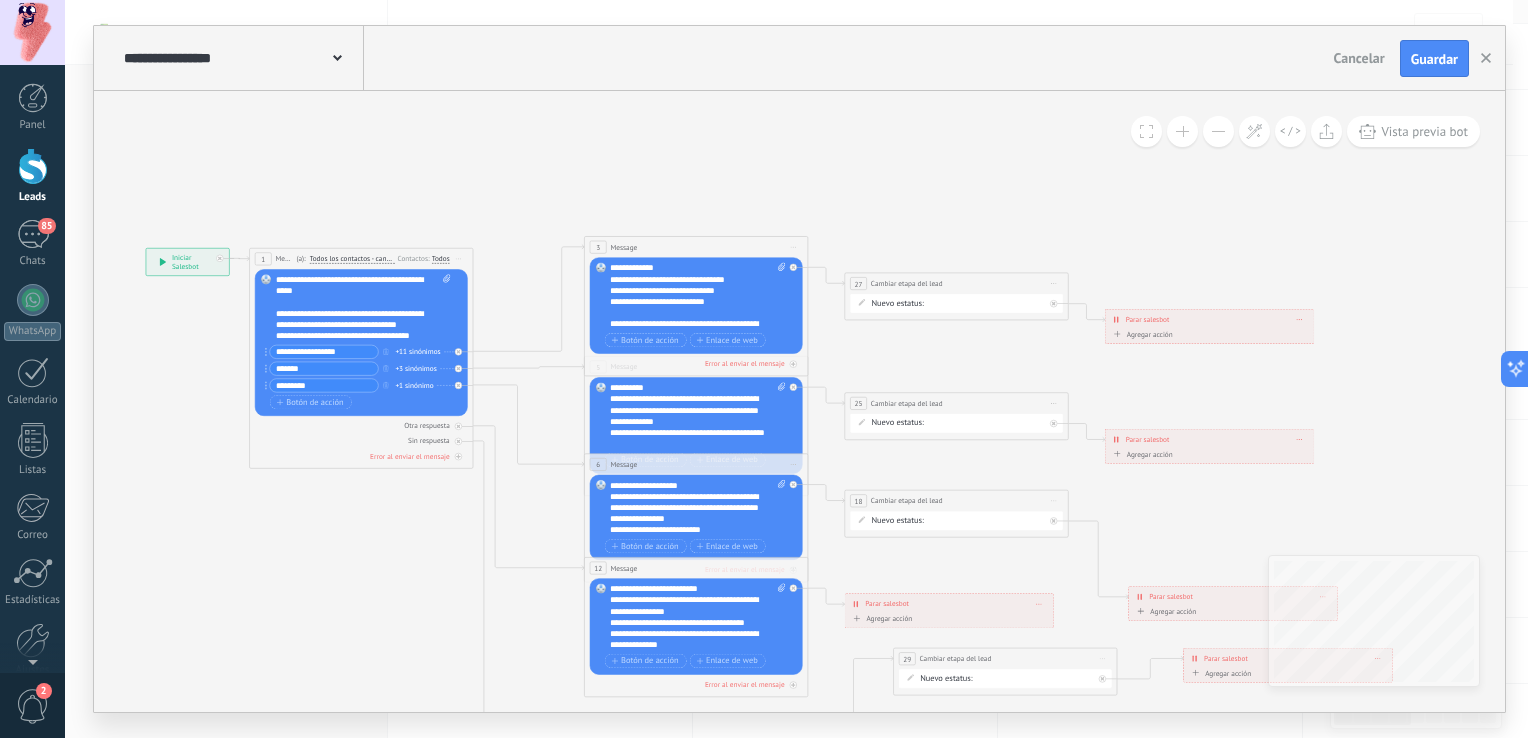 drag, startPoint x: 690, startPoint y: 188, endPoint x: 640, endPoint y: 225, distance: 62.201286 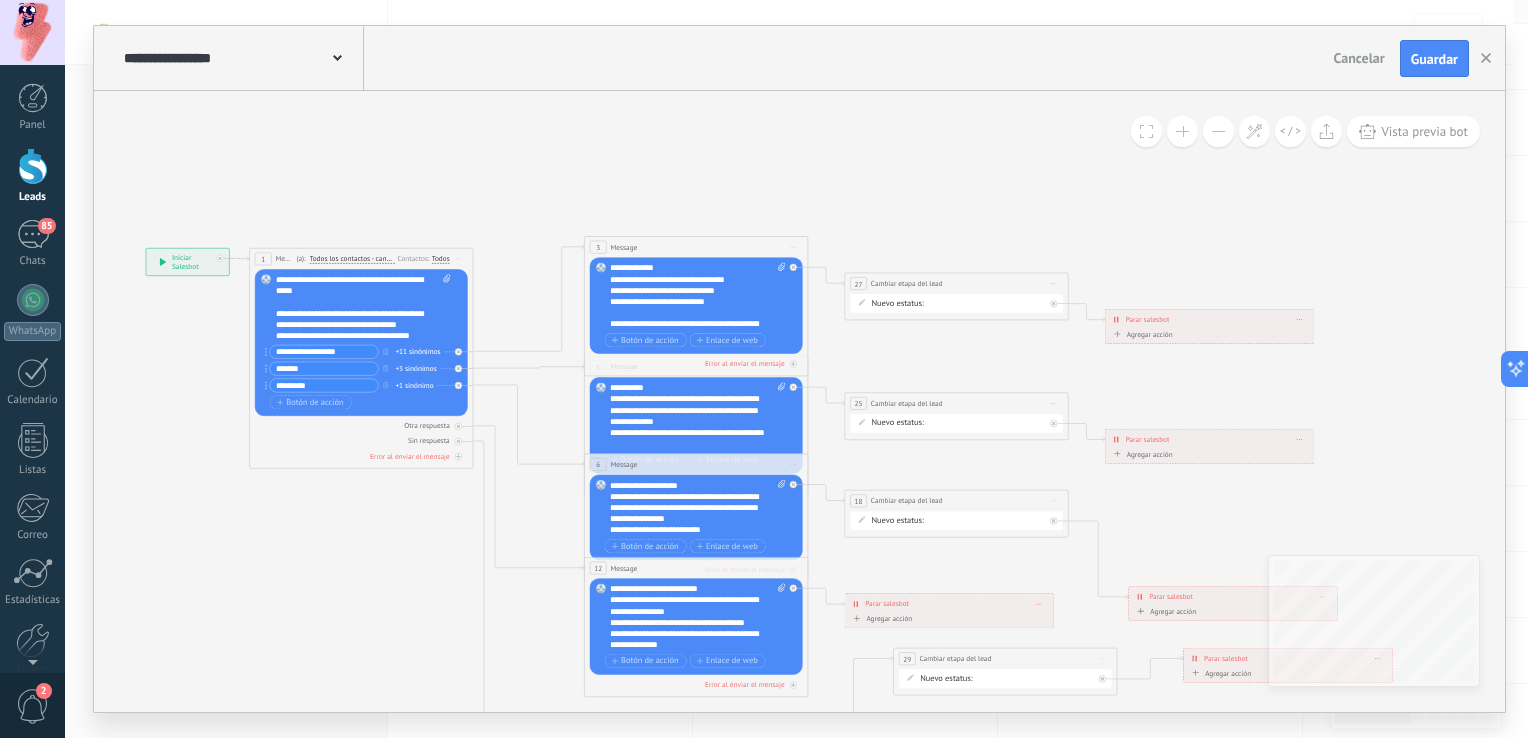 click 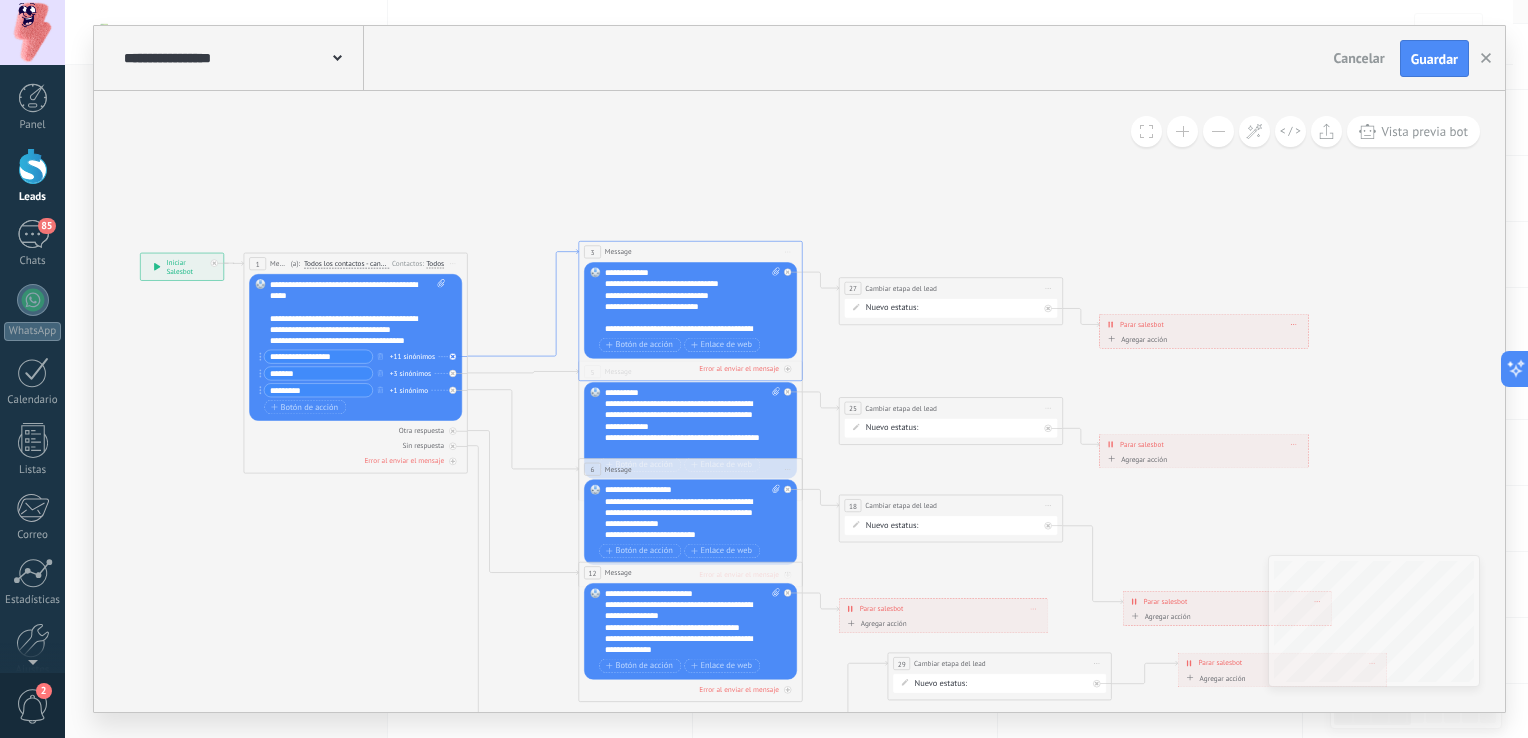 drag, startPoint x: 602, startPoint y: 315, endPoint x: 564, endPoint y: 276, distance: 54.451813 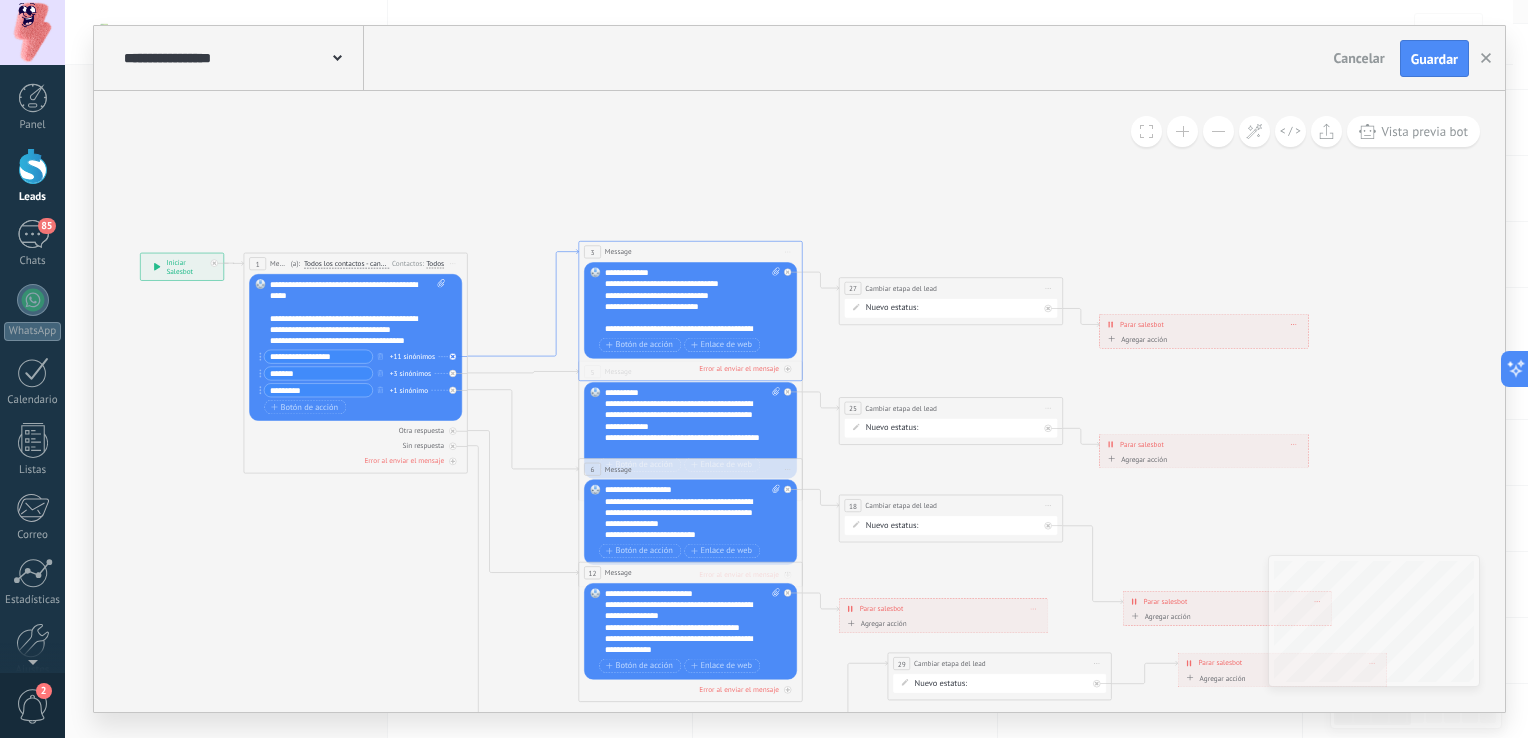 click on "**********" at bounding box center (123, 217) 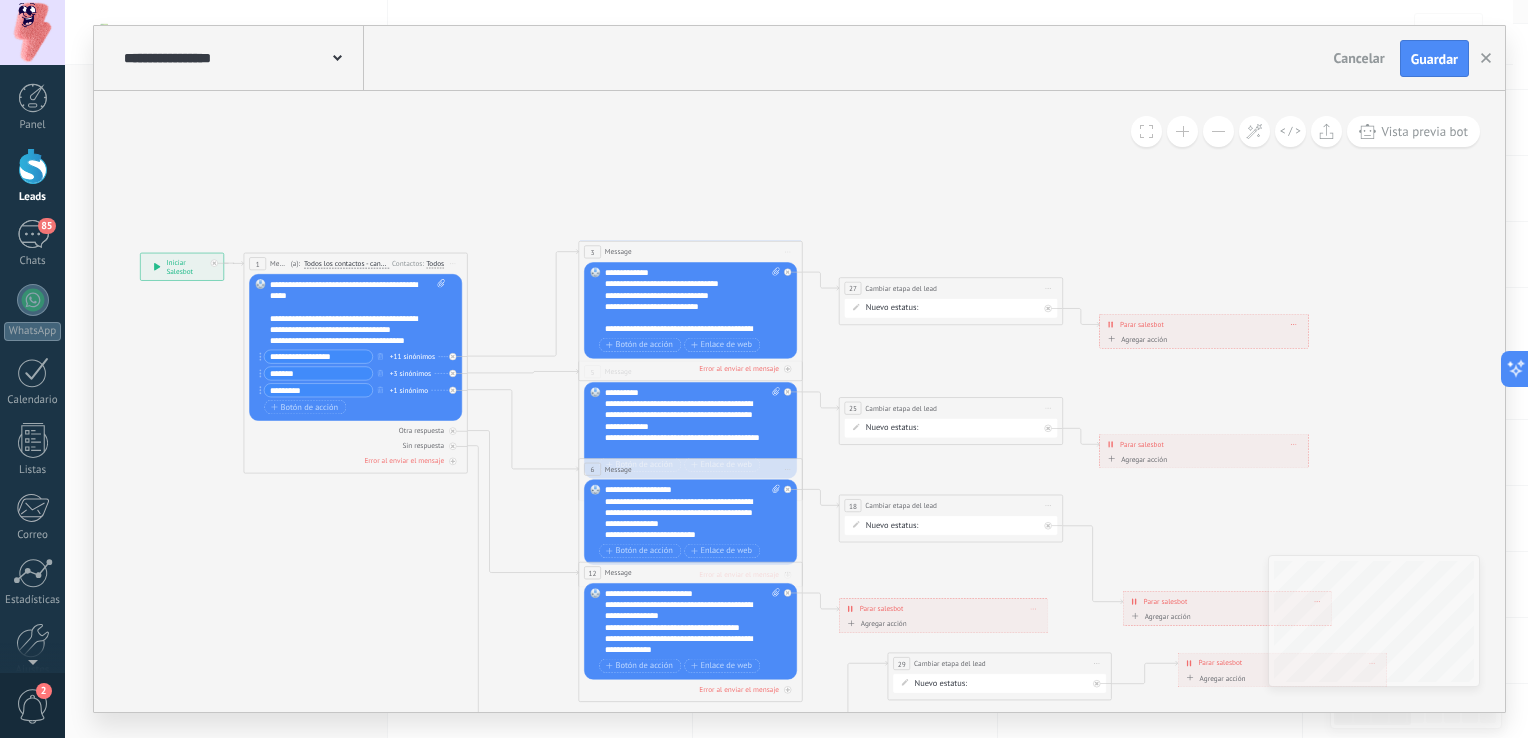 click at bounding box center [774, 301] 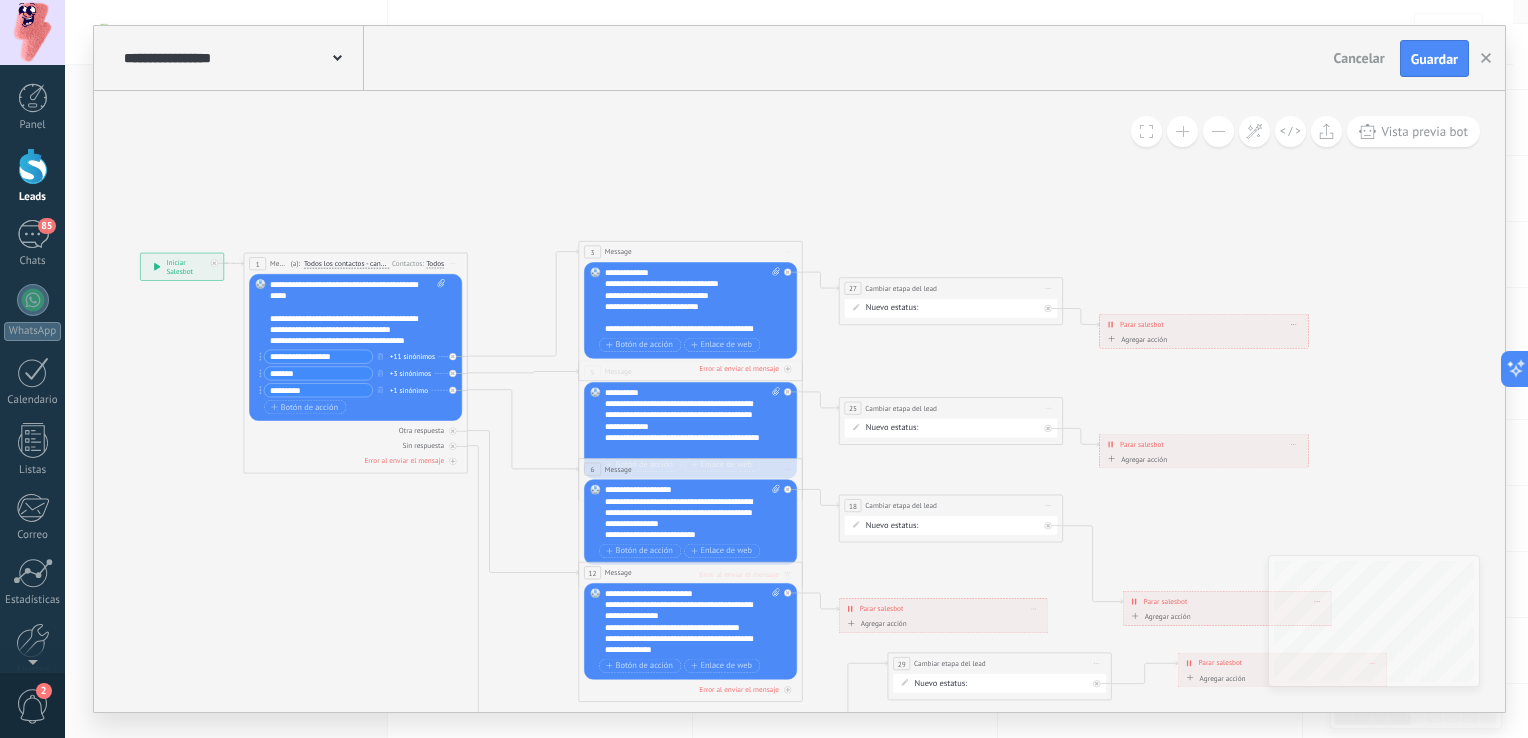 click on "Subir" at bounding box center [0, 0] 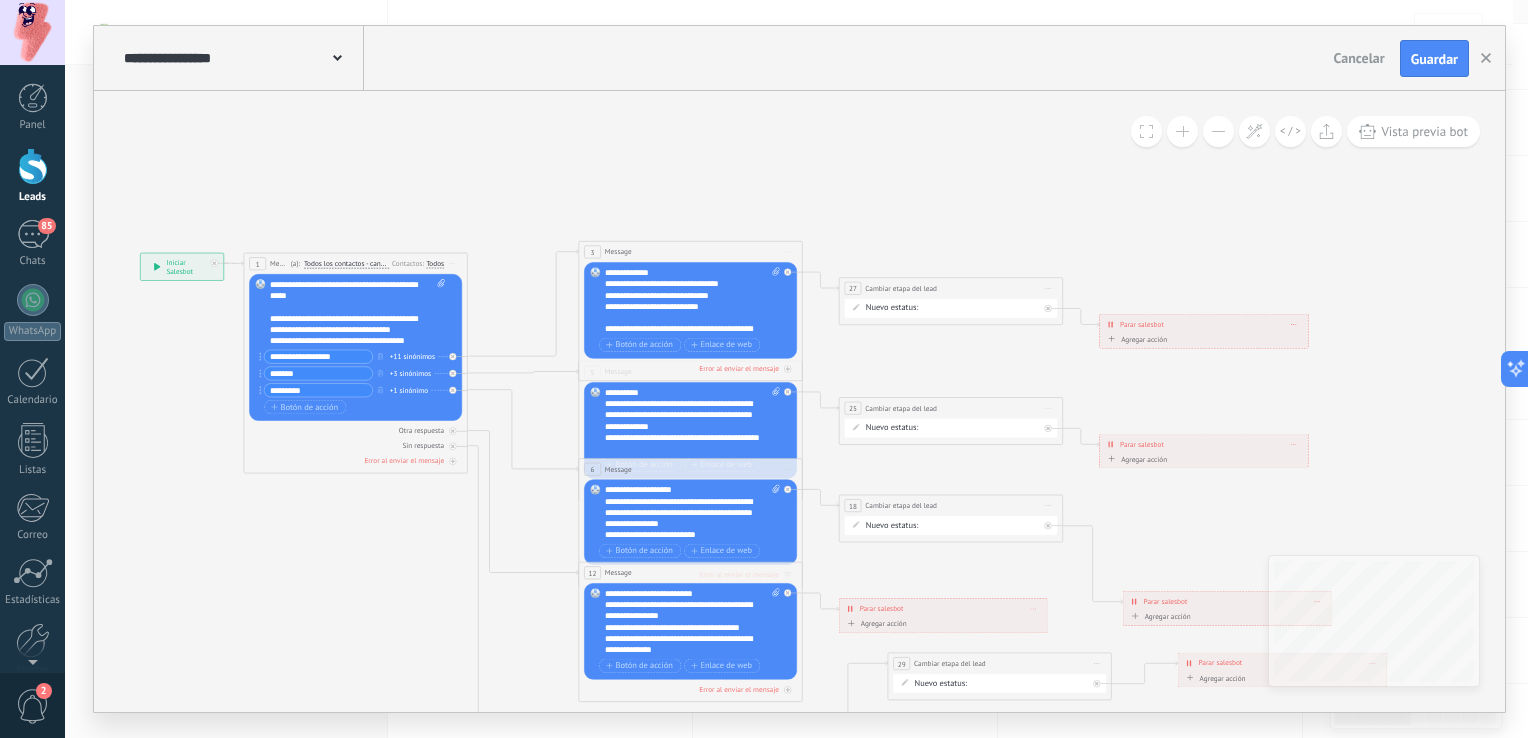 click on "**********" at bounding box center (123, 217) 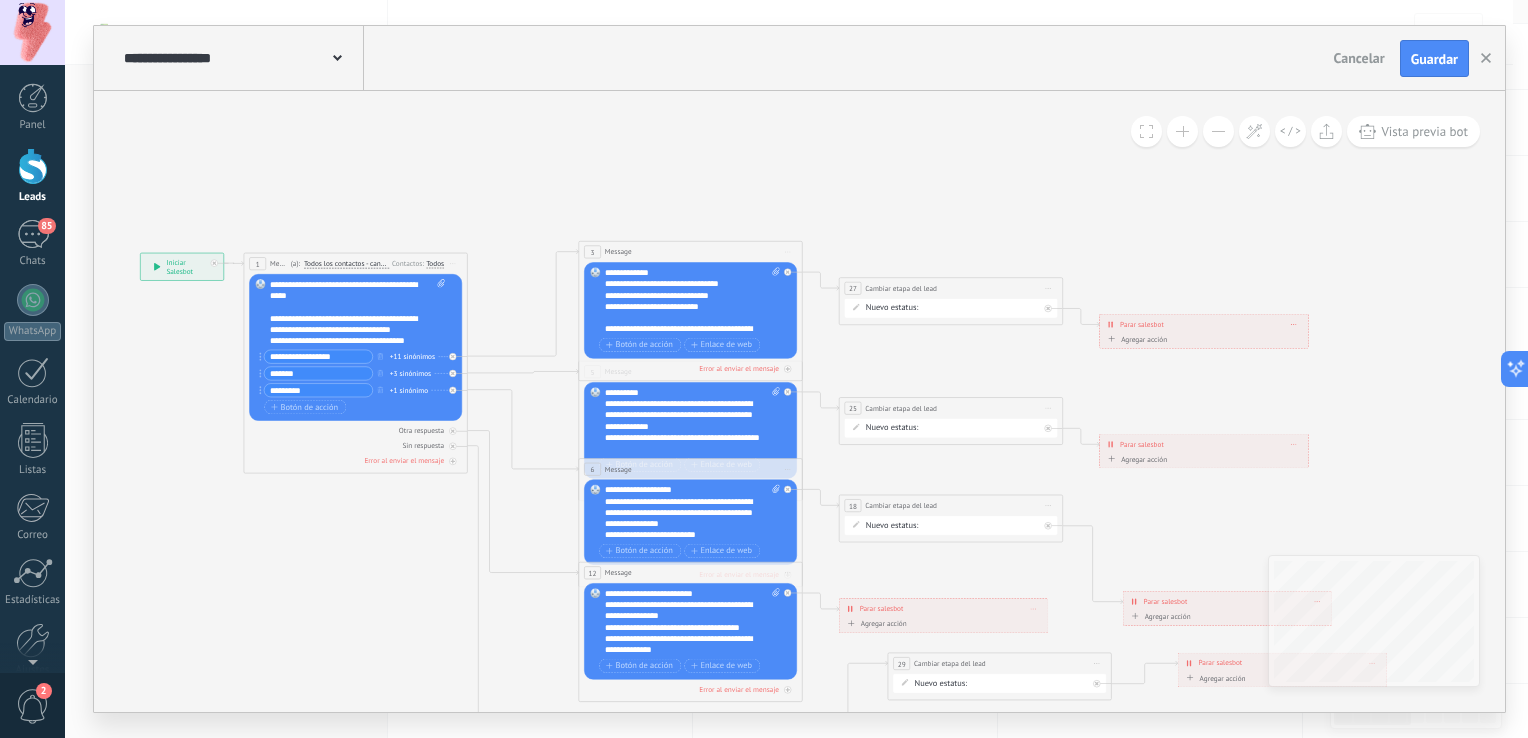 drag, startPoint x: 599, startPoint y: 314, endPoint x: 584, endPoint y: 218, distance: 97.16481 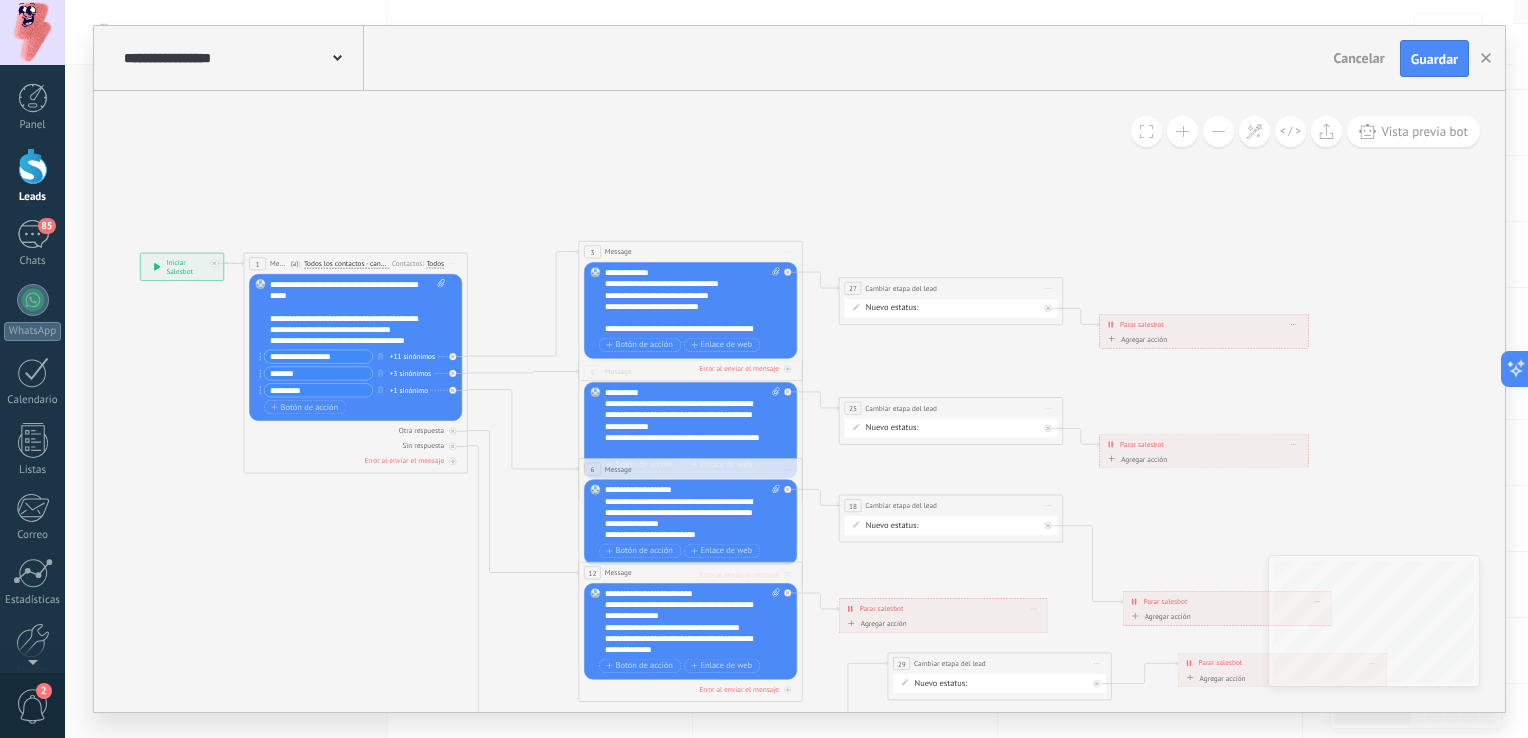 click on "**********" at bounding box center [123, 217] 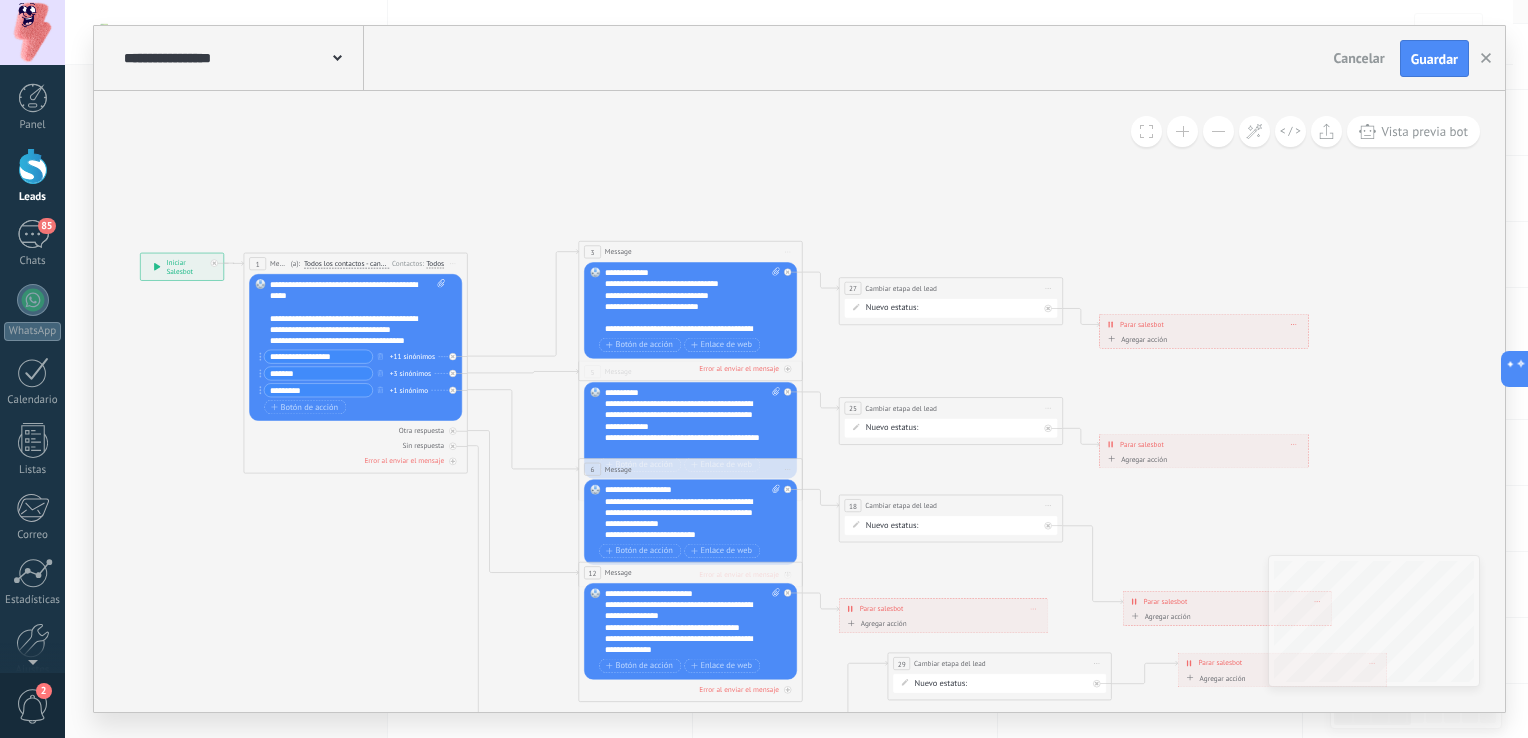 drag, startPoint x: 784, startPoint y: 313, endPoint x: 684, endPoint y: 244, distance: 121.49486 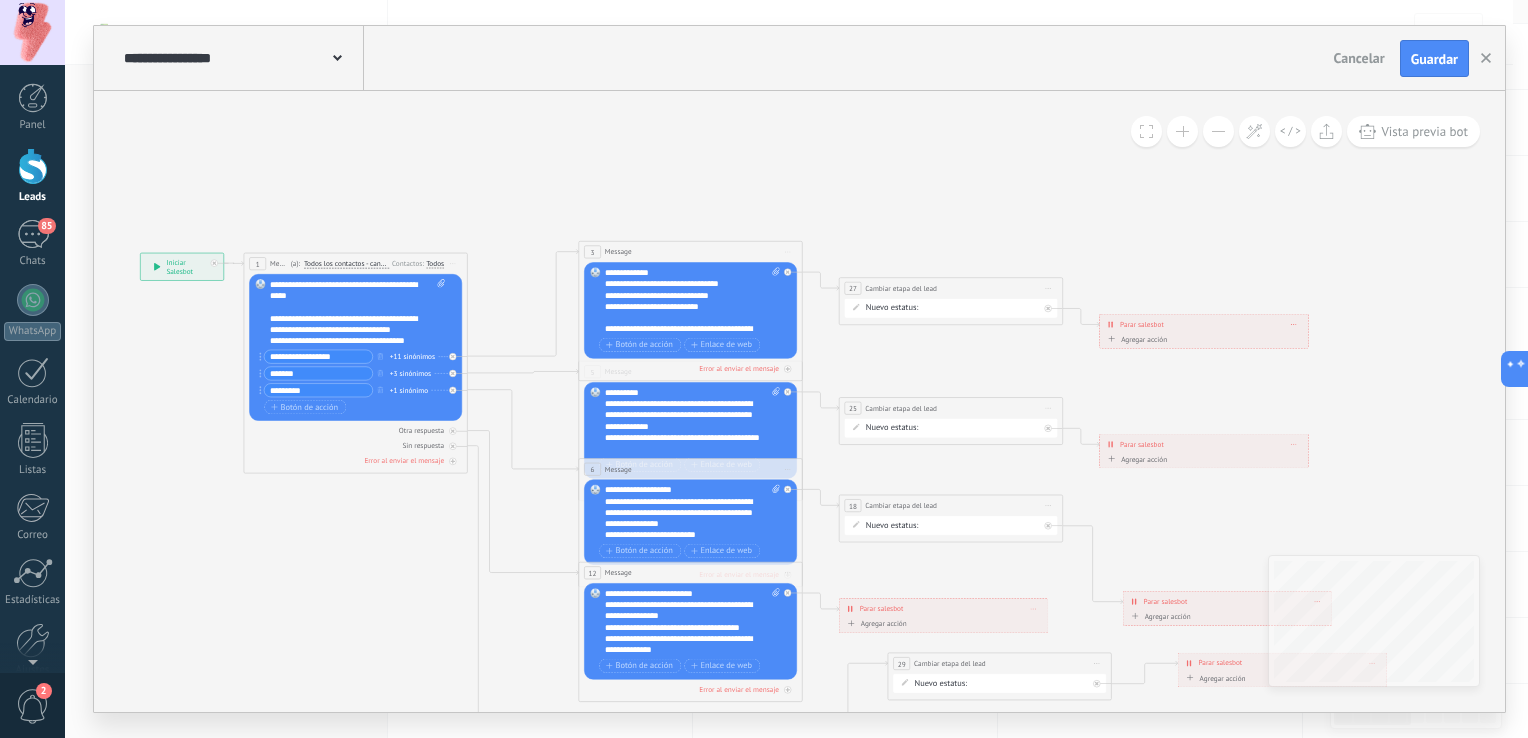 click on "3
Message
*******
(a):
Todos los contactos - canales seleccionados
Todos los contactos - canales seleccionados
Todos los contactos - canal primario
Contacto principal - canales seleccionados
Contacto principal - canal primario
Todos los contactos - canales seleccionados
Todos los contactos - canales seleccionados
Todos los contactos - canal primario
Contacto principal - canales seleccionados" at bounding box center [691, 311] 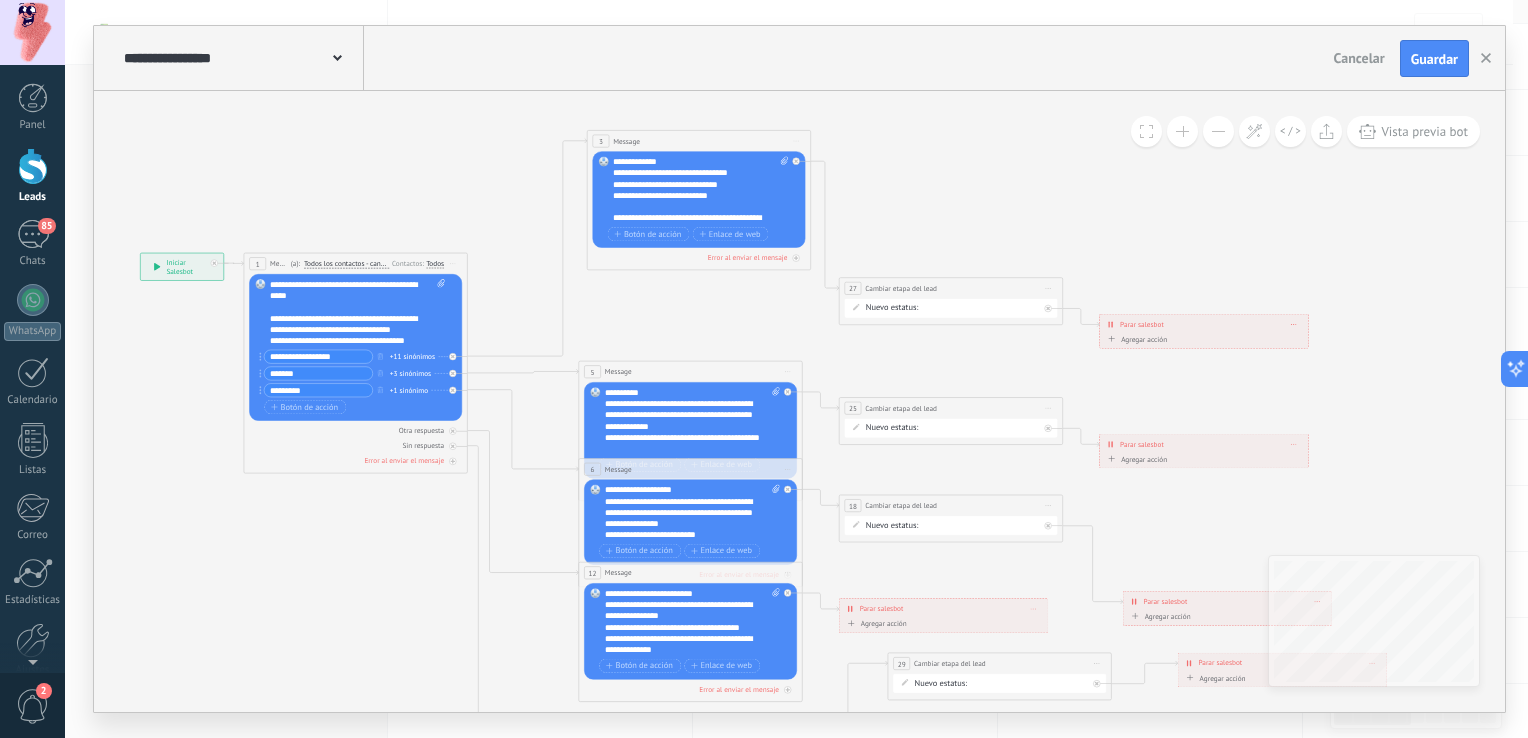 drag, startPoint x: 708, startPoint y: 244, endPoint x: 717, endPoint y: 134, distance: 110.36757 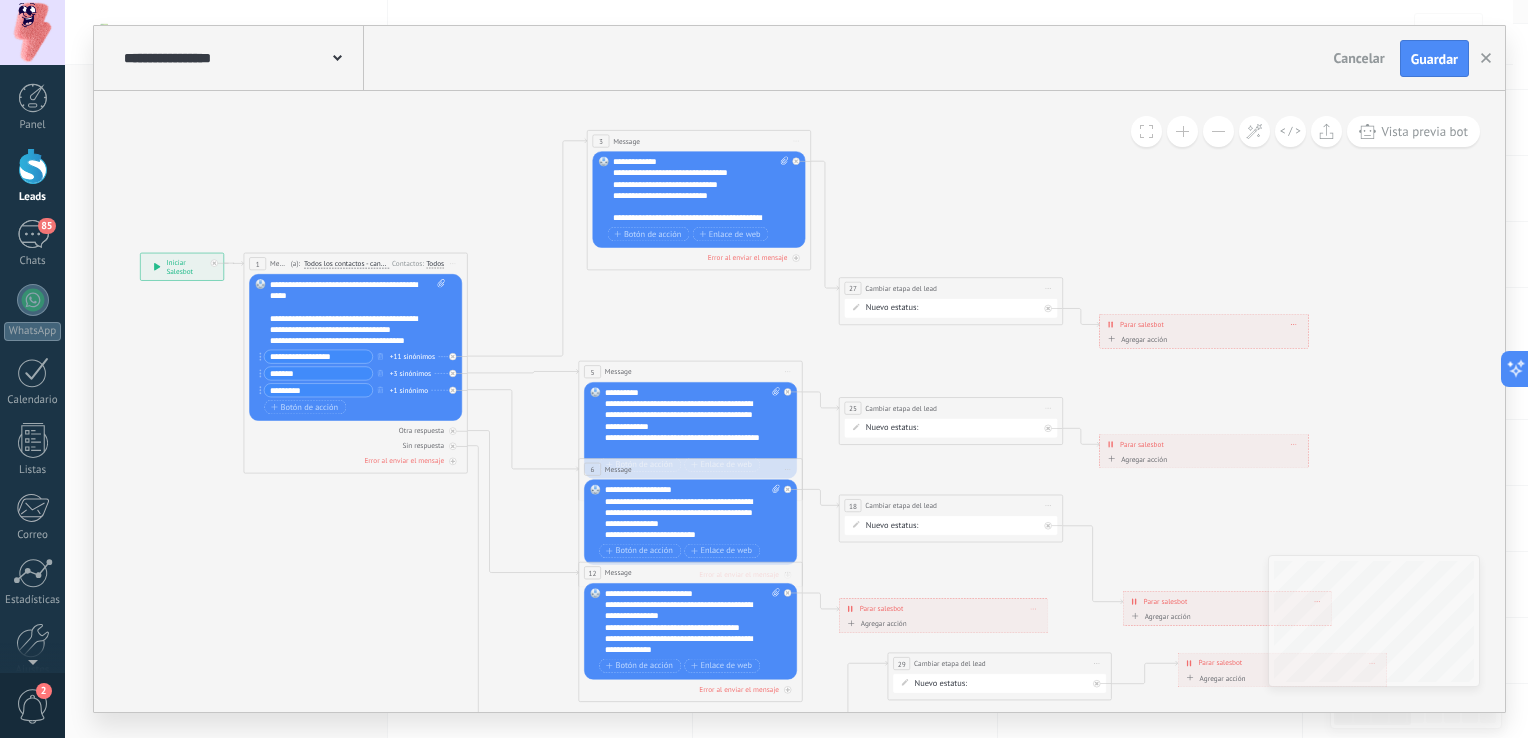 click on "3
Message
*******
(a):
Todos los contactos - canales seleccionados
Todos los contactos - canales seleccionados
Todos los contactos - canal primario
Contacto principal - canales seleccionados
Contacto principal - canal primario
Todos los contactos - canales seleccionados
Todos los contactos - canales seleccionados
Todos los contactos - canal primario
Contacto principal - canales seleccionados" at bounding box center [699, 141] 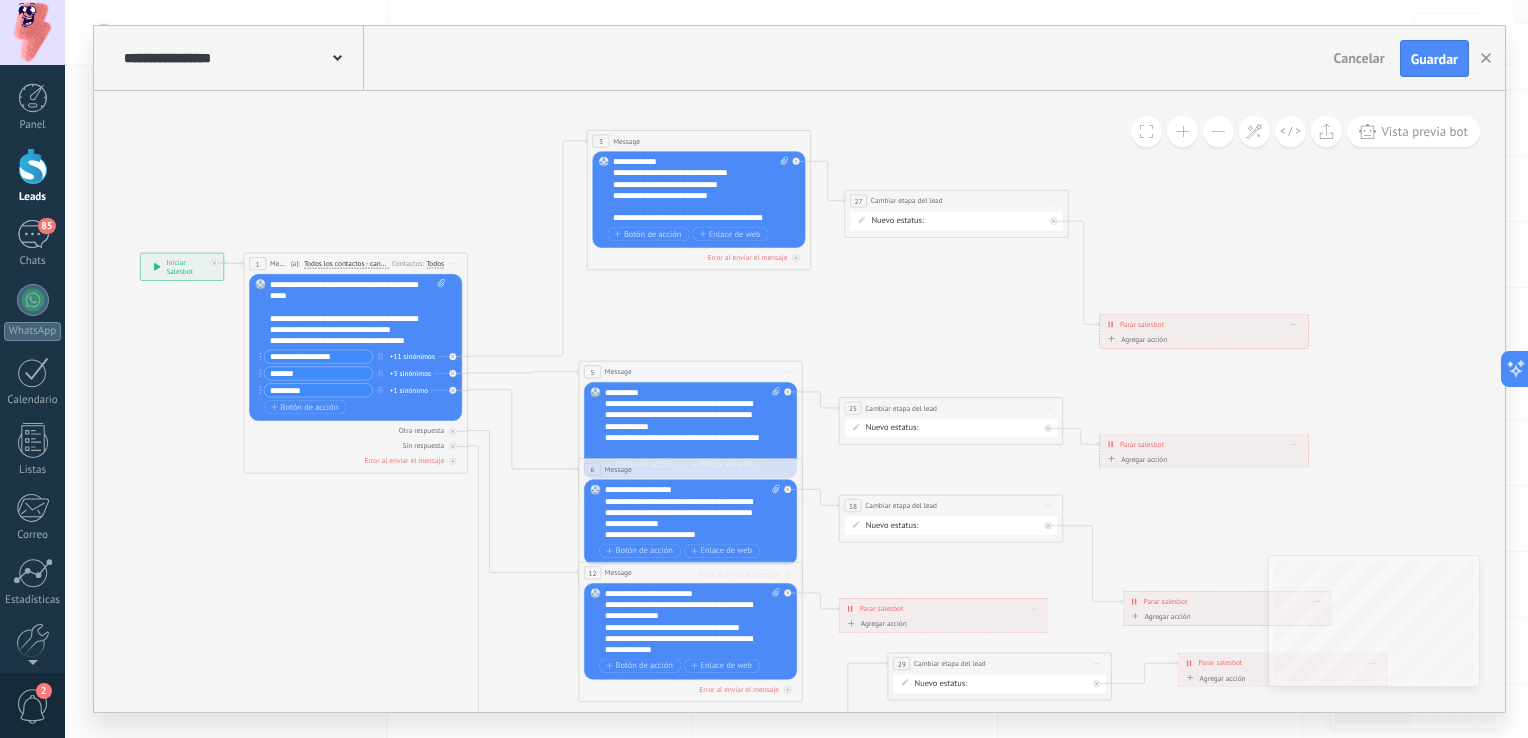 drag, startPoint x: 984, startPoint y: 289, endPoint x: 990, endPoint y: 202, distance: 87.20665 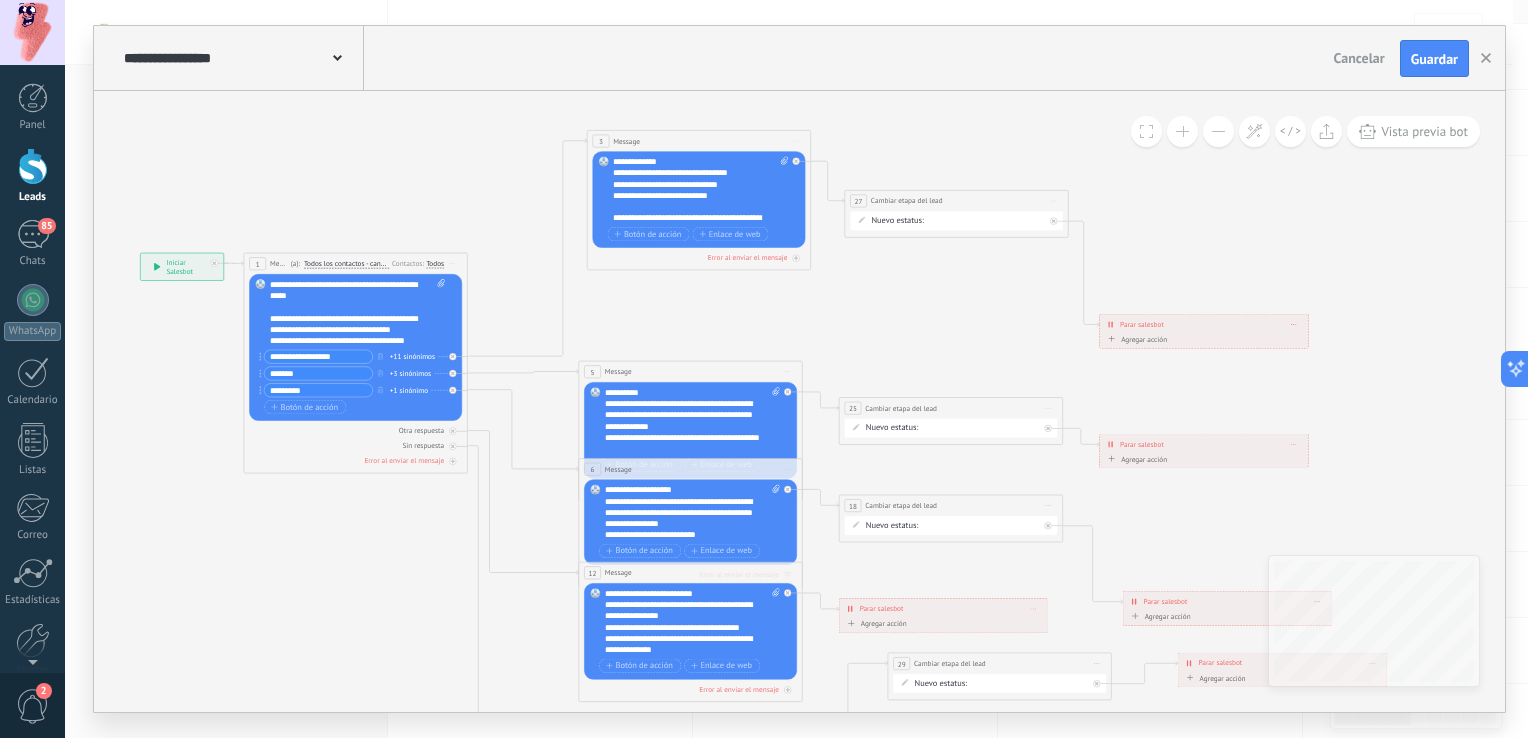 click on "**********" at bounding box center [956, 201] 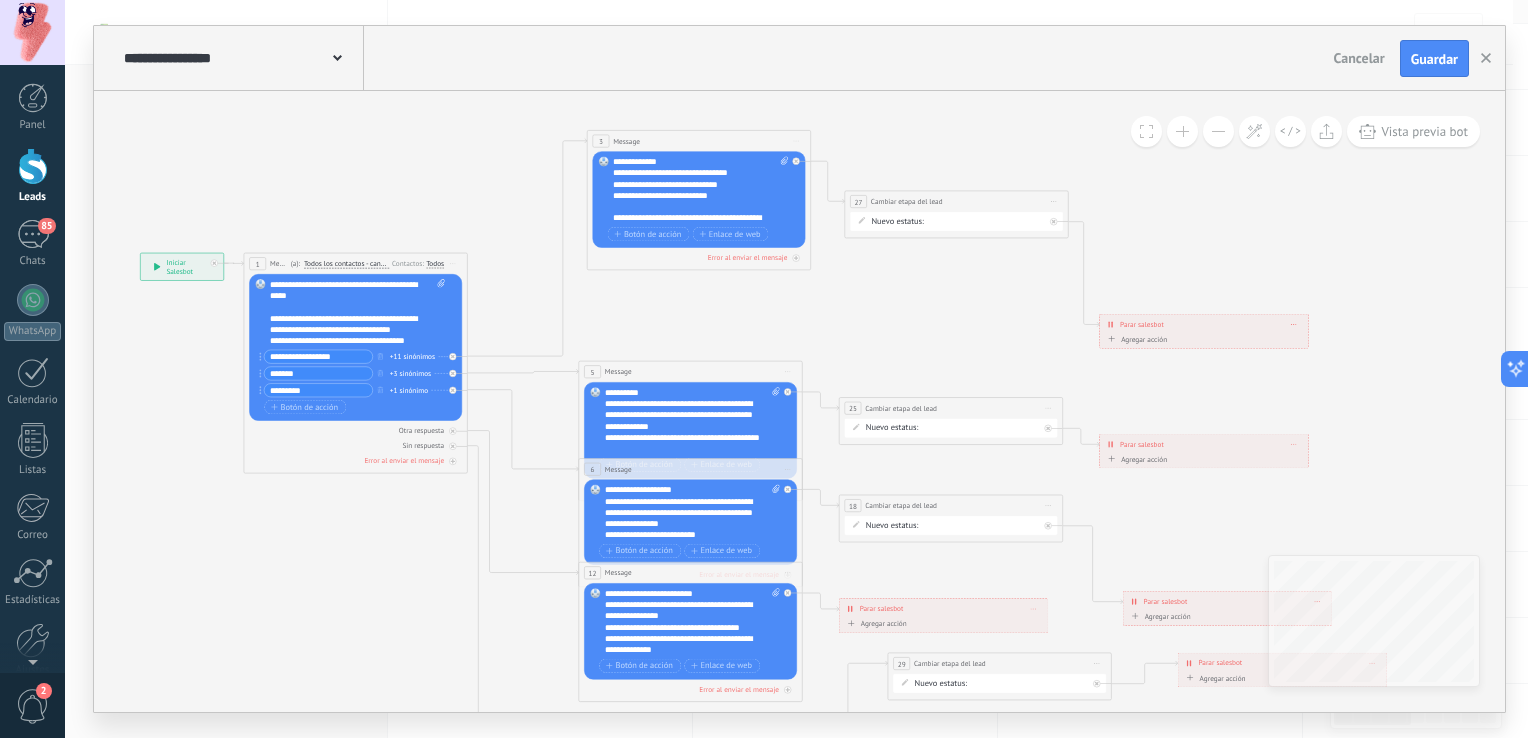 drag, startPoint x: 1230, startPoint y: 347, endPoint x: 1228, endPoint y: 230, distance: 117.01709 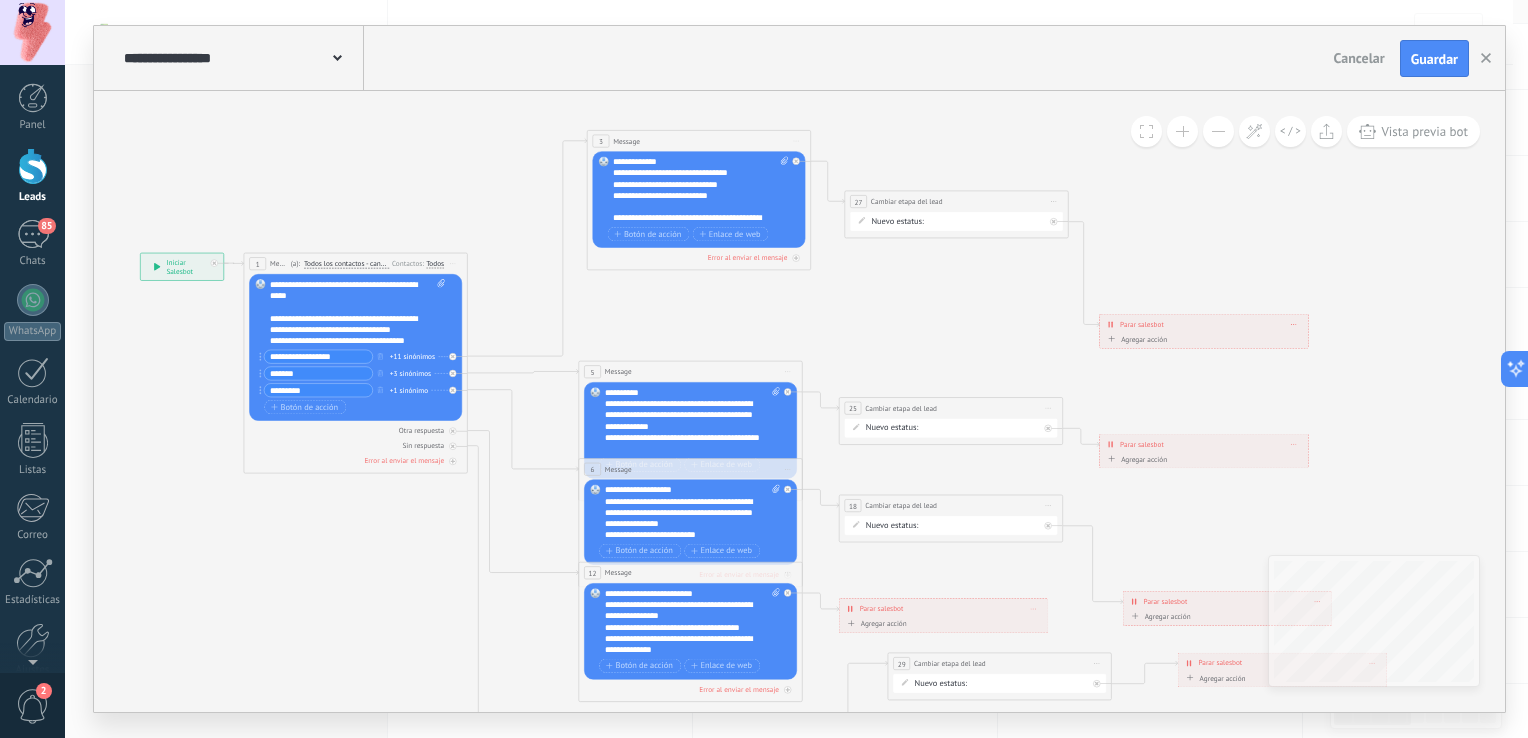 click on "**********" at bounding box center [123, 217] 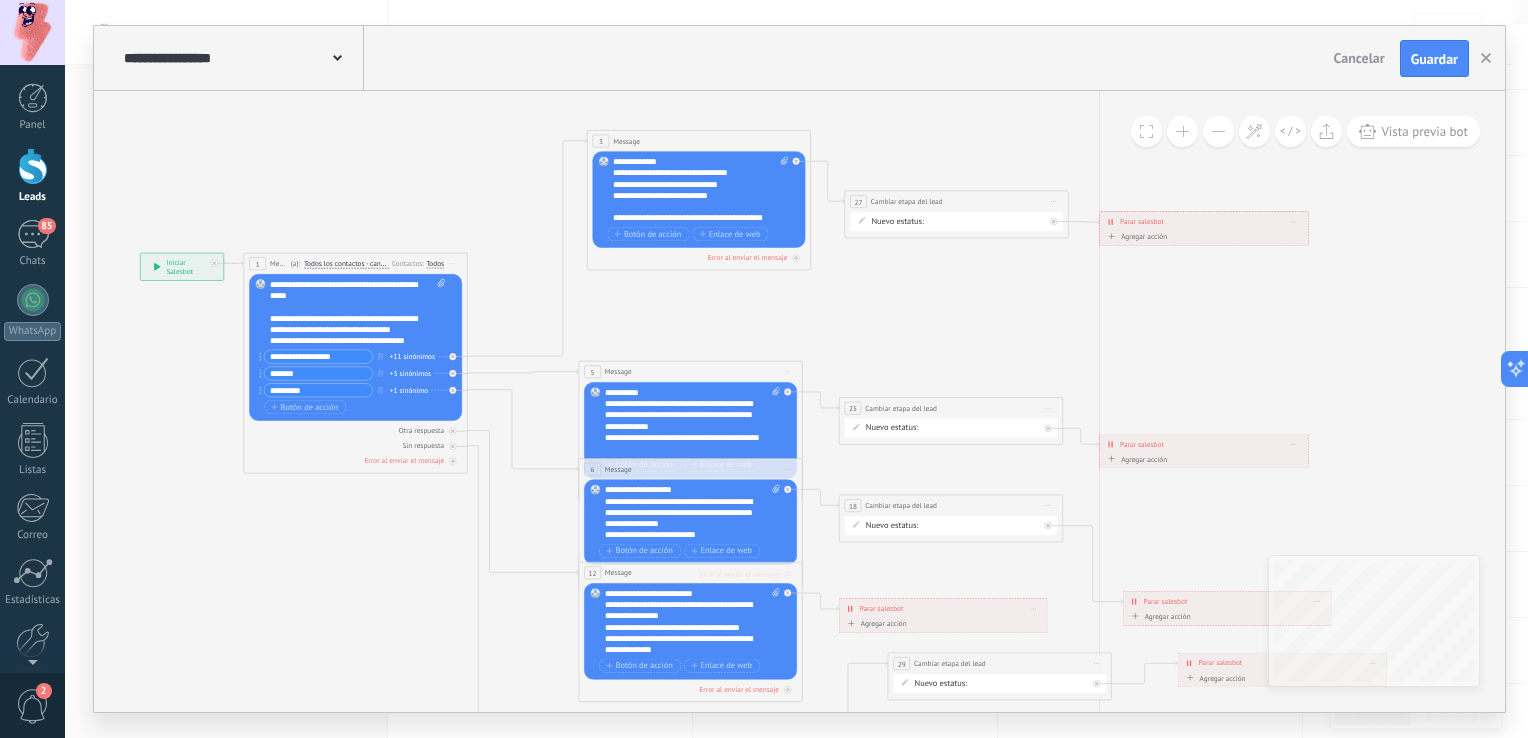 drag, startPoint x: 1187, startPoint y: 333, endPoint x: 1192, endPoint y: 230, distance: 103.121284 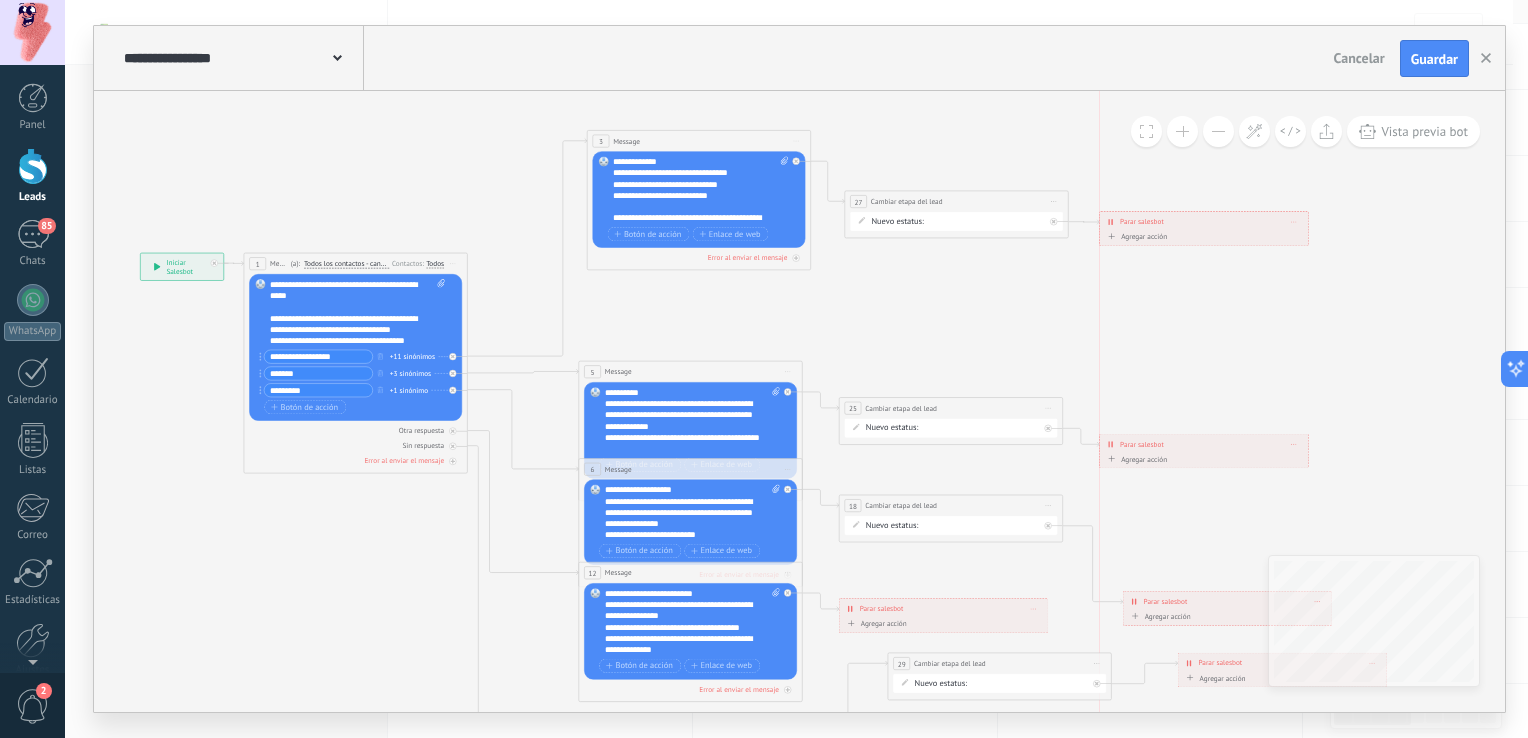 click on "**********" at bounding box center (1204, 222) 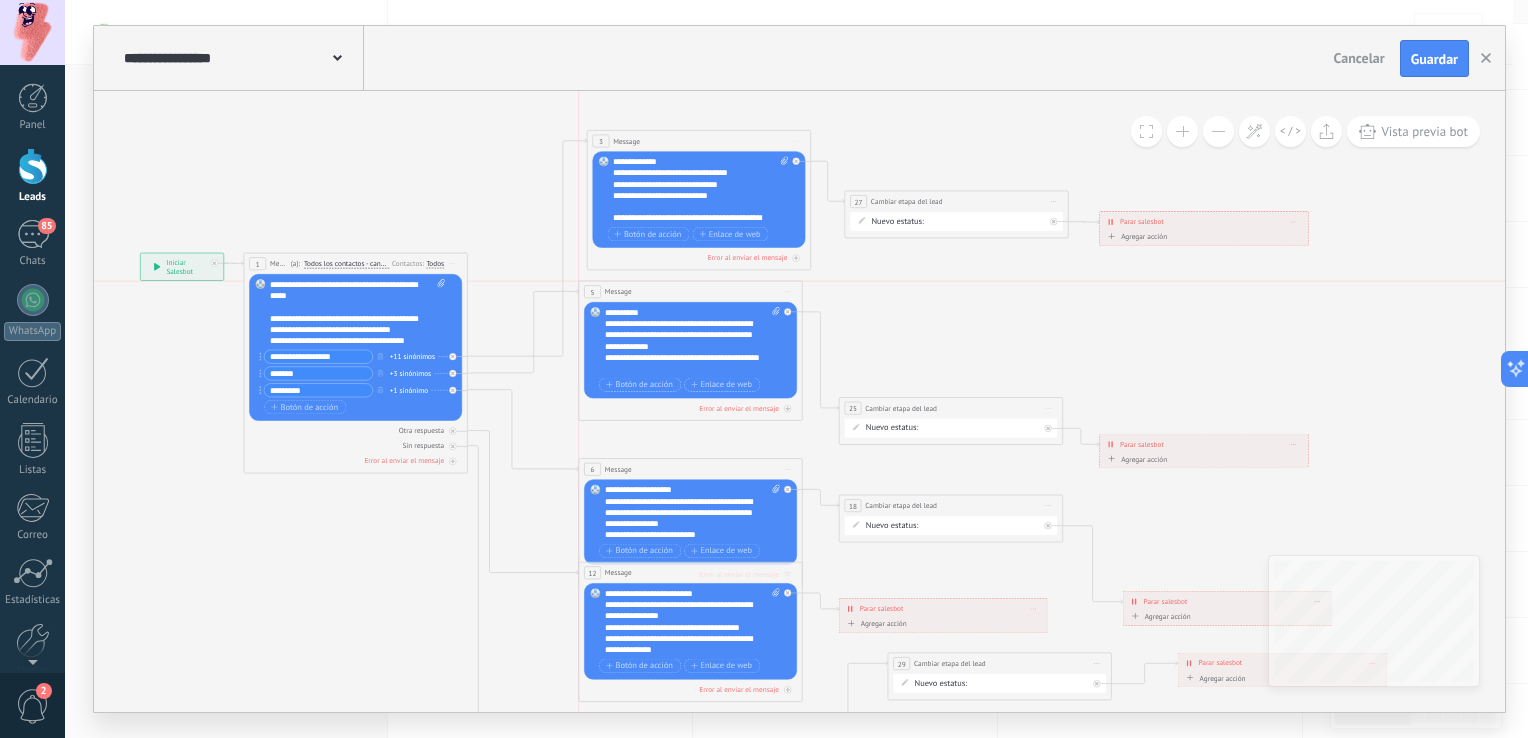 drag, startPoint x: 688, startPoint y: 376, endPoint x: 688, endPoint y: 300, distance: 76 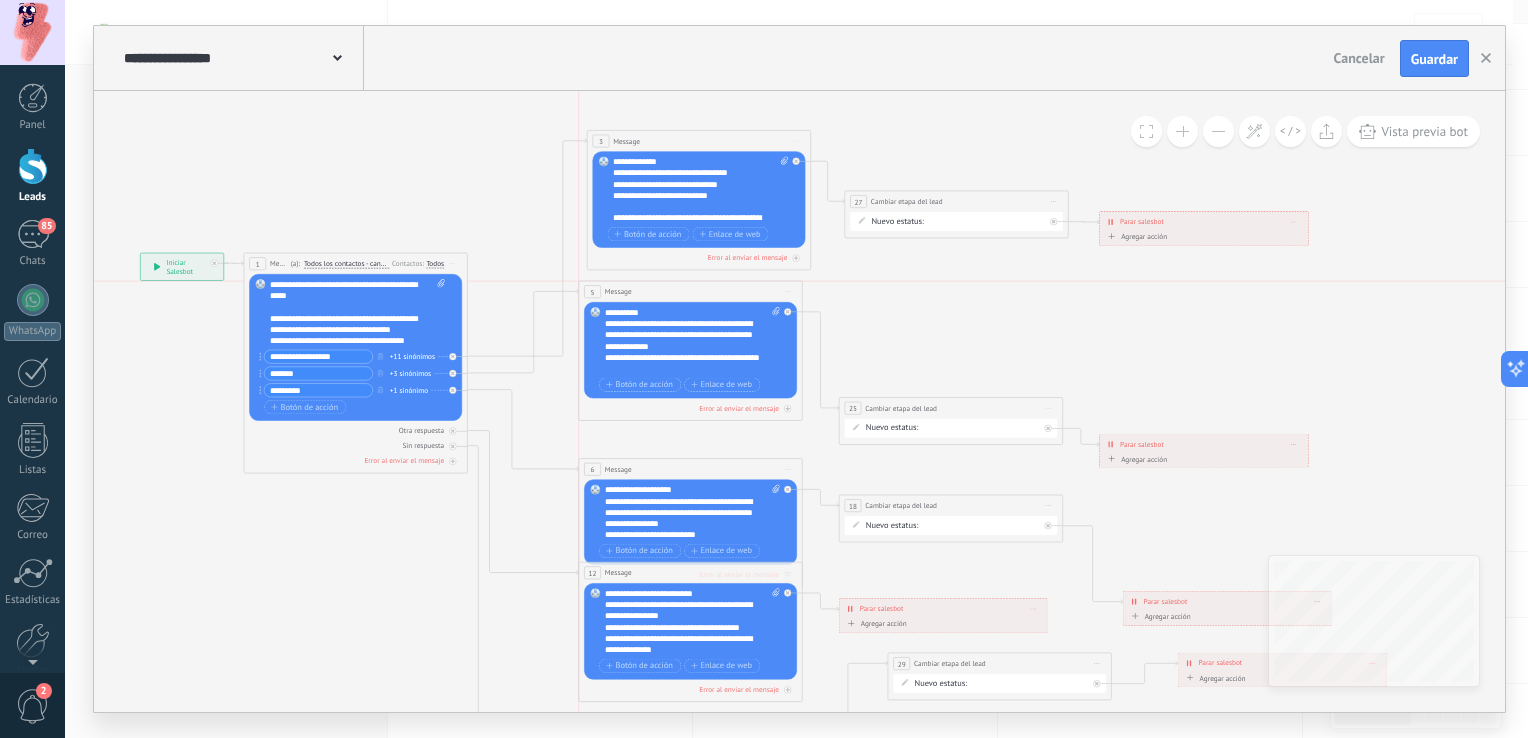 click on "5
Message
*******
(a):
Todos los contactos - canales seleccionados
Todos los contactos - canales seleccionados
Todos los contactos - canal primario
Contacto principal - canales seleccionados
Contacto principal - canal primario
Todos los contactos - canales seleccionados
Todos los contactos - canales seleccionados
Todos los contactos - canal primario
Contacto principal - canales seleccionados" at bounding box center [690, 292] 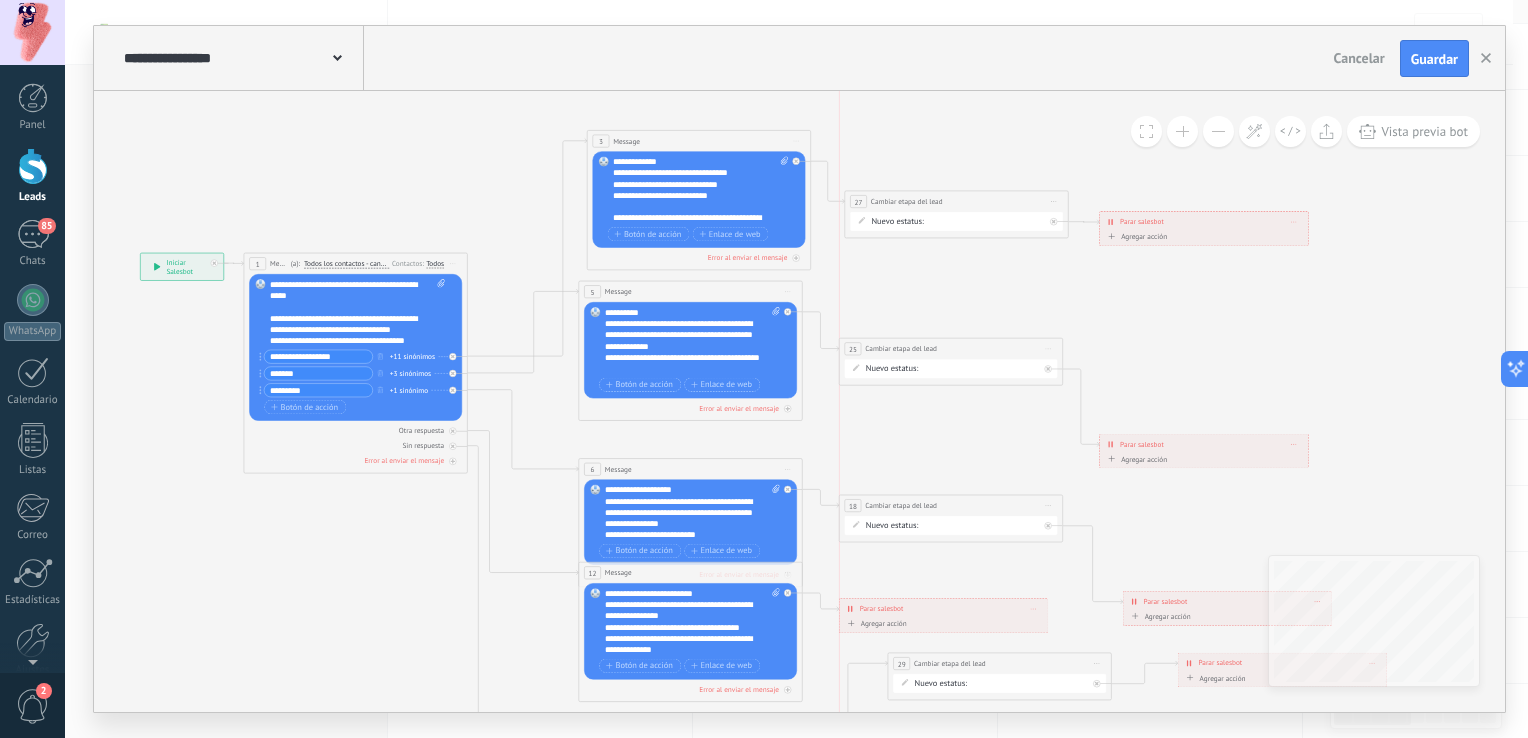 drag, startPoint x: 964, startPoint y: 414, endPoint x: 964, endPoint y: 353, distance: 61 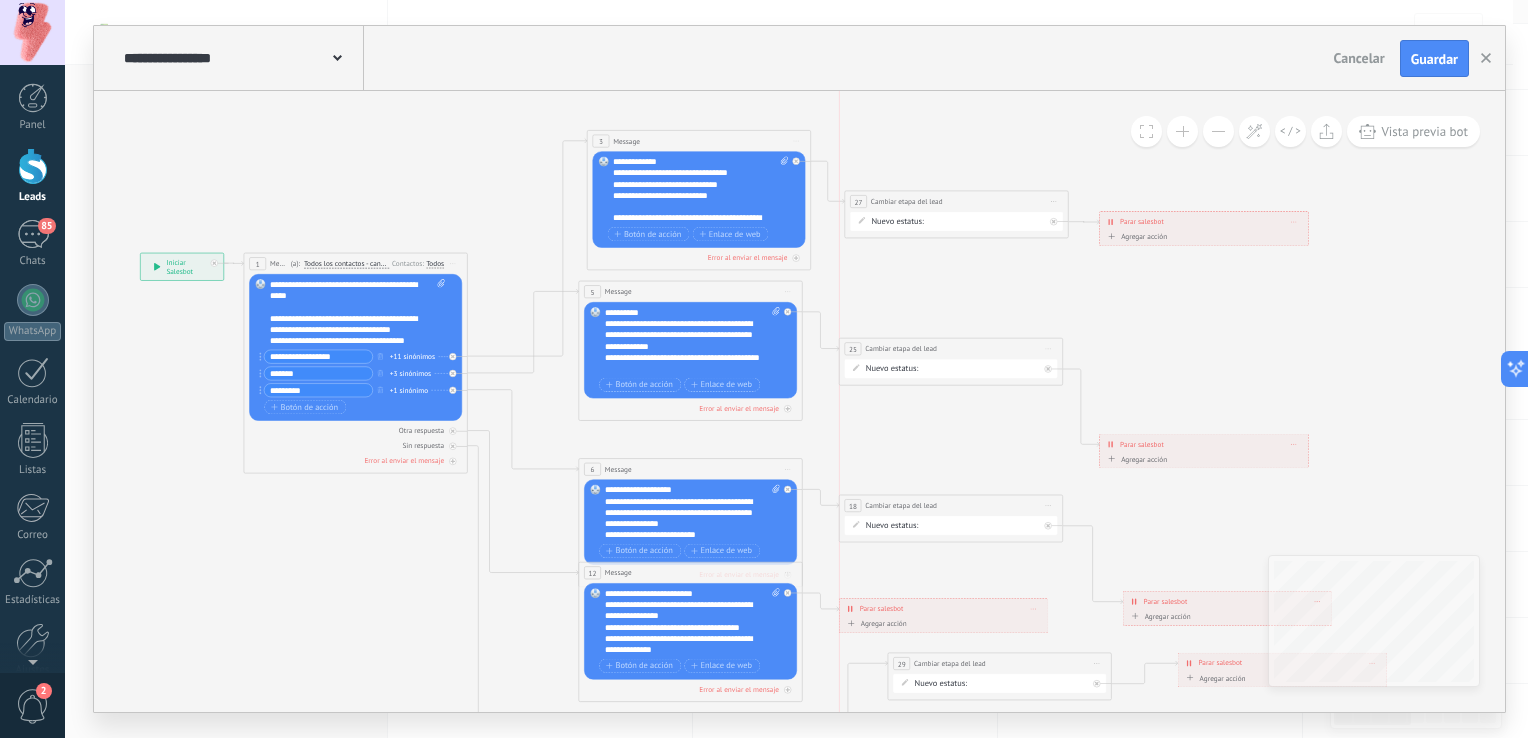 click on "**********" at bounding box center (951, 349) 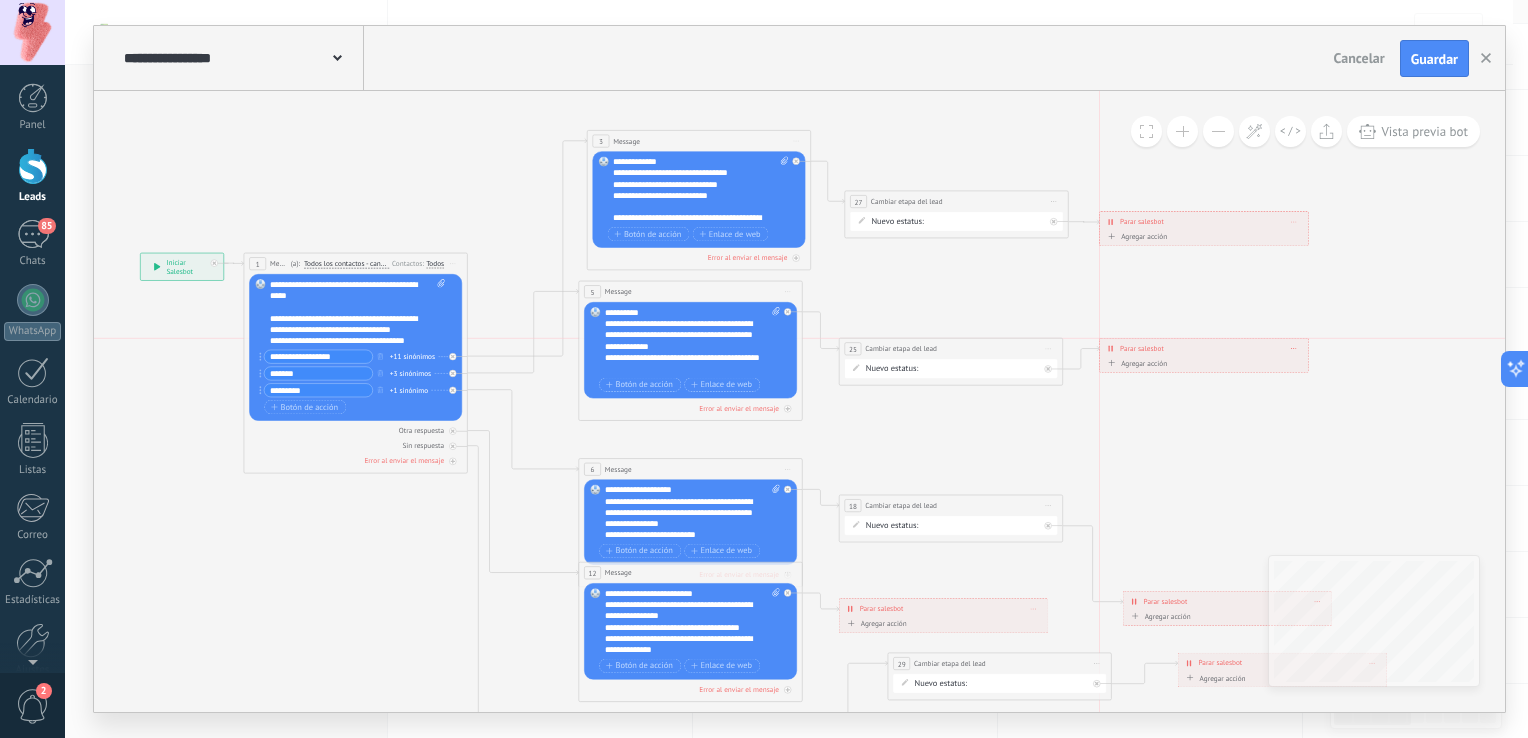 drag, startPoint x: 1193, startPoint y: 447, endPoint x: 1196, endPoint y: 350, distance: 97.04638 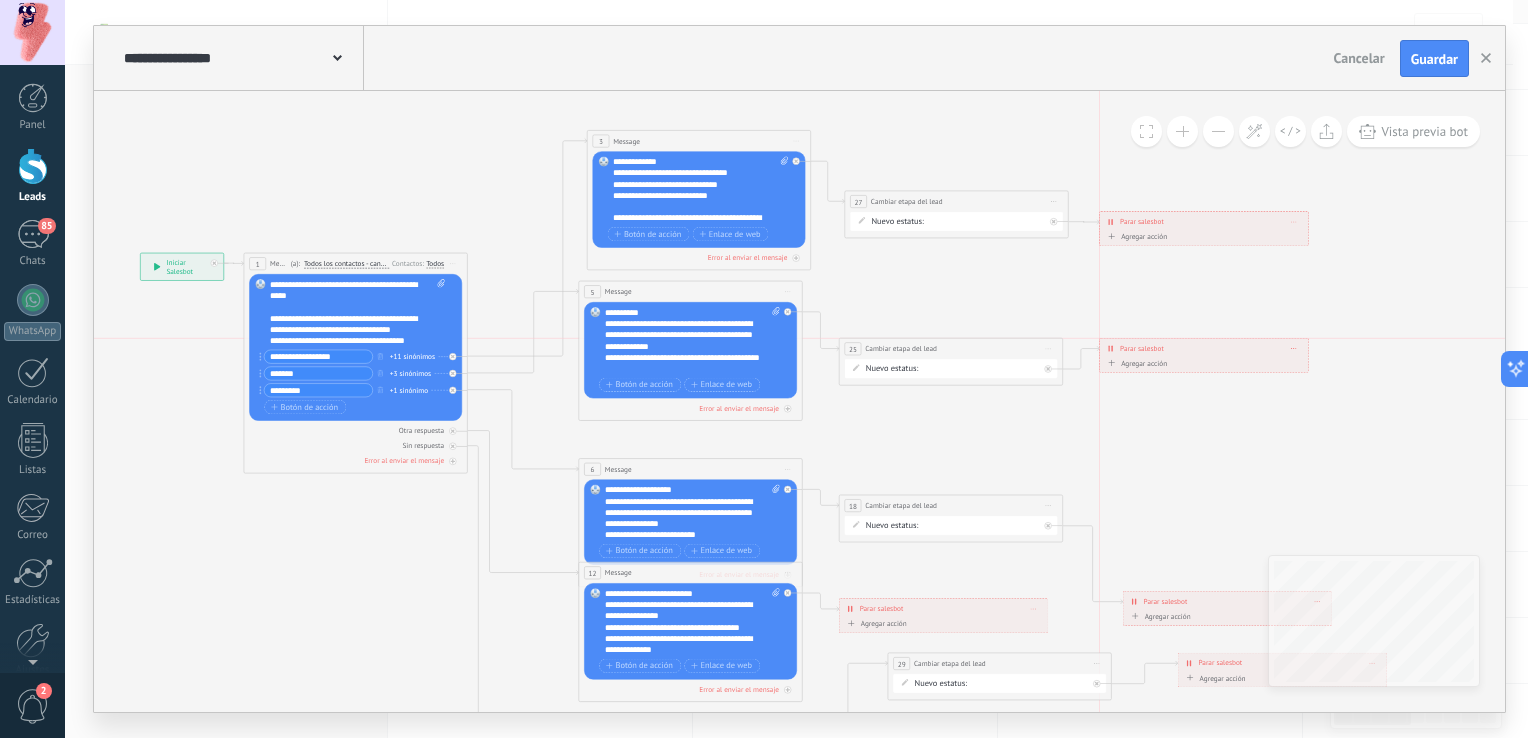 click on "**********" at bounding box center [1204, 349] 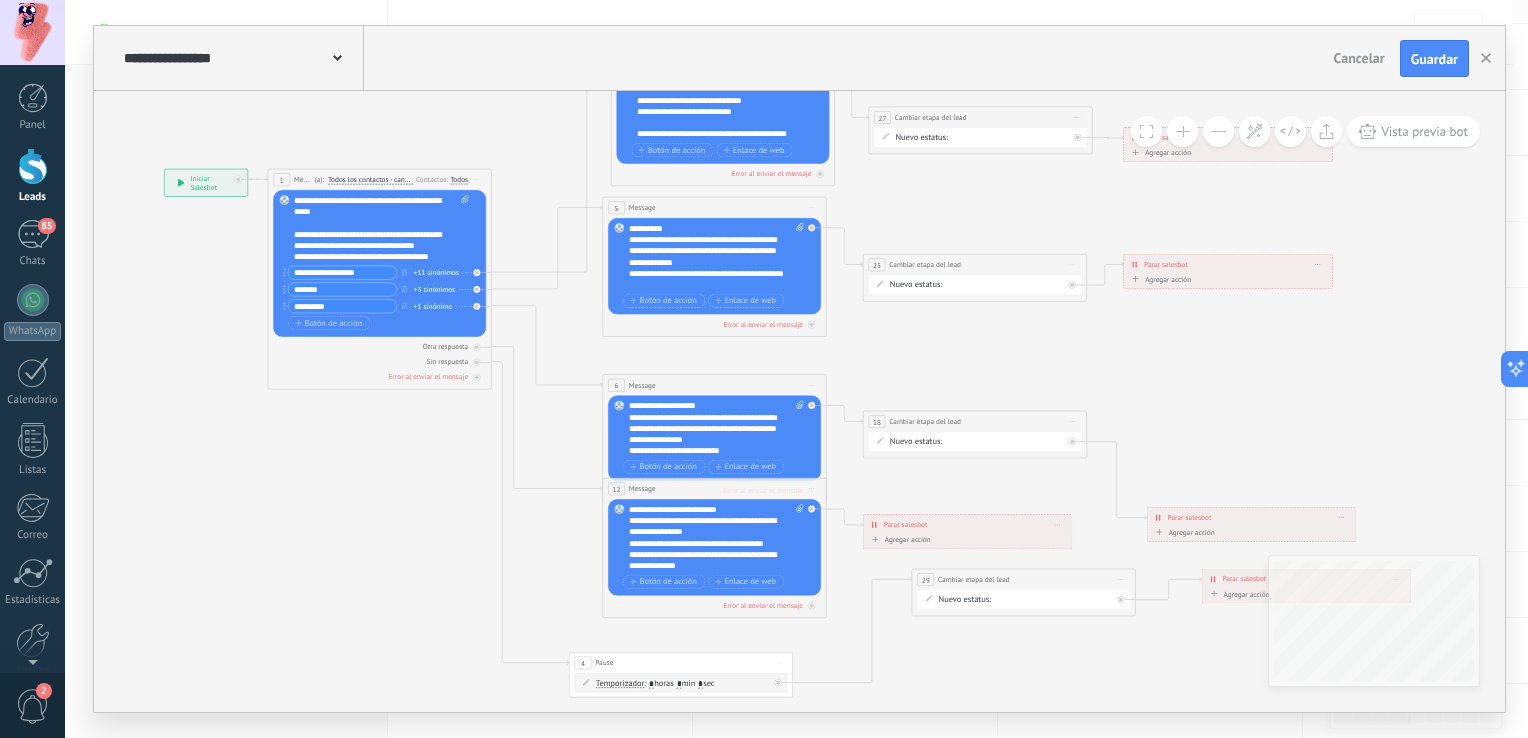 drag, startPoint x: 1195, startPoint y: 475, endPoint x: 1219, endPoint y: 391, distance: 87.36132 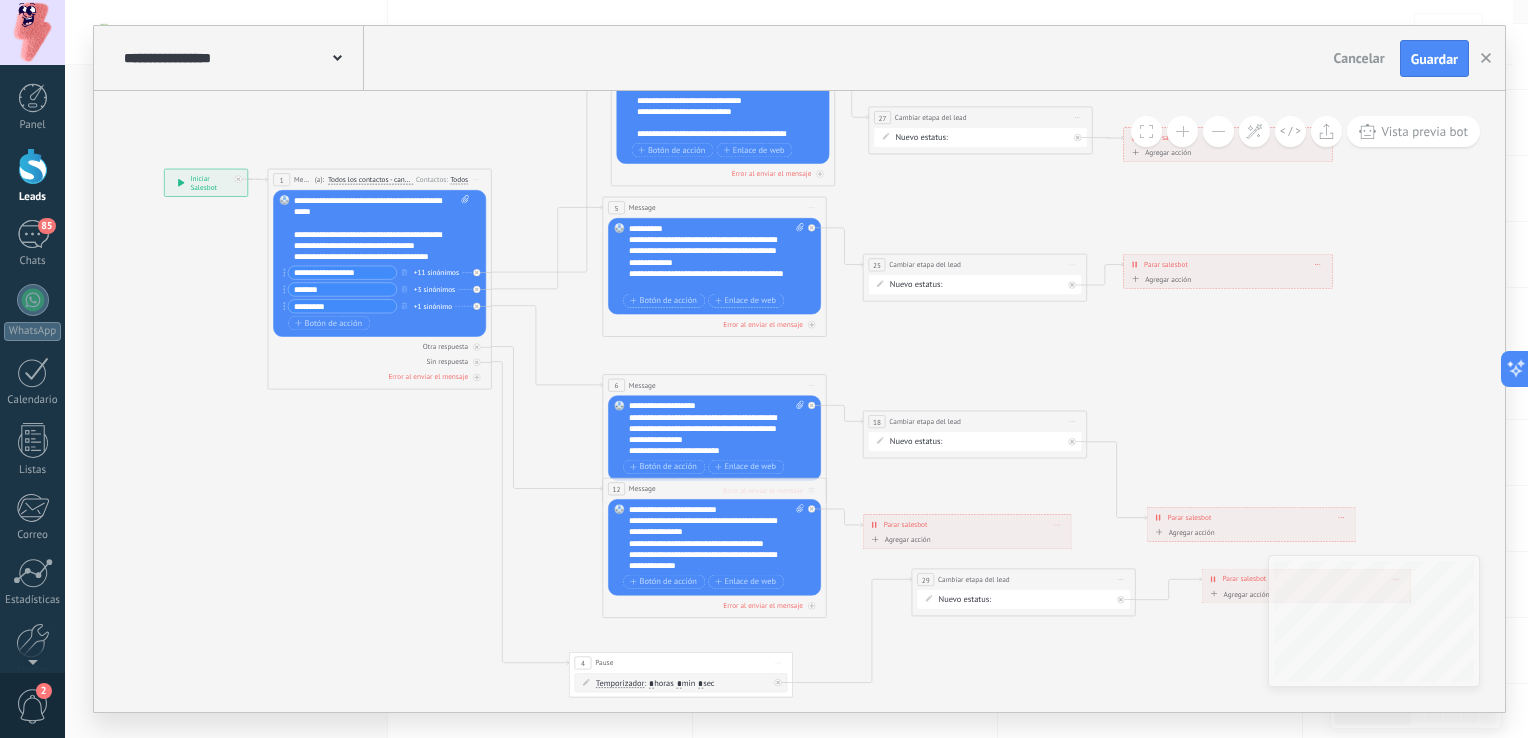 click 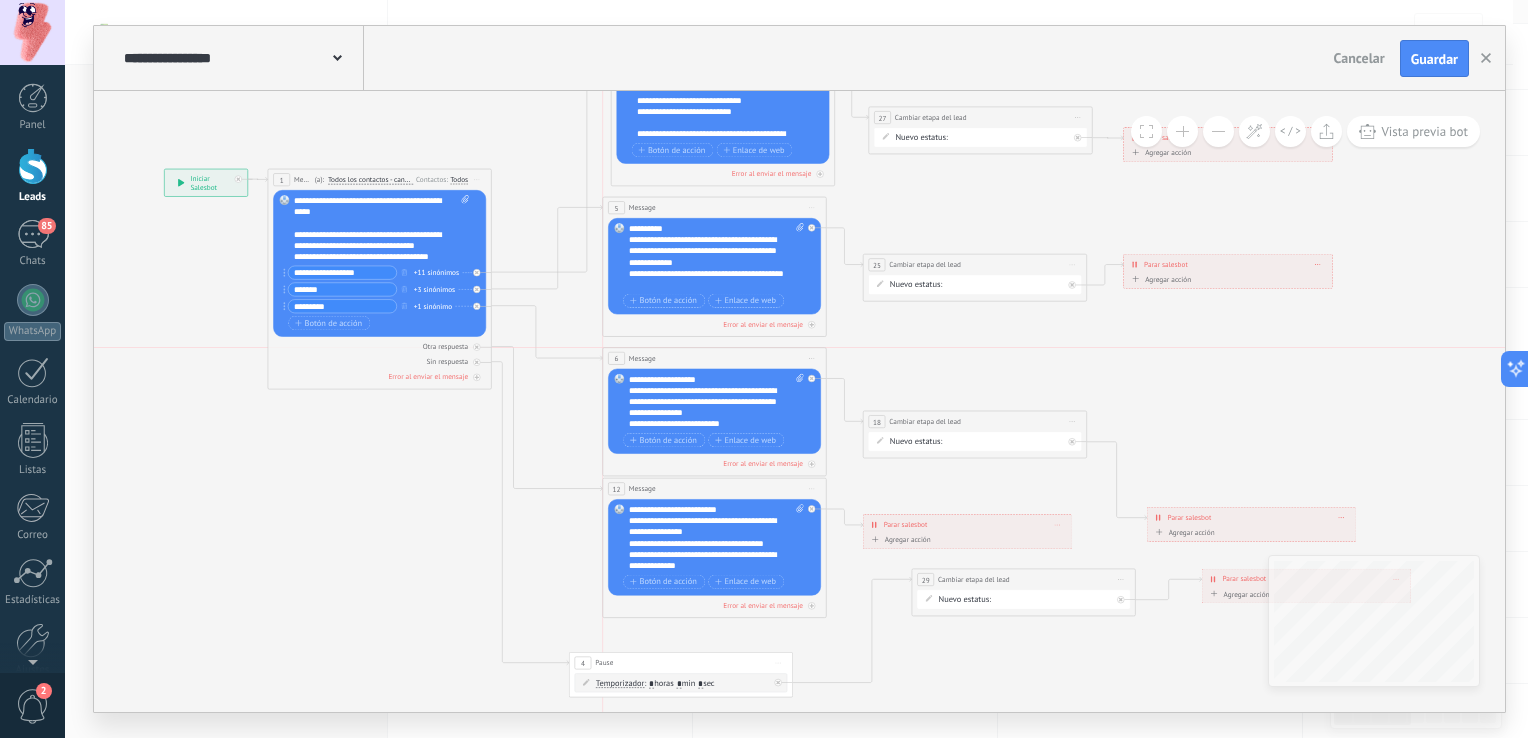 drag, startPoint x: 736, startPoint y: 385, endPoint x: 738, endPoint y: 356, distance: 29.068884 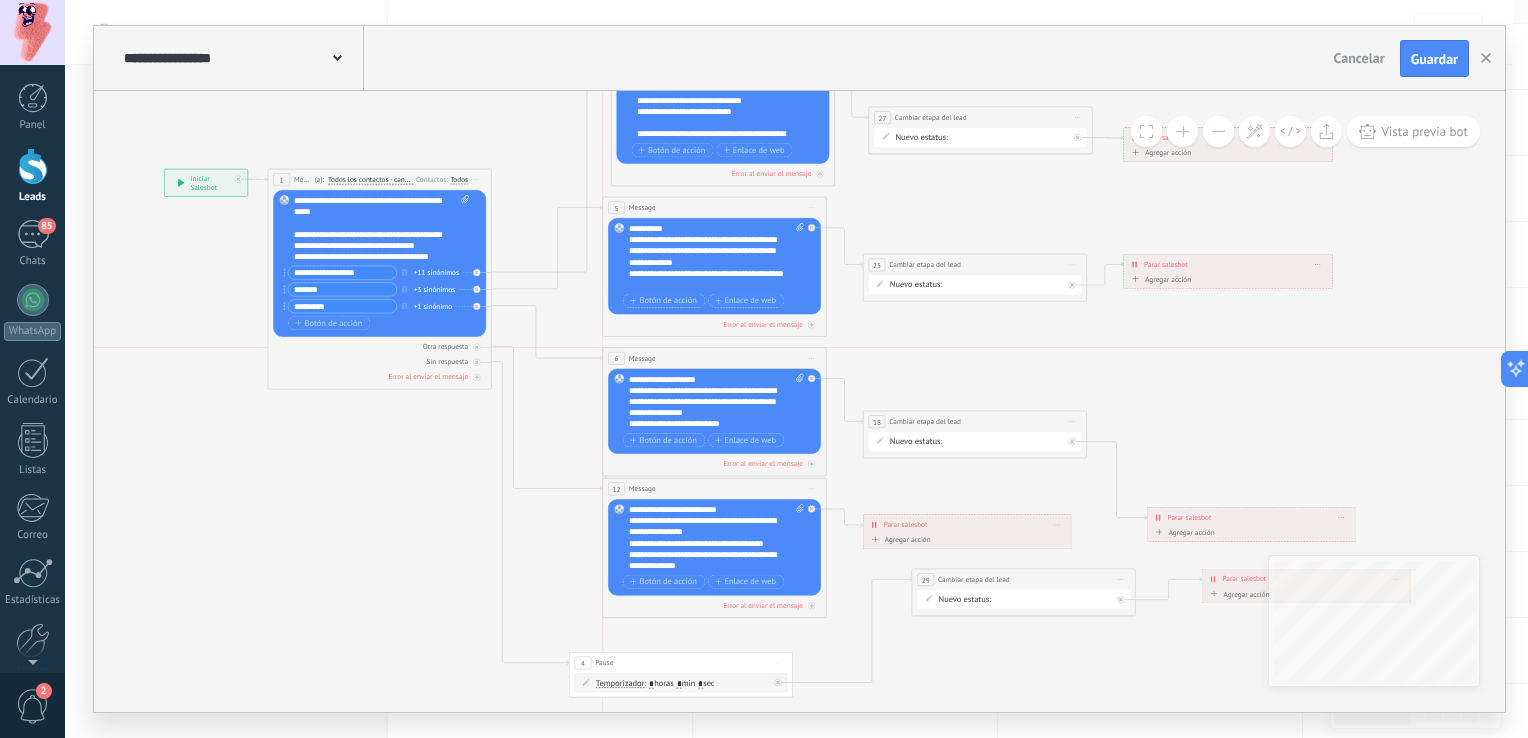 click on "6
Message
*******
(a):
Todos los contactos - canales seleccionados
Todos los contactos - canales seleccionados
Todos los contactos - canal primario
Contacto principal - canales seleccionados
Contacto principal - canal primario
Todos los contactos - canales seleccionados
Todos los contactos - canales seleccionados
Todos los contactos - canal primario
Contacto principal - canales seleccionados" at bounding box center [714, 358] 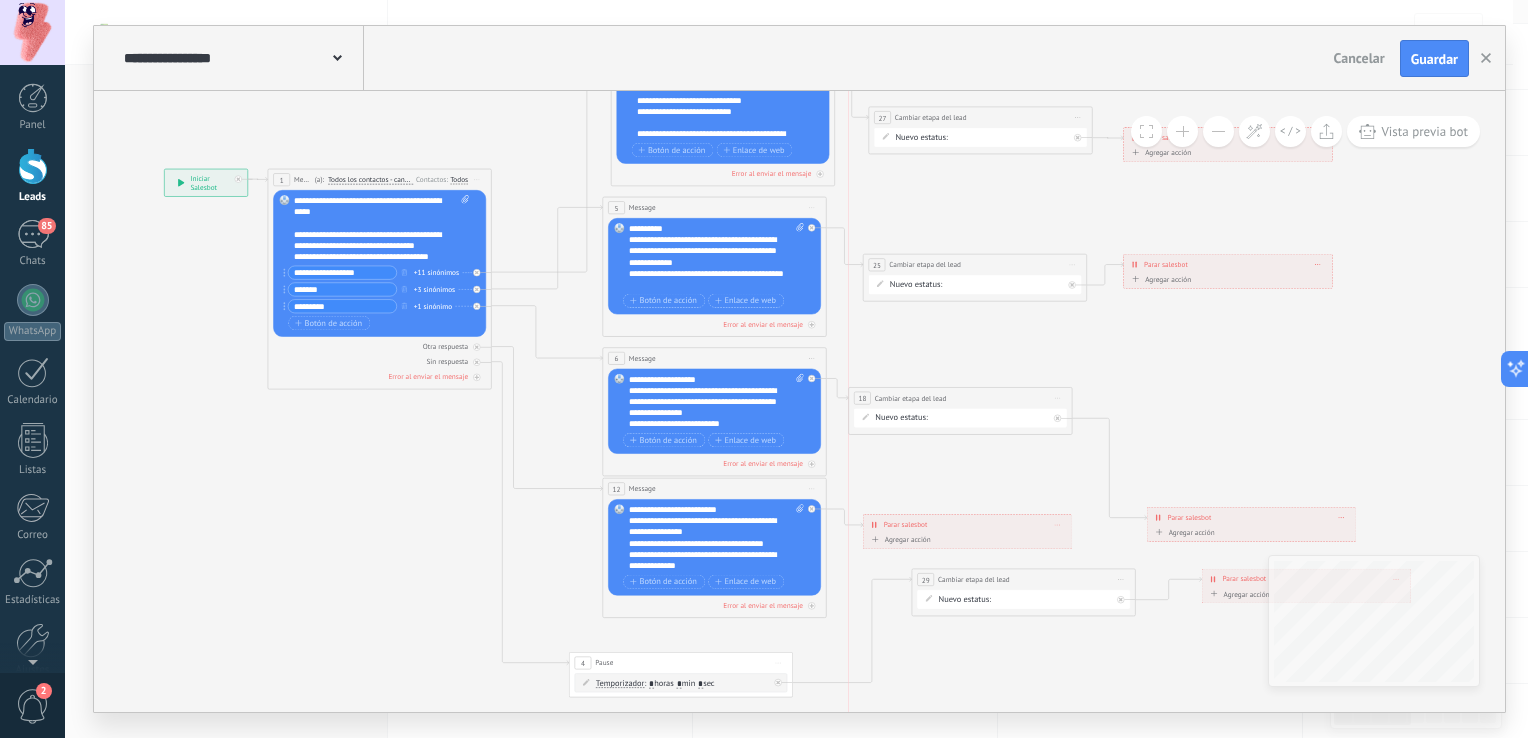 drag, startPoint x: 1002, startPoint y: 426, endPoint x: 992, endPoint y: 403, distance: 25.079872 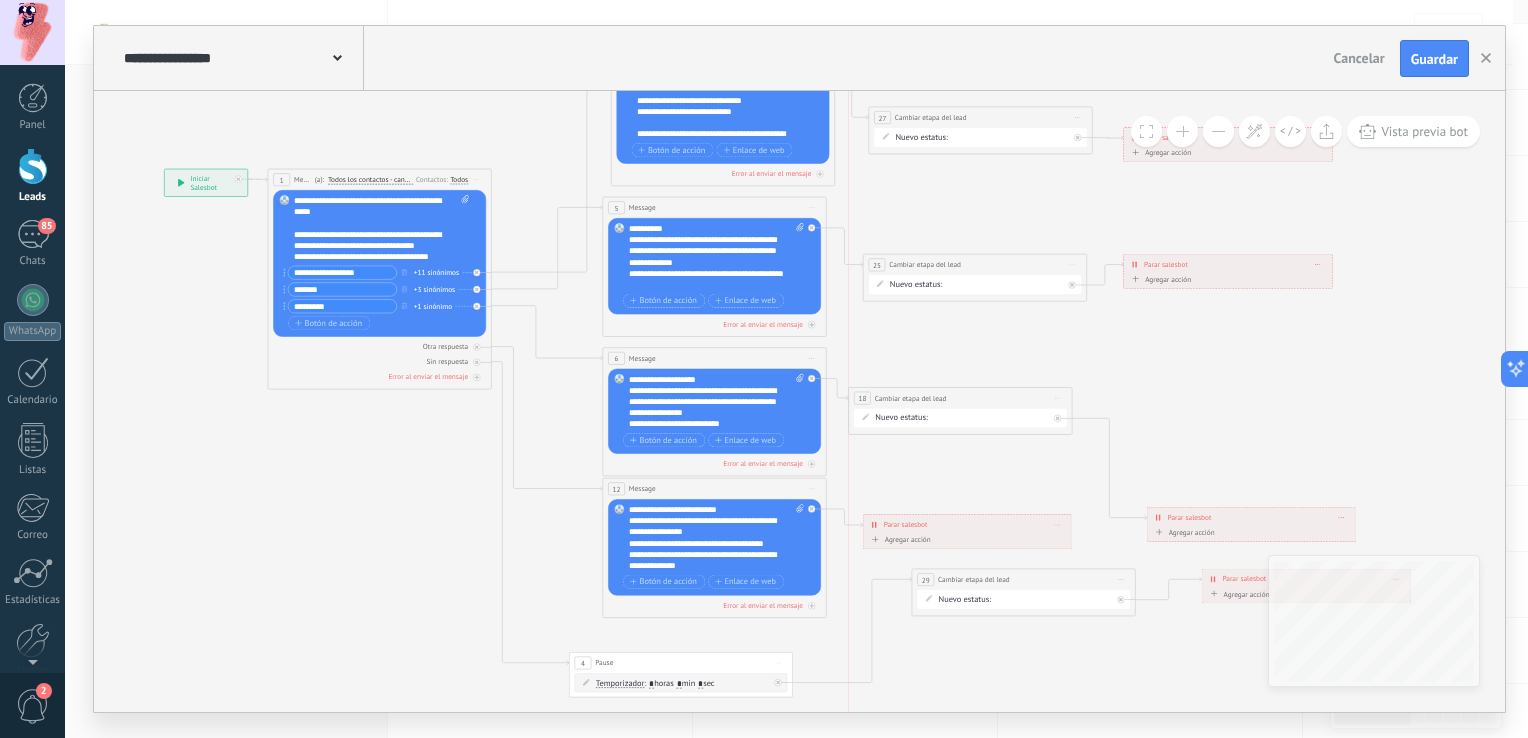 click on "**********" at bounding box center [960, 398] 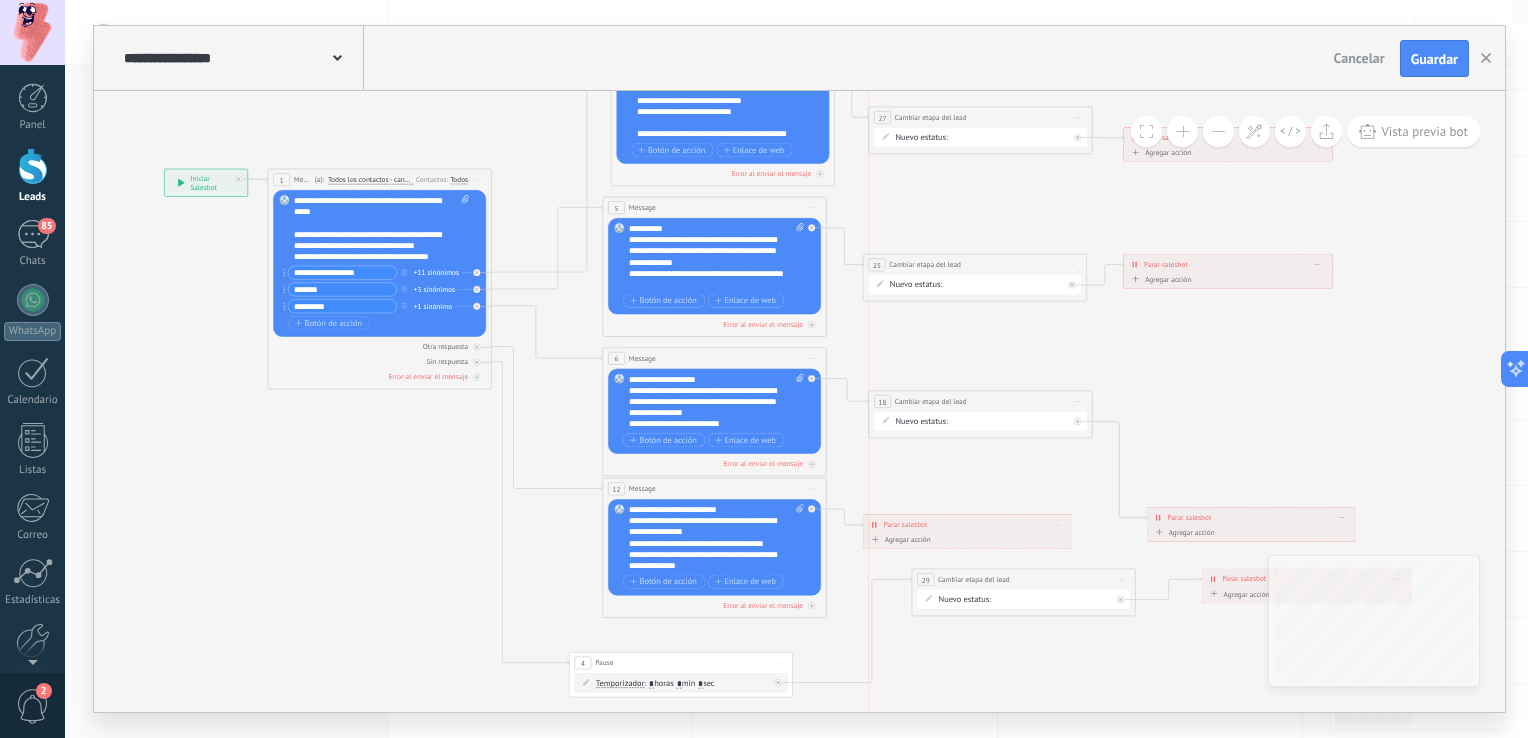 drag, startPoint x: 996, startPoint y: 402, endPoint x: 1018, endPoint y: 405, distance: 22.203604 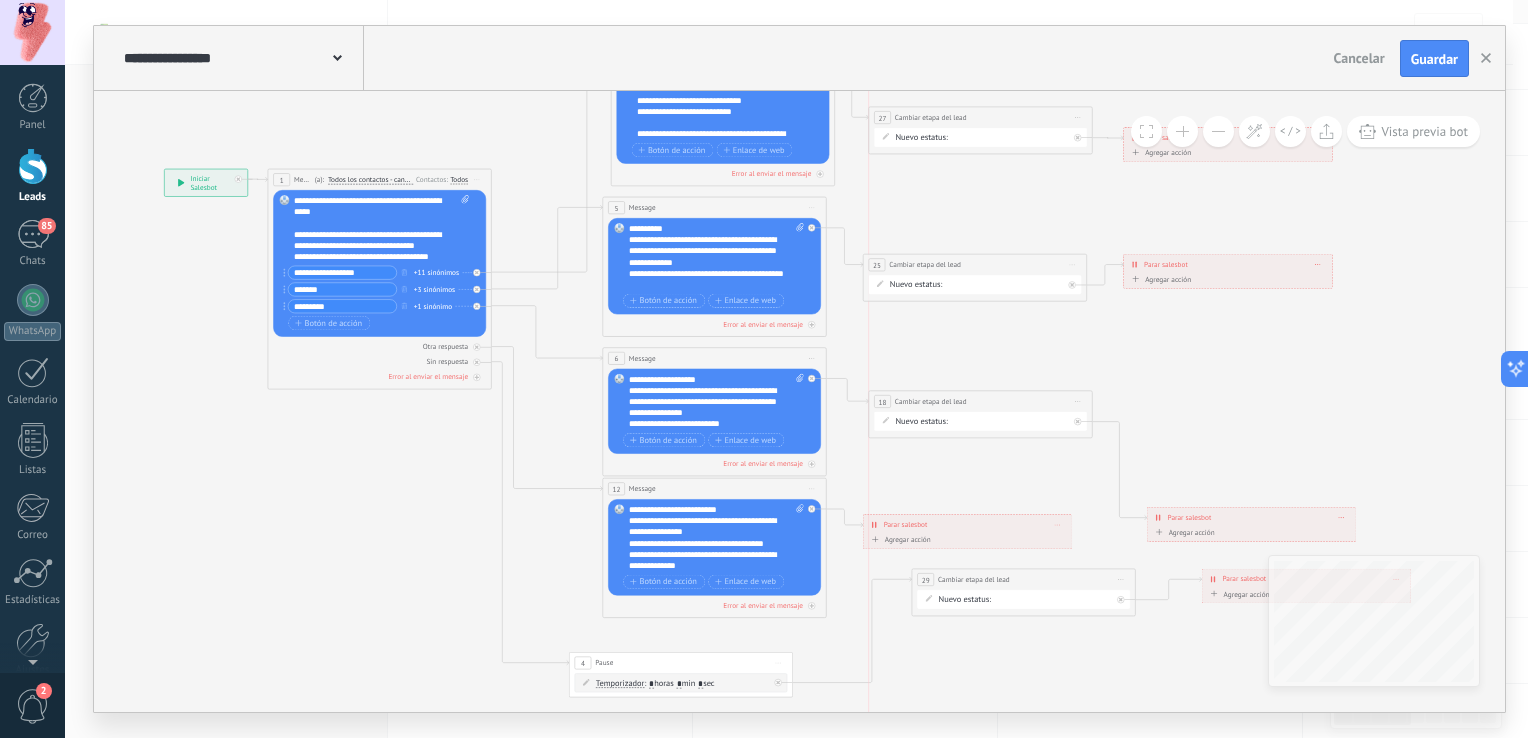 click on "**********" at bounding box center (980, 402) 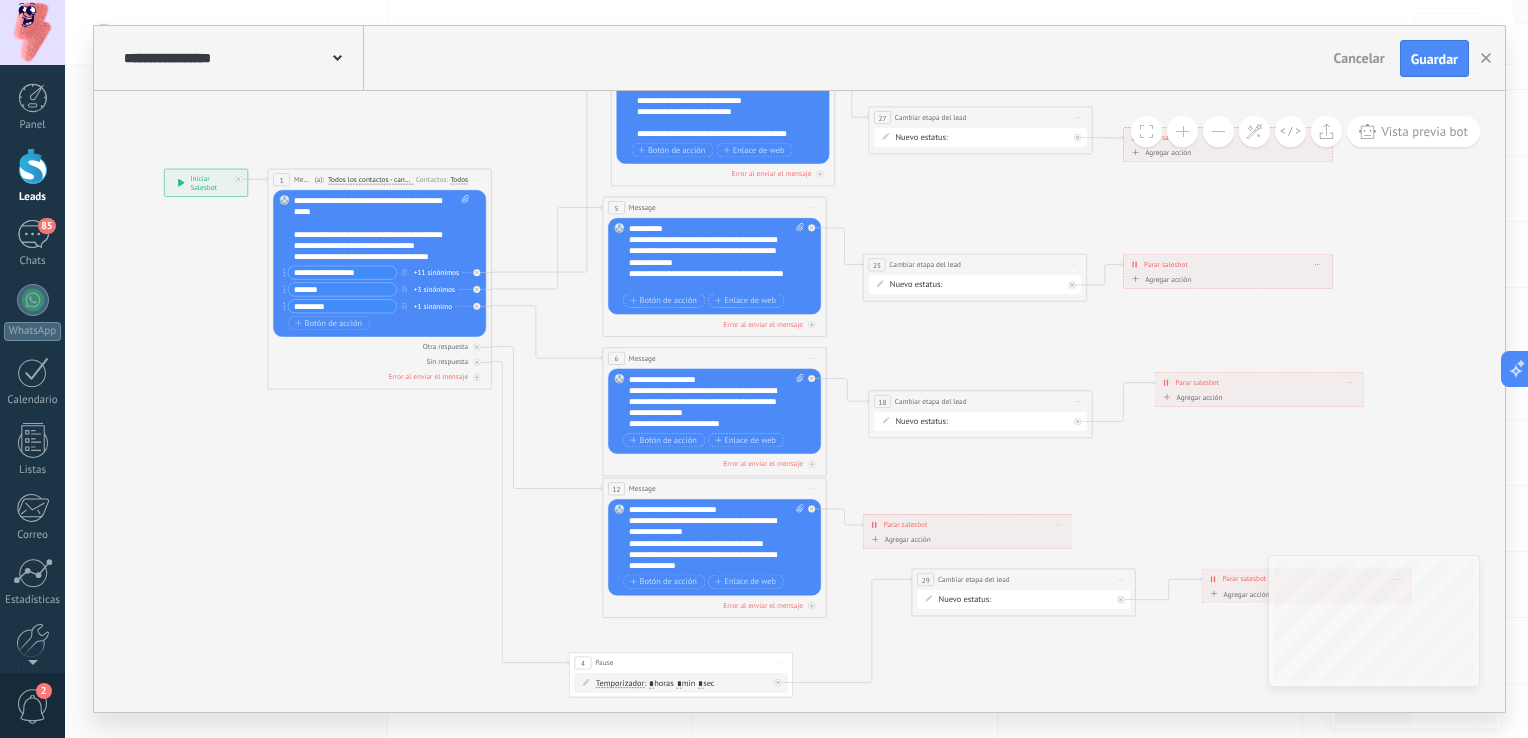 drag, startPoint x: 1257, startPoint y: 516, endPoint x: 1265, endPoint y: 382, distance: 134.23859 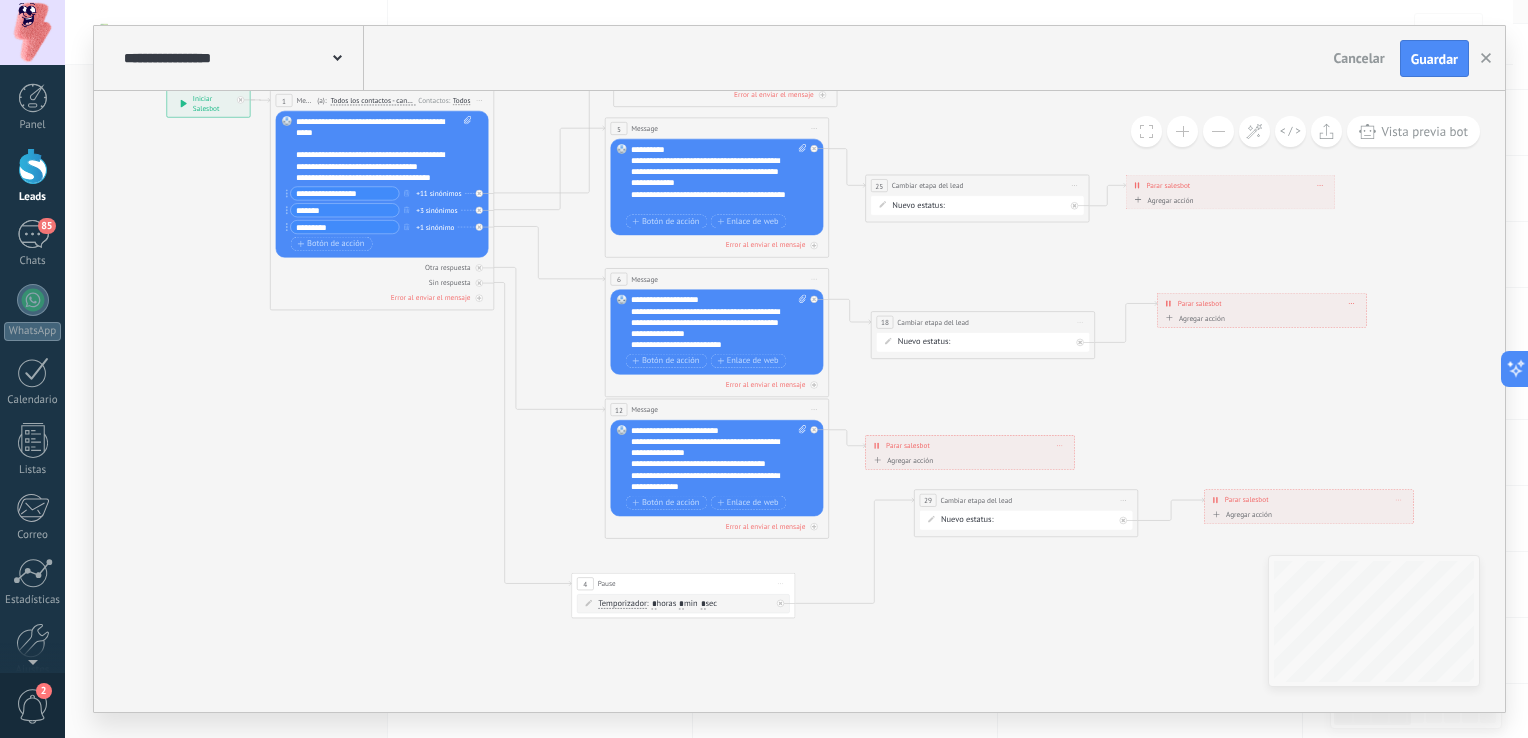 drag, startPoint x: 1181, startPoint y: 505, endPoint x: 1184, endPoint y: 426, distance: 79.05694 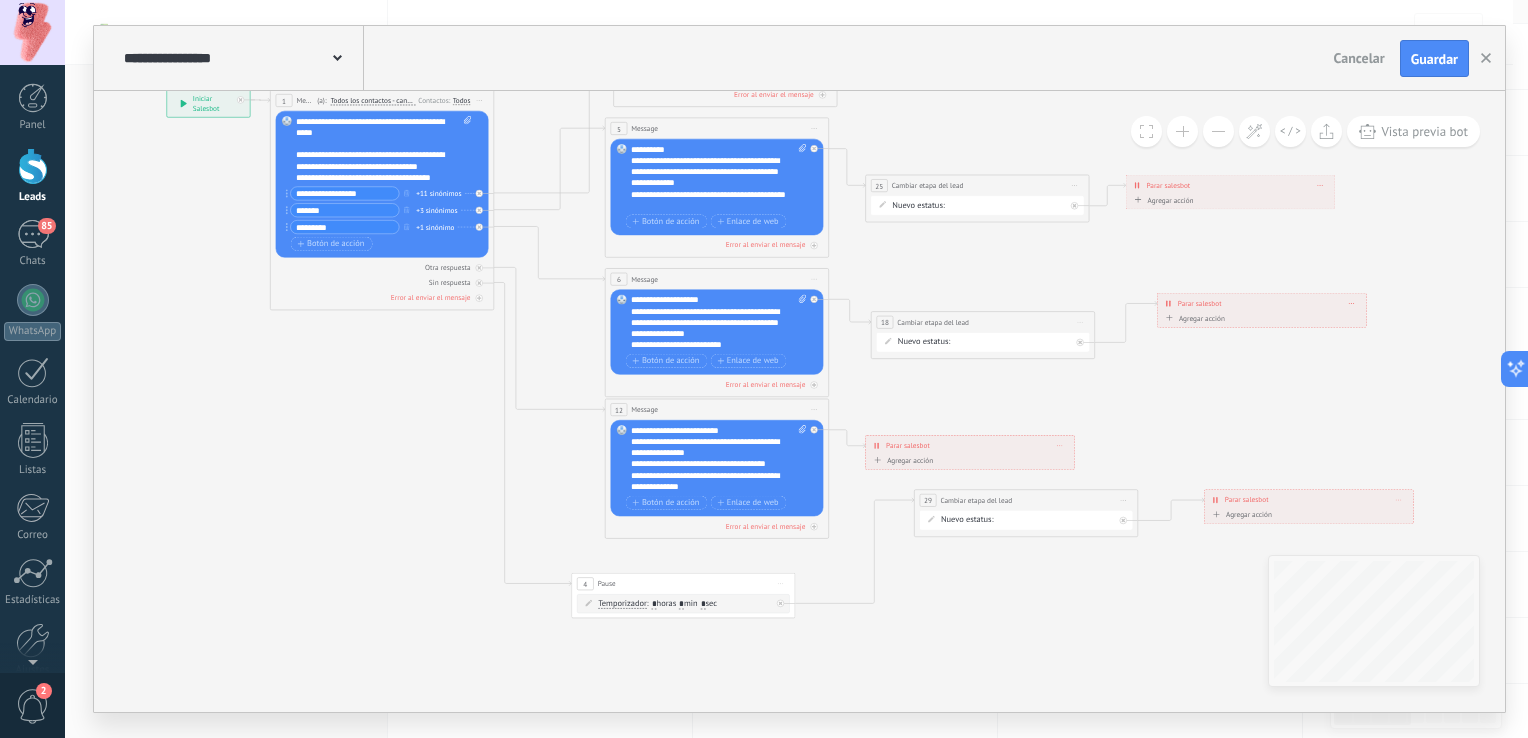 click 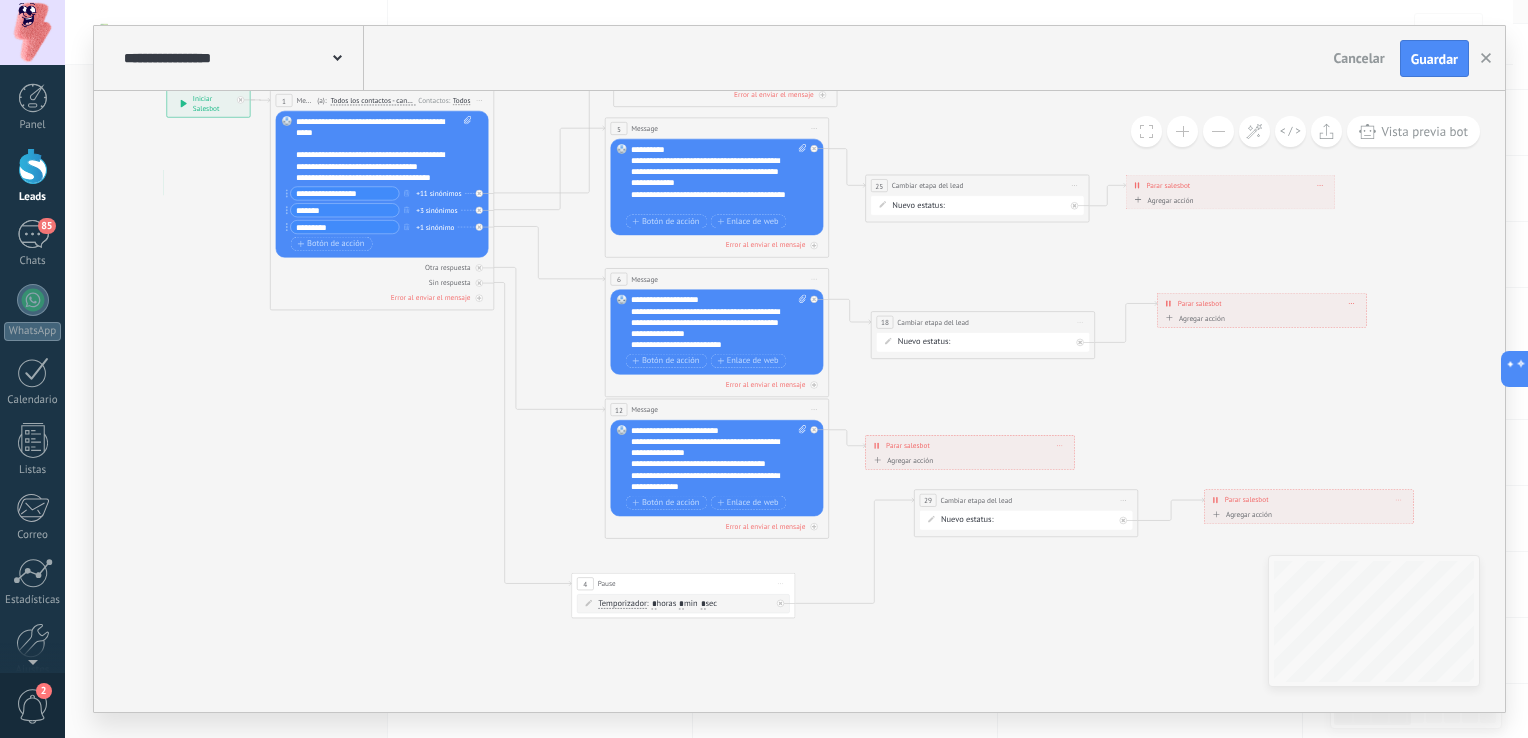 click on "*" at bounding box center (654, 604) 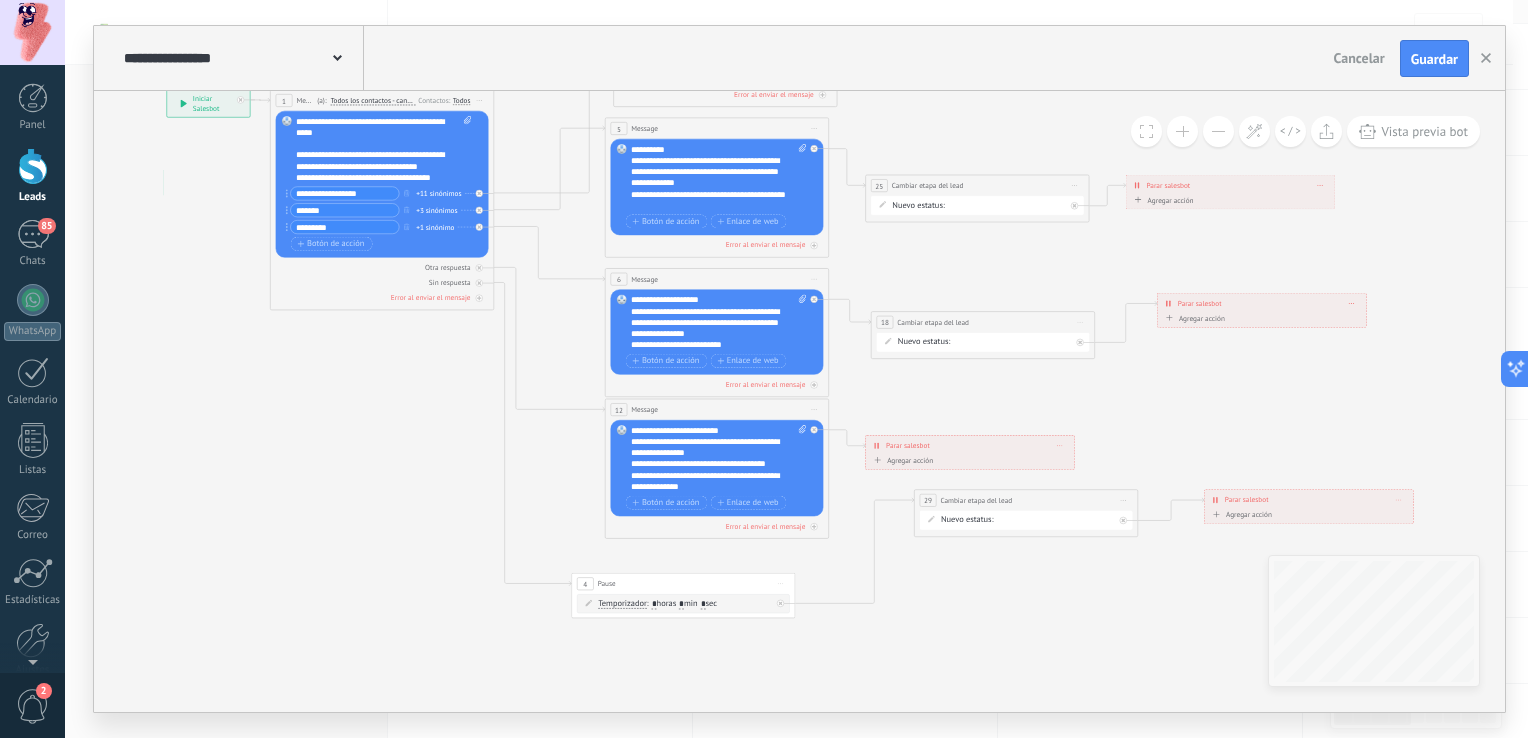 click on "*" at bounding box center [654, 604] 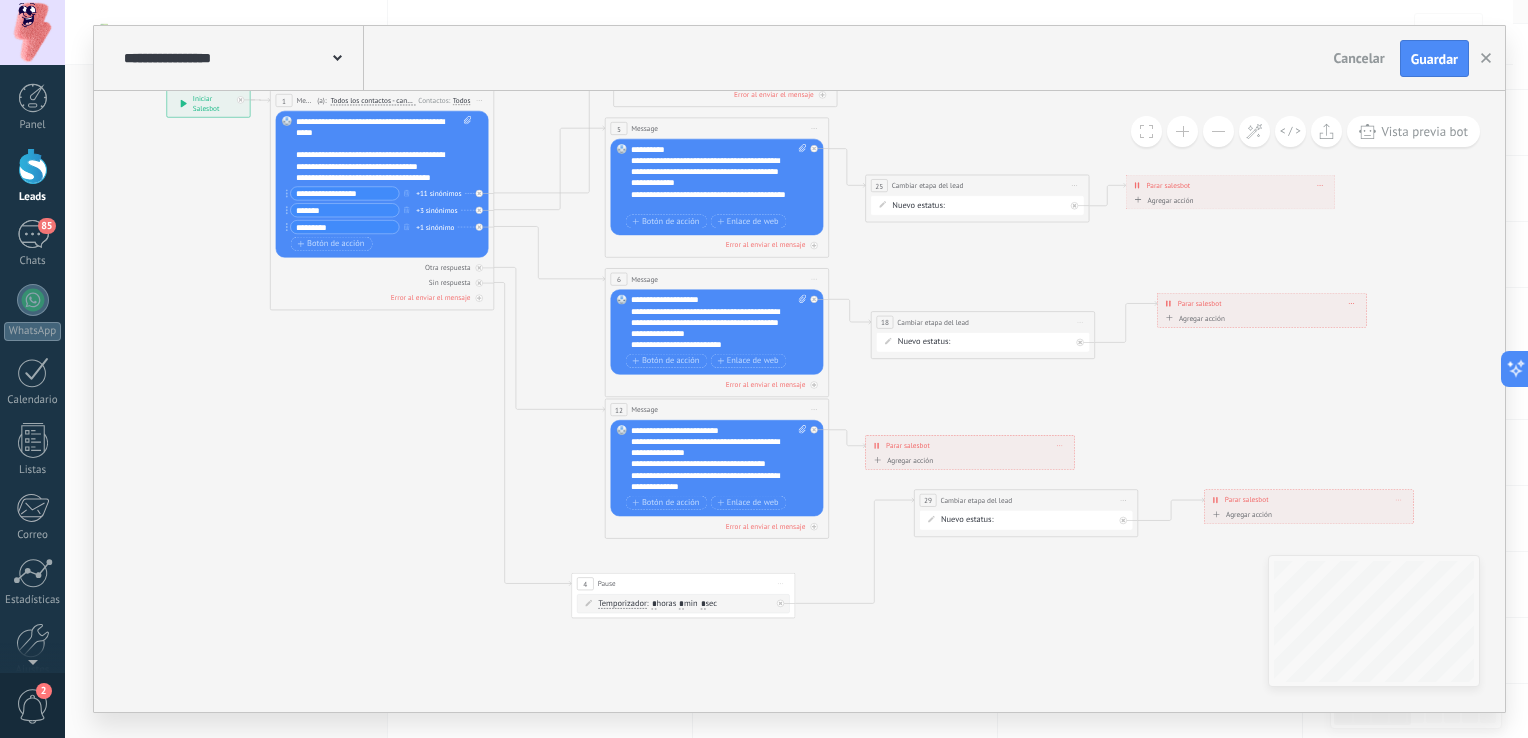 click 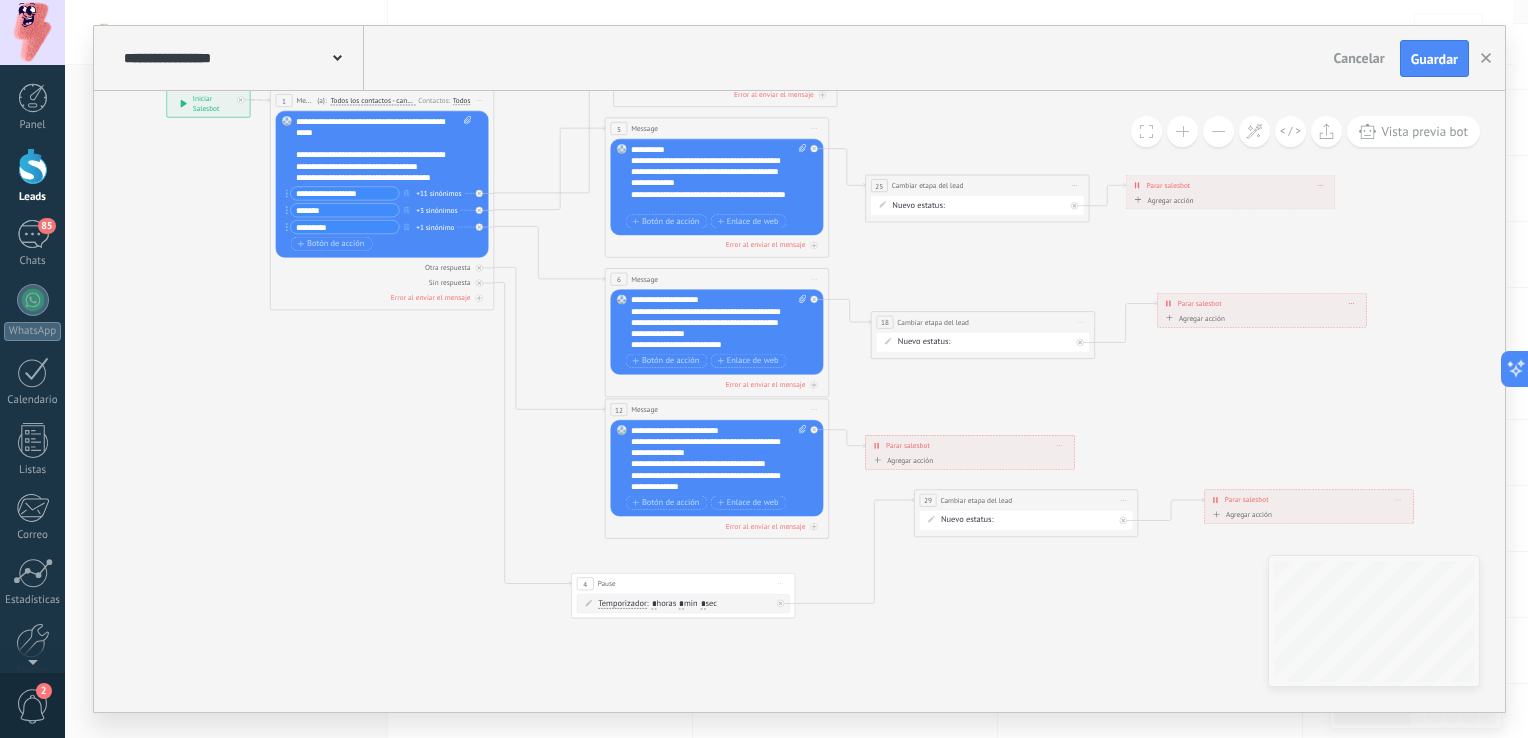 click on "*" at bounding box center [654, 604] 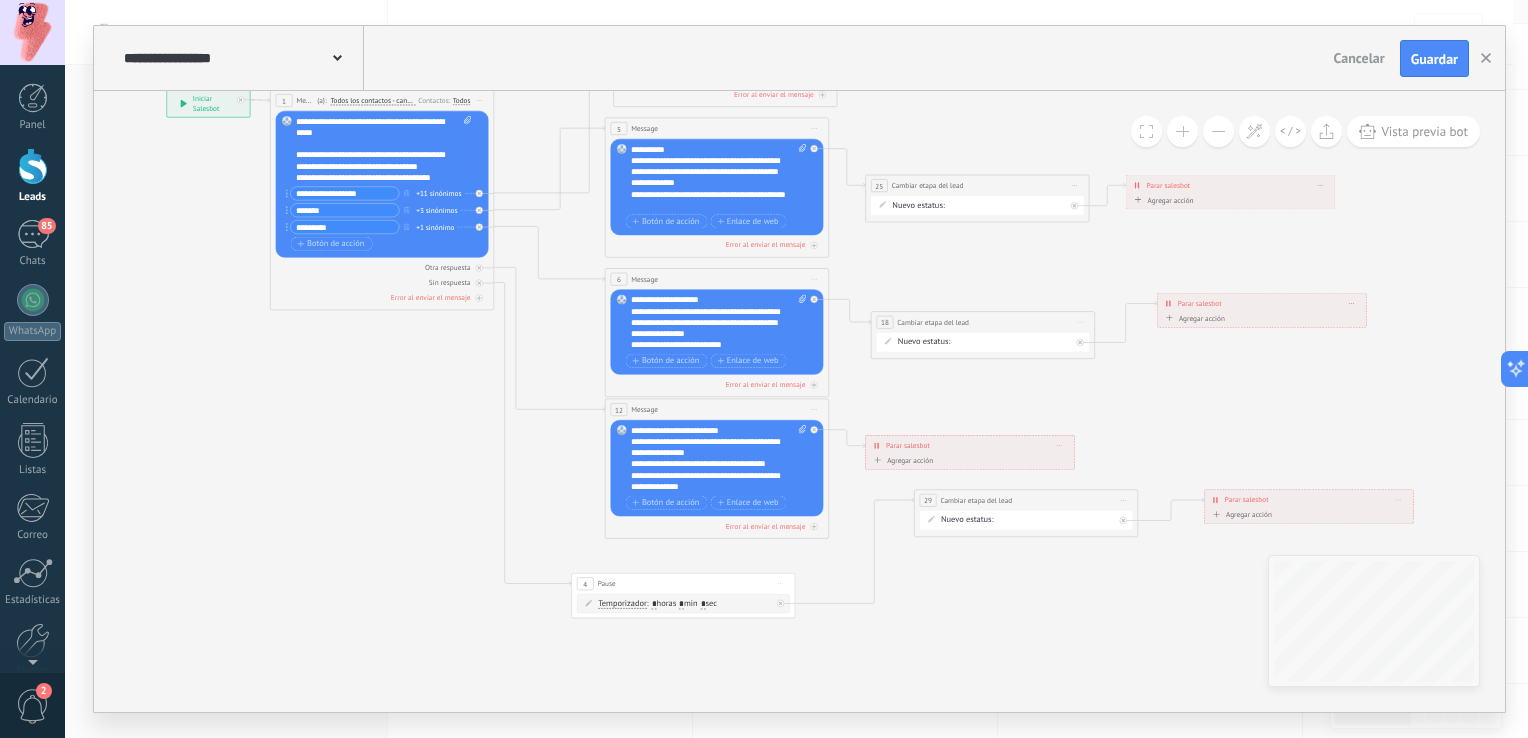 type on "*" 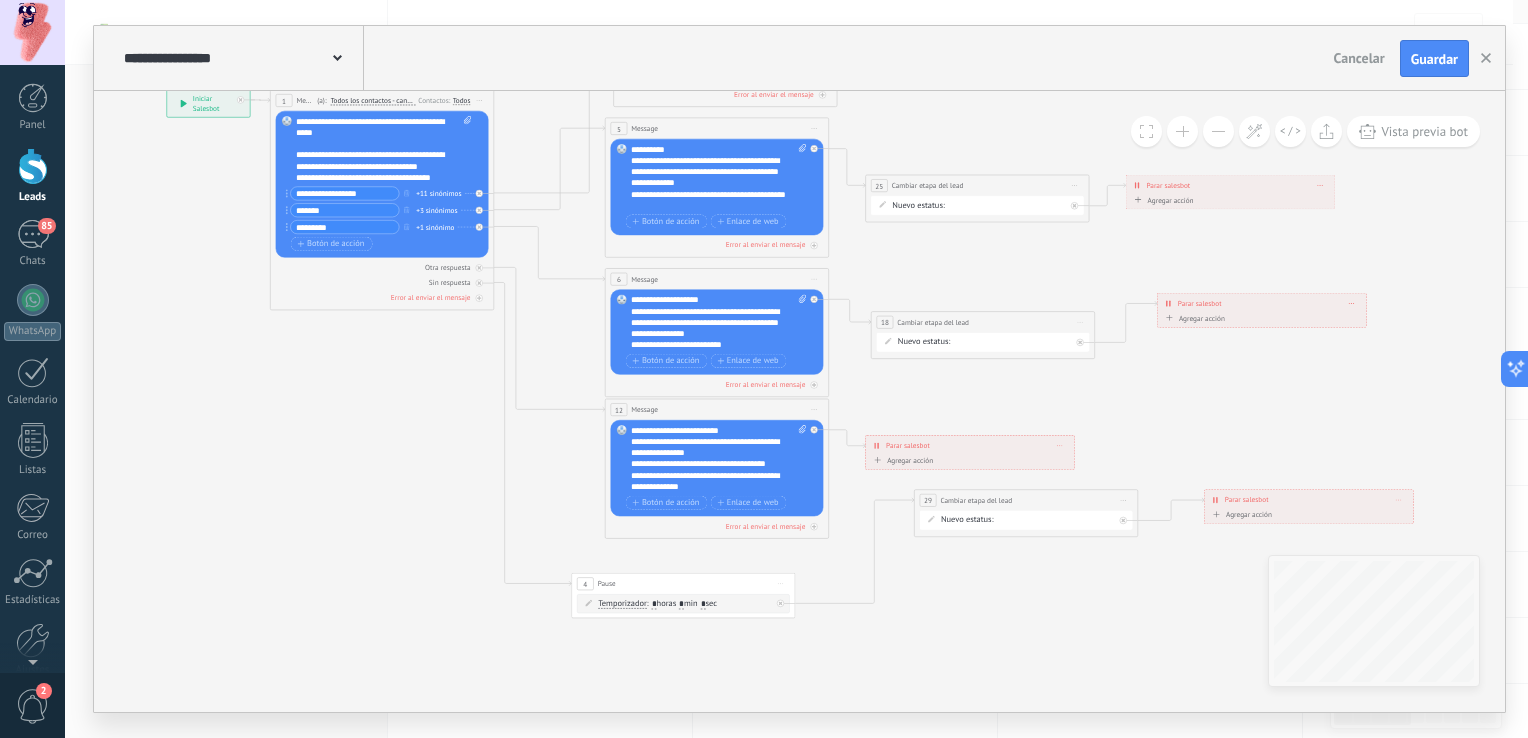 click 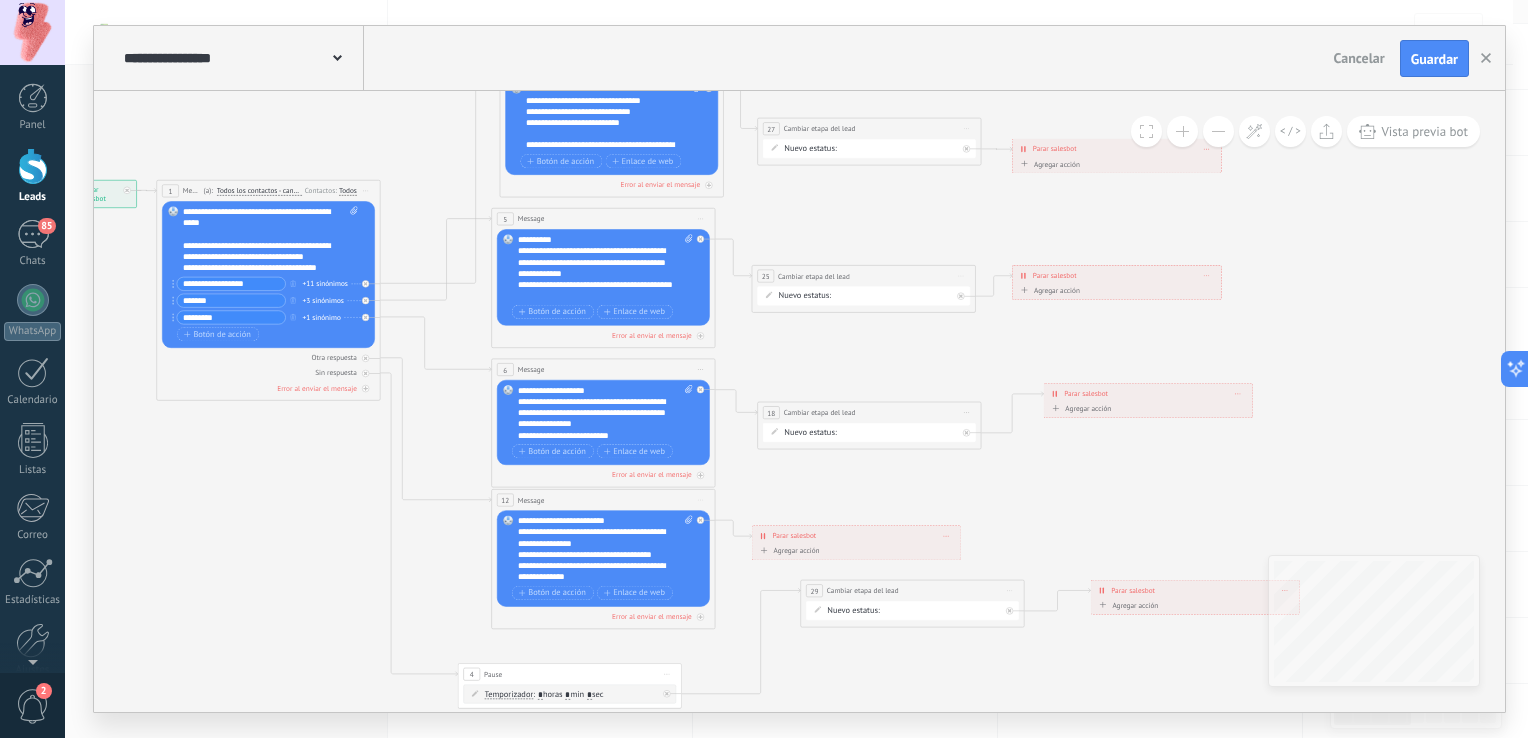 drag, startPoint x: 1165, startPoint y: 403, endPoint x: 1052, endPoint y: 494, distance: 145.08618 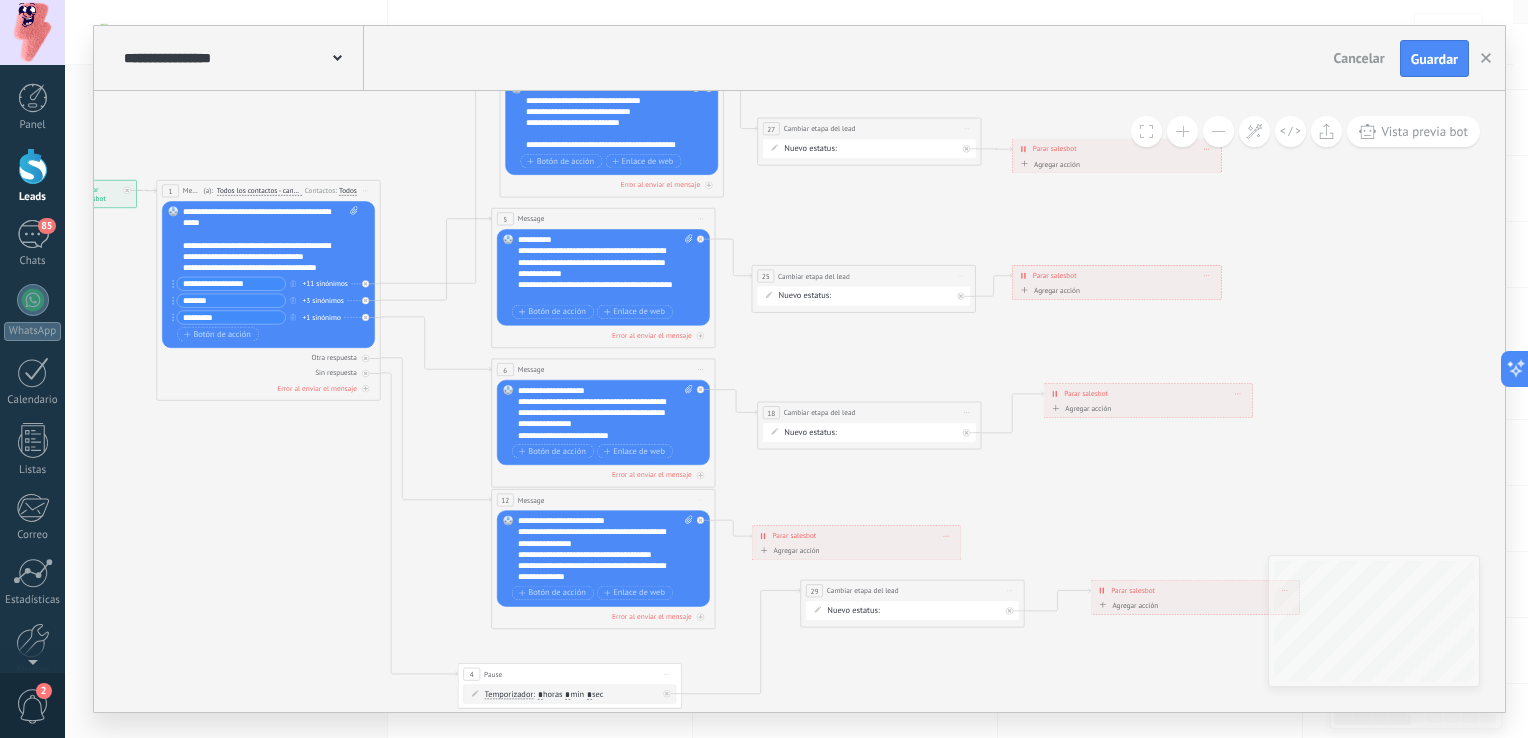 click 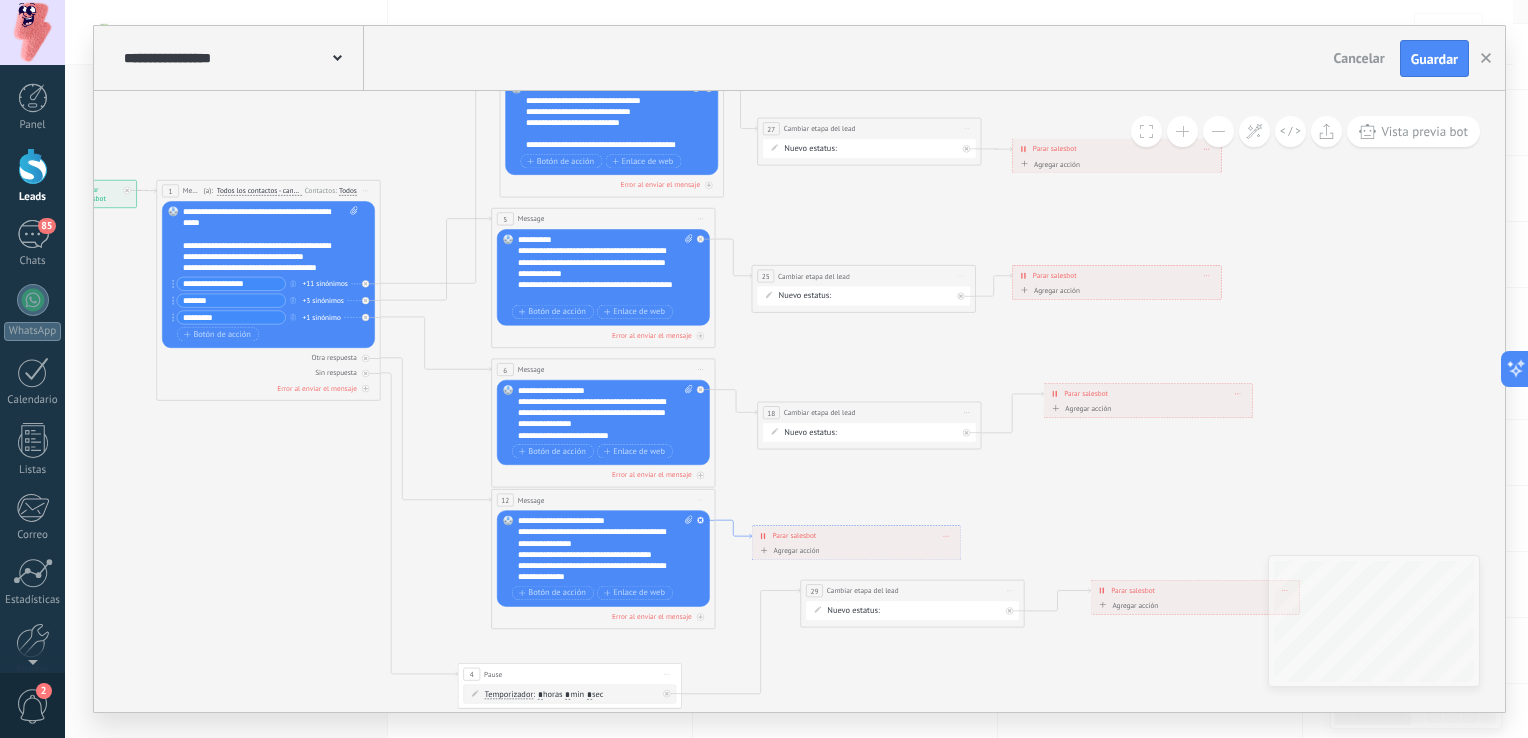 drag, startPoint x: 735, startPoint y: 532, endPoint x: 728, endPoint y: 549, distance: 18.384777 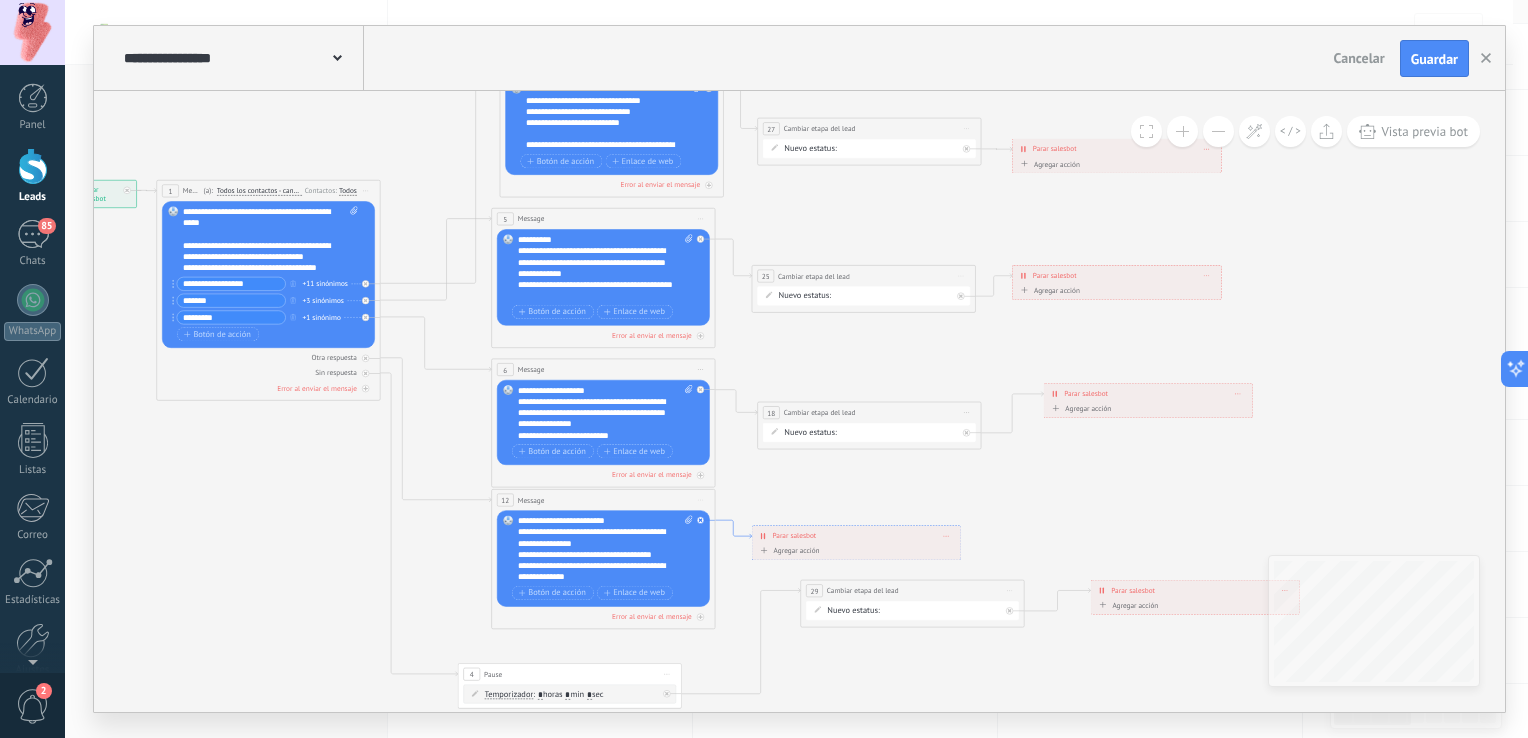 click 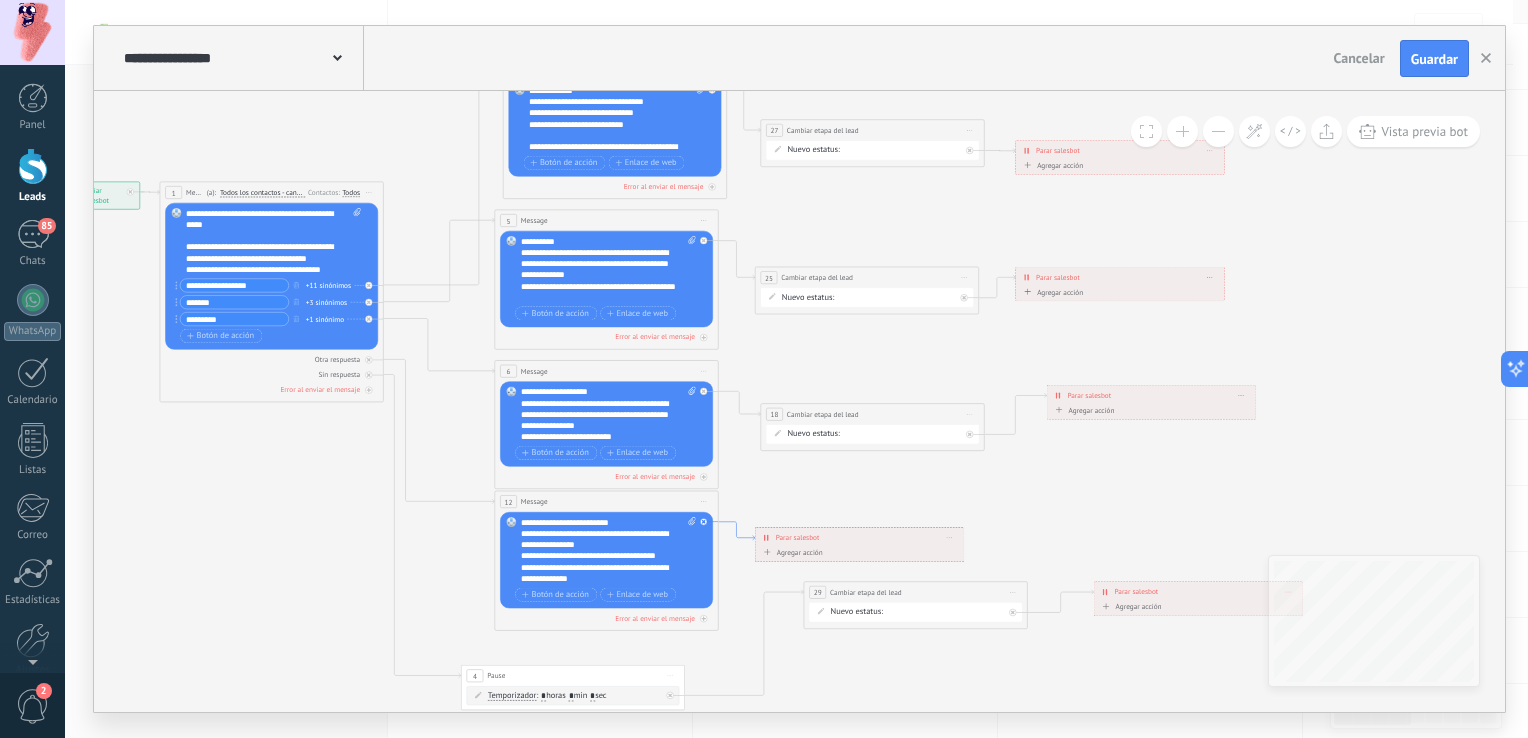 click 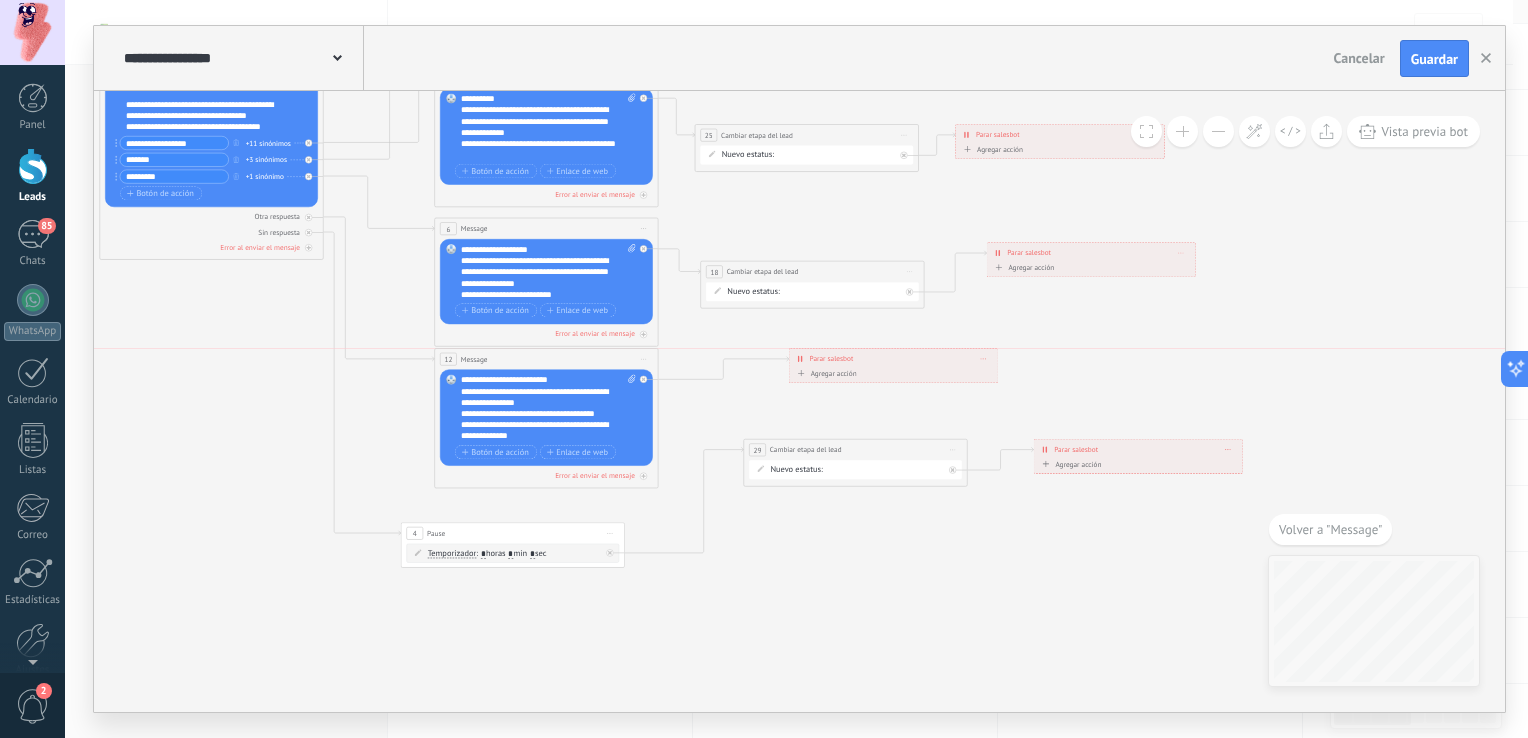 drag, startPoint x: 804, startPoint y: 401, endPoint x: 899, endPoint y: 364, distance: 101.950966 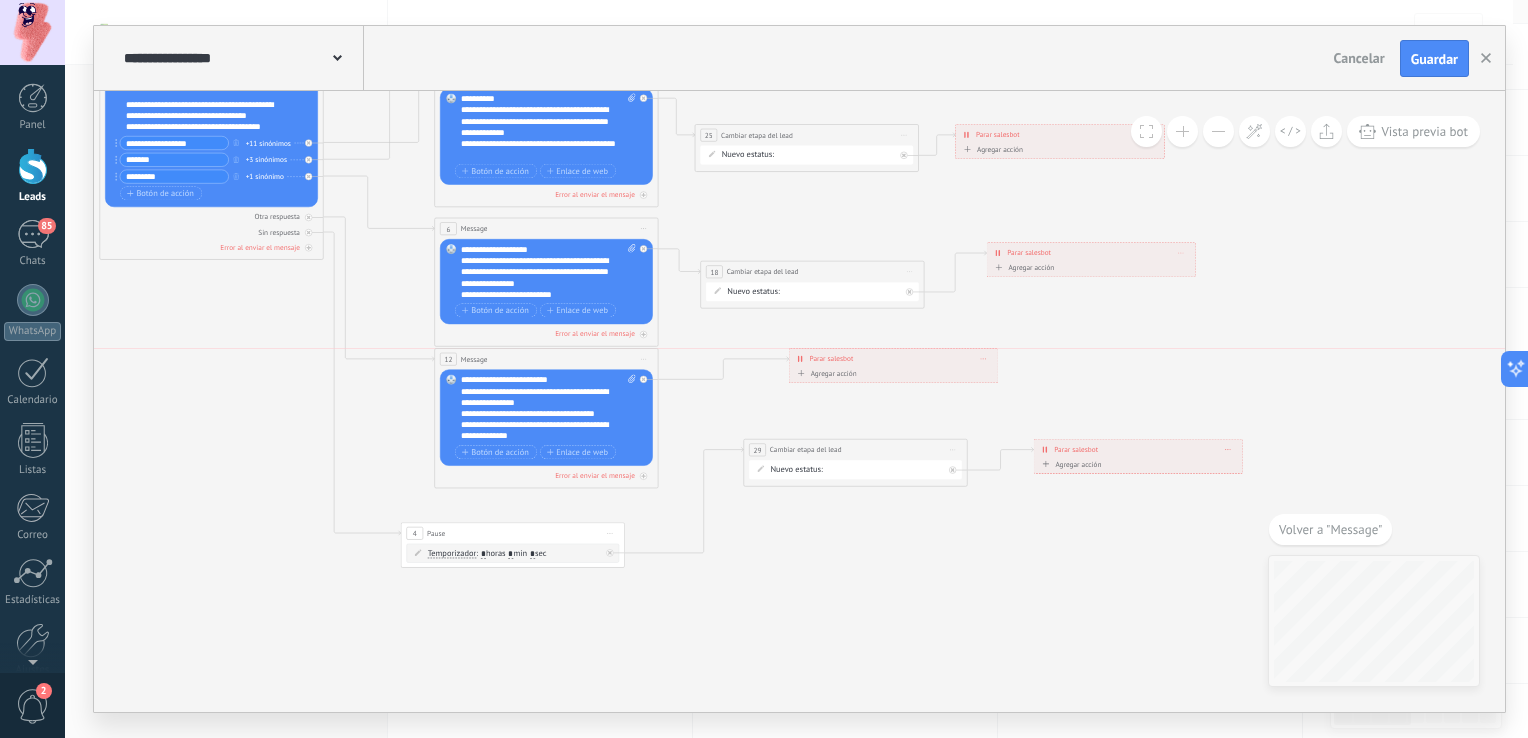 click on "**********" at bounding box center (893, 359) 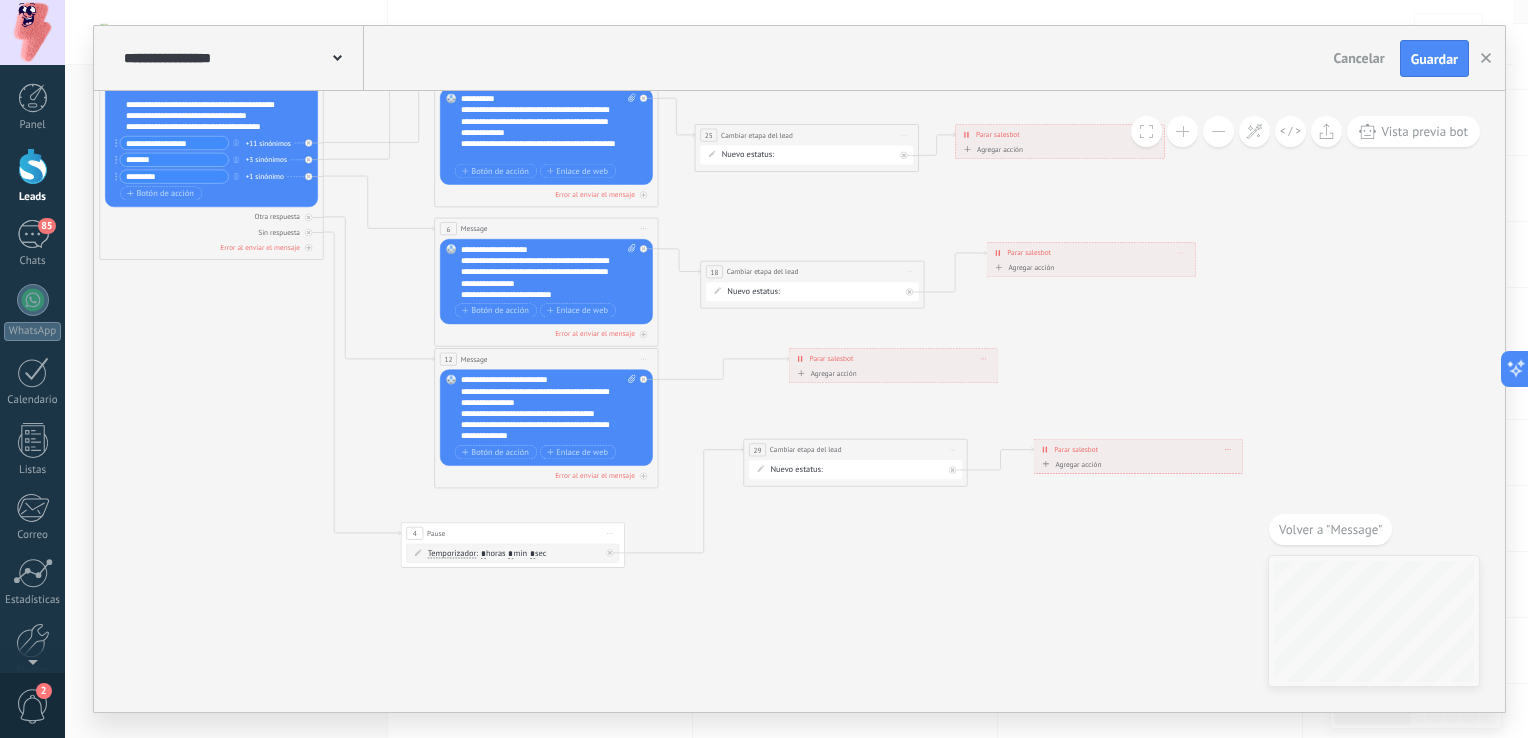 drag, startPoint x: 889, startPoint y: 369, endPoint x: 856, endPoint y: 379, distance: 34.48188 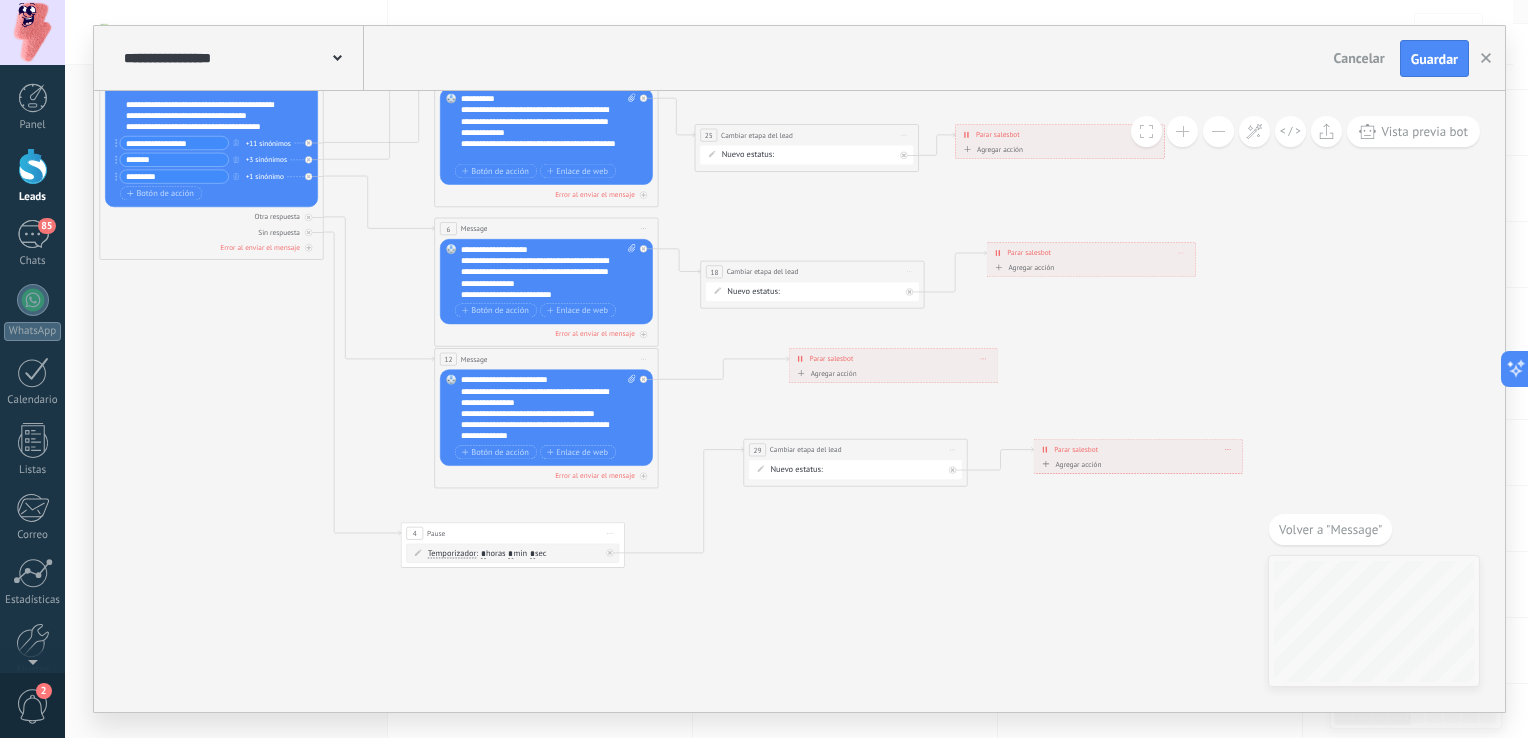 click on "Agregar acción" at bounding box center (825, 376) 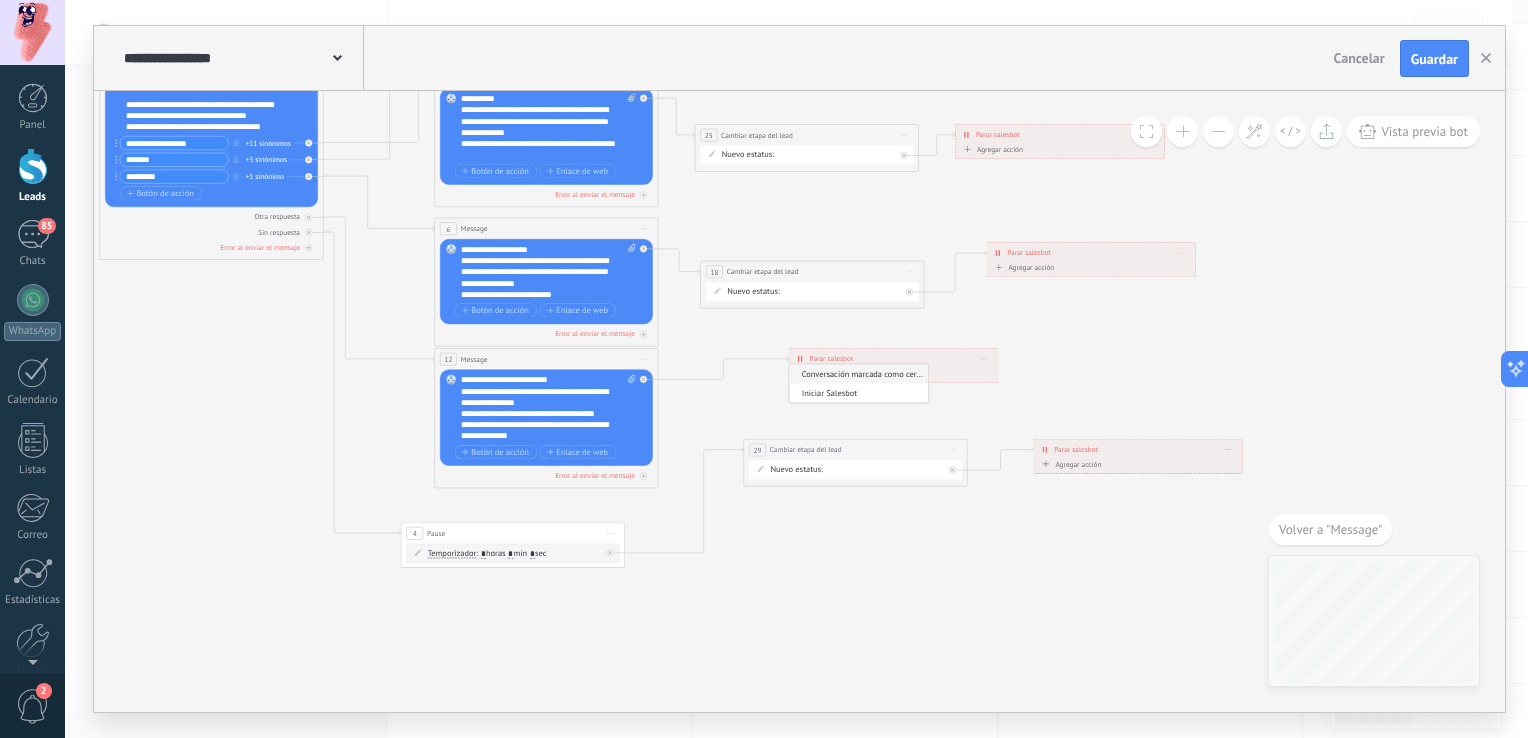 click on "**********" at bounding box center (893, 359) 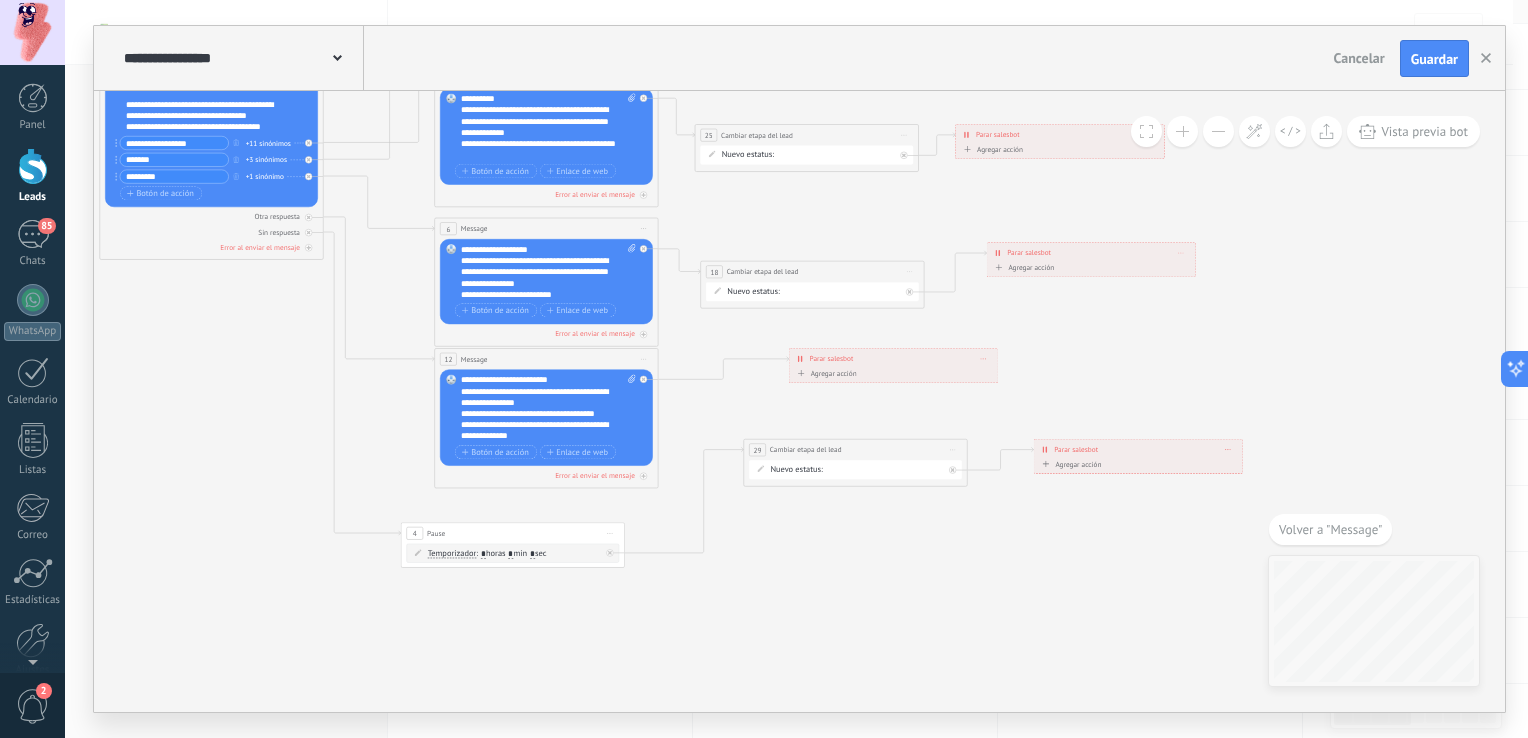 click on "**********" at bounding box center [893, 359] 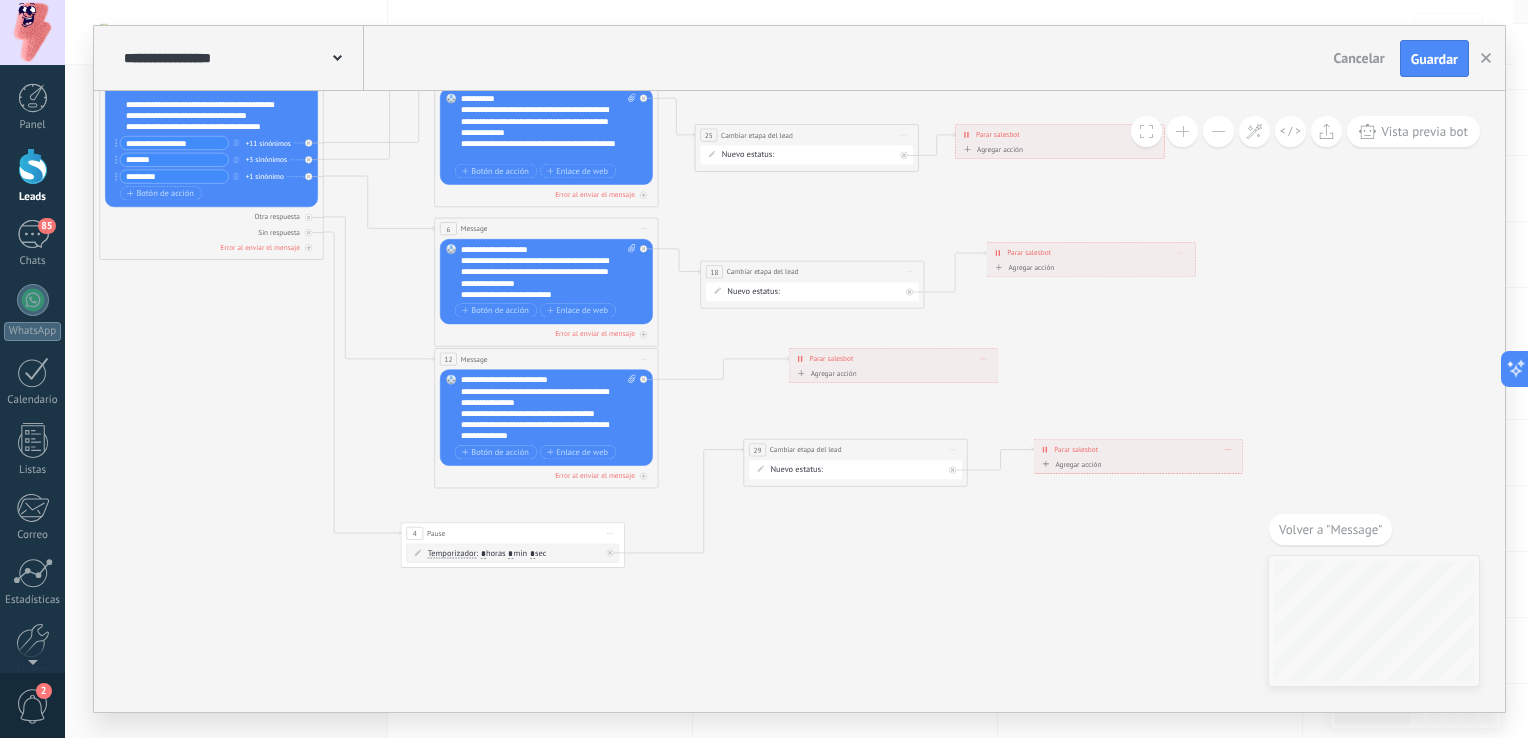 click 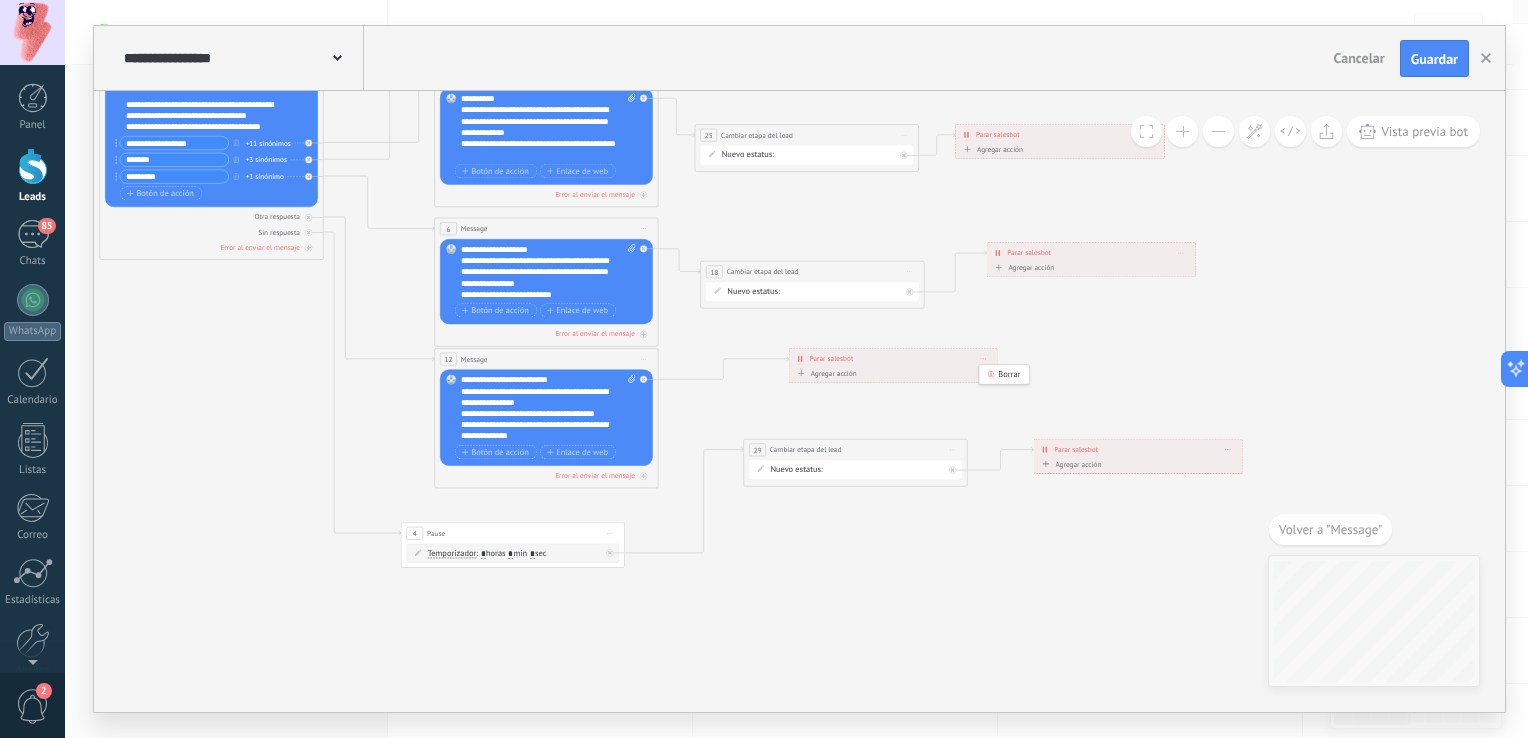 click on "Borrar" at bounding box center (1004, 374) 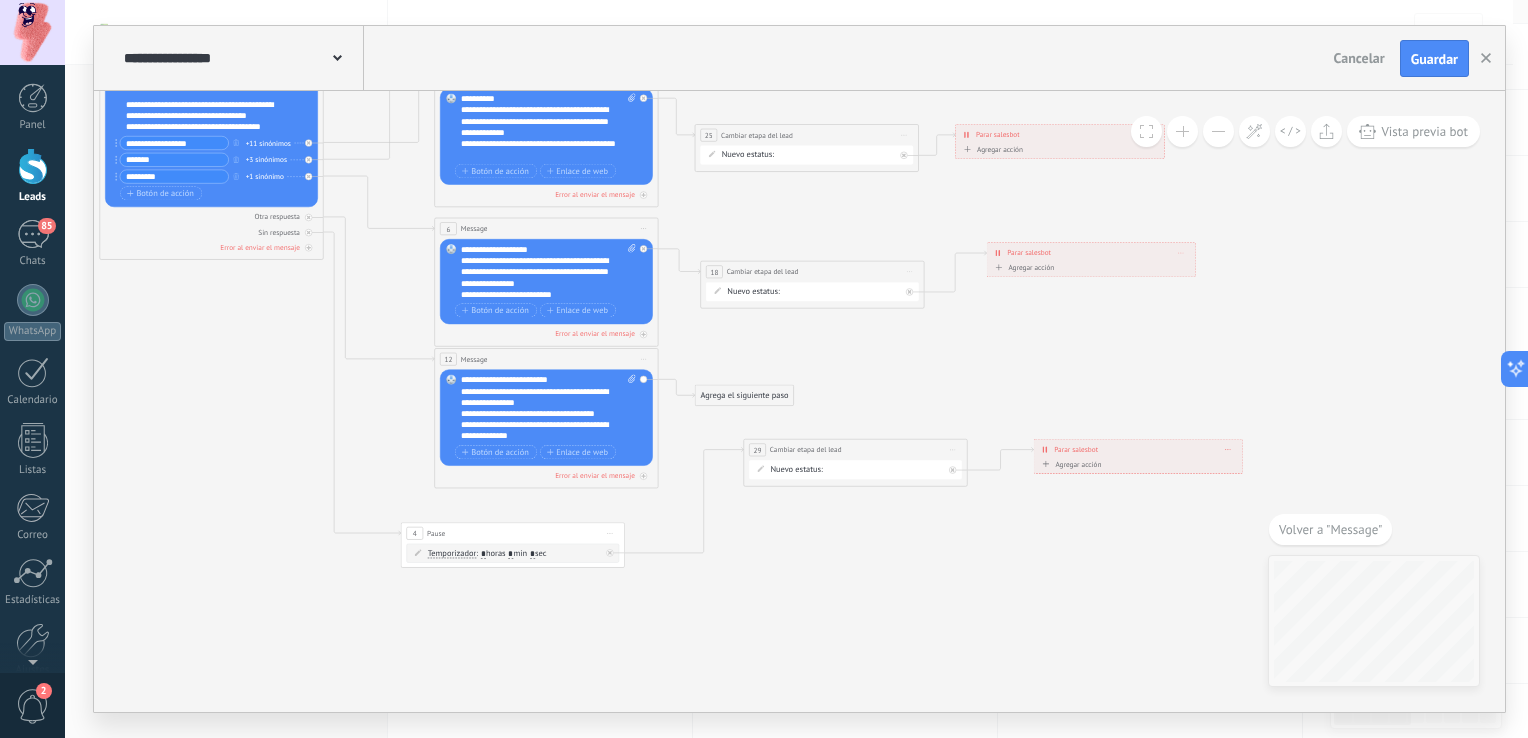 click on "Agrega el siguiente paso" at bounding box center (744, 396) 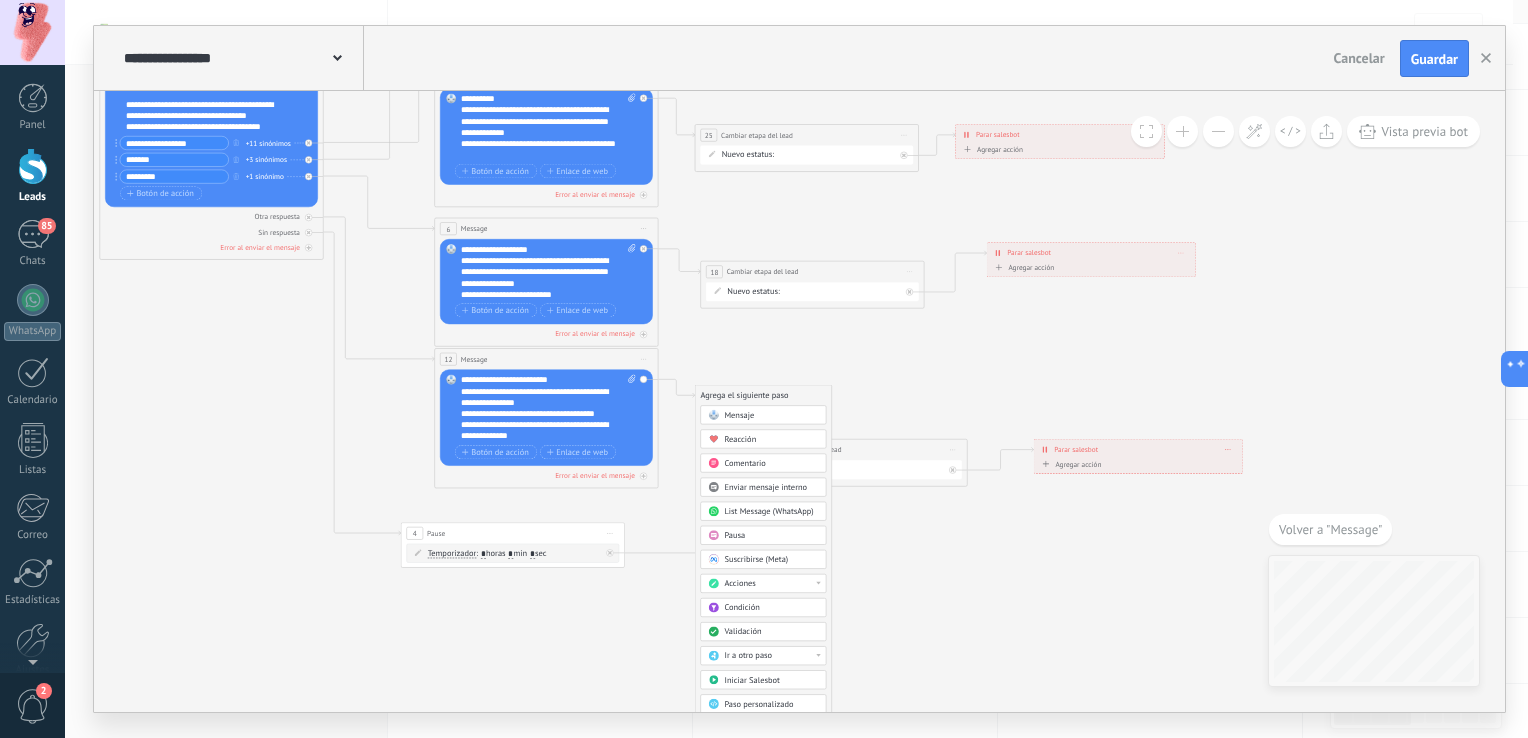 click on "Acciones" at bounding box center [739, 584] 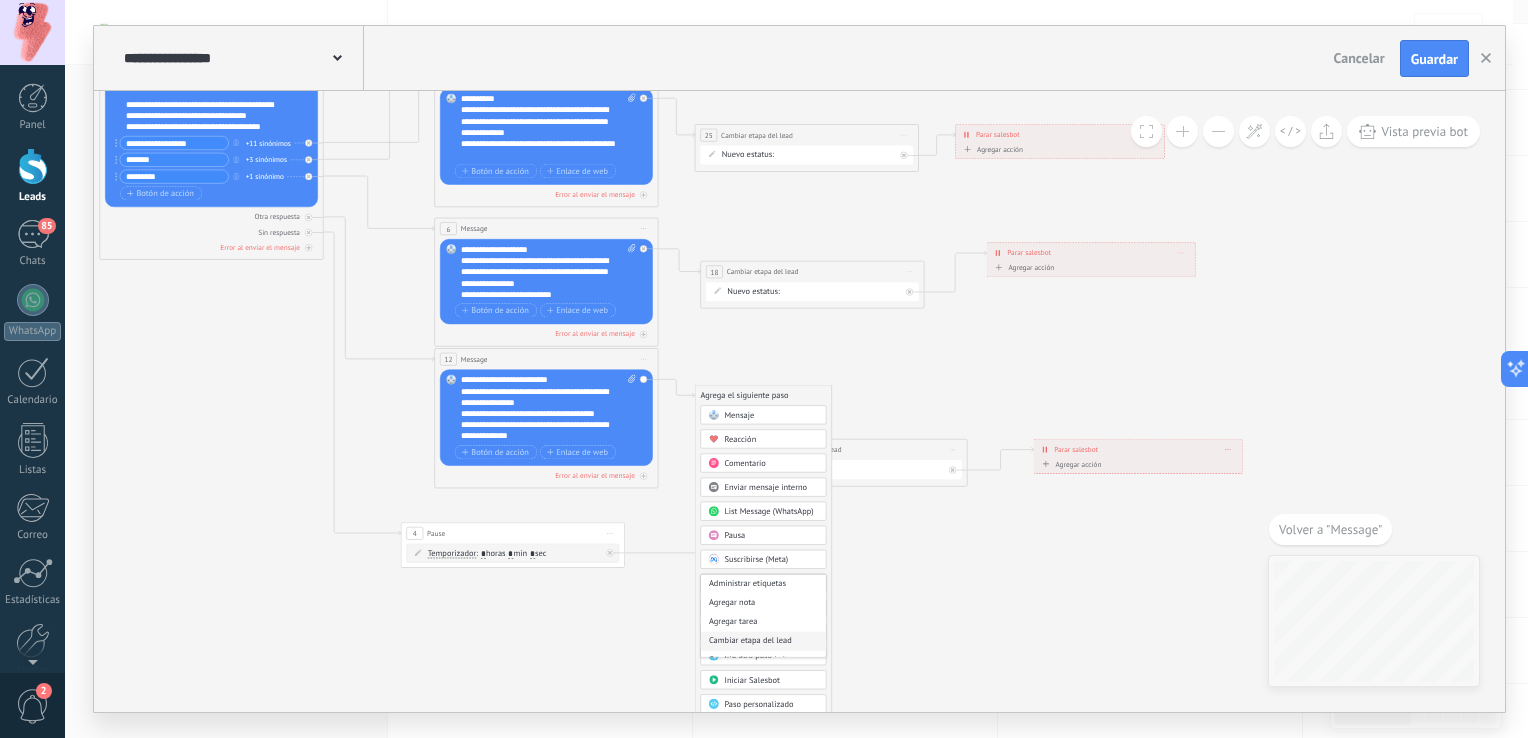 click on "Cambiar etapa del lead" at bounding box center [763, 641] 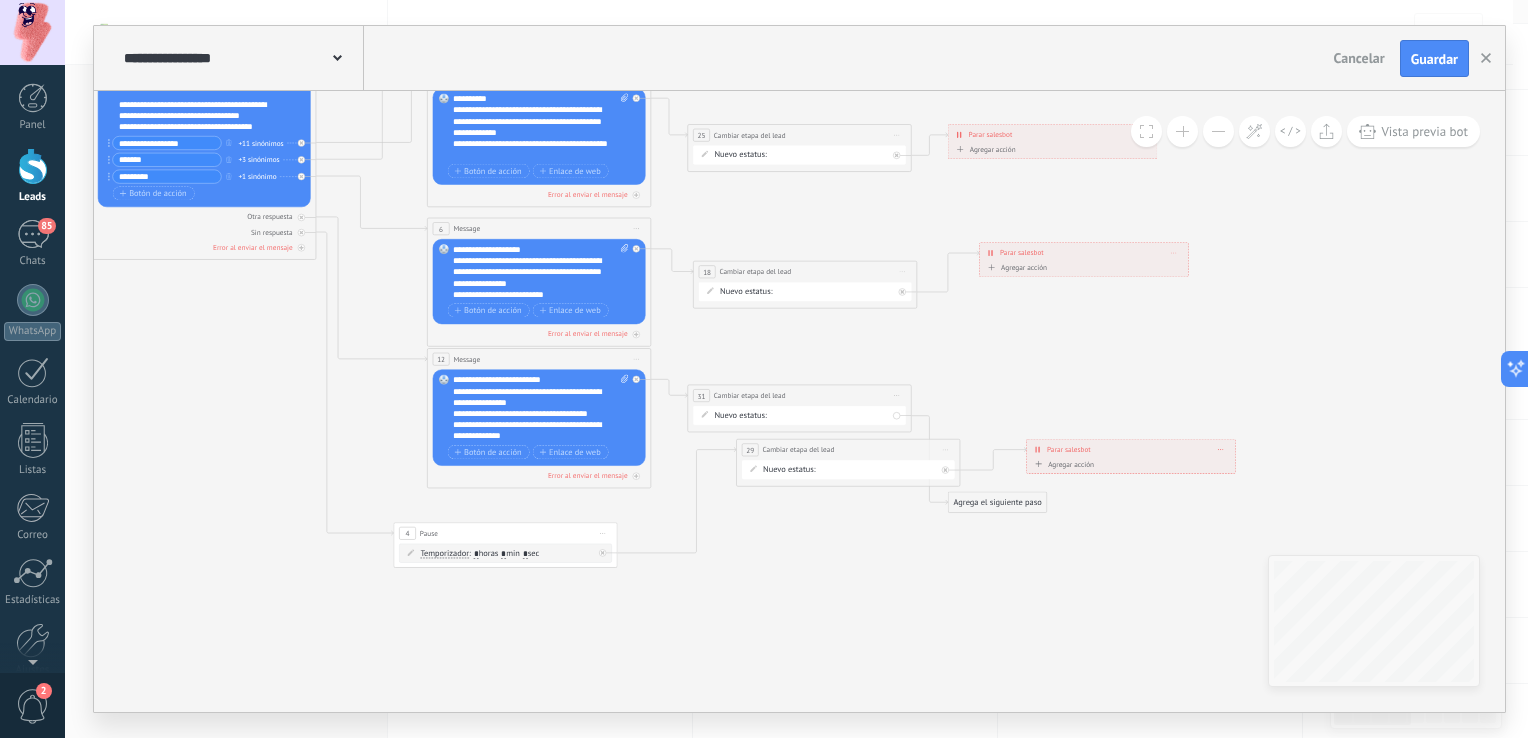 click on "Contacto inicial Negociación Debate contractual Discusión de contrato Leads ganados Leads perdidos" at bounding box center [0, 0] 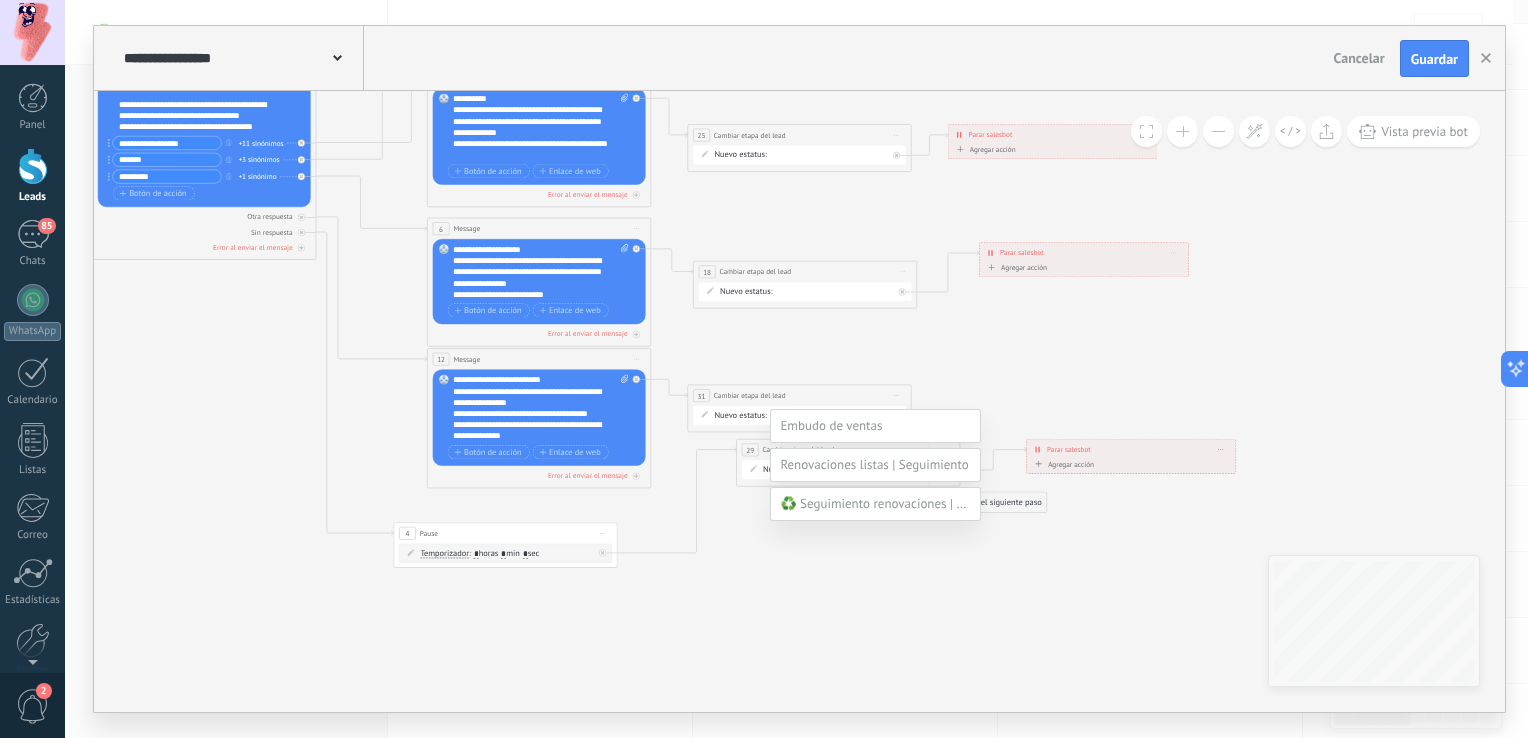 click at bounding box center [875, 504] 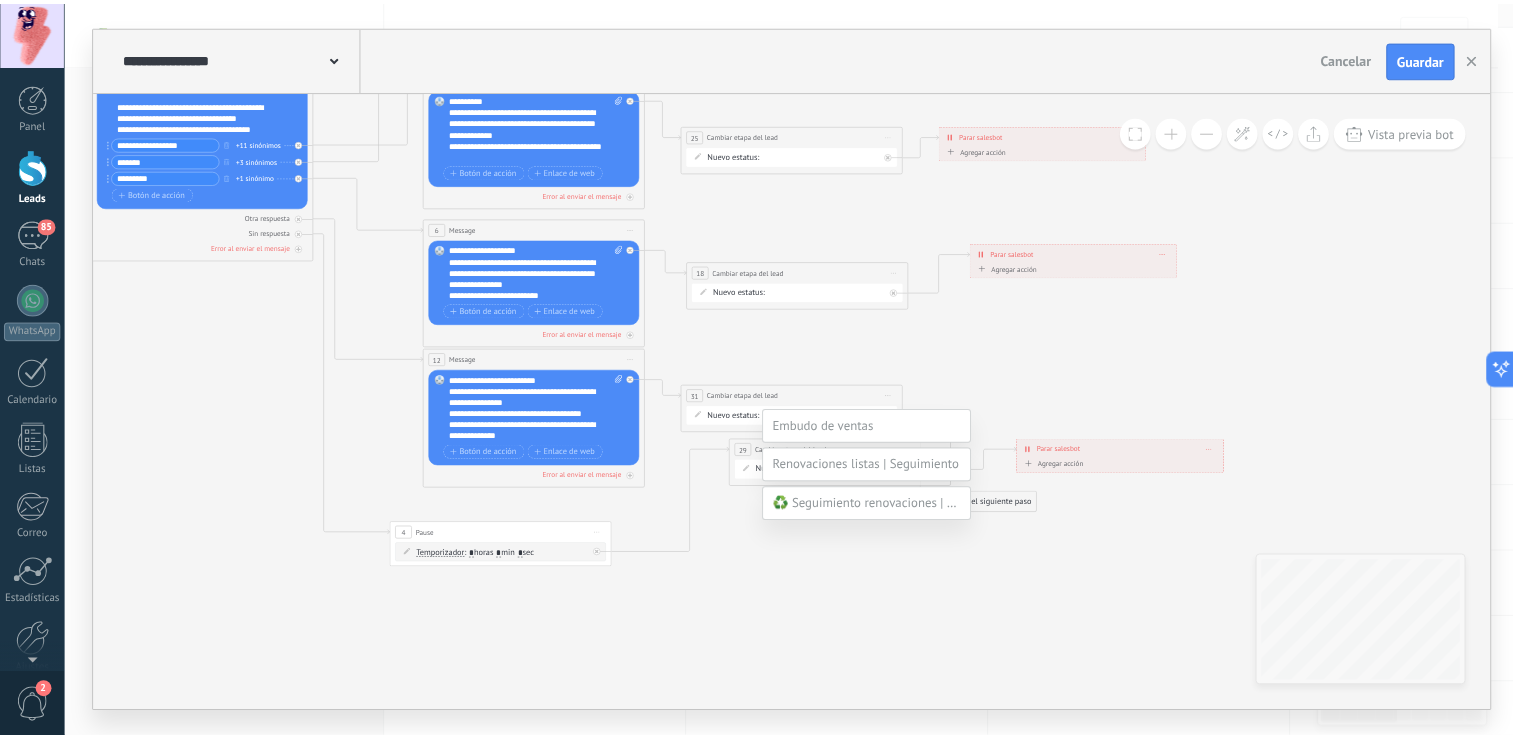 scroll, scrollTop: 78, scrollLeft: 0, axis: vertical 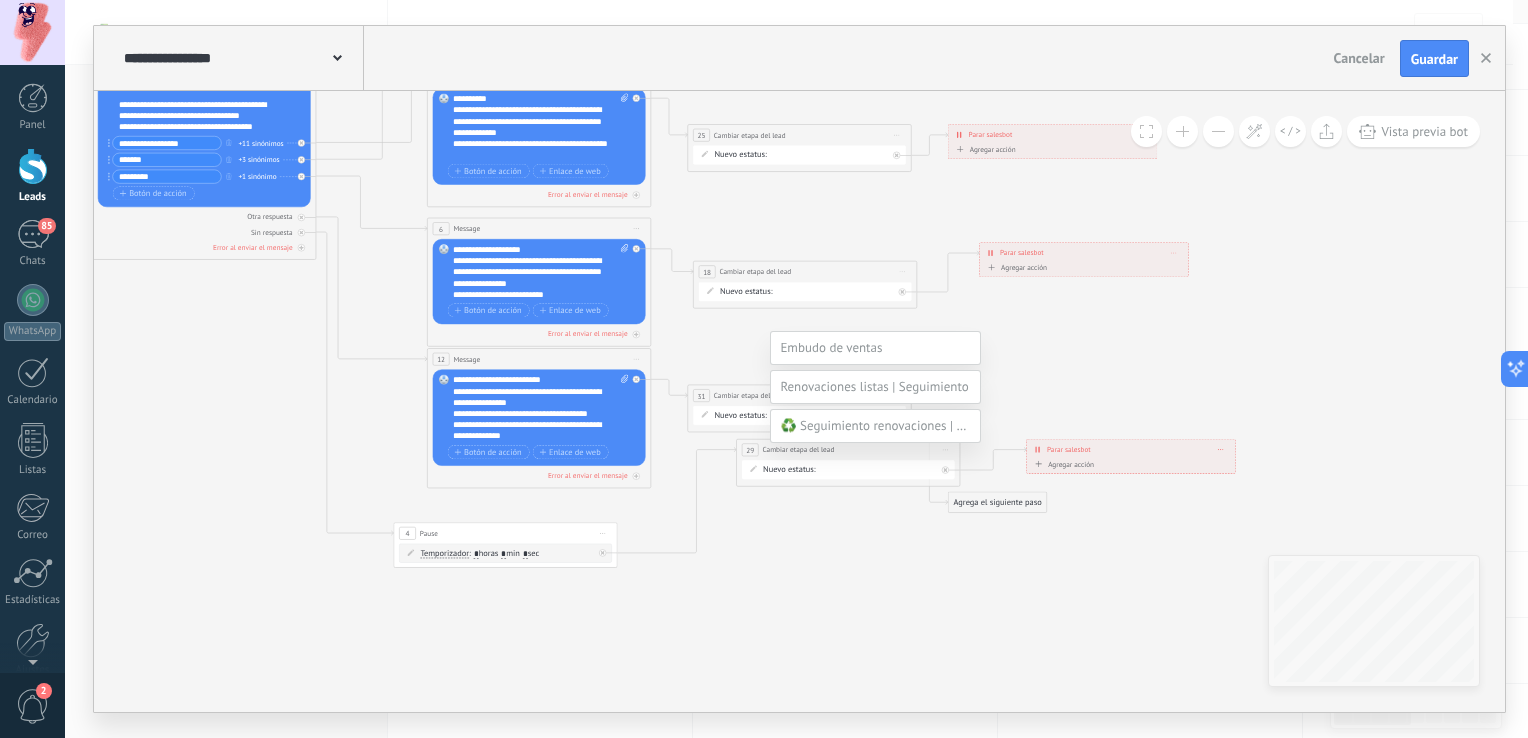 click on "Interesado" at bounding box center (0, 0) 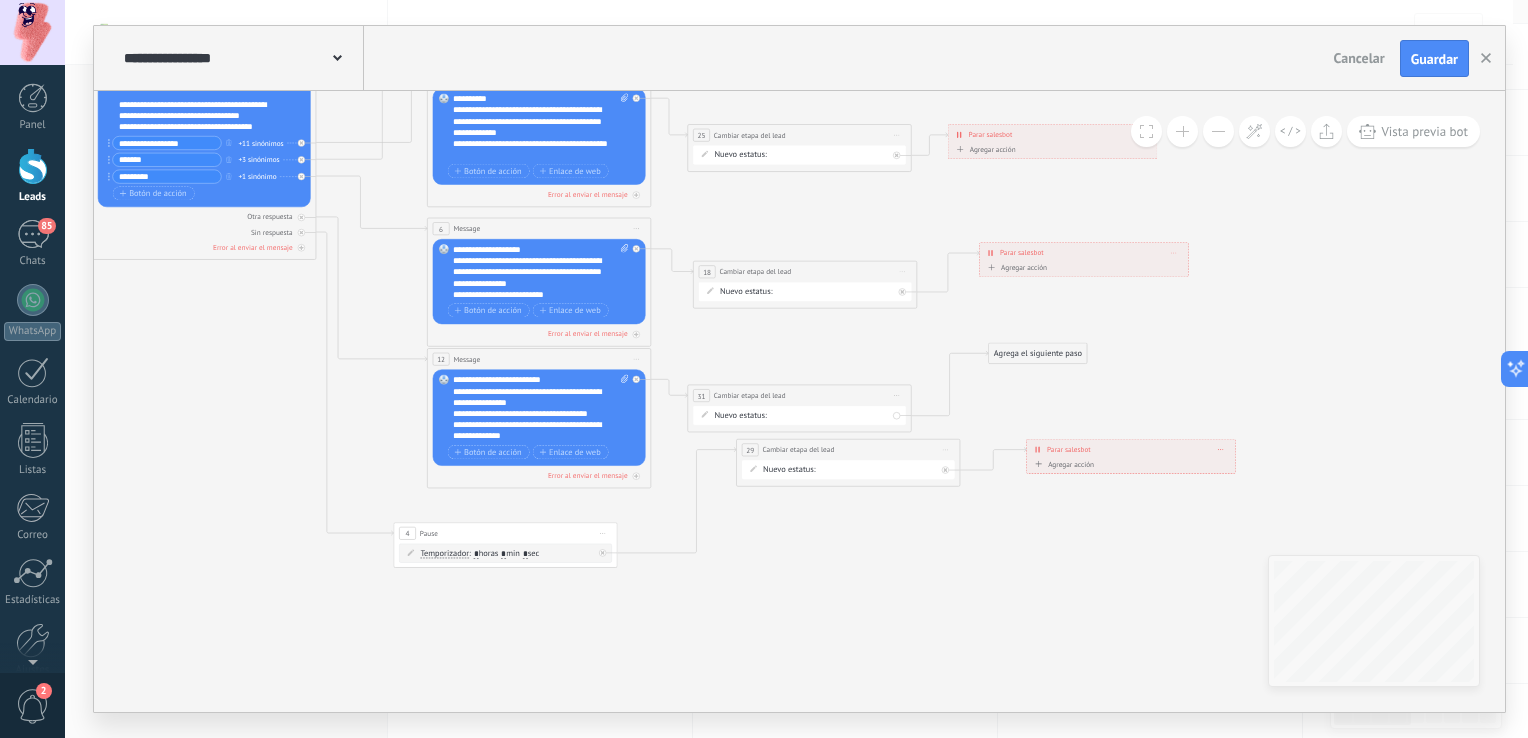 drag, startPoint x: 1005, startPoint y: 506, endPoint x: 1046, endPoint y: 358, distance: 153.57408 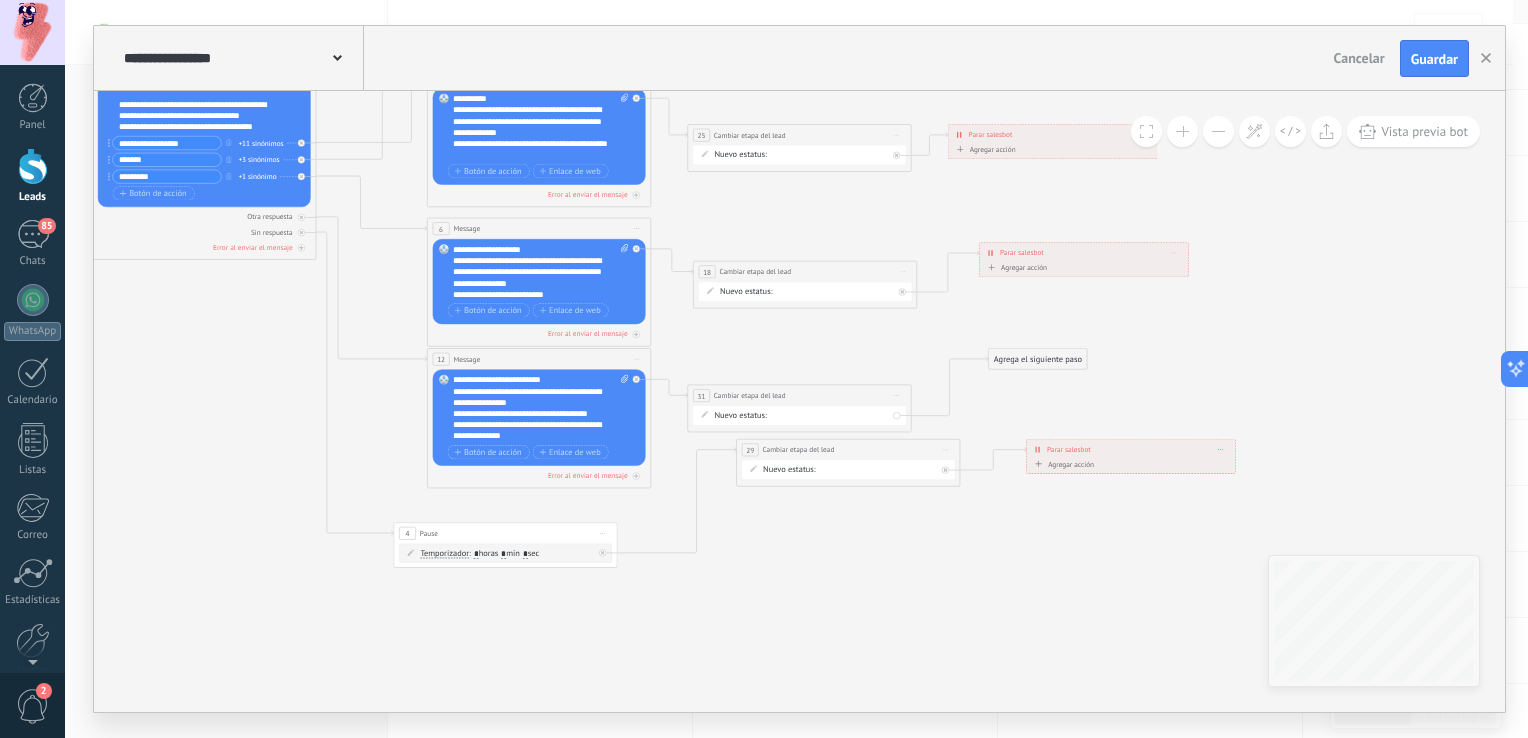 click on "Agrega el siguiente paso" at bounding box center [1038, 359] 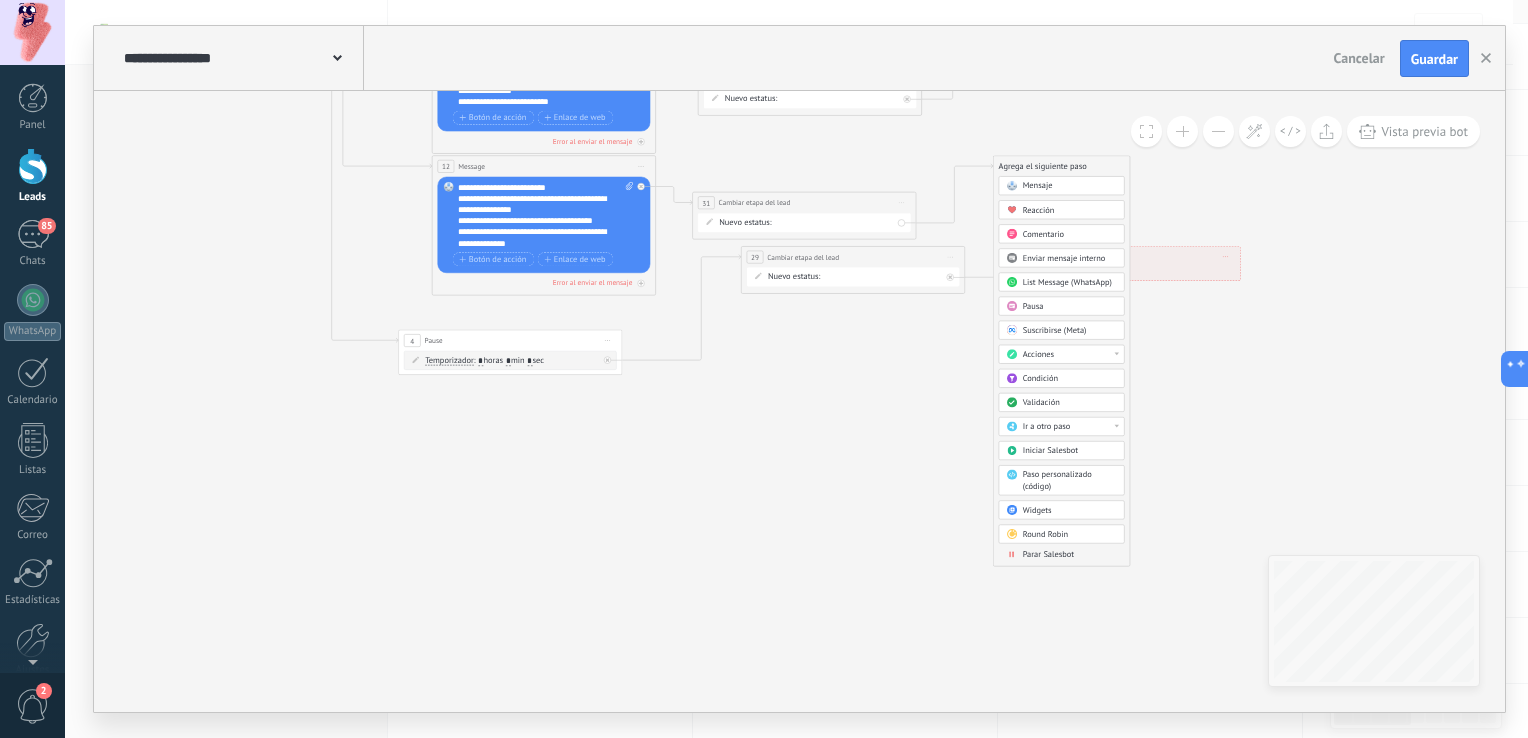 drag, startPoint x: 1165, startPoint y: 642, endPoint x: 1153, endPoint y: 477, distance: 165.43579 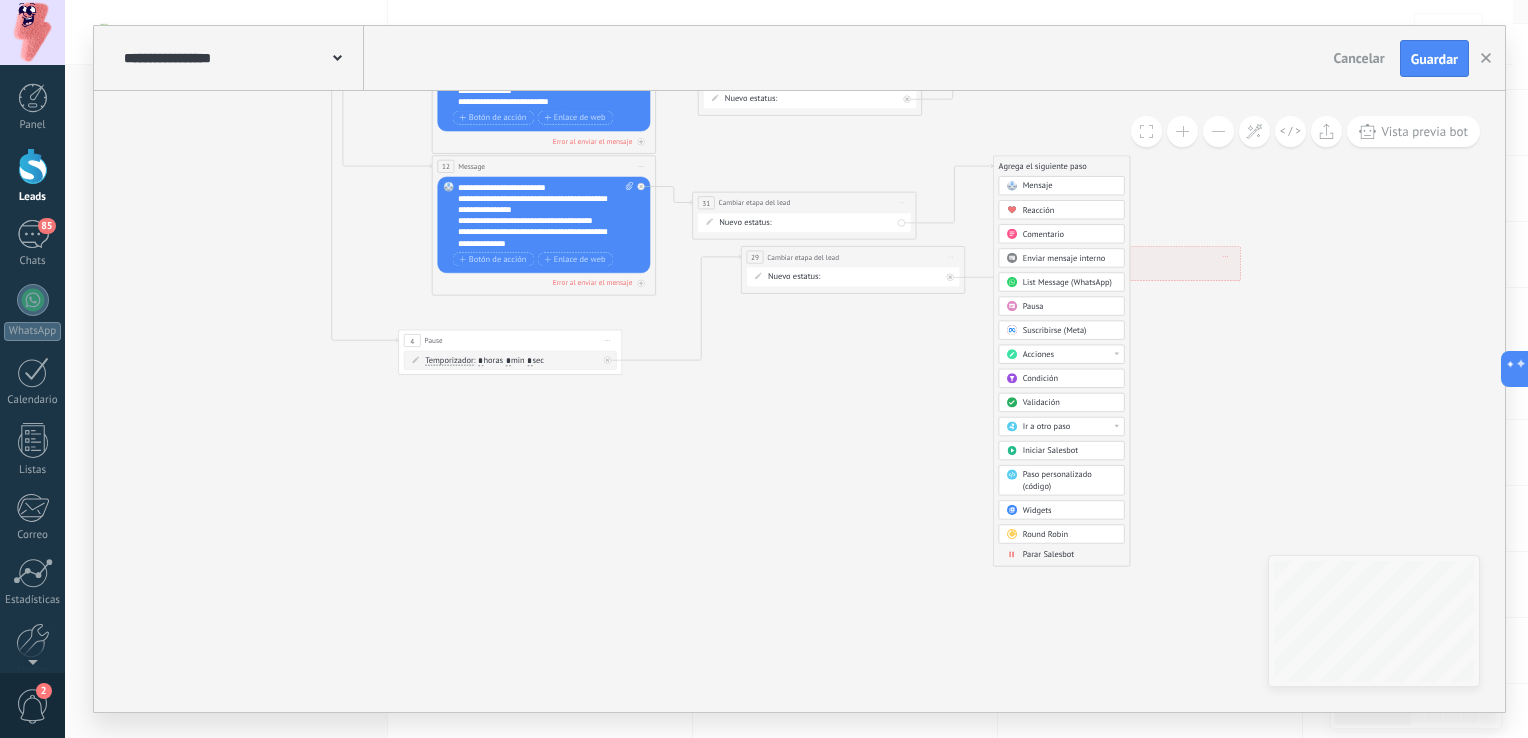 click 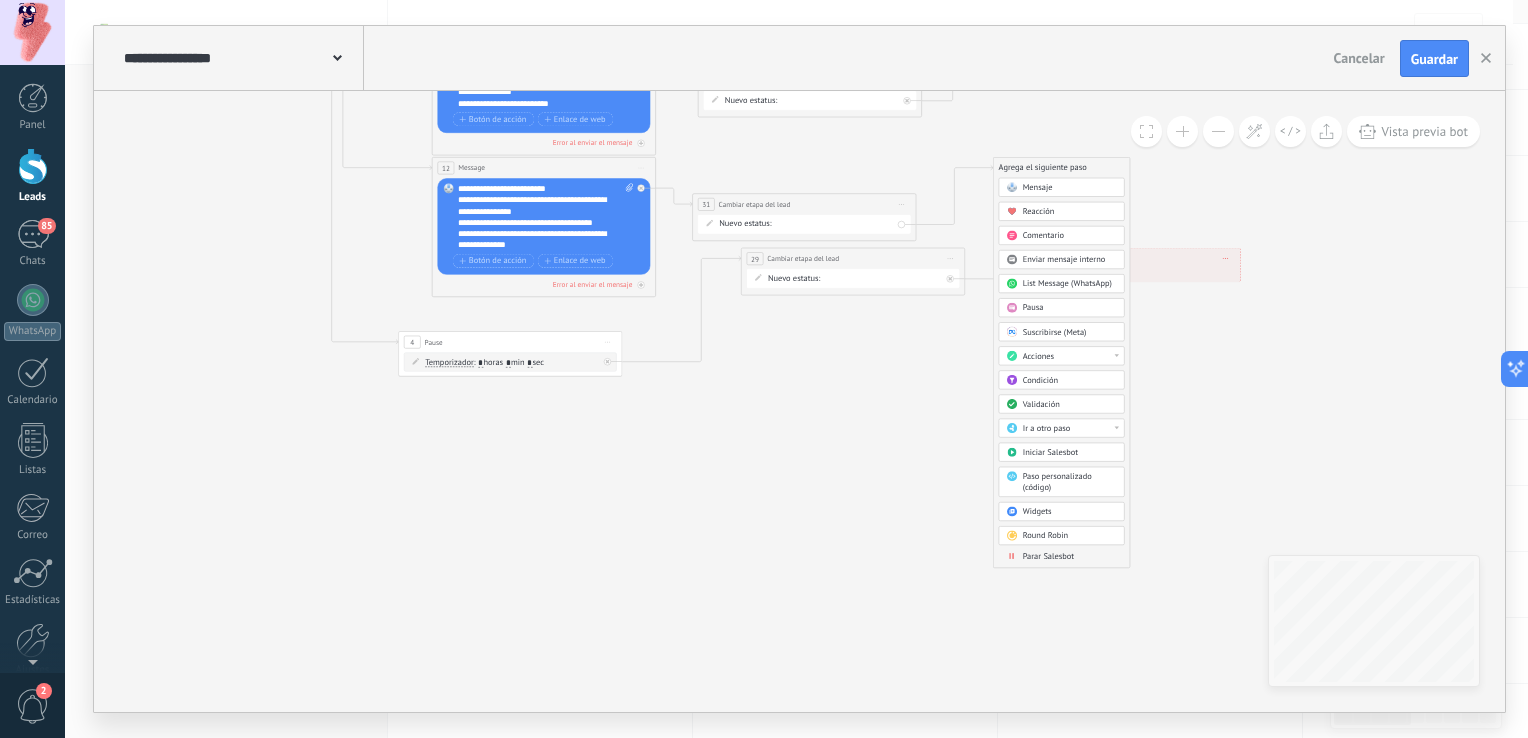 click on "Parar Salesbot" at bounding box center [1048, 556] 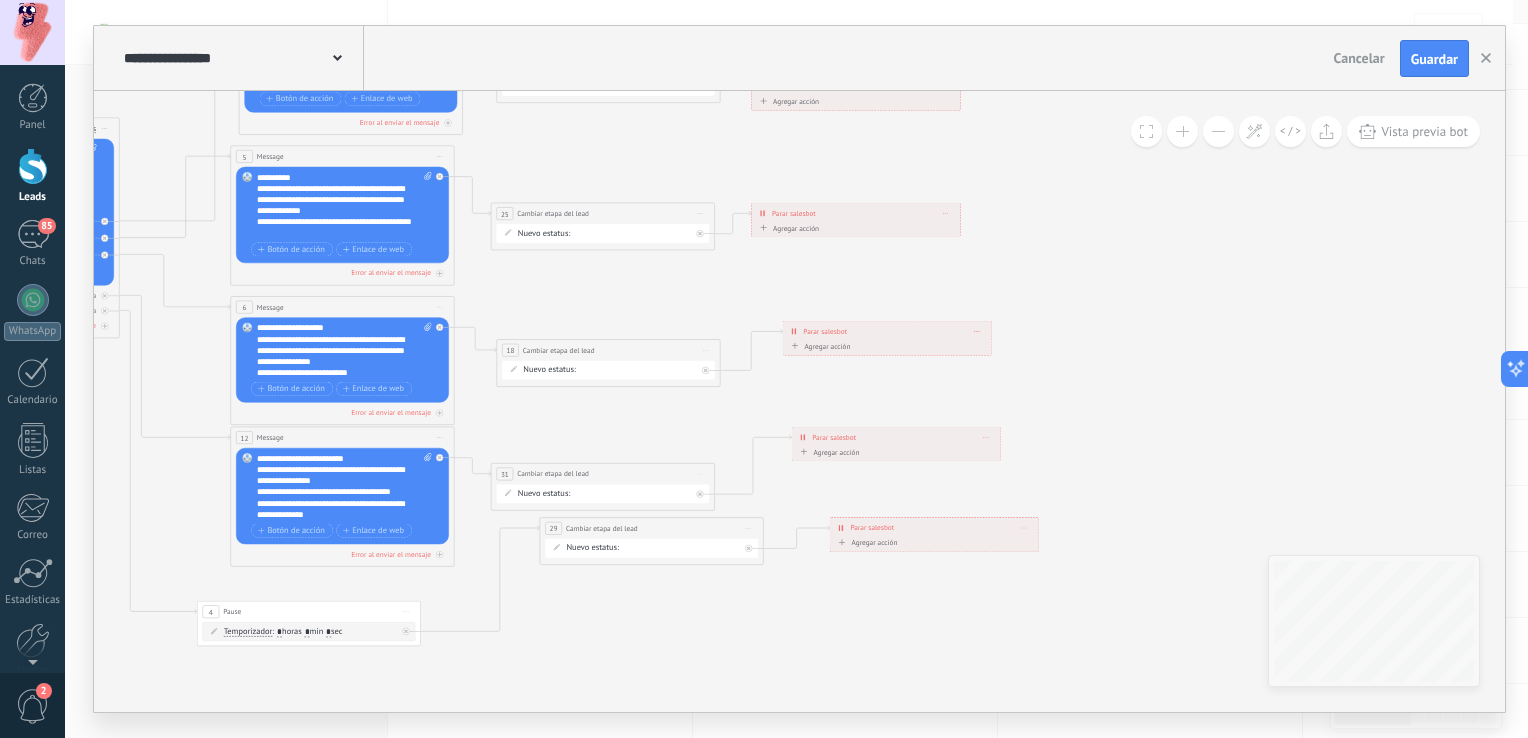drag, startPoint x: 820, startPoint y: 448, endPoint x: 916, endPoint y: 718, distance: 286.5589 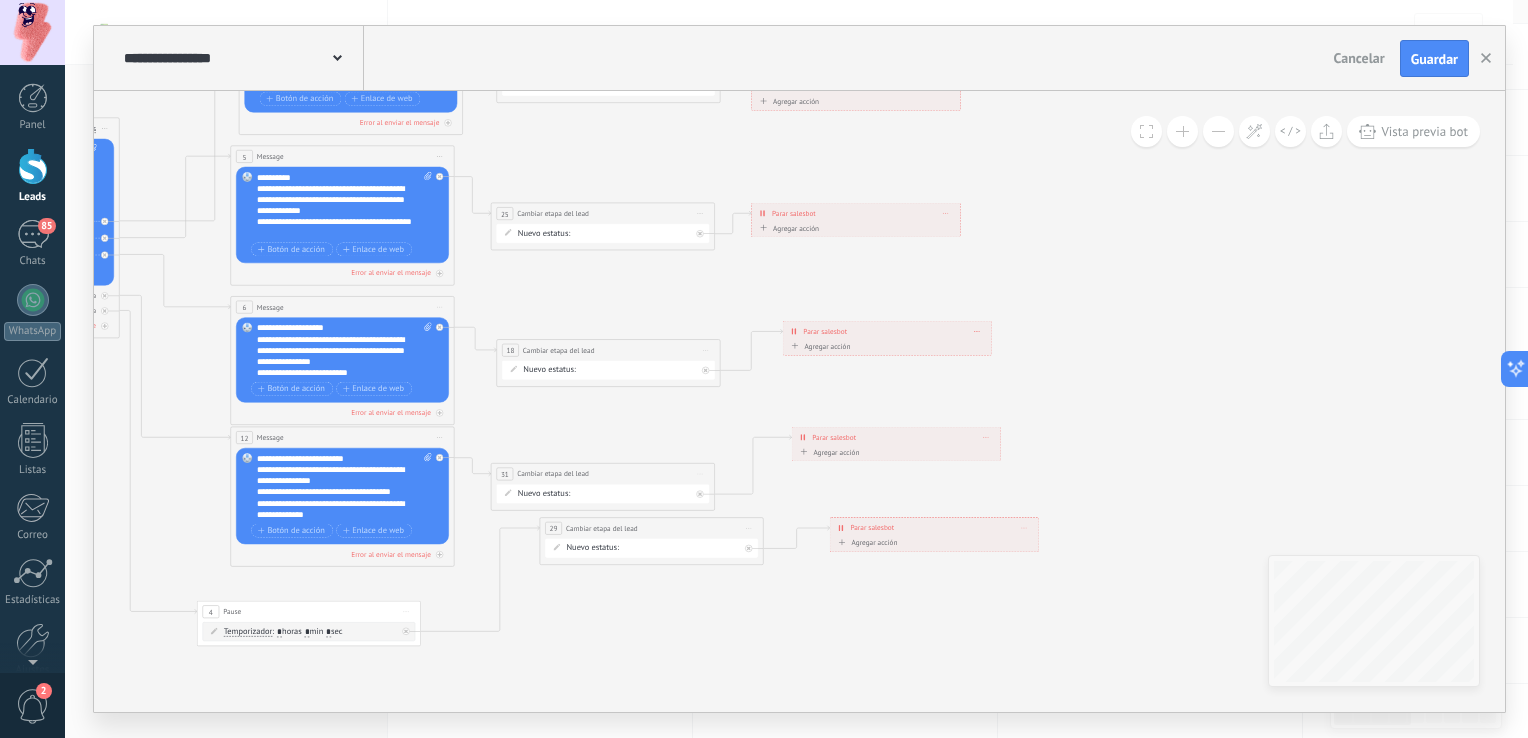 click on "**********" at bounding box center (796, 369) 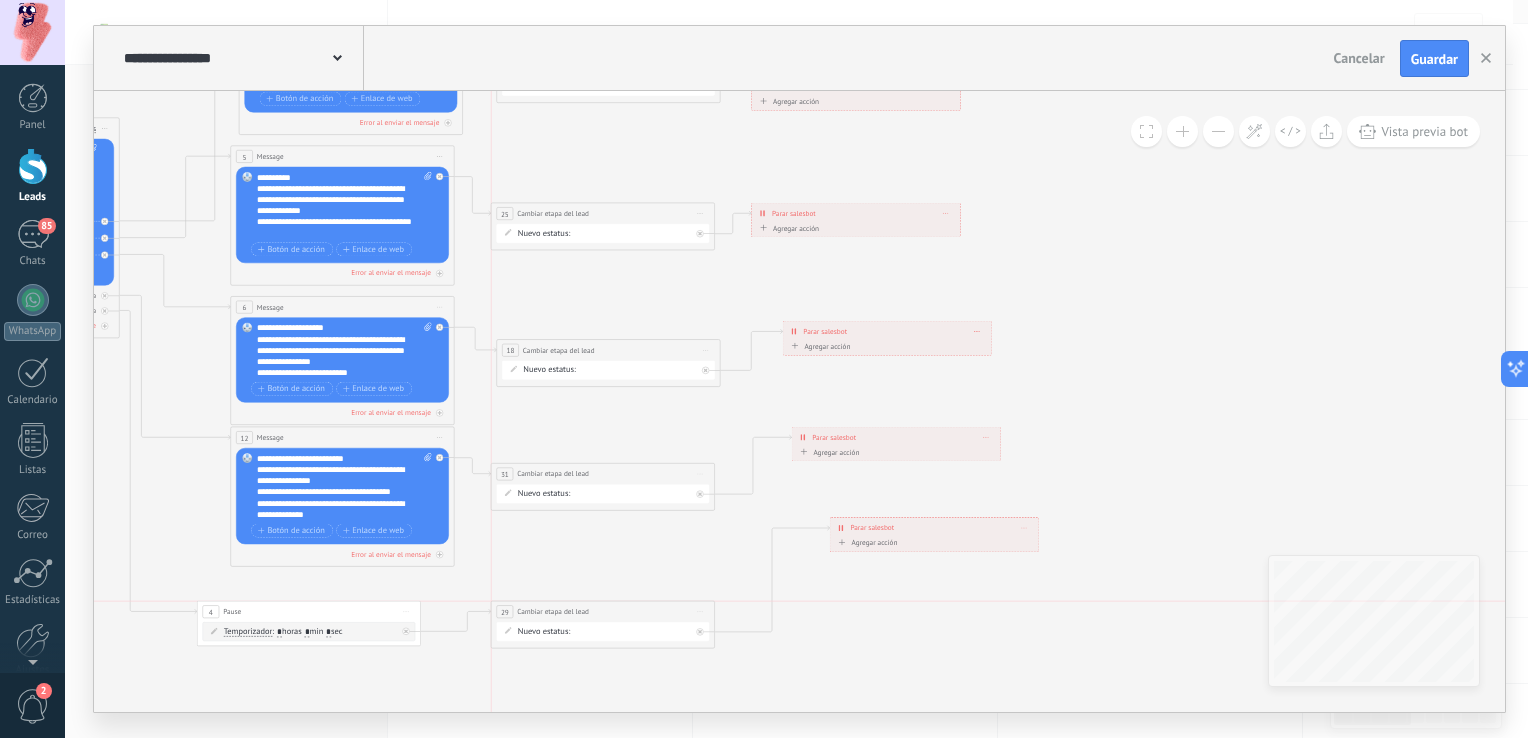 drag, startPoint x: 675, startPoint y: 536, endPoint x: 627, endPoint y: 619, distance: 95.880135 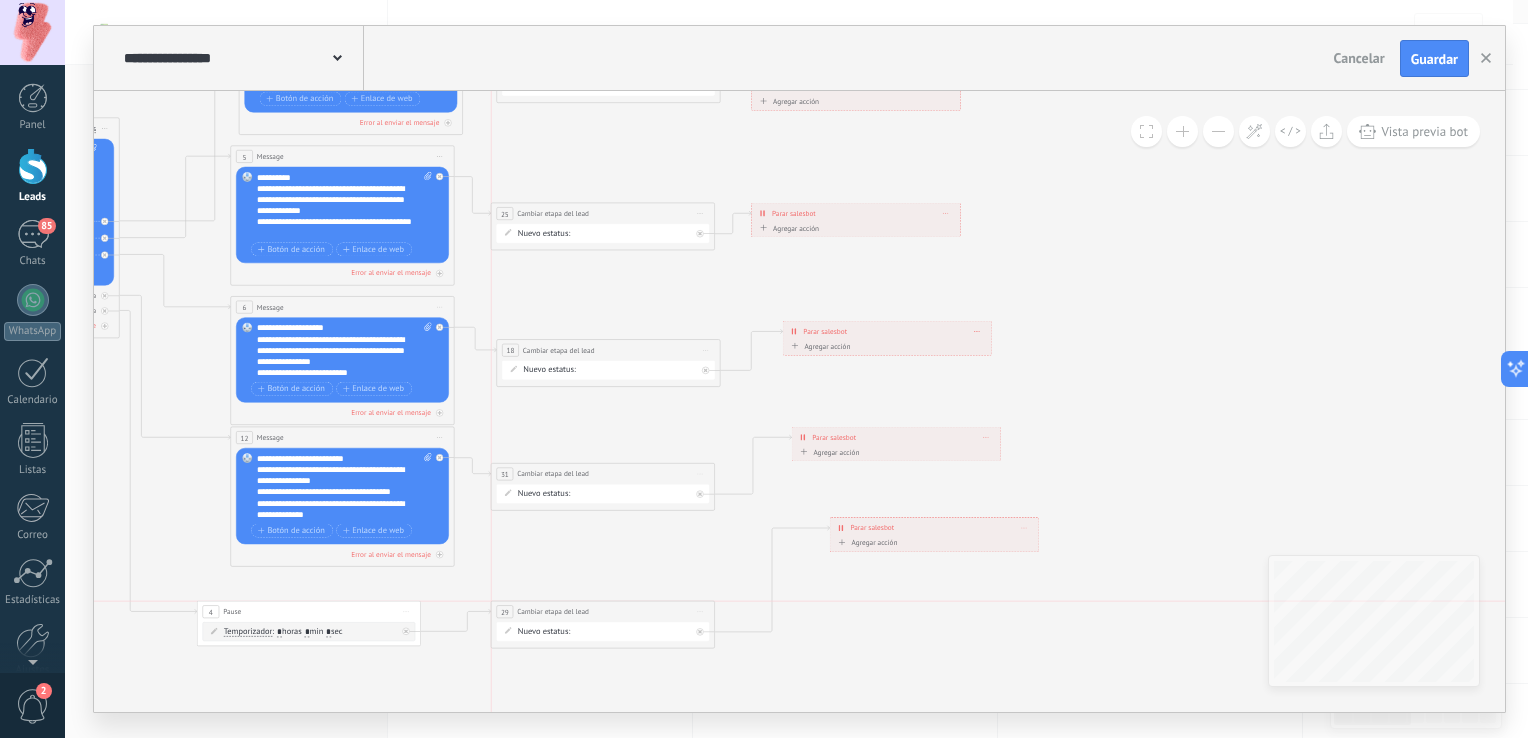 click on "**********" at bounding box center (602, 612) 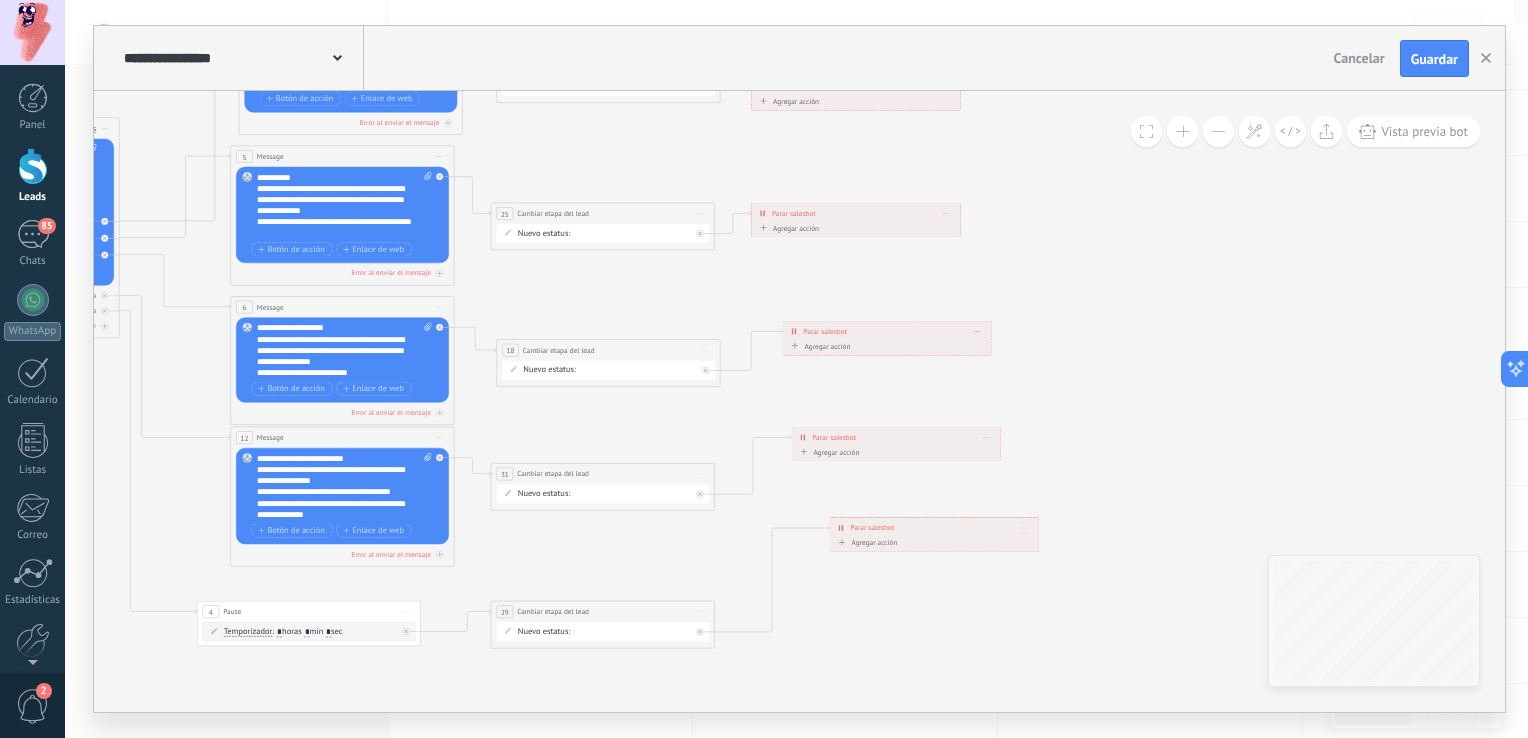 drag, startPoint x: 960, startPoint y: 538, endPoint x: 930, endPoint y: 630, distance: 96.76776 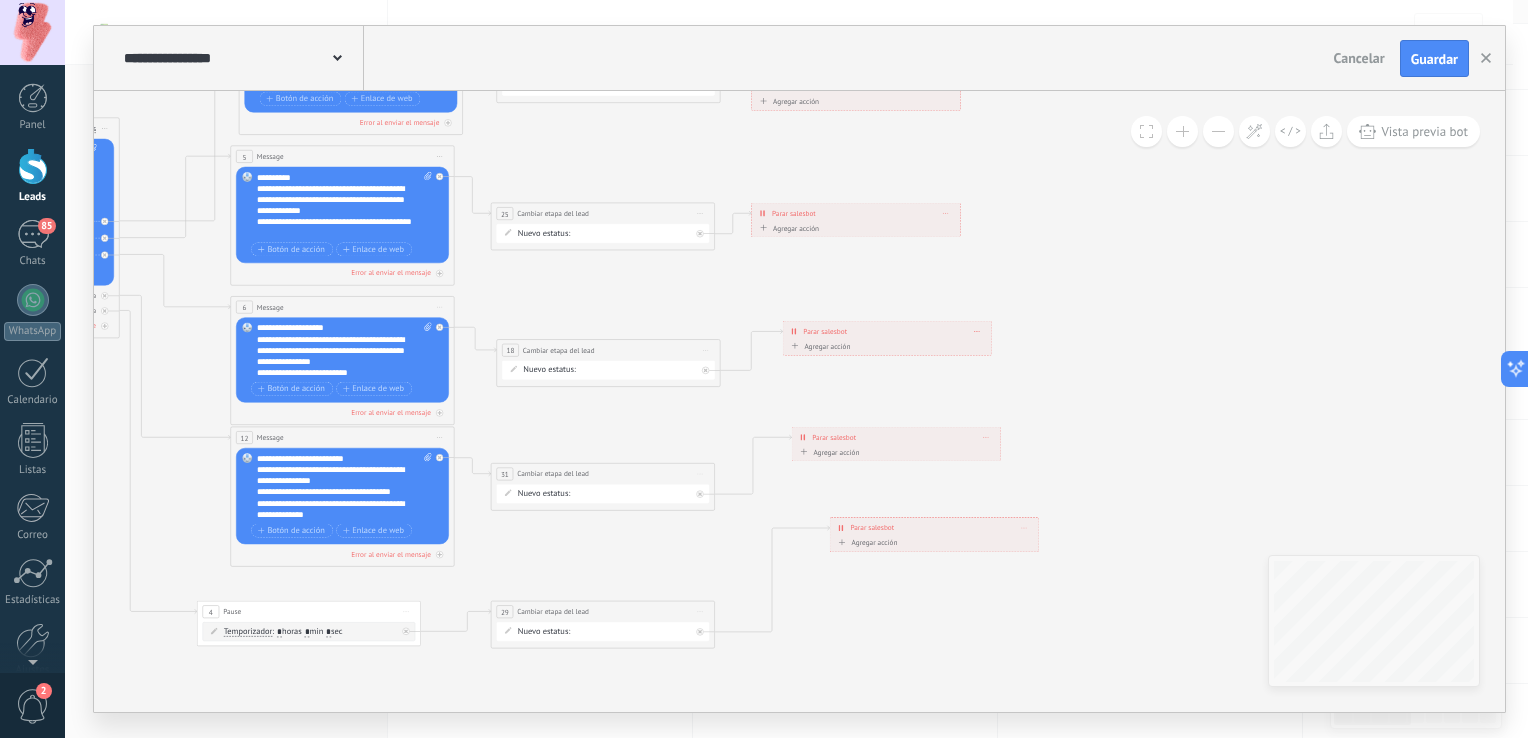 click on "**********" at bounding box center (-225, 82) 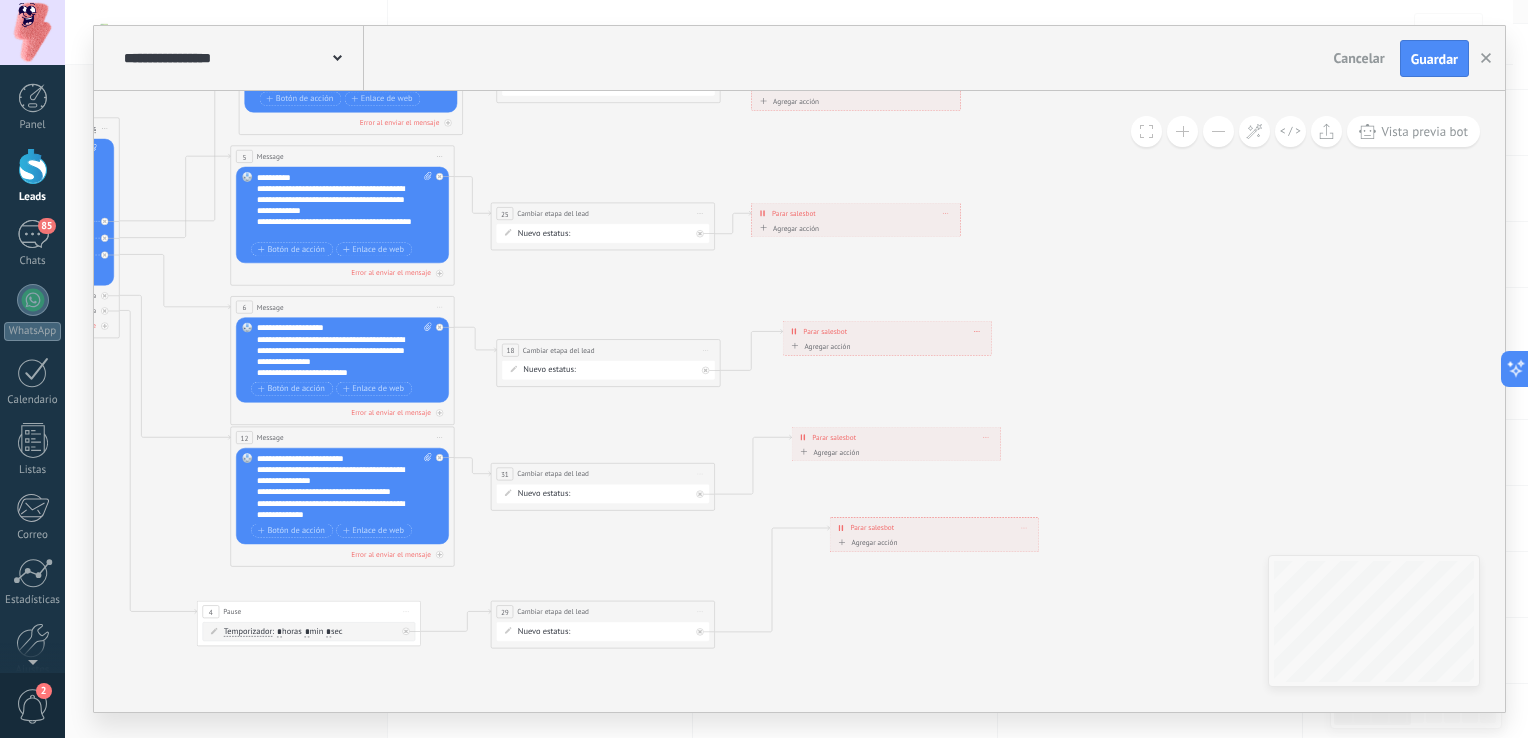 drag, startPoint x: 964, startPoint y: 542, endPoint x: 929, endPoint y: 663, distance: 125.96031 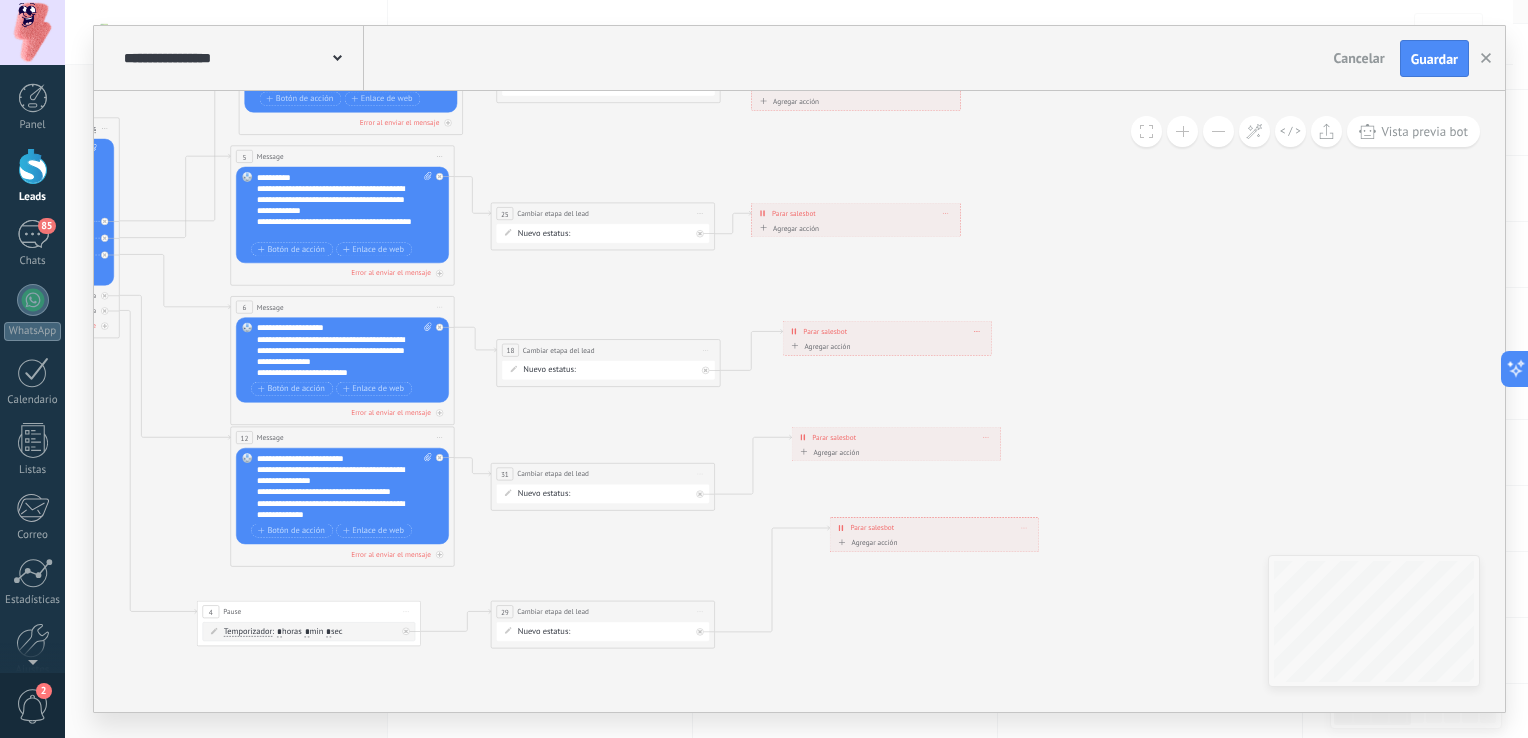 click on "**********" at bounding box center [-225, 82] 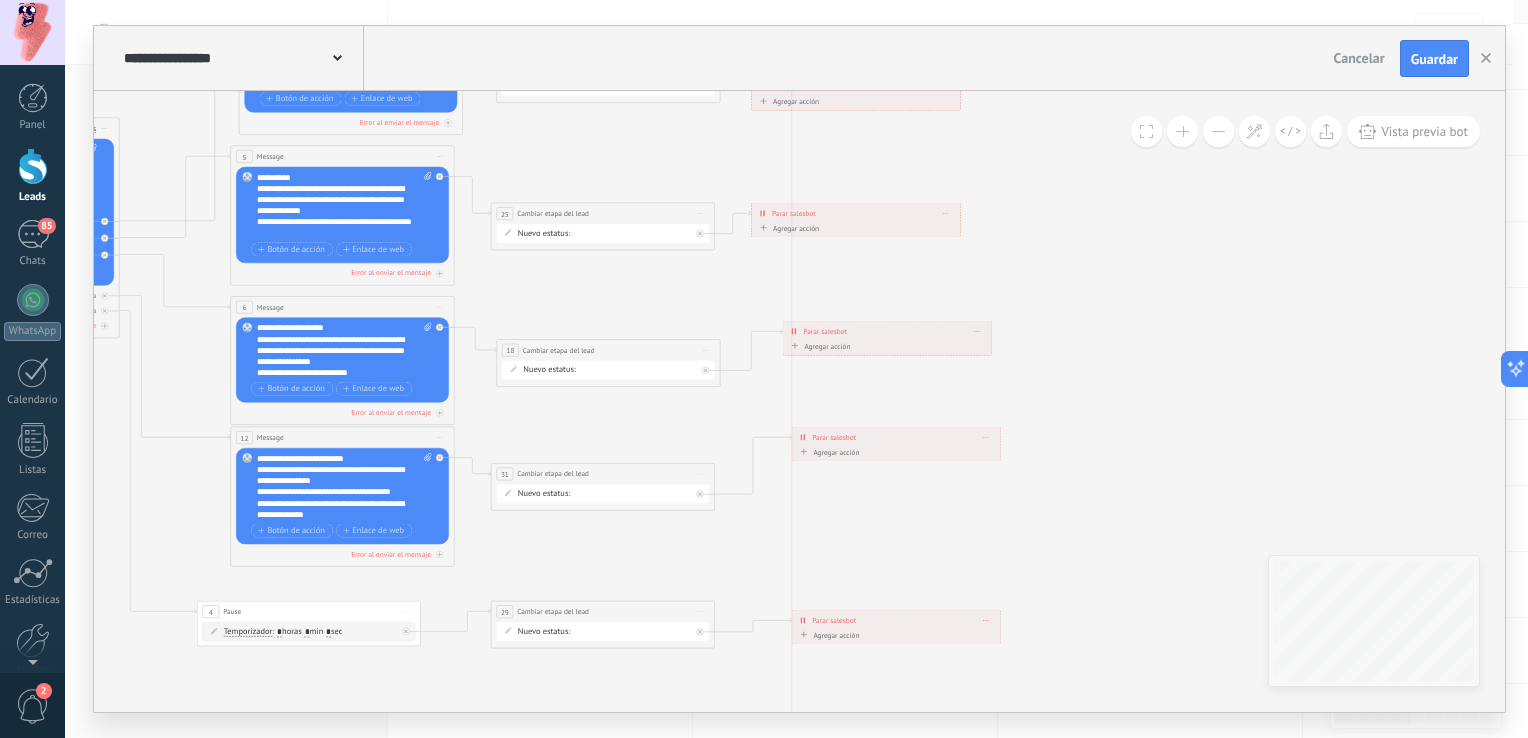 drag, startPoint x: 922, startPoint y: 534, endPoint x: 888, endPoint y: 627, distance: 99.0202 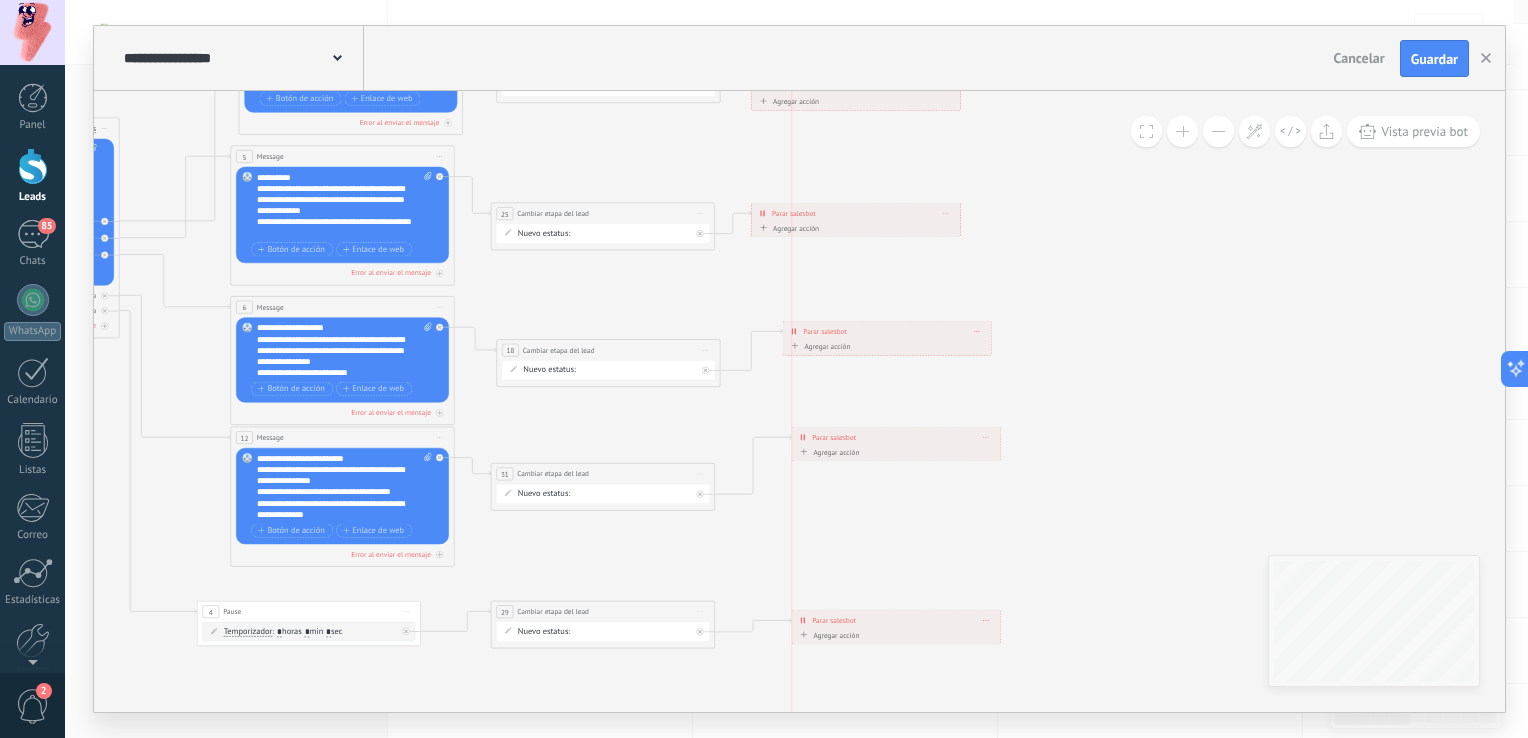 click on "**********" at bounding box center (896, 621) 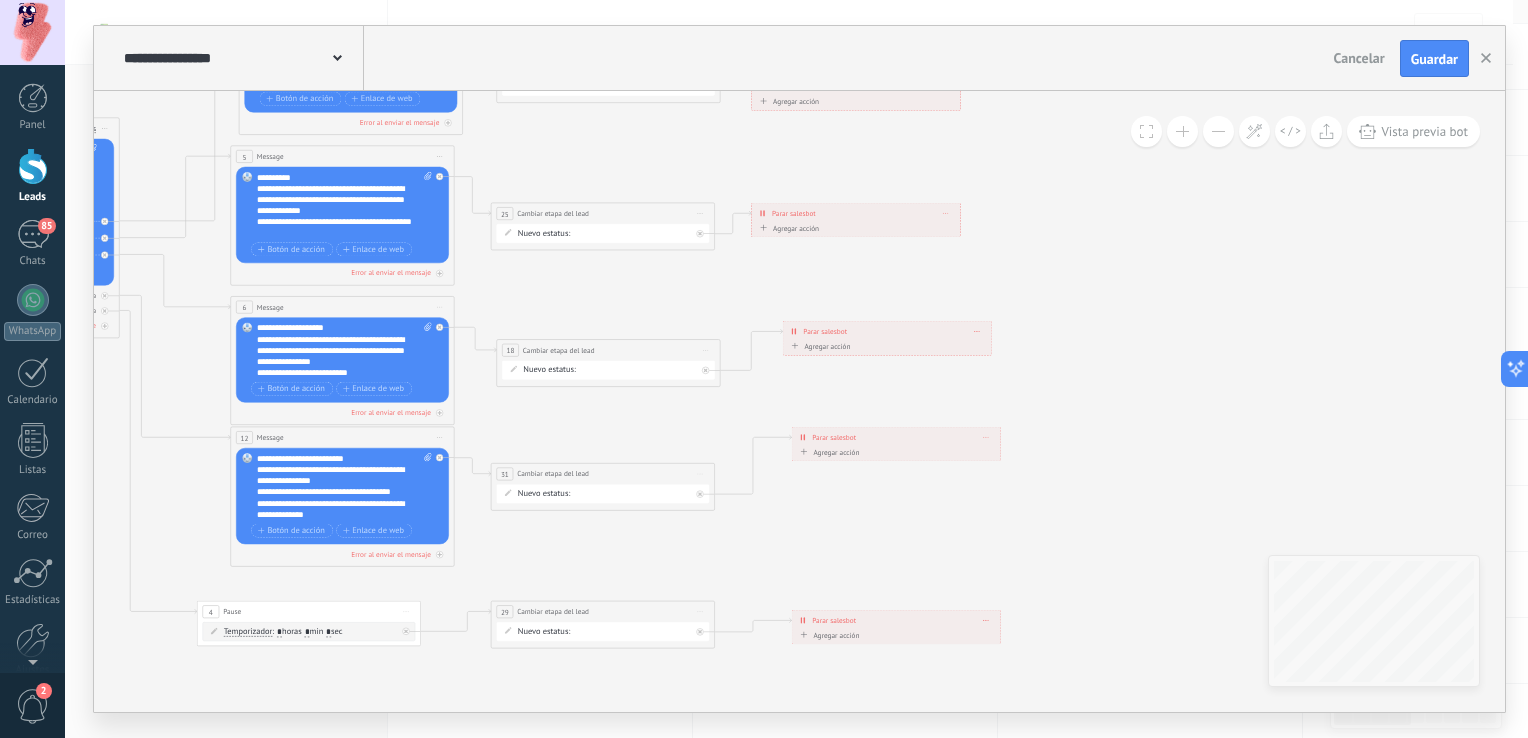 click 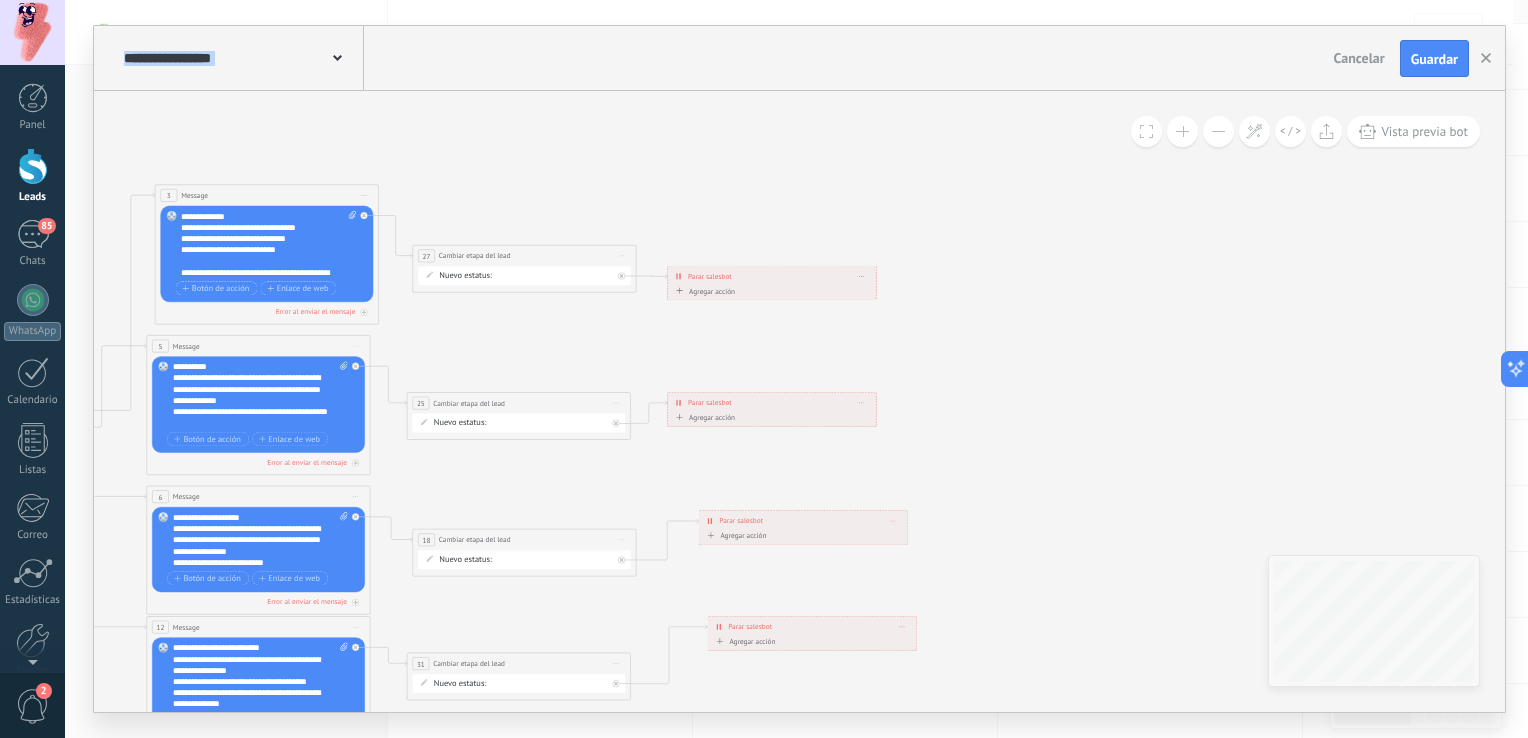 drag, startPoint x: 1163, startPoint y: 502, endPoint x: 1079, endPoint y: 692, distance: 207.74022 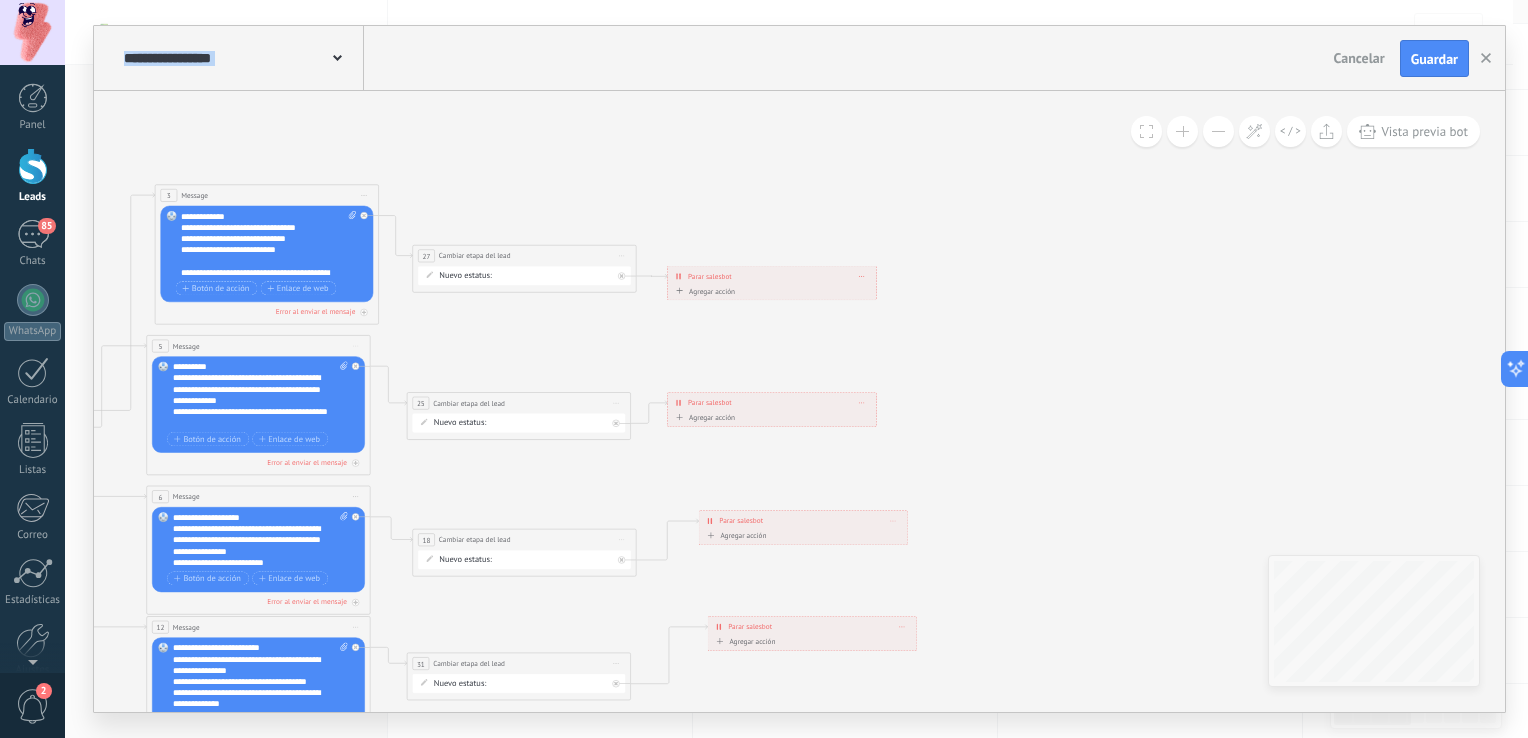 drag, startPoint x: 834, startPoint y: 536, endPoint x: 783, endPoint y: 546, distance: 51.971146 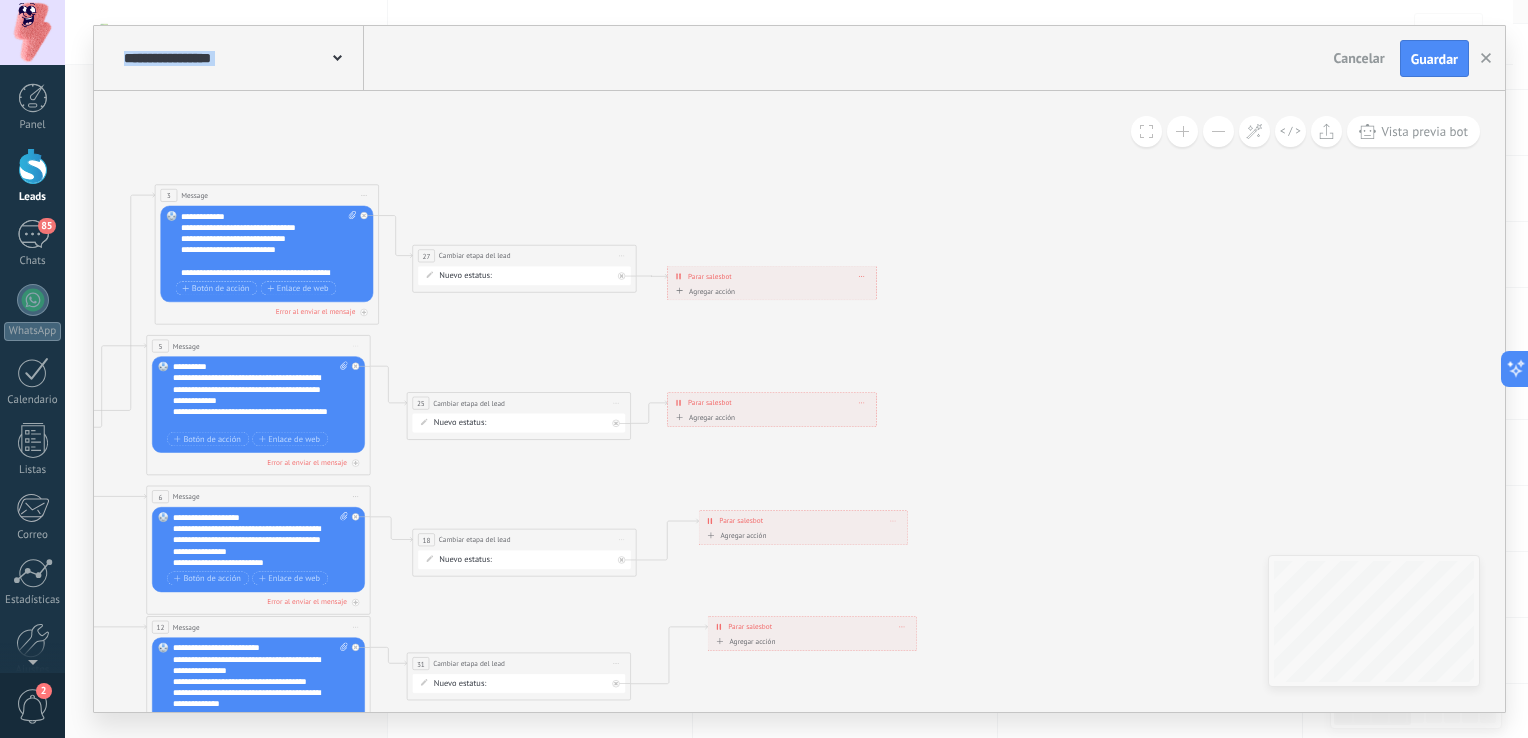 click on "**********" at bounding box center (-309, 271) 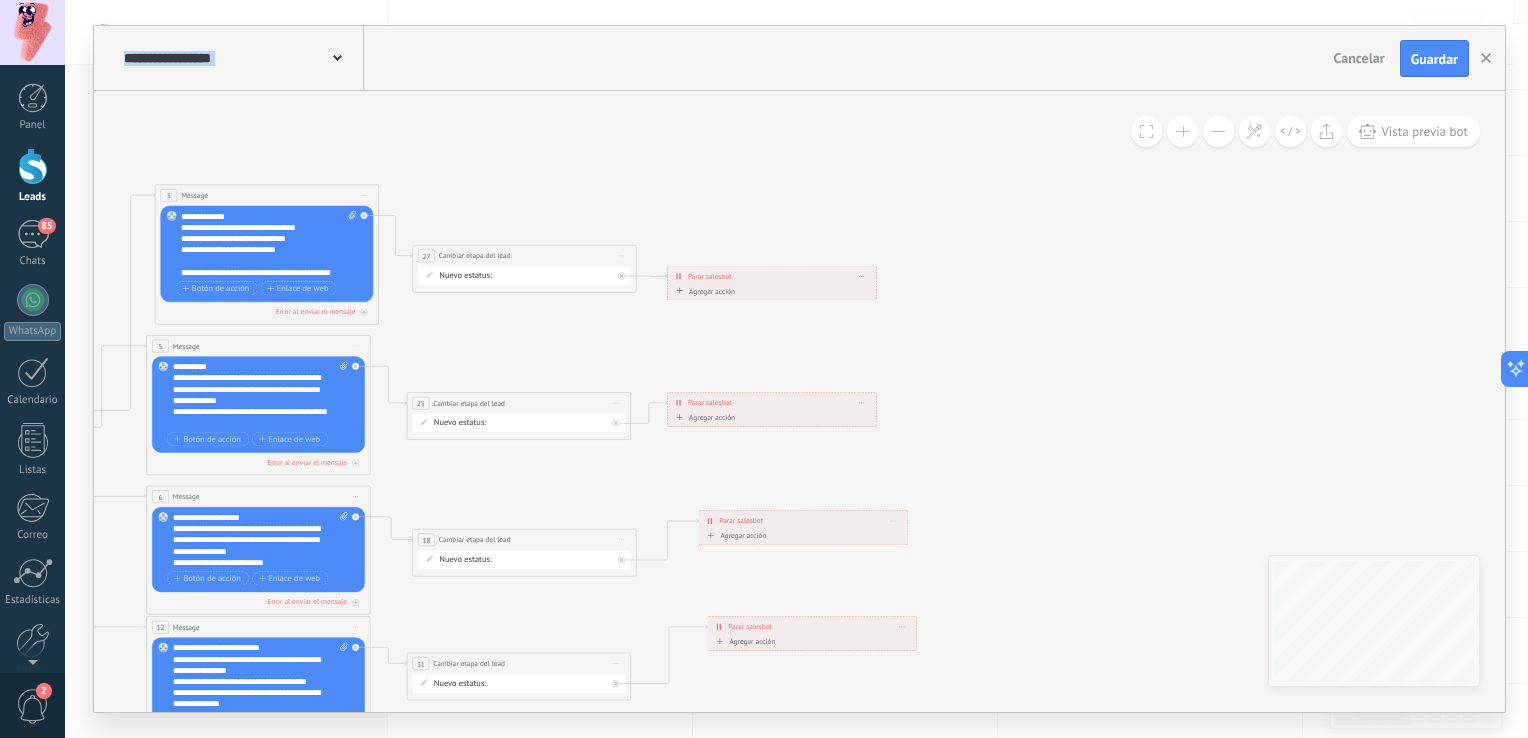 click 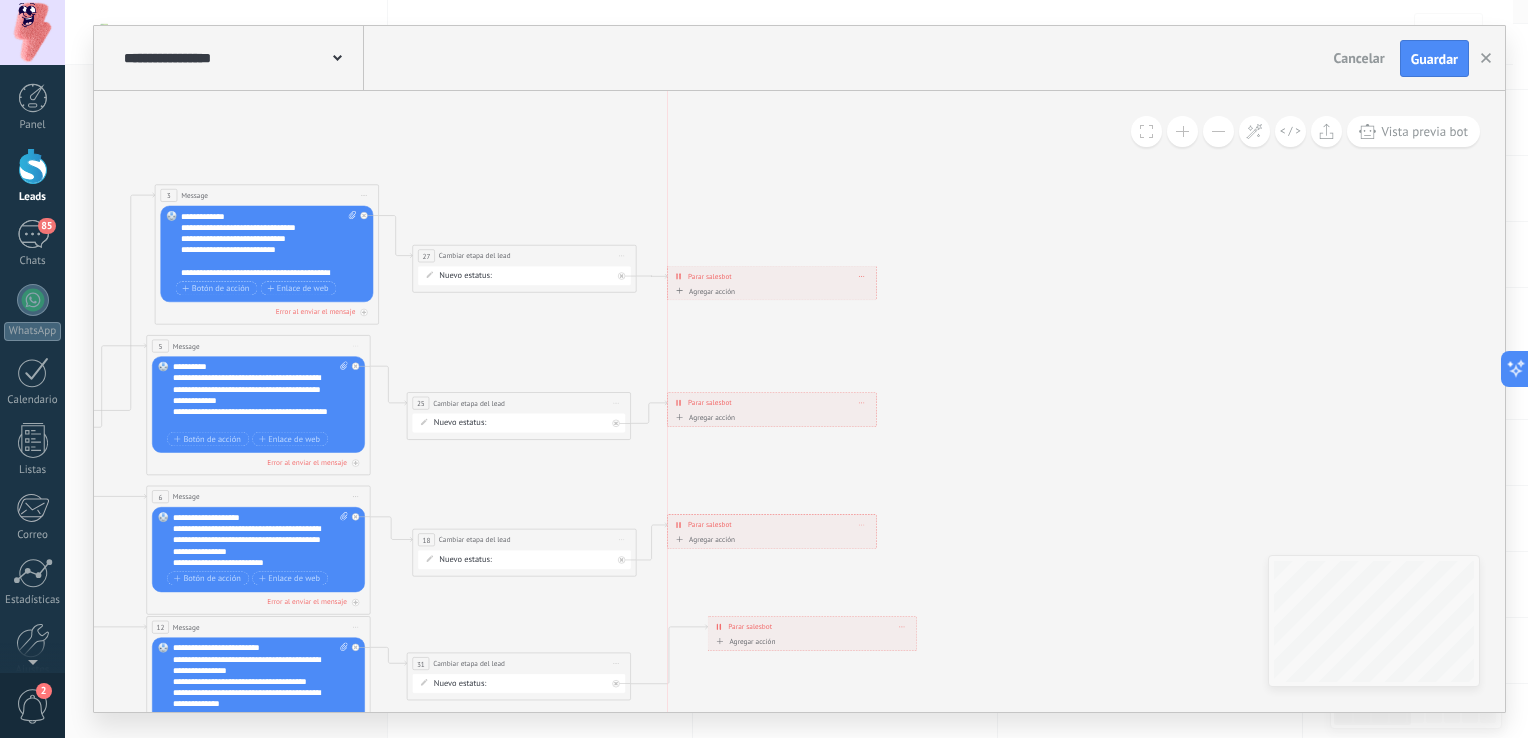 drag, startPoint x: 837, startPoint y: 528, endPoint x: 808, endPoint y: 534, distance: 29.614185 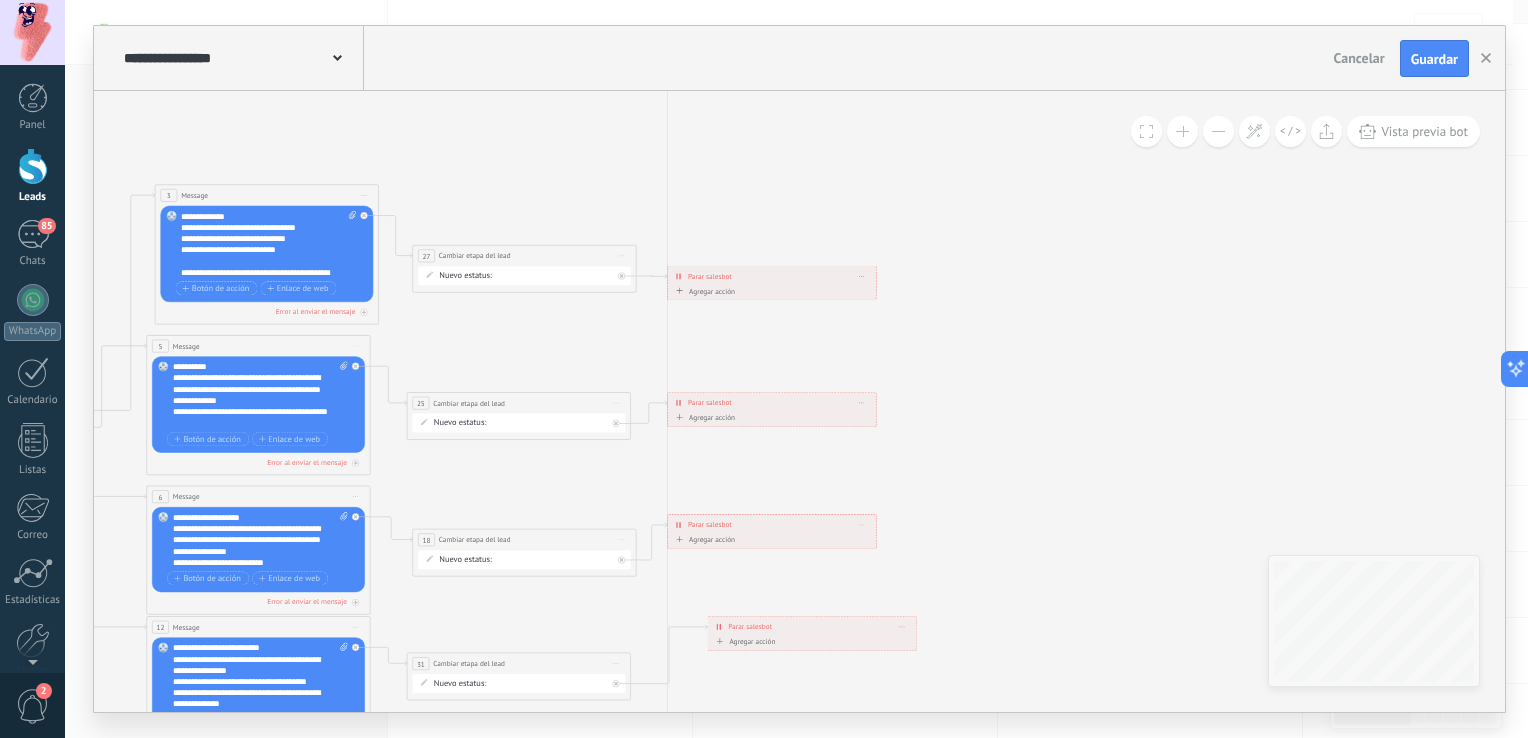 click on "**********" at bounding box center [772, 525] 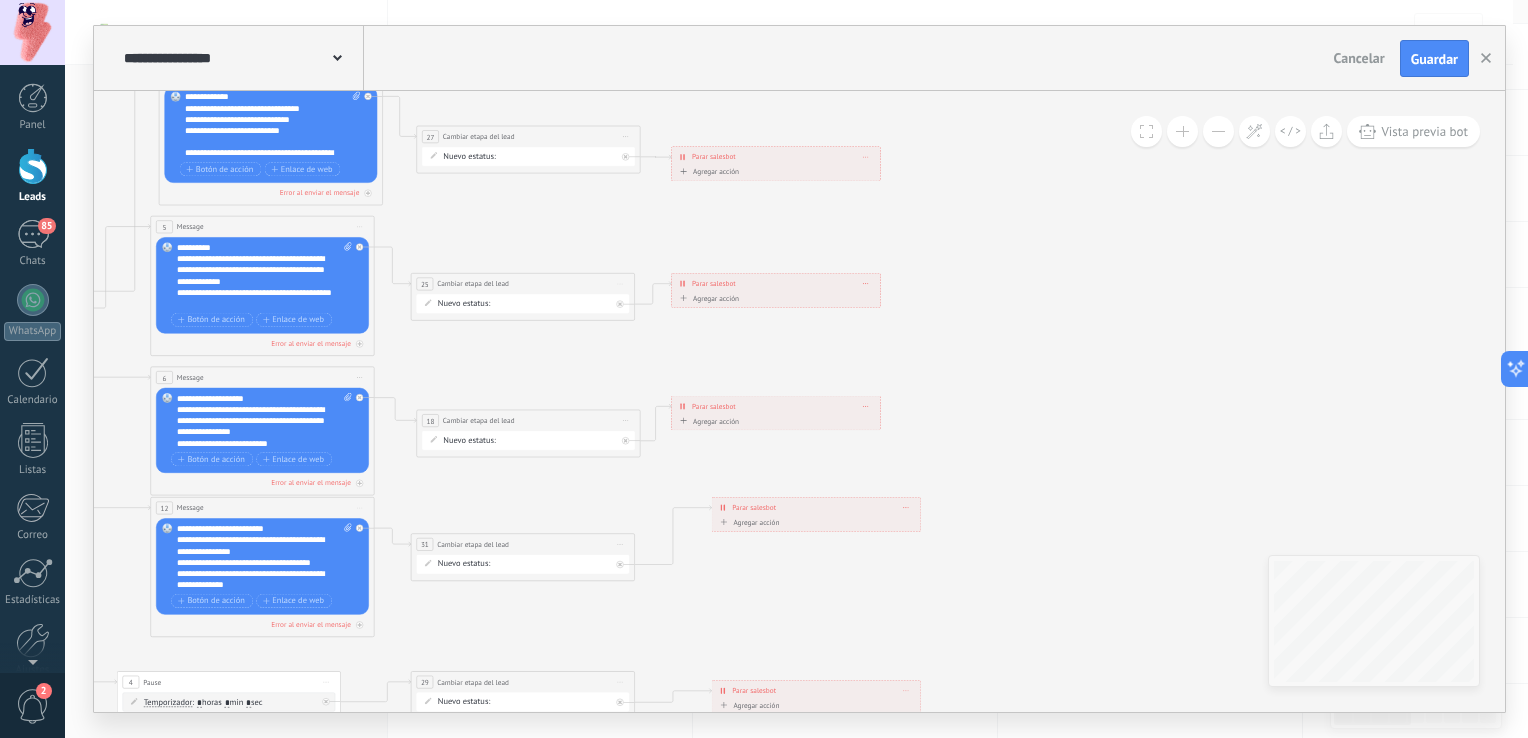 drag, startPoint x: 1005, startPoint y: 498, endPoint x: 1017, endPoint y: 357, distance: 141.50972 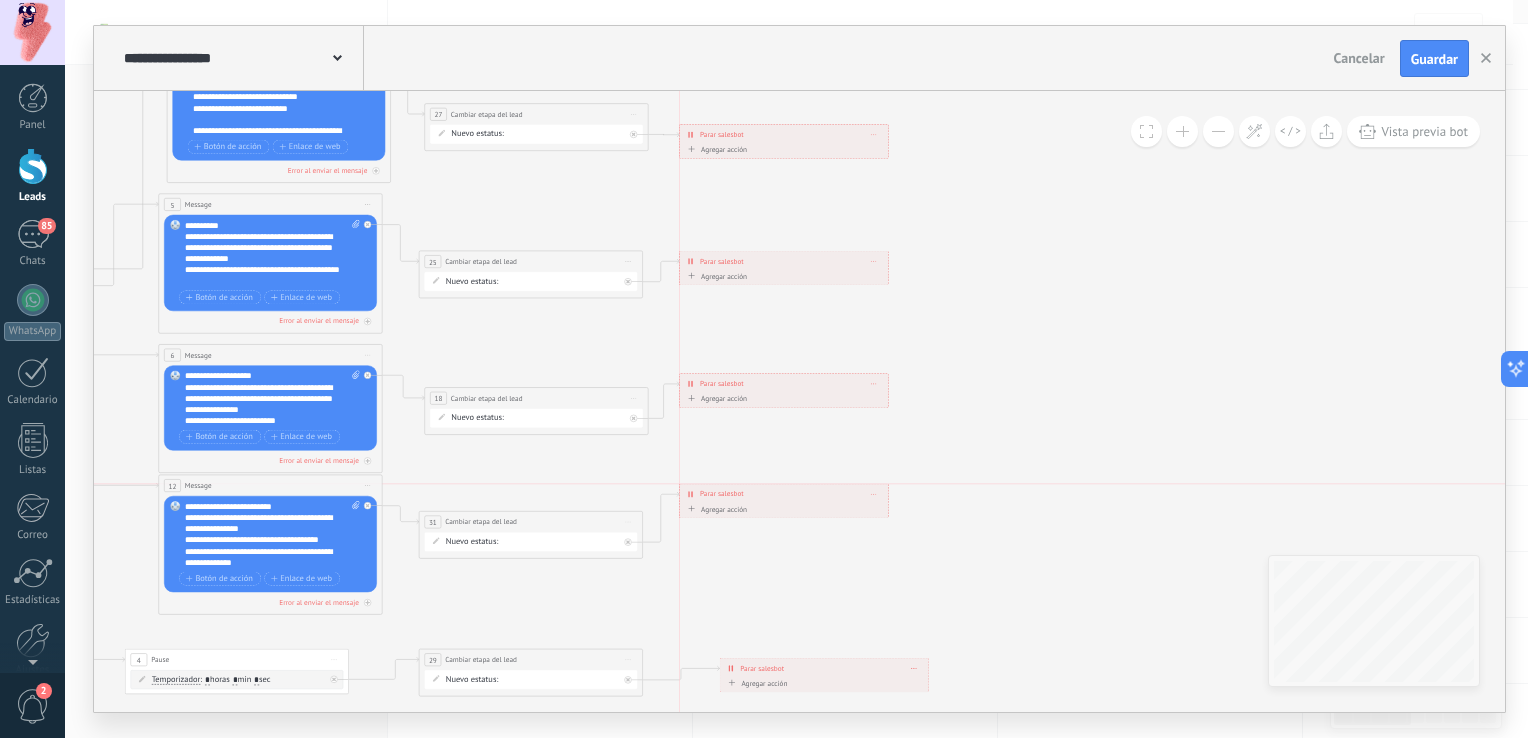 drag, startPoint x: 874, startPoint y: 489, endPoint x: 832, endPoint y: 500, distance: 43.416588 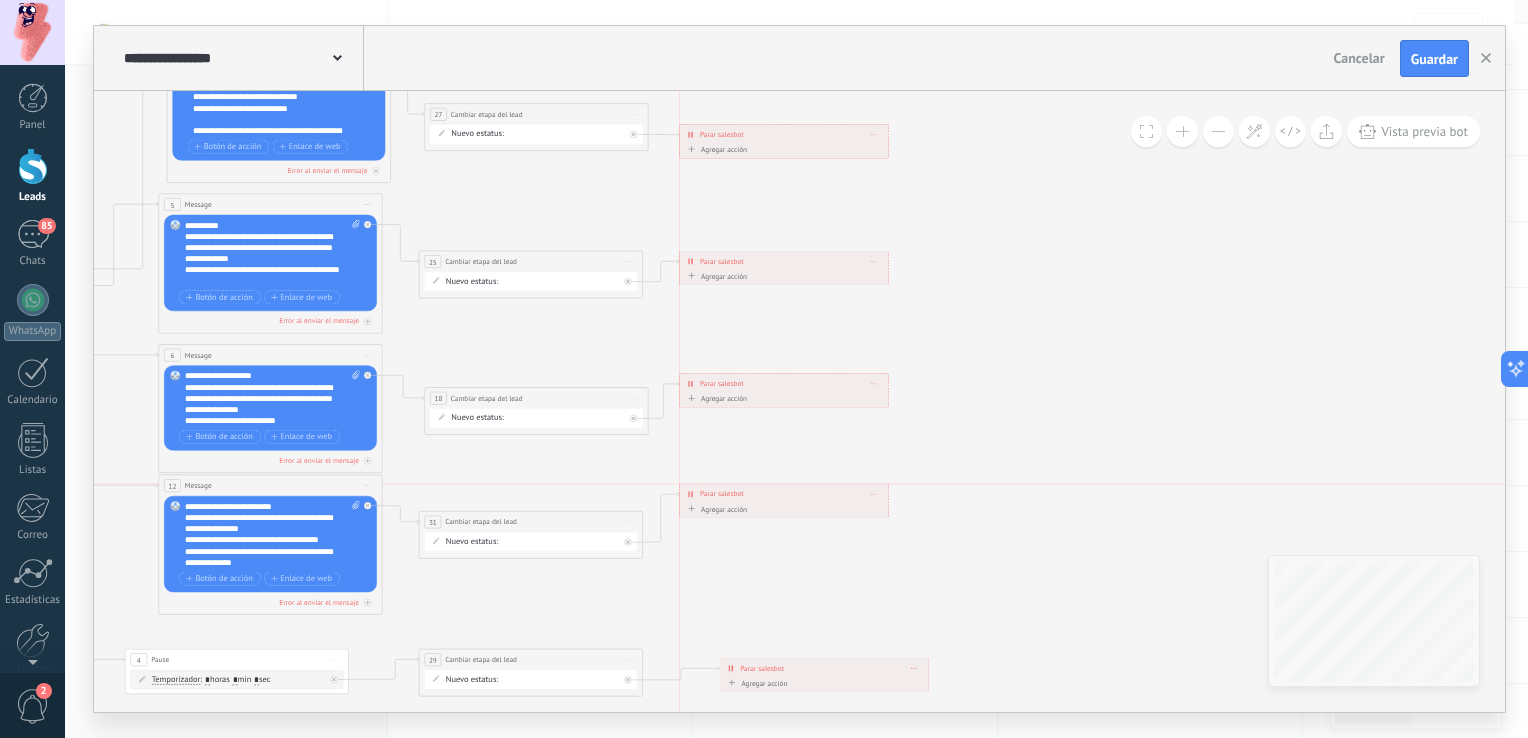 click on "**********" at bounding box center [784, 495] 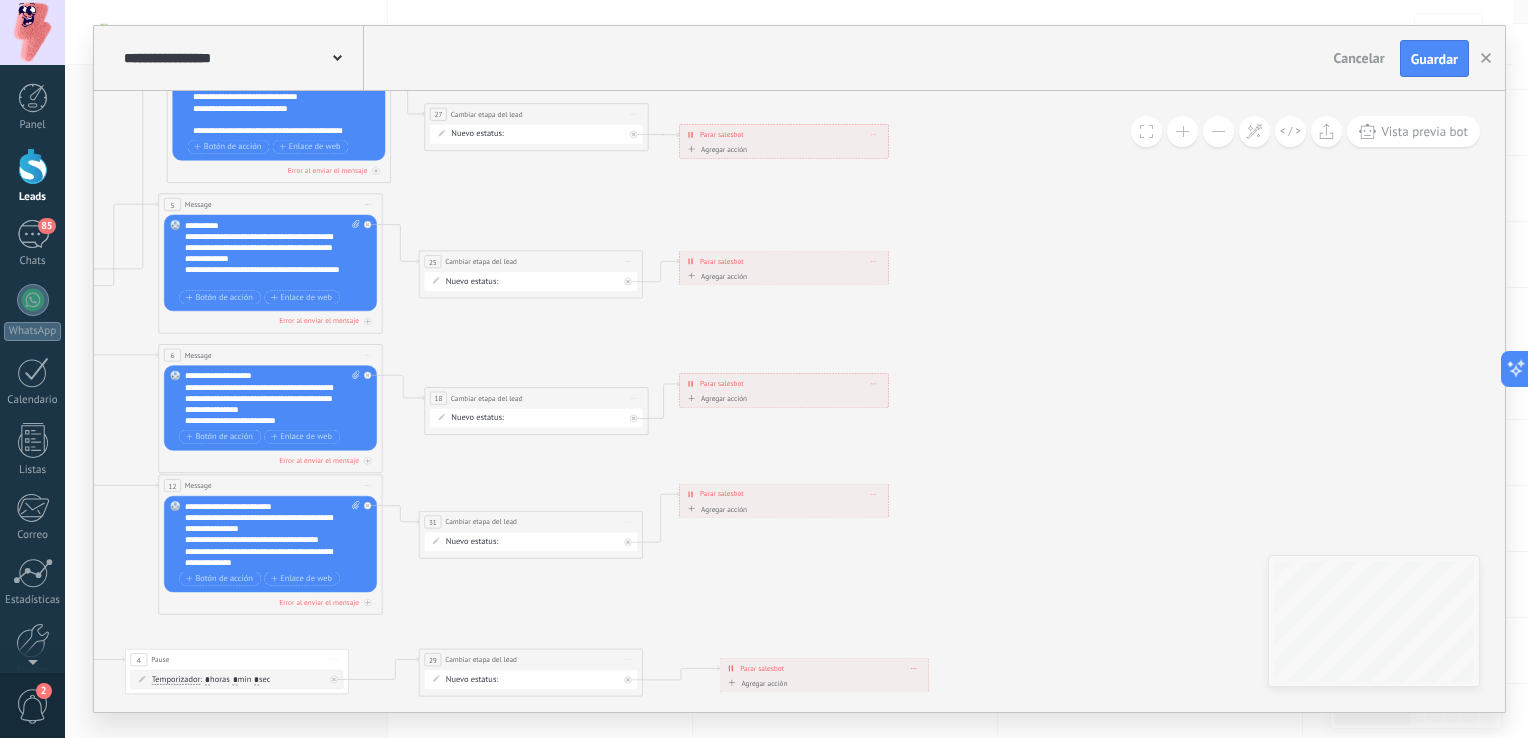 click 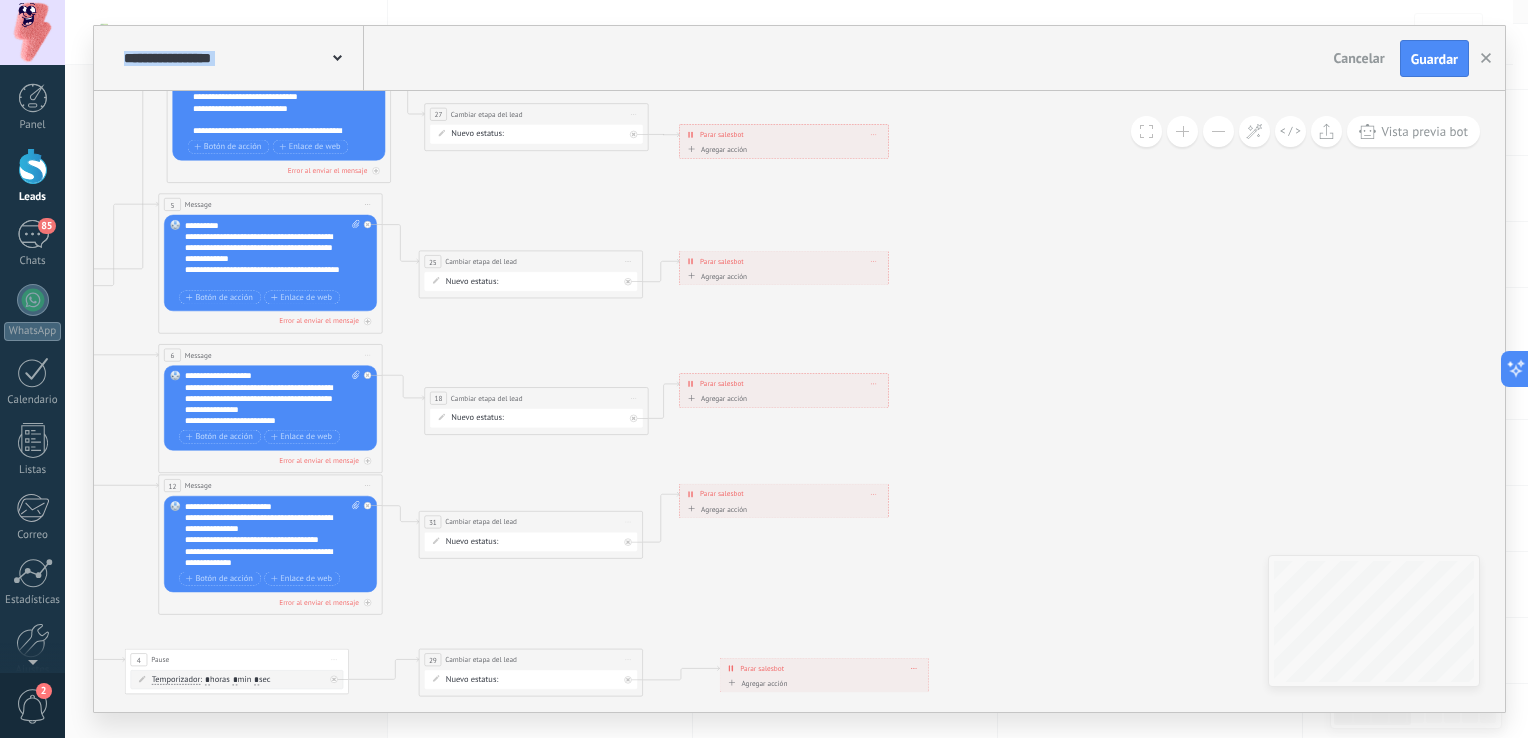 click 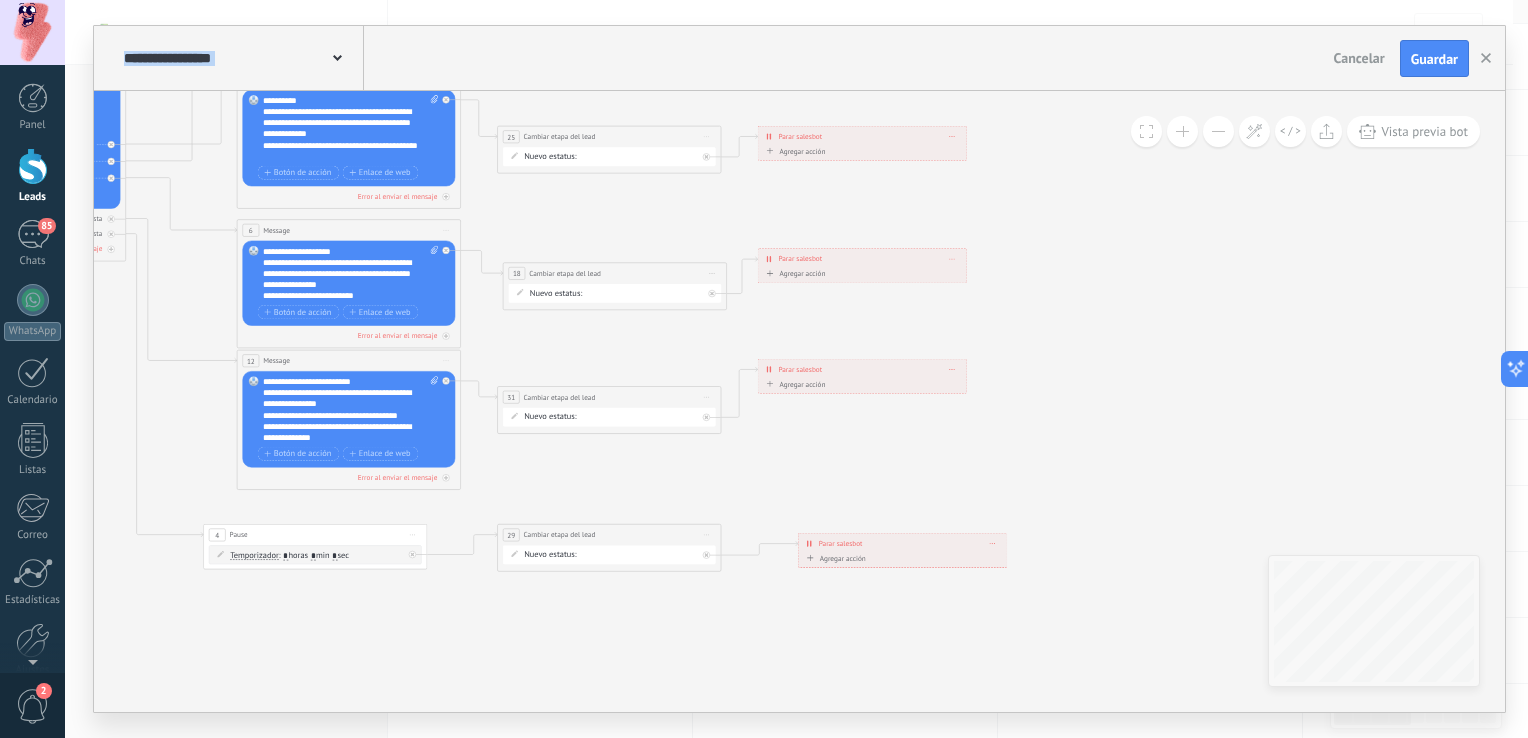 drag, startPoint x: 968, startPoint y: 580, endPoint x: 1030, endPoint y: 486, distance: 112.60551 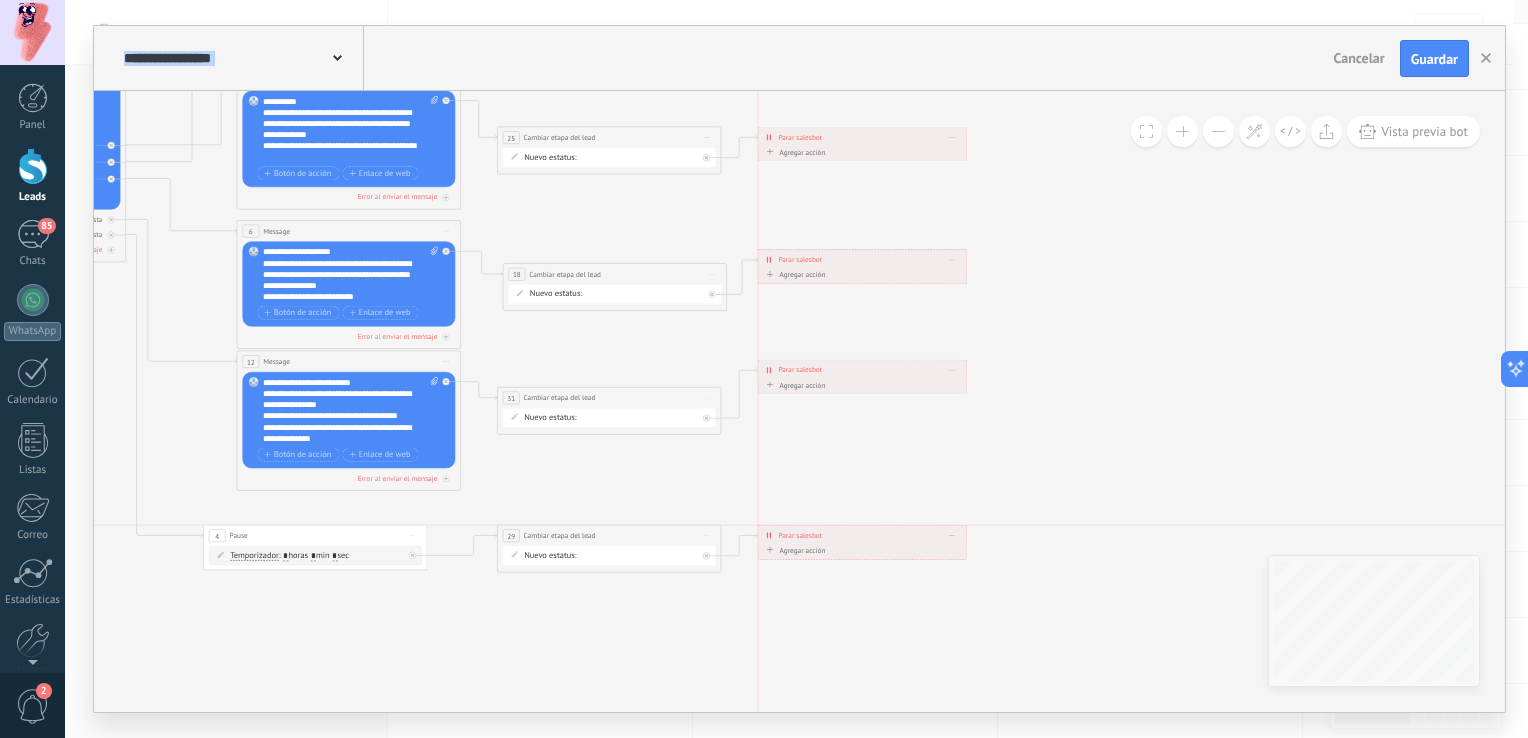 drag, startPoint x: 960, startPoint y: 546, endPoint x: 916, endPoint y: 535, distance: 45.35416 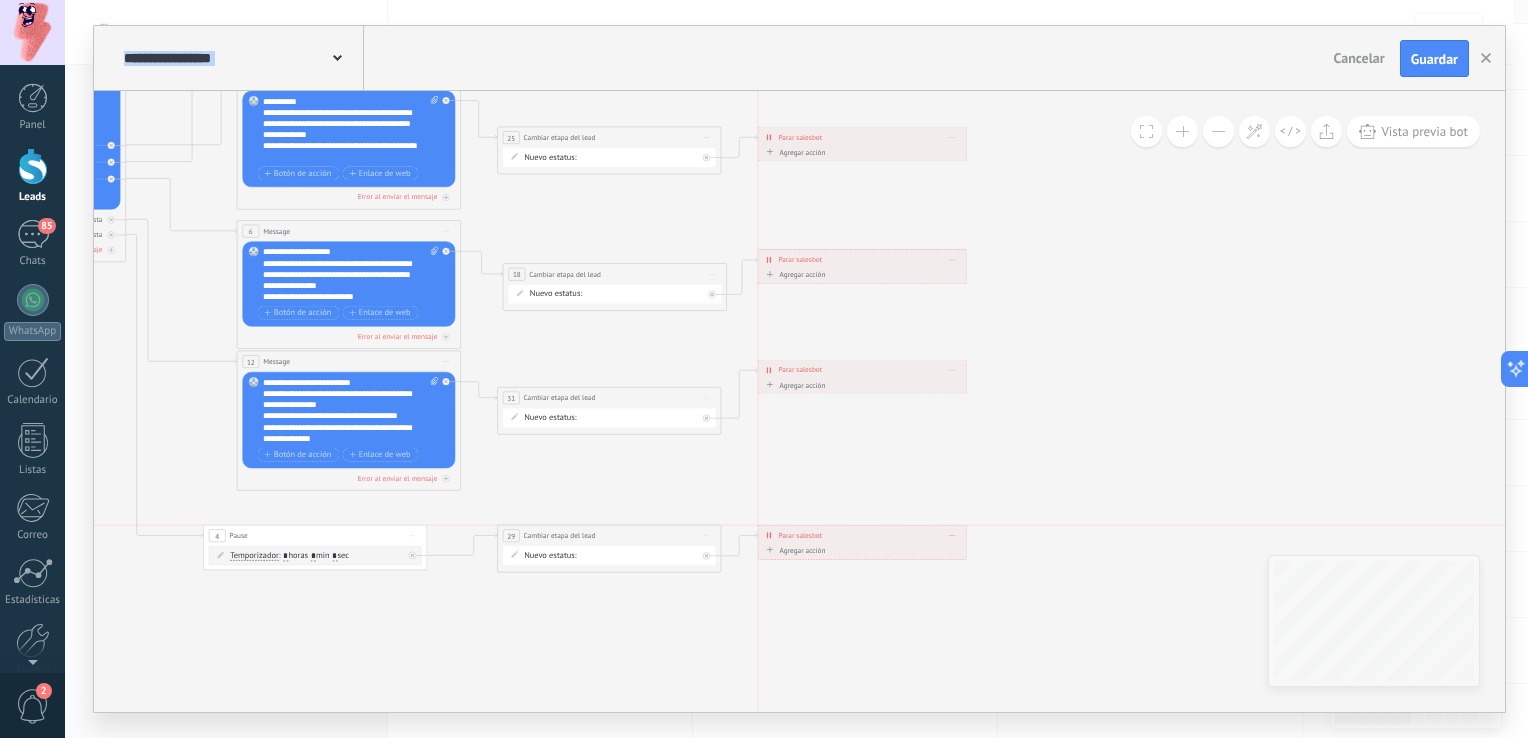 click on "**********" at bounding box center [862, 536] 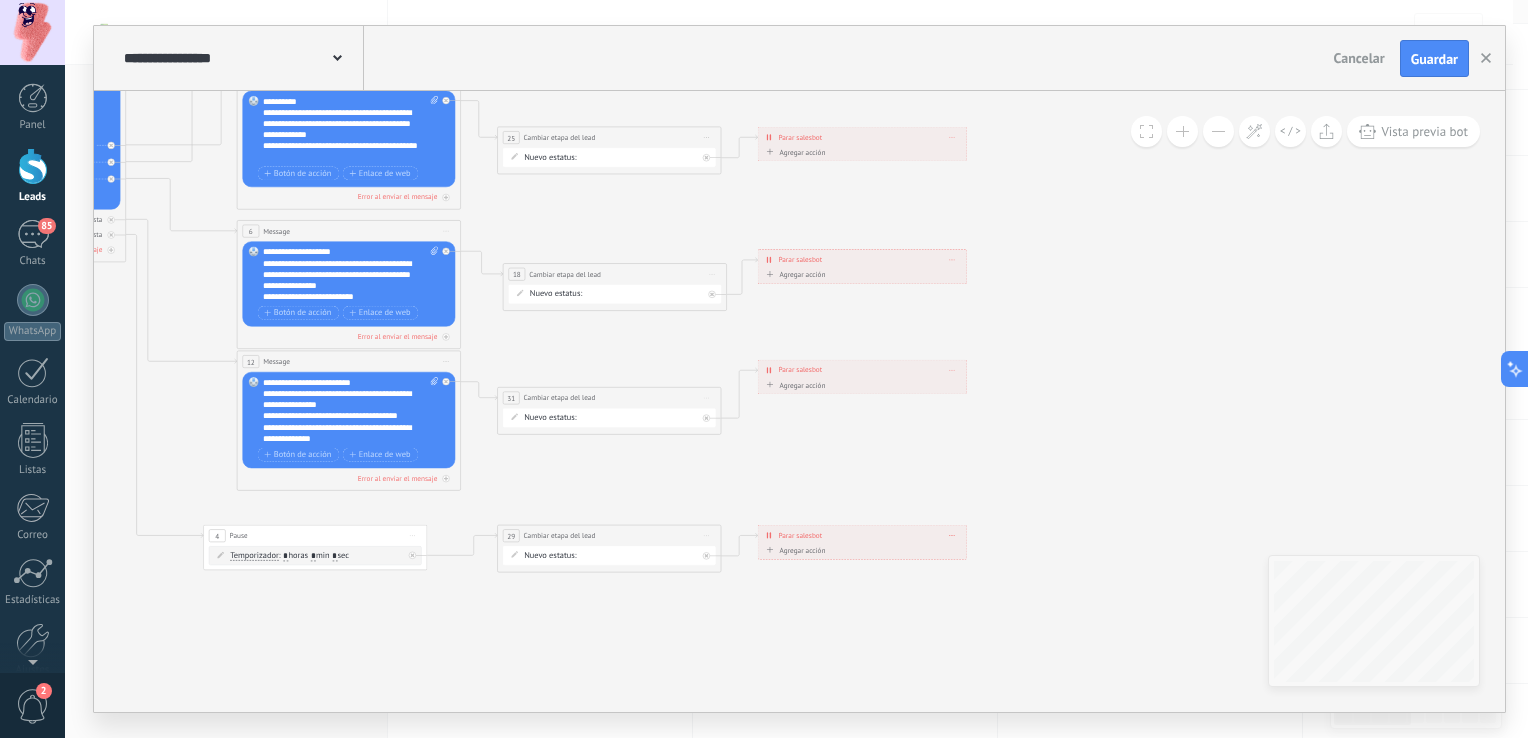 click 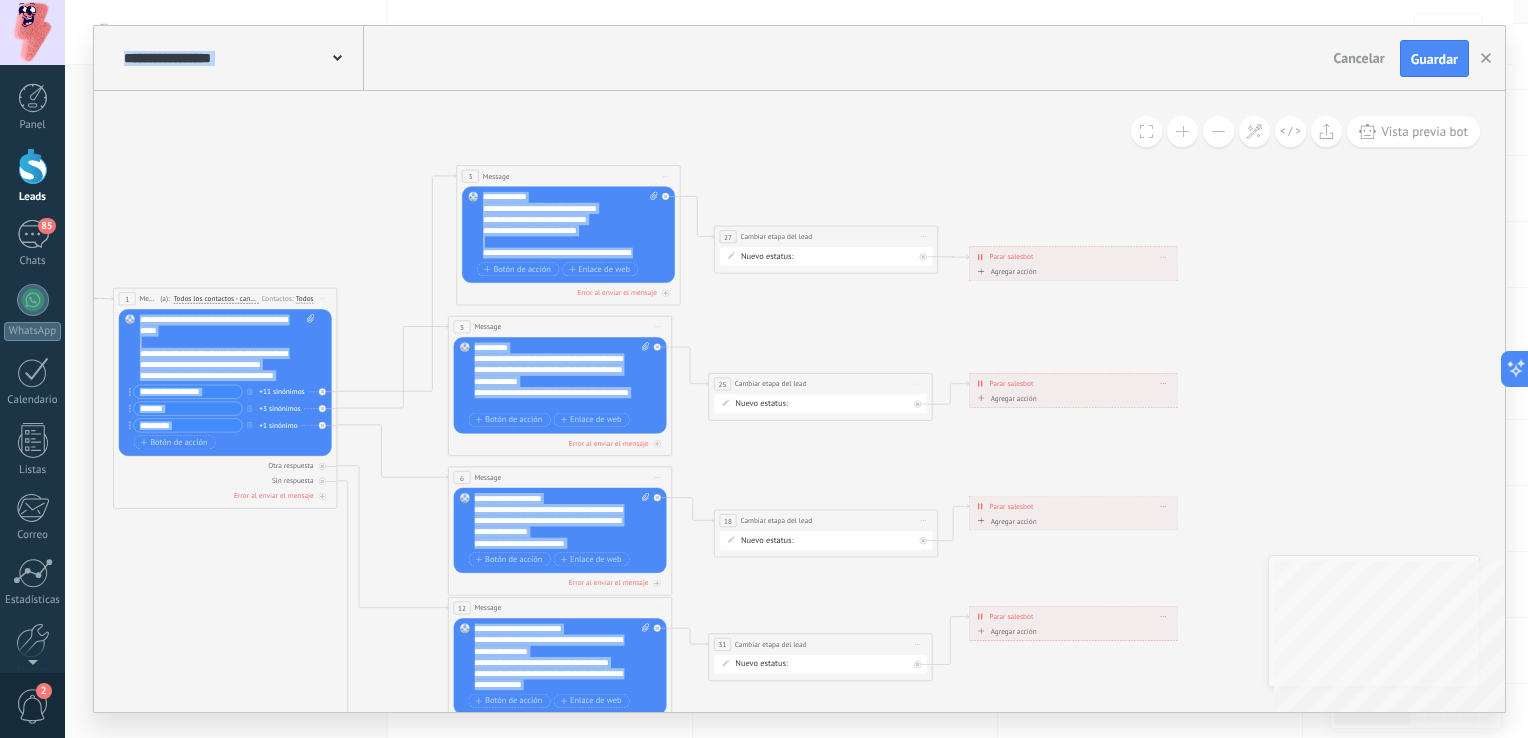 click on "**********" at bounding box center [799, 401] 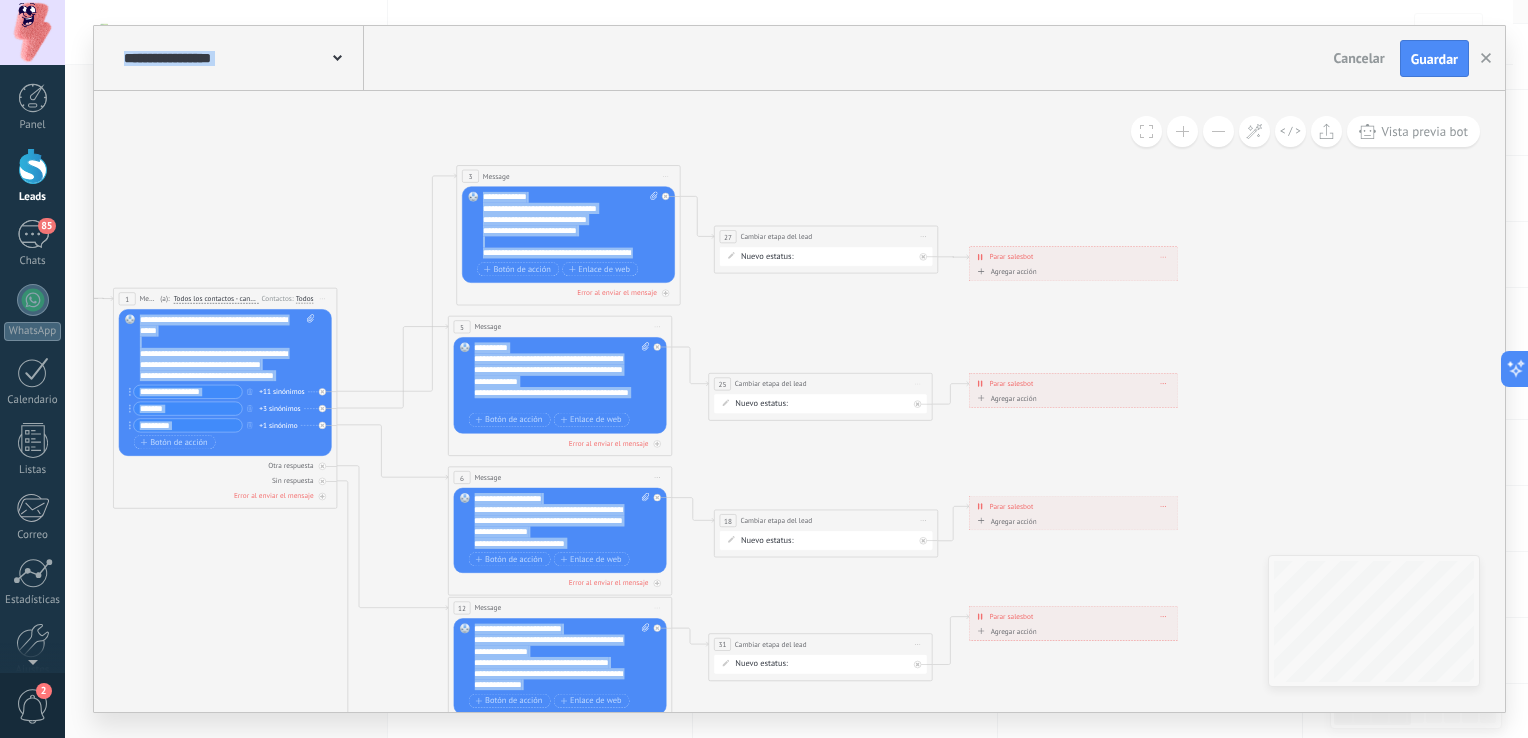 click on "3
Message
*******
(a):
Todos los contactos - canales seleccionados
Todos los contactos - canales seleccionados
Todos los contactos - canal primario
Contacto principal - canales seleccionados
Contacto principal - canal primario
Todos los contactos - canales seleccionados
Todos los contactos - canales seleccionados
Todos los contactos - canal primario
Contacto principal - canales seleccionados" at bounding box center [568, 176] 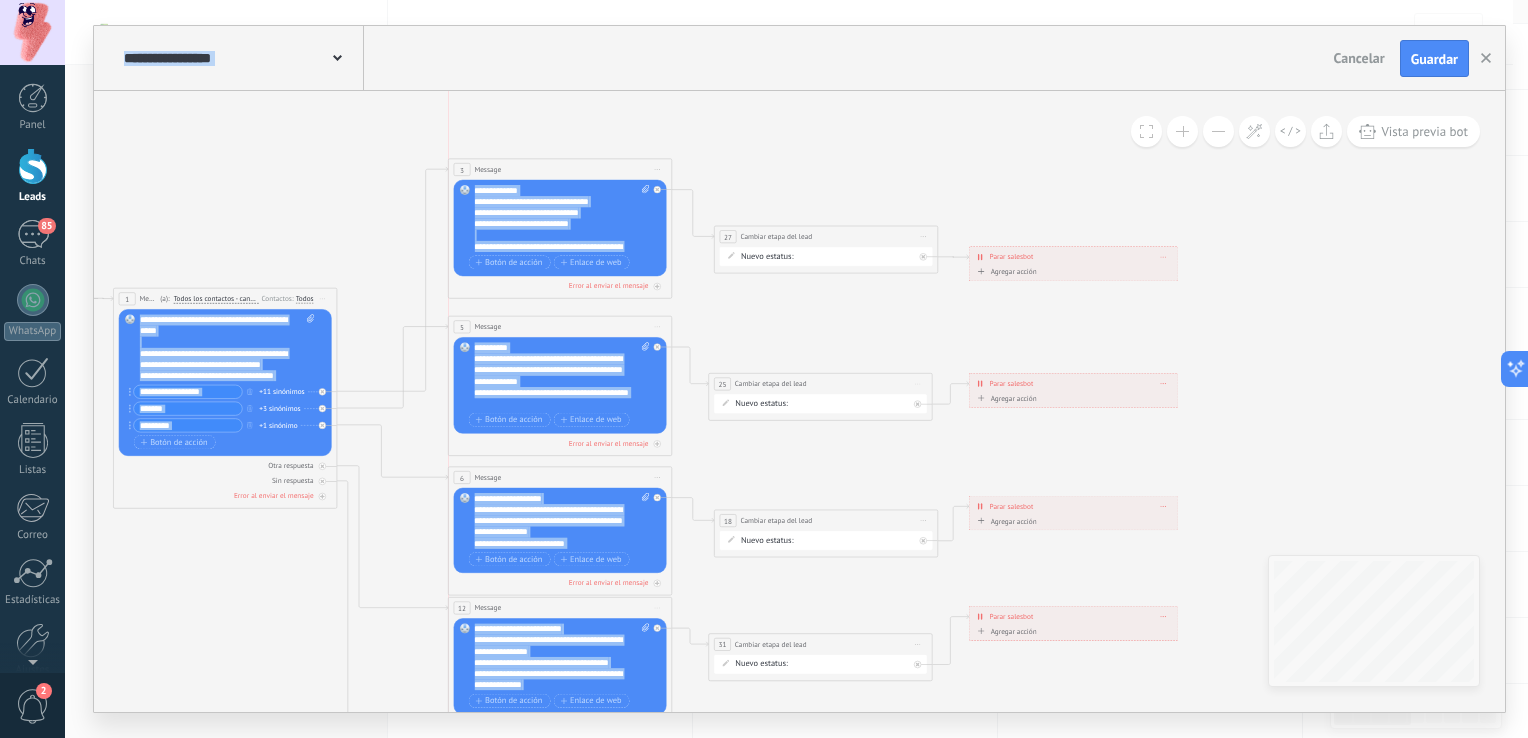 drag, startPoint x: 603, startPoint y: 181, endPoint x: 591, endPoint y: 174, distance: 13.892444 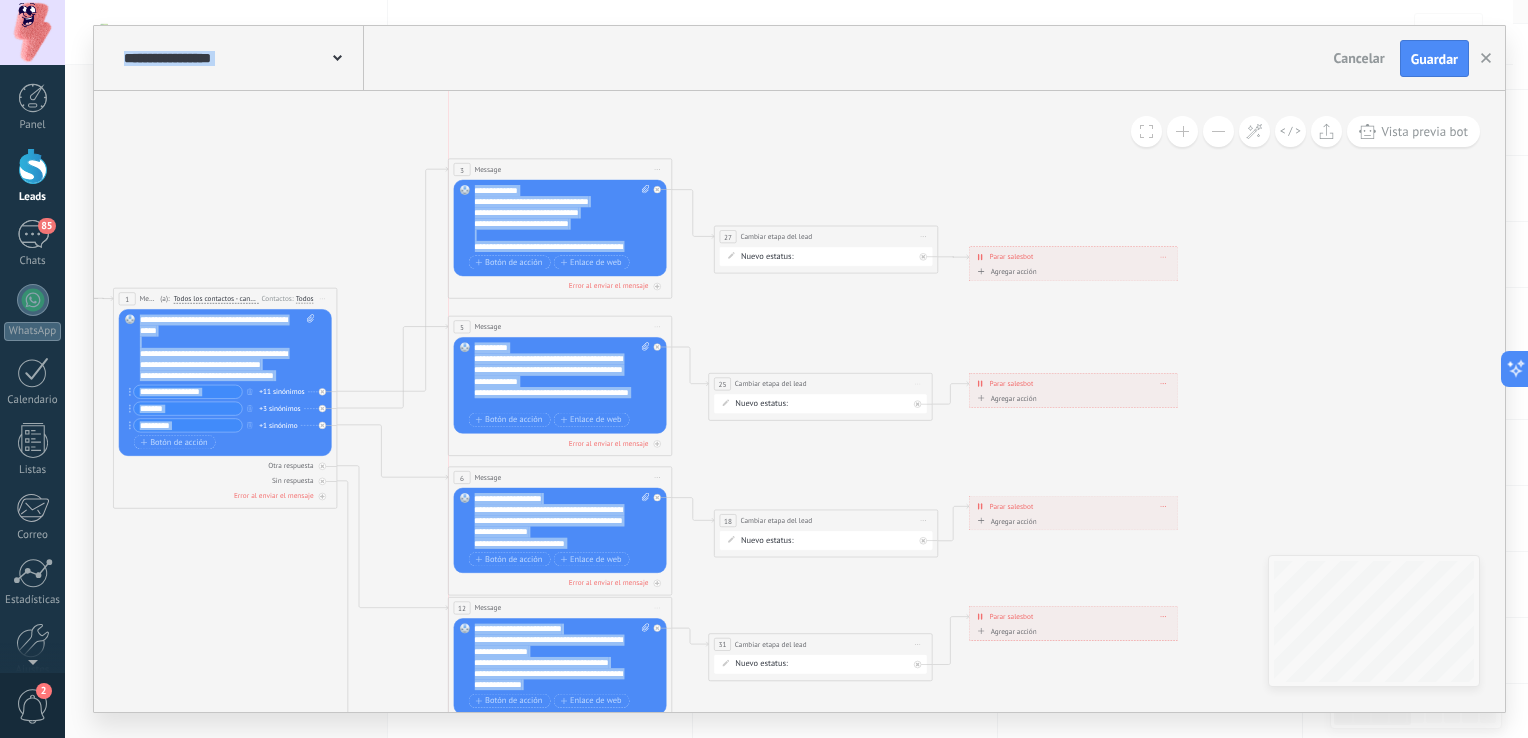 click on "3
Message
*******
(a):
Todos los contactos - canales seleccionados
Todos los contactos - canales seleccionados
Todos los contactos - canal primario
Contacto principal - canales seleccionados
Contacto principal - canal primario
Todos los contactos - canales seleccionados
Todos los contactos - canales seleccionados
Todos los contactos - canal primario
Contacto principal - canales seleccionados" at bounding box center (560, 170) 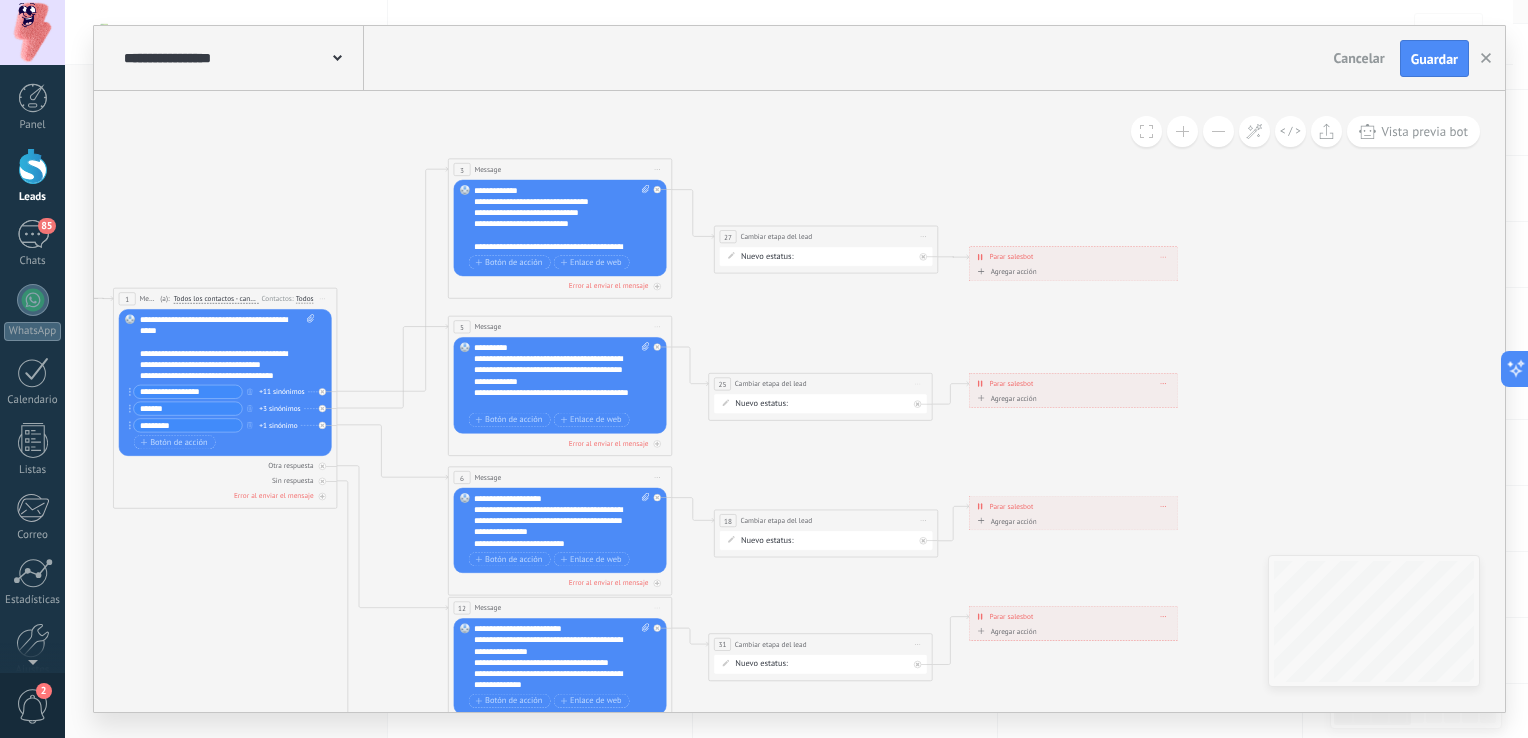 click 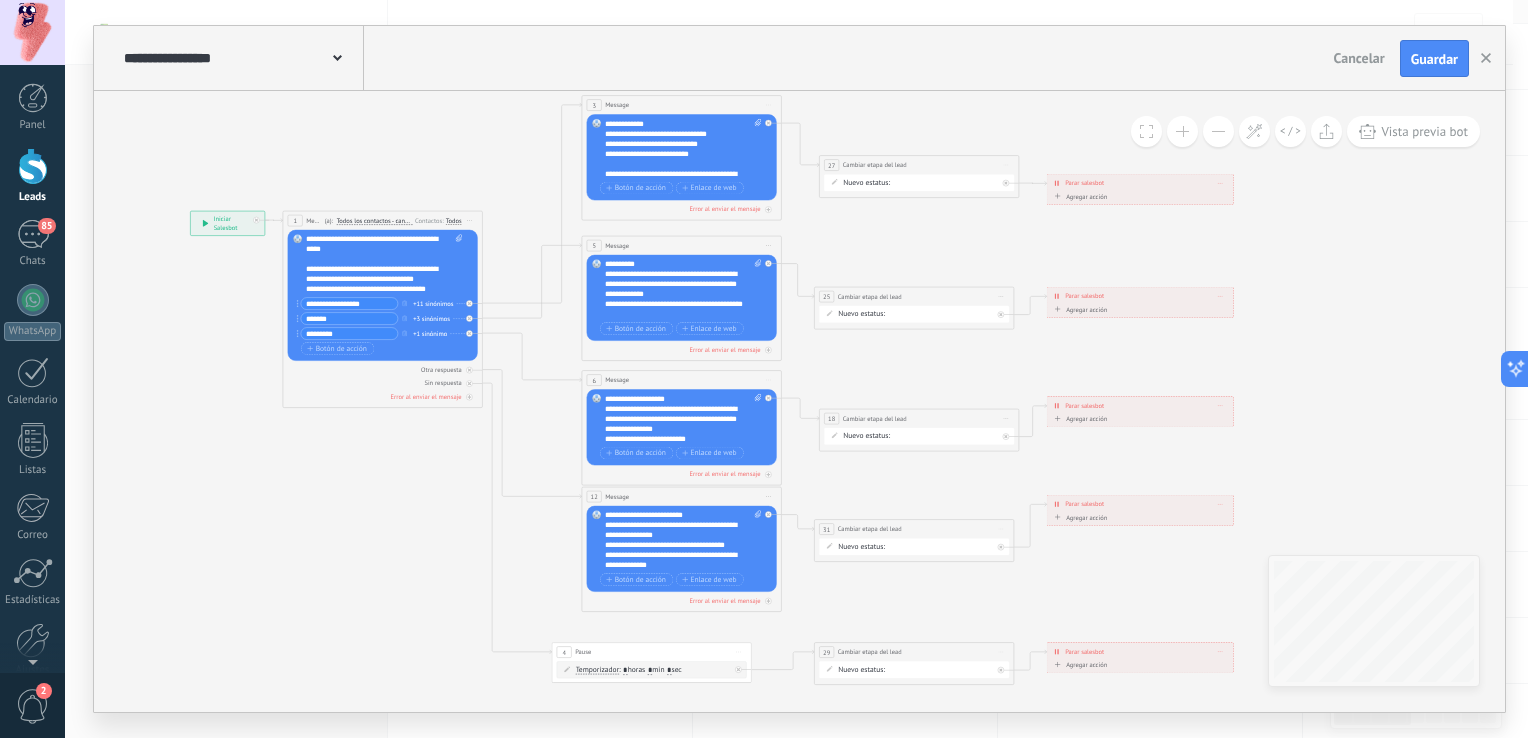 drag, startPoint x: 1307, startPoint y: 388, endPoint x: 1347, endPoint y: 304, distance: 93.03763 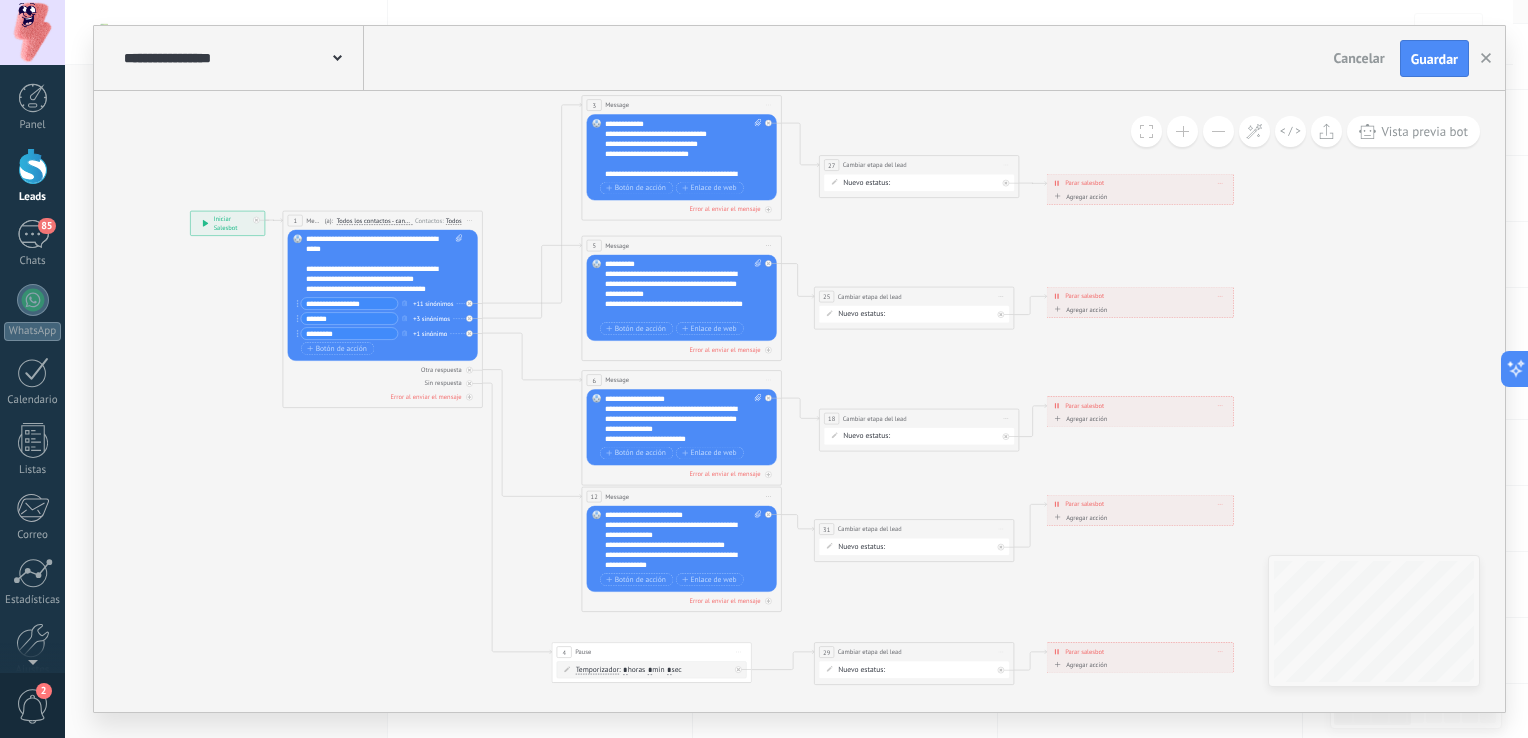 click 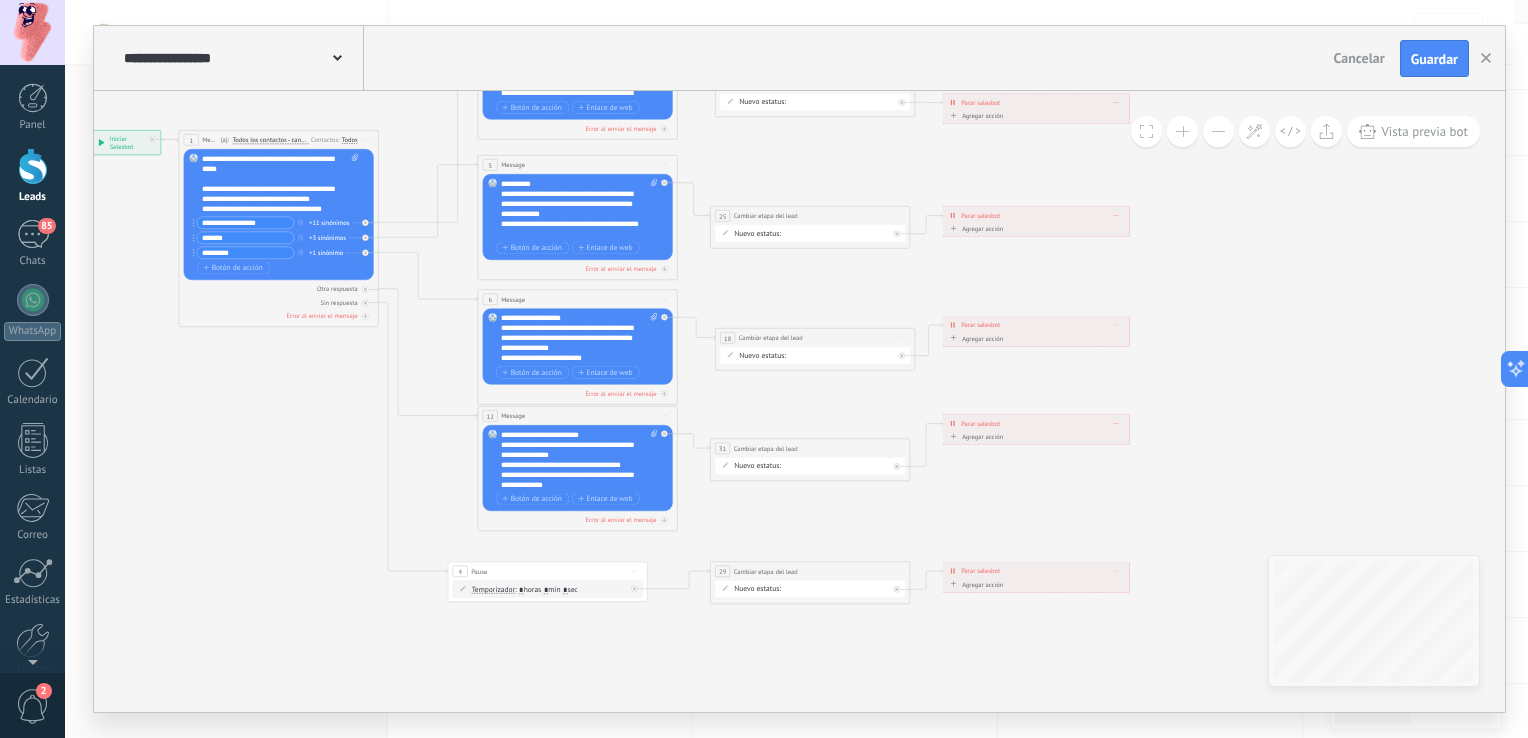 drag, startPoint x: 1410, startPoint y: 286, endPoint x: 1308, endPoint y: 207, distance: 129.0155 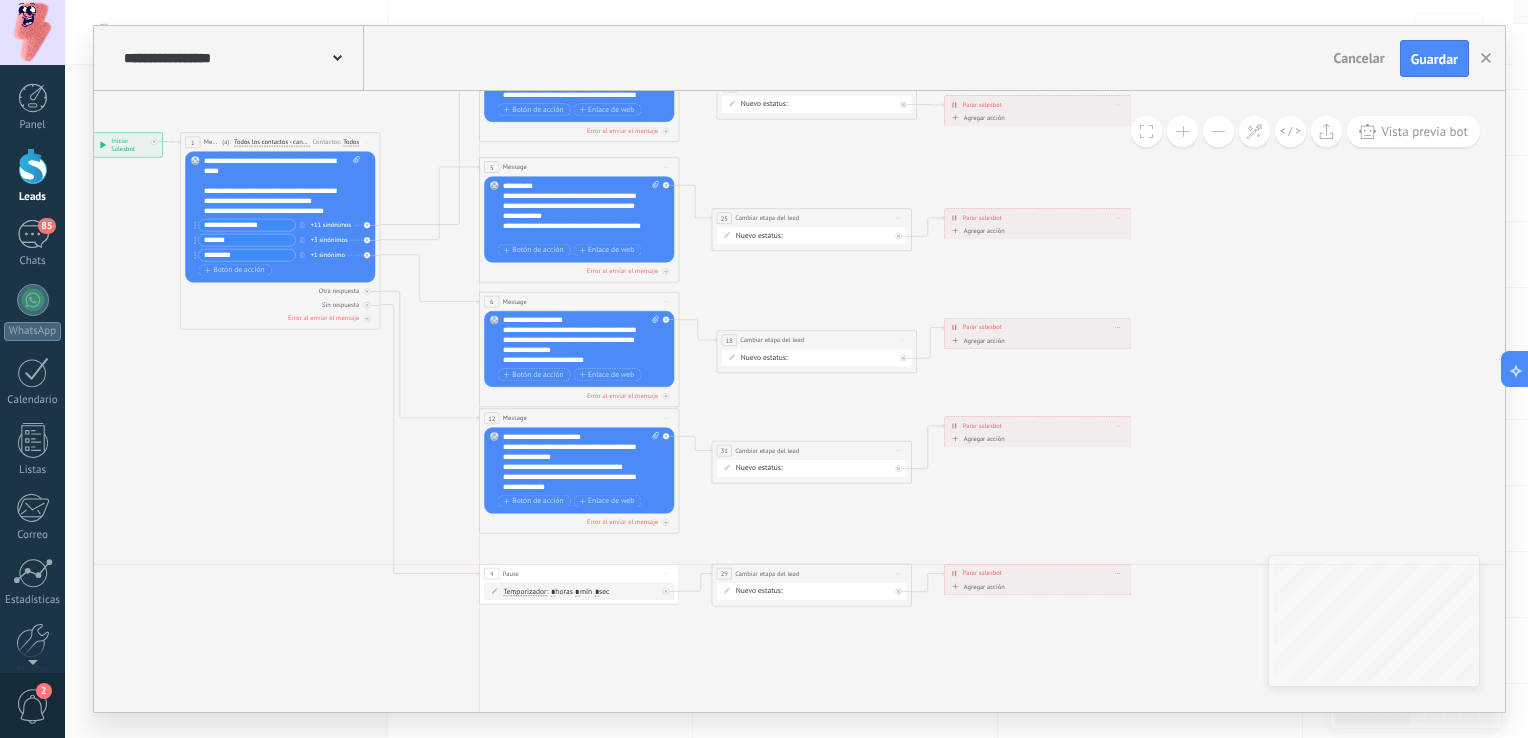 drag, startPoint x: 513, startPoint y: 570, endPoint x: 544, endPoint y: 574, distance: 31.257 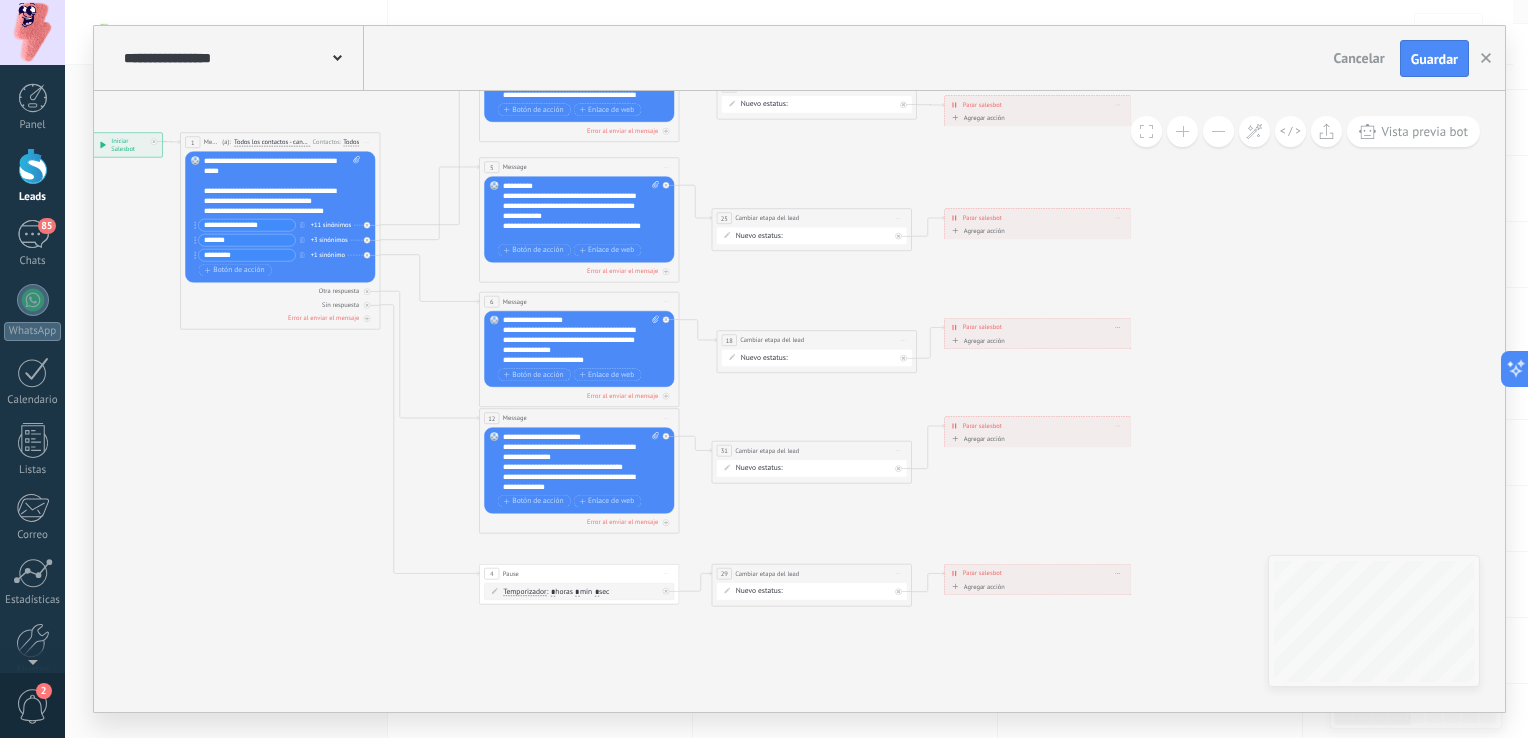 click 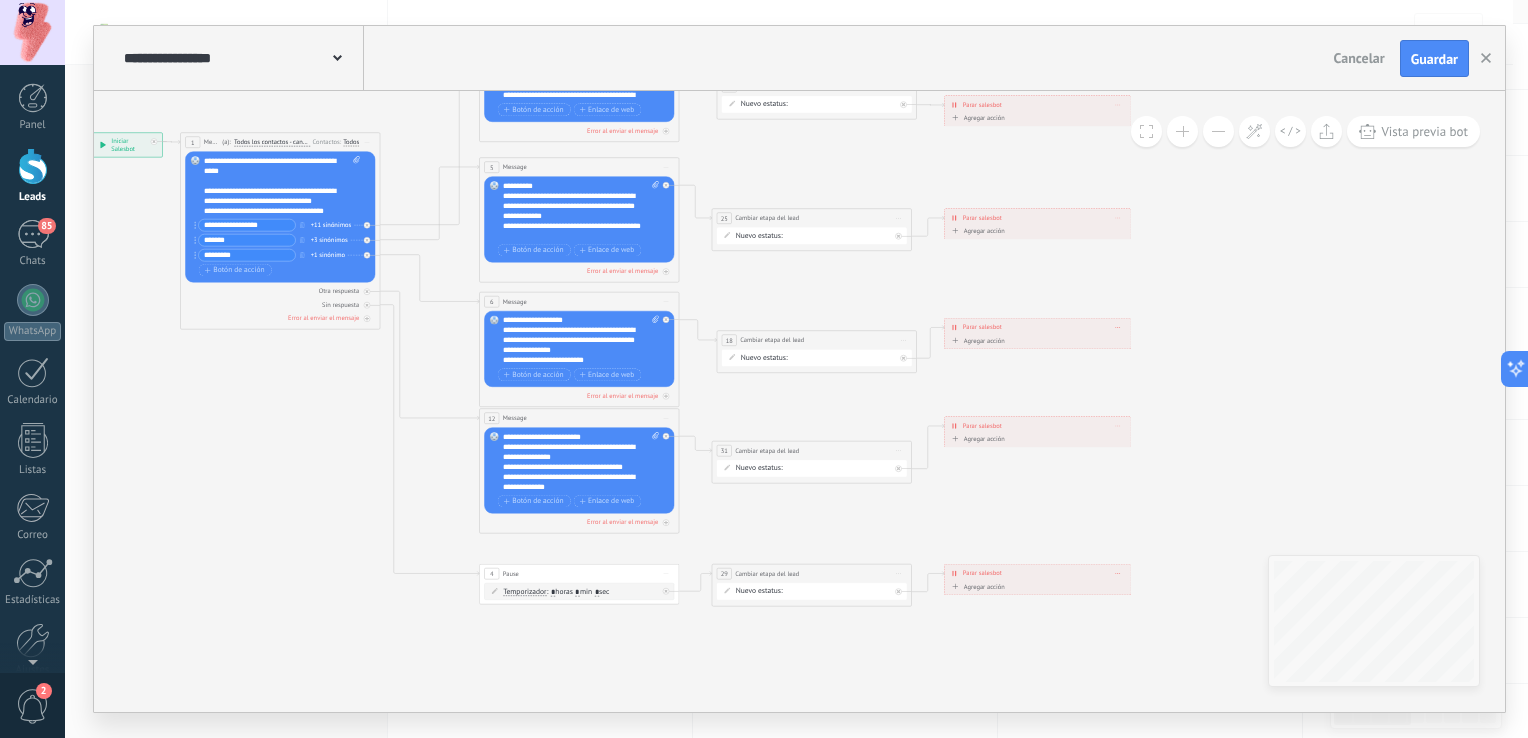 click 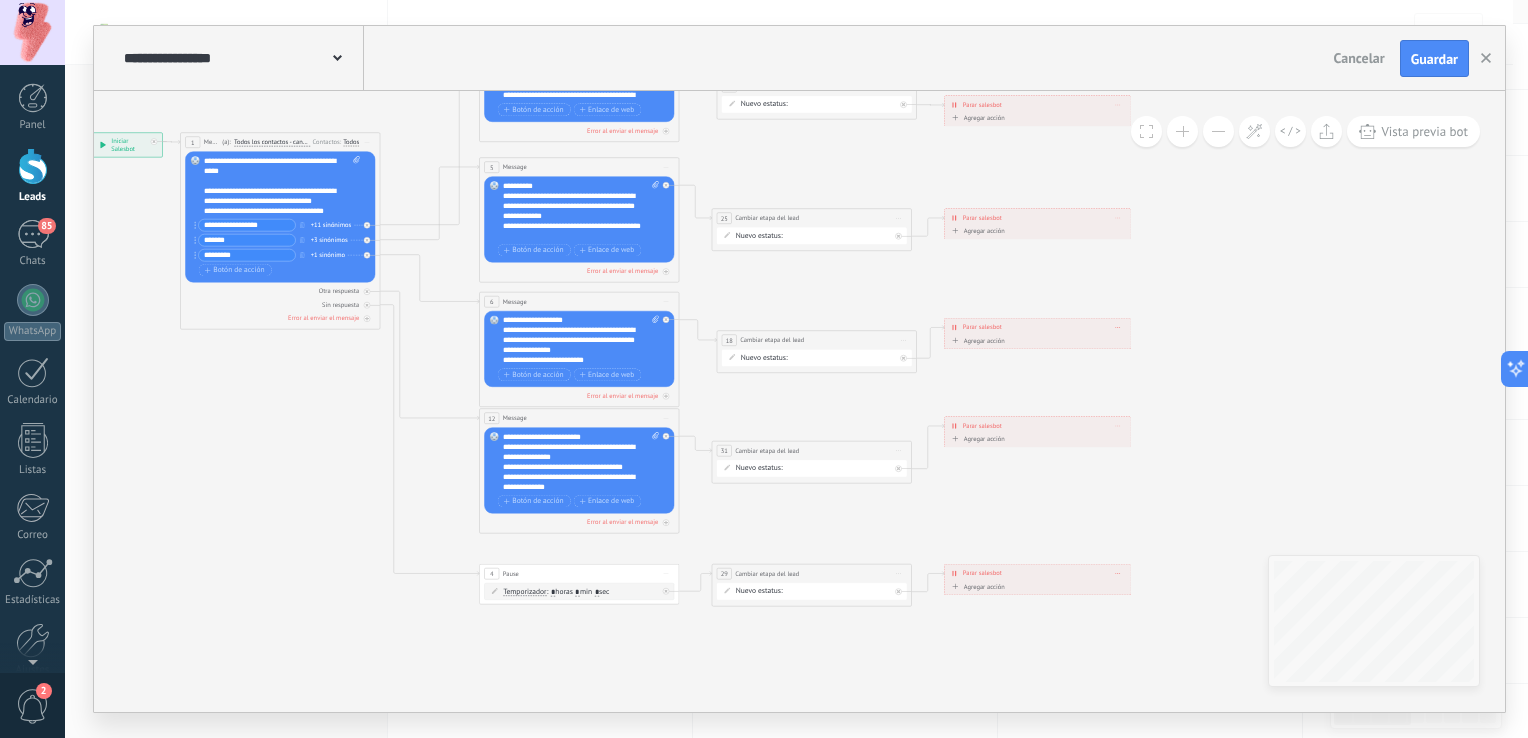 click on "Subir" at bounding box center [0, 0] 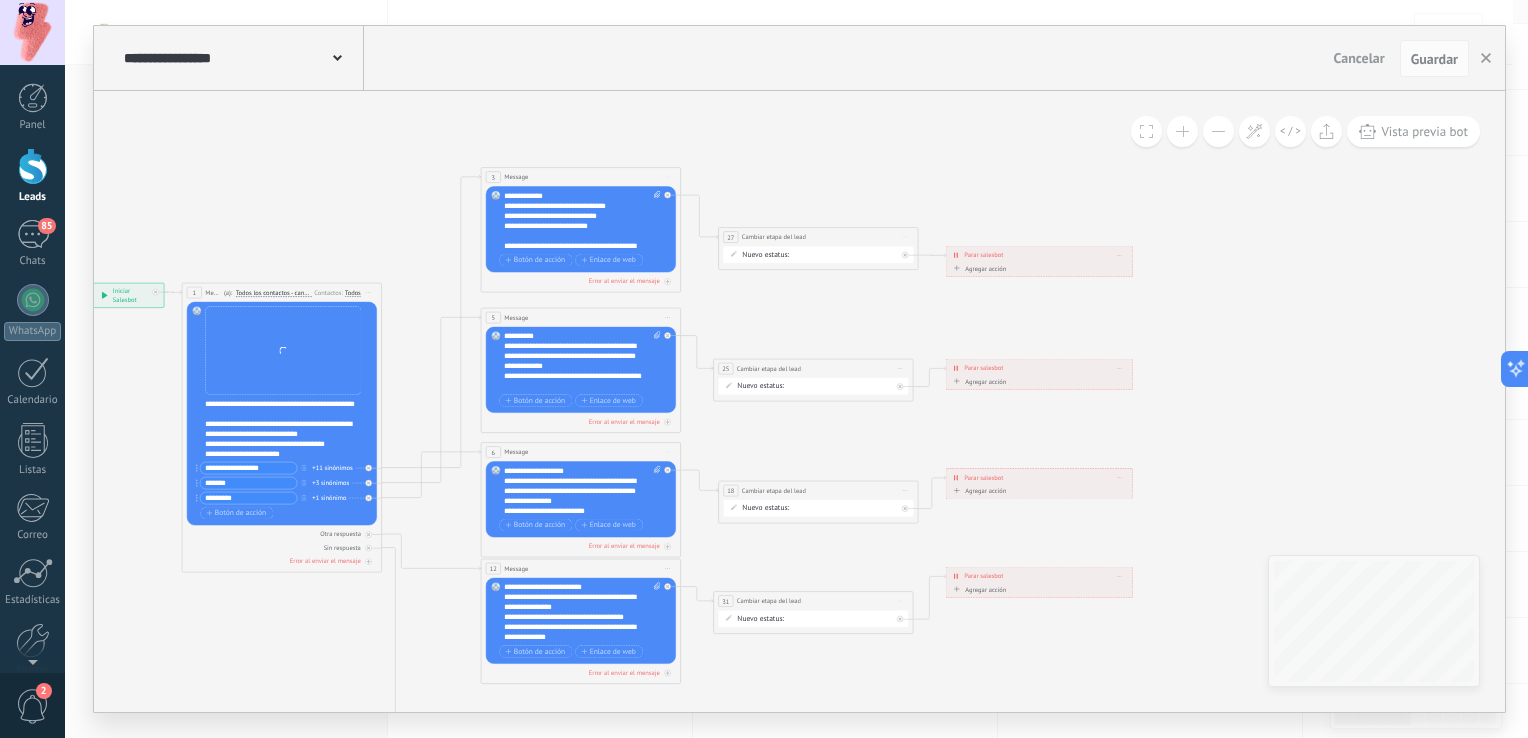 drag, startPoint x: 259, startPoint y: 537, endPoint x: 260, endPoint y: 687, distance: 150.00333 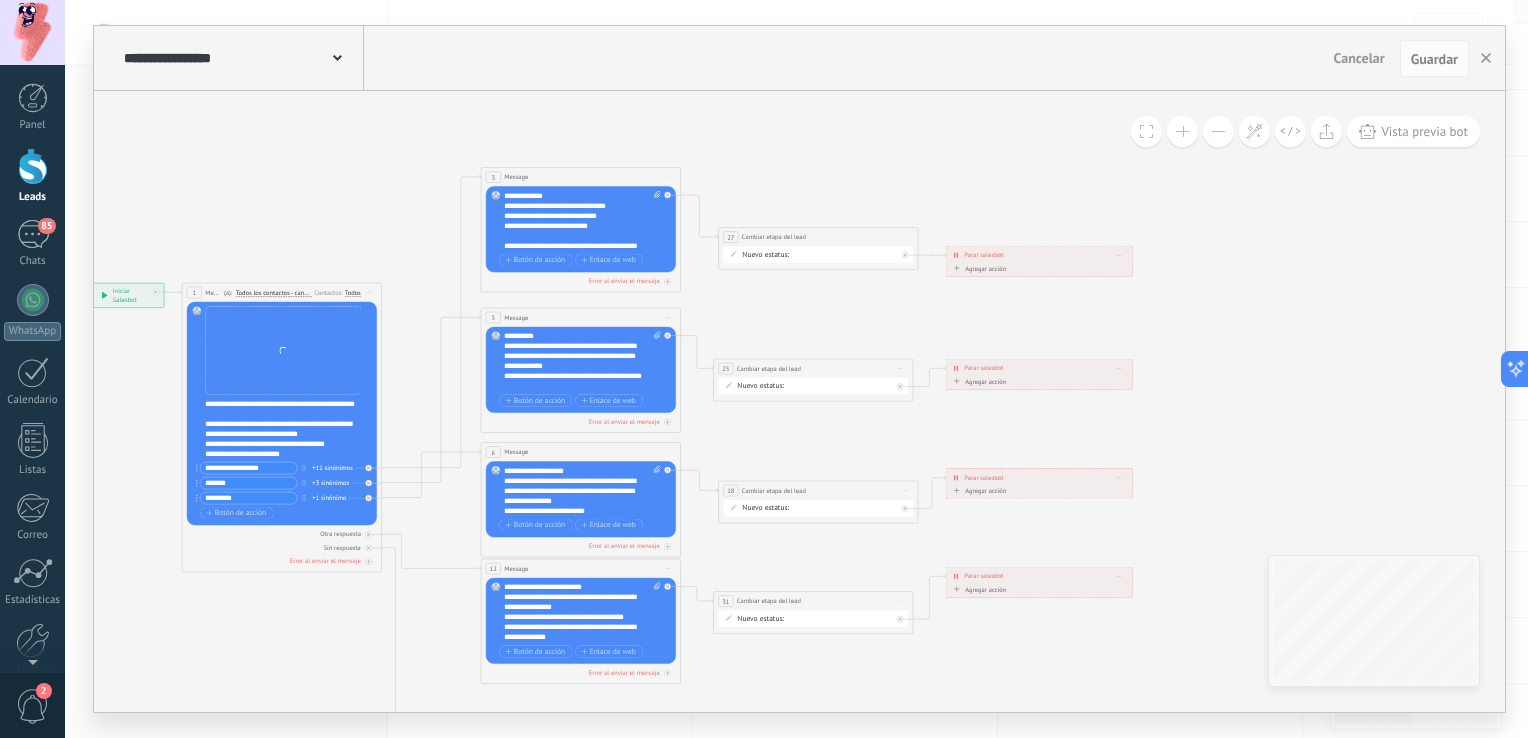 click 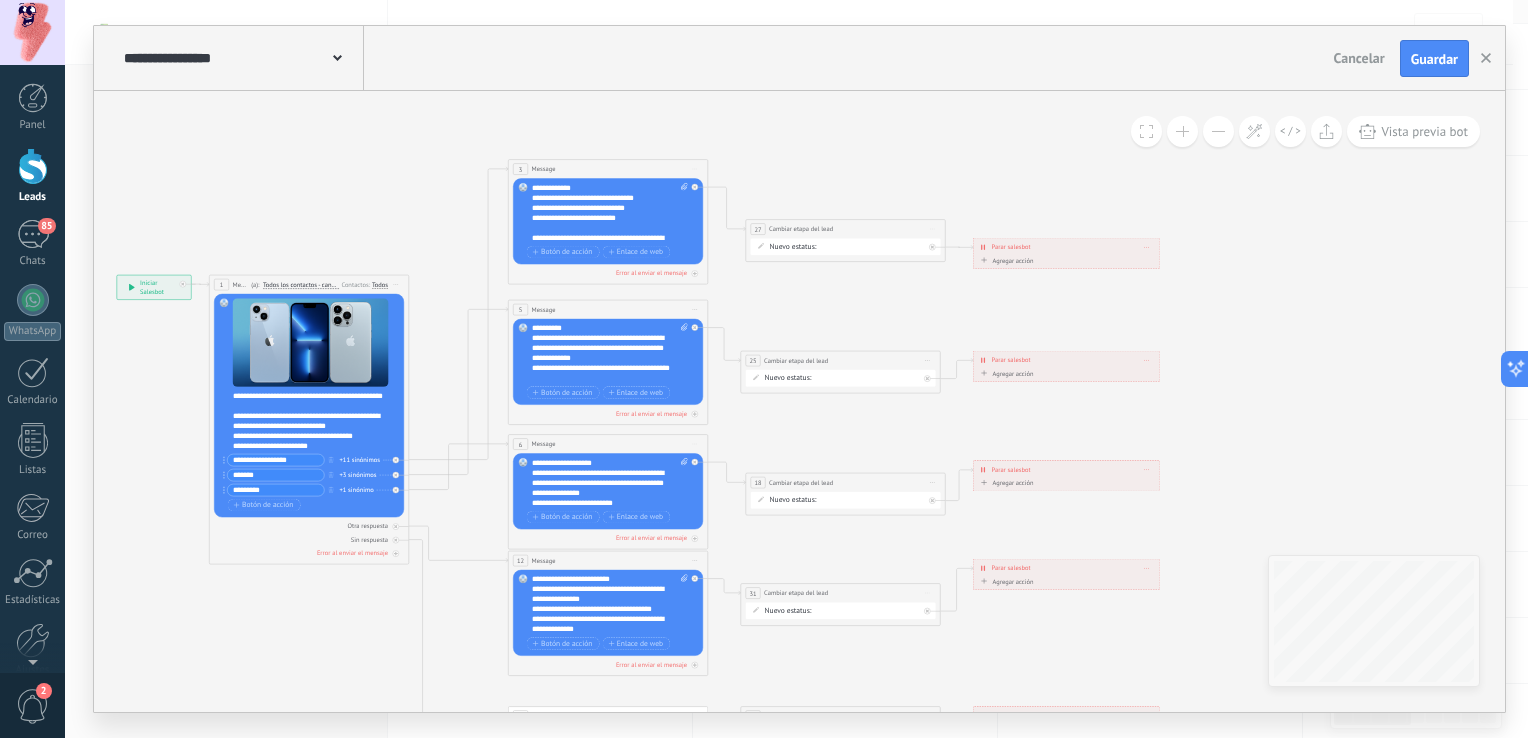 drag, startPoint x: 200, startPoint y: 607, endPoint x: 228, endPoint y: 603, distance: 28.284271 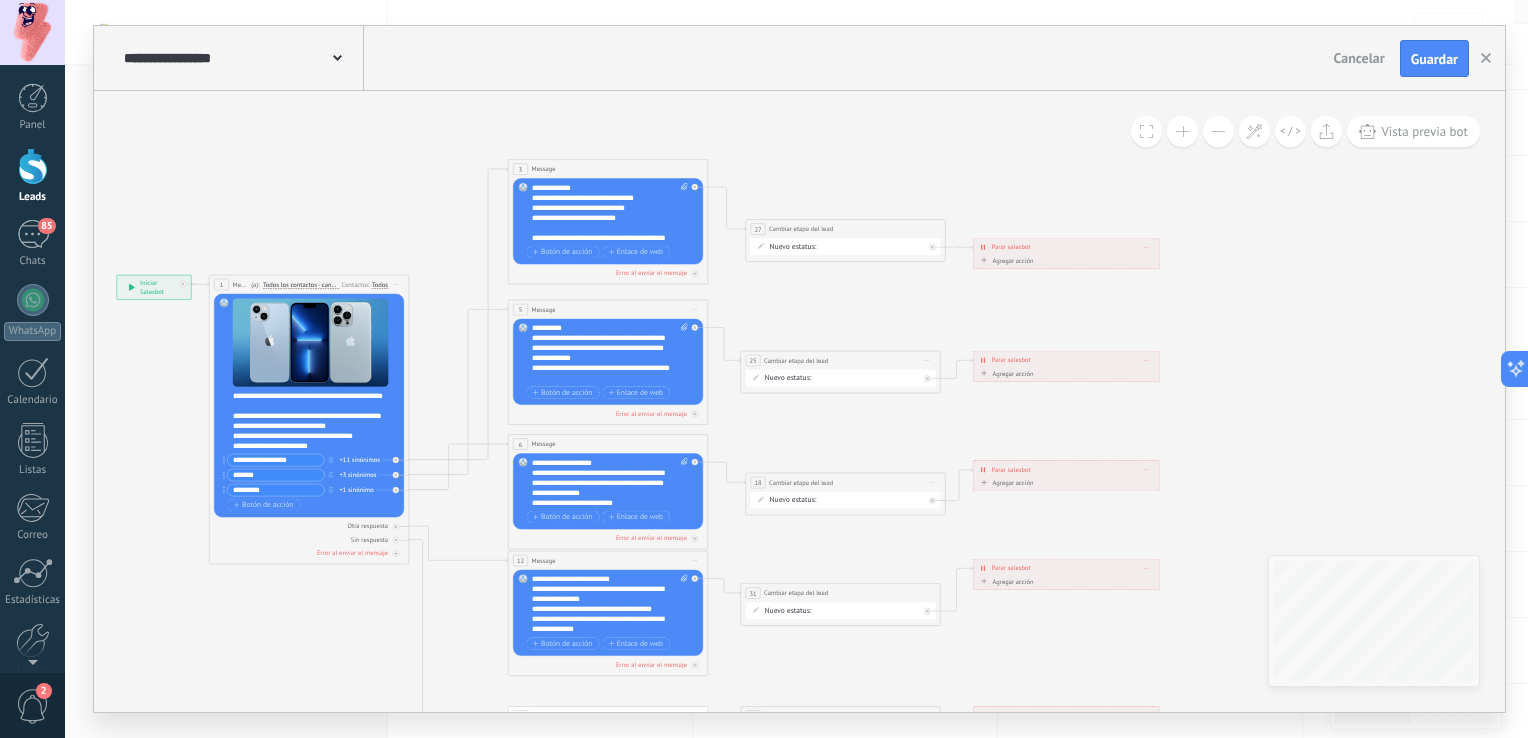 click 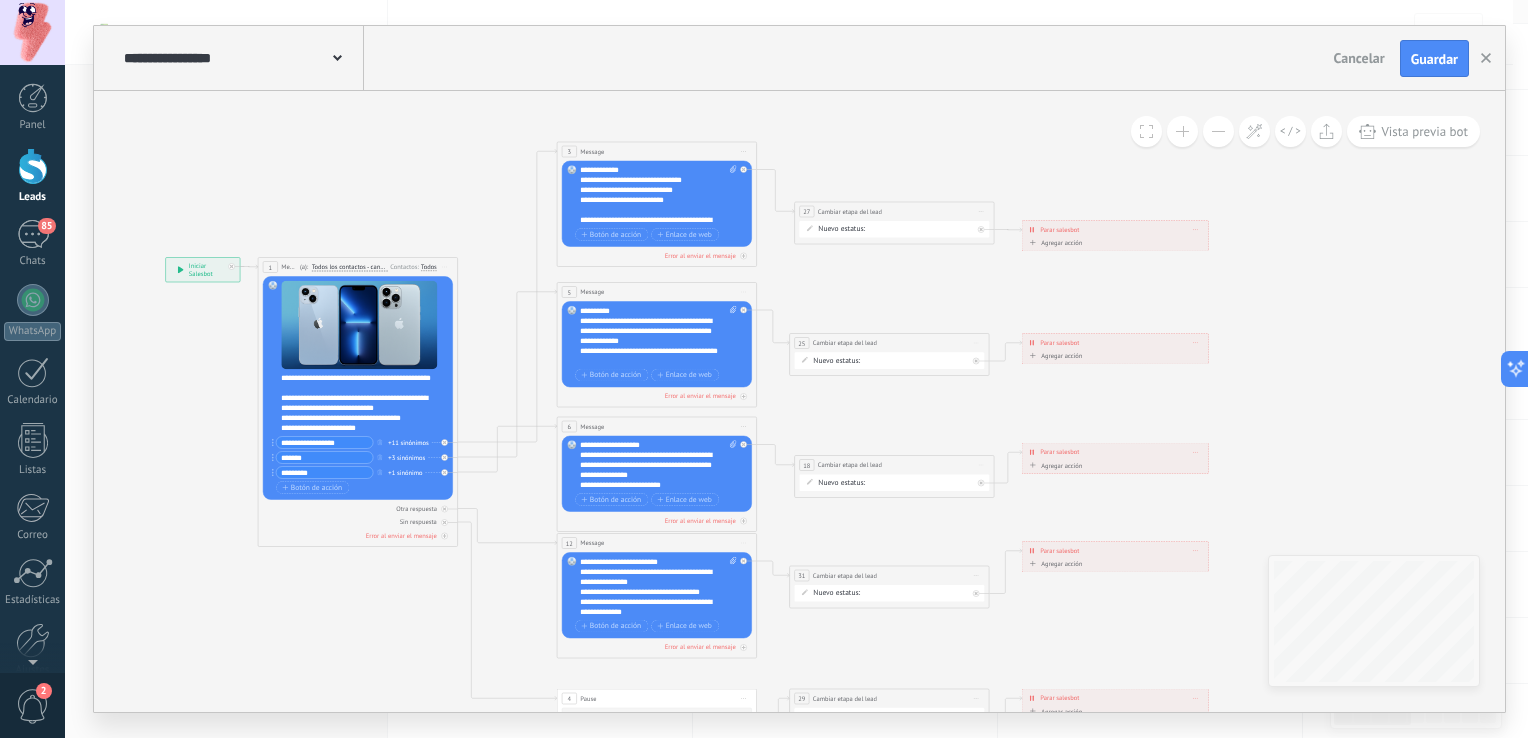drag, startPoint x: 347, startPoint y: 638, endPoint x: 404, endPoint y: 614, distance: 61.846584 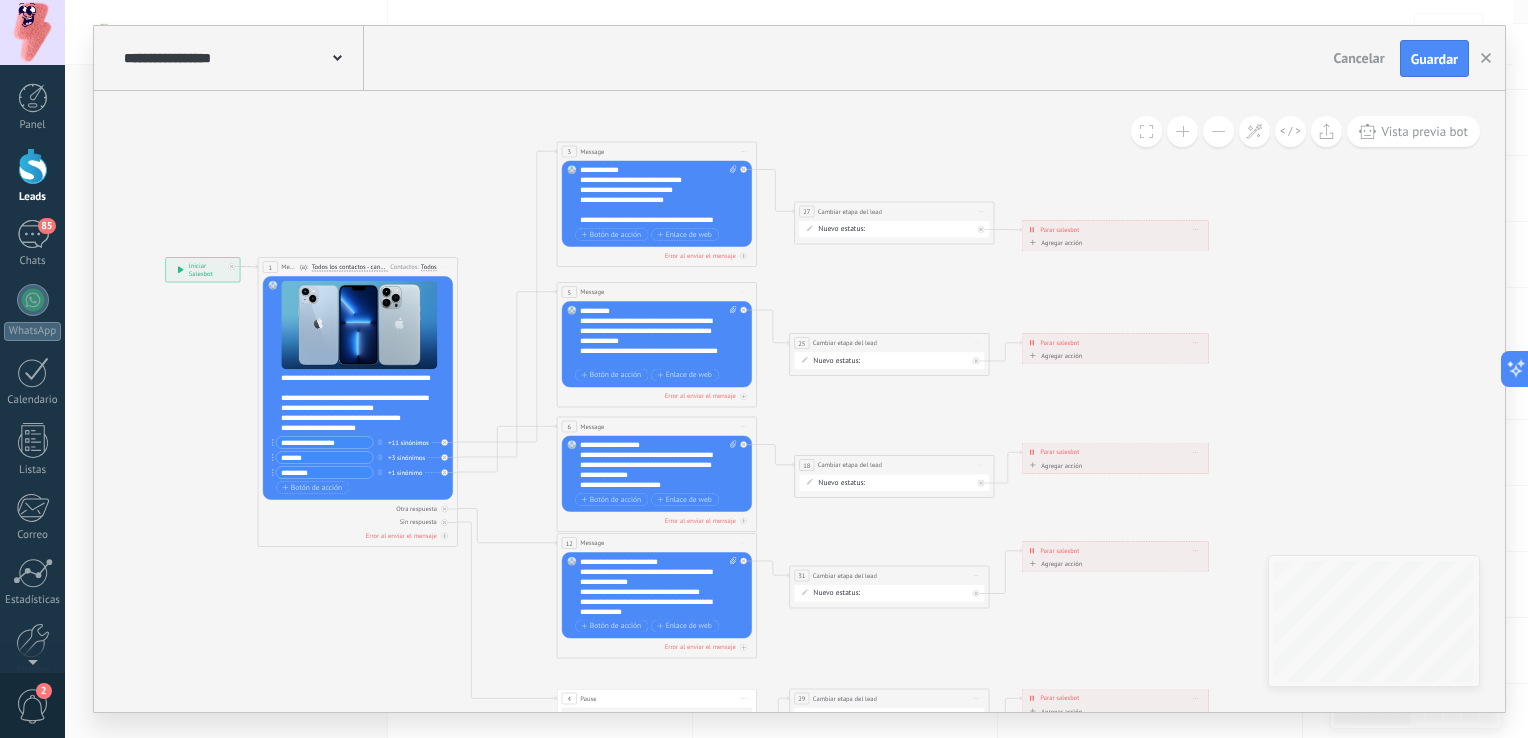 click 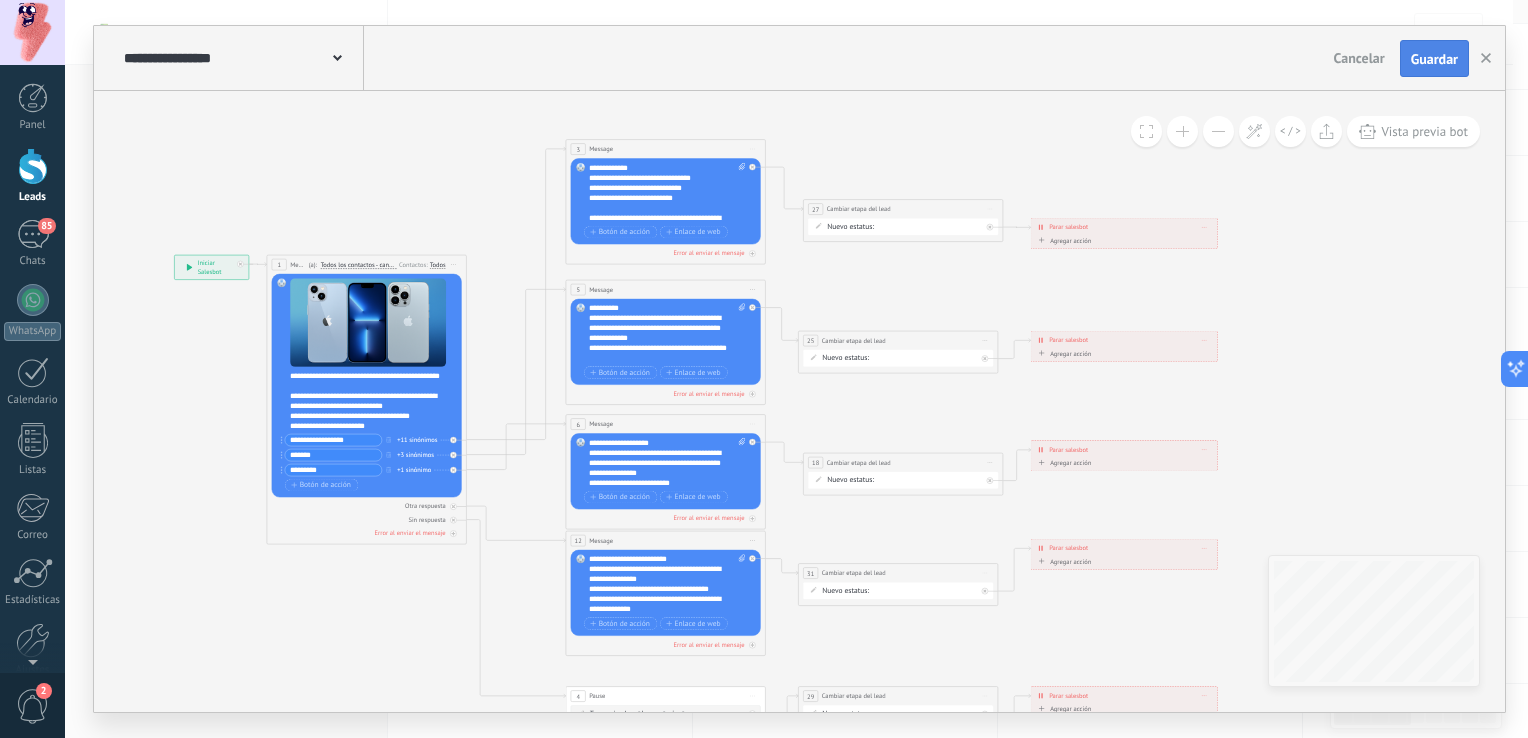 click on "Guardar" at bounding box center (1434, 59) 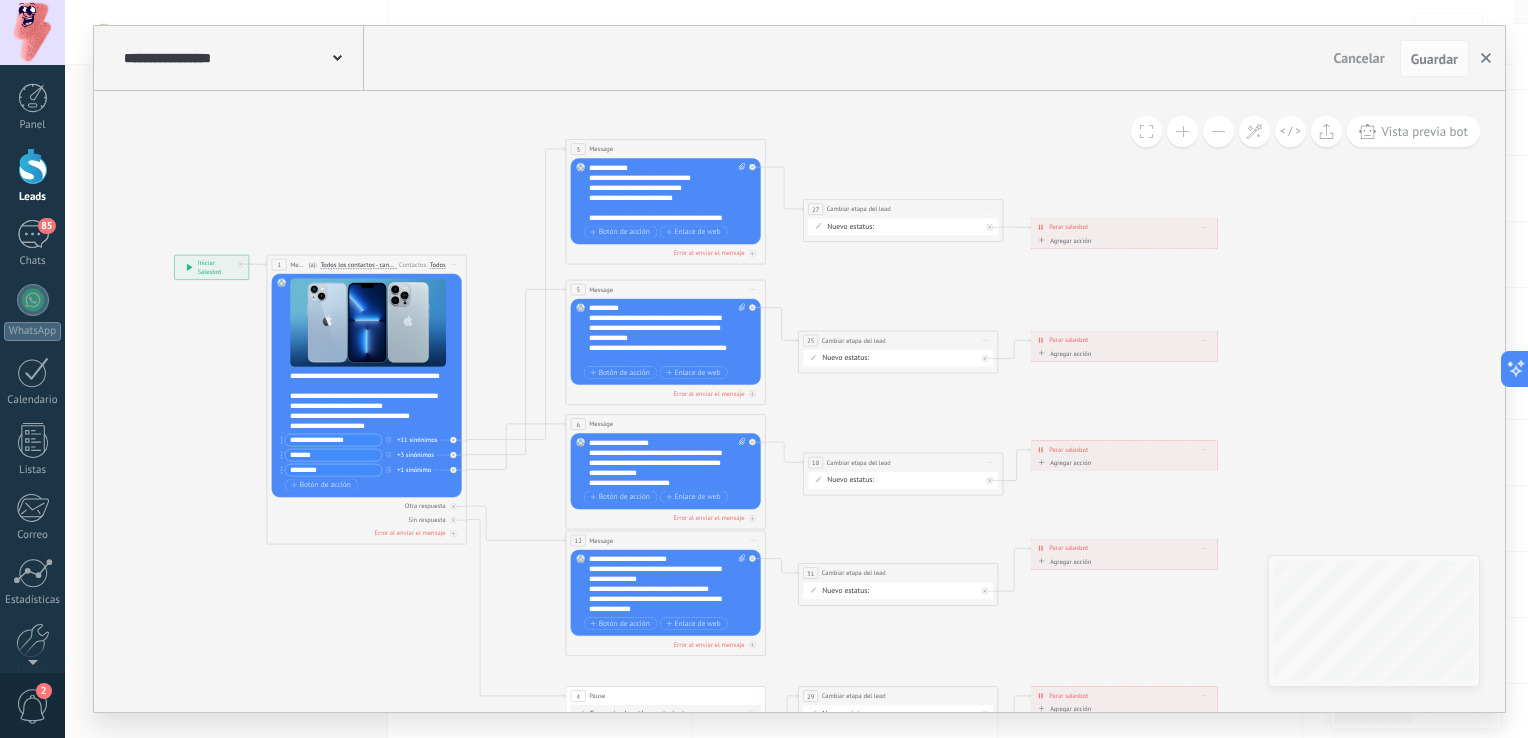 click at bounding box center [1486, 59] 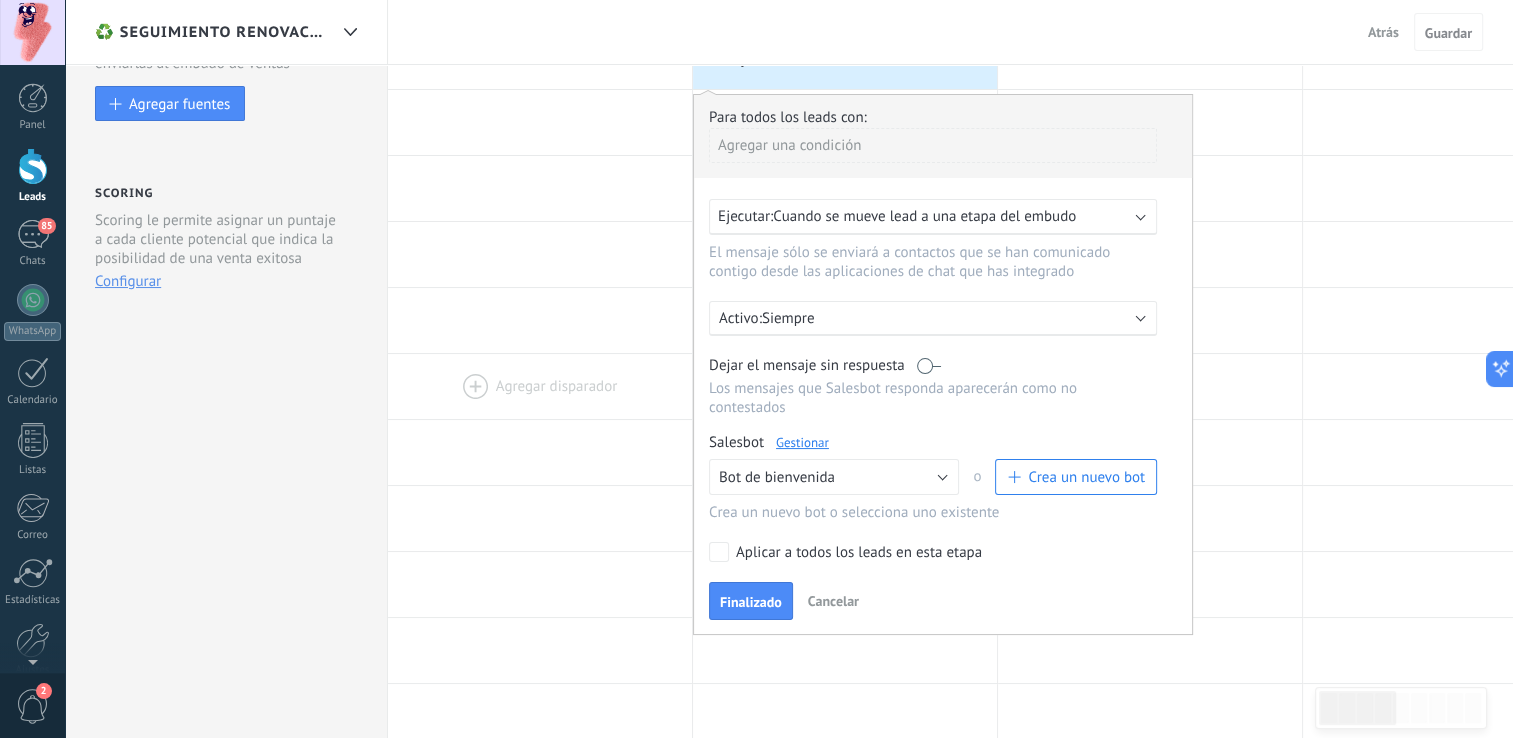 click at bounding box center [540, 386] 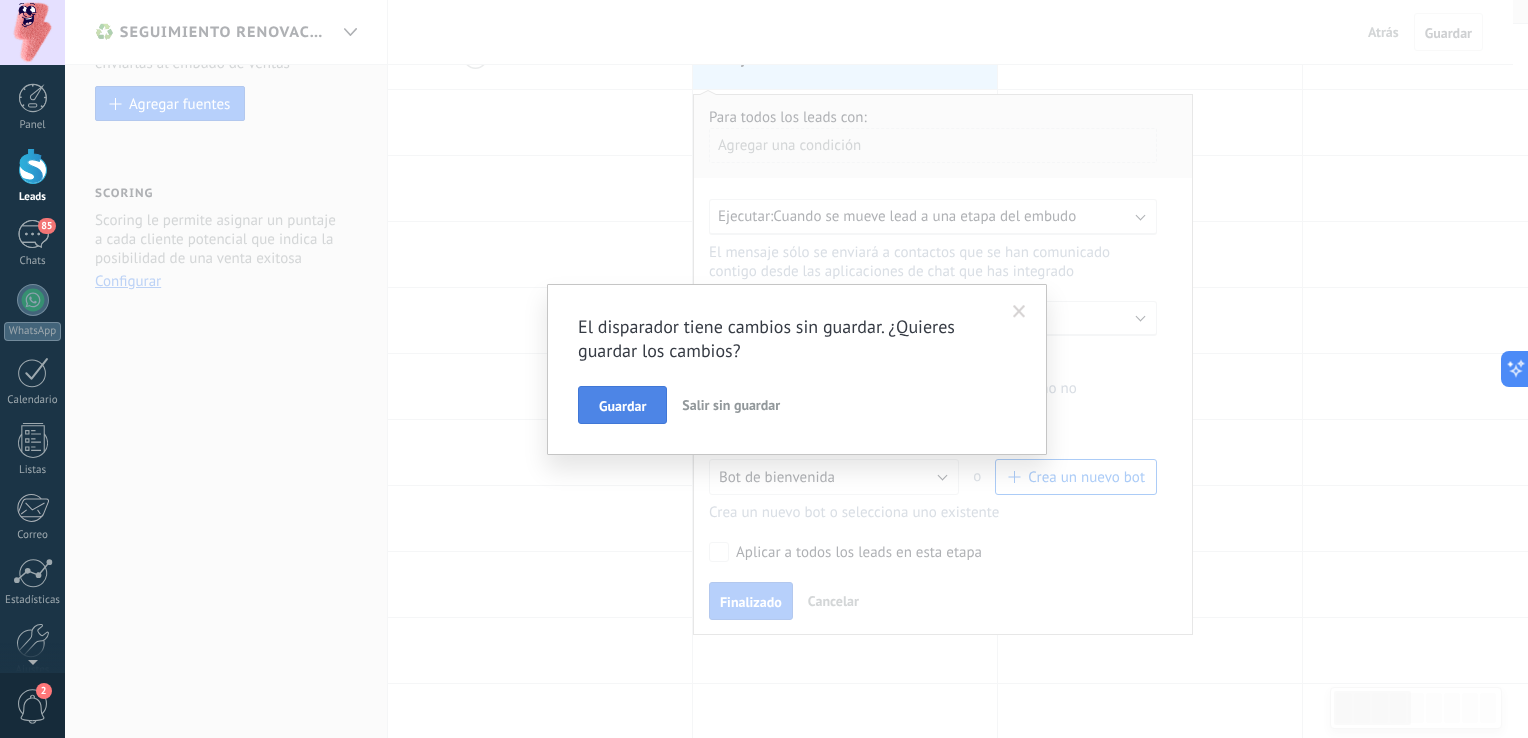 click on "Guardar" at bounding box center [622, 406] 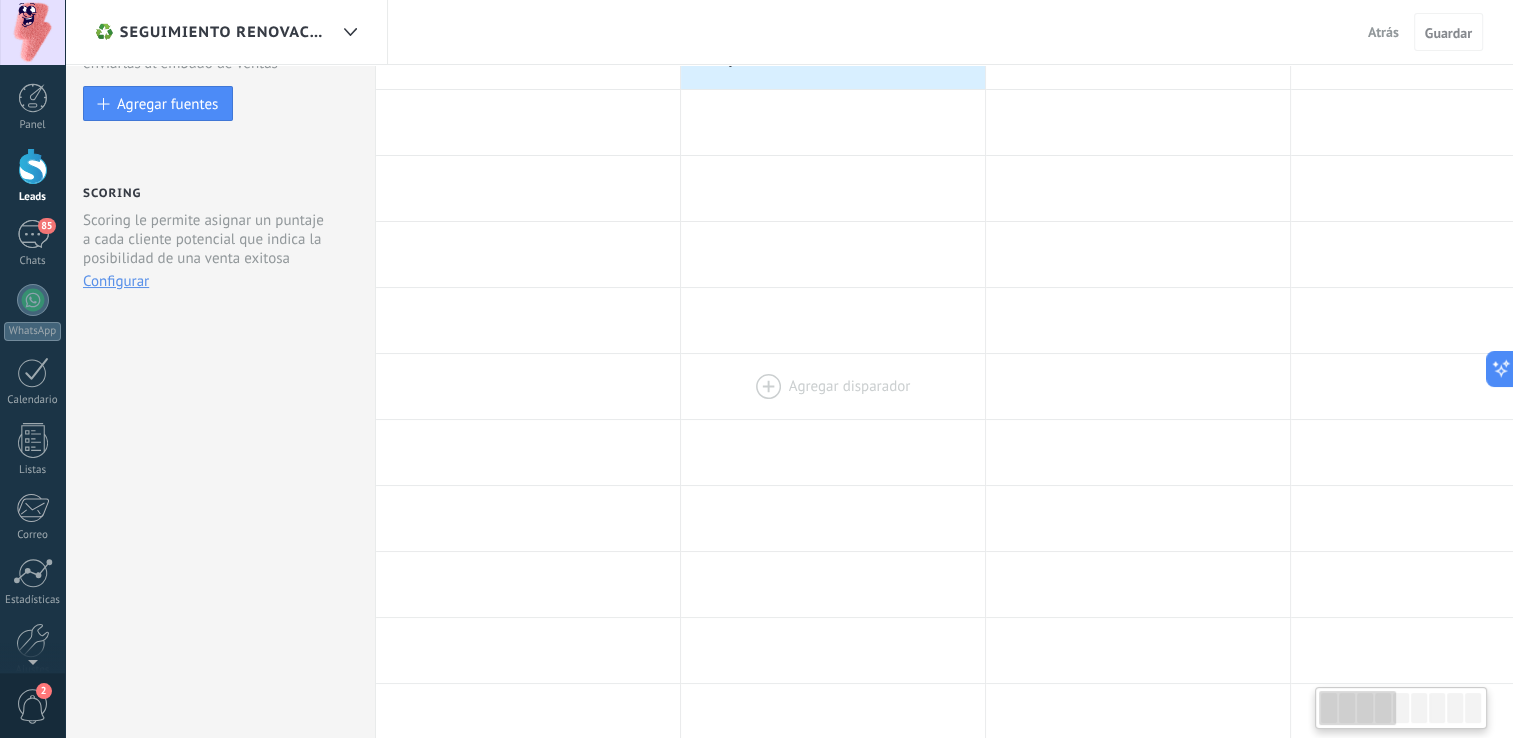 drag, startPoint x: 946, startPoint y: 154, endPoint x: 938, endPoint y: 409, distance: 255.12546 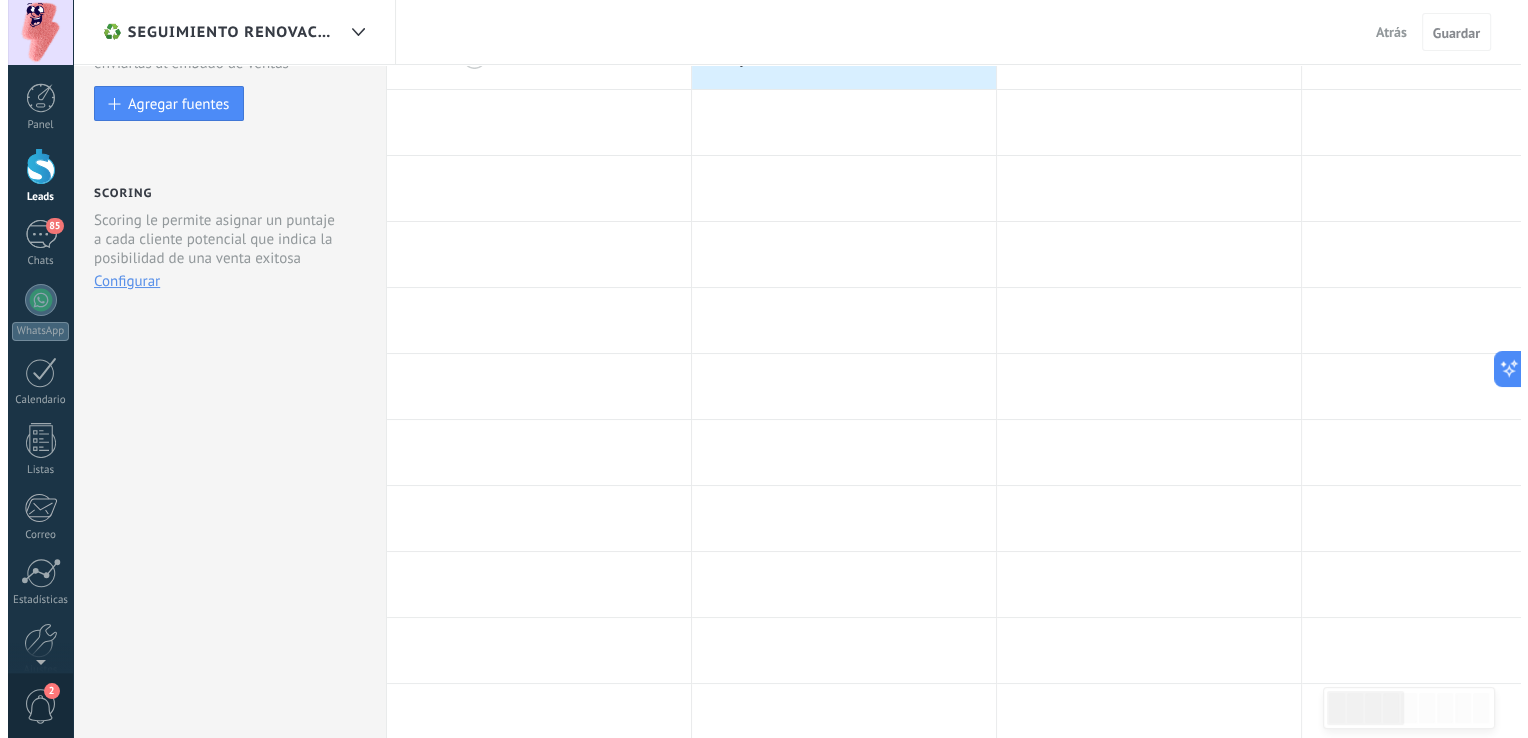 scroll, scrollTop: 0, scrollLeft: 0, axis: both 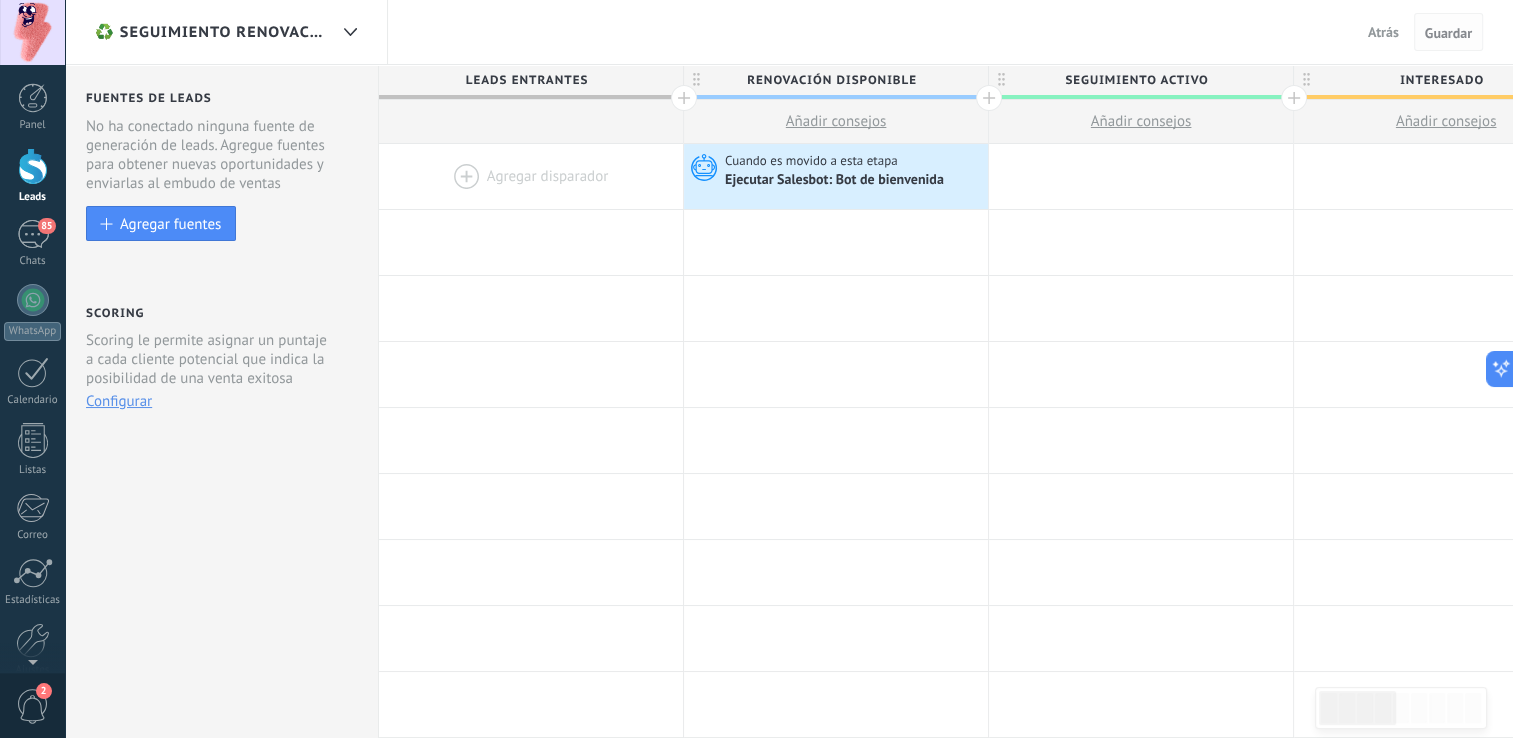 click on "Guardar" at bounding box center (1448, 33) 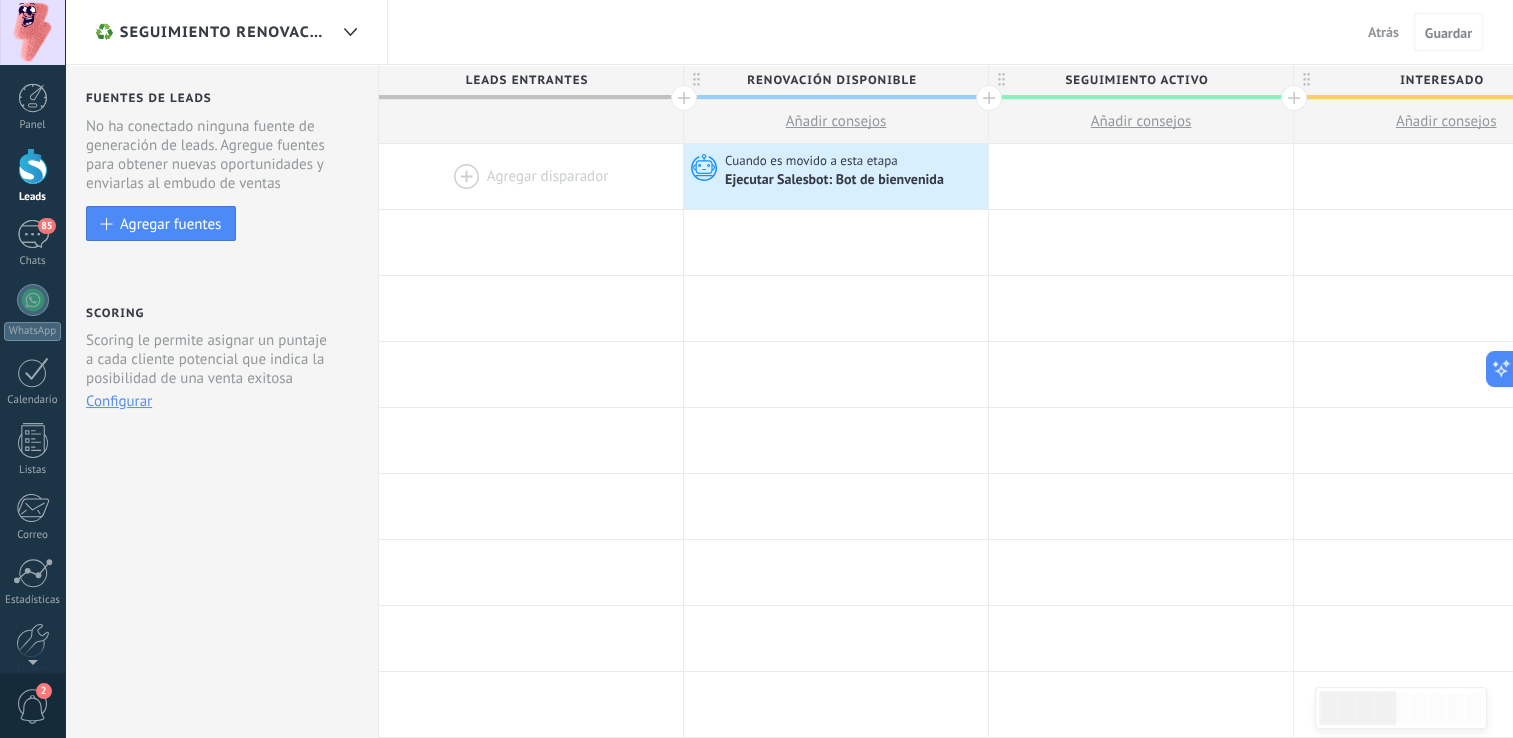 click on "Atrás" at bounding box center (1383, 32) 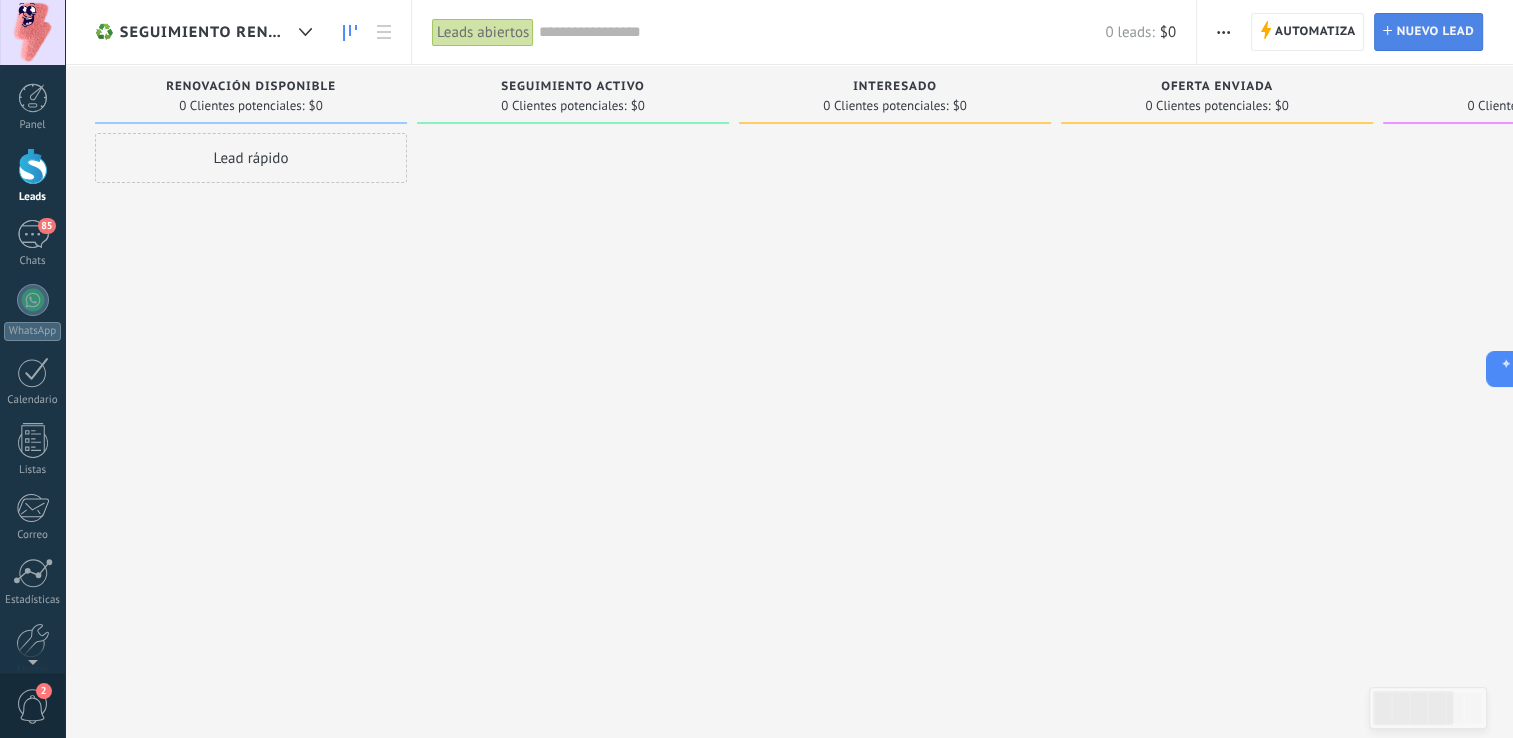click on "Nuevo lead" at bounding box center [1435, 32] 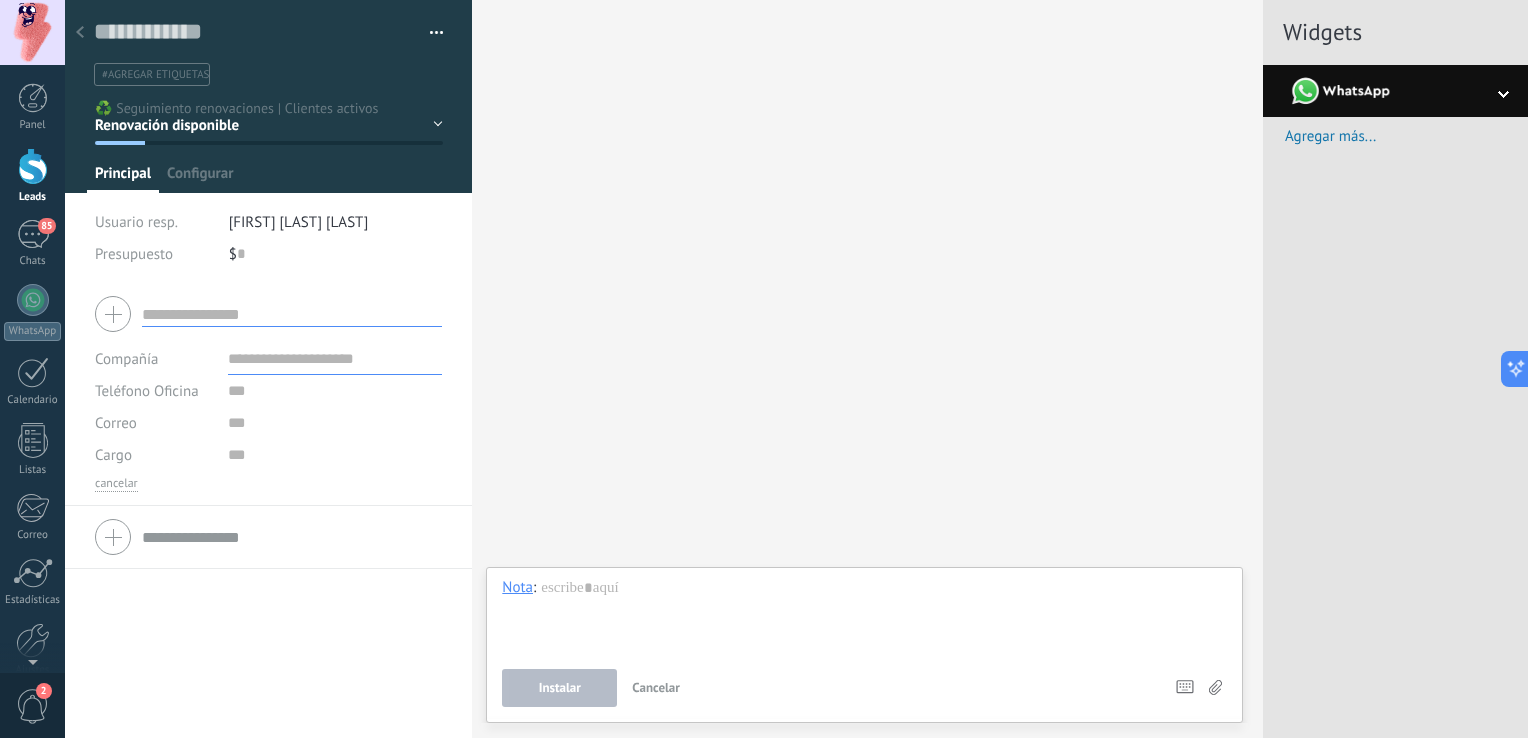 click on "Buscar Carga más Participantes:  0 Agregar usuario Bots:  0" at bounding box center [867, 369] 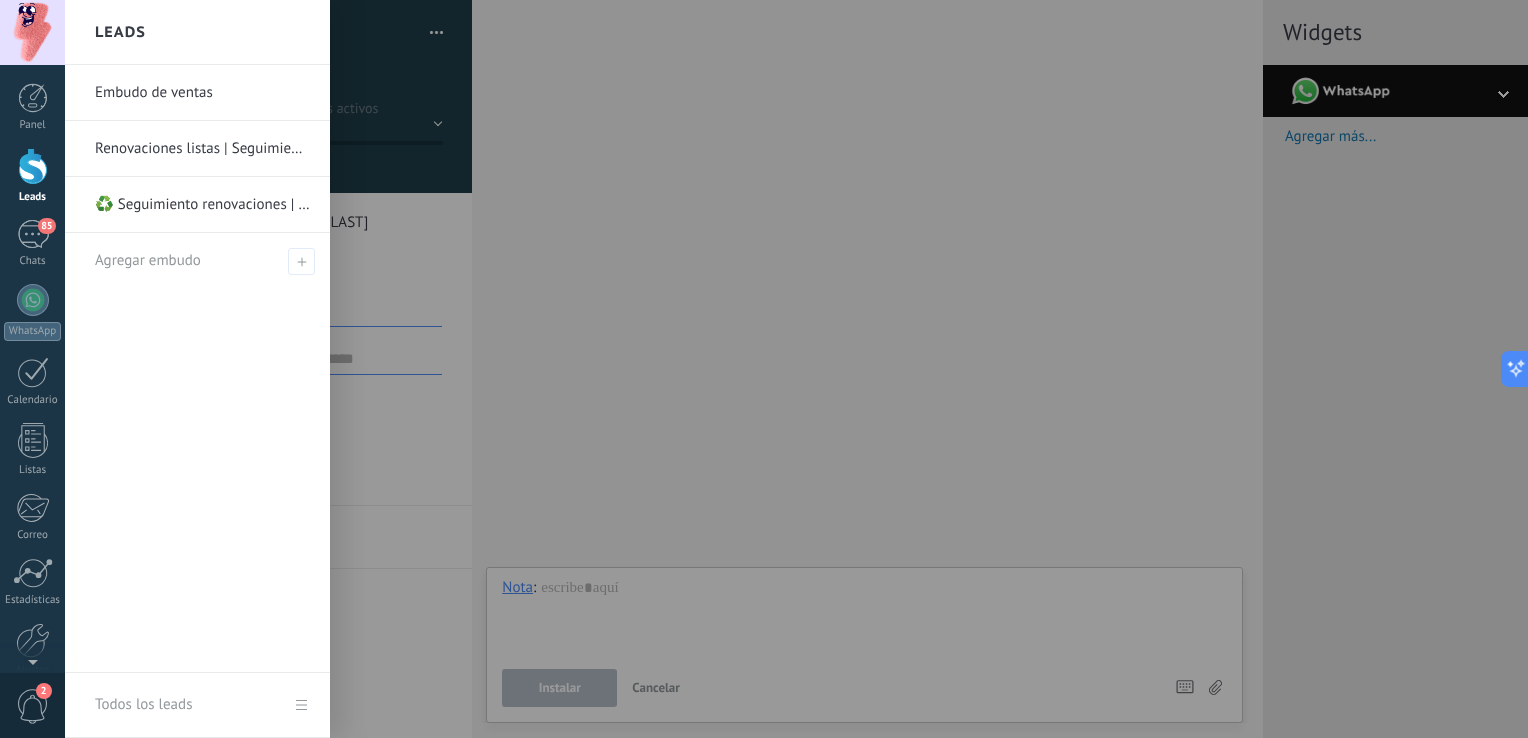 click at bounding box center [33, 166] 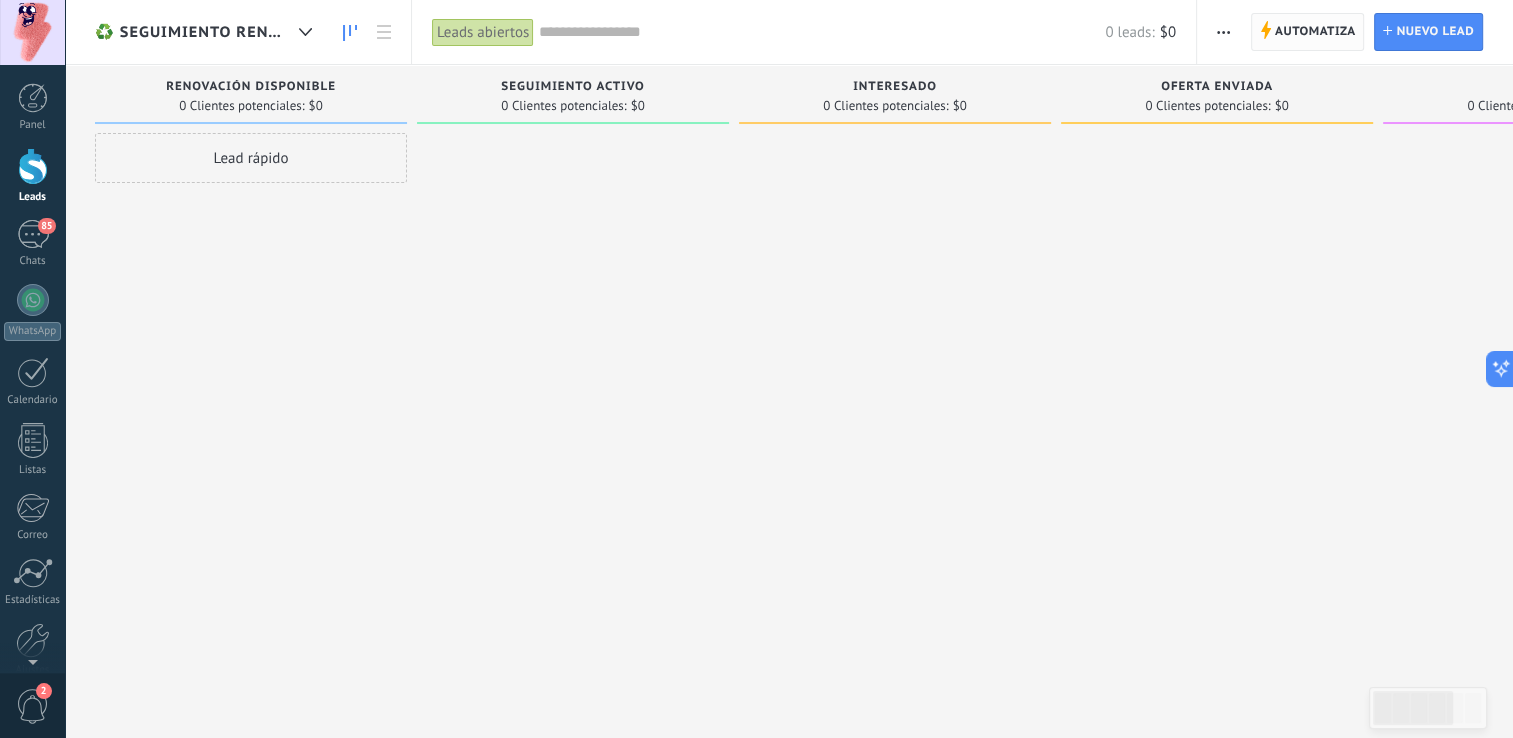 click on "Automatiza" at bounding box center [1315, 32] 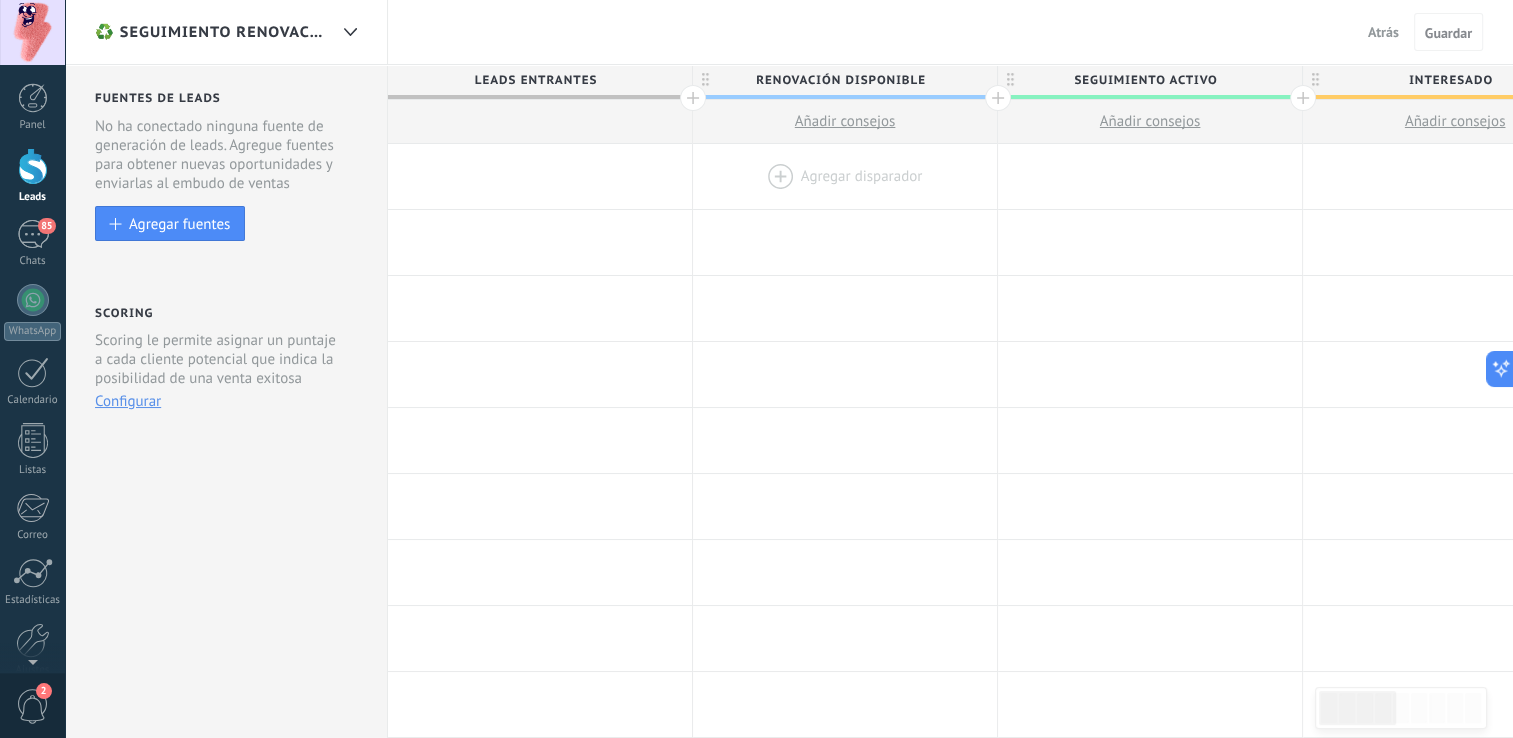 click at bounding box center [845, 176] 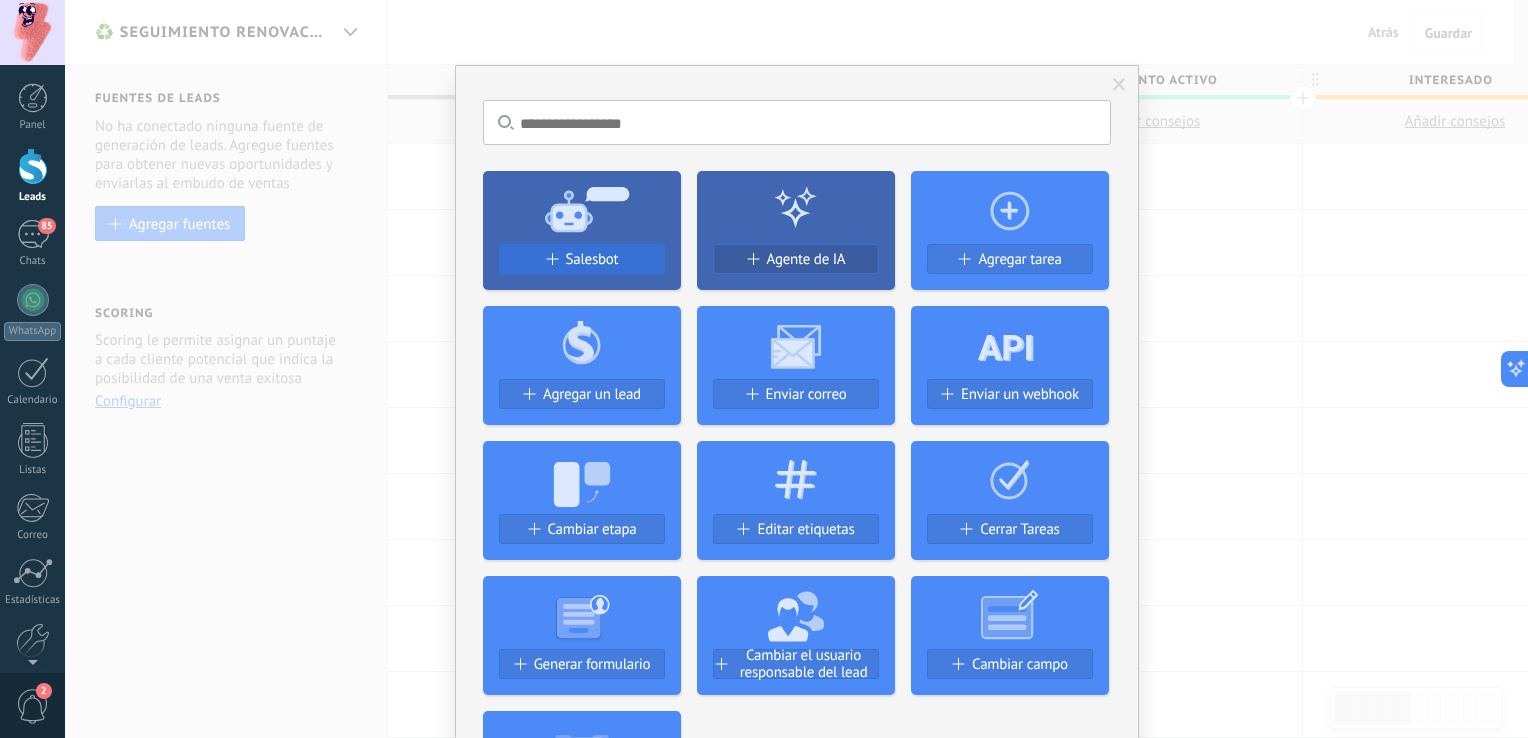 click on "Salesbot" at bounding box center (582, 259) 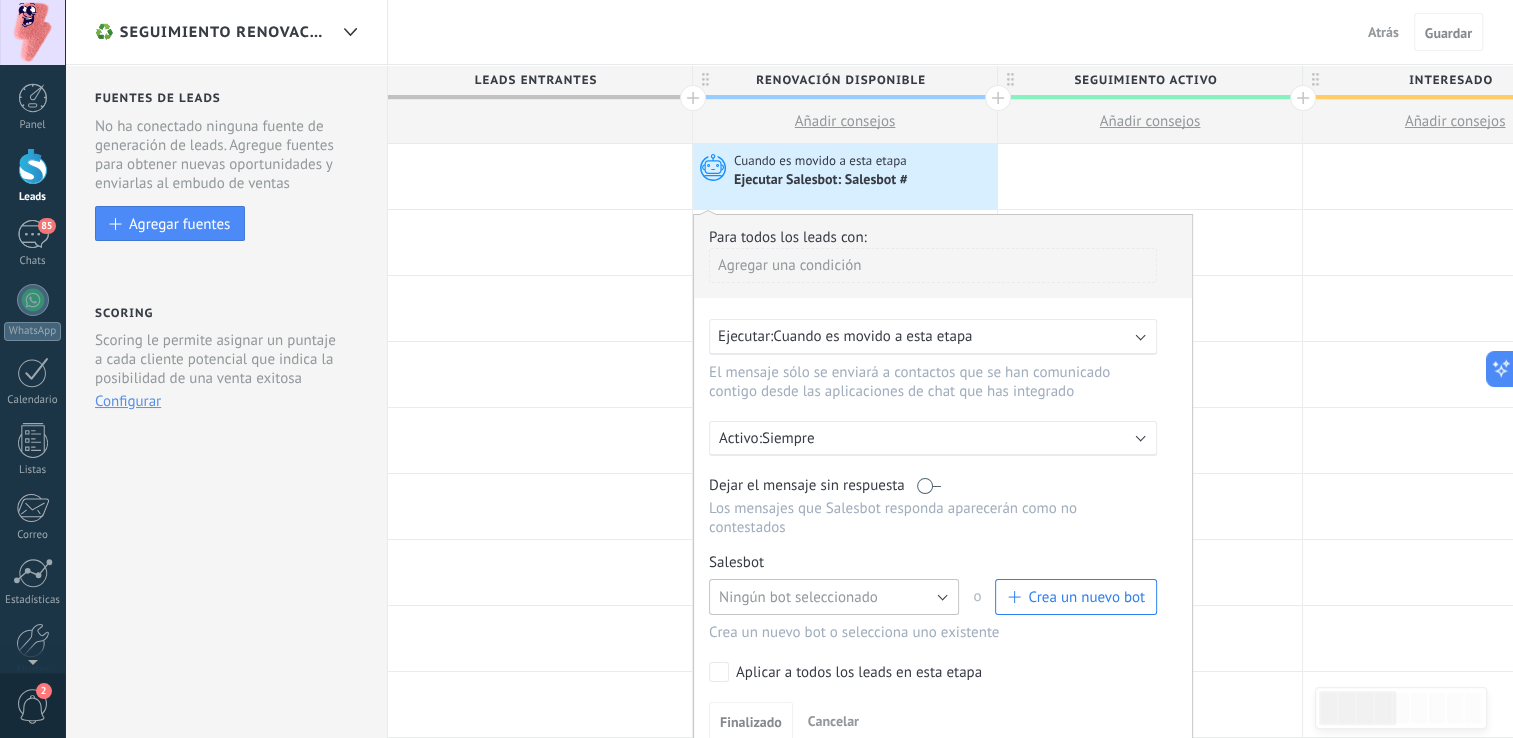 click on "Ningún bot seleccionado" at bounding box center [834, 597] 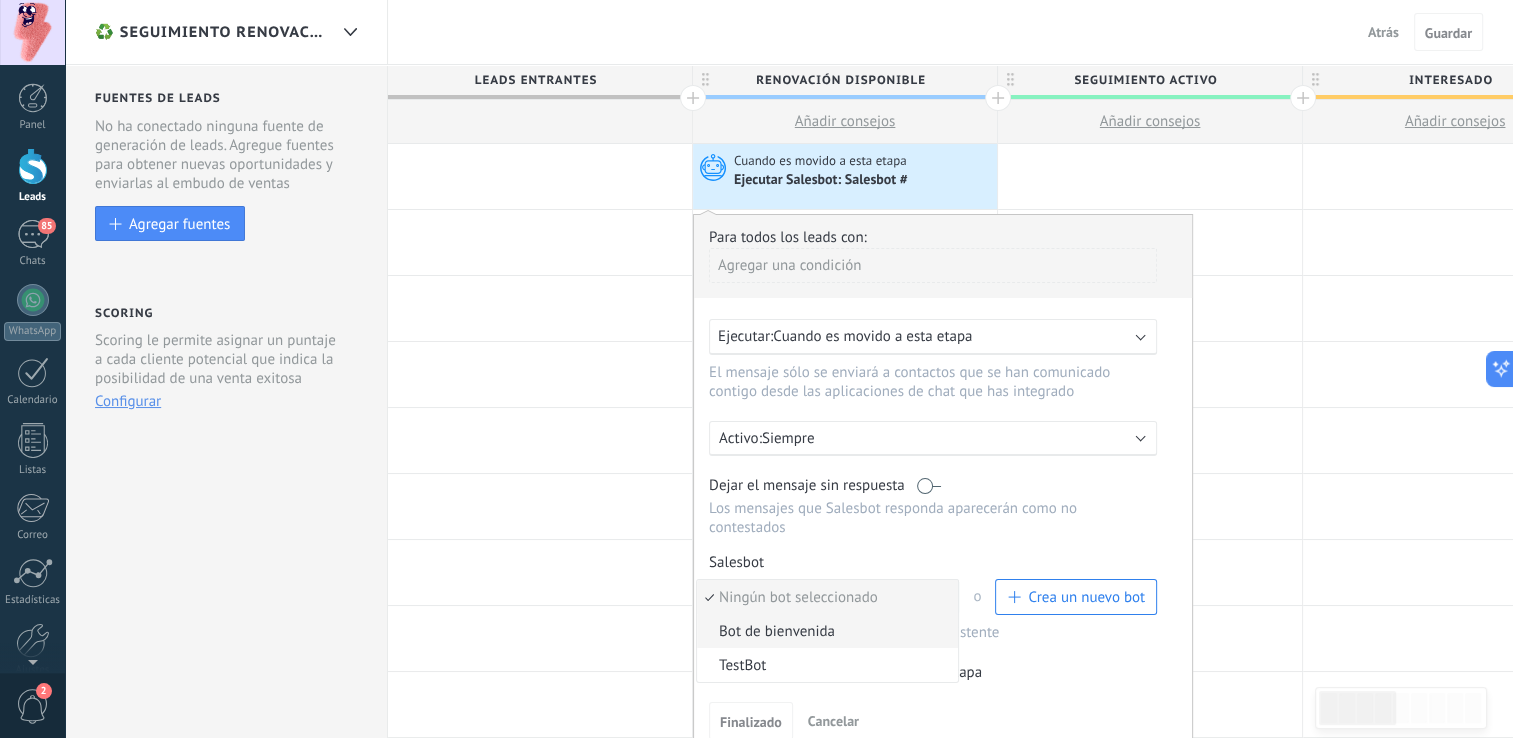 click on "Bot de bienvenida" at bounding box center (824, 631) 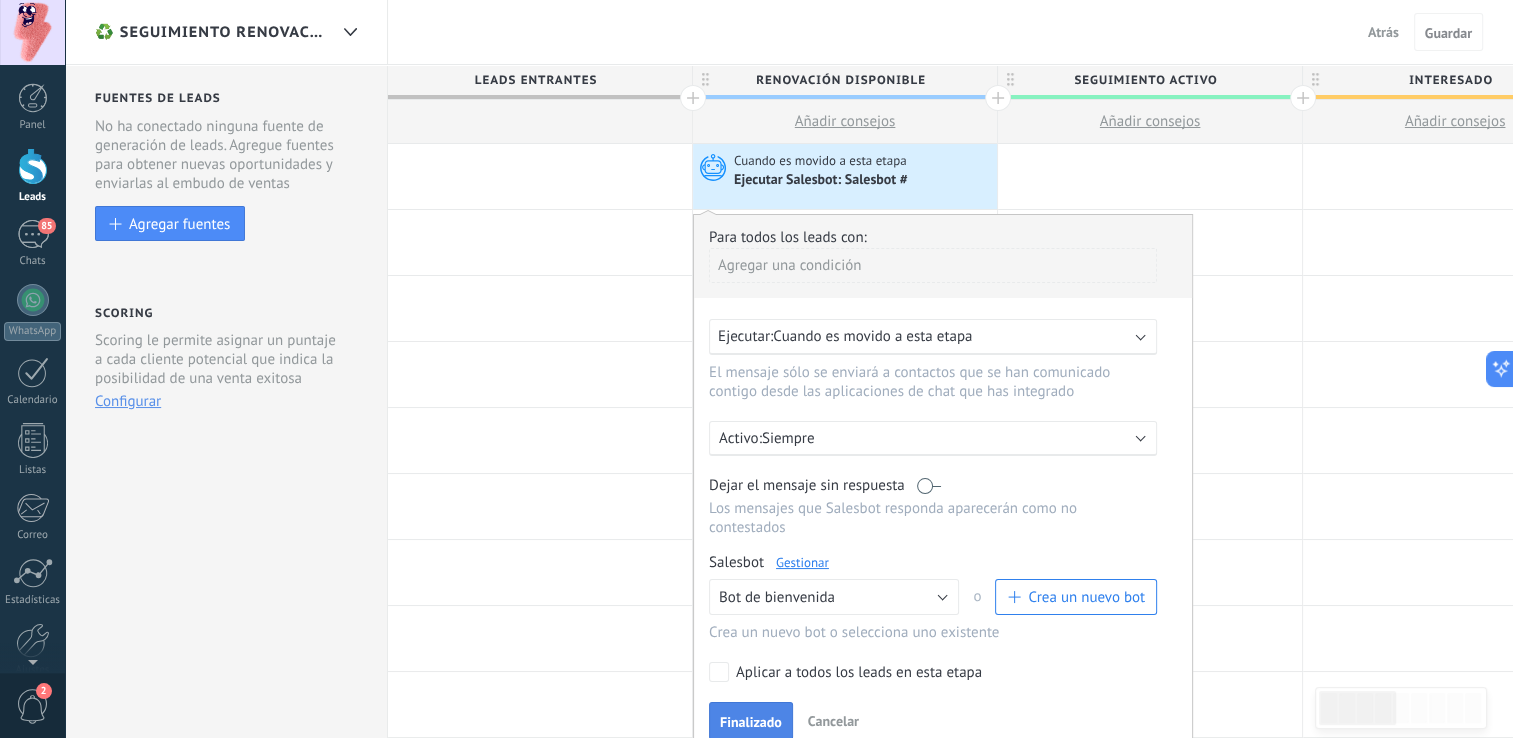 click on "Finalizado" at bounding box center (751, 722) 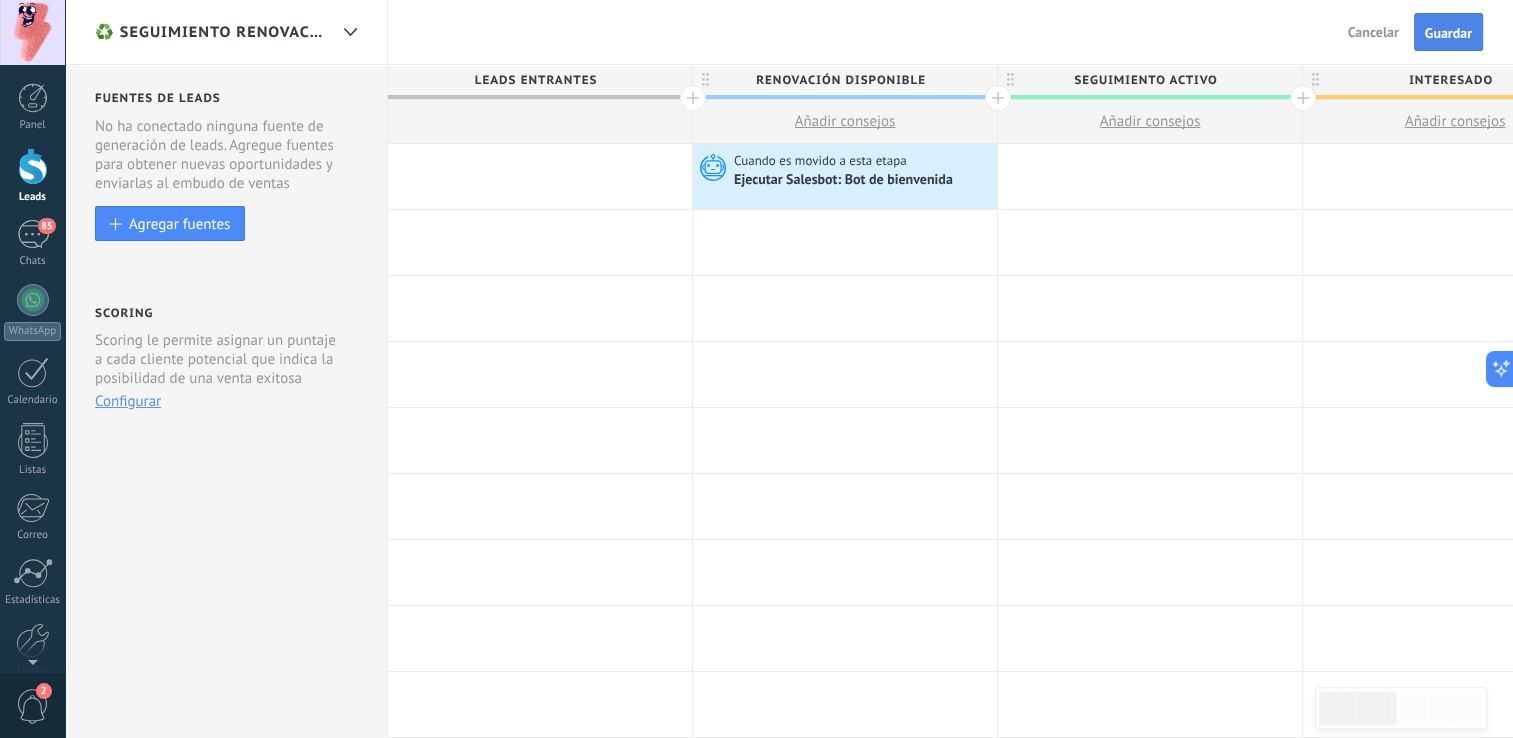 click on "Guardar" at bounding box center [1448, 33] 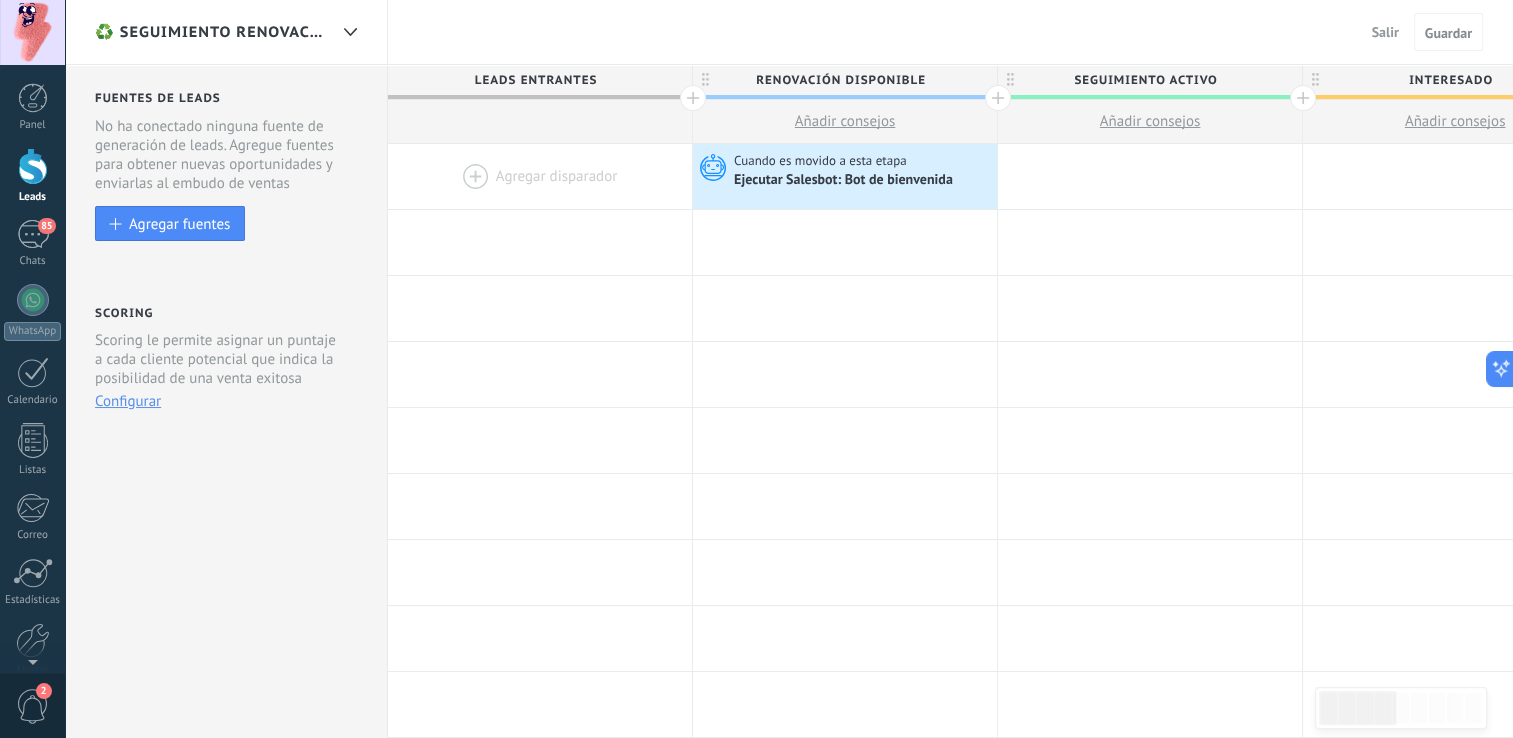 click on "Salir" at bounding box center [1385, 32] 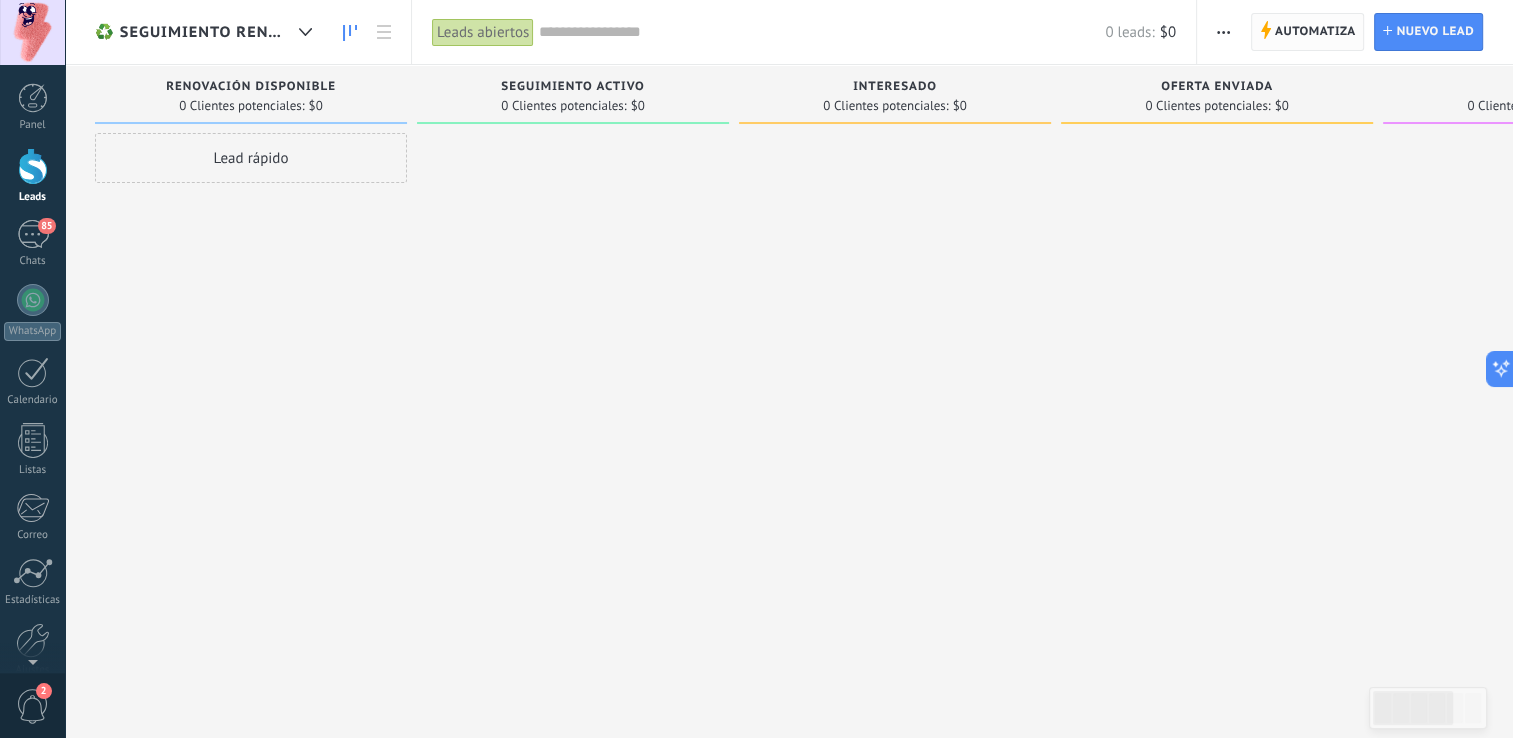 click on "Automatiza" at bounding box center (1315, 32) 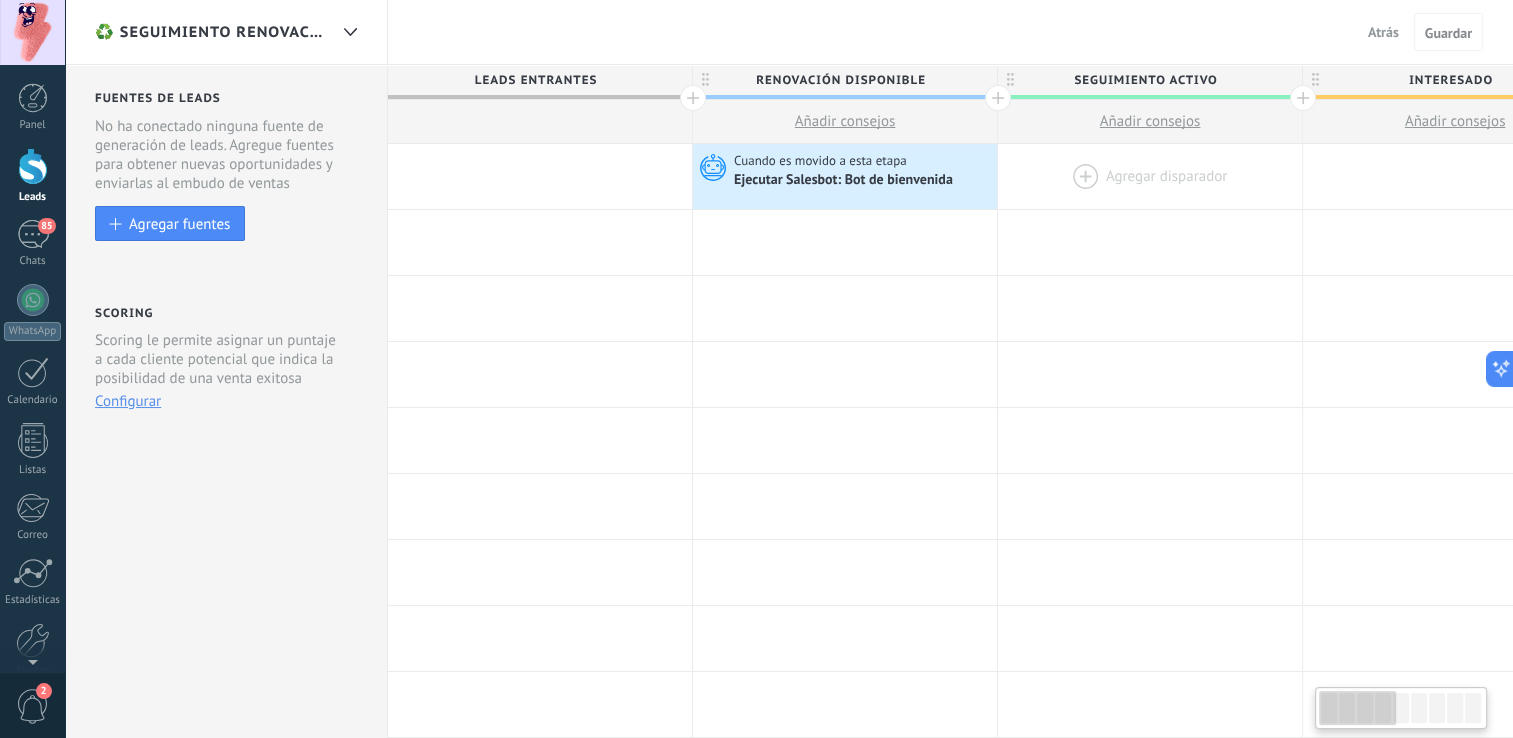 click at bounding box center (1150, 176) 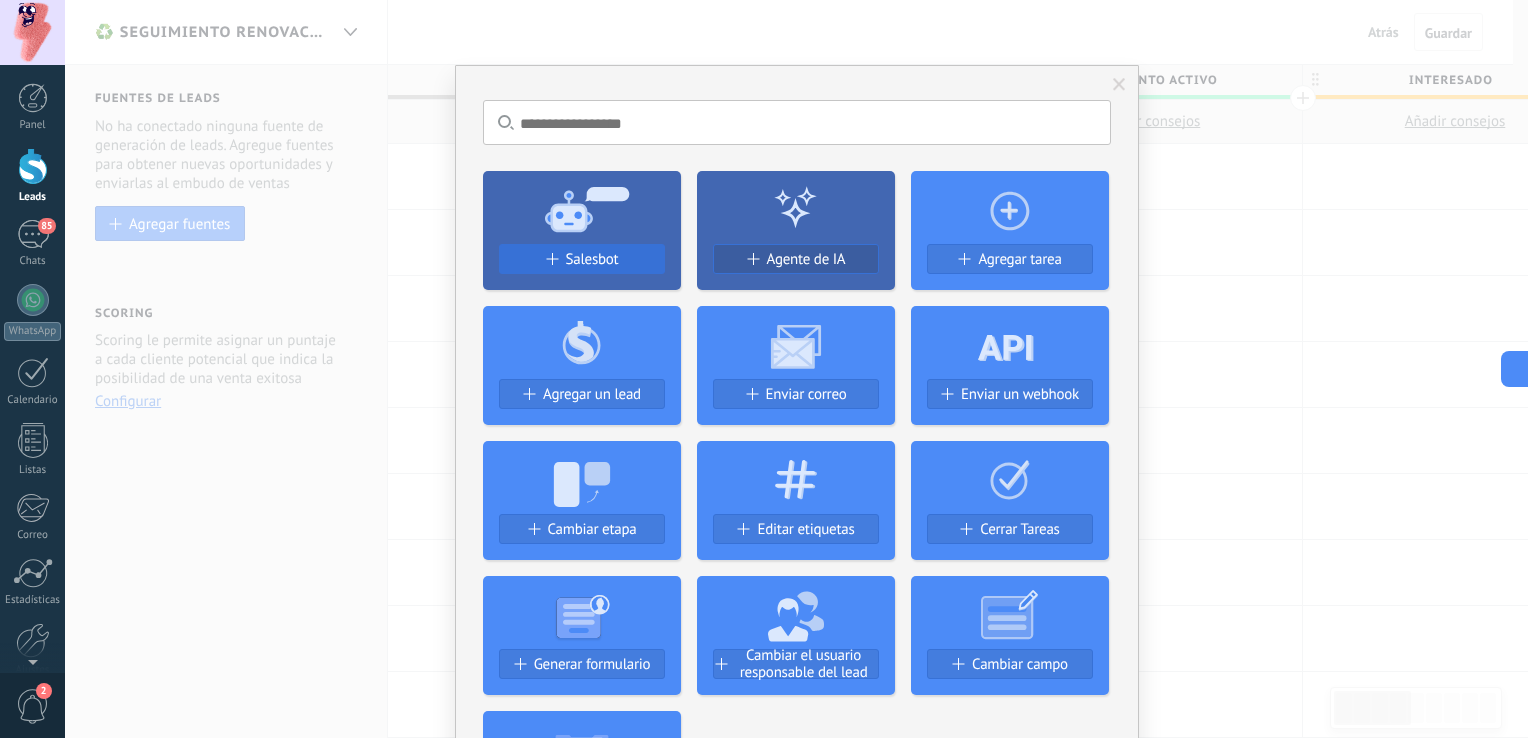 click on "Salesbot" at bounding box center [592, 259] 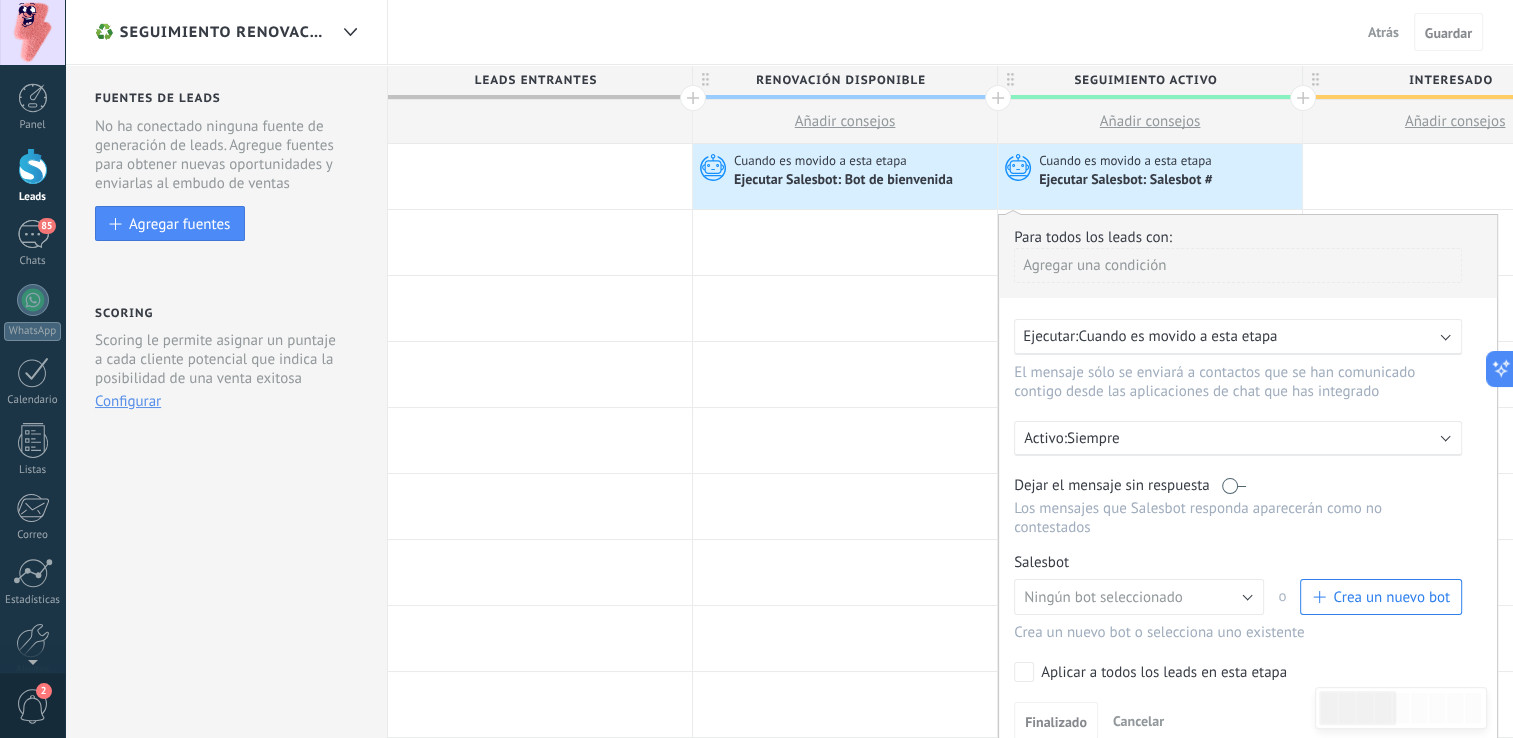 click on "Crea un nuevo bot" at bounding box center (1391, 597) 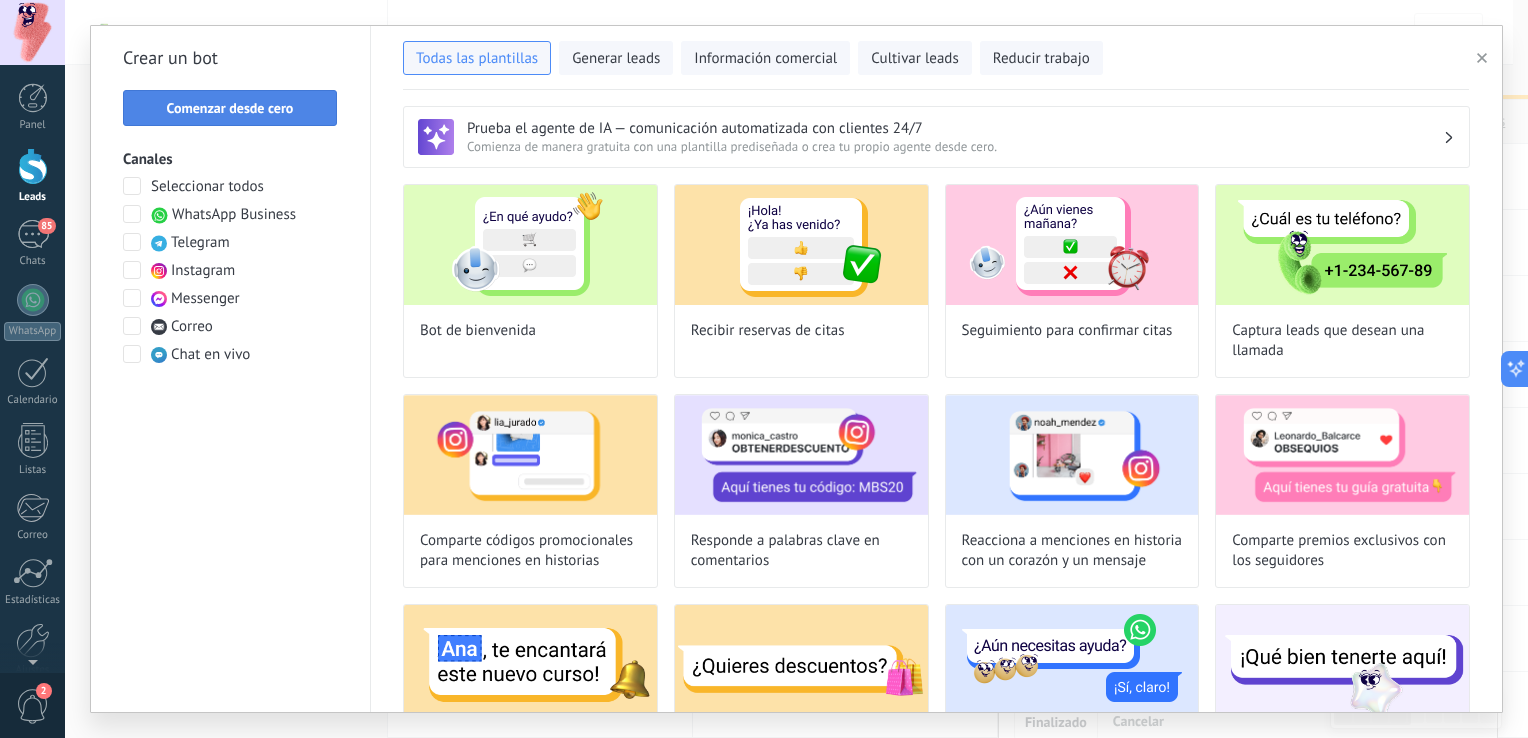 click on "Comenzar desde cero" at bounding box center [230, 108] 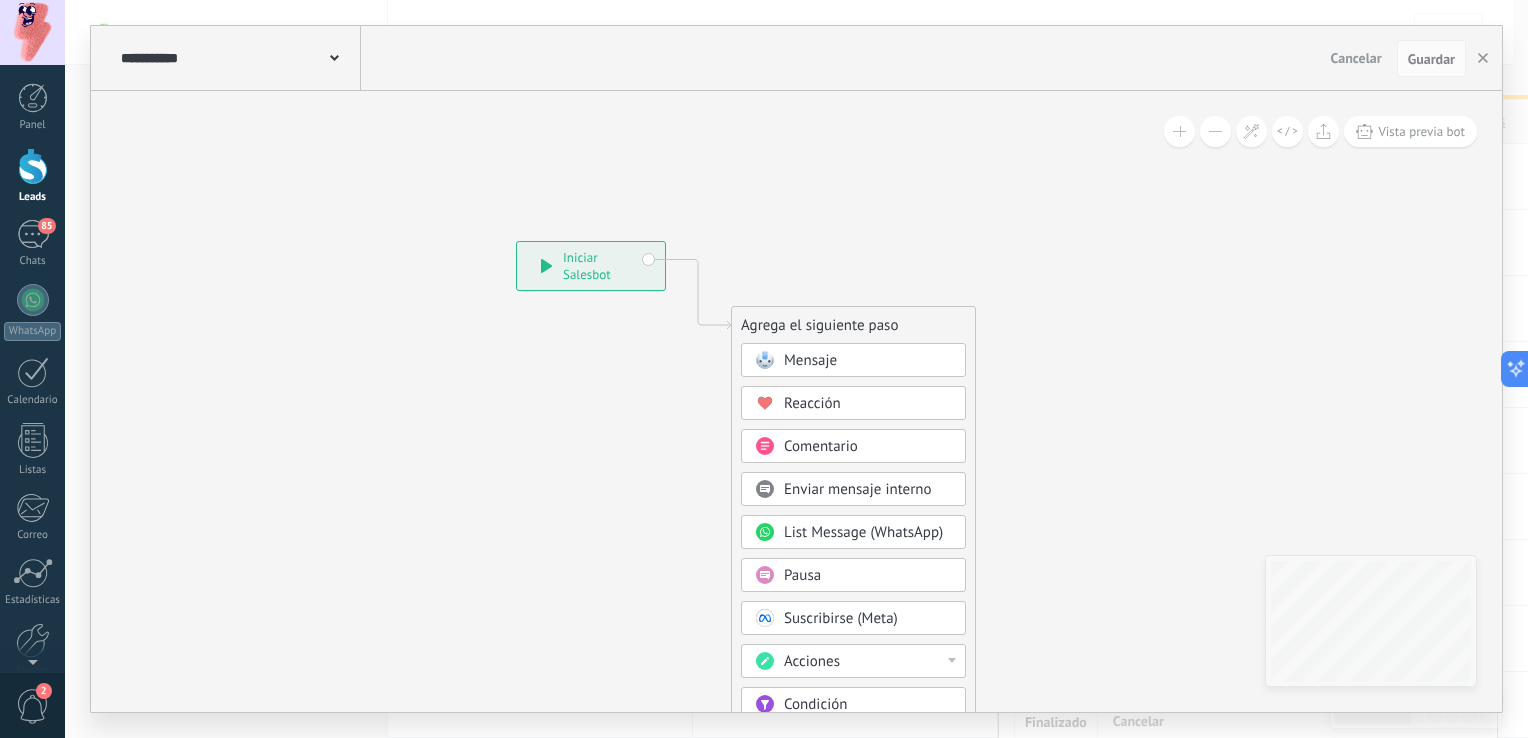 click at bounding box center (334, 56) 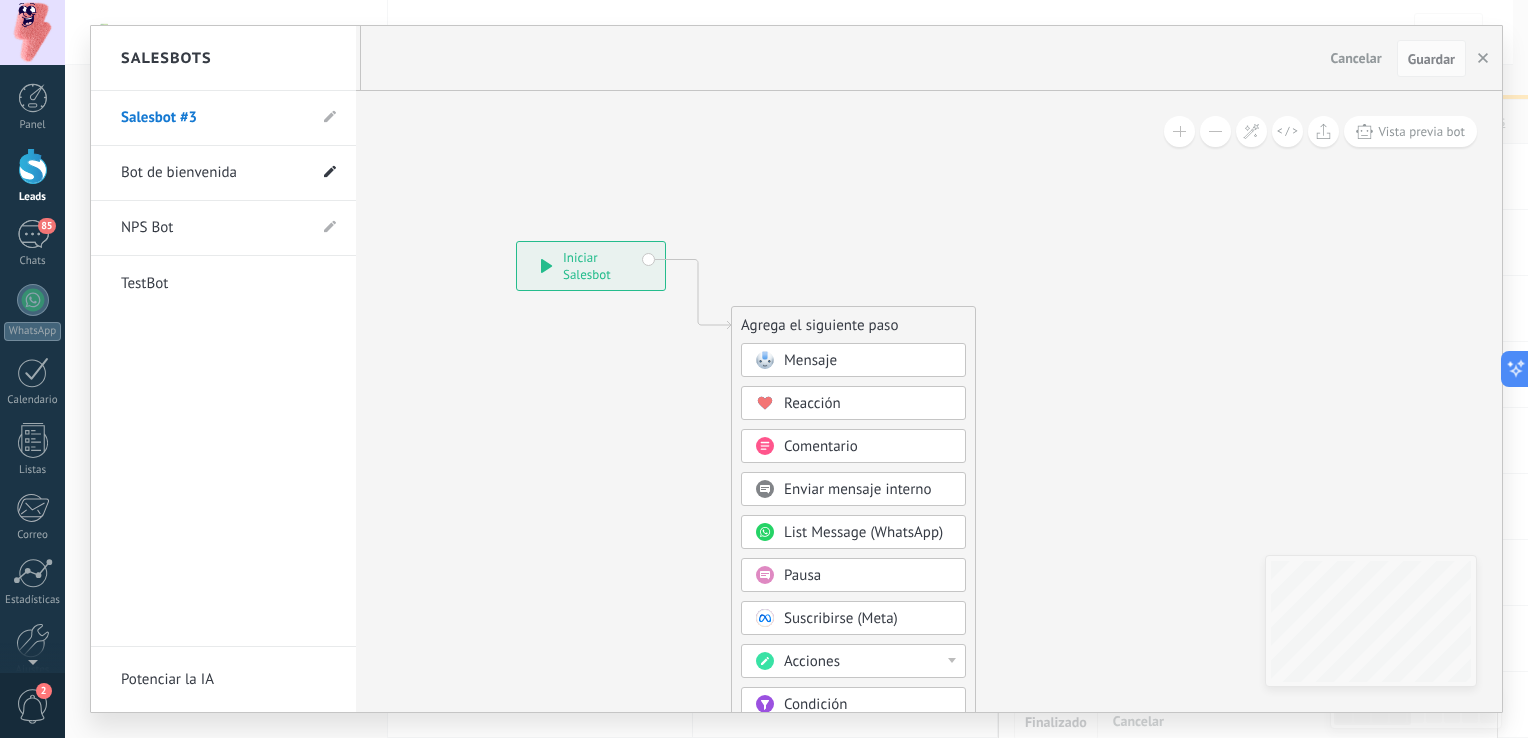 click 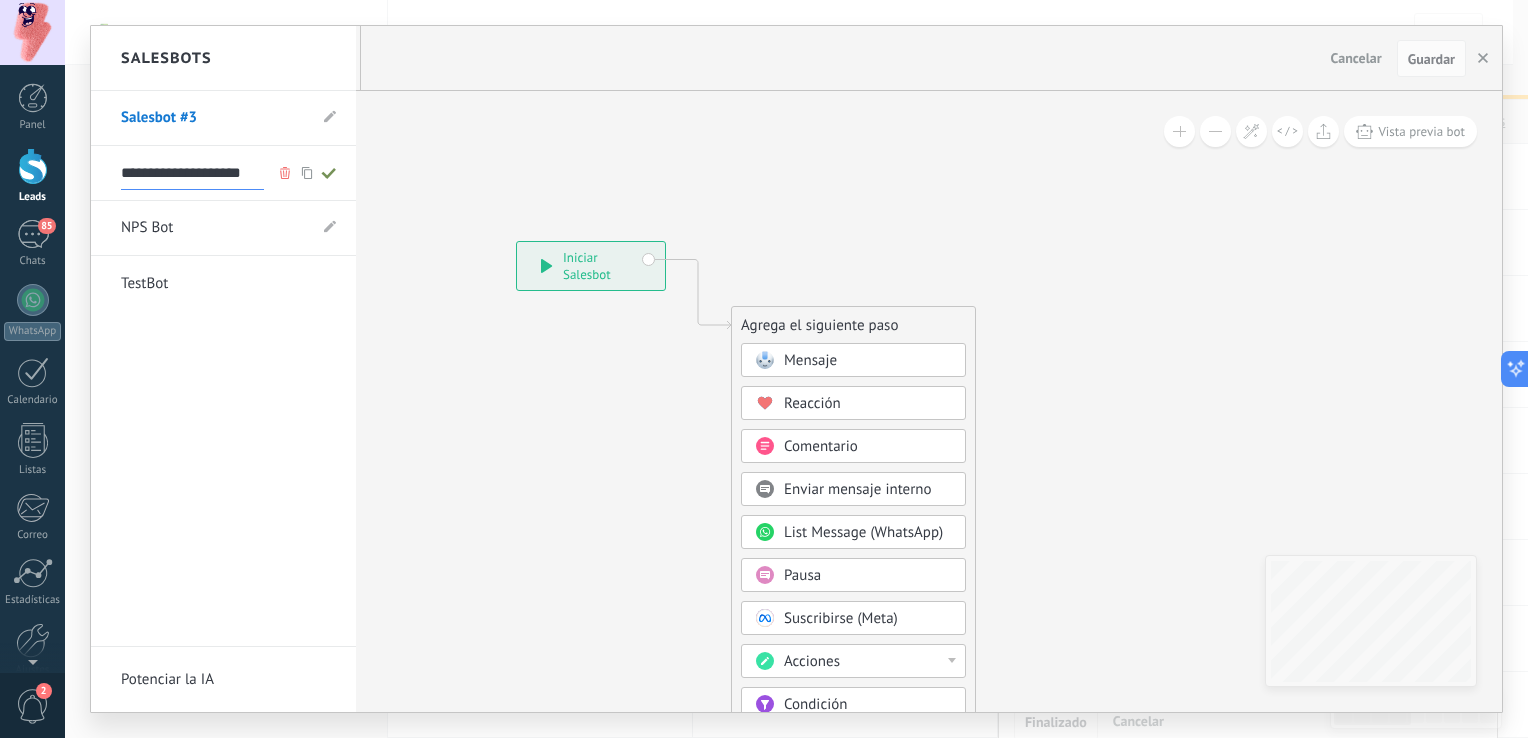 scroll, scrollTop: 0, scrollLeft: 0, axis: both 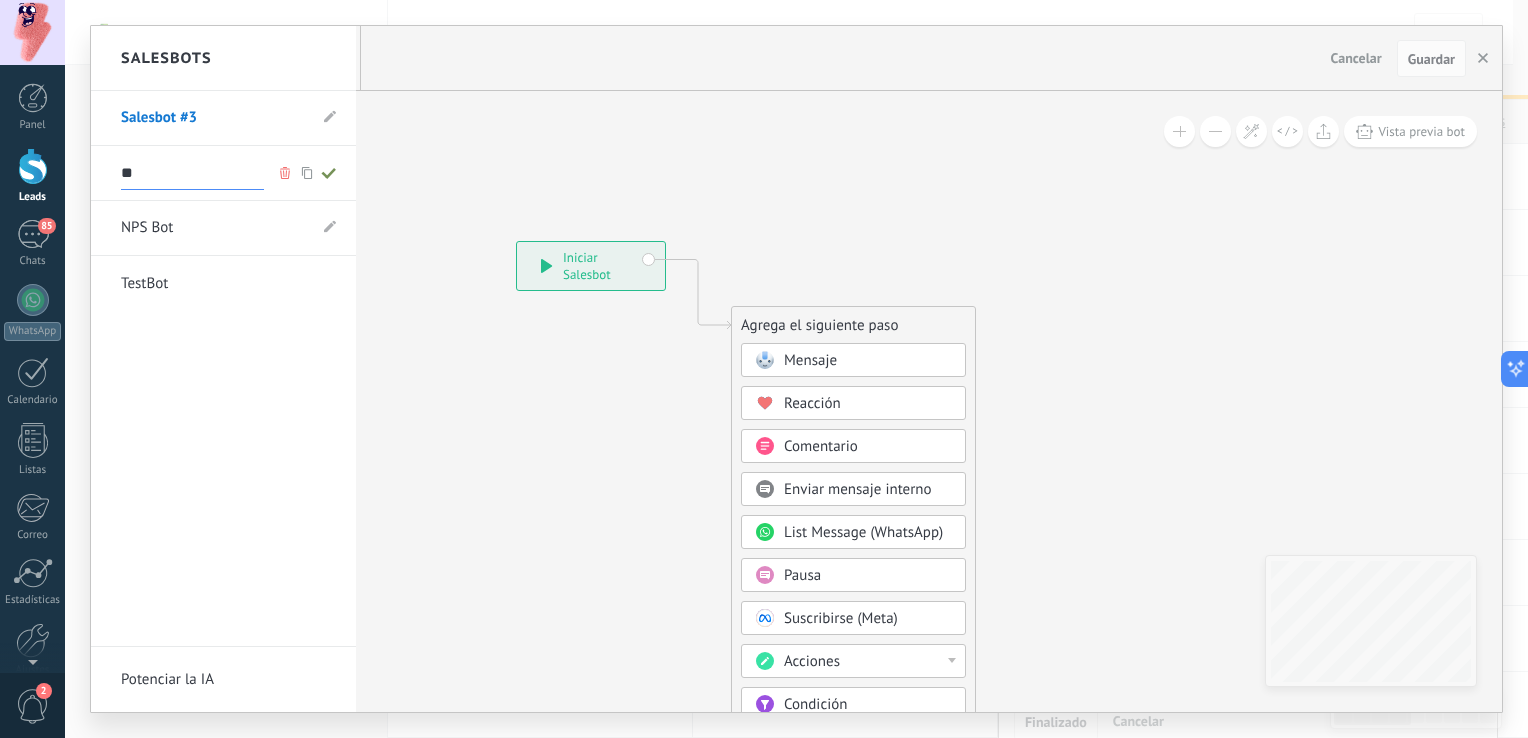 type on "*" 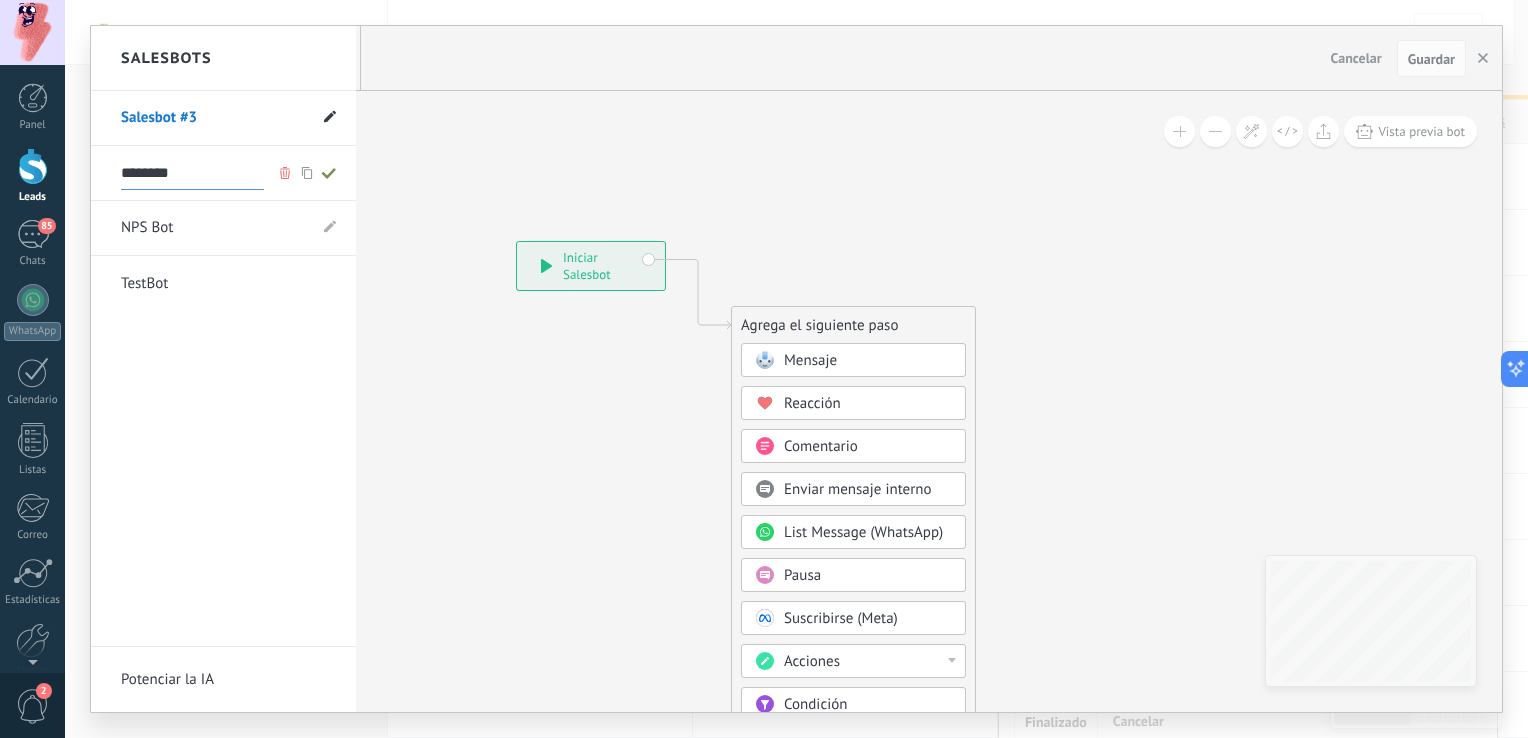 type on "********" 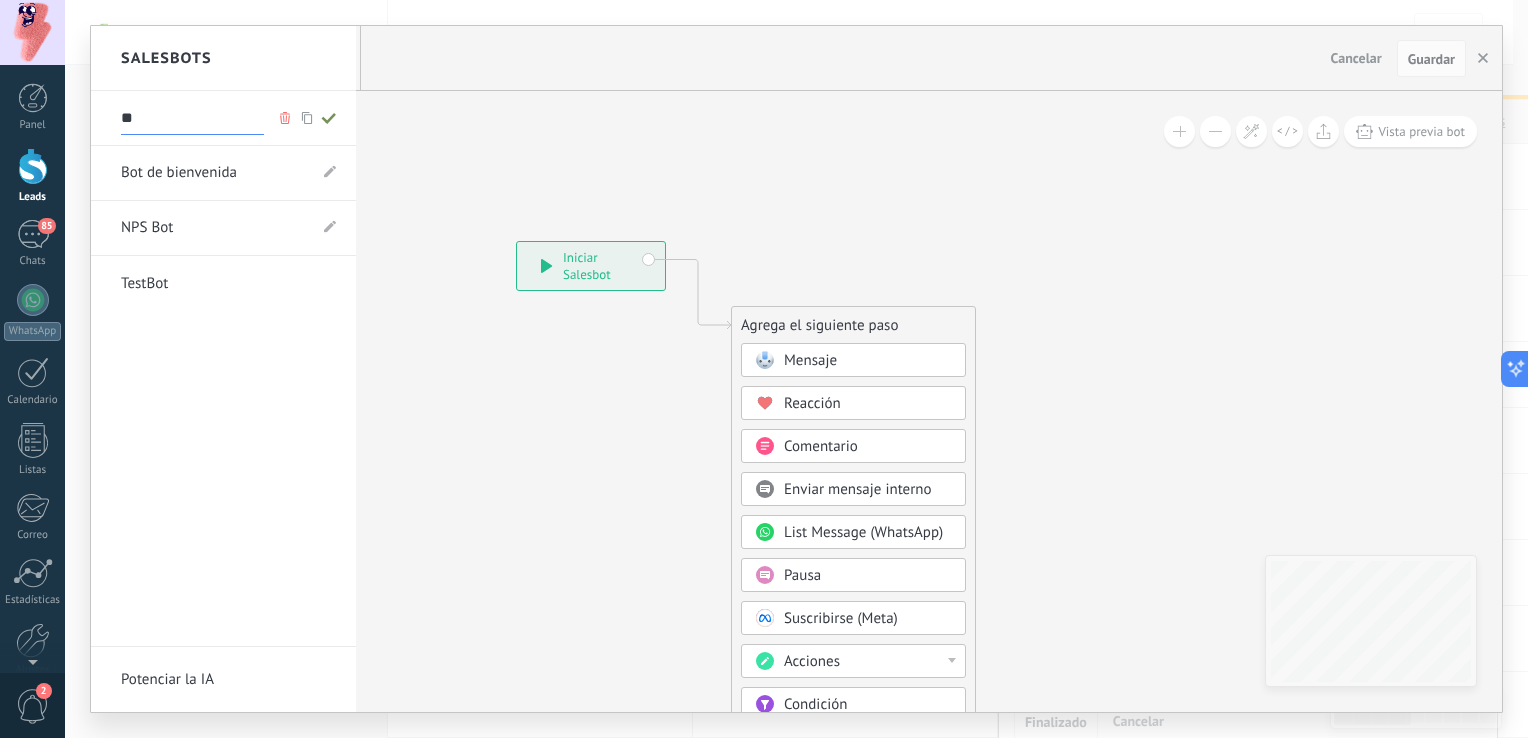 type on "*" 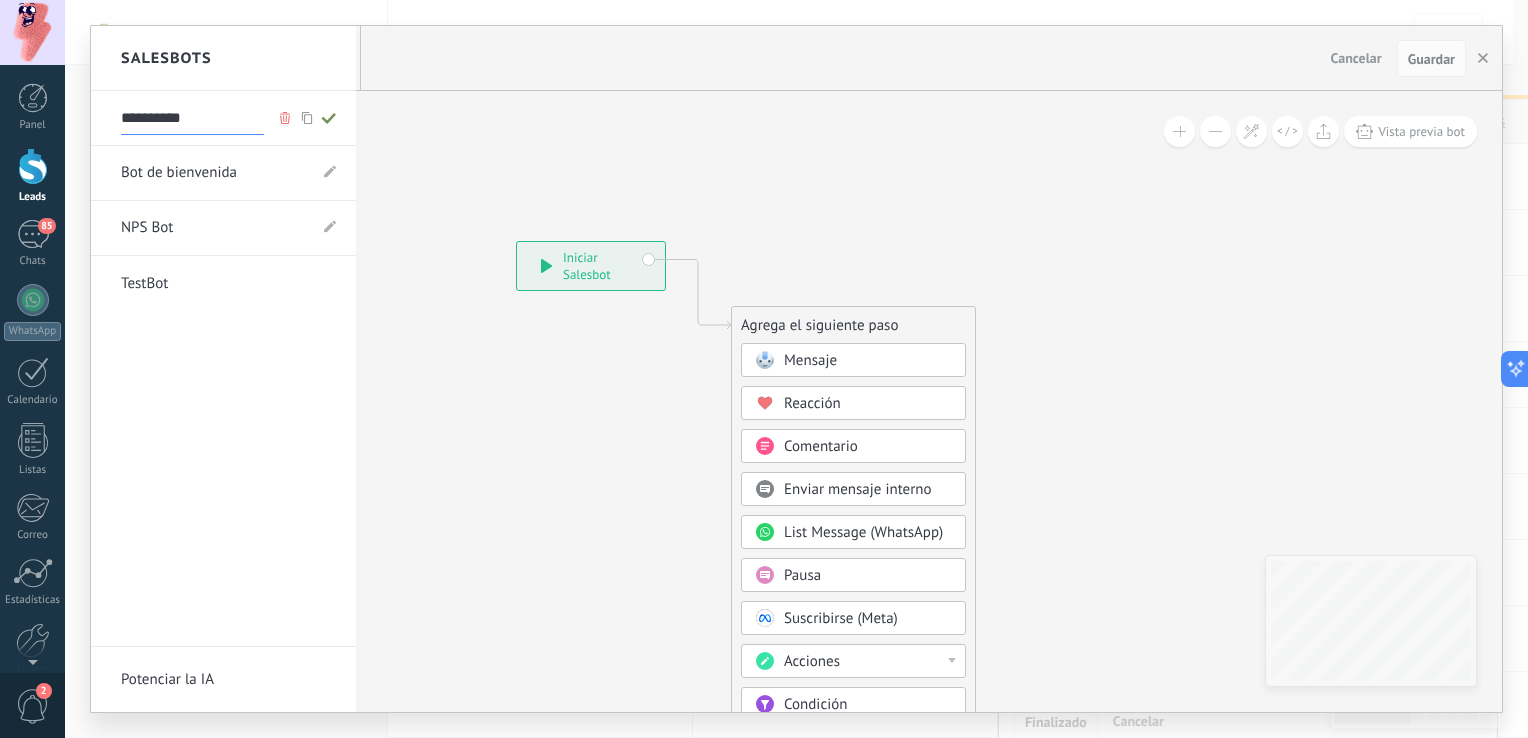 type on "**********" 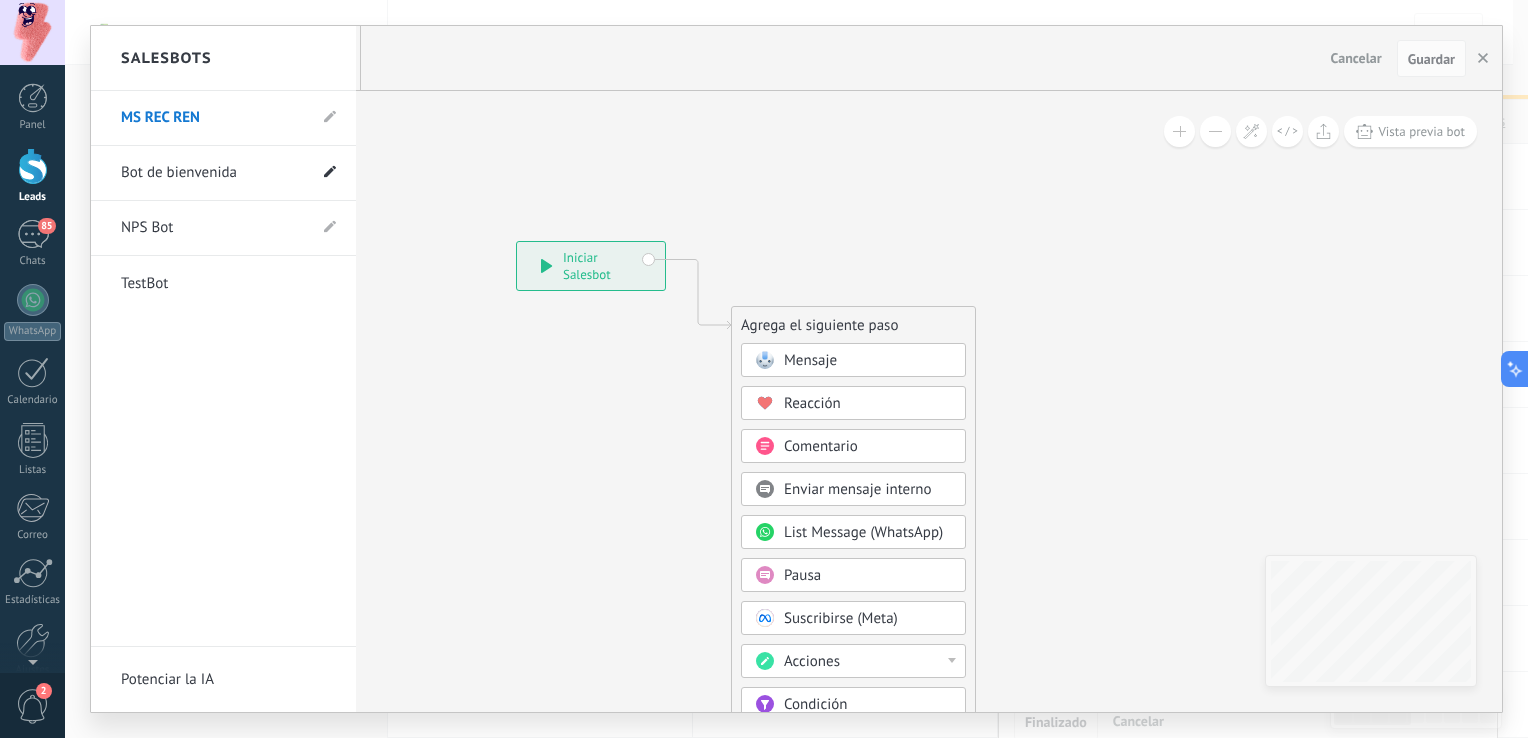 click 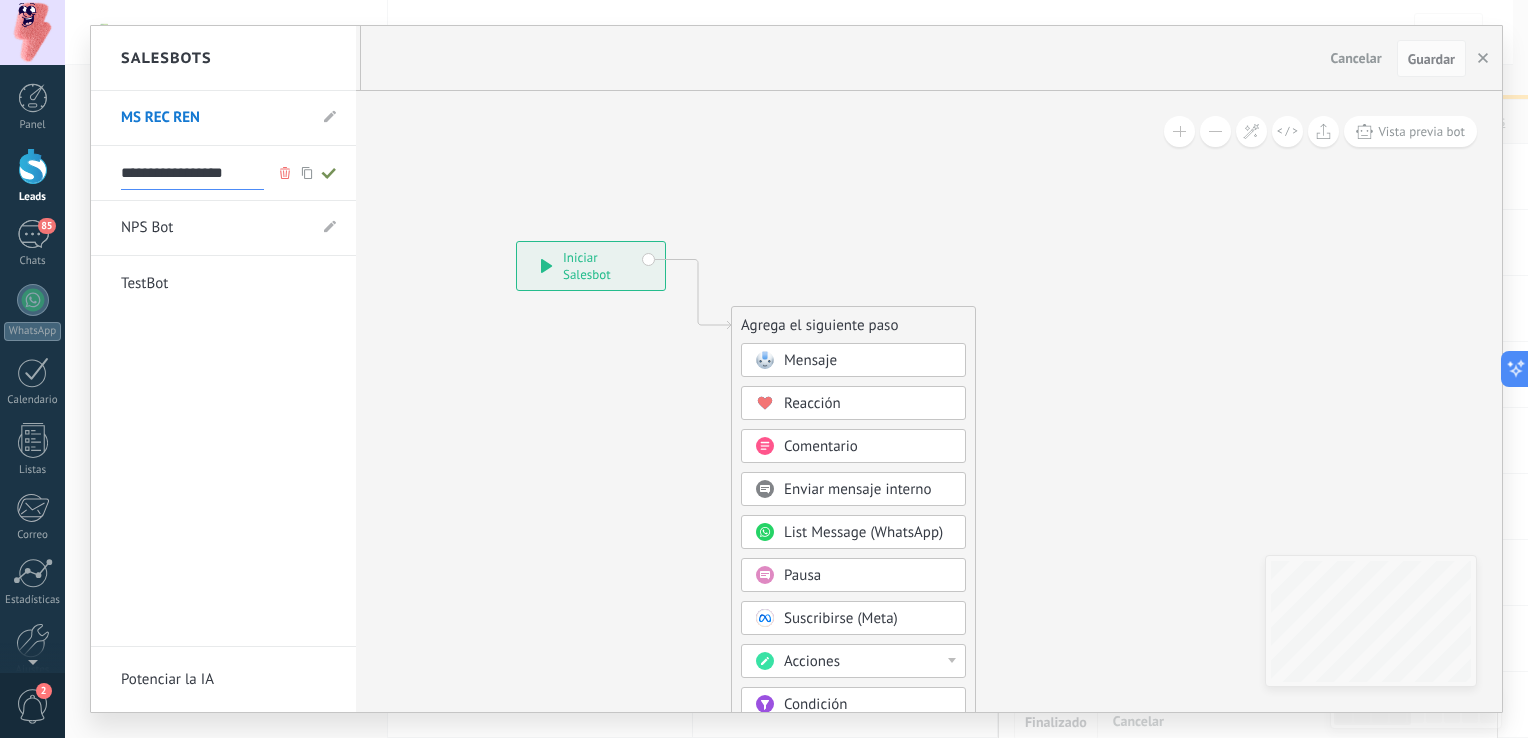click on "**********" at bounding box center [192, 174] 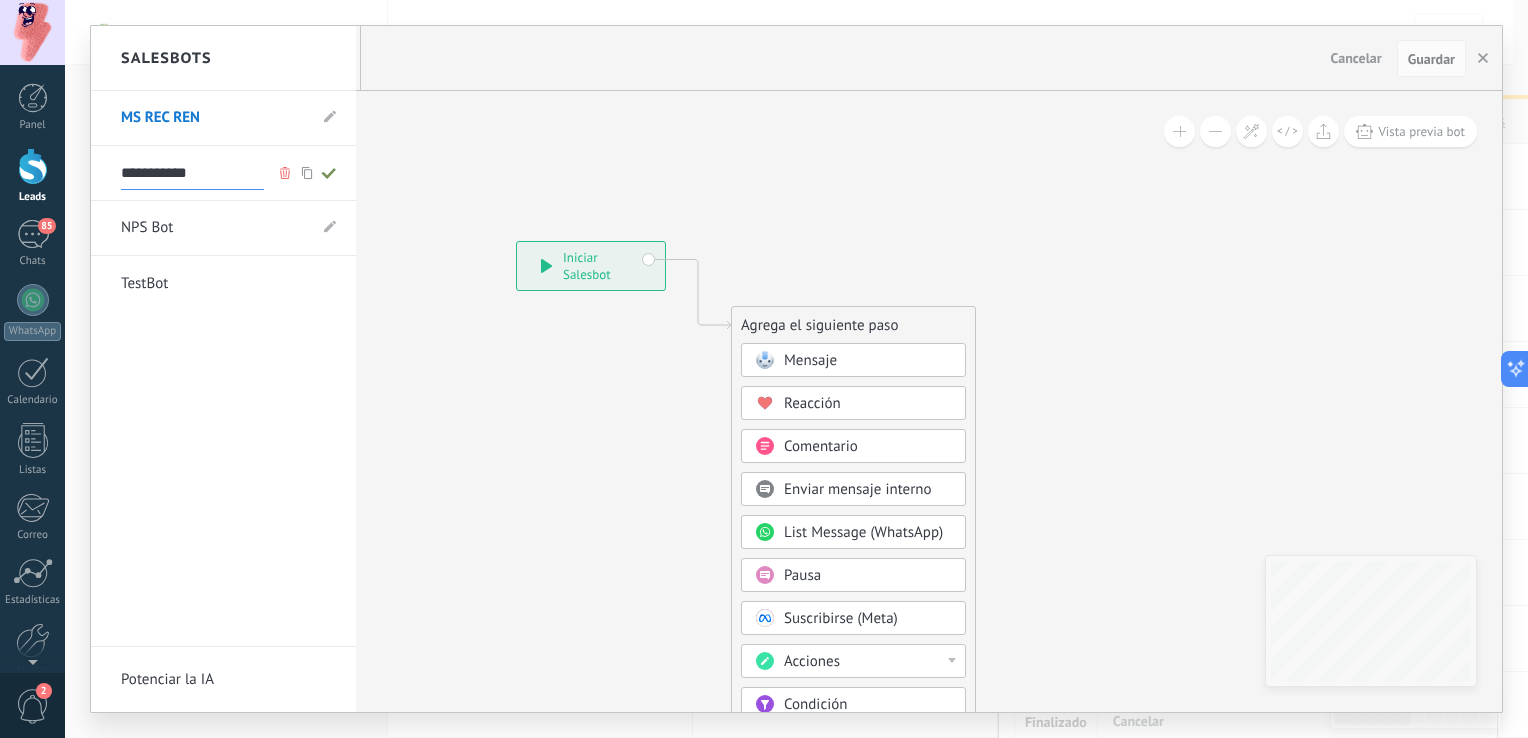 type on "**********" 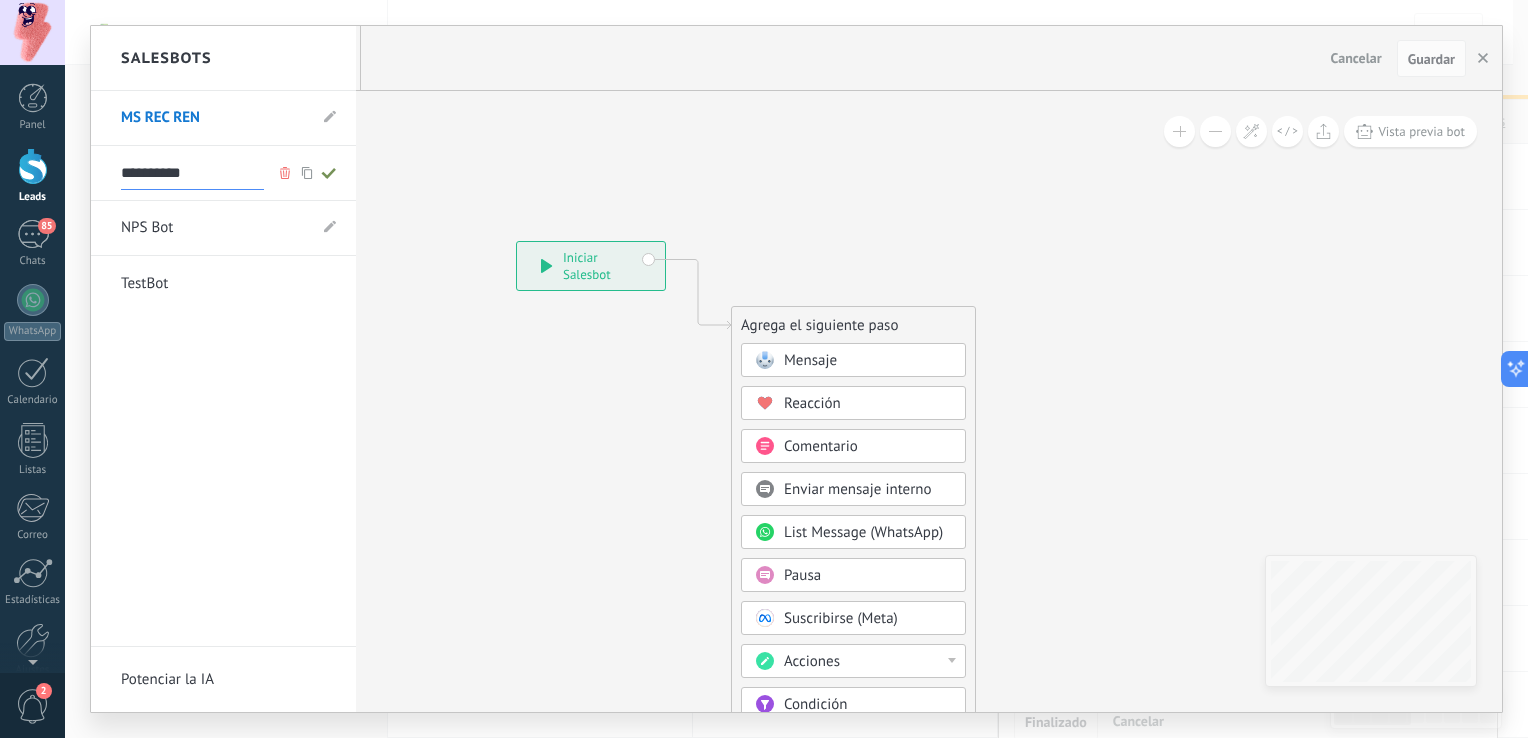 click 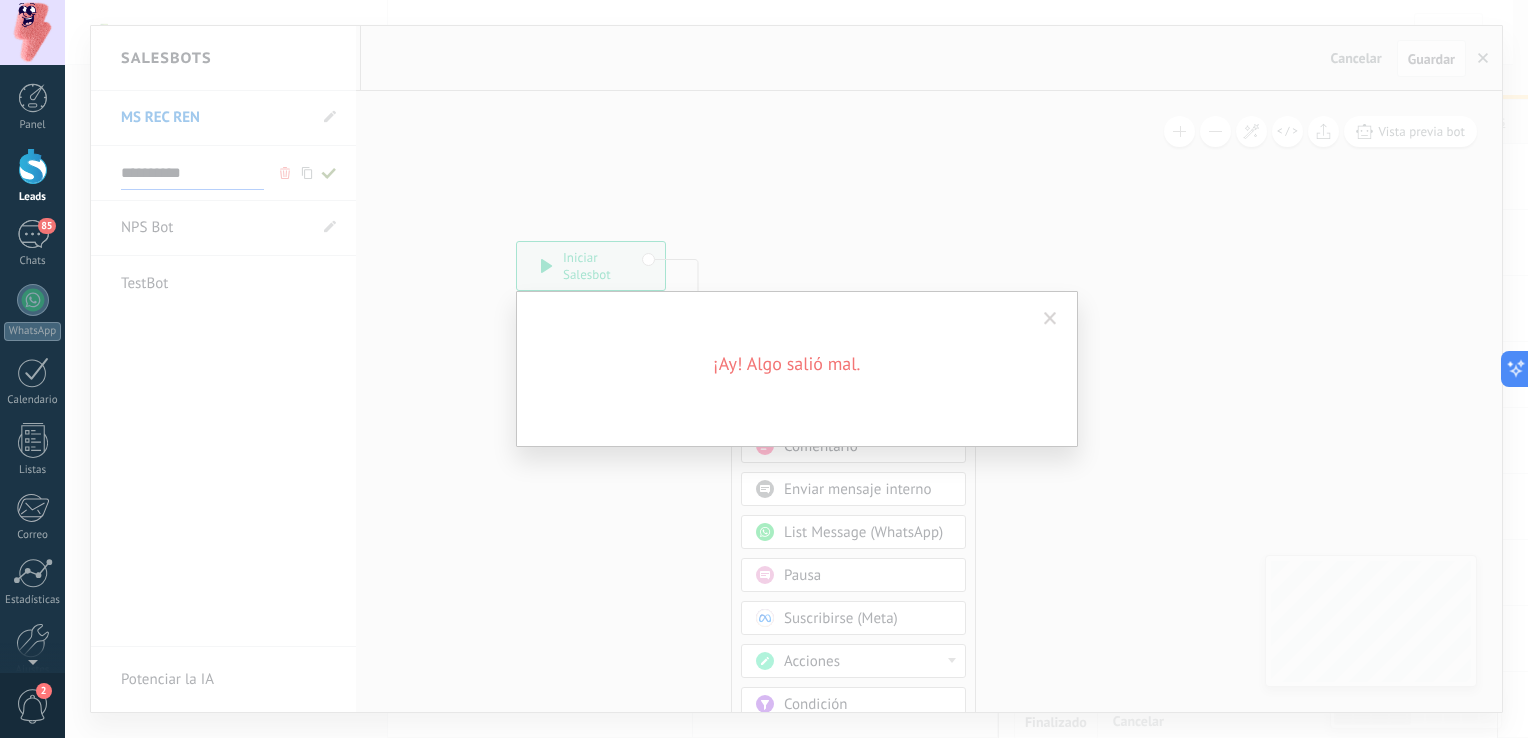 click at bounding box center (1050, 319) 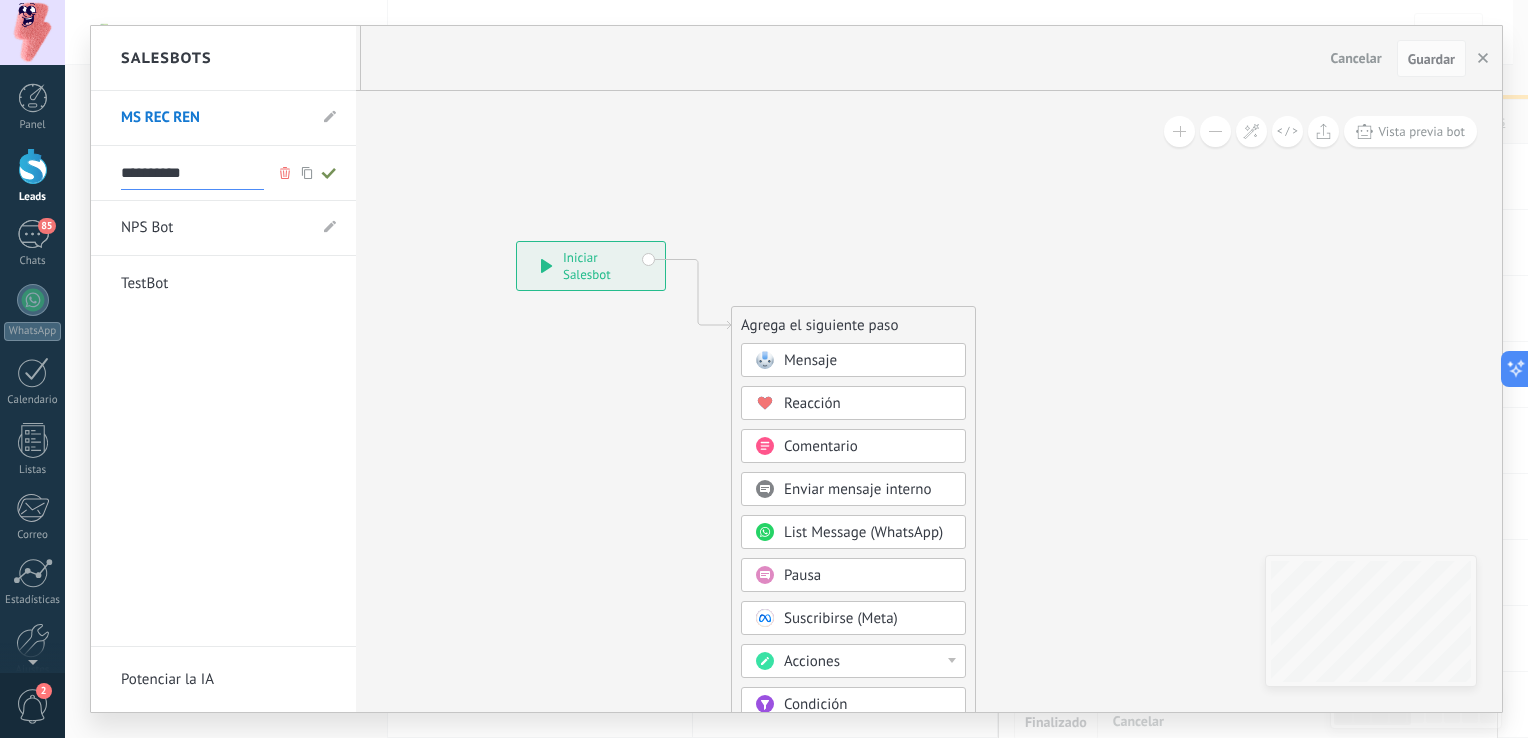 click at bounding box center [796, 369] 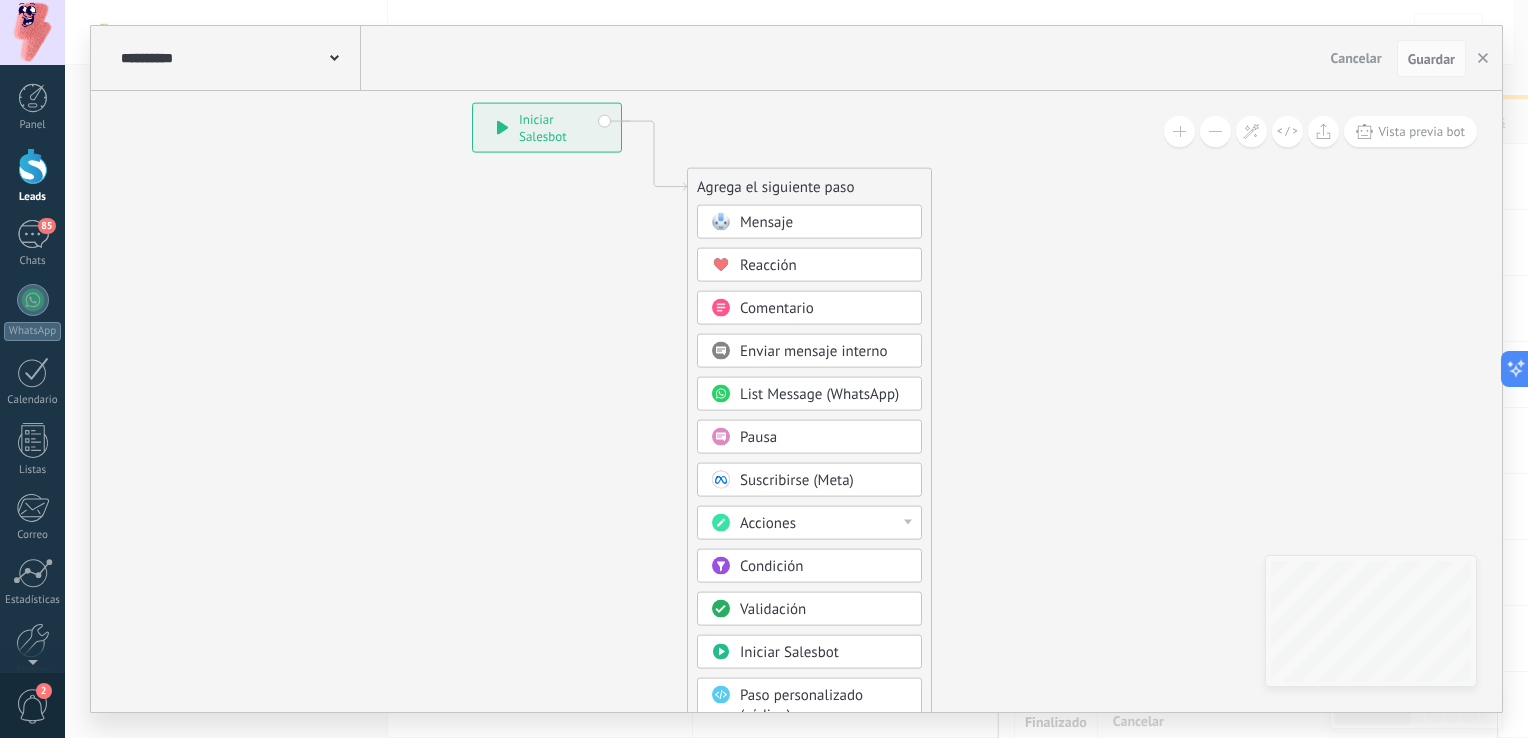 drag, startPoint x: 1052, startPoint y: 491, endPoint x: 1008, endPoint y: 353, distance: 144.84474 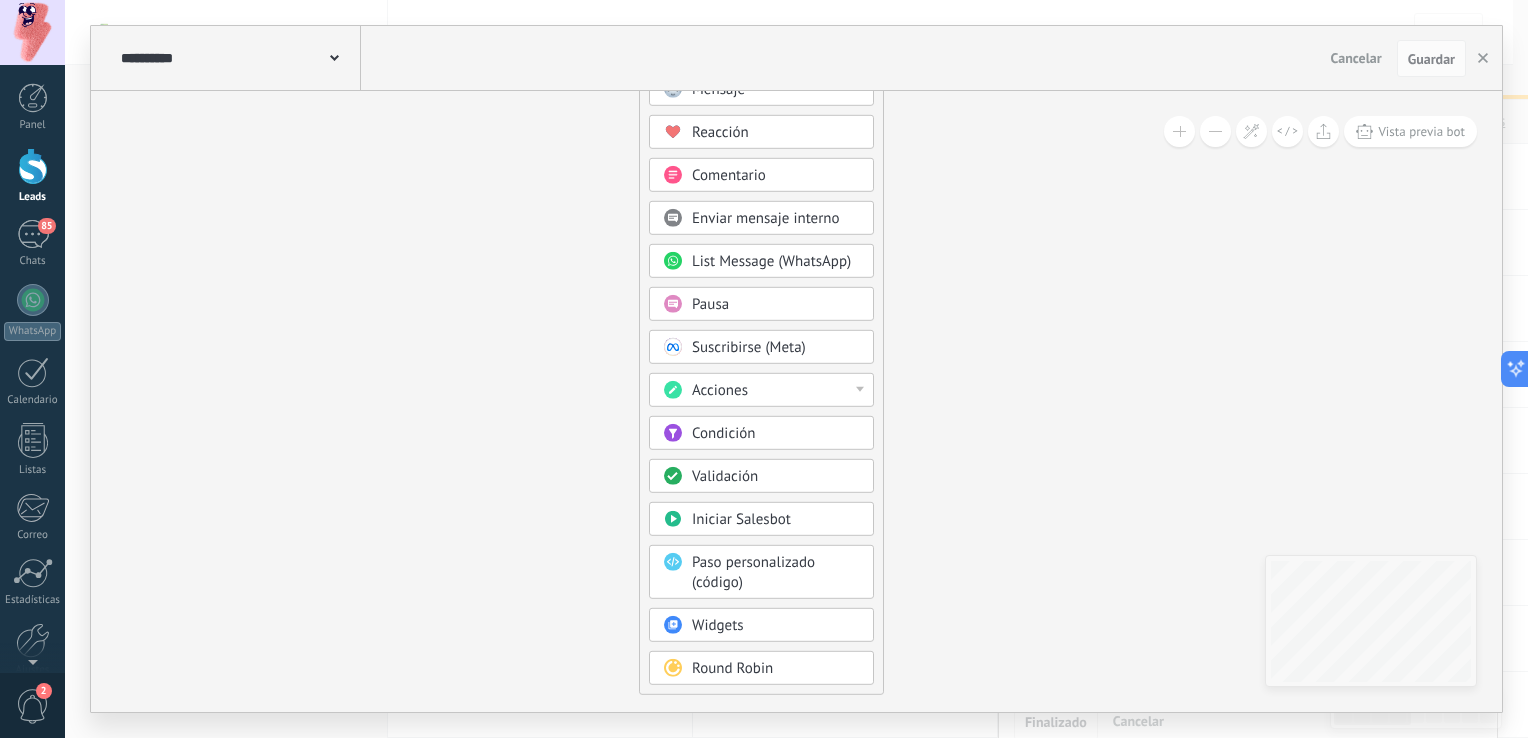 drag, startPoint x: 1004, startPoint y: 394, endPoint x: 956, endPoint y: 262, distance: 140.4564 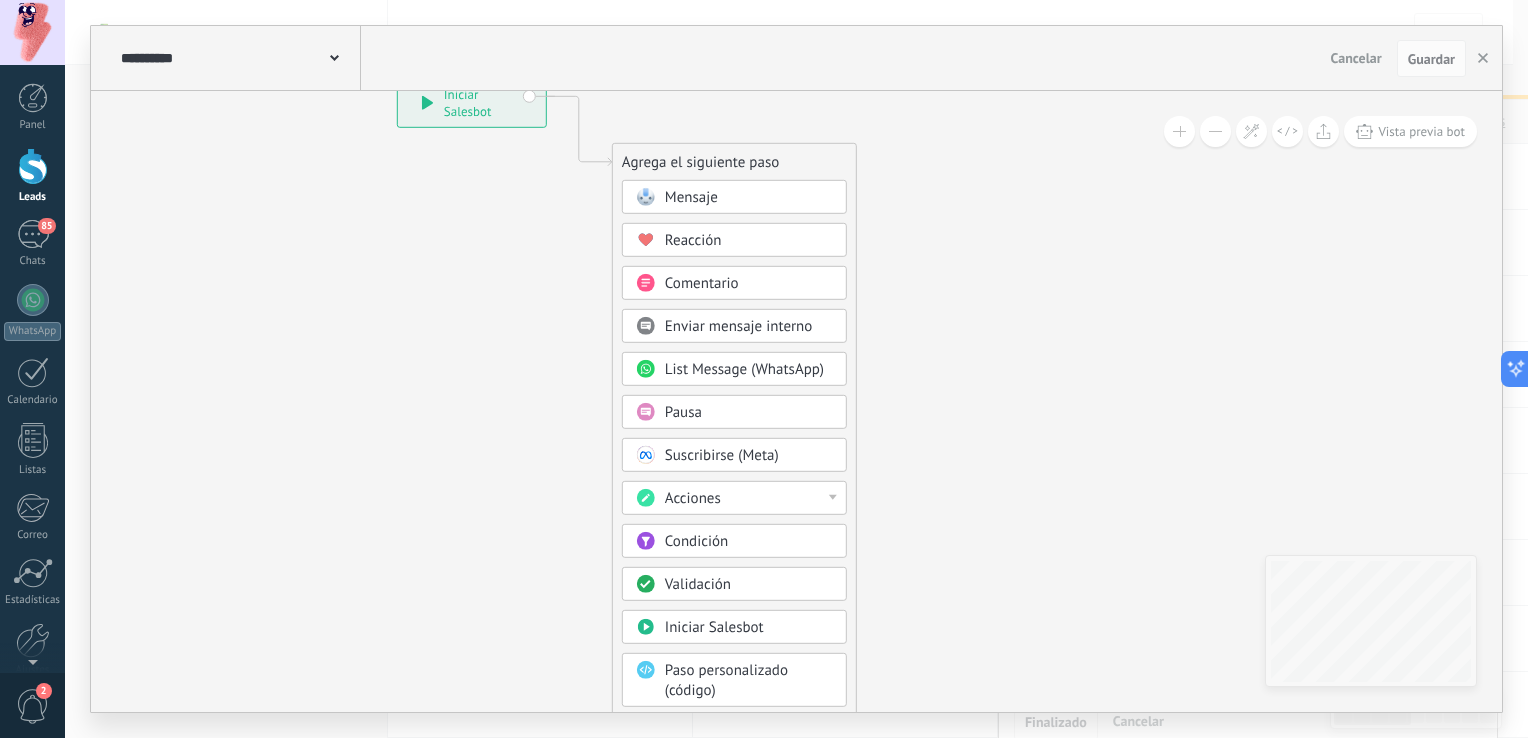 drag, startPoint x: 1002, startPoint y: 454, endPoint x: 979, endPoint y: 577, distance: 125.13193 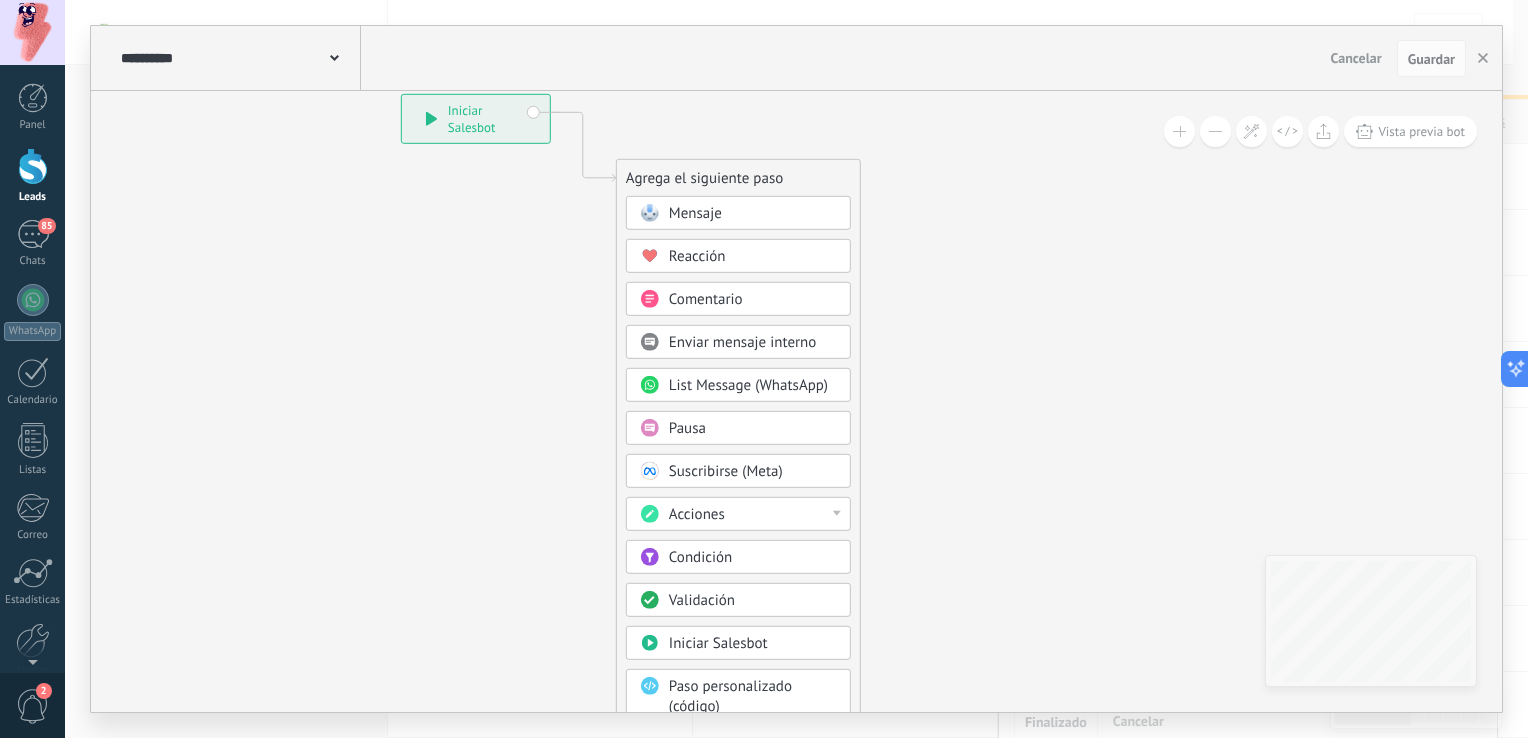 click on "Acciones" at bounding box center [753, 515] 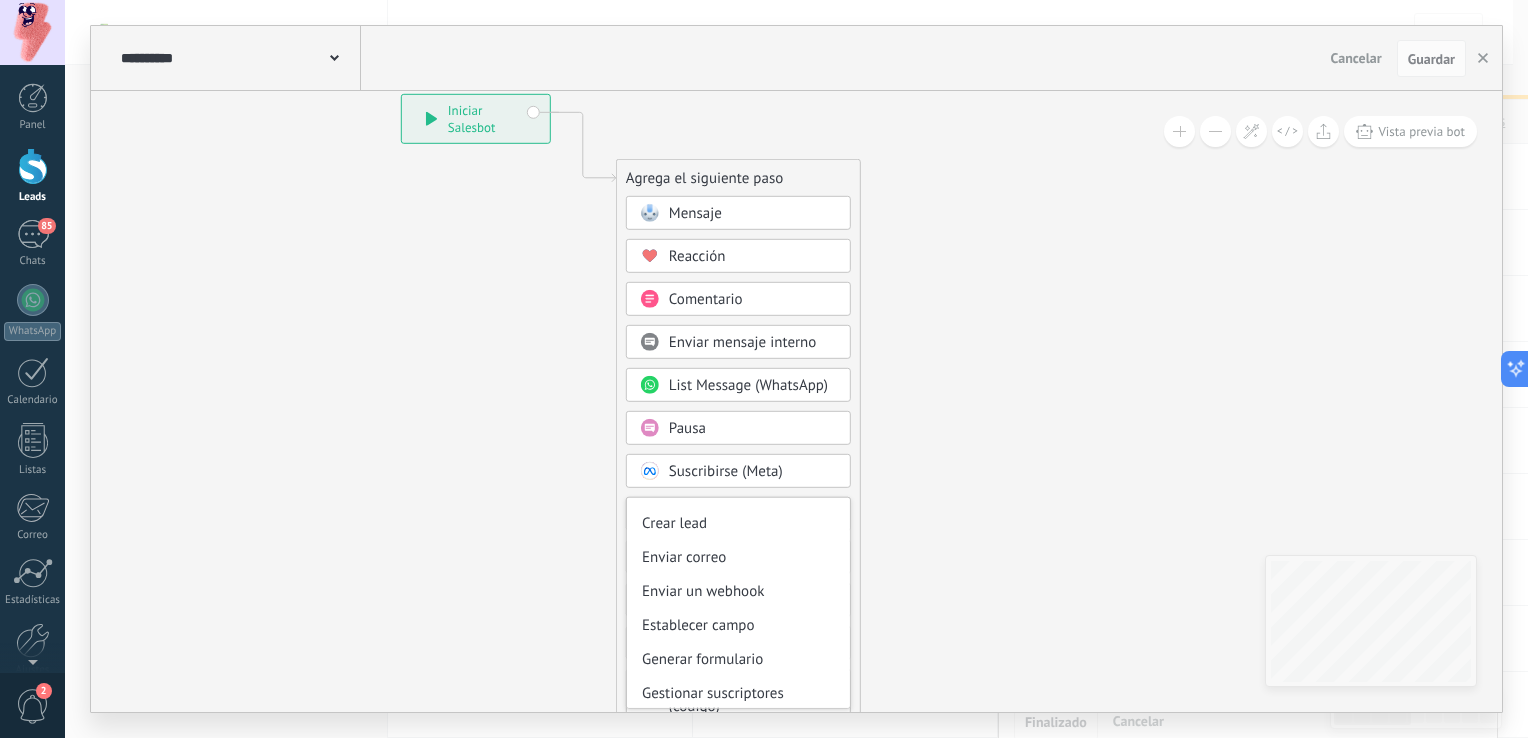 scroll, scrollTop: 265, scrollLeft: 0, axis: vertical 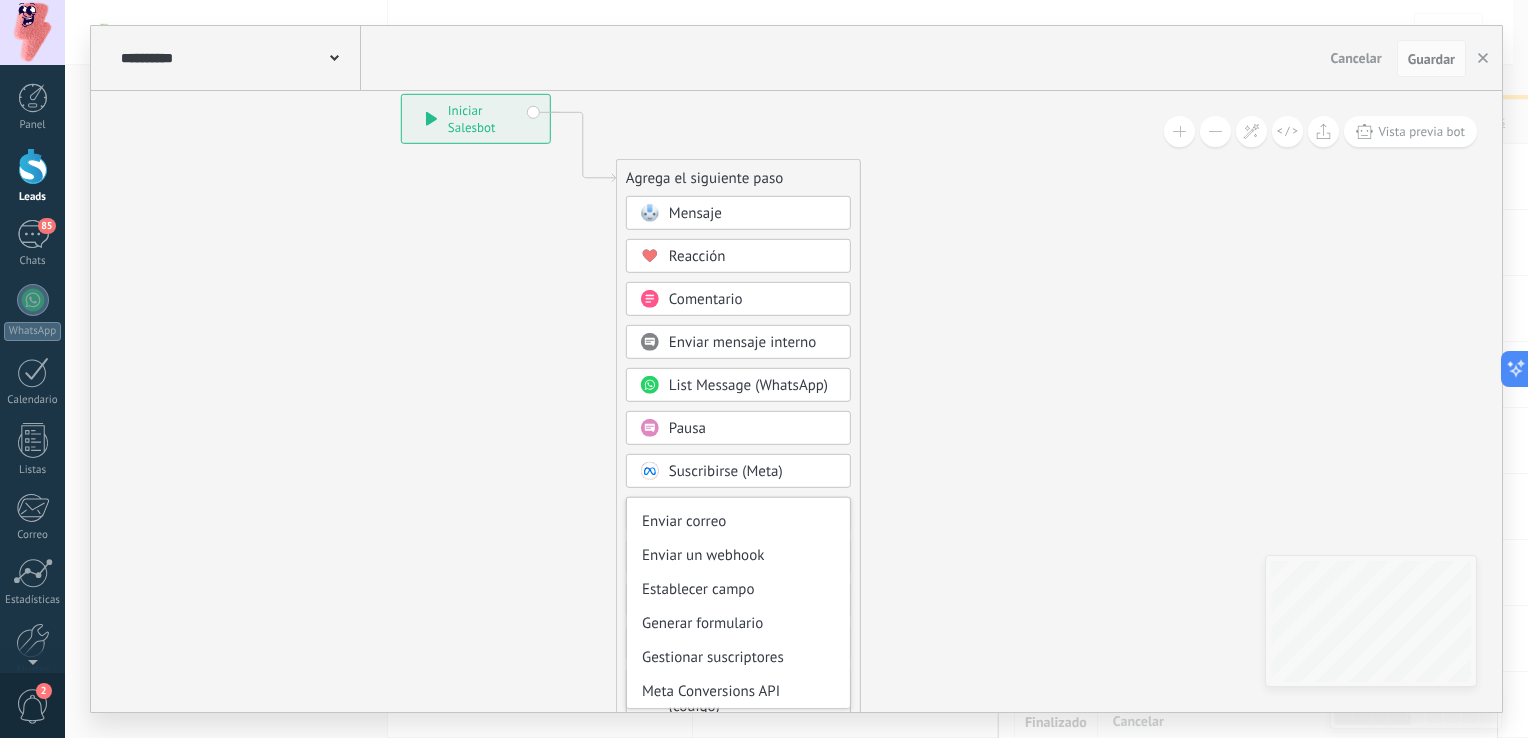 click 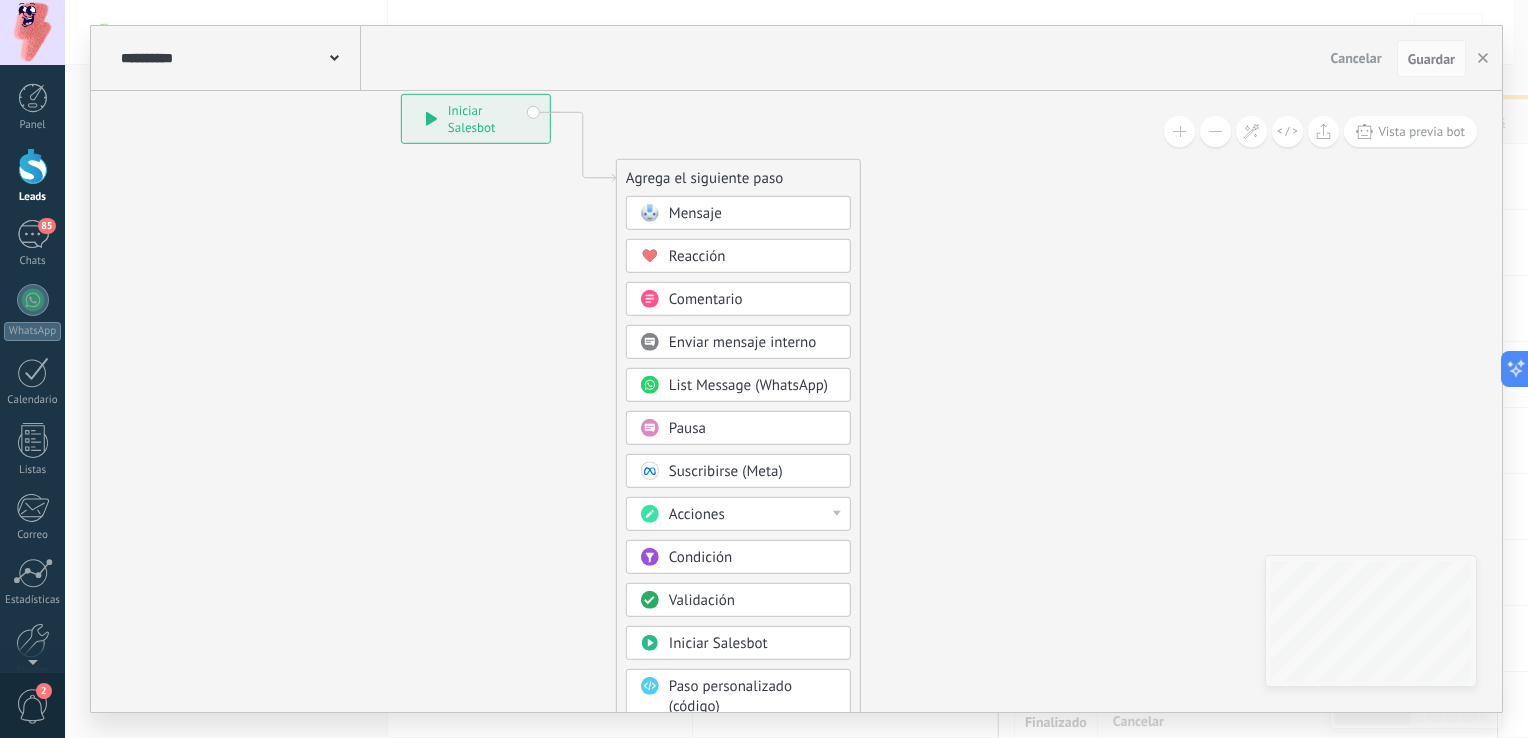 click 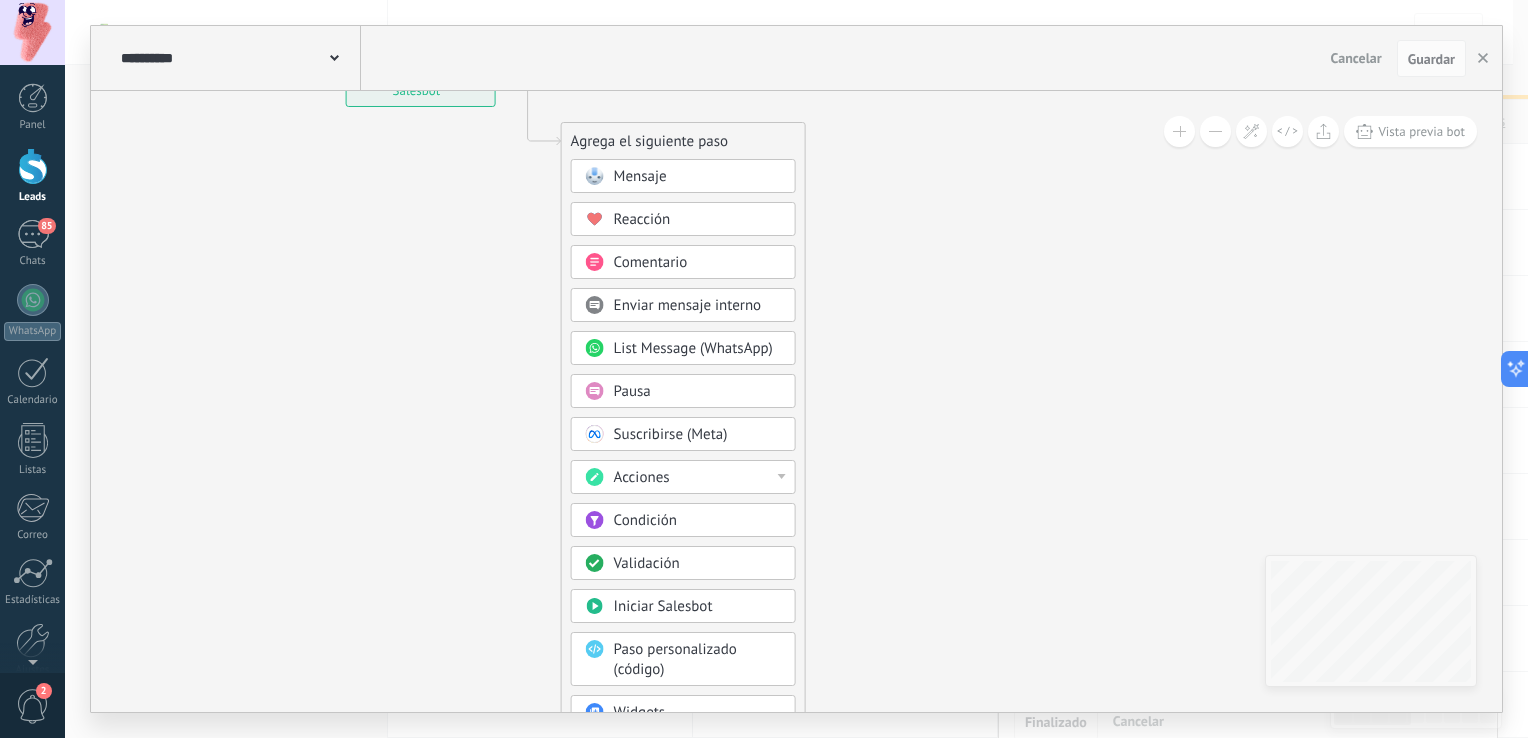 drag, startPoint x: 979, startPoint y: 591, endPoint x: 920, endPoint y: 546, distance: 74.20242 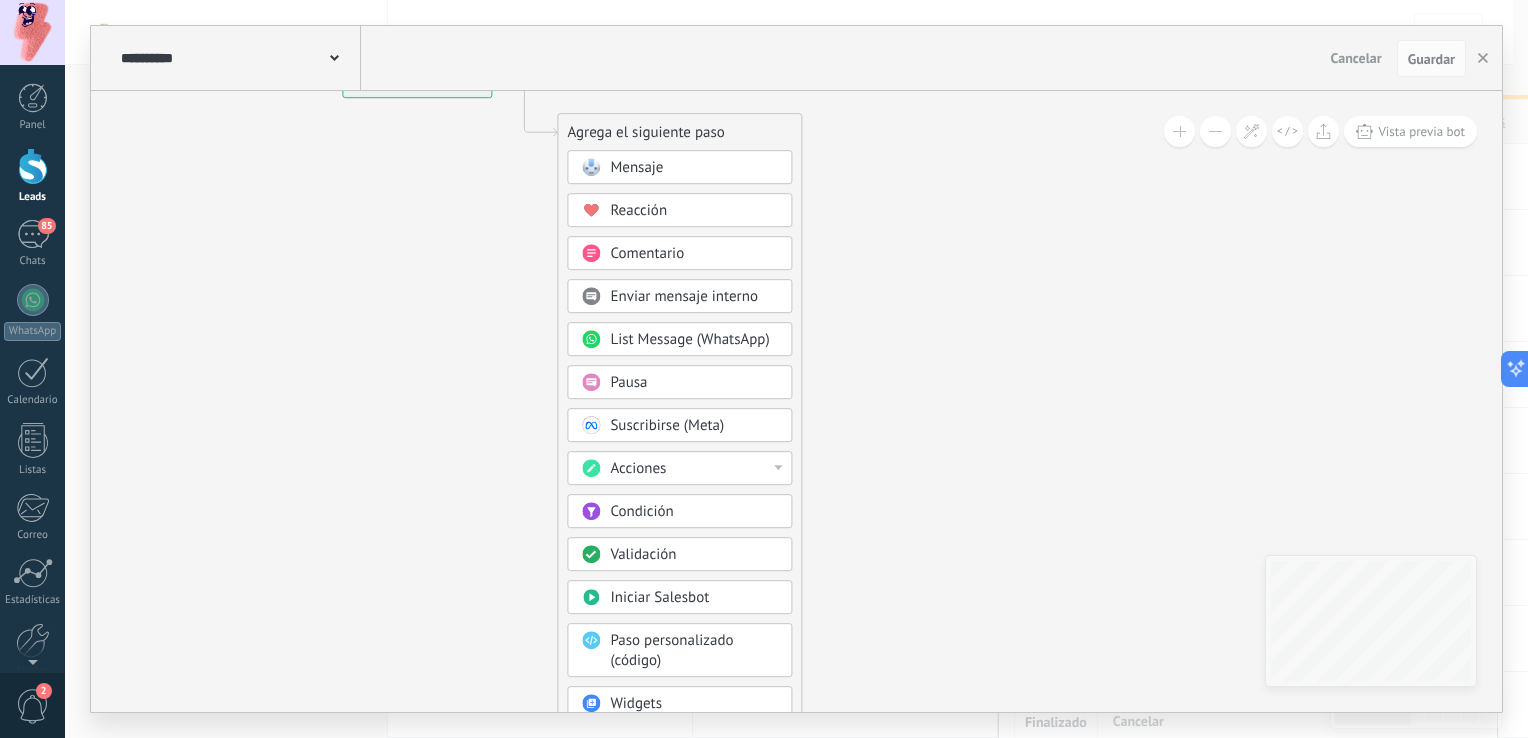 click on "Pausa" at bounding box center [694, 384] 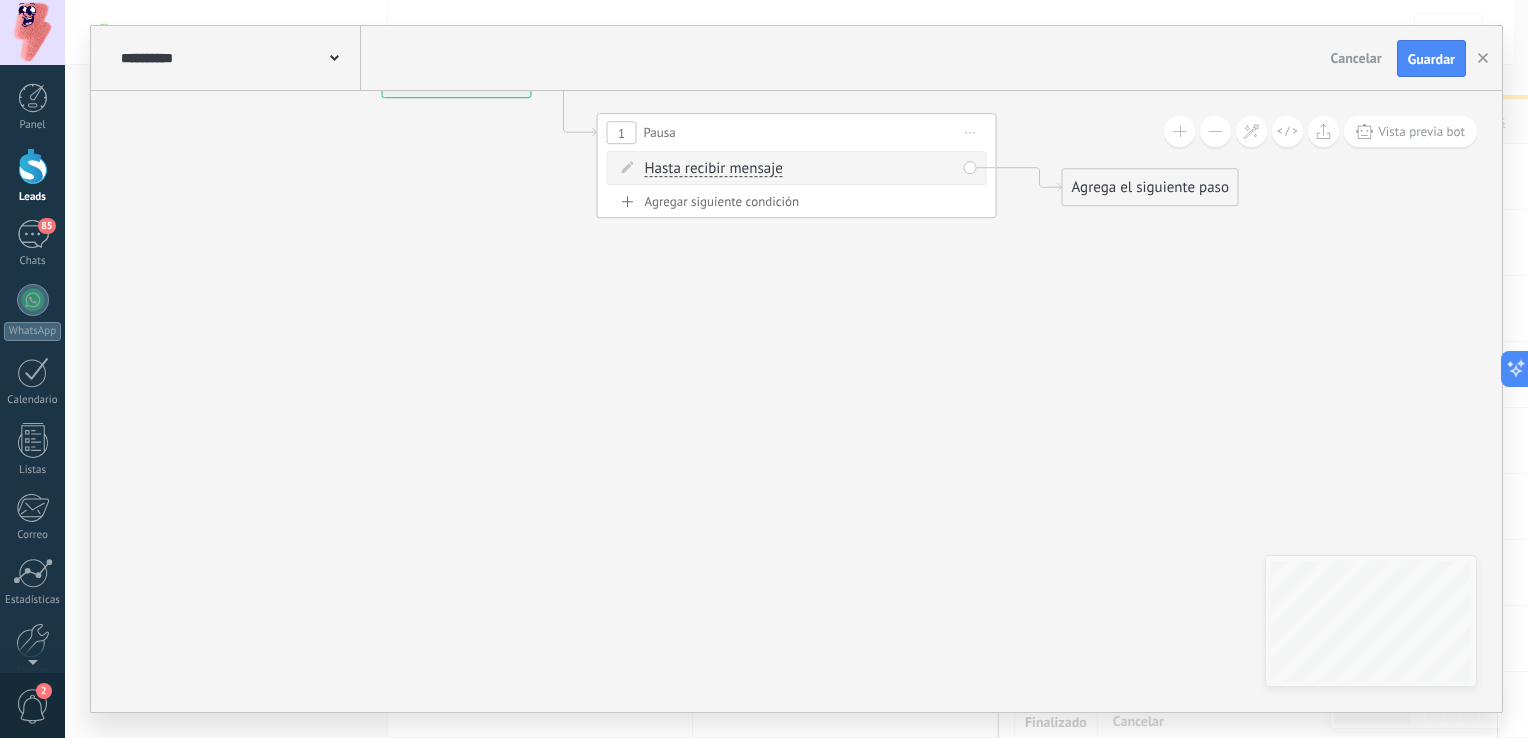 click on "Hasta recibir mensaje" at bounding box center (714, 170) 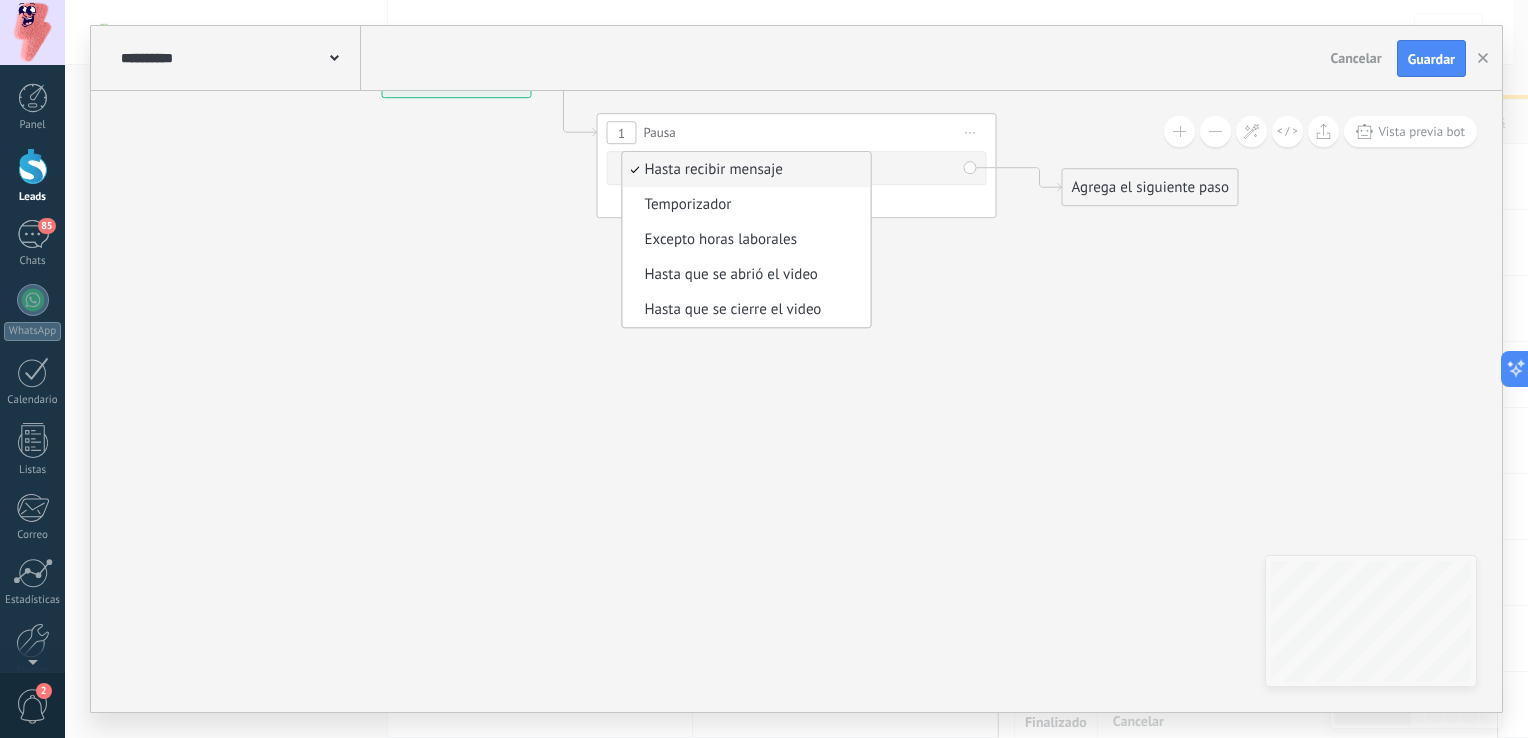 click 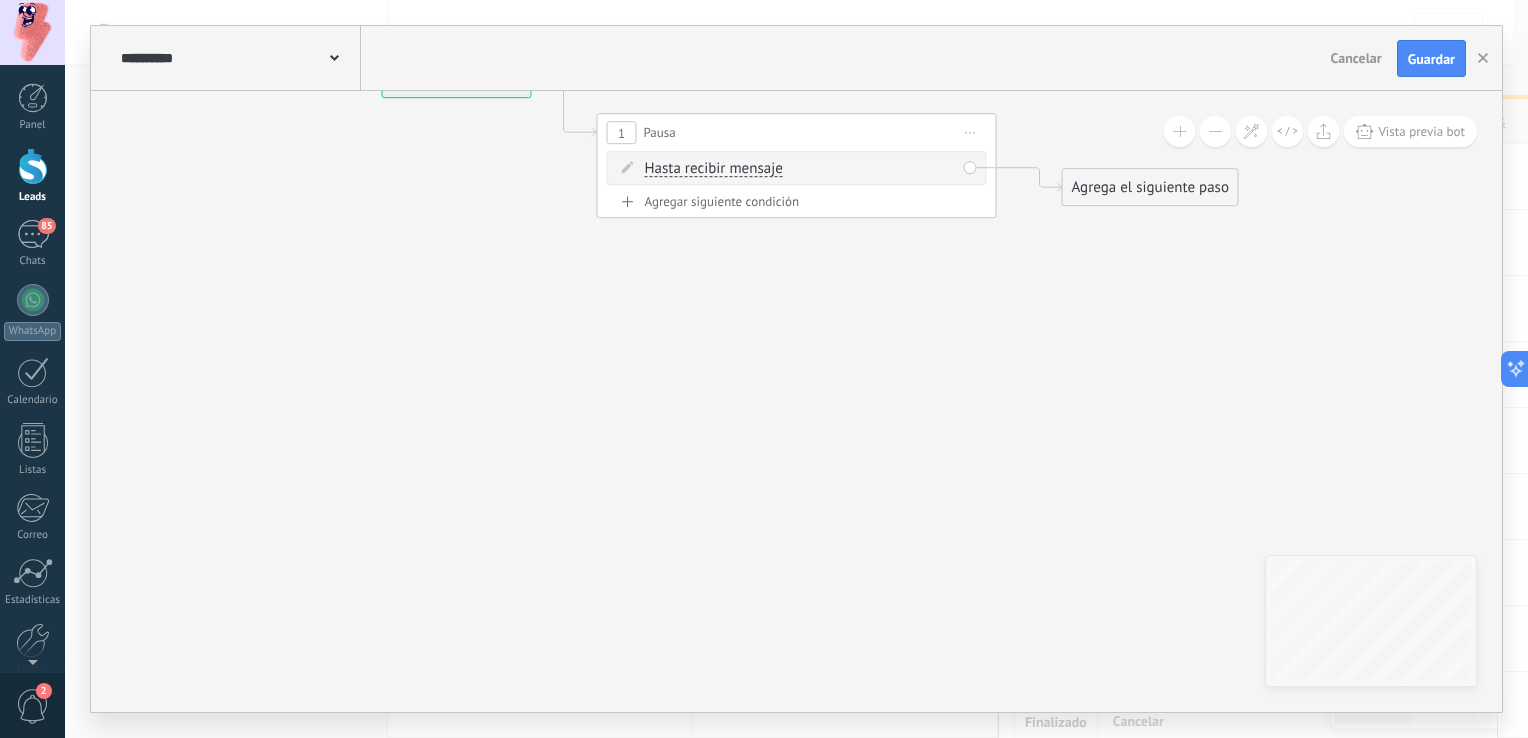 click on "Hasta recibir mensaje" at bounding box center [714, 170] 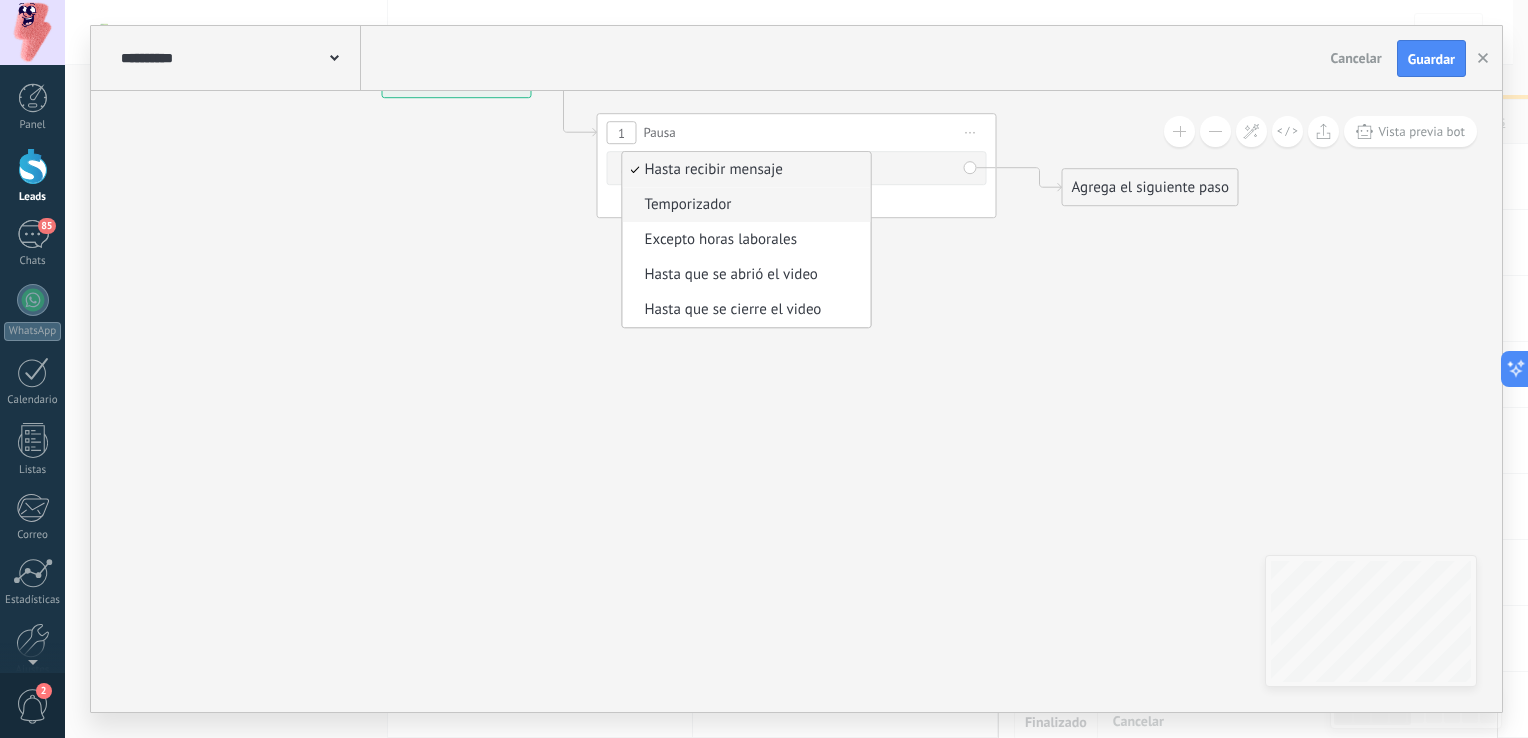 click on "Temporizador" at bounding box center (744, 206) 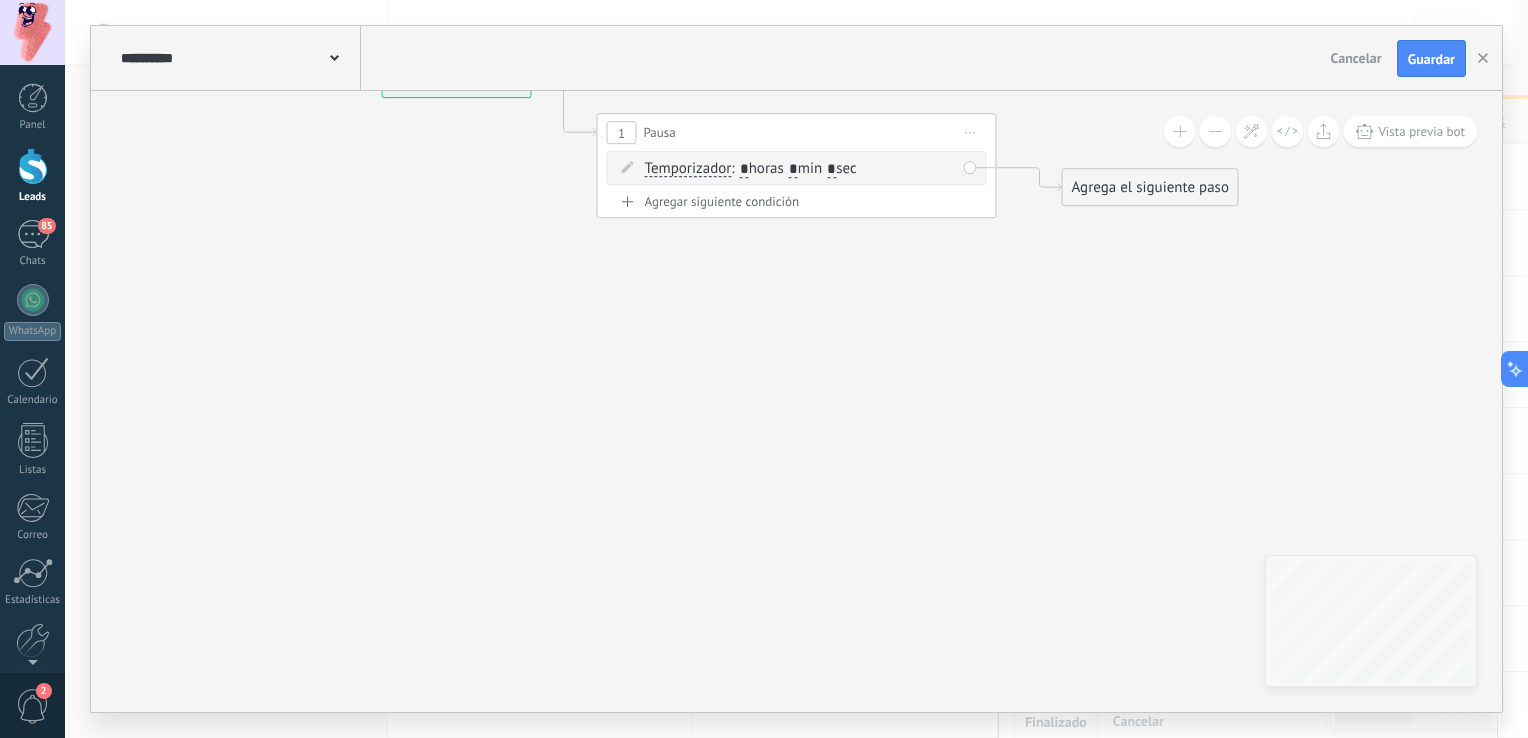 click on ":
*  horas
*  min  *  sec" at bounding box center (793, 169) 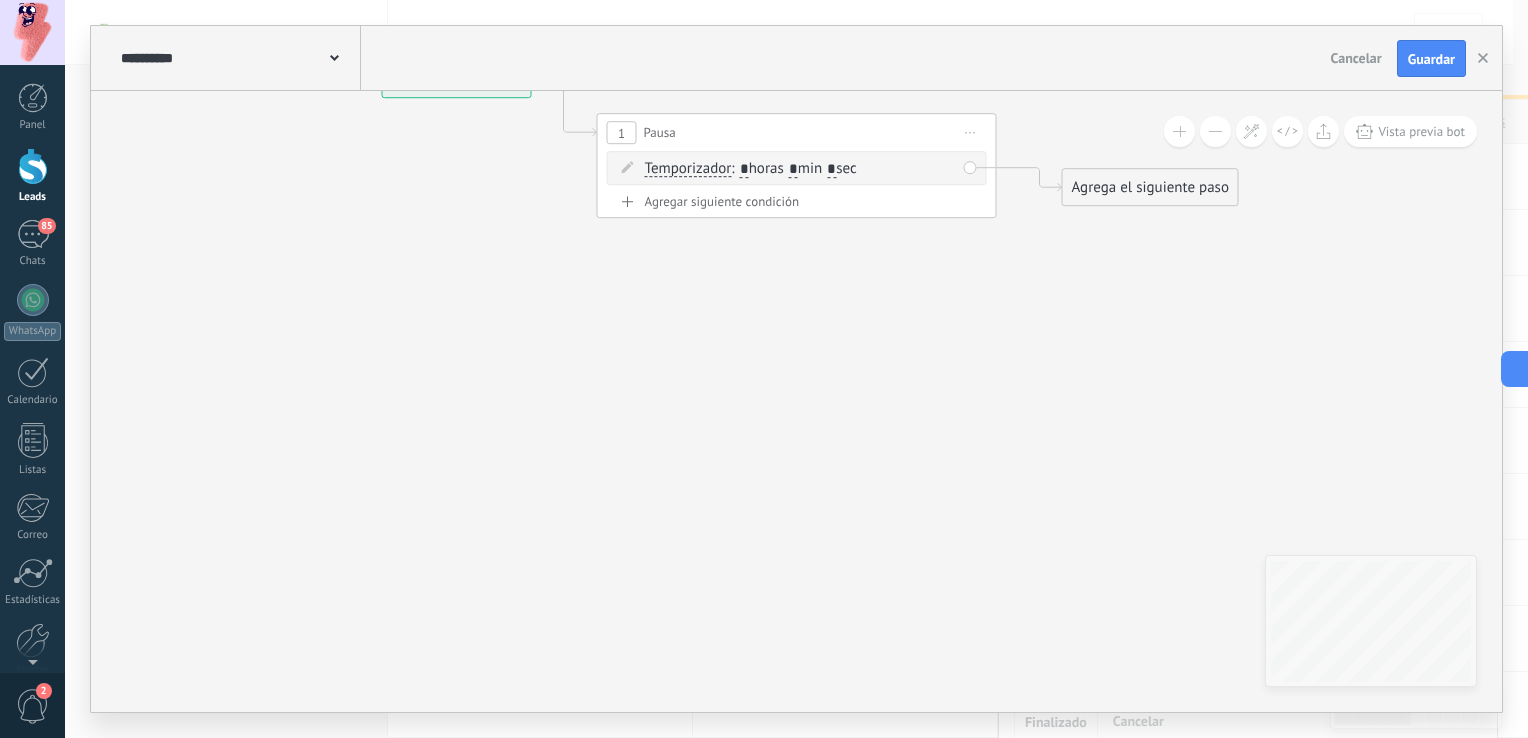 click on ":
*  horas
*  min  *  sec" at bounding box center (793, 169) 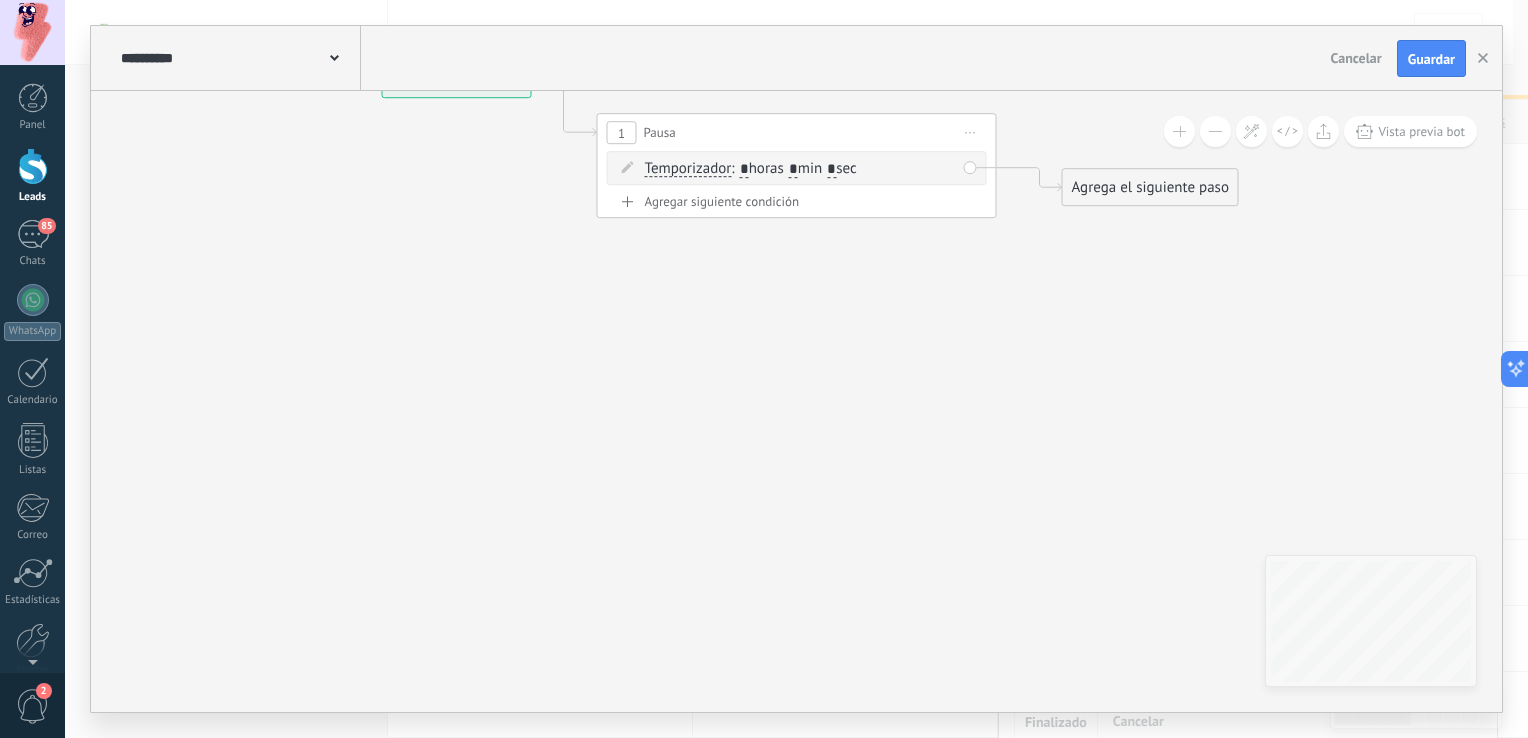 click 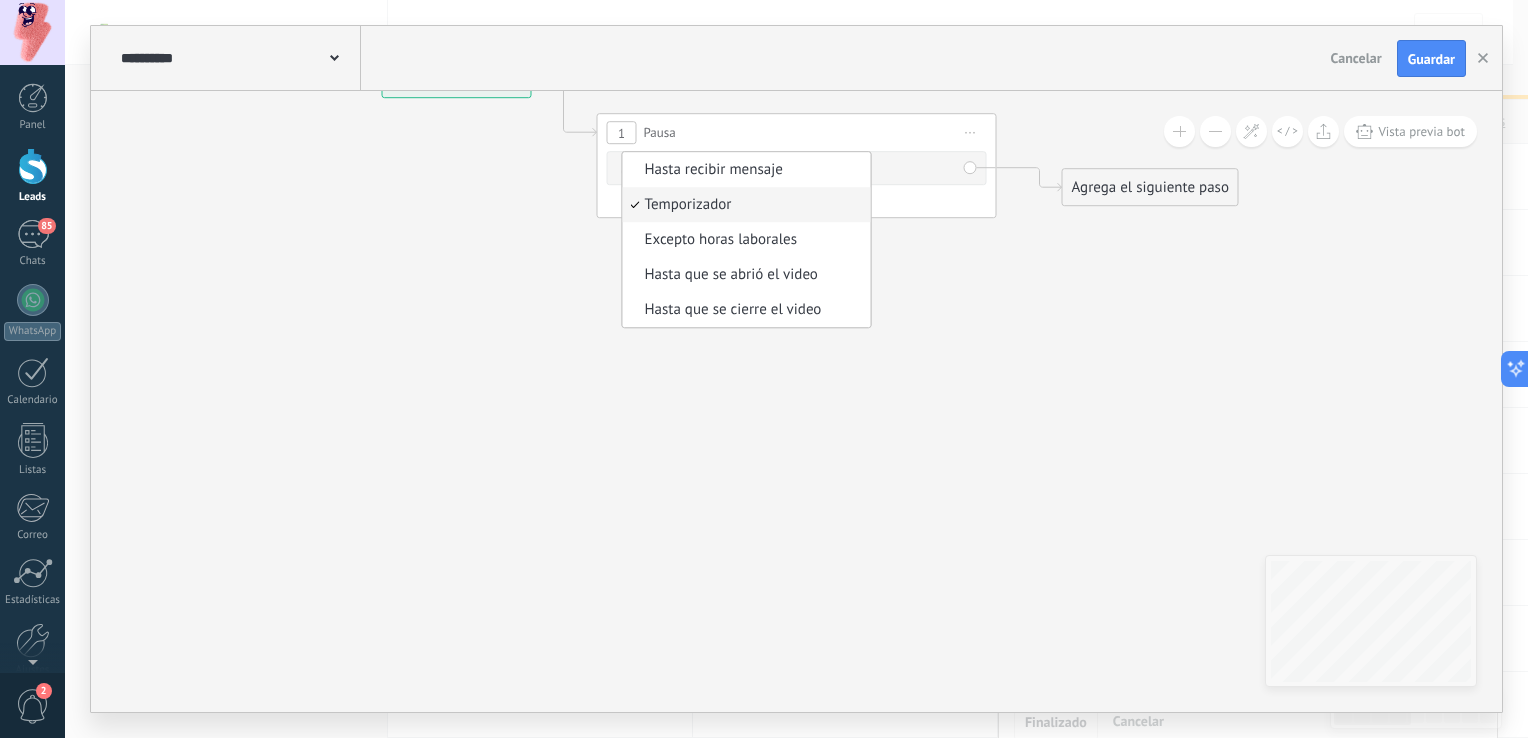 click 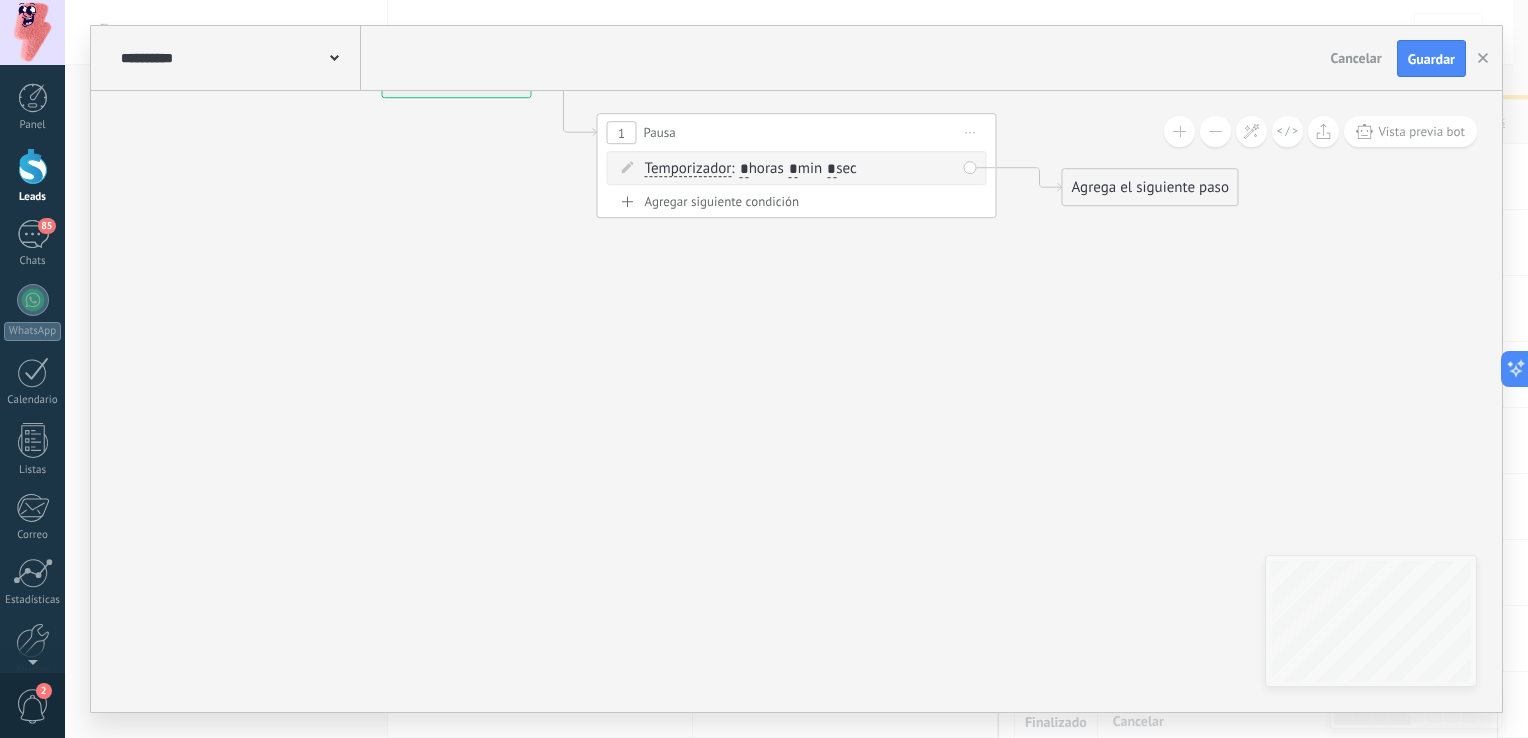 click on ":
*  horas
*  min  *  sec" at bounding box center [793, 169] 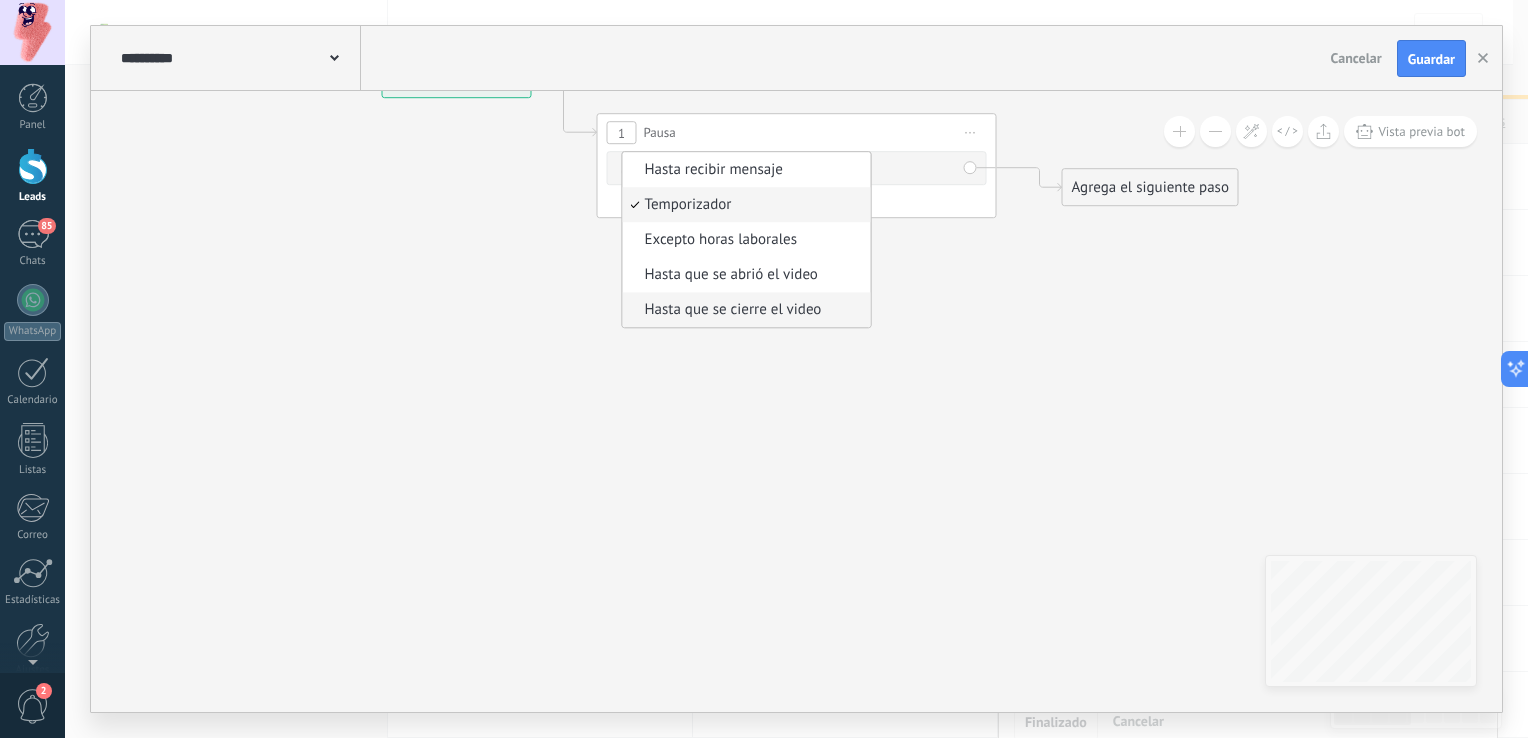 type 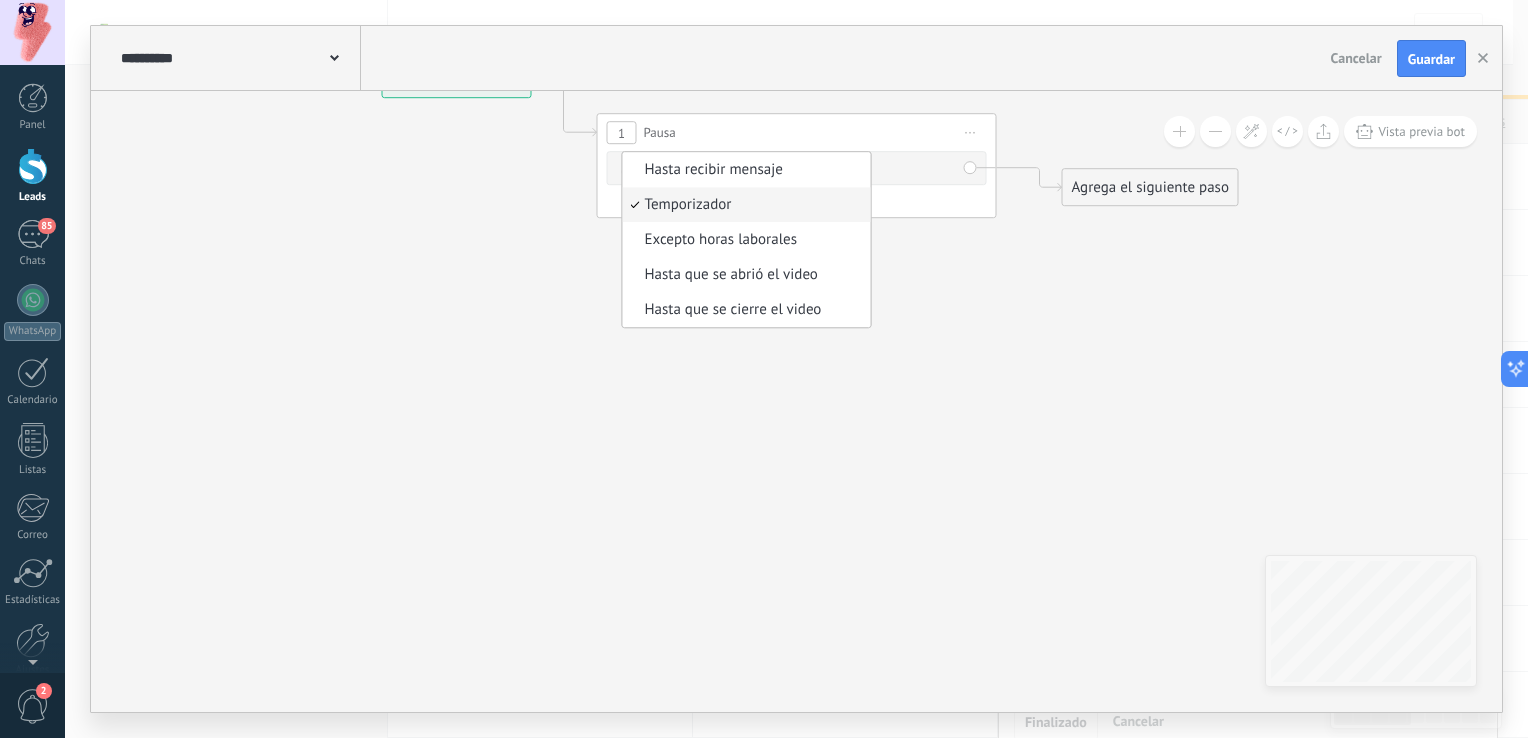 click on "Temporizador" at bounding box center [744, 206] 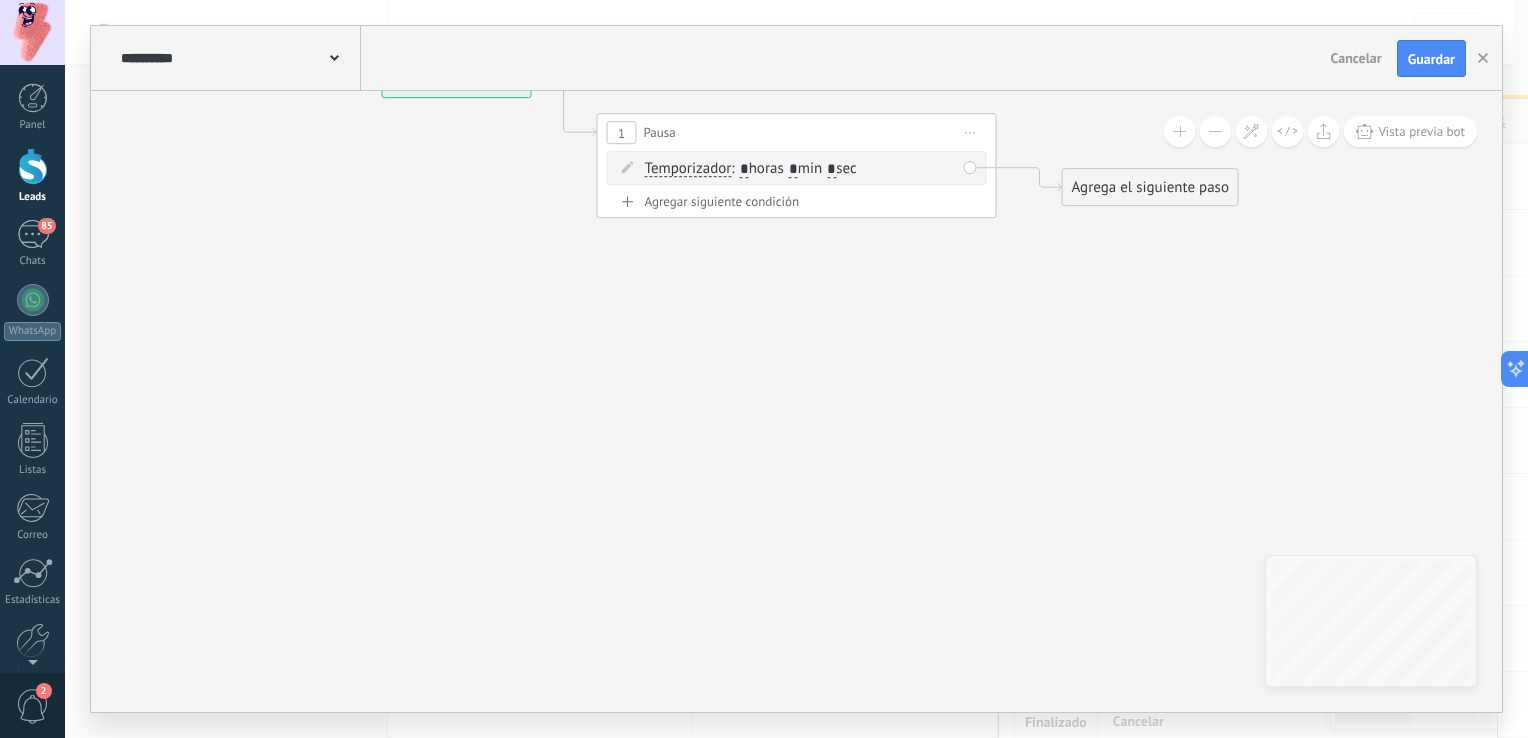 drag, startPoint x: 950, startPoint y: 254, endPoint x: 857, endPoint y: 222, distance: 98.35141 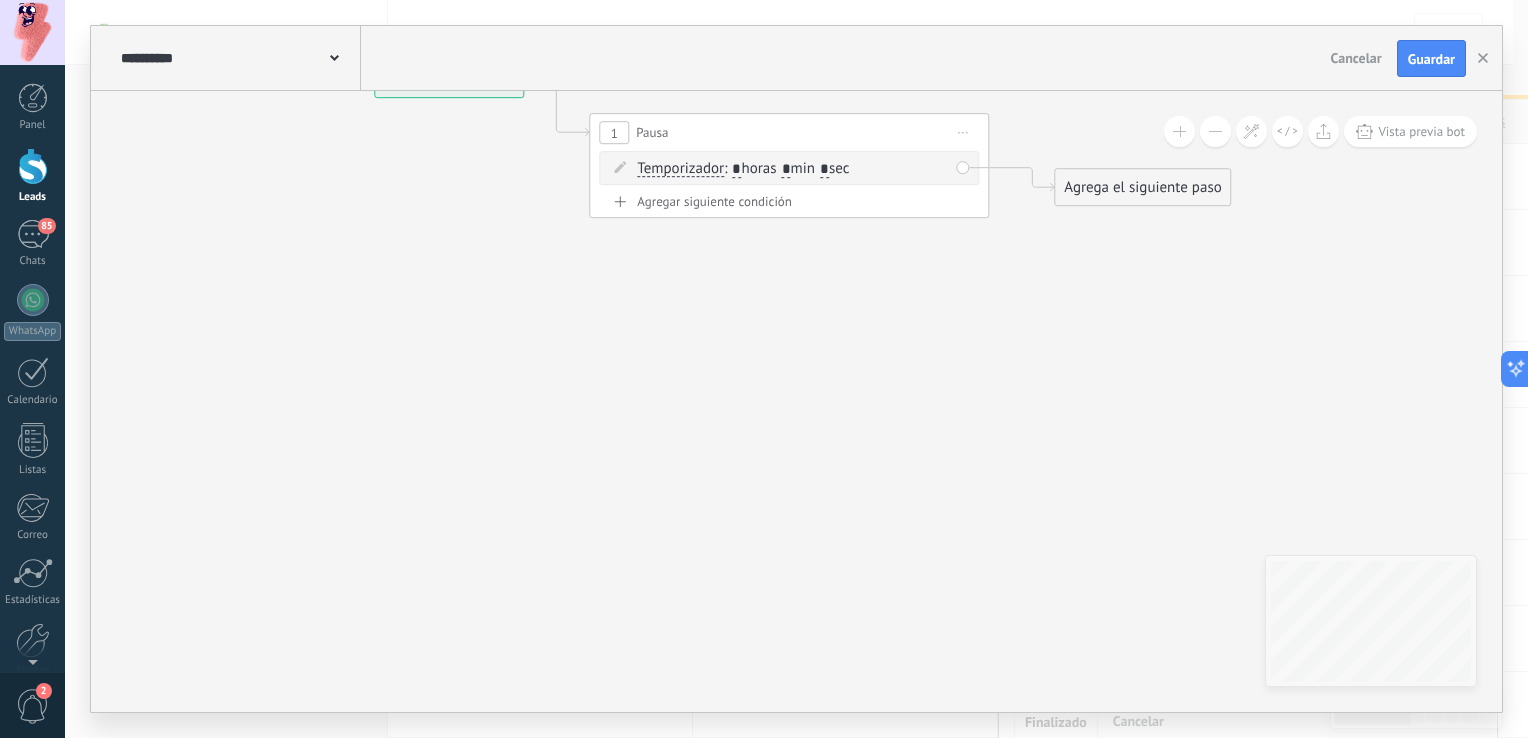 click on "Agregar siguiente condición" at bounding box center (789, 202) 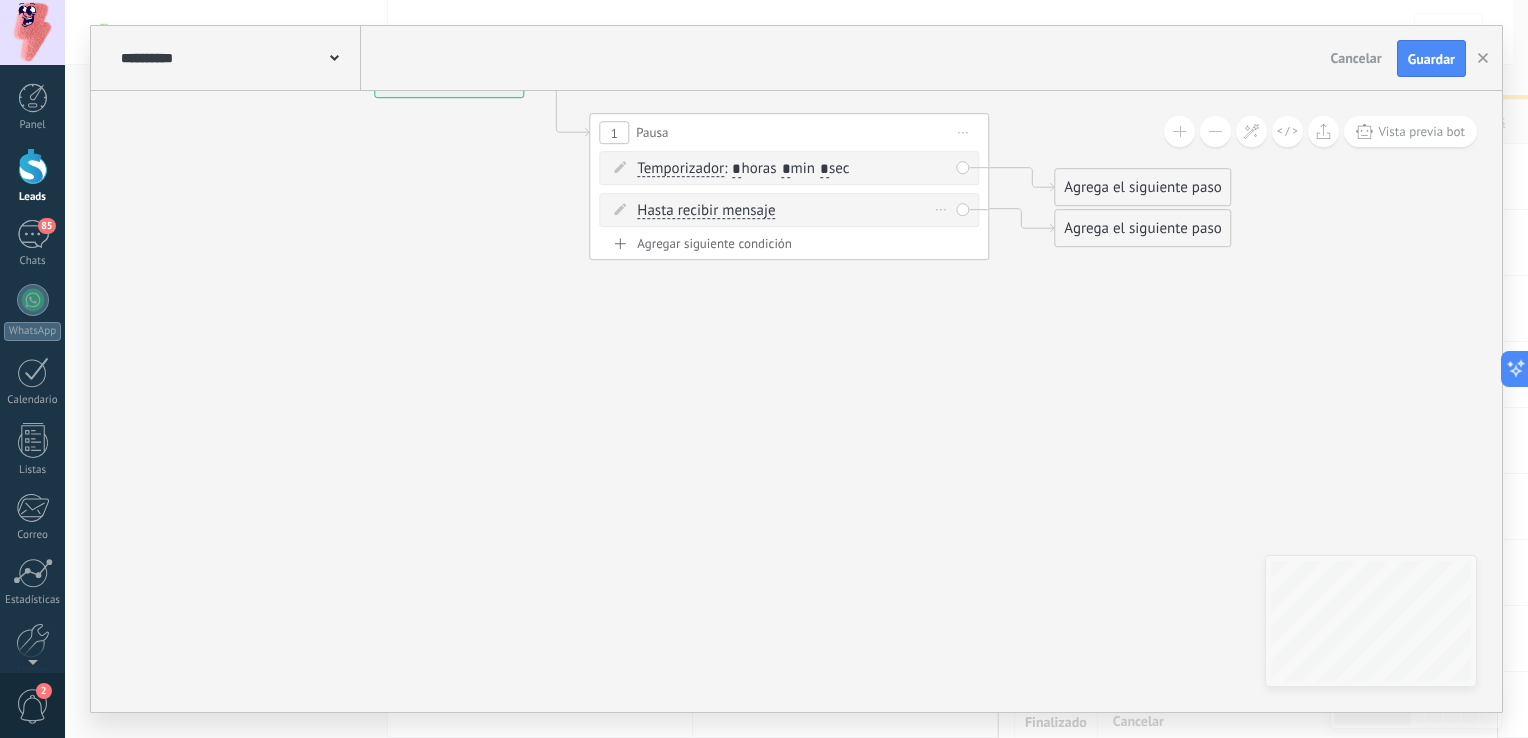 click on "Borrar" at bounding box center (941, 210) 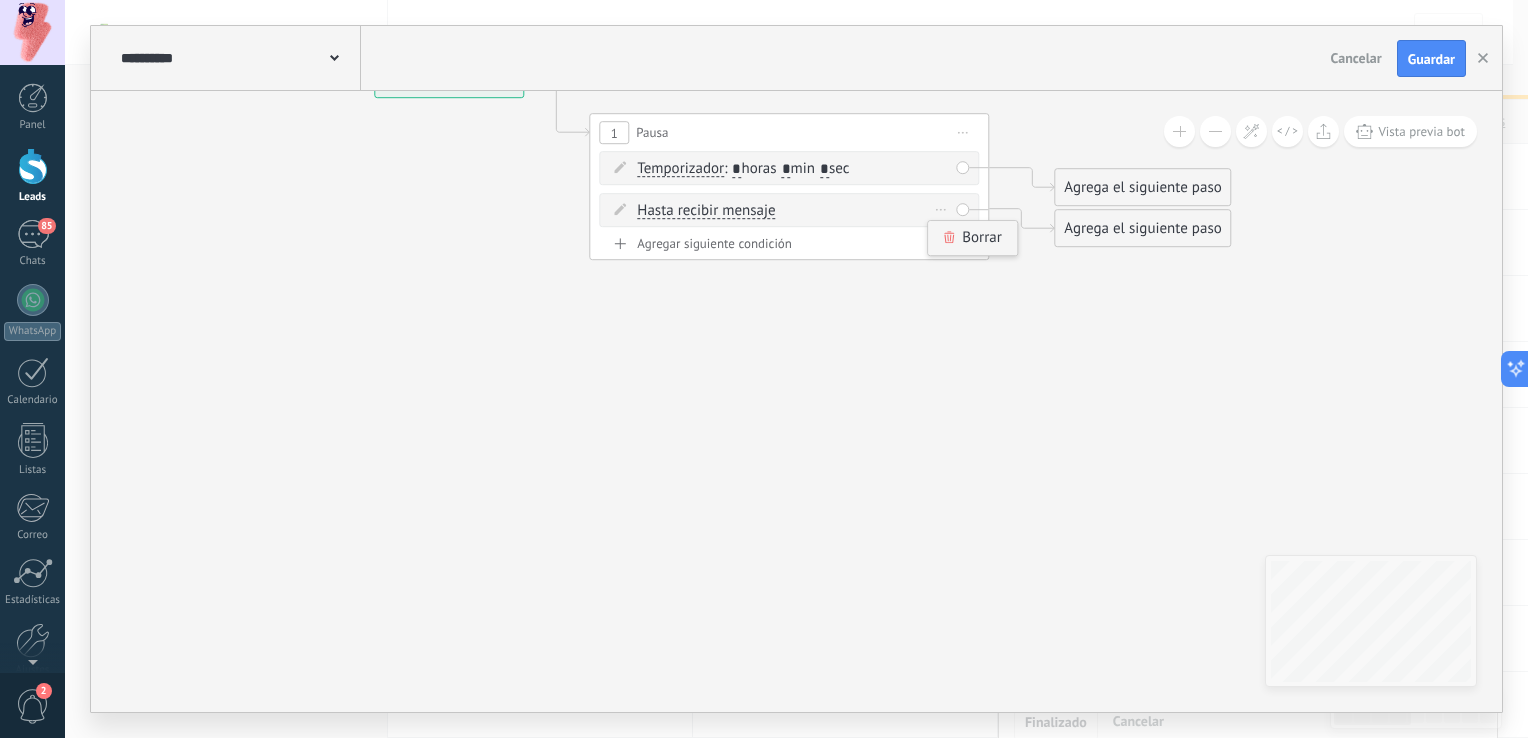 click 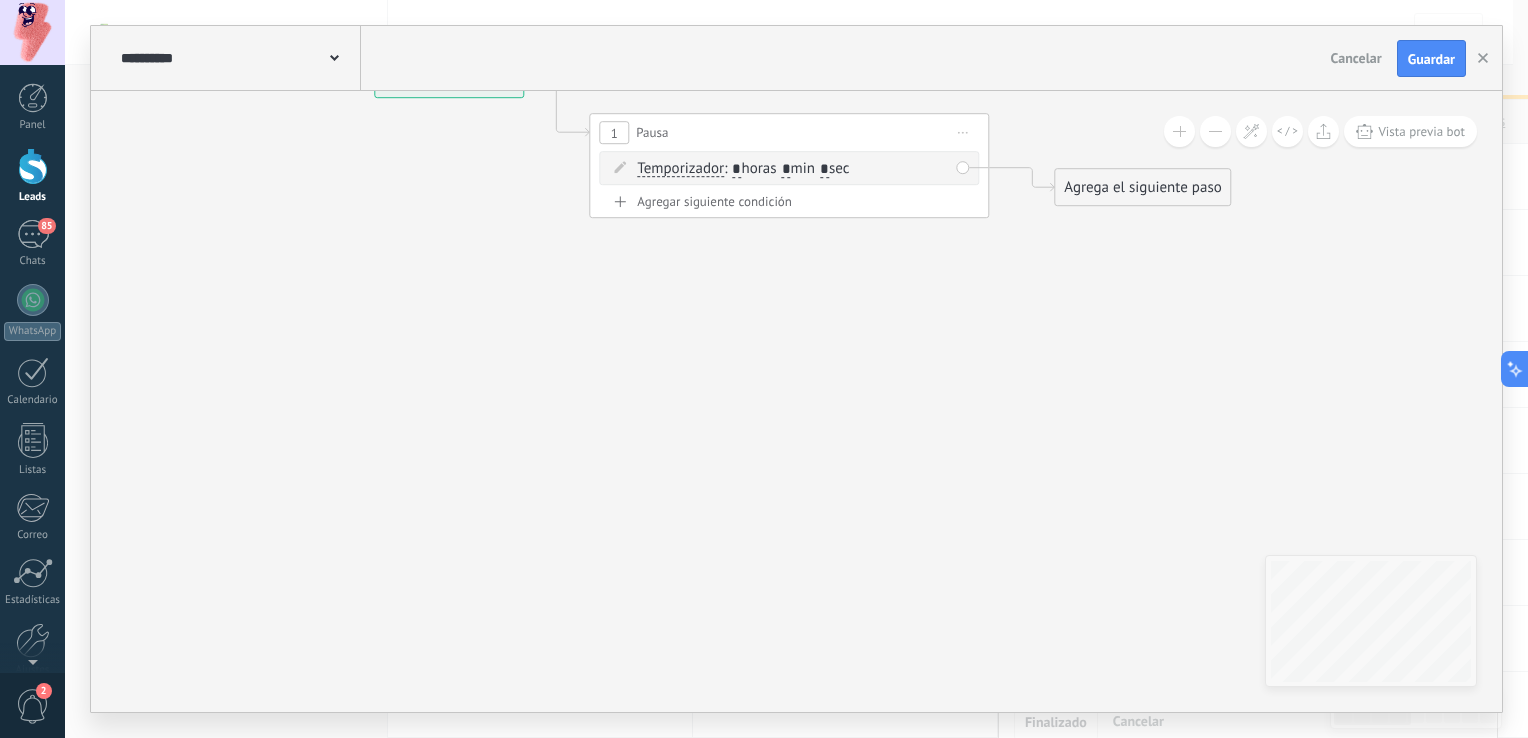 click on ":
*  horas
*  min  *  sec" at bounding box center [786, 169] 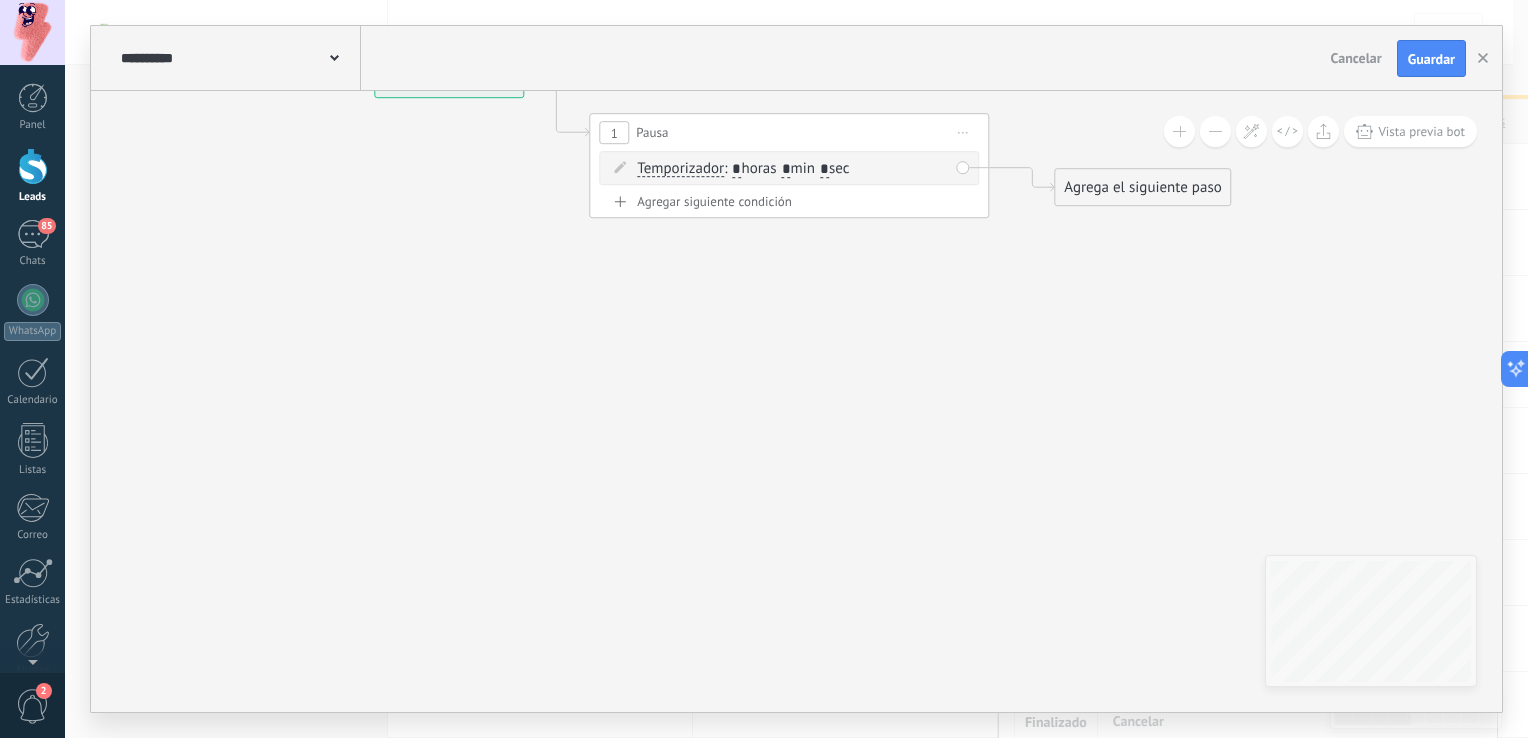 click on "*" at bounding box center (736, 170) 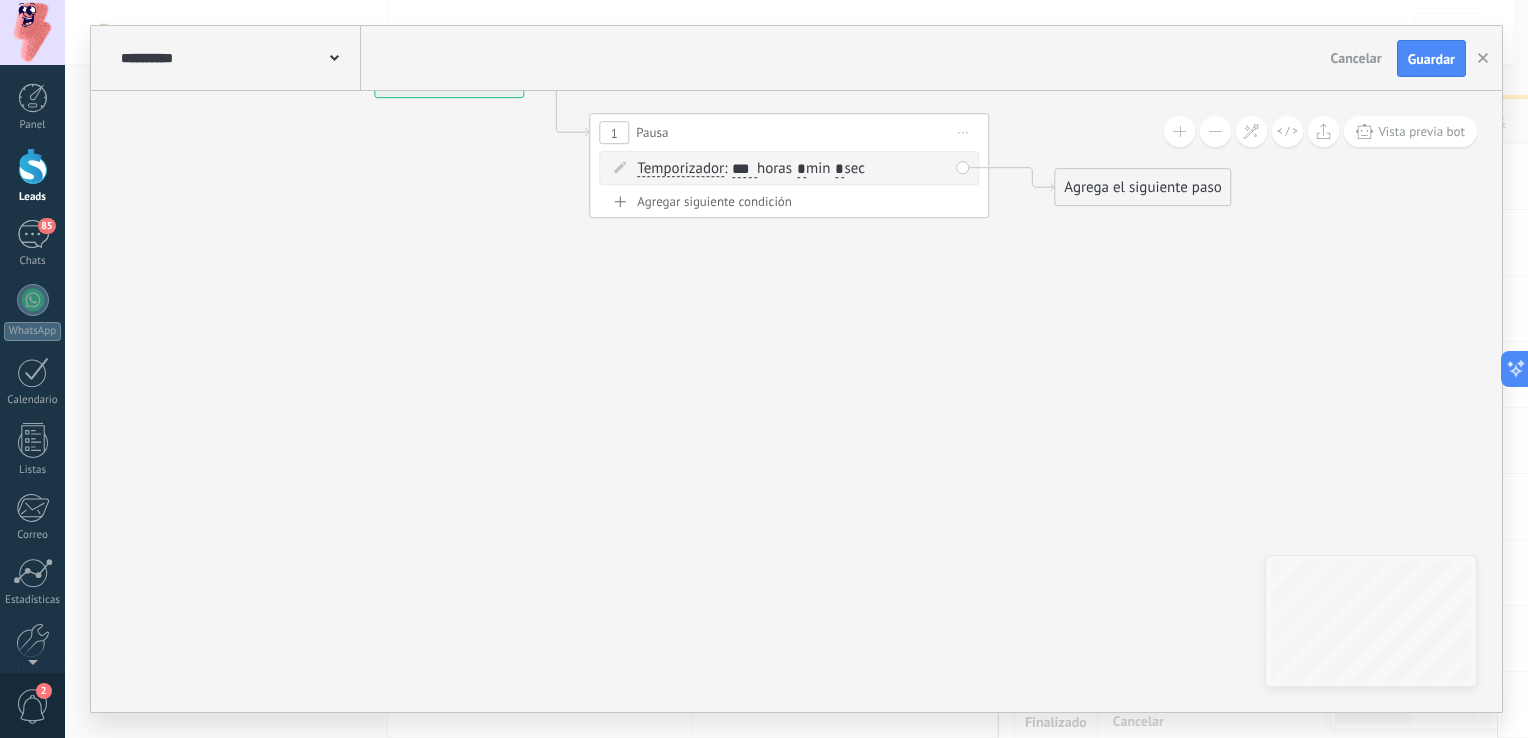 type on "***" 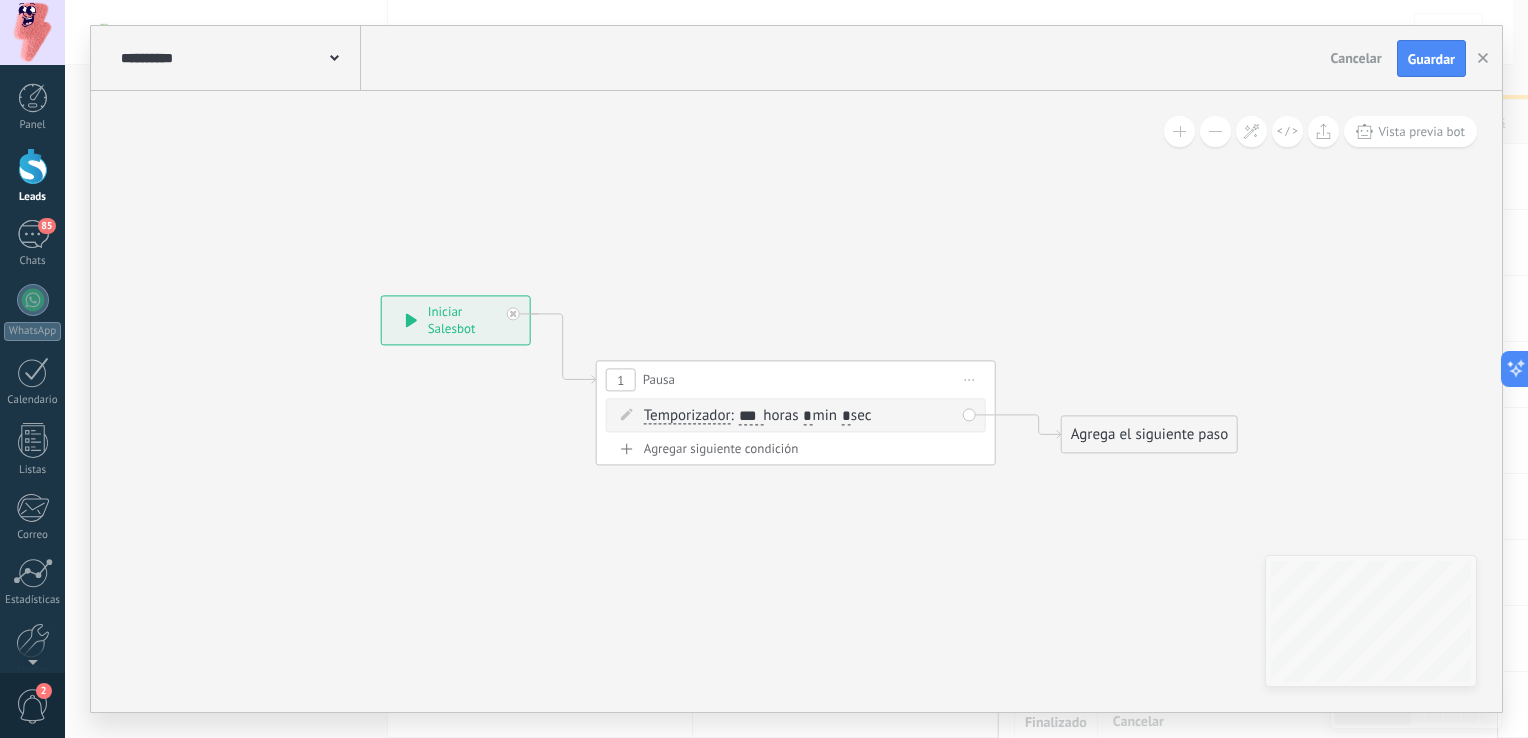 drag, startPoint x: 886, startPoint y: 313, endPoint x: 892, endPoint y: 560, distance: 247.07286 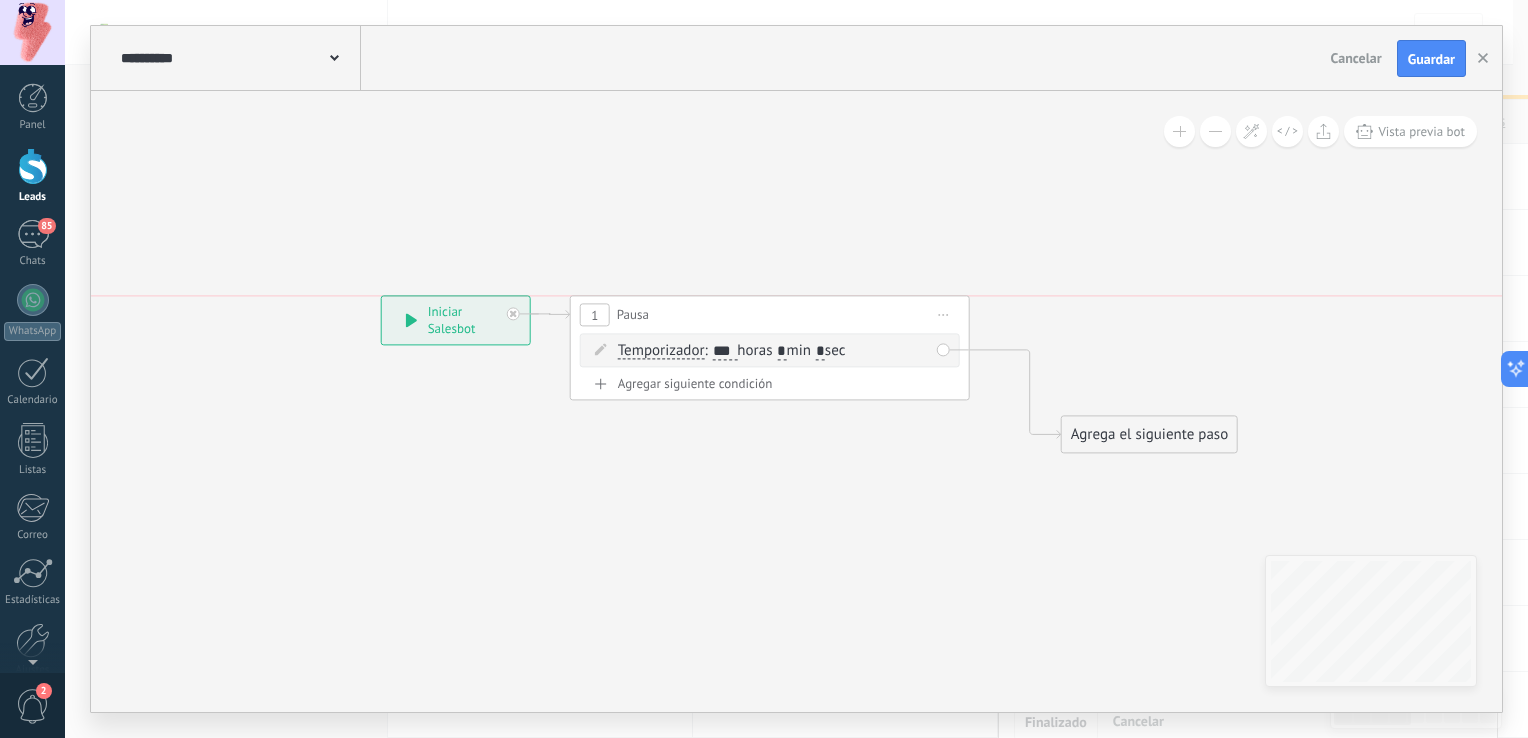 drag, startPoint x: 758, startPoint y: 368, endPoint x: 732, endPoint y: 305, distance: 68.154236 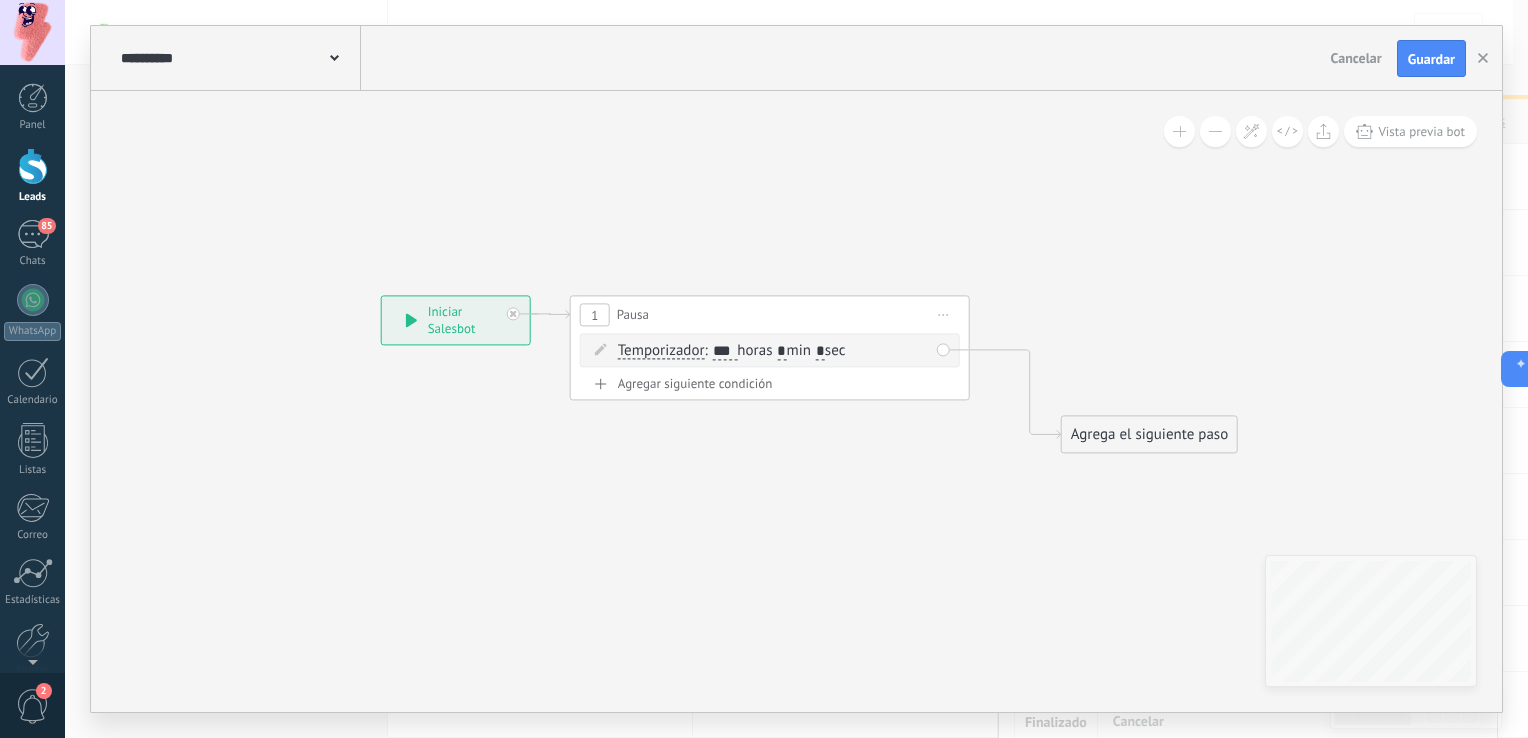 click on "Agrega el siguiente paso" at bounding box center [1149, 435] 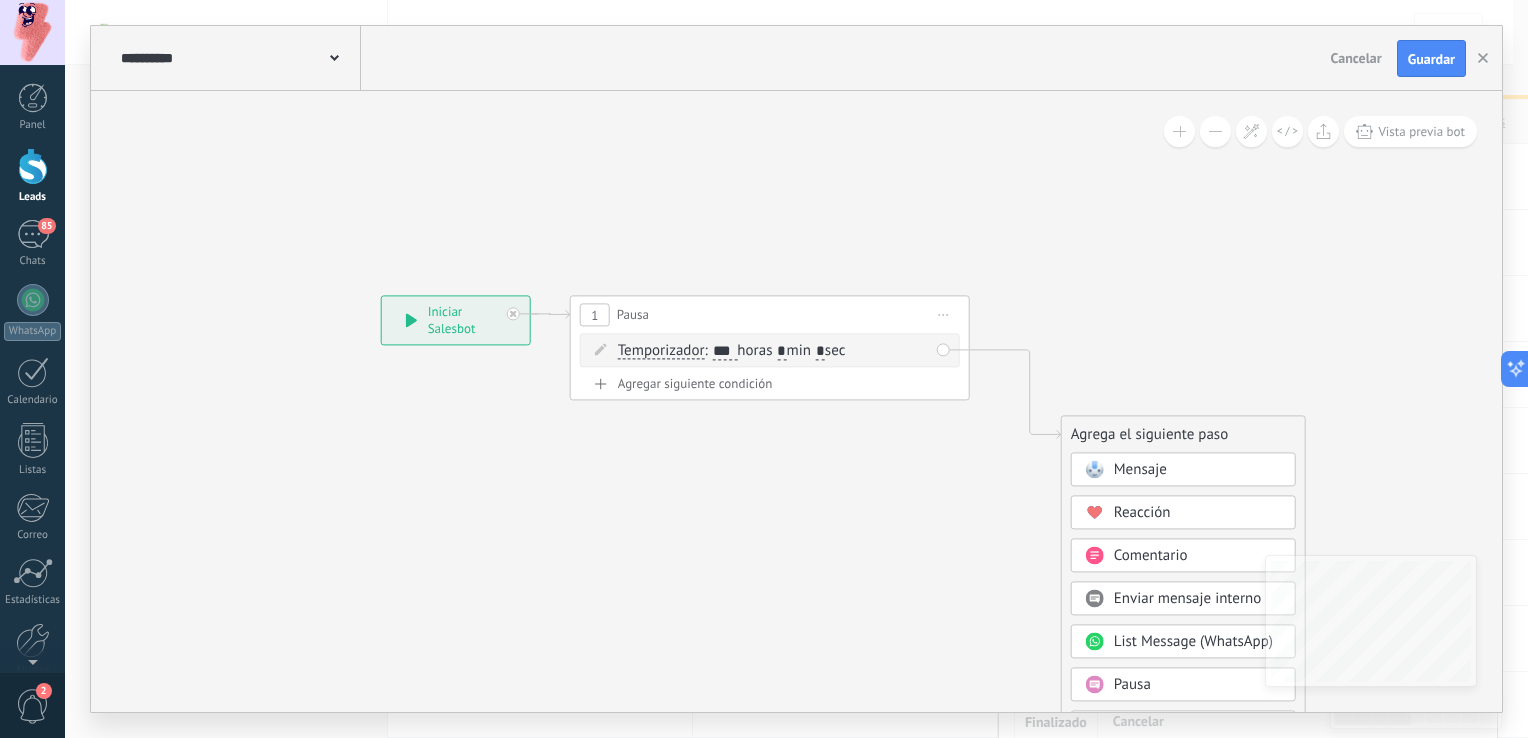 click on "Mensaje" at bounding box center (1183, 470) 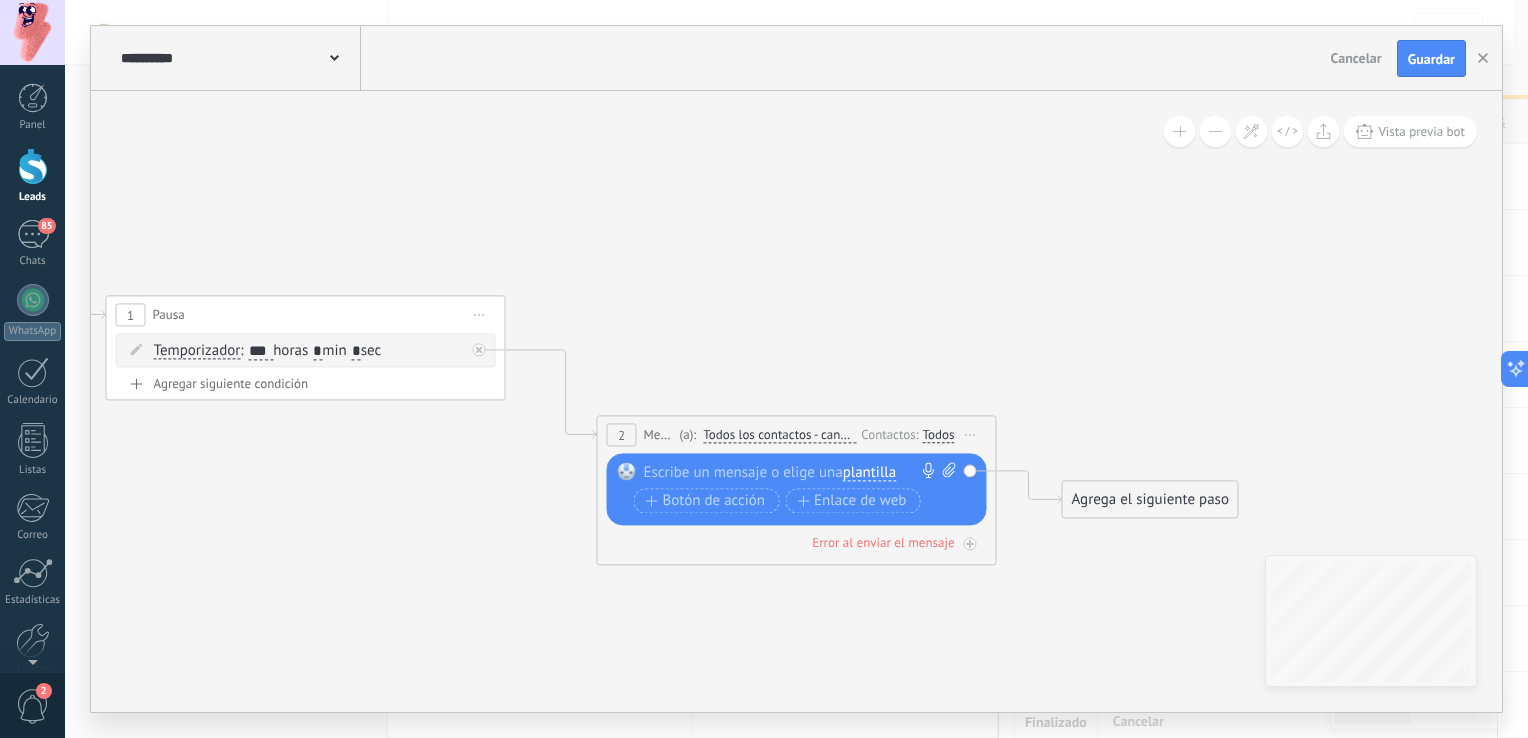 click at bounding box center (792, 473) 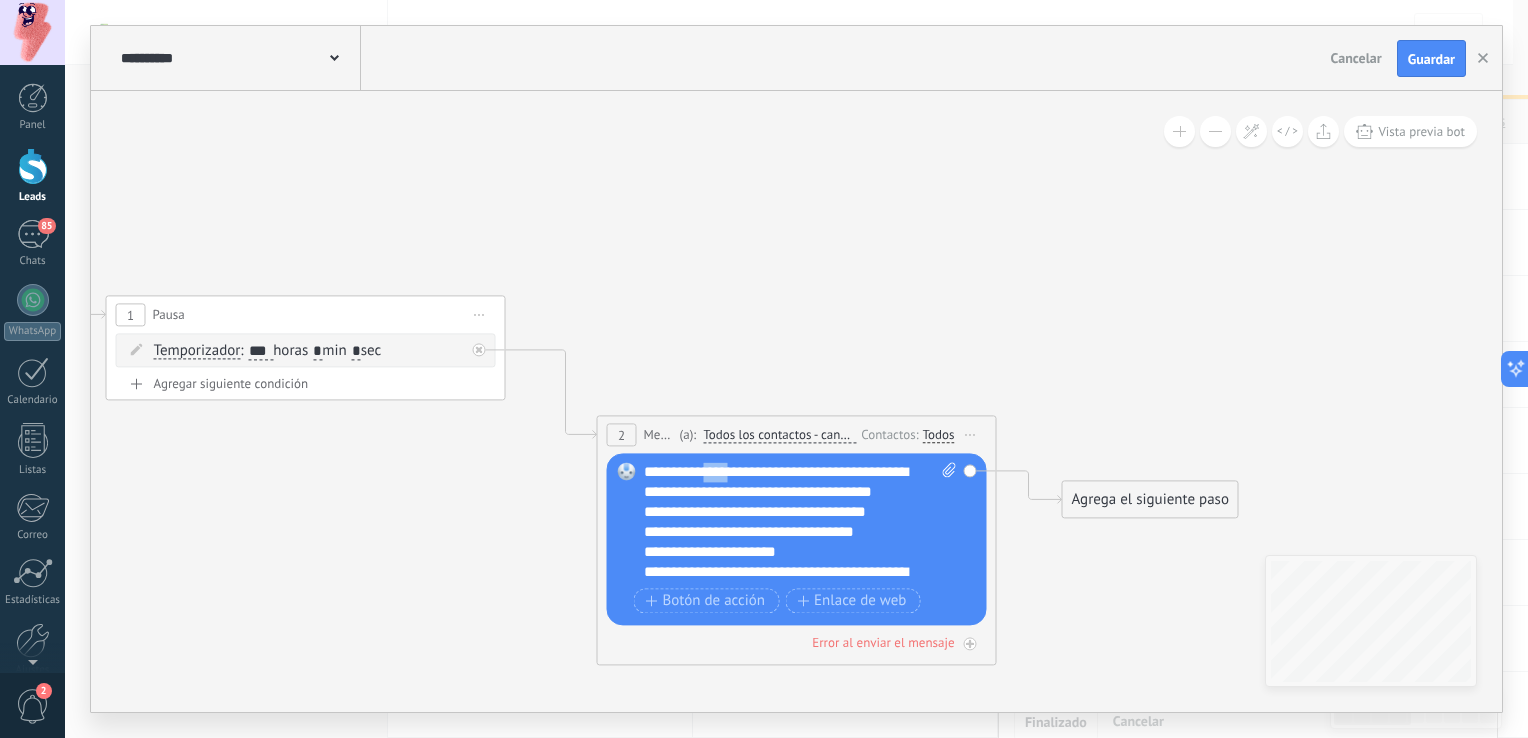 click on "**********" at bounding box center [801, 523] 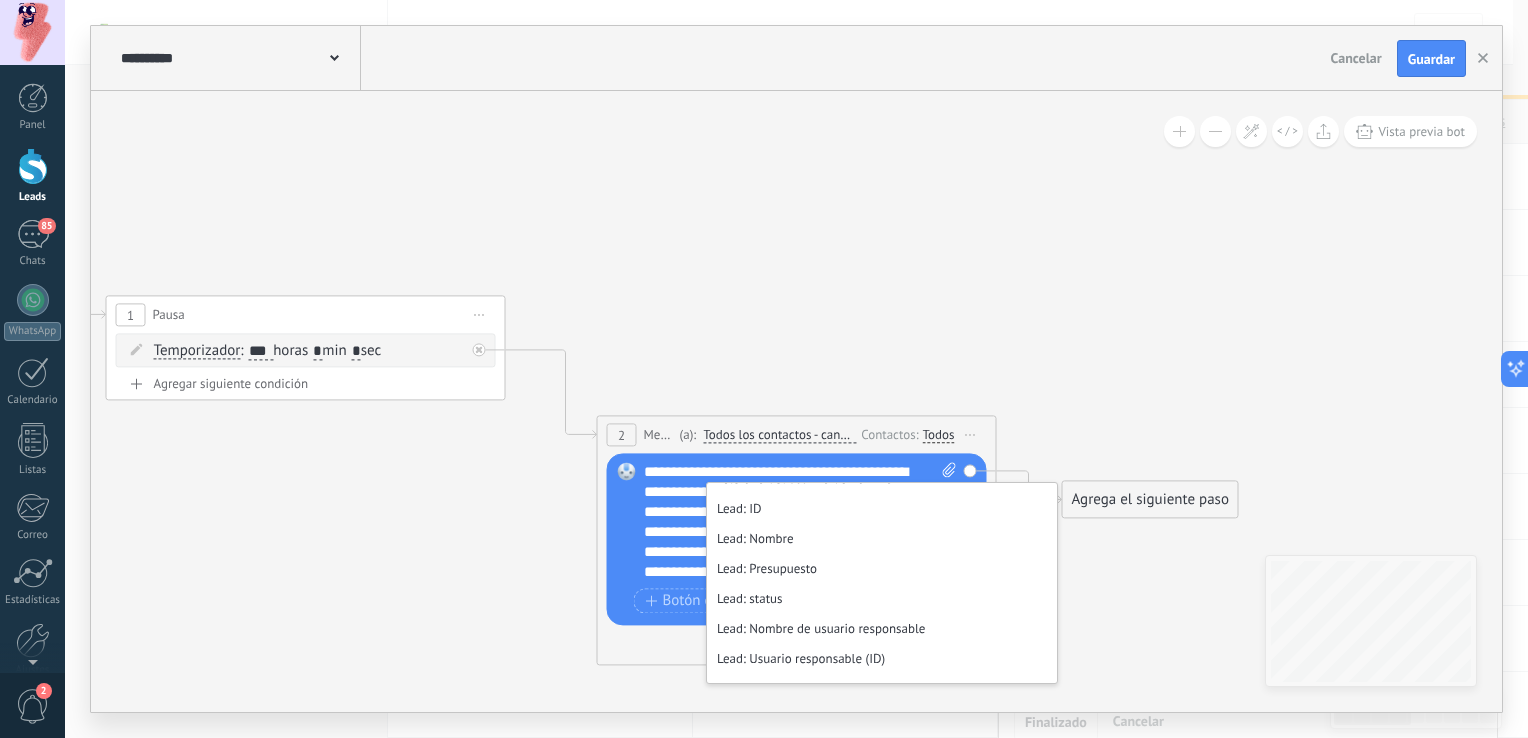 scroll, scrollTop: 336, scrollLeft: 0, axis: vertical 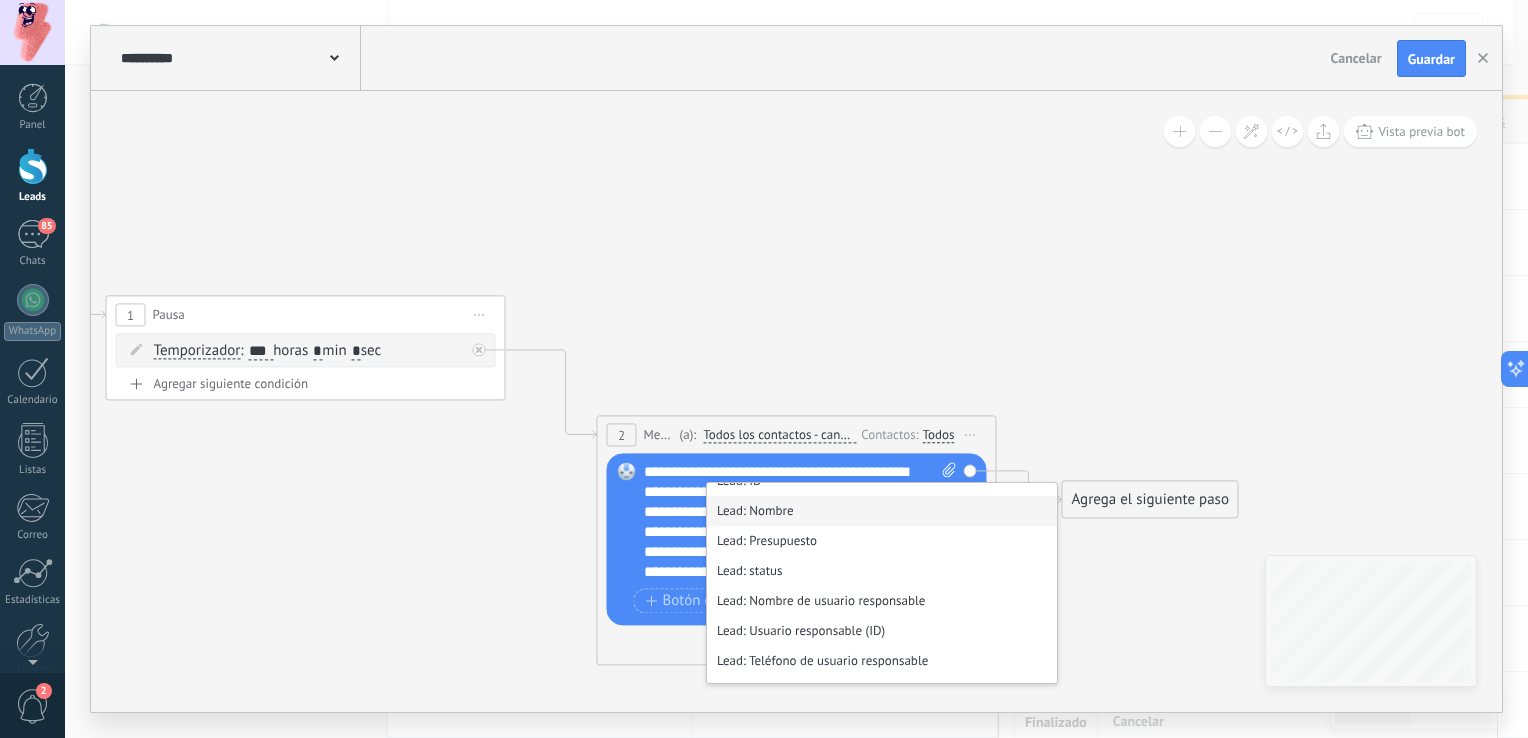 click on "Lead: Nombre" at bounding box center (882, 511) 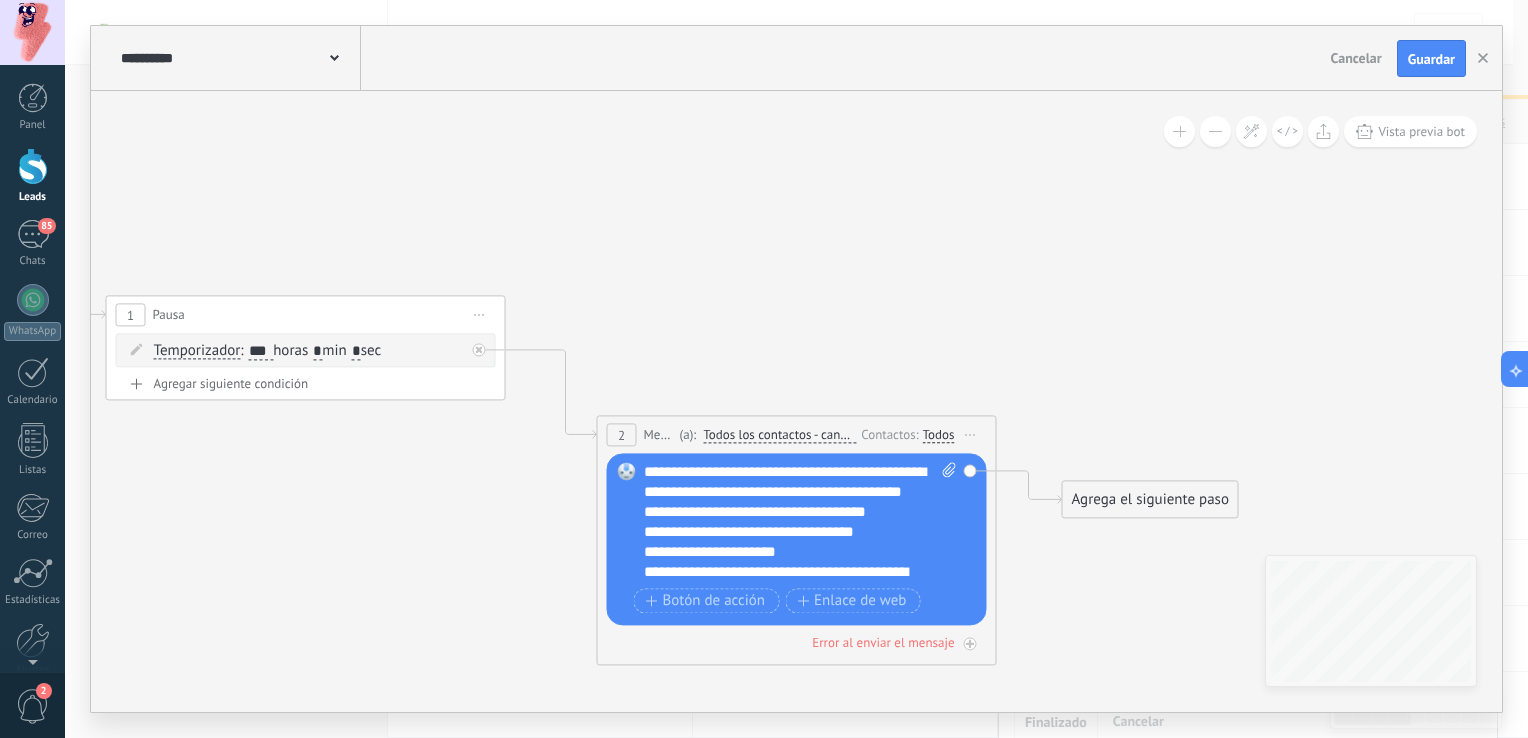 scroll, scrollTop: 60, scrollLeft: 0, axis: vertical 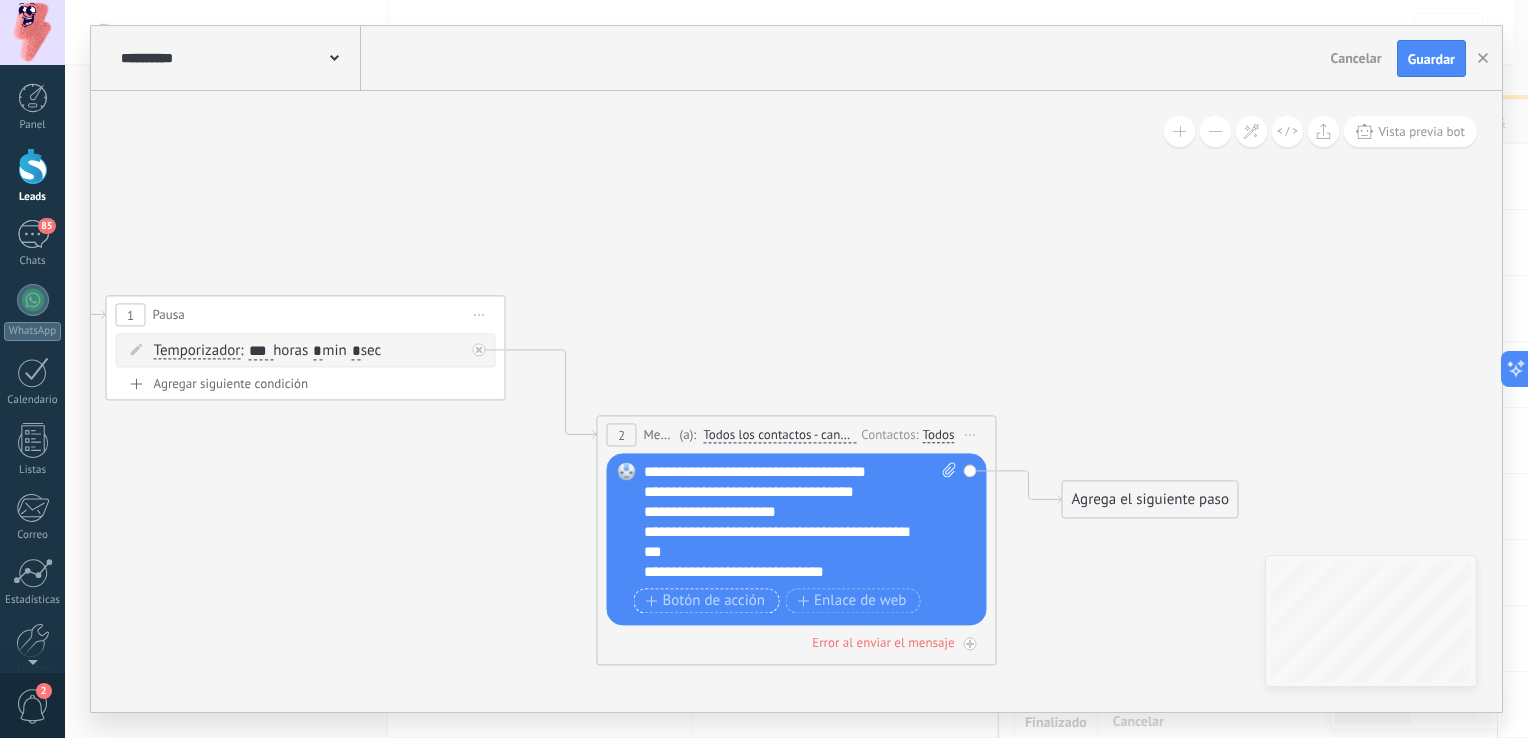 click on "Botón de acción" at bounding box center [706, 601] 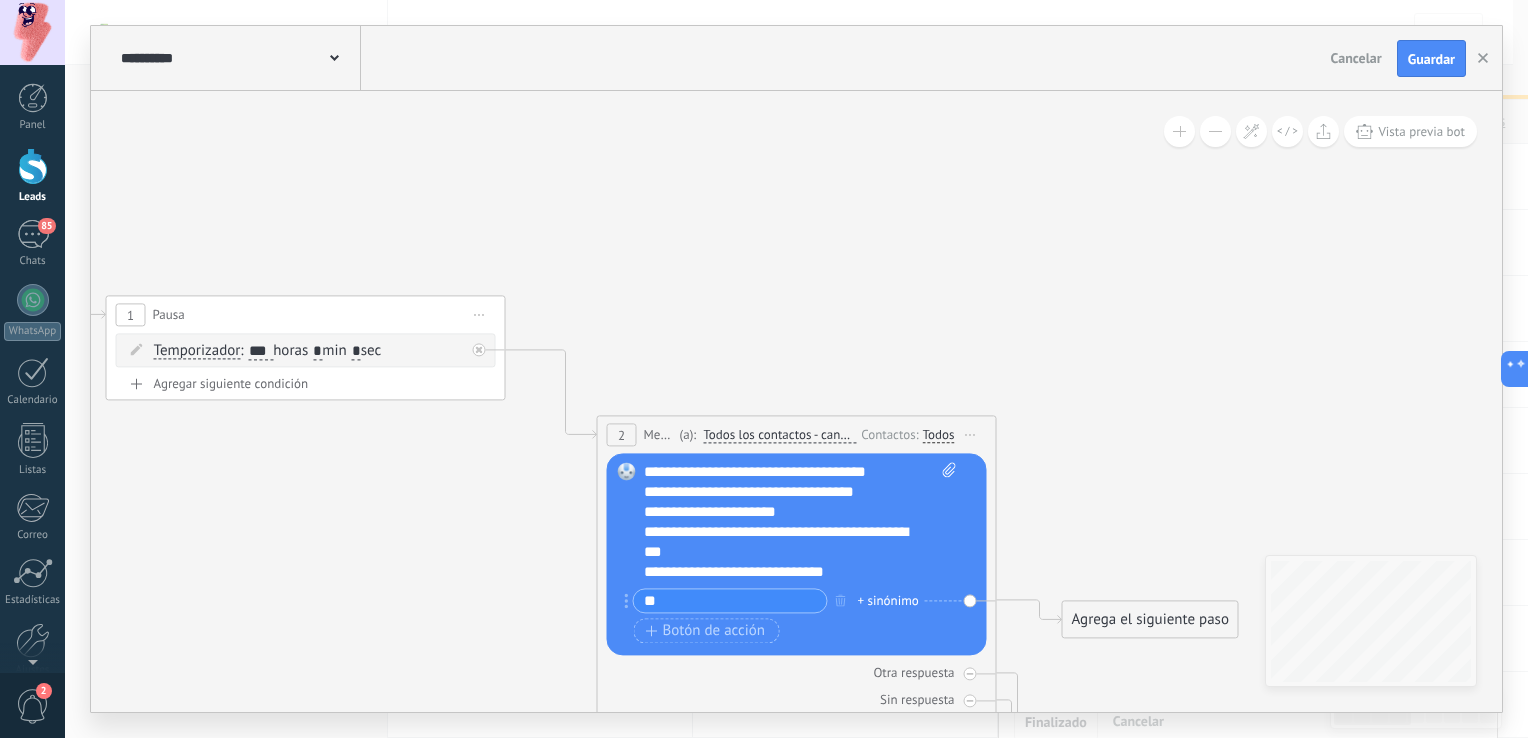 type on "**" 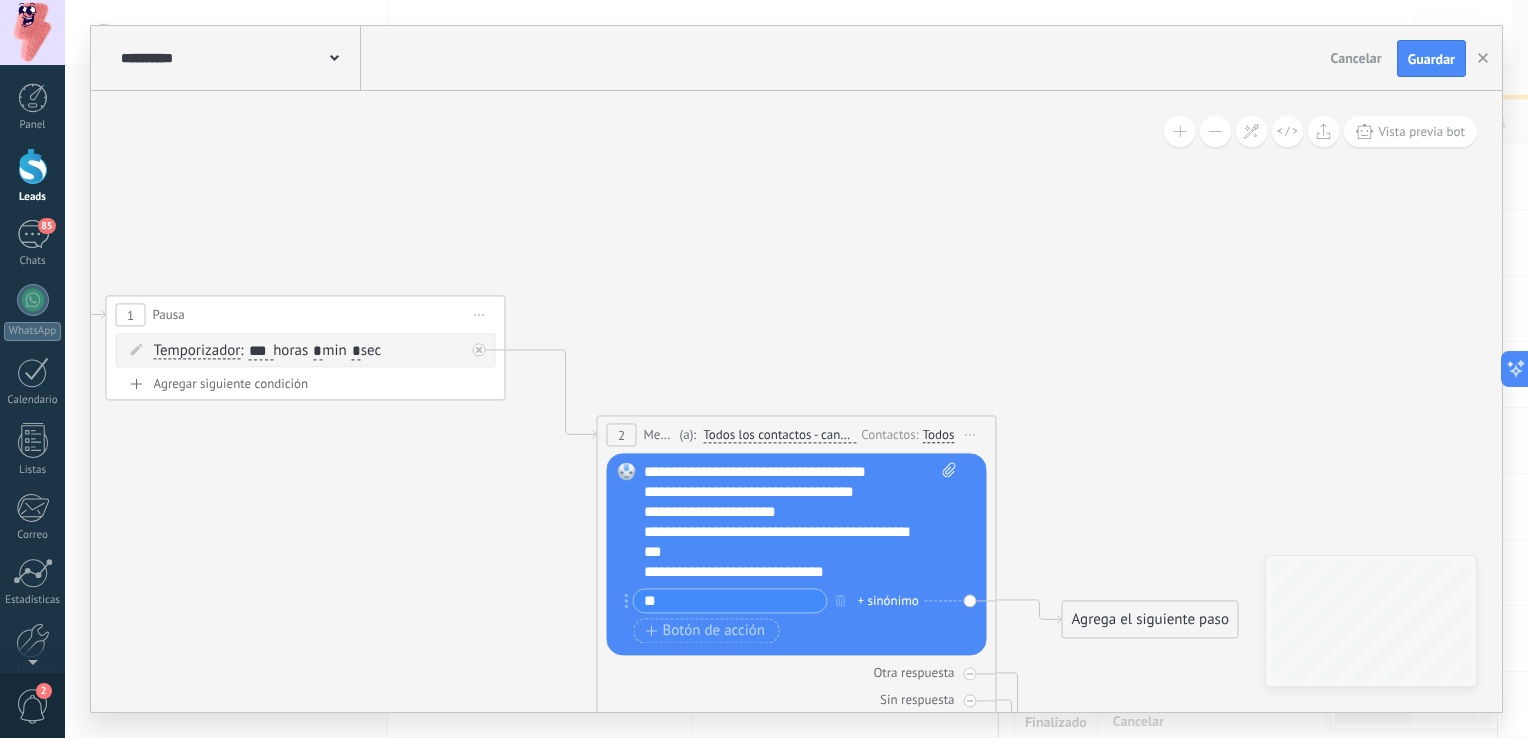 click on "+ sinónimo" at bounding box center (888, 601) 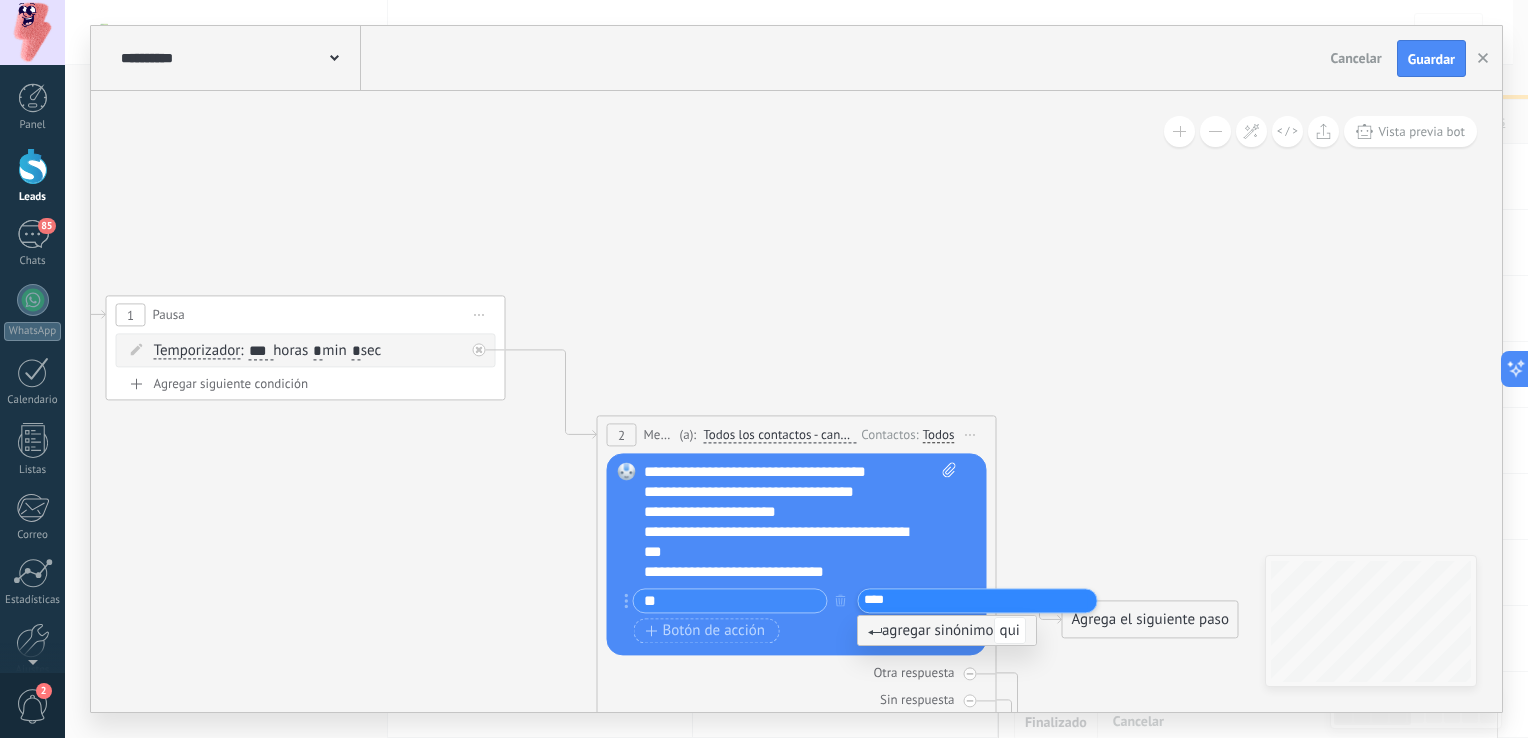 type on "*****" 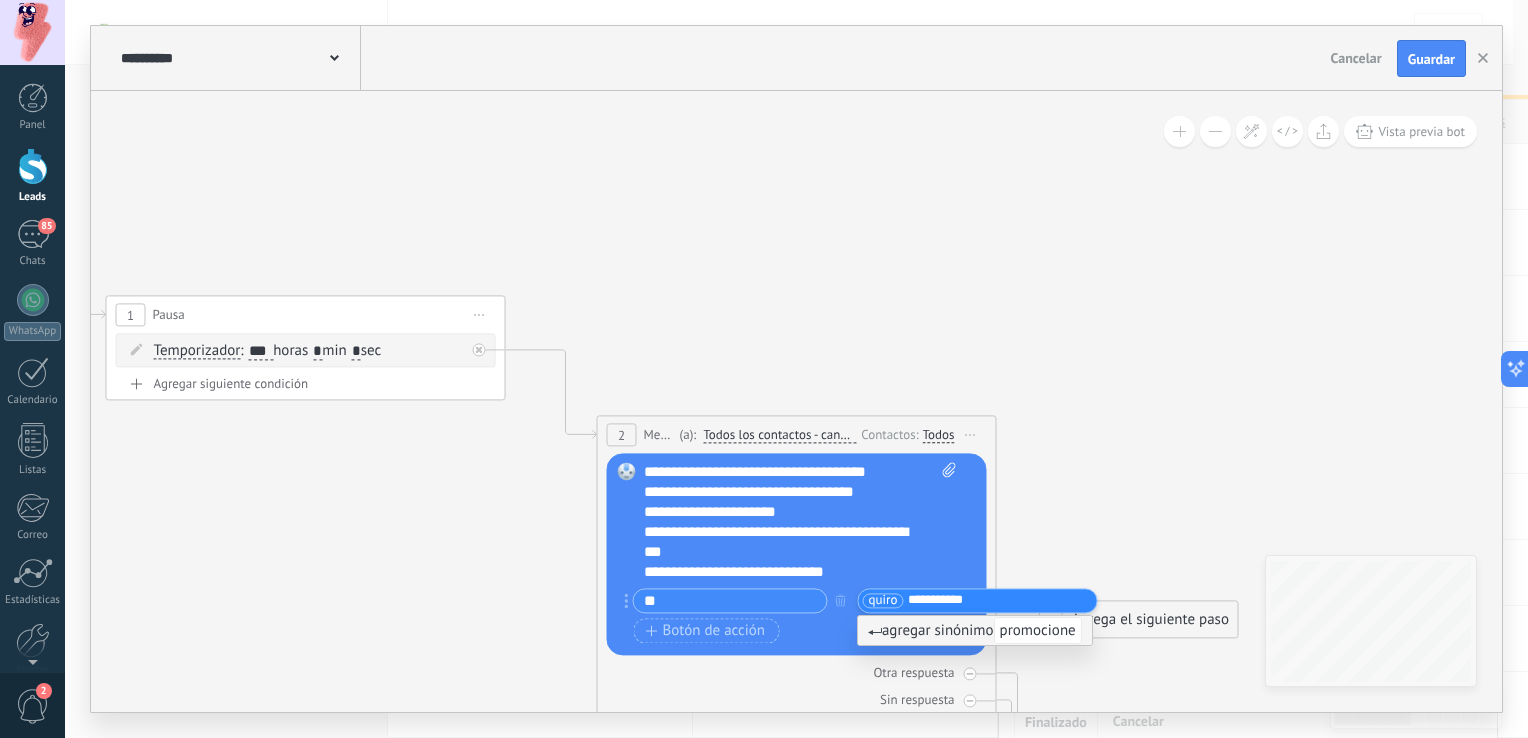 type on "**********" 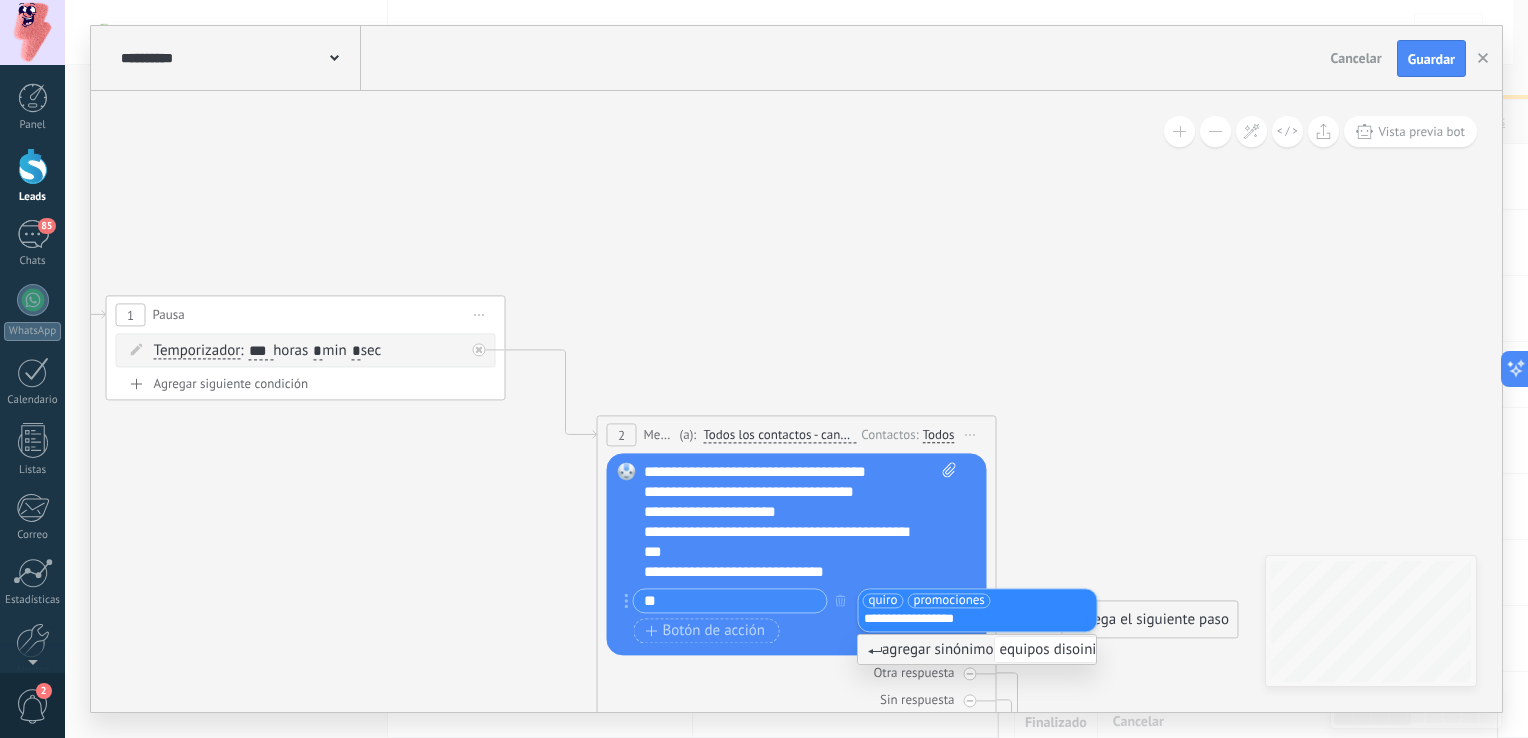 type on "**********" 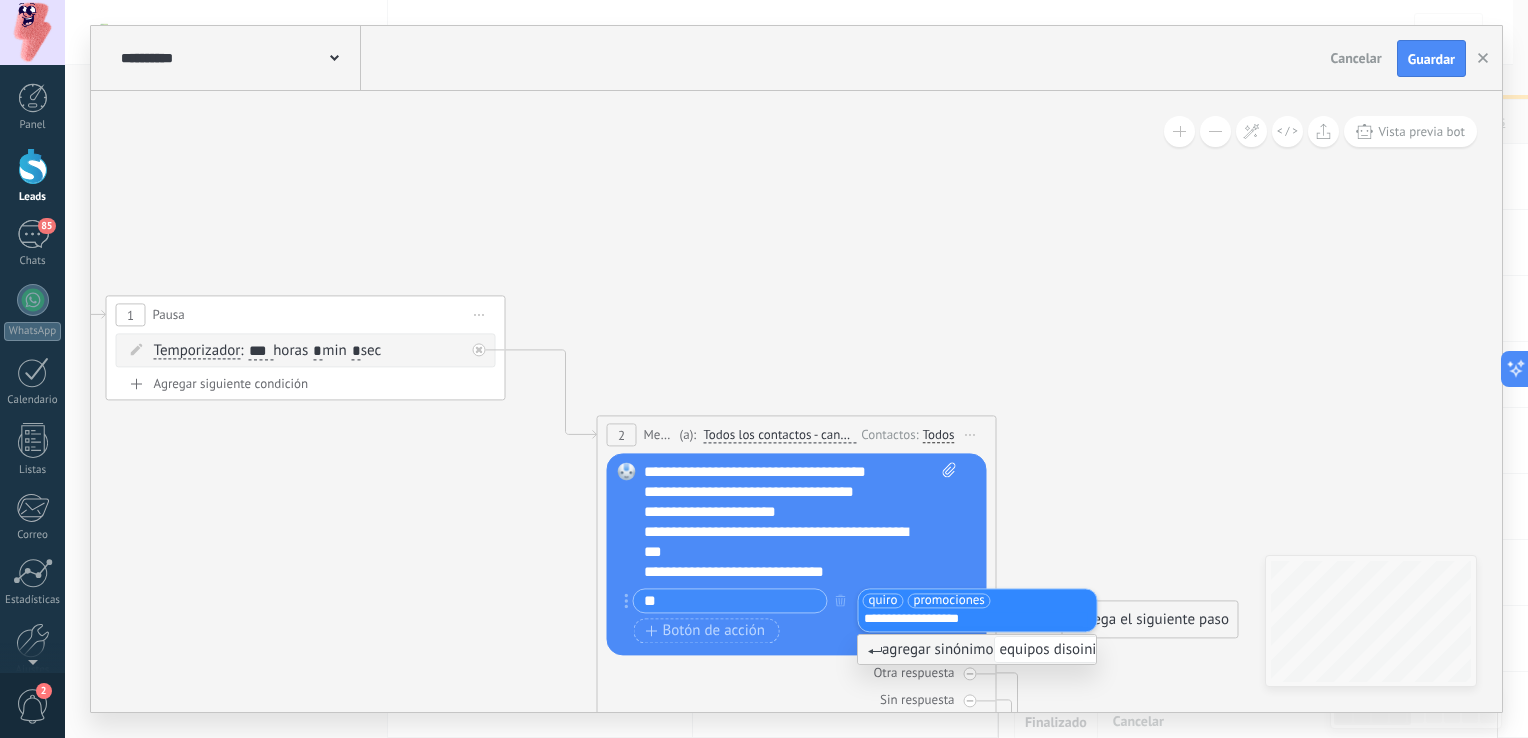type 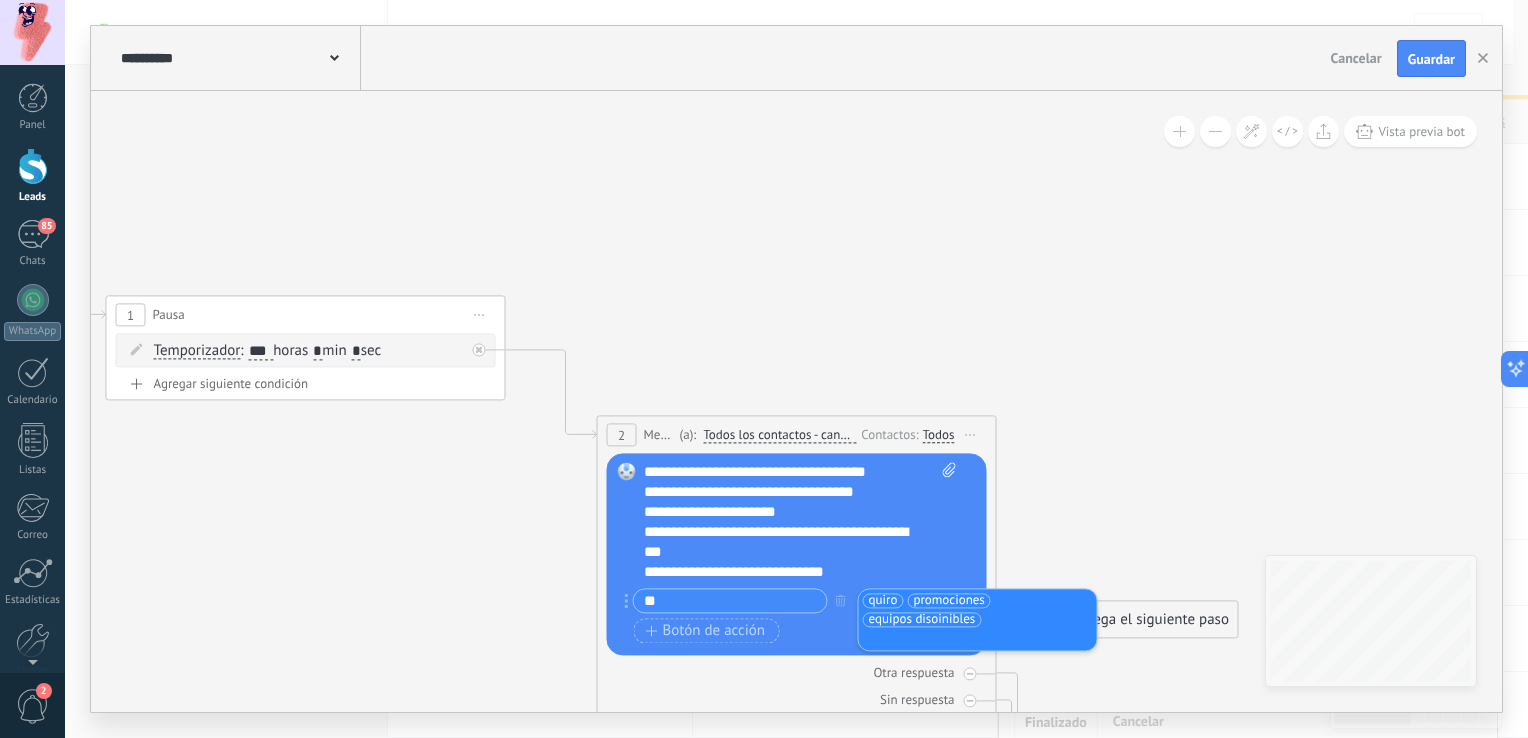 click on "quiro" at bounding box center [883, 601] 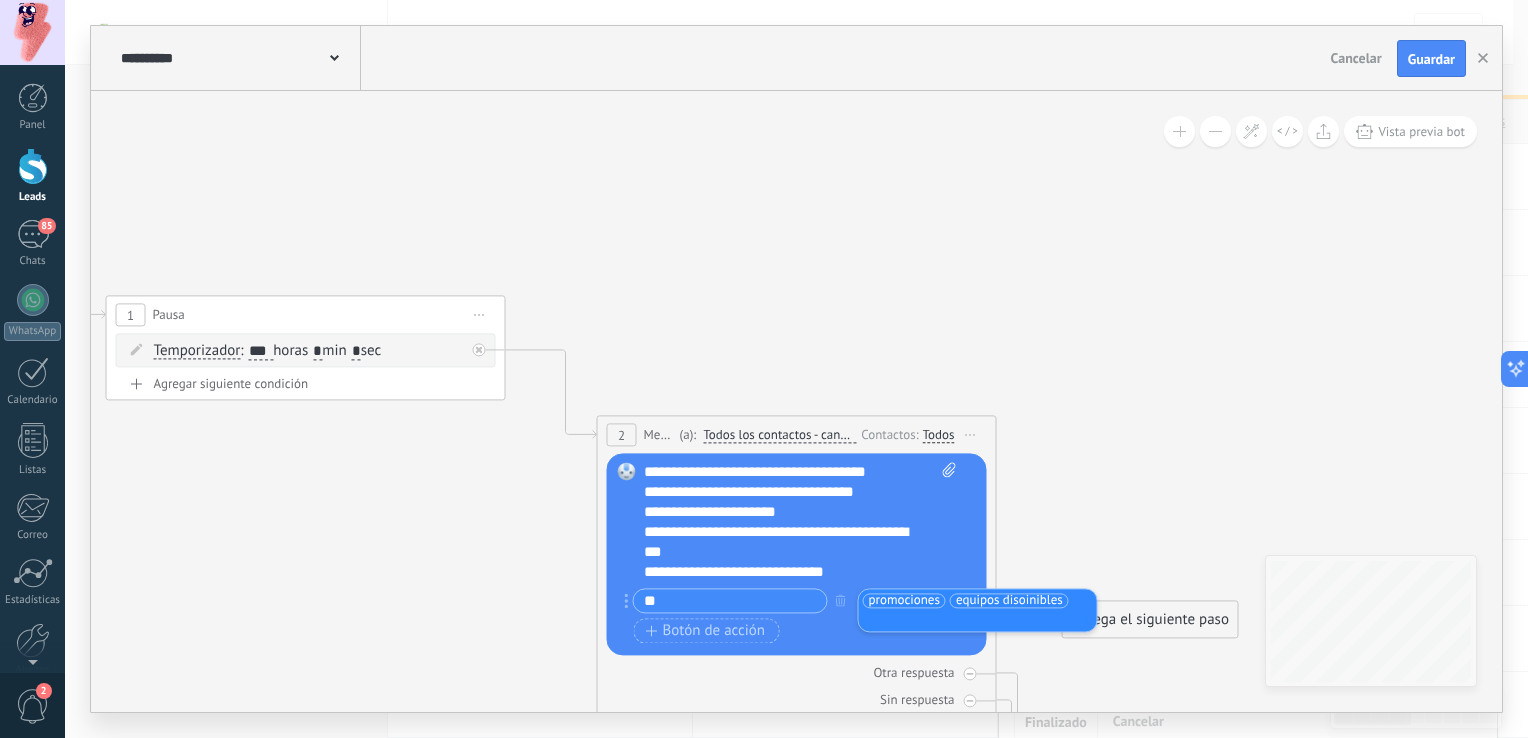 click on "promociones" at bounding box center (904, 601) 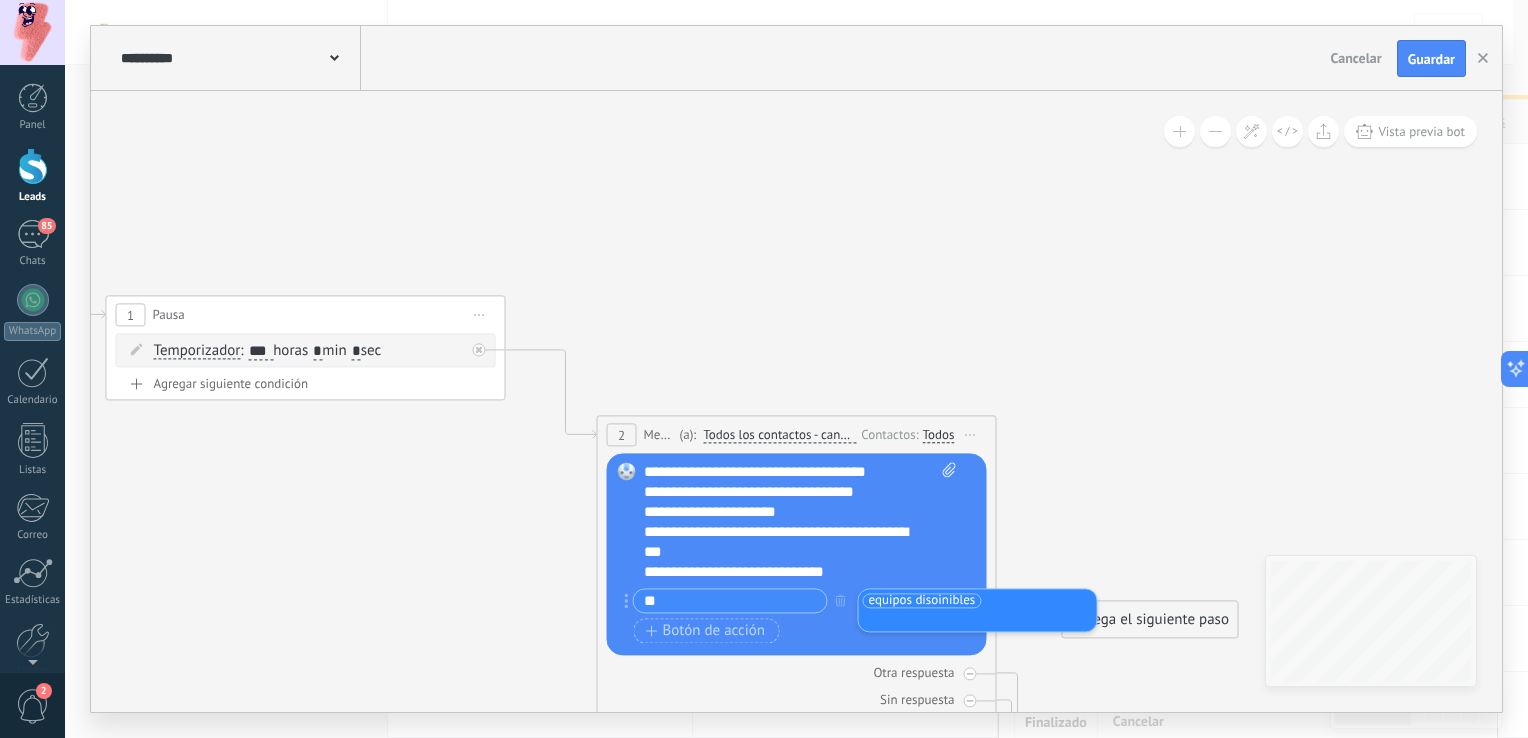 click on "equipos disoinibles" at bounding box center (922, 601) 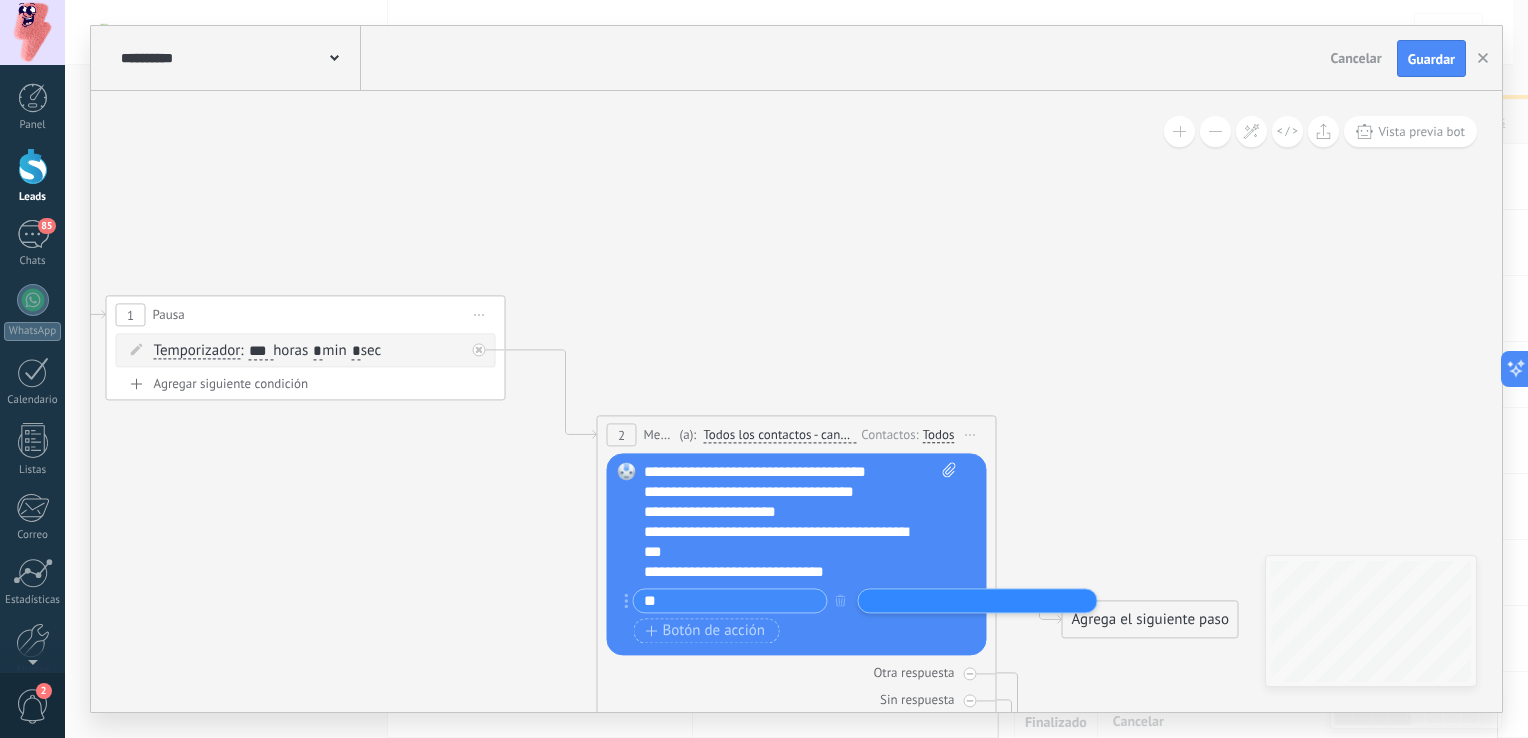 click on "**********" at bounding box center [783, 543] 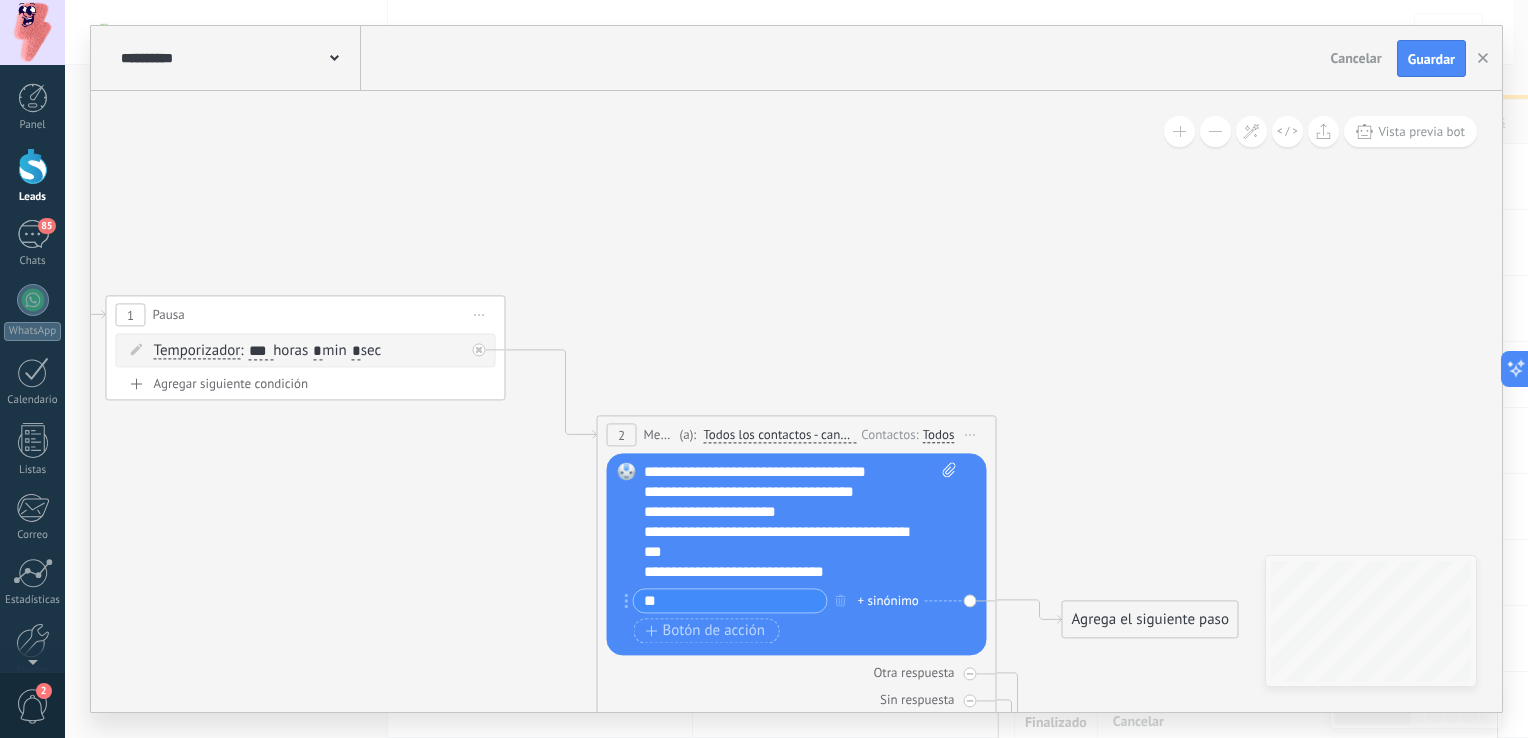 click on "+ sinónimo" at bounding box center [888, 601] 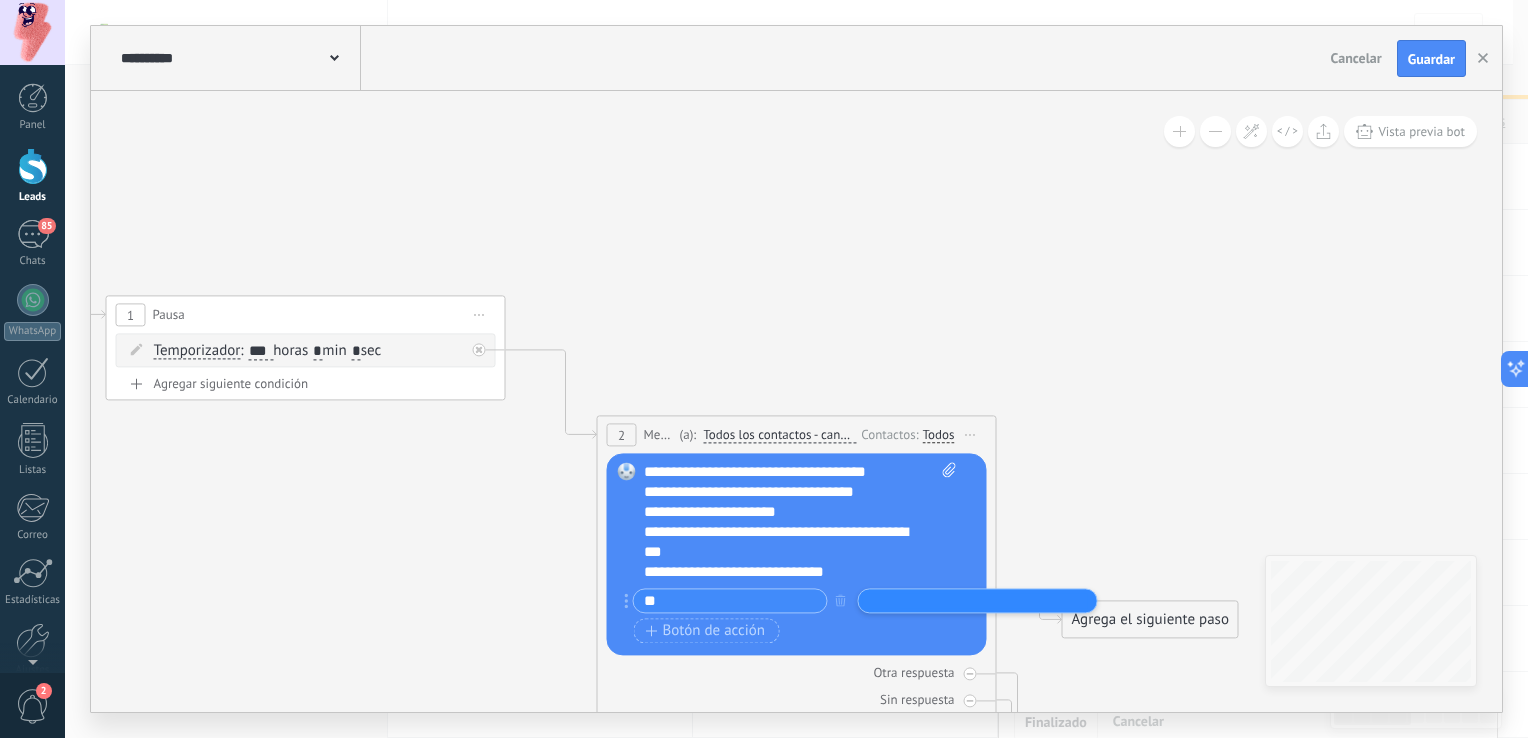 click on "**" at bounding box center (730, 601) 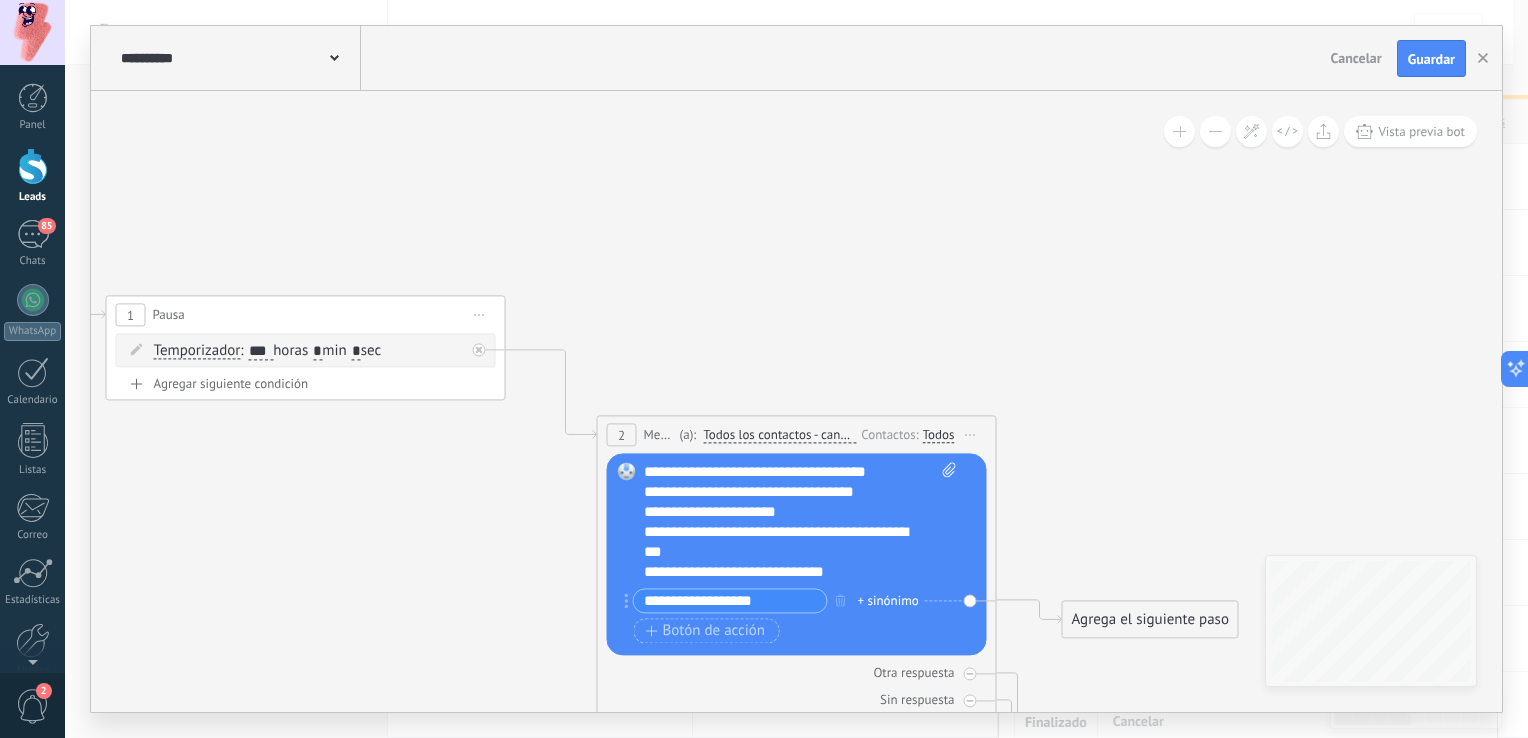 type on "**********" 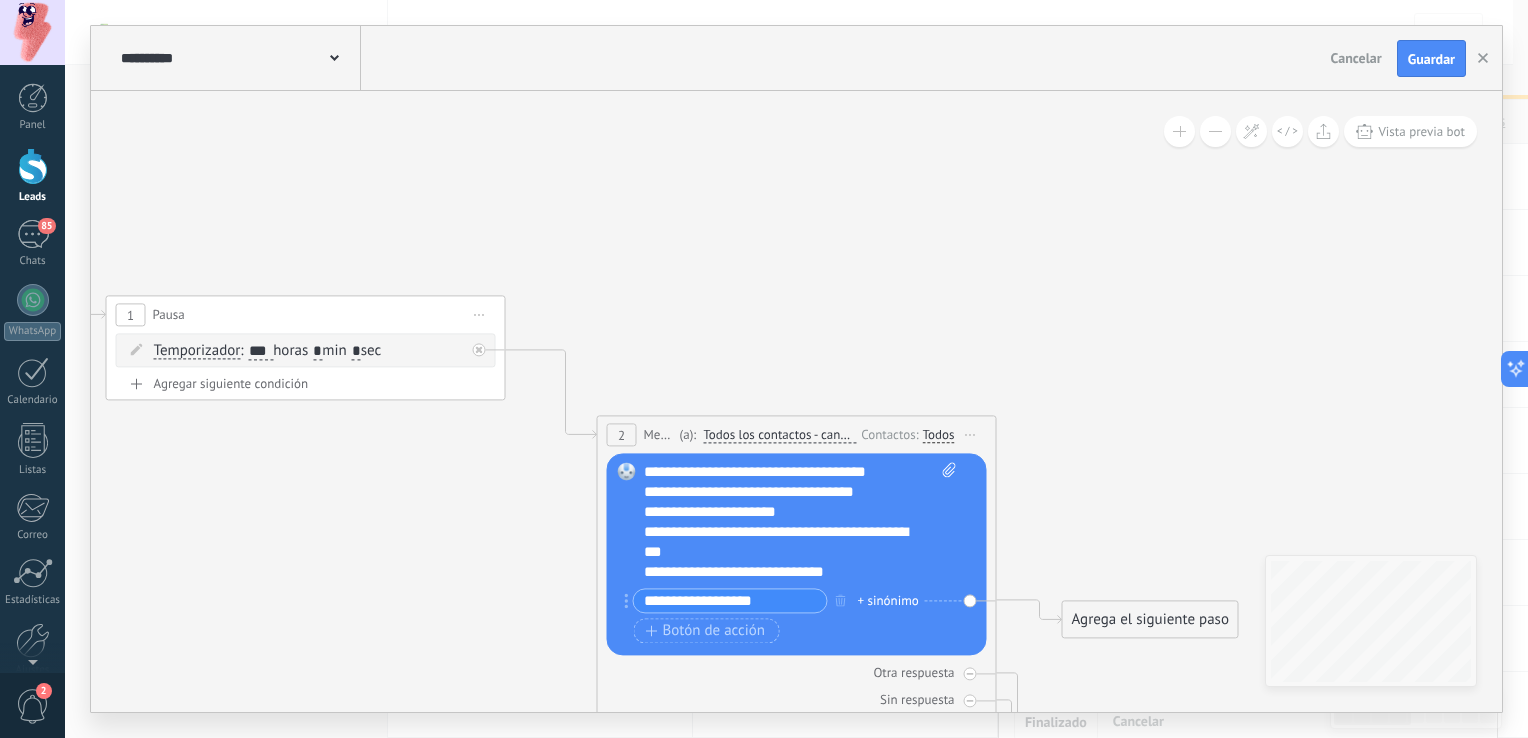 click on "+ sinónimo" at bounding box center [888, 601] 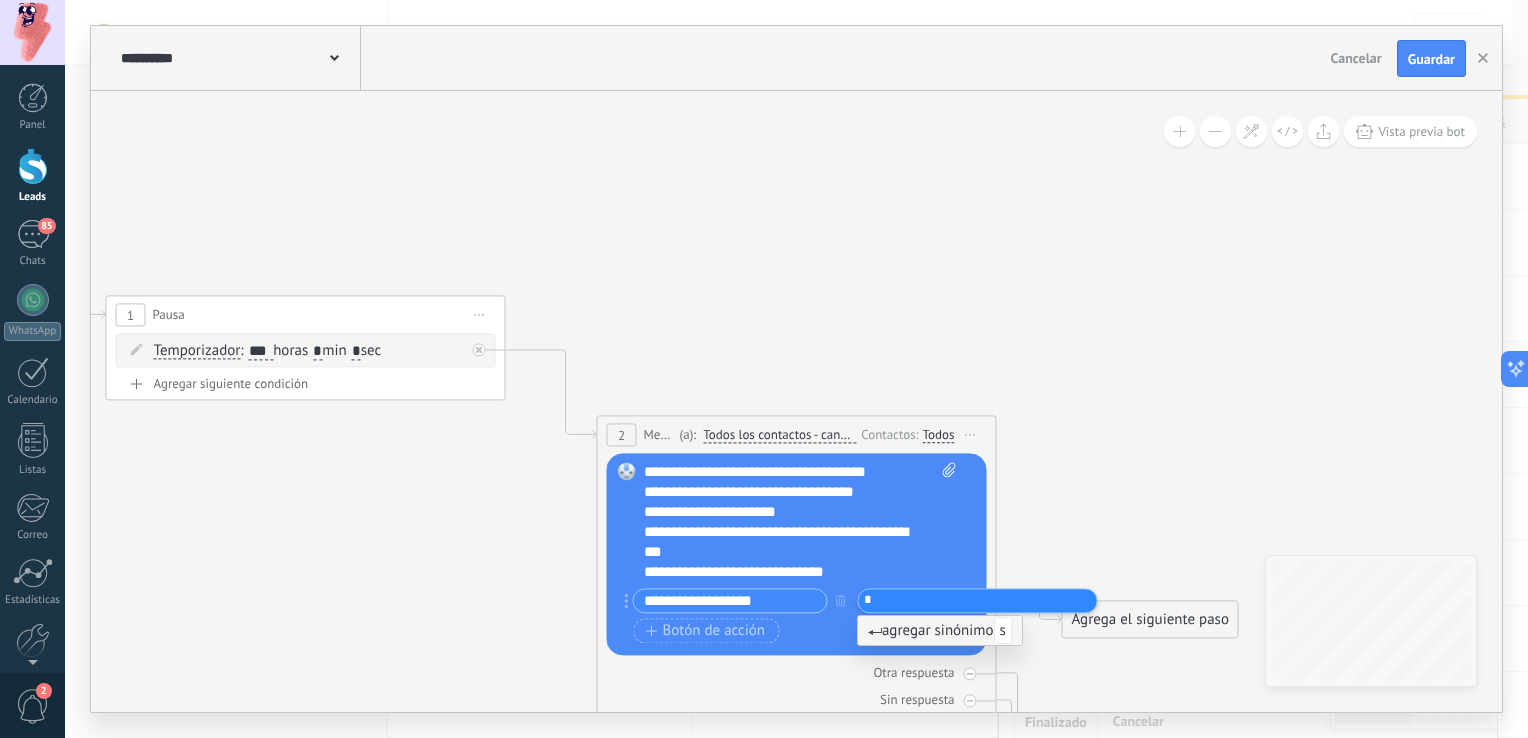 type on "**" 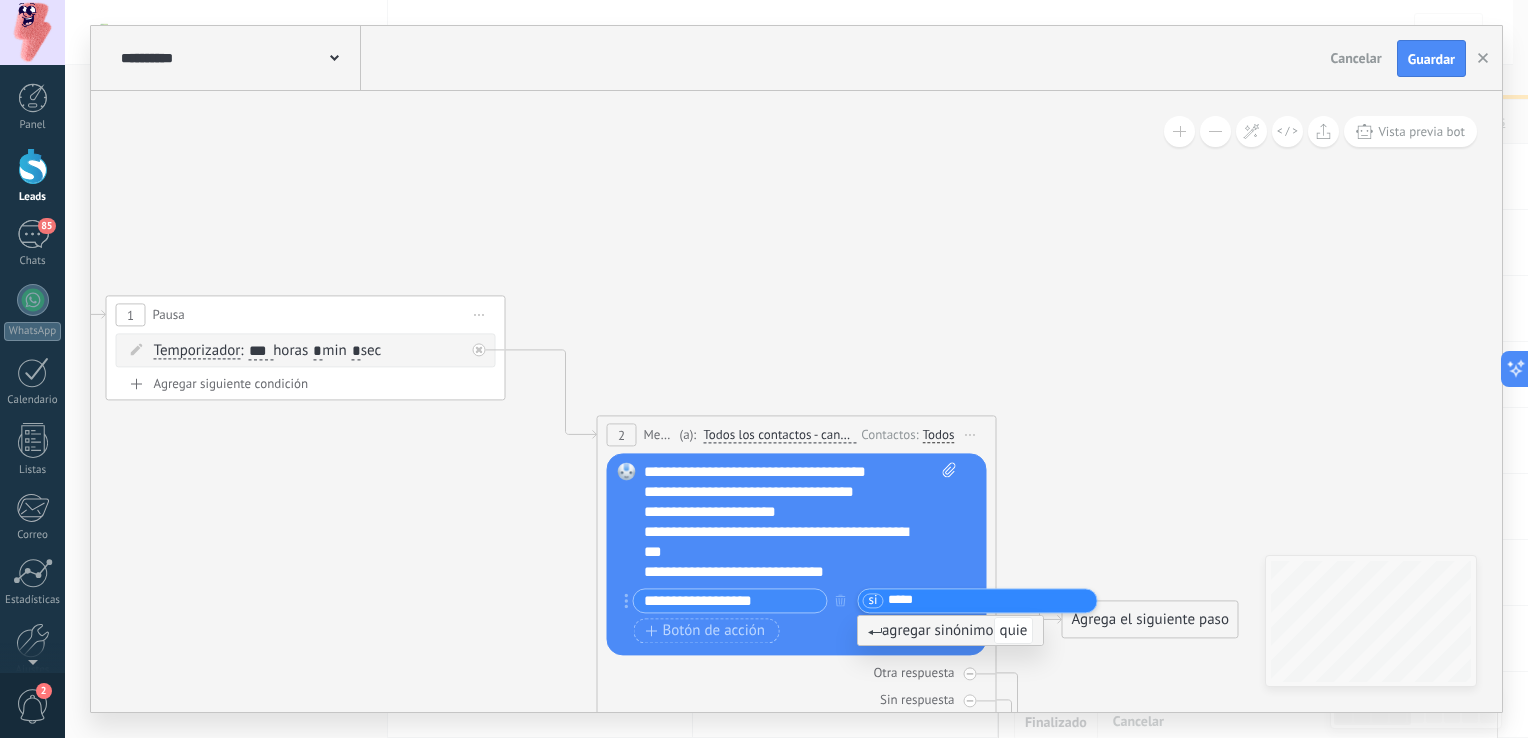 type on "******" 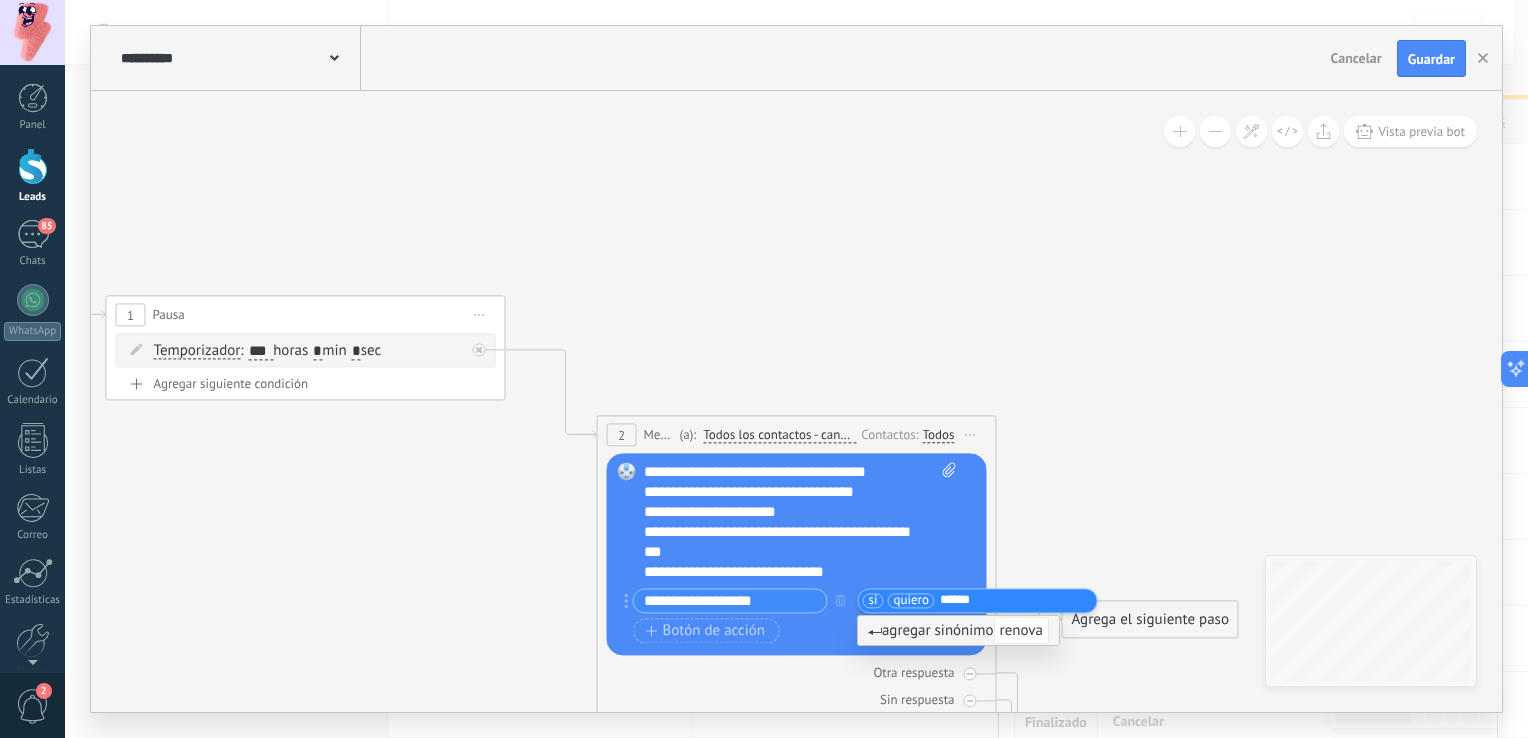 type on "*******" 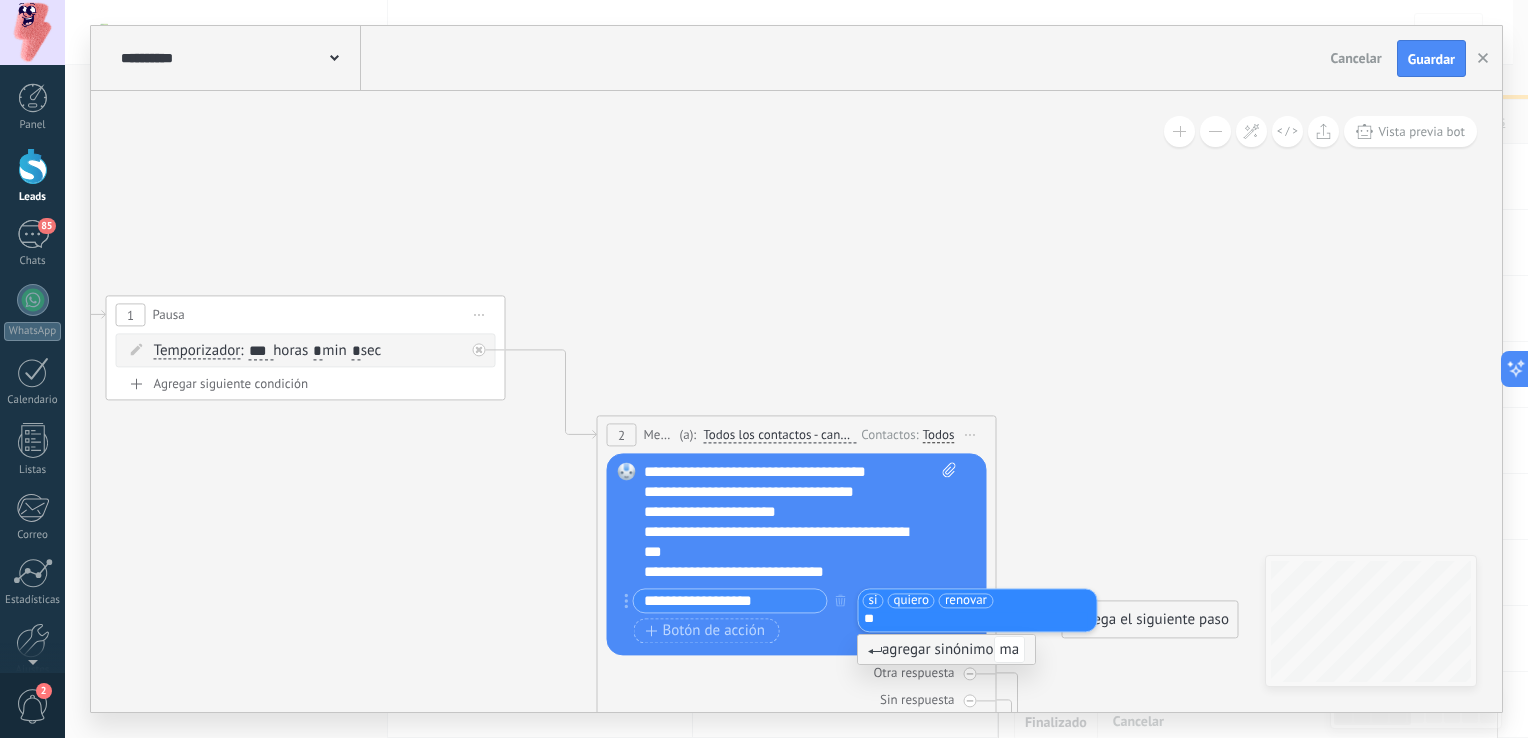 type on "***" 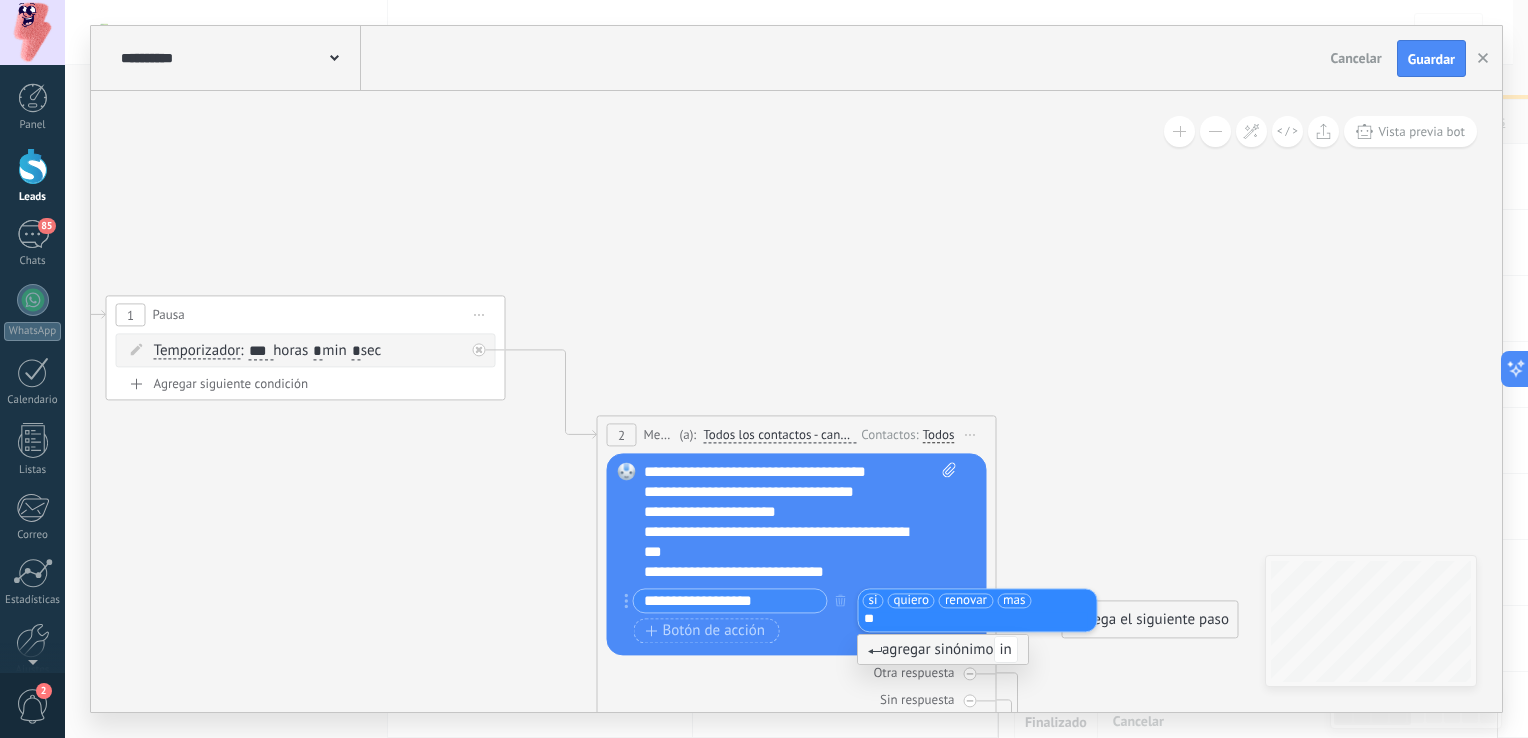 type on "***" 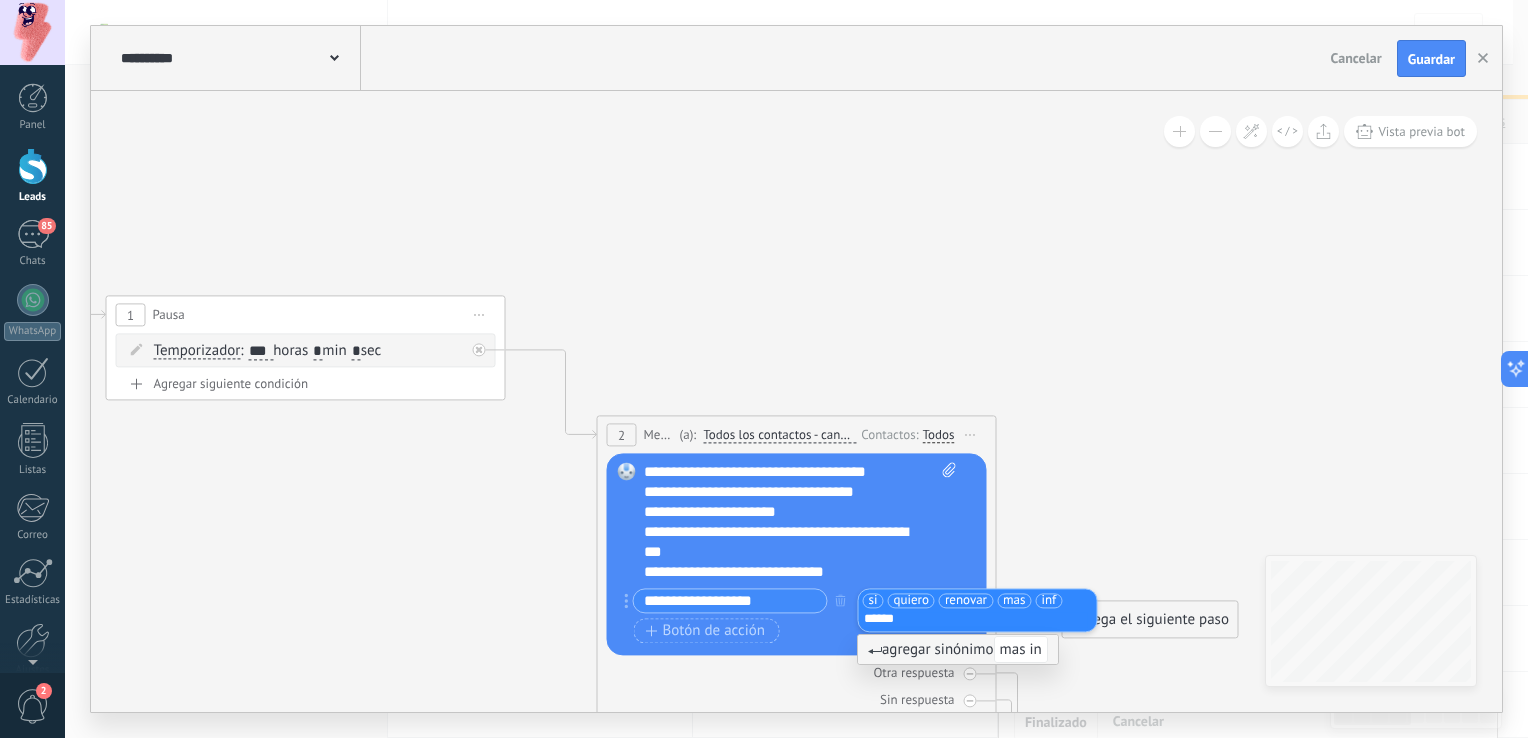 type on "*******" 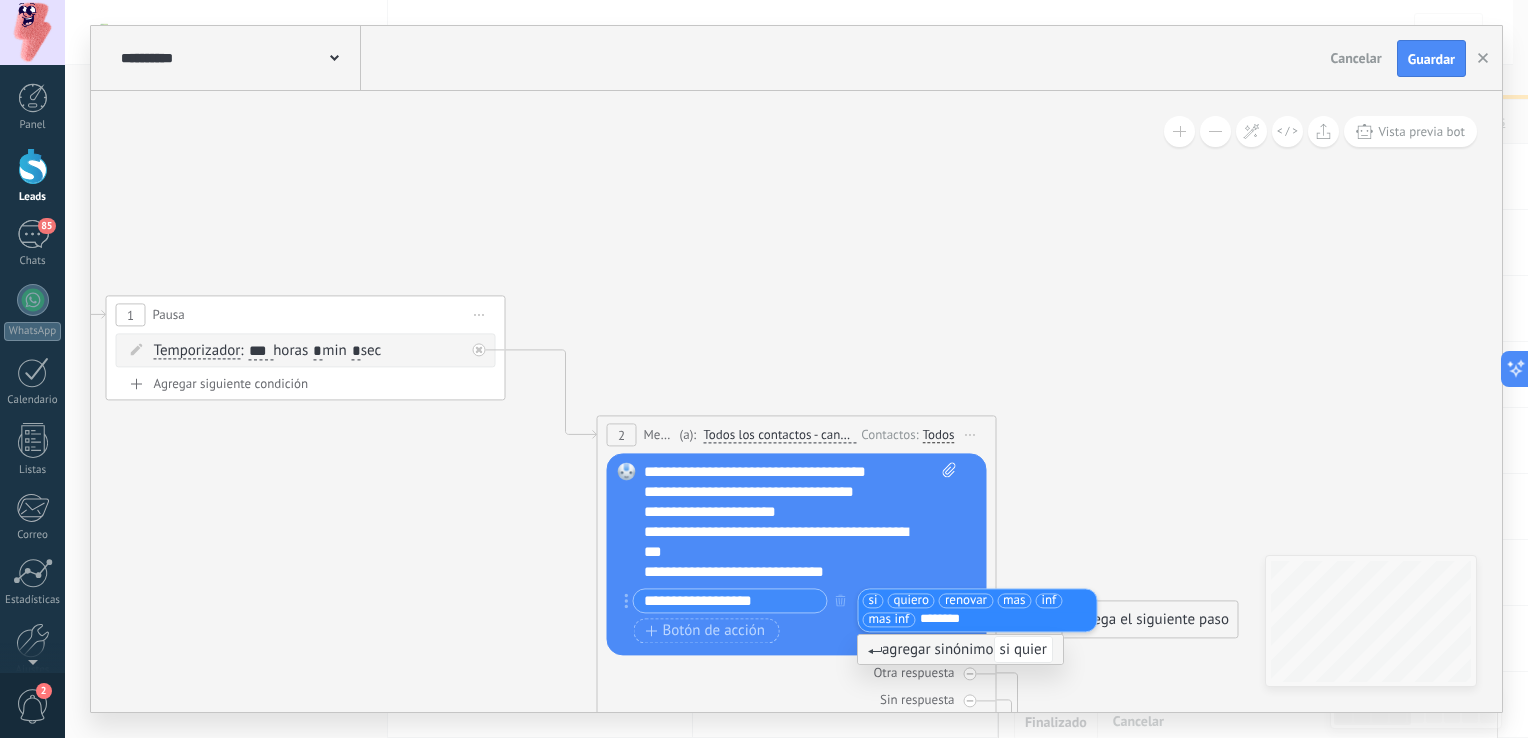 type on "*********" 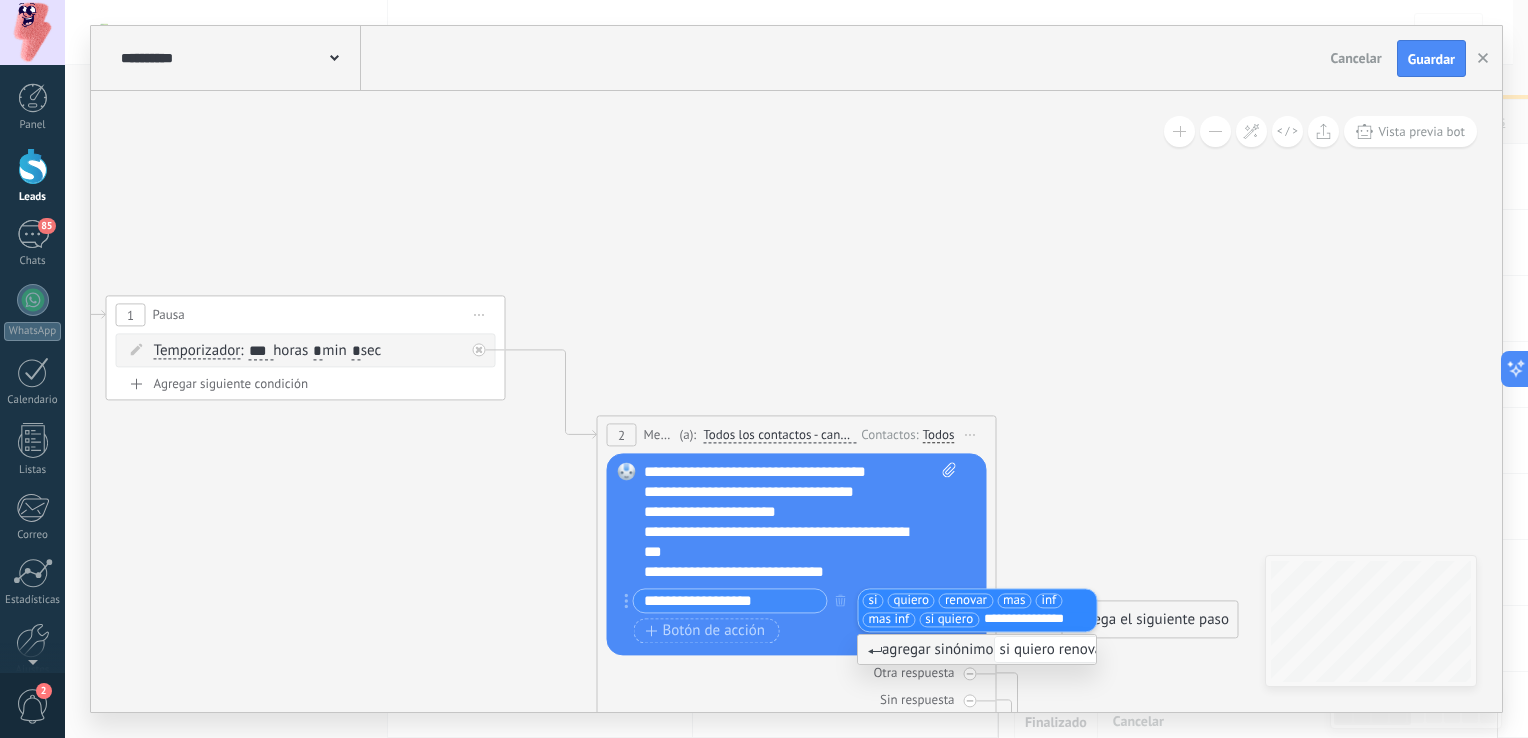 type on "**********" 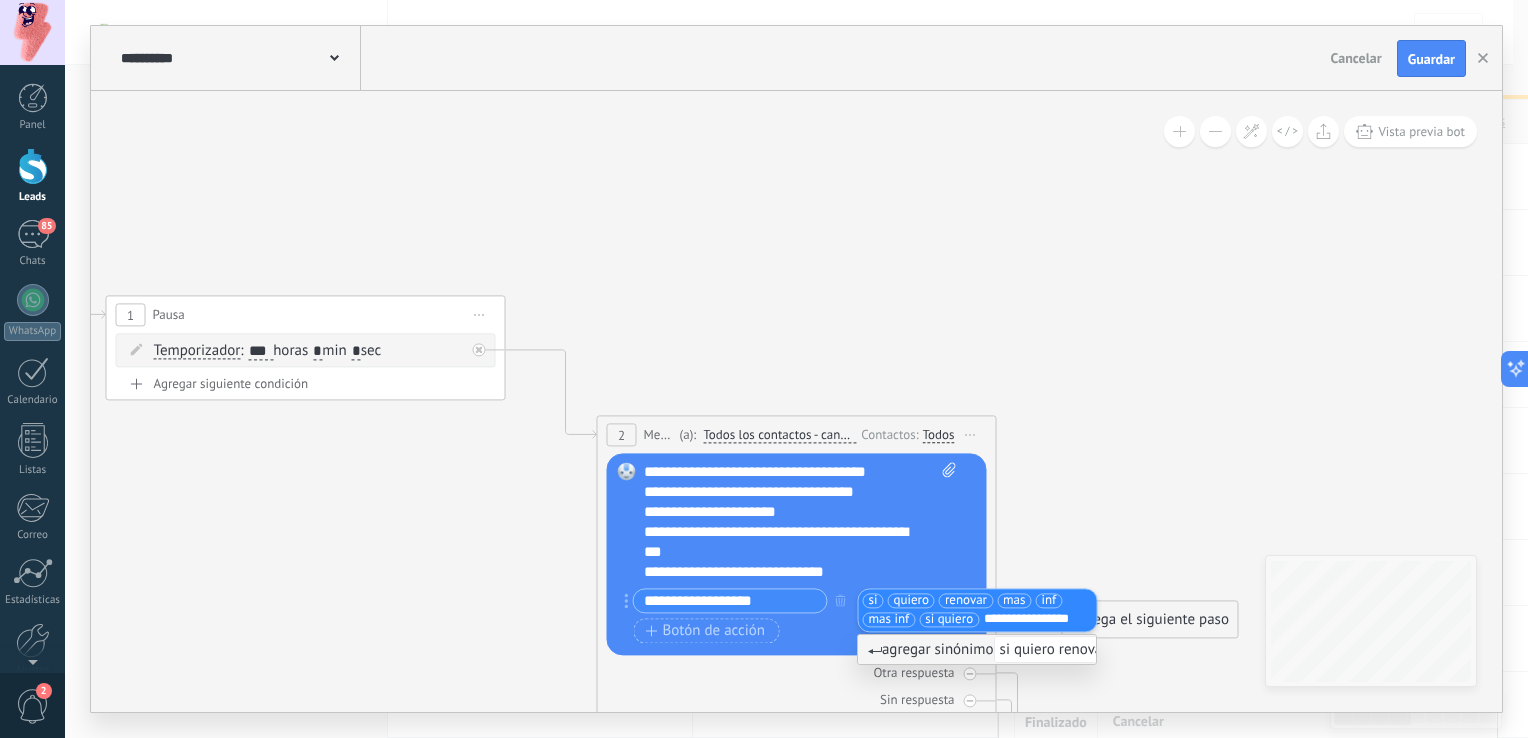 type 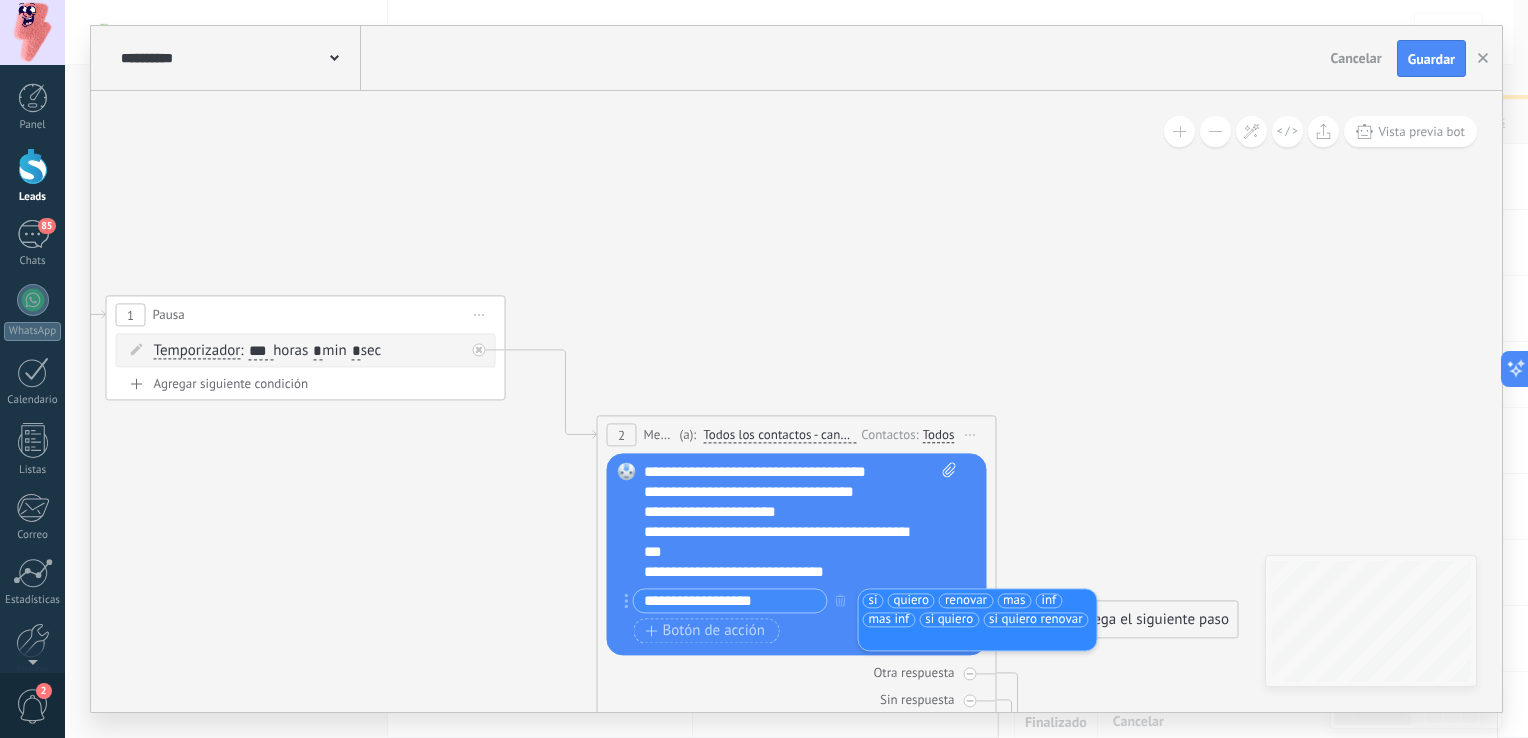 click 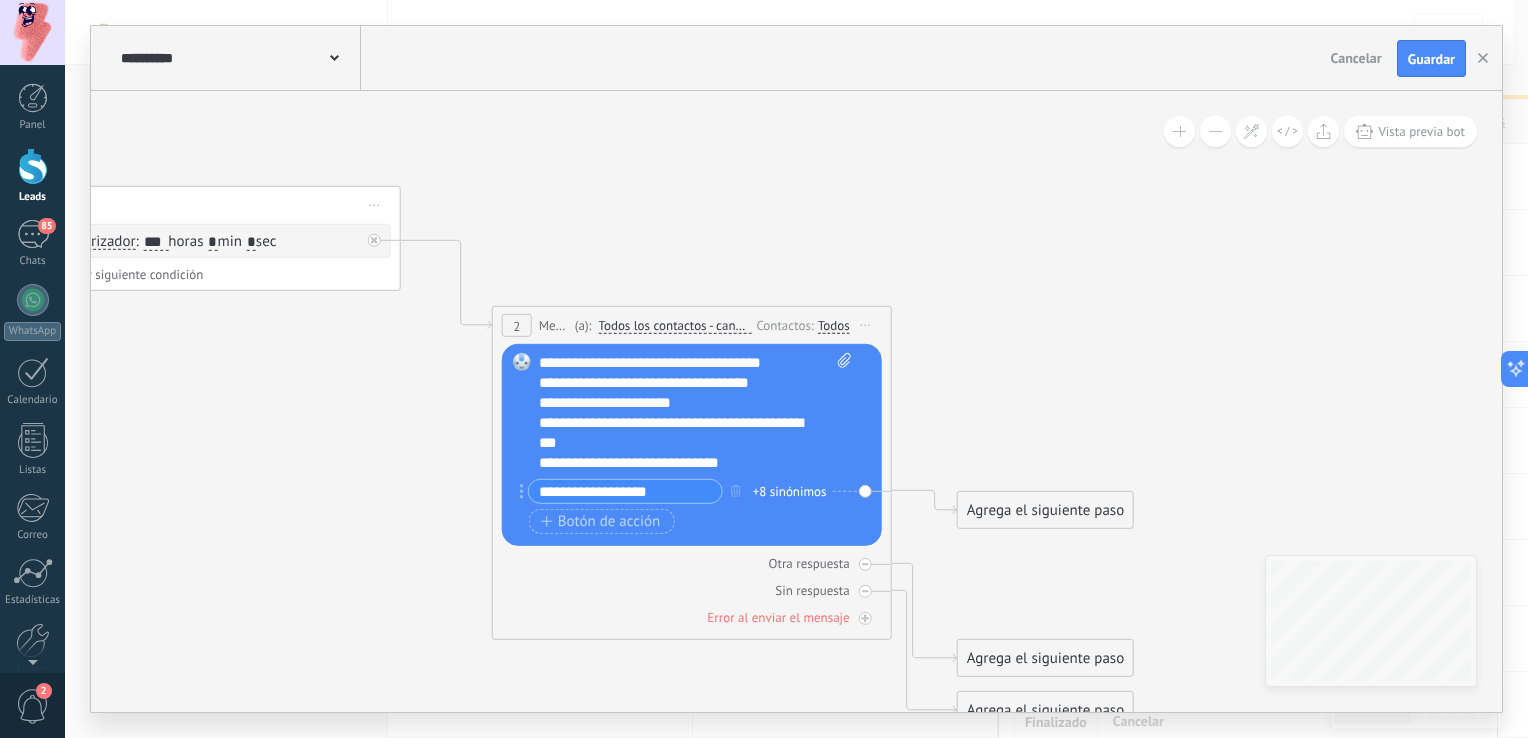 drag, startPoint x: 1087, startPoint y: 417, endPoint x: 982, endPoint y: 310, distance: 149.91331 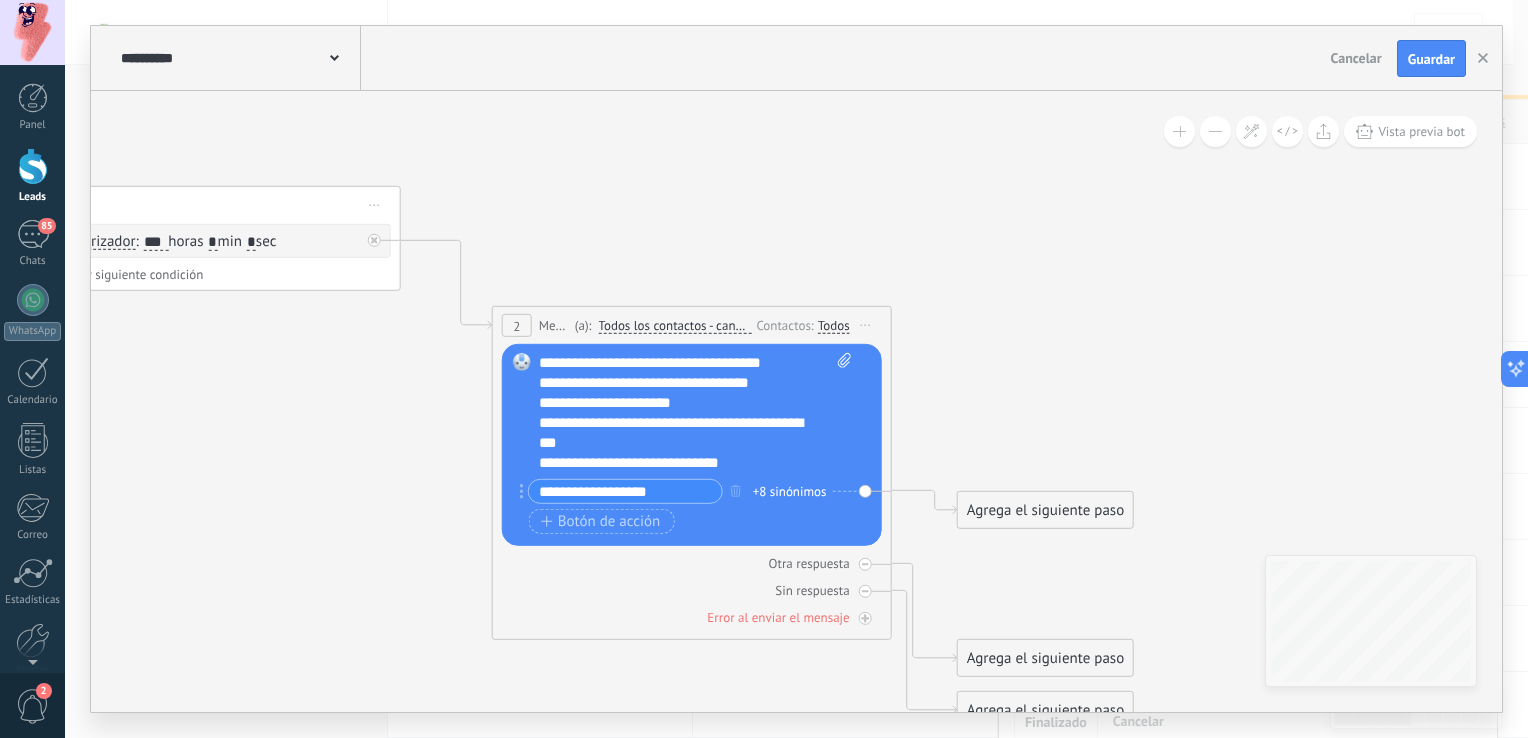 click 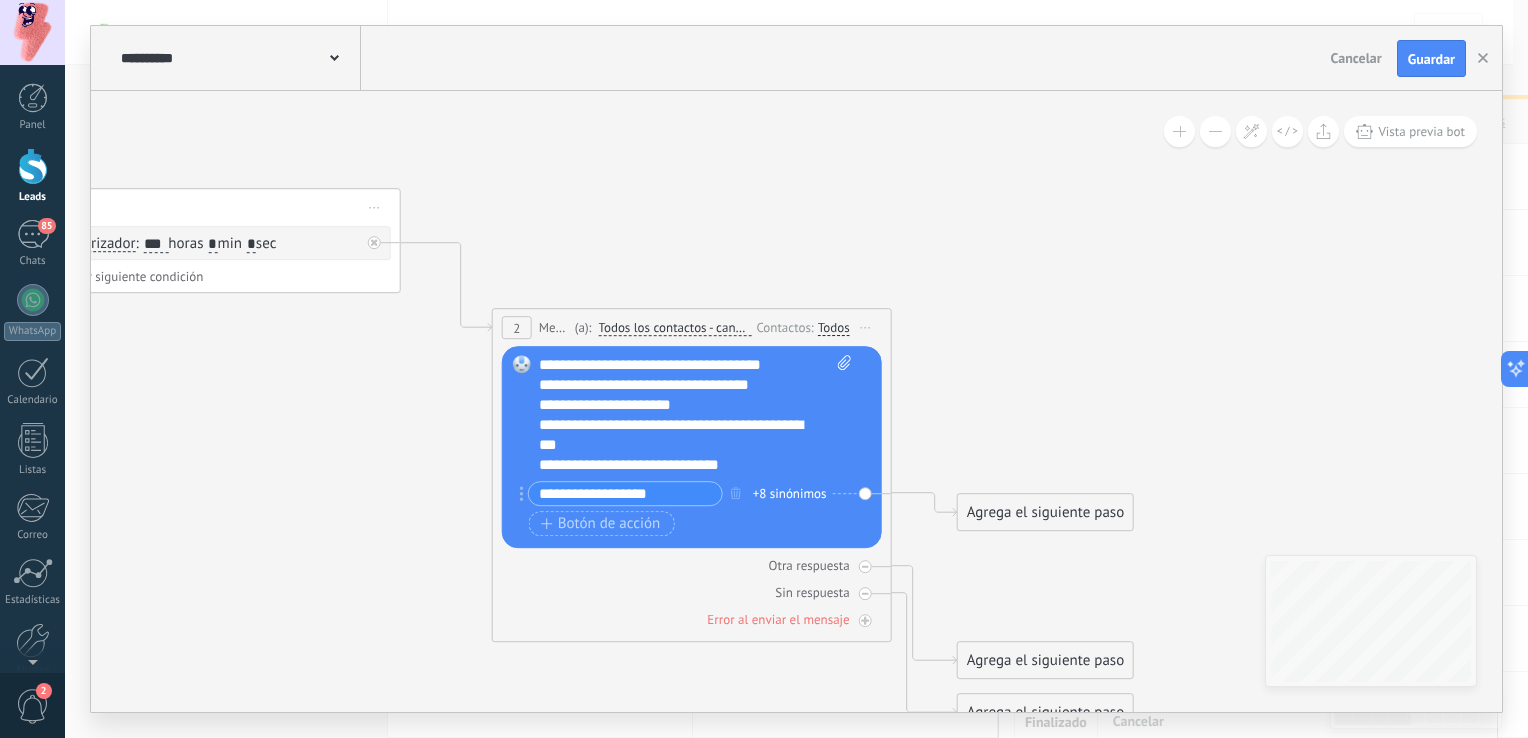 click on "Agrega el siguiente paso" at bounding box center [1045, 513] 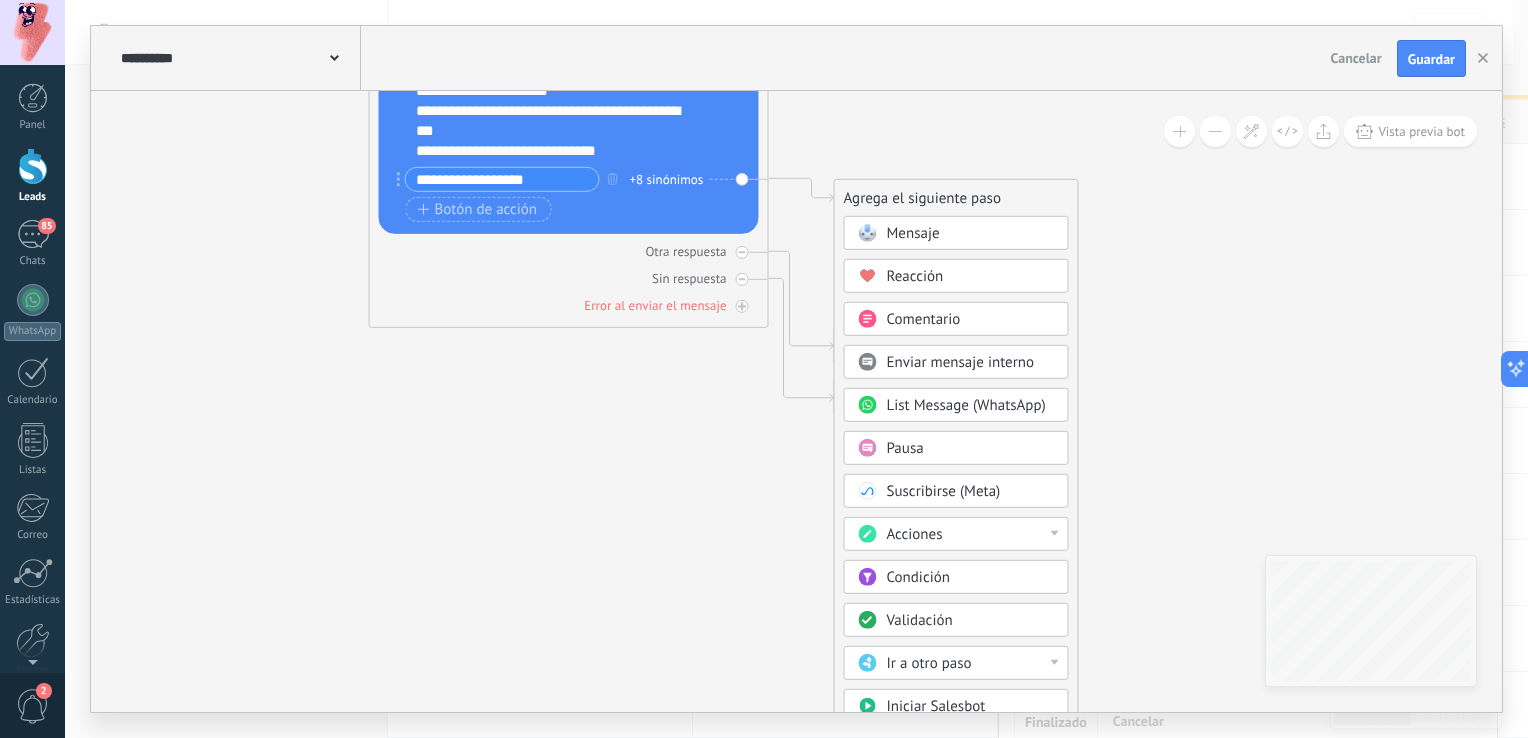 drag, startPoint x: 1268, startPoint y: 530, endPoint x: 1137, endPoint y: 195, distance: 359.70267 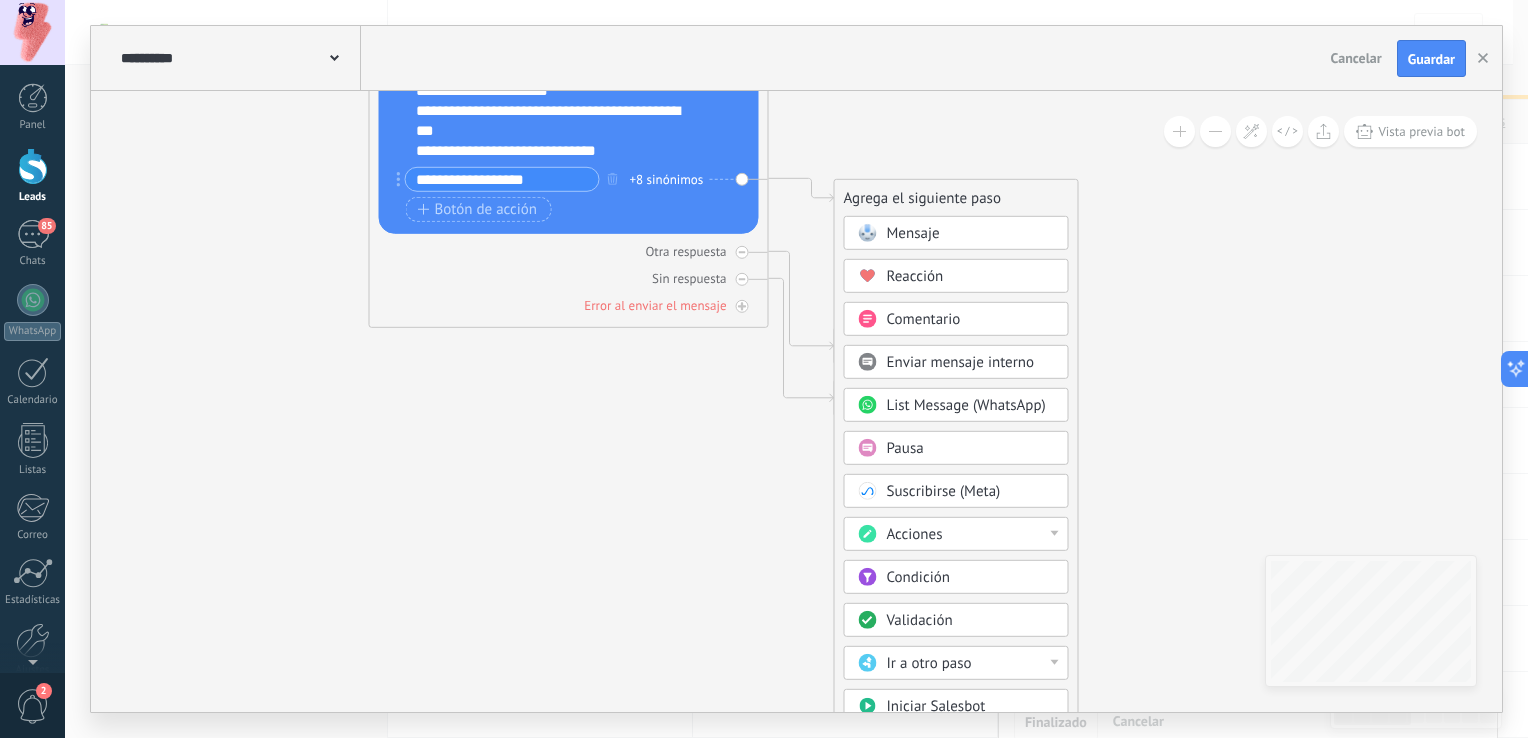 click 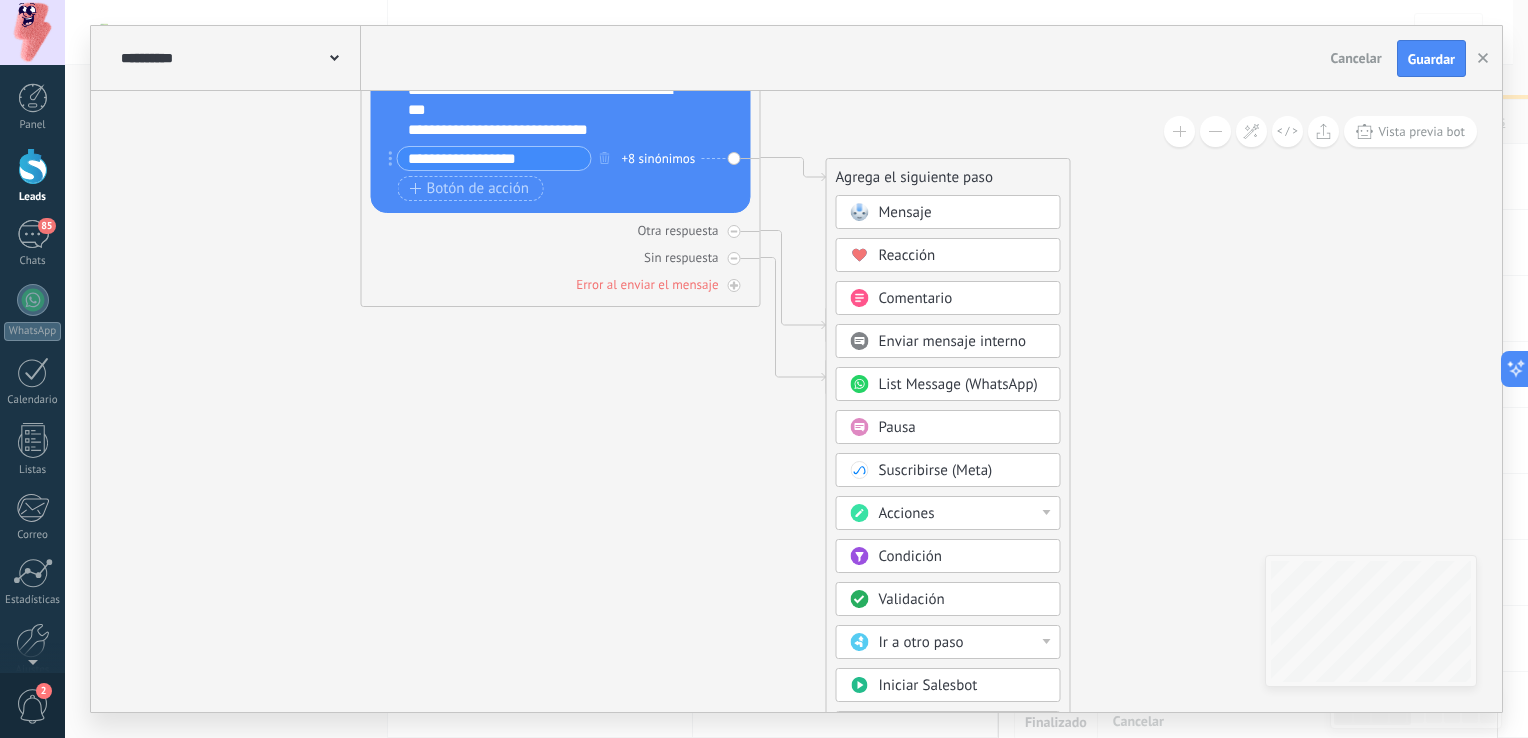click on "Acciones" at bounding box center [963, 514] 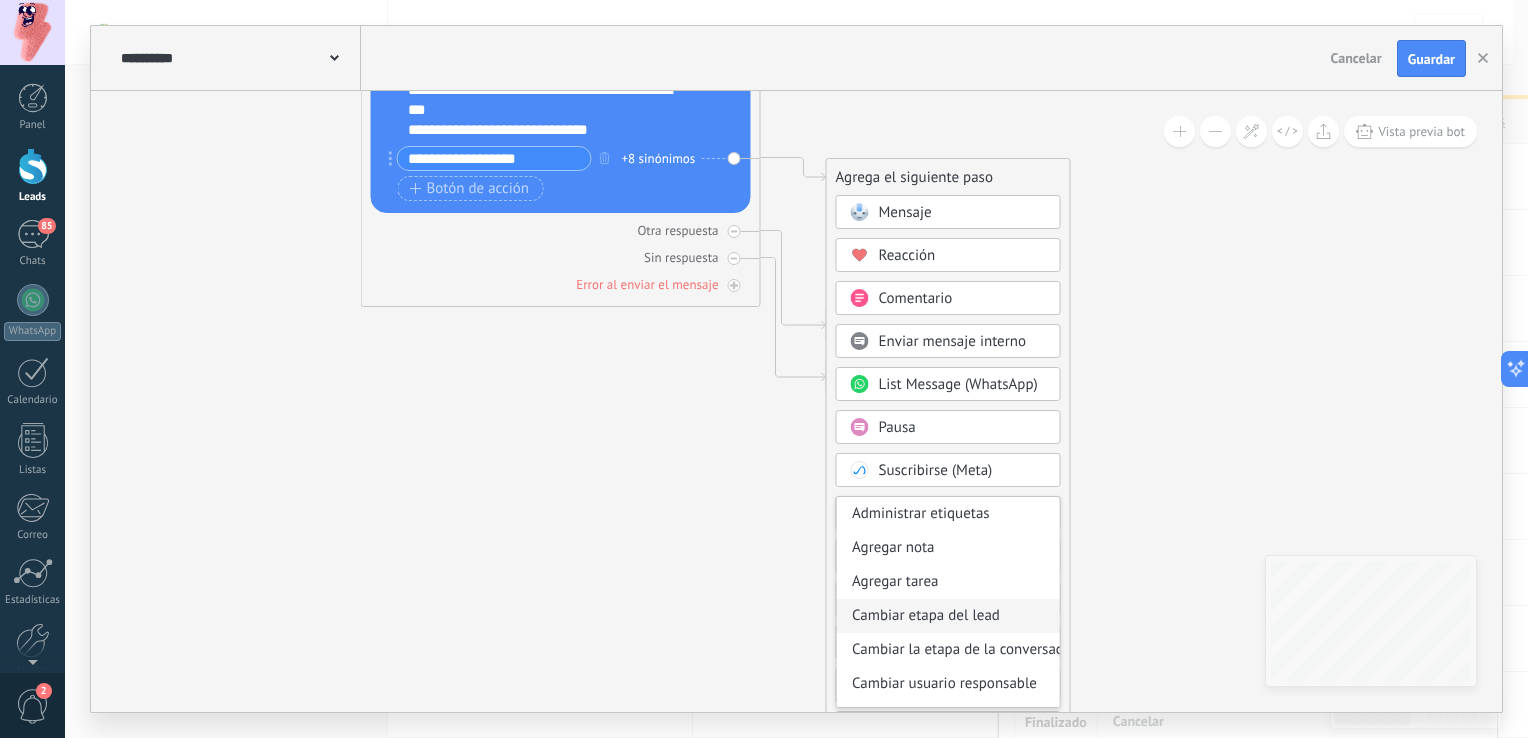 click on "Cambiar etapa del lead" at bounding box center [948, 616] 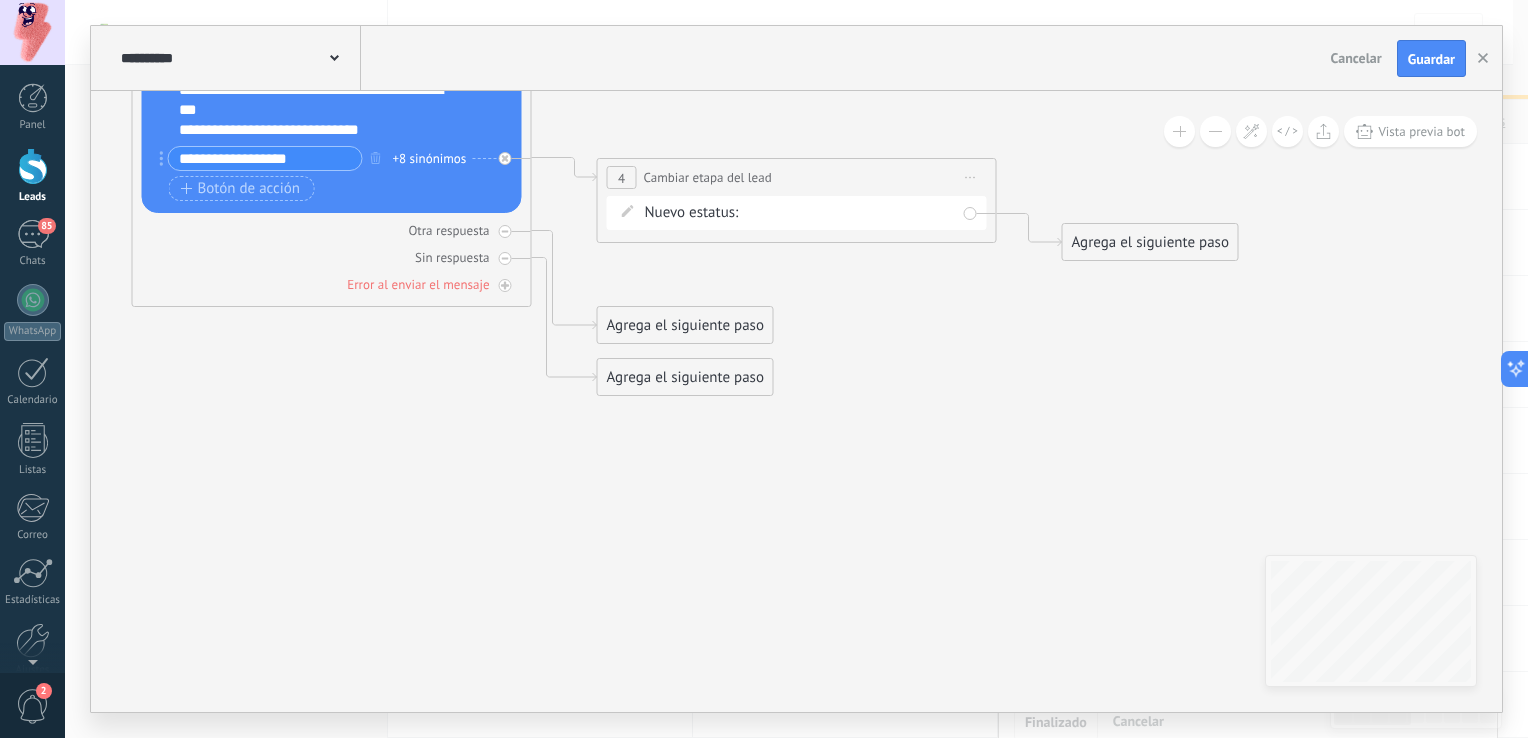 click on "Contacto inicial Negociación Debate contractual Discusión de contrato Leads ganados Leads perdidos" at bounding box center (0, 0) 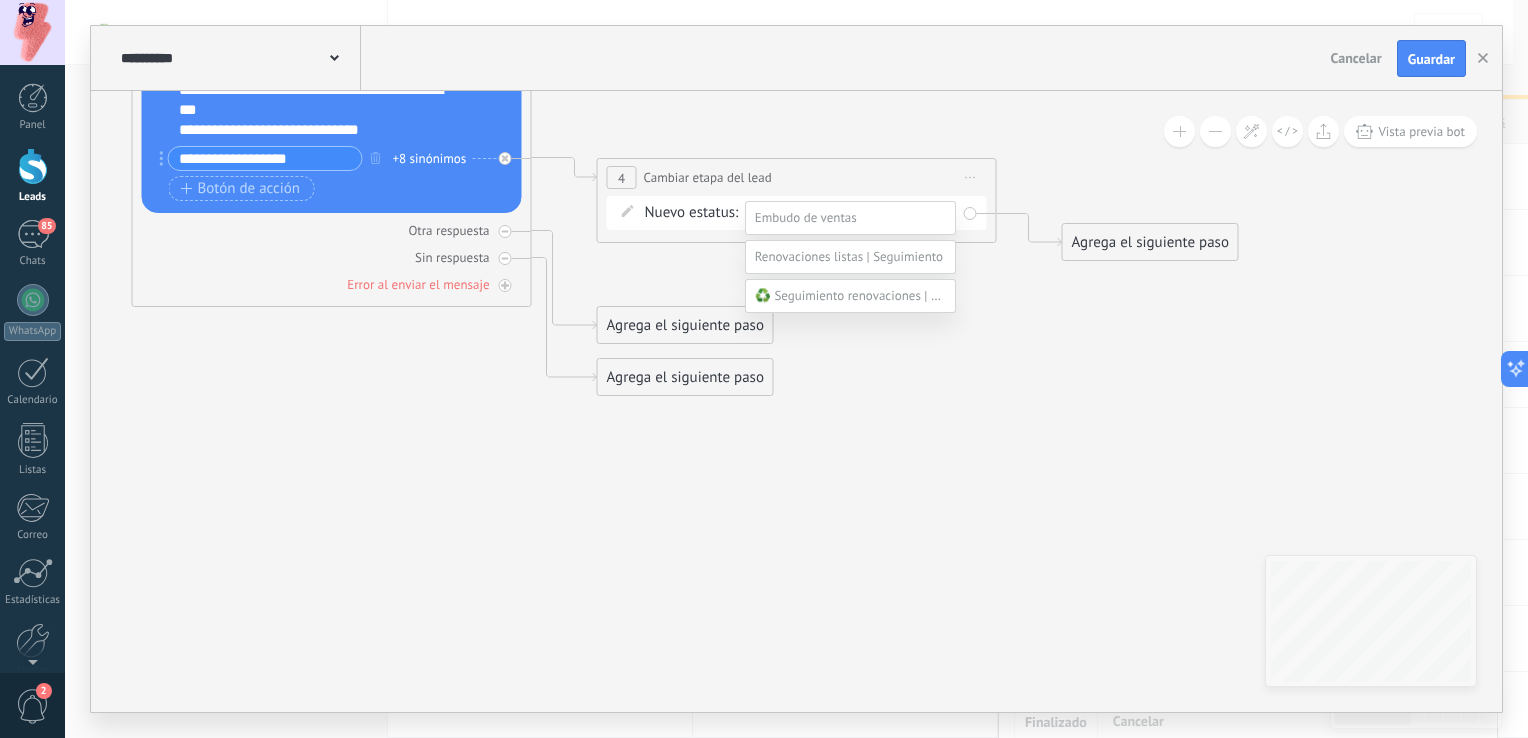 click at bounding box center (886, 295) 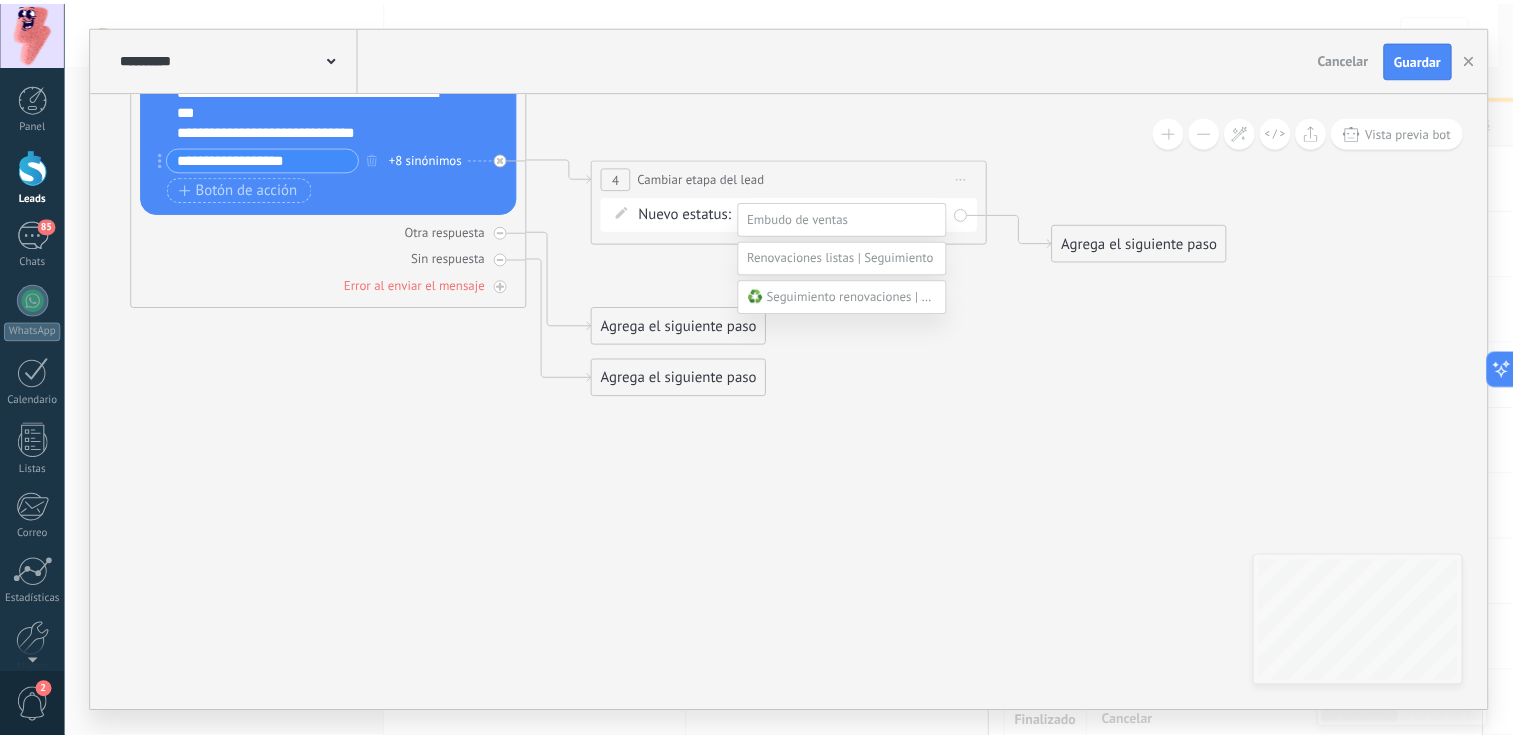 scroll, scrollTop: 78, scrollLeft: 0, axis: vertical 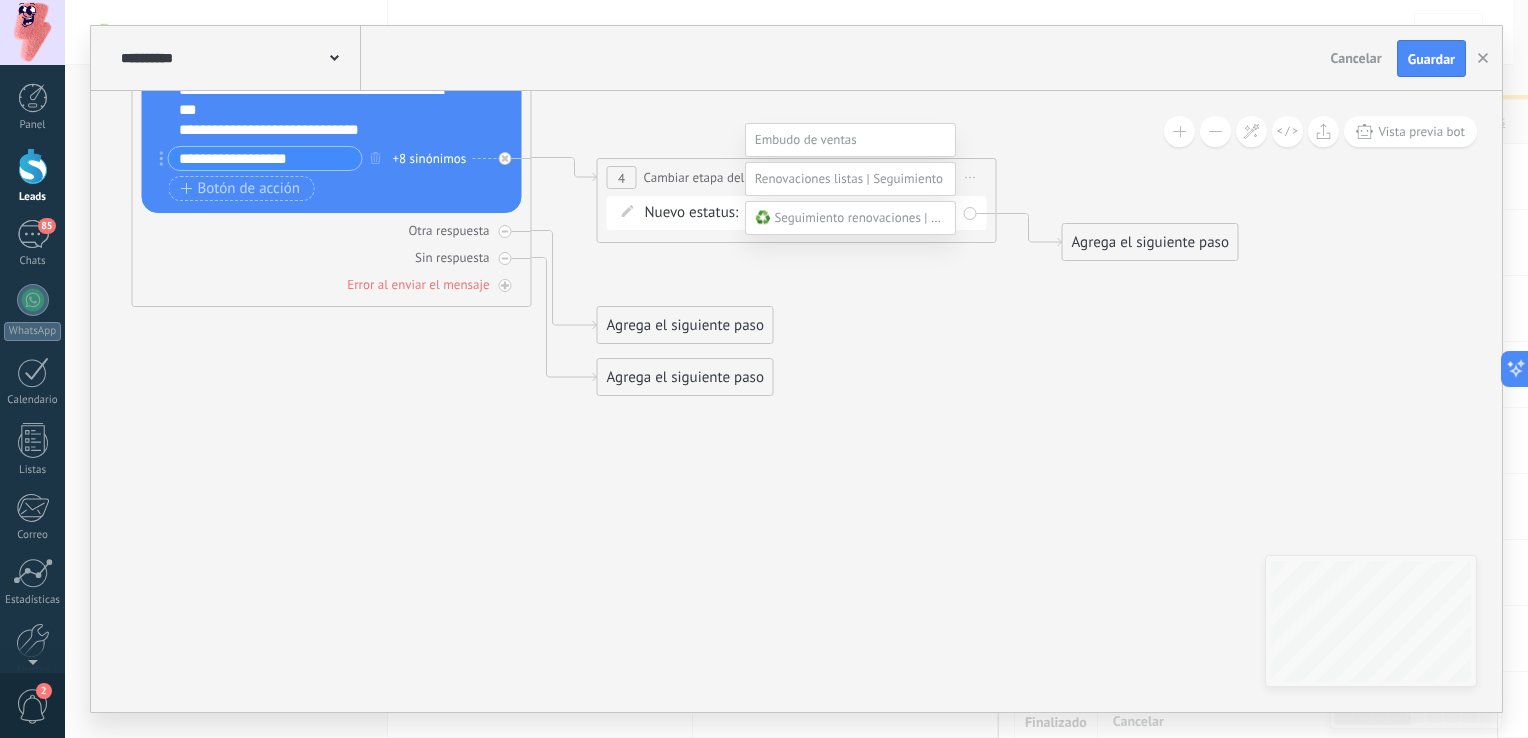 click on "Interesado" at bounding box center (0, 0) 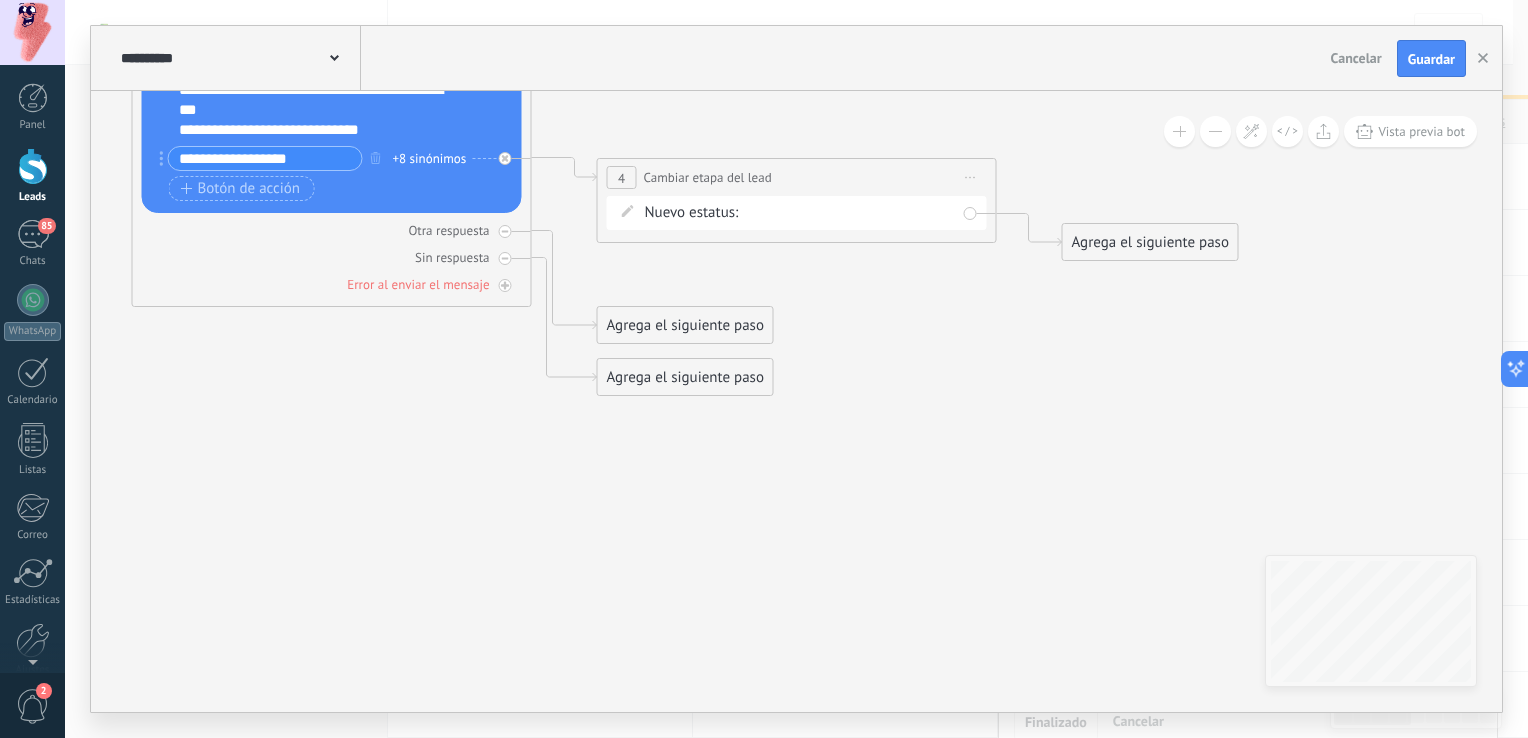 click on "Agrega el siguiente paso" at bounding box center (1150, 242) 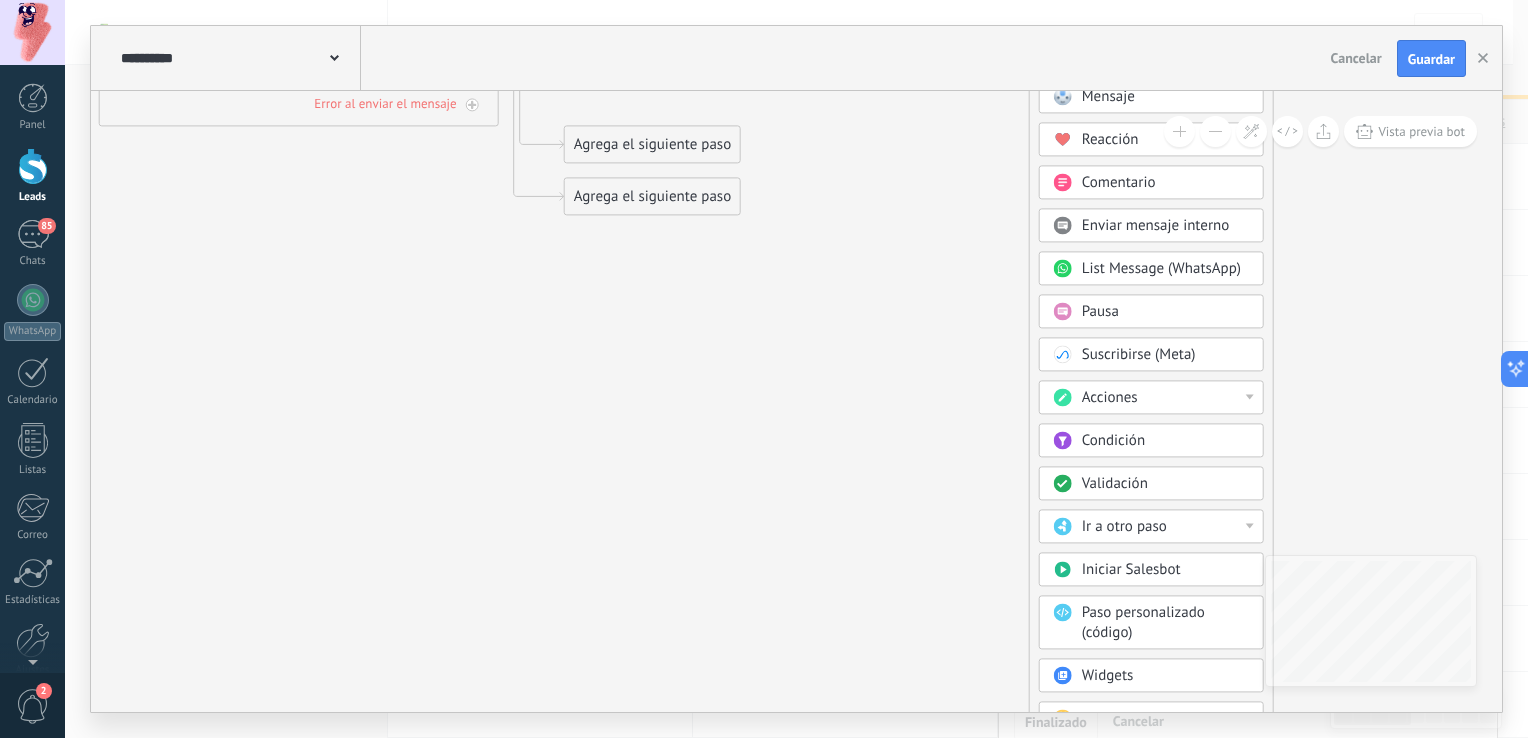 drag, startPoint x: 1350, startPoint y: 431, endPoint x: 1307, endPoint y: 245, distance: 190.90573 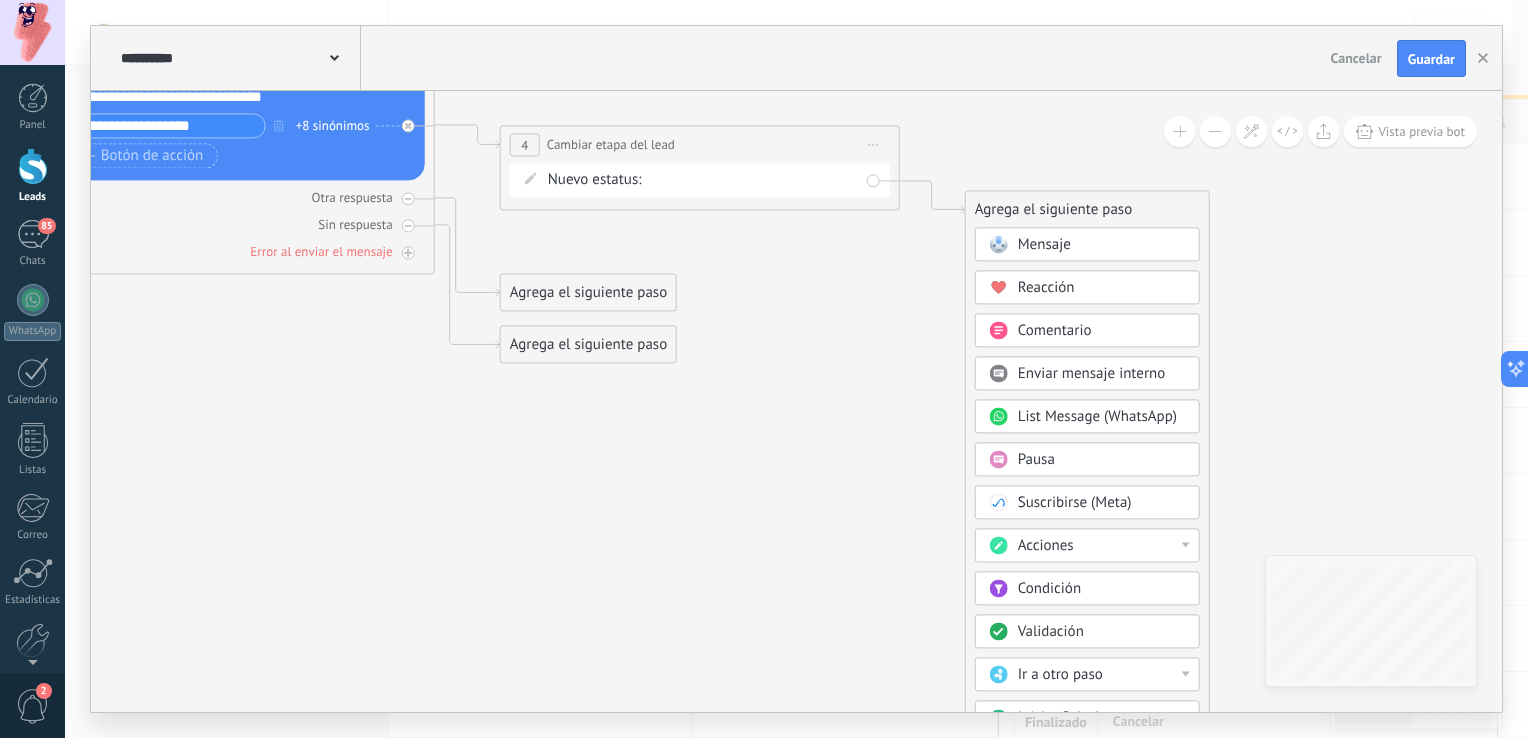 drag, startPoint x: 858, startPoint y: 480, endPoint x: 833, endPoint y: 769, distance: 290.07928 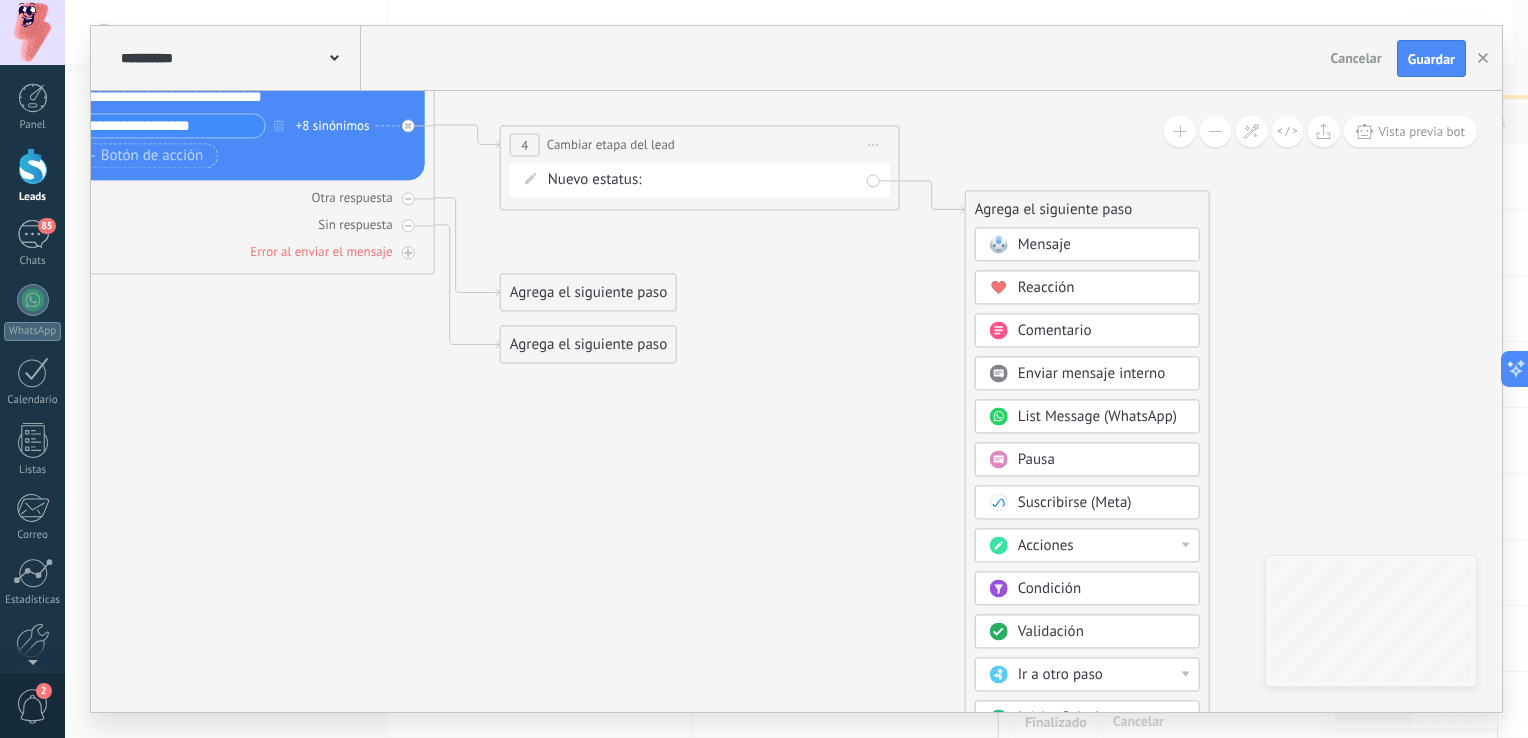 click on ".abccls-1,.abccls-2{fill-rule:evenodd}.abccls-2{fill:#fff} .abfcls-1{fill:none}.abfcls-2{fill:#fff} .abncls-1{isolation:isolate}.abncls-2{opacity:.06}.abncls-2,.abncls-3,.abncls-6{mix-blend-mode:multiply}.abncls-3{opacity:.15}.abncls-4,.abncls-8{fill:#fff}.abncls-5{fill:url(#abnlinear-gradient)}.abncls-6{opacity:.04}.abncls-7{fill:url(#abnlinear-gradient-2)}.abncls-8{fill-rule:evenodd} .abqst0{fill:#ffa200} .abwcls-1{fill:#252525} .cls-1{isolation:isolate} .acicls-1{fill:none} .aclcls-1{fill:#232323} .acnst0{display:none} .addcls-1,.addcls-2{fill:none;stroke-miterlimit:10}.addcls-1{stroke:#dfe0e5}.addcls-2{stroke:#a1a7ab} .adecls-1,.adecls-2{fill:none;stroke-miterlimit:10}.adecls-1{stroke:#dfe0e5}.adecls-2{stroke:#a1a7ab} .adqcls-1{fill:#8591a5;fill-rule:evenodd} .aeccls-1{fill:#5c9f37} .aeecls-1{fill:#f86161} .aejcls-1{fill:#8591a5;fill-rule:evenodd} .aekcls-1{fill-rule:evenodd} .aelcls-1{fill-rule:evenodd;fill:currentColor} .aemcls-1{fill-rule:evenodd;fill:currentColor} .aercls-2{fill:#24bc8c}" at bounding box center [764, 369] 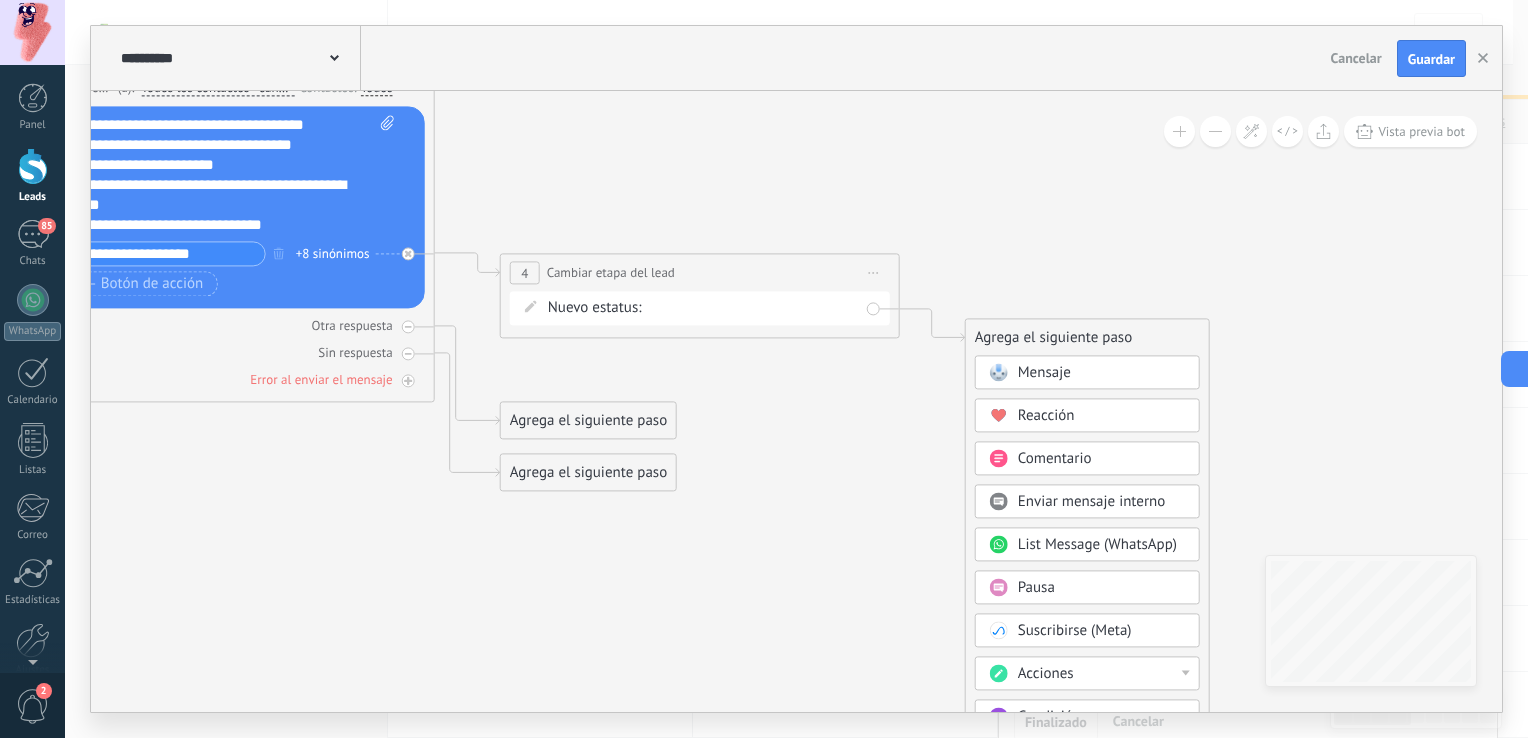 drag, startPoint x: 812, startPoint y: 462, endPoint x: 812, endPoint y: 570, distance: 108 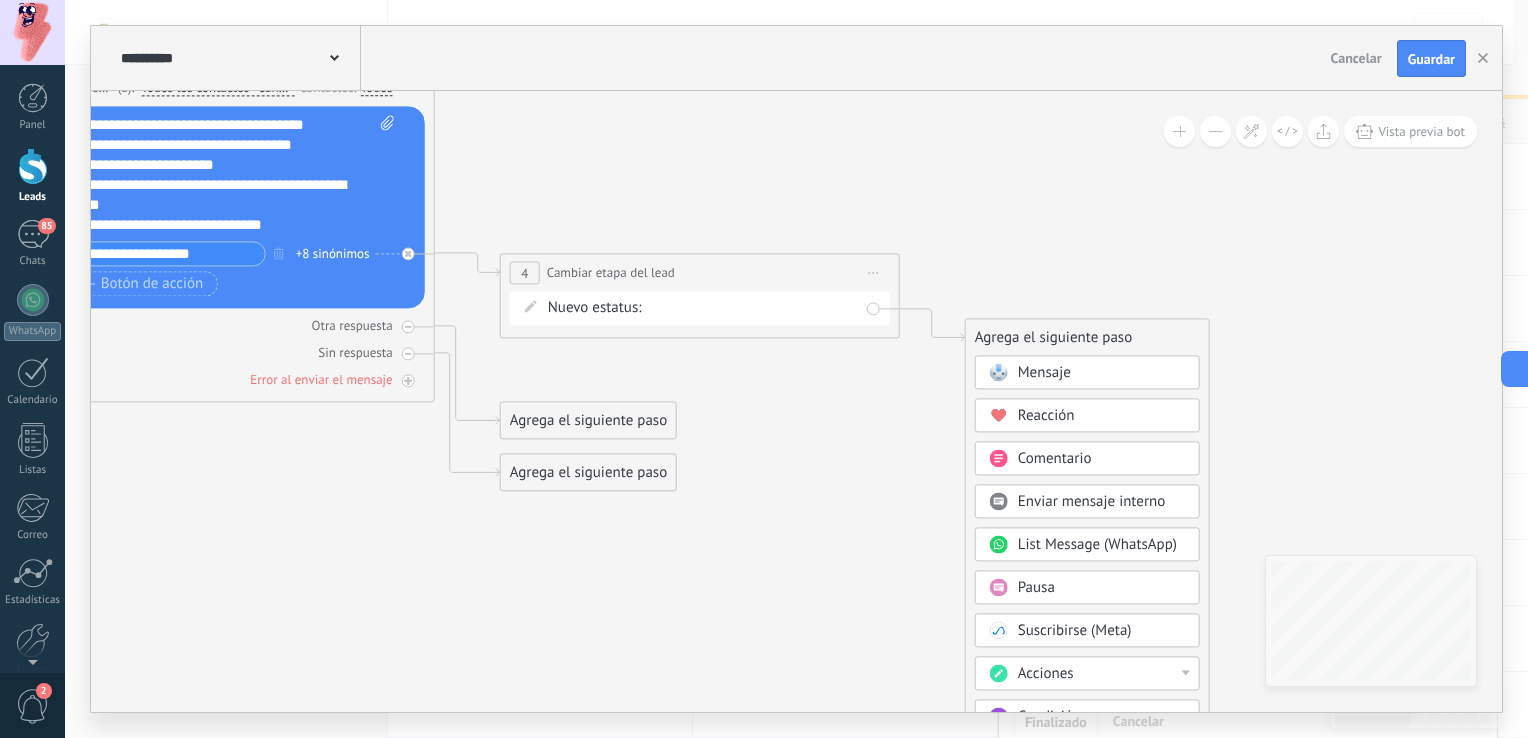 click 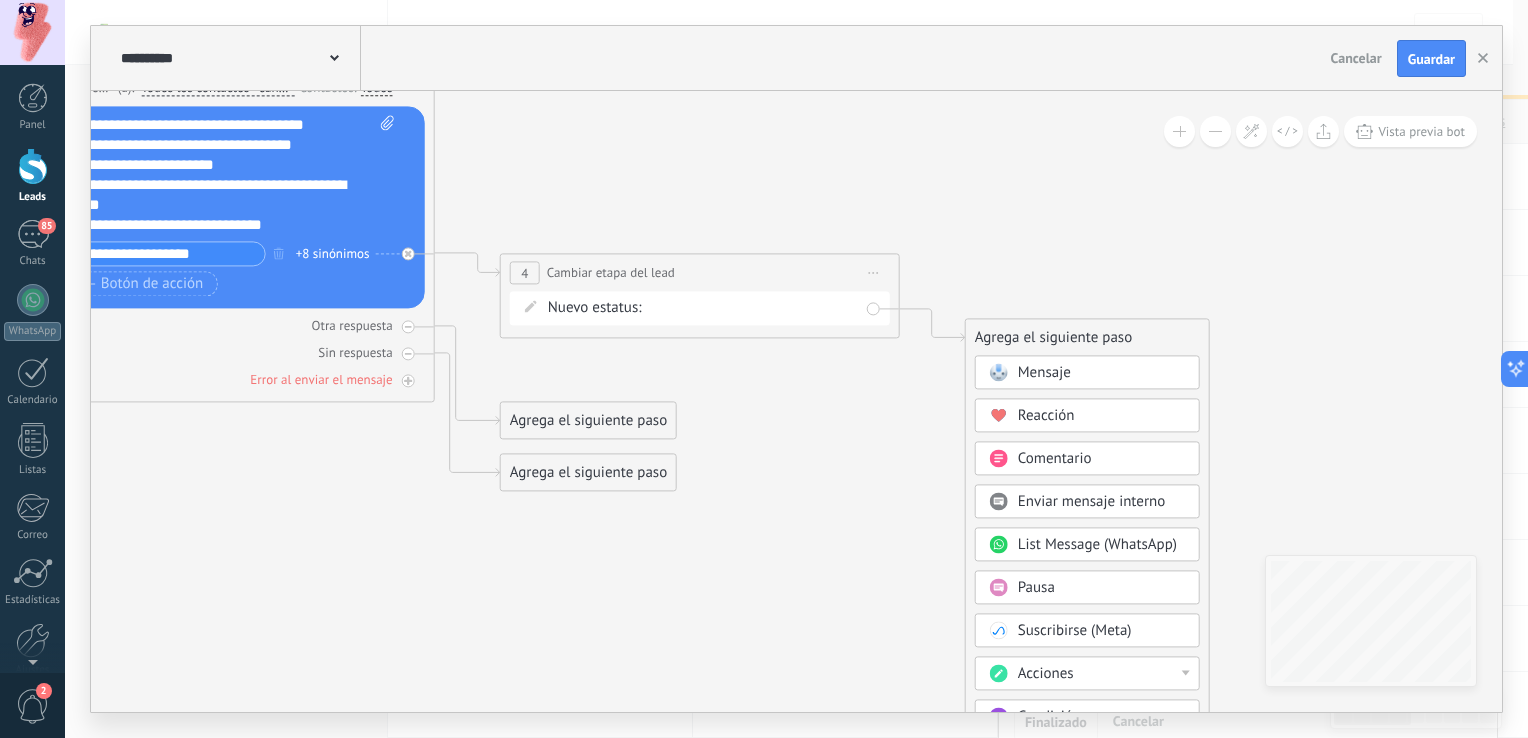 click 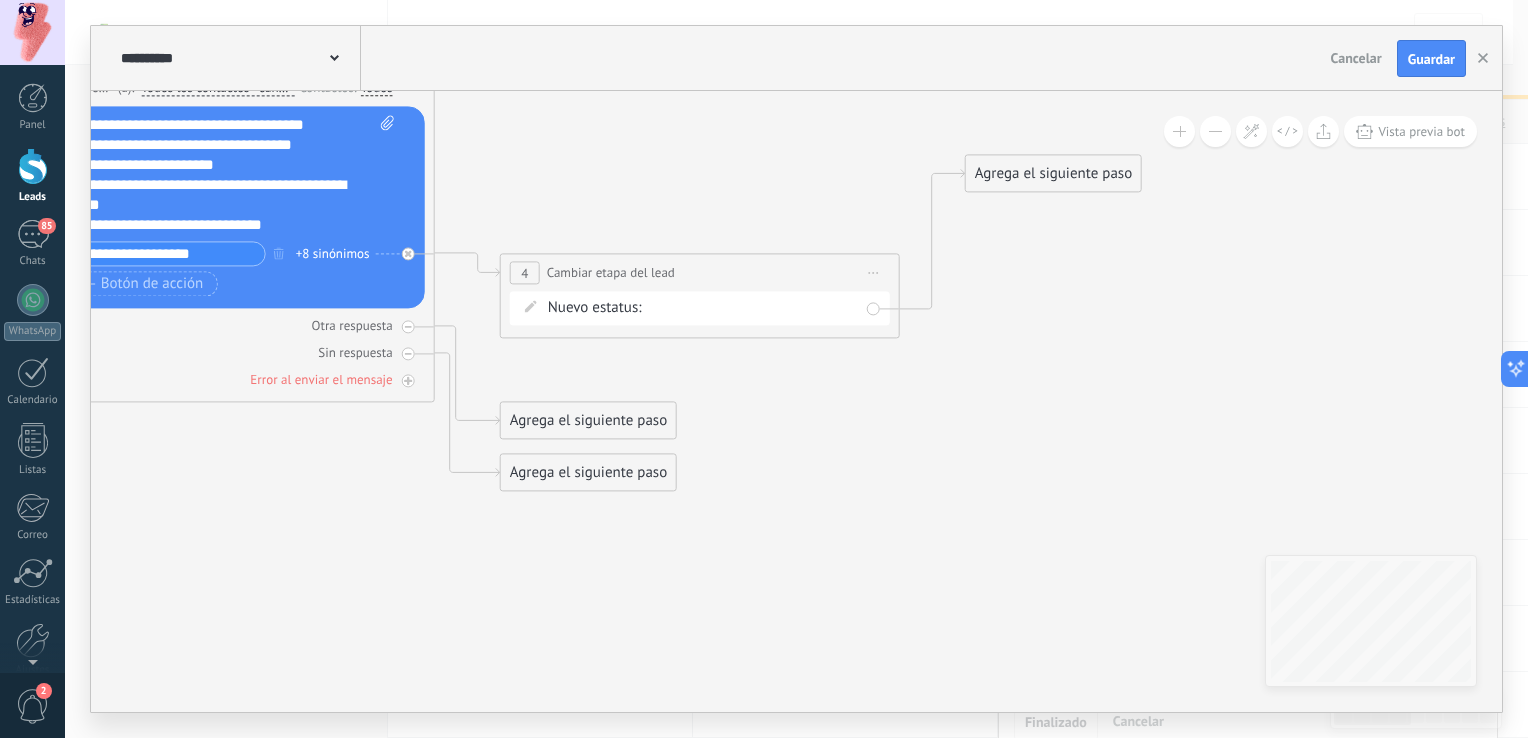 drag, startPoint x: 1016, startPoint y: 334, endPoint x: 1016, endPoint y: 171, distance: 163 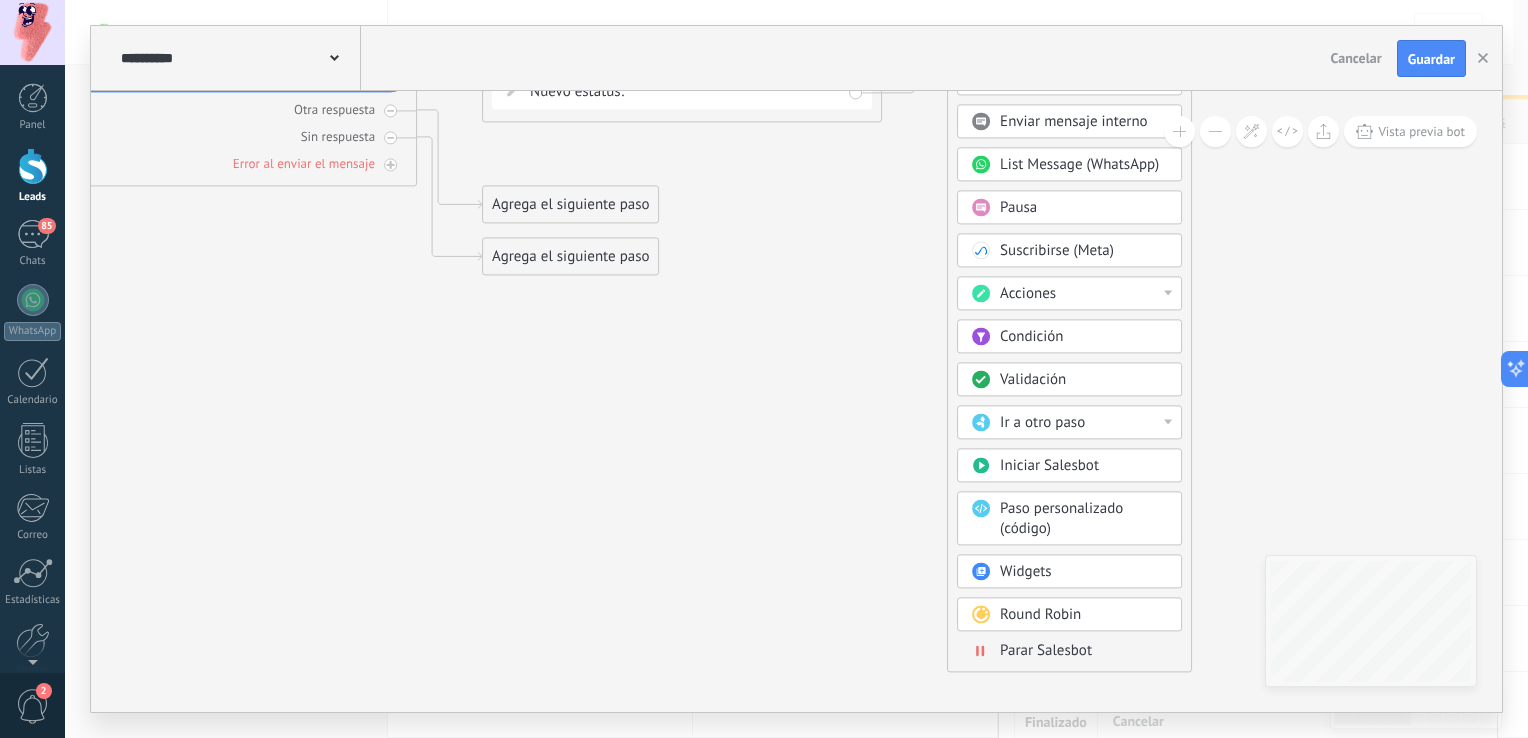 drag, startPoint x: 881, startPoint y: 506, endPoint x: 864, endPoint y: 290, distance: 216.66795 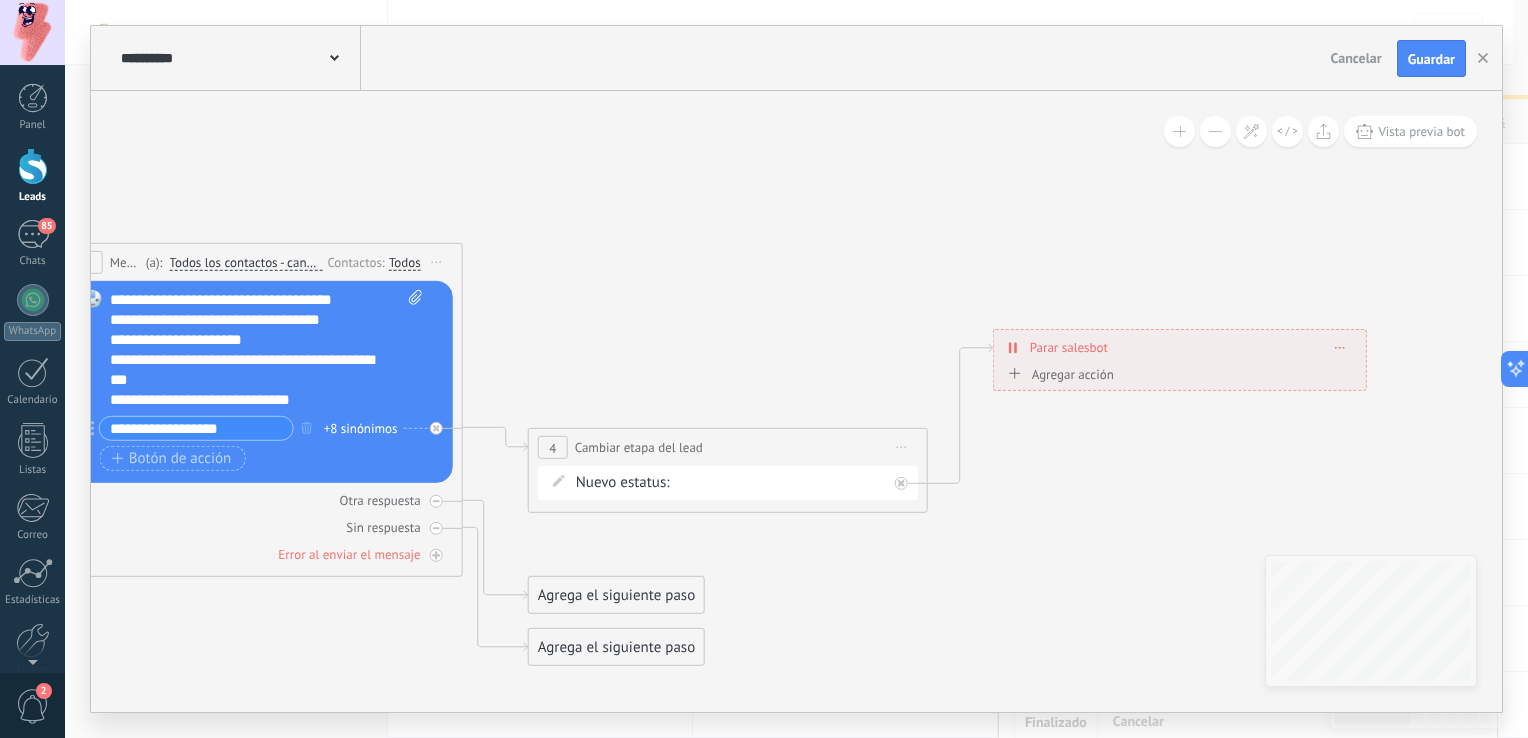 drag, startPoint x: 827, startPoint y: 398, endPoint x: 1212, endPoint y: 789, distance: 548.73126 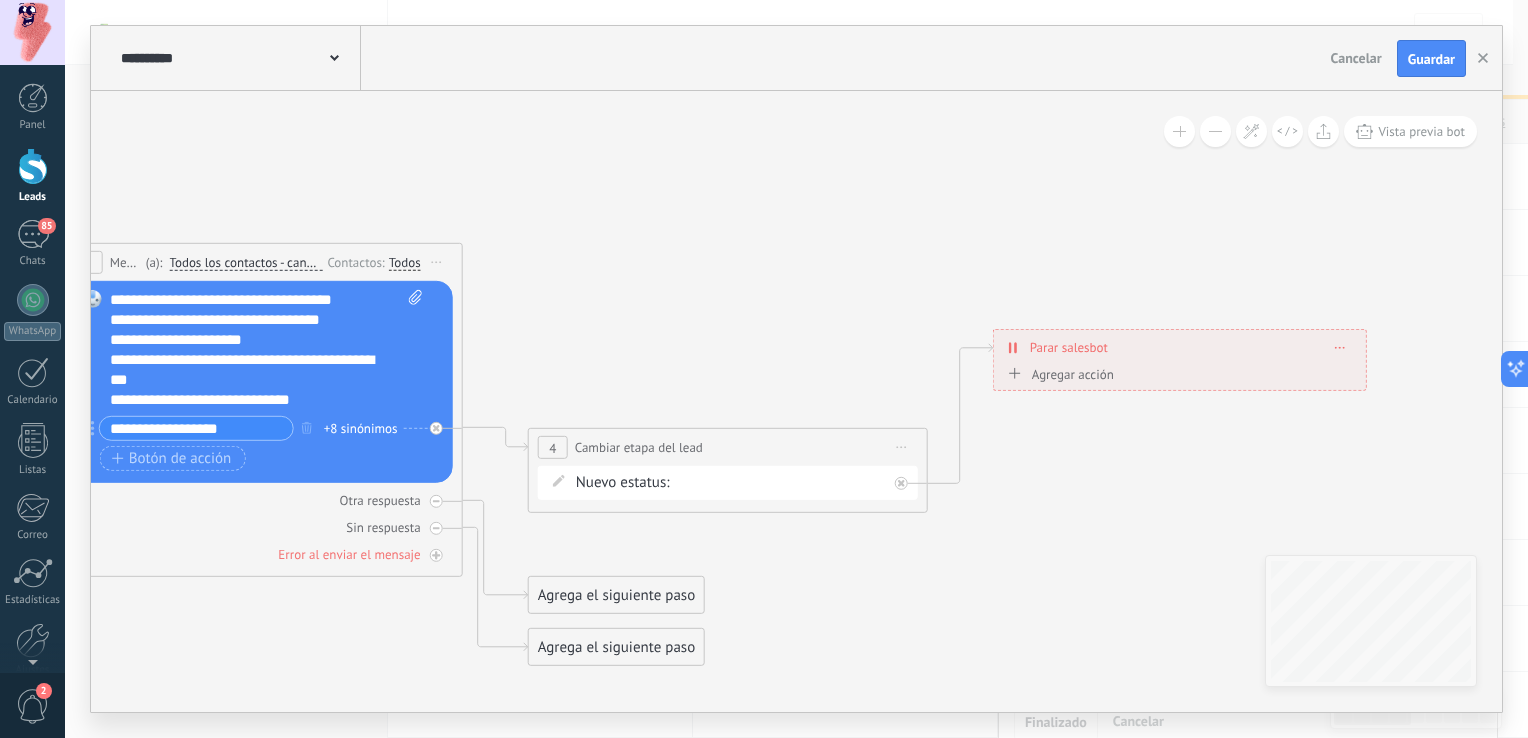 click on ".abccls-1,.abccls-2{fill-rule:evenodd}.abccls-2{fill:#fff} .abfcls-1{fill:none}.abfcls-2{fill:#fff} .abncls-1{isolation:isolate}.abncls-2{opacity:.06}.abncls-2,.abncls-3,.abncls-6{mix-blend-mode:multiply}.abncls-3{opacity:.15}.abncls-4,.abncls-8{fill:#fff}.abncls-5{fill:url(#abnlinear-gradient)}.abncls-6{opacity:.04}.abncls-7{fill:url(#abnlinear-gradient-2)}.abncls-8{fill-rule:evenodd} .abqst0{fill:#ffa200} .abwcls-1{fill:#252525} .cls-1{isolation:isolate} .acicls-1{fill:none} .aclcls-1{fill:#232323} .acnst0{display:none} .addcls-1,.addcls-2{fill:none;stroke-miterlimit:10}.addcls-1{stroke:#dfe0e5}.addcls-2{stroke:#a1a7ab} .adecls-1,.adecls-2{fill:none;stroke-miterlimit:10}.adecls-1{stroke:#dfe0e5}.adecls-2{stroke:#a1a7ab} .adqcls-1{fill:#8591a5;fill-rule:evenodd} .aeccls-1{fill:#5c9f37} .aeecls-1{fill:#f86161} .aejcls-1{fill:#8591a5;fill-rule:evenodd} .aekcls-1{fill-rule:evenodd} .aelcls-1{fill-rule:evenodd;fill:currentColor} .aemcls-1{fill-rule:evenodd;fill:currentColor} .aercls-2{fill:#24bc8c}" at bounding box center (764, 369) 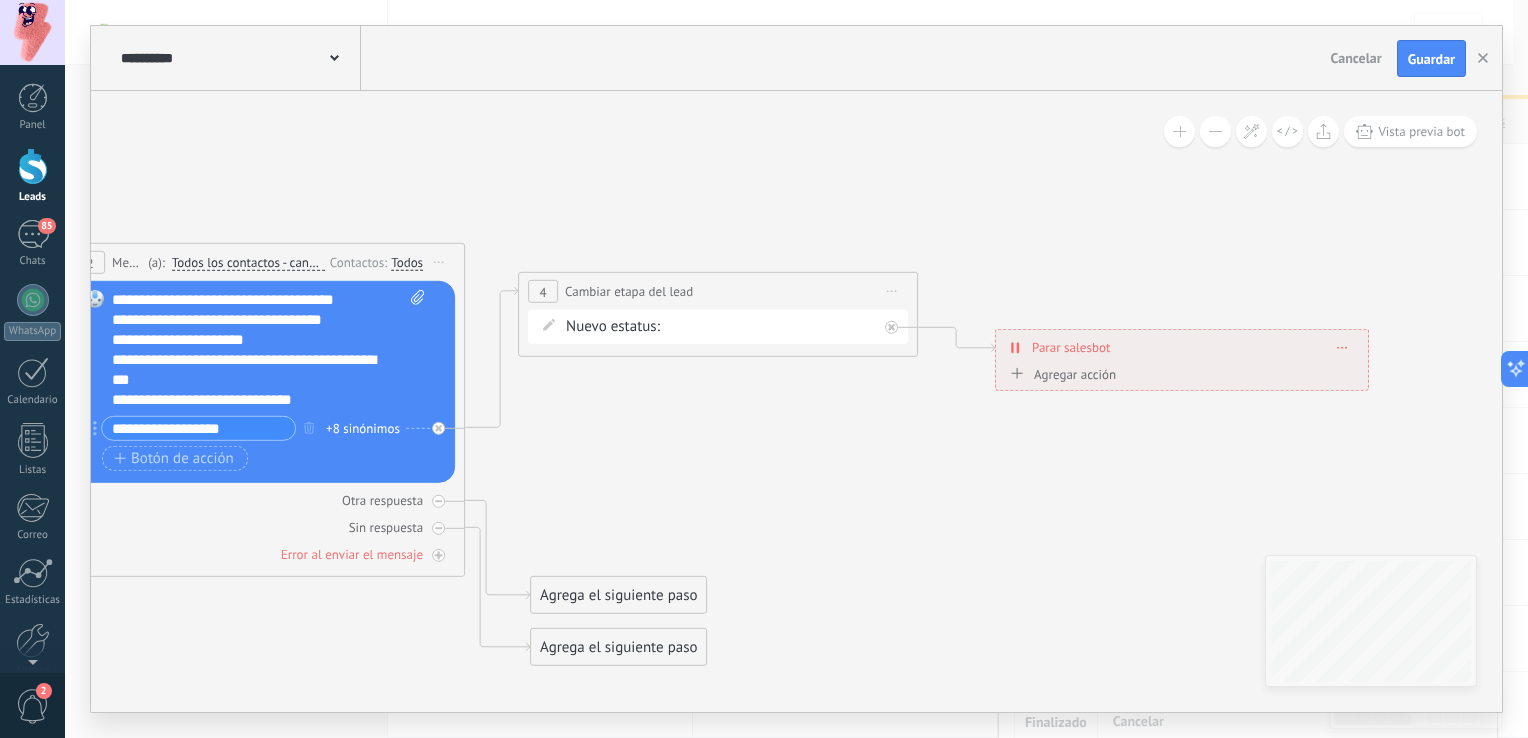 drag, startPoint x: 752, startPoint y: 445, endPoint x: 742, endPoint y: 289, distance: 156.32019 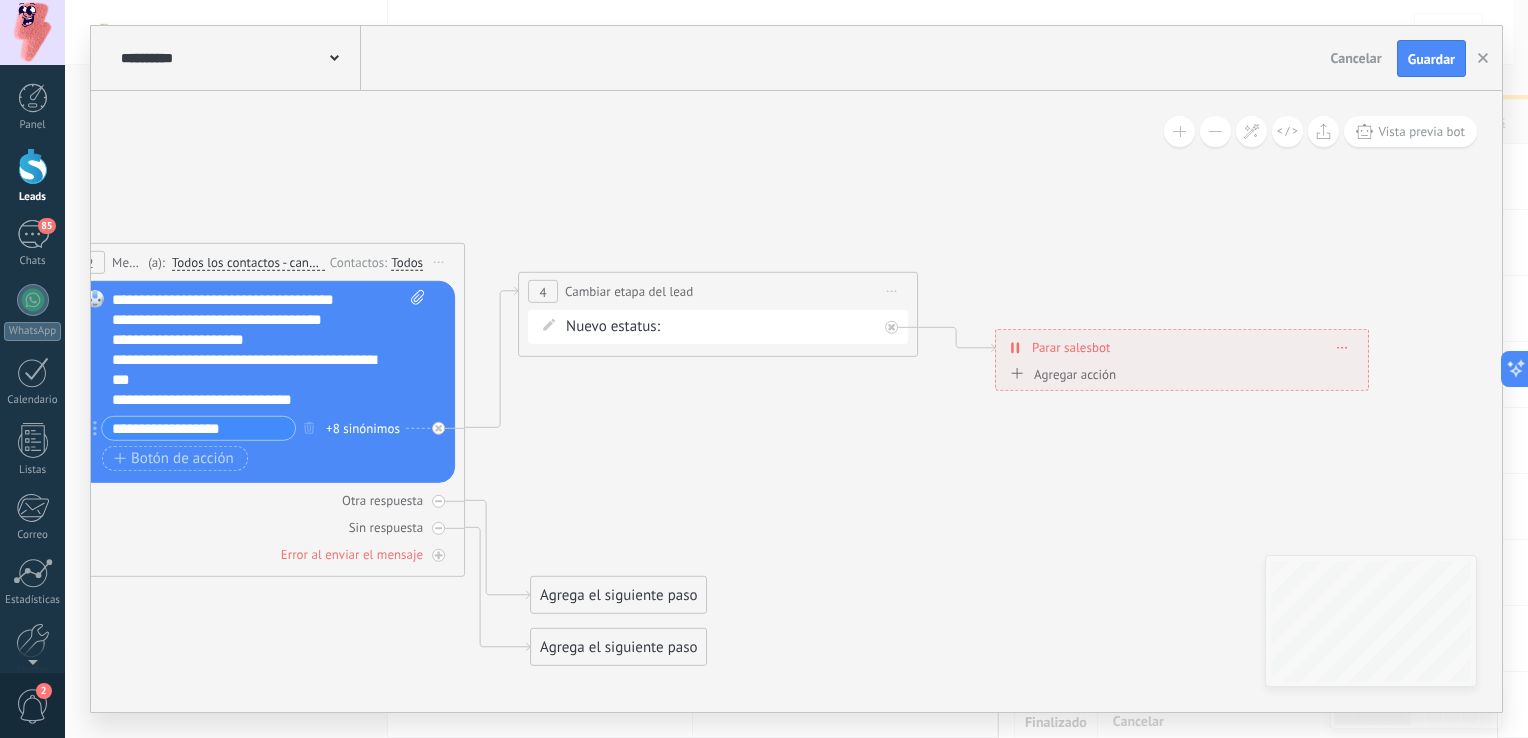 click on "**********" at bounding box center (718, 291) 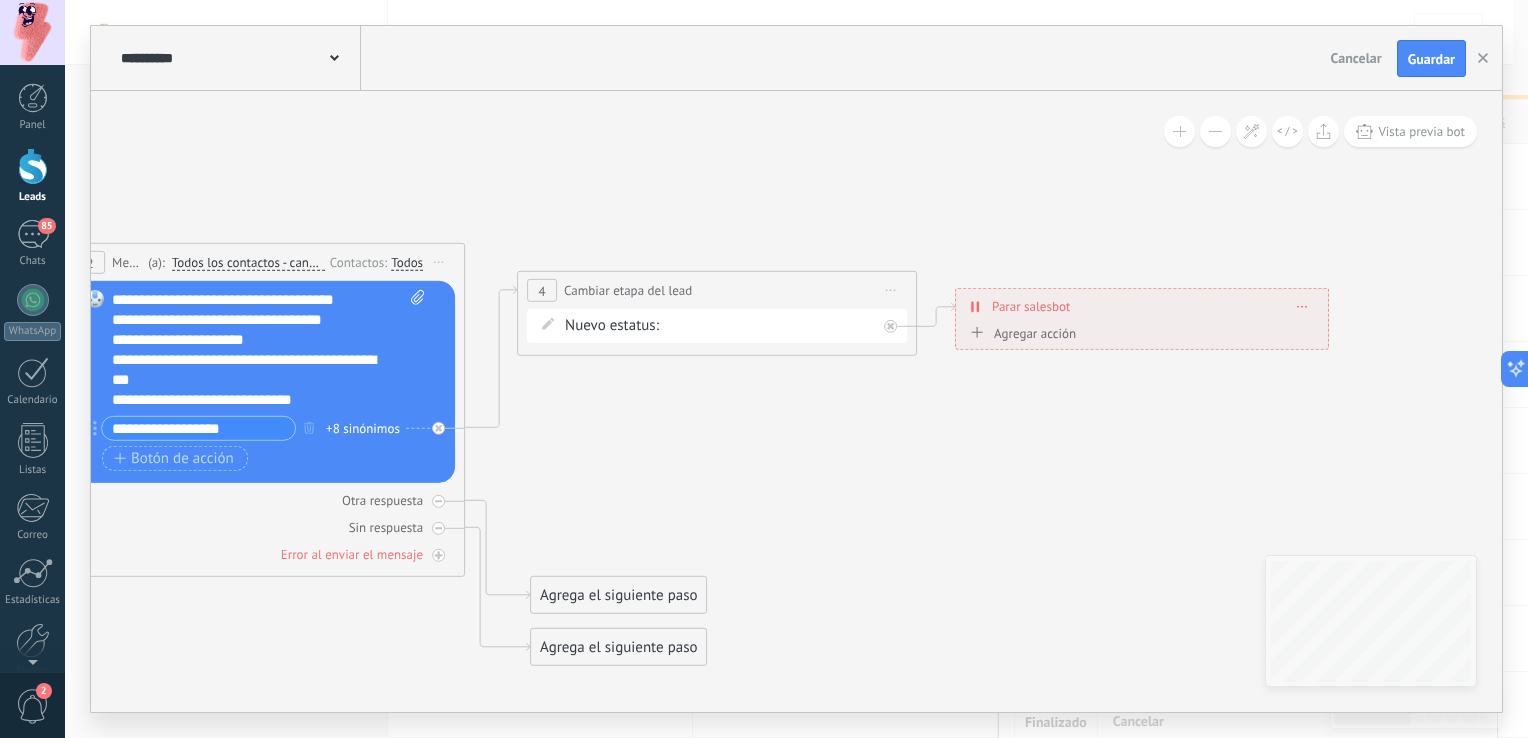 drag, startPoint x: 1185, startPoint y: 364, endPoint x: 1148, endPoint y: 323, distance: 55.226807 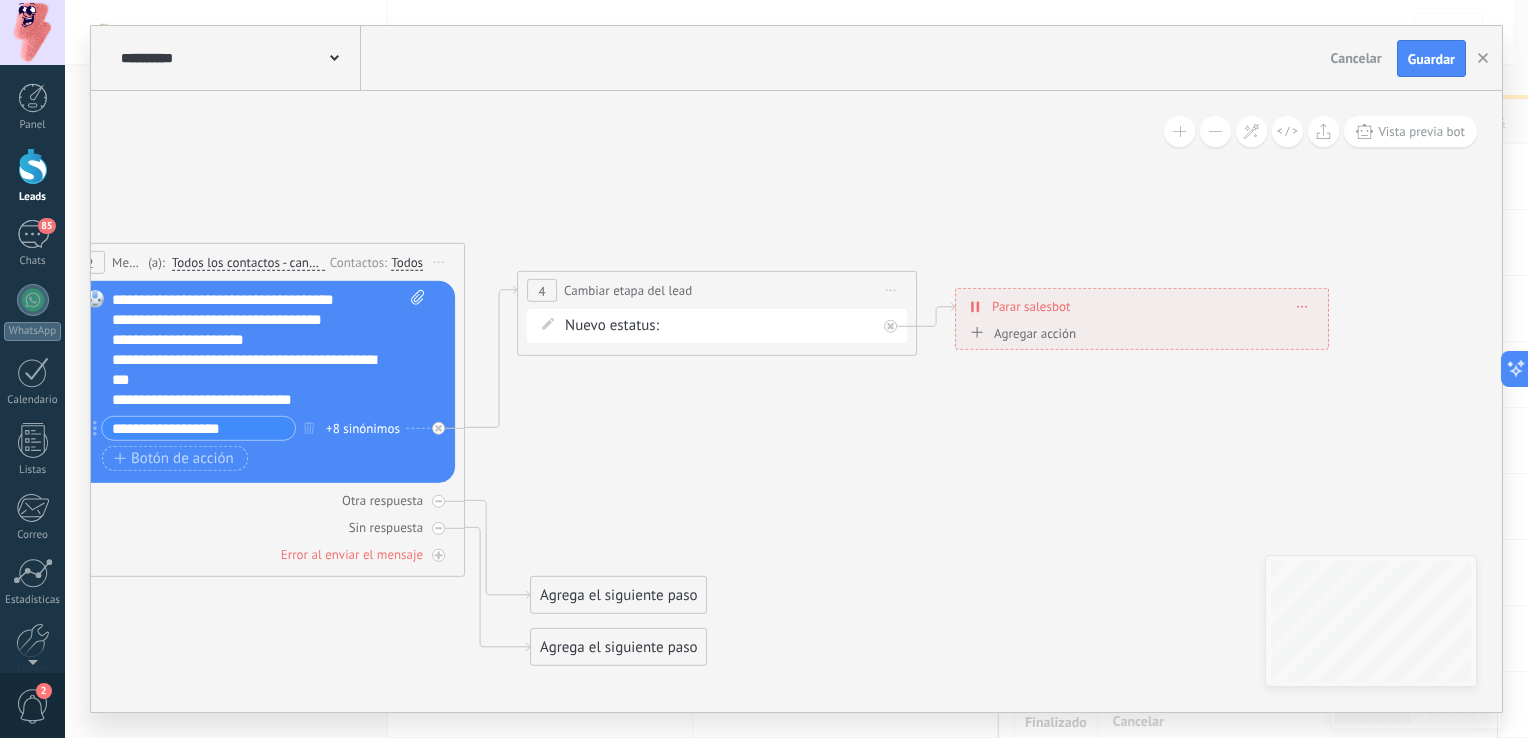 click on "**********" at bounding box center [1142, 319] 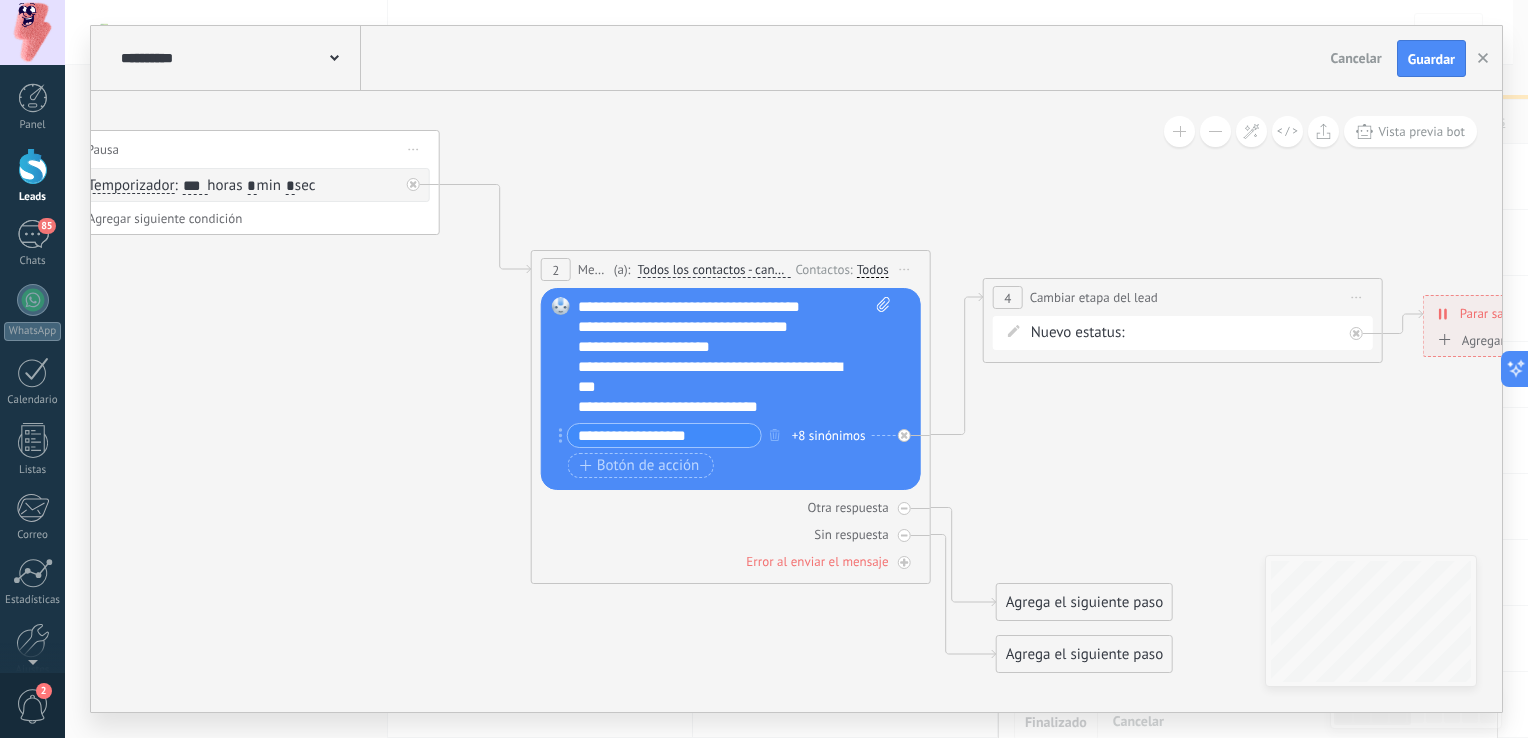 drag, startPoint x: 796, startPoint y: 479, endPoint x: 1207, endPoint y: 502, distance: 411.64304 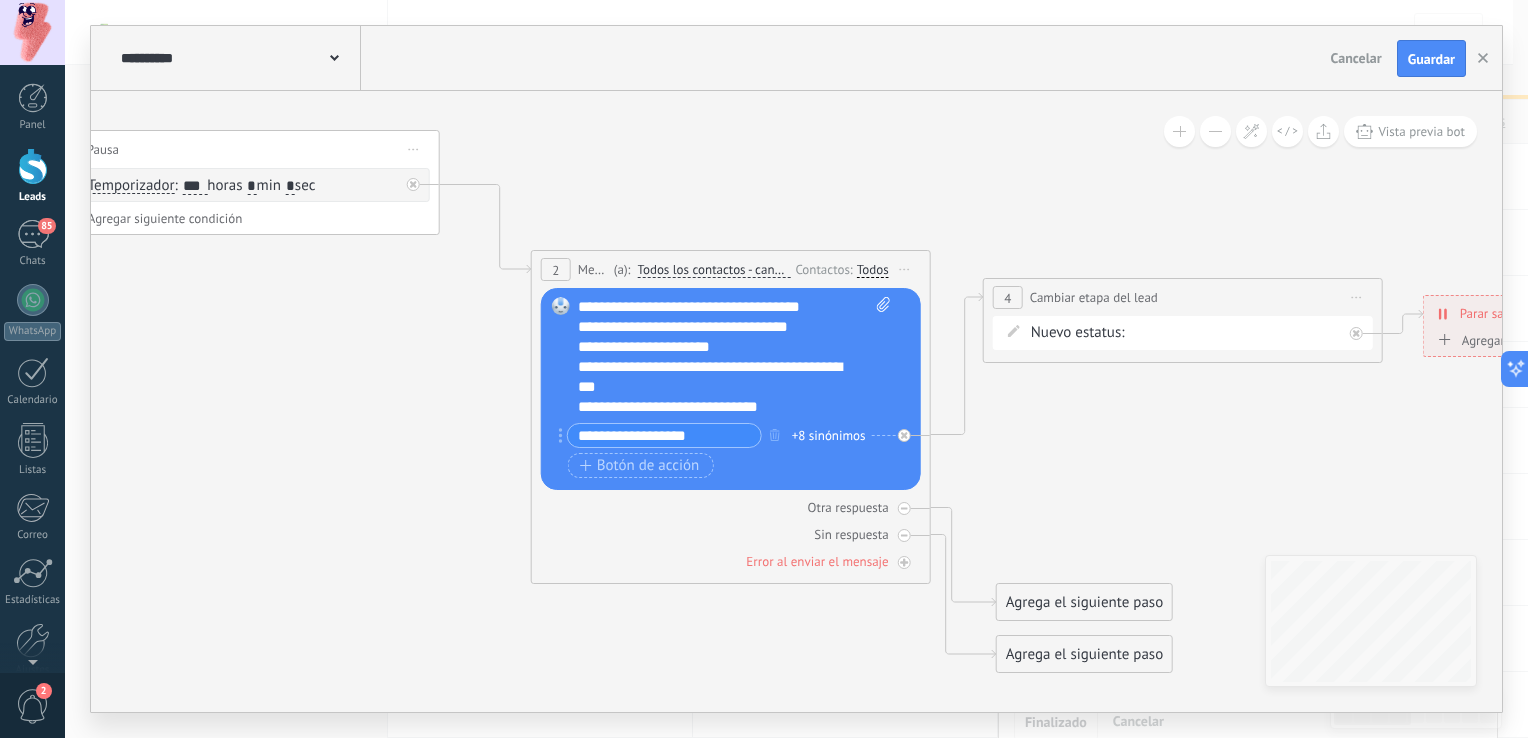 click 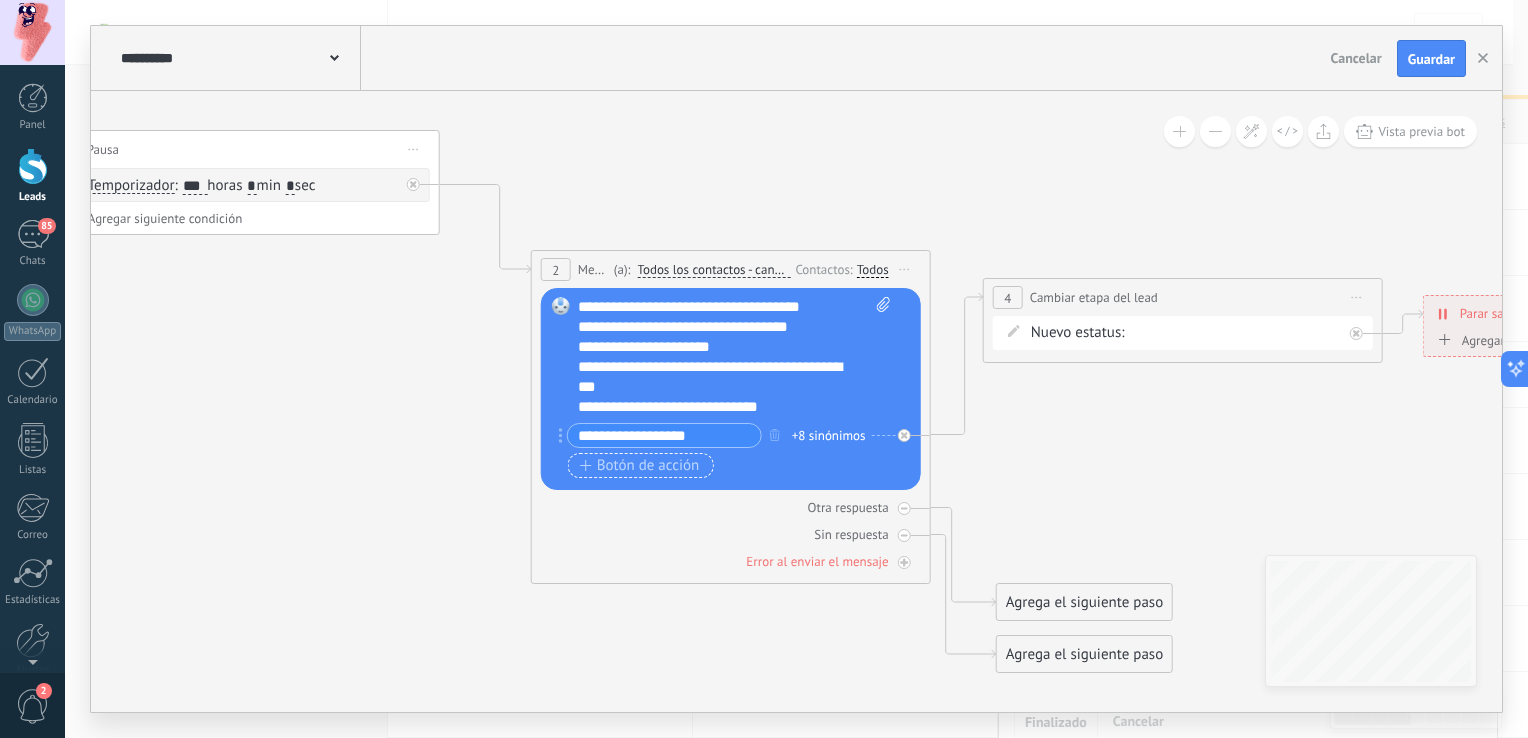 click on "Botón de acción" at bounding box center (640, 466) 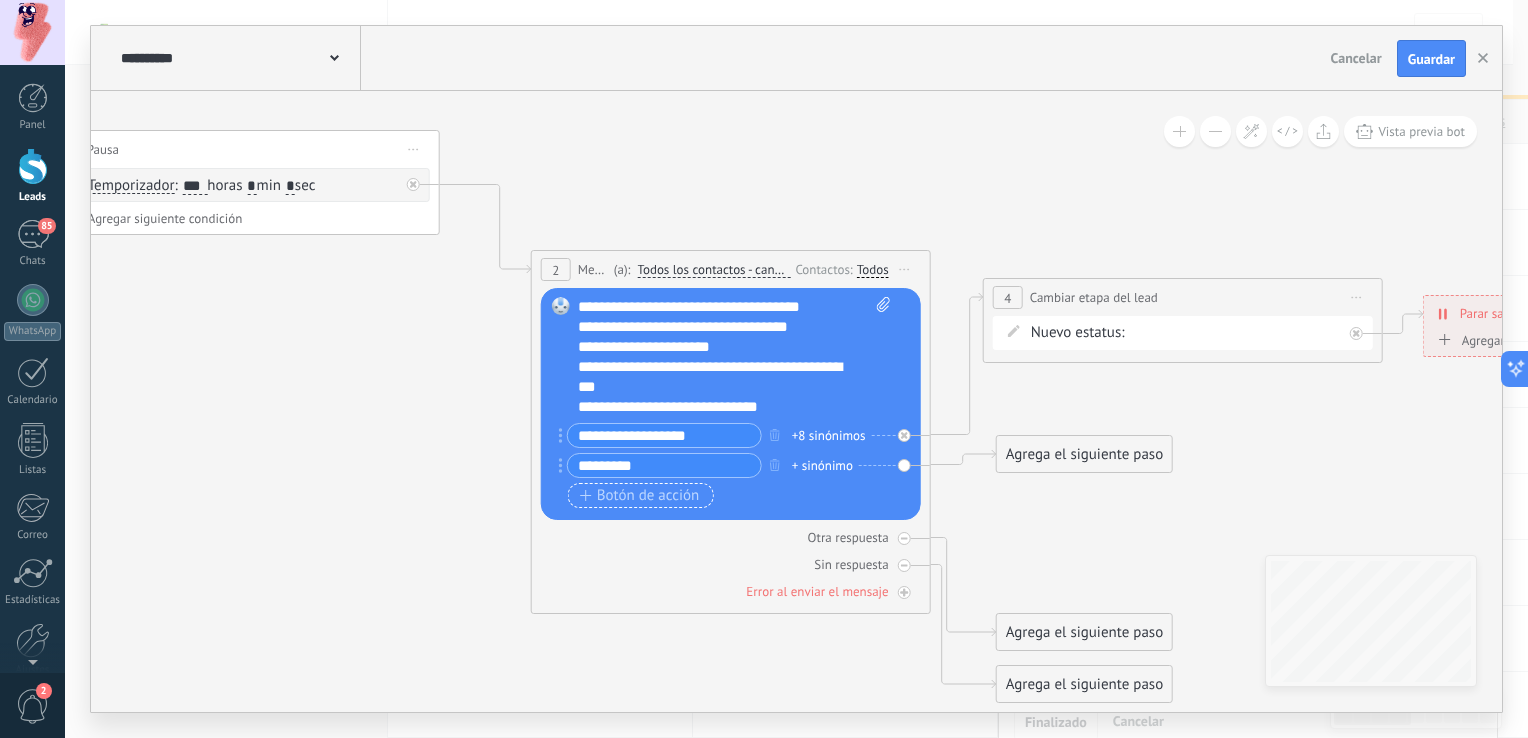 type on "*********" 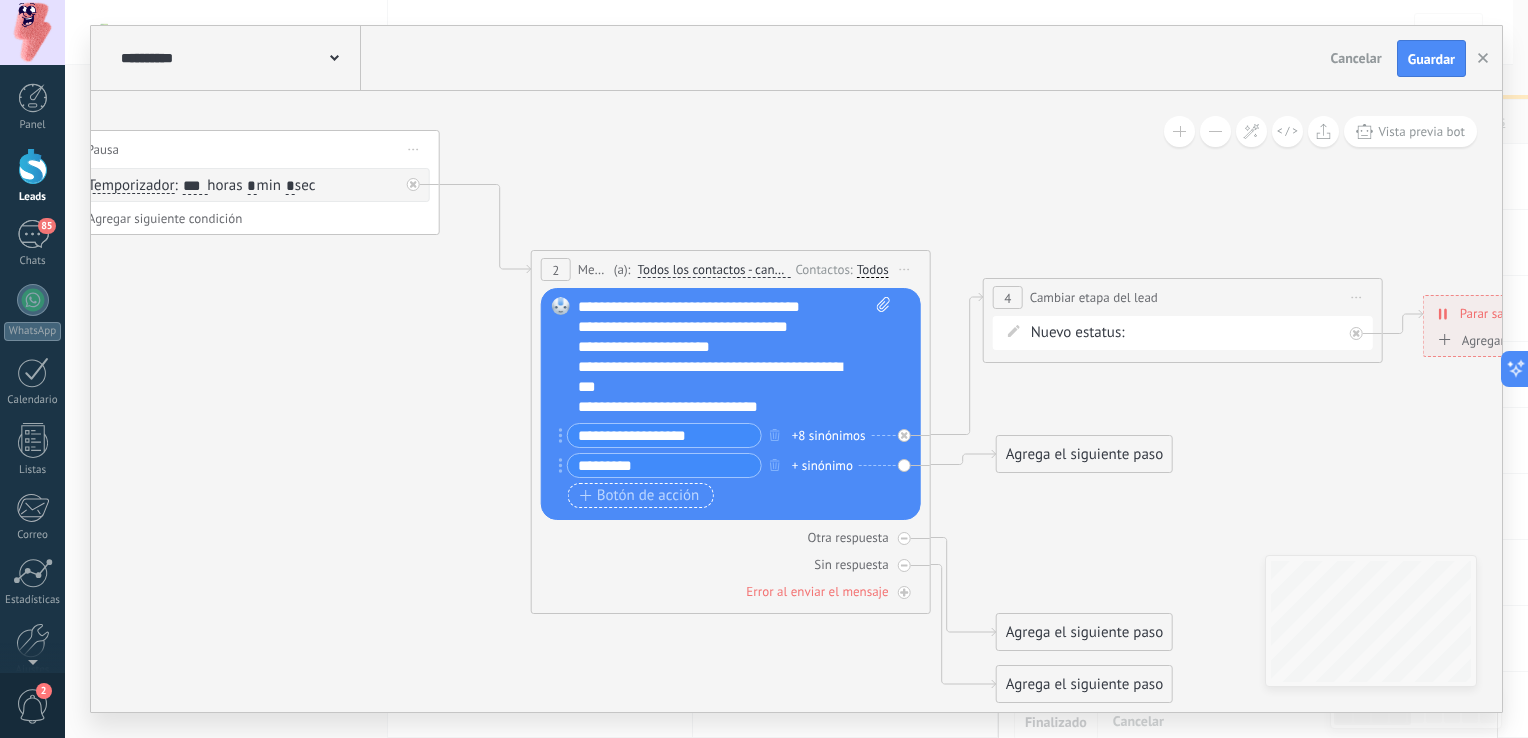 click on "Botón de acción" at bounding box center [640, 496] 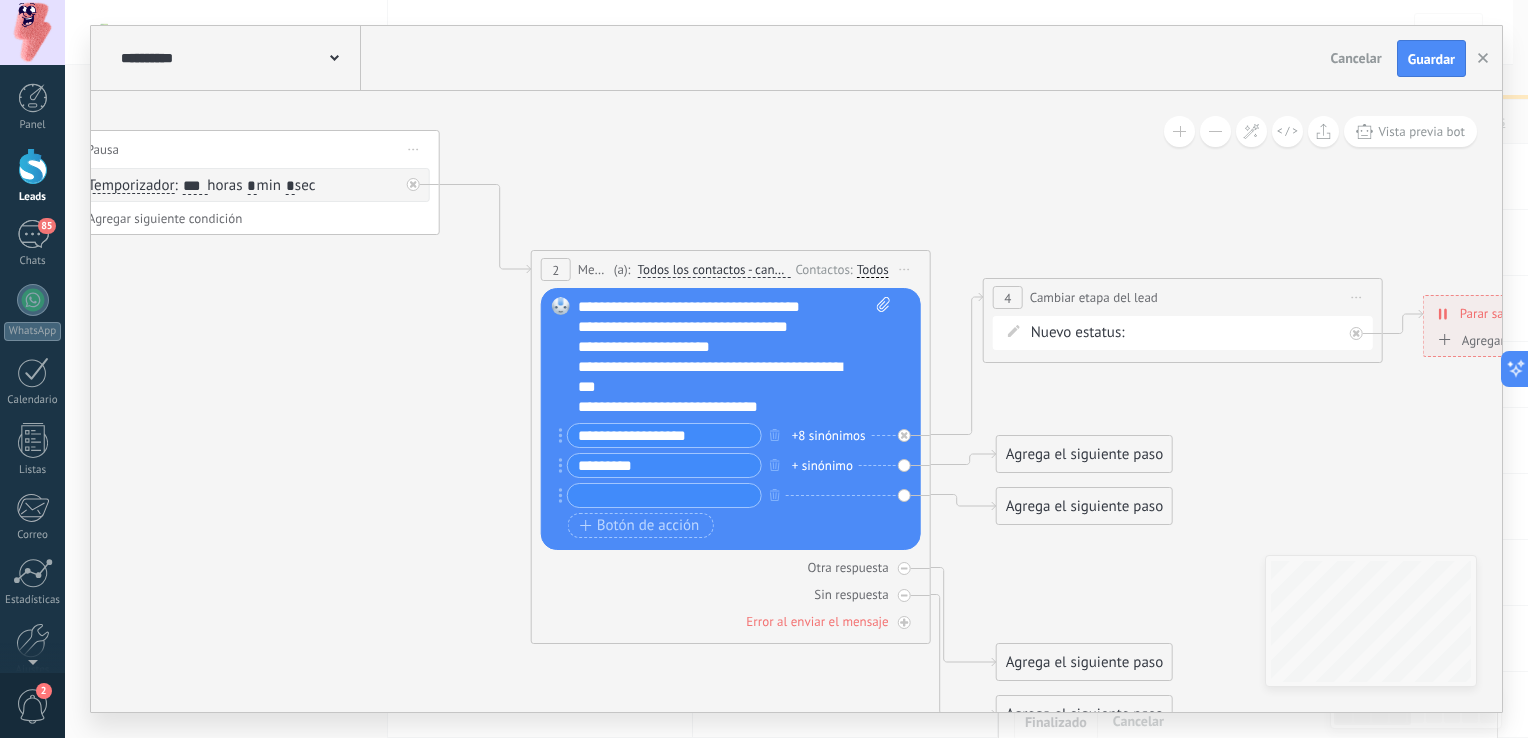 click on "**********" at bounding box center (238, 58) 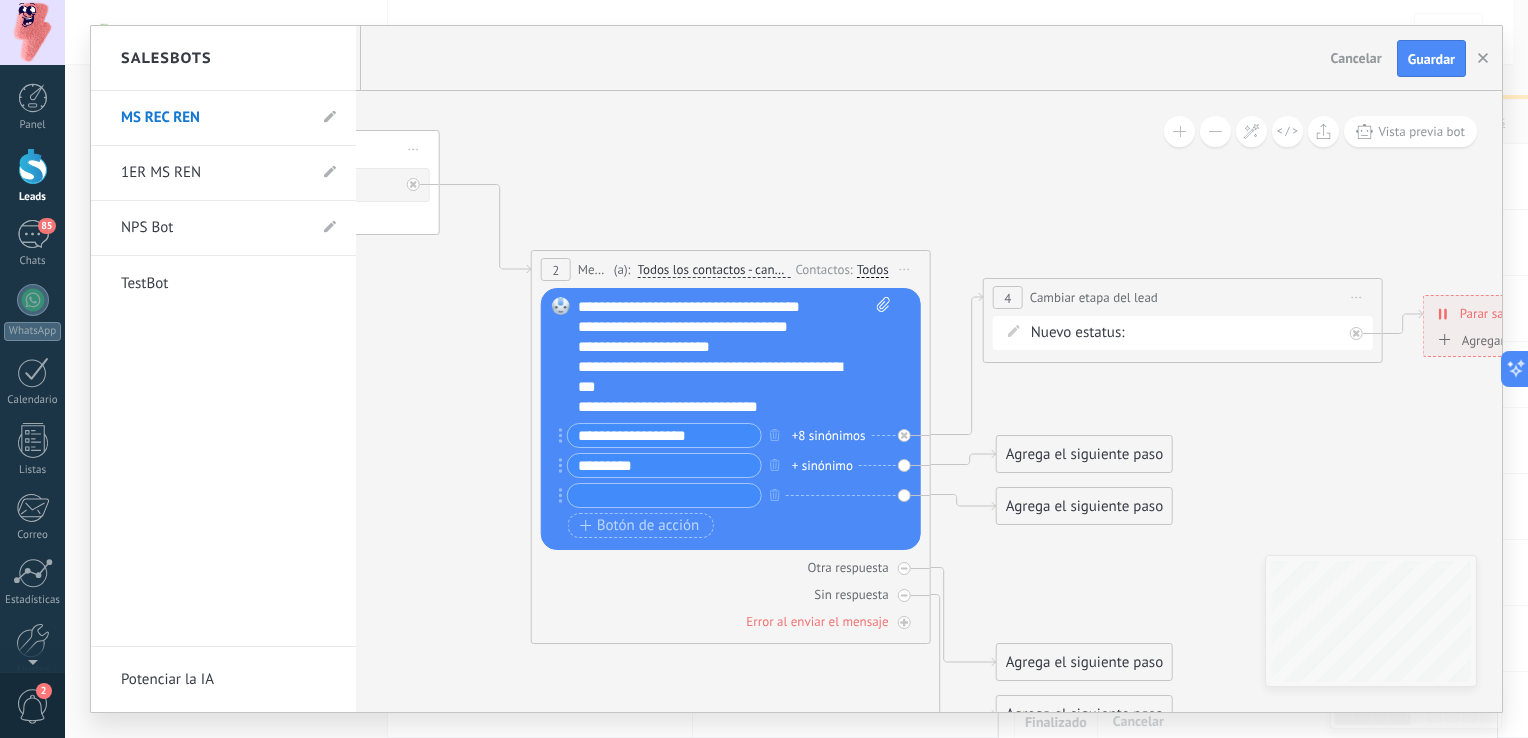 click at bounding box center (796, 369) 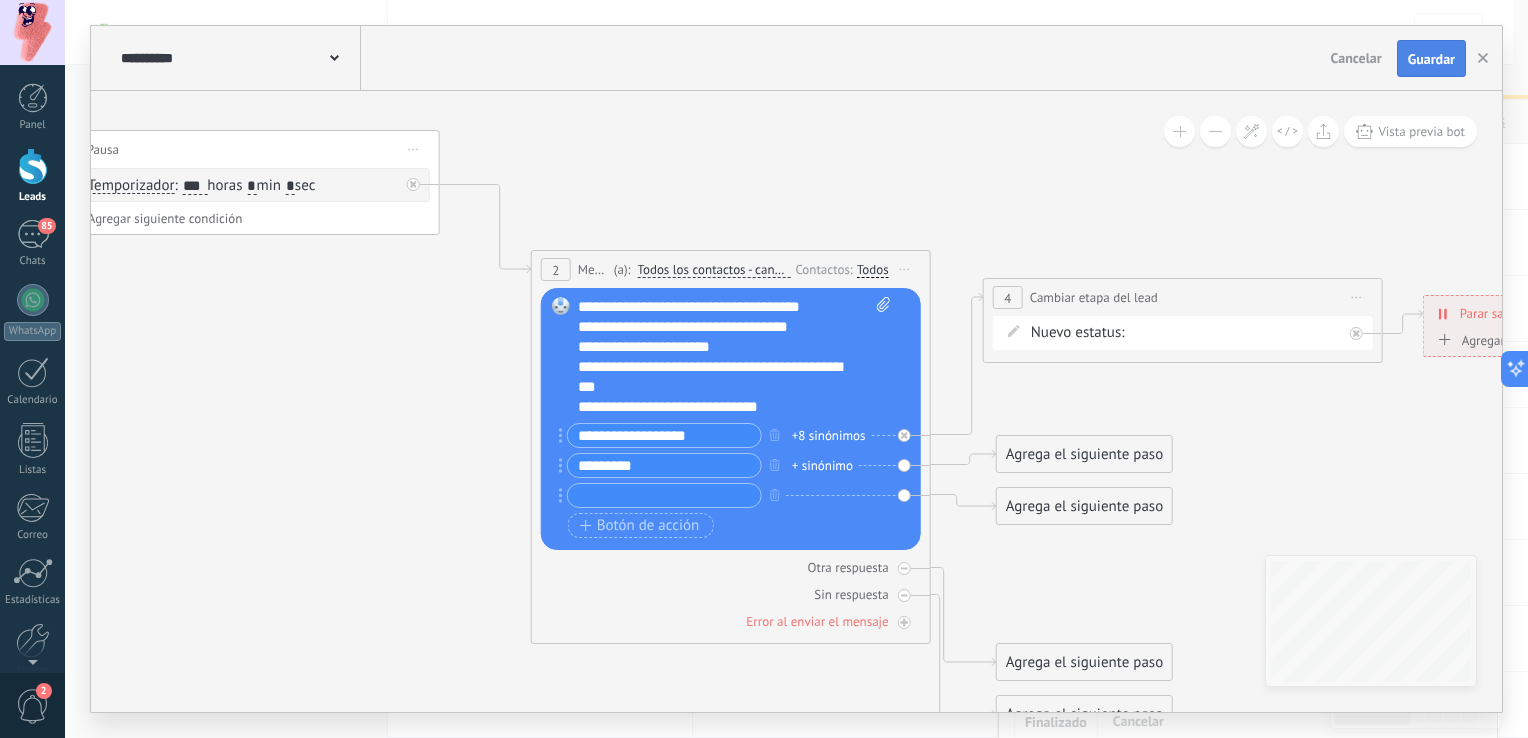 click on "Guardar" at bounding box center [1431, 59] 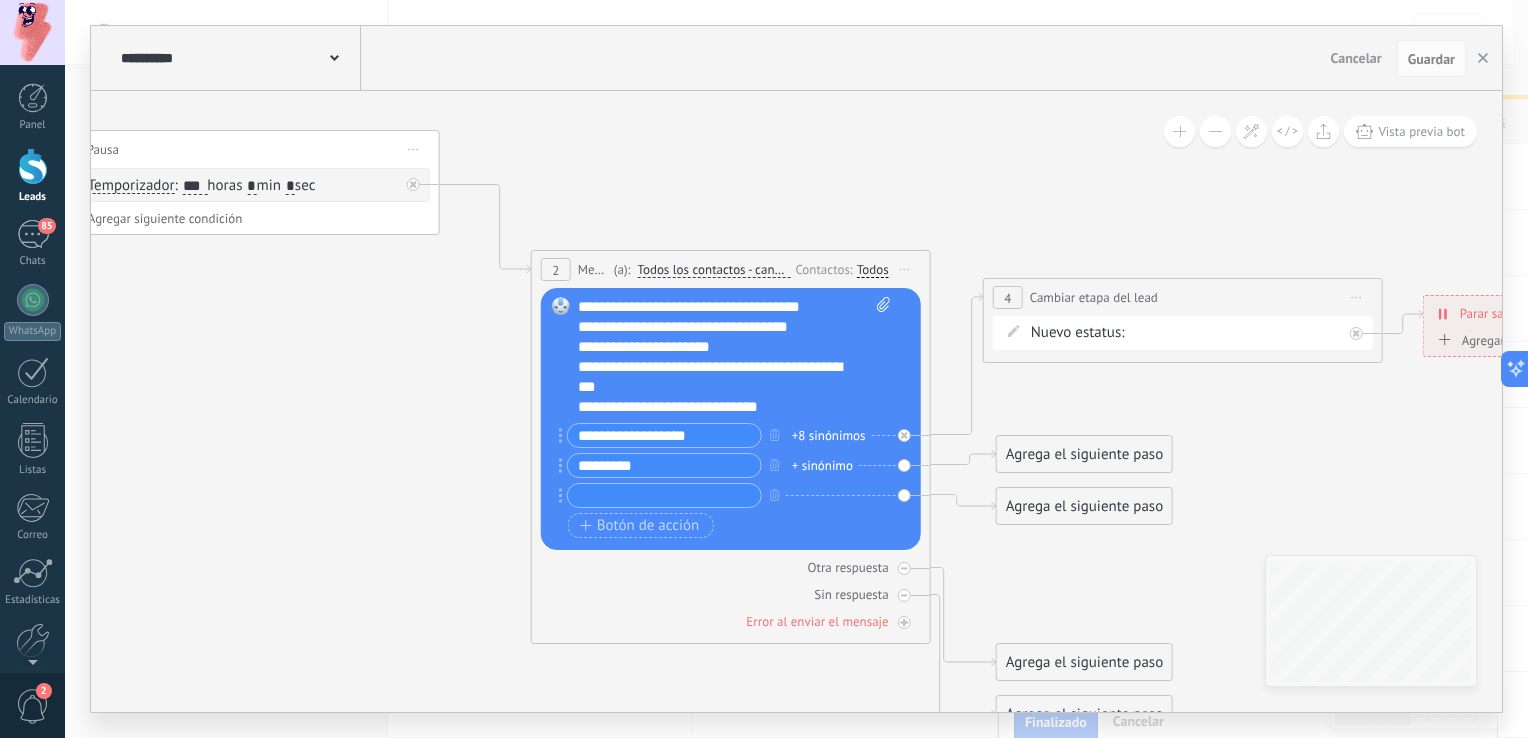 click on "**********" at bounding box center [238, 58] 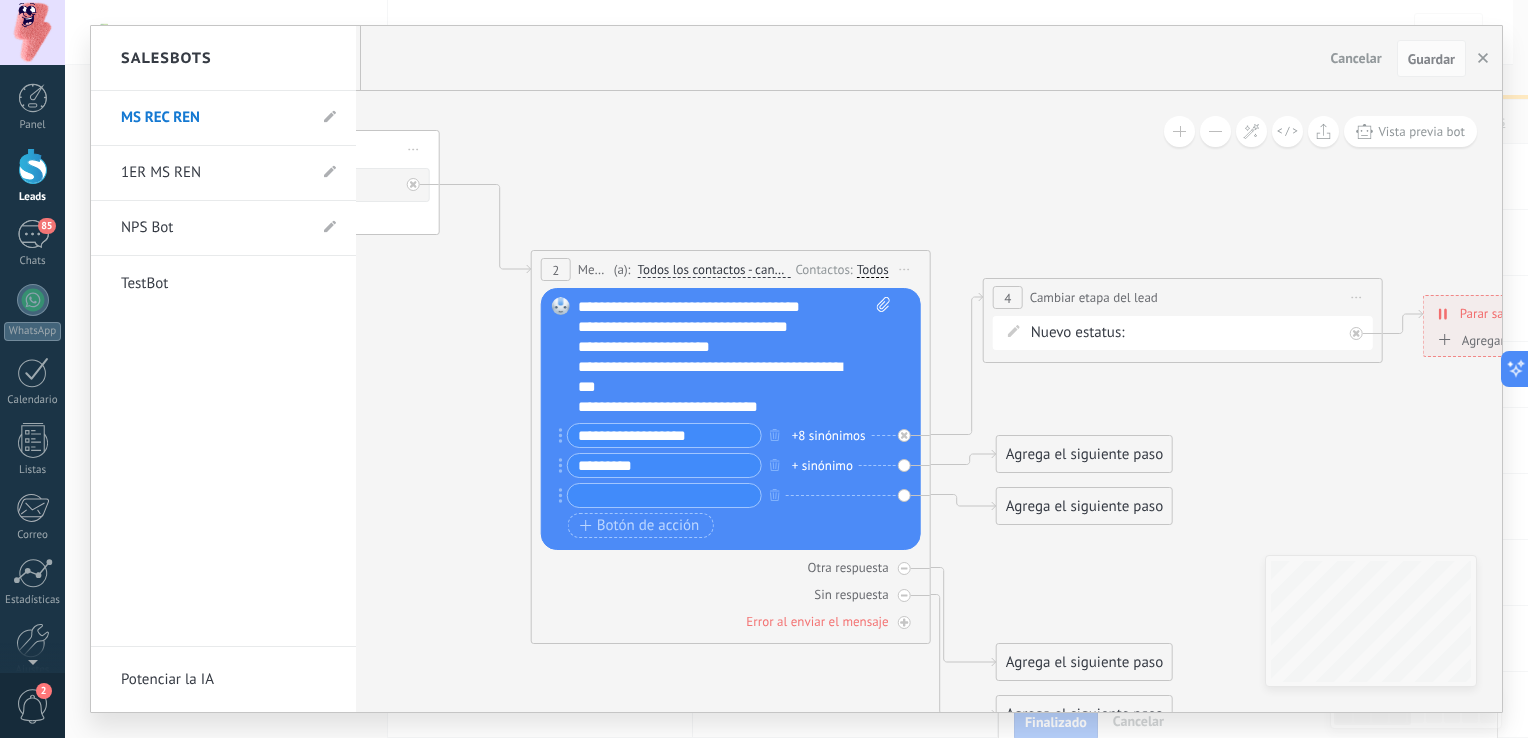 click on "1ER MS REN" at bounding box center [213, 173] 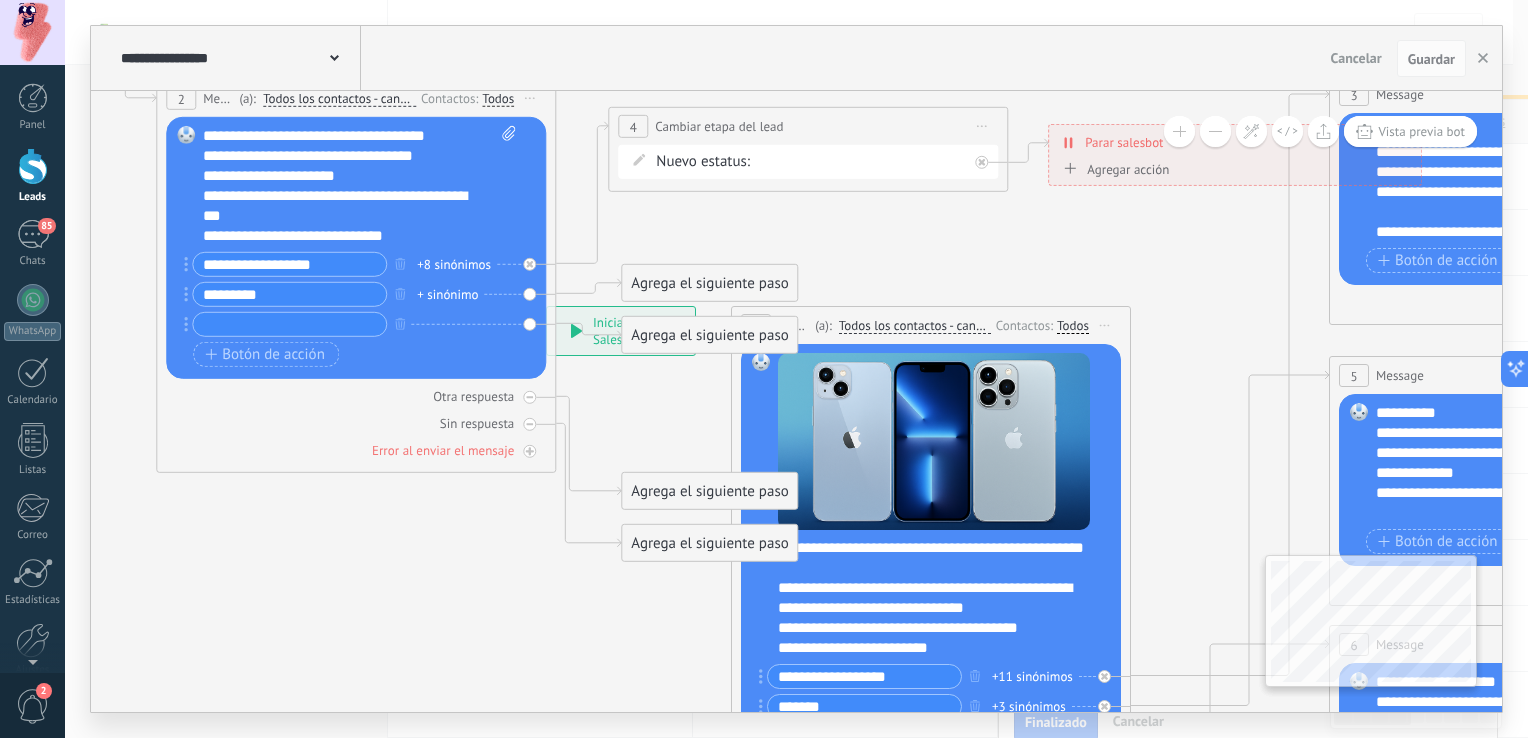 drag, startPoint x: 370, startPoint y: 379, endPoint x: 0, endPoint y: 196, distance: 412.782 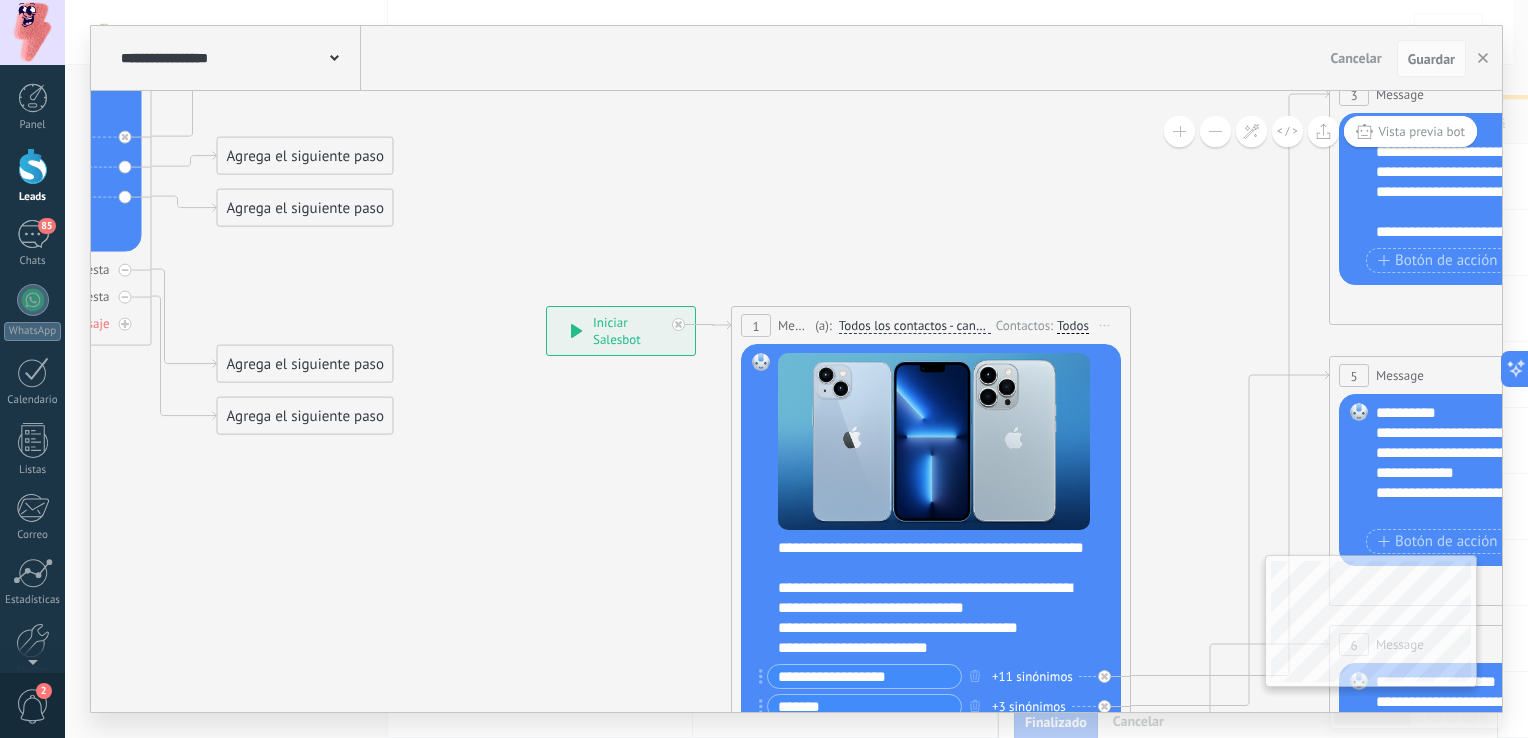 drag, startPoint x: 400, startPoint y: 673, endPoint x: 0, endPoint y: 546, distance: 419.67725 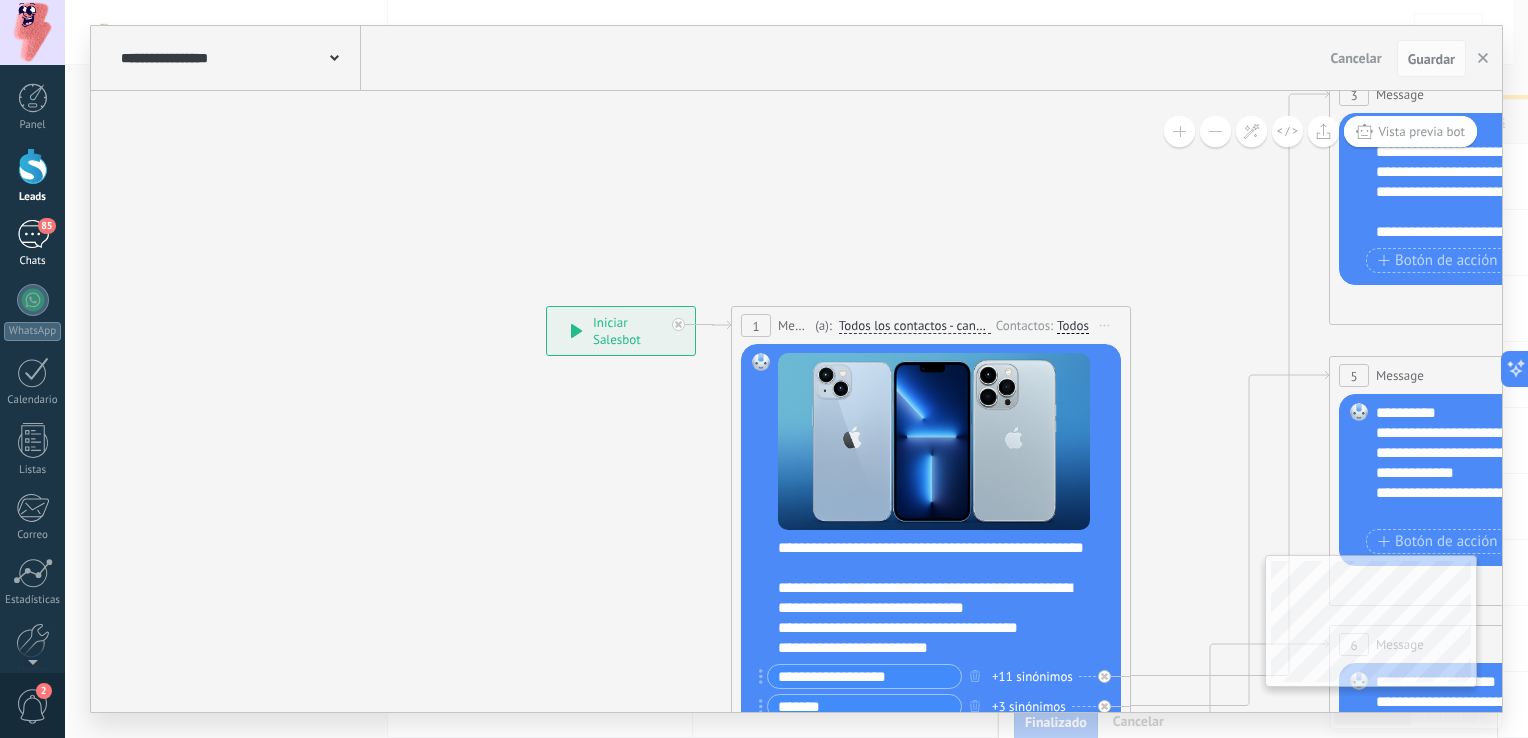 drag, startPoint x: 564, startPoint y: 466, endPoint x: 0, endPoint y: 232, distance: 610.6161 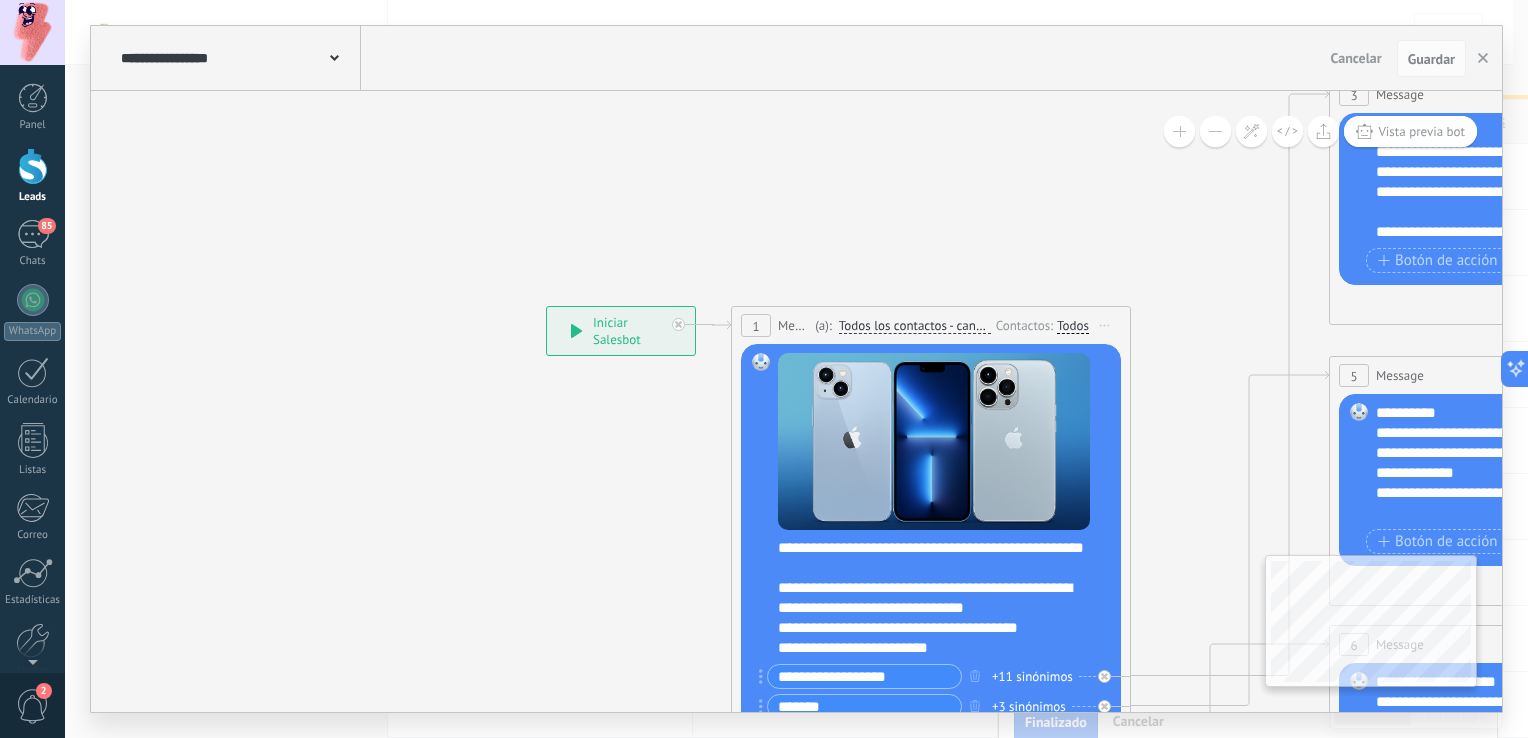 drag, startPoint x: 616, startPoint y: 526, endPoint x: 196, endPoint y: 396, distance: 439.65897 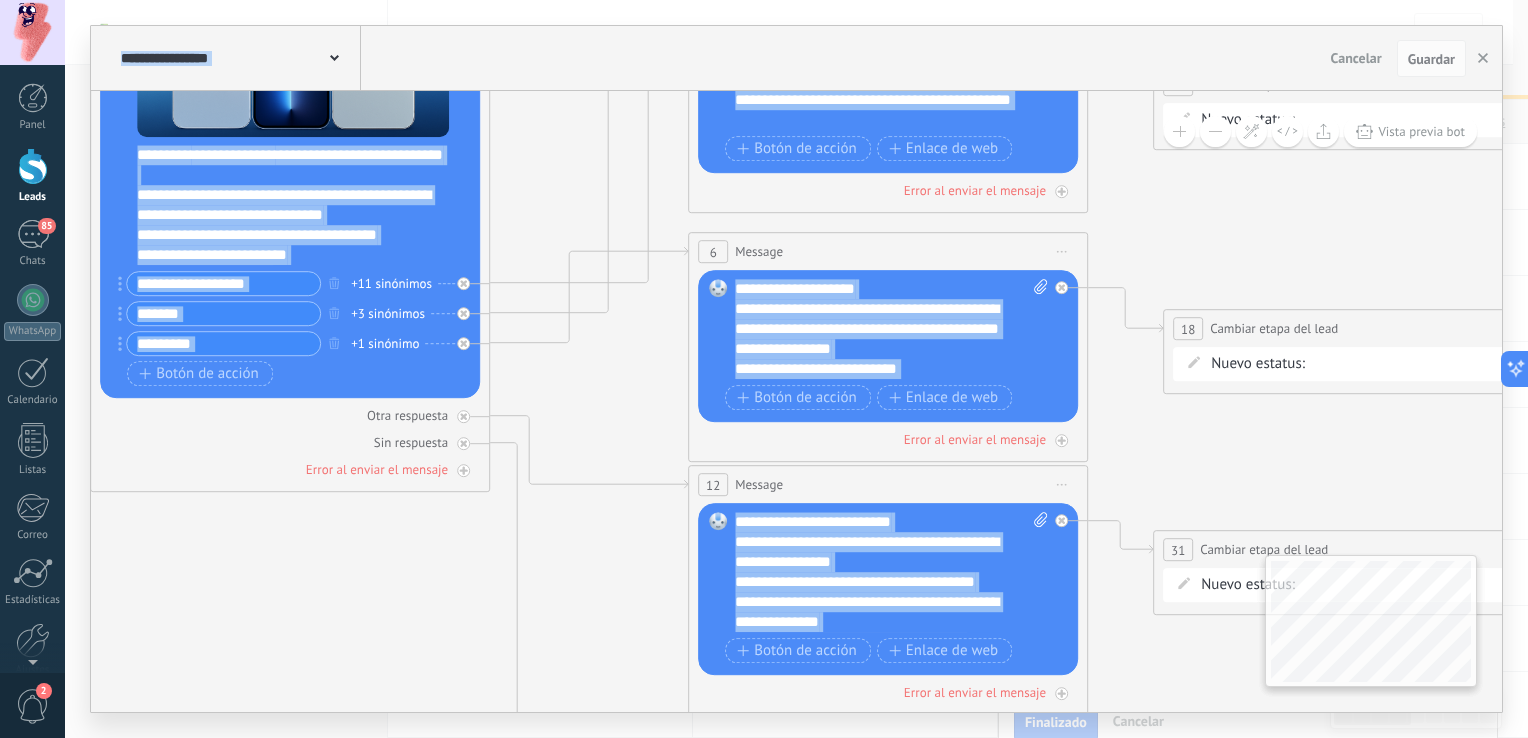 drag, startPoint x: 1231, startPoint y: 568, endPoint x: 560, endPoint y: 162, distance: 784.26843 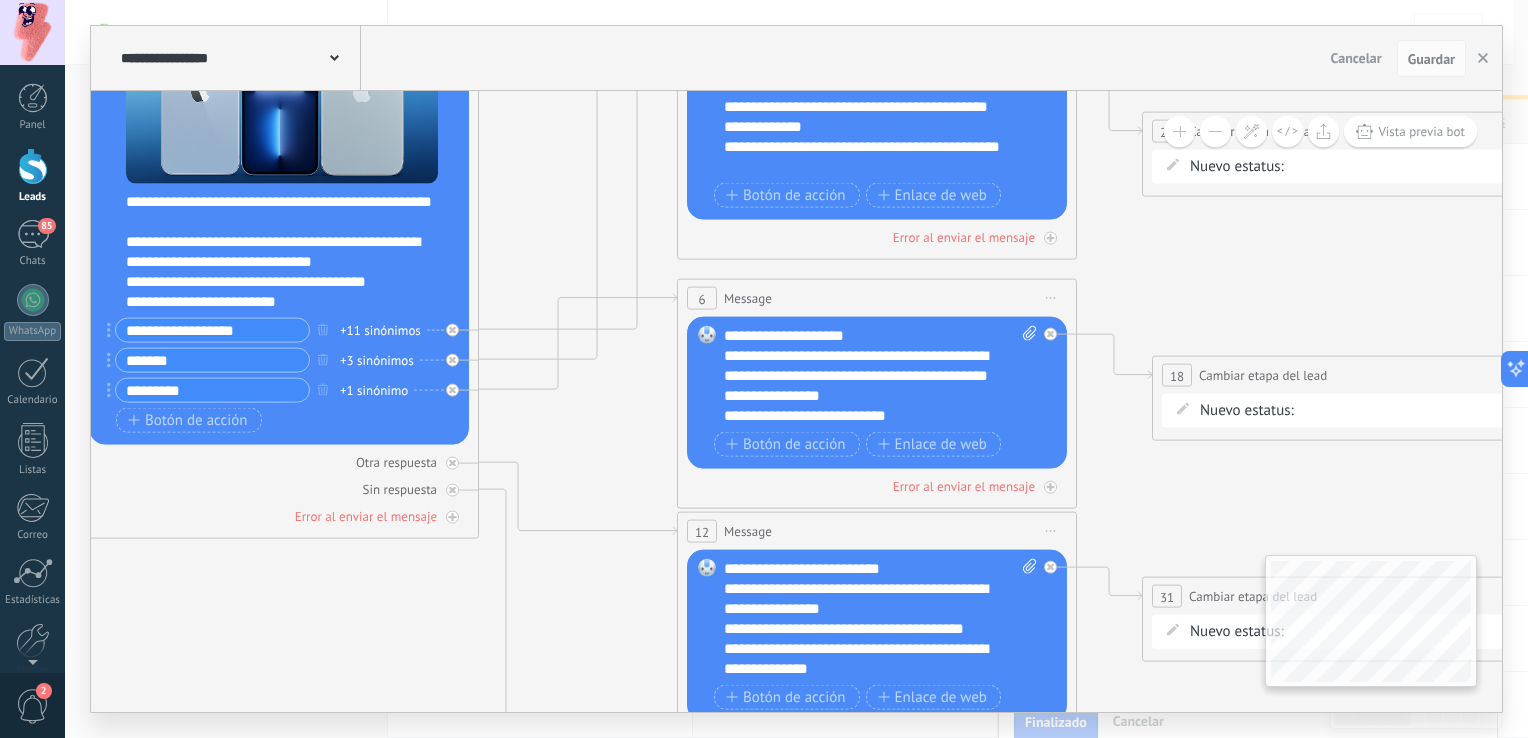 drag, startPoint x: 1296, startPoint y: 474, endPoint x: 1328, endPoint y: 546, distance: 78.79086 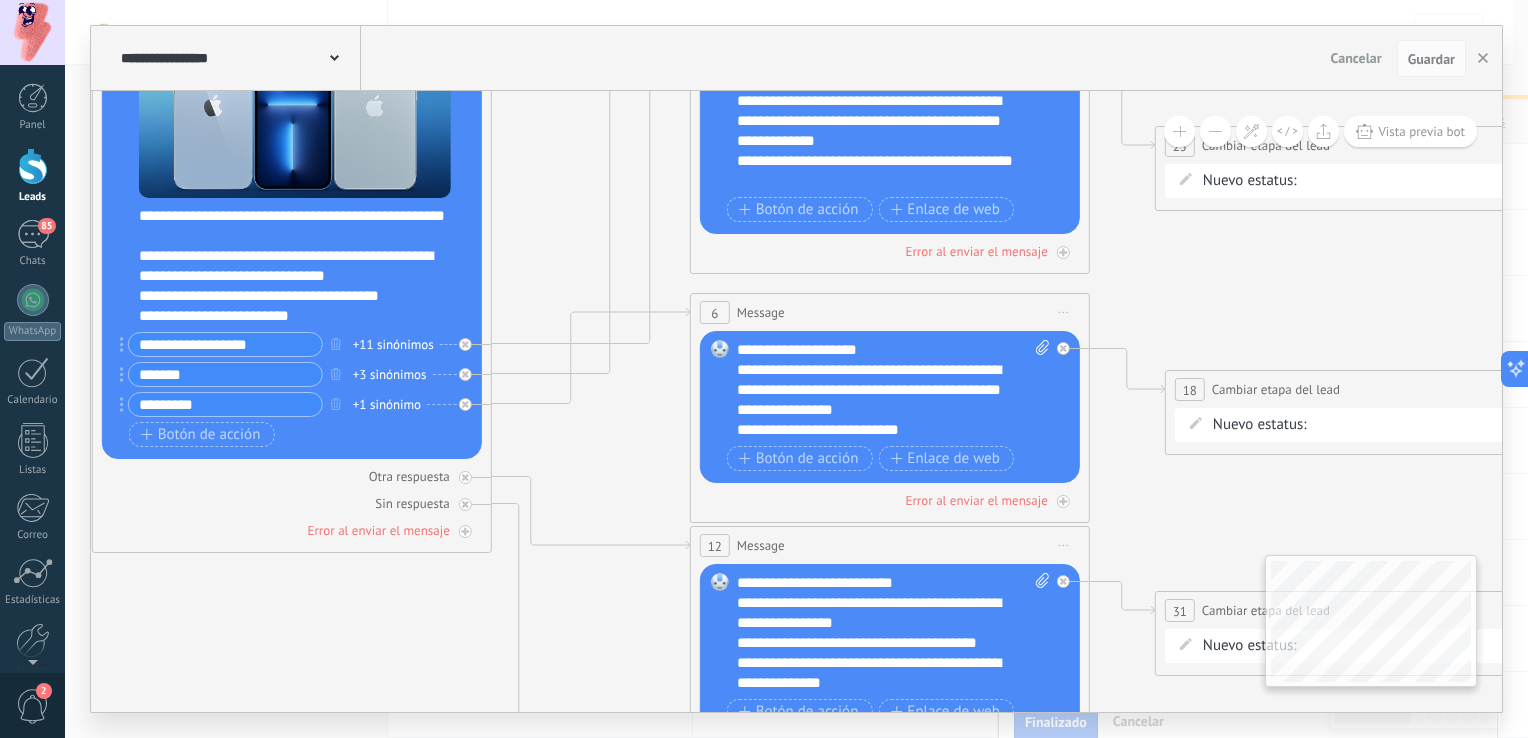 drag, startPoint x: 386, startPoint y: 604, endPoint x: 577, endPoint y: 626, distance: 192.26285 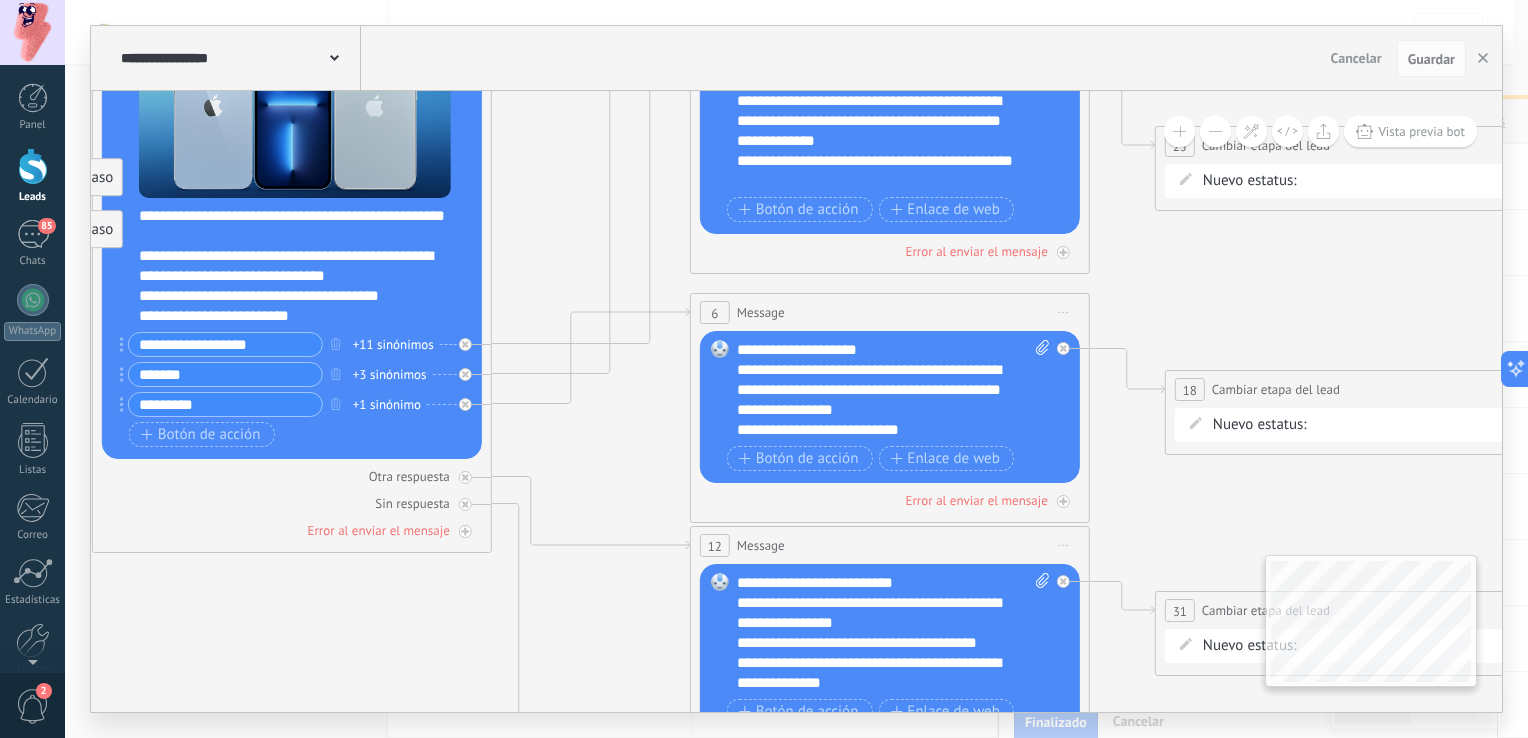 drag, startPoint x: 300, startPoint y: 648, endPoint x: 554, endPoint y: 683, distance: 256.4001 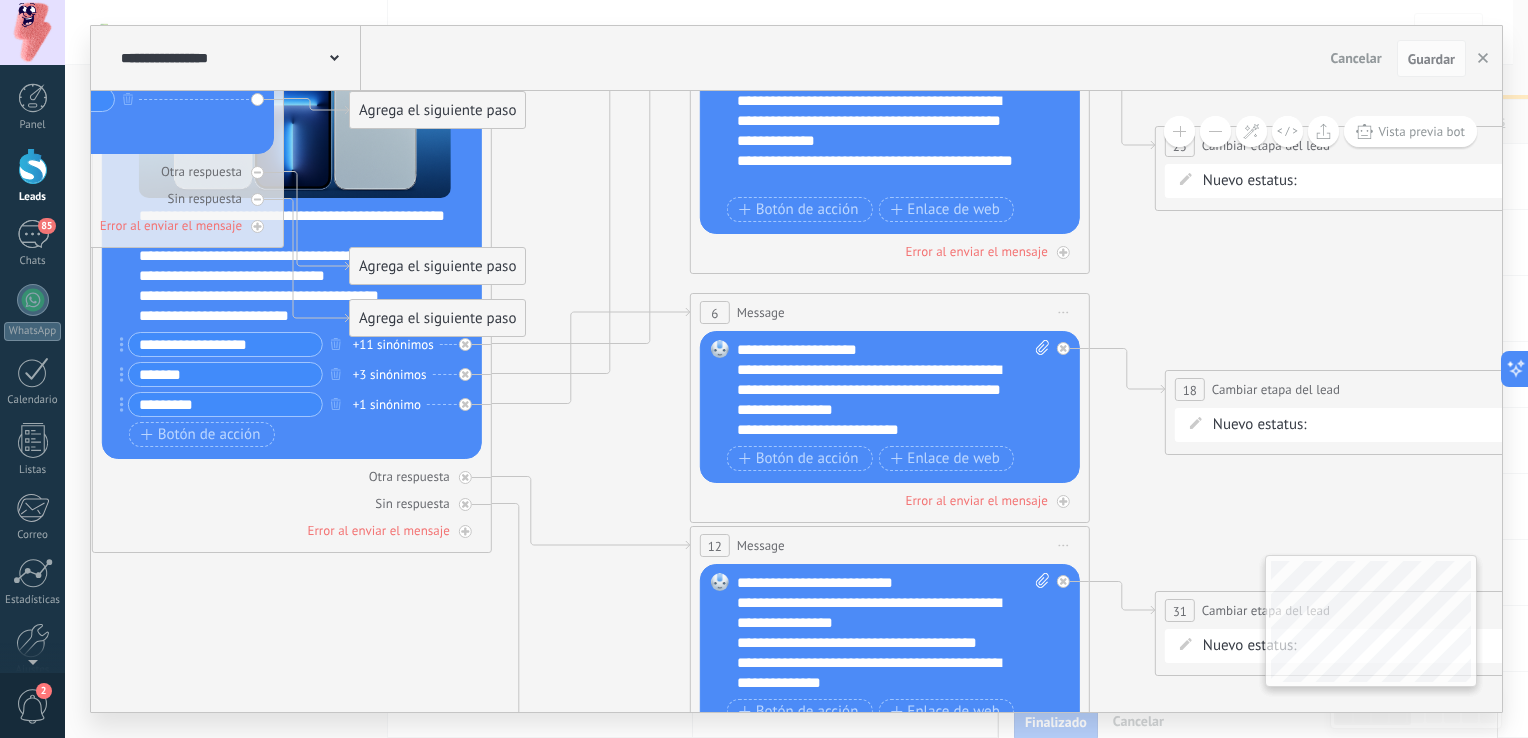drag, startPoint x: 321, startPoint y: 574, endPoint x: 880, endPoint y: 643, distance: 563.2424 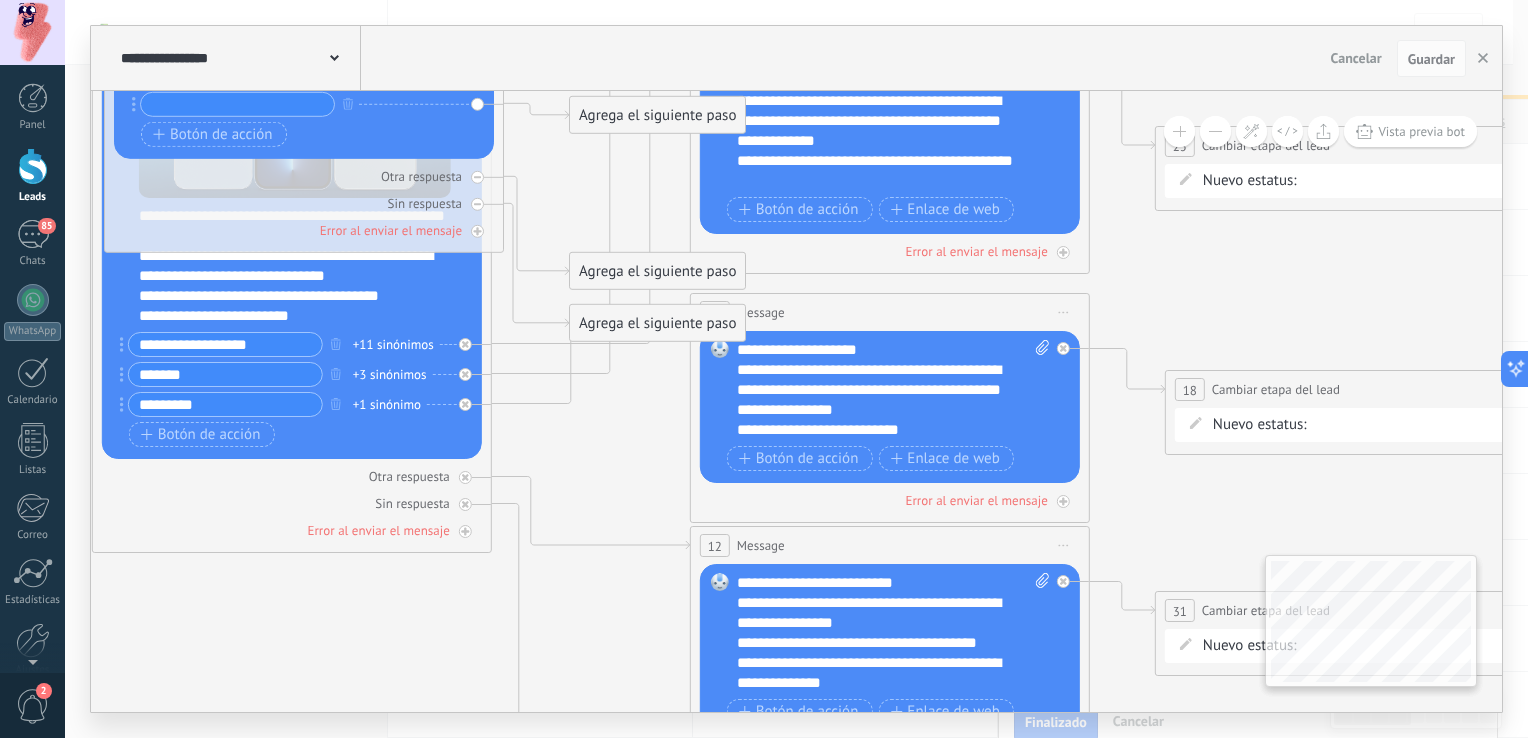 click at bounding box center (334, 56) 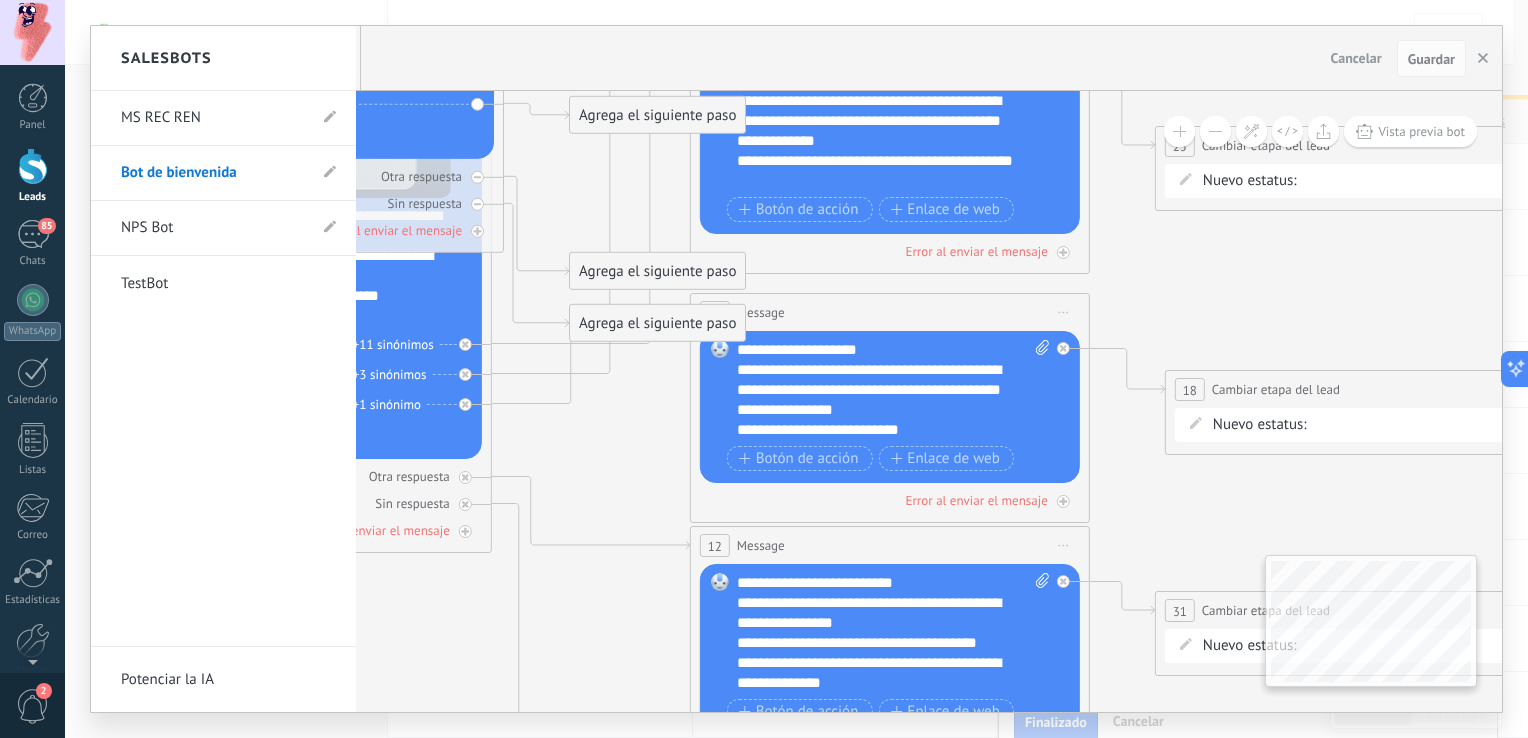 click on "MS REC REN" at bounding box center [213, 118] 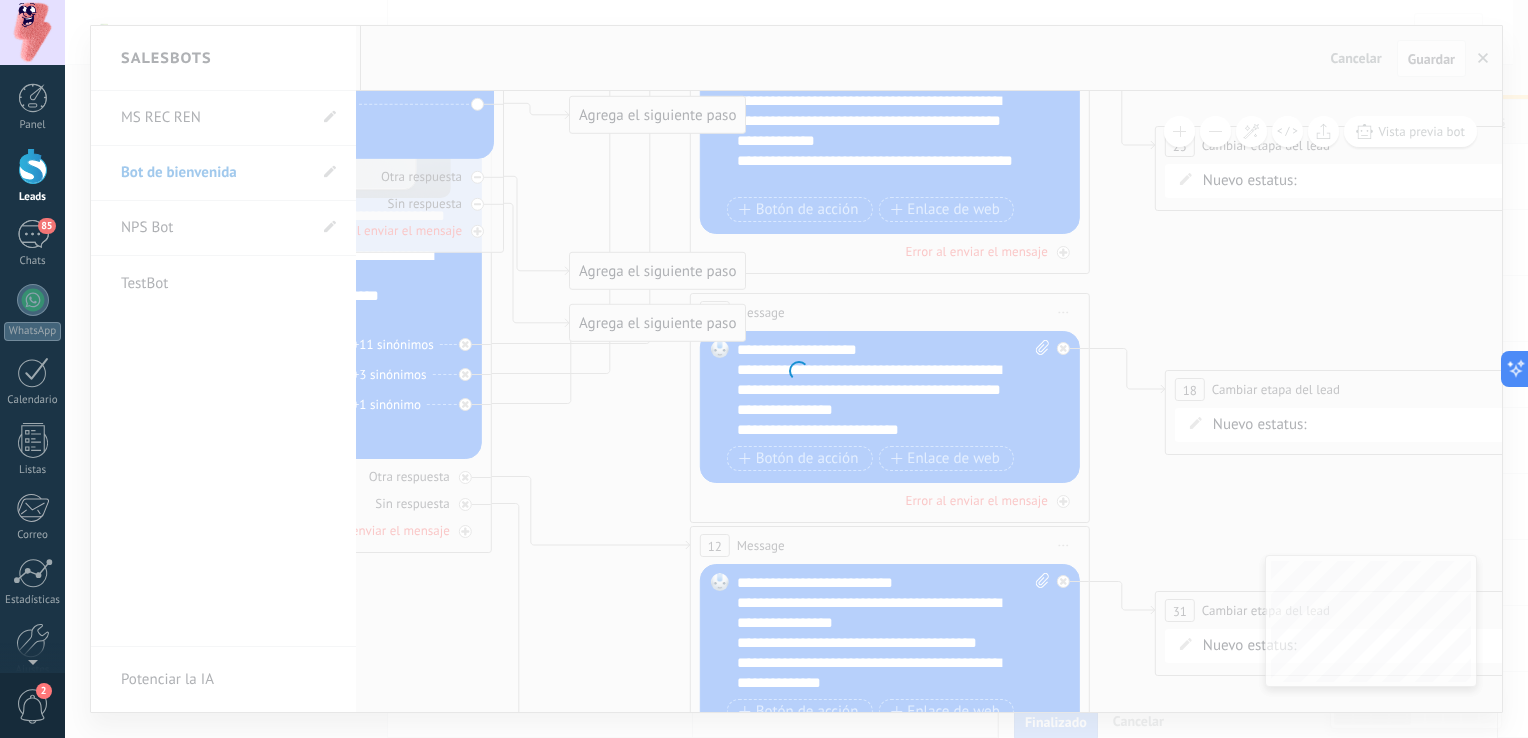 type on "**********" 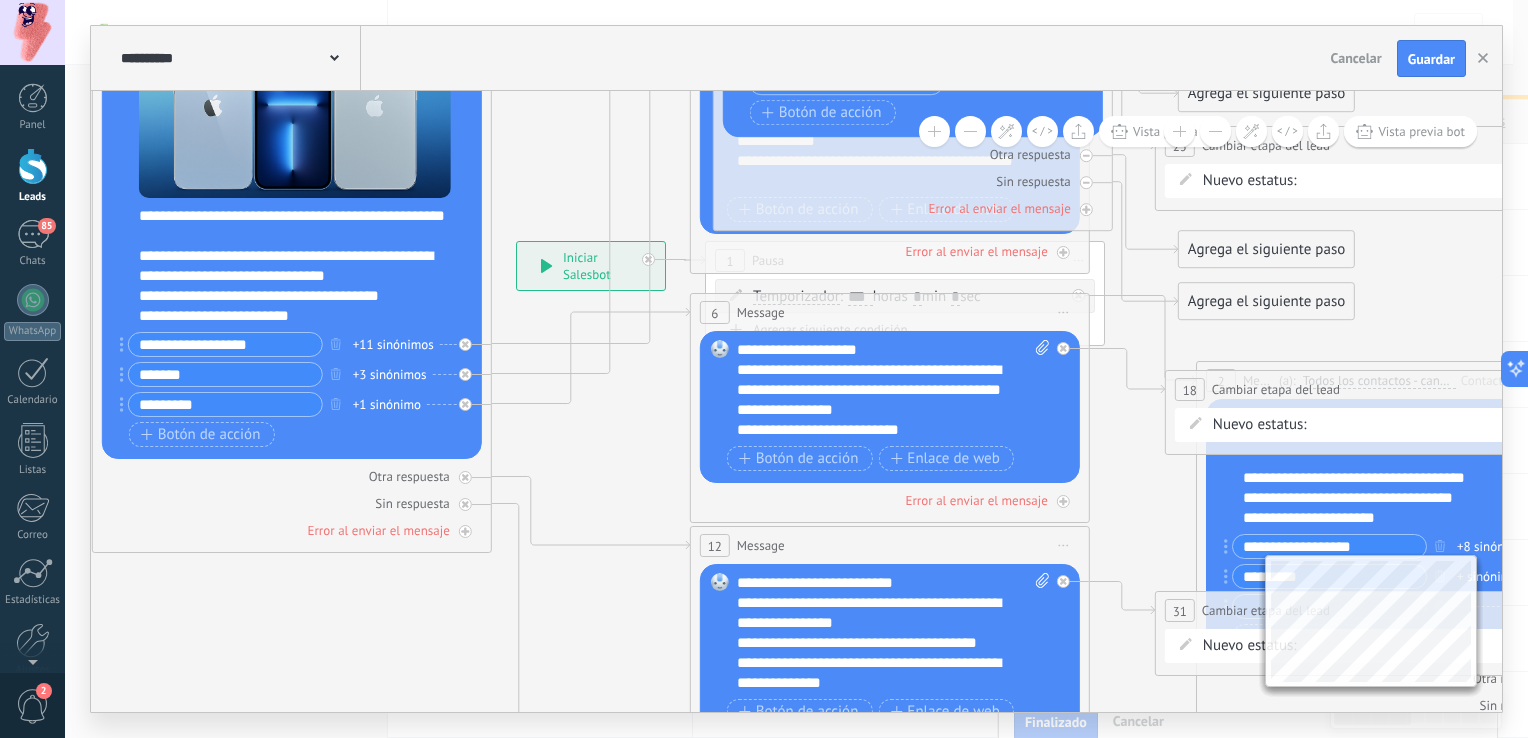 drag, startPoint x: 637, startPoint y: 453, endPoint x: 1245, endPoint y: 447, distance: 608.0296 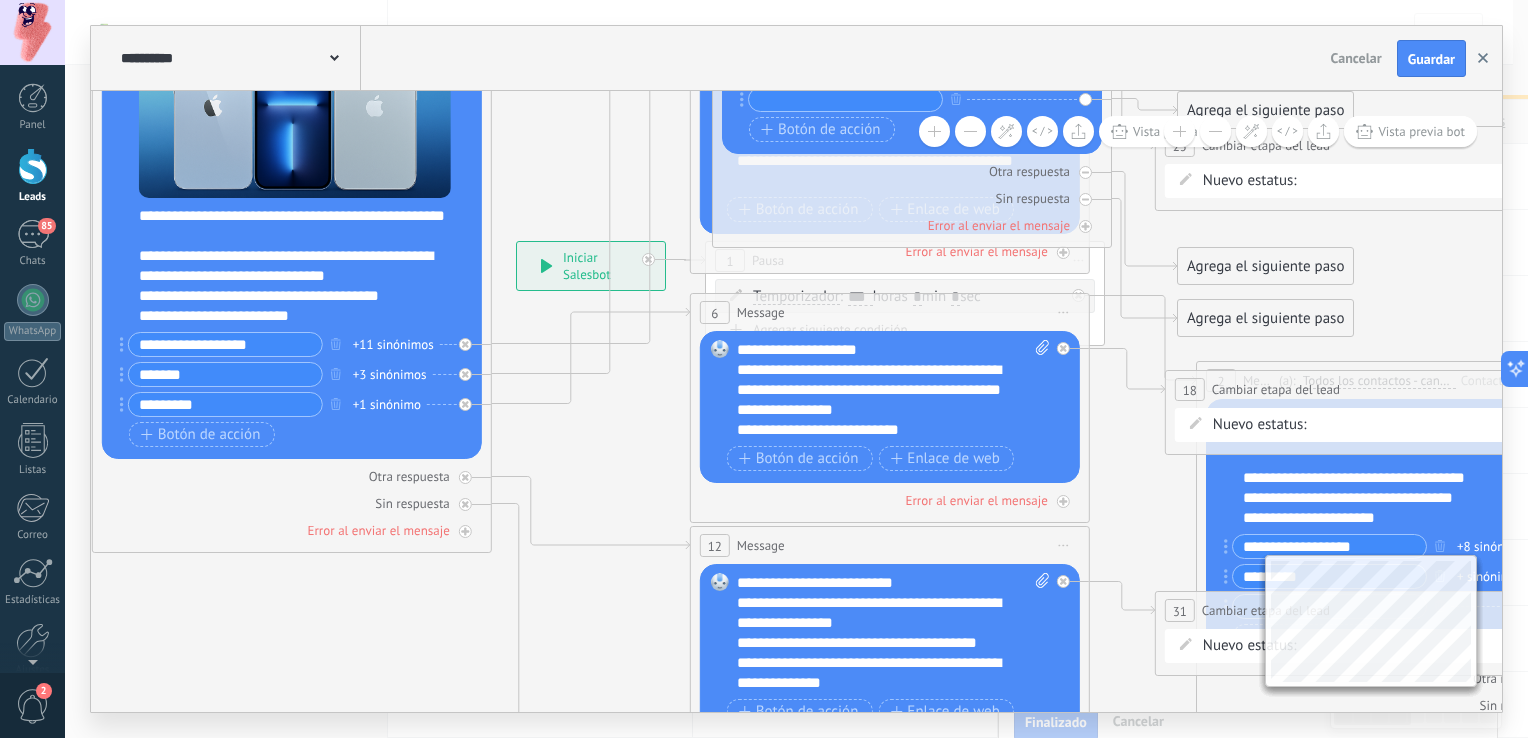 click 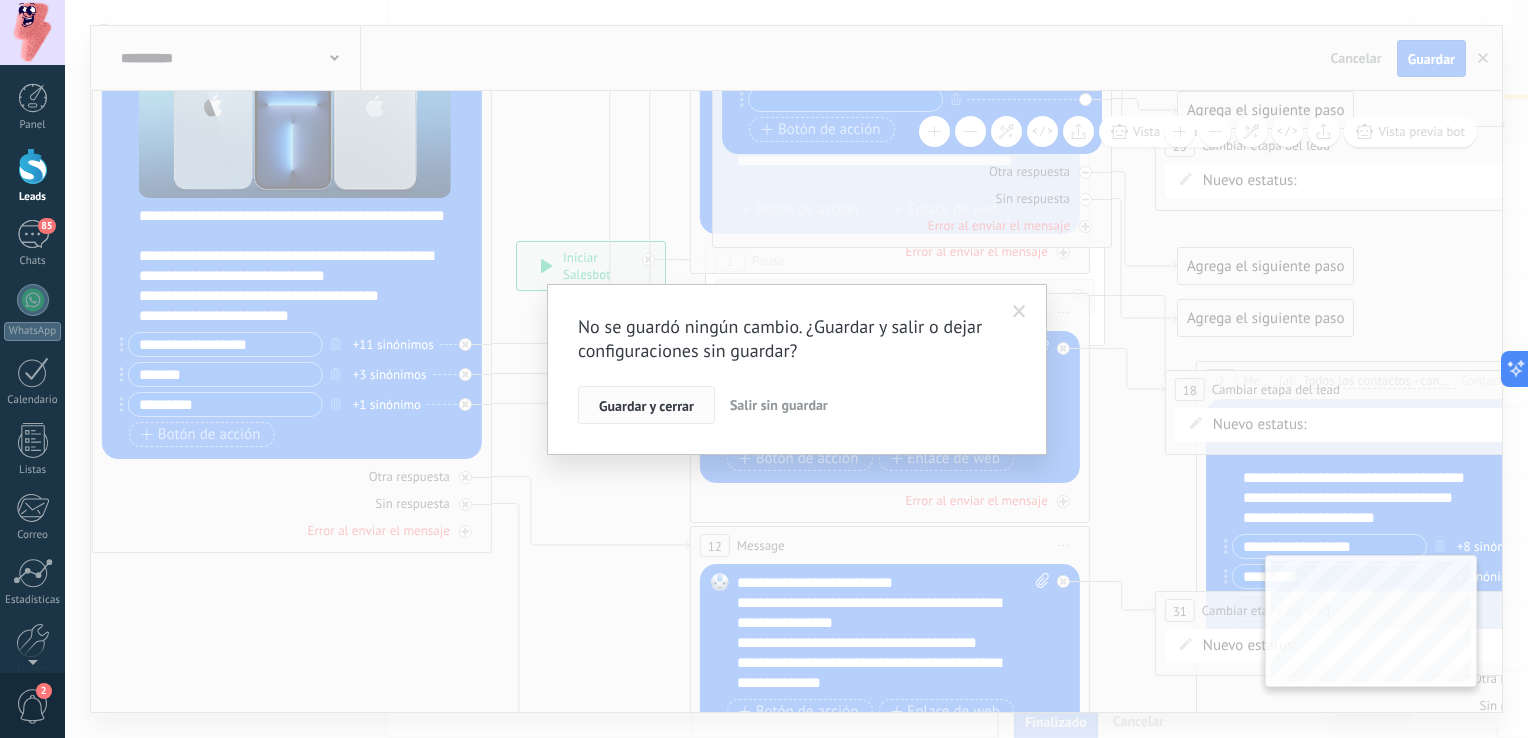 click on "Guardar y cerrar" at bounding box center [646, 406] 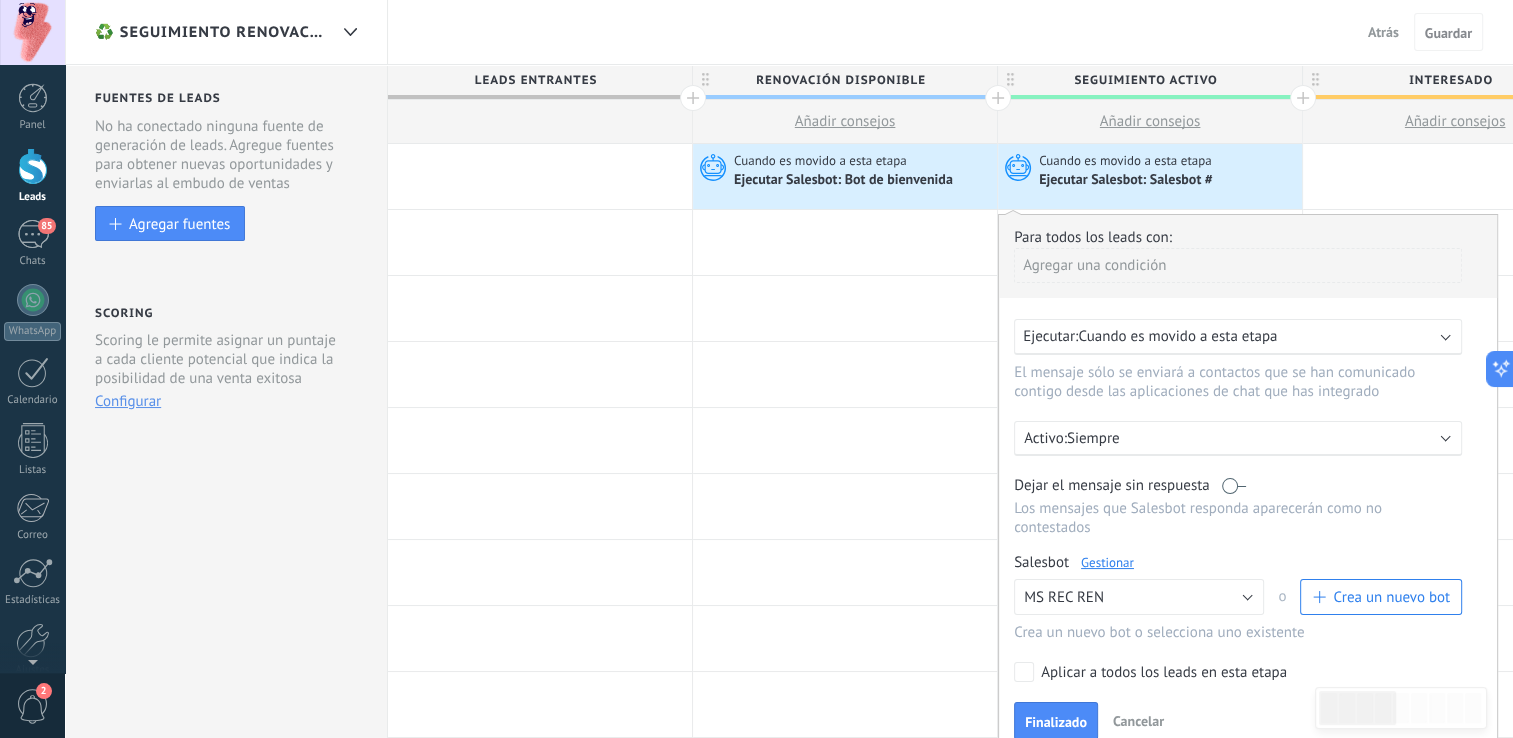 click on "Ejecutar Salesbot: Salesbot #" at bounding box center [1168, 180] 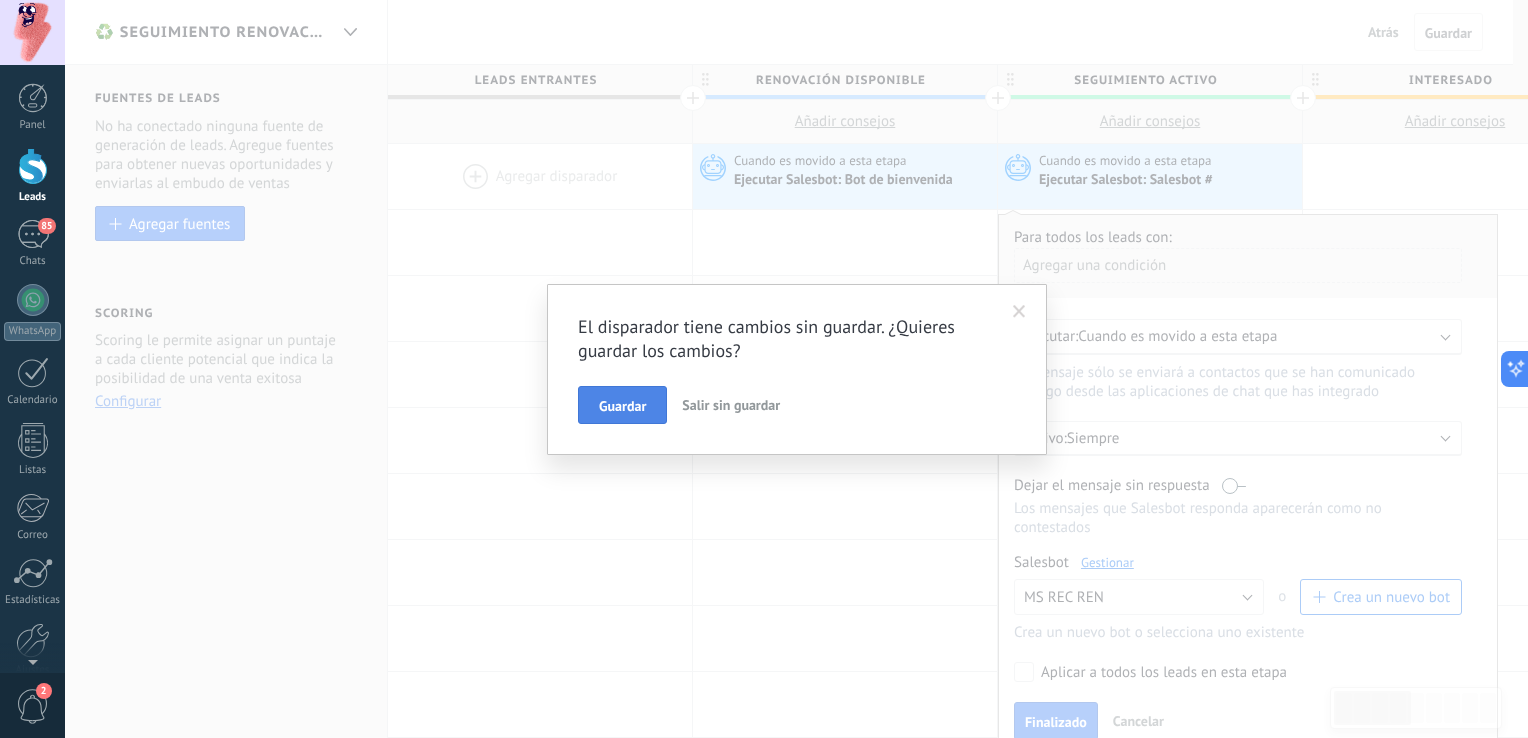 click on "Guardar" at bounding box center (622, 406) 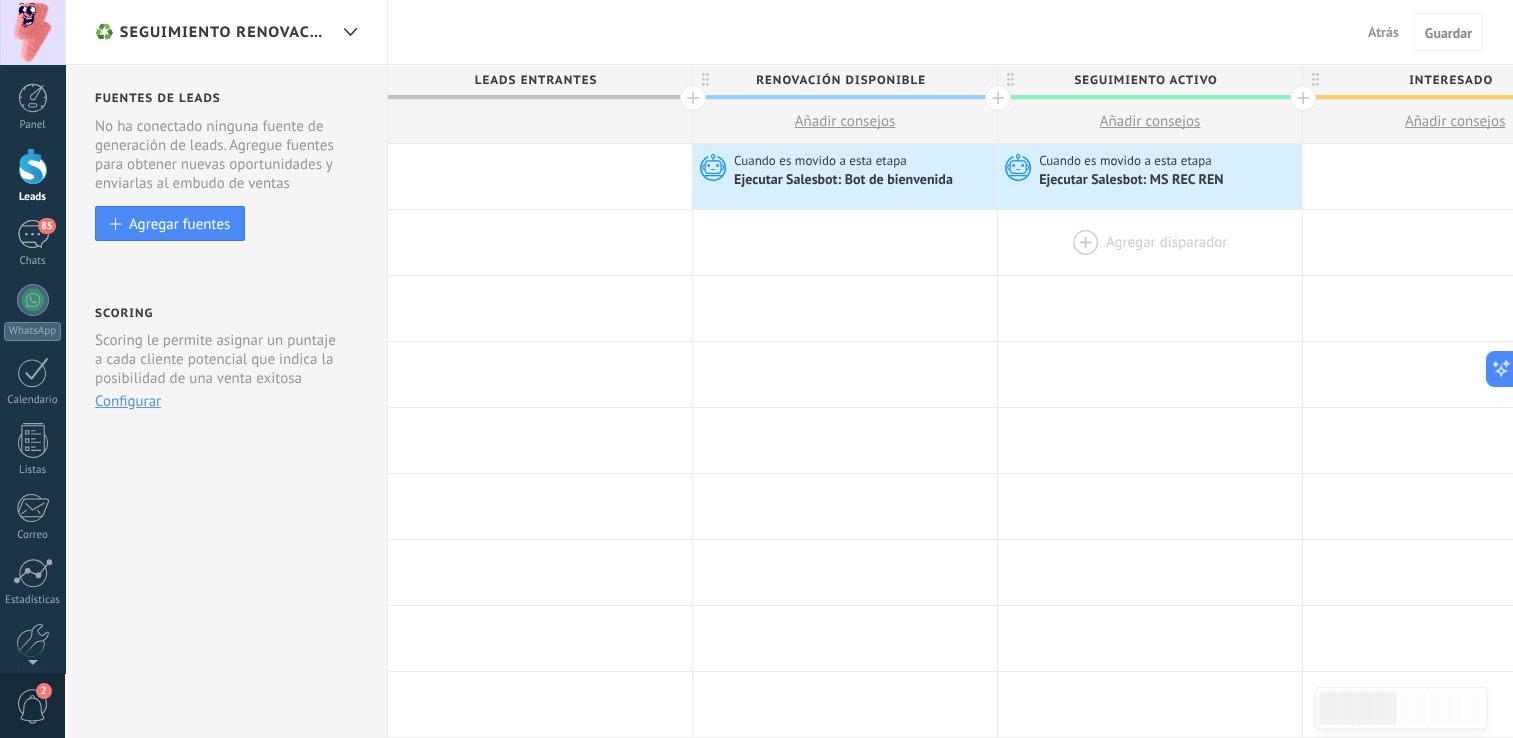 click at bounding box center [1150, 242] 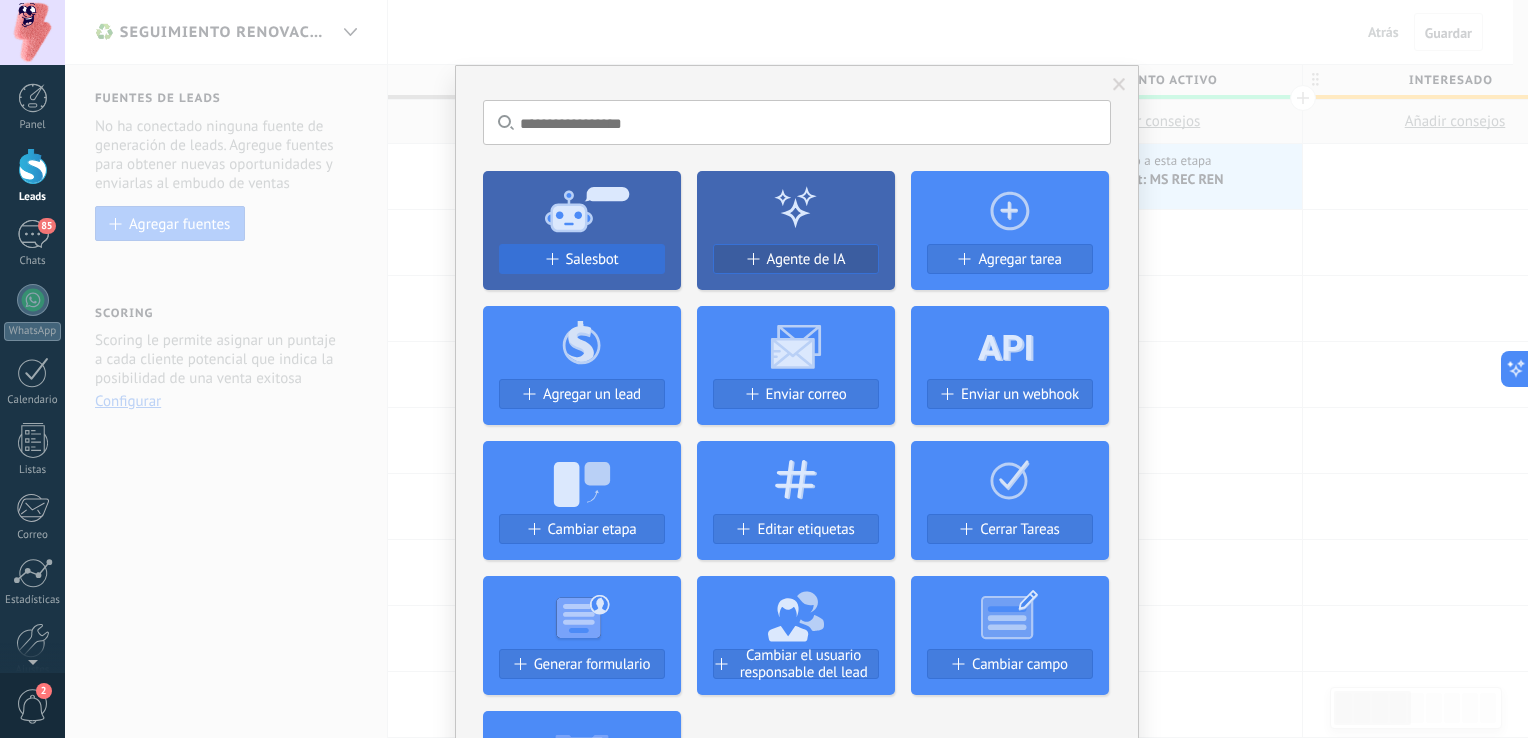 click on "Salesbot" at bounding box center [592, 259] 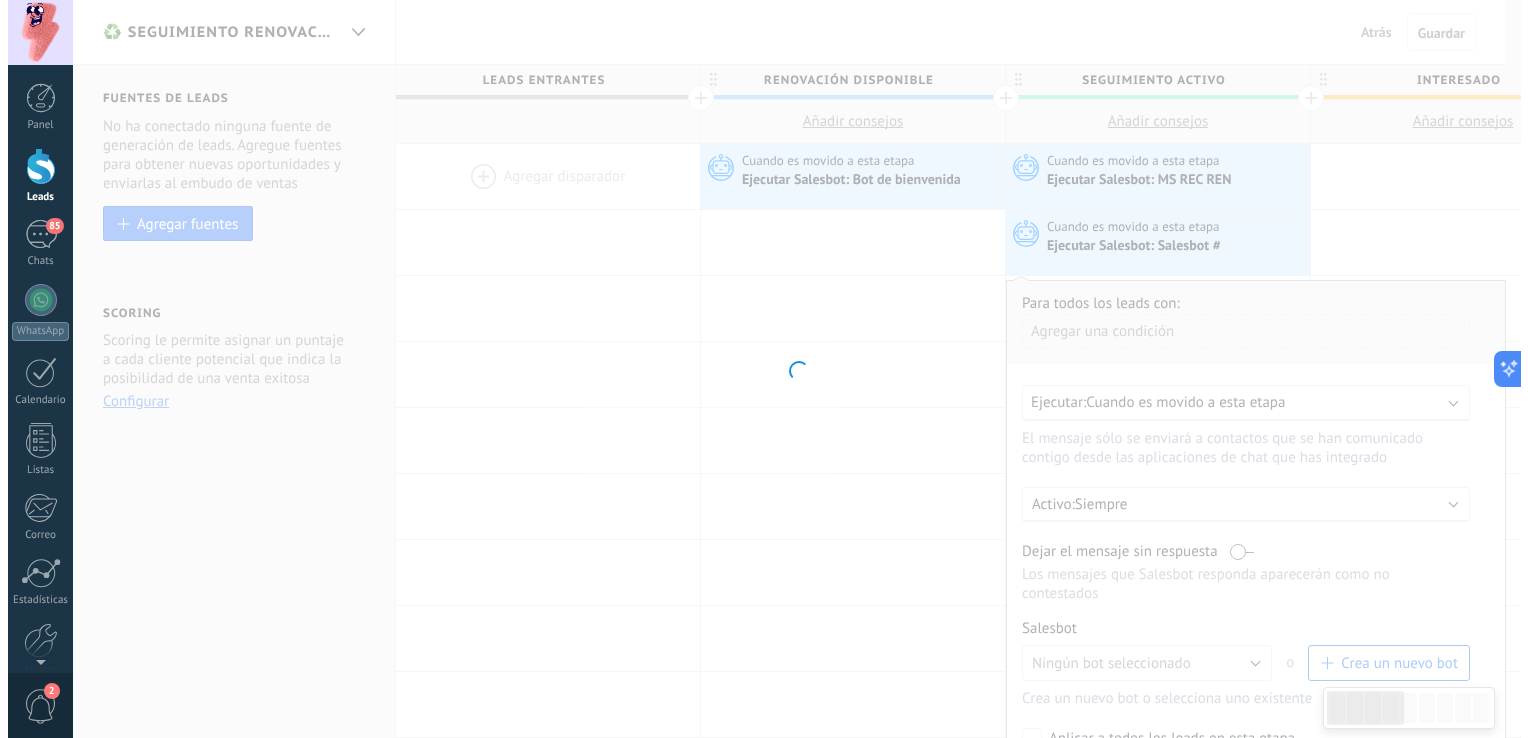 scroll, scrollTop: 0, scrollLeft: 0, axis: both 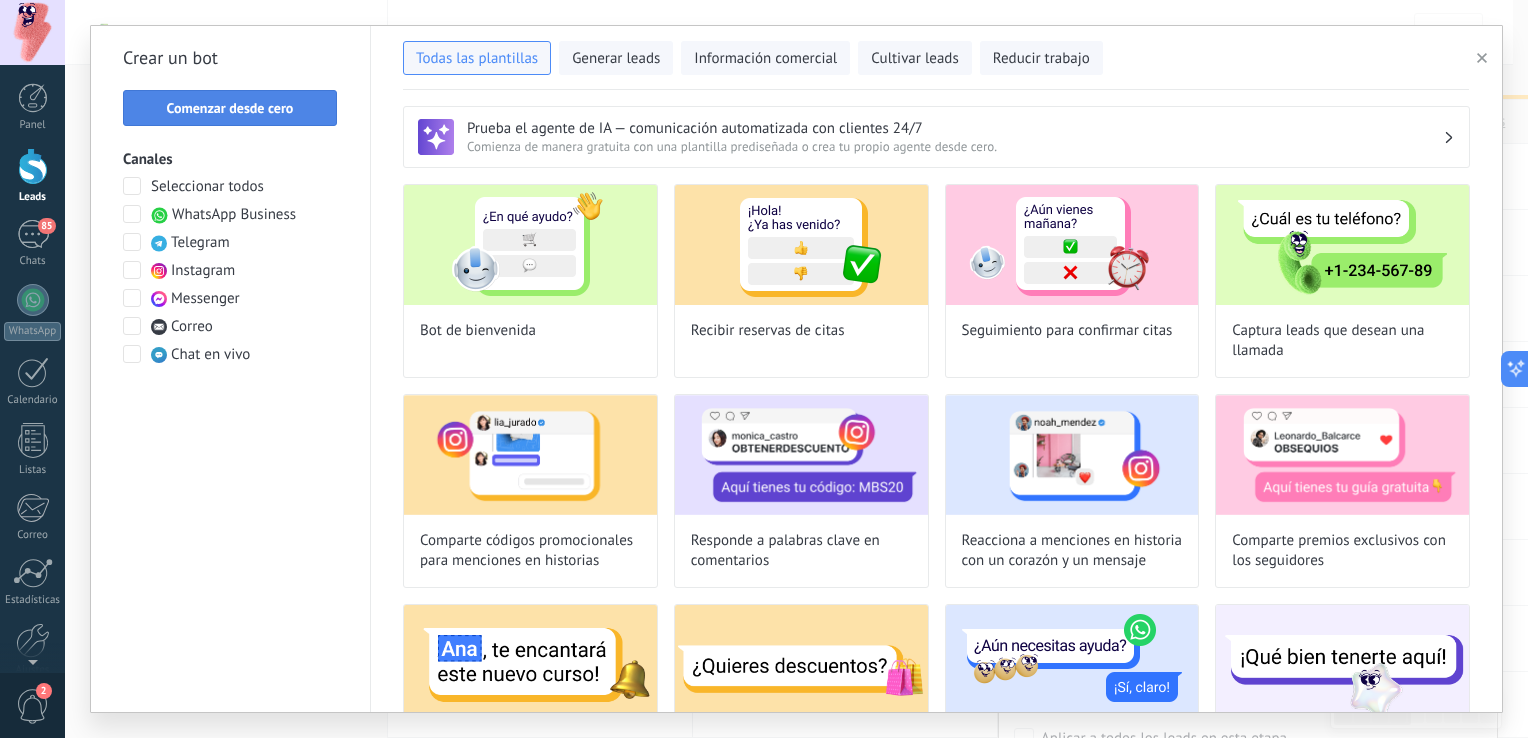 click on "Comenzar desde cero" at bounding box center (230, 108) 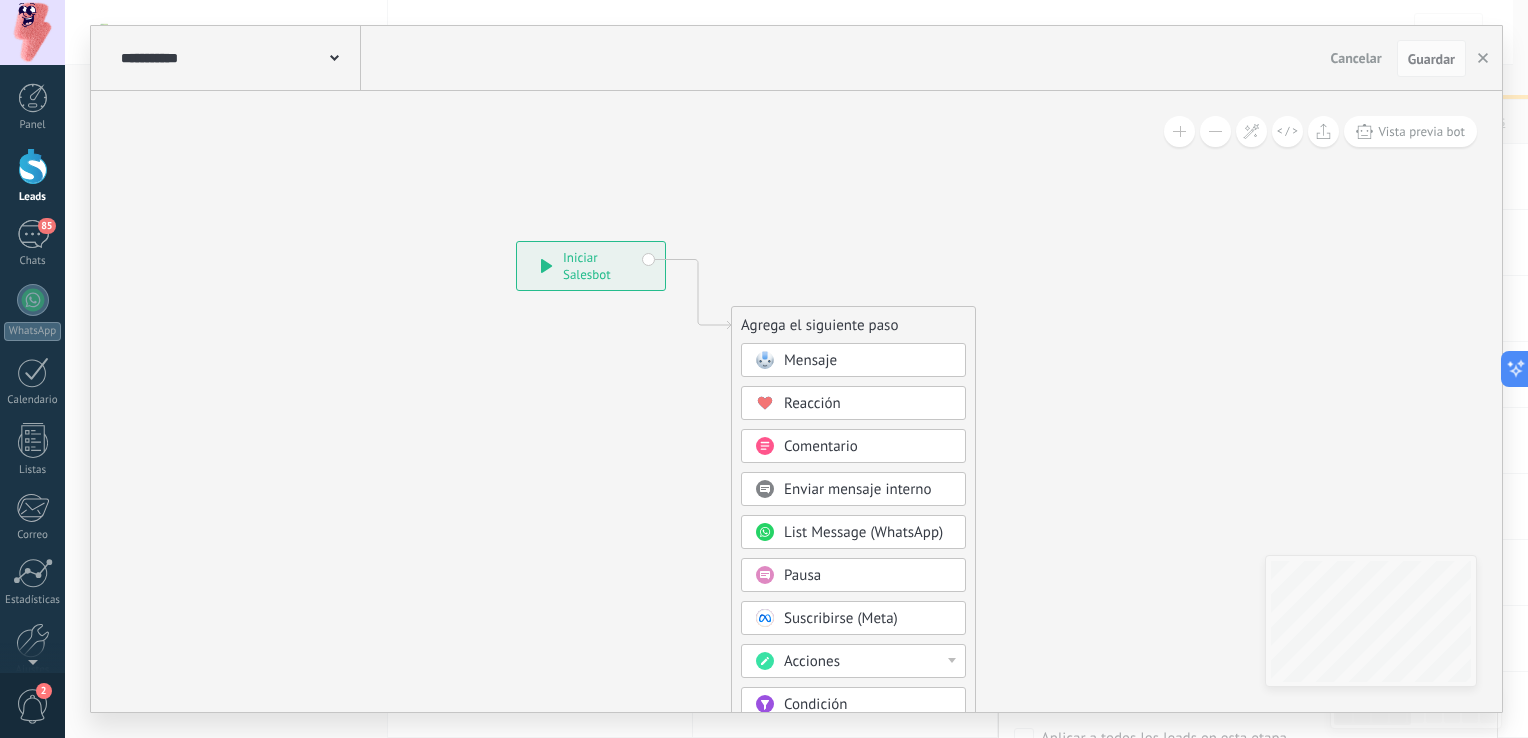 click on "**********" at bounding box center [238, 58] 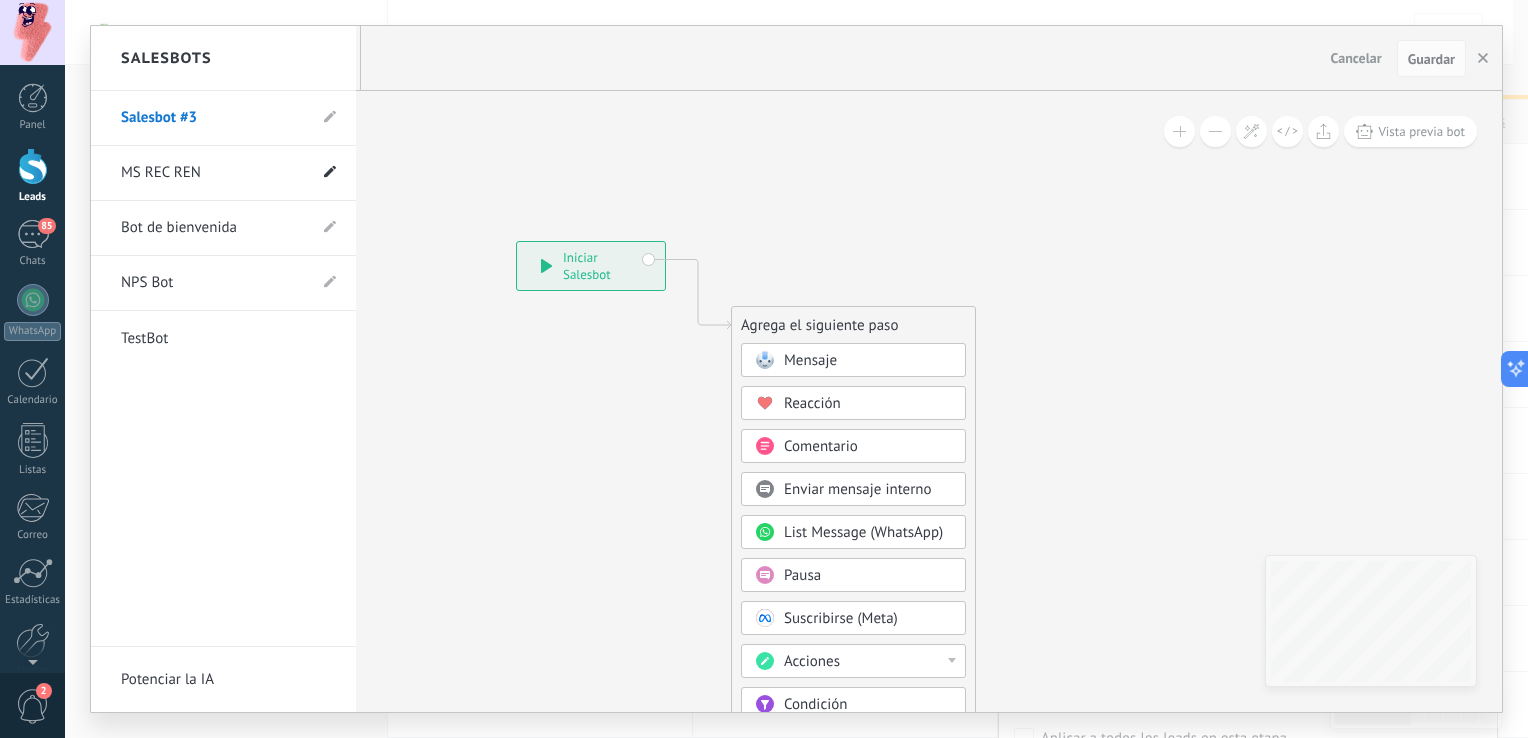click 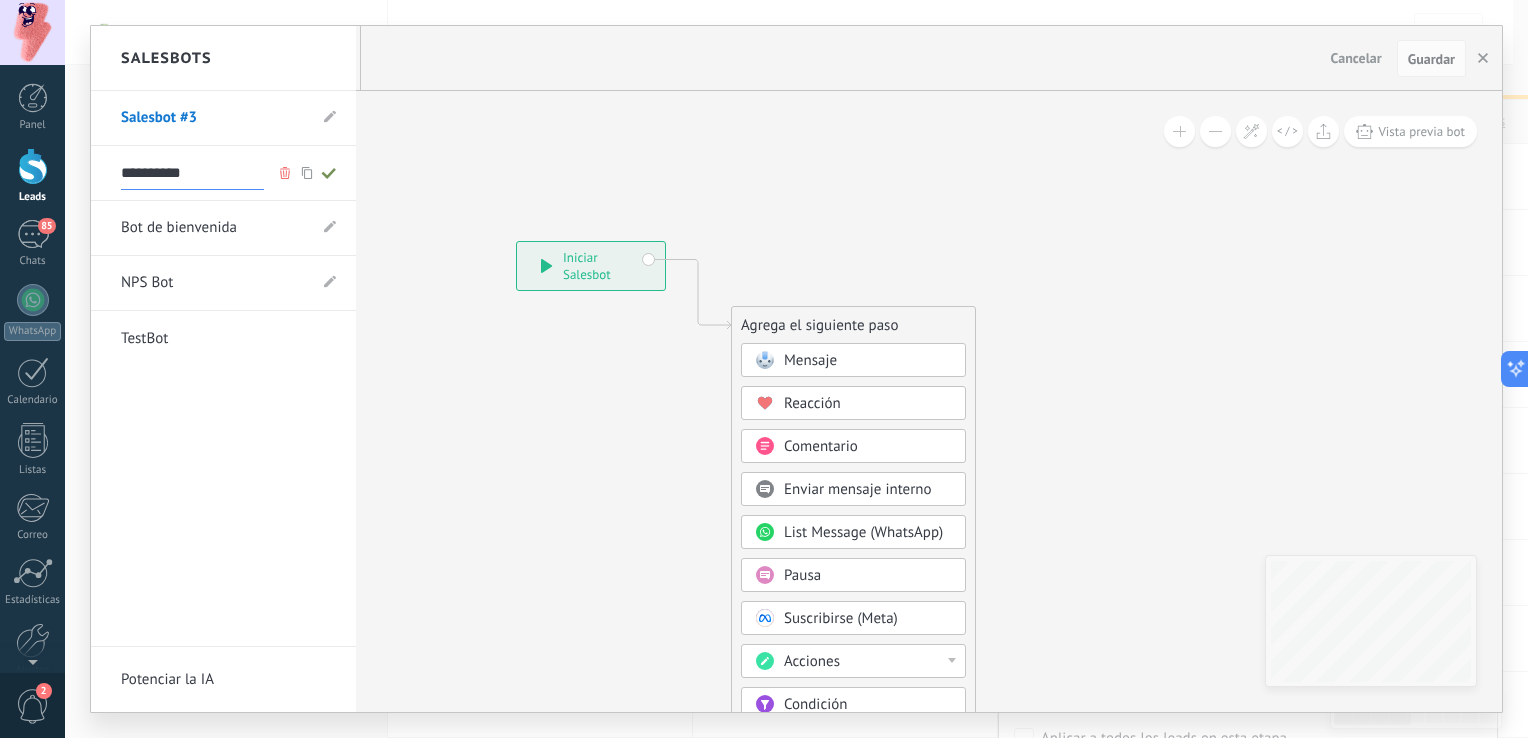 click on "Bot de bienvenida" at bounding box center [213, 228] 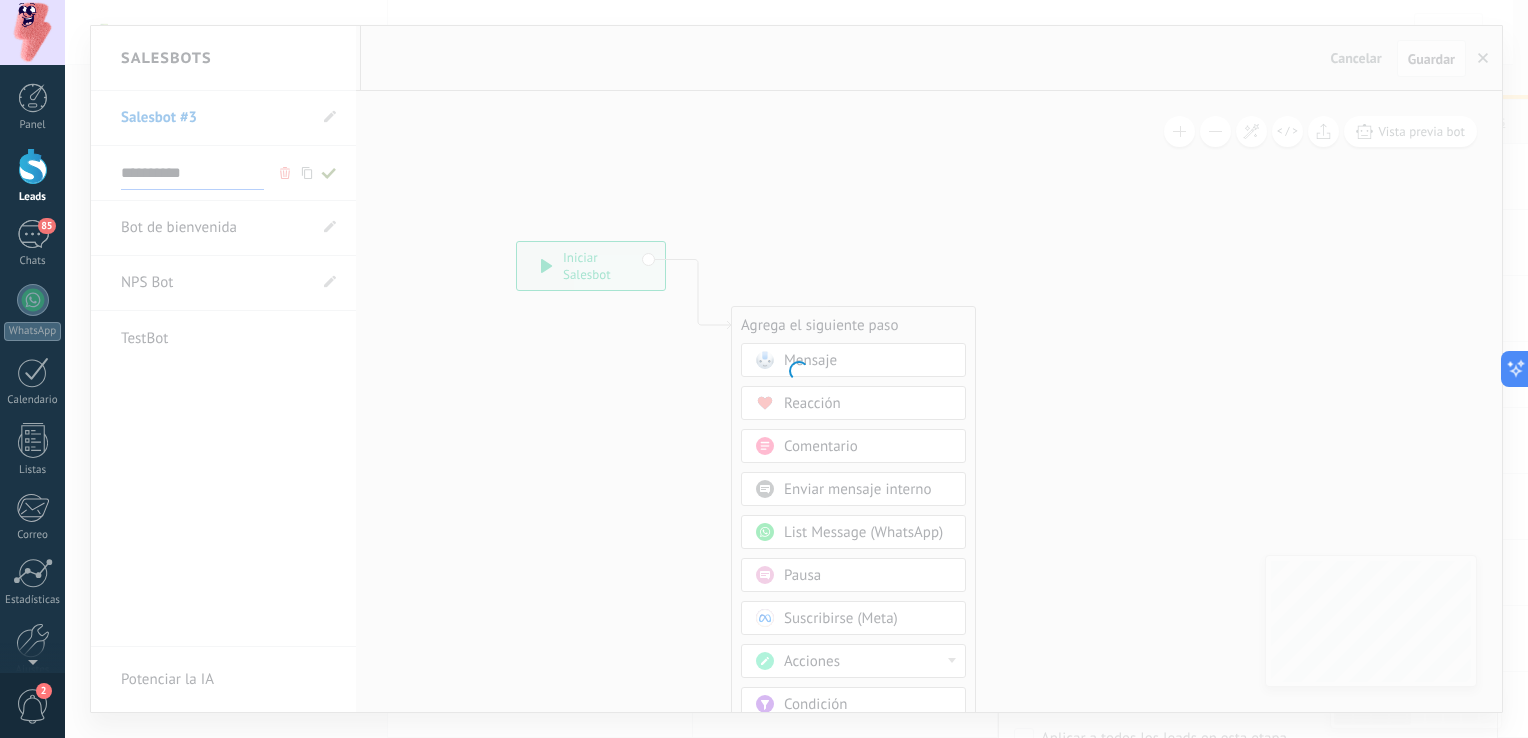 type on "**********" 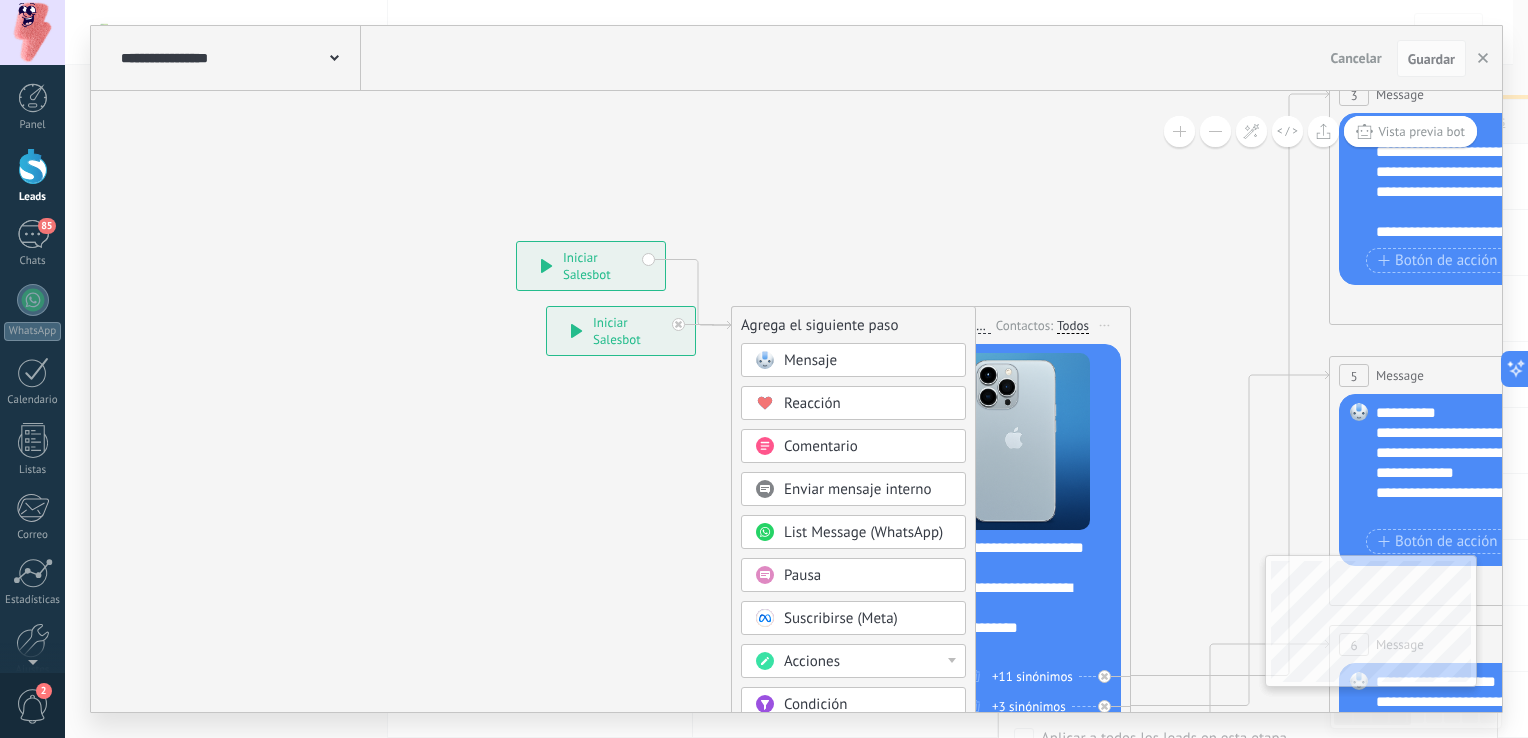 click on "**********" at bounding box center [238, 58] 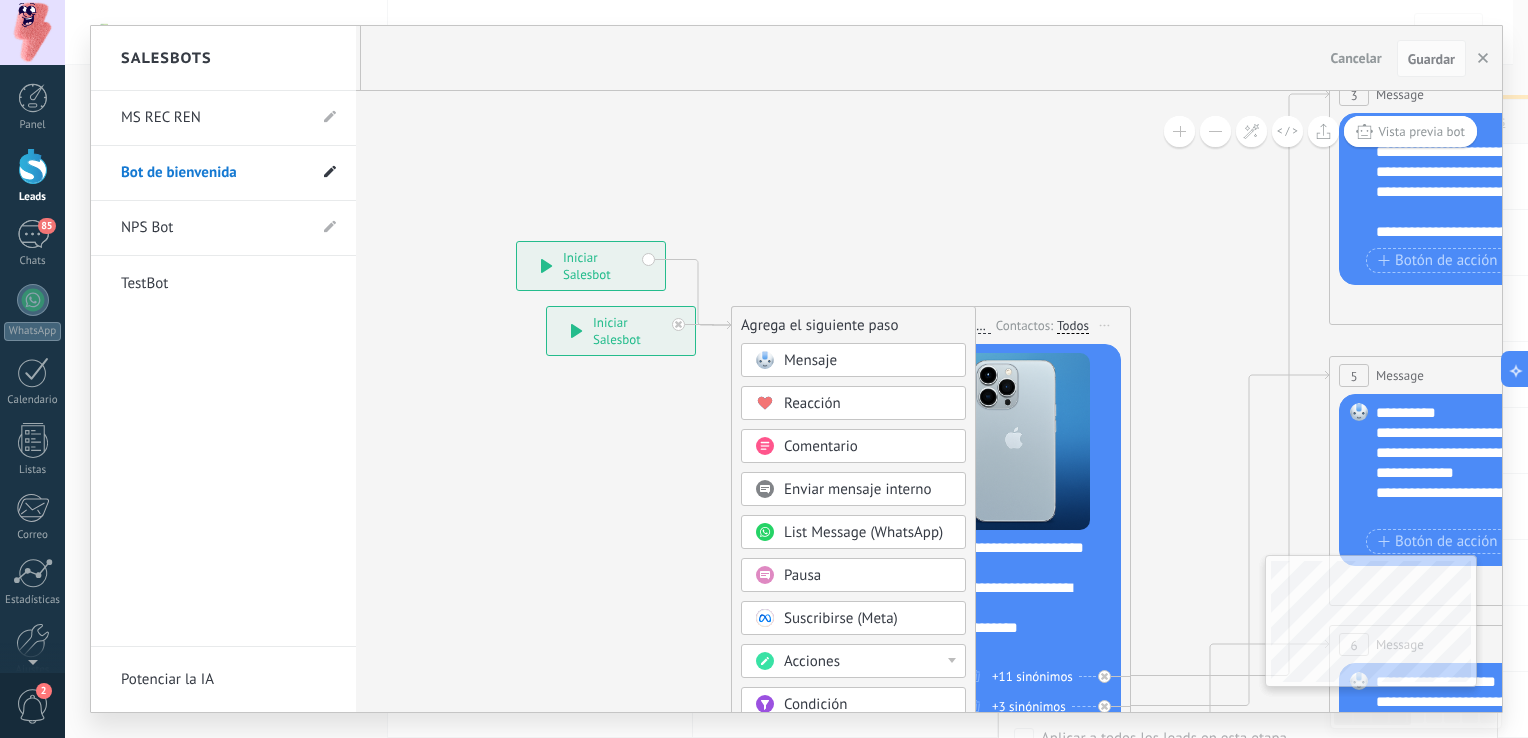 click 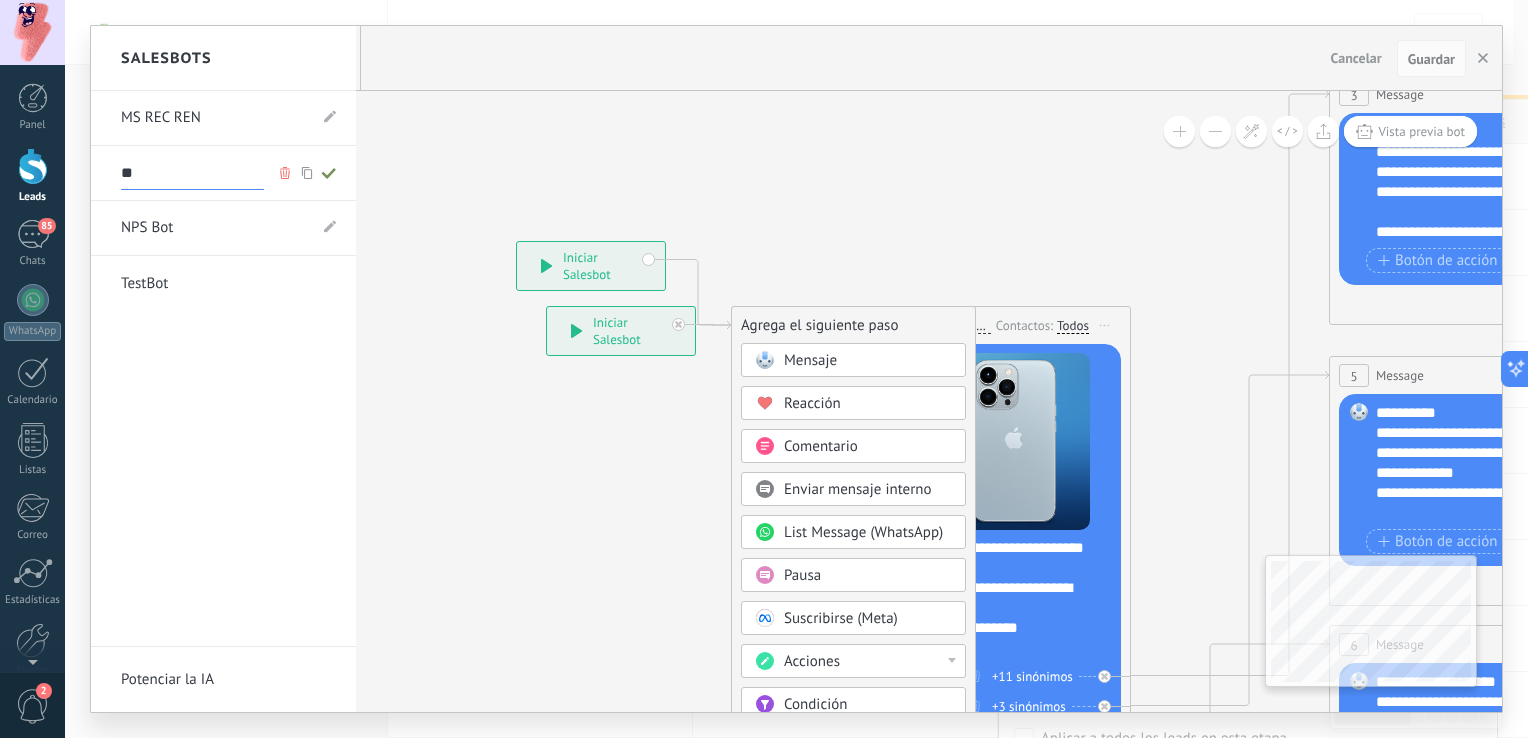 type on "*" 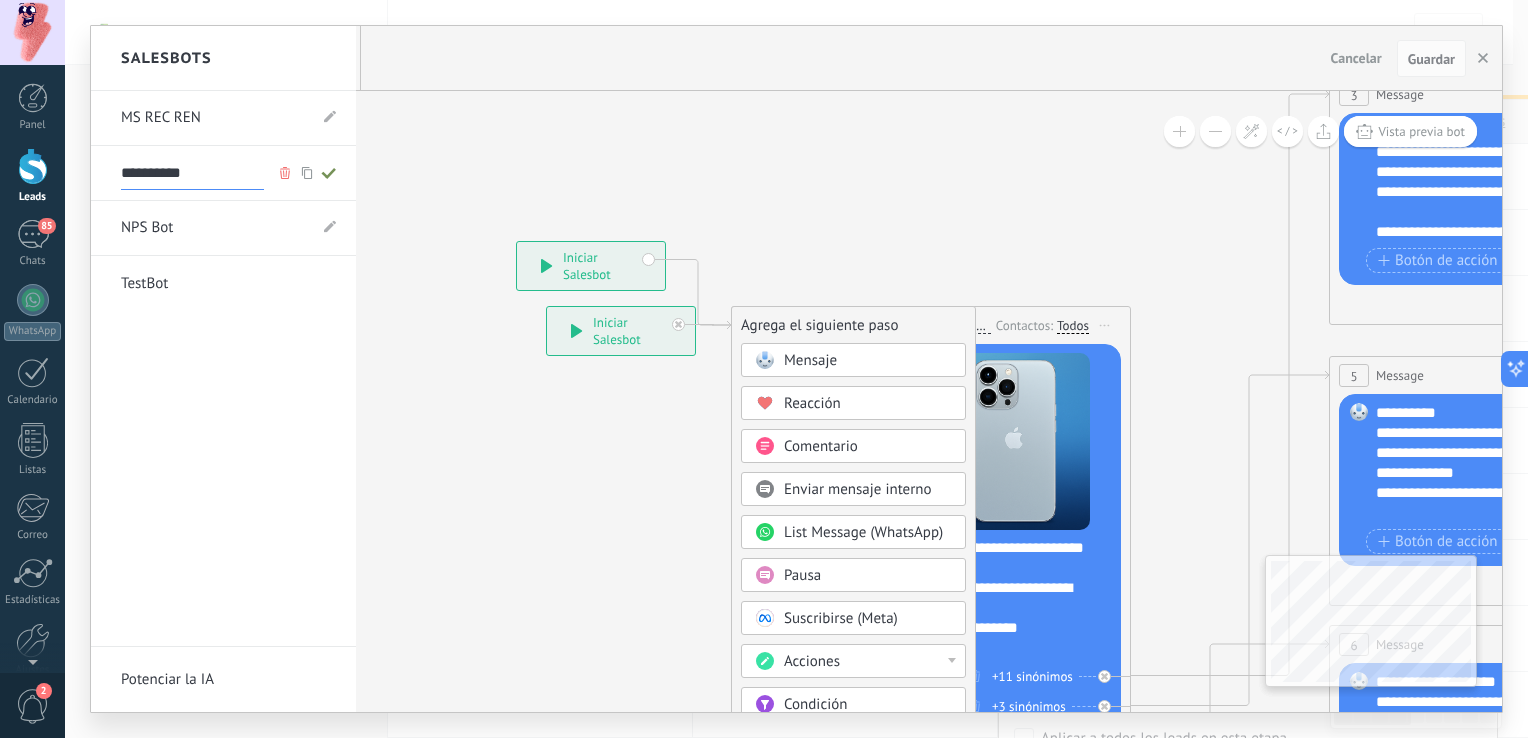 type on "**********" 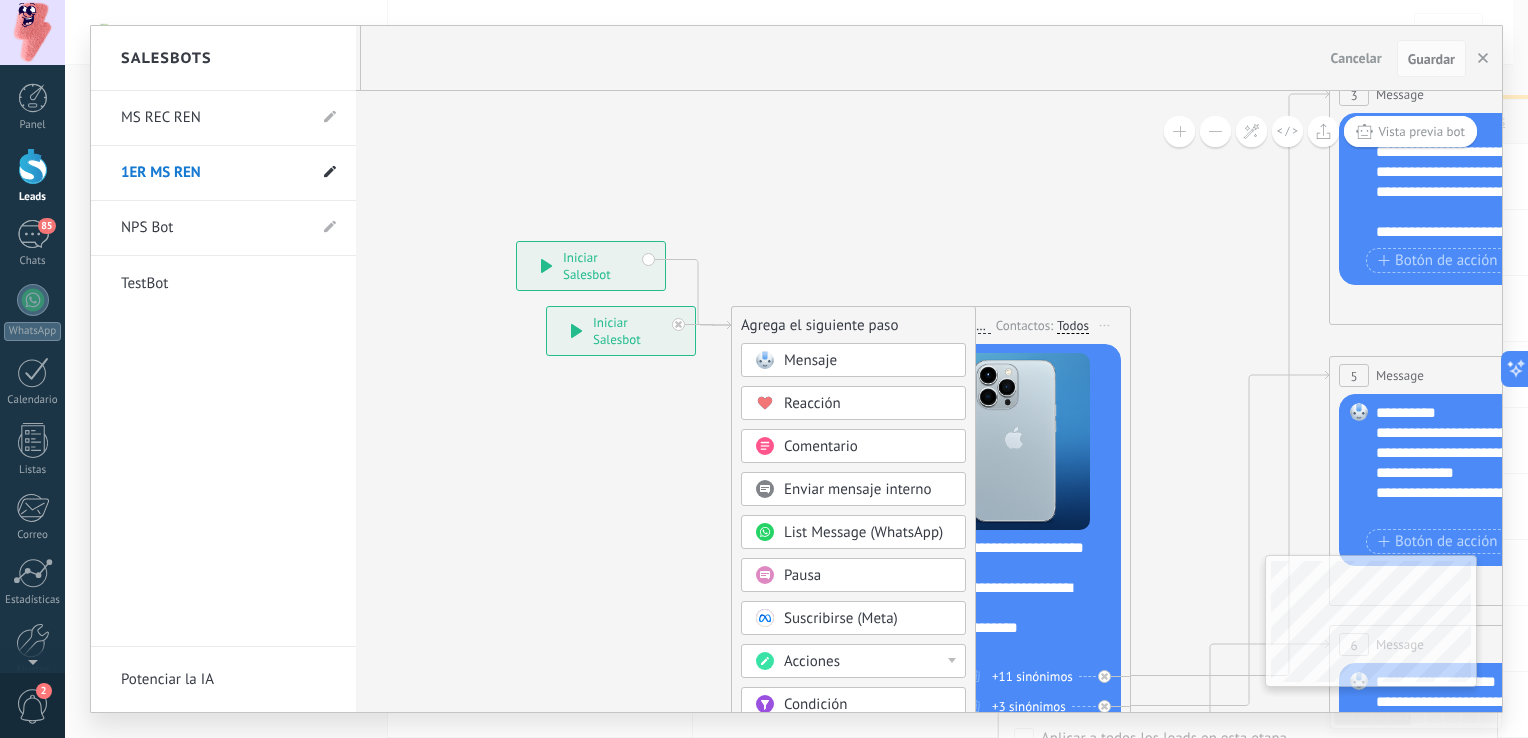 click 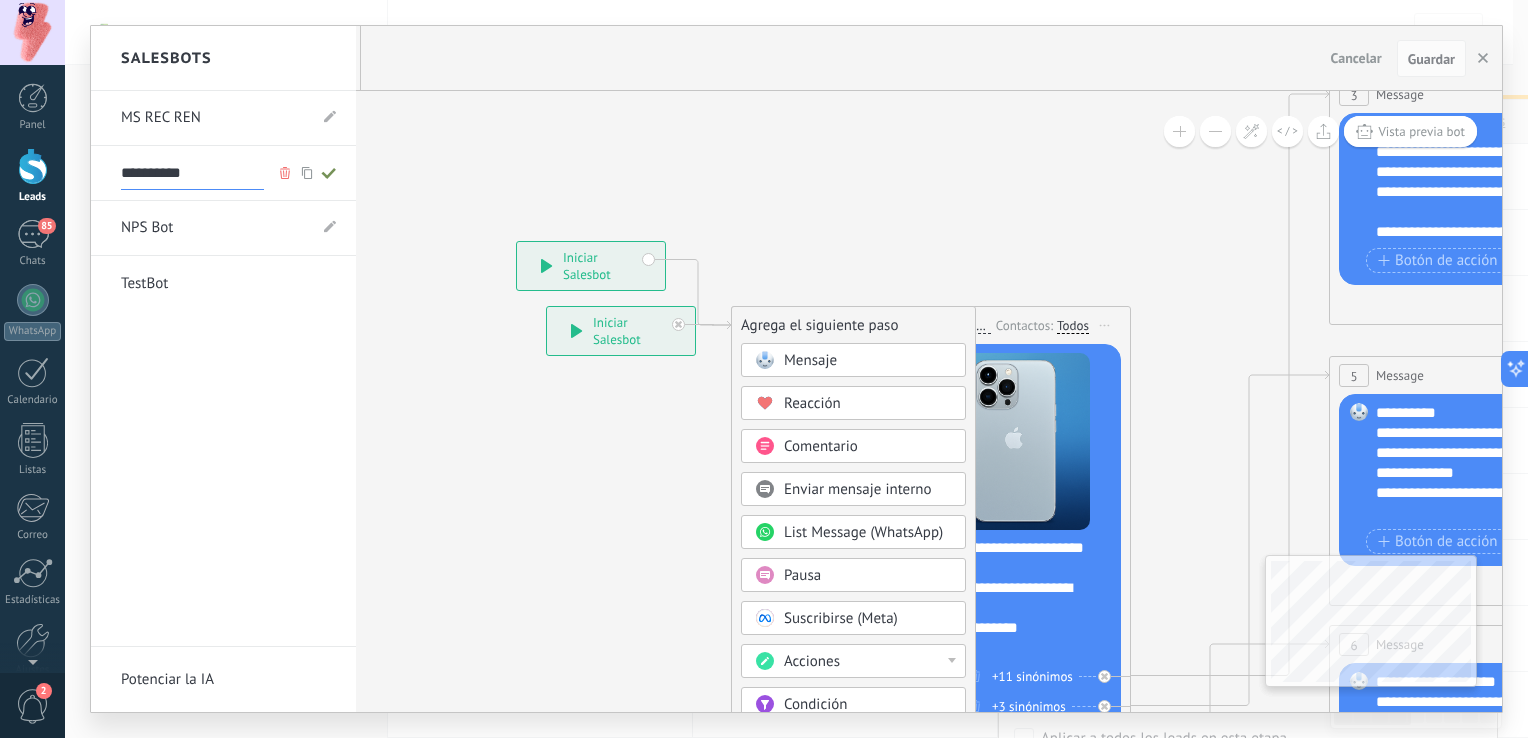 click 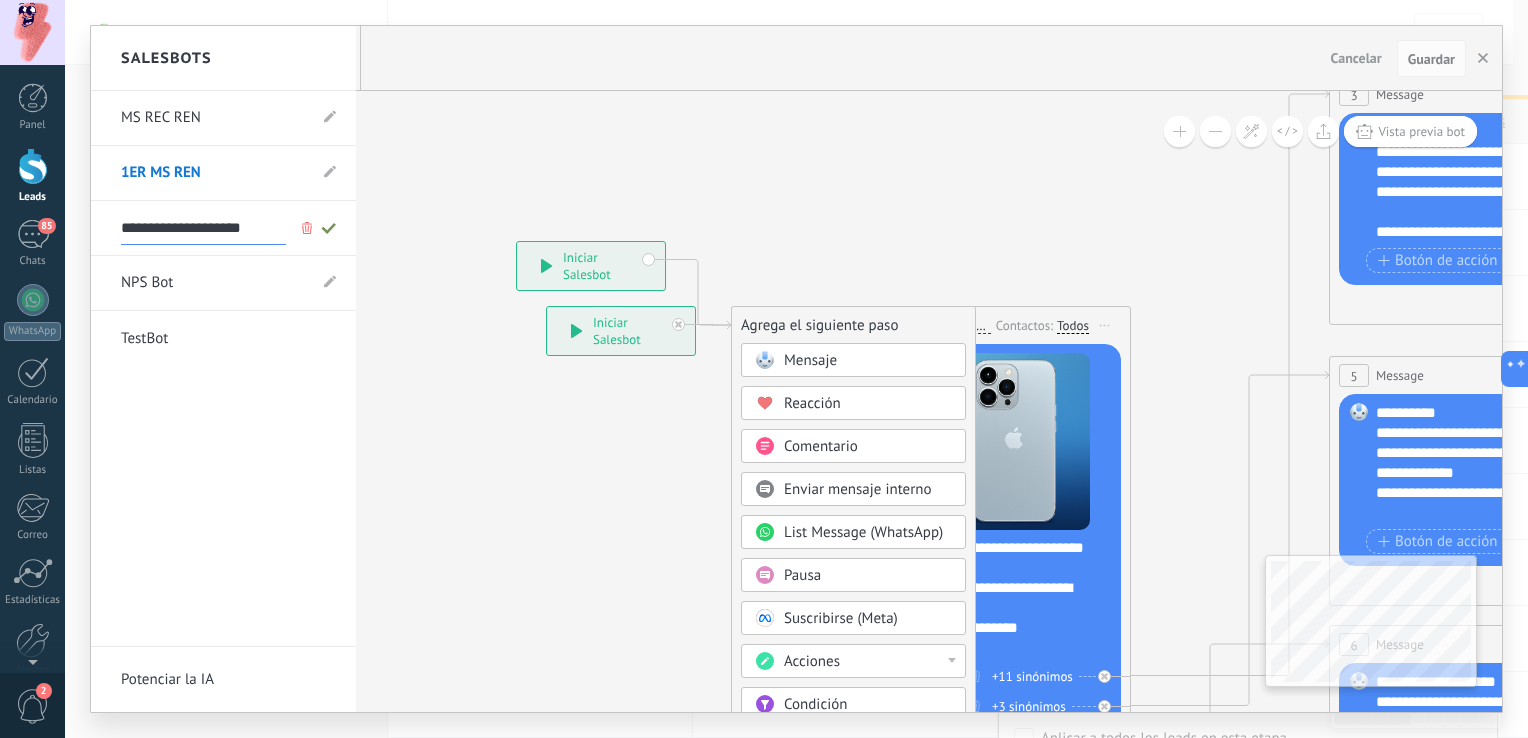 click at bounding box center [796, 369] 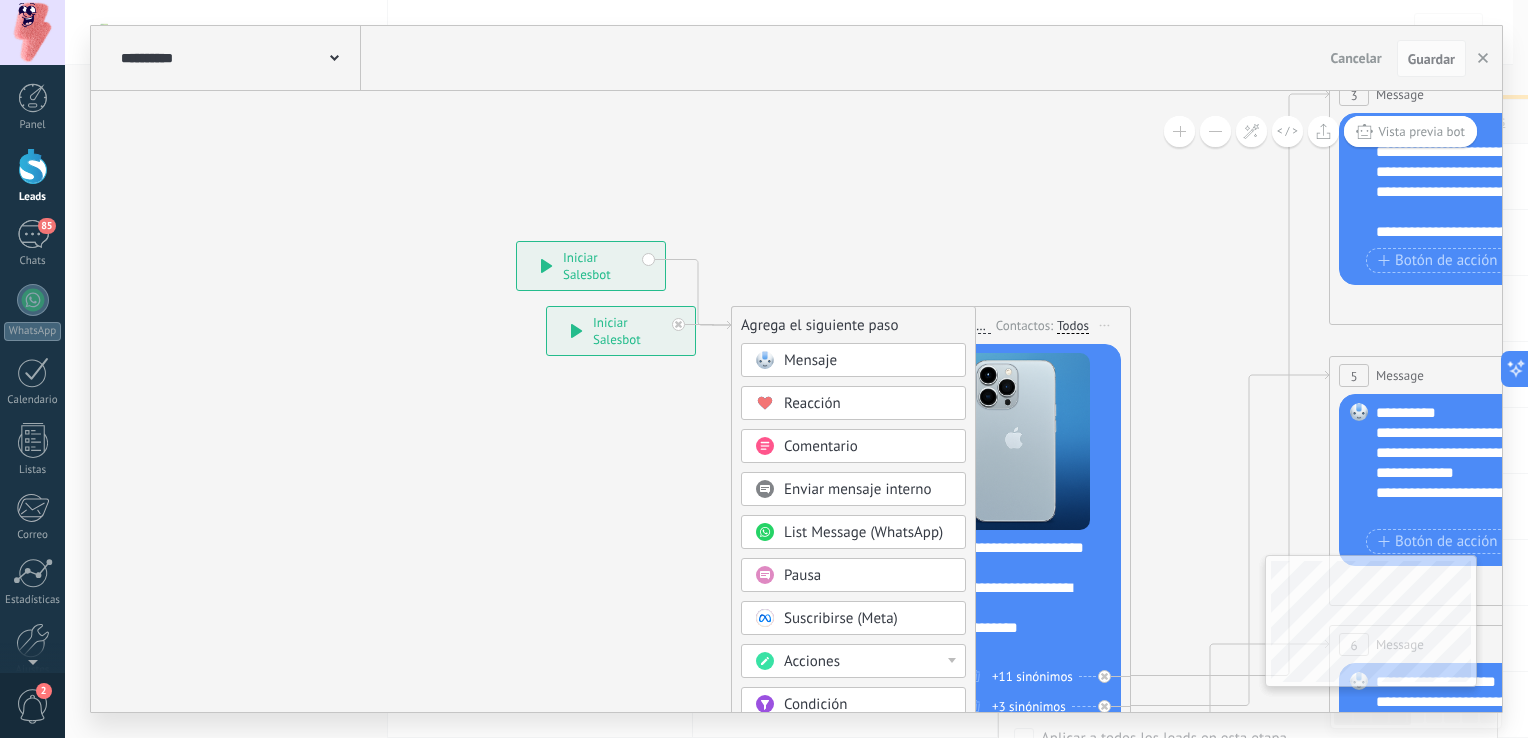 click 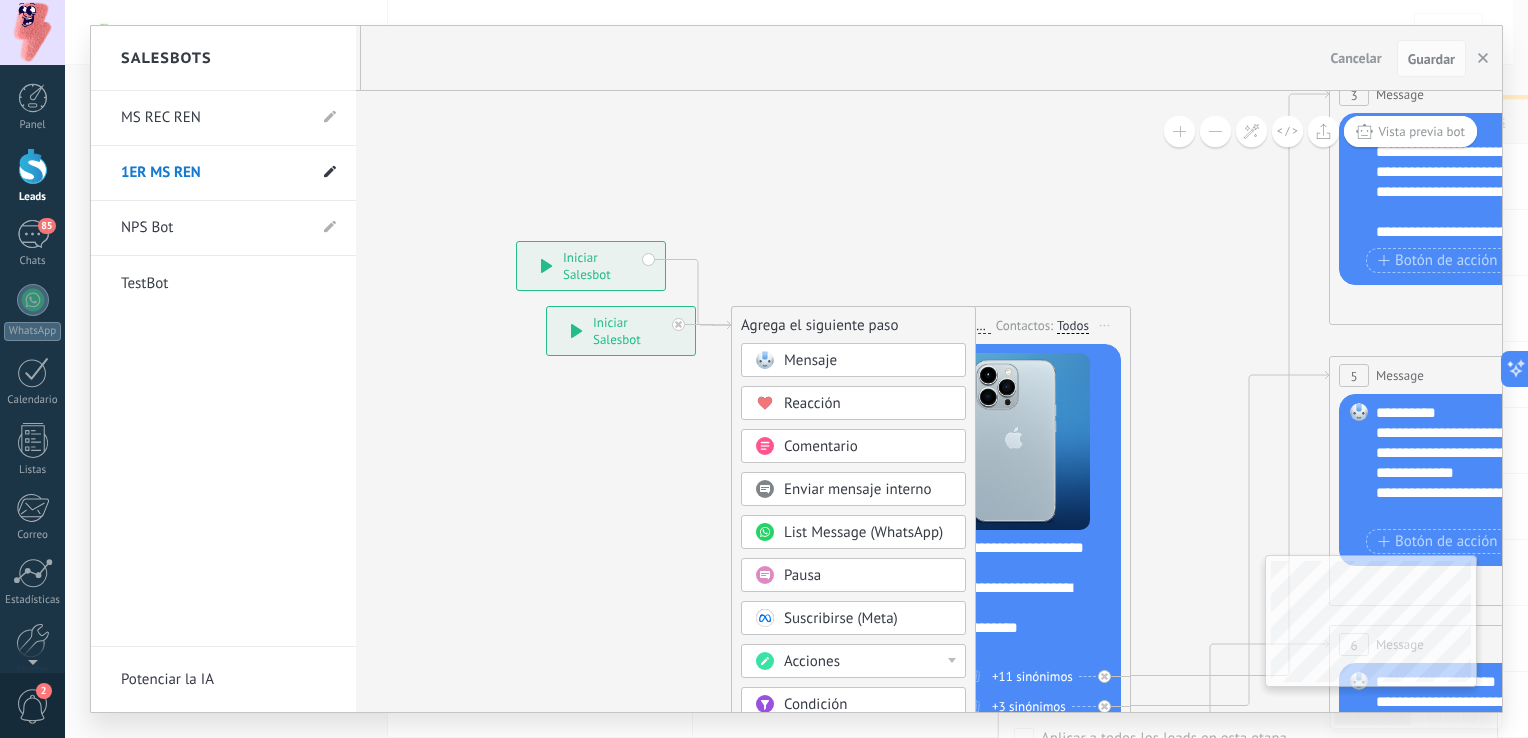 click 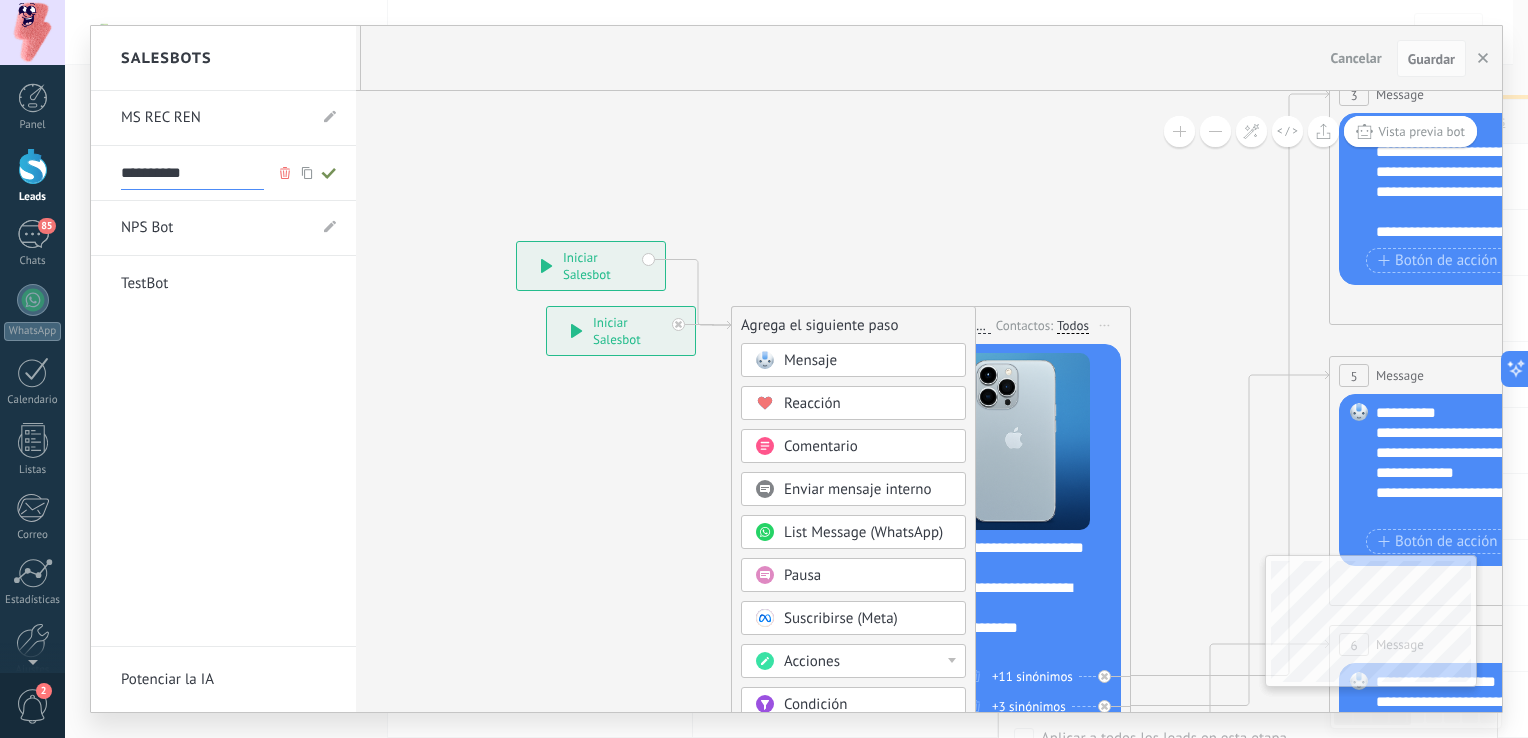click 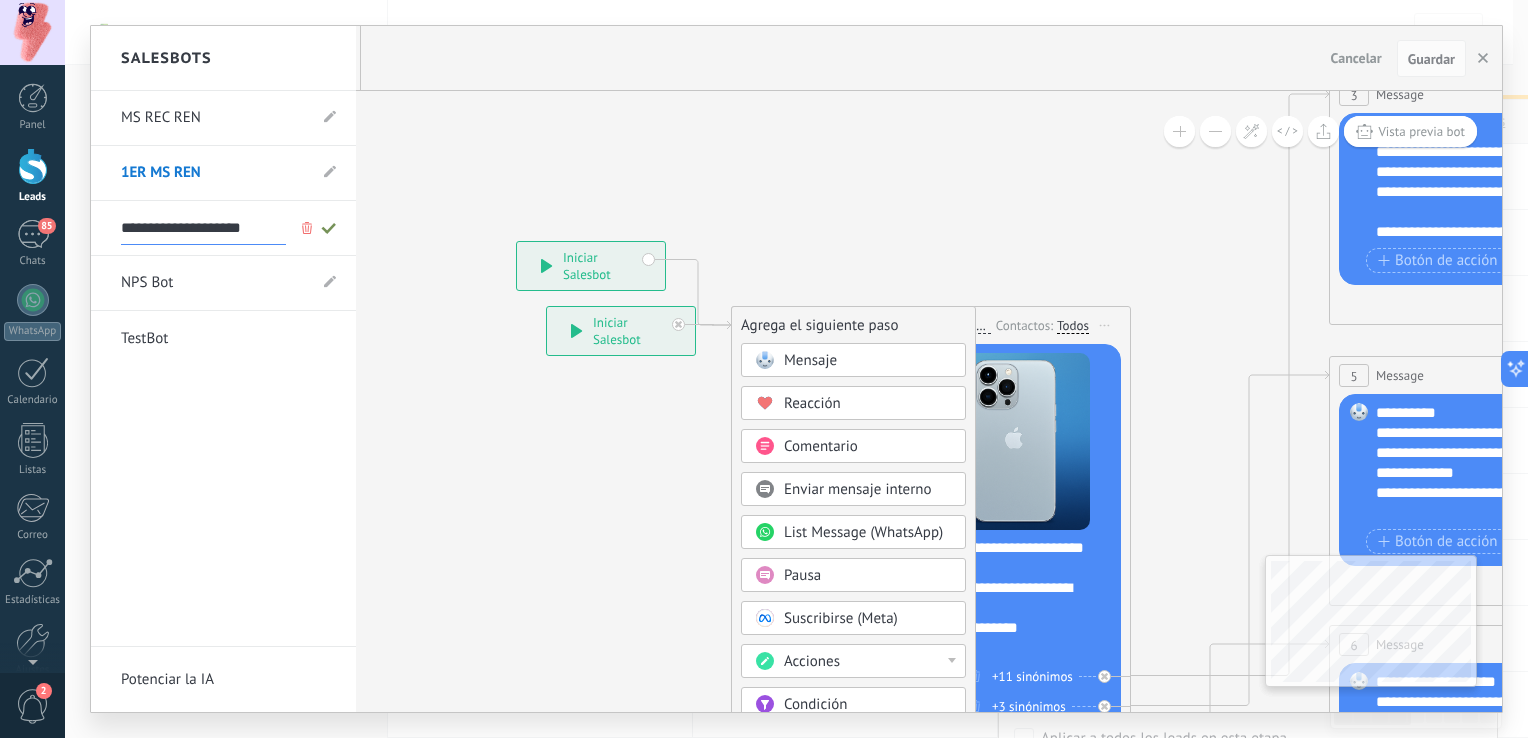 click 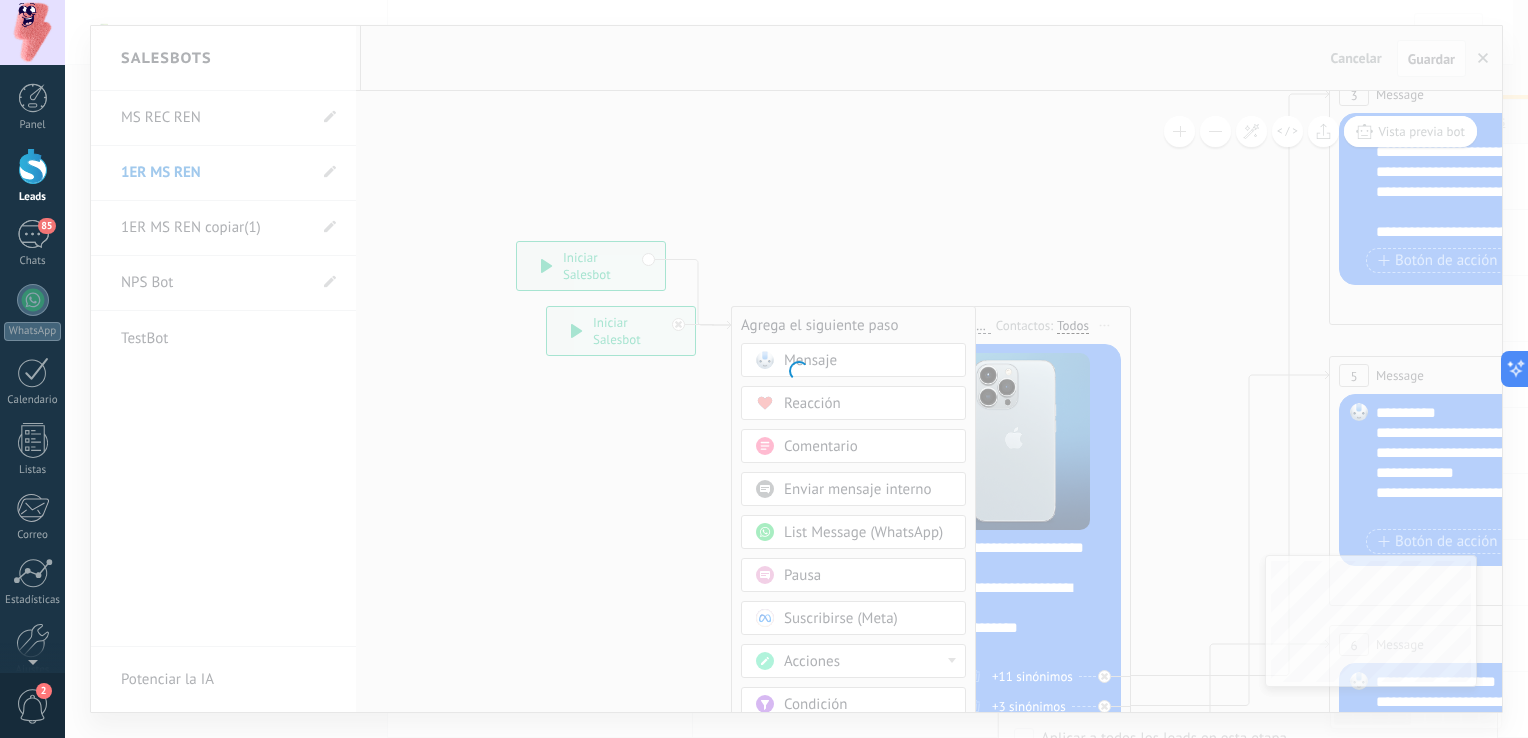 type on "**********" 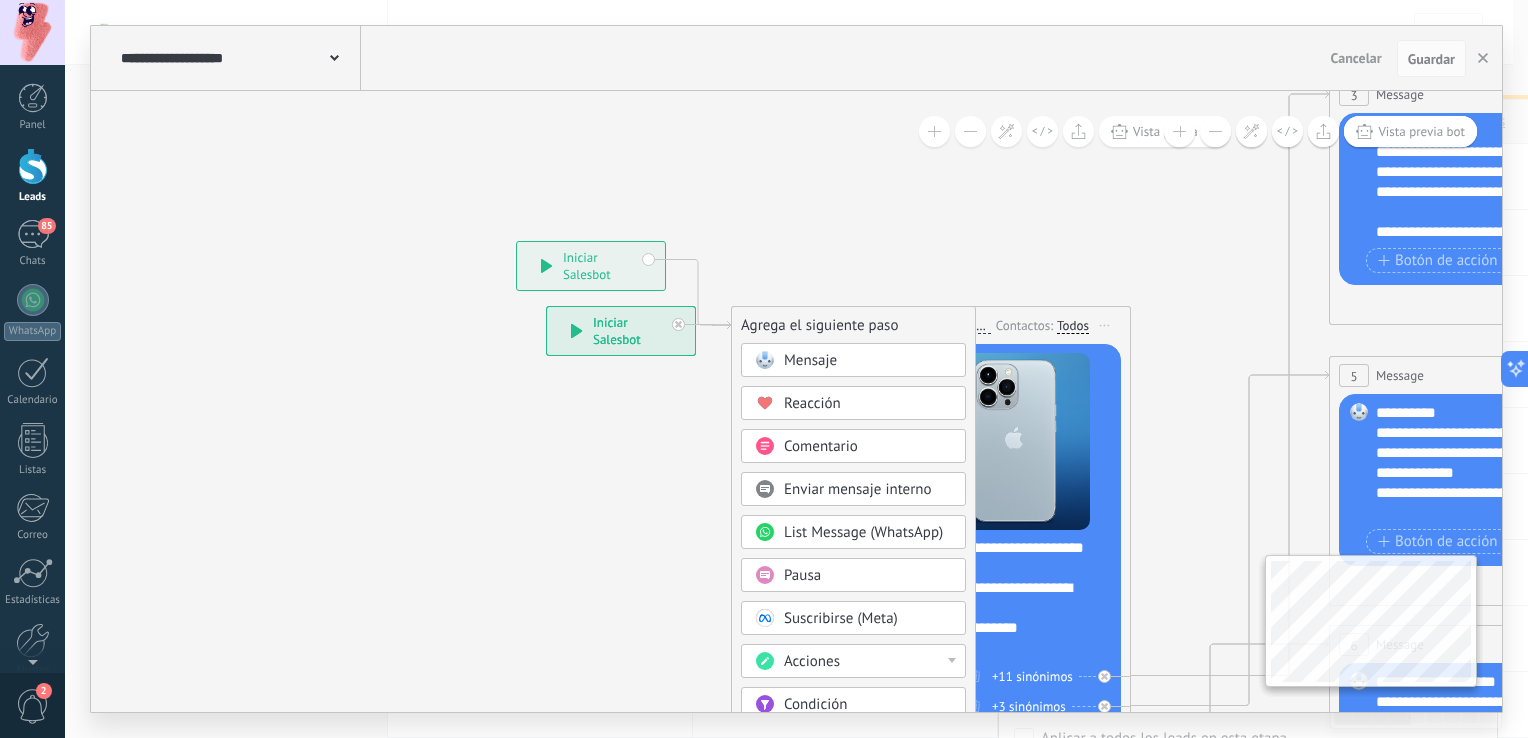 click at bounding box center (334, 56) 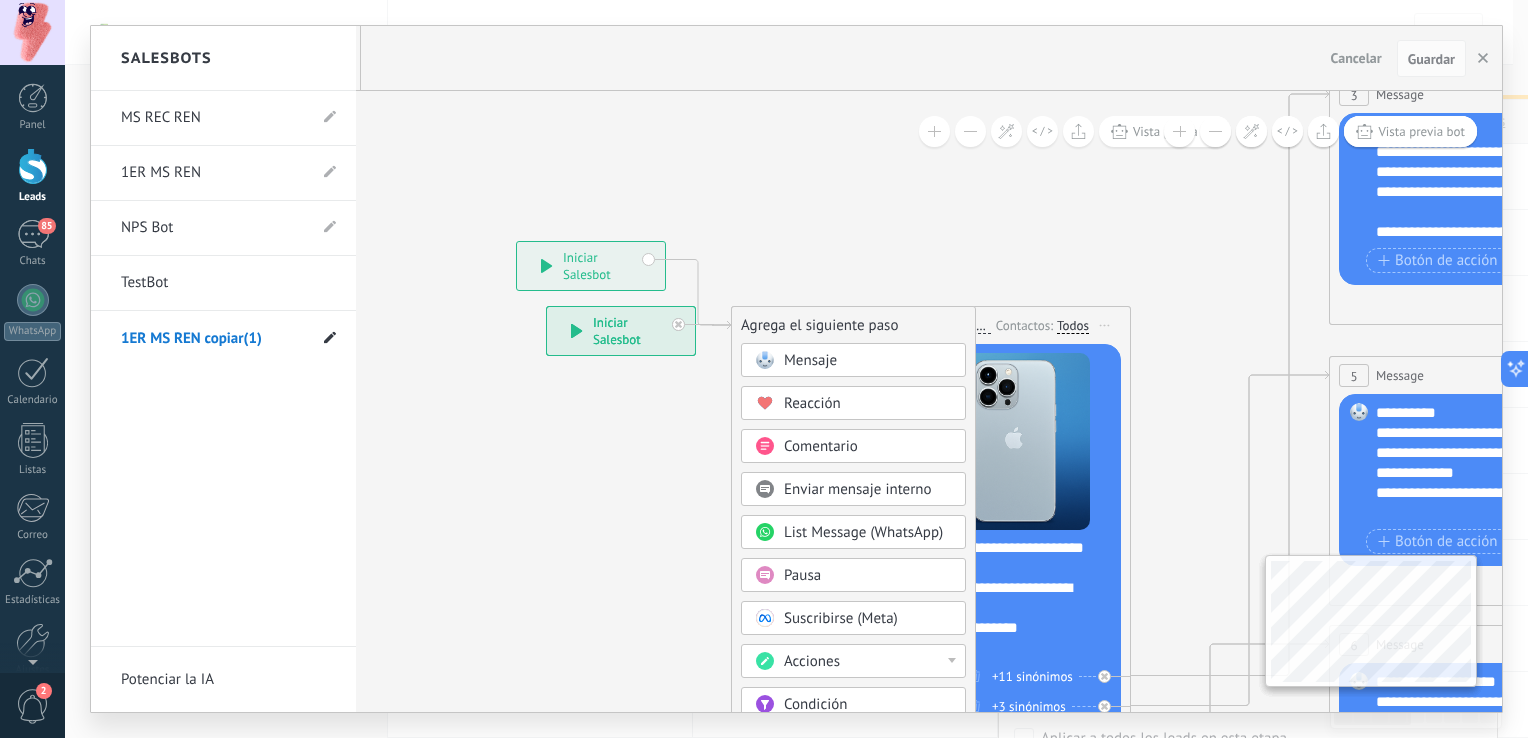 click 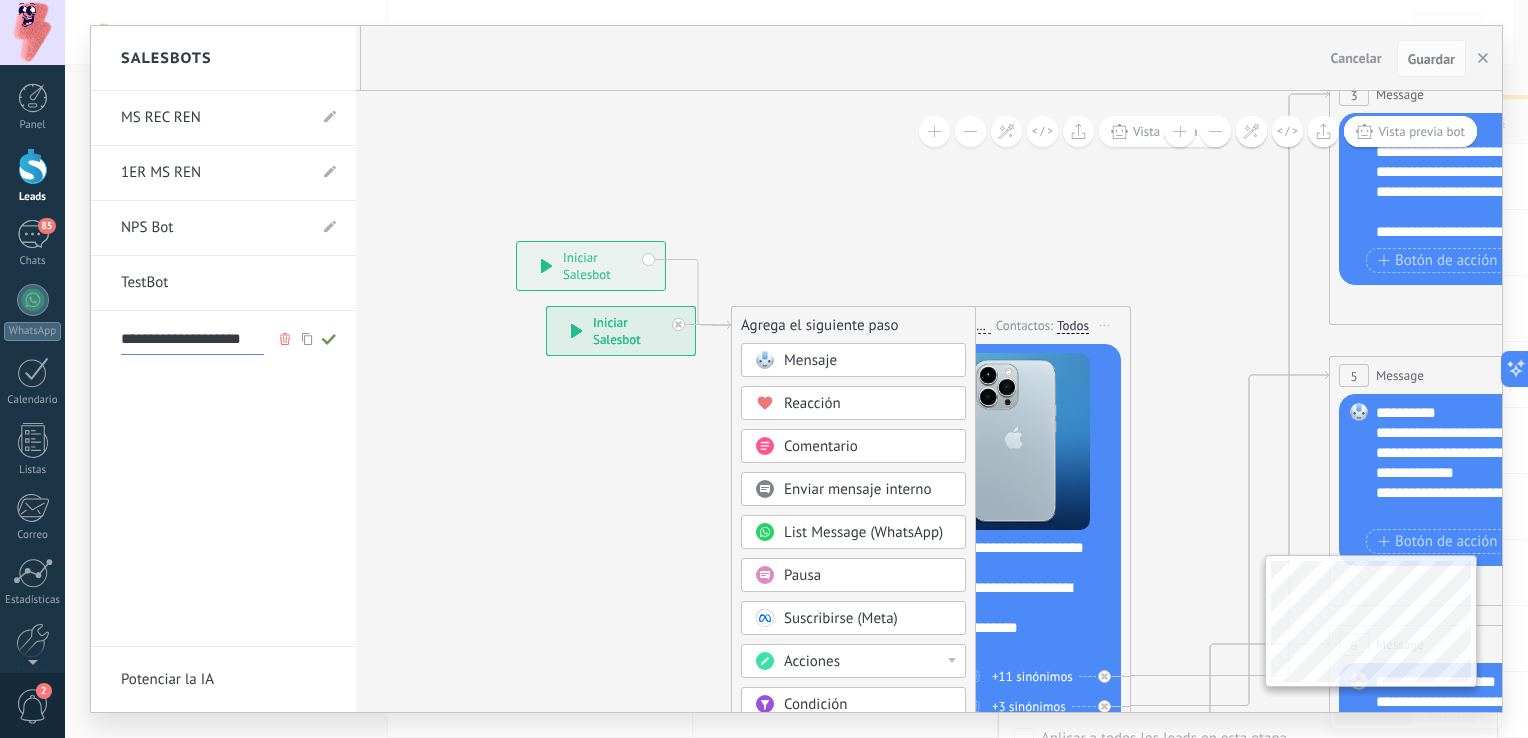 click on "**********" at bounding box center (192, 339) 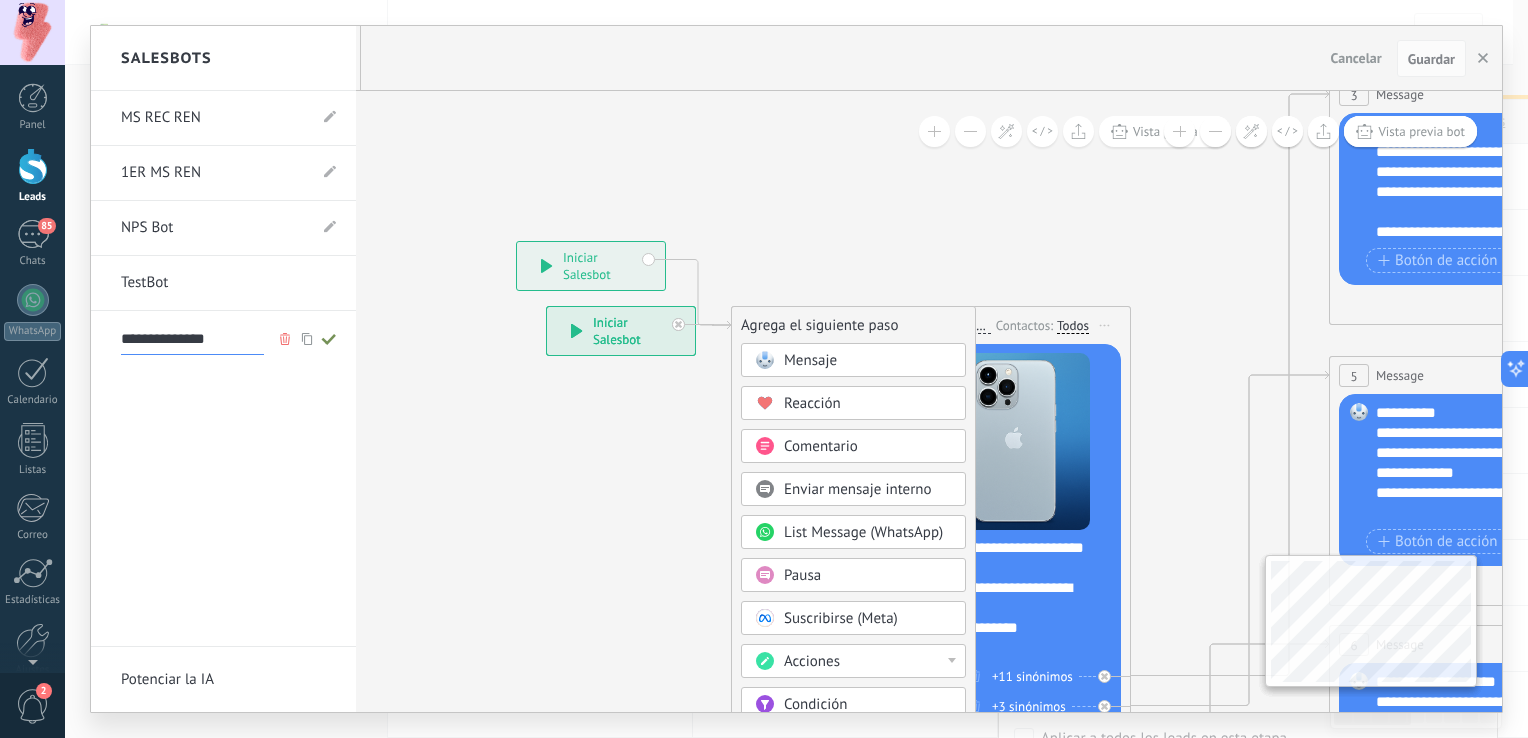 type on "**********" 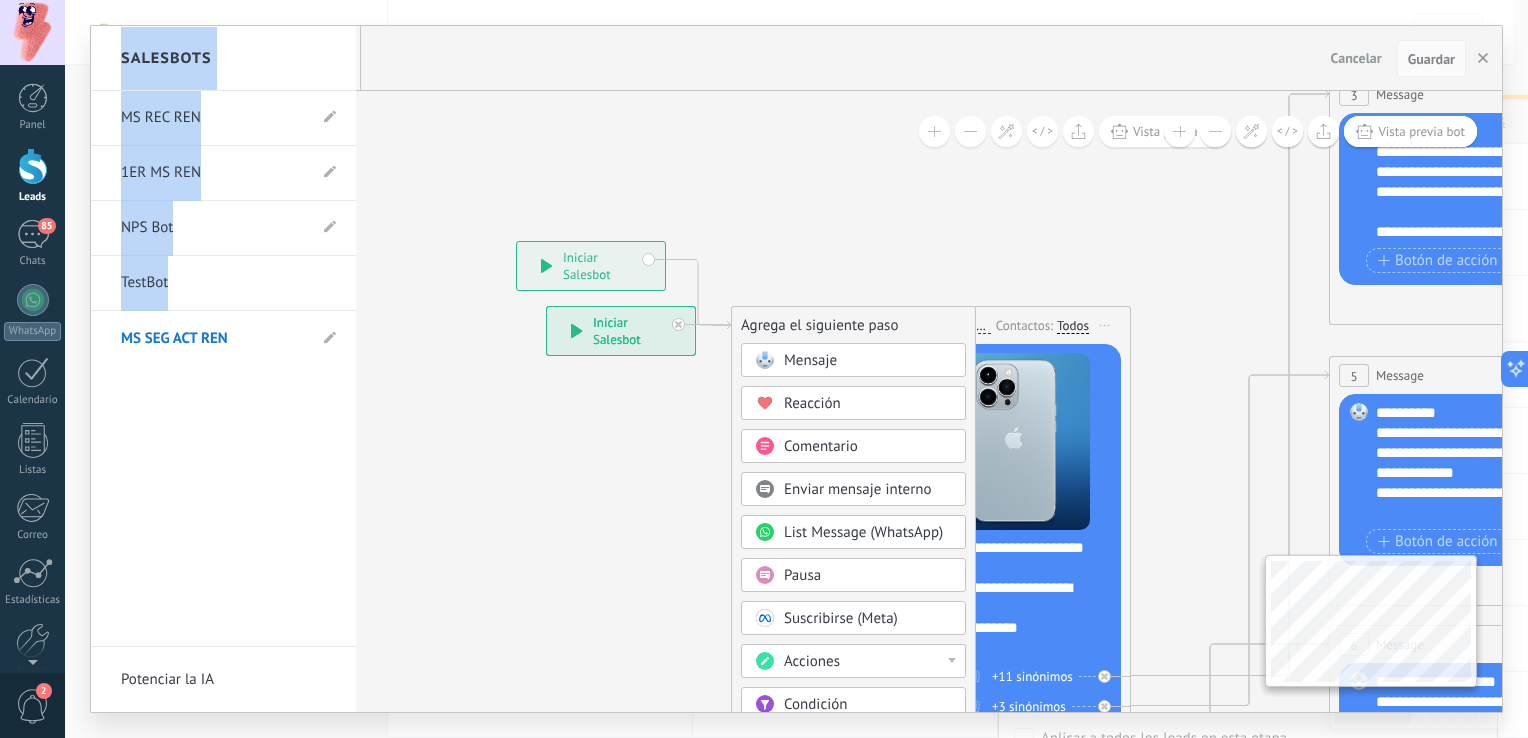 drag, startPoint x: 531, startPoint y: 455, endPoint x: 345, endPoint y: 305, distance: 238.9477 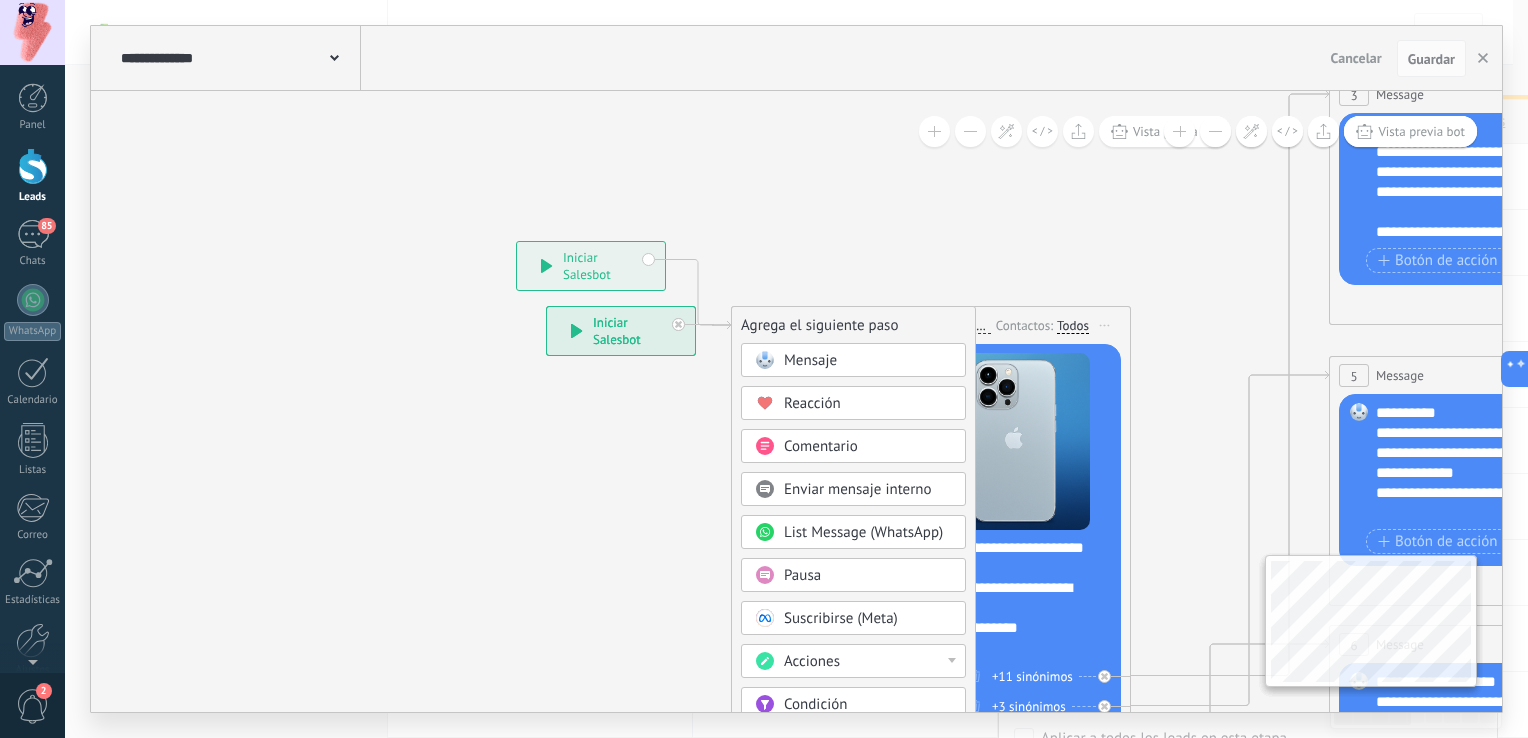 click 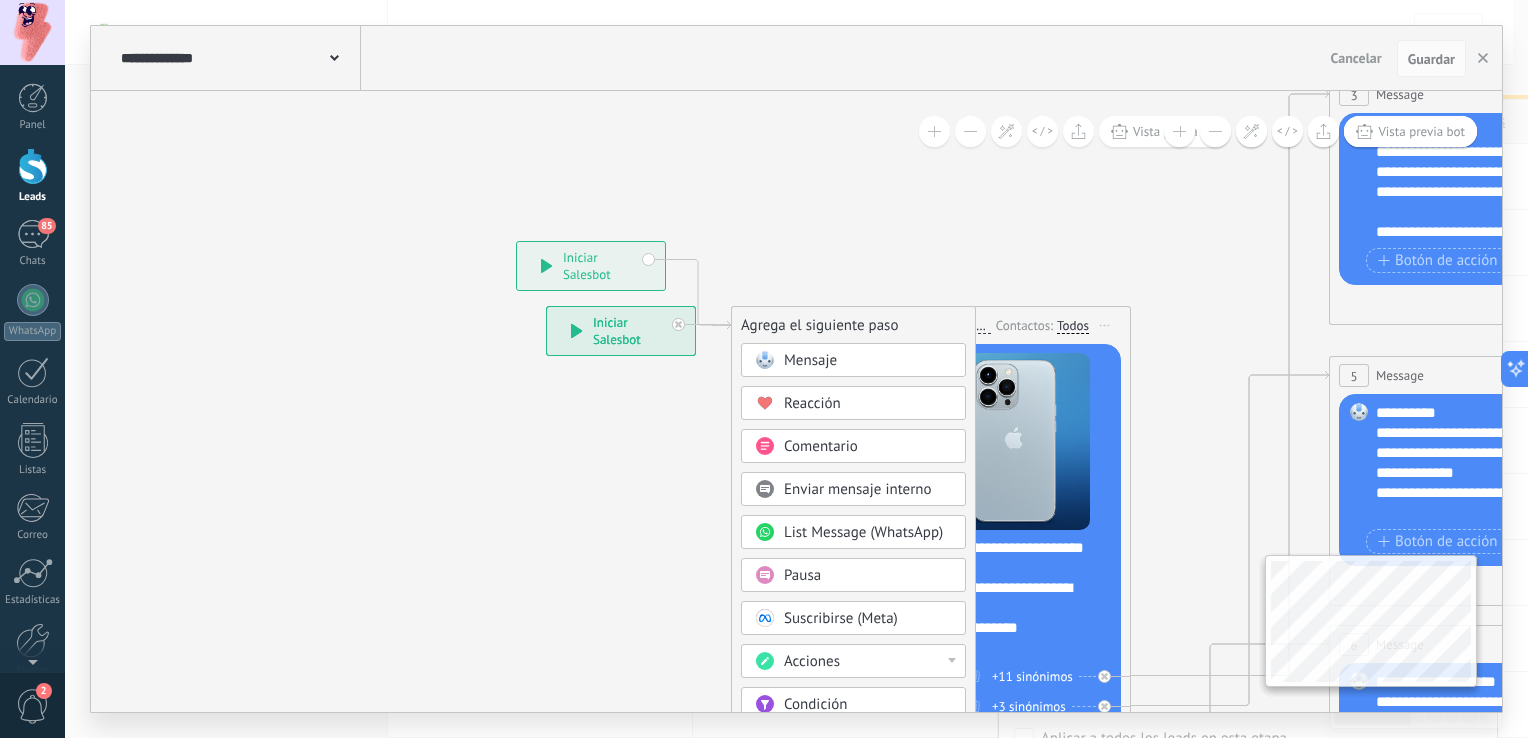 click 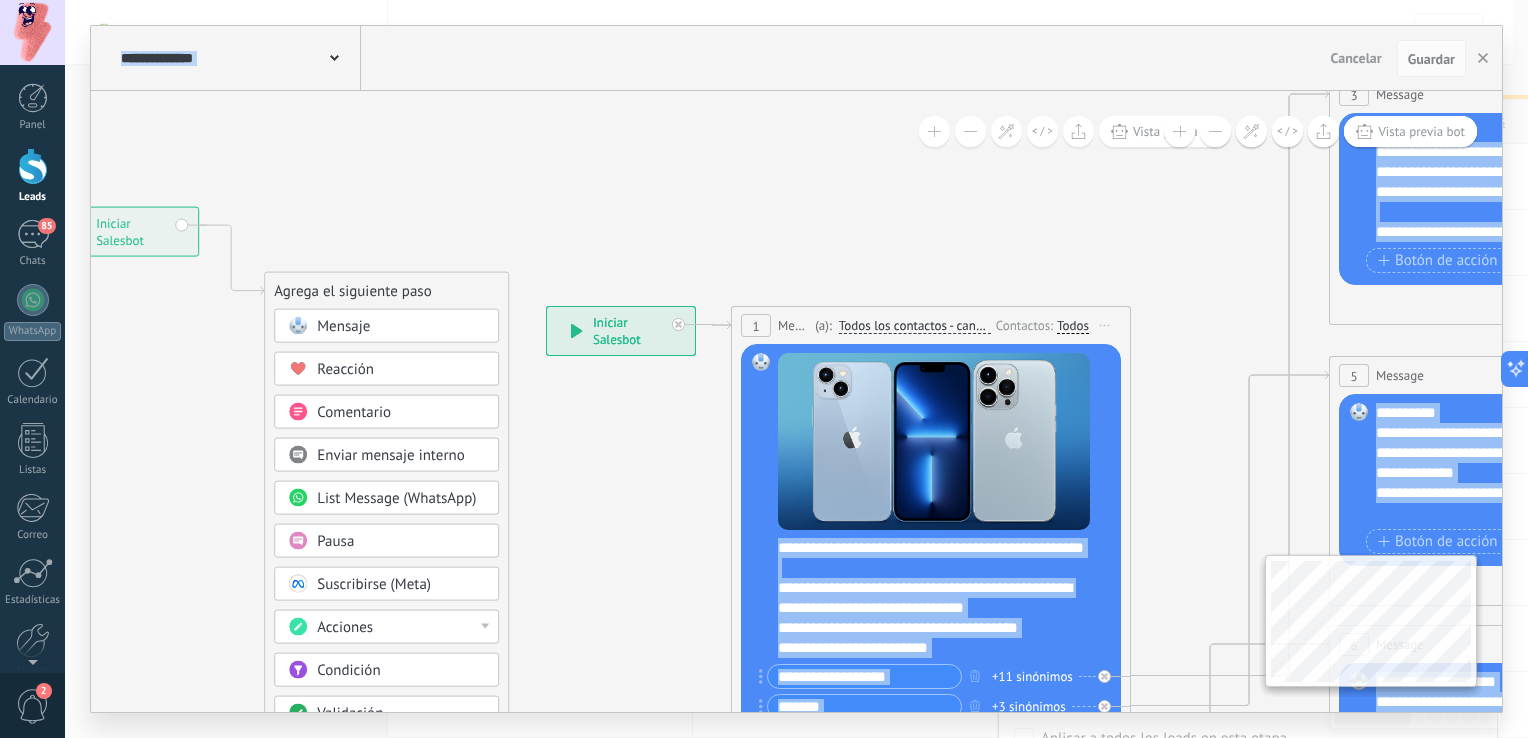 drag, startPoint x: 550, startPoint y: 425, endPoint x: 41, endPoint y: 412, distance: 509.166 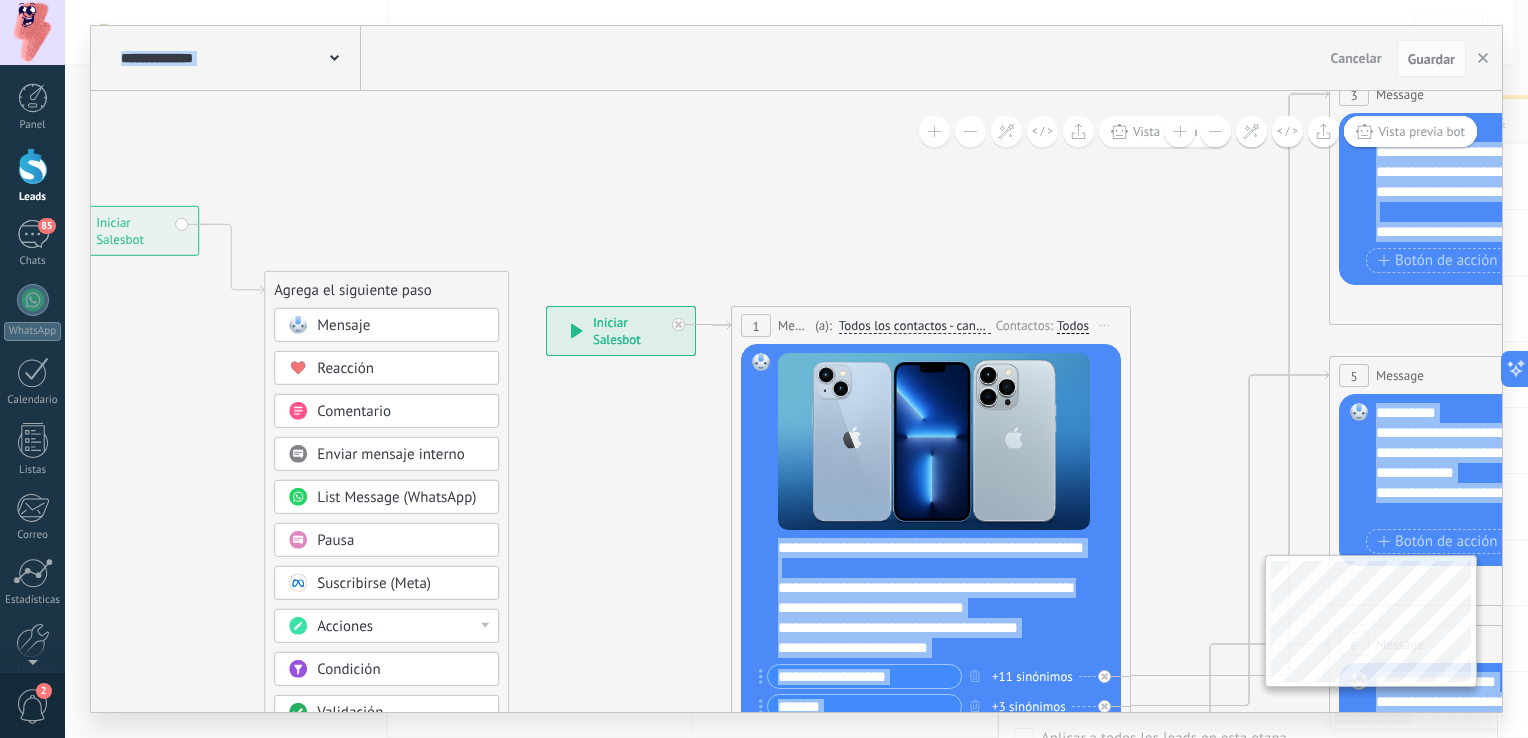 click 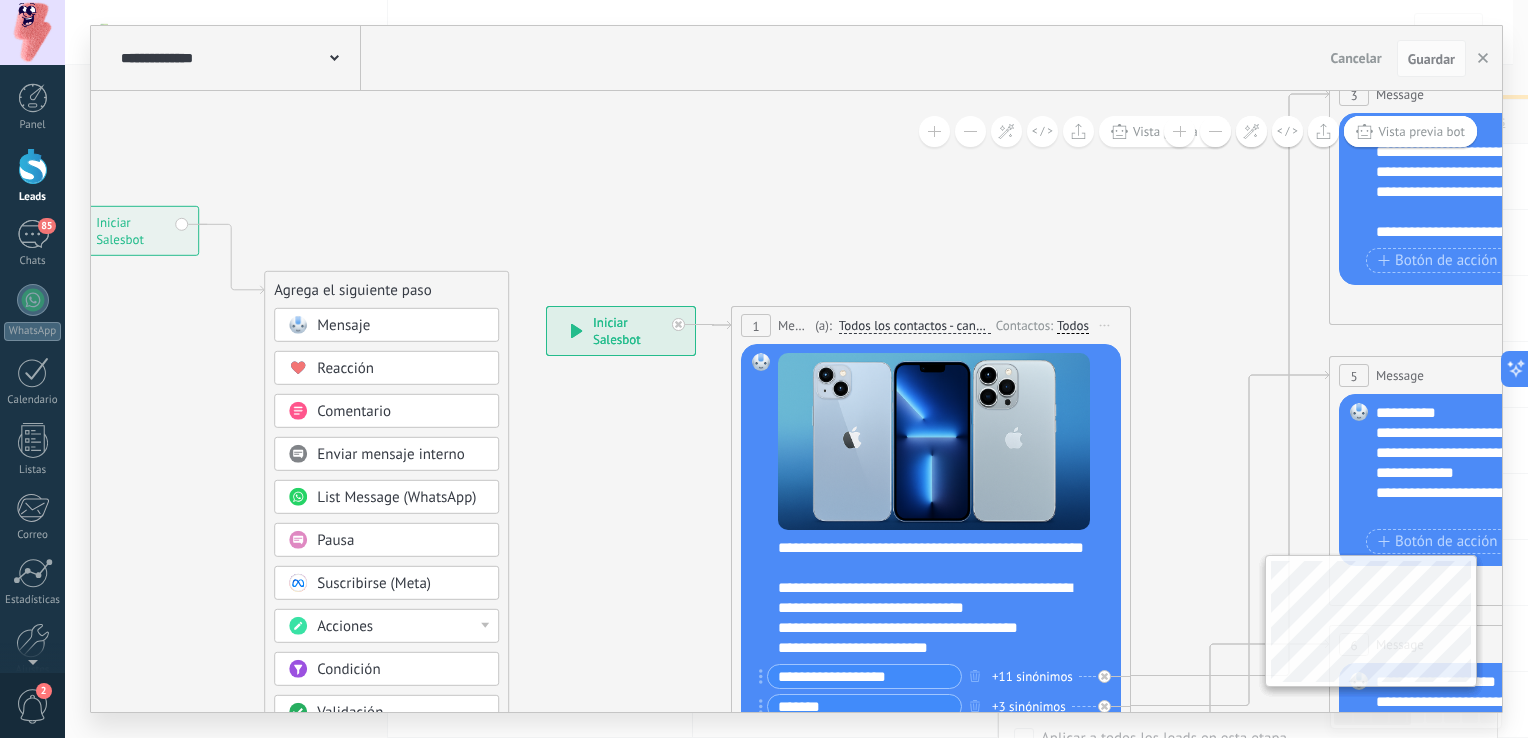 click 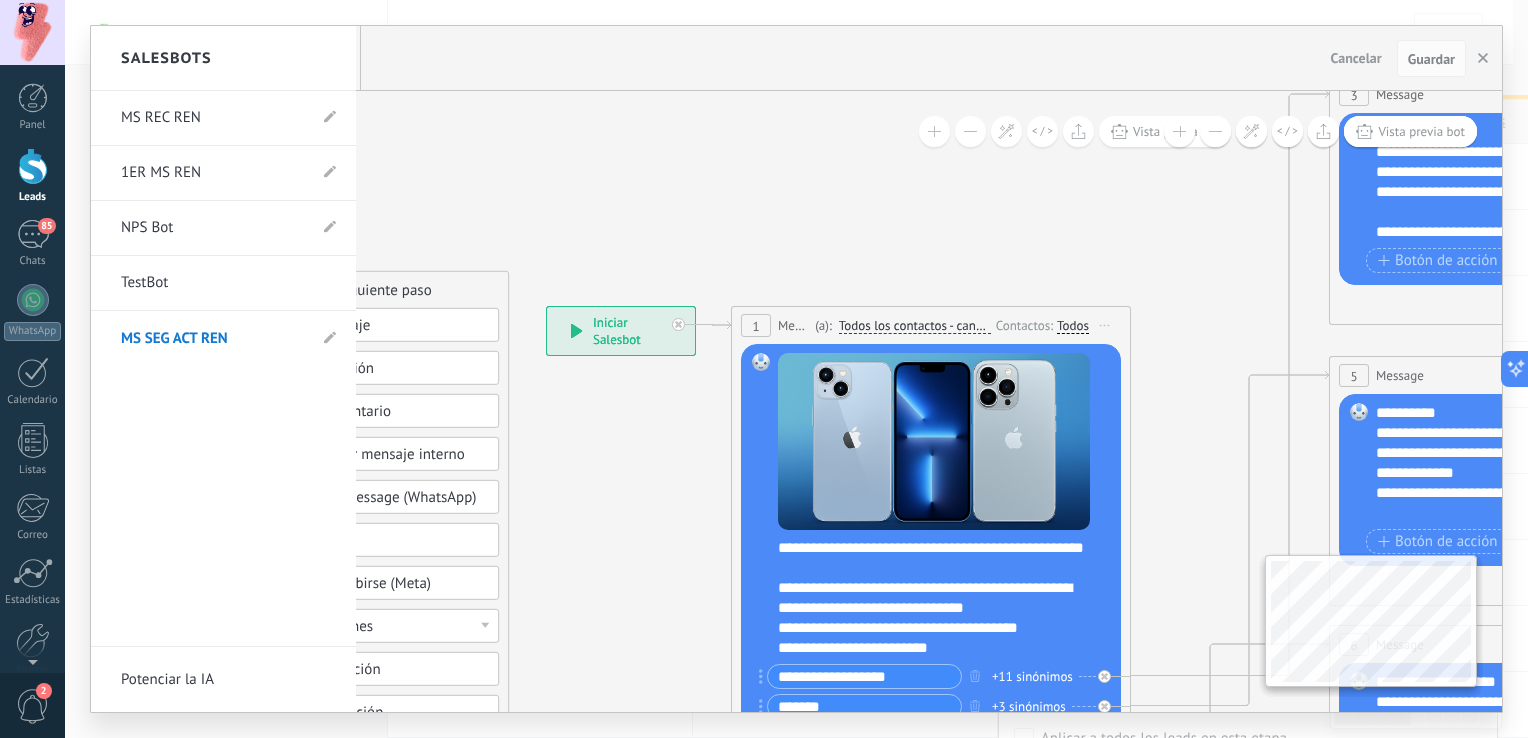 click on "MS SEG ACT REN" at bounding box center (213, 339) 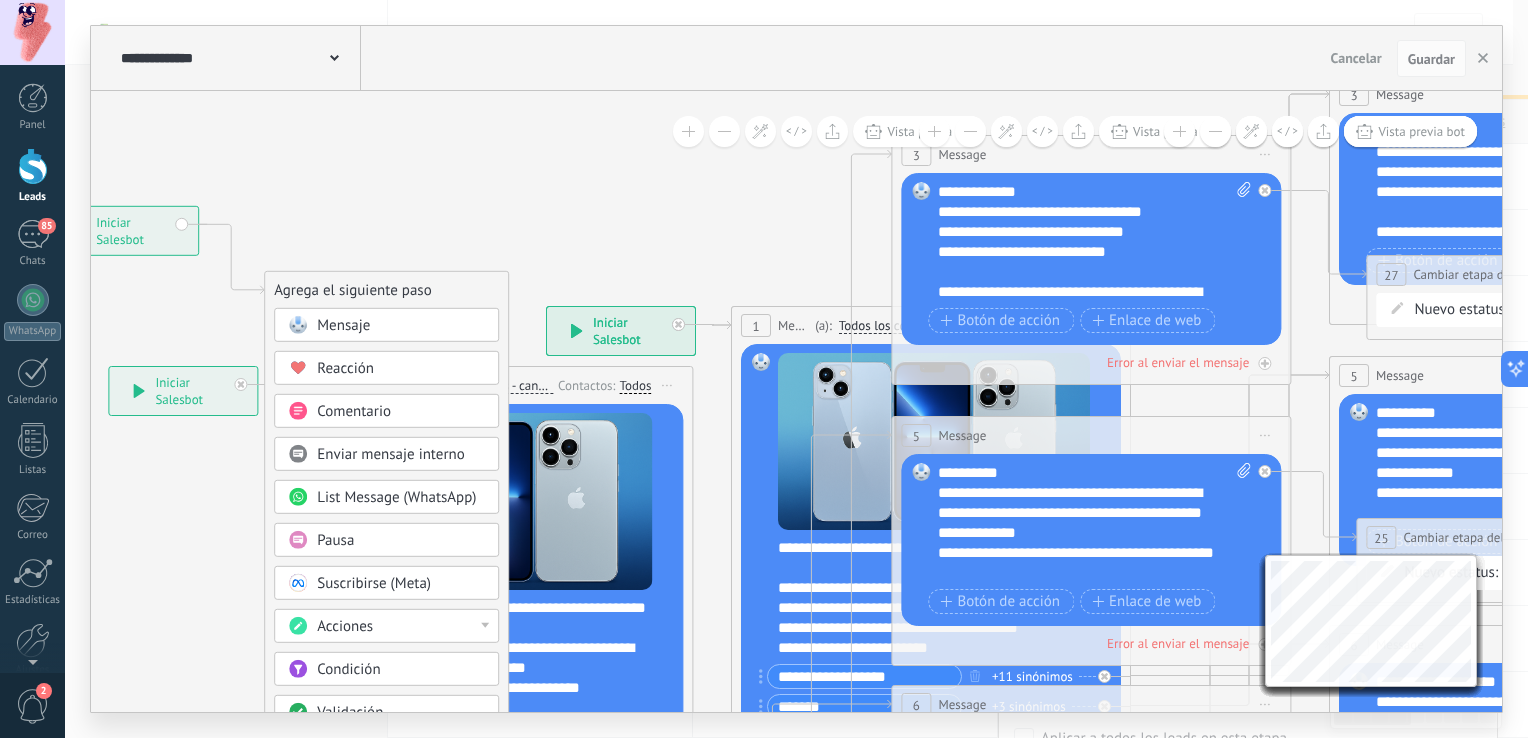 drag, startPoint x: 874, startPoint y: 225, endPoint x: 380, endPoint y: 373, distance: 515.6937 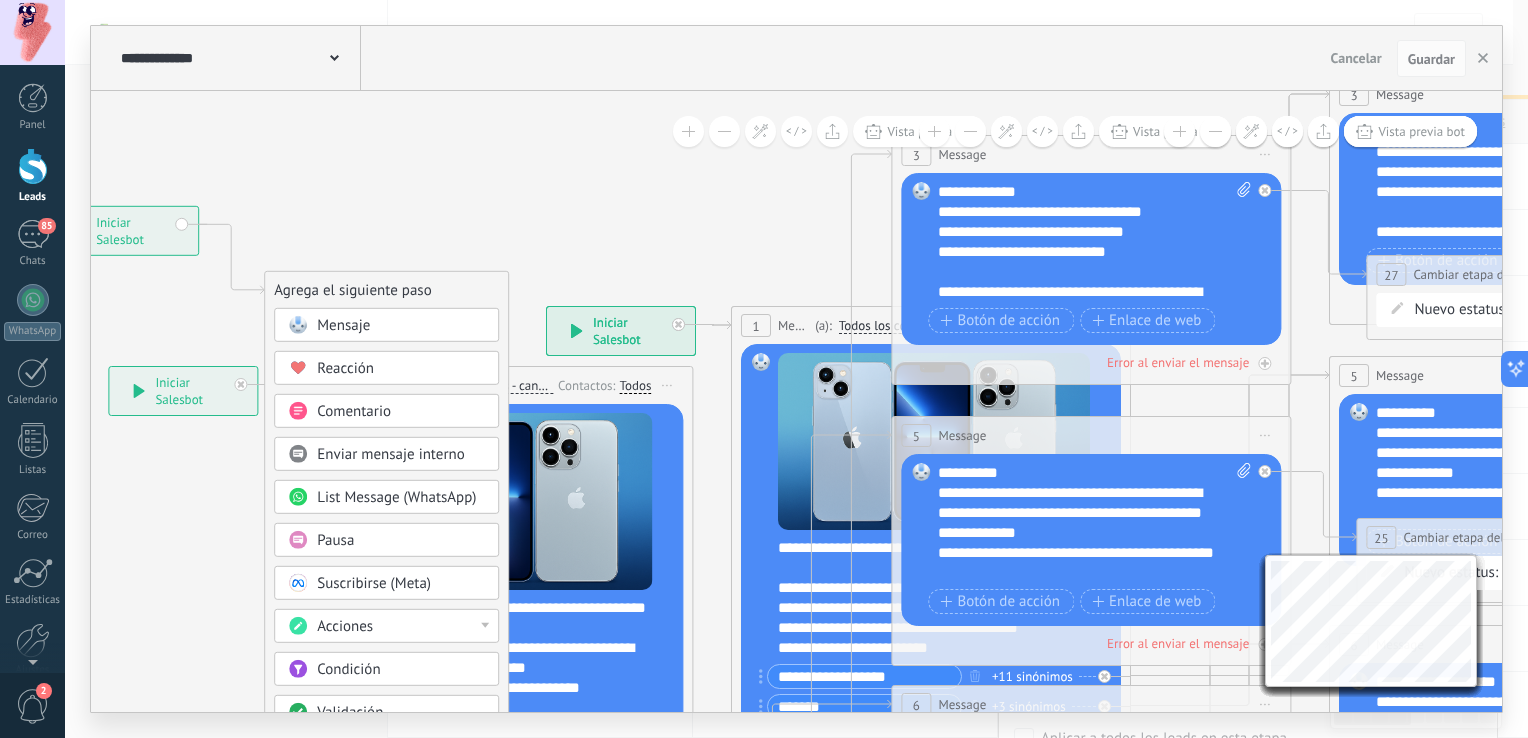 click on "**********" at bounding box center [796, 401] 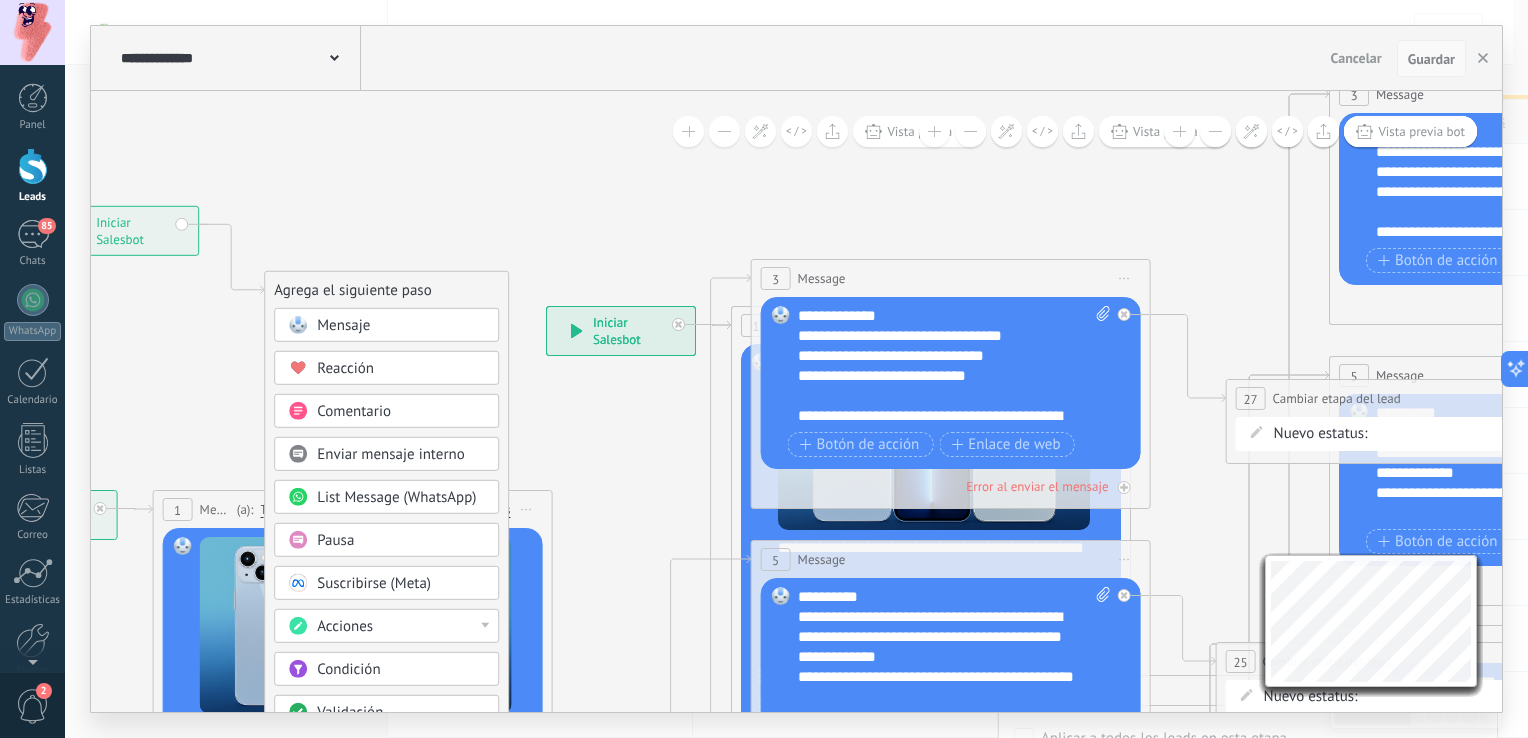click on "Guardar" at bounding box center [1431, 59] 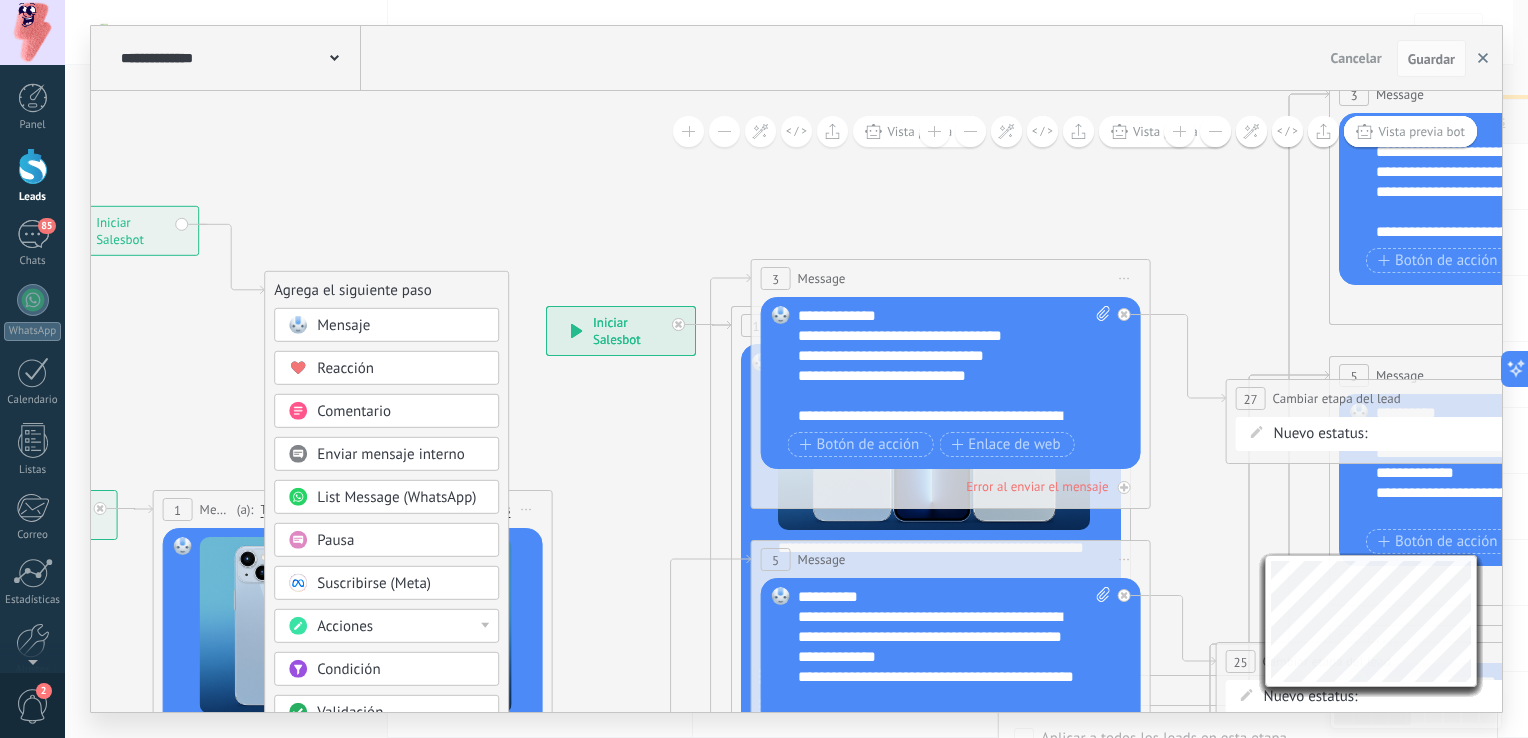 click 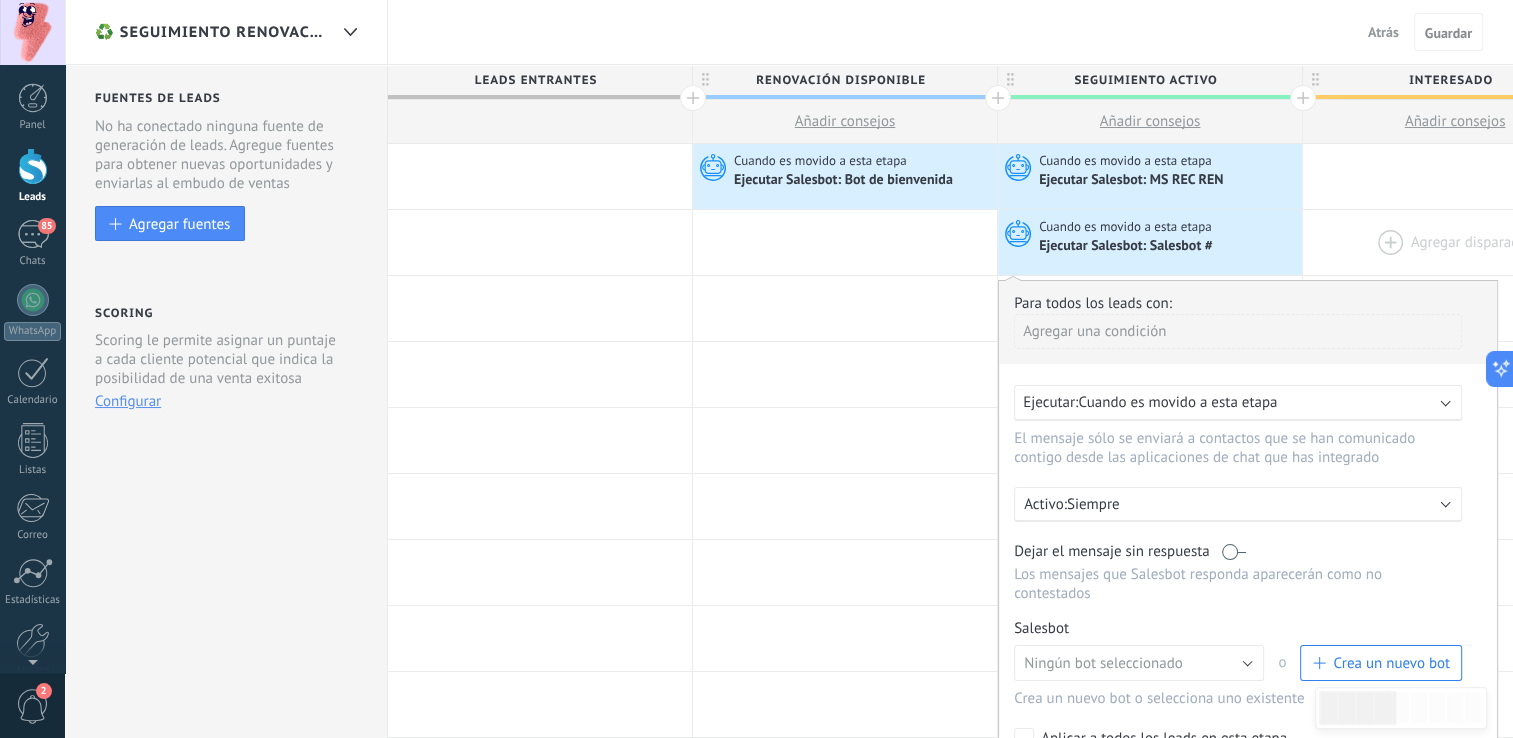 click at bounding box center (1455, 242) 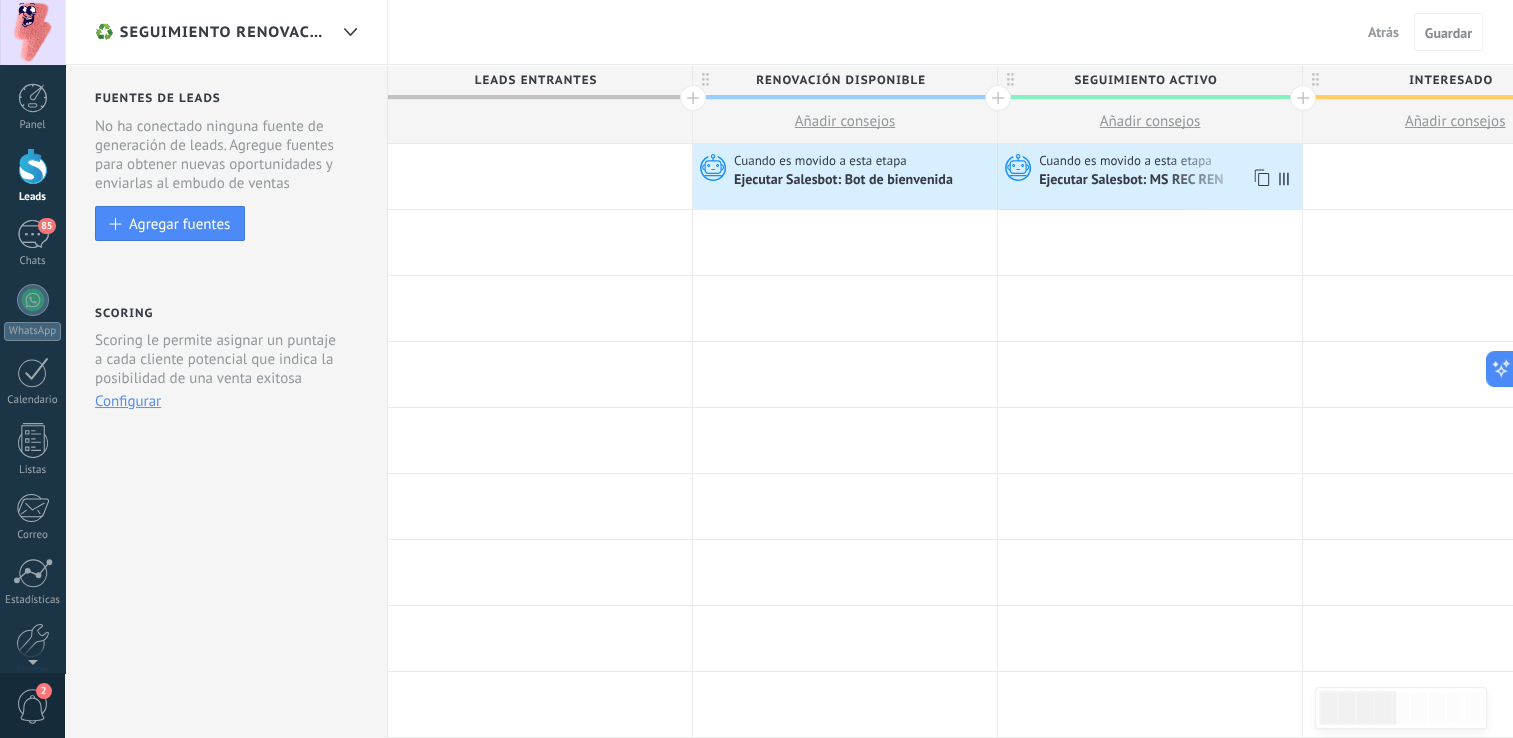 click at bounding box center [1288, 176] 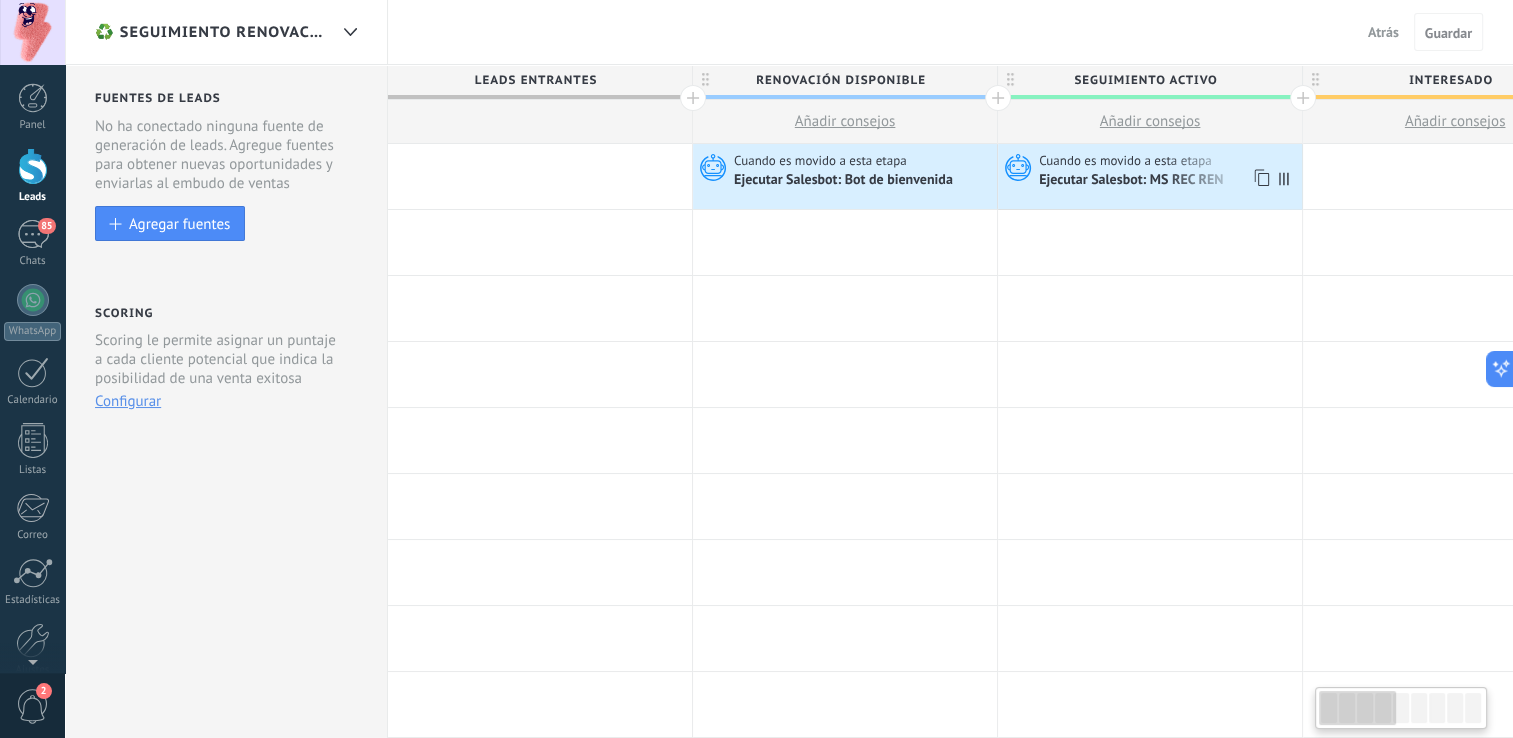 click 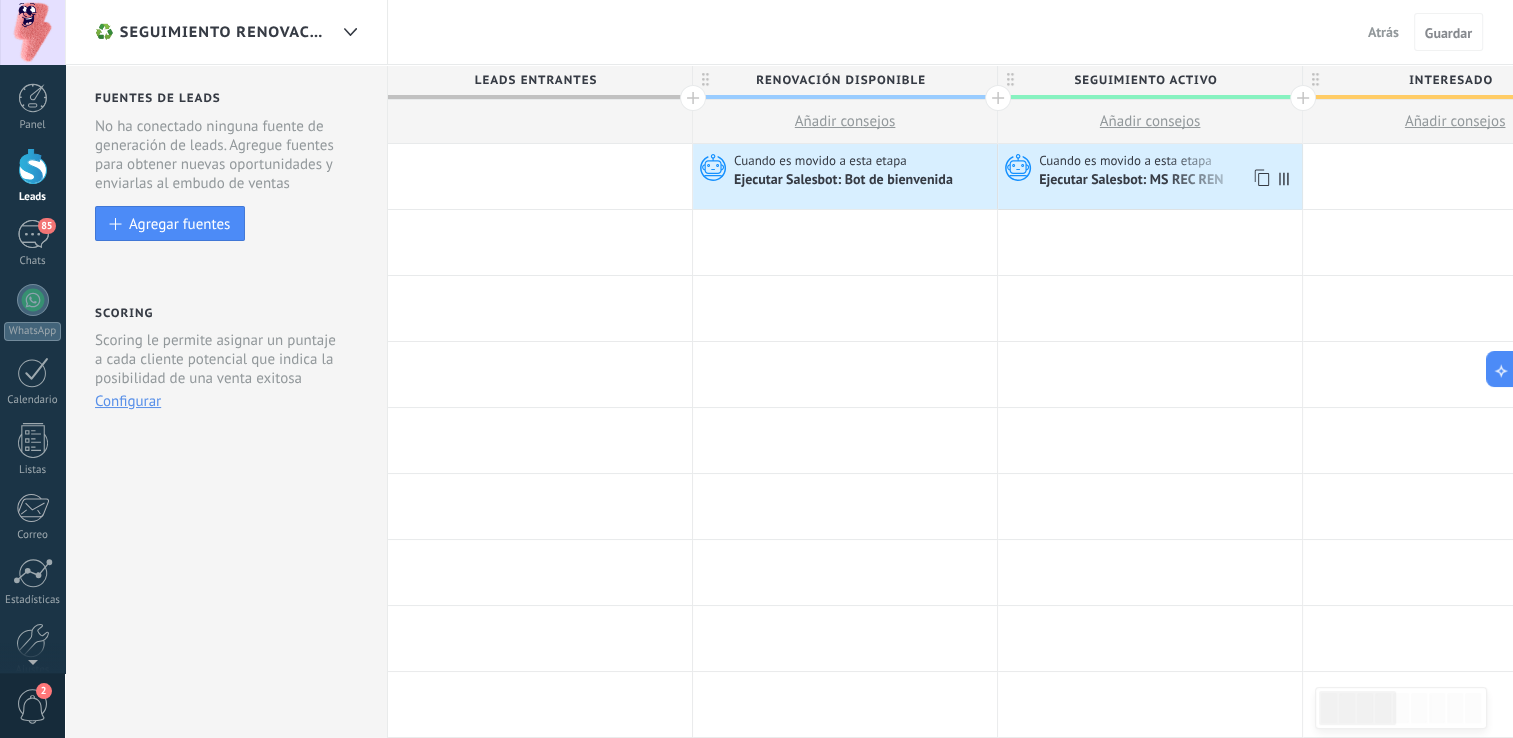 click at bounding box center (1288, 176) 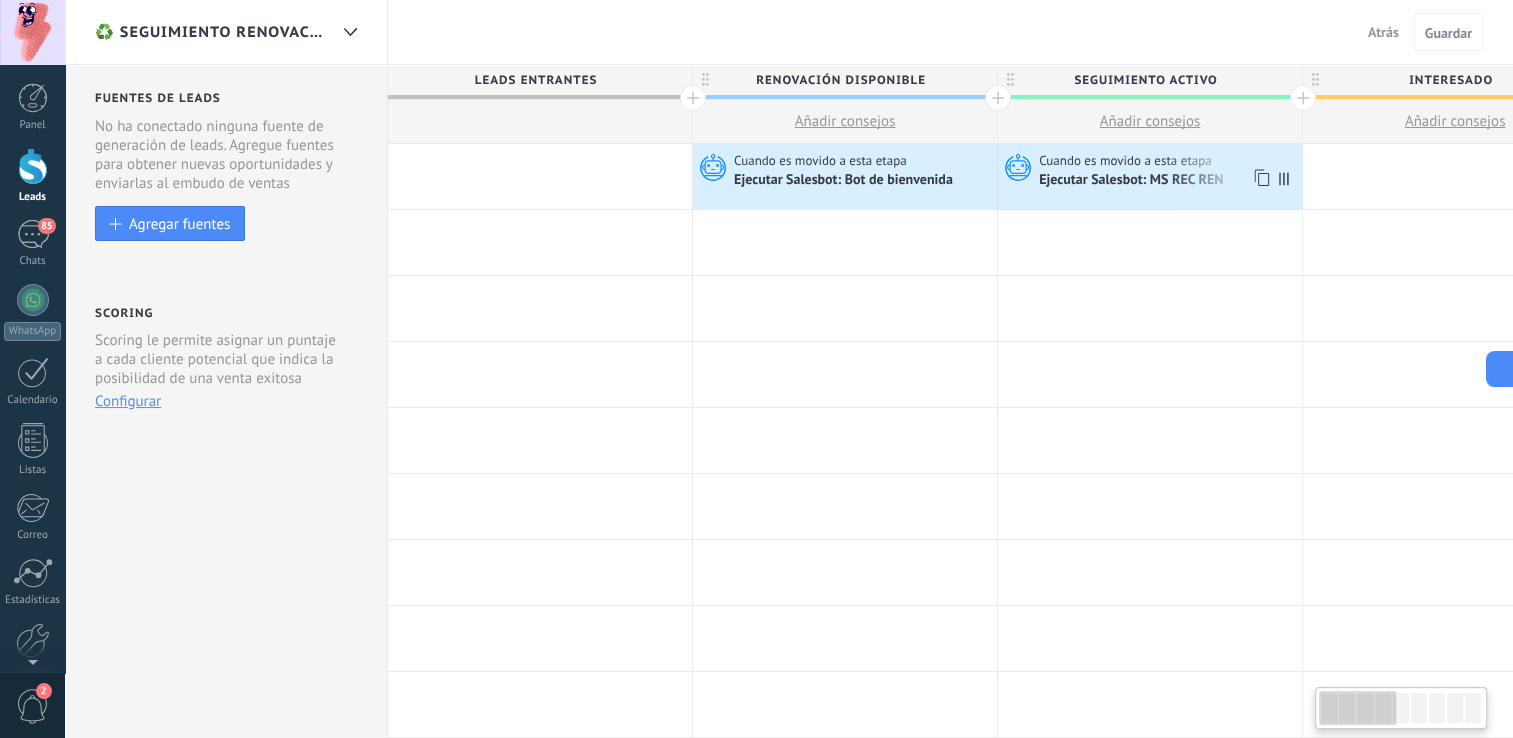 click on "Ejecutar Salesbot: MS REC REN" at bounding box center [1132, 181] 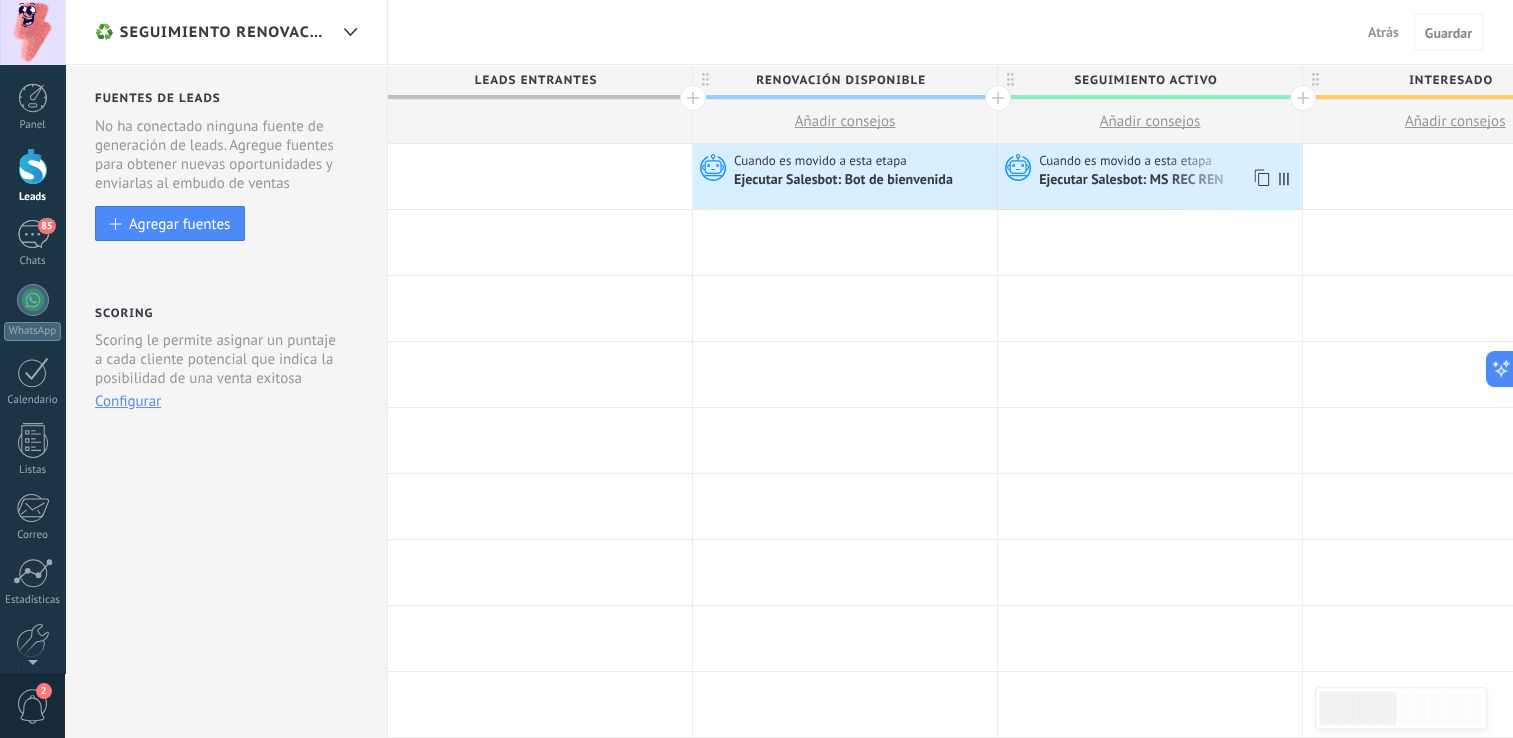drag, startPoint x: 1168, startPoint y: 178, endPoint x: 1024, endPoint y: 261, distance: 166.2077 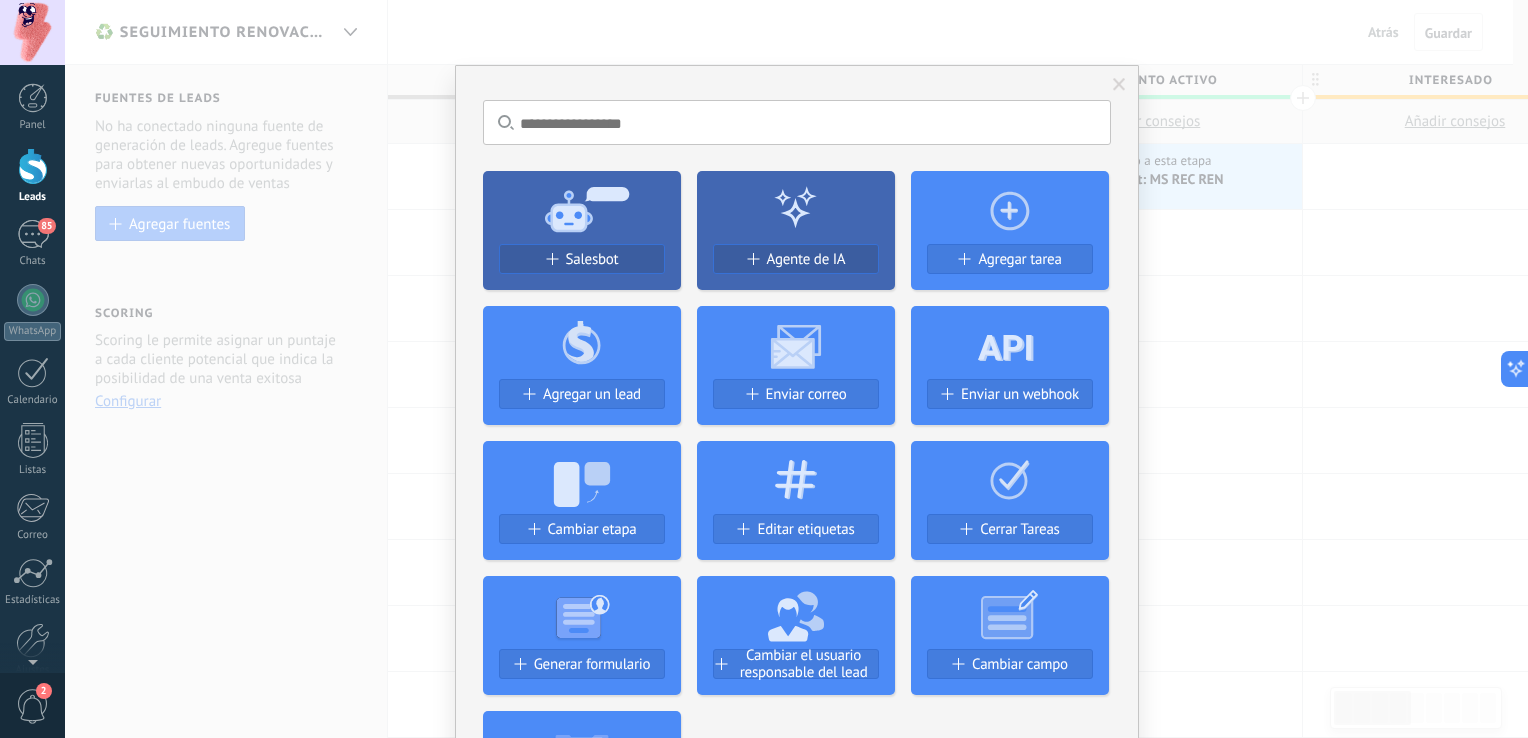 click at bounding box center (1119, 85) 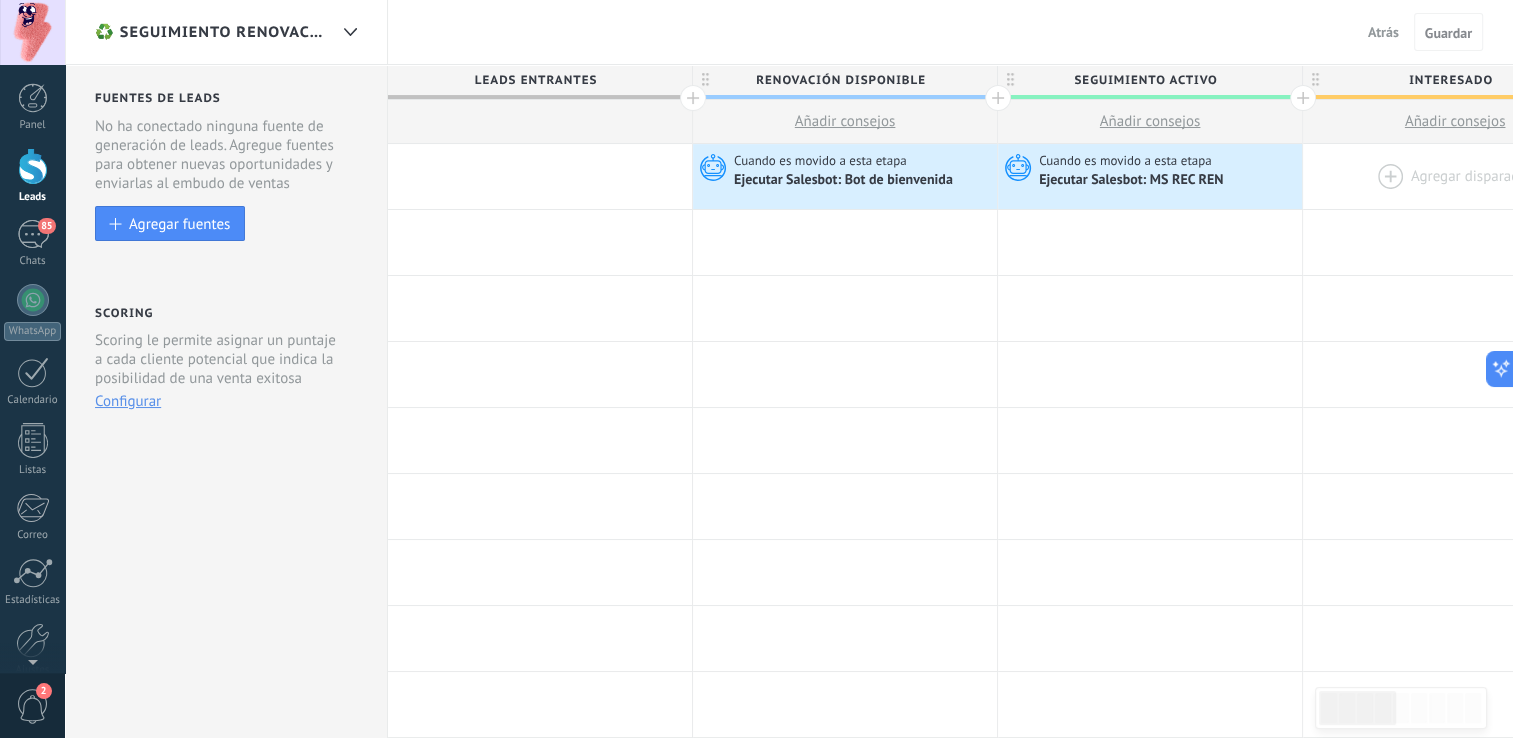 drag, startPoint x: 1279, startPoint y: 182, endPoint x: 1328, endPoint y: 203, distance: 53.310413 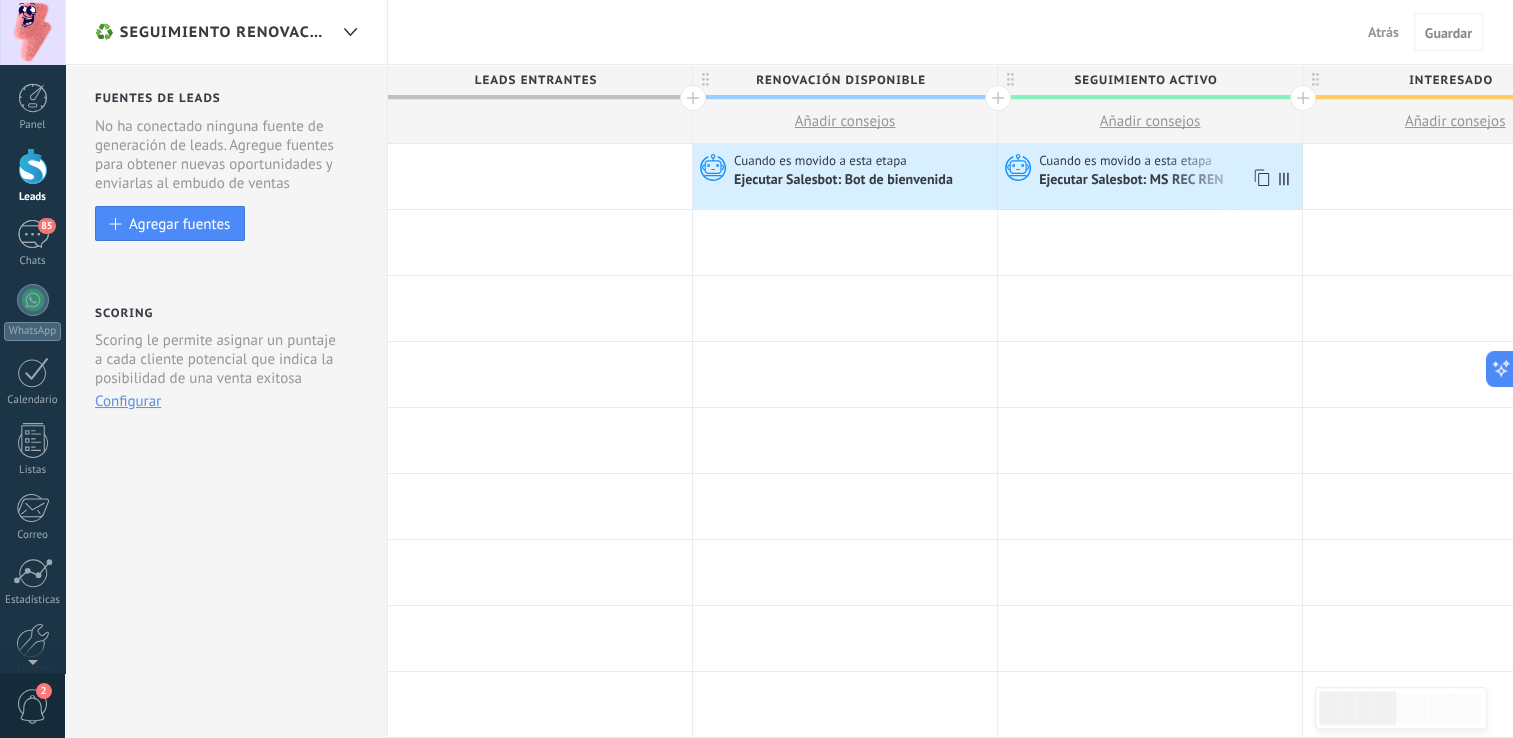 click 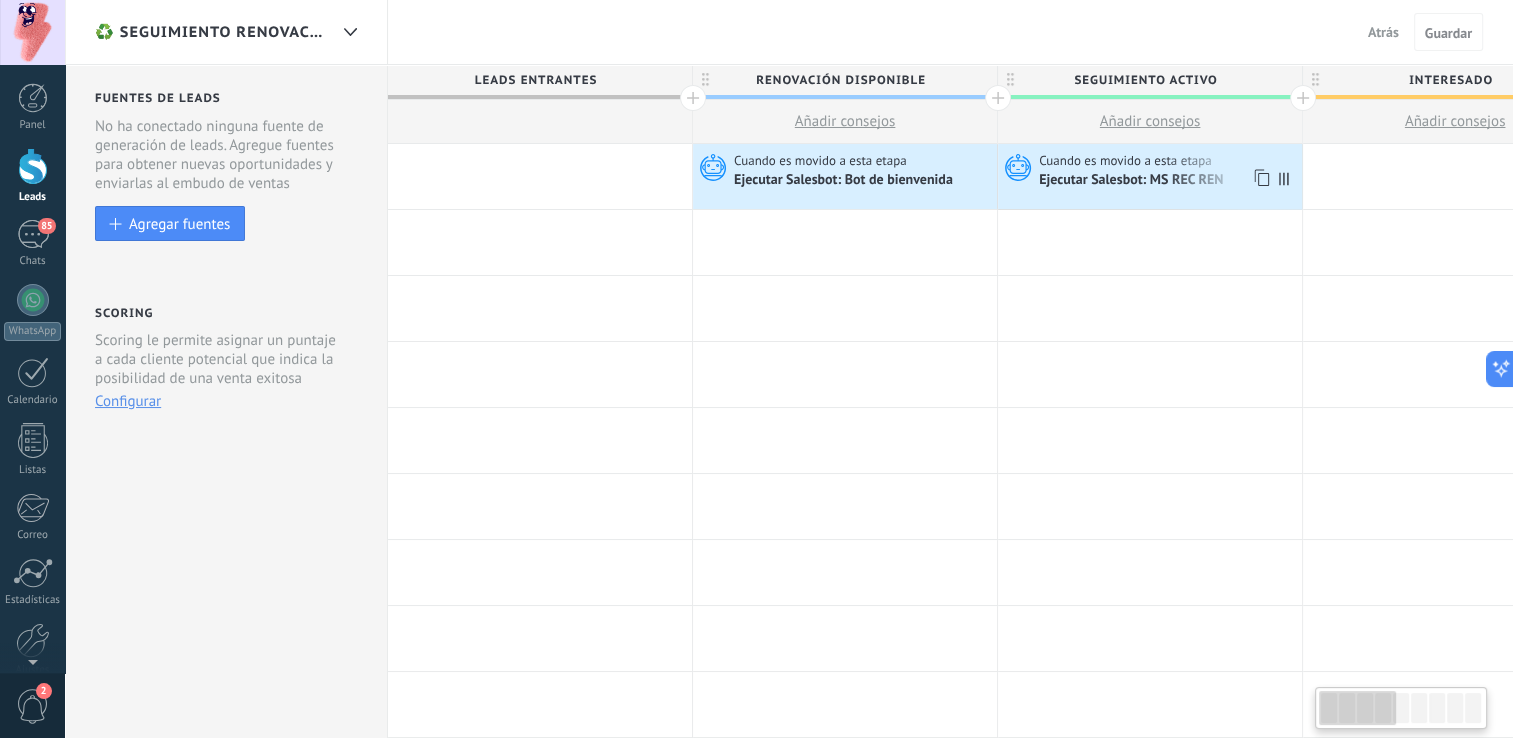 click on "Ejecutar Salesbot: MS REC REN" at bounding box center [1132, 181] 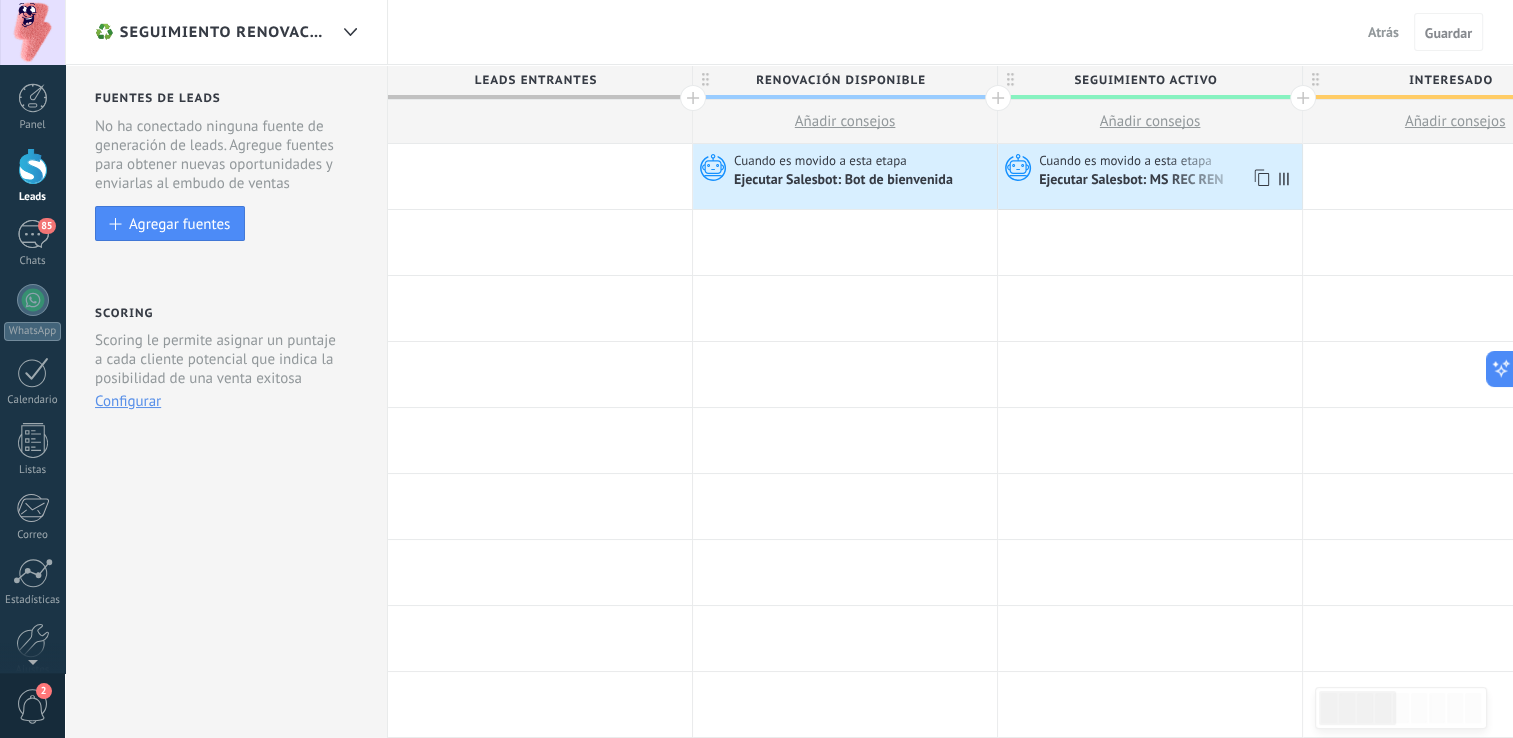 click on "Cuando es movido a esta etapa" at bounding box center [1127, 161] 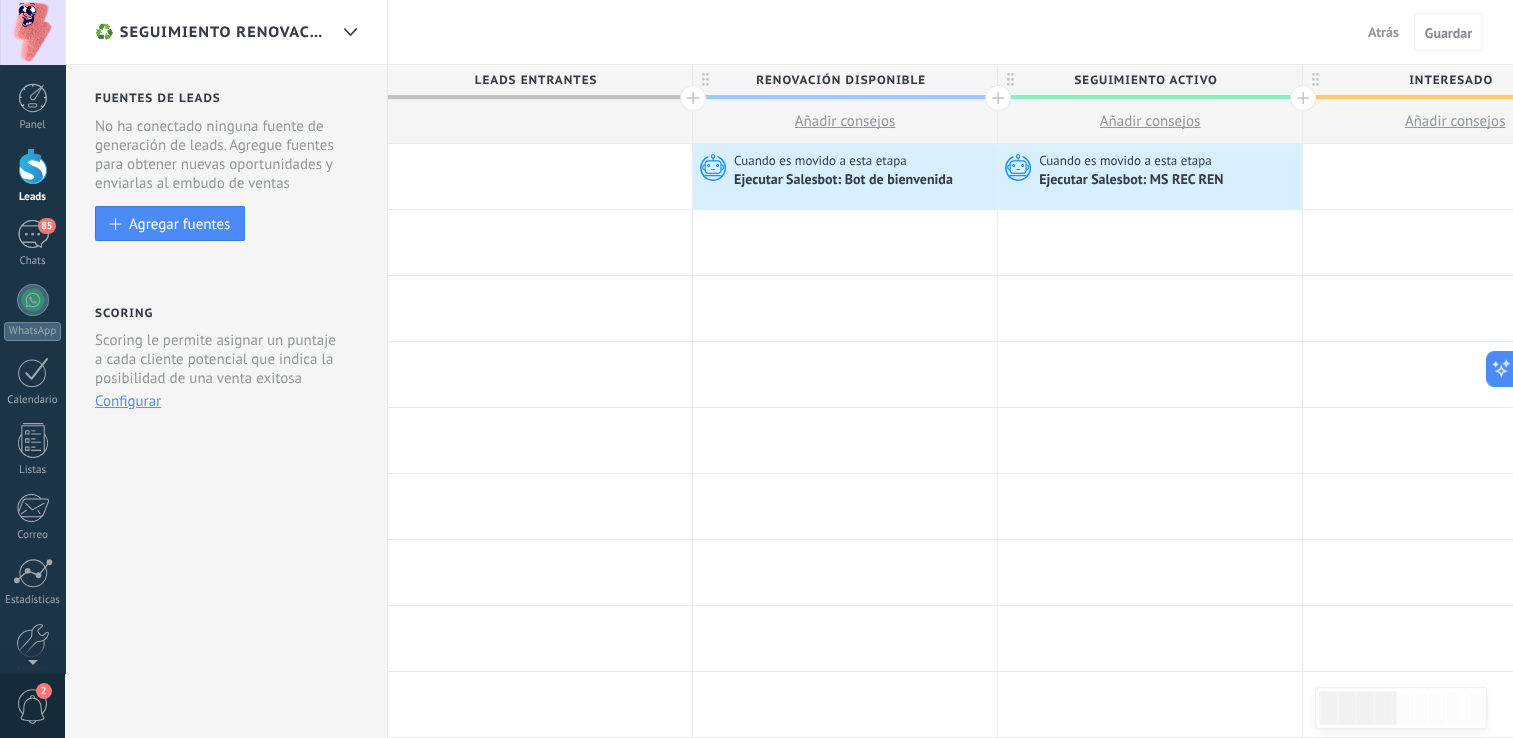 drag, startPoint x: 1279, startPoint y: 174, endPoint x: 1296, endPoint y: 188, distance: 22.022715 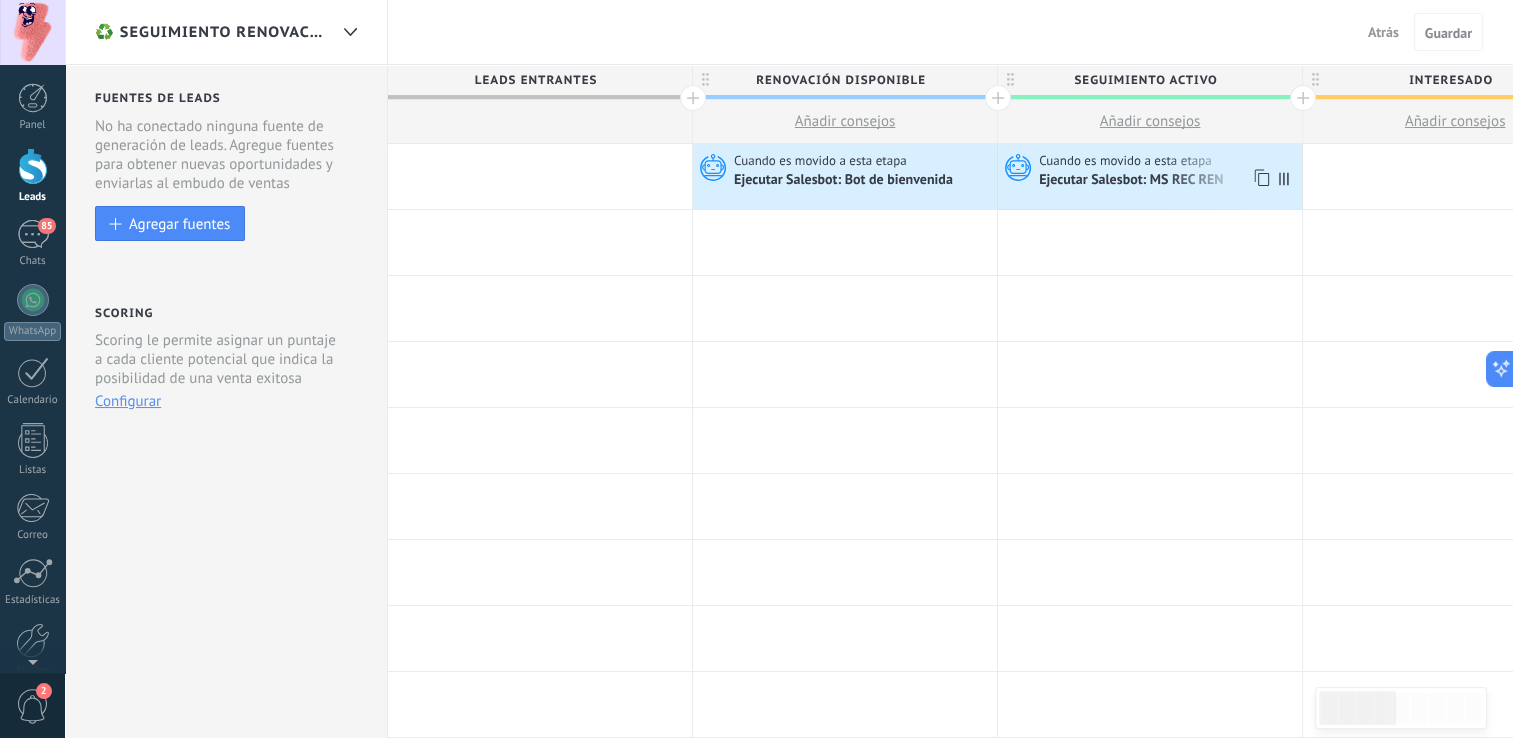 click on "Cuando es movido a esta etapa Ejecutar Salesbot: MS REC REN Avanzado" at bounding box center (1150, 176) 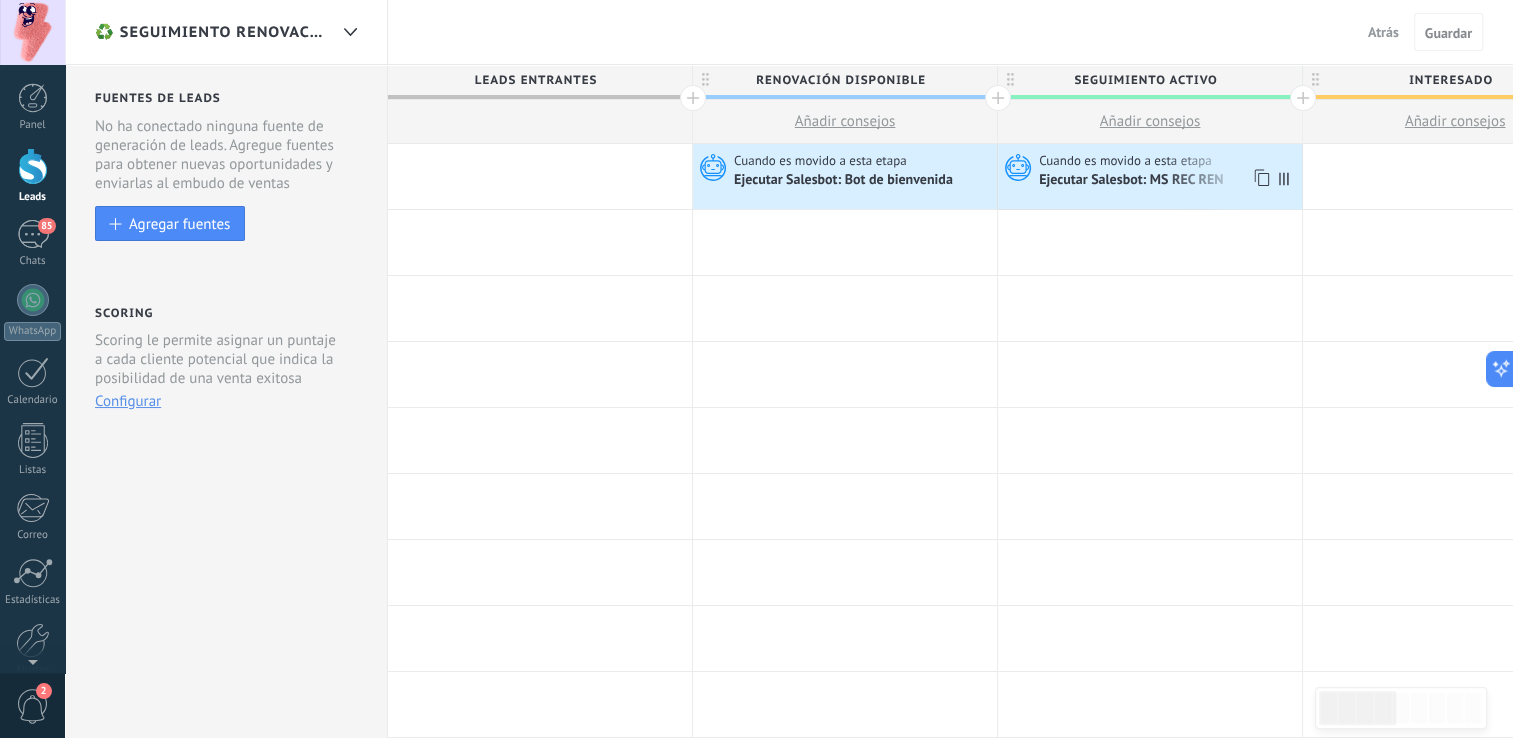 click 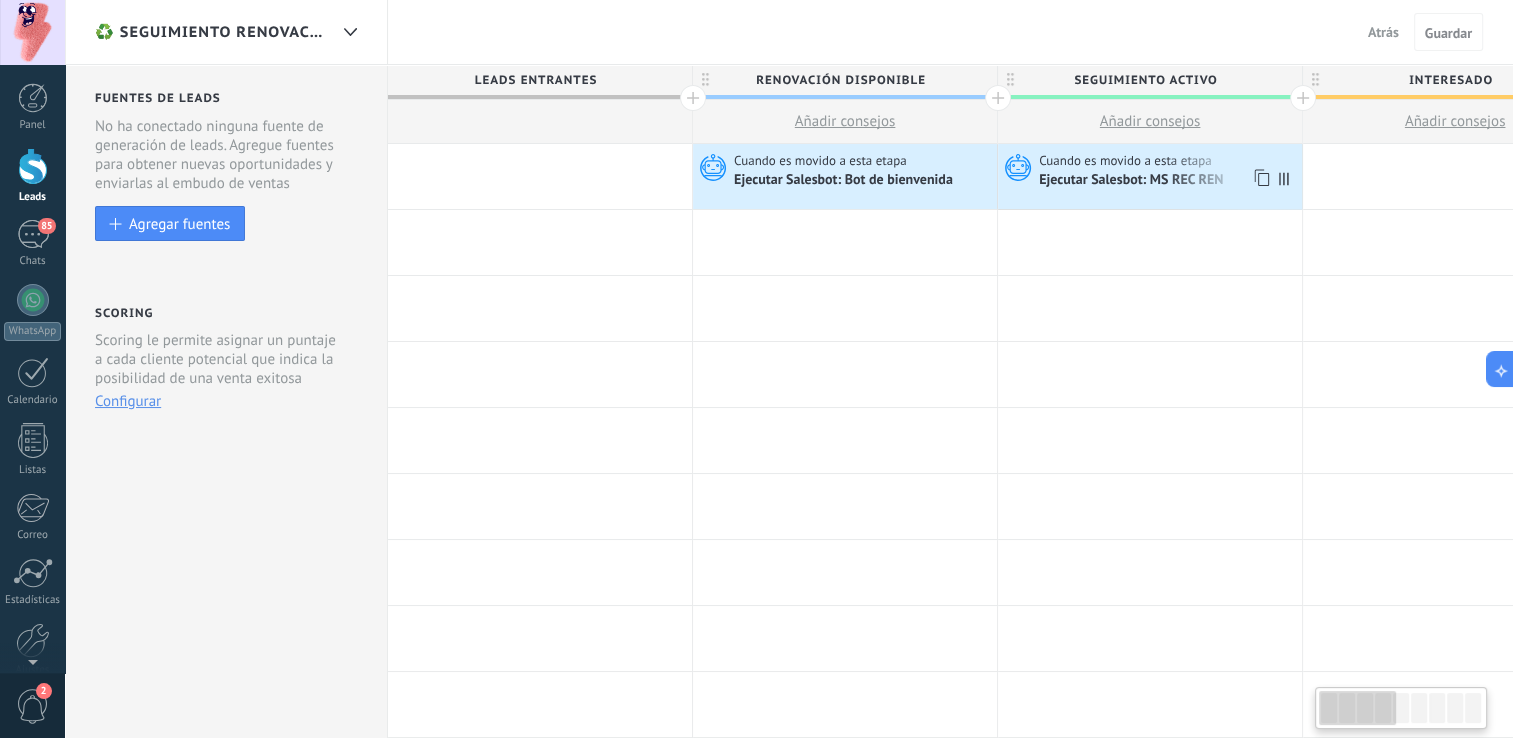 scroll, scrollTop: 0, scrollLeft: 4, axis: horizontal 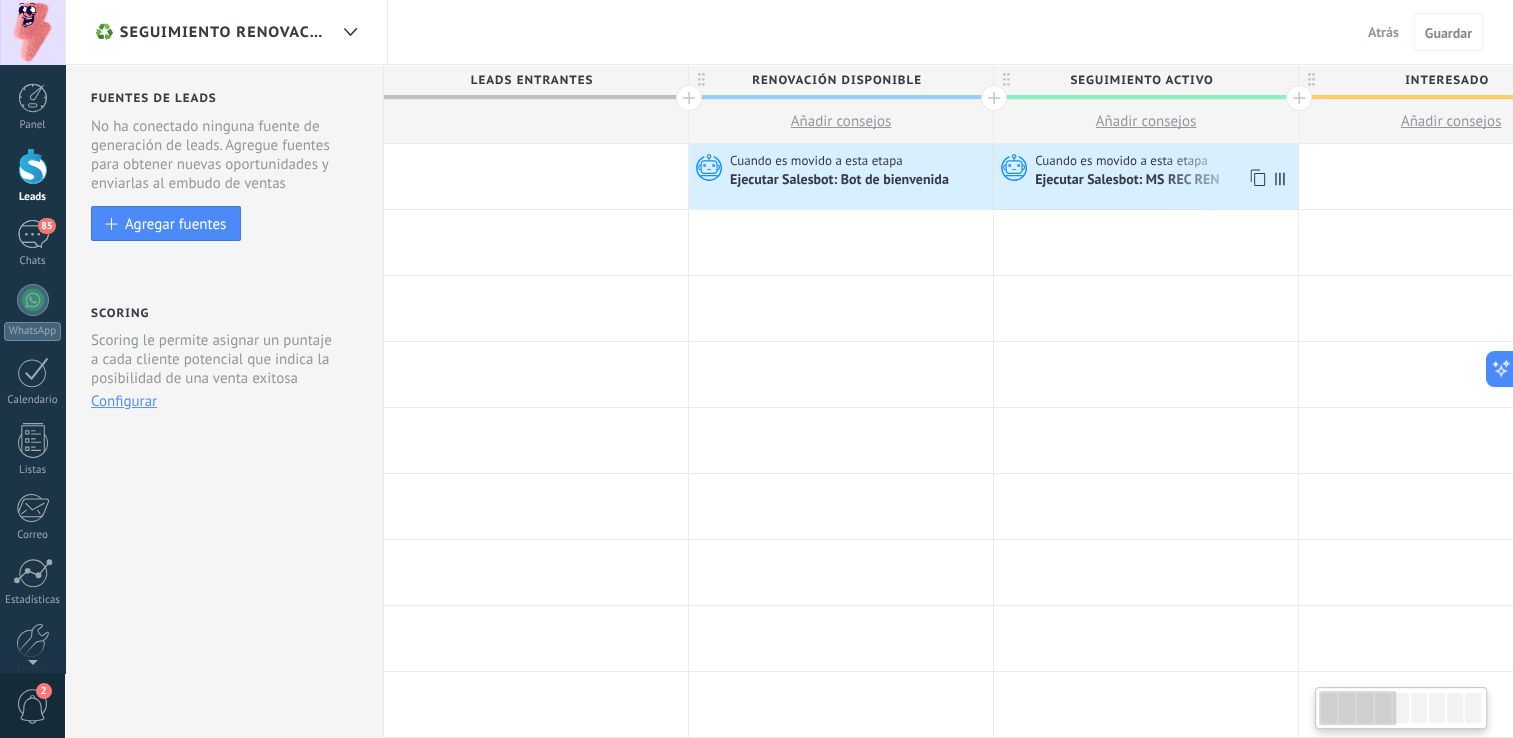 click on "Cuando es movido a esta etapa Ejecutar Salesbot: MS REC REN" at bounding box center (1146, 176) 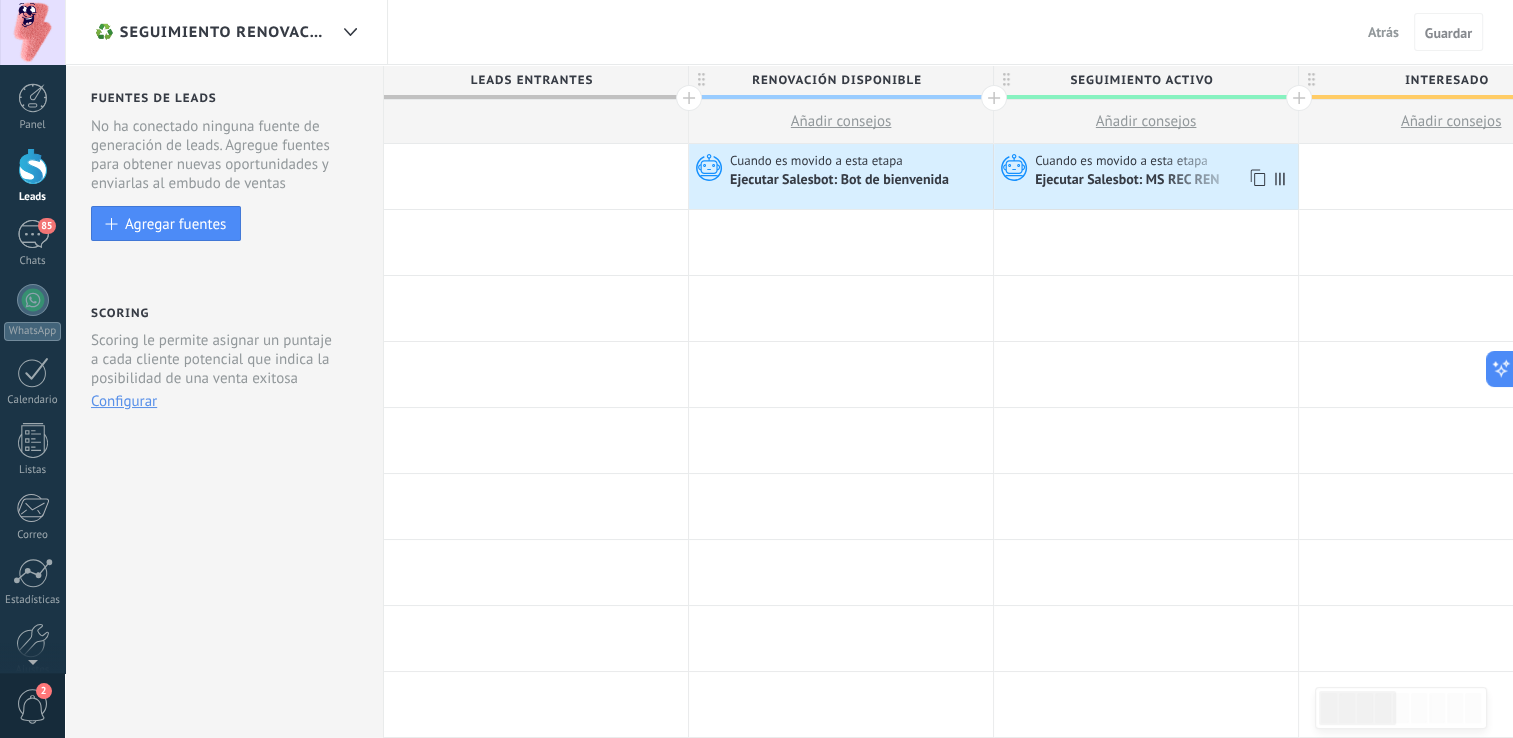 drag, startPoint x: 1150, startPoint y: 198, endPoint x: 1056, endPoint y: 210, distance: 94.76286 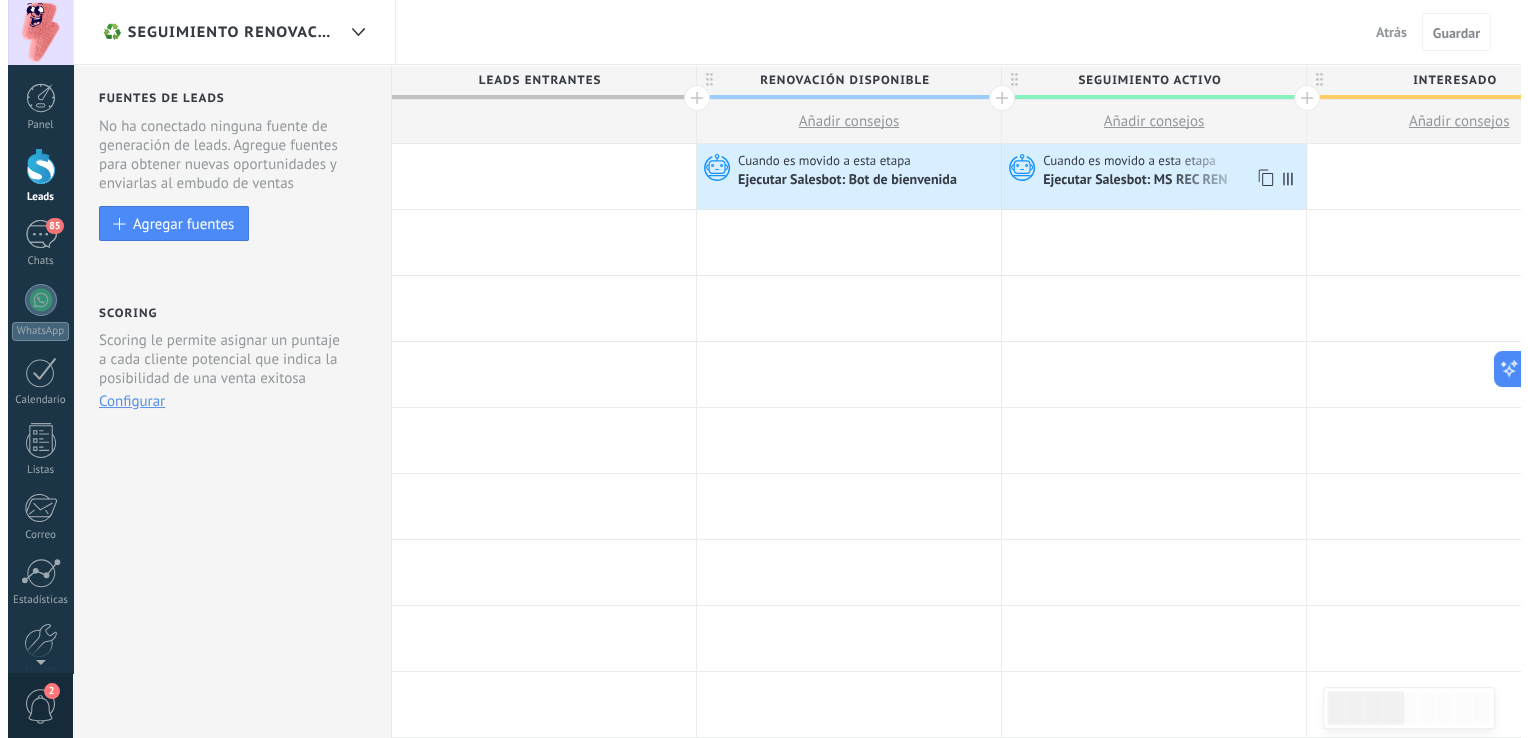 scroll, scrollTop: 0, scrollLeft: 3, axis: horizontal 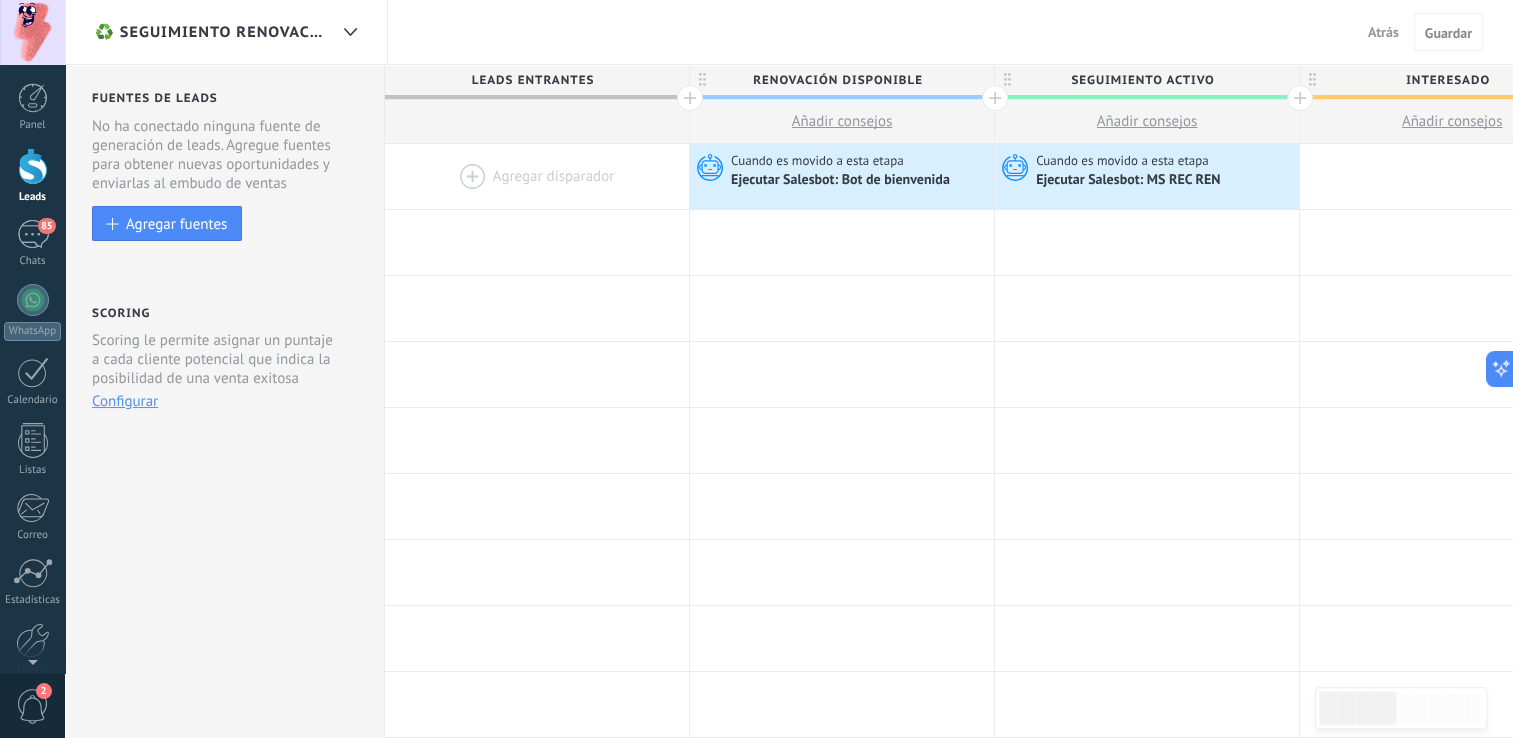 click on "Atrás" at bounding box center [1383, 32] 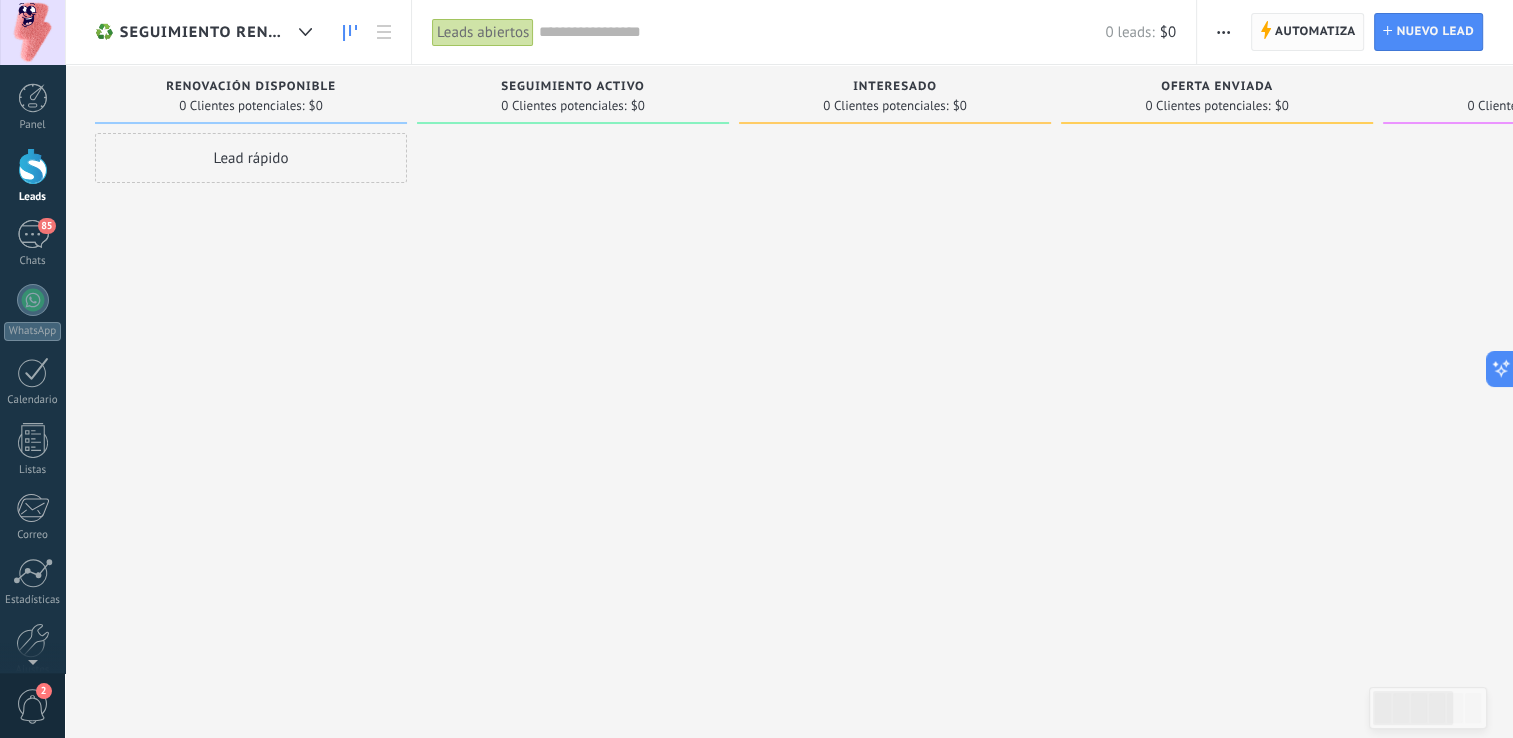 click on "Automatiza" at bounding box center (1315, 32) 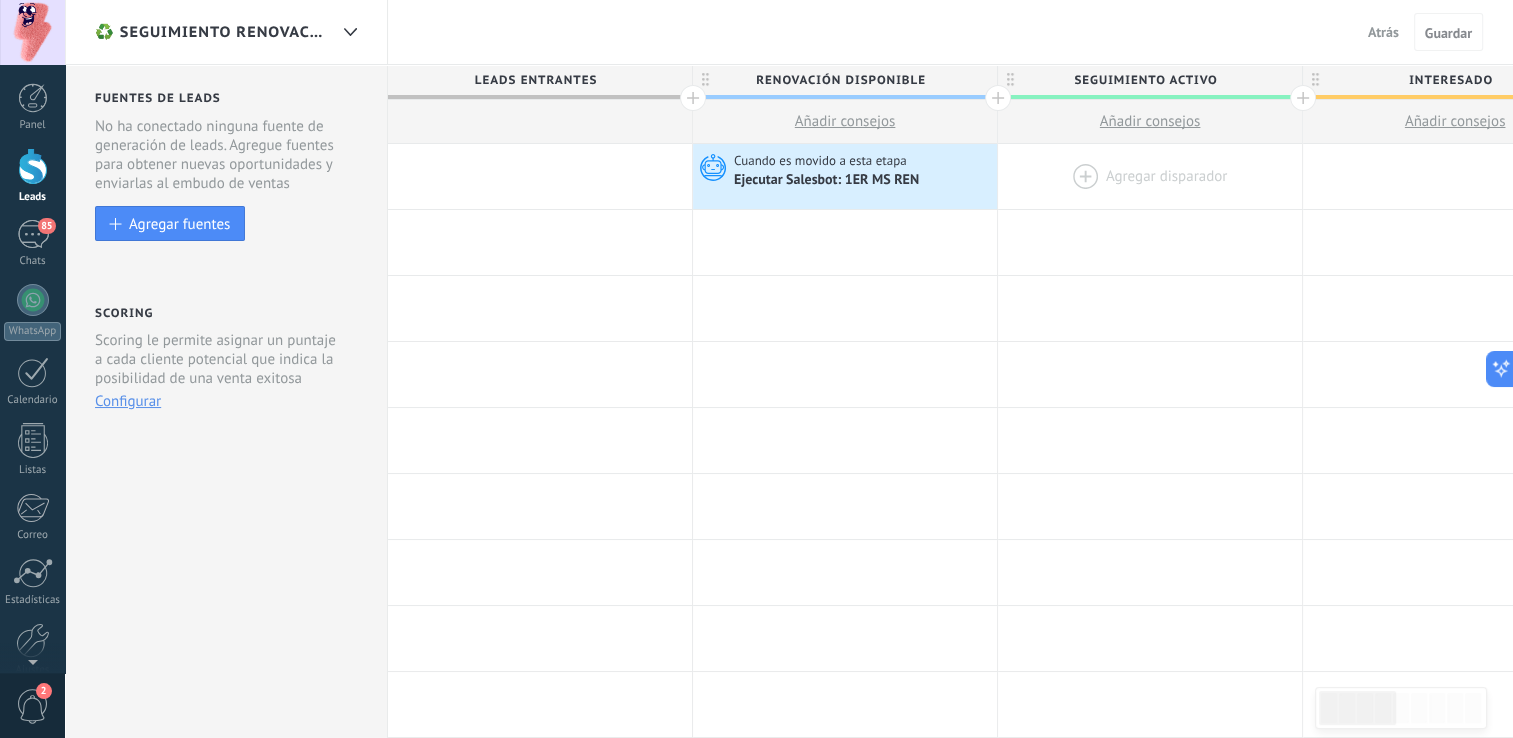 click at bounding box center (1150, 176) 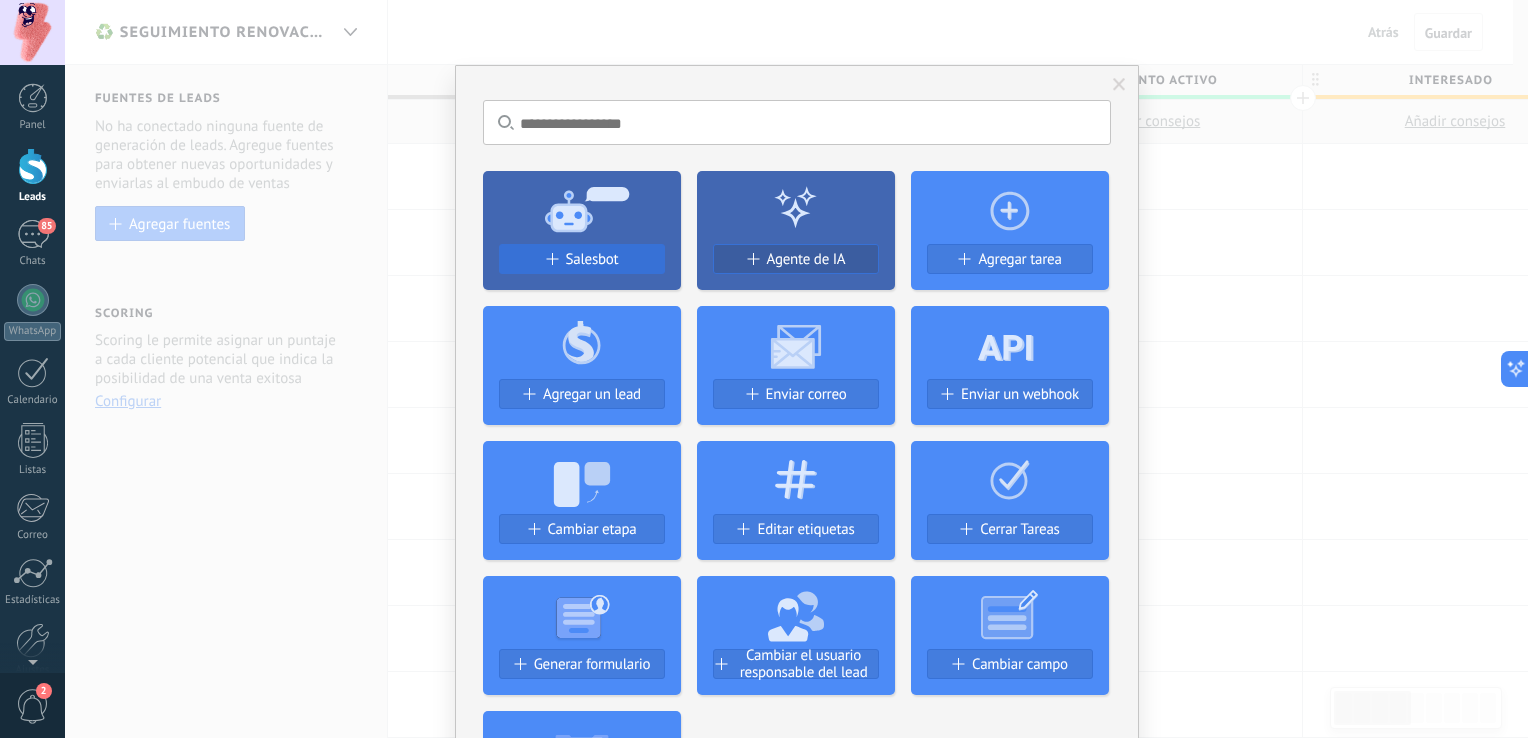 click on "Salesbot" at bounding box center [592, 259] 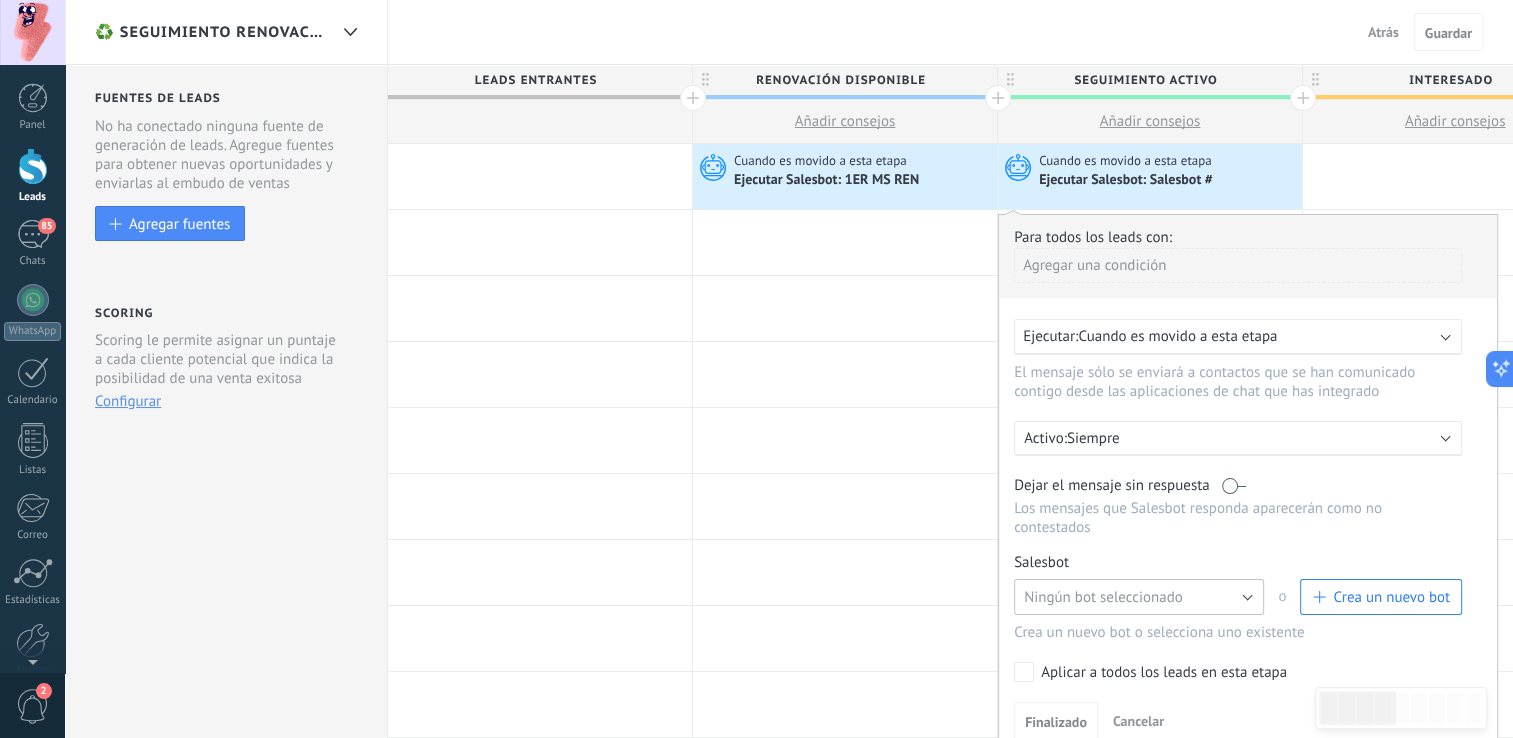 click on "Ningún bot seleccionado" at bounding box center (1139, 597) 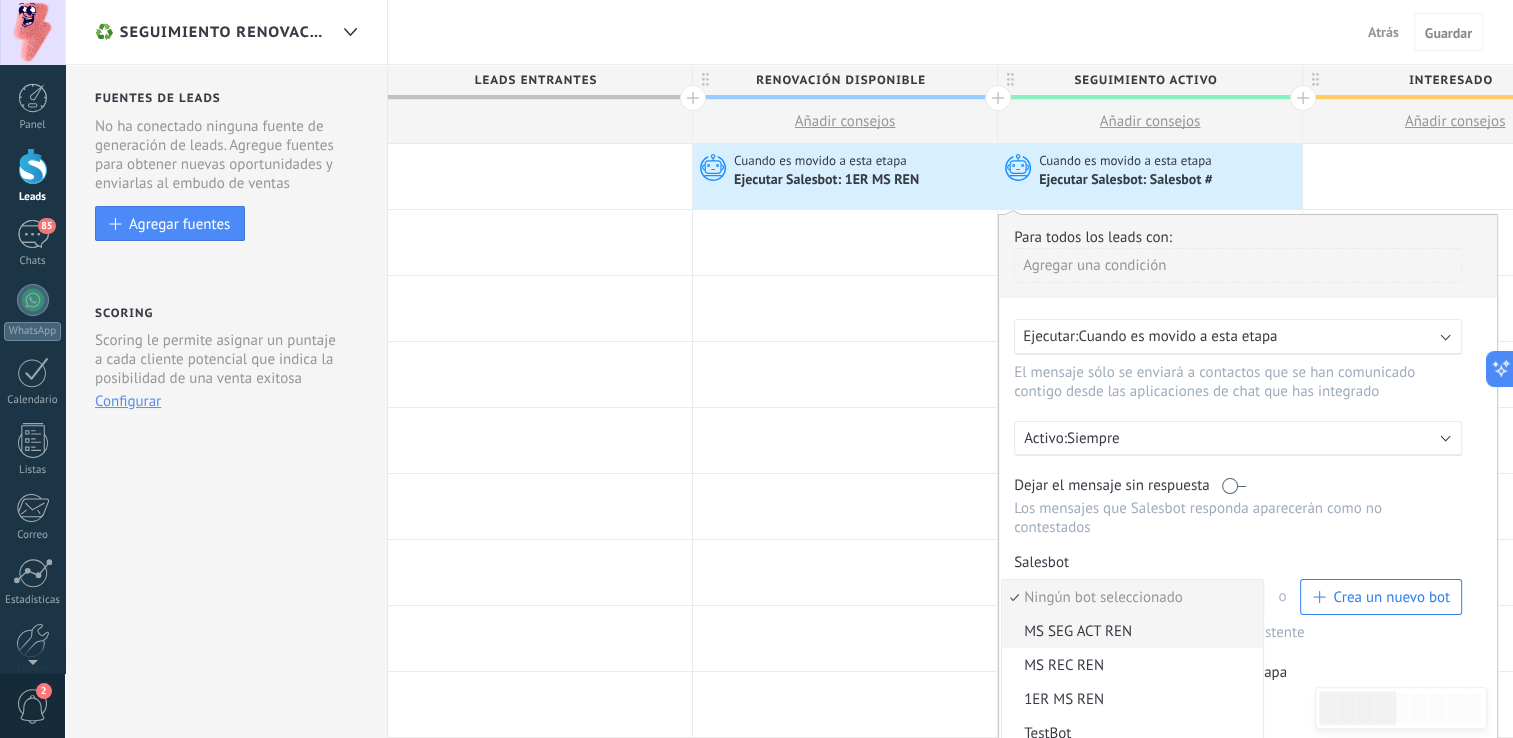 click on "MS SEG ACT REN" at bounding box center [1129, 631] 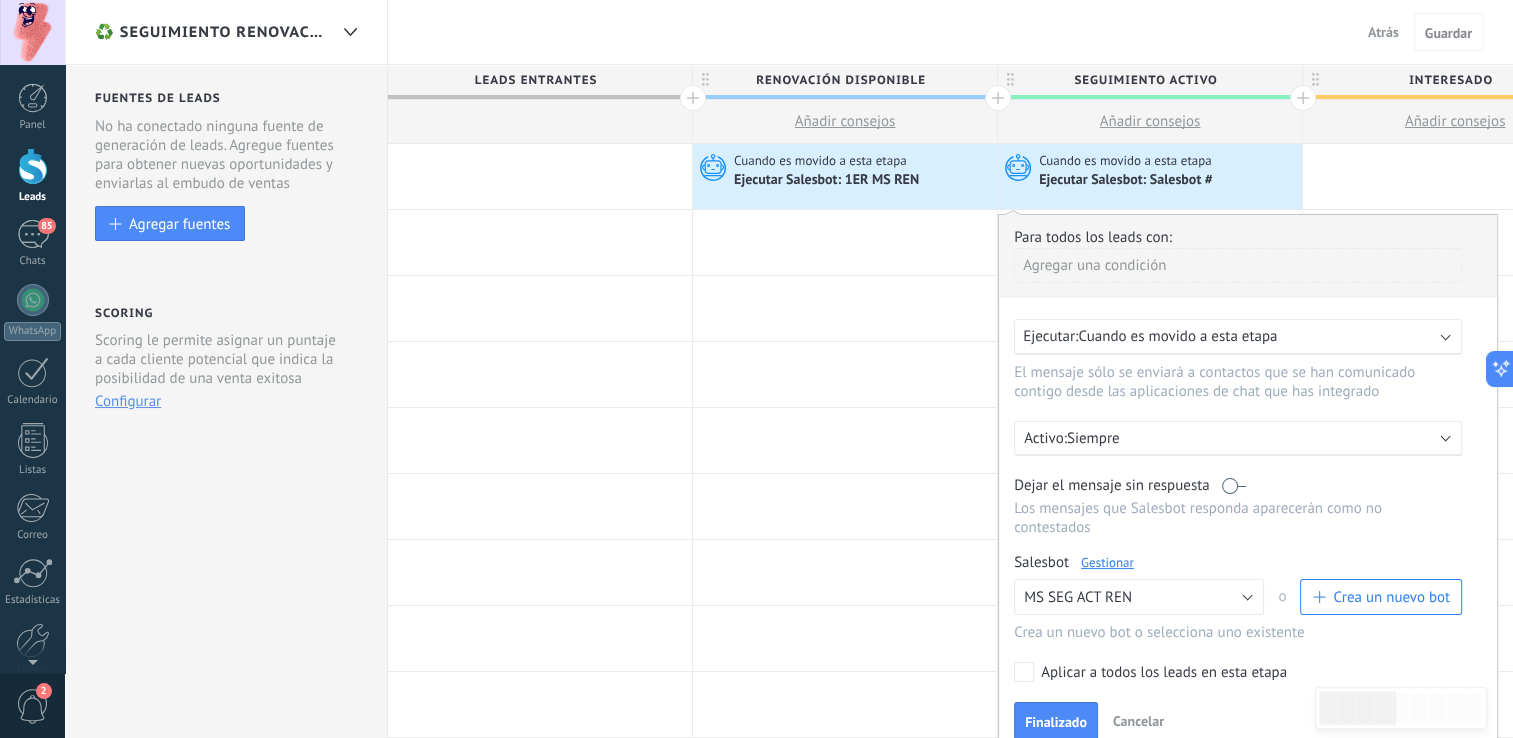click on "Gestionar" at bounding box center (1107, 562) 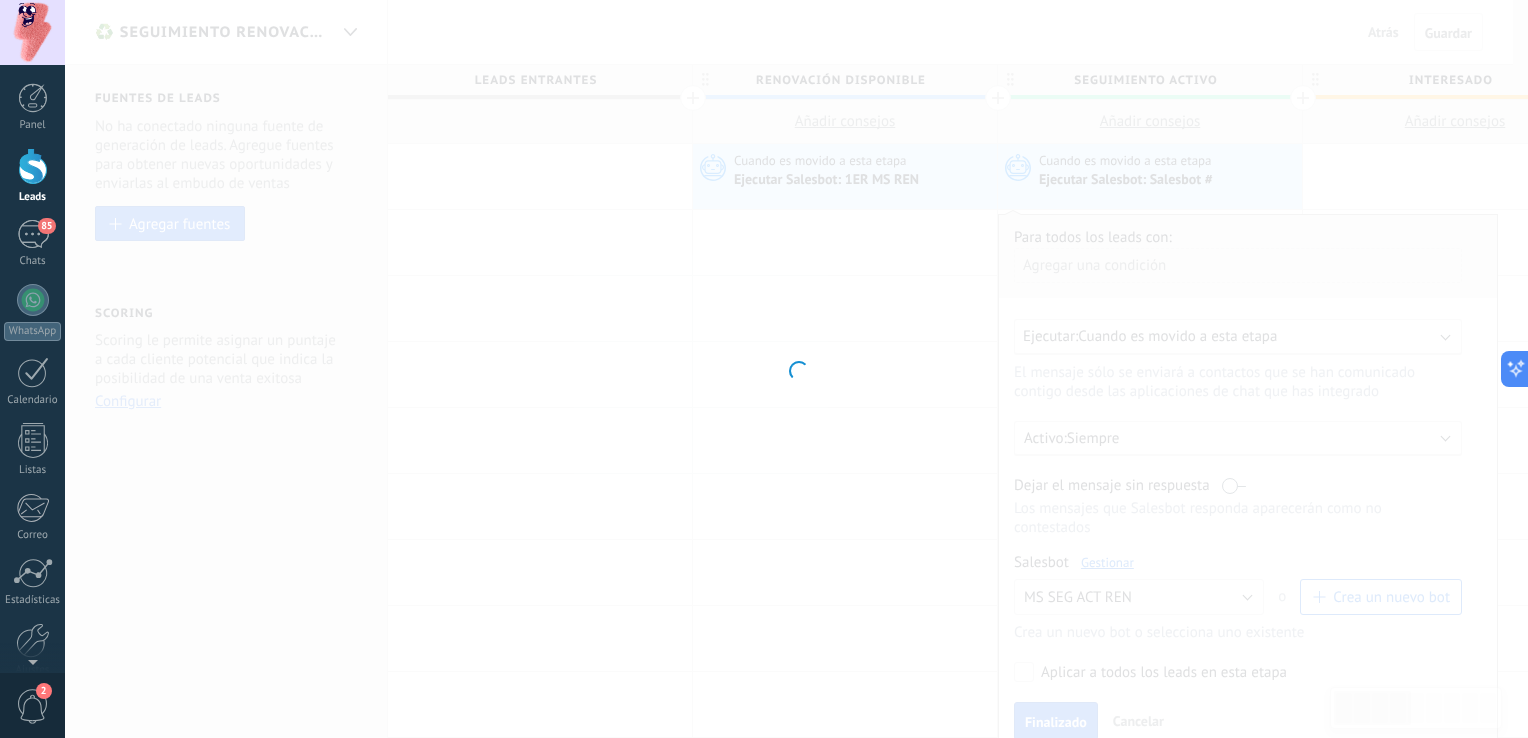 type on "**********" 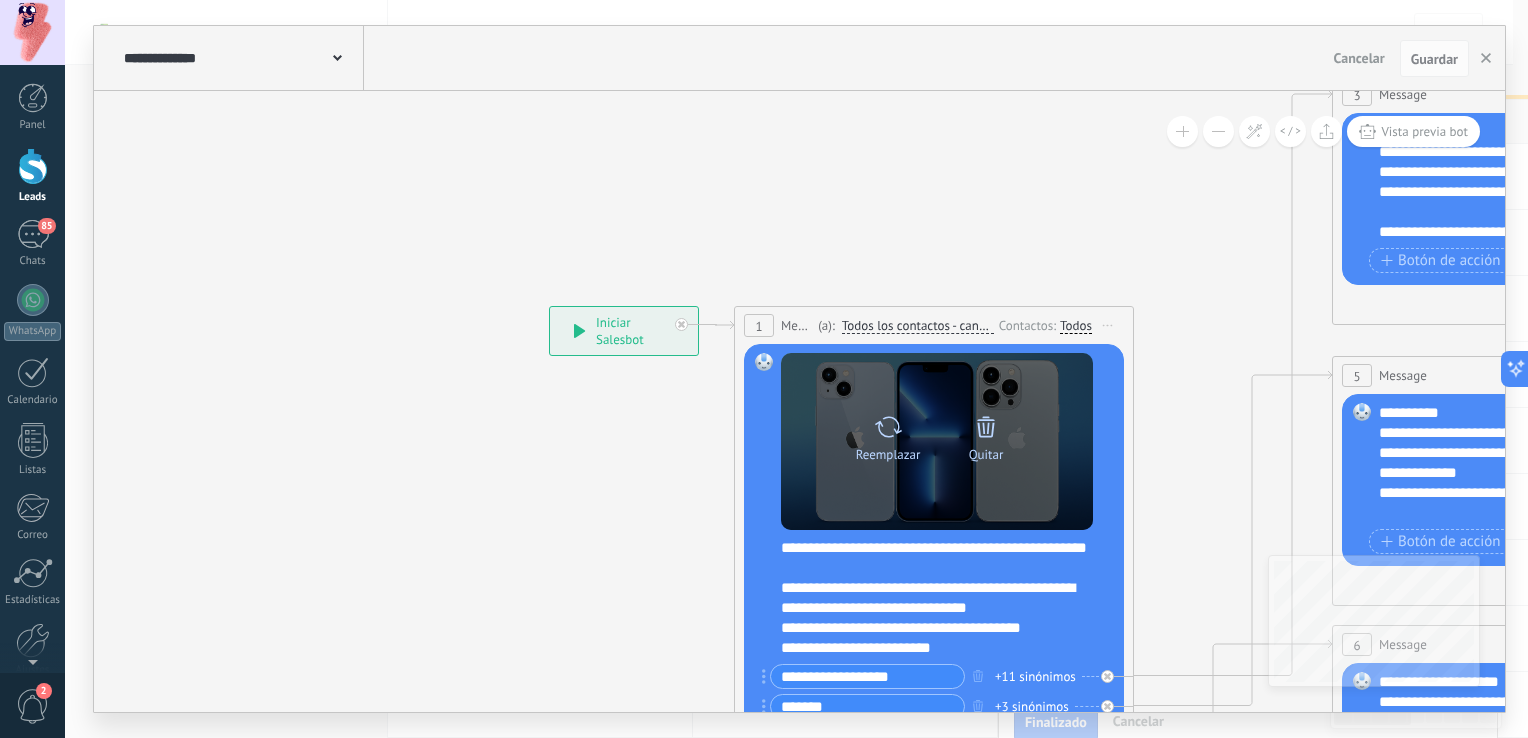 click 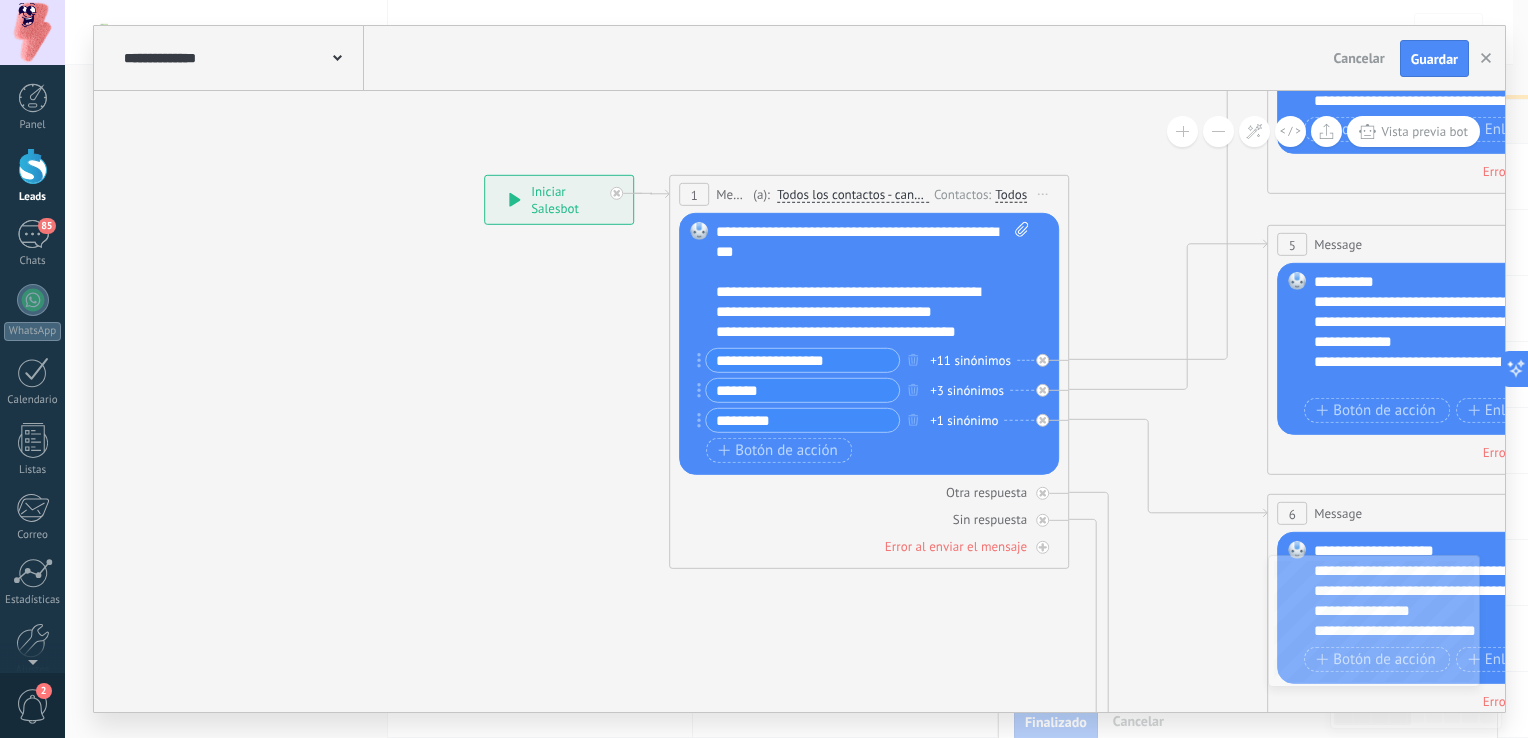 drag, startPoint x: 1170, startPoint y: 362, endPoint x: 1105, endPoint y: 231, distance: 146.23953 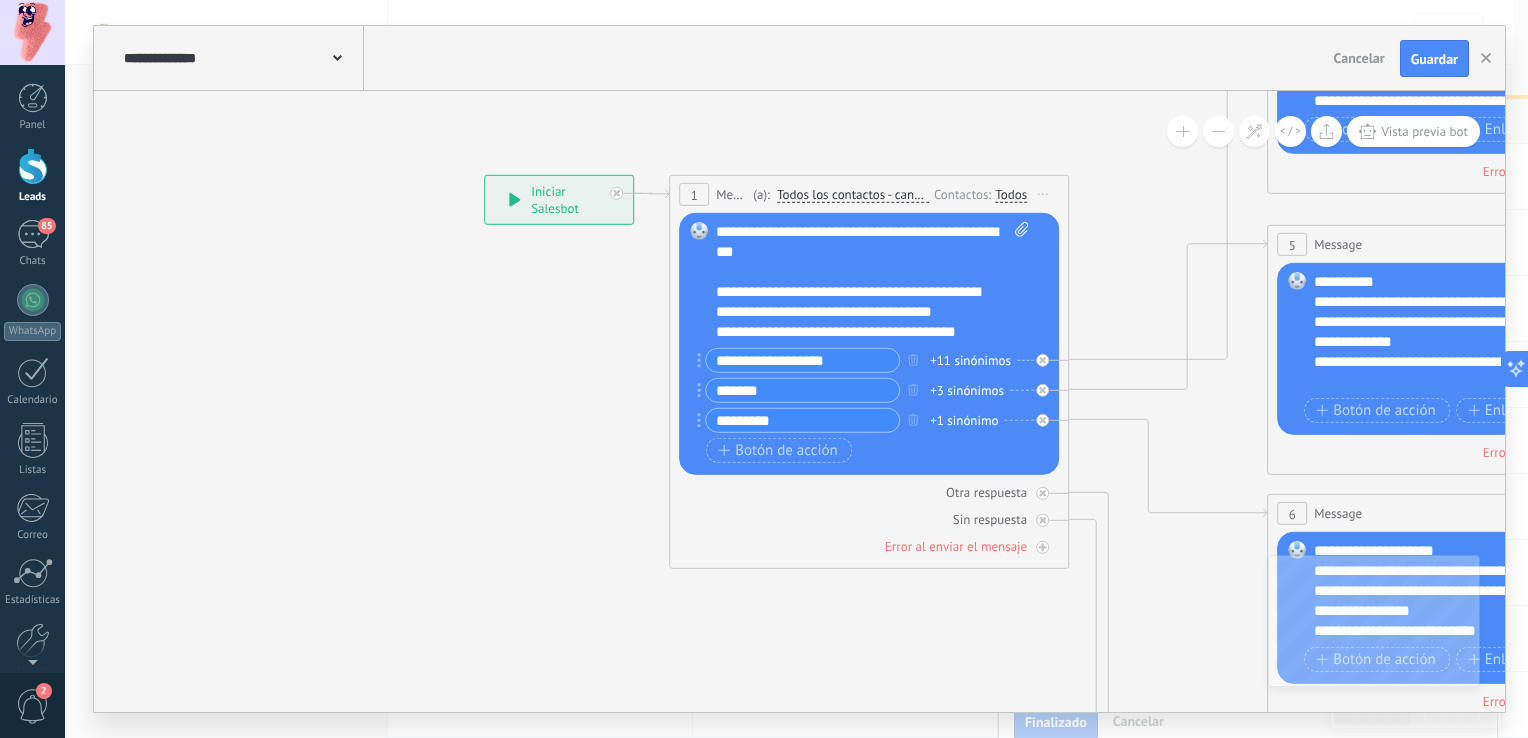 click 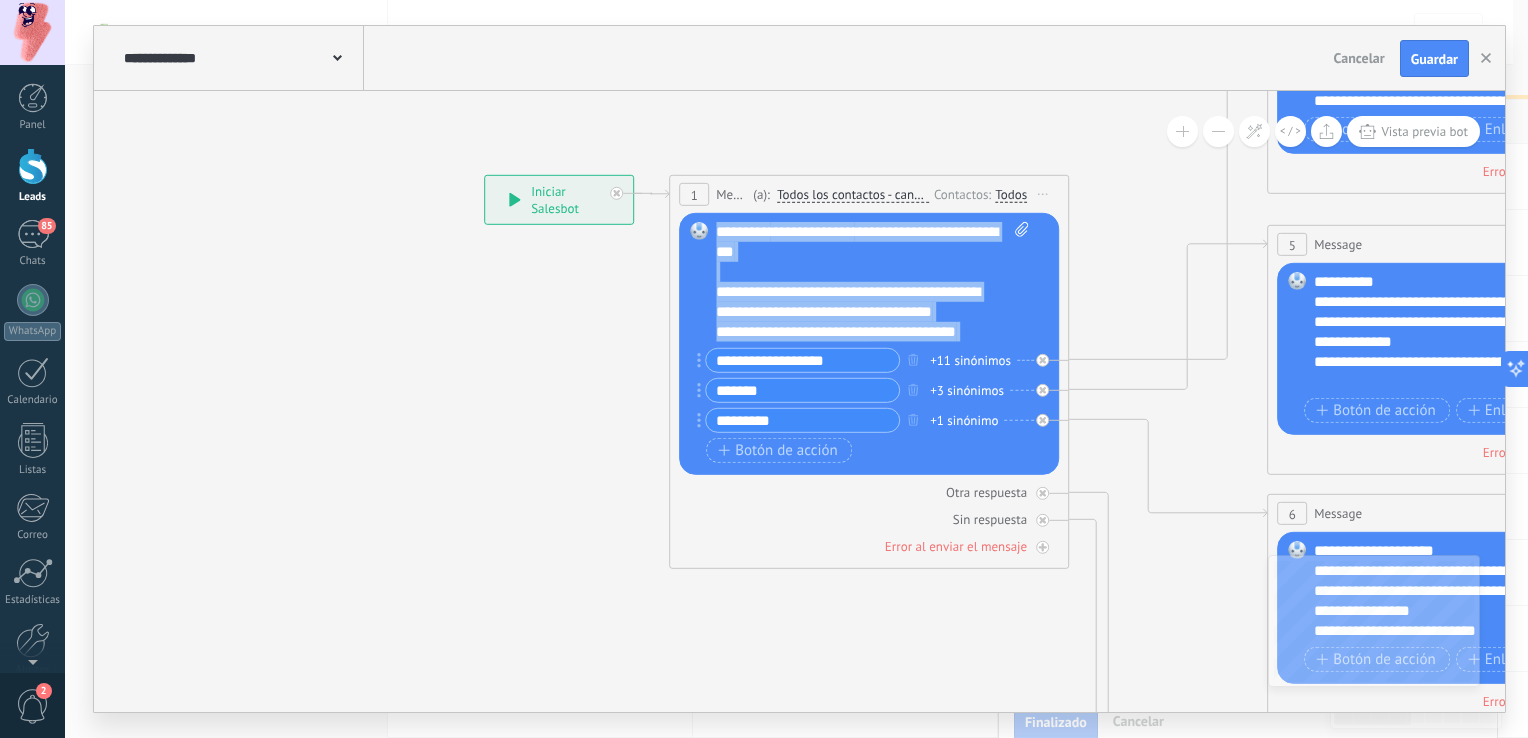 scroll, scrollTop: 160, scrollLeft: 0, axis: vertical 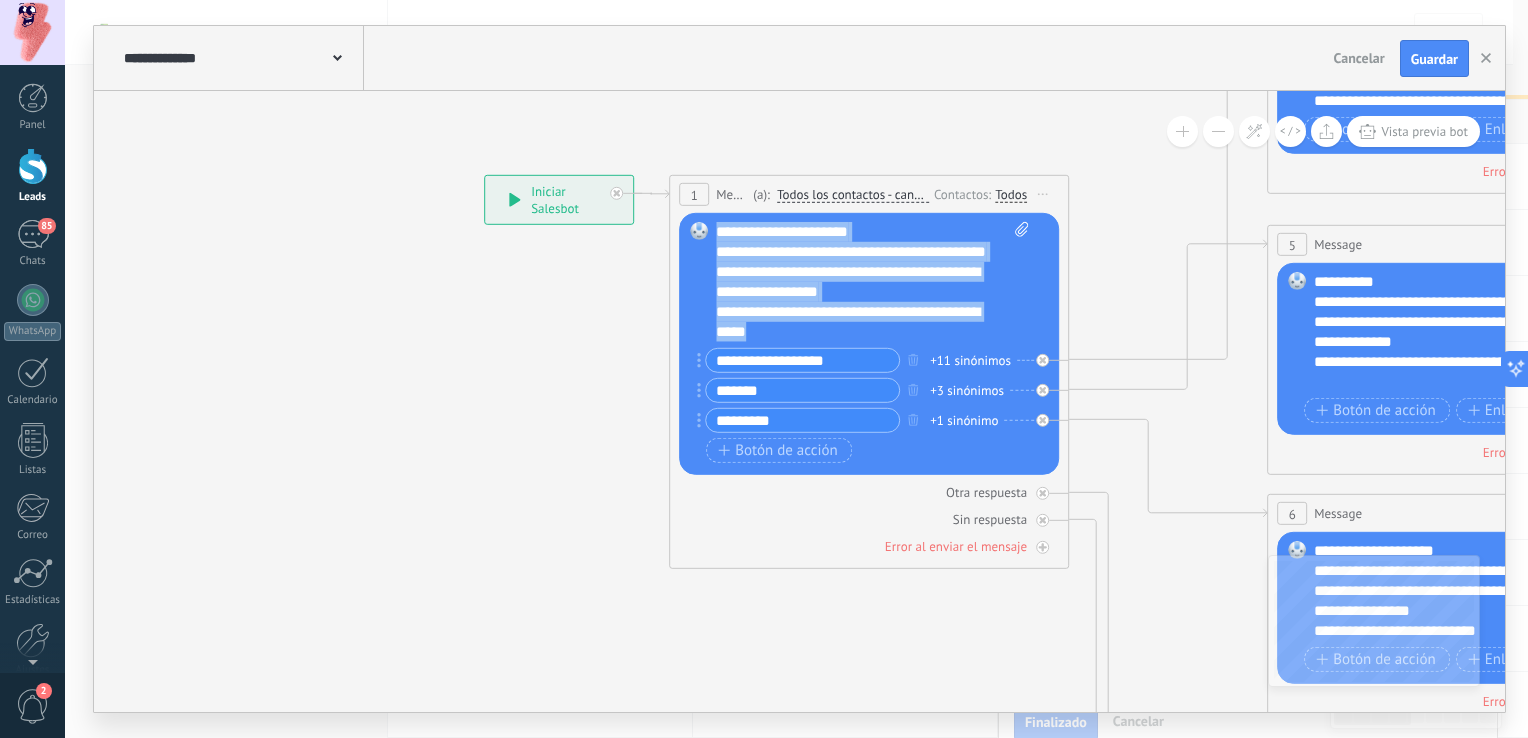 drag, startPoint x: 715, startPoint y: 226, endPoint x: 957, endPoint y: 361, distance: 277.10828 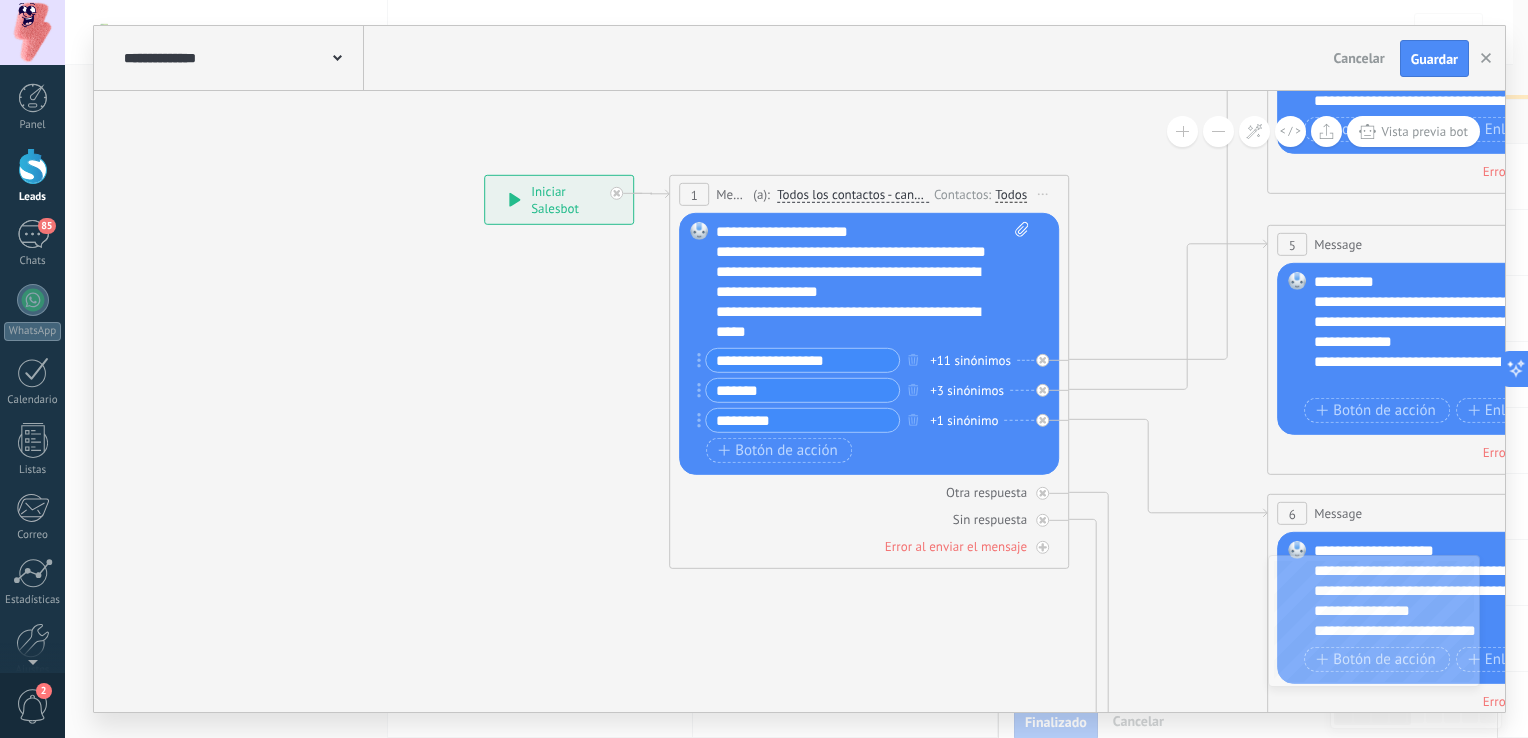 scroll, scrollTop: 0, scrollLeft: 0, axis: both 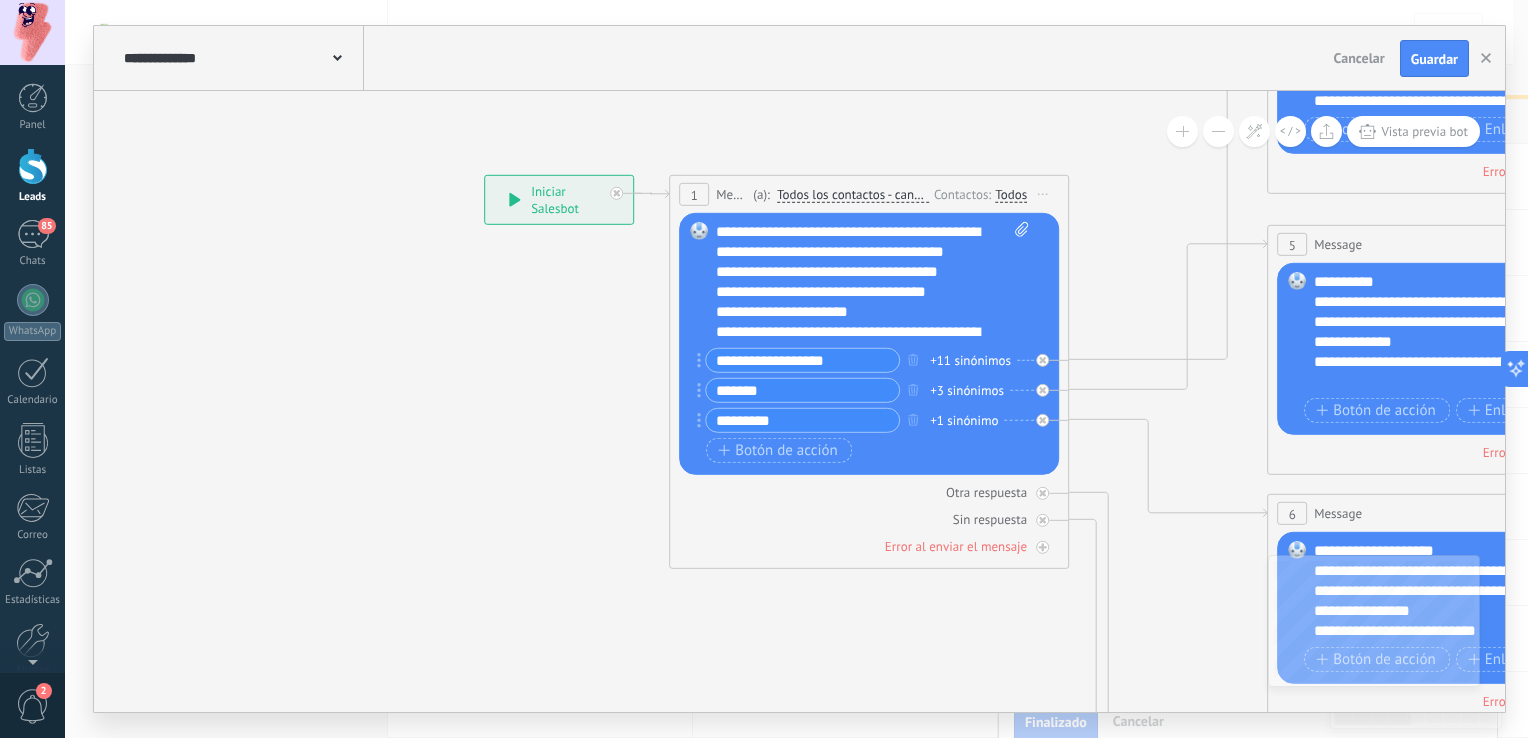 drag, startPoint x: 1001, startPoint y: 305, endPoint x: 1044, endPoint y: 314, distance: 43.931767 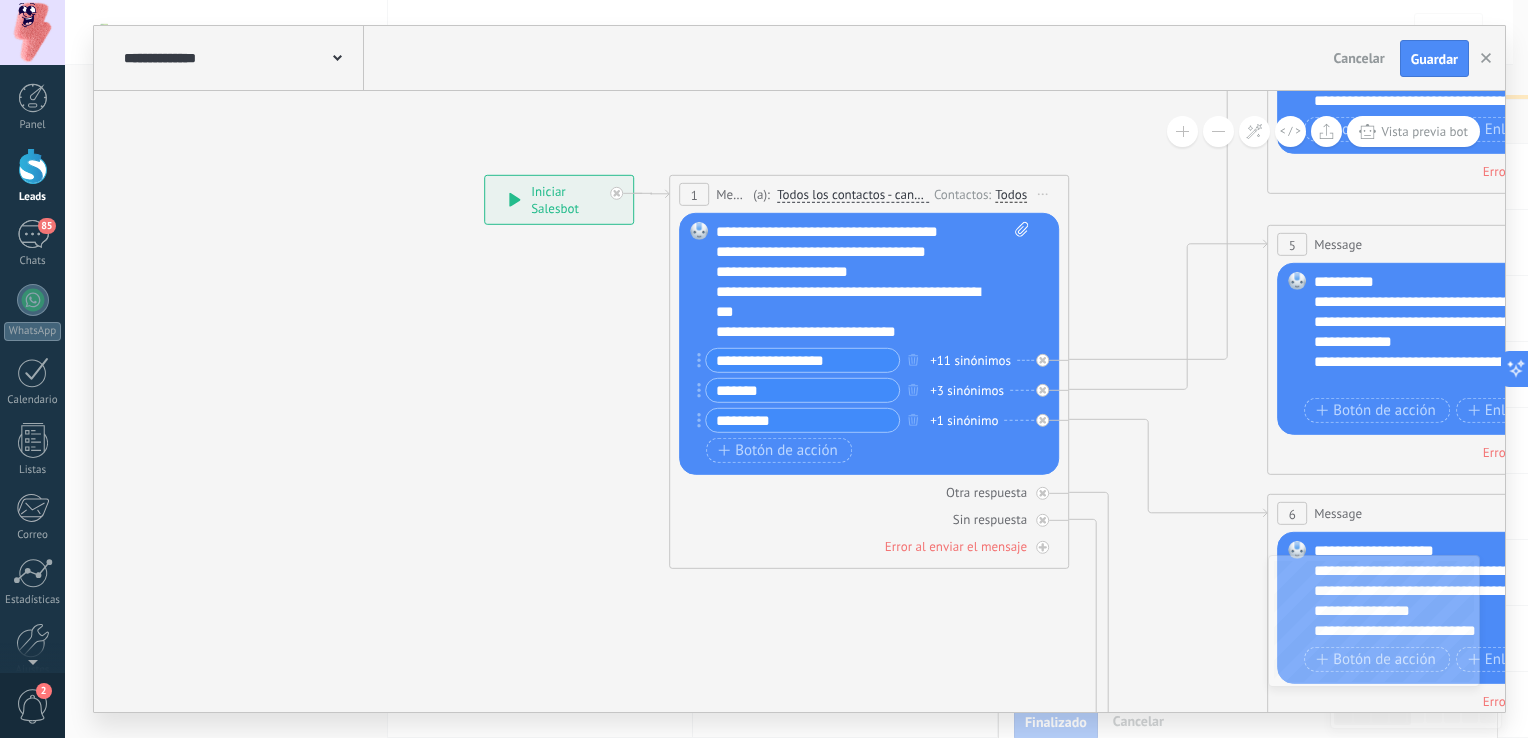 scroll, scrollTop: 0, scrollLeft: 0, axis: both 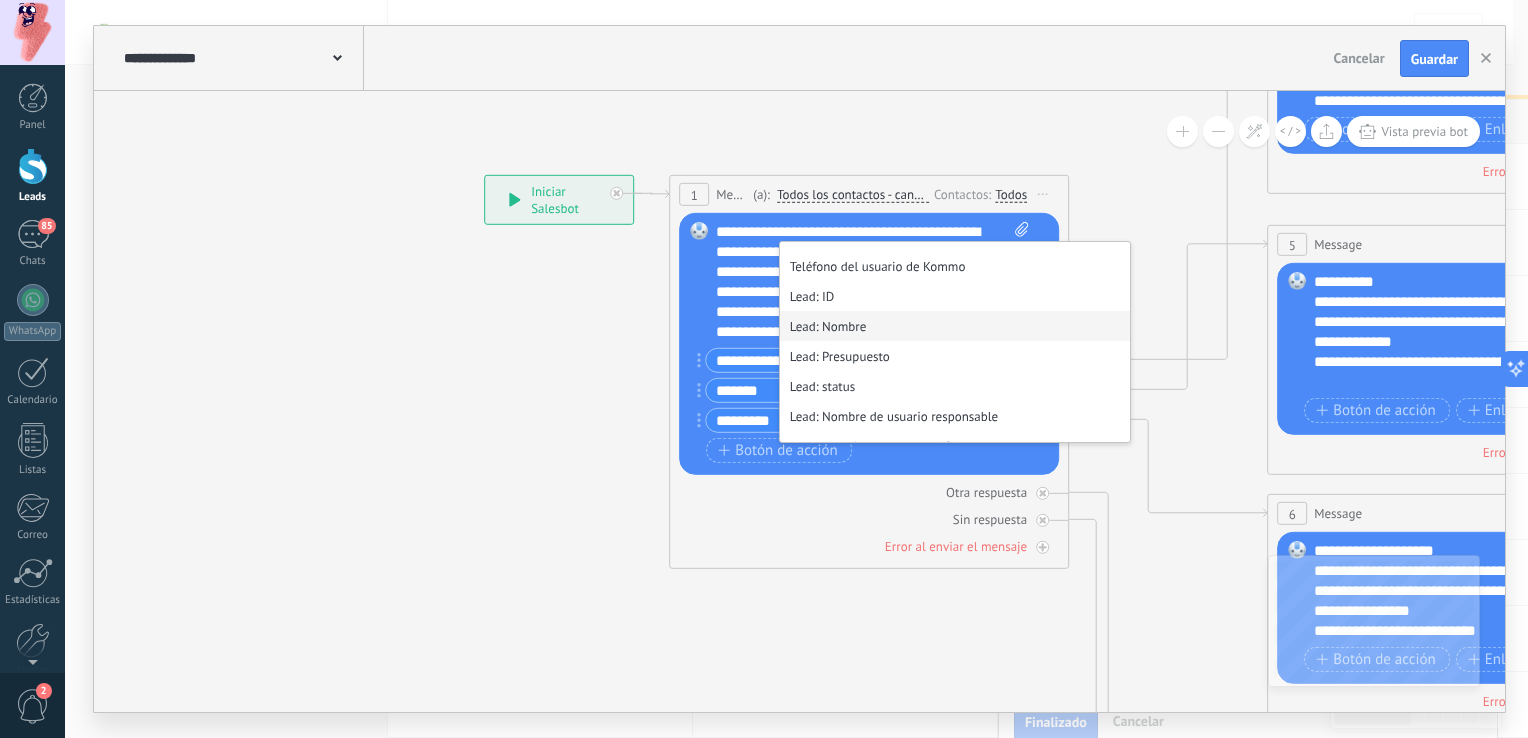 click on "Lead: Nombre" at bounding box center (955, 326) 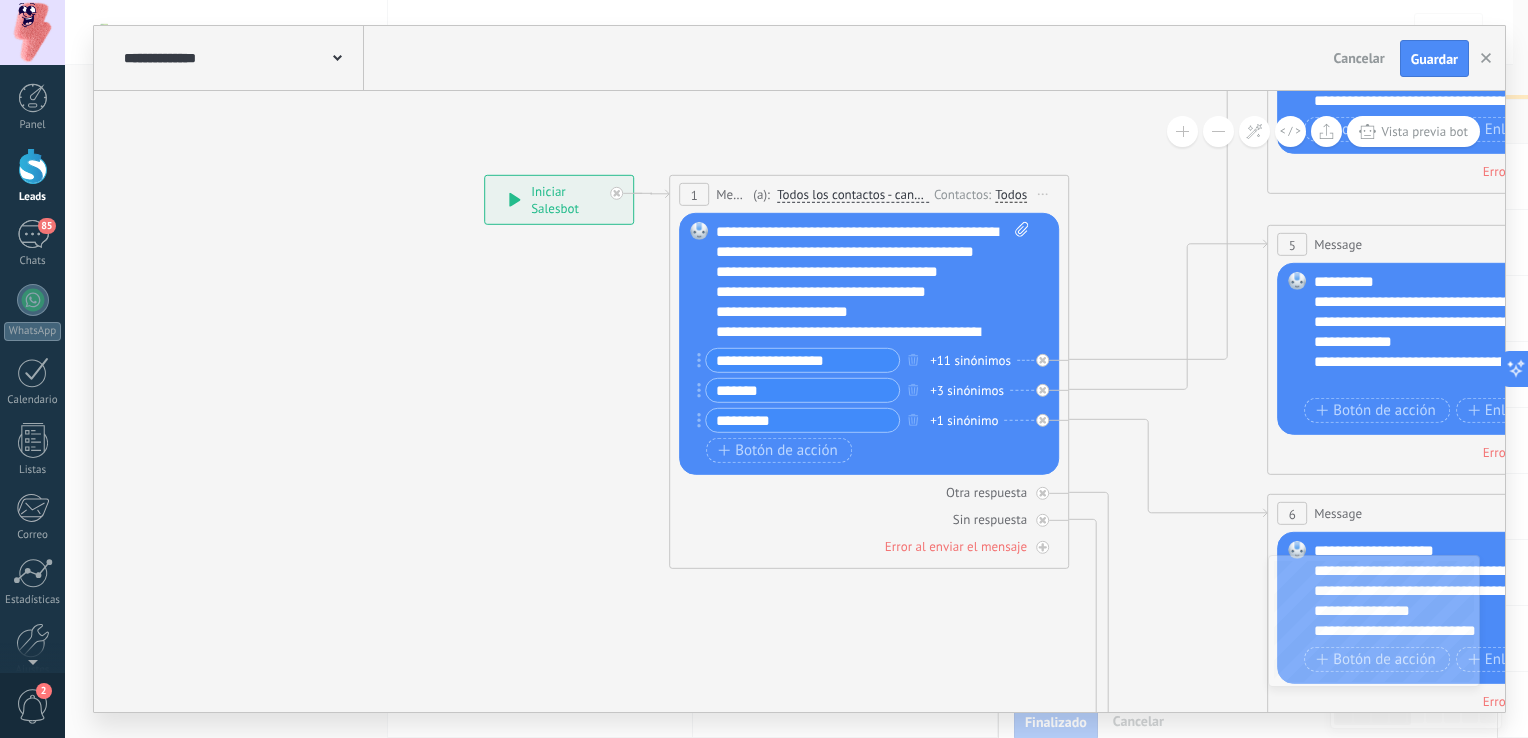 click on "**********" at bounding box center (873, 282) 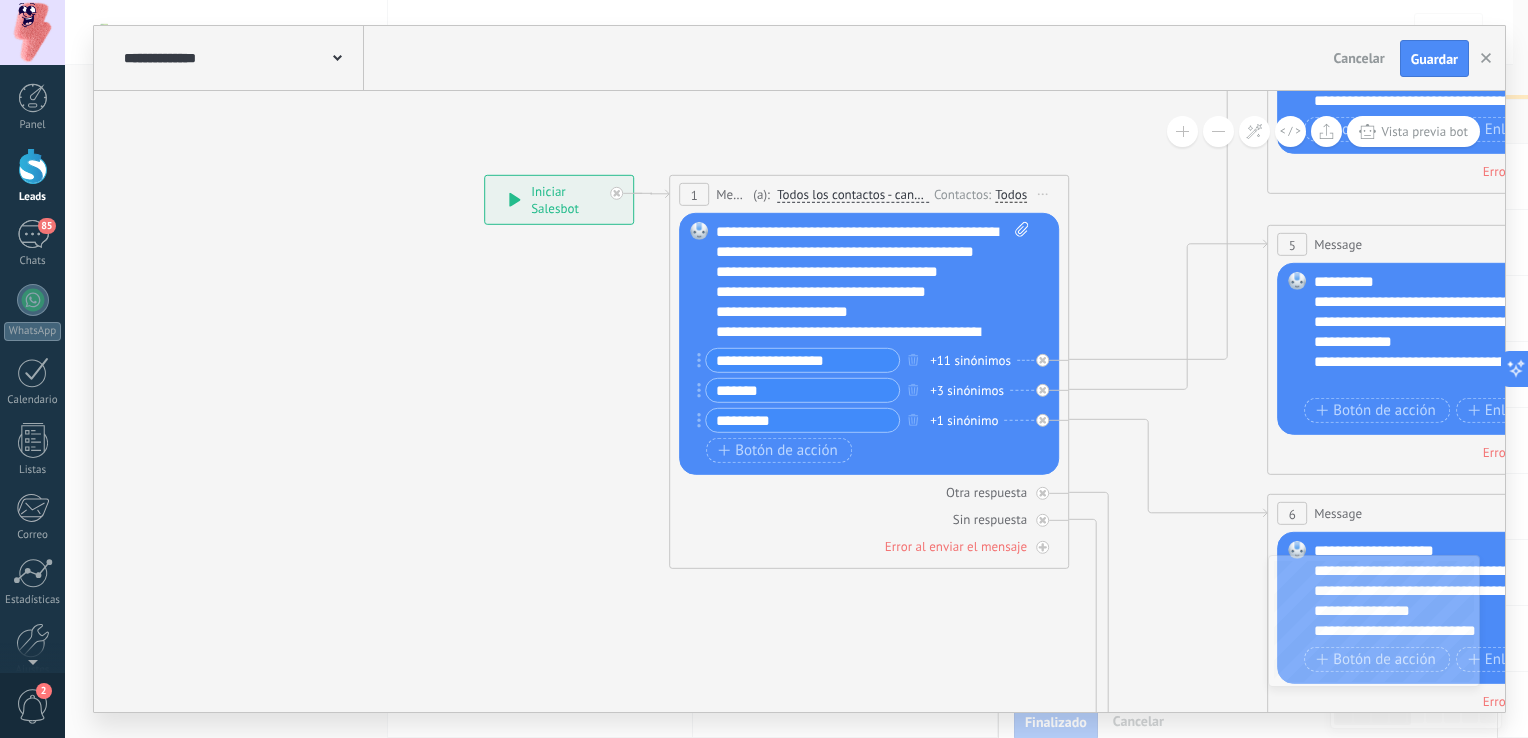 scroll, scrollTop: 60, scrollLeft: 0, axis: vertical 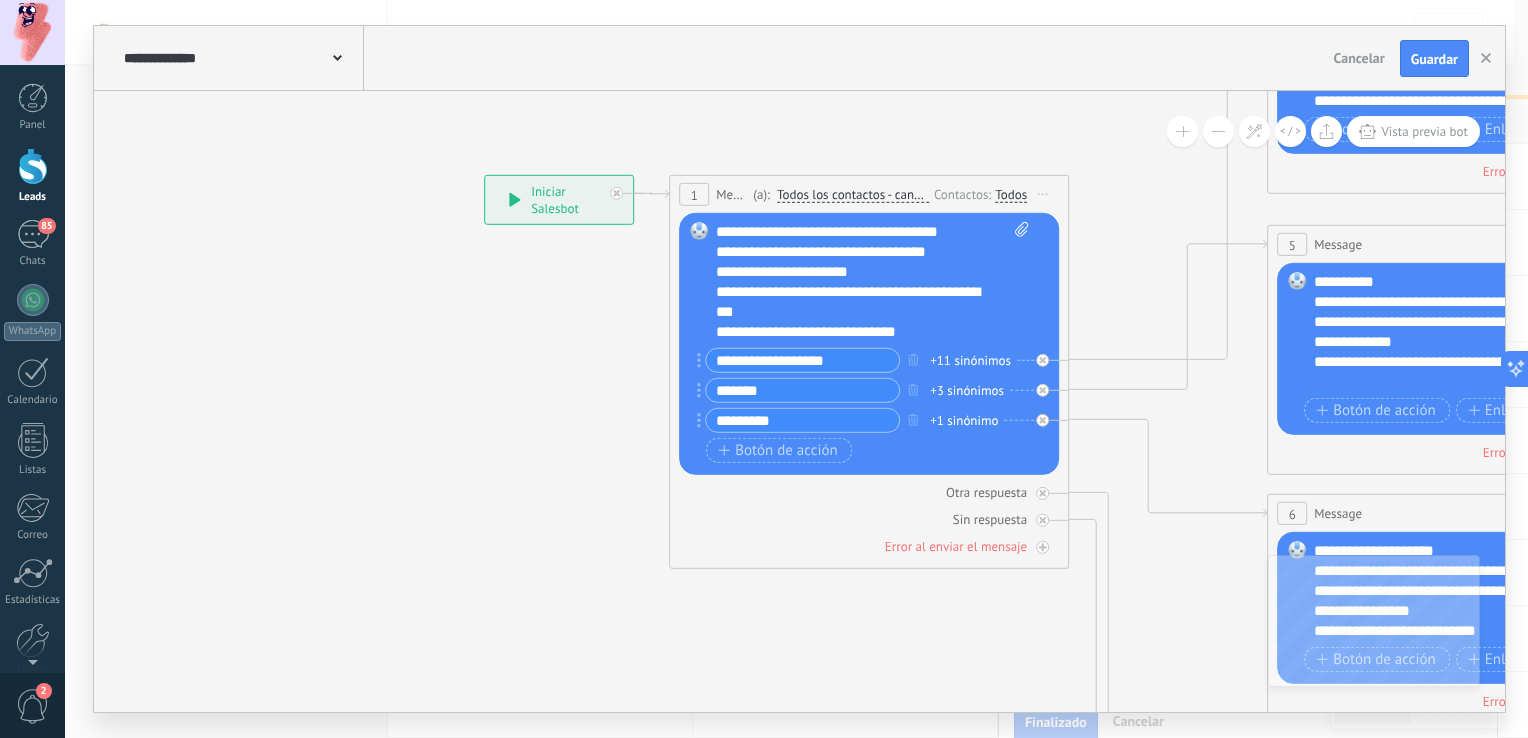 click on "+1 sinónimo" at bounding box center [964, 421] 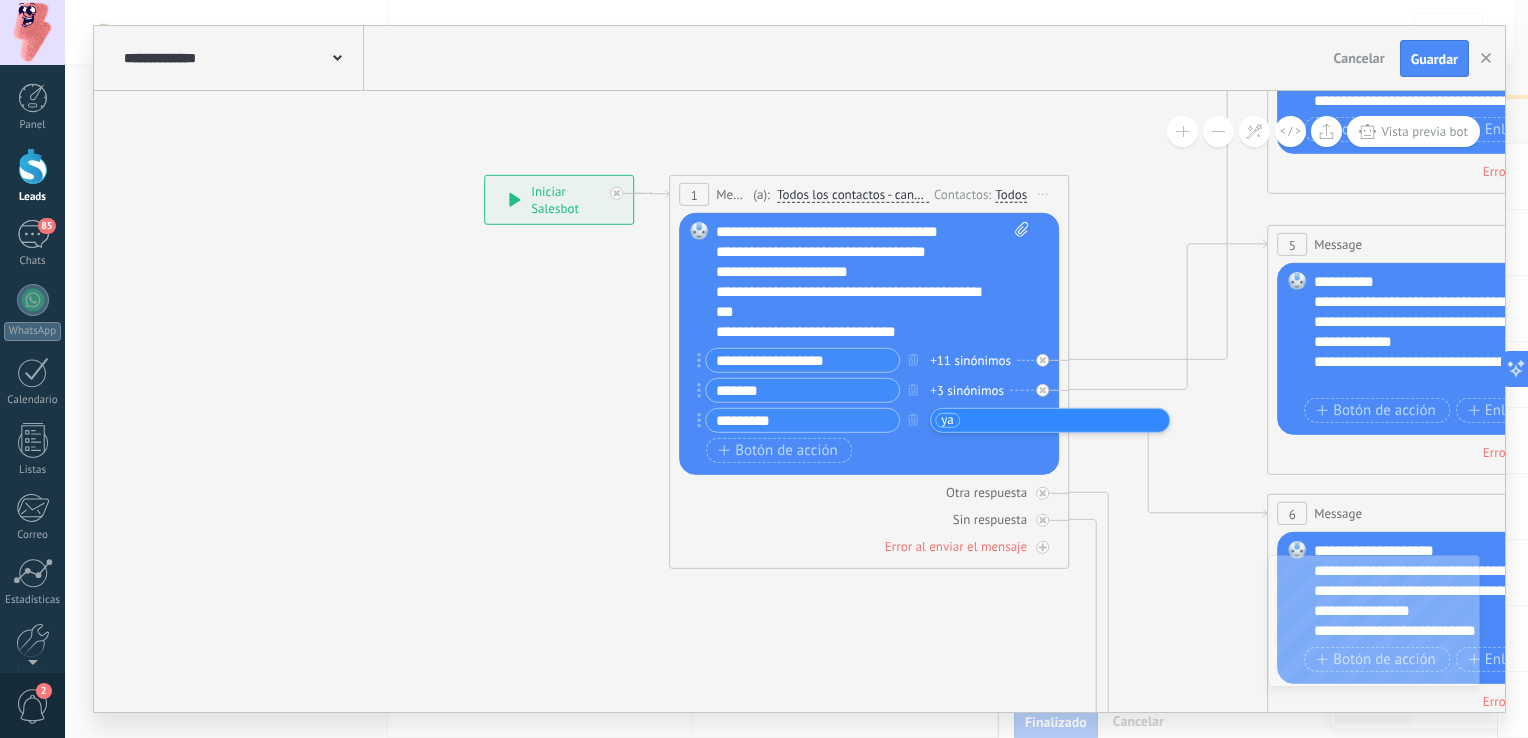 click on "Botón de acción
Enlace de web" at bounding box center [867, 450] 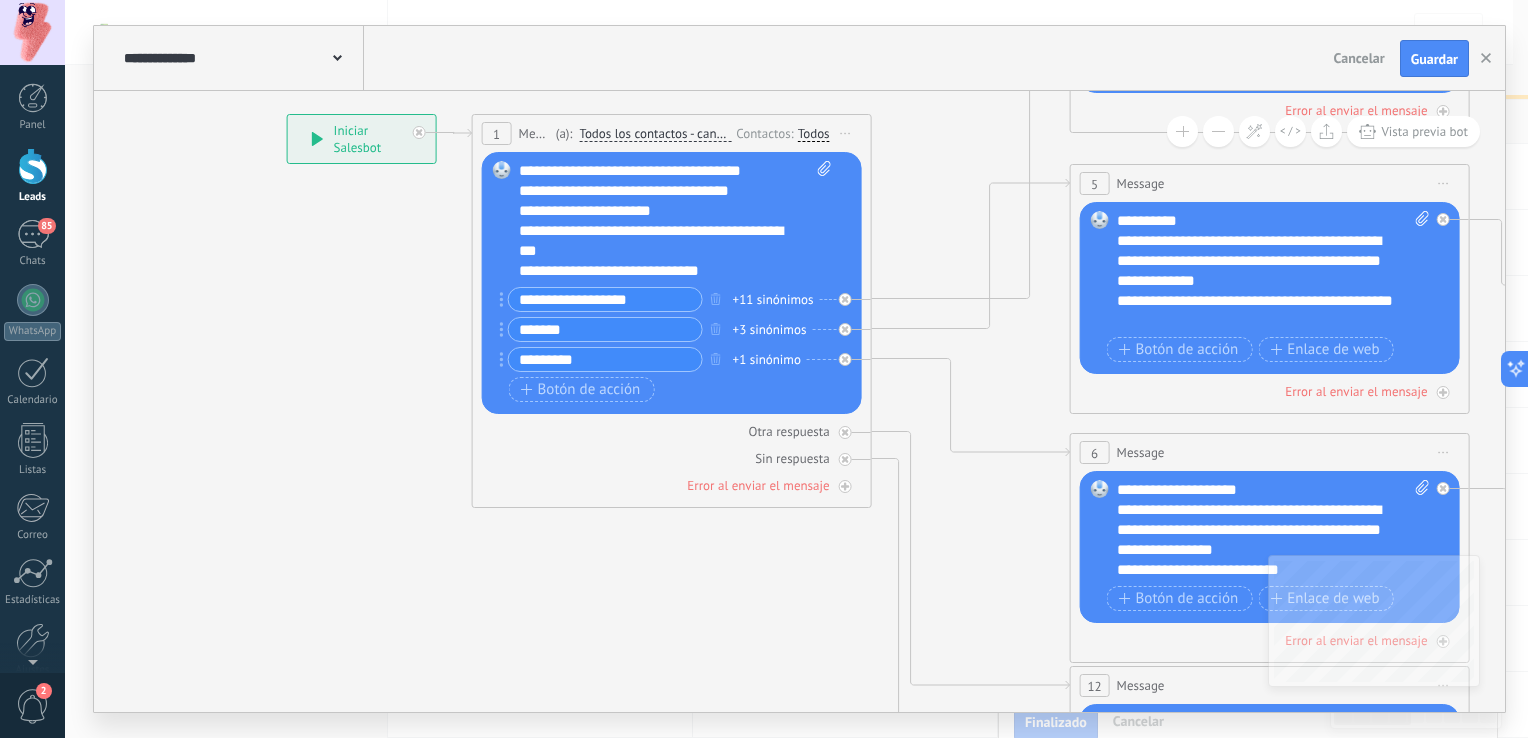 drag, startPoint x: 936, startPoint y: 626, endPoint x: 548, endPoint y: 753, distance: 408.25604 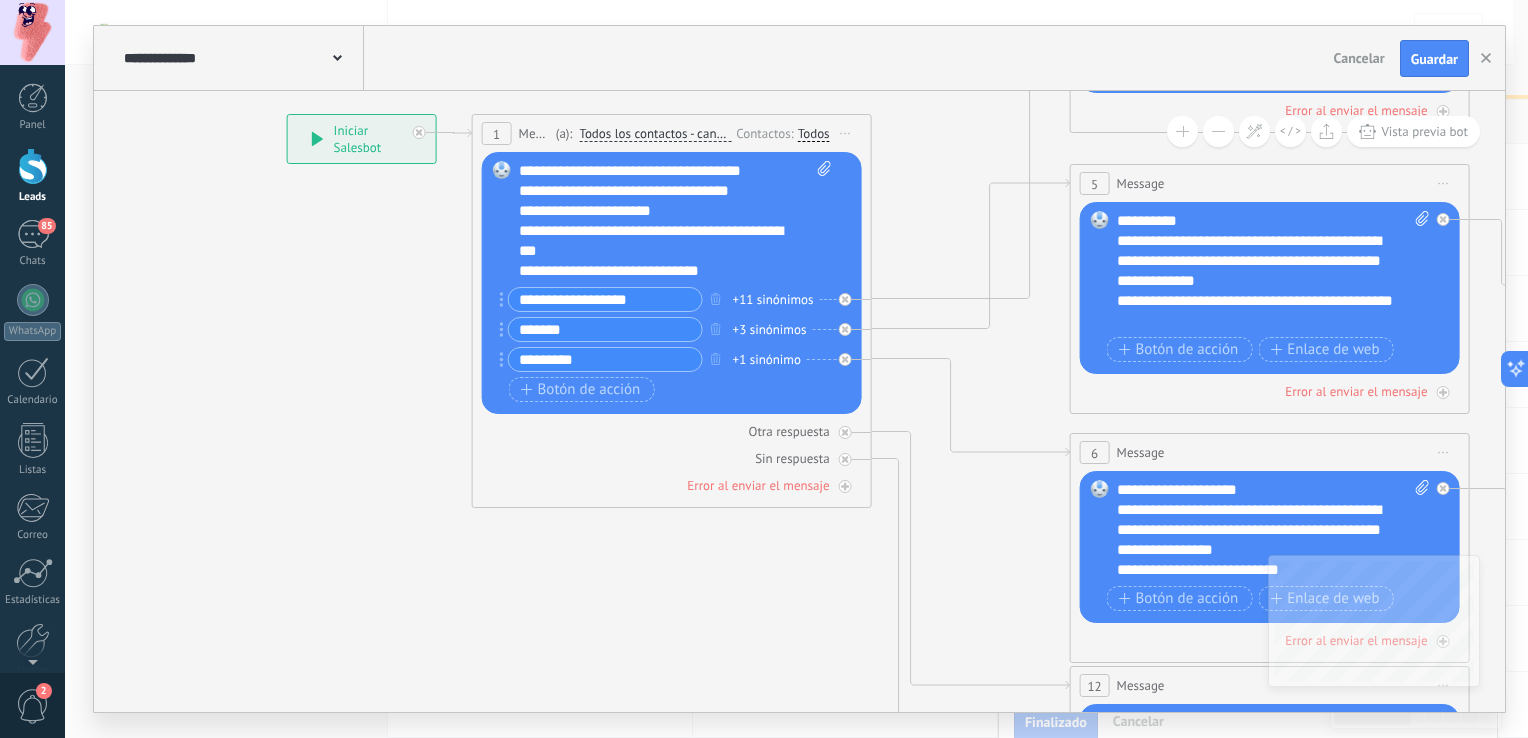 click on ".abccls-1,.abccls-2{fill-rule:evenodd}.abccls-2{fill:#fff} .abfcls-1{fill:none}.abfcls-2{fill:#fff} .abncls-1{isolation:isolate}.abncls-2{opacity:.06}.abncls-2,.abncls-3,.abncls-6{mix-blend-mode:multiply}.abncls-3{opacity:.15}.abncls-4,.abncls-8{fill:#fff}.abncls-5{fill:url(#abnlinear-gradient)}.abncls-6{opacity:.04}.abncls-7{fill:url(#abnlinear-gradient-2)}.abncls-8{fill-rule:evenodd} .abqst0{fill:#ffa200} .abwcls-1{fill:#252525} .cls-1{isolation:isolate} .acicls-1{fill:none} .aclcls-1{fill:#232323} .acnst0{display:none} .addcls-1,.addcls-2{fill:none;stroke-miterlimit:10}.addcls-1{stroke:#dfe0e5}.addcls-2{stroke:#a1a7ab} .adecls-1,.adecls-2{fill:none;stroke-miterlimit:10}.adecls-1{stroke:#dfe0e5}.adecls-2{stroke:#a1a7ab} .adqcls-1{fill:#8591a5;fill-rule:evenodd} .aeccls-1{fill:#5c9f37} .aeecls-1{fill:#f86161} .aejcls-1{fill:#8591a5;fill-rule:evenodd} .aekcls-1{fill-rule:evenodd} .aelcls-1{fill-rule:evenodd;fill:currentColor} .aemcls-1{fill-rule:evenodd;fill:currentColor} .aercls-2{fill:#24bc8c}" at bounding box center (764, 369) 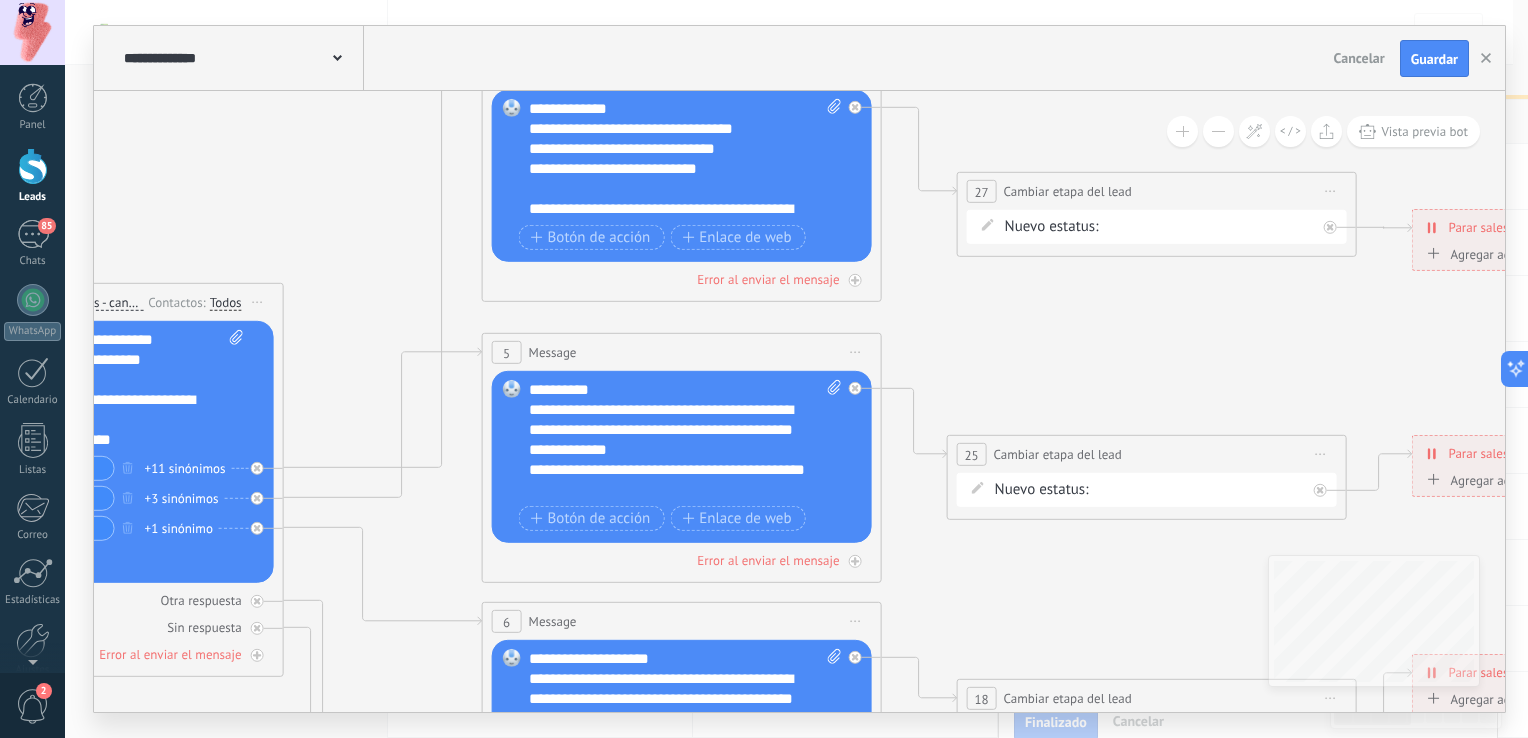 drag, startPoint x: 732, startPoint y: 289, endPoint x: 336, endPoint y: 266, distance: 396.66736 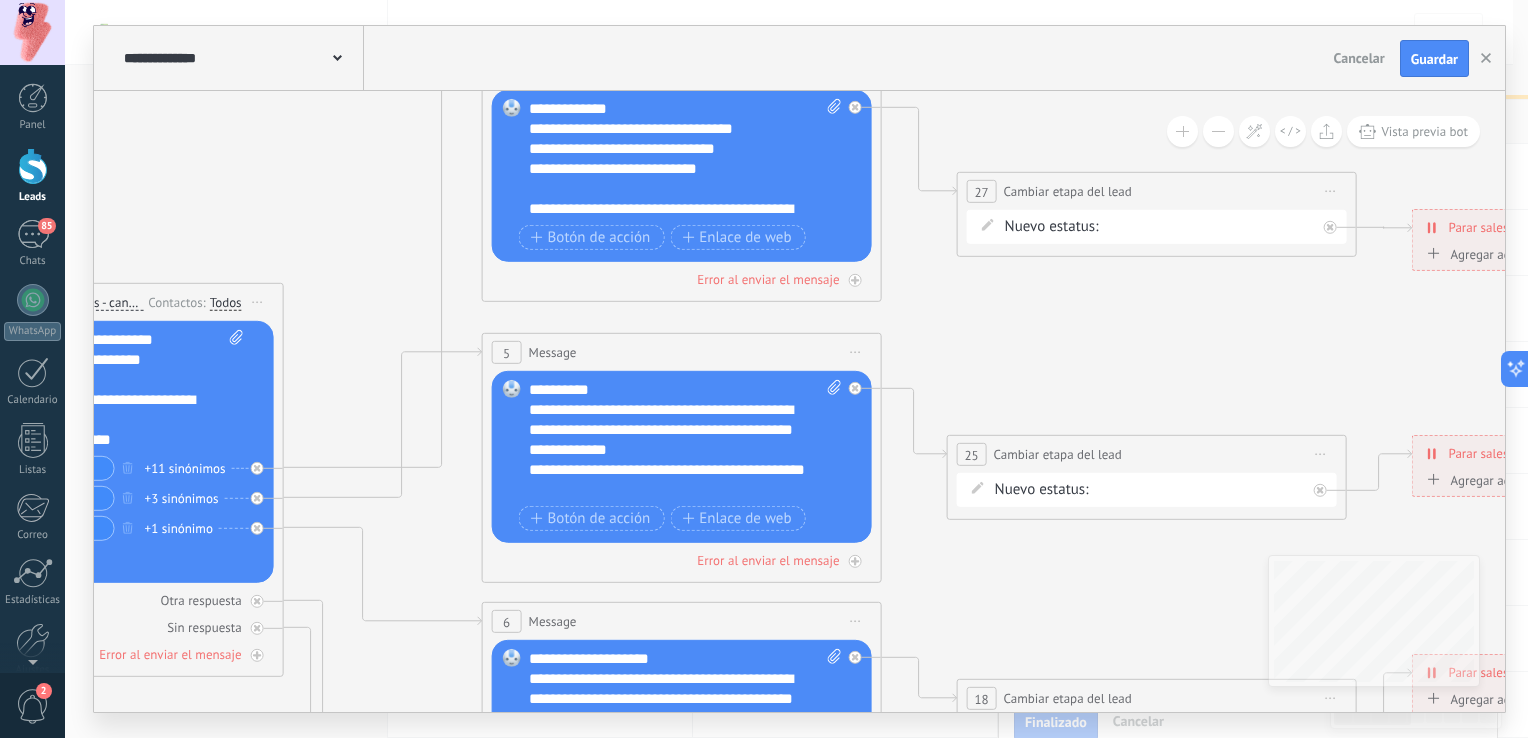 click 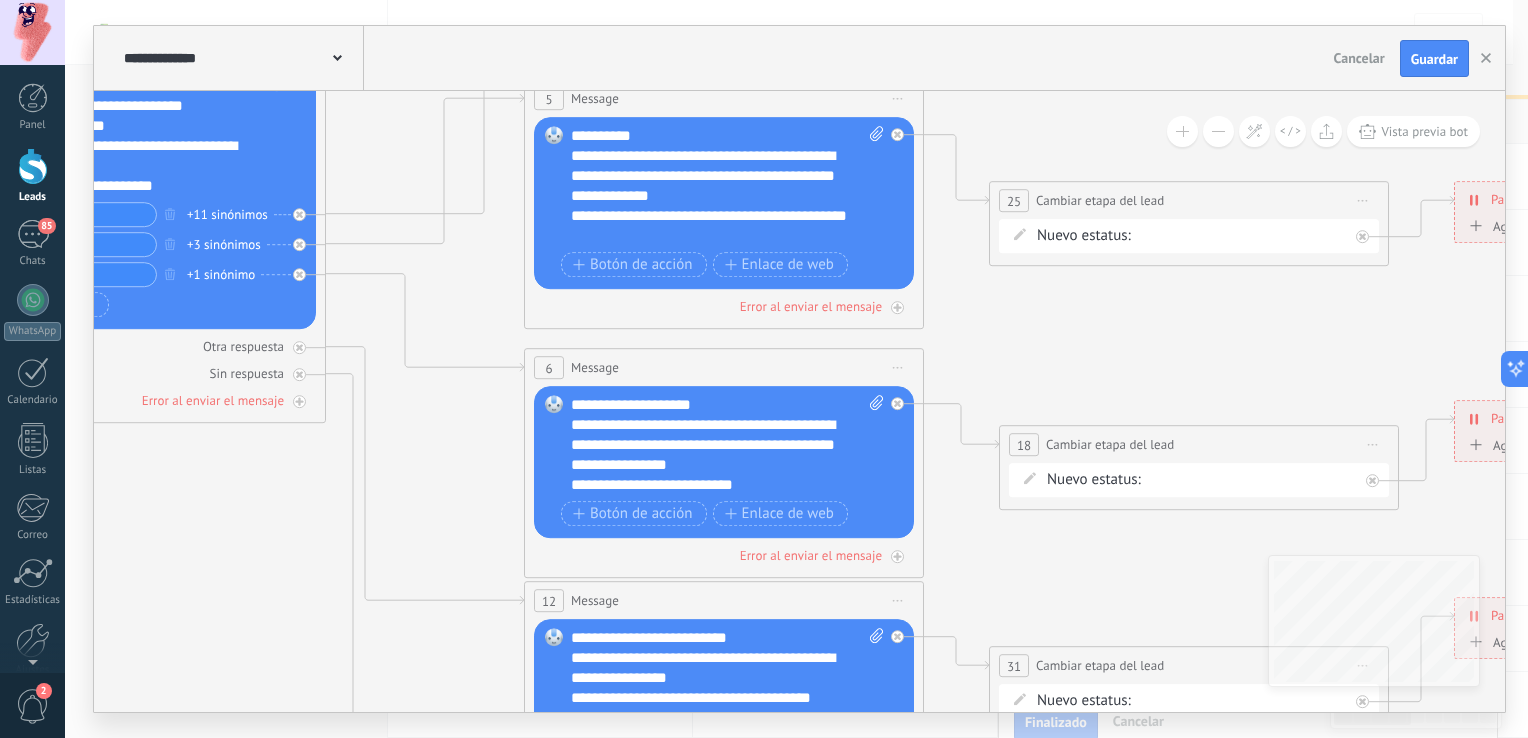 drag, startPoint x: 406, startPoint y: 509, endPoint x: 448, endPoint y: 259, distance: 253.50345 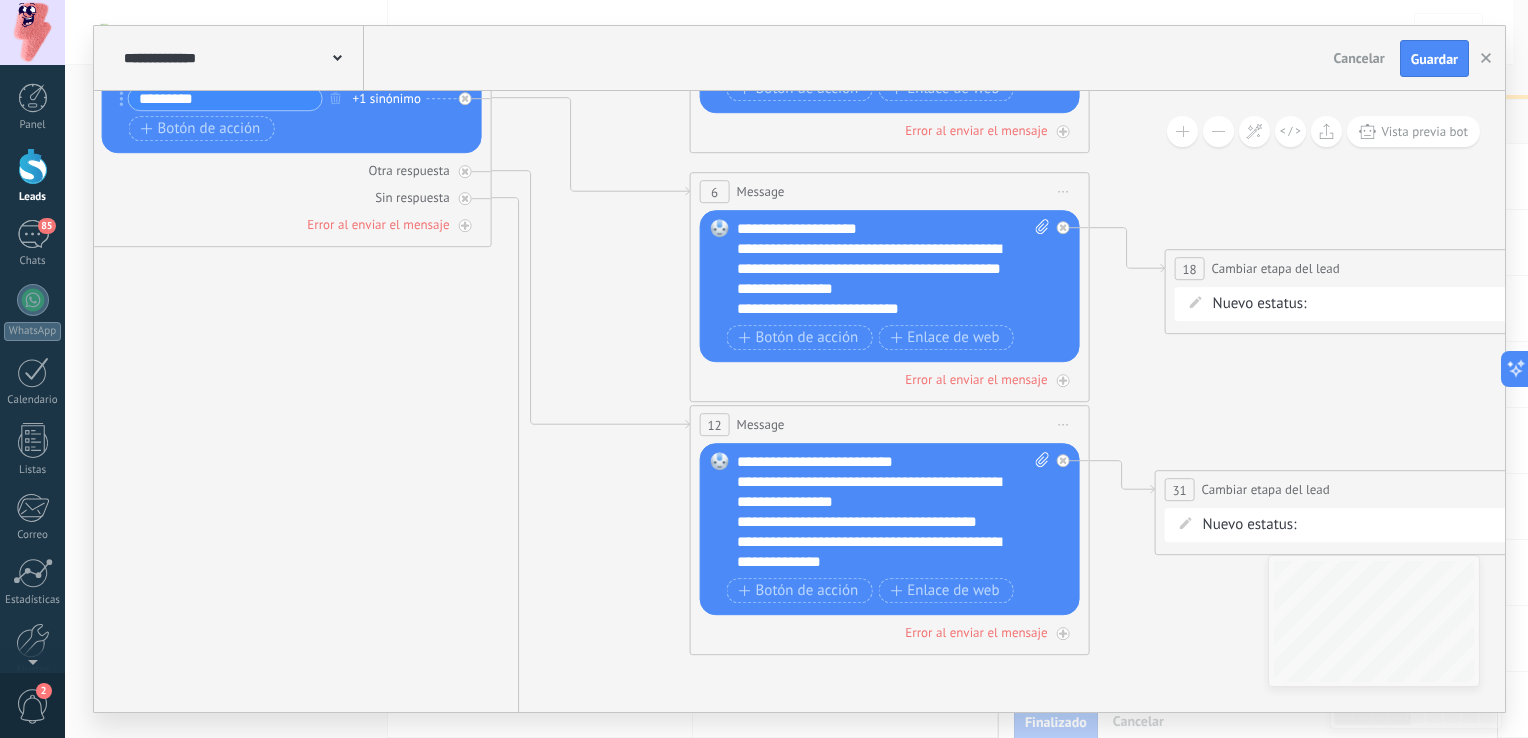 drag, startPoint x: 414, startPoint y: 462, endPoint x: 585, endPoint y: 264, distance: 261.61996 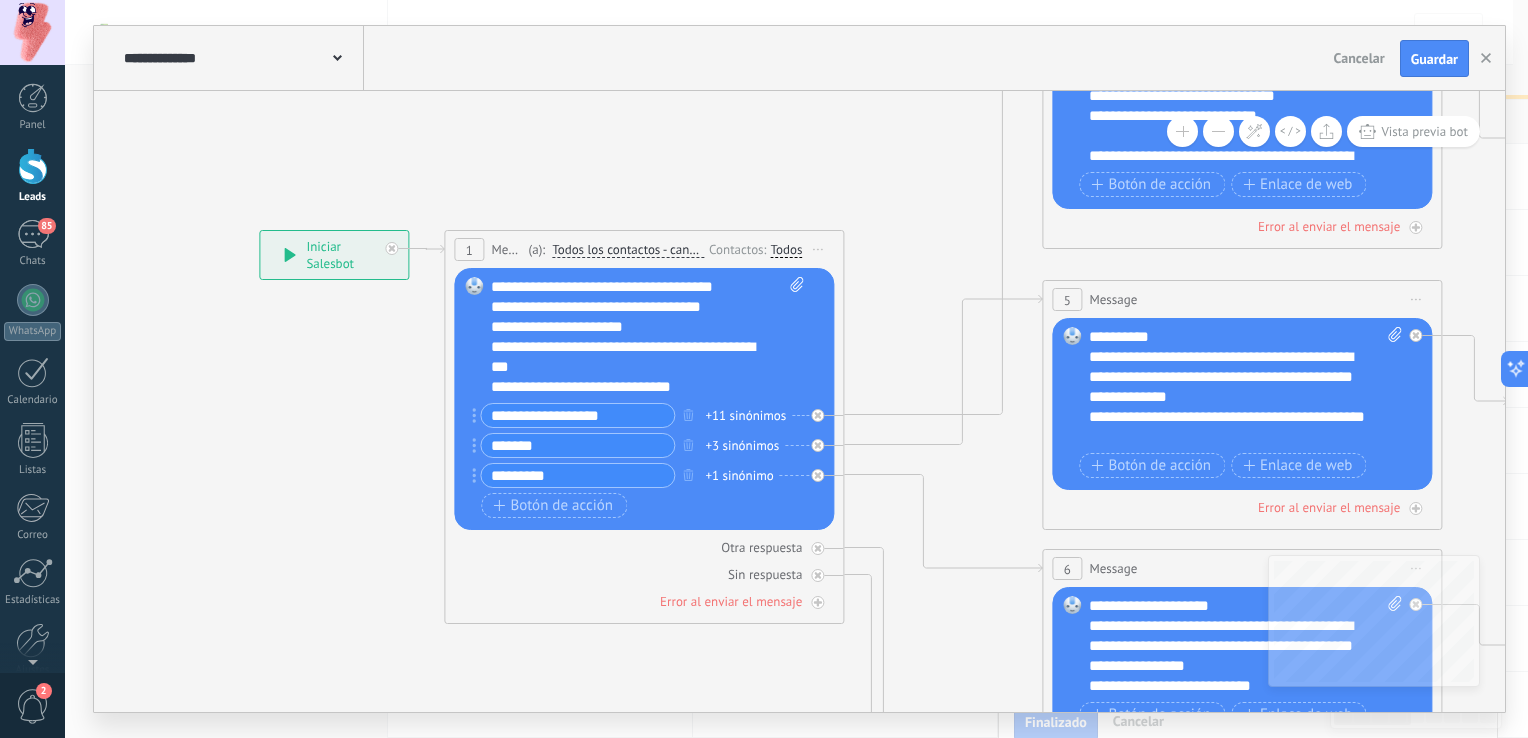 drag, startPoint x: 308, startPoint y: 334, endPoint x: 675, endPoint y: 751, distance: 555.498 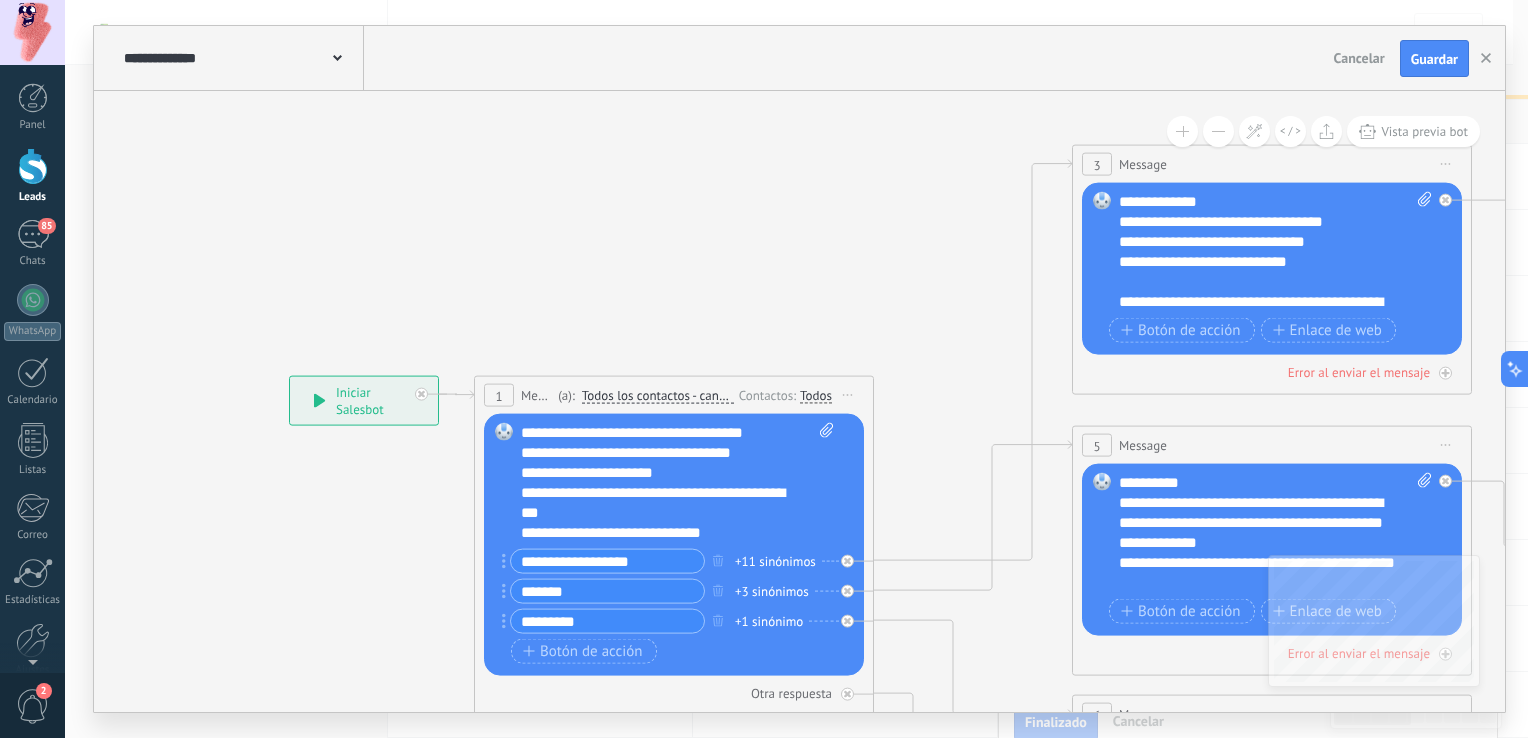 drag, startPoint x: 374, startPoint y: 402, endPoint x: 383, endPoint y: 528, distance: 126.32102 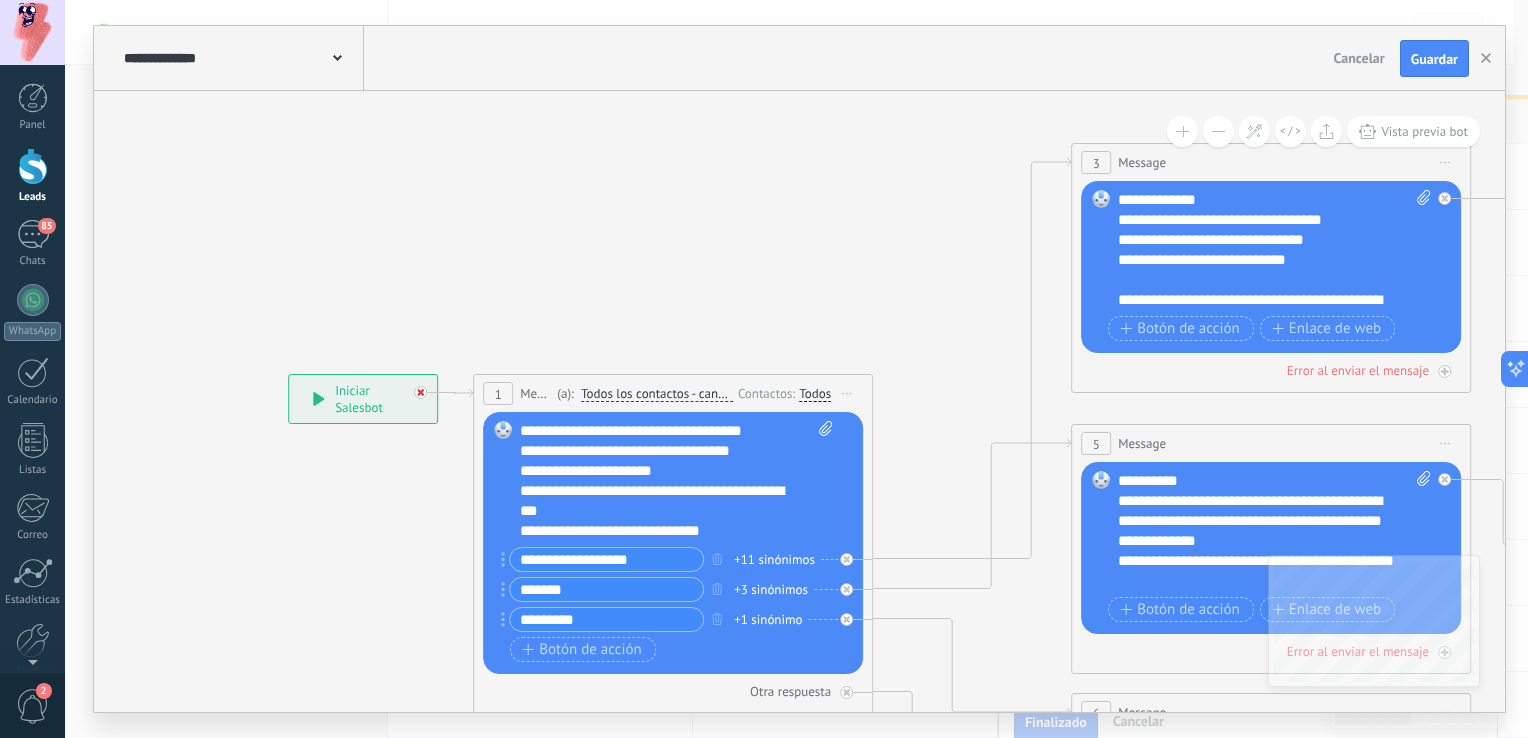click at bounding box center [420, 392] 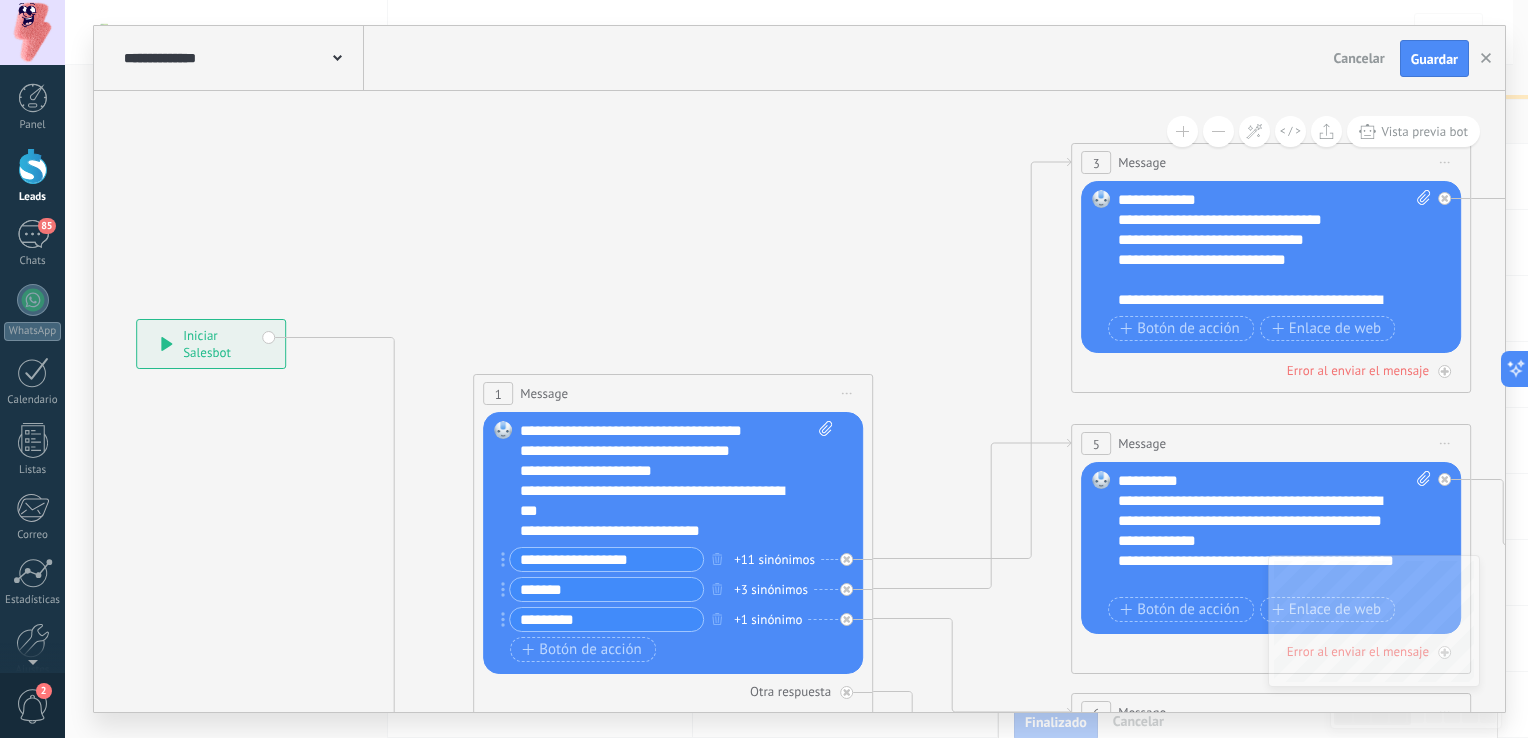 drag, startPoint x: 423, startPoint y: 404, endPoint x: 270, endPoint y: 349, distance: 162.58536 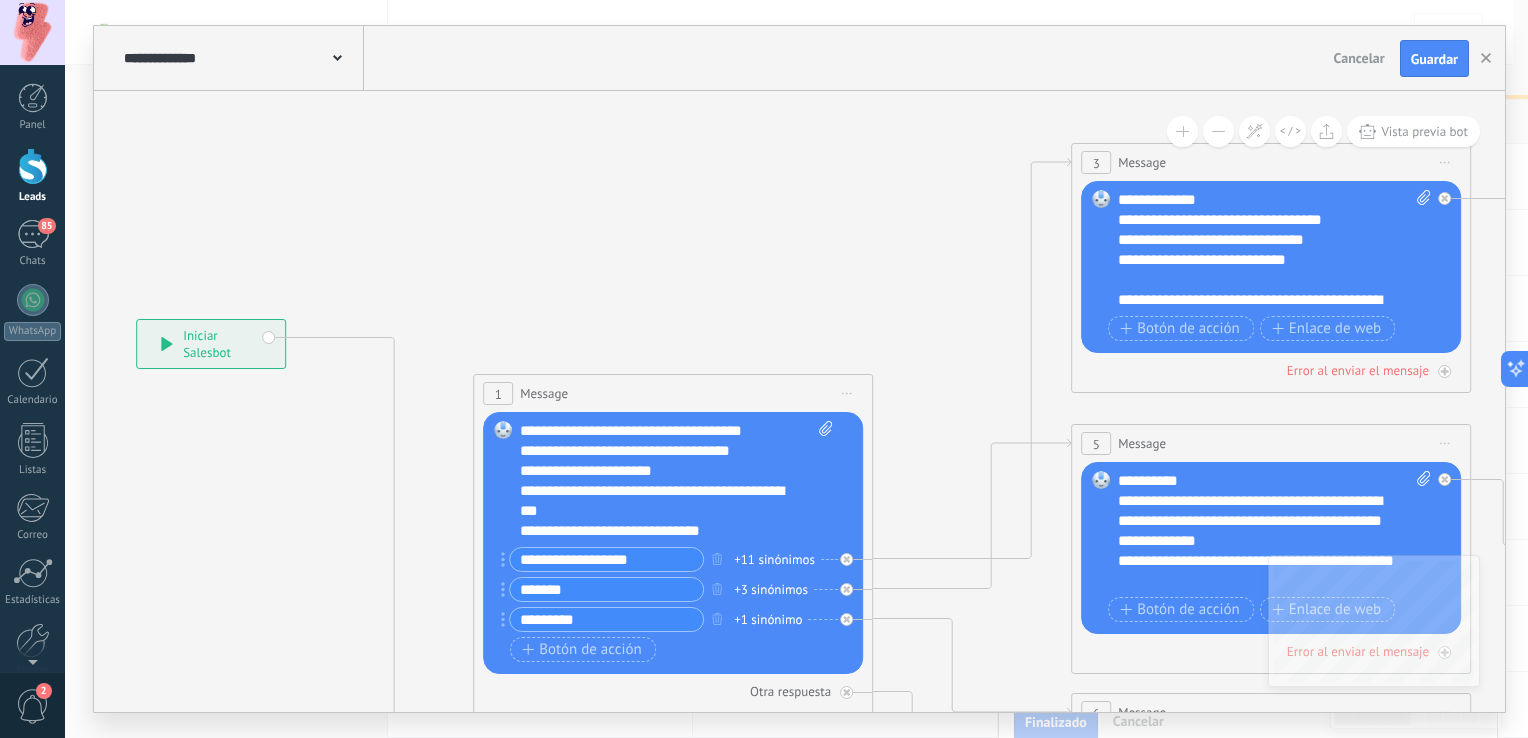 click on "**********" at bounding box center (211, 344) 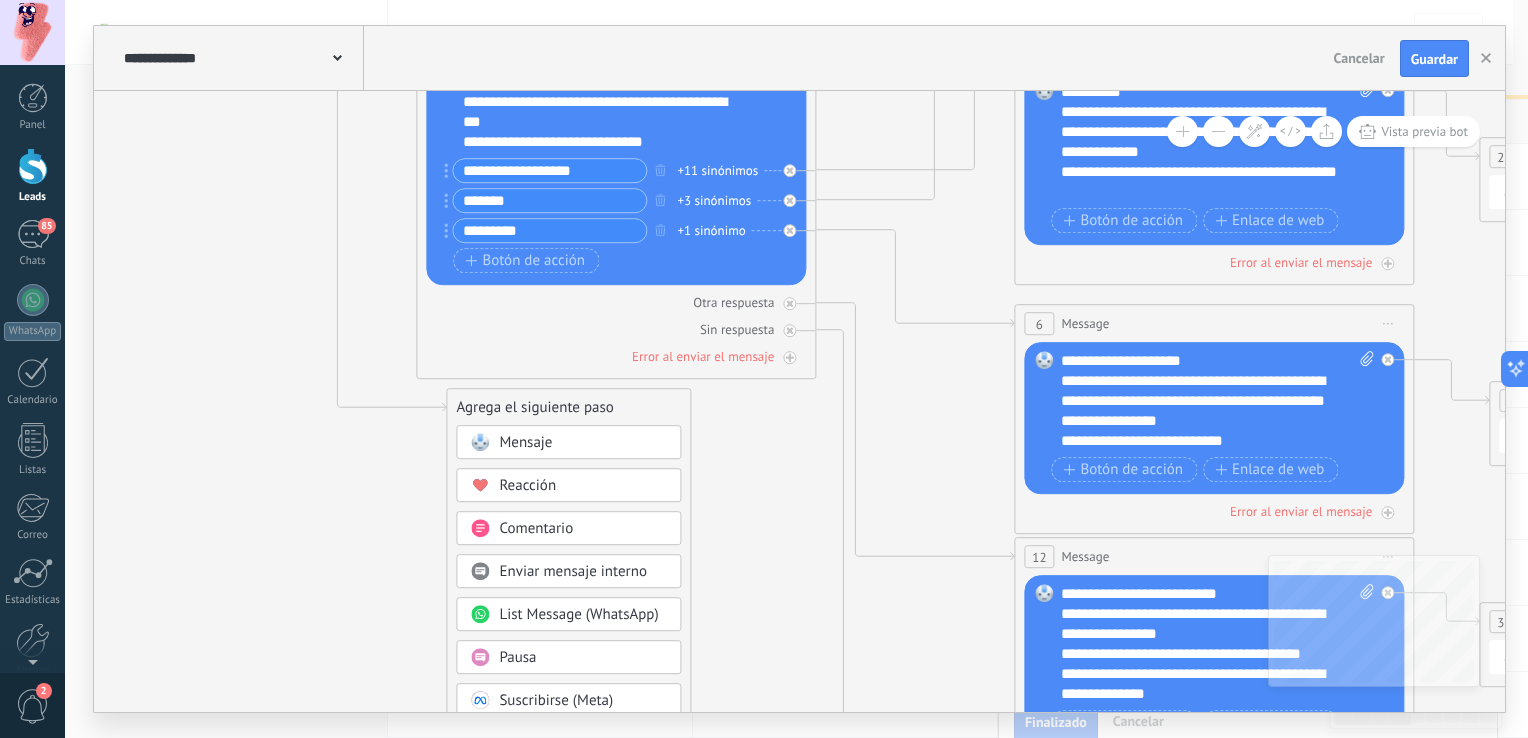 drag, startPoint x: 245, startPoint y: 396, endPoint x: 184, endPoint y: 174, distance: 230.22815 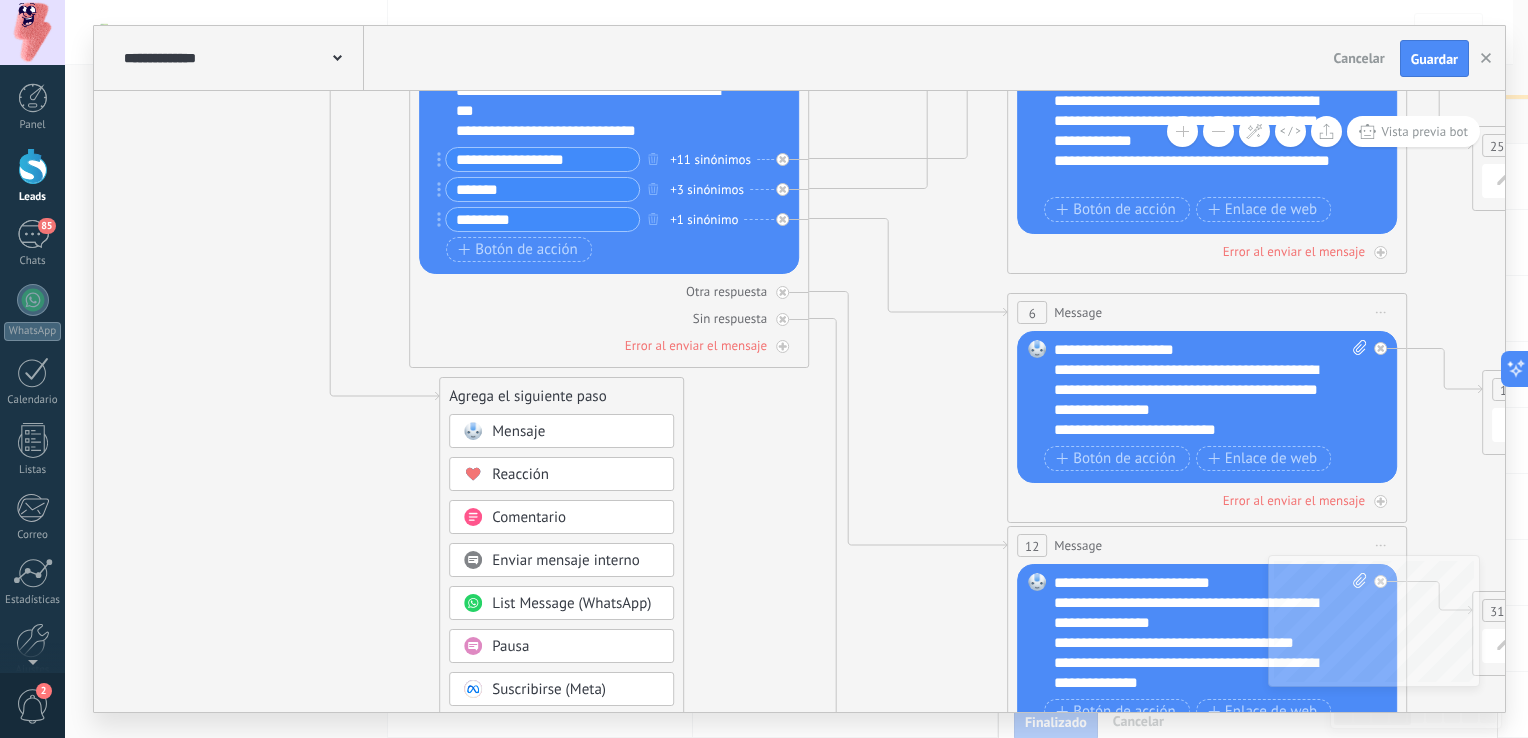 click on "Pausa" at bounding box center (510, 646) 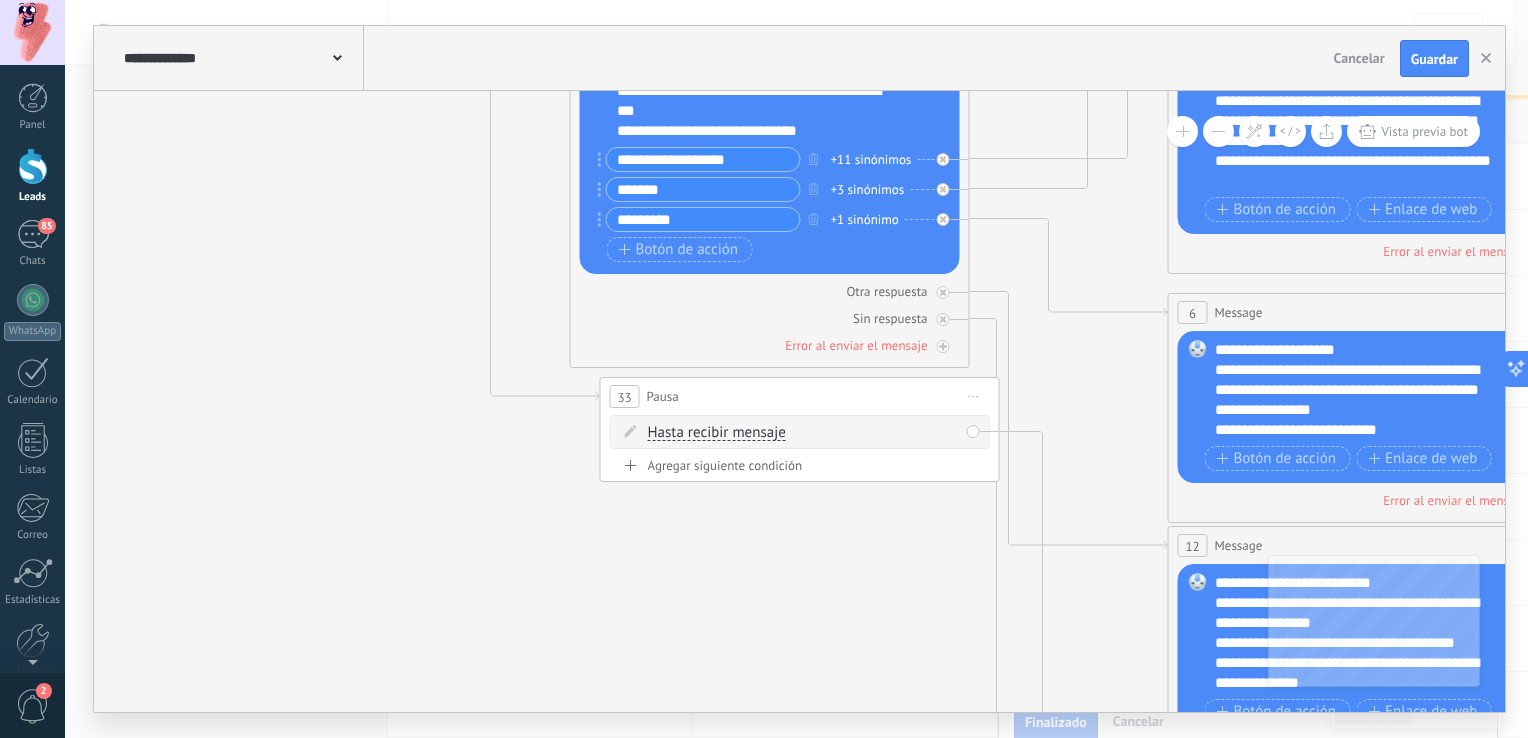 click on "Hasta recibir mensaje" at bounding box center (717, 433) 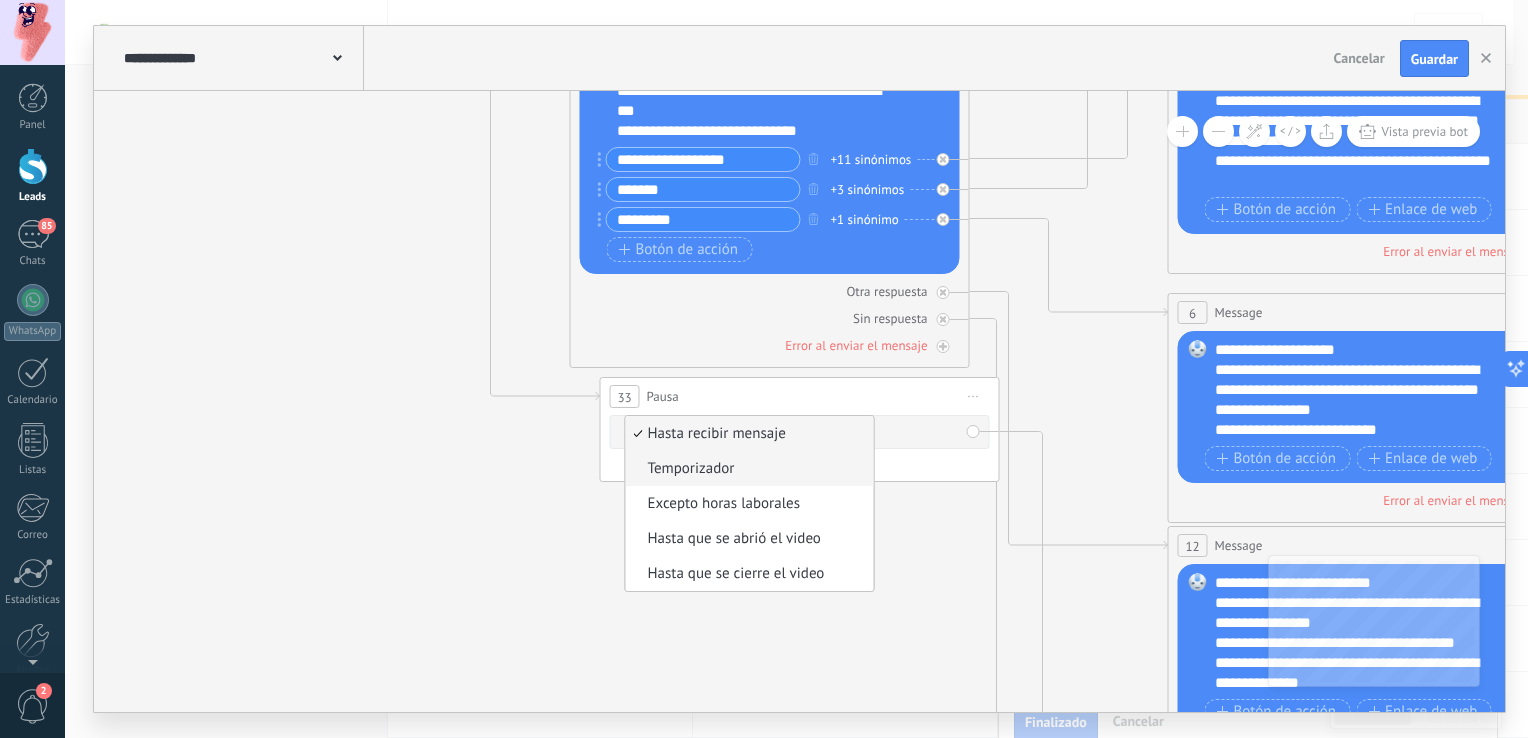 click on "Temporizador" at bounding box center [747, 469] 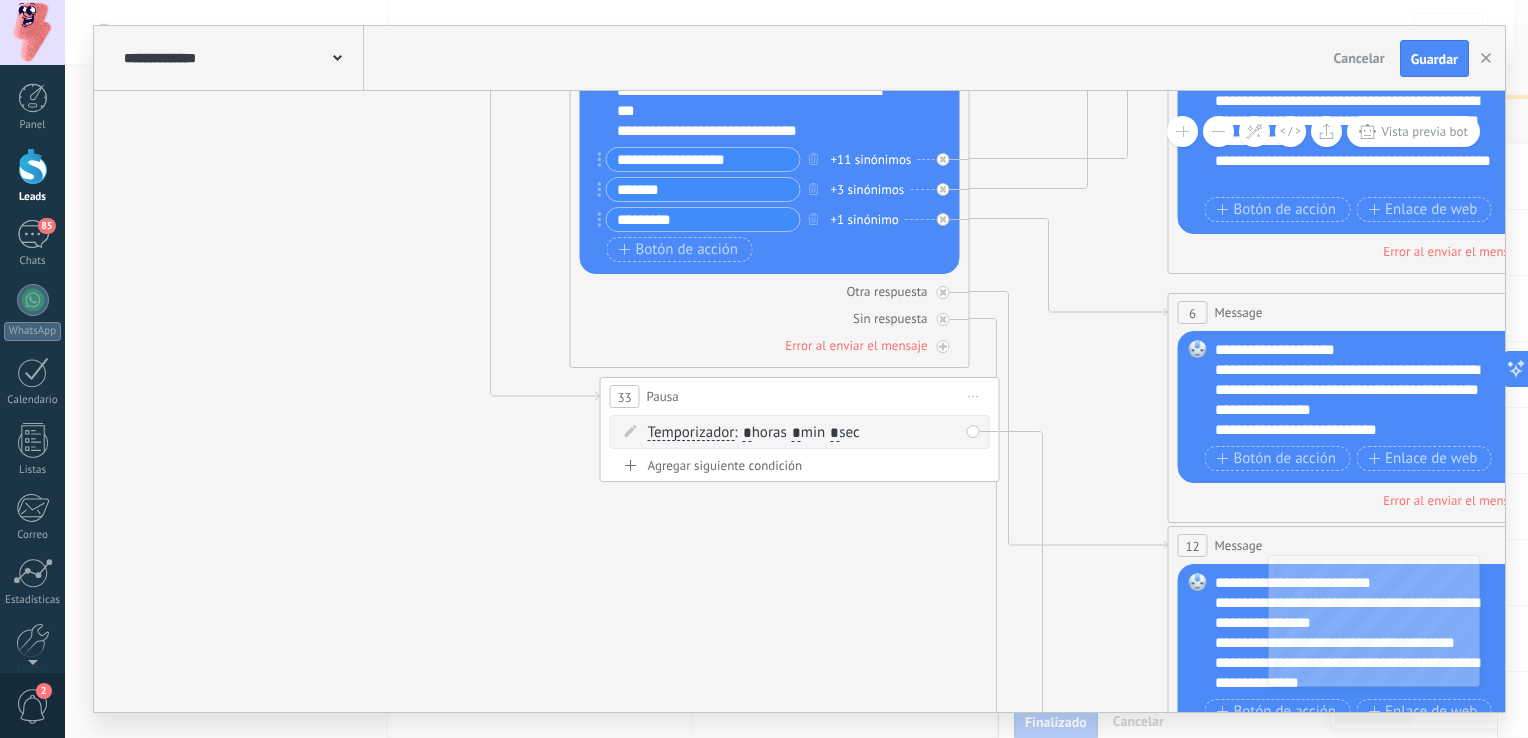 click on "*" at bounding box center (747, 434) 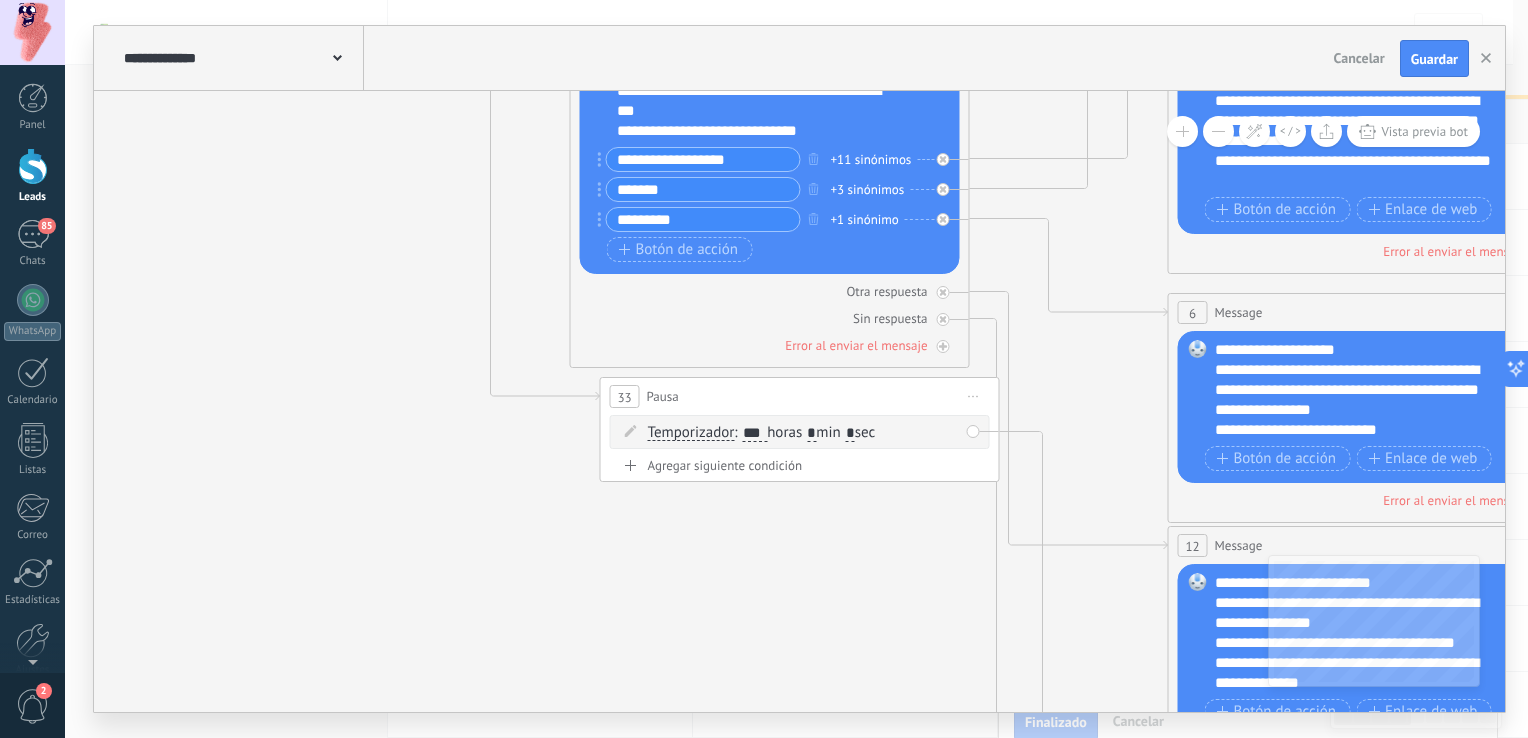 type on "***" 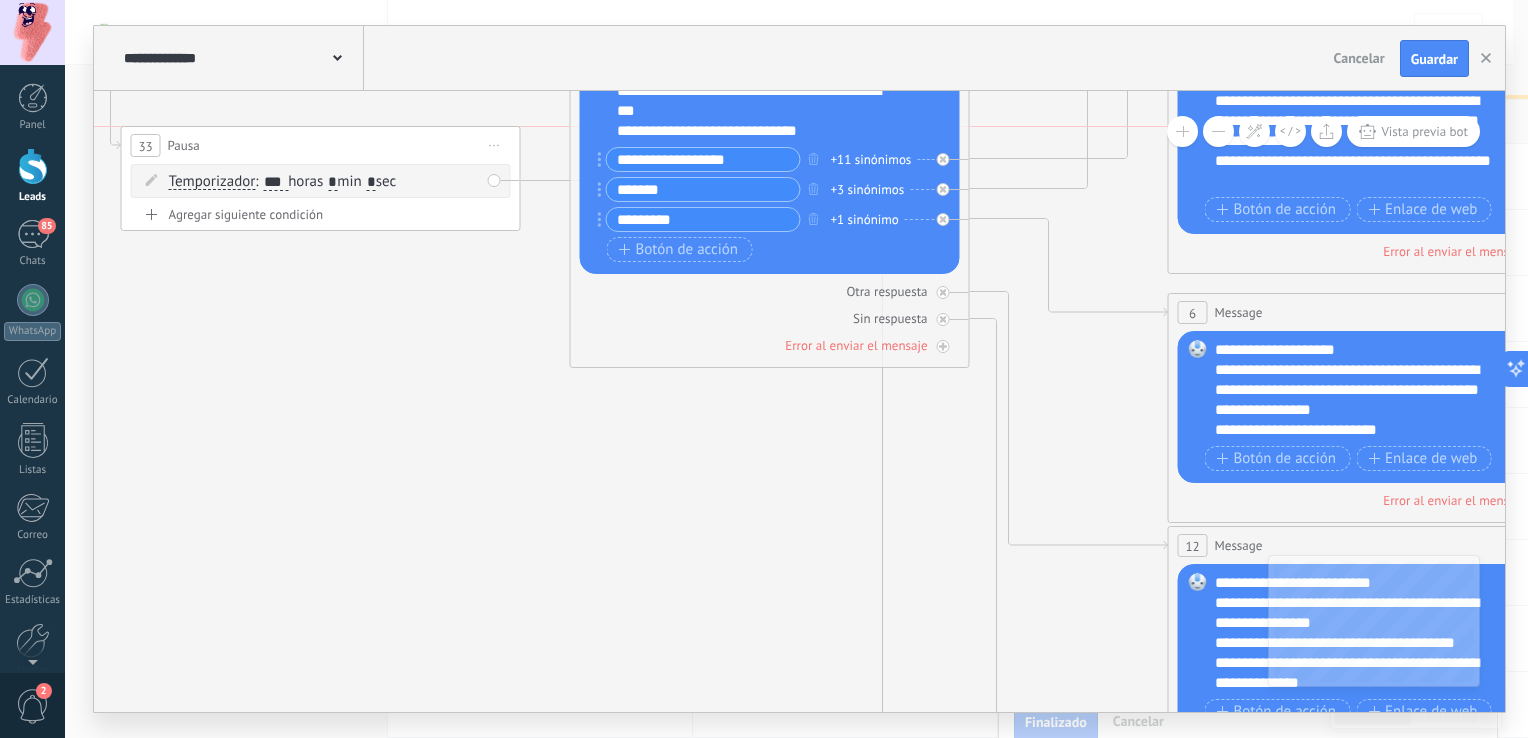 drag, startPoint x: 740, startPoint y: 402, endPoint x: 259, endPoint y: 167, distance: 535.3373 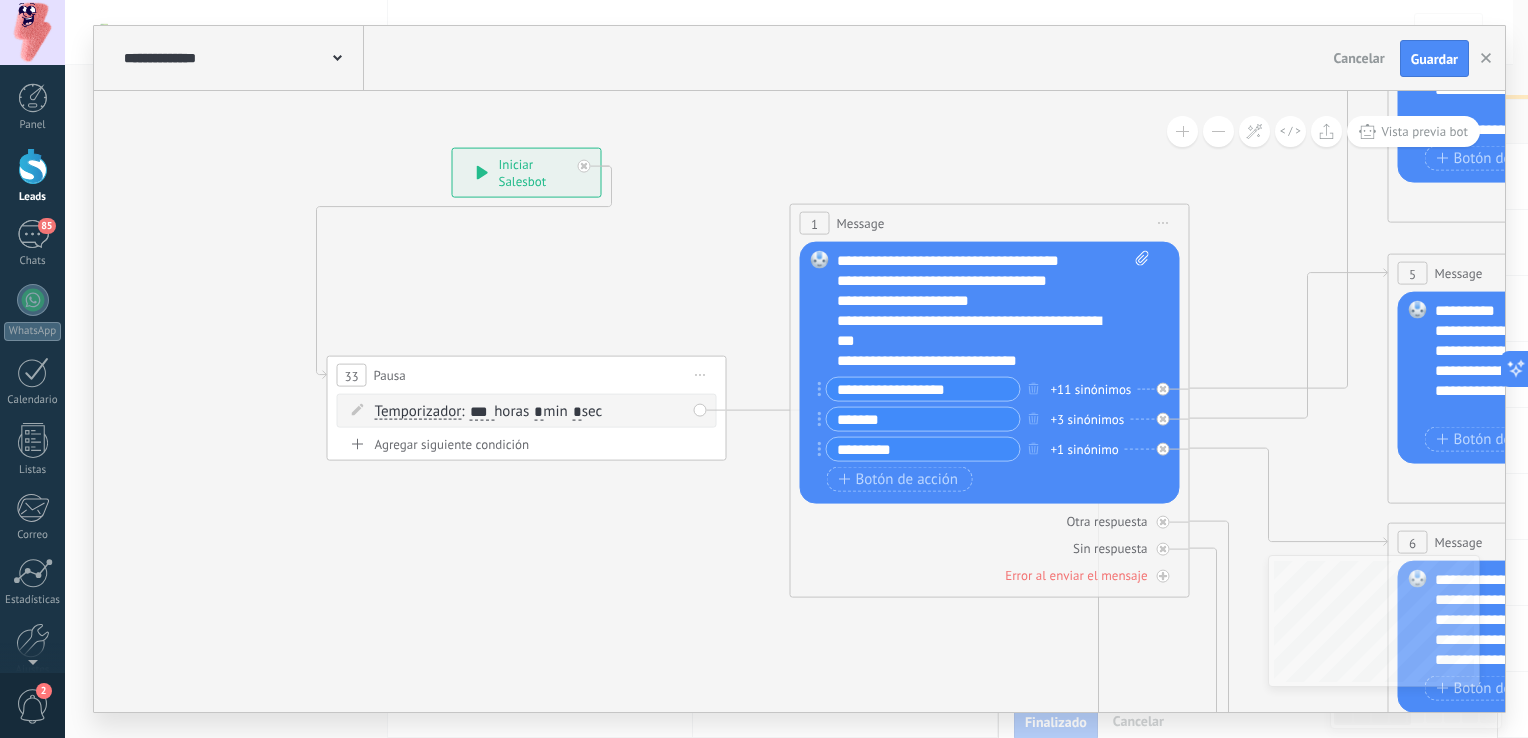 drag, startPoint x: 624, startPoint y: 475, endPoint x: 735, endPoint y: 508, distance: 115.80155 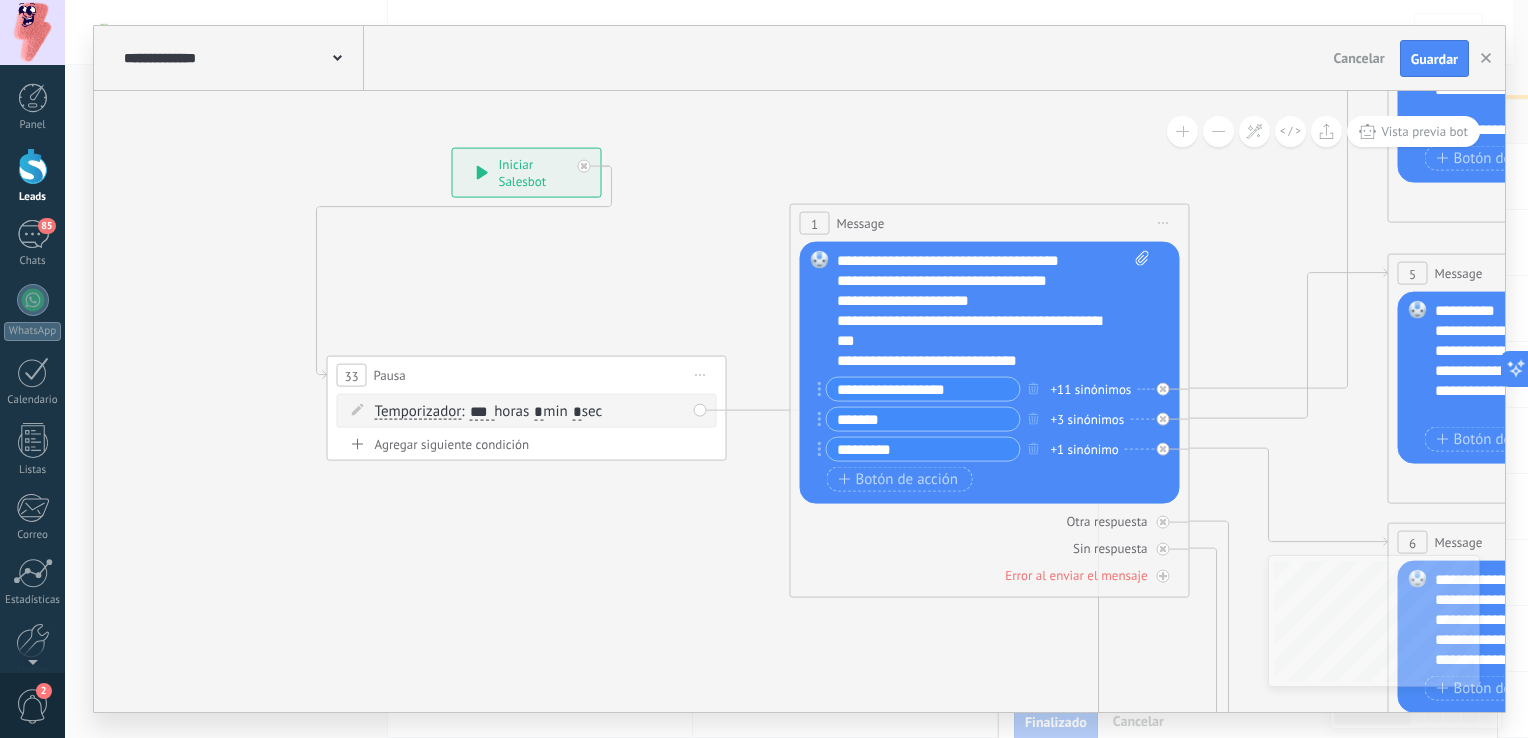 click 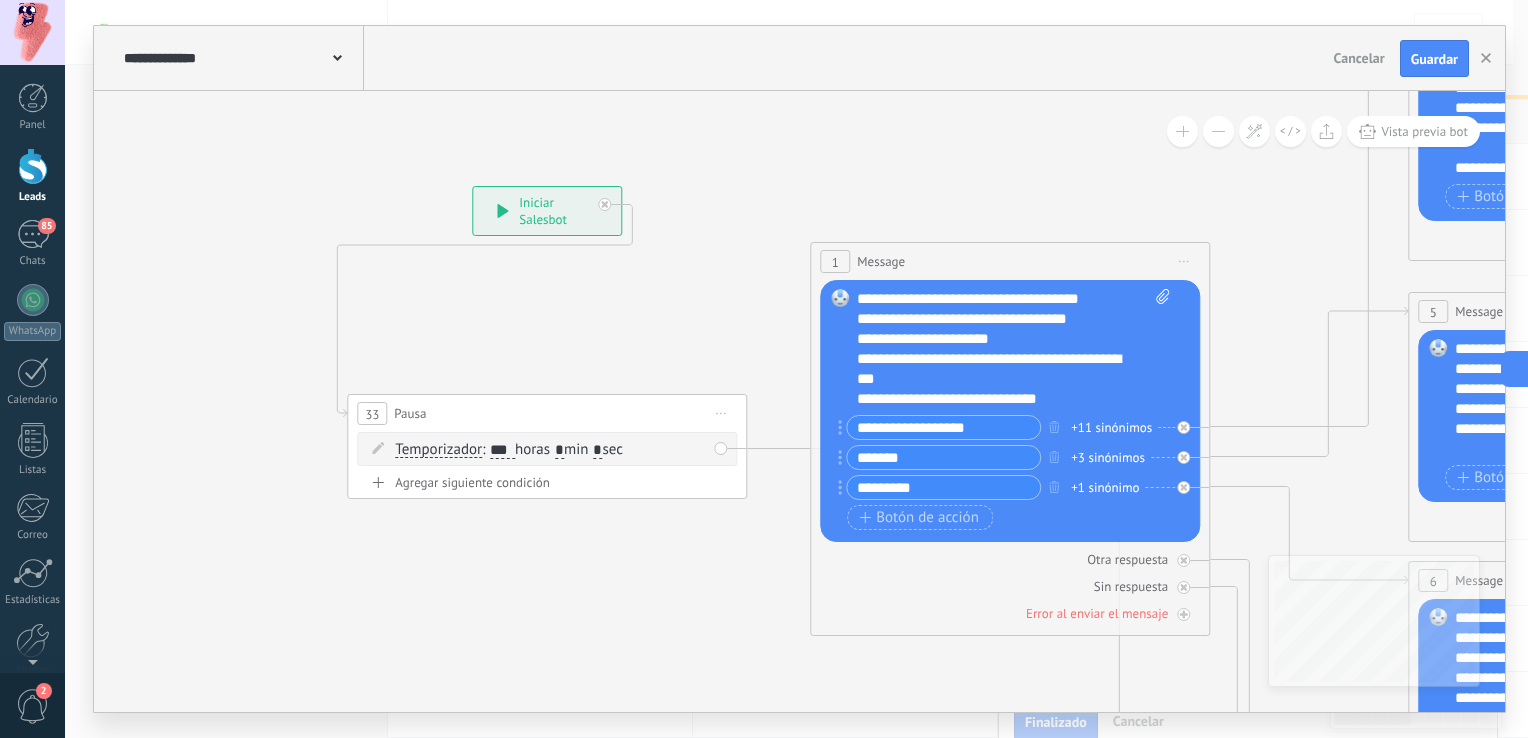 click on "Temporizador
Hasta recibir mensaje
Temporizador
Excepto horas laborales
Hasta que se abrió el video
Hasta que se cierre el video
Temporizador
Hasta recibir mensaje
Temporizador" at bounding box center [547, 449] 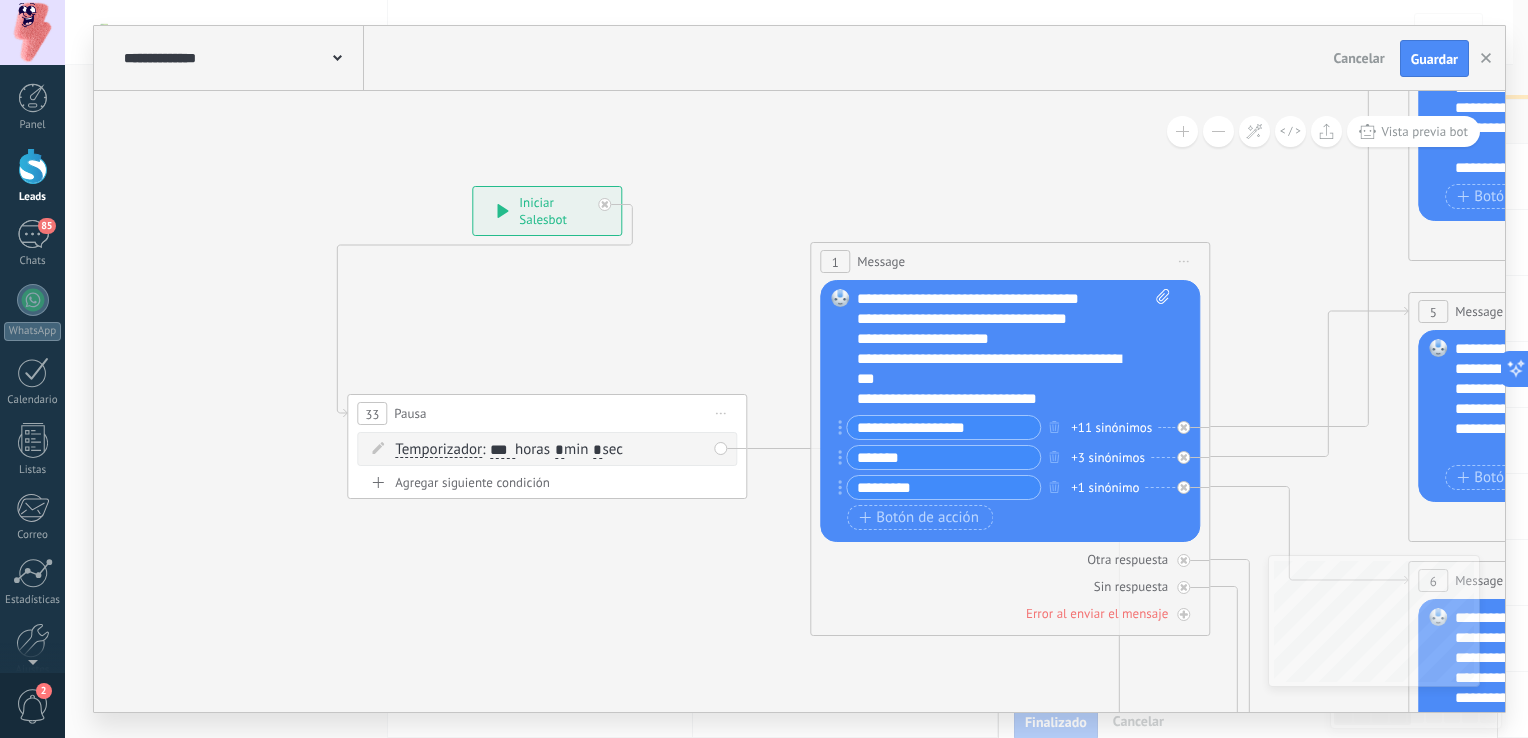 click on "Temporizador
Hasta recibir mensaje
Temporizador
Excepto horas laborales
Hasta que se abrió el video
Hasta que se cierre el video
Temporizador
Hasta recibir mensaje
Temporizador" at bounding box center (547, 449) 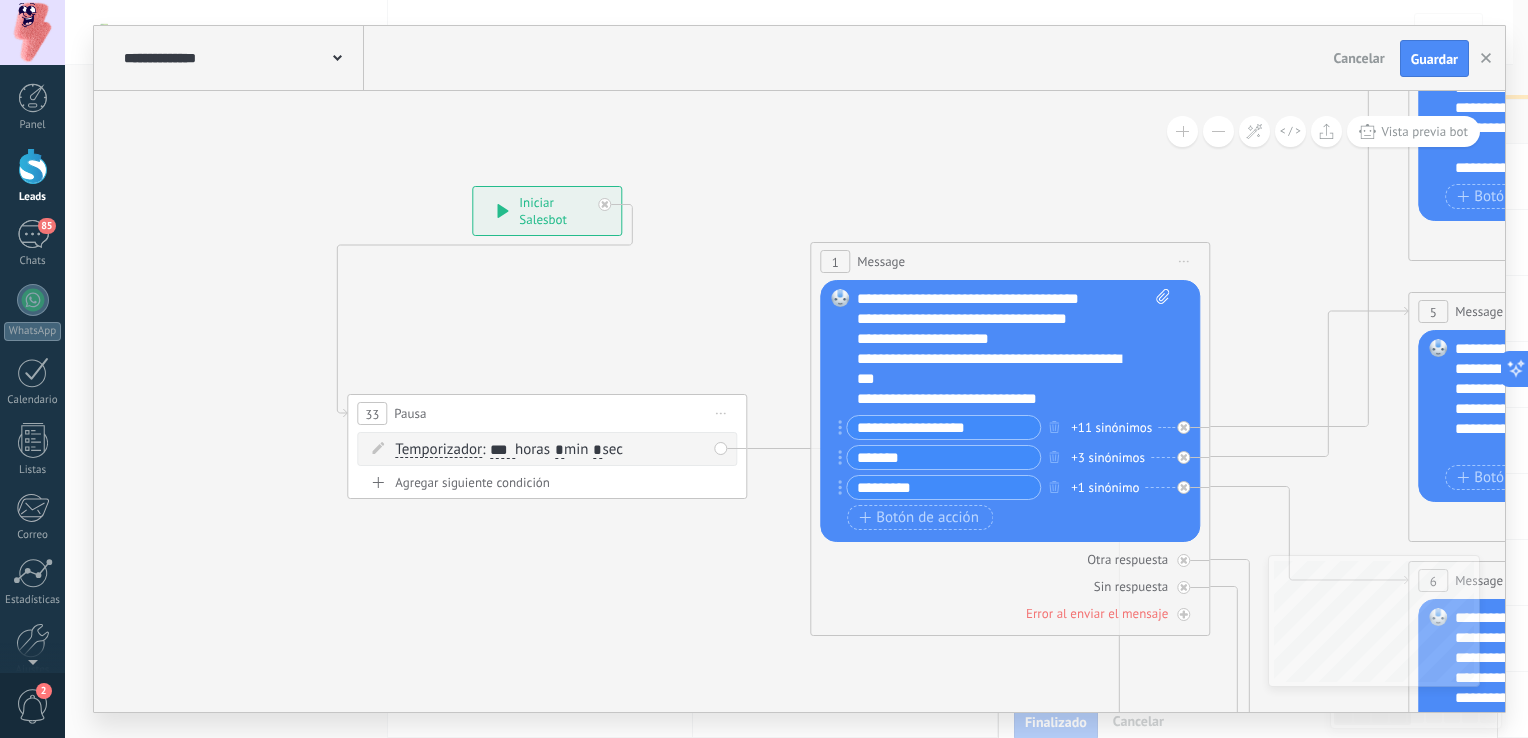 click on "1" at bounding box center [835, 261] 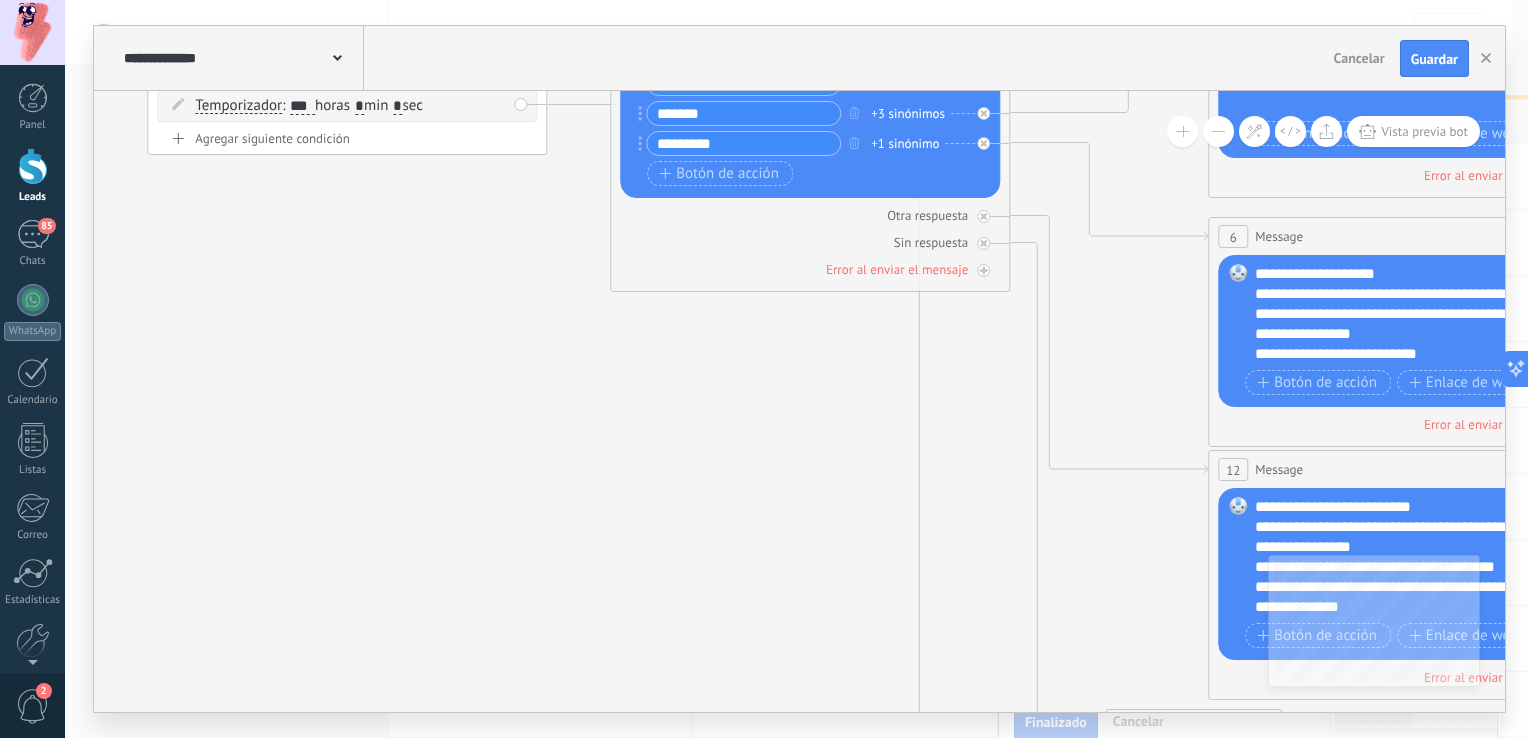 drag, startPoint x: 696, startPoint y: 605, endPoint x: 532, endPoint y: 298, distance: 348.0589 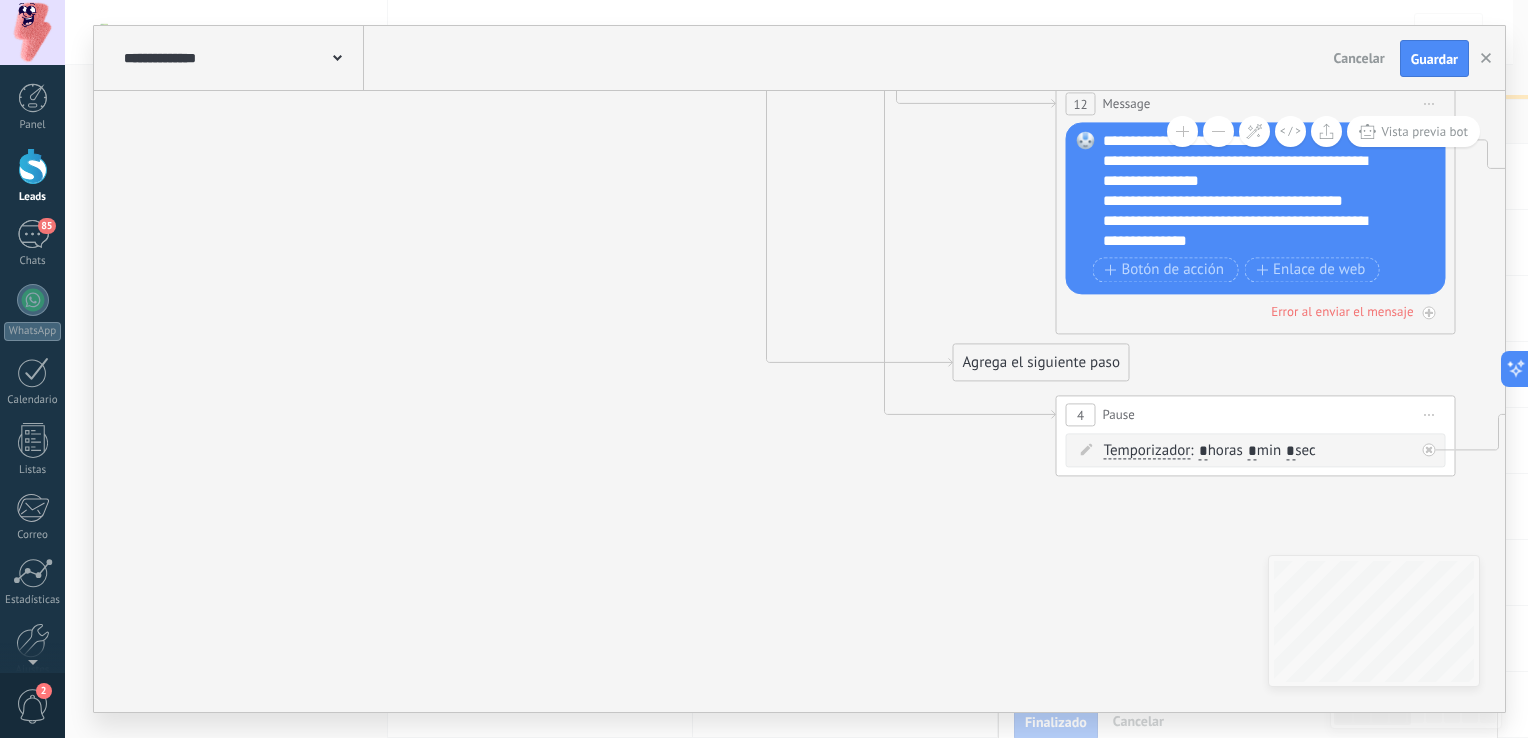 drag, startPoint x: 568, startPoint y: 394, endPoint x: 439, endPoint y: 84, distance: 335.76926 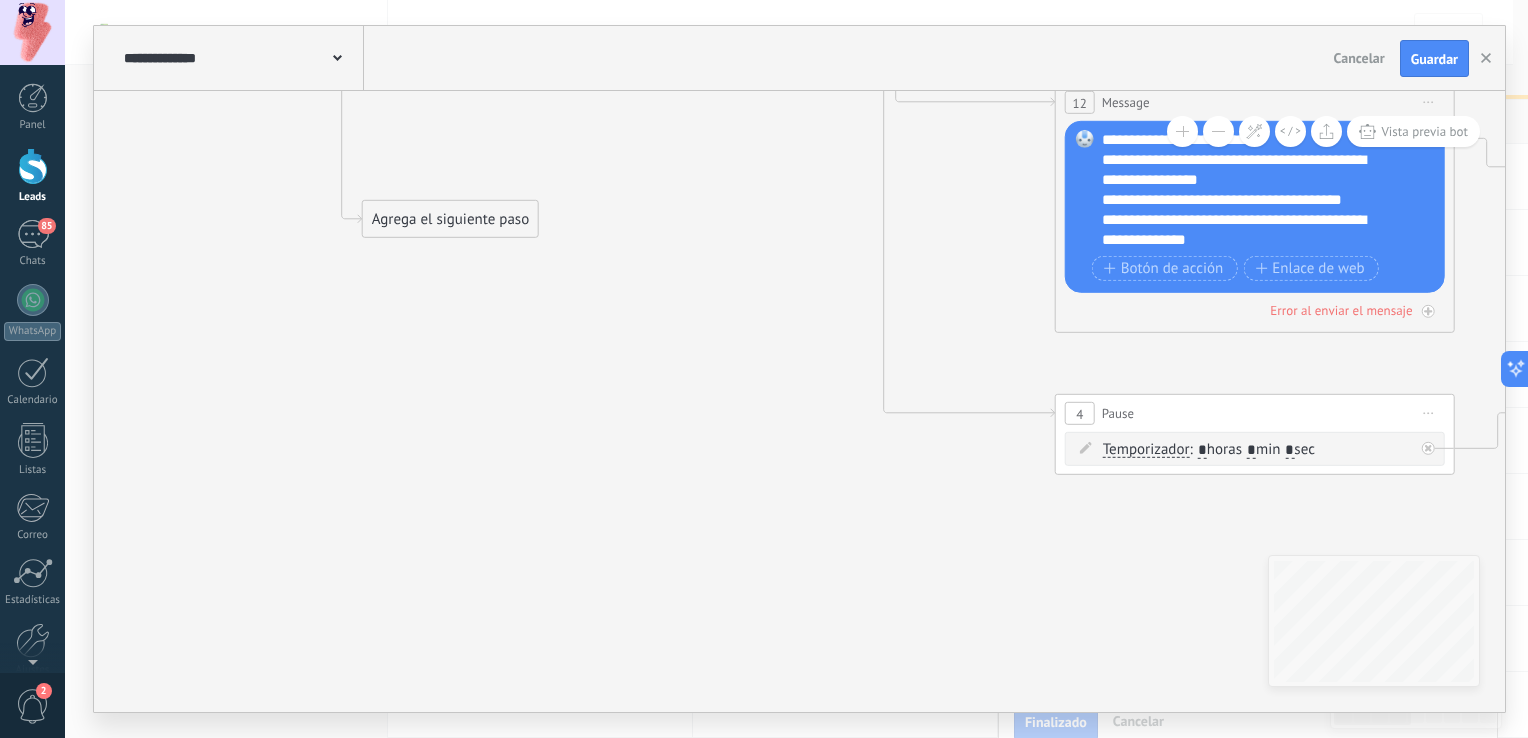 drag, startPoint x: 992, startPoint y: 350, endPoint x: 400, endPoint y: 200, distance: 610.70776 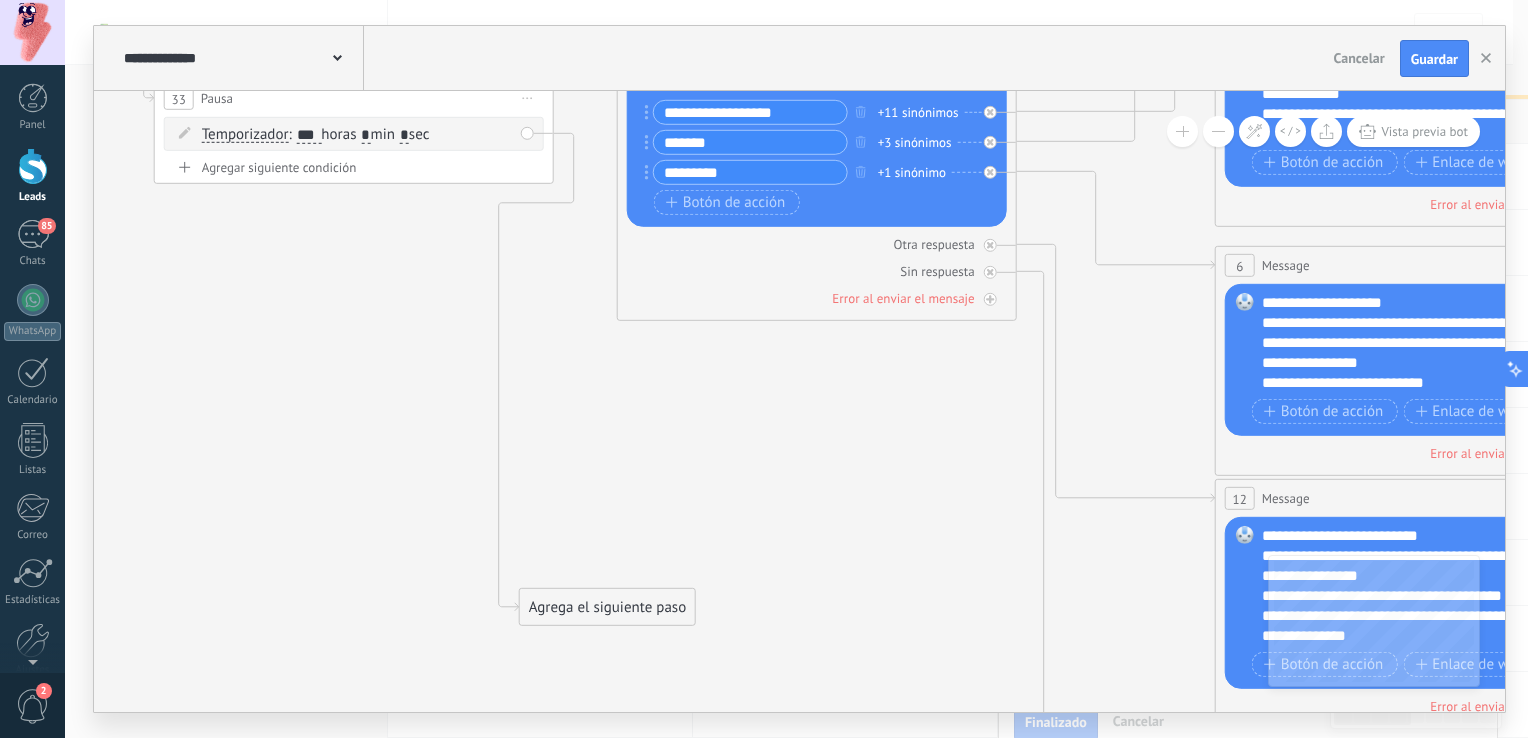 click 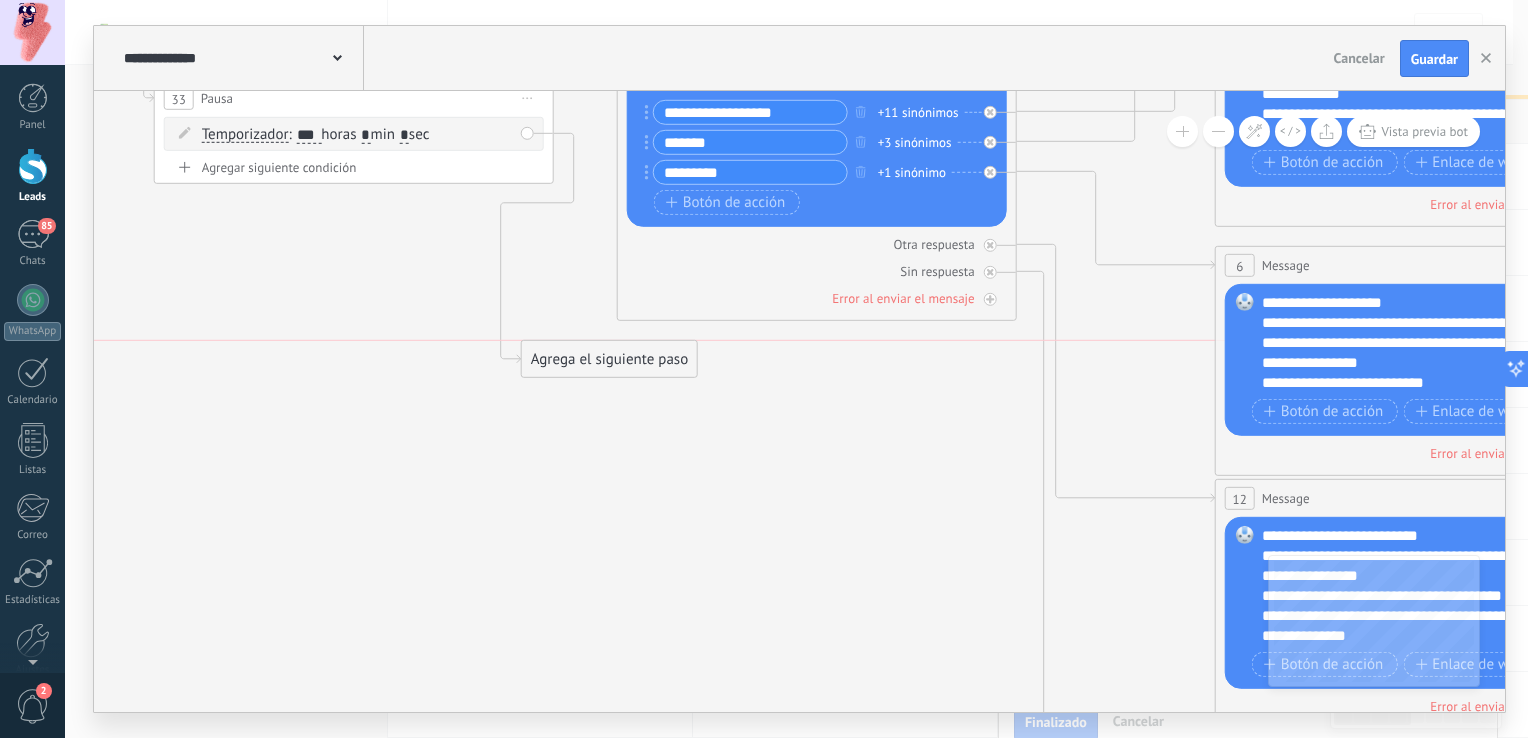 drag, startPoint x: 588, startPoint y: 618, endPoint x: 591, endPoint y: 361, distance: 257.01752 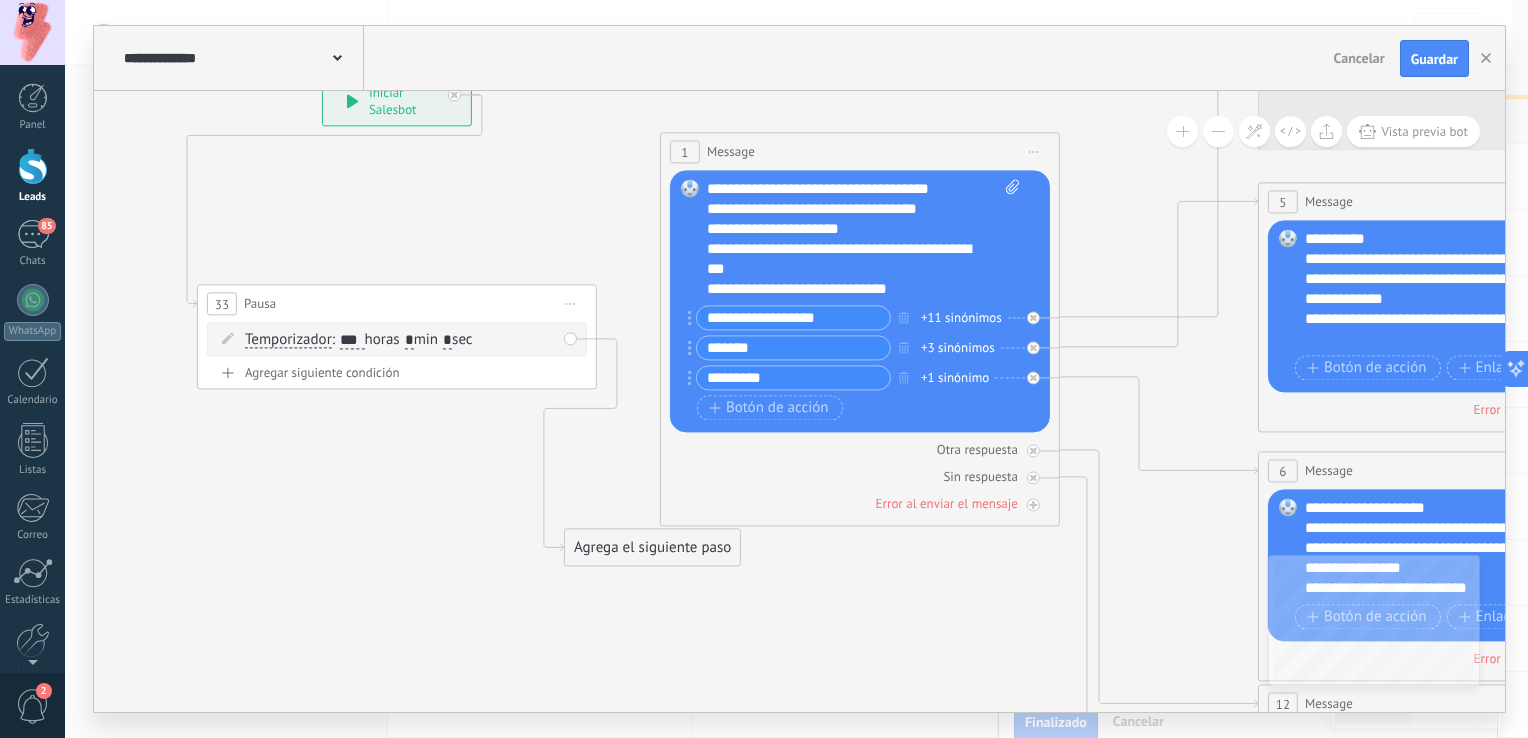 drag, startPoint x: 841, startPoint y: 496, endPoint x: 891, endPoint y: 730, distance: 239.28226 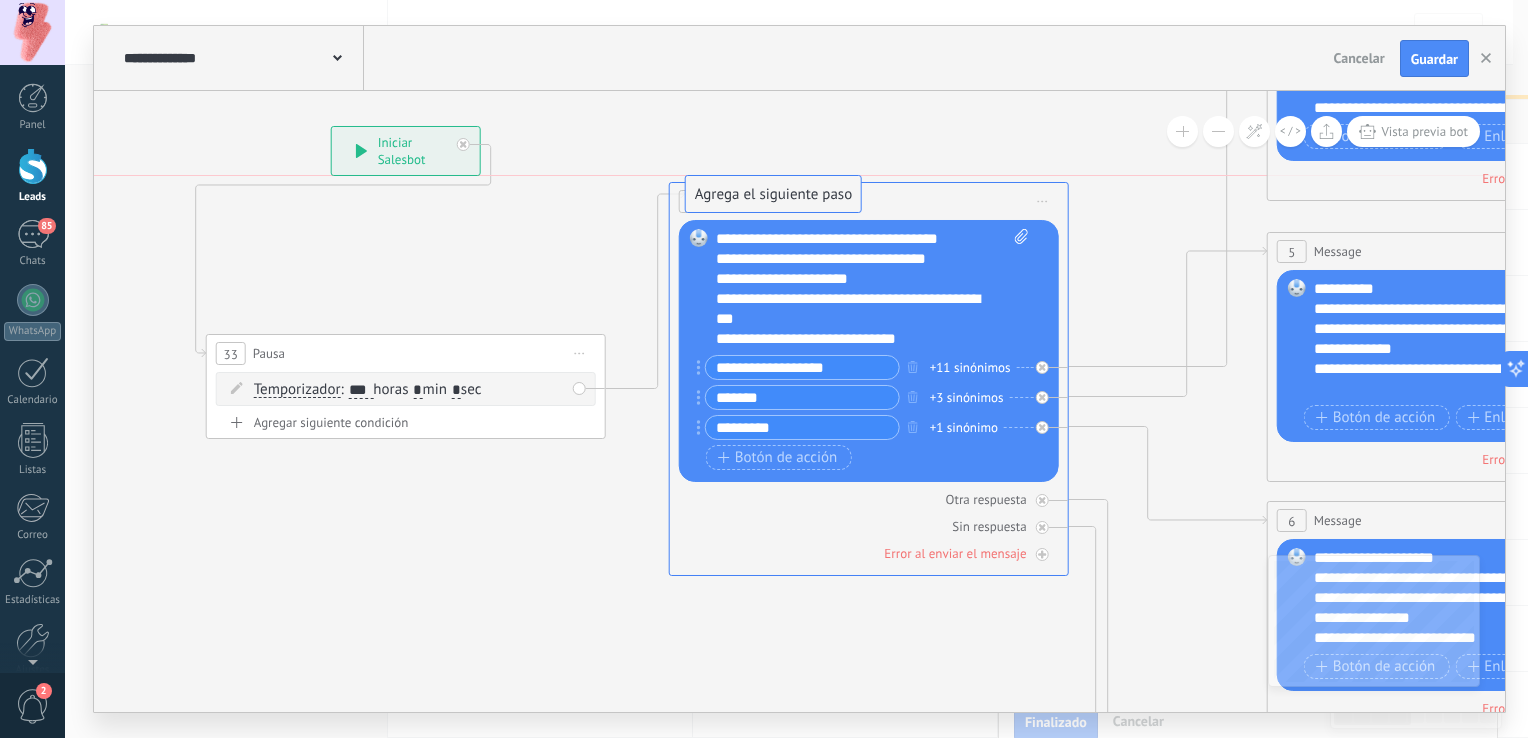 drag, startPoint x: 588, startPoint y: 604, endPoint x: 700, endPoint y: 198, distance: 421.16504 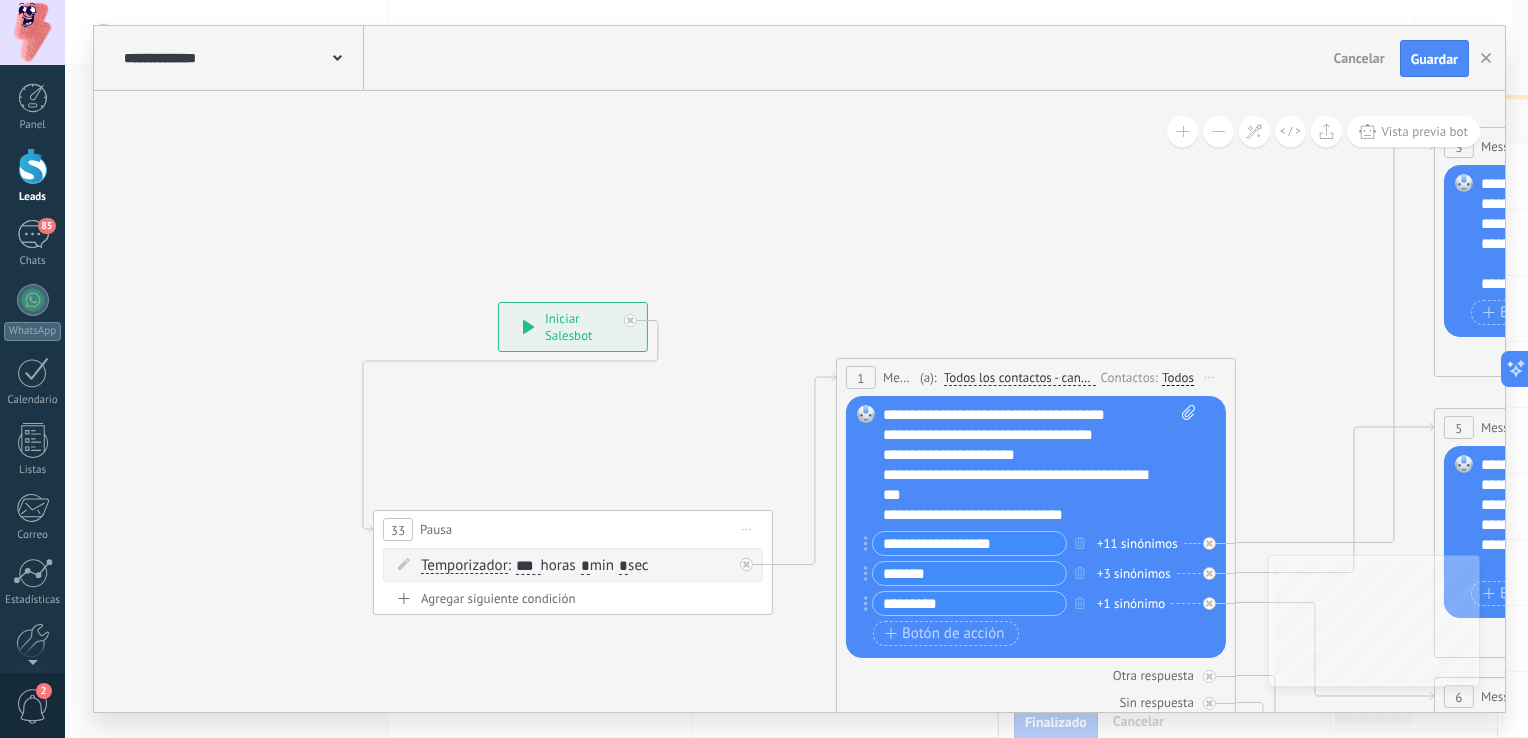 drag, startPoint x: 770, startPoint y: 159, endPoint x: 937, endPoint y: 335, distance: 242.62111 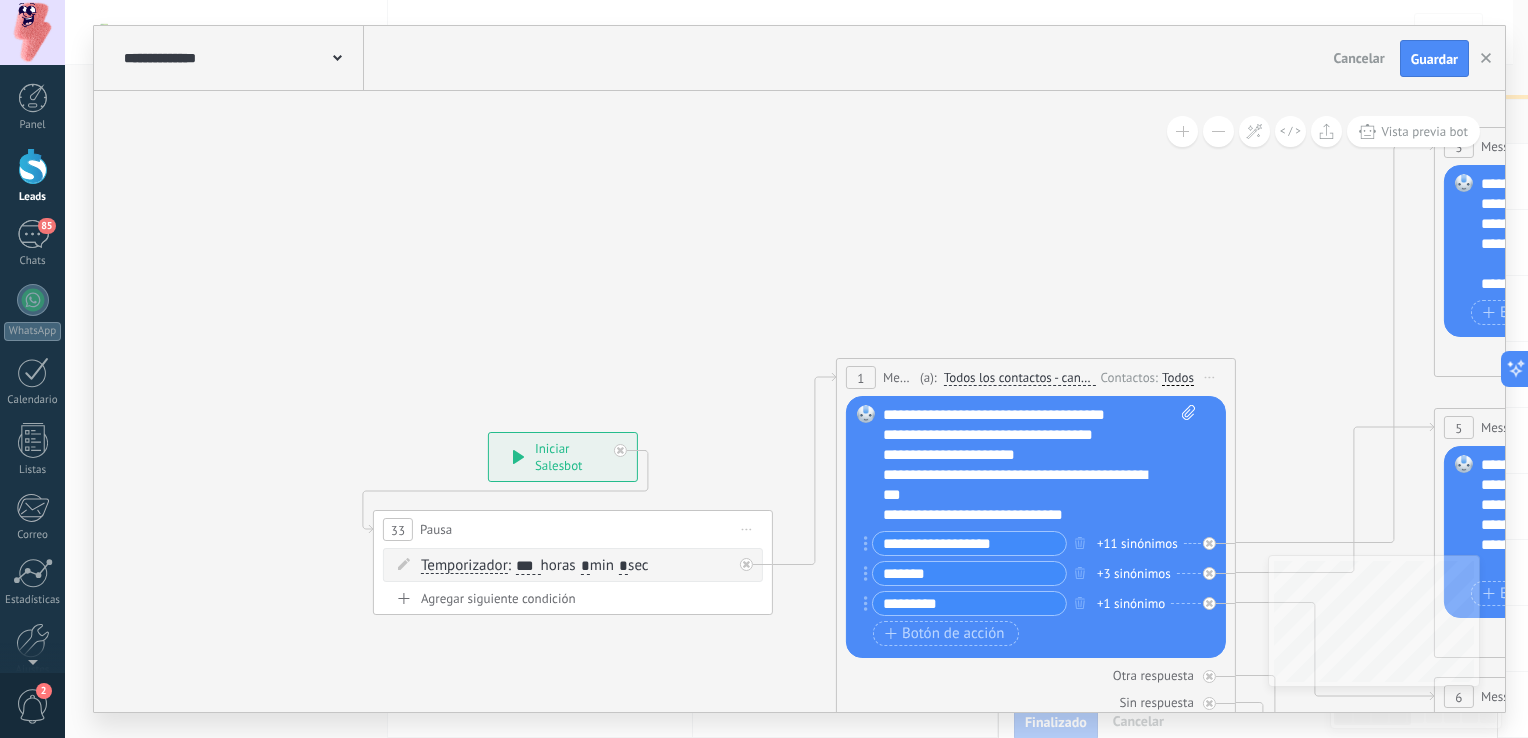 drag, startPoint x: 528, startPoint y: 335, endPoint x: 522, endPoint y: 461, distance: 126.14278 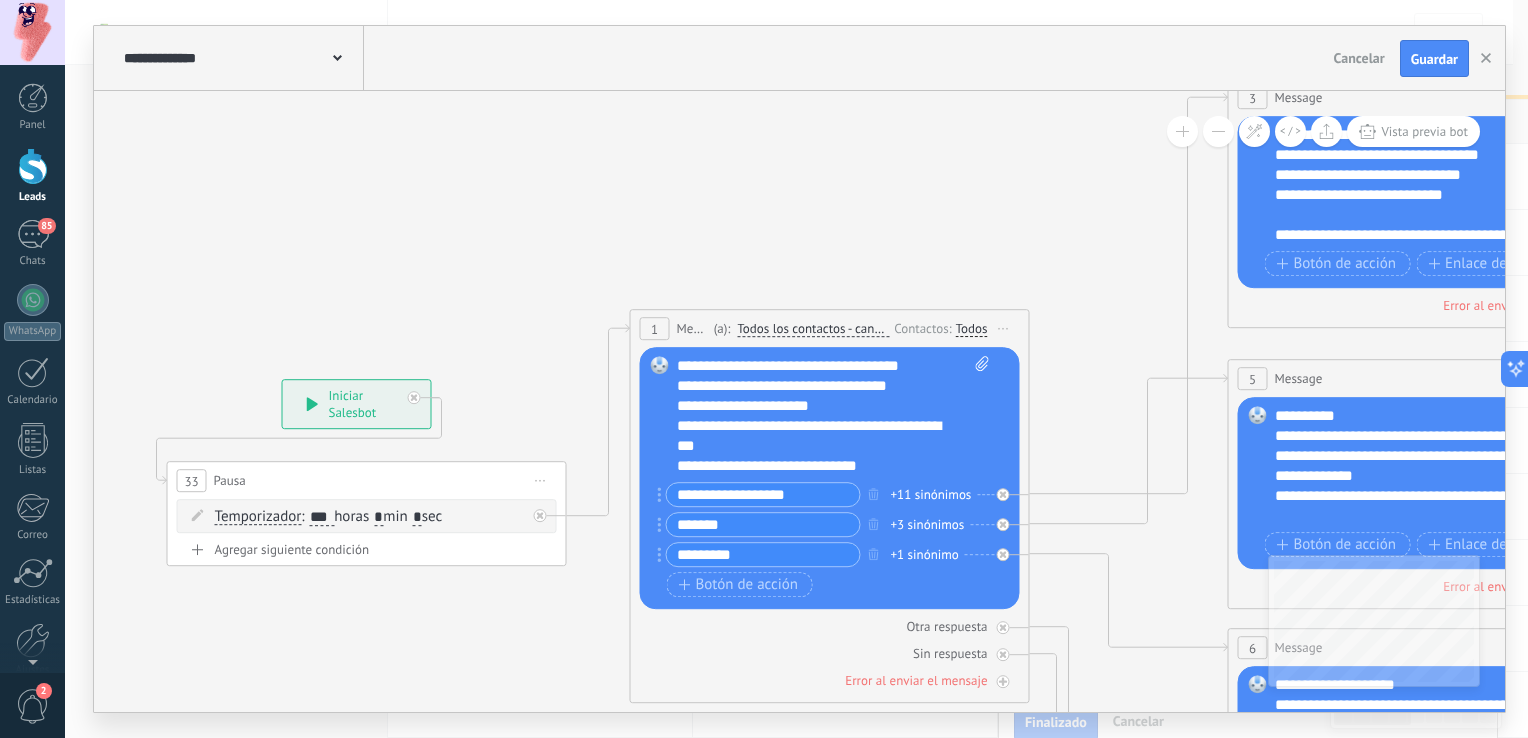 drag, startPoint x: 807, startPoint y: 263, endPoint x: 629, endPoint y: 183, distance: 195.15123 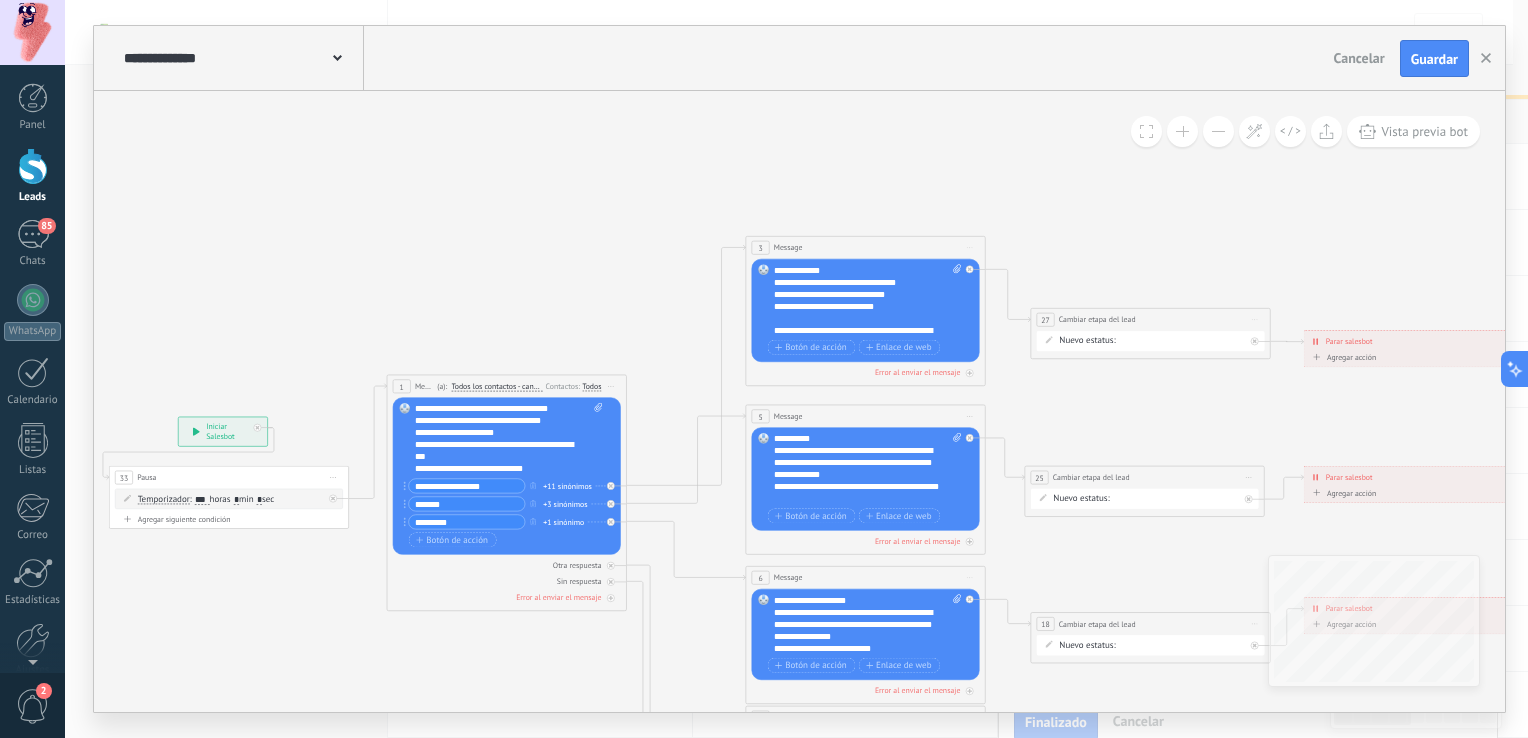 drag, startPoint x: 812, startPoint y: 203, endPoint x: 629, endPoint y: 330, distance: 222.75098 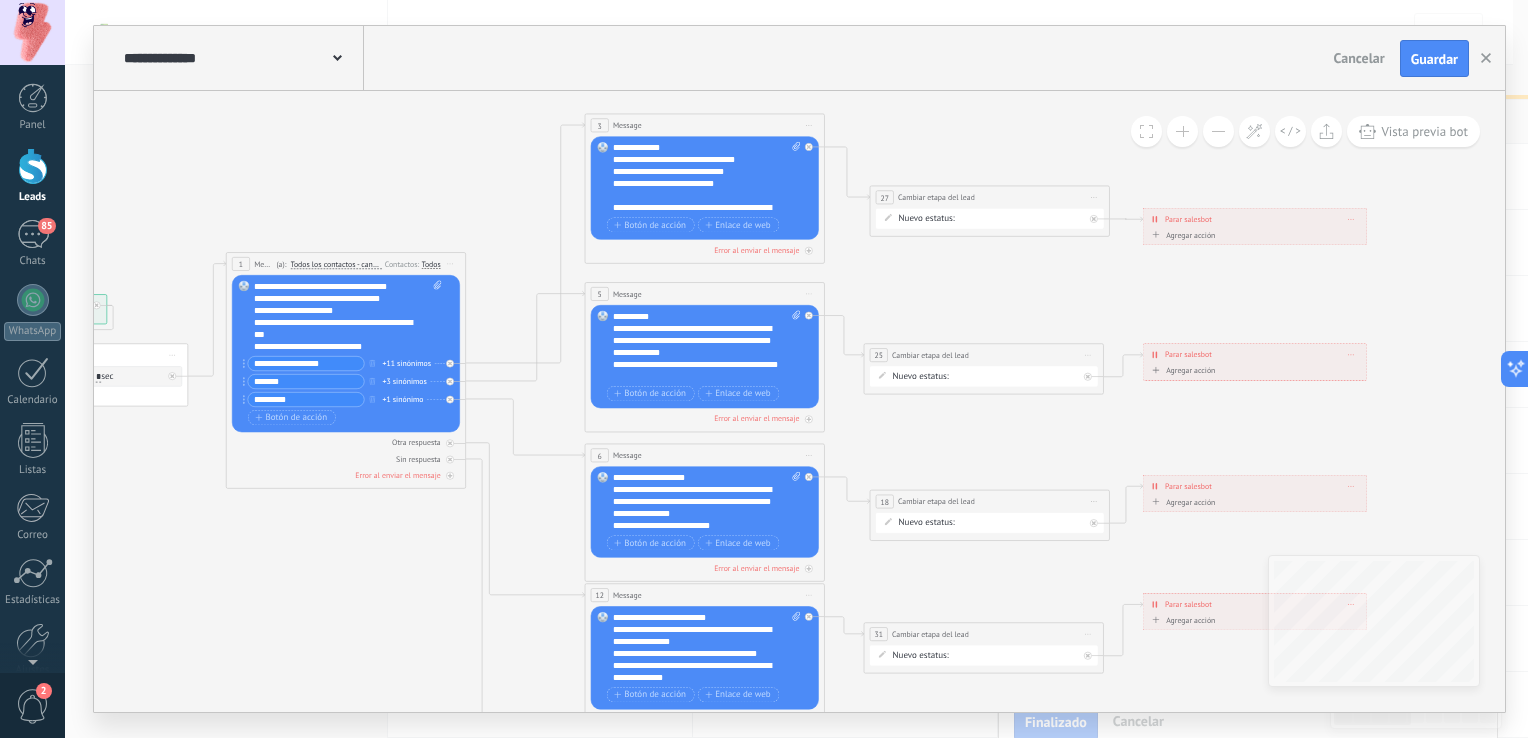 drag, startPoint x: 545, startPoint y: 230, endPoint x: 307, endPoint y: 147, distance: 252.05753 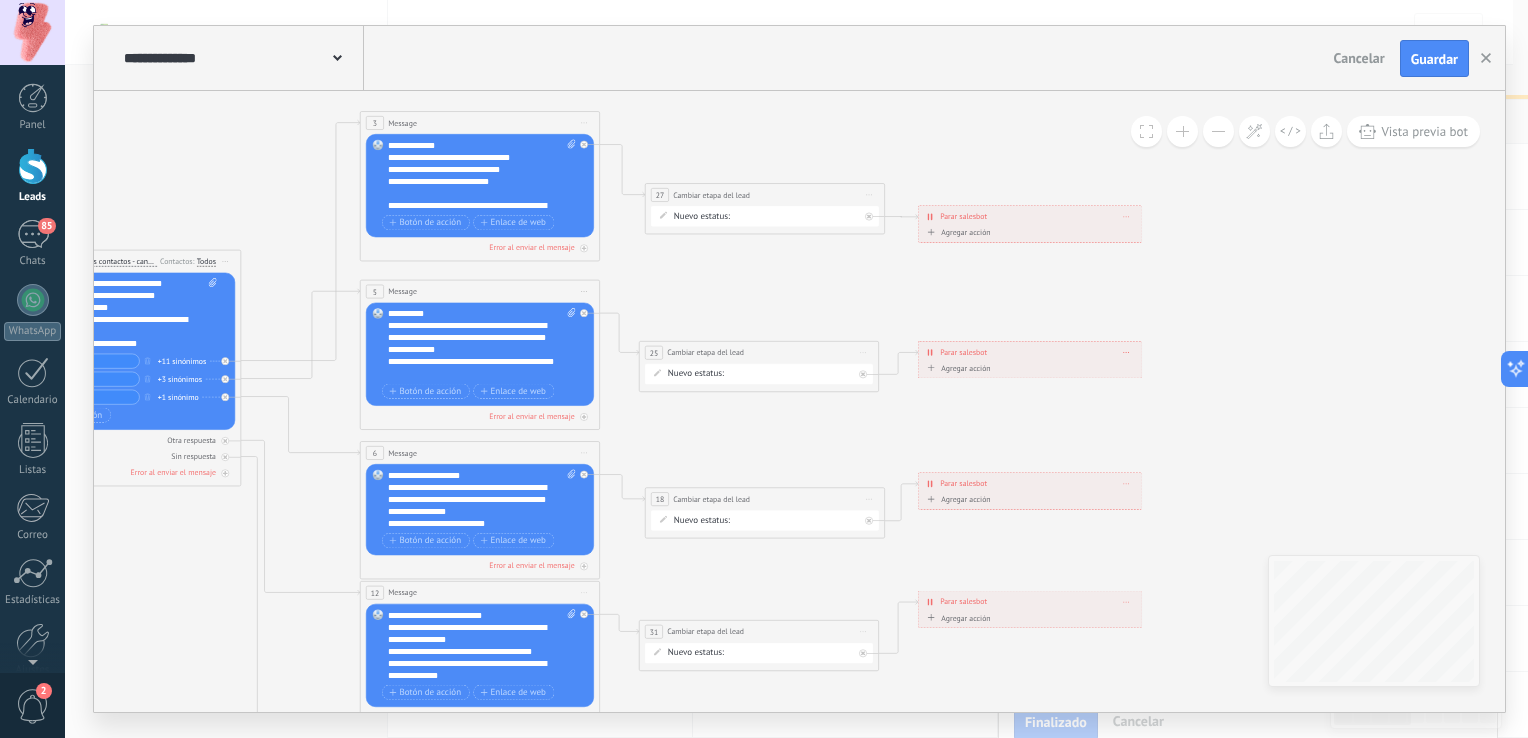 drag, startPoint x: 394, startPoint y: 220, endPoint x: 198, endPoint y: 152, distance: 207.46085 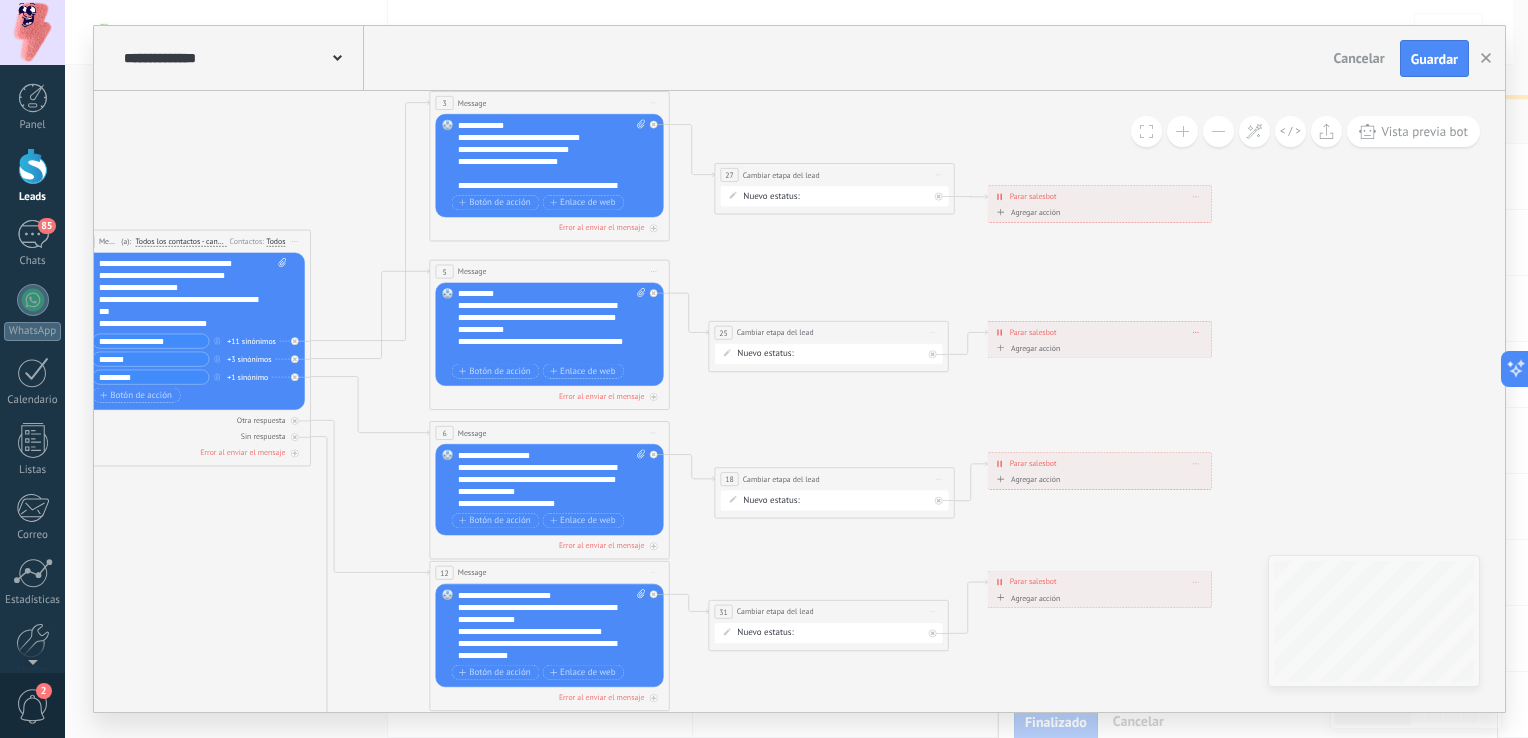 drag, startPoint x: 1291, startPoint y: 318, endPoint x: 1404, endPoint y: 331, distance: 113.74533 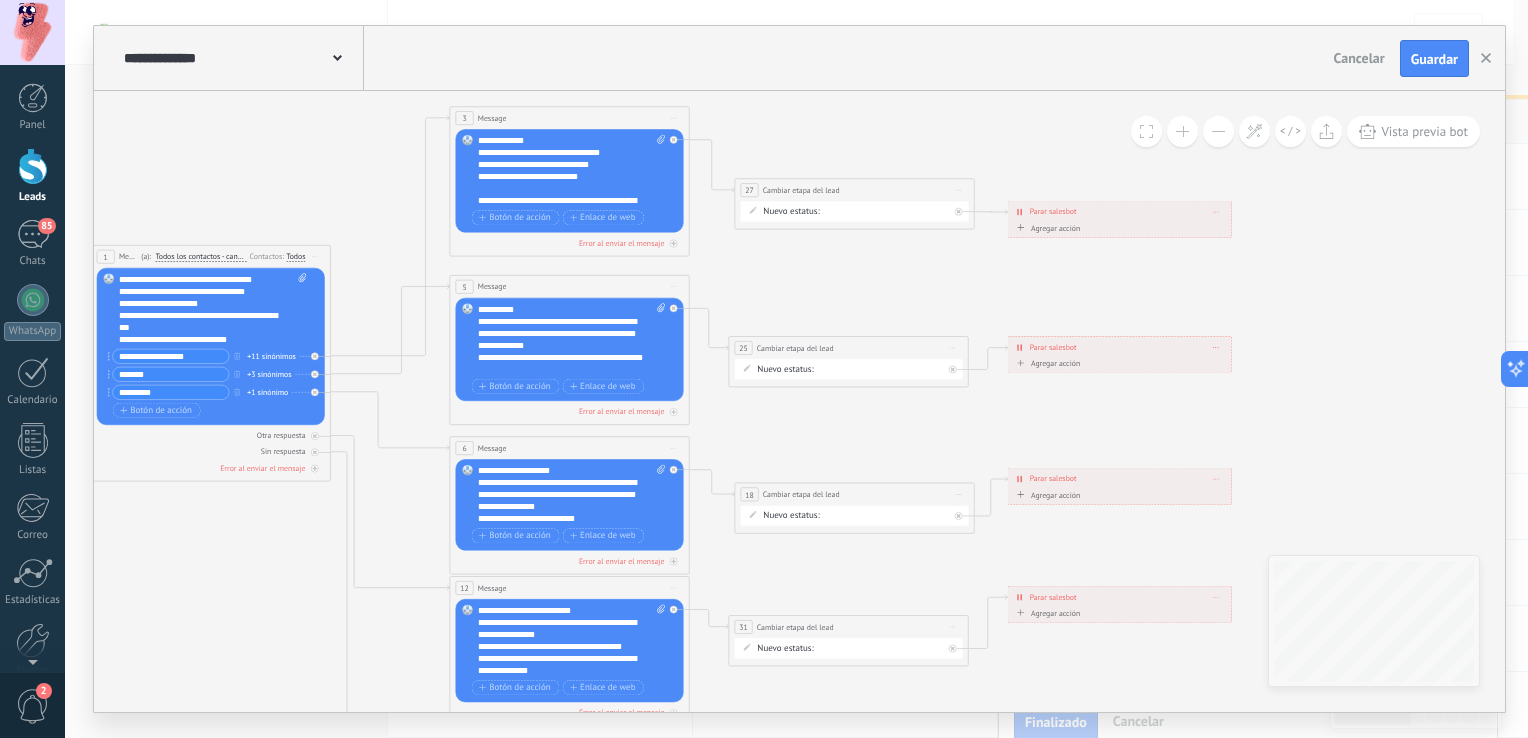 drag, startPoint x: 279, startPoint y: 597, endPoint x: 271, endPoint y: 610, distance: 15.264338 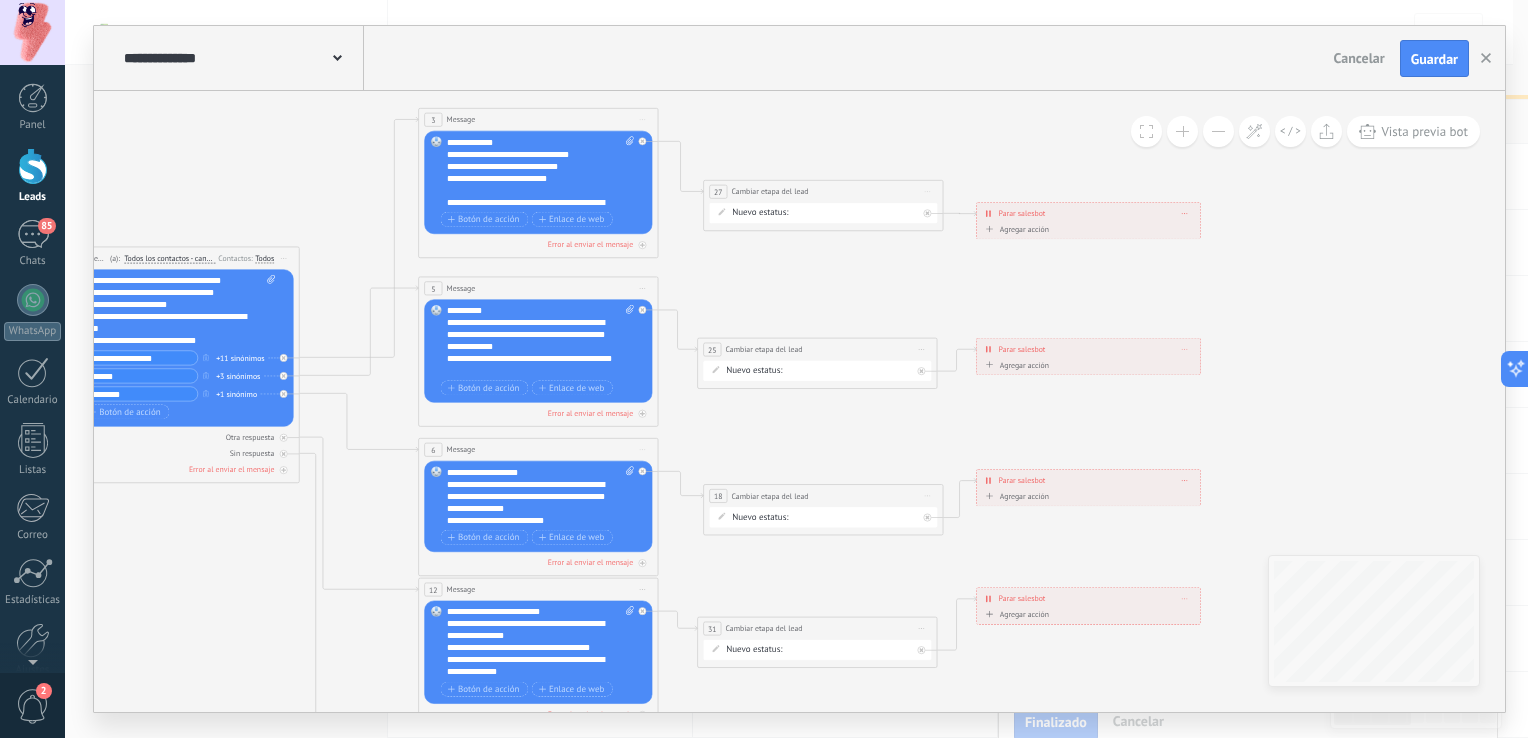 drag, startPoint x: 888, startPoint y: 436, endPoint x: 831, endPoint y: 498, distance: 84.21995 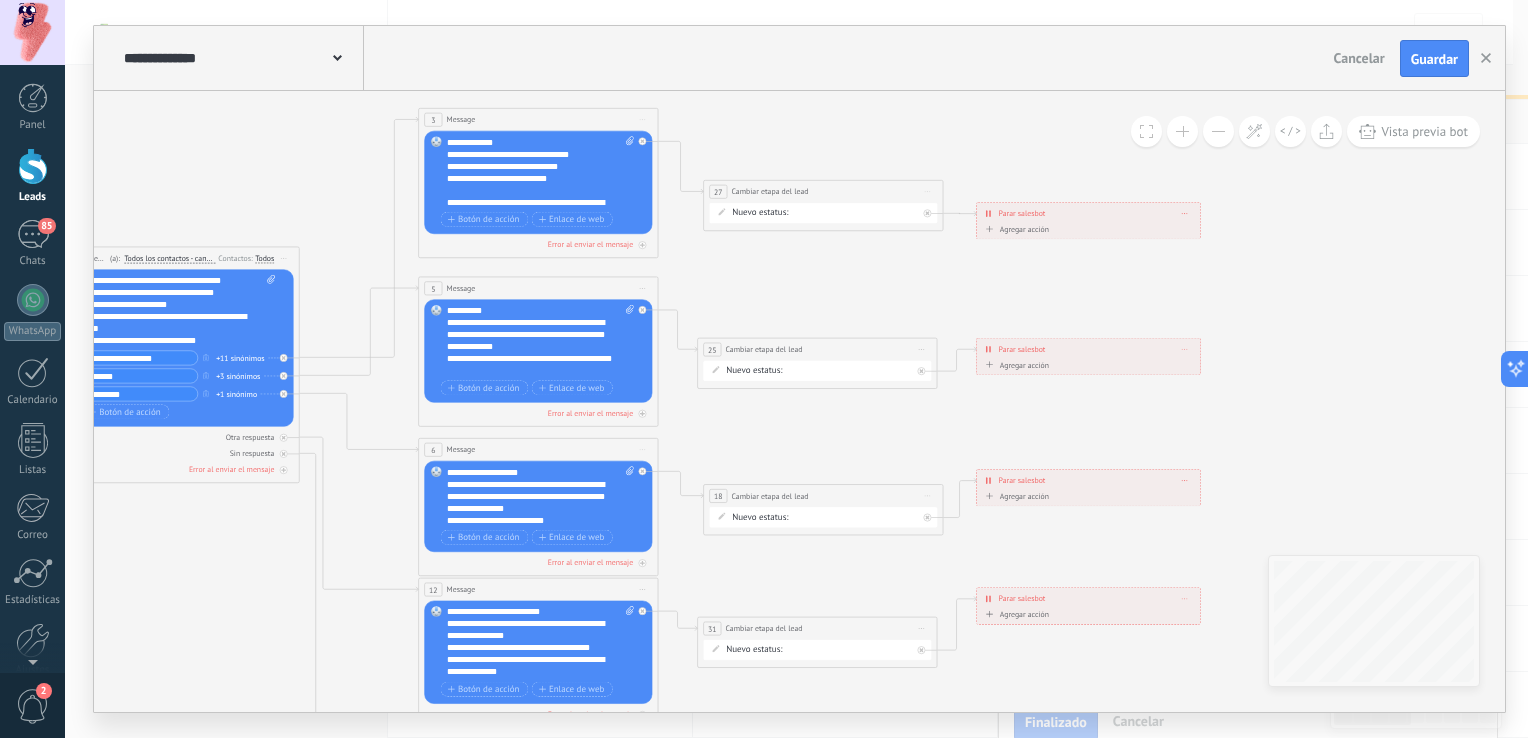 click 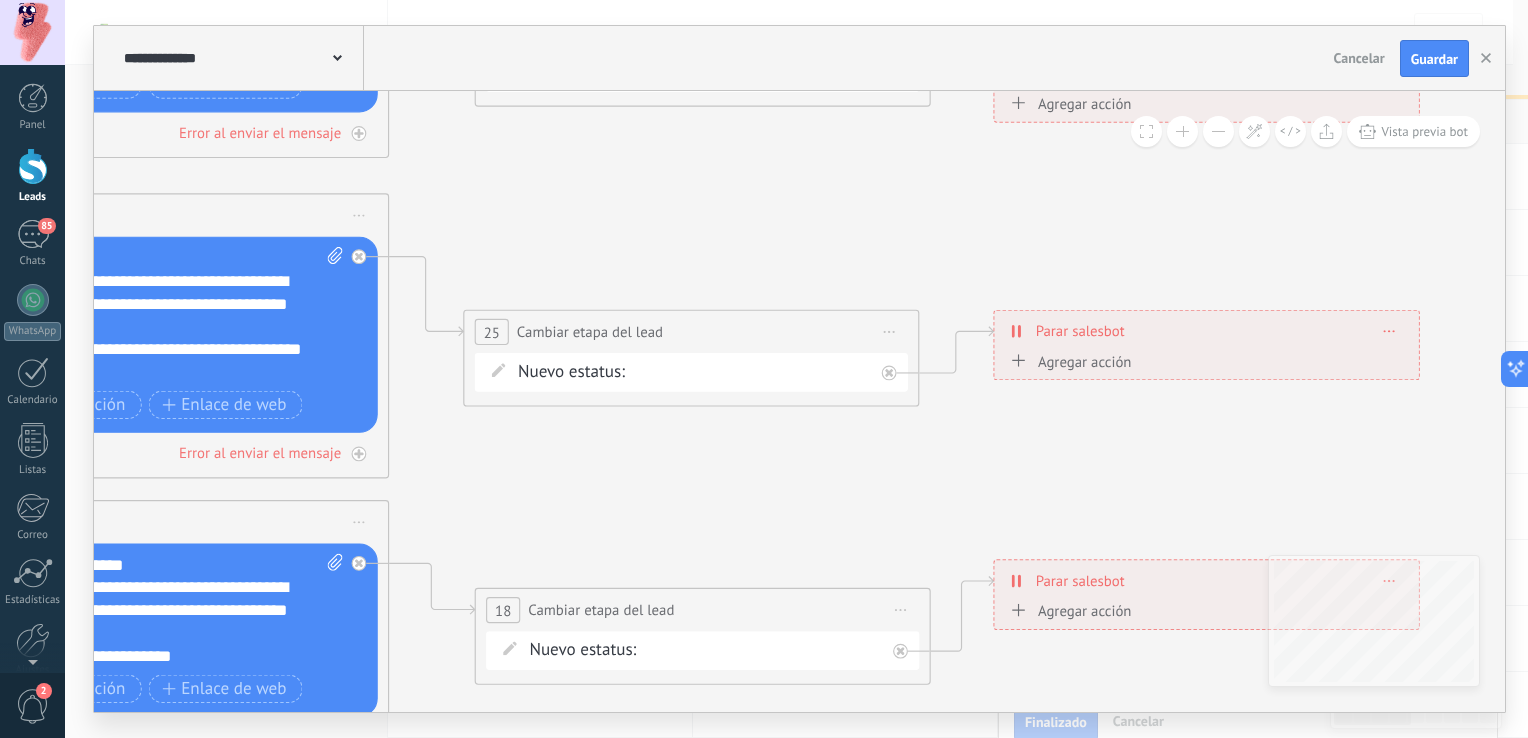 click on "**********" at bounding box center (691, 332) 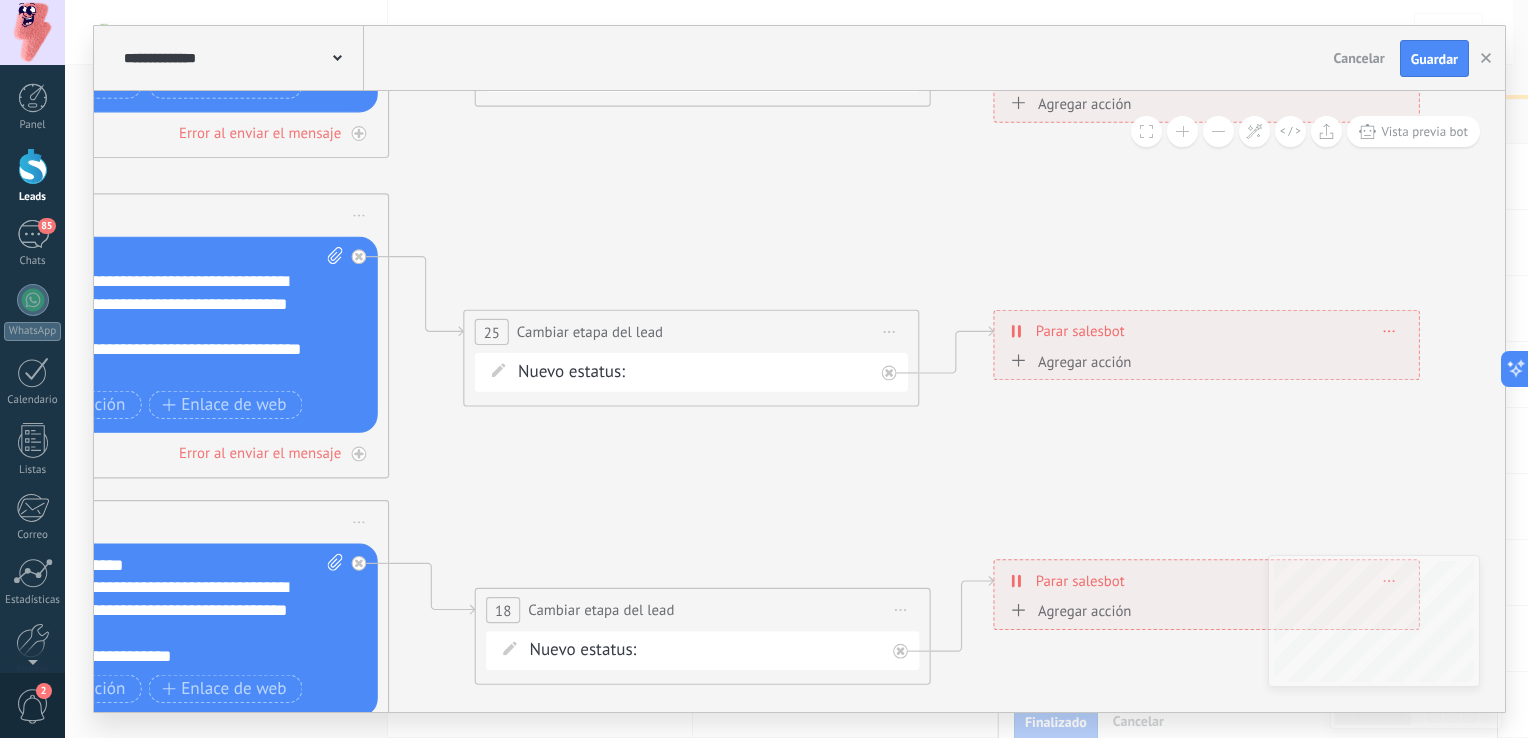 drag, startPoint x: 729, startPoint y: 326, endPoint x: 699, endPoint y: 329, distance: 30.149628 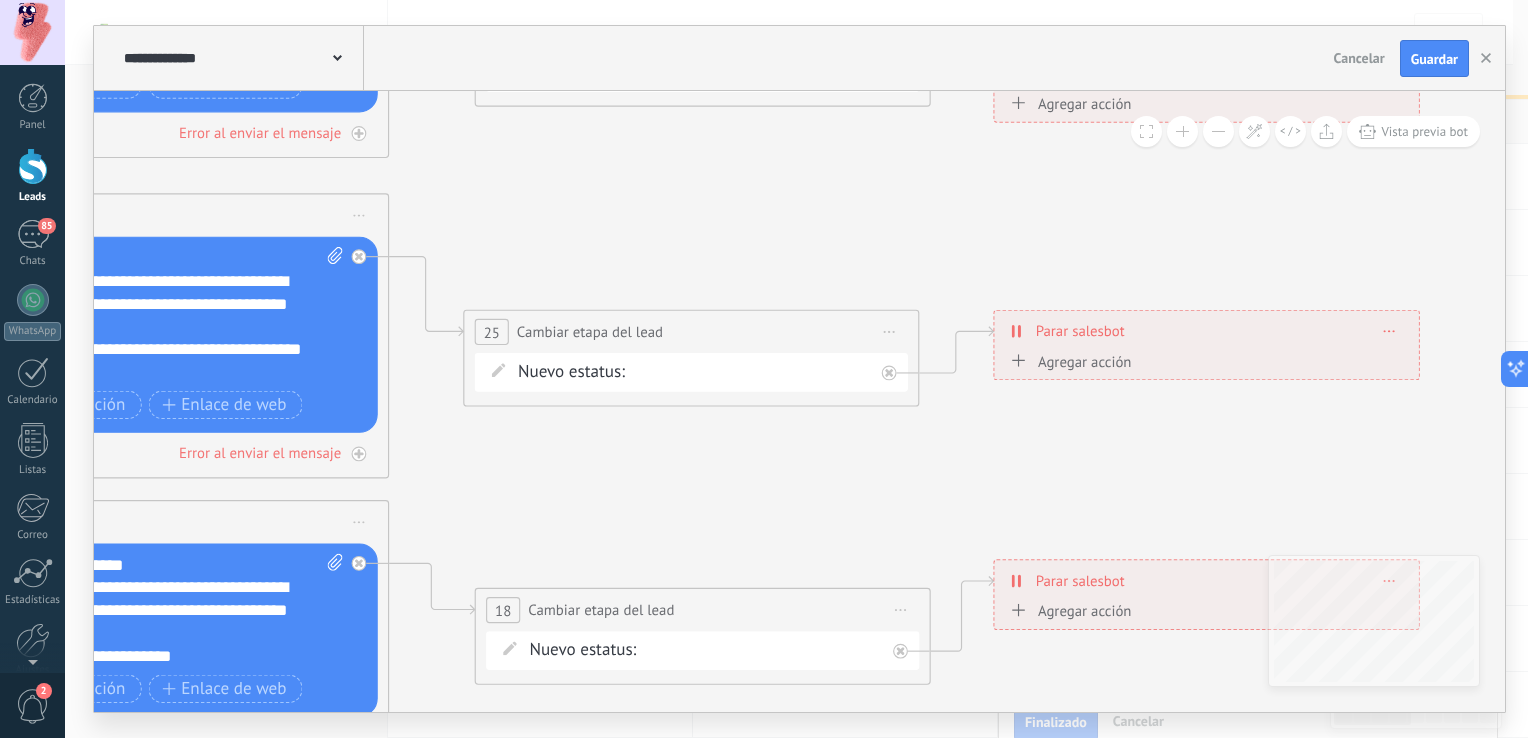 click on "**********" at bounding box center [691, 332] 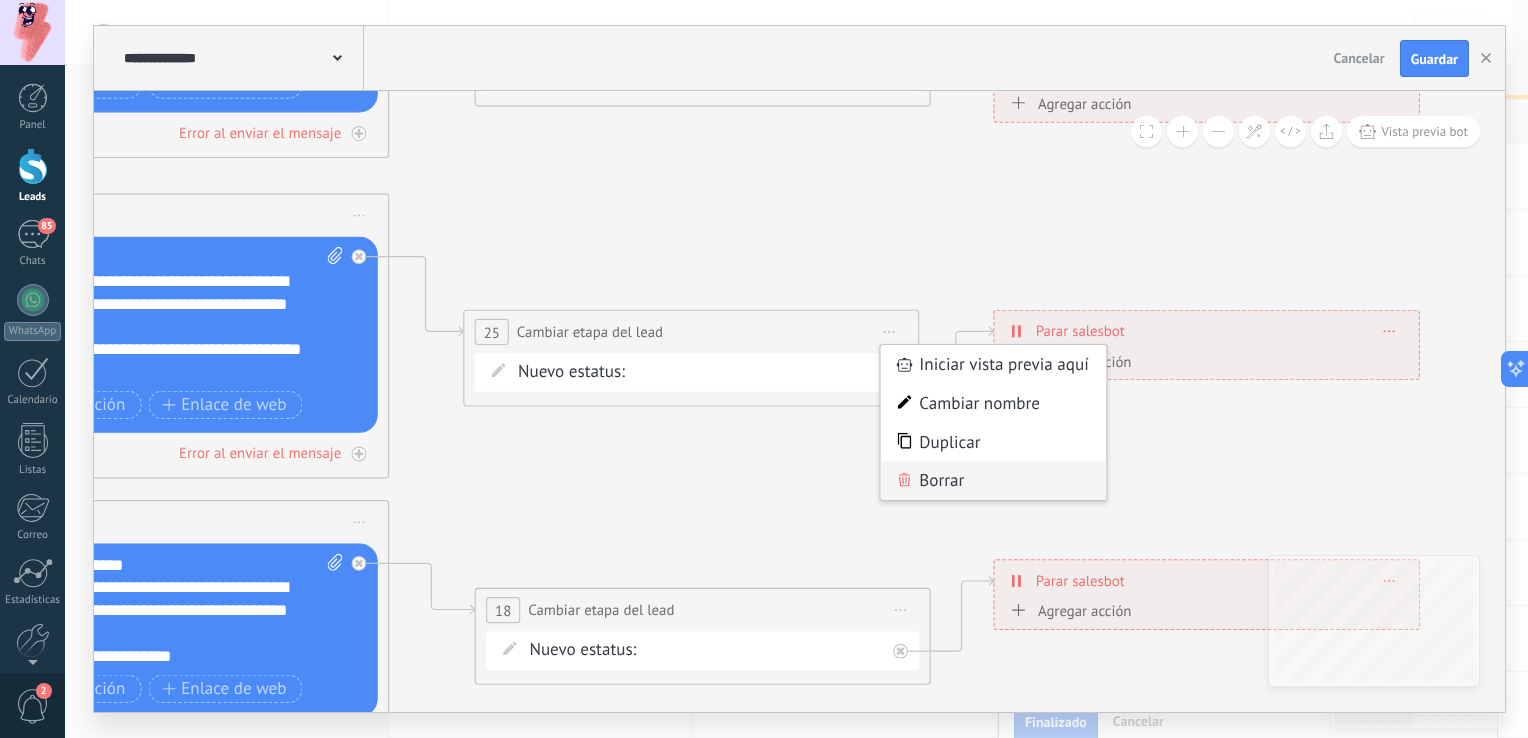 click on "Borrar" at bounding box center [993, 481] 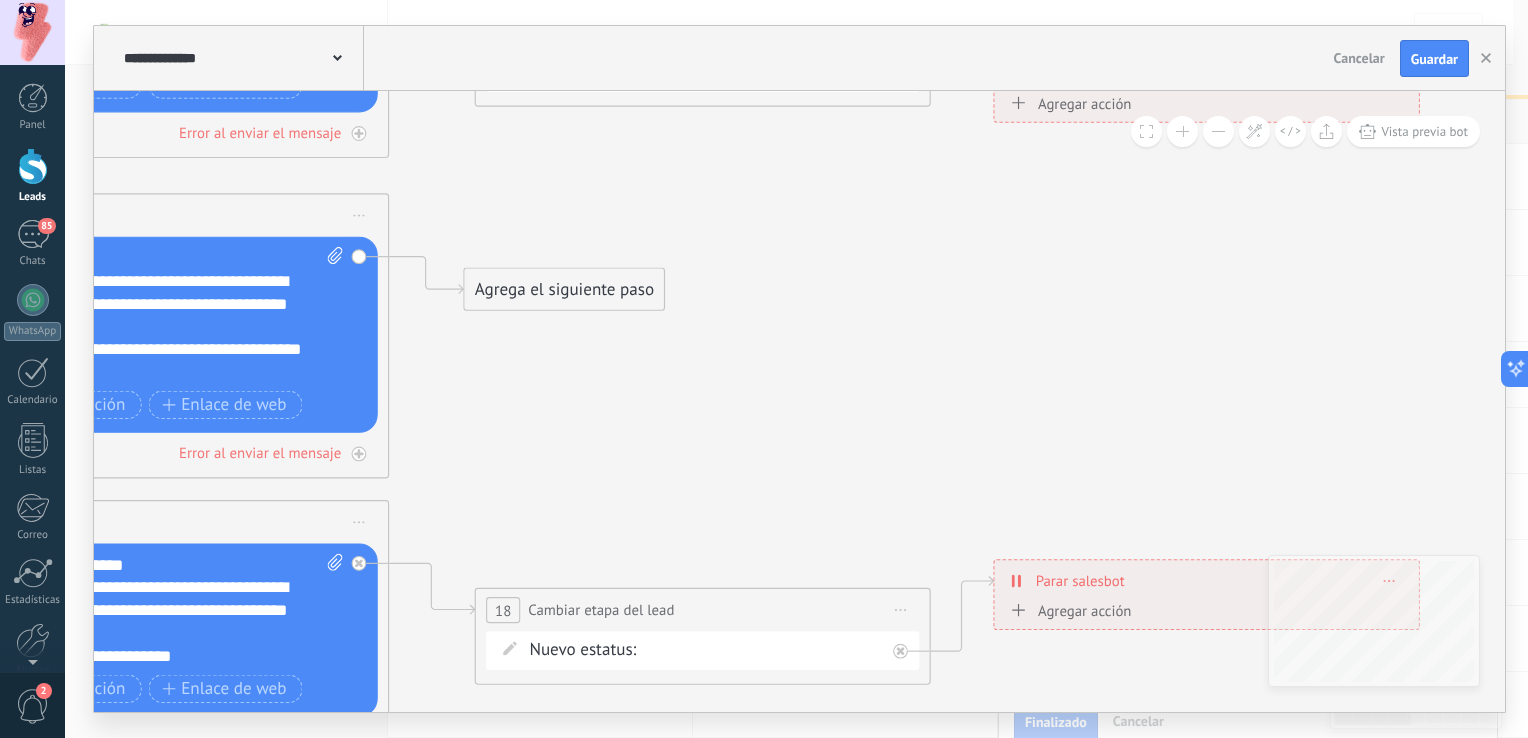 click on "Agrega el siguiente paso" at bounding box center (564, 290) 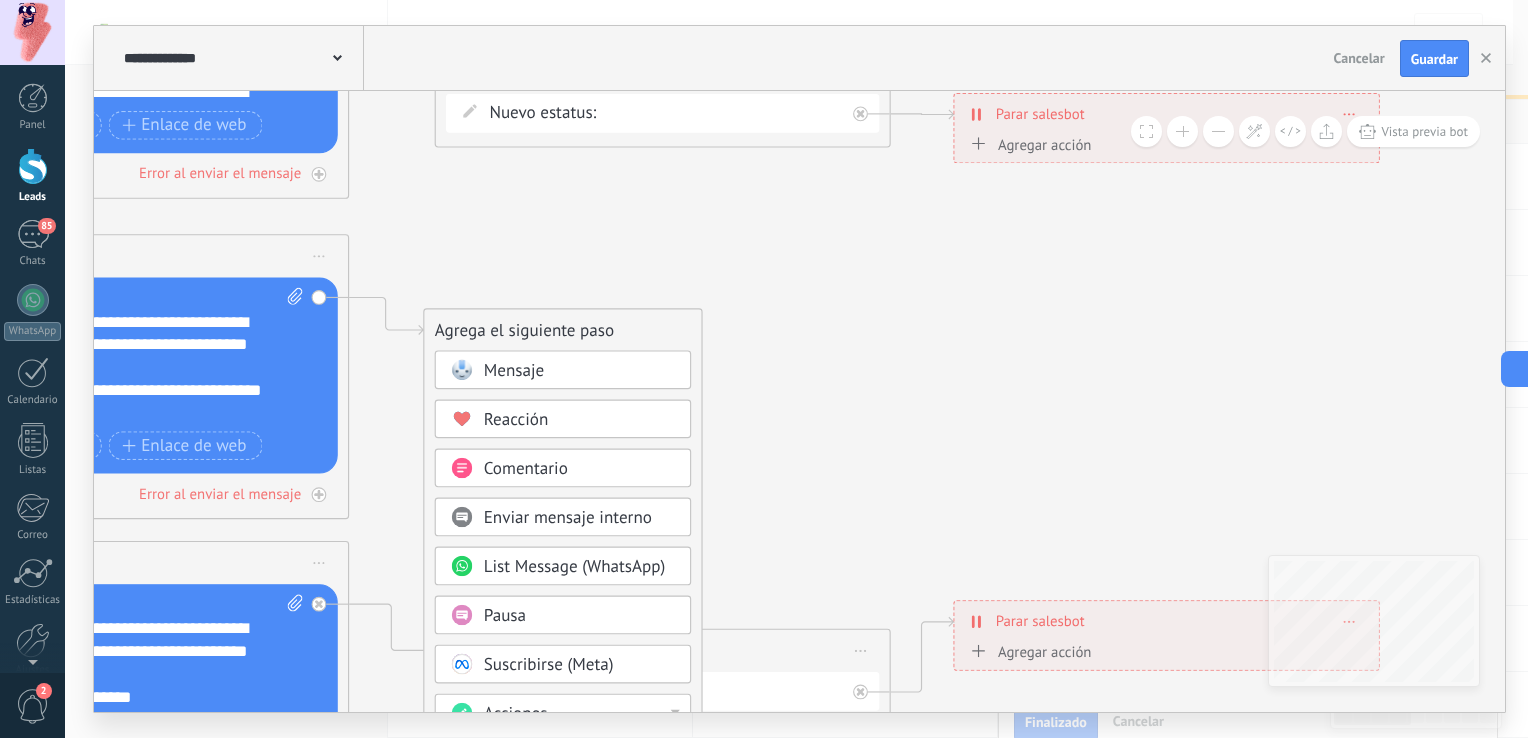 drag, startPoint x: 910, startPoint y: 383, endPoint x: 870, endPoint y: 423, distance: 56.568542 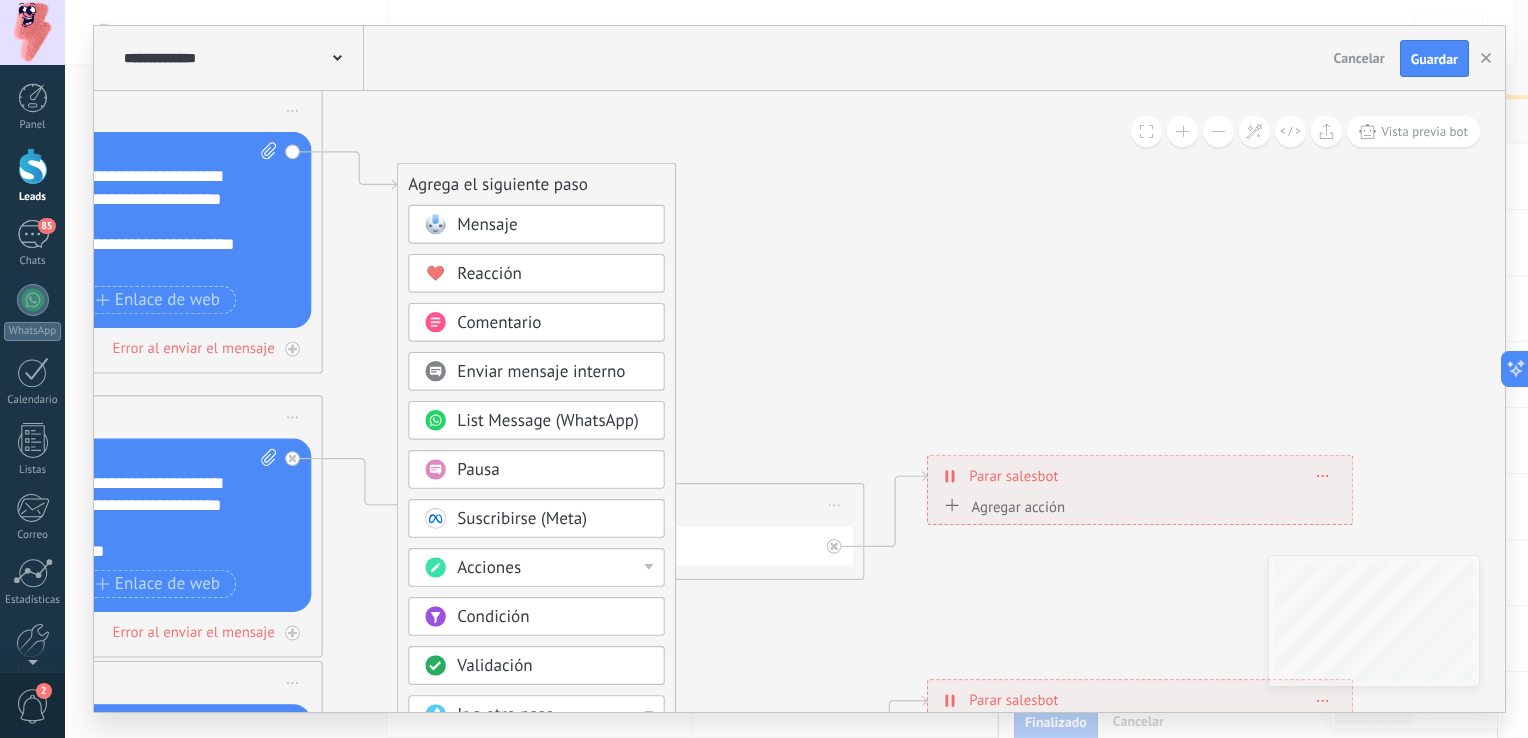 drag, startPoint x: 876, startPoint y: 402, endPoint x: 850, endPoint y: 257, distance: 147.31259 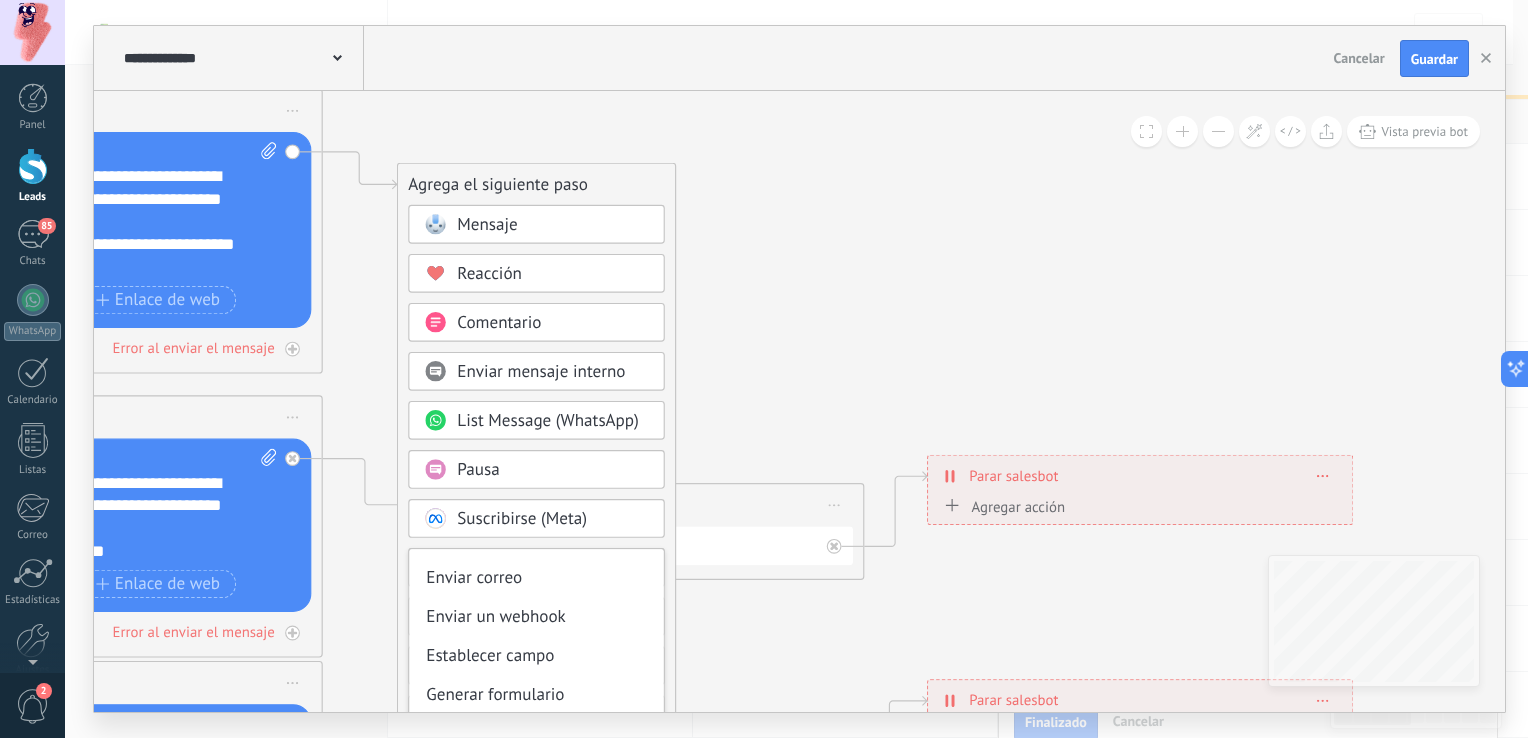 scroll, scrollTop: 288, scrollLeft: 0, axis: vertical 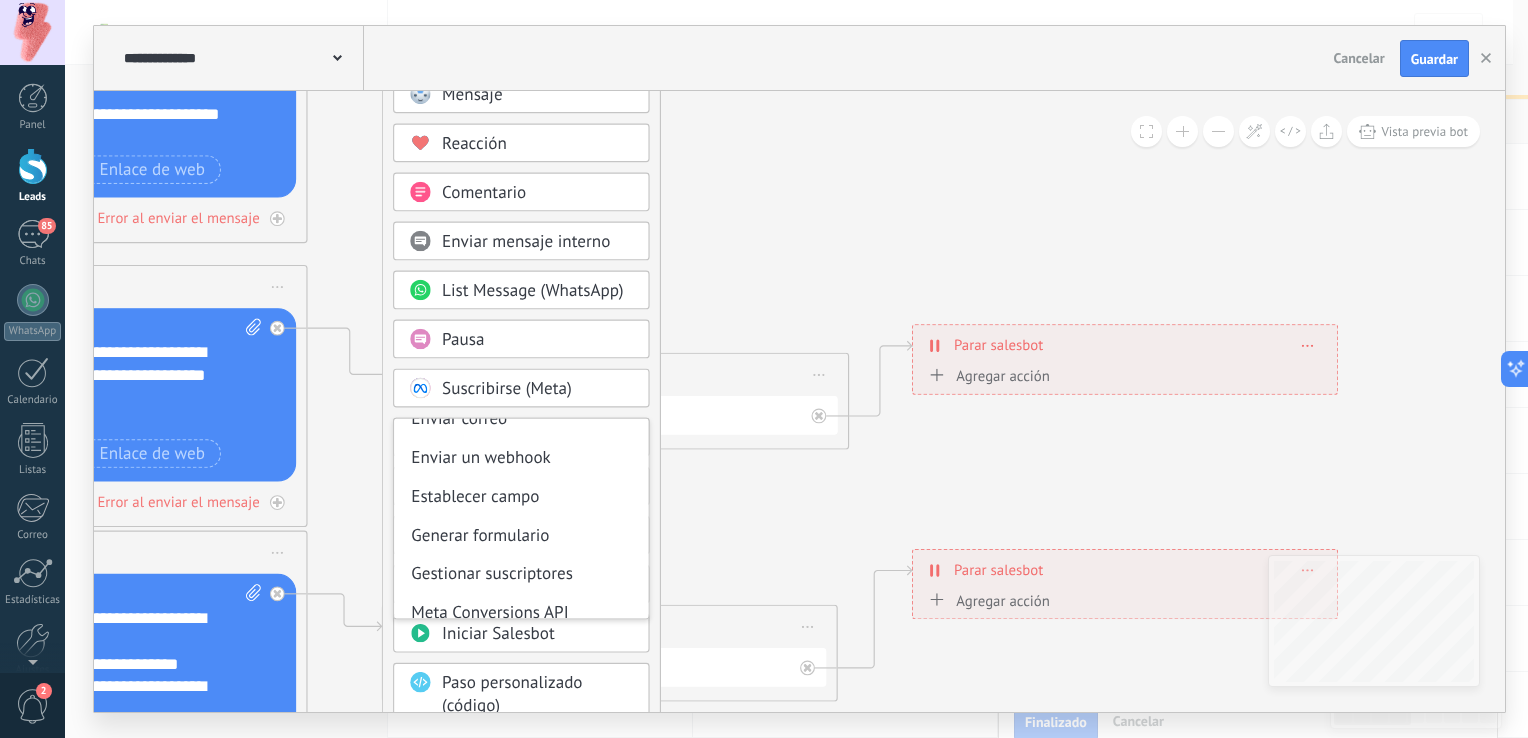 drag, startPoint x: 804, startPoint y: 651, endPoint x: 788, endPoint y: 521, distance: 130.98091 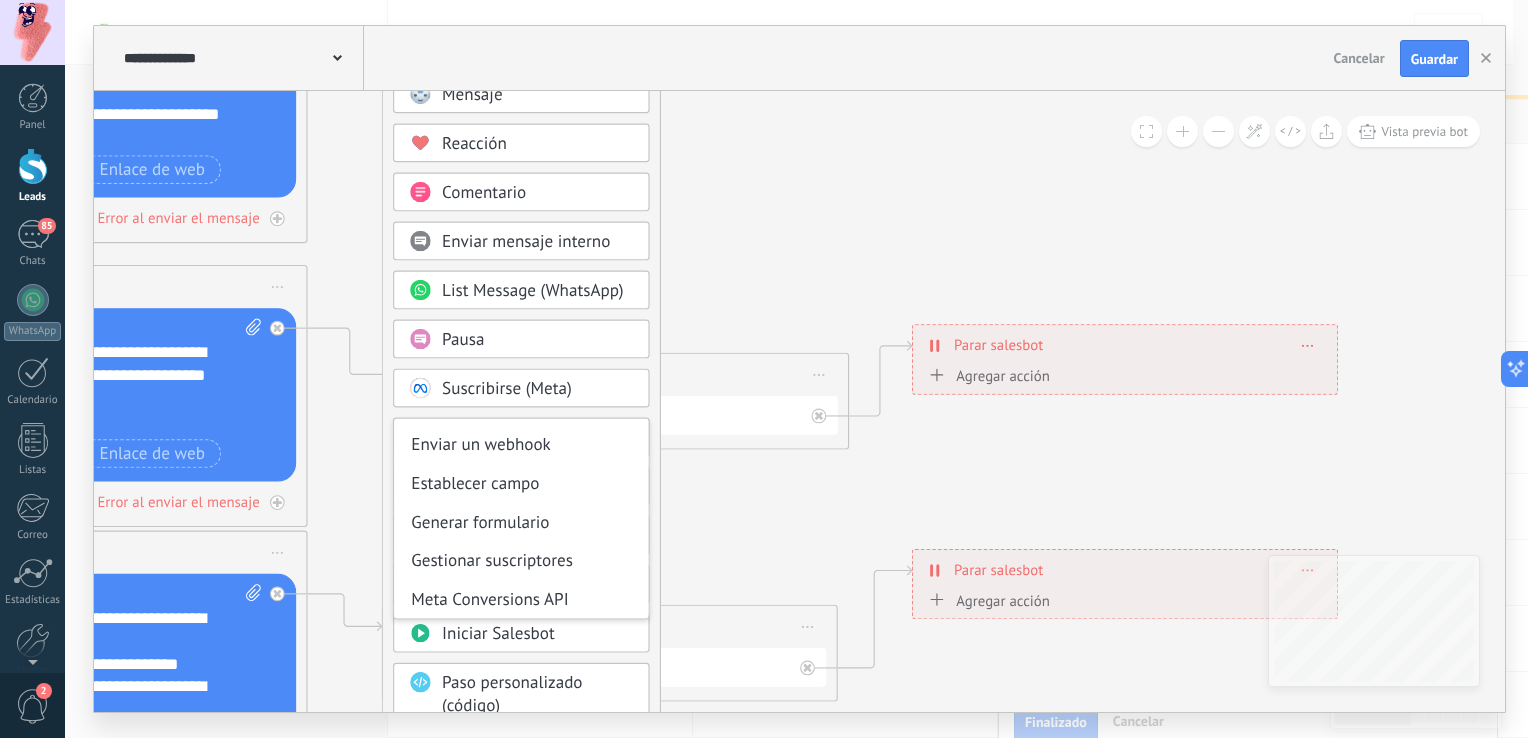 click 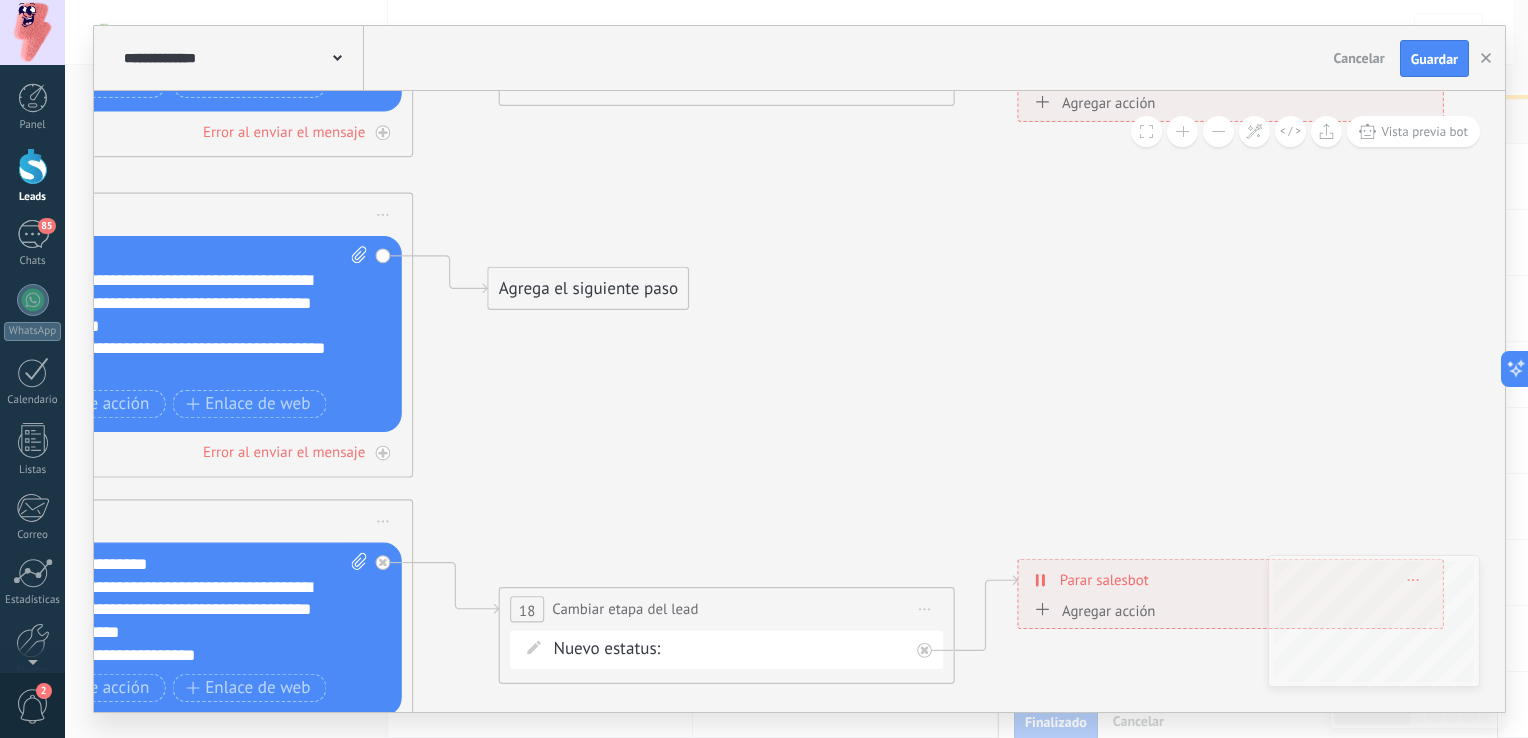 drag, startPoint x: 703, startPoint y: 213, endPoint x: 816, endPoint y: 457, distance: 268.8959 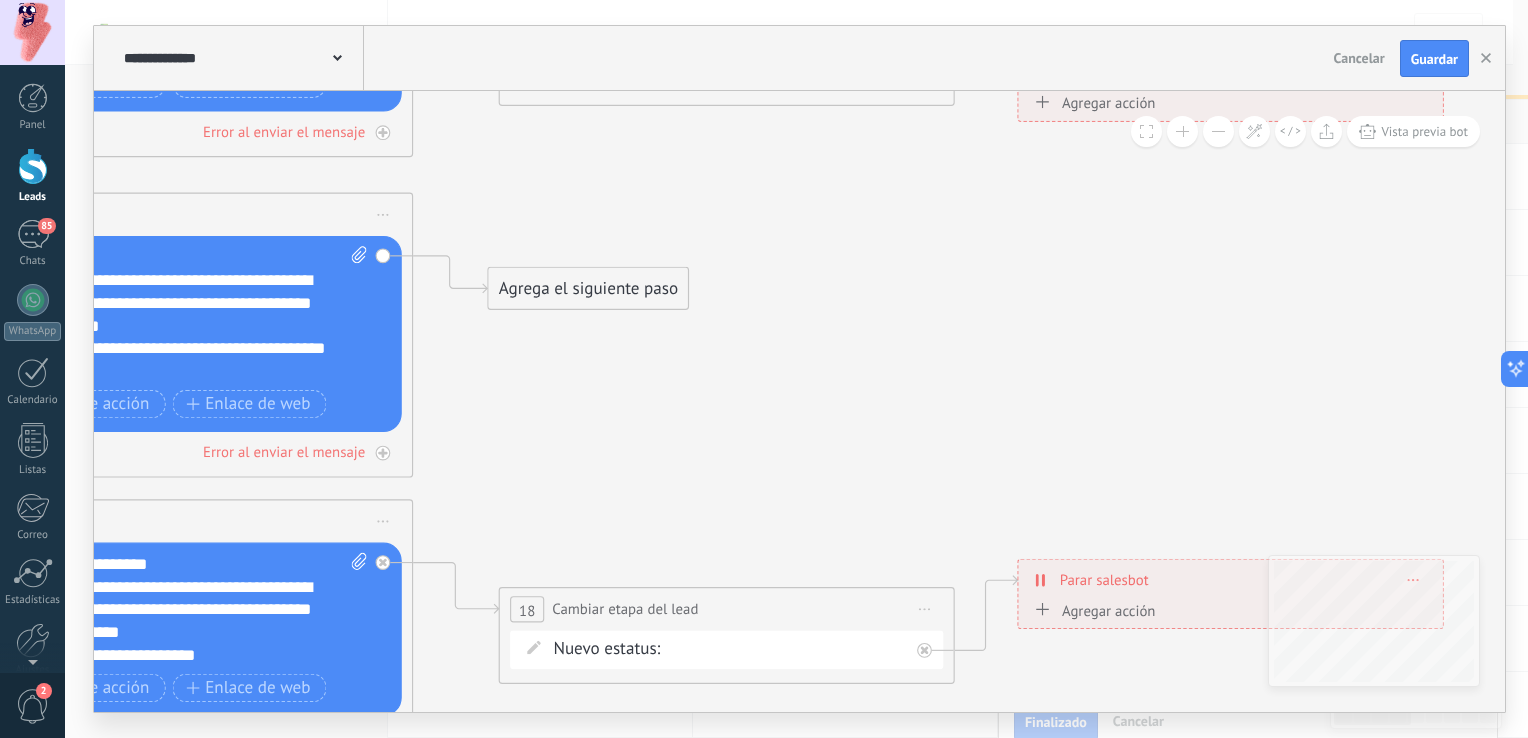 click 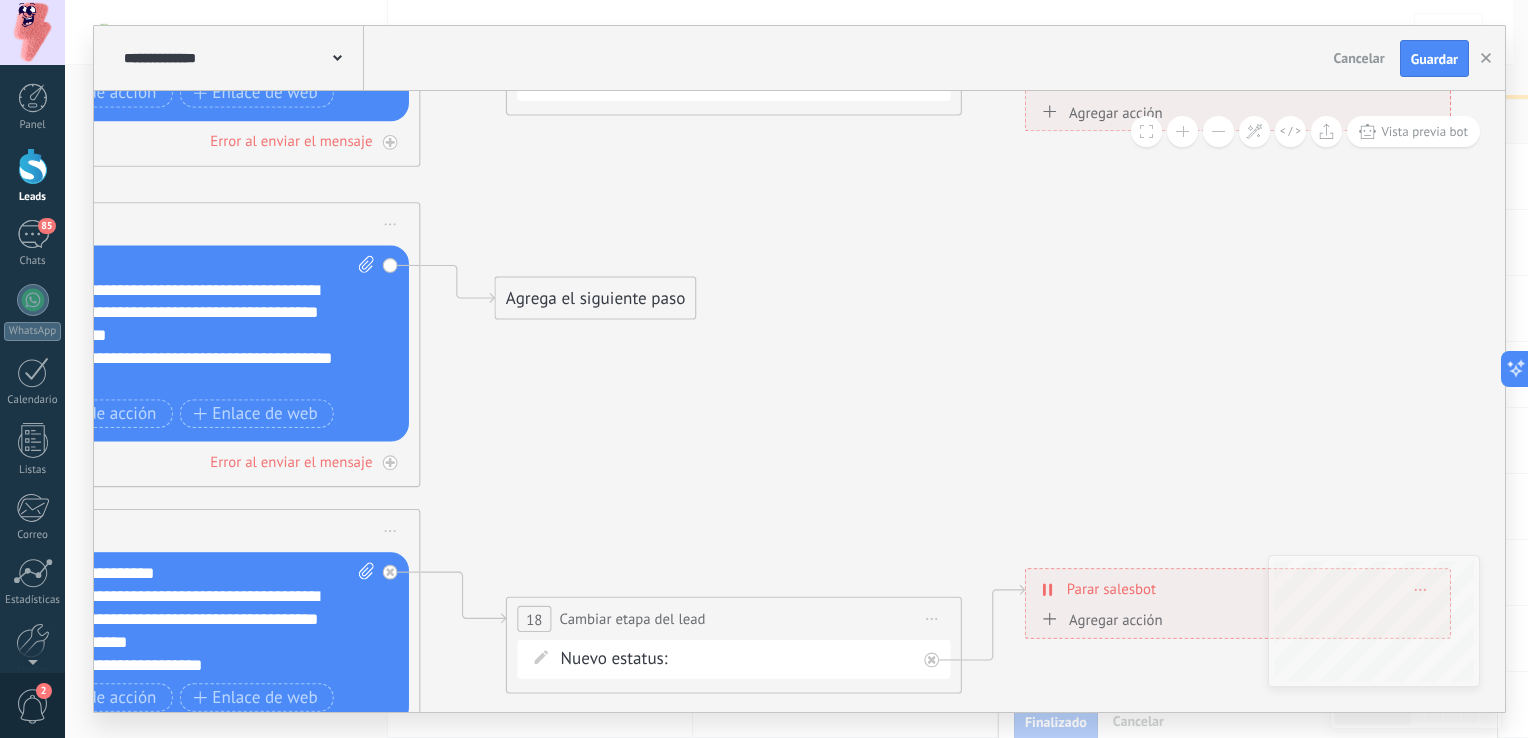 click on "Agrega el siguiente paso" at bounding box center [596, 299] 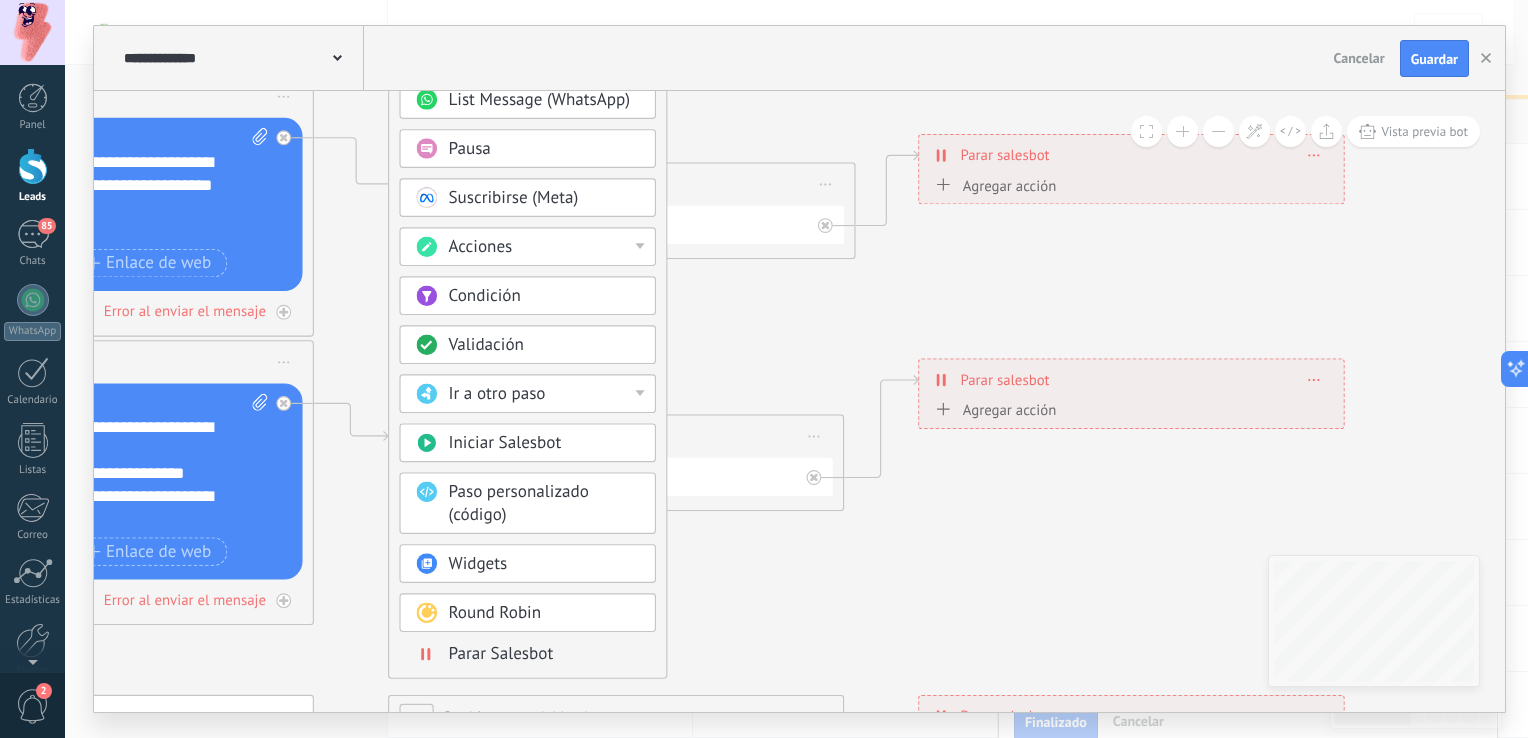 drag, startPoint x: 921, startPoint y: 395, endPoint x: 815, endPoint y: -39, distance: 446.7572 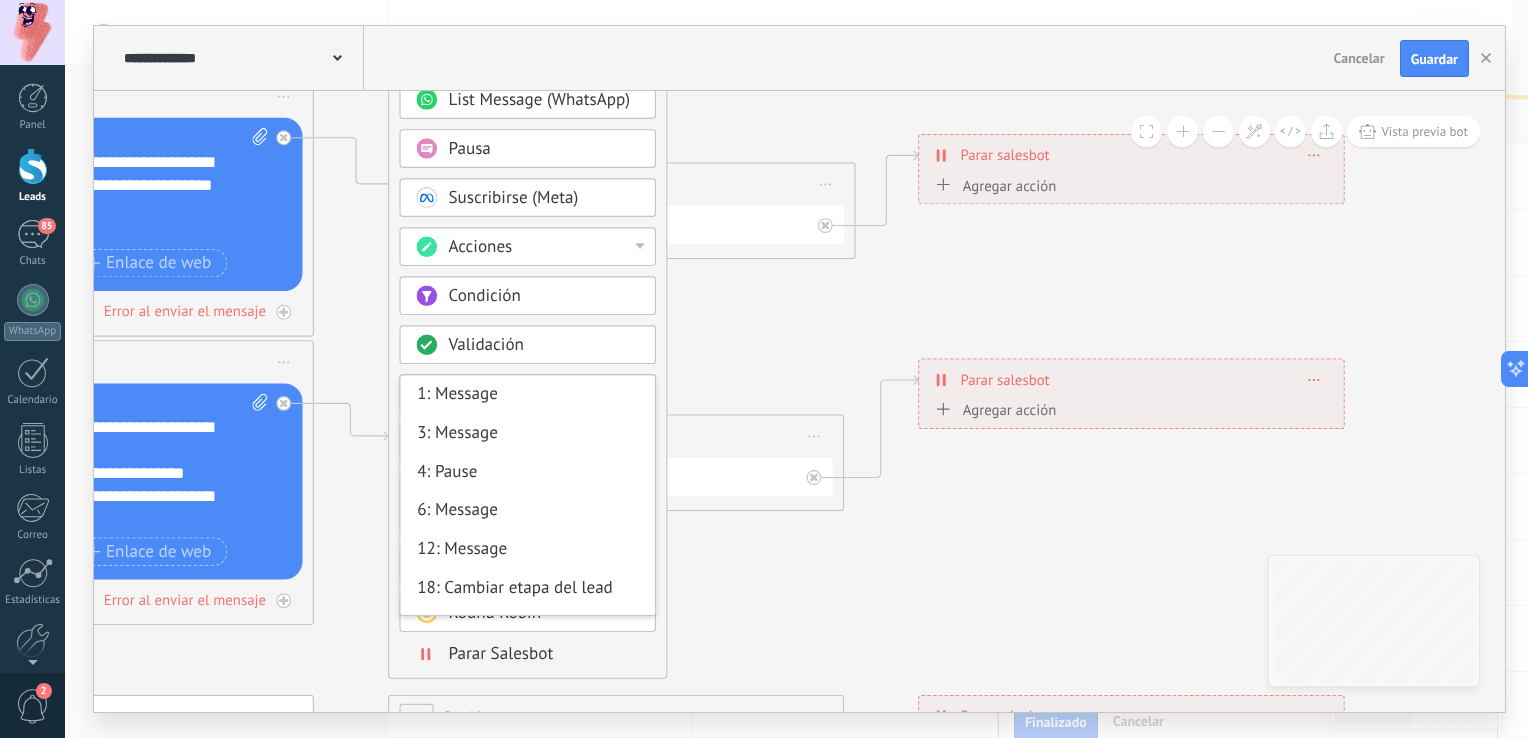 drag, startPoint x: 654, startPoint y: 390, endPoint x: 652, endPoint y: 514, distance: 124.01613 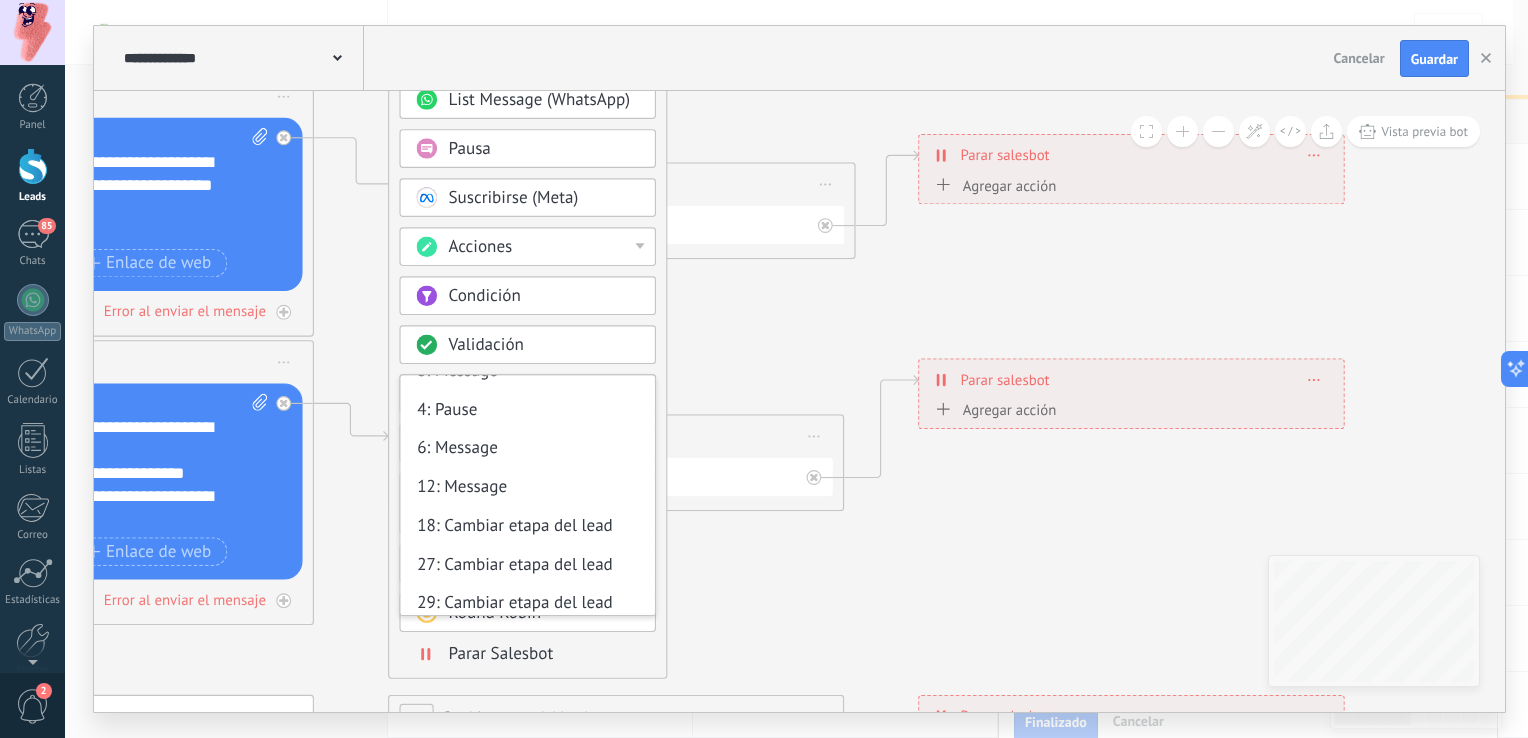 scroll, scrollTop: 129, scrollLeft: 0, axis: vertical 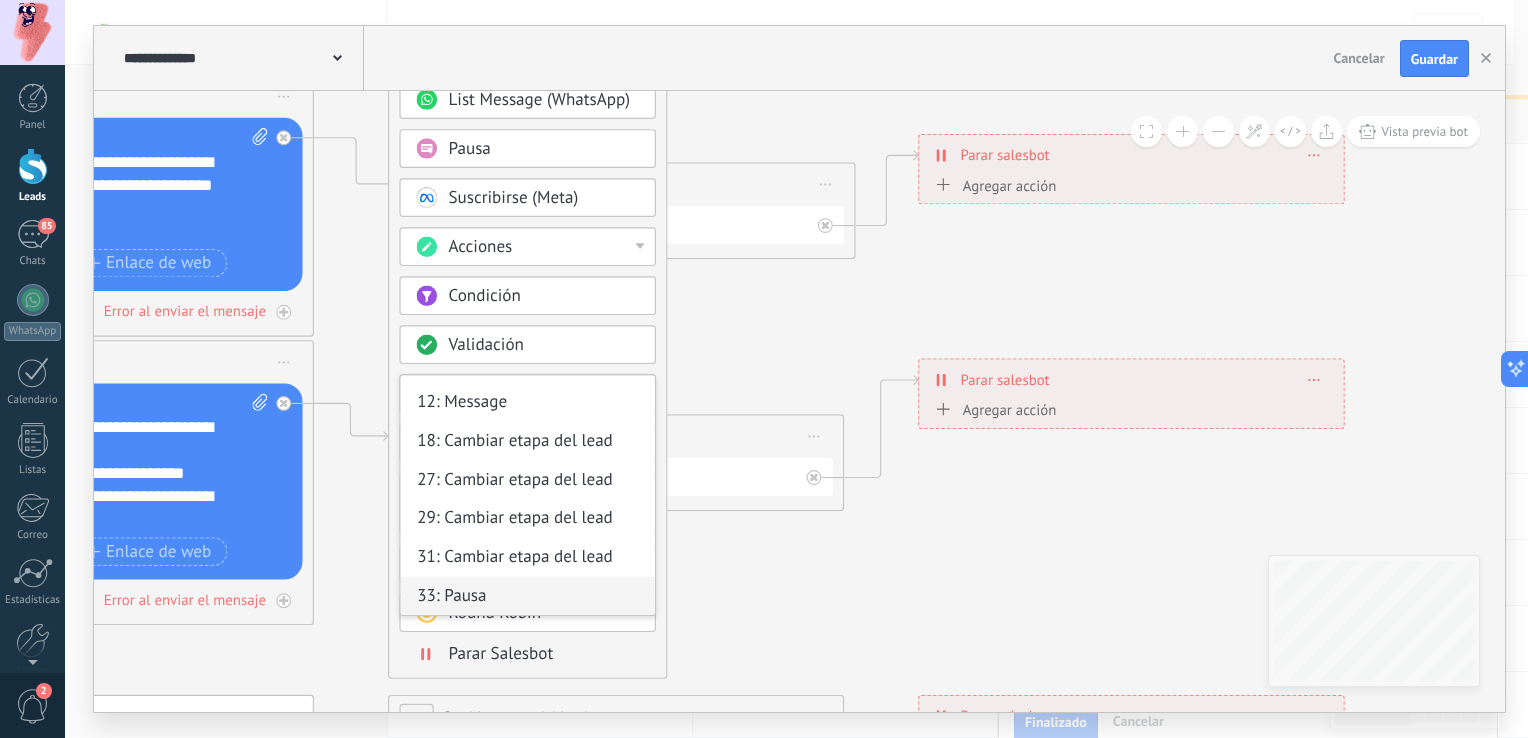 click on "33: Pausa" at bounding box center (528, 597) 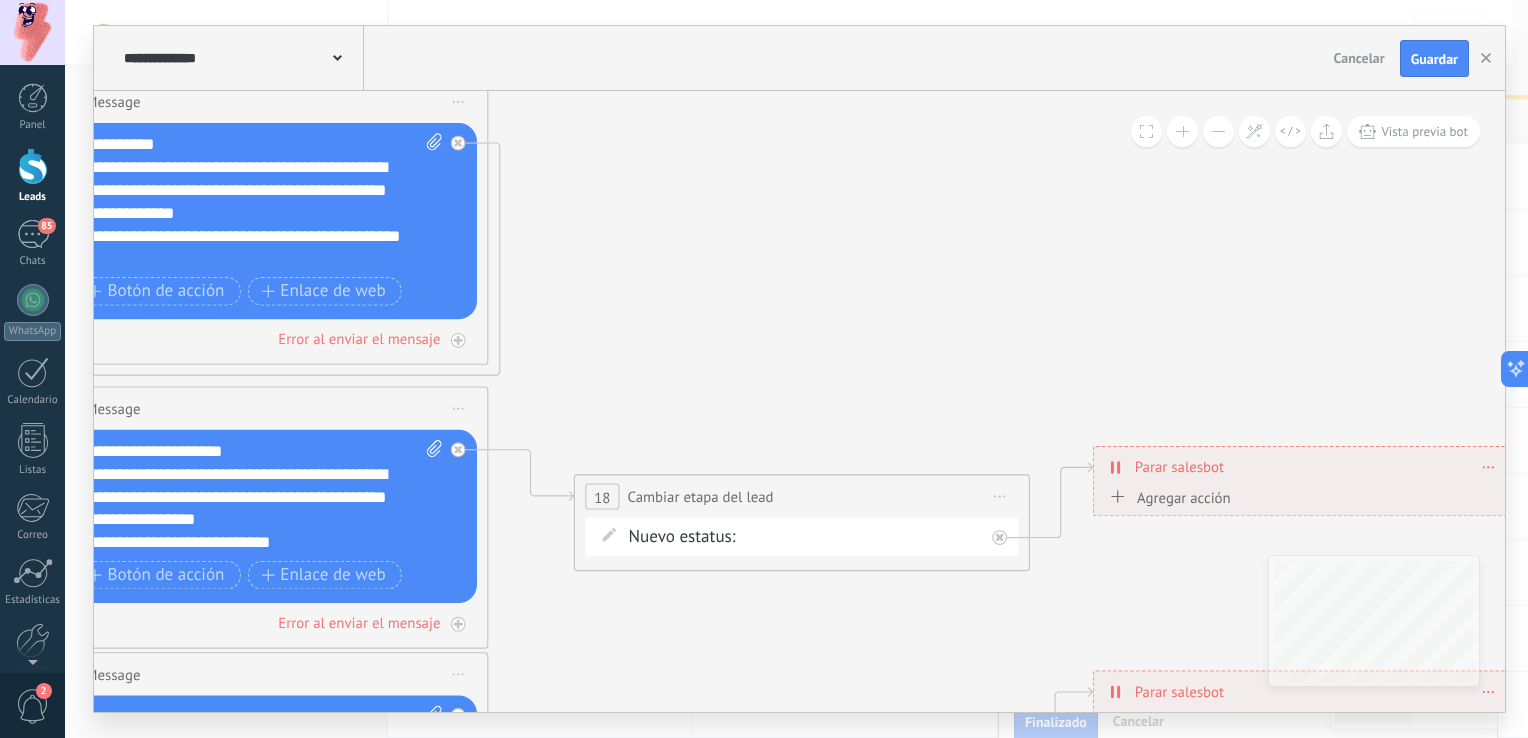 drag, startPoint x: 637, startPoint y: 323, endPoint x: 850, endPoint y: 702, distance: 434.7528 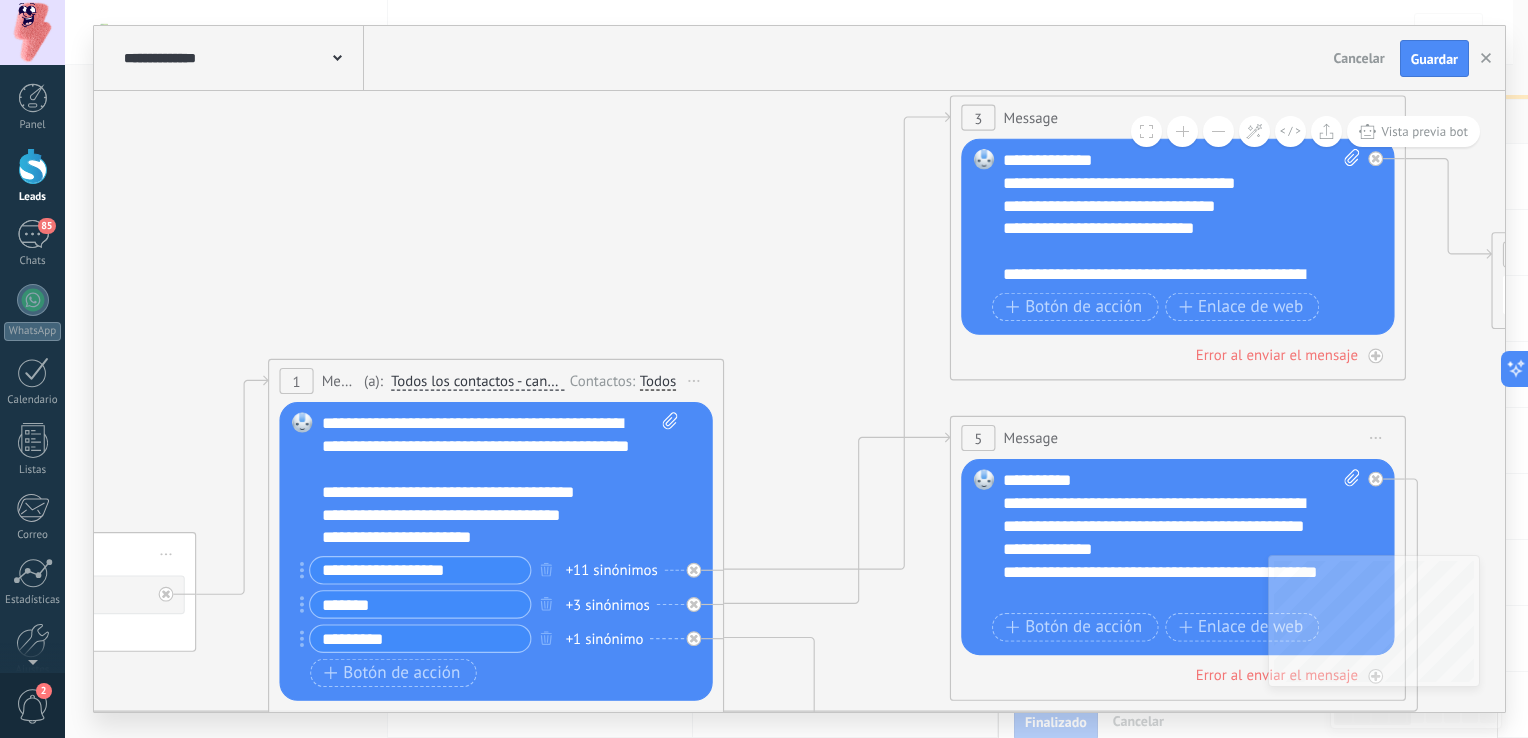 drag, startPoint x: 645, startPoint y: 338, endPoint x: 1527, endPoint y: 621, distance: 926.2899 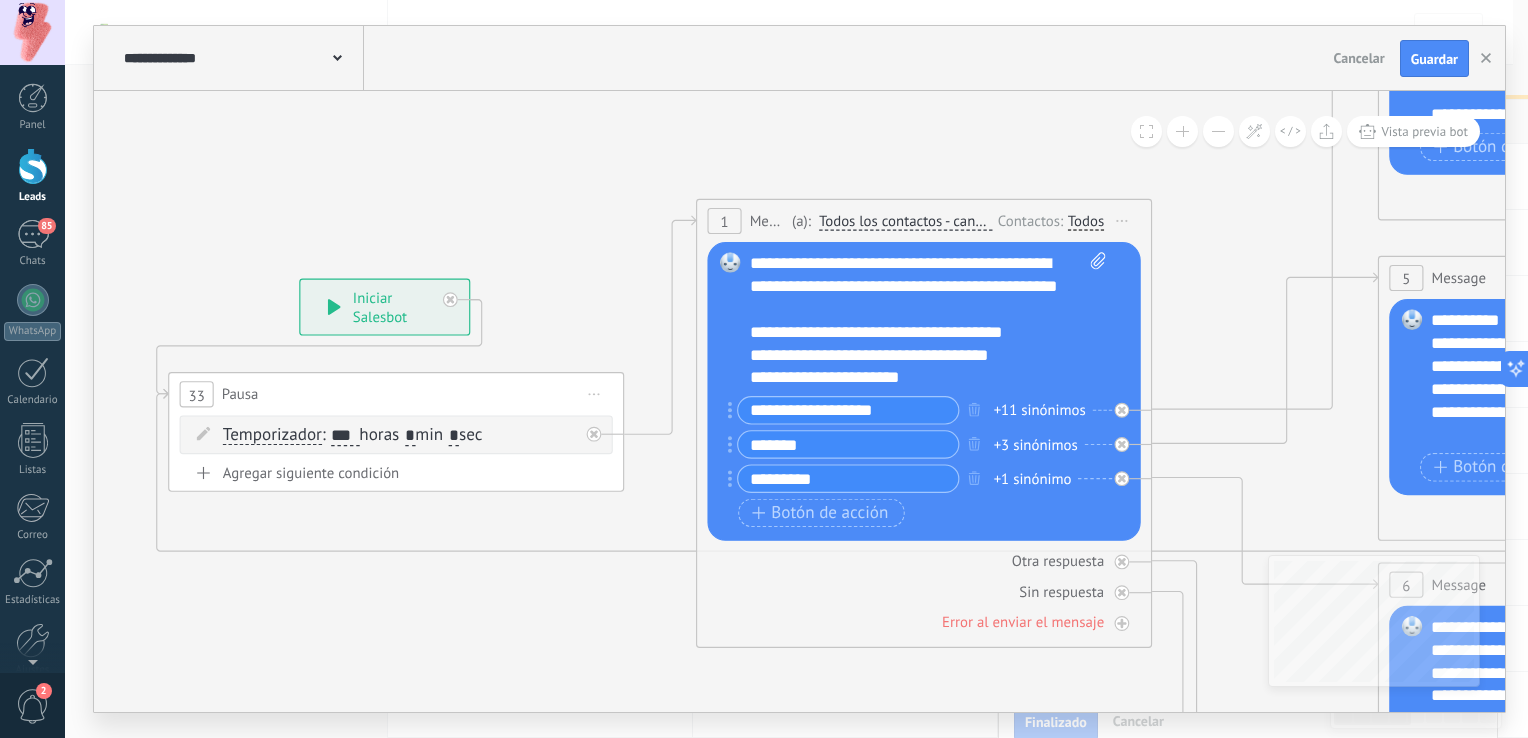 drag, startPoint x: 609, startPoint y: 312, endPoint x: 1037, endPoint y: 143, distance: 460.1576 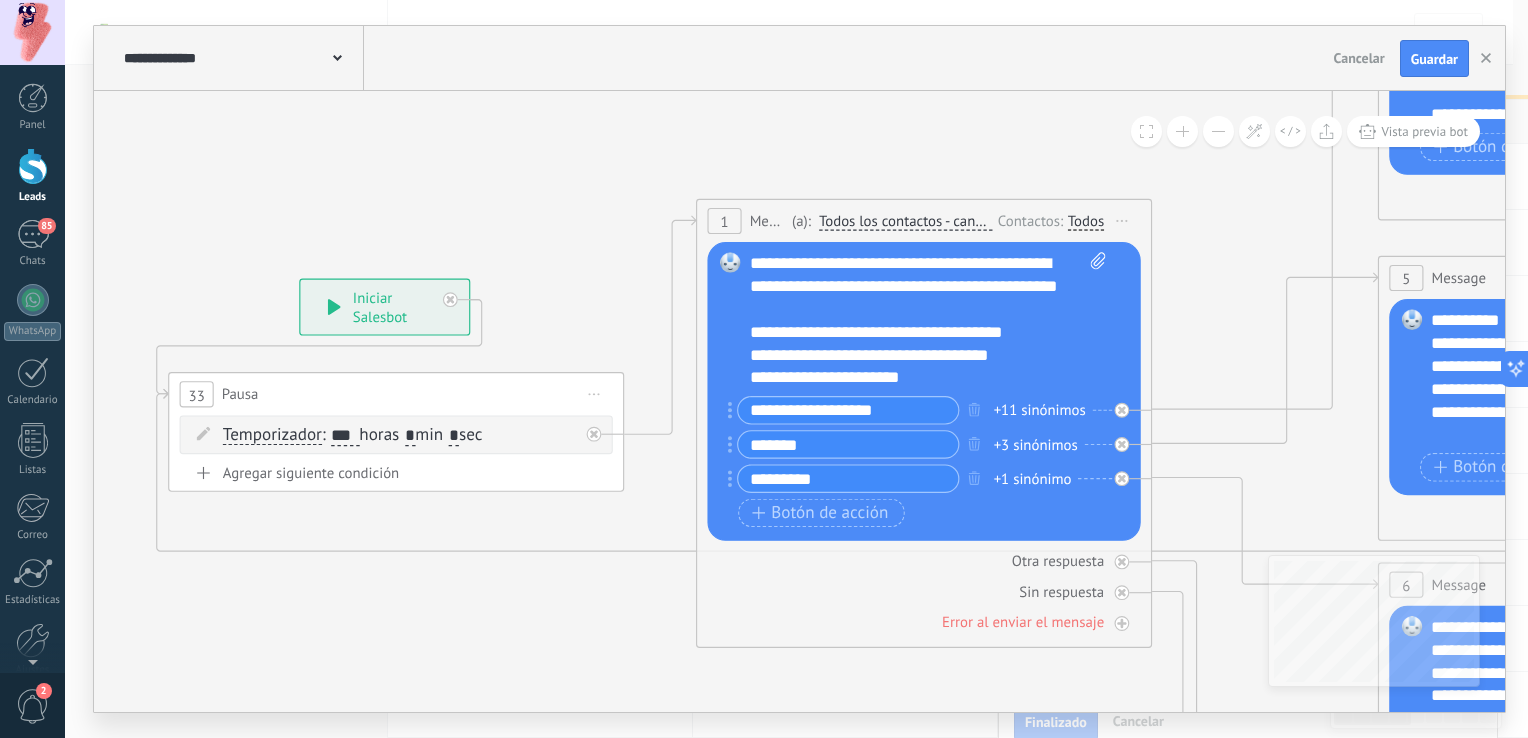 click 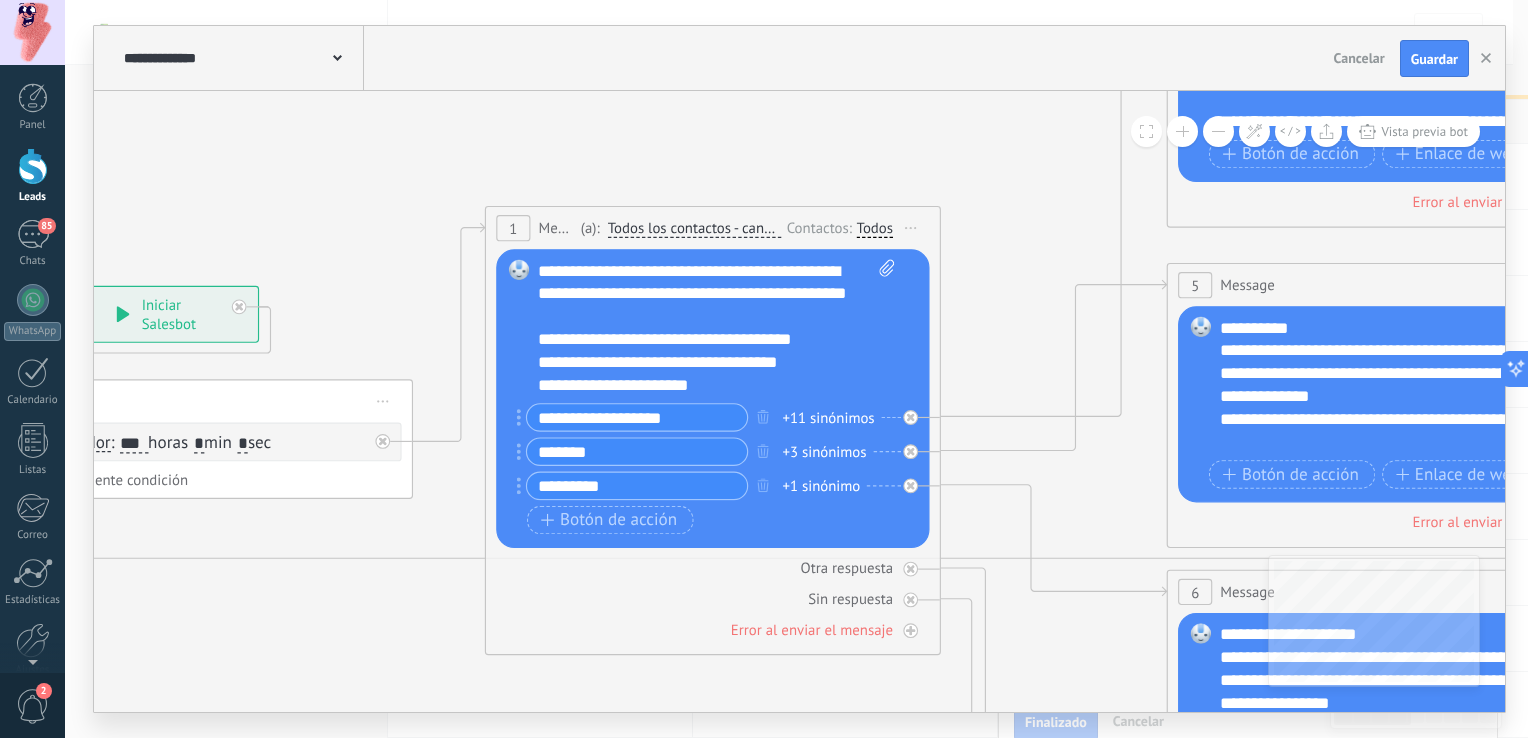 drag, startPoint x: 1262, startPoint y: 275, endPoint x: 1050, endPoint y: 283, distance: 212.1509 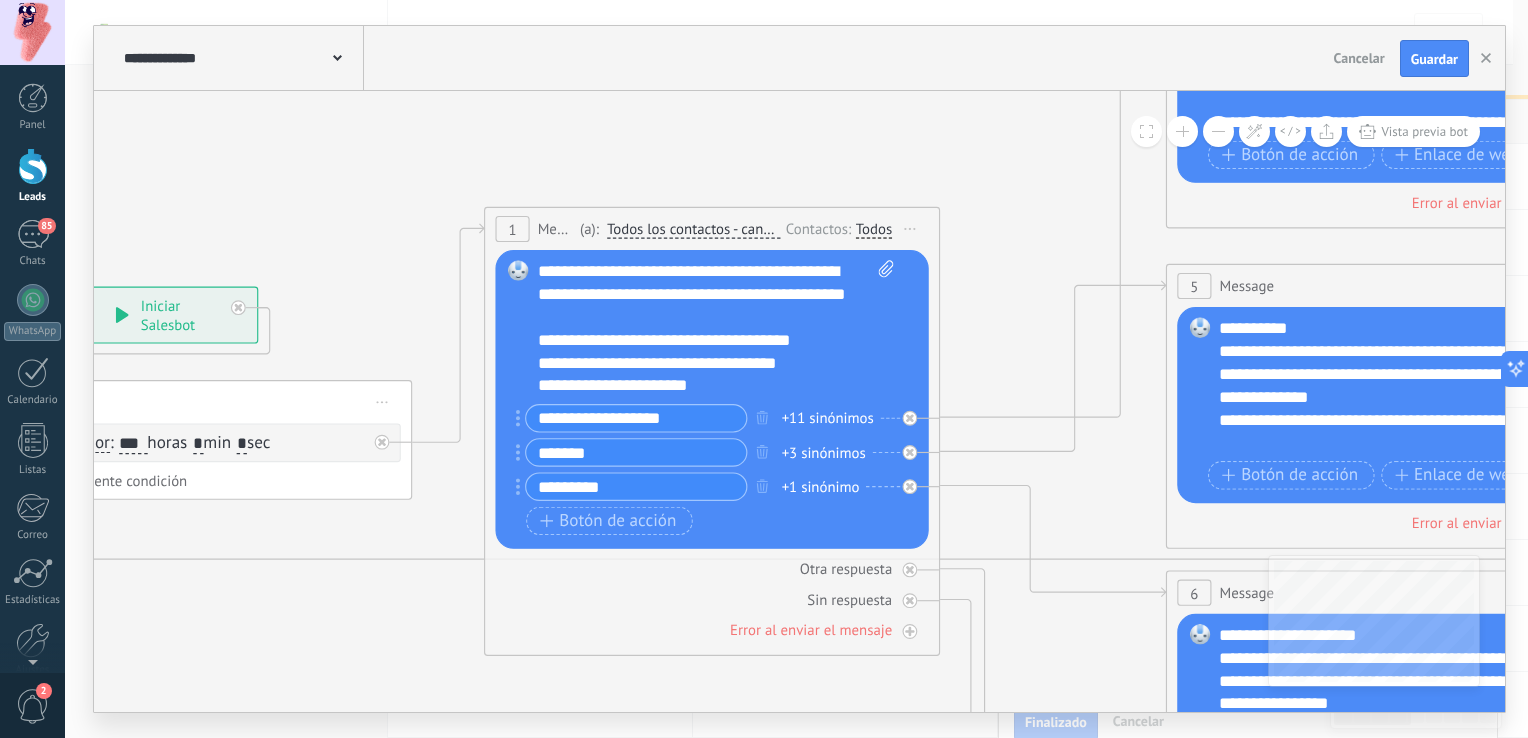 click on "**********" at bounding box center (717, 329) 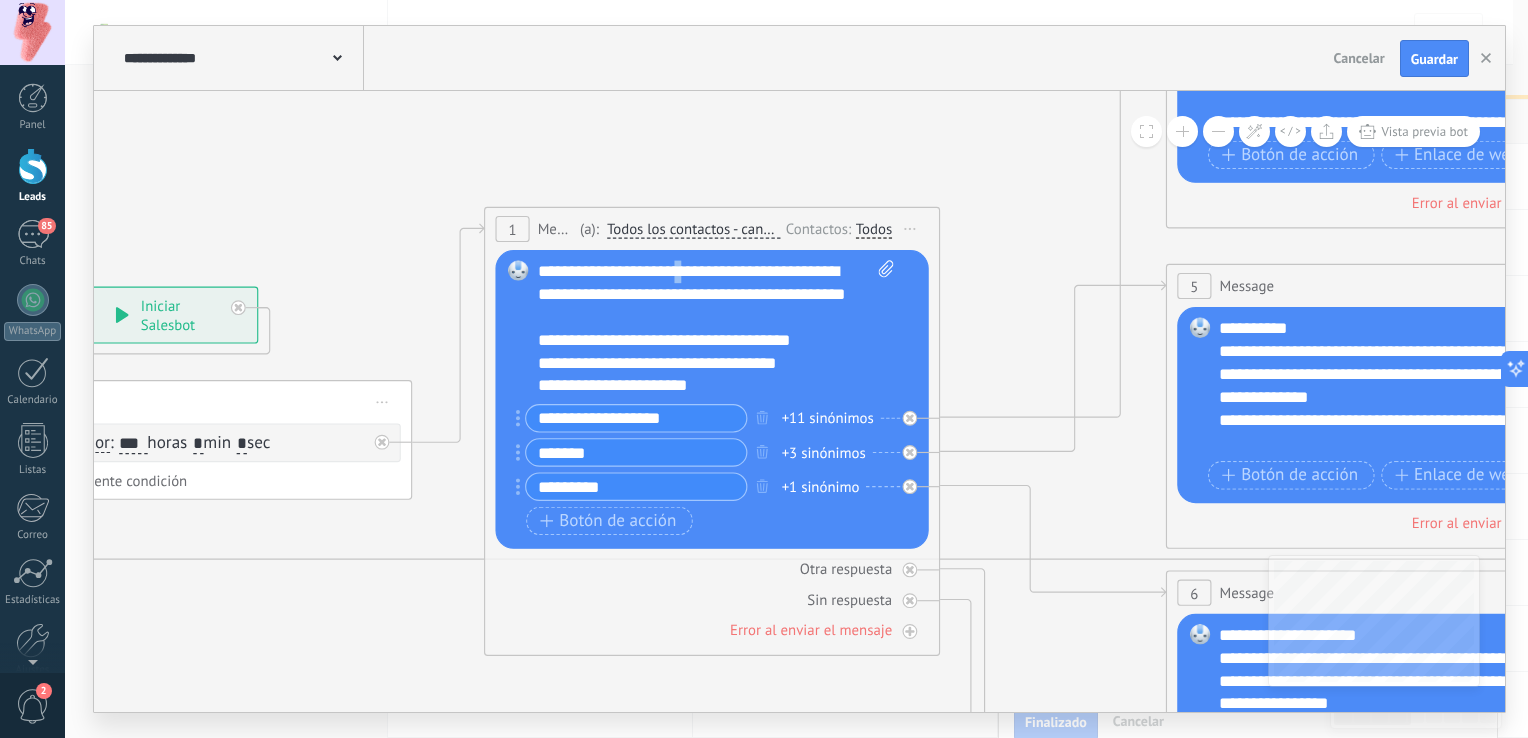 click on "**********" at bounding box center [717, 329] 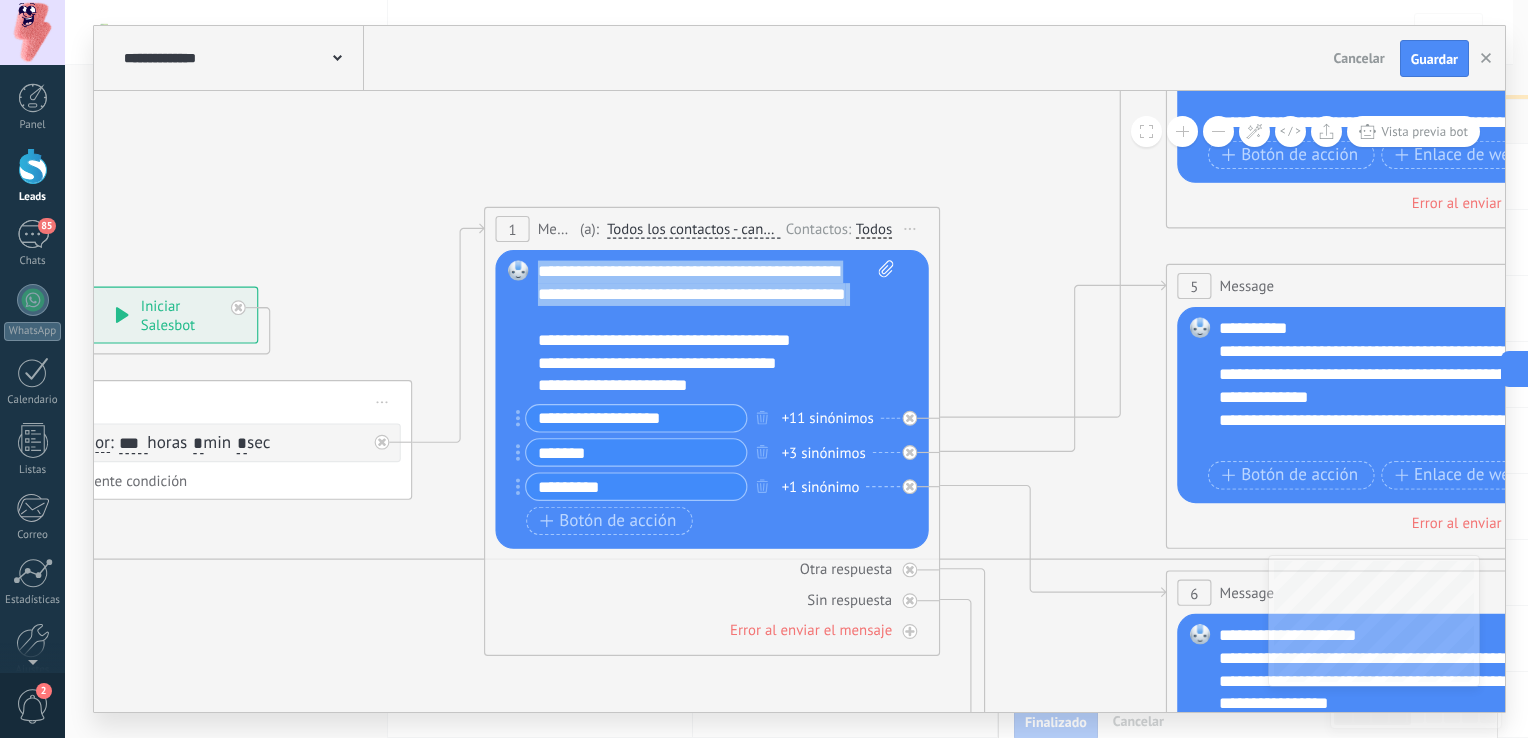 click on "**********" at bounding box center [717, 329] 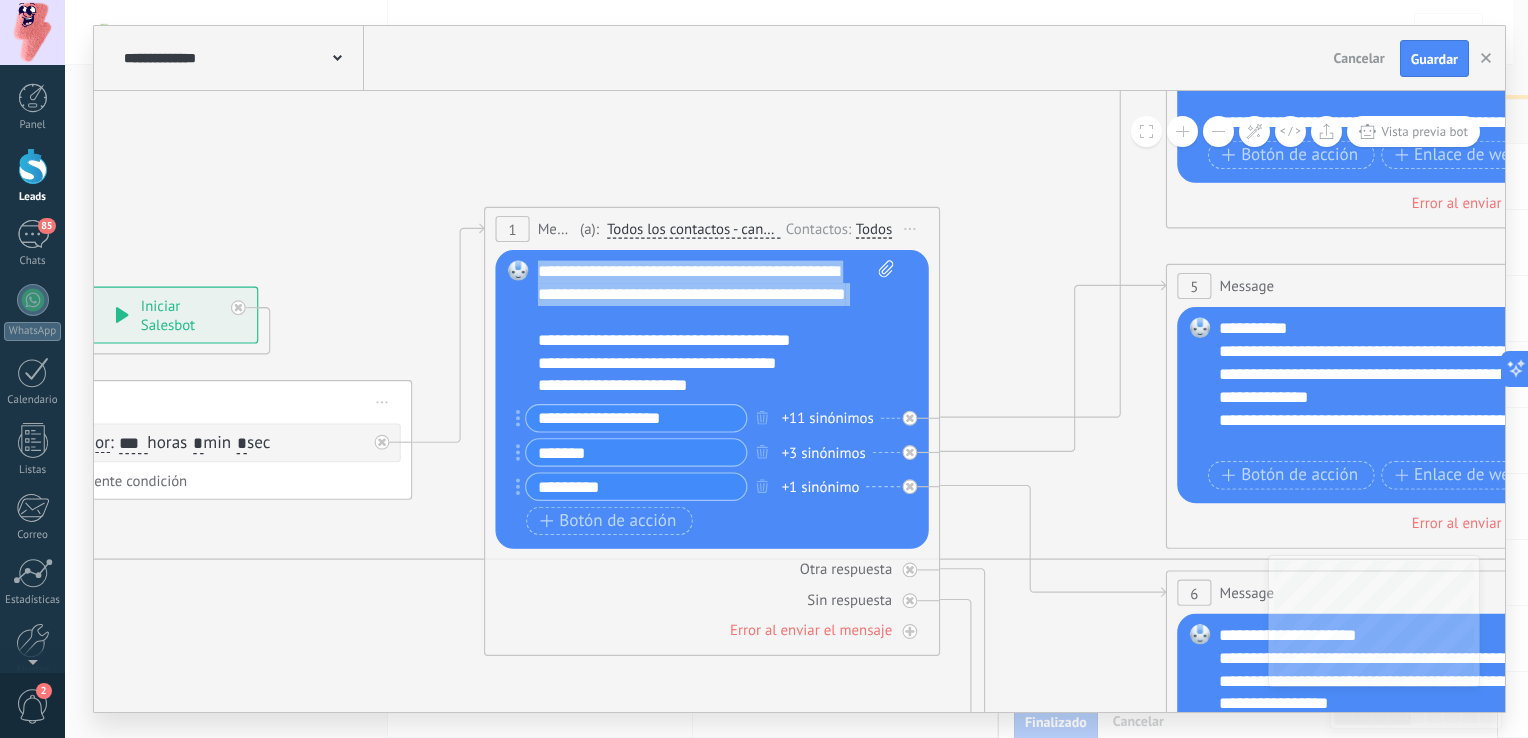 click on "**********" at bounding box center [717, 329] 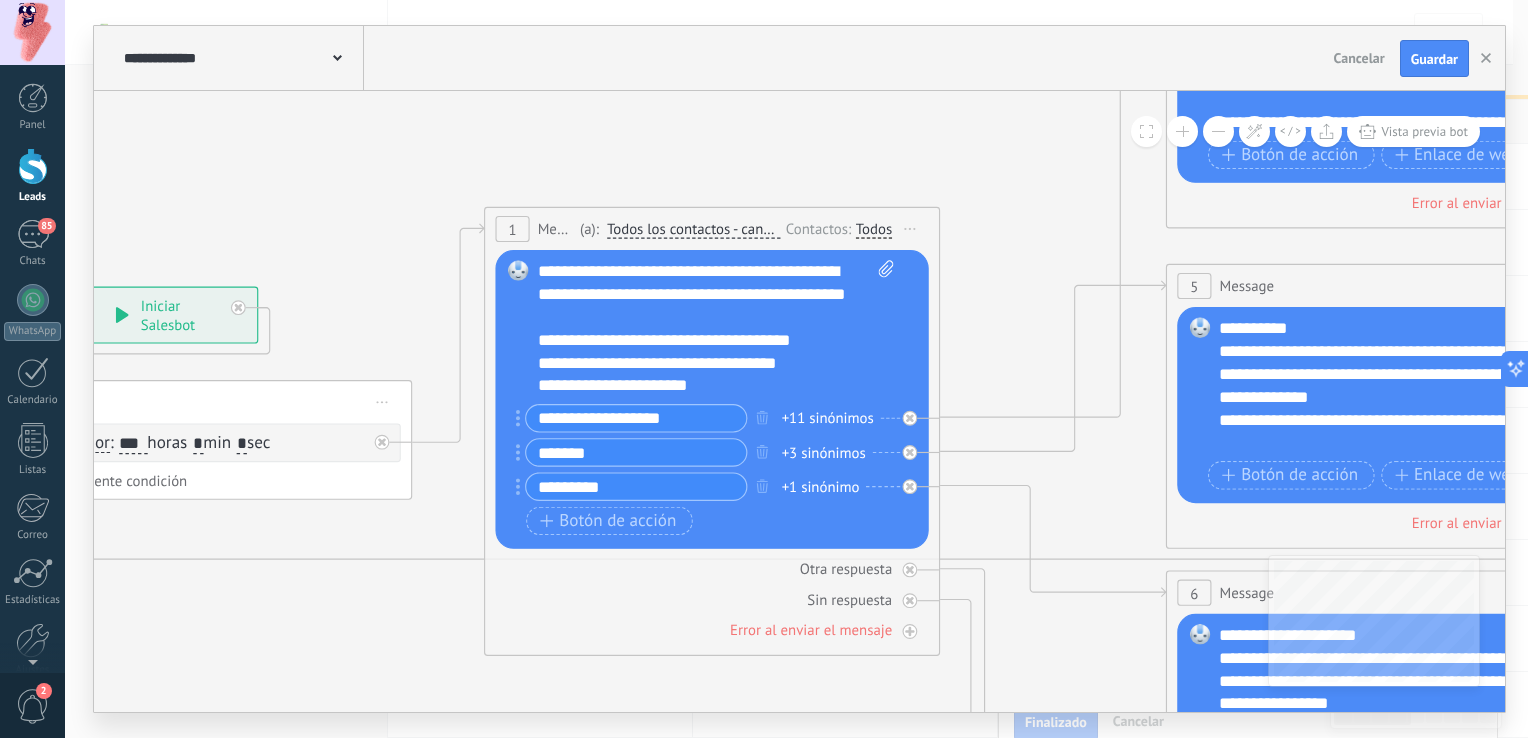 click 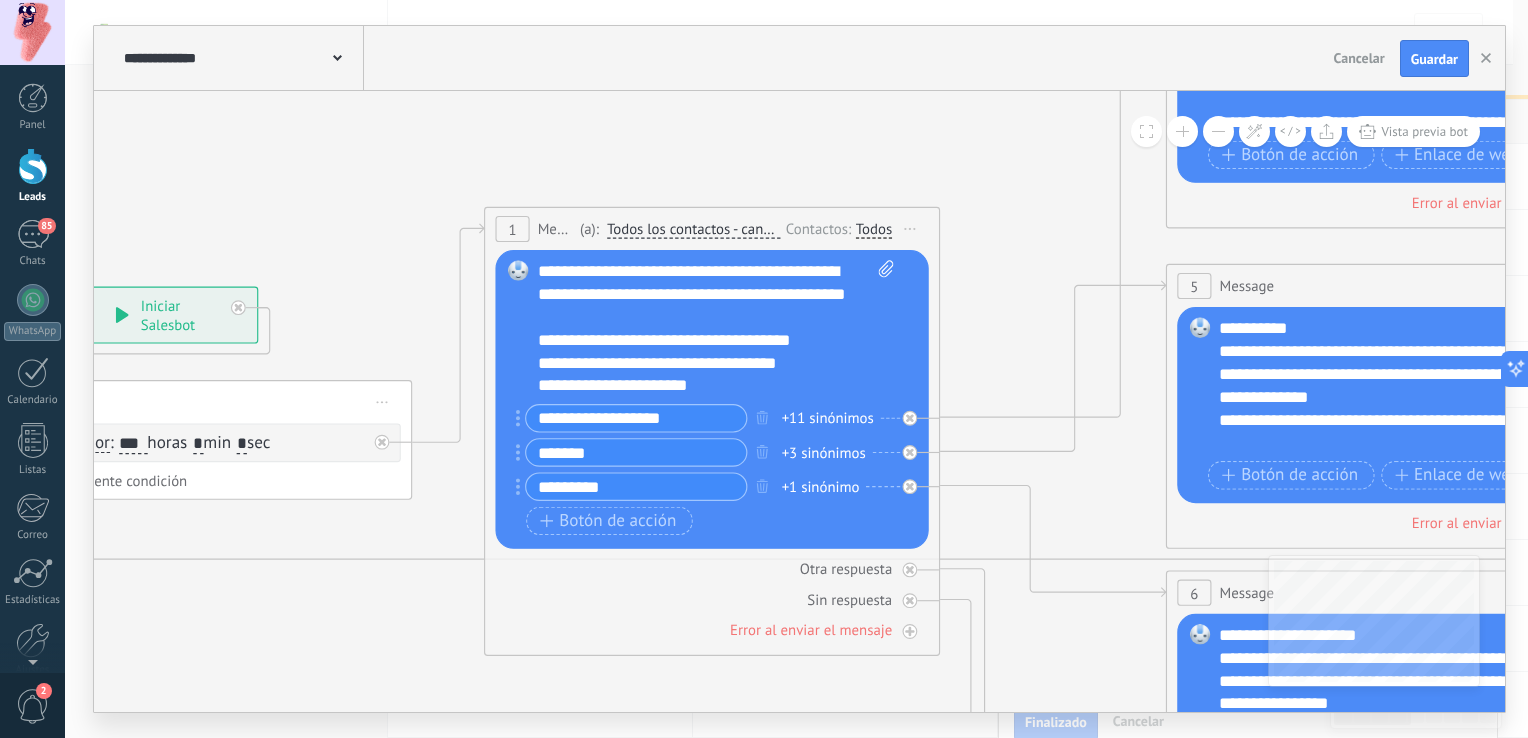 click on "**********" at bounding box center (717, 329) 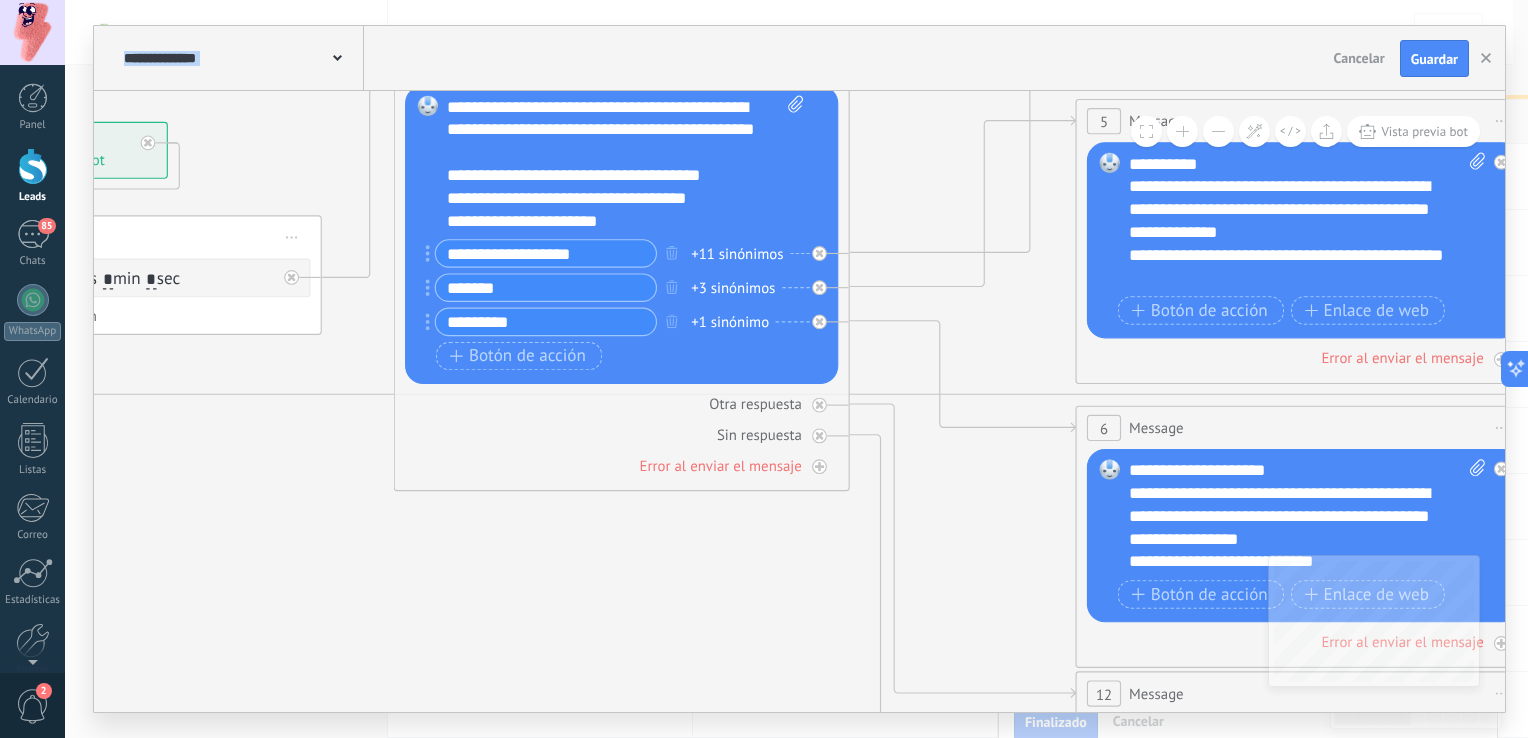 drag, startPoint x: 978, startPoint y: 268, endPoint x: 888, endPoint y: 103, distance: 187.94946 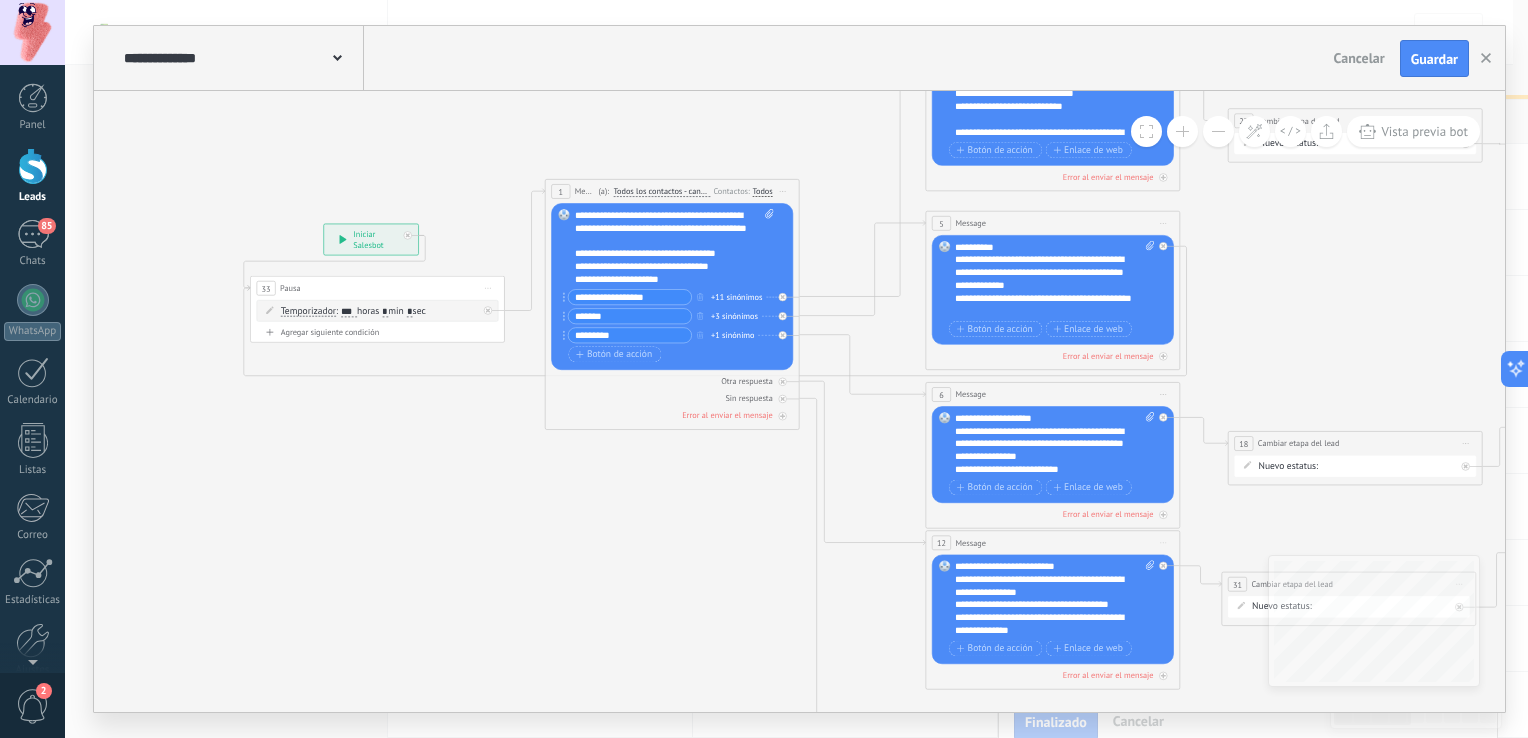 drag, startPoint x: 728, startPoint y: 454, endPoint x: 660, endPoint y: 567, distance: 131.88252 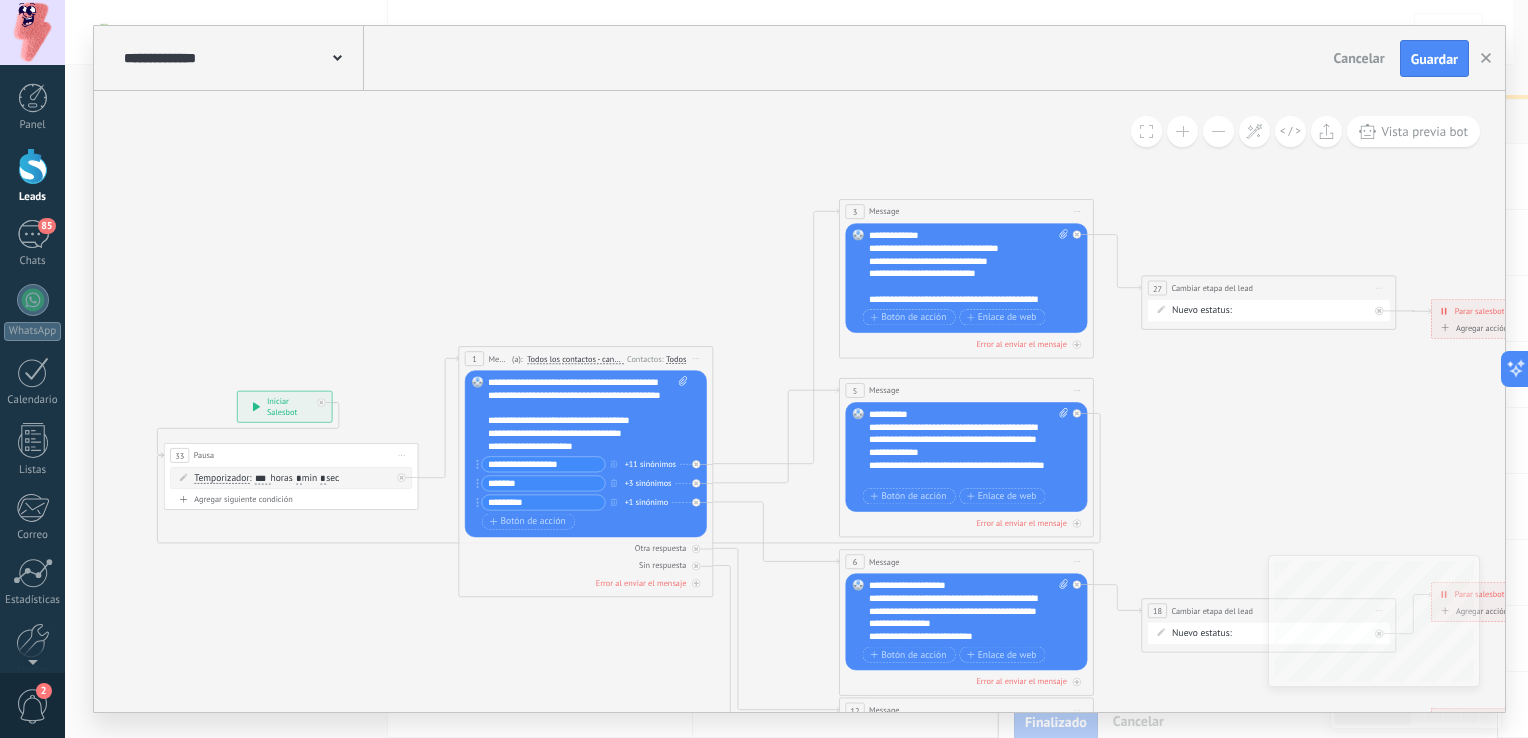 drag, startPoint x: 1376, startPoint y: 284, endPoint x: 1280, endPoint y: 434, distance: 178.08986 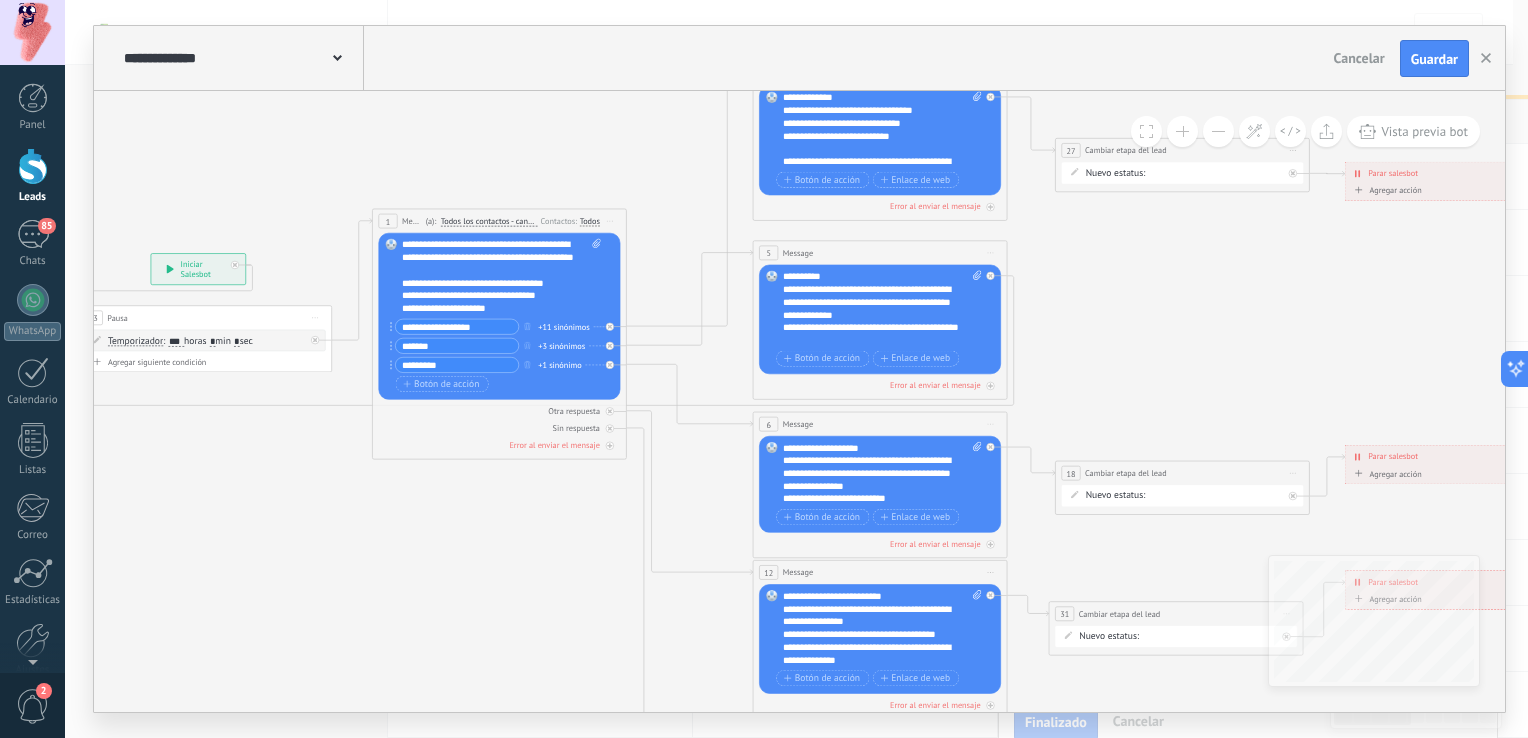 drag, startPoint x: 663, startPoint y: 644, endPoint x: 589, endPoint y: 515, distance: 148.71785 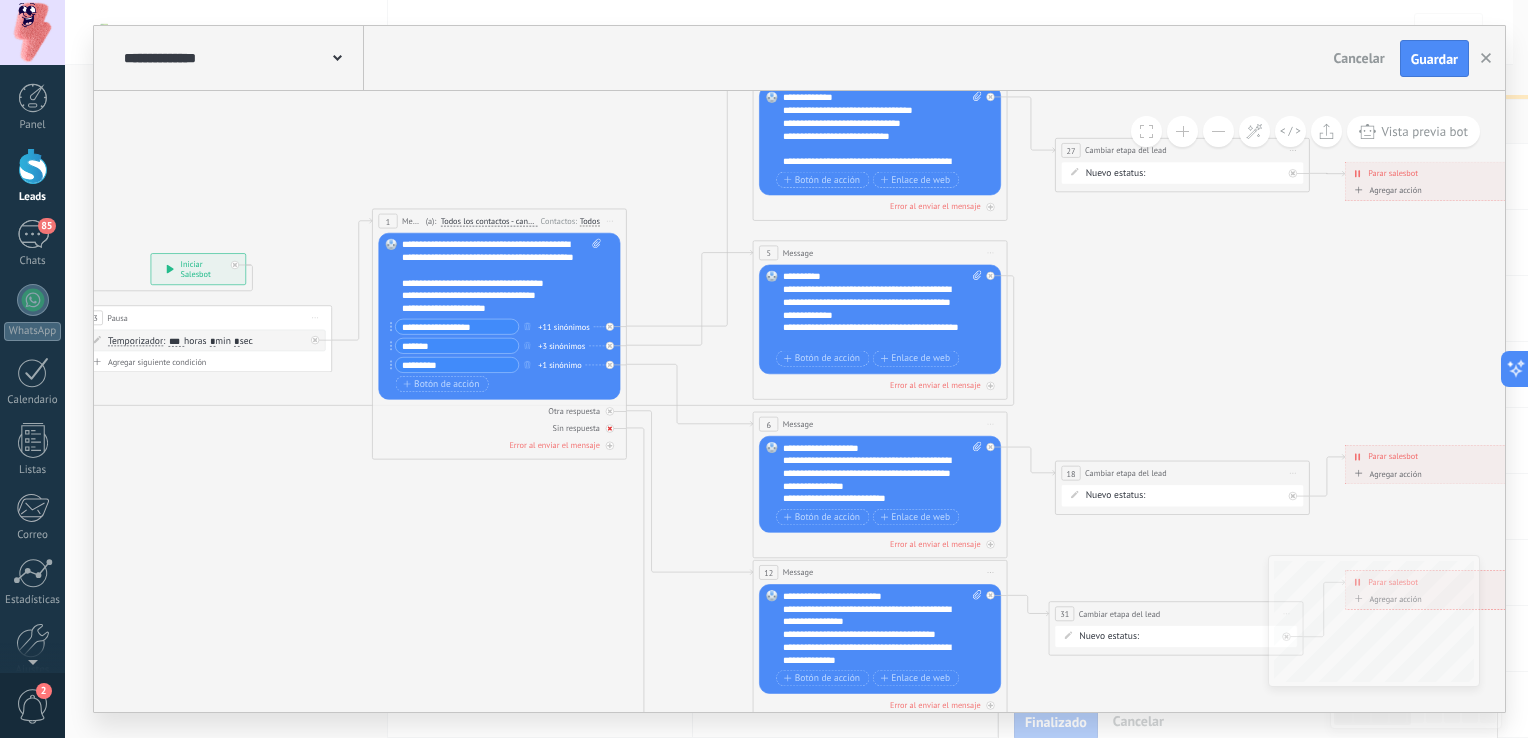 click 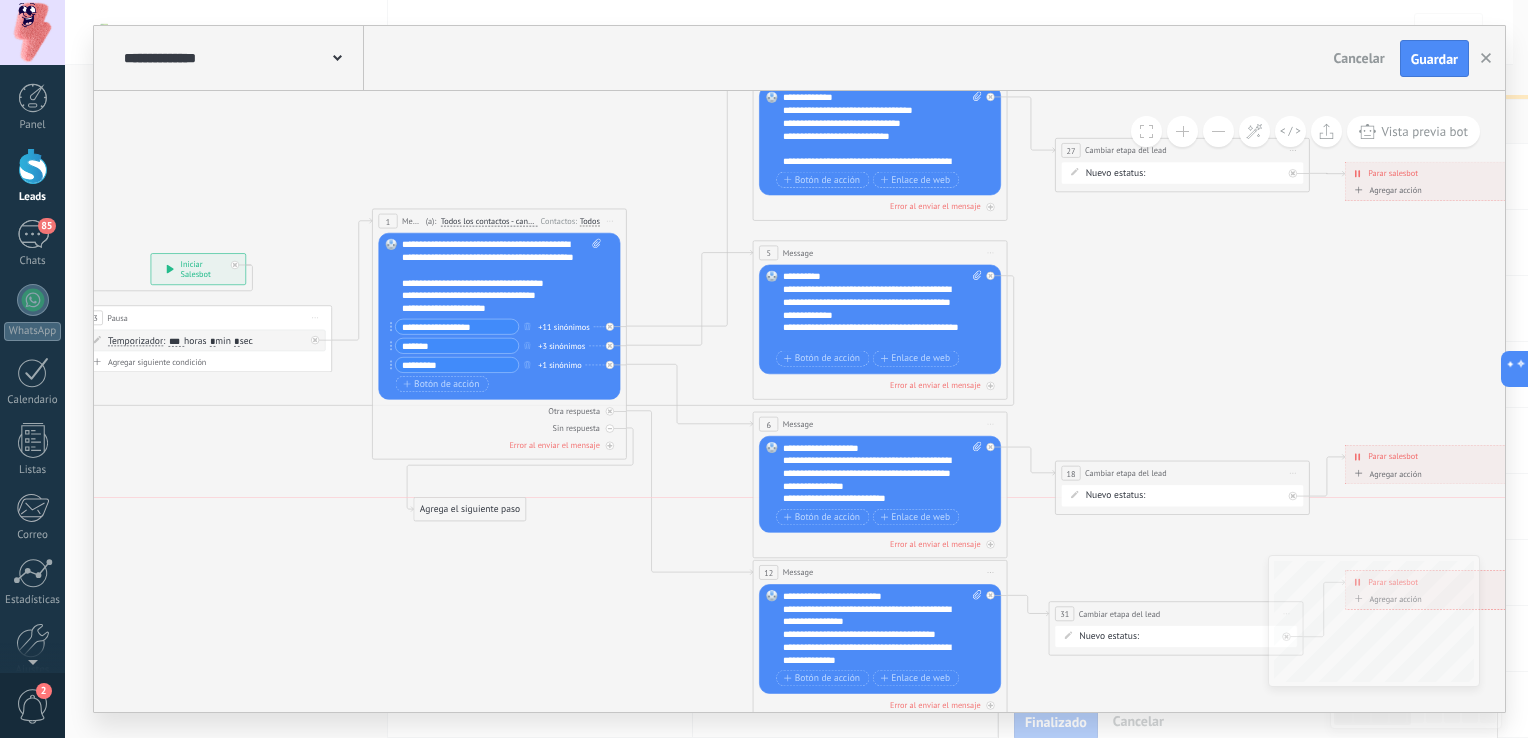 drag, startPoint x: 718, startPoint y: 270, endPoint x: 450, endPoint y: 514, distance: 362.4362 